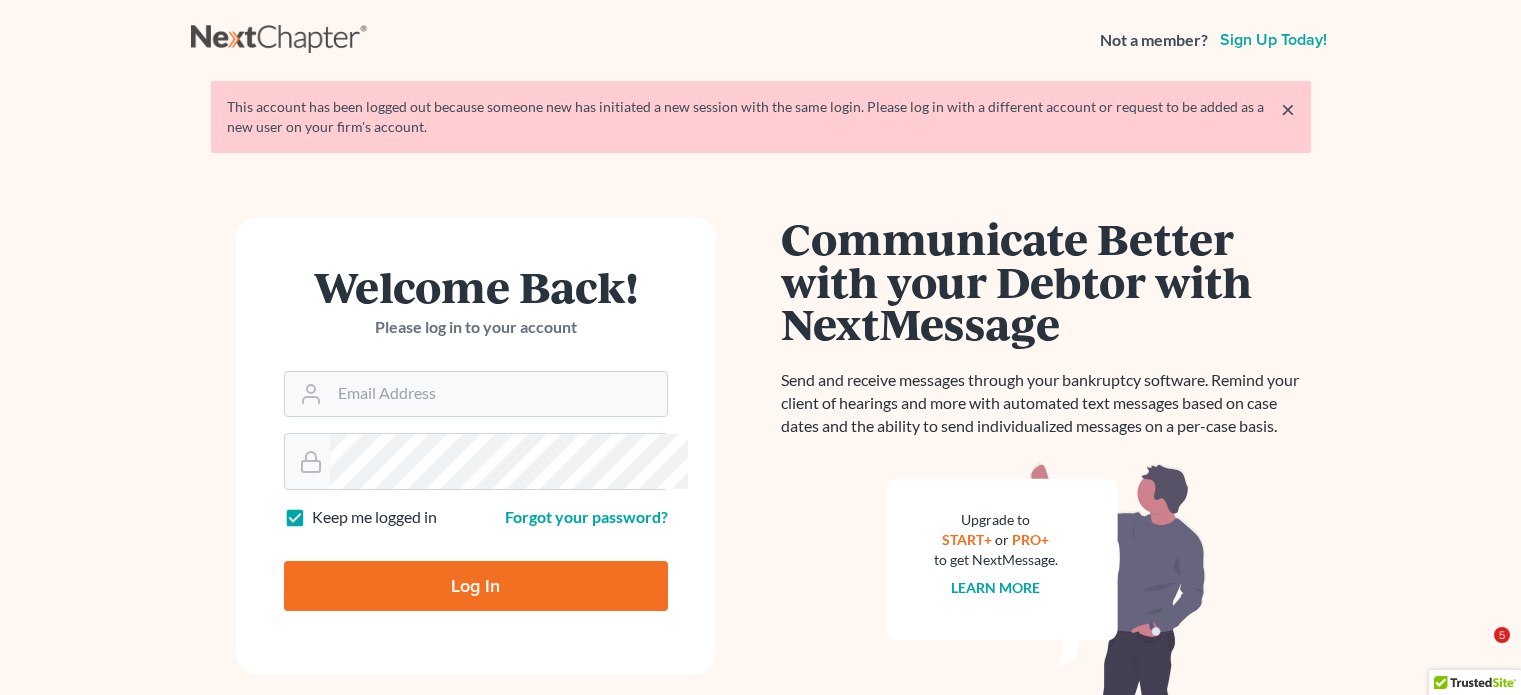 scroll, scrollTop: 0, scrollLeft: 0, axis: both 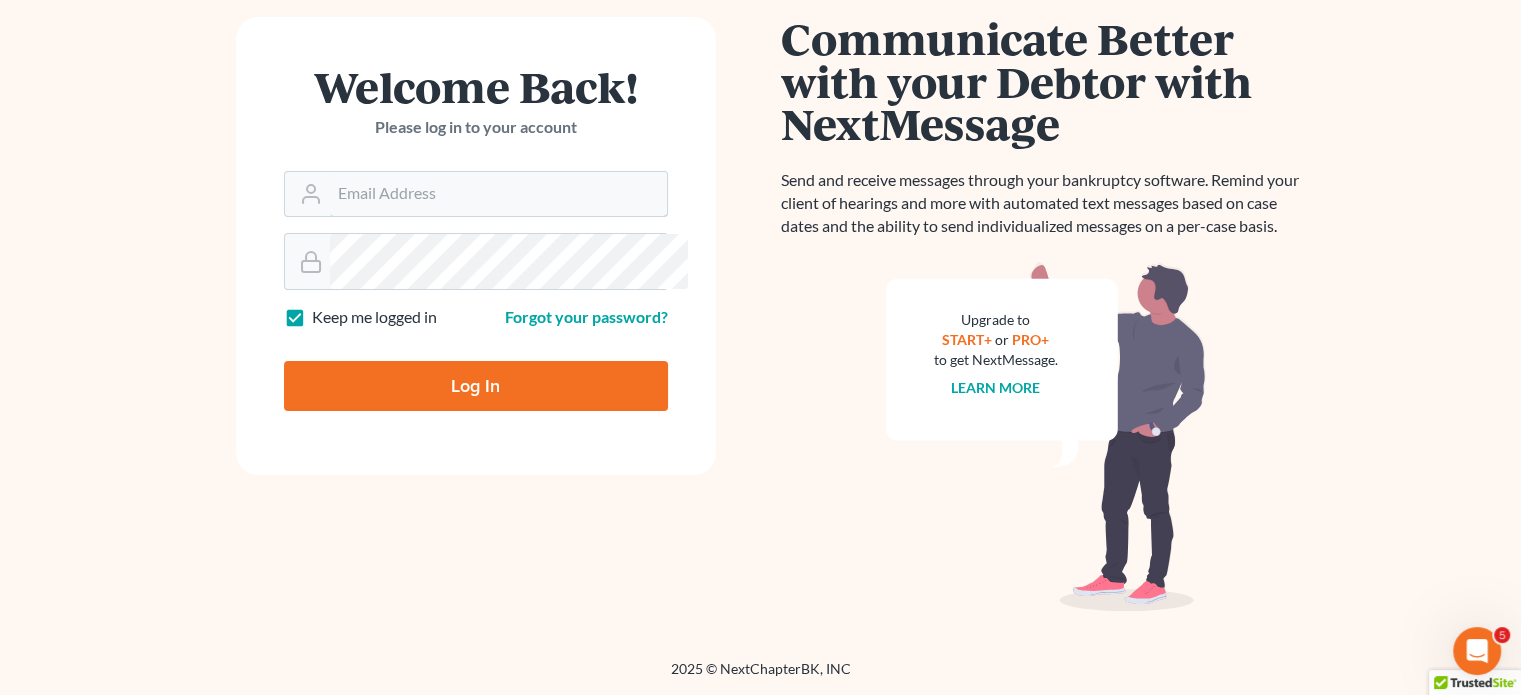 type on "[EMAIL]" 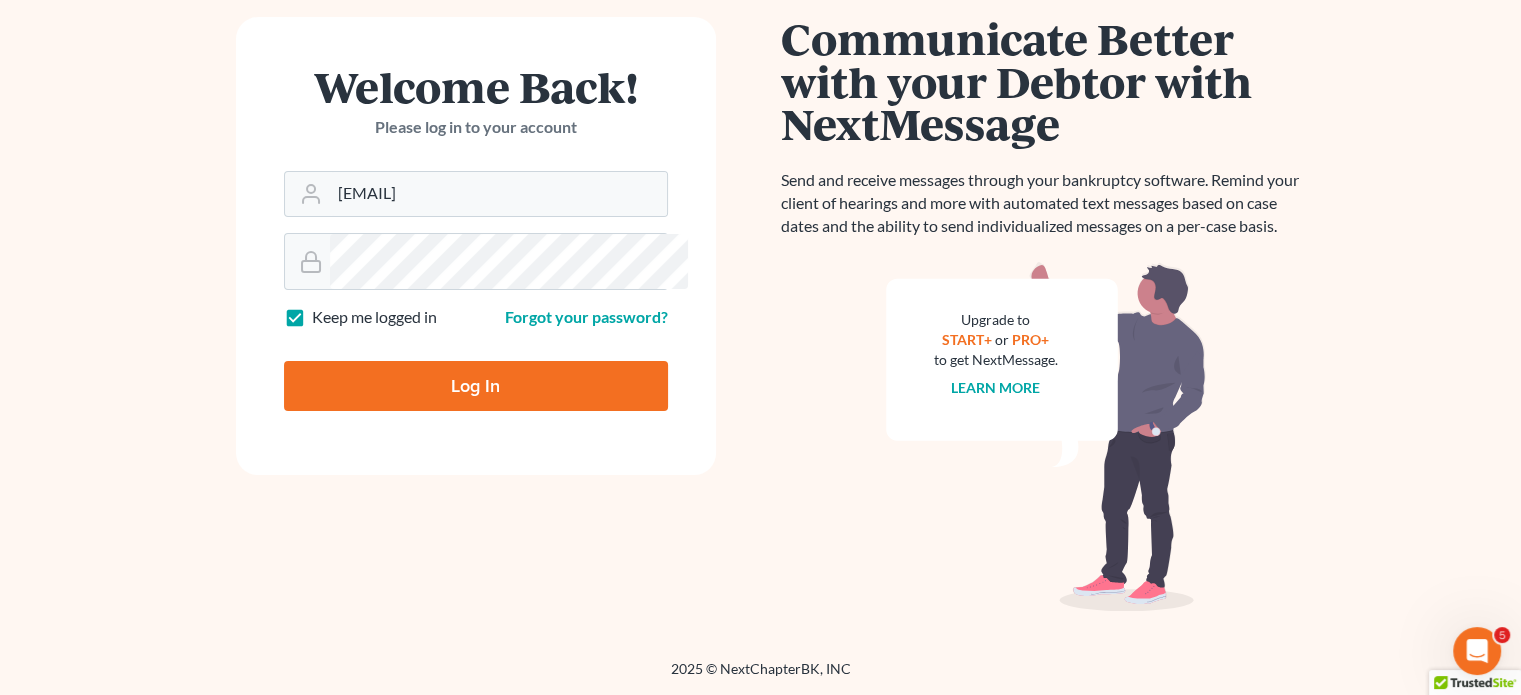 click on "Log In" at bounding box center [476, 386] 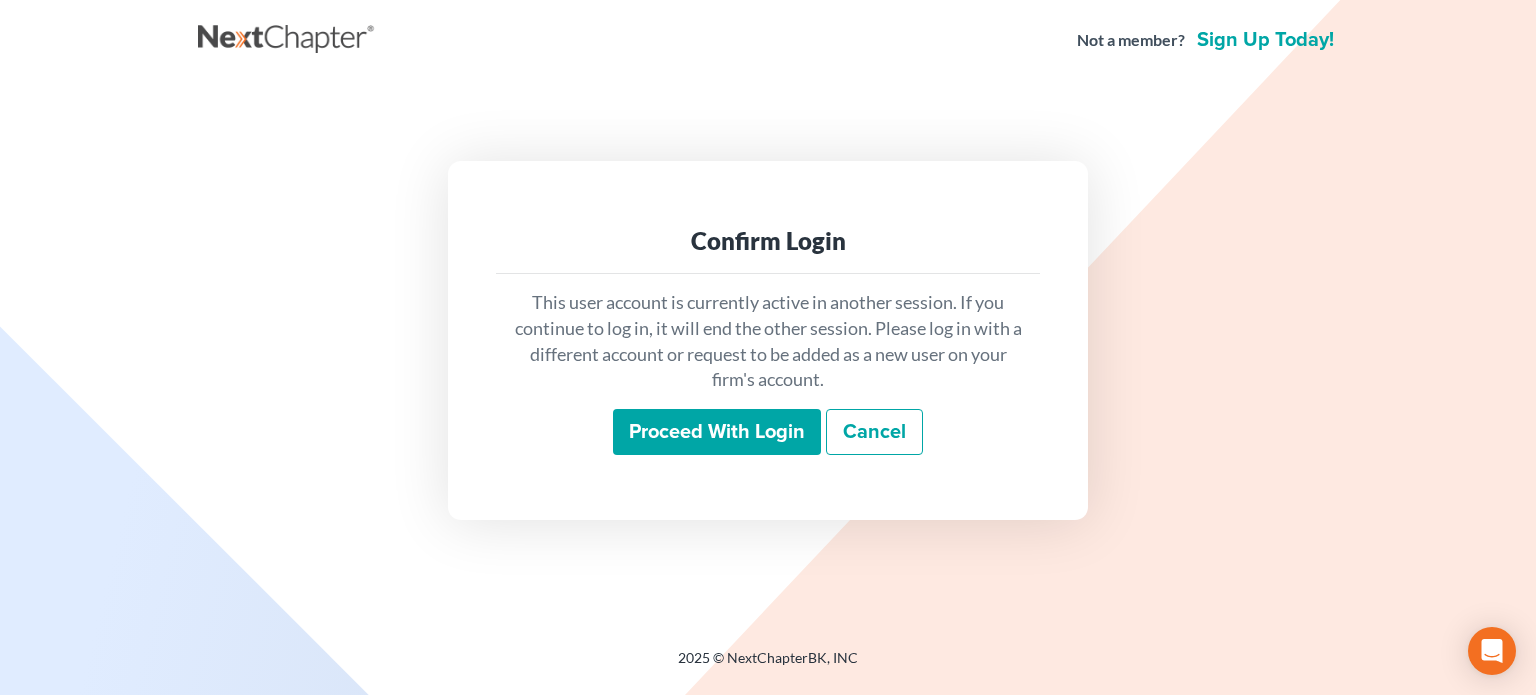 scroll, scrollTop: 0, scrollLeft: 0, axis: both 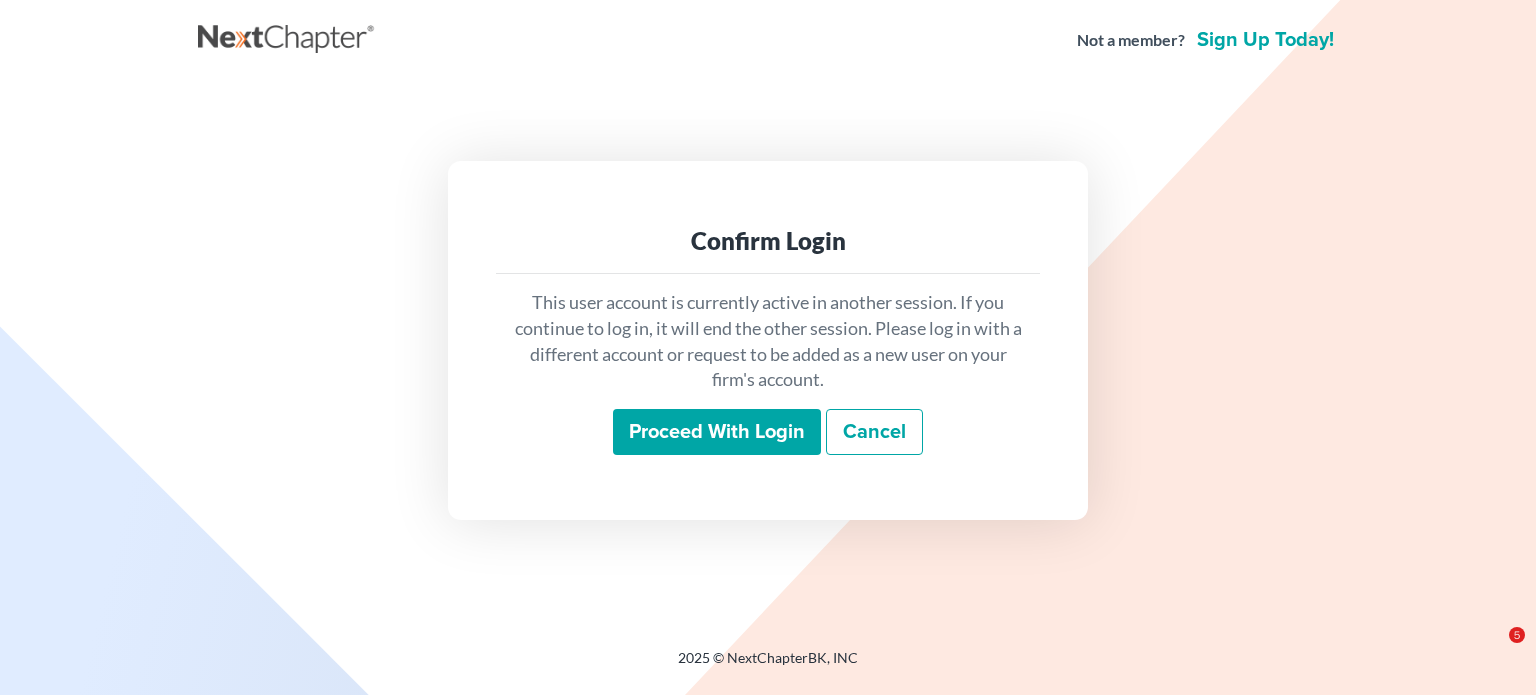 click on "Proceed with login" at bounding box center (717, 432) 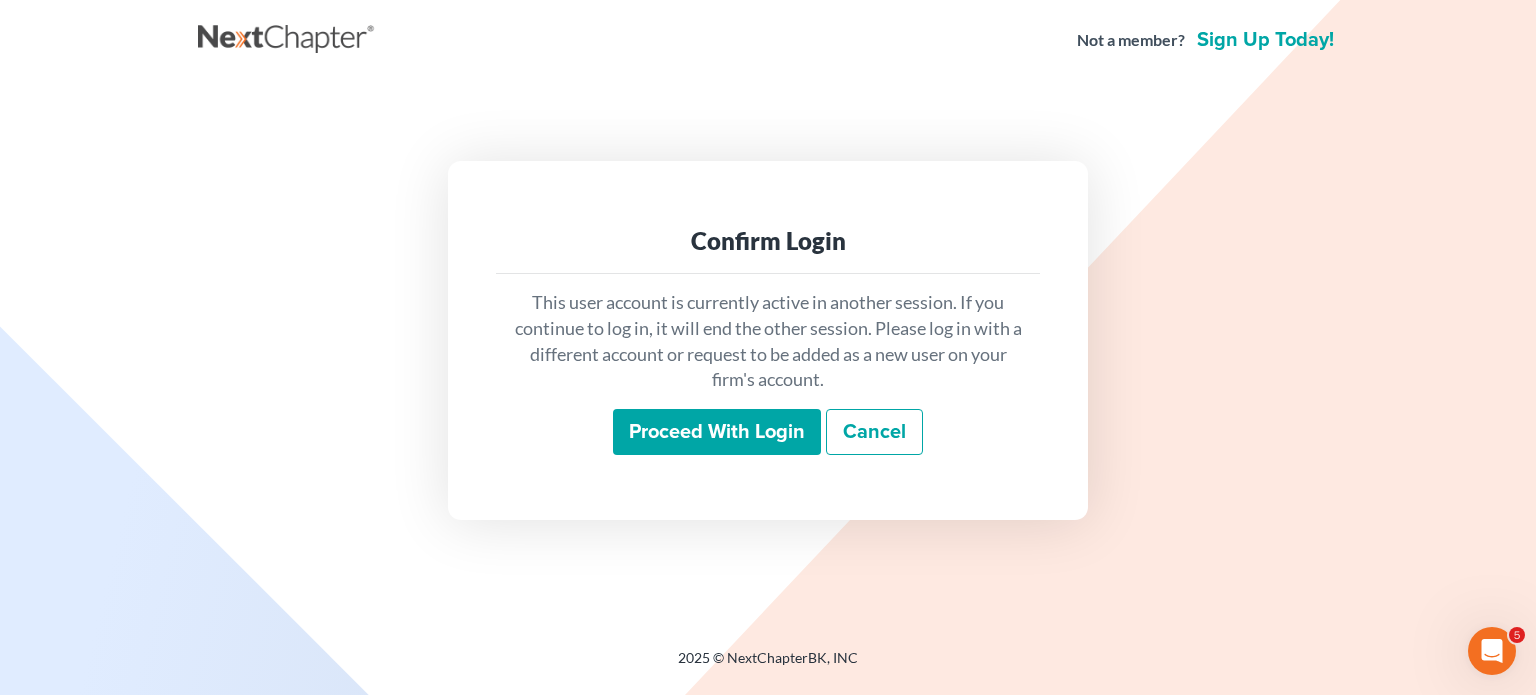 scroll, scrollTop: 0, scrollLeft: 0, axis: both 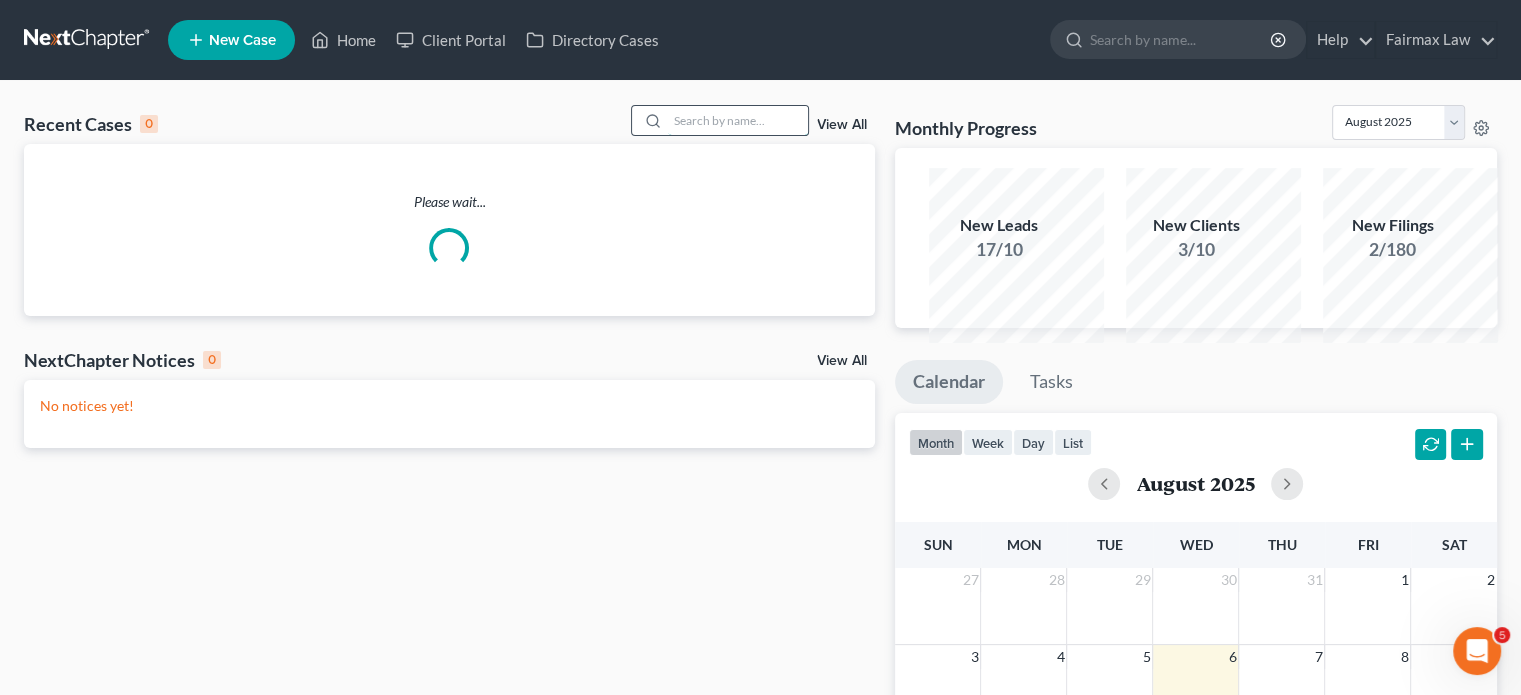 click at bounding box center (738, 120) 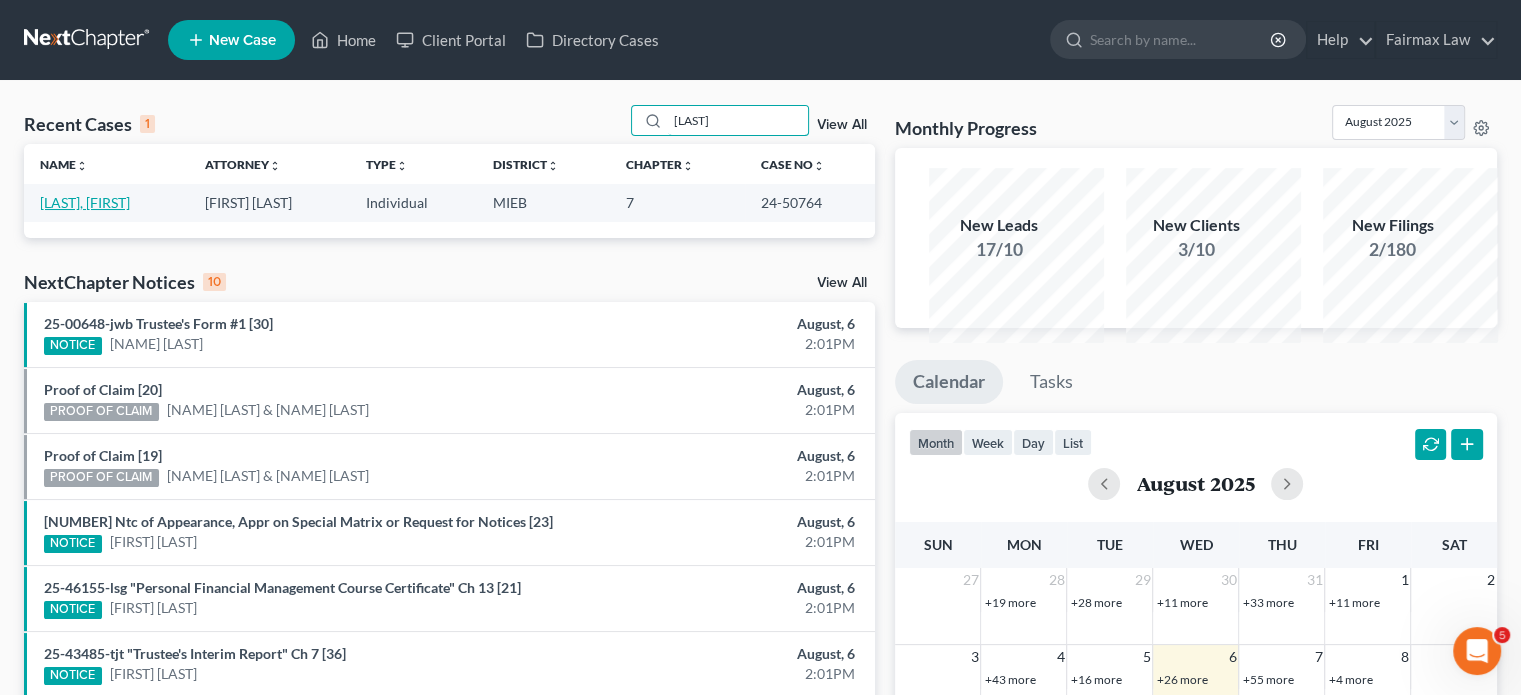 type on "[LAST]" 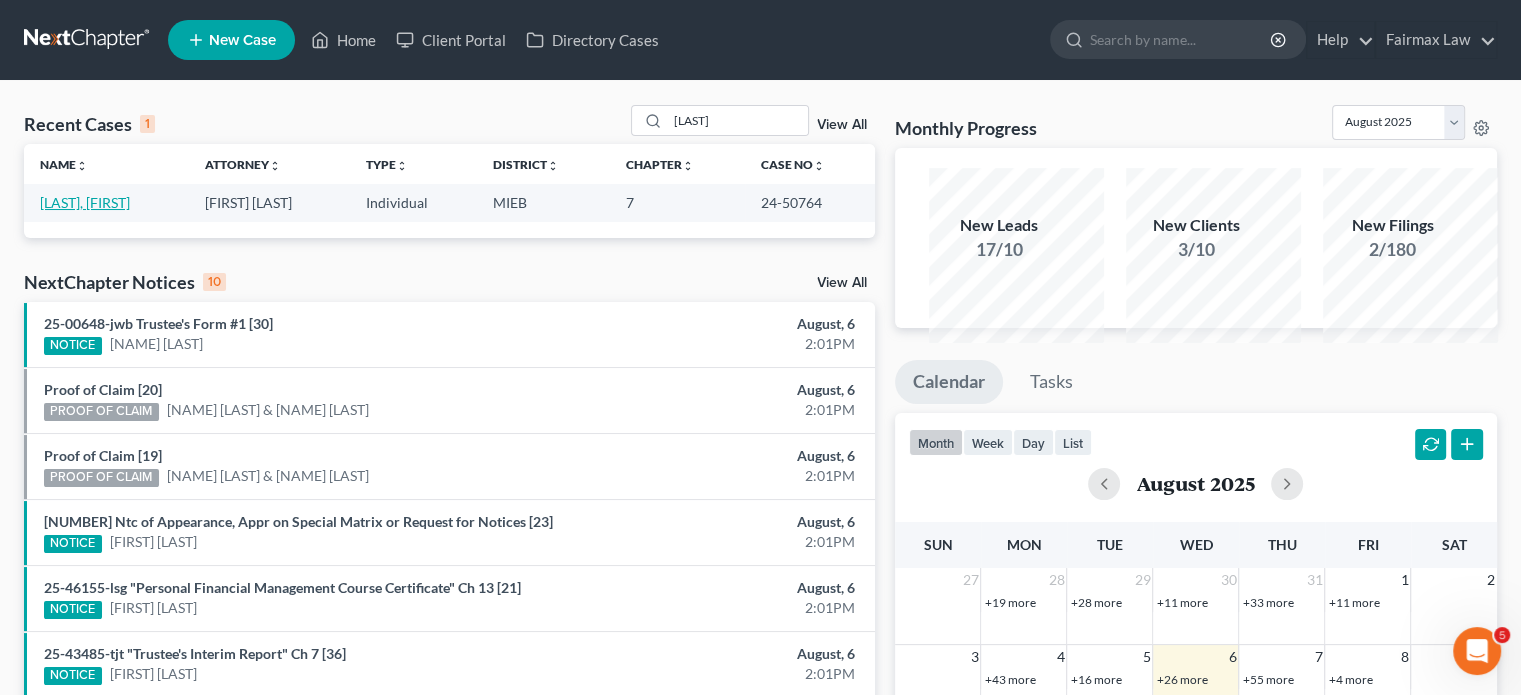 click on "[LAST], [FIRST]" at bounding box center [85, 202] 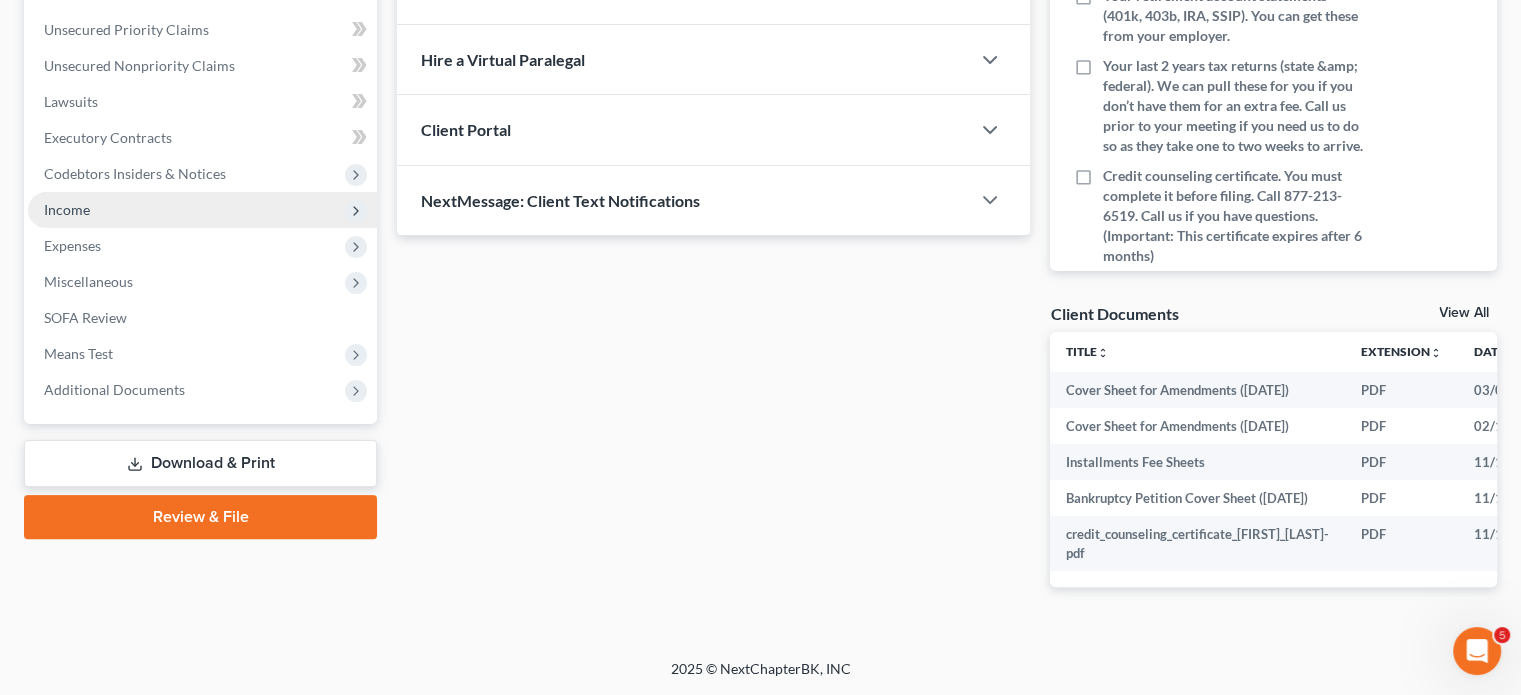 scroll, scrollTop: 636, scrollLeft: 0, axis: vertical 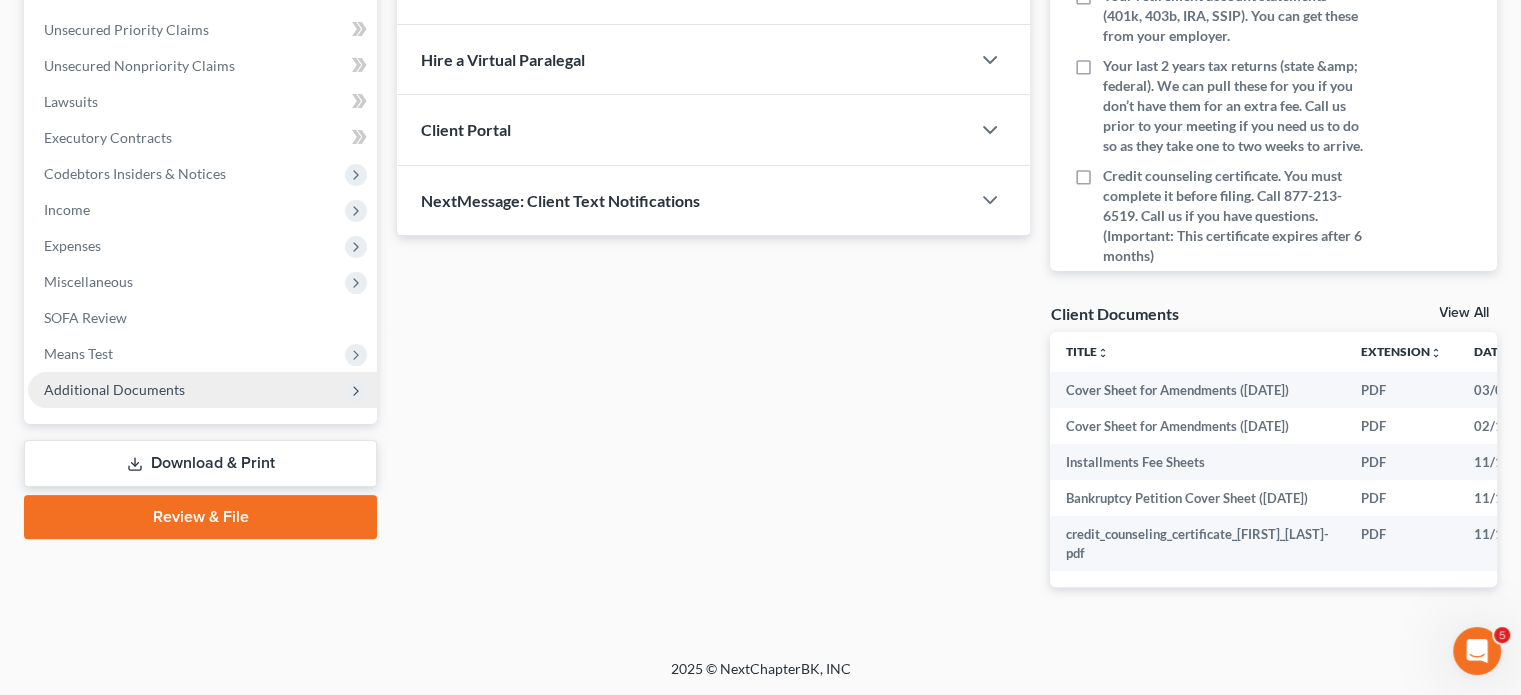 click on "Additional Documents" at bounding box center (202, 390) 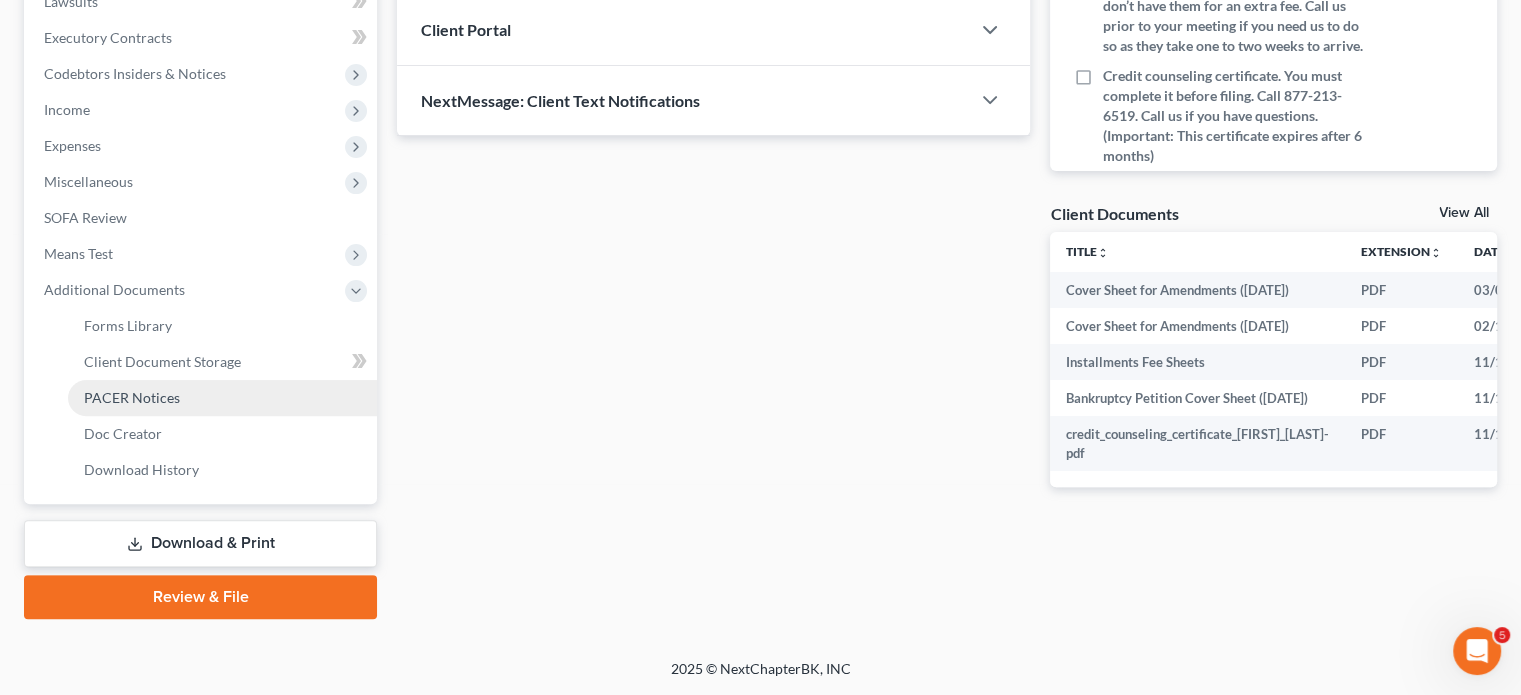 click on "PACER Notices" at bounding box center [222, 398] 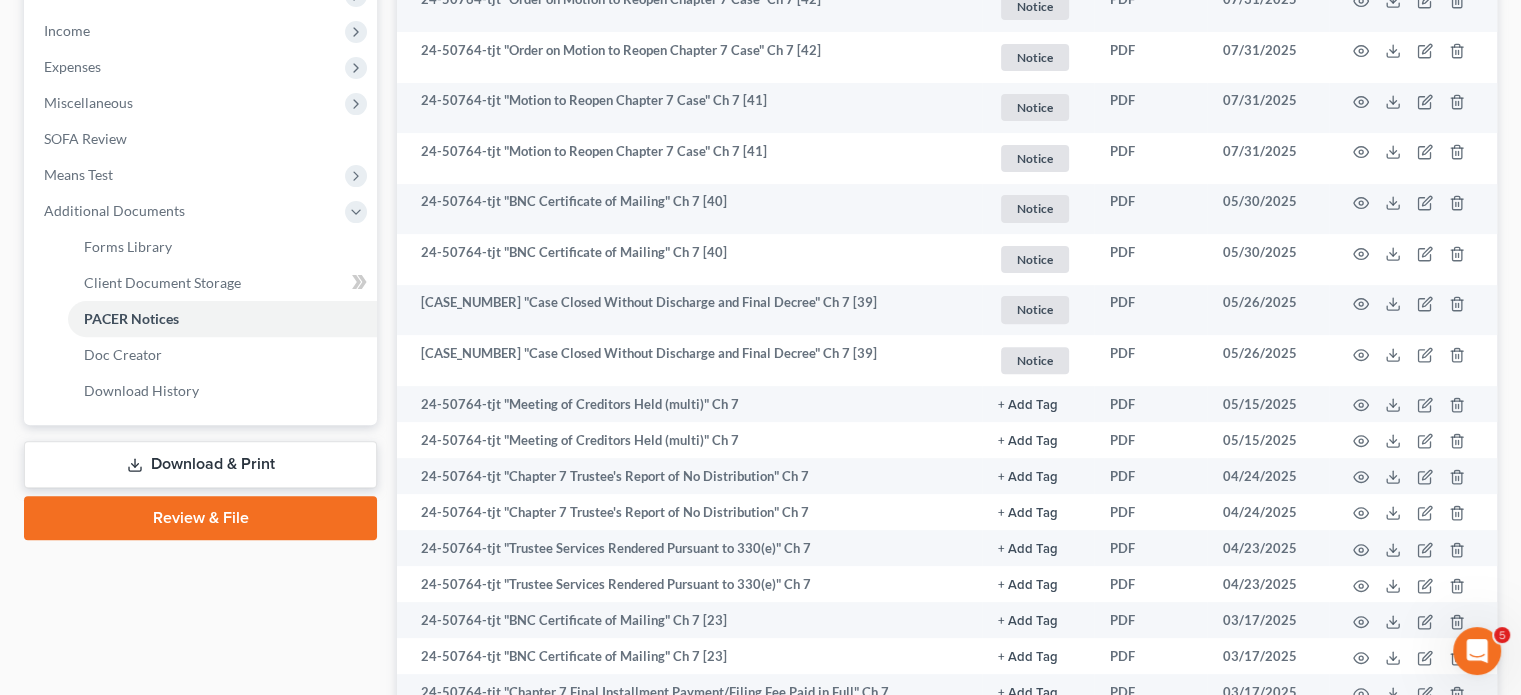 scroll, scrollTop: 628, scrollLeft: 0, axis: vertical 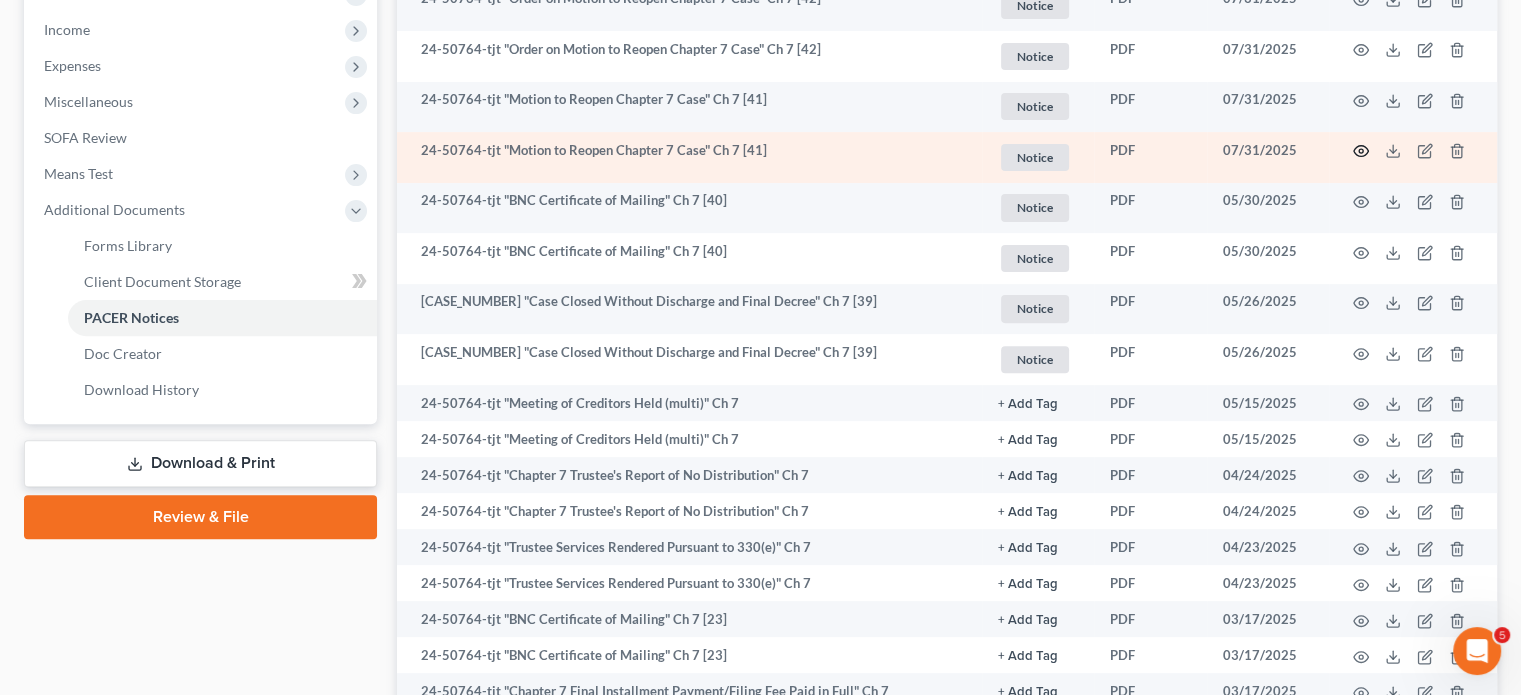 click 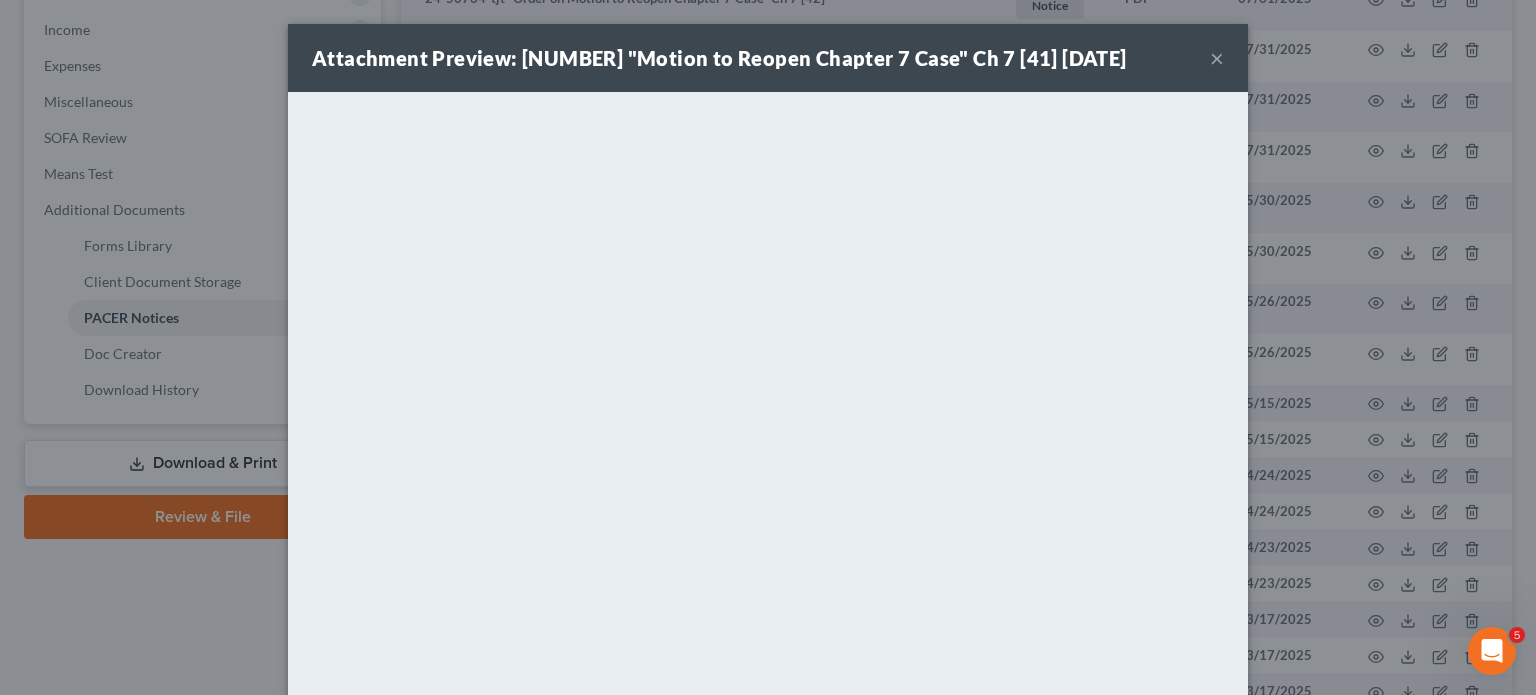 click on "×" at bounding box center (1217, 58) 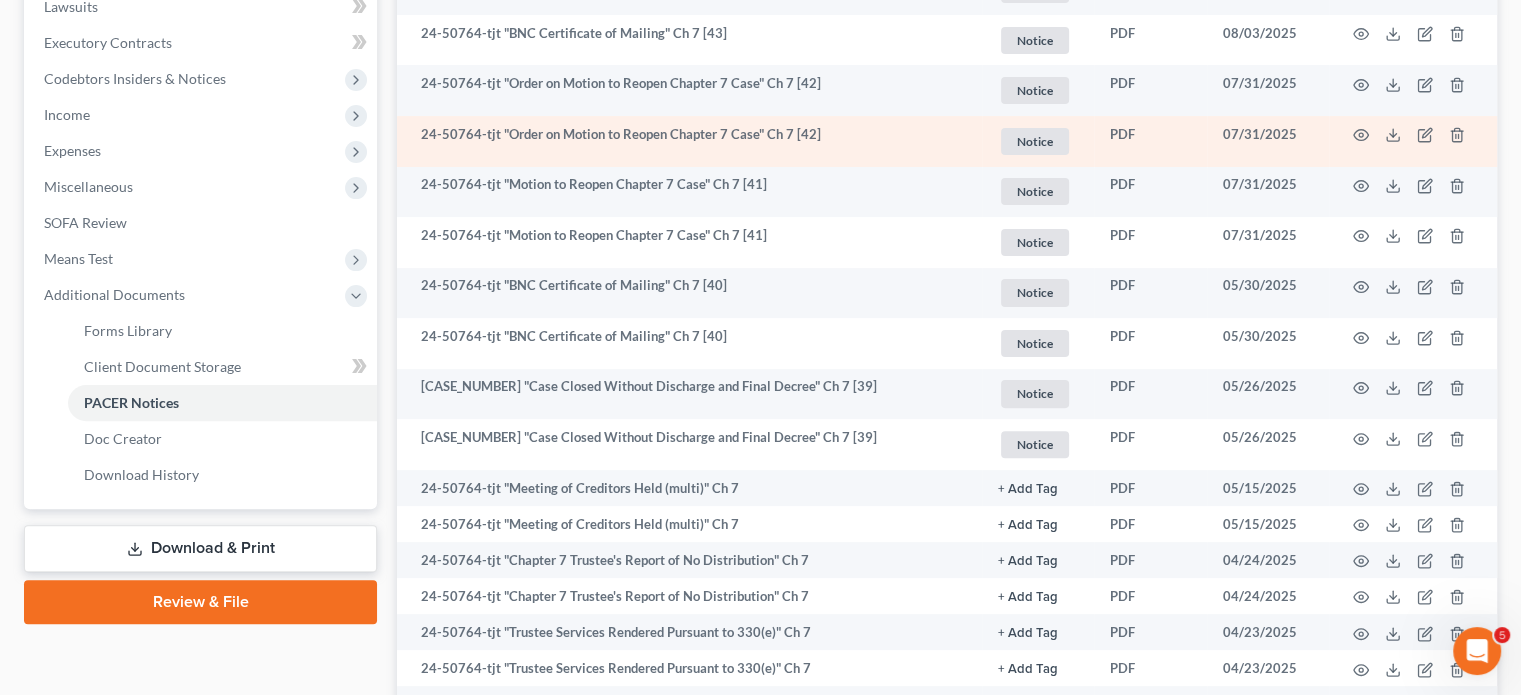 scroll, scrollTop: 540, scrollLeft: 0, axis: vertical 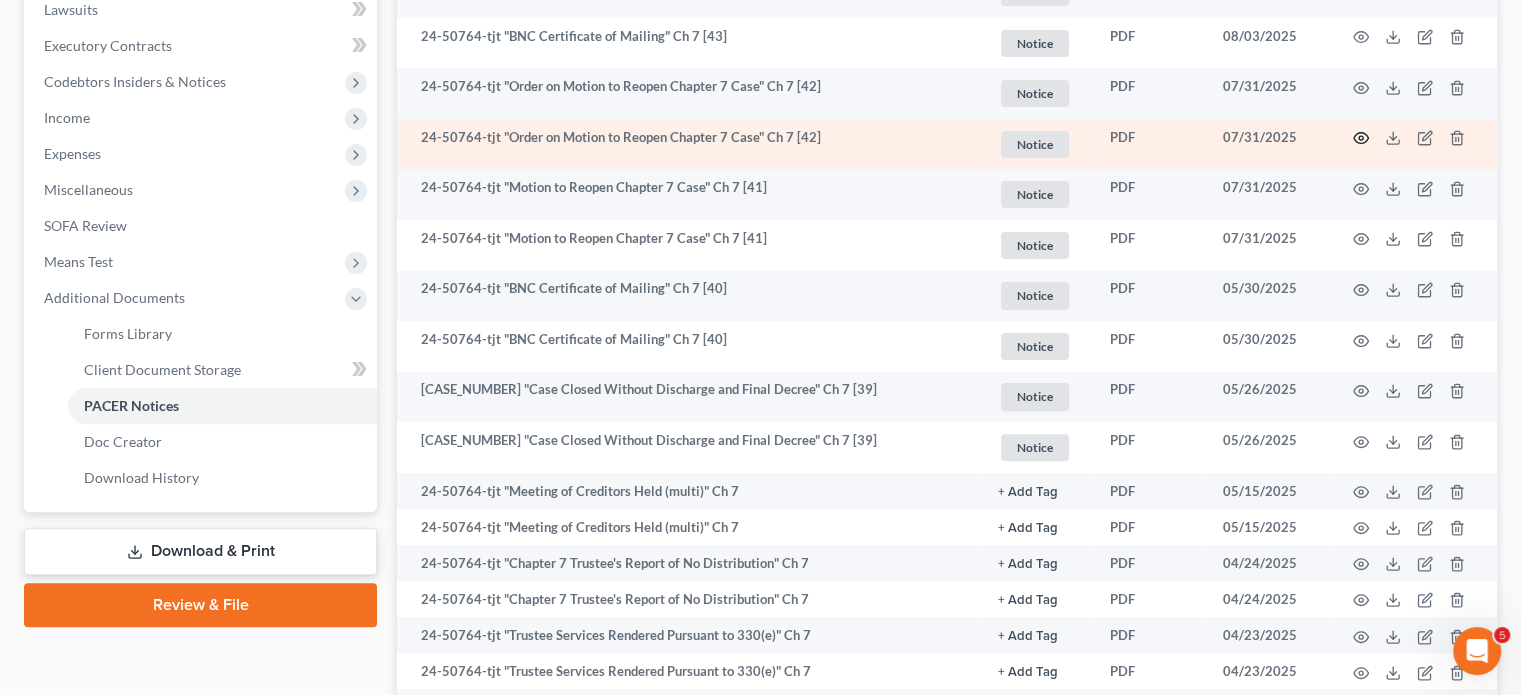 click 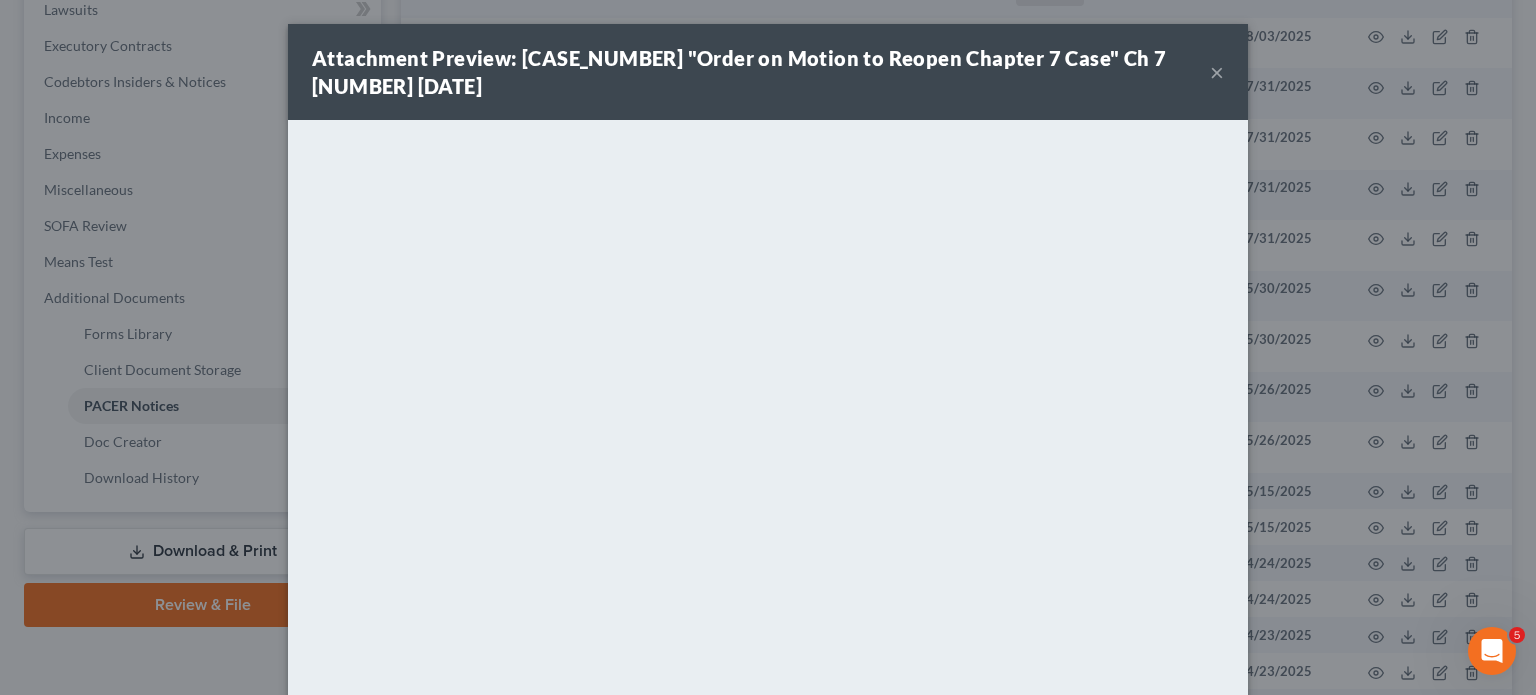 click on "×" at bounding box center [1217, 72] 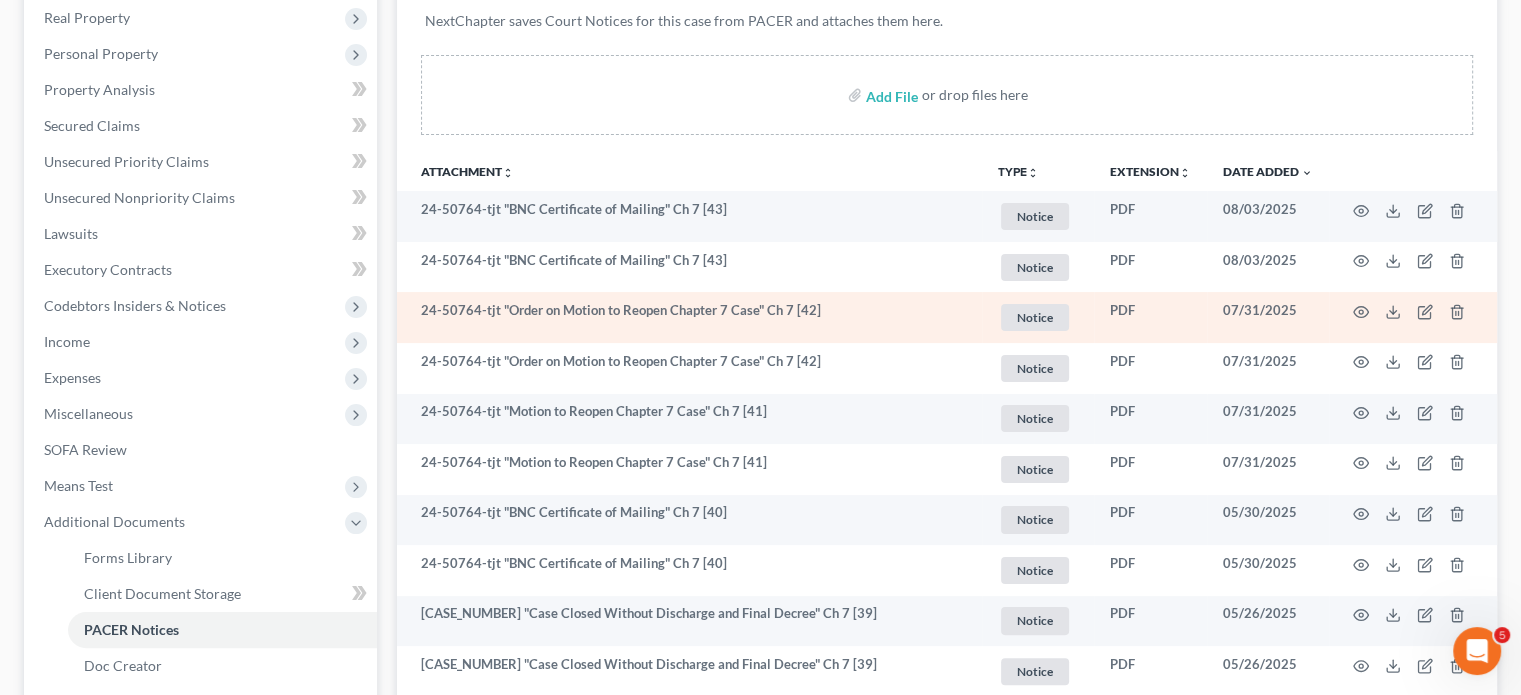 scroll, scrollTop: 0, scrollLeft: 0, axis: both 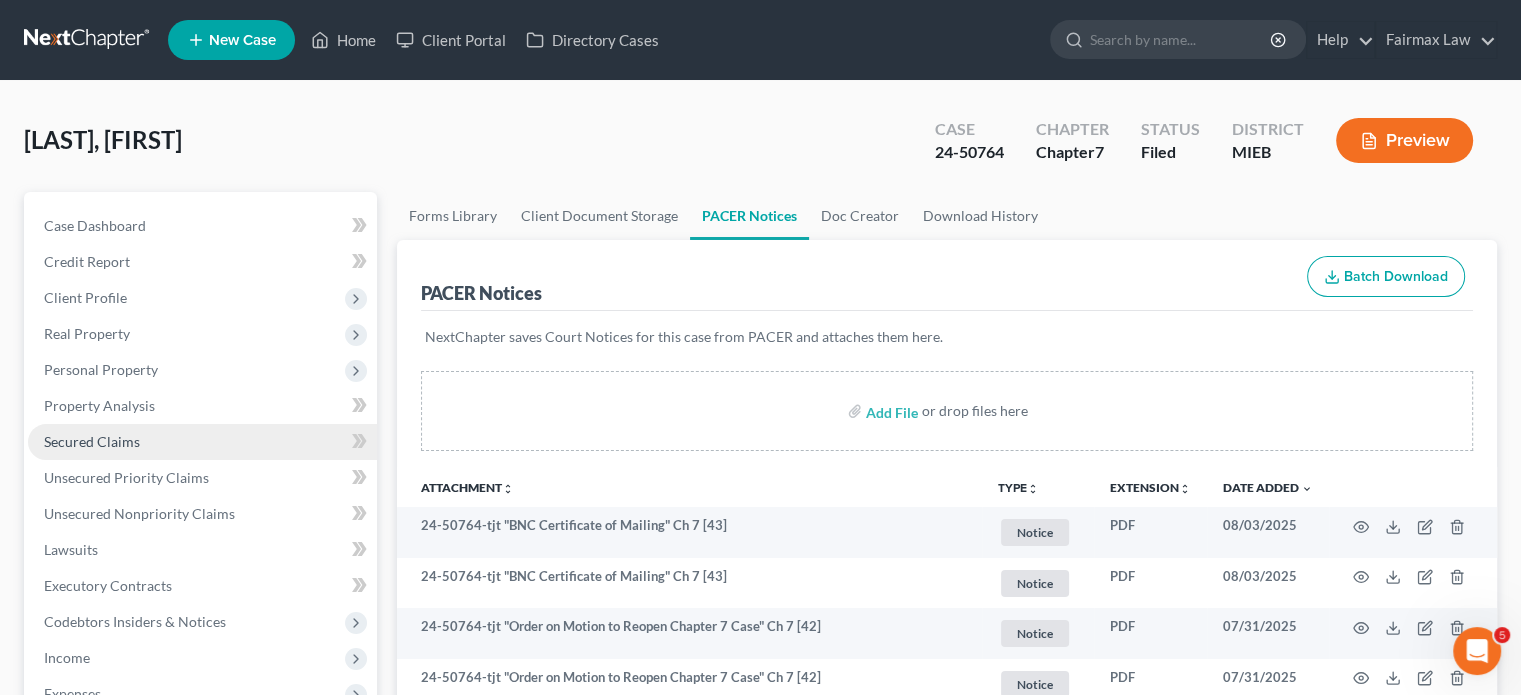 click on "Secured Claims" at bounding box center [202, 442] 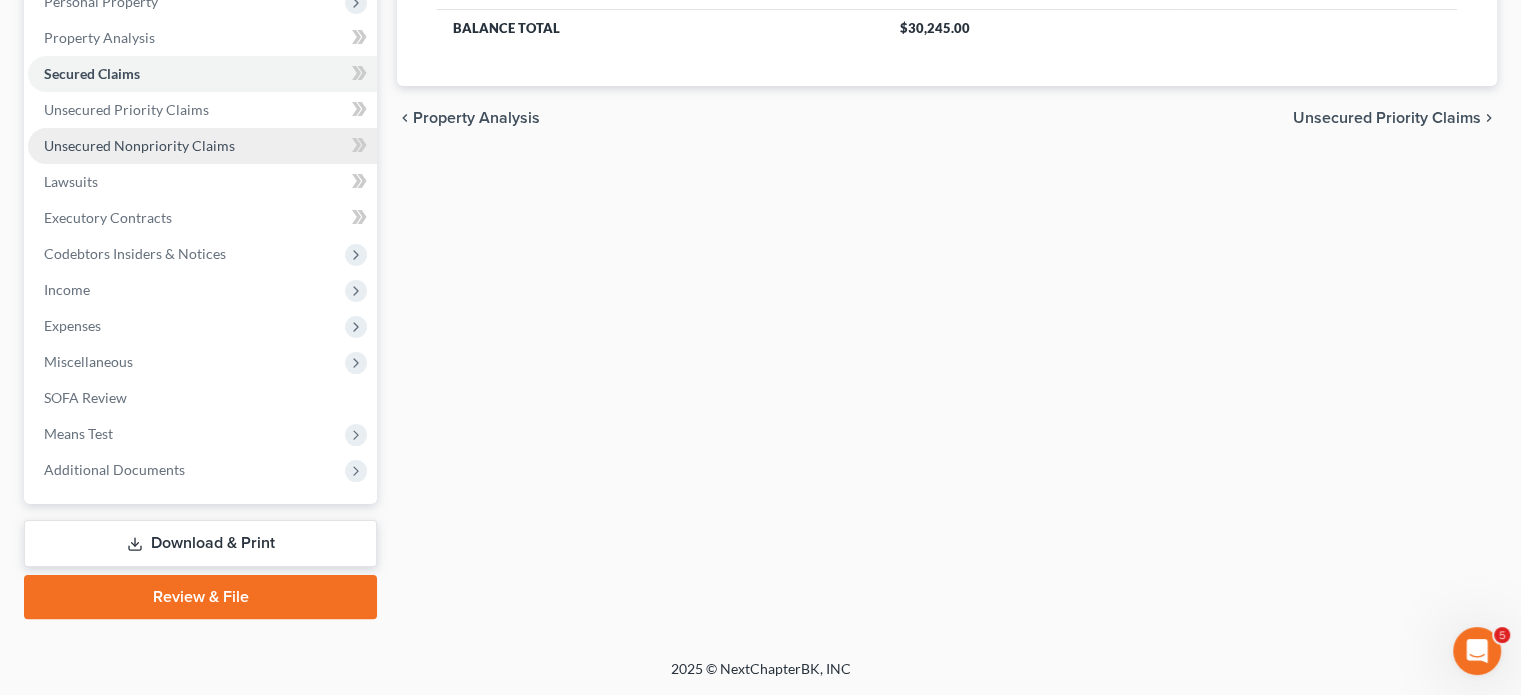 click on "Unsecured Nonpriority Claims" at bounding box center (139, 145) 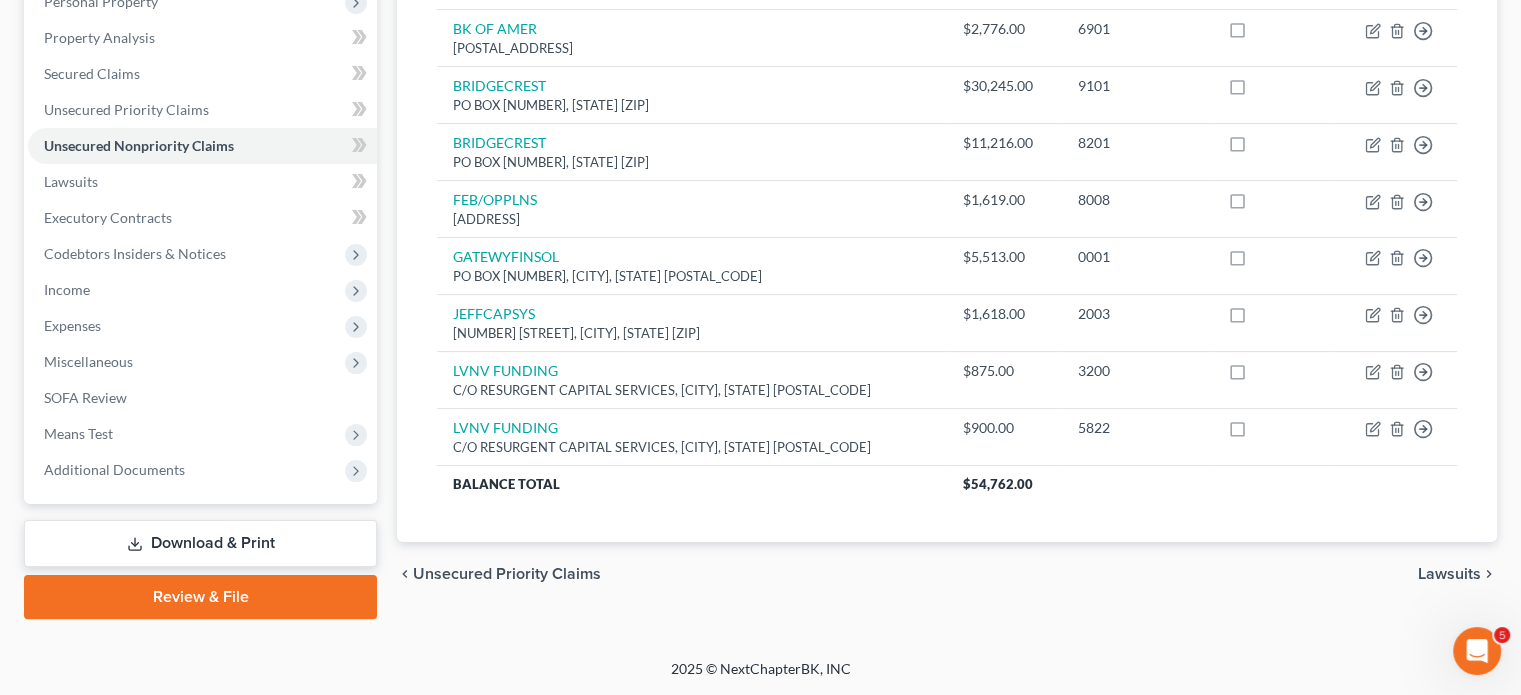 scroll, scrollTop: 384, scrollLeft: 0, axis: vertical 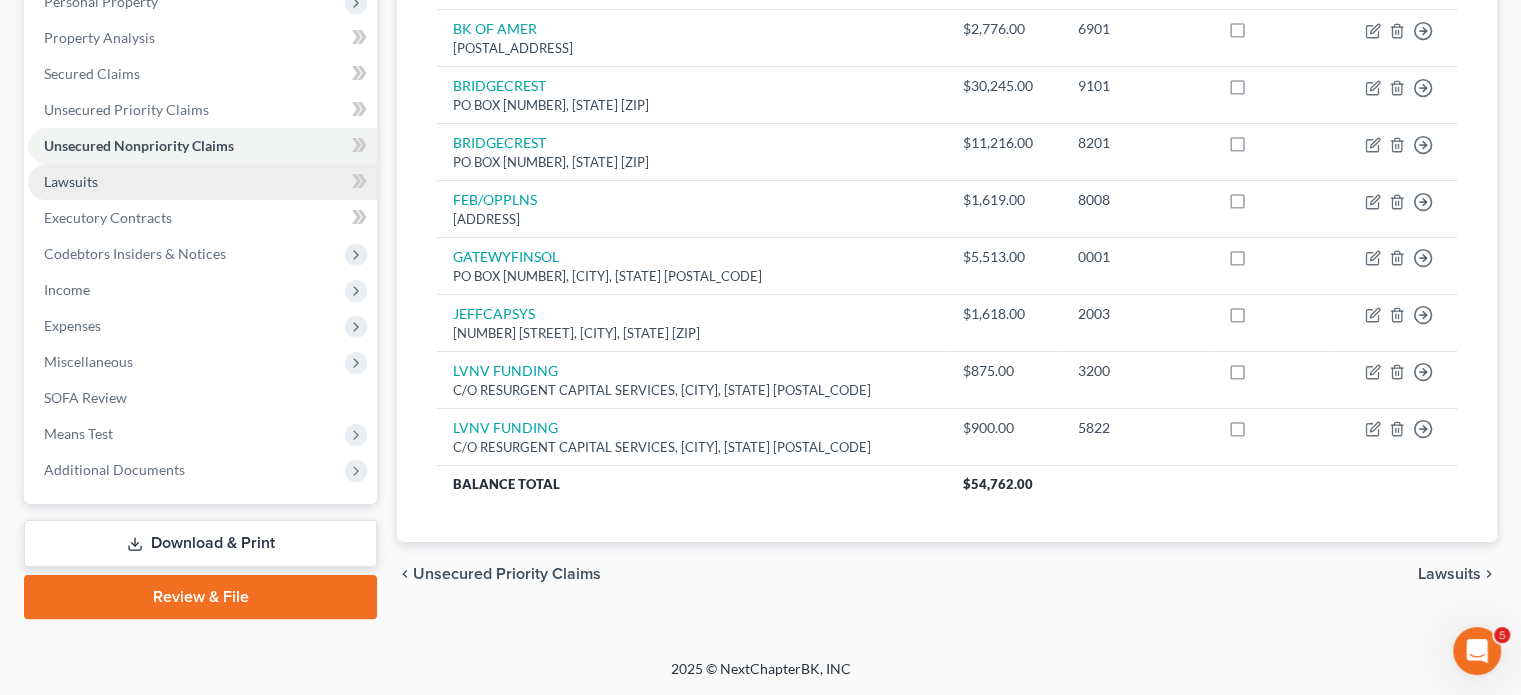 click on "Lawsuits" at bounding box center (202, 182) 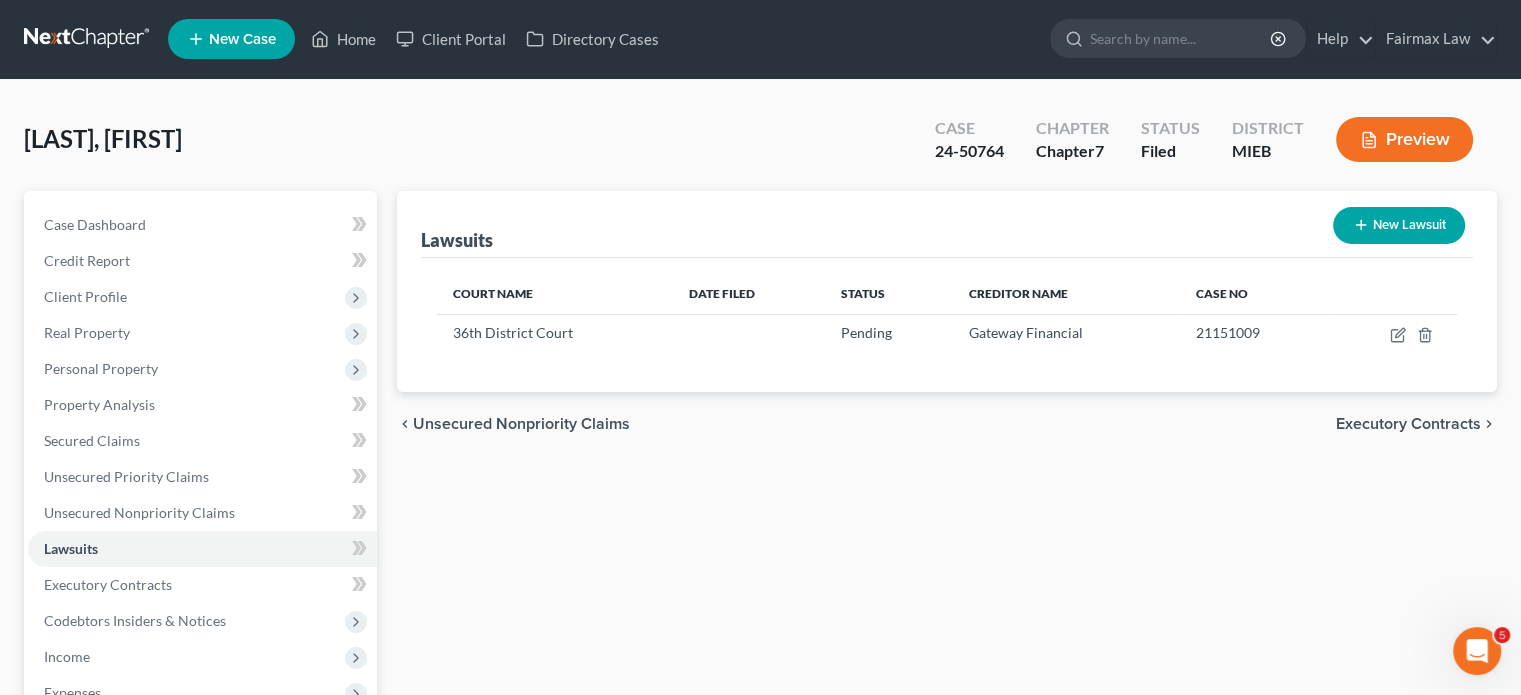 scroll, scrollTop: 0, scrollLeft: 0, axis: both 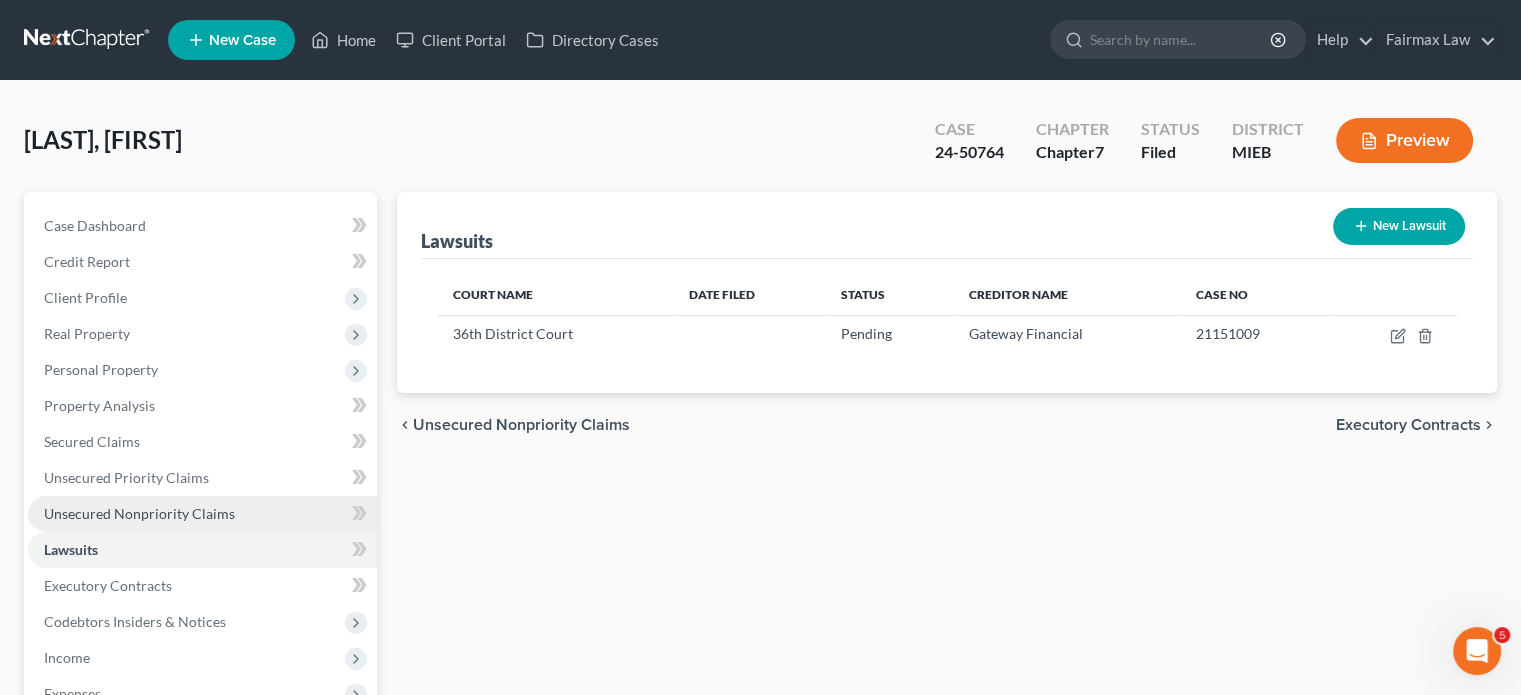 click on "Unsecured Nonpriority Claims" at bounding box center (139, 513) 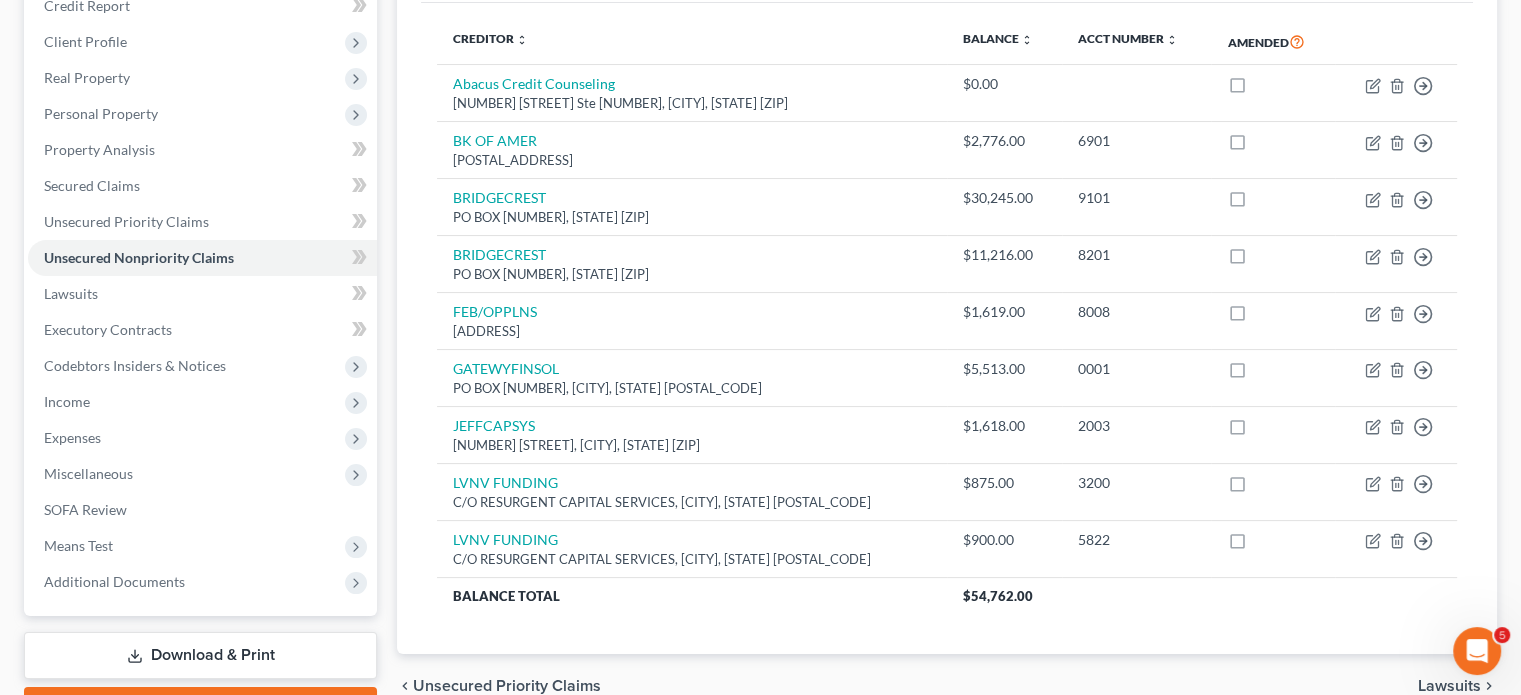 scroll, scrollTop: 259, scrollLeft: 0, axis: vertical 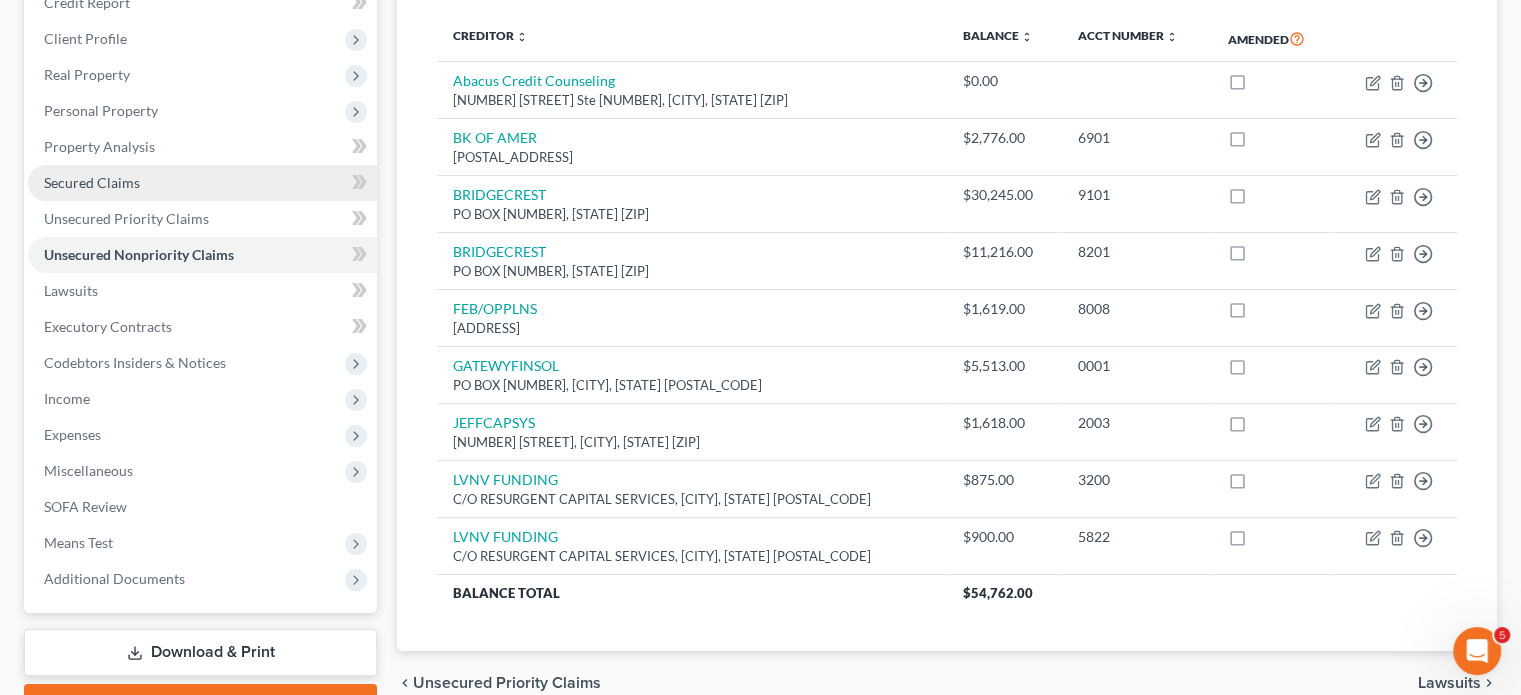 click on "Secured Claims" at bounding box center (92, 182) 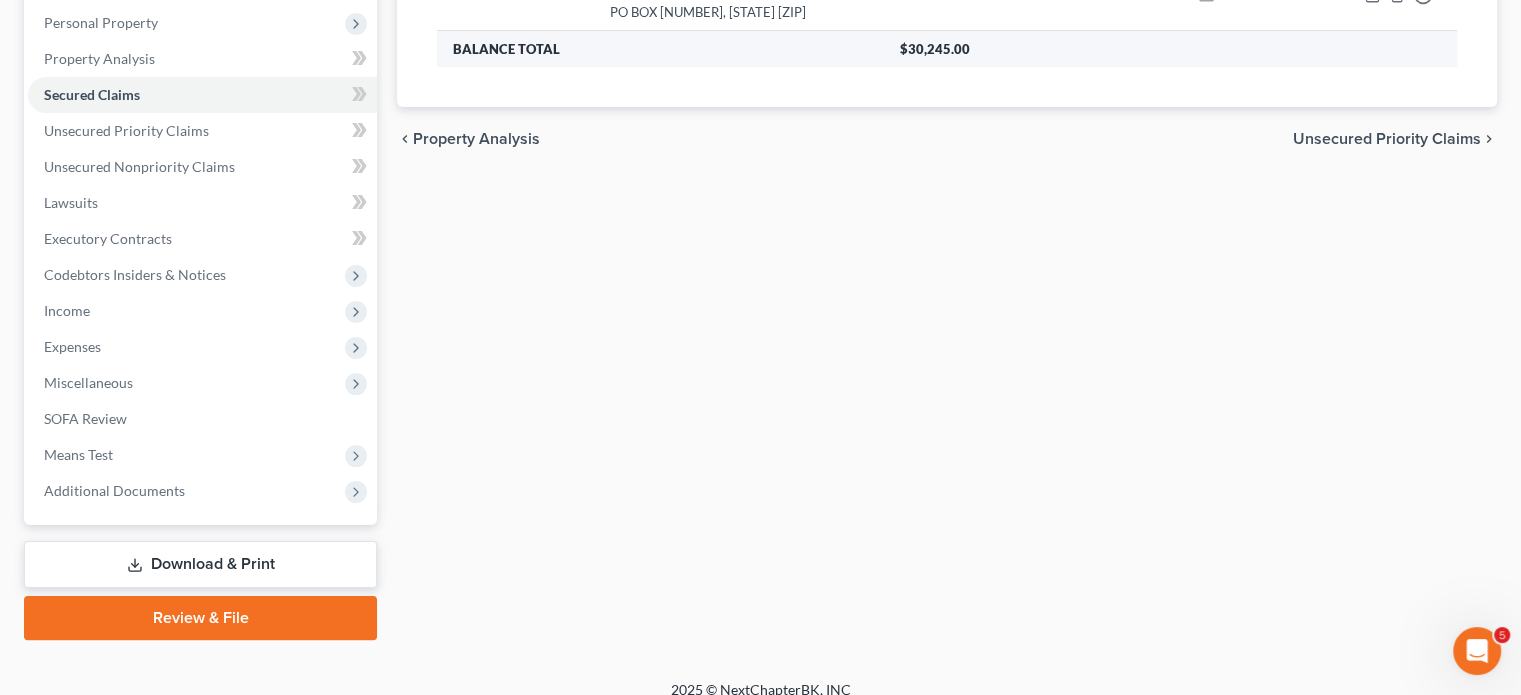 scroll, scrollTop: 348, scrollLeft: 0, axis: vertical 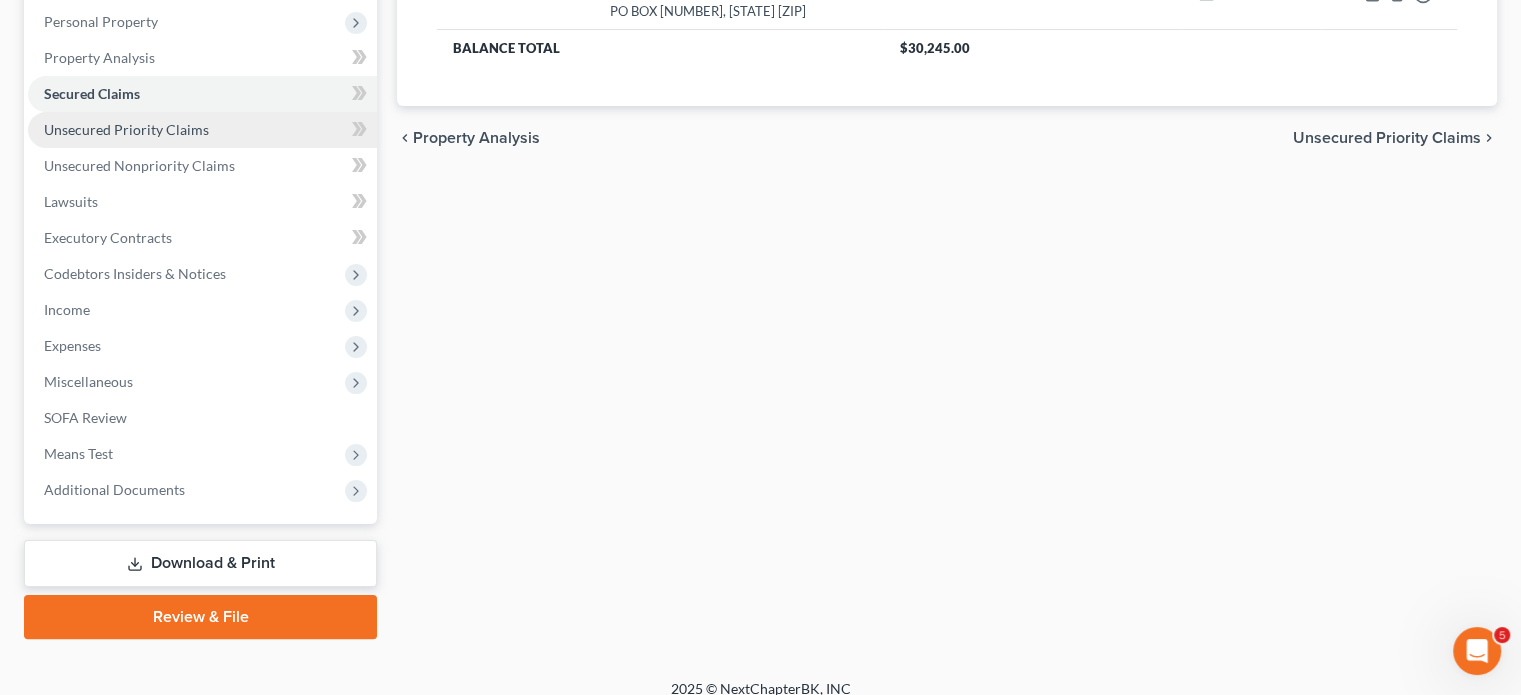 click on "Unsecured Priority Claims" at bounding box center (202, 130) 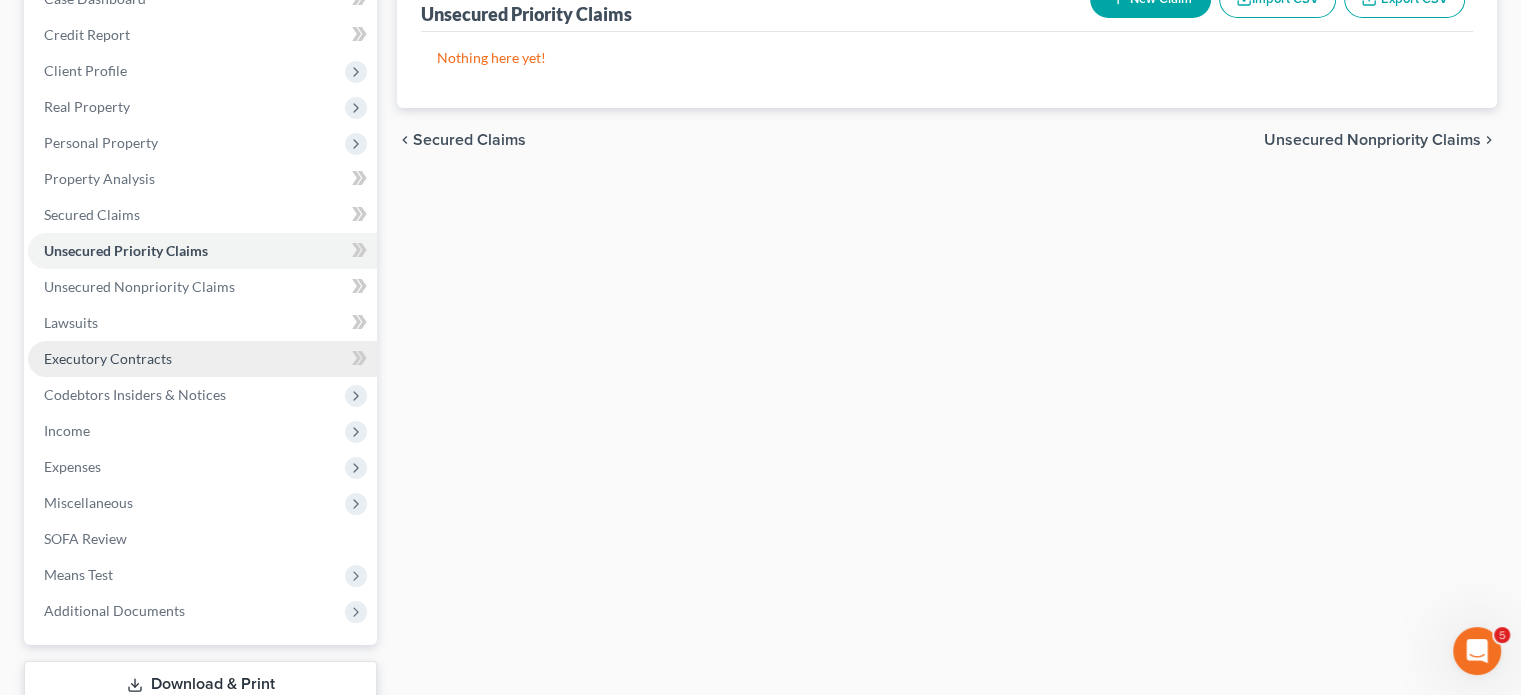 scroll, scrollTop: 228, scrollLeft: 0, axis: vertical 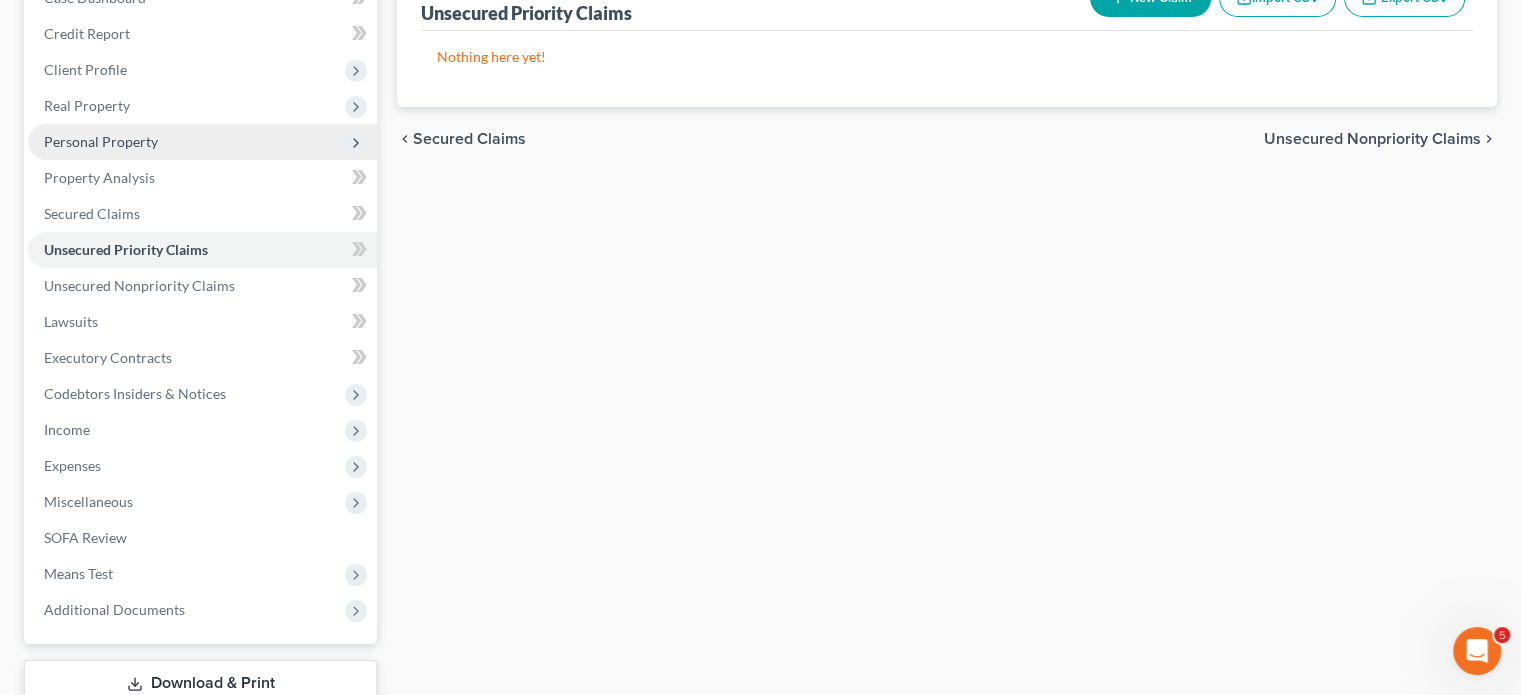 click on "Personal Property" at bounding box center (101, 141) 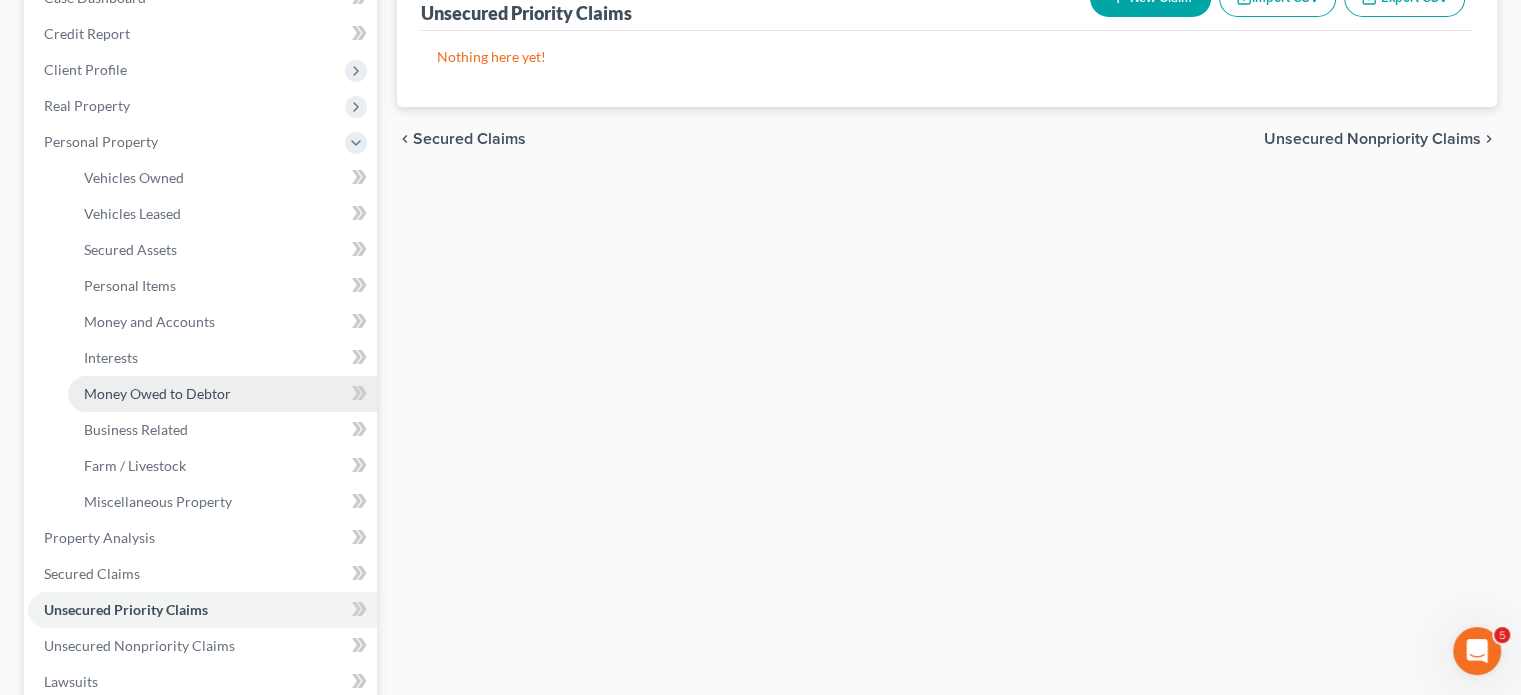 click on "Money Owed to Debtor" at bounding box center [157, 393] 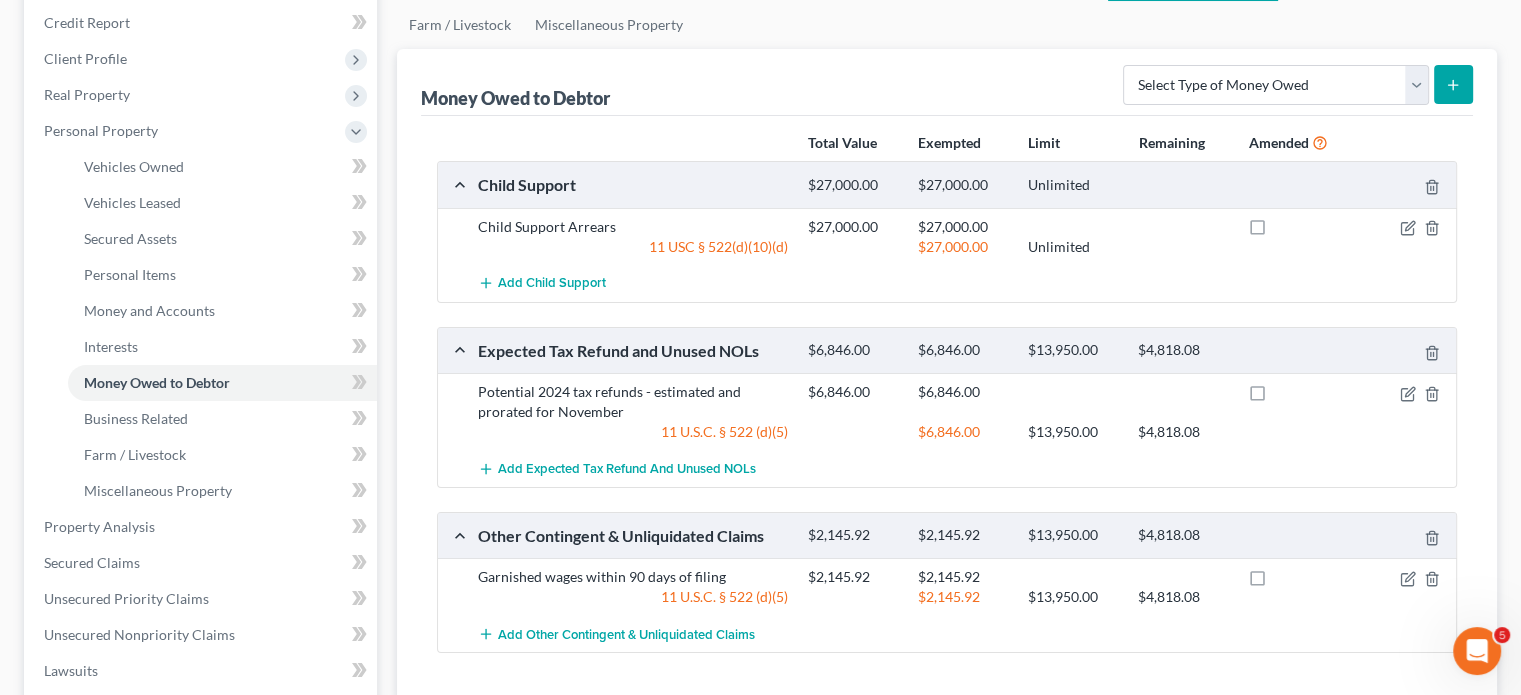 scroll, scrollTop: 0, scrollLeft: 0, axis: both 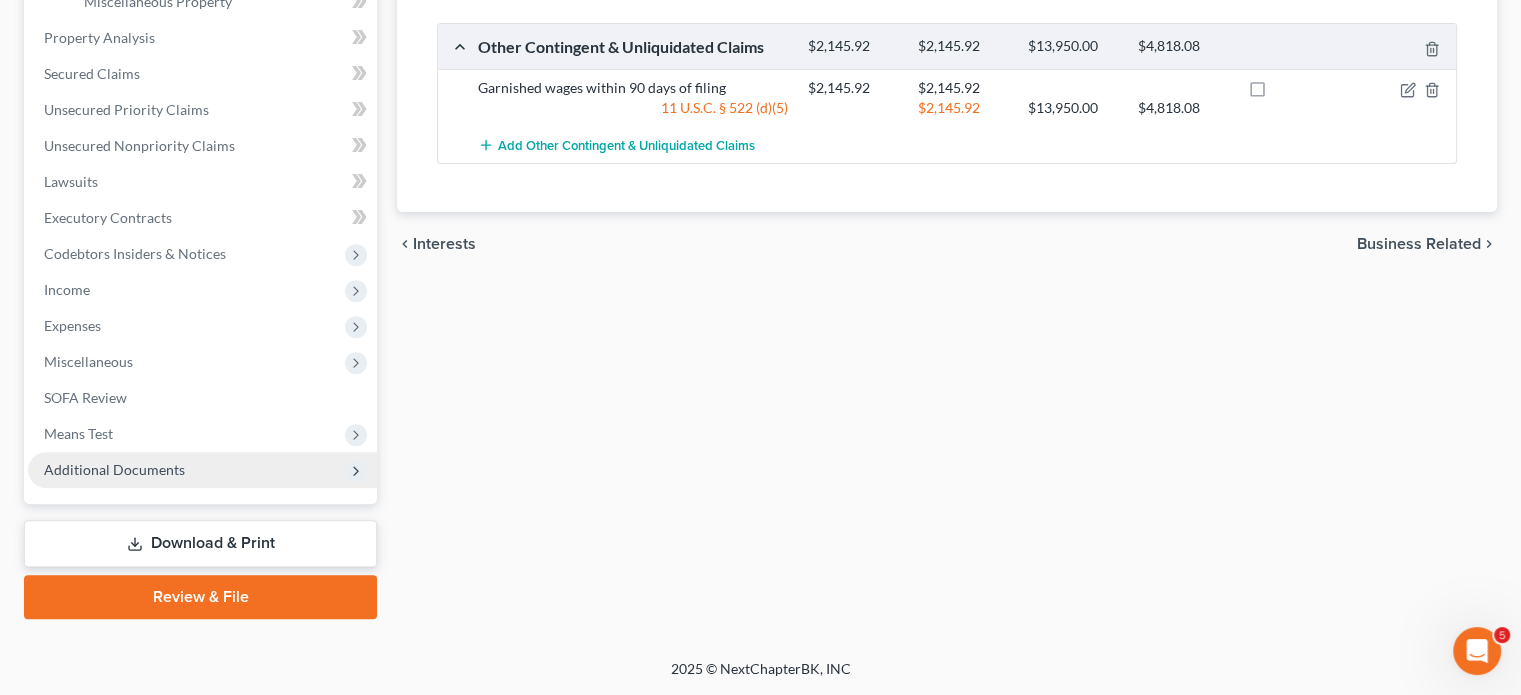 click on "Additional Documents" at bounding box center (114, 469) 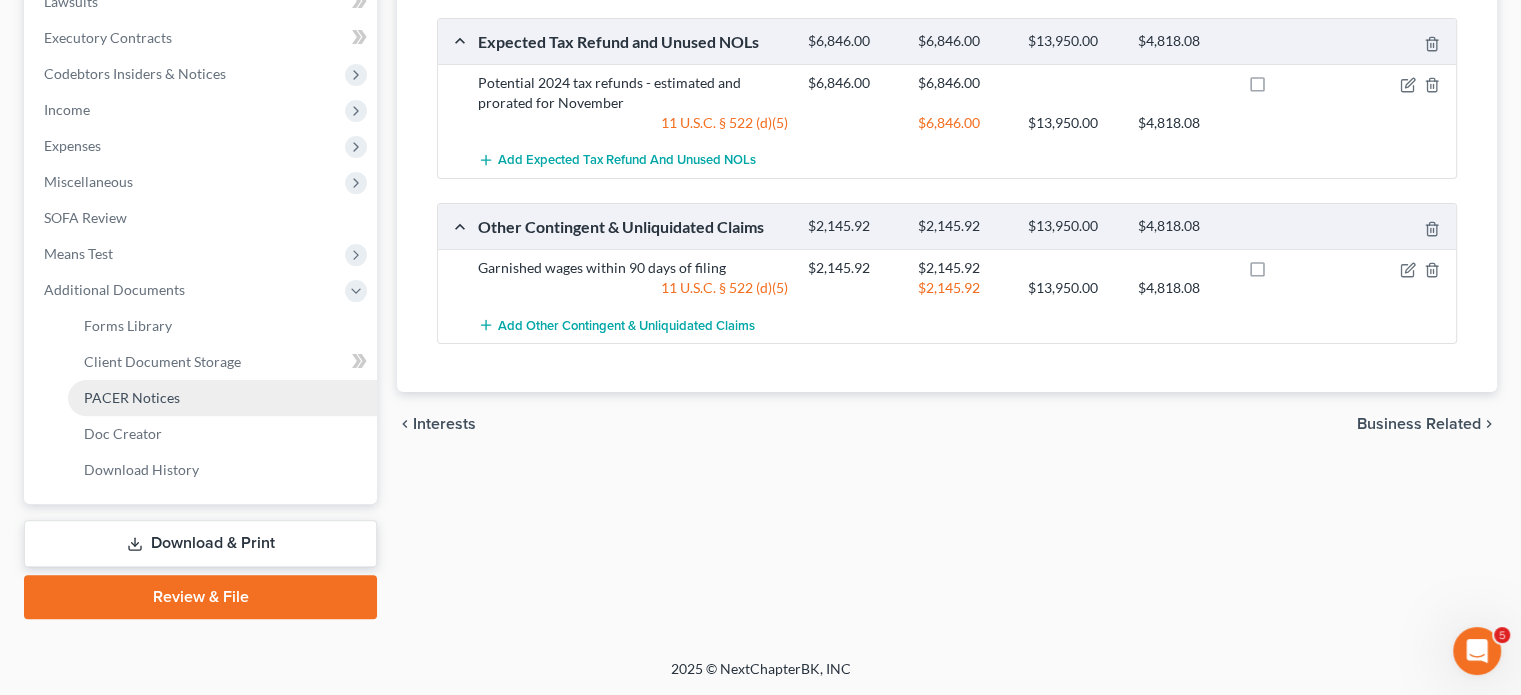 click on "PACER Notices" at bounding box center (132, 397) 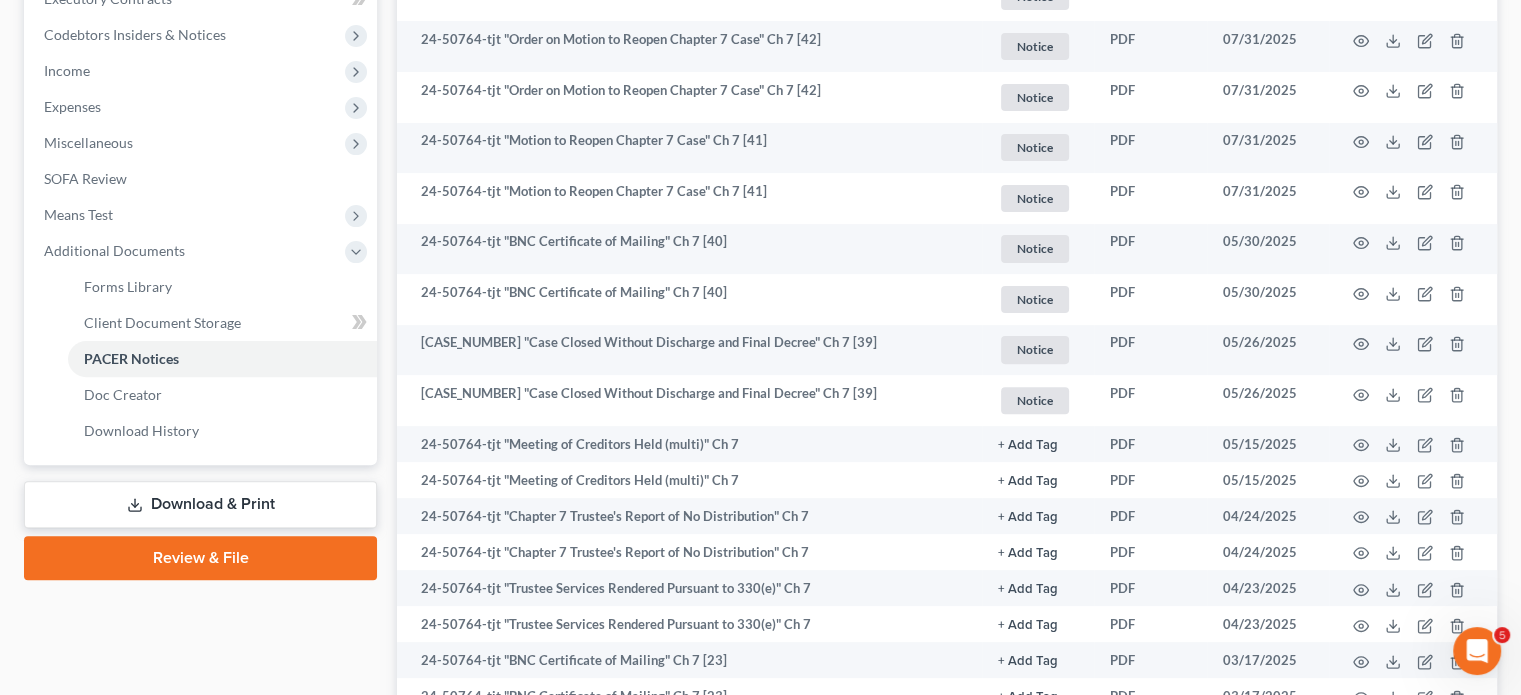 scroll, scrollTop: 586, scrollLeft: 0, axis: vertical 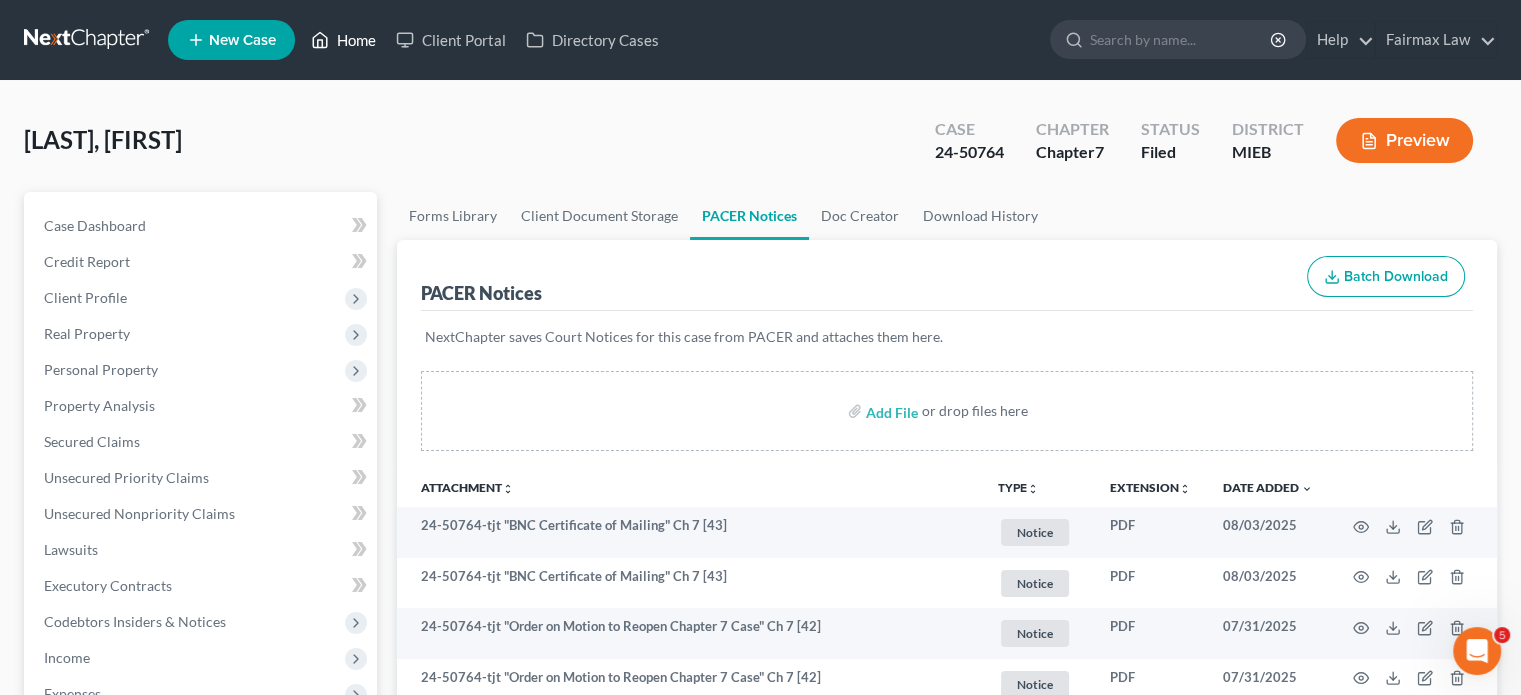 click on "Home" at bounding box center [343, 40] 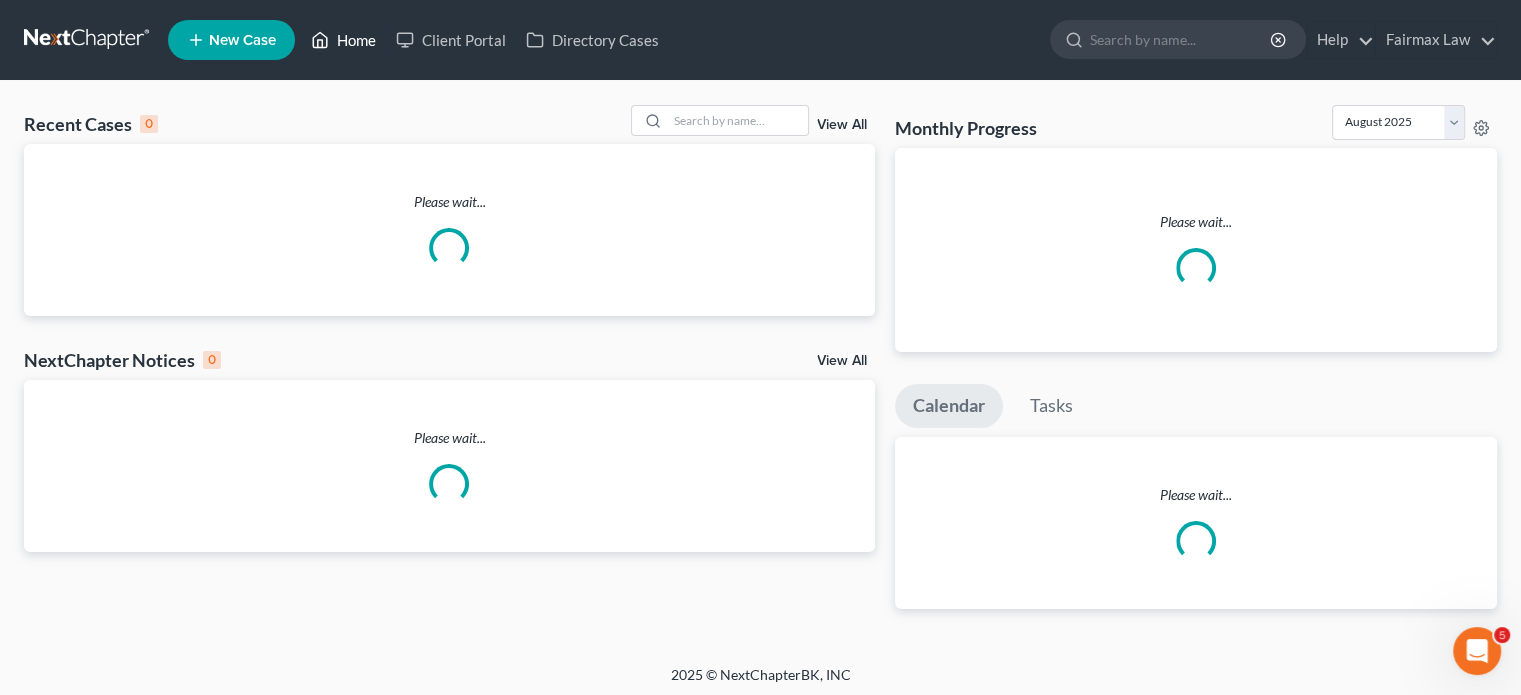 scroll, scrollTop: 0, scrollLeft: 0, axis: both 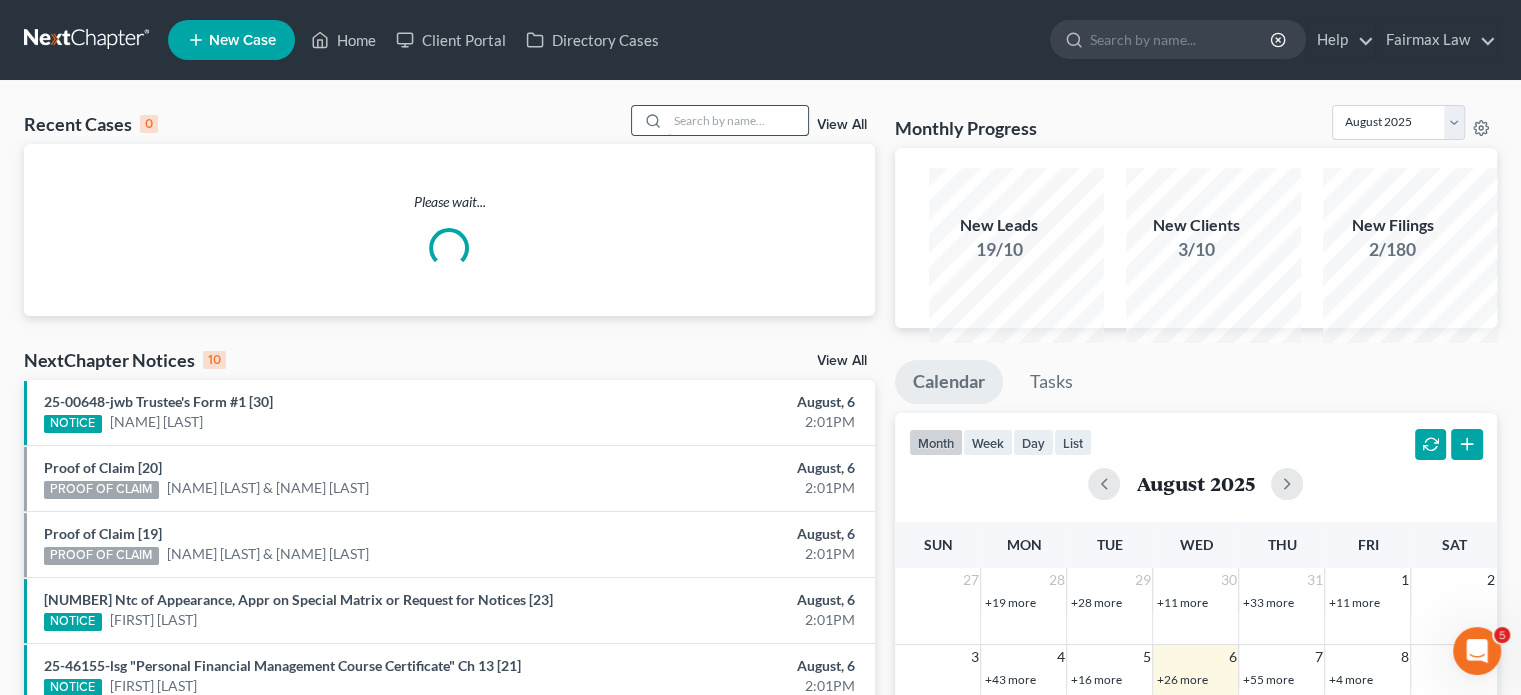click at bounding box center (738, 120) 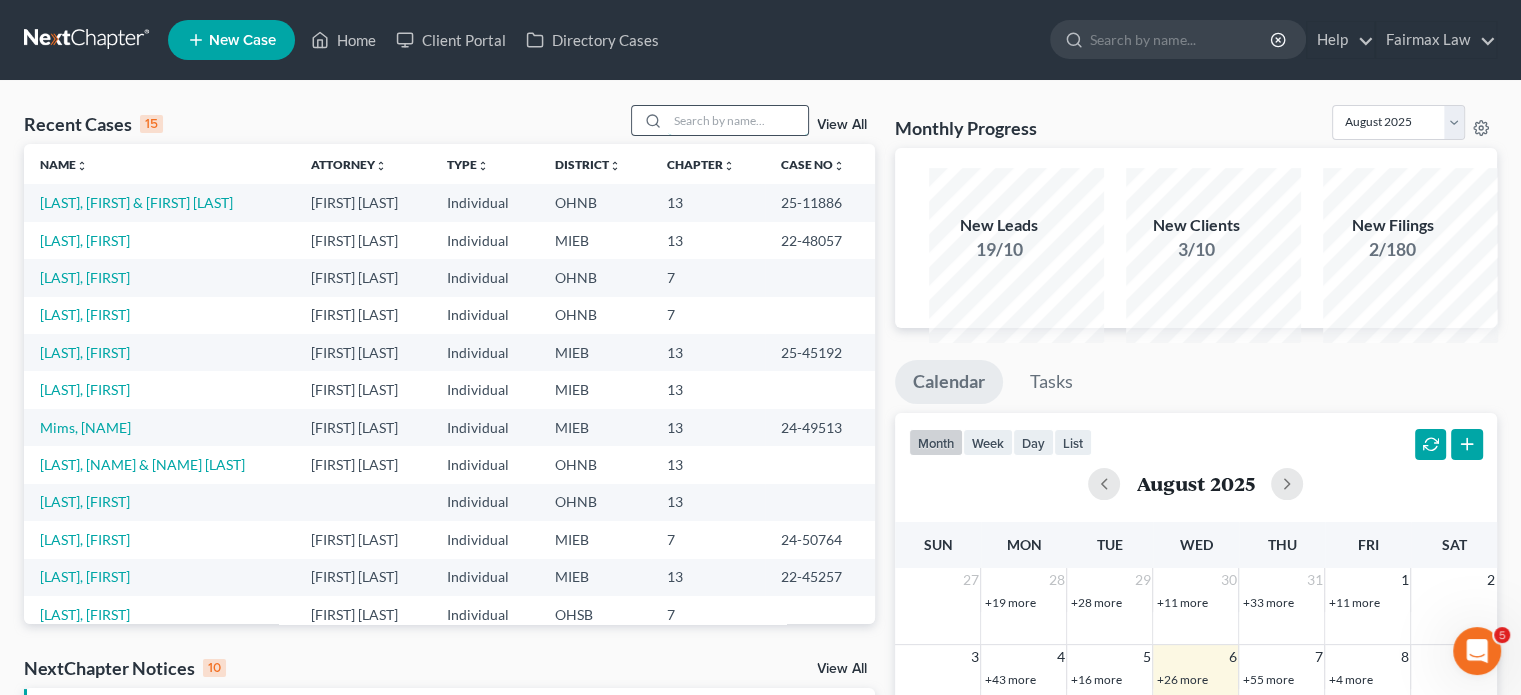 paste on "[FIRST] [LAST]" 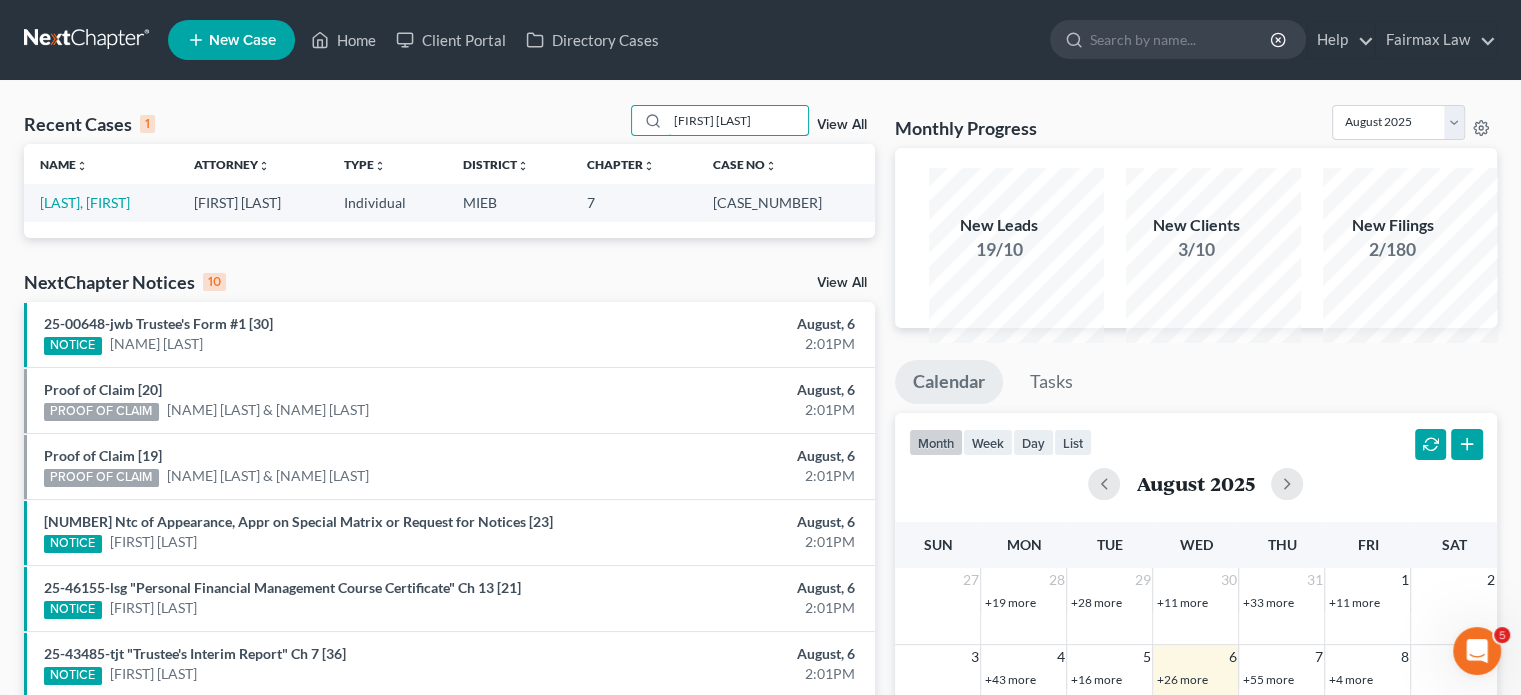 type on "[FIRST] [LAST]" 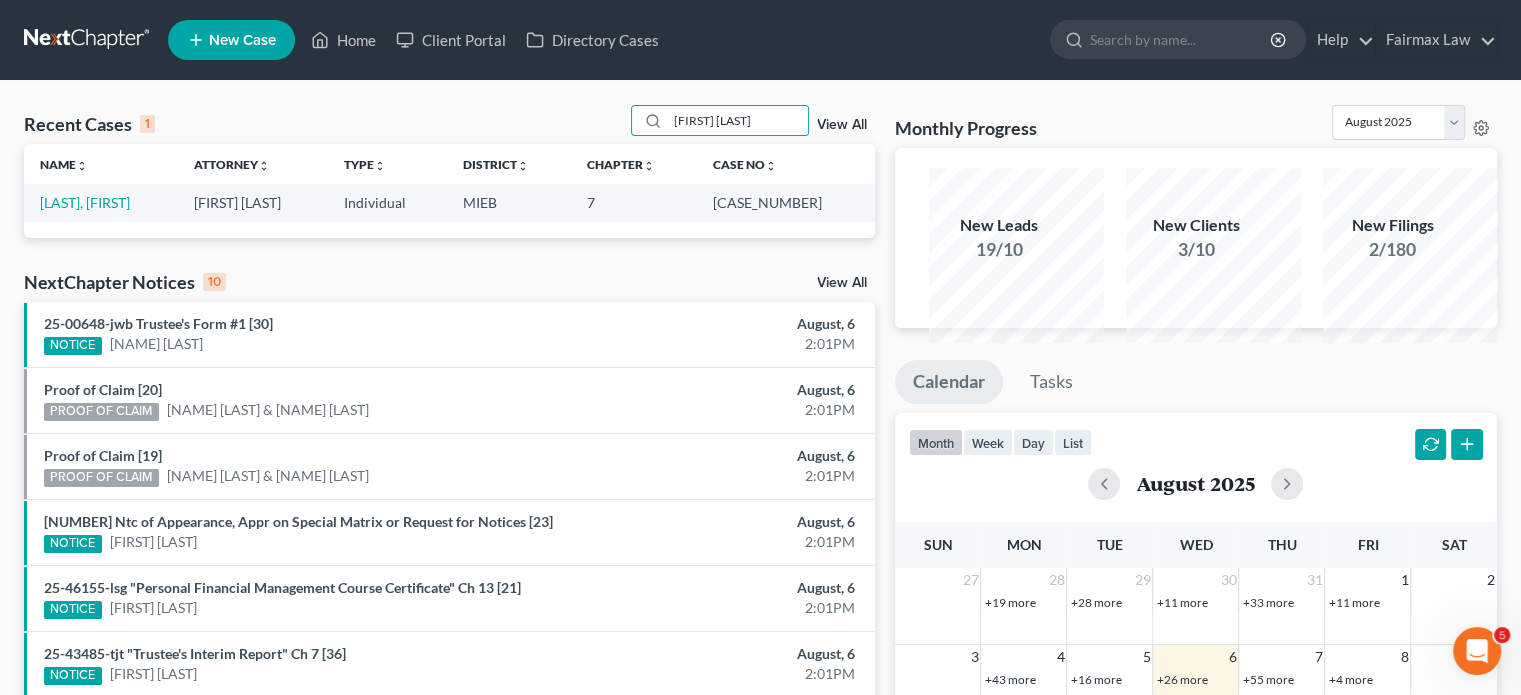 click on "[LAST], [FIRST]" at bounding box center (101, 202) 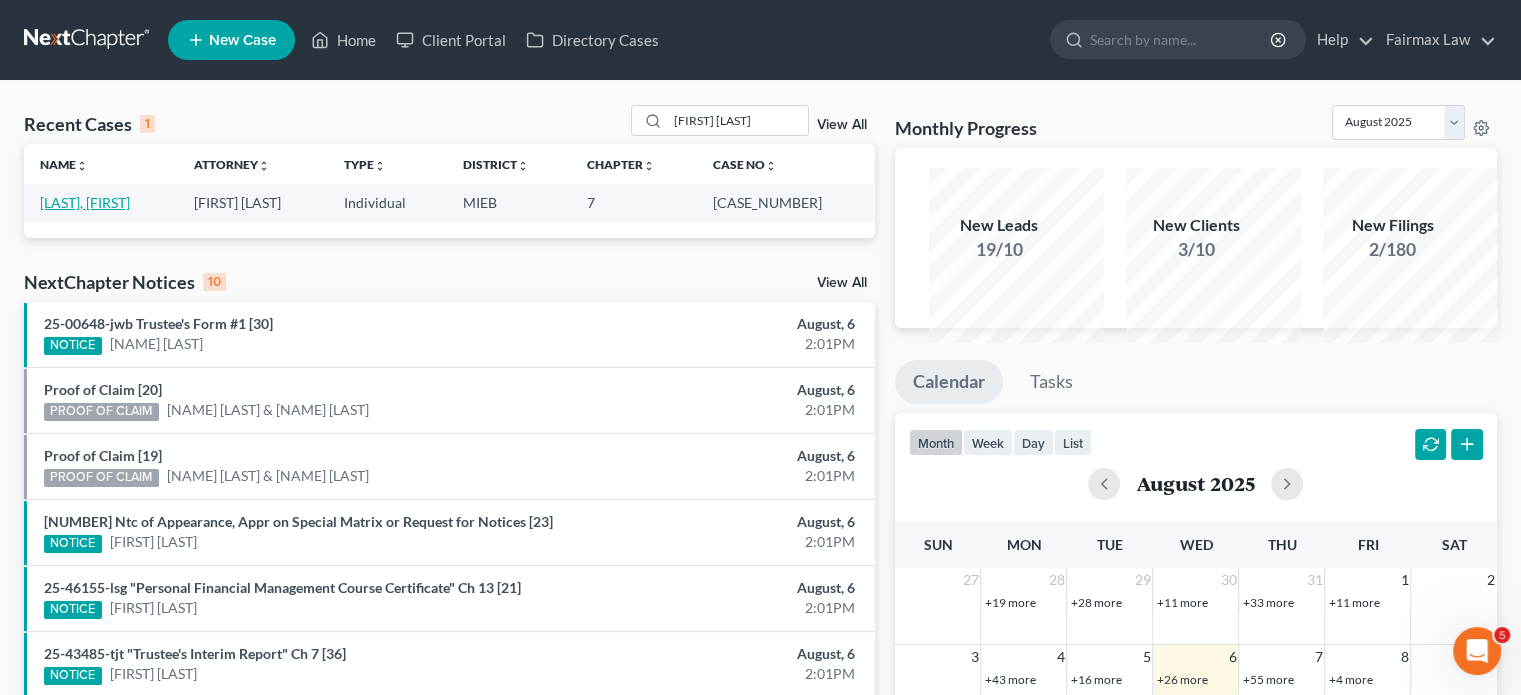 click on "[LAST], [FIRST]" at bounding box center (85, 202) 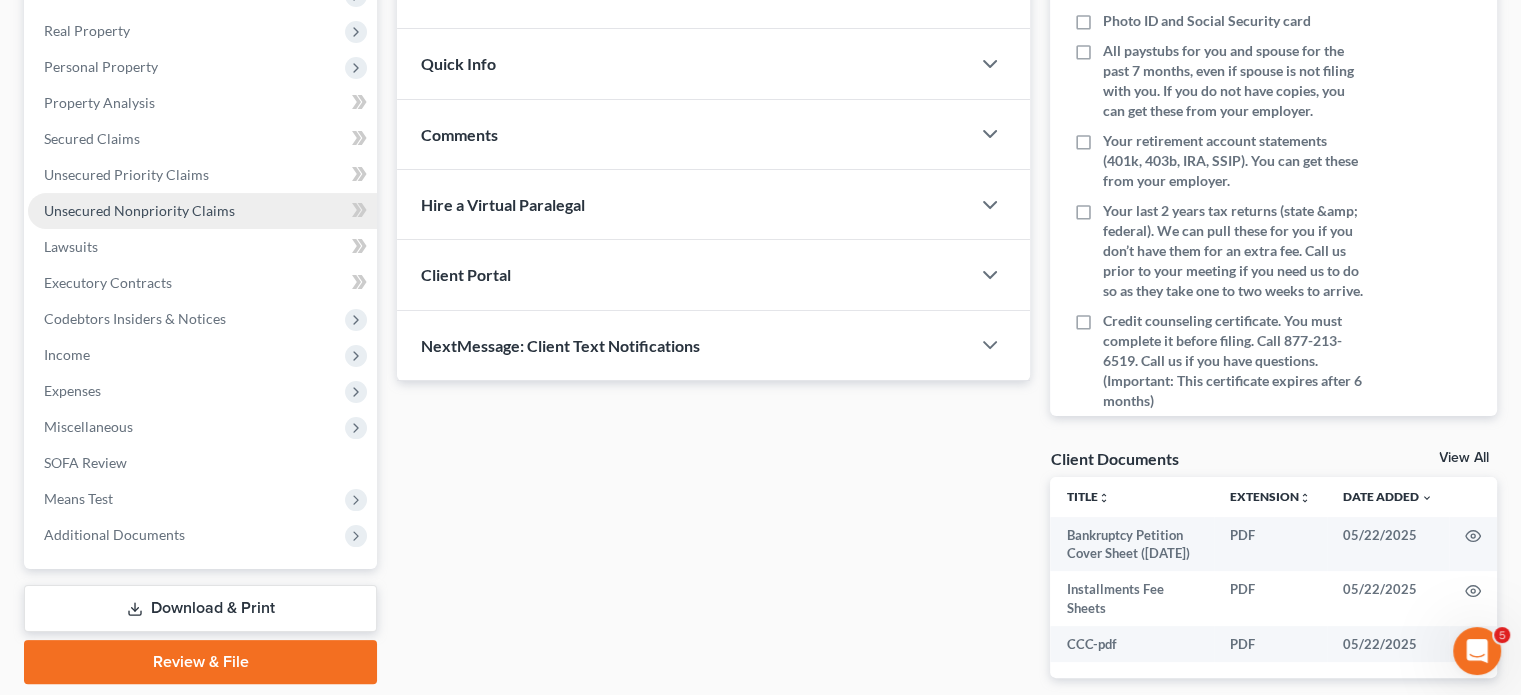 scroll, scrollTop: 783, scrollLeft: 0, axis: vertical 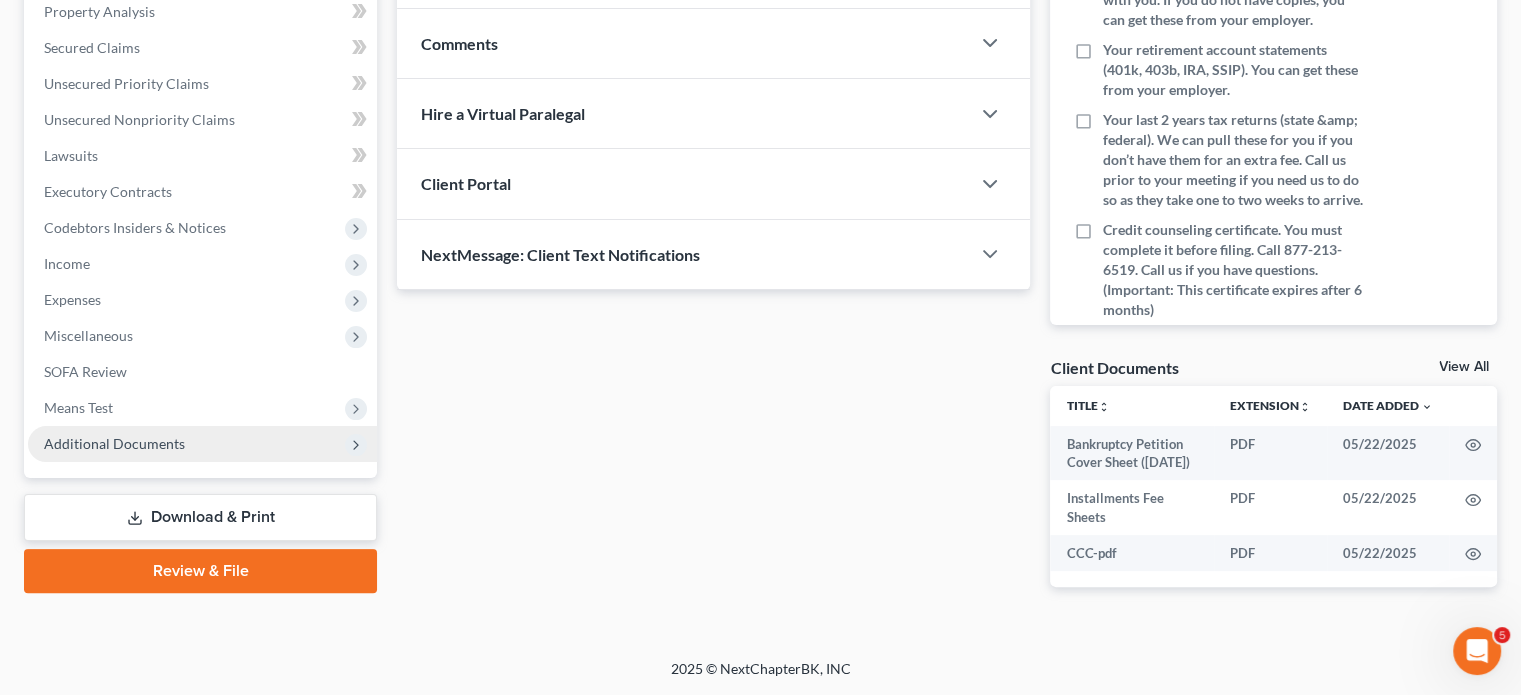 click on "Additional Documents" at bounding box center [114, 443] 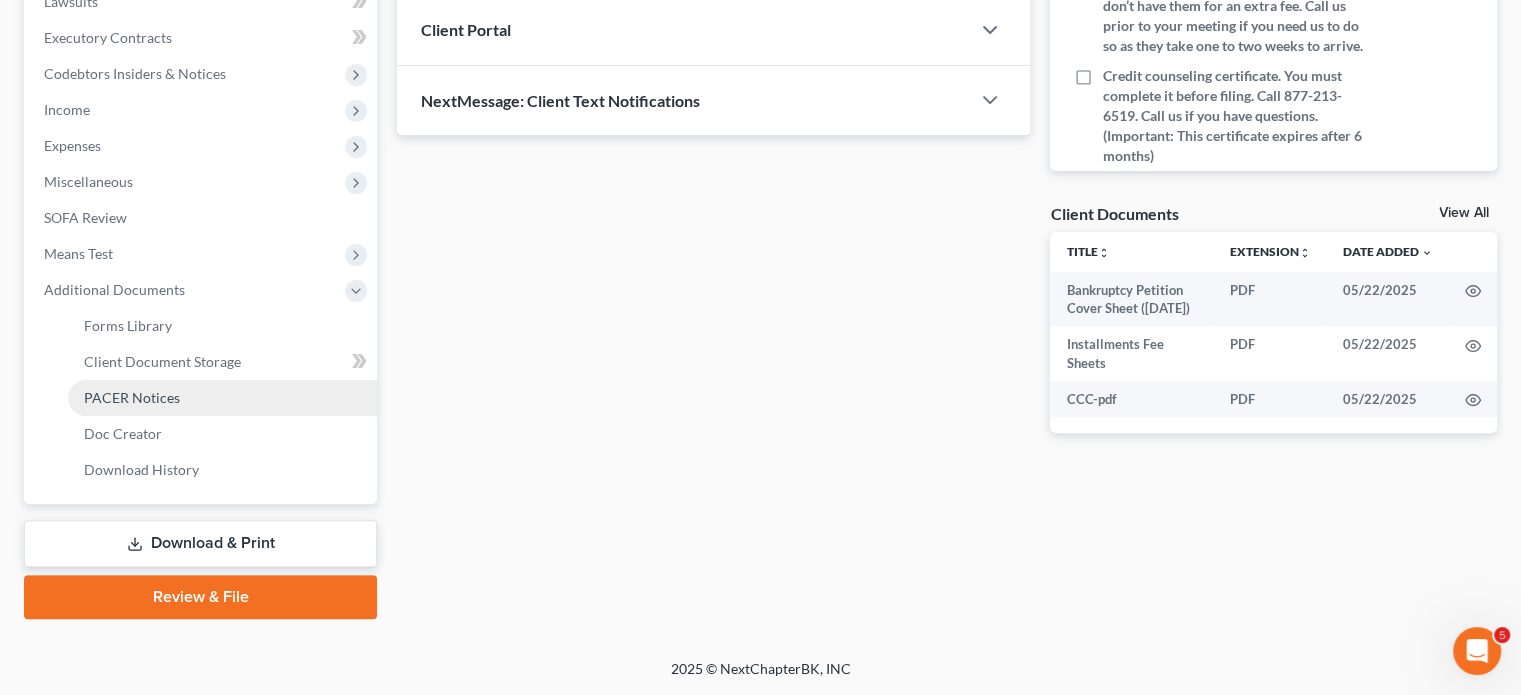 click on "PACER Notices" at bounding box center (222, 398) 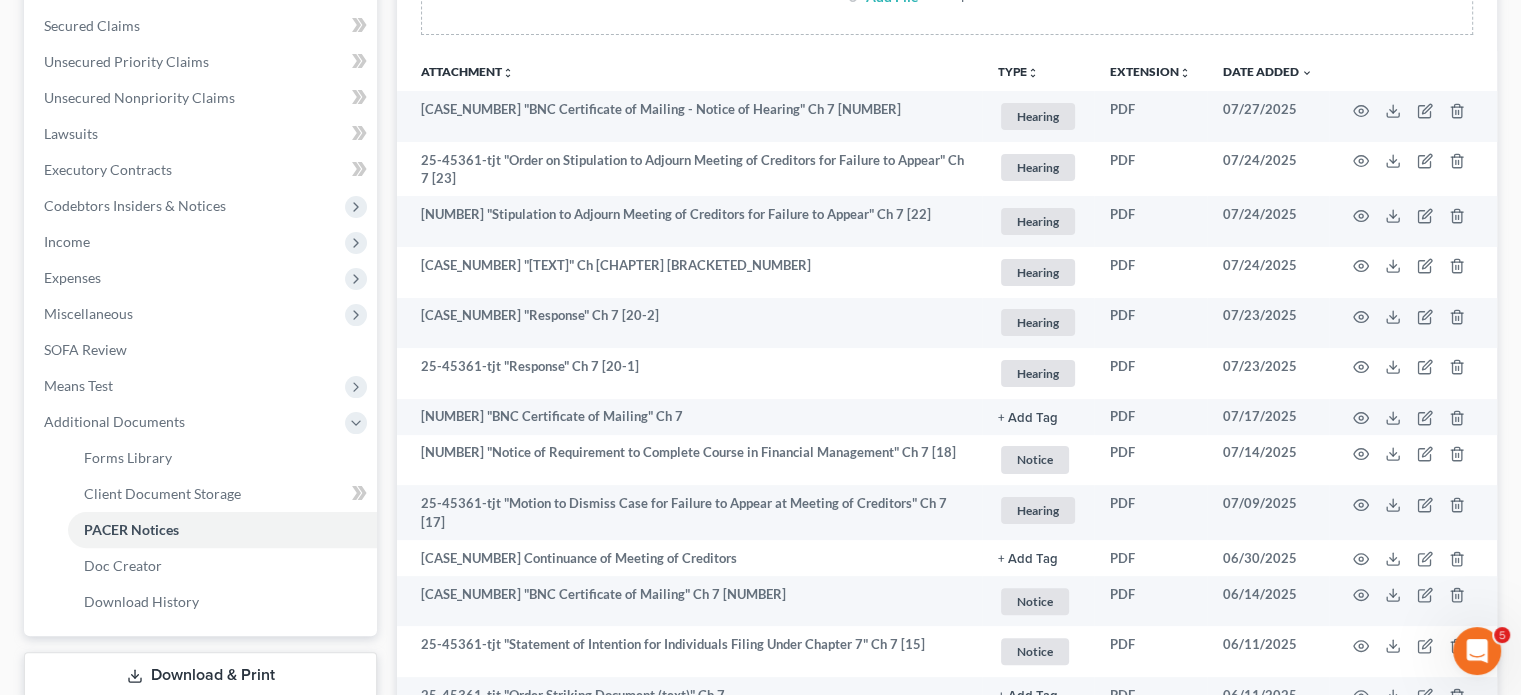scroll, scrollTop: 420, scrollLeft: 0, axis: vertical 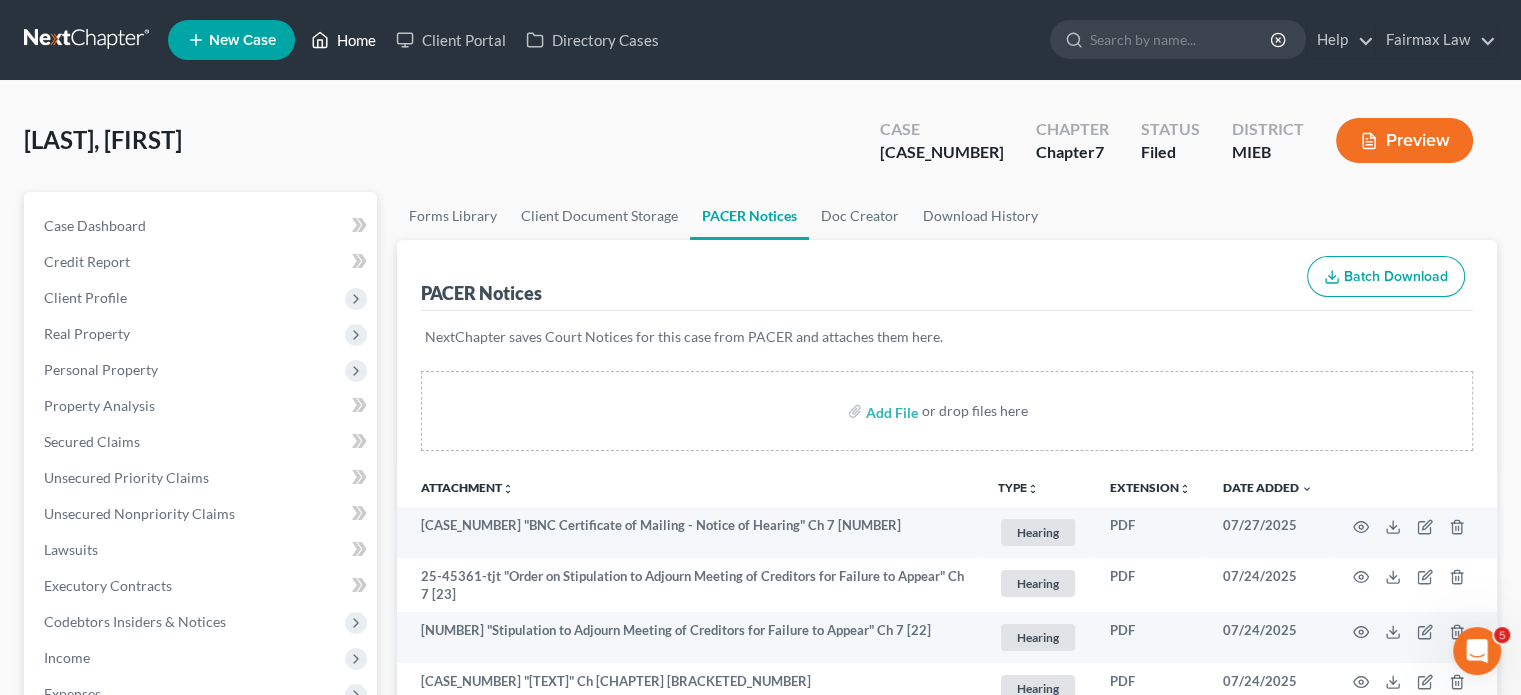 click on "Home" at bounding box center [343, 40] 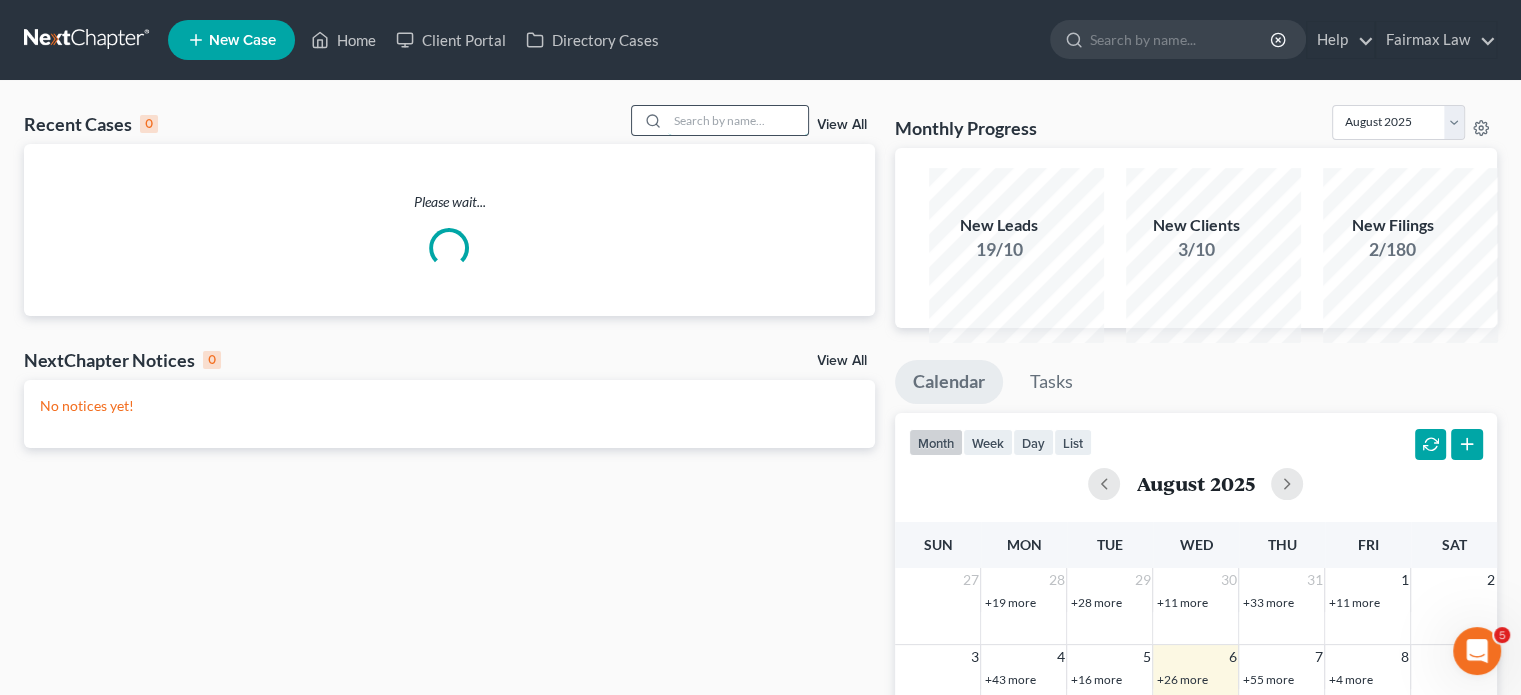 click at bounding box center (738, 120) 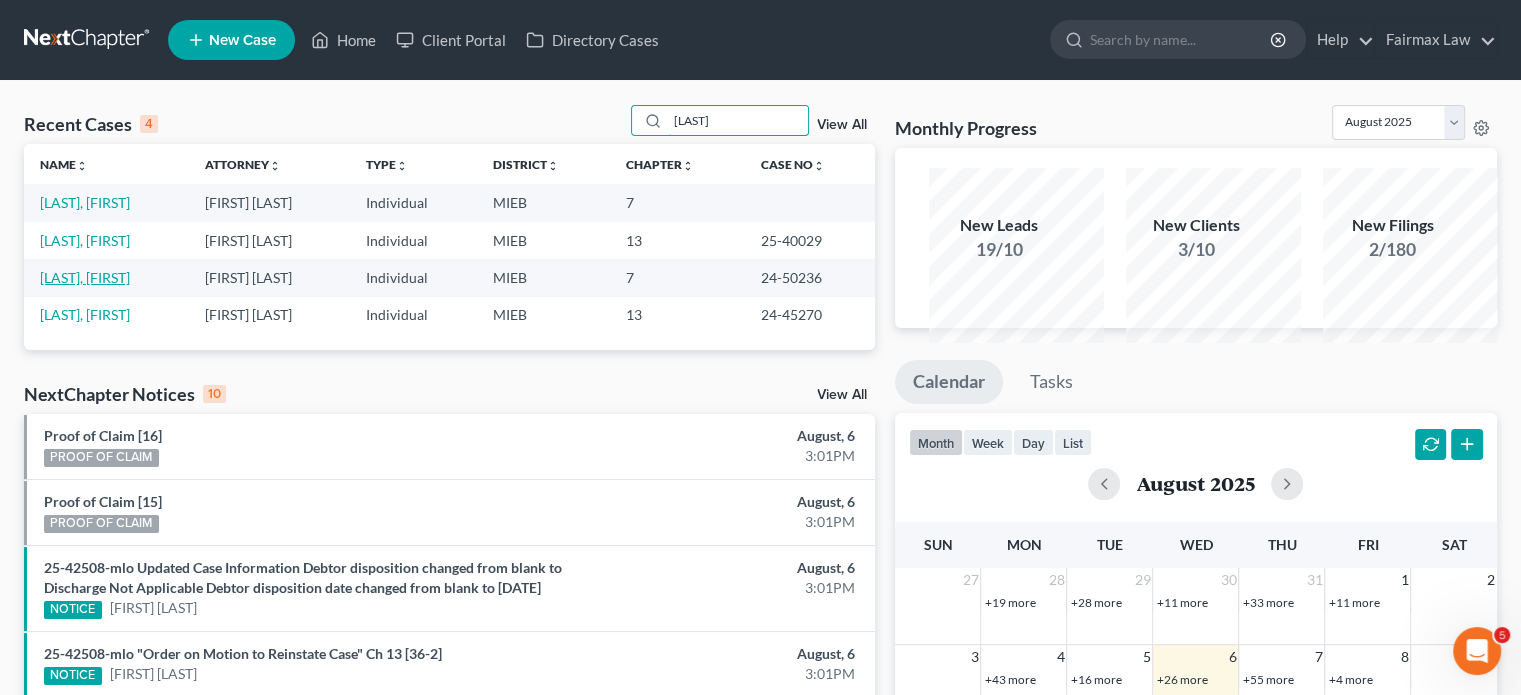 type on "[LAST]" 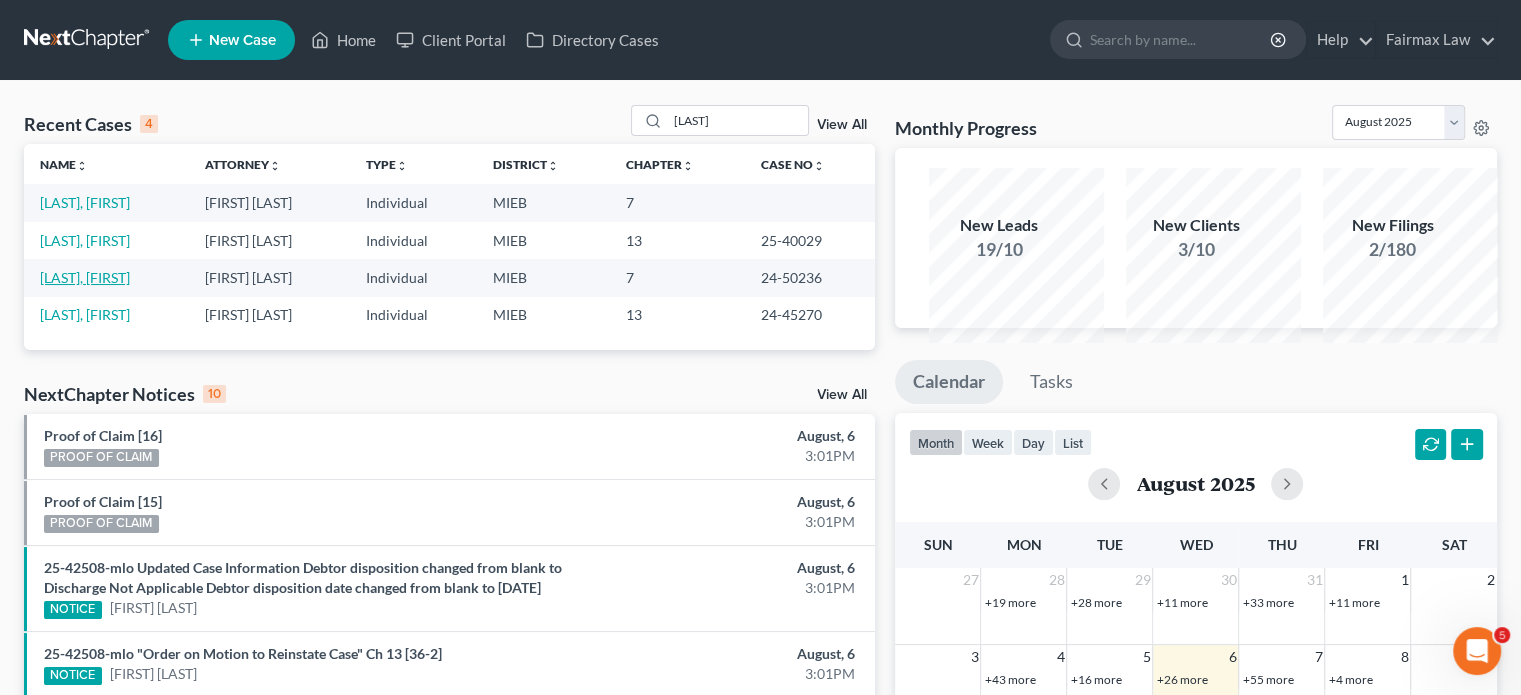 click on "[LAST], [FIRST]" at bounding box center (85, 277) 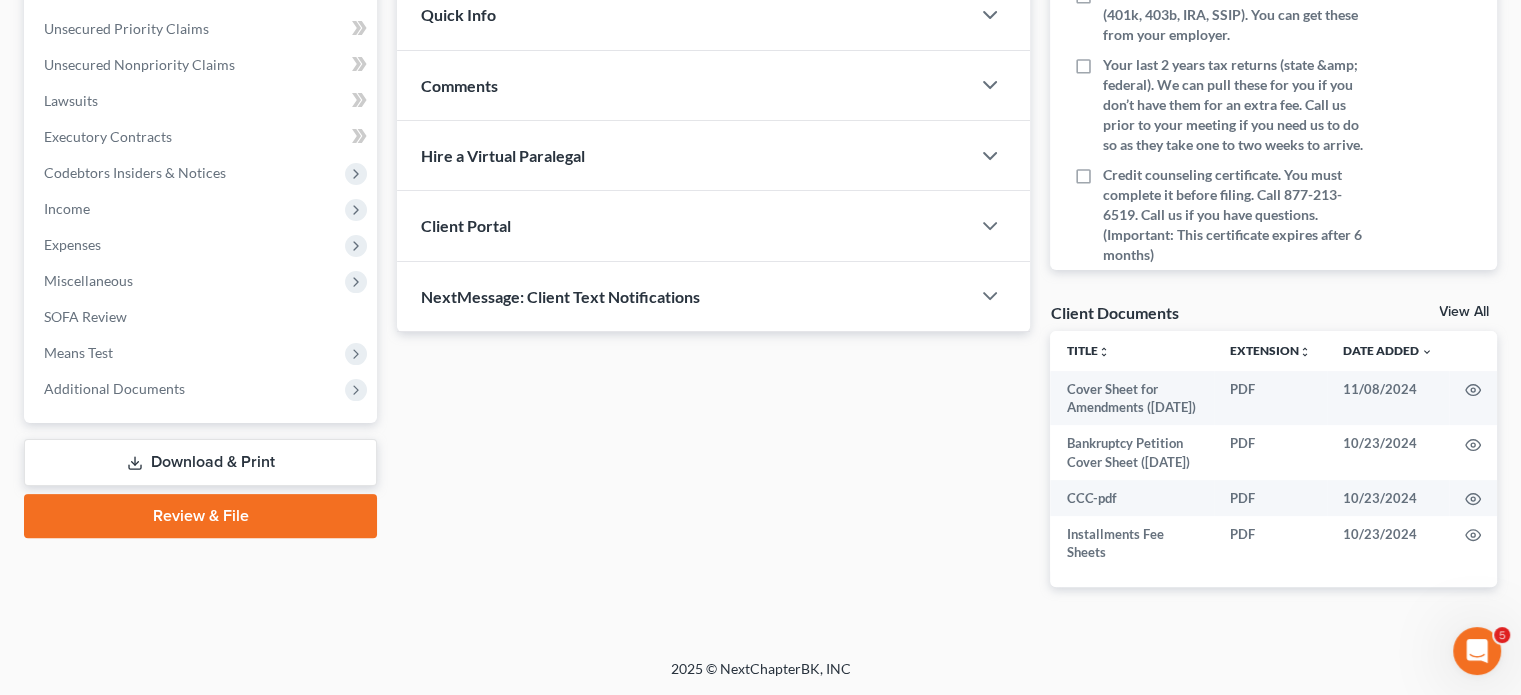 scroll, scrollTop: 791, scrollLeft: 0, axis: vertical 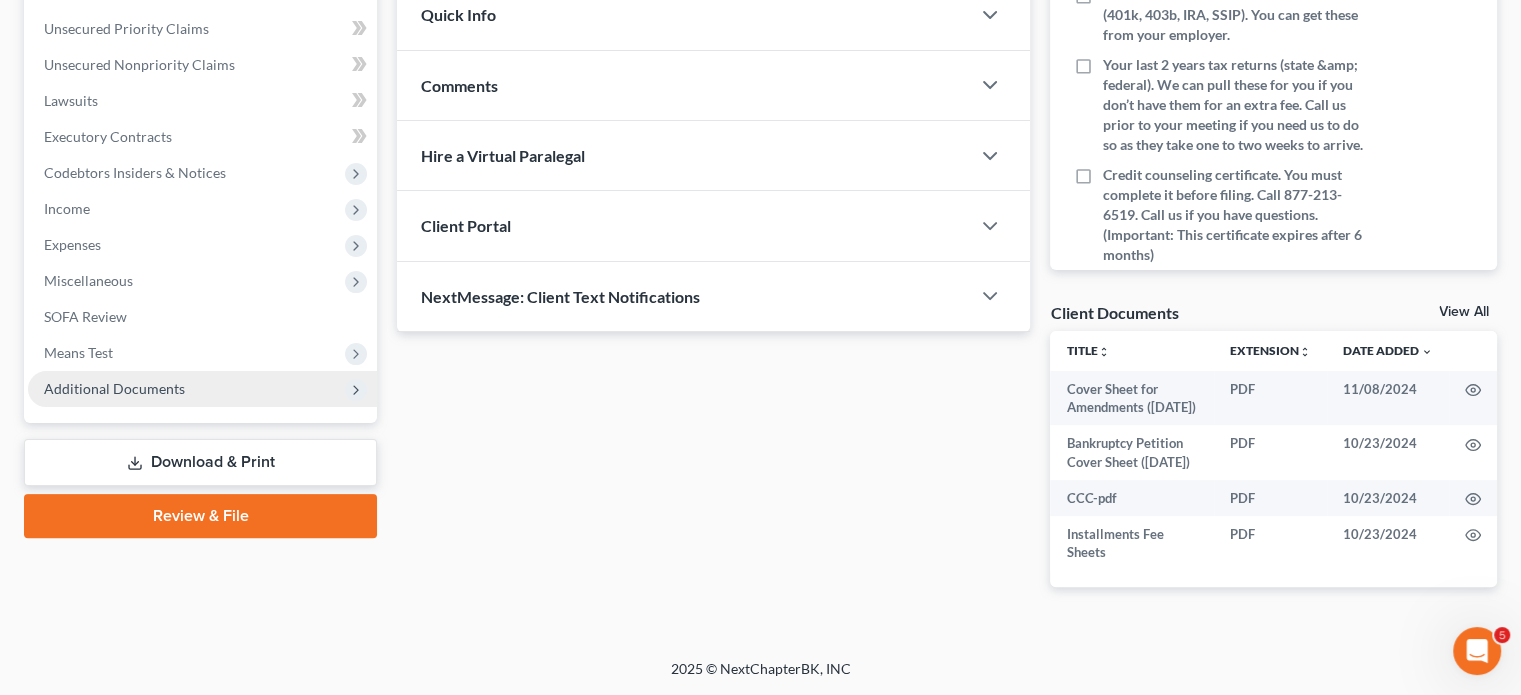 click on "Additional Documents" at bounding box center [202, 389] 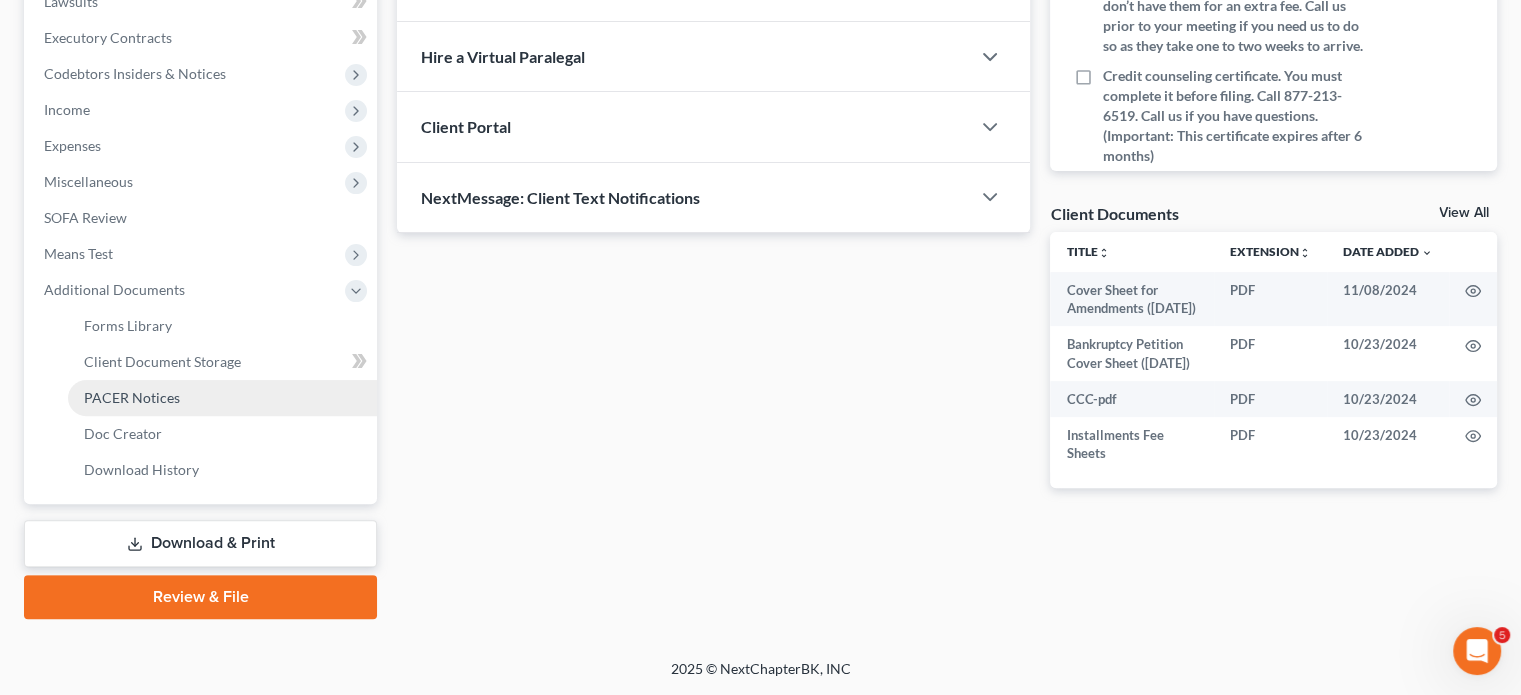 click on "PACER Notices" at bounding box center [132, 397] 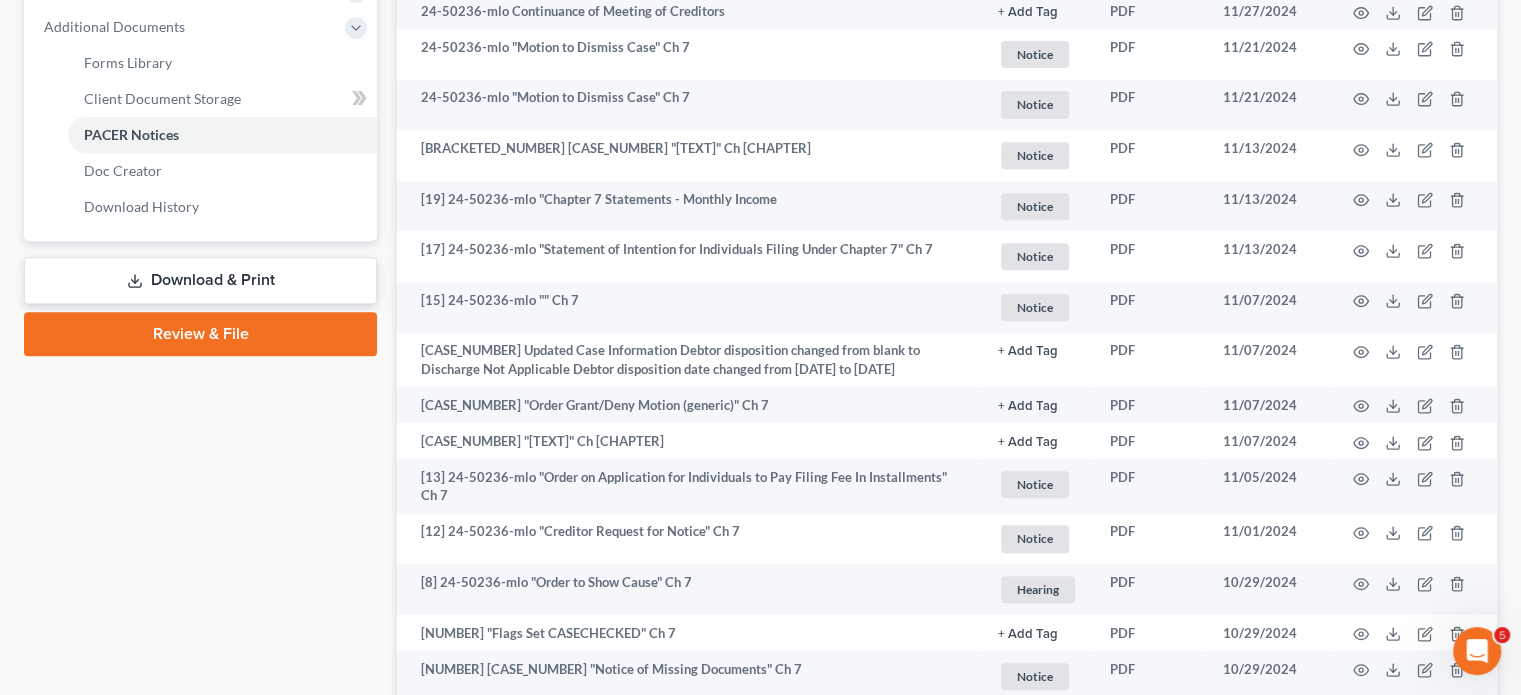 scroll, scrollTop: 812, scrollLeft: 0, axis: vertical 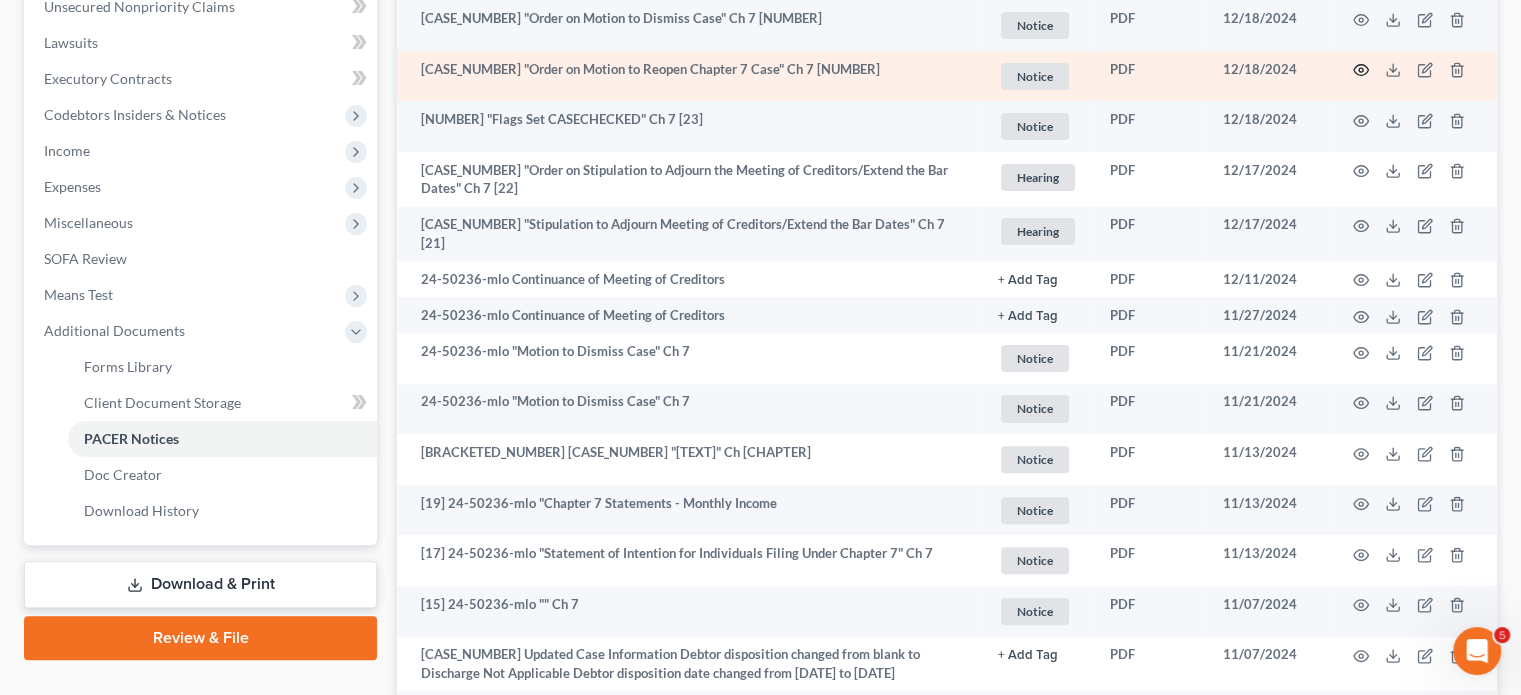 click 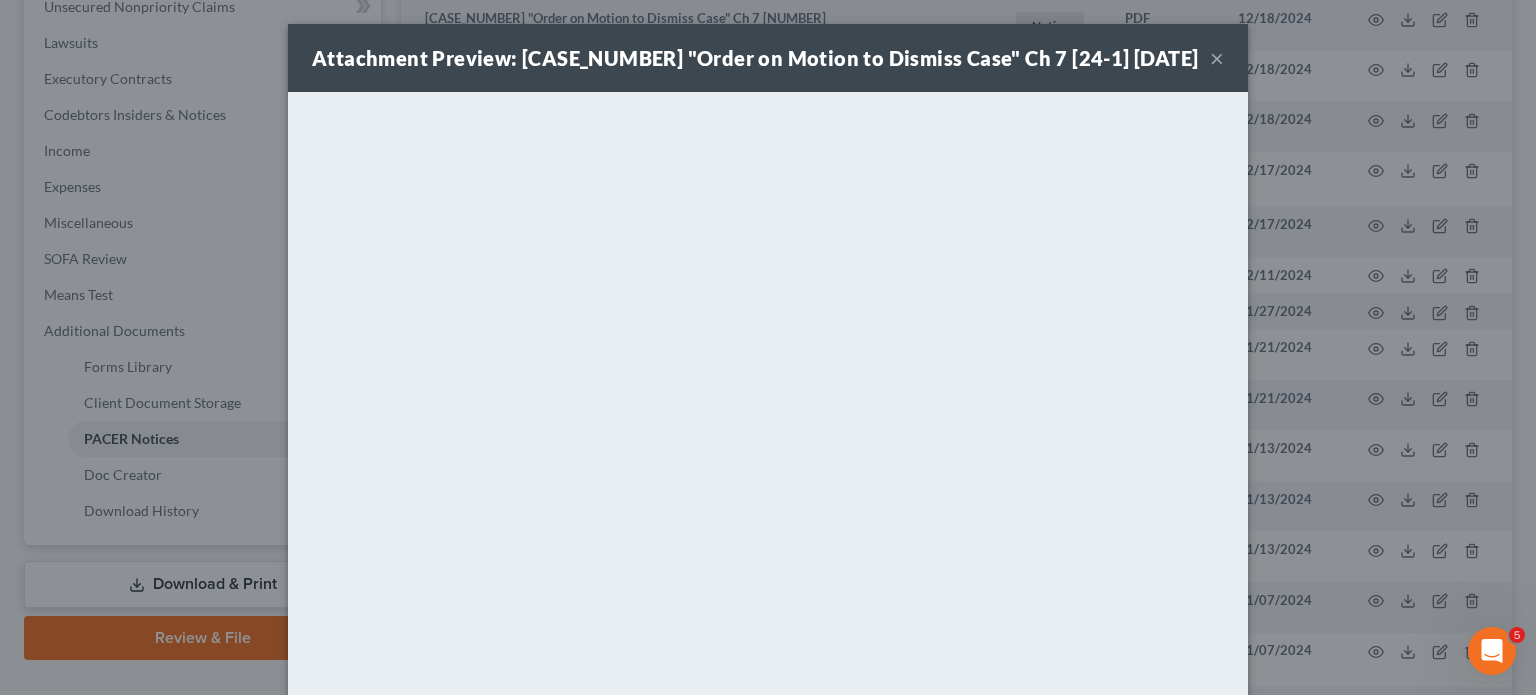 click on "×" at bounding box center (1217, 58) 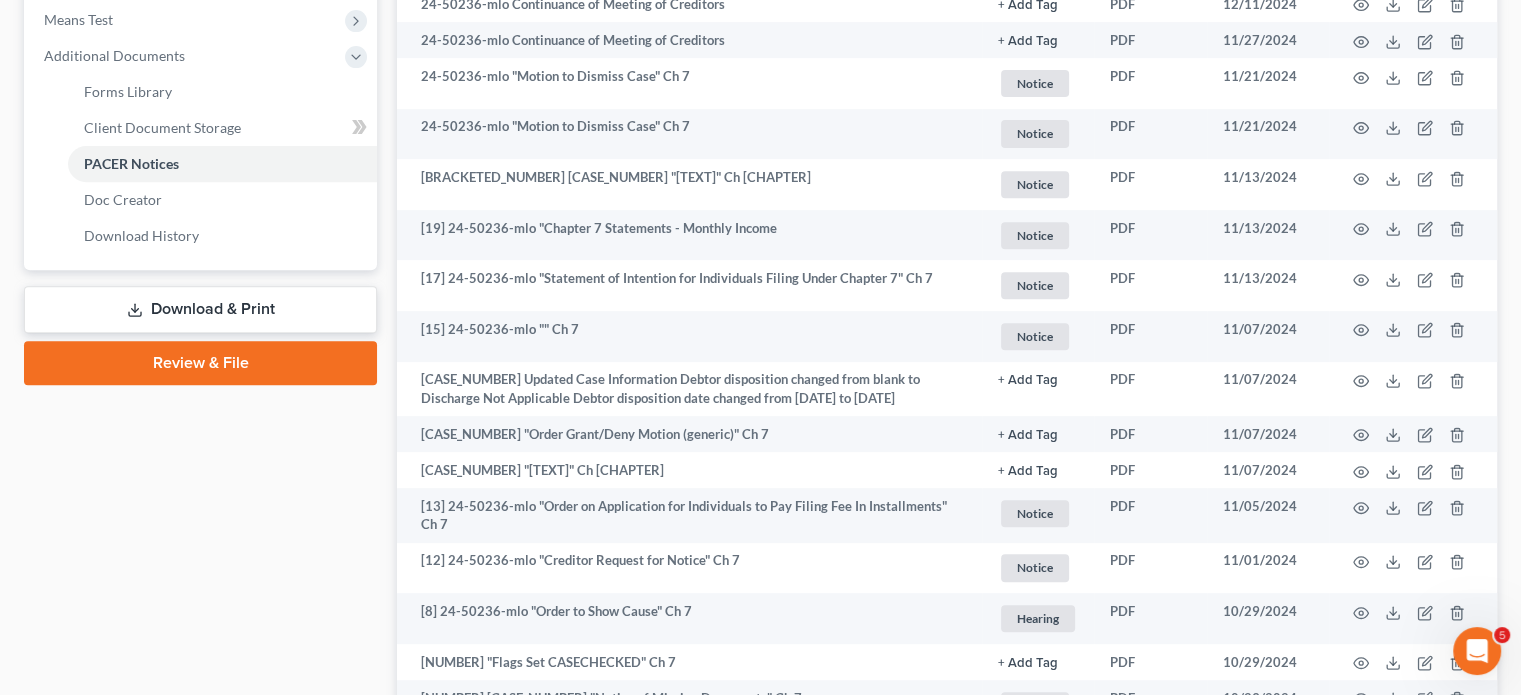 scroll, scrollTop: 783, scrollLeft: 0, axis: vertical 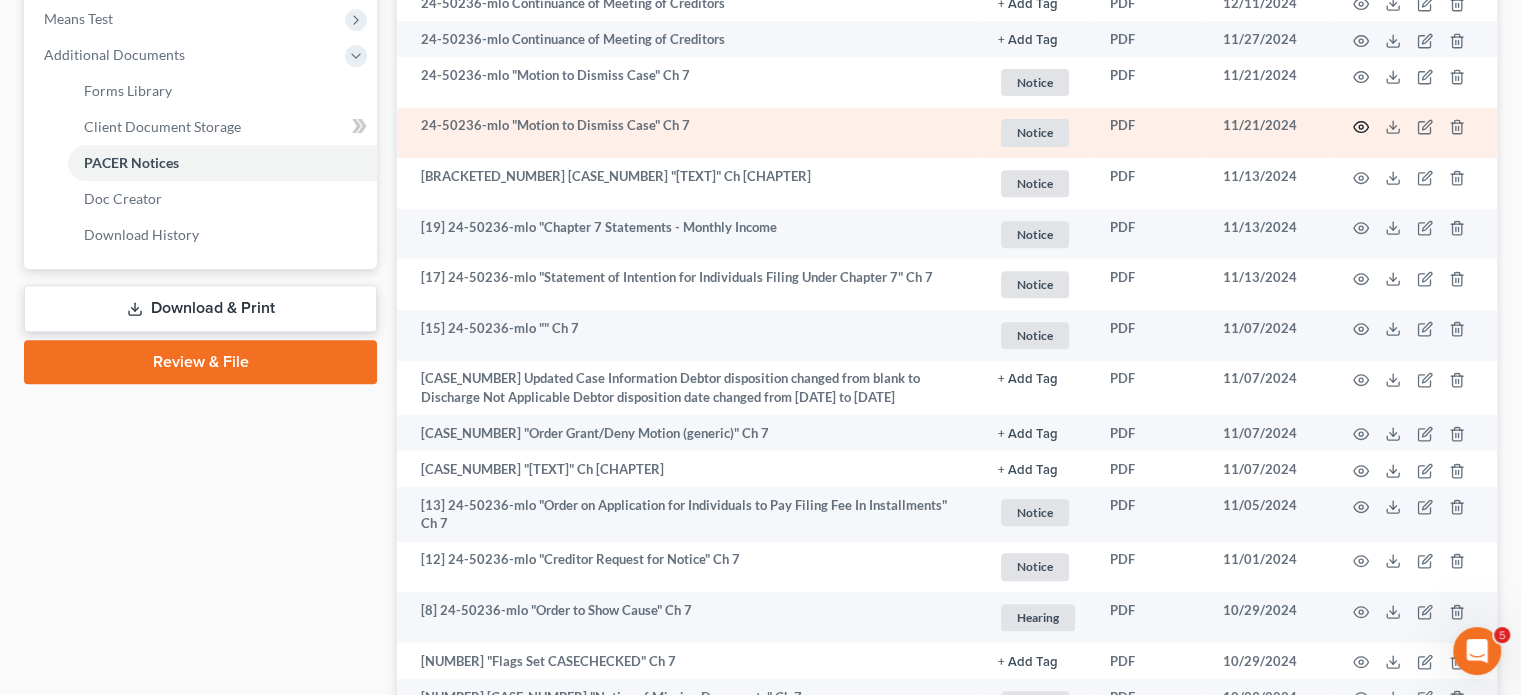 click 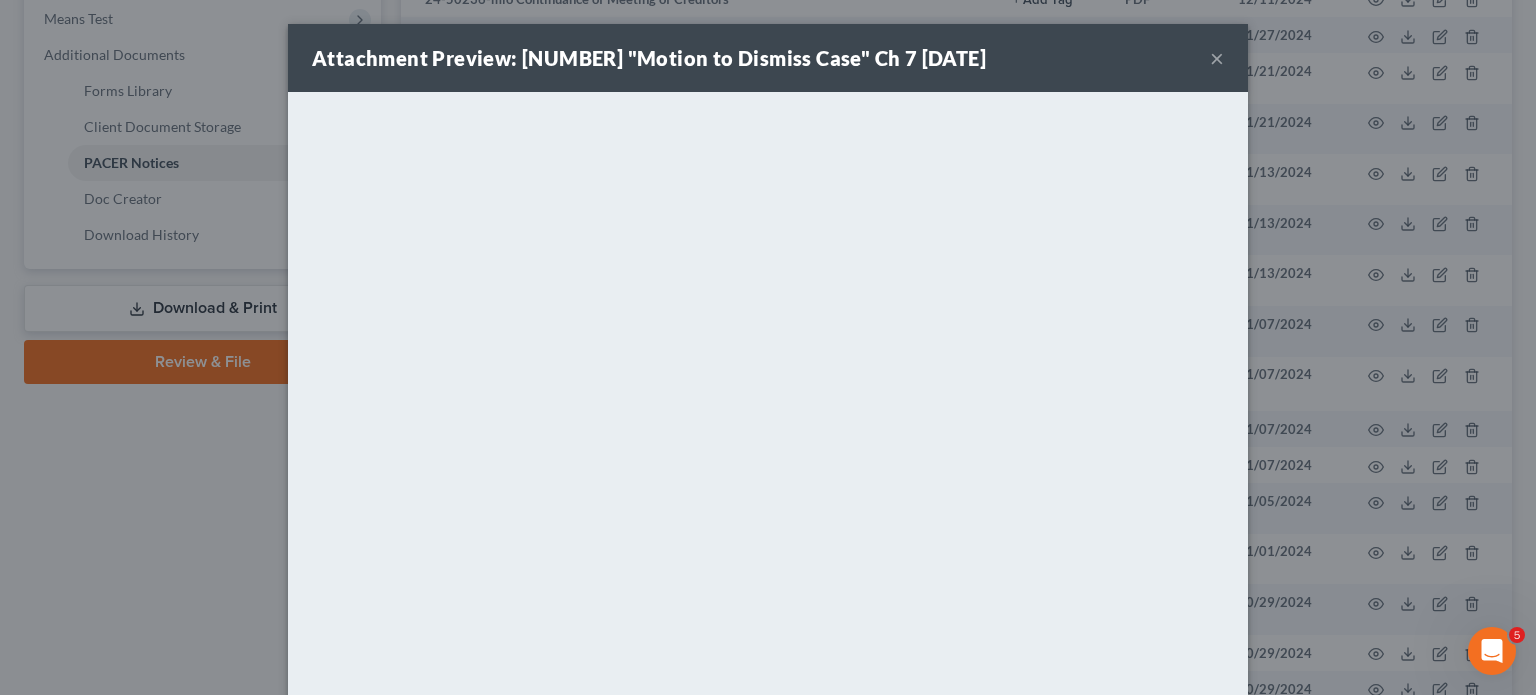 click on "×" at bounding box center (1217, 58) 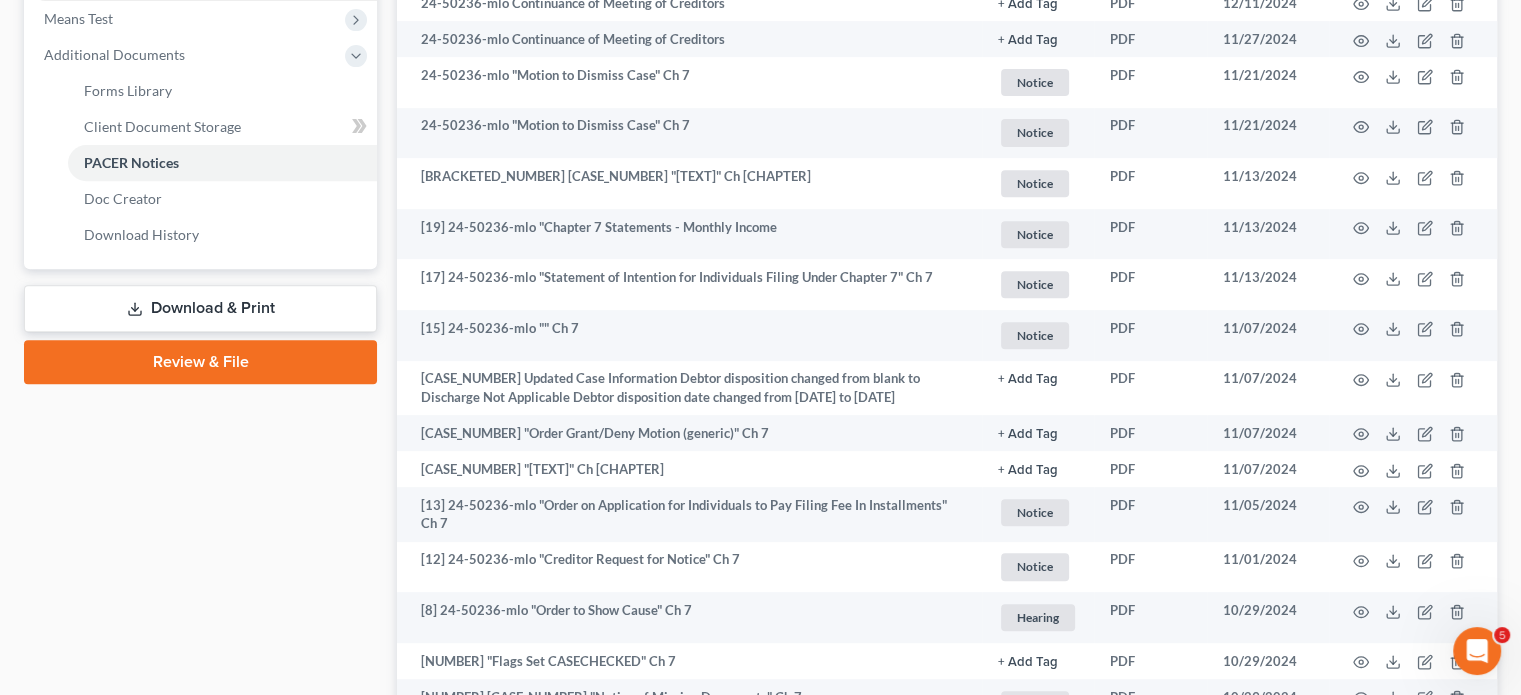 scroll, scrollTop: 0, scrollLeft: 0, axis: both 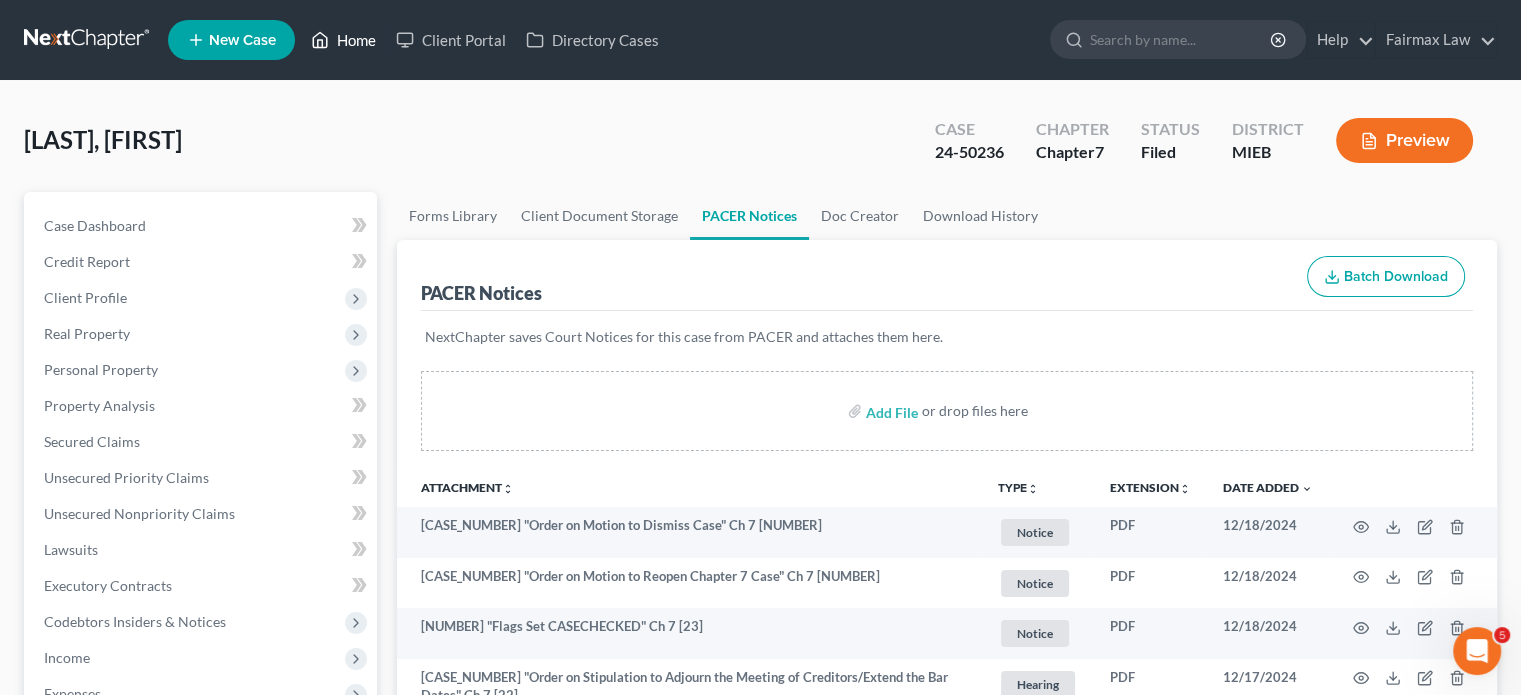 click on "Home" at bounding box center [343, 40] 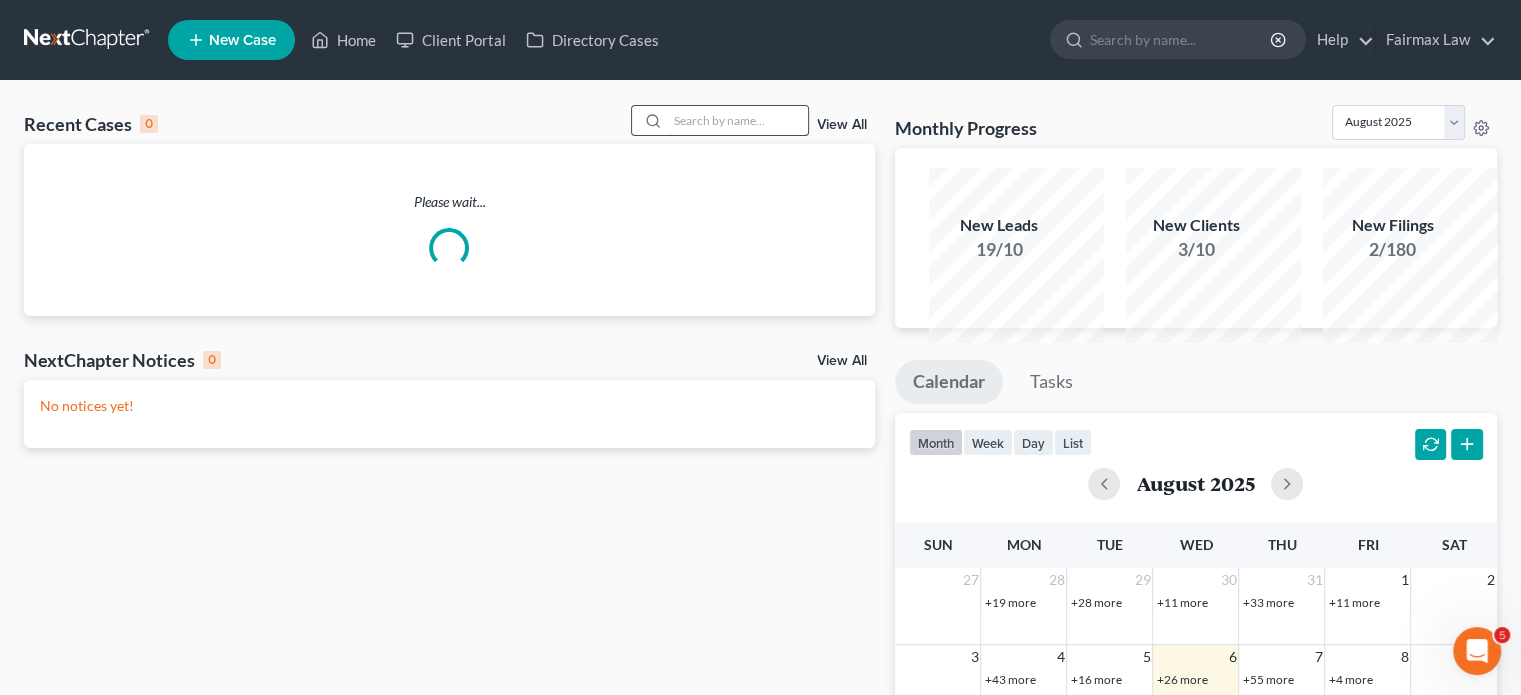 click at bounding box center [738, 120] 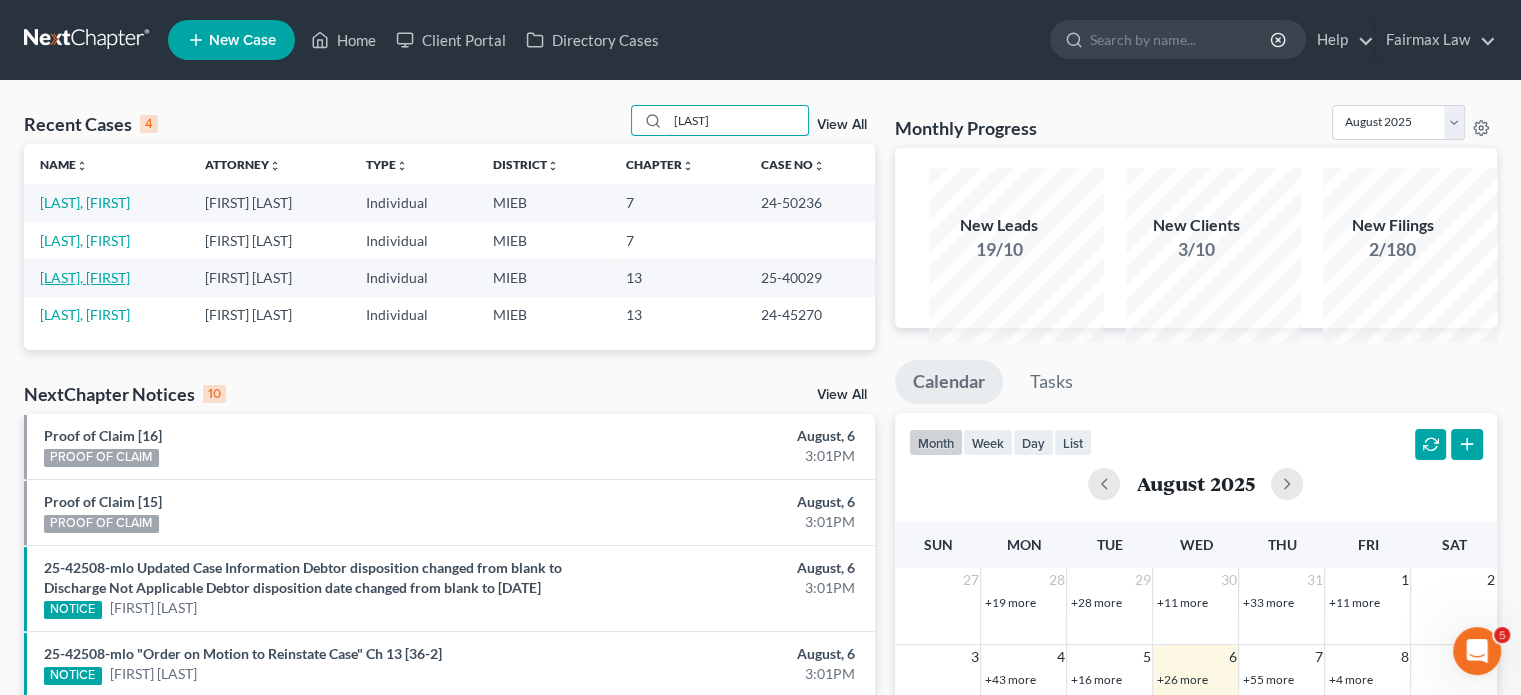 type on "[LAST]" 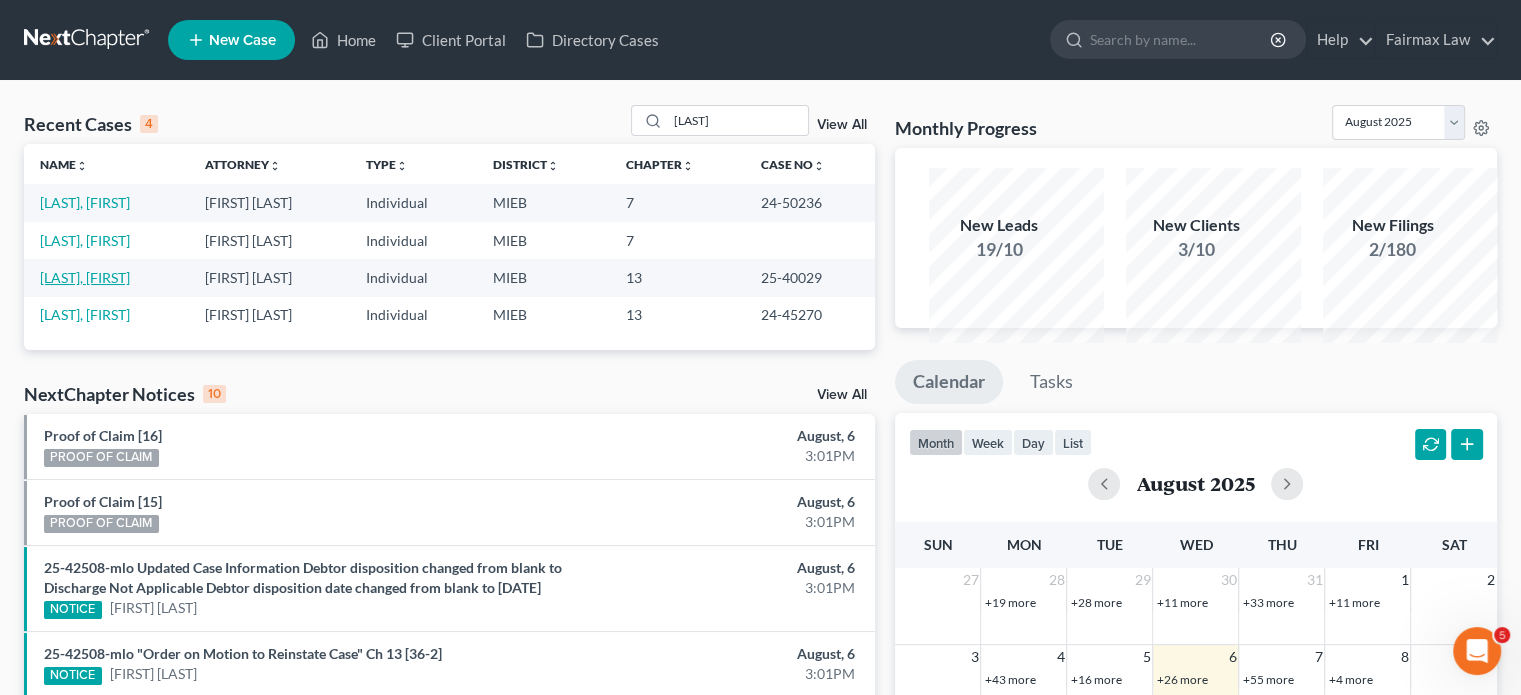 click on "[LAST], [FIRST]" at bounding box center [85, 277] 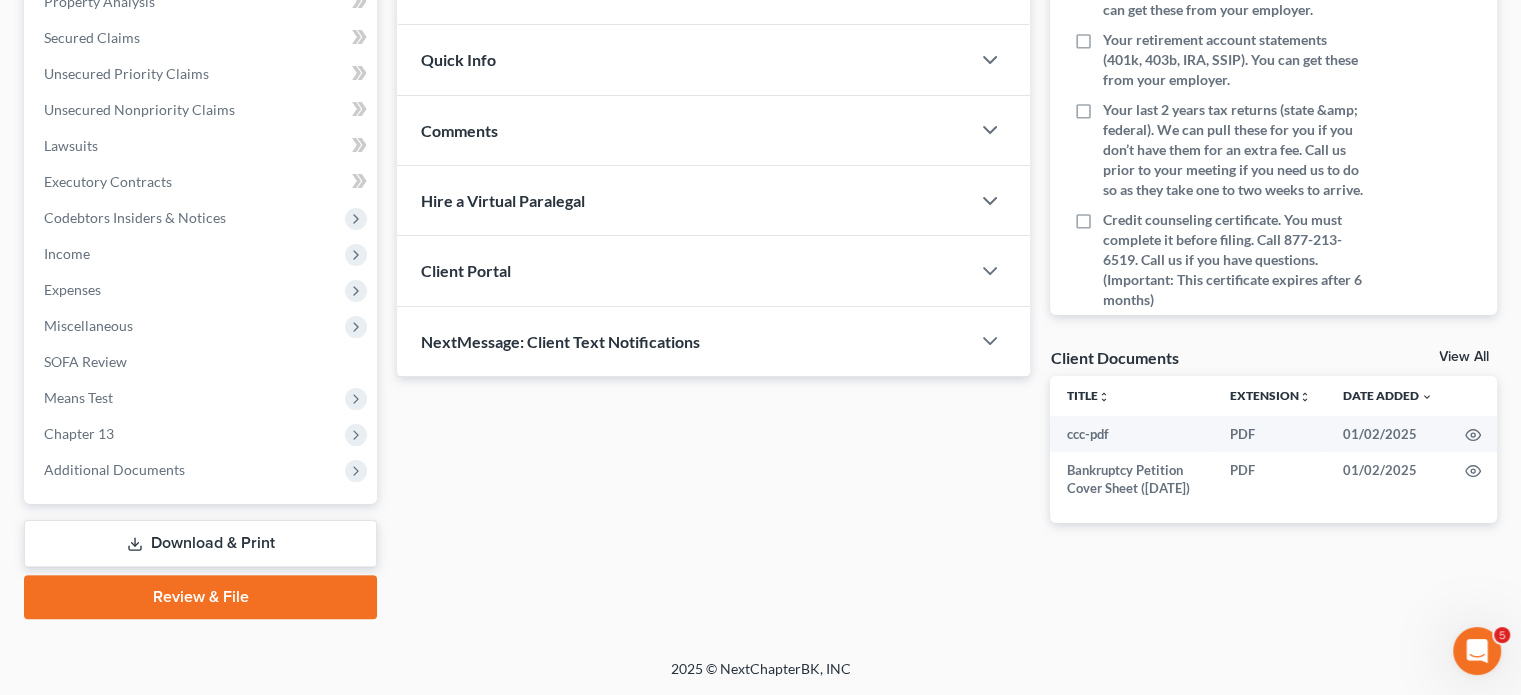scroll, scrollTop: 714, scrollLeft: 0, axis: vertical 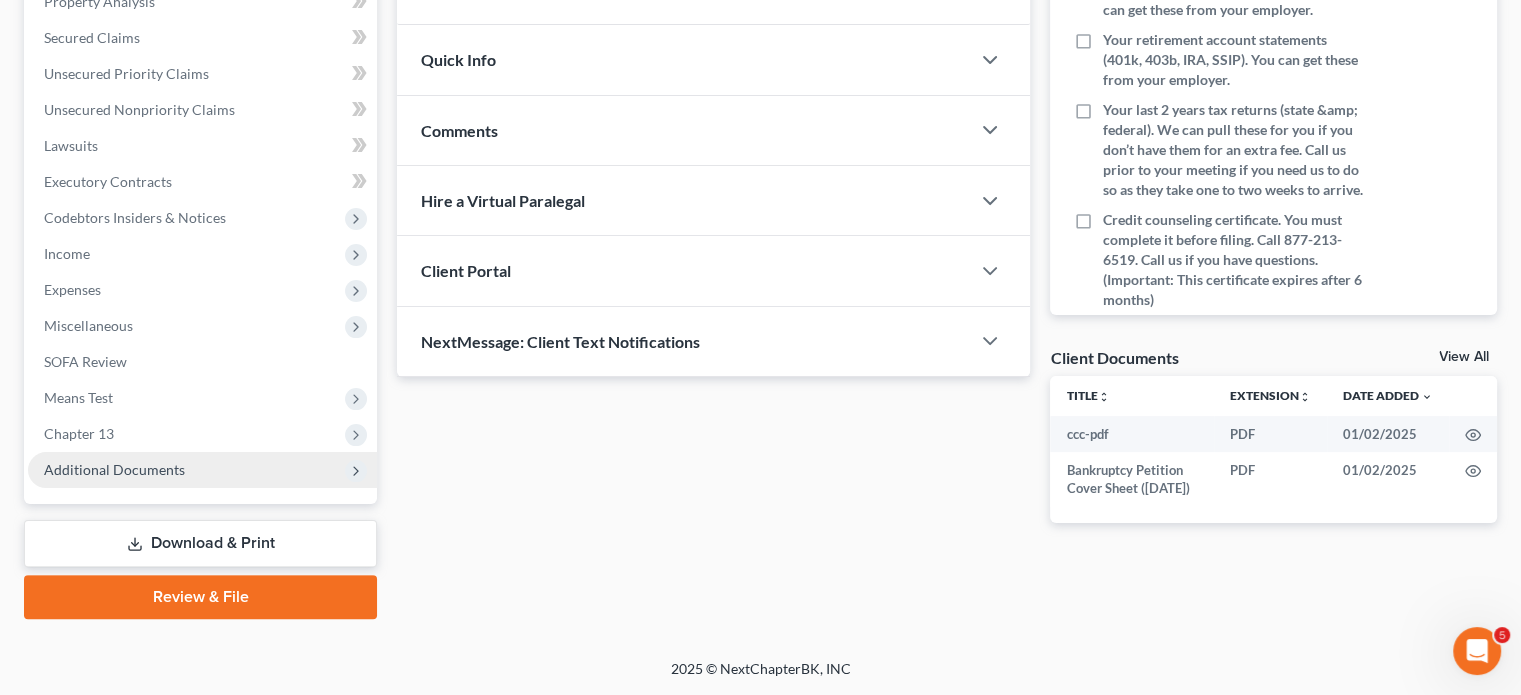 click on "Additional Documents" at bounding box center (202, 470) 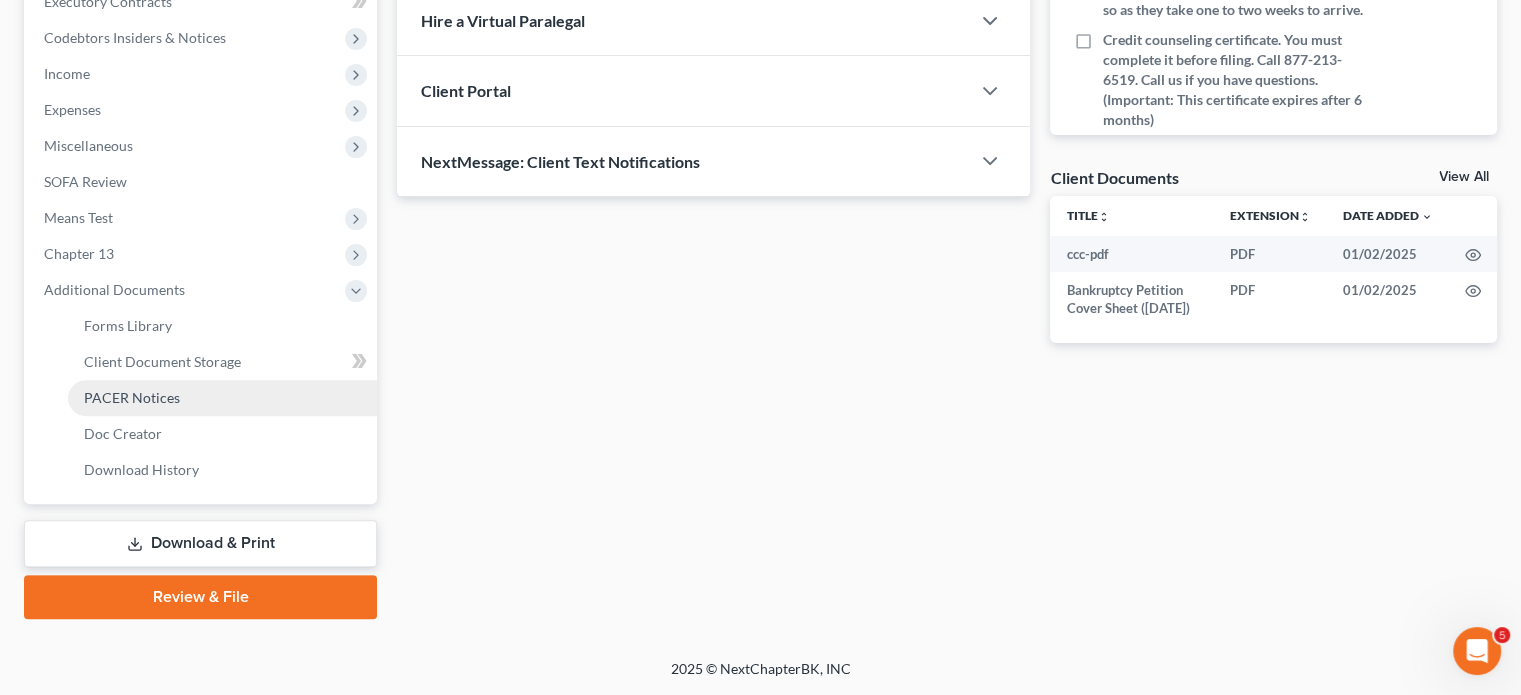 click on "PACER Notices" at bounding box center [222, 398] 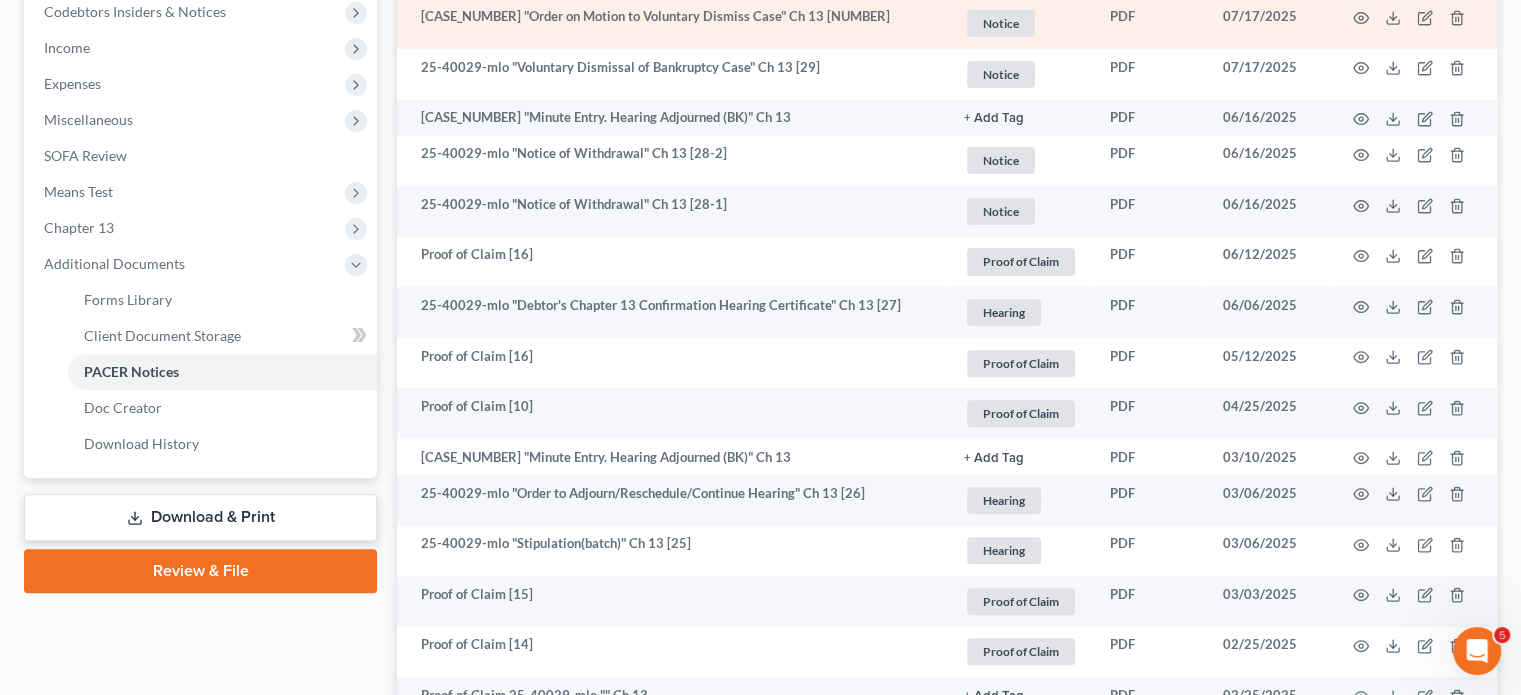 scroll, scrollTop: 0, scrollLeft: 0, axis: both 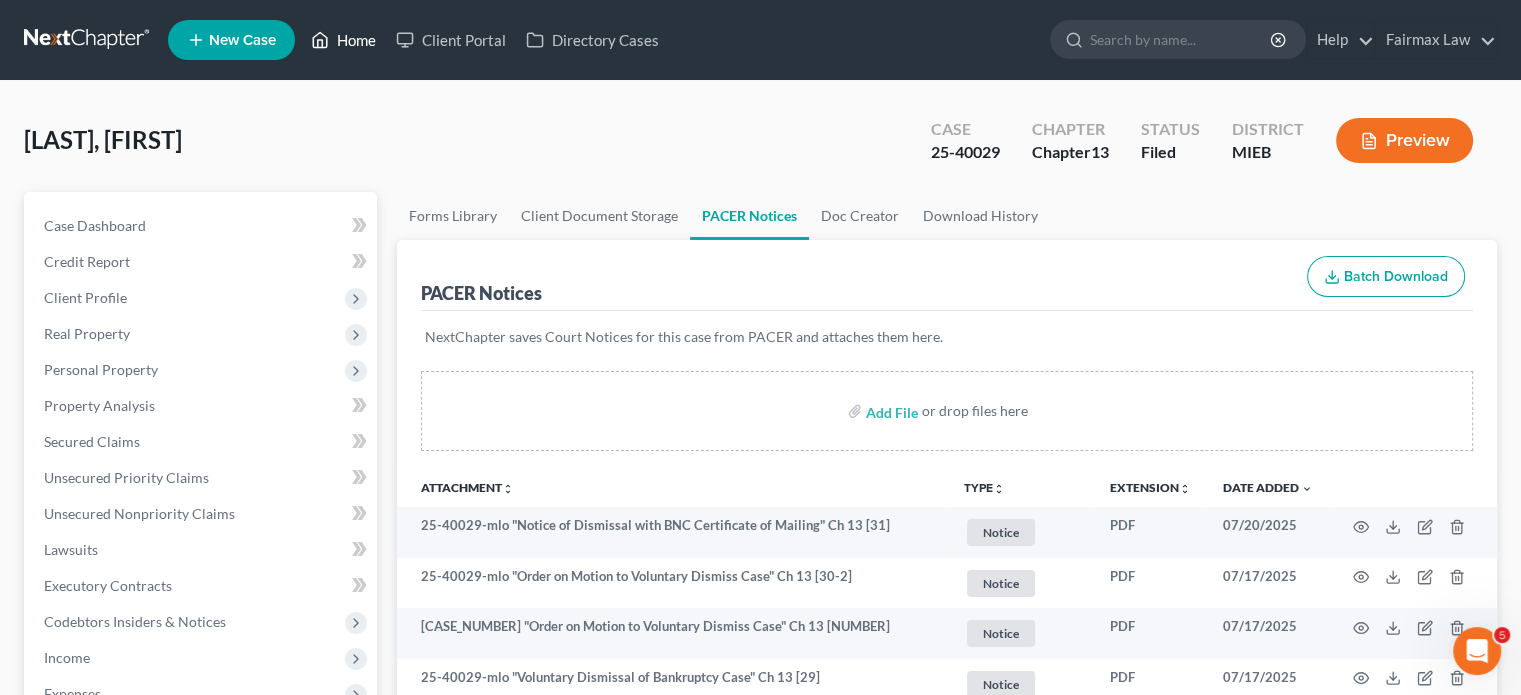 click on "Home" at bounding box center [343, 40] 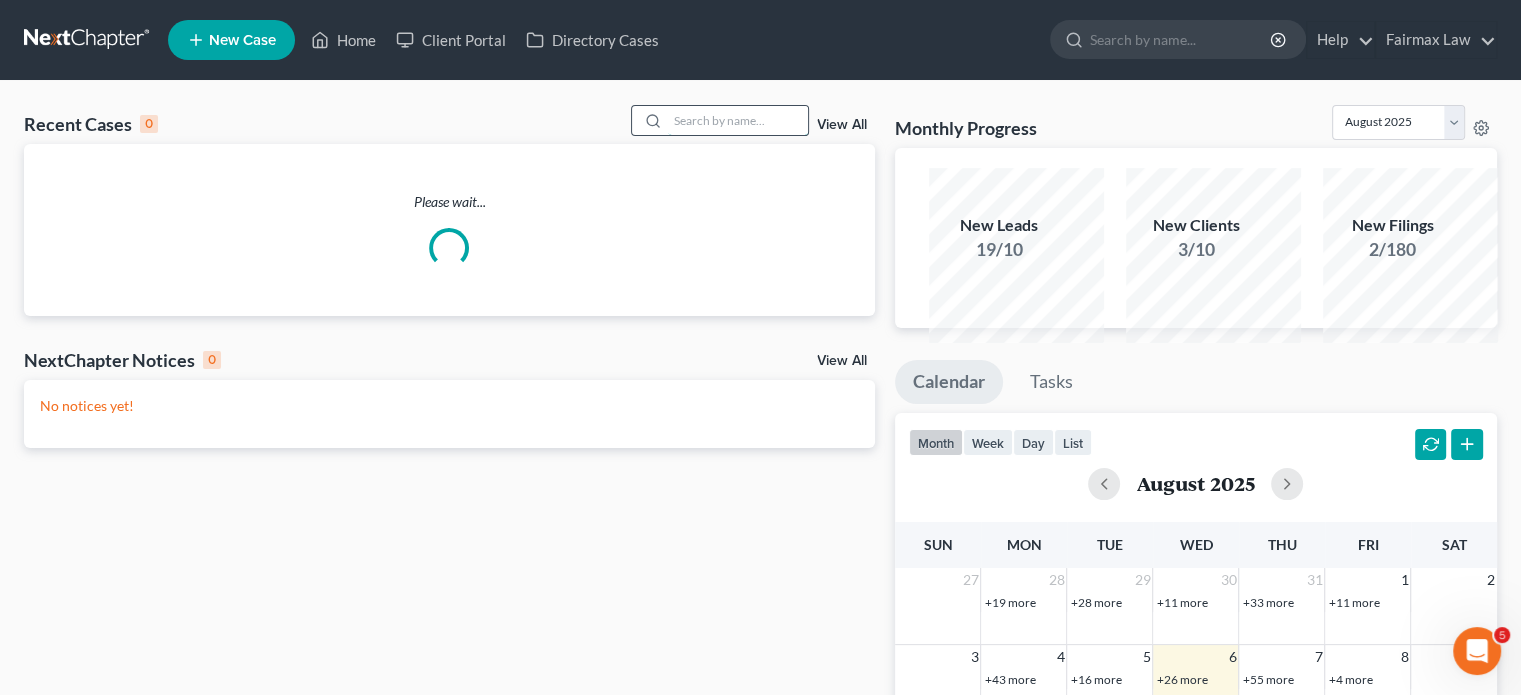 click at bounding box center [738, 120] 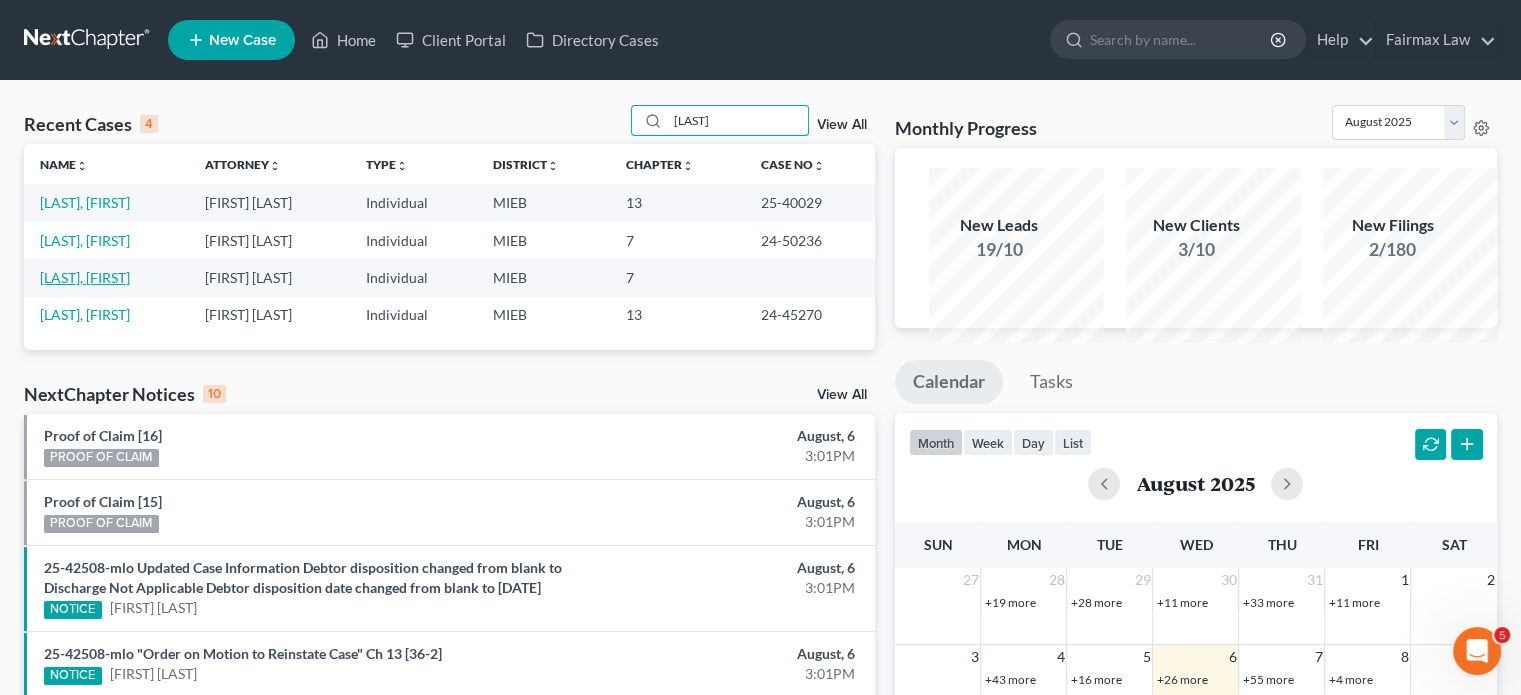 type on "[LAST]" 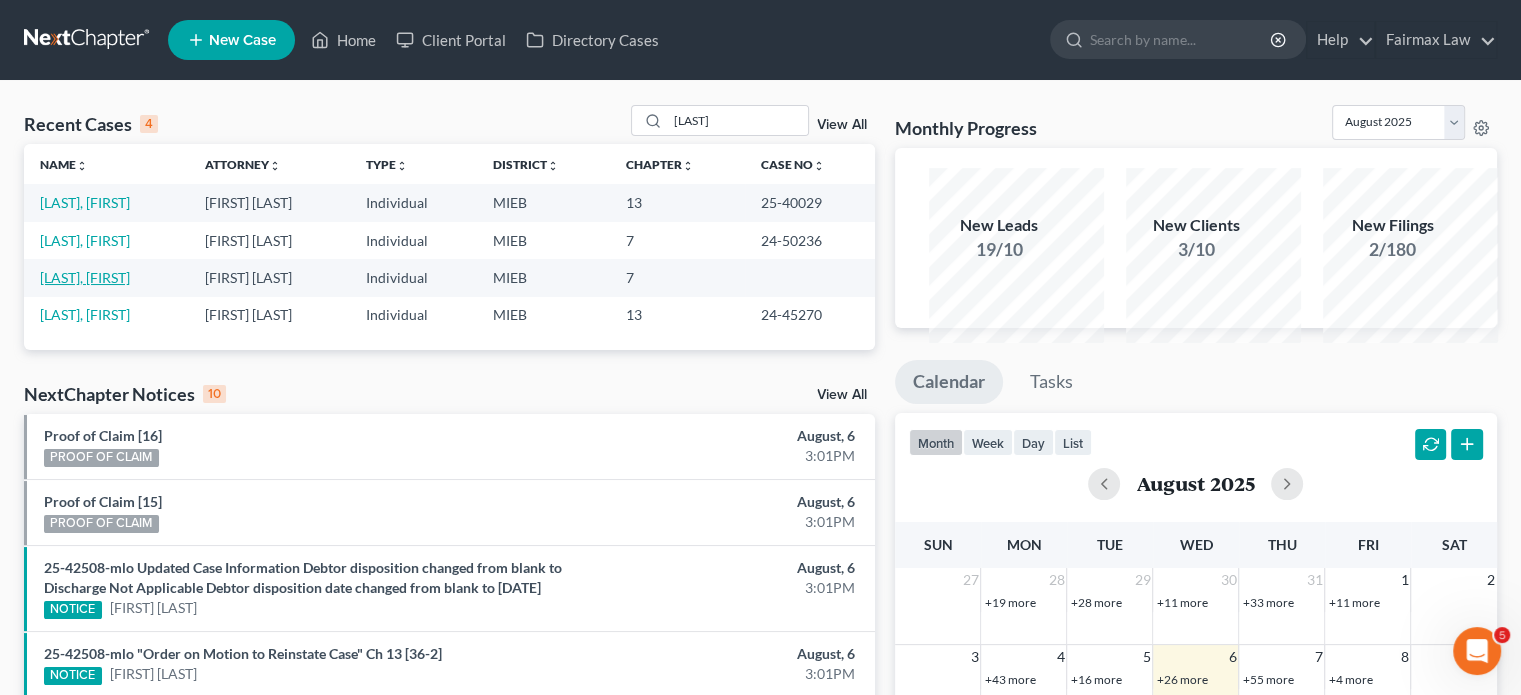 click on "[LAST], [FIRST]" at bounding box center (85, 277) 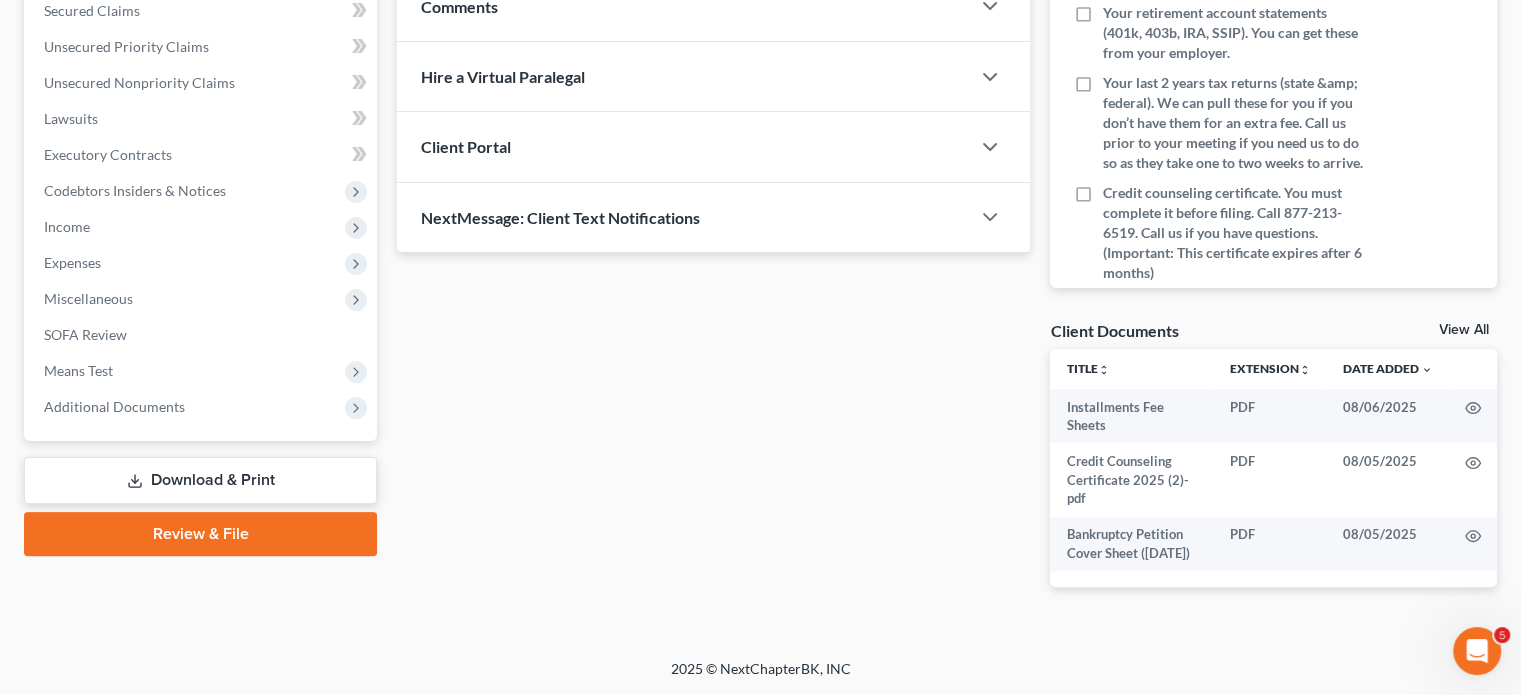 scroll, scrollTop: 852, scrollLeft: 0, axis: vertical 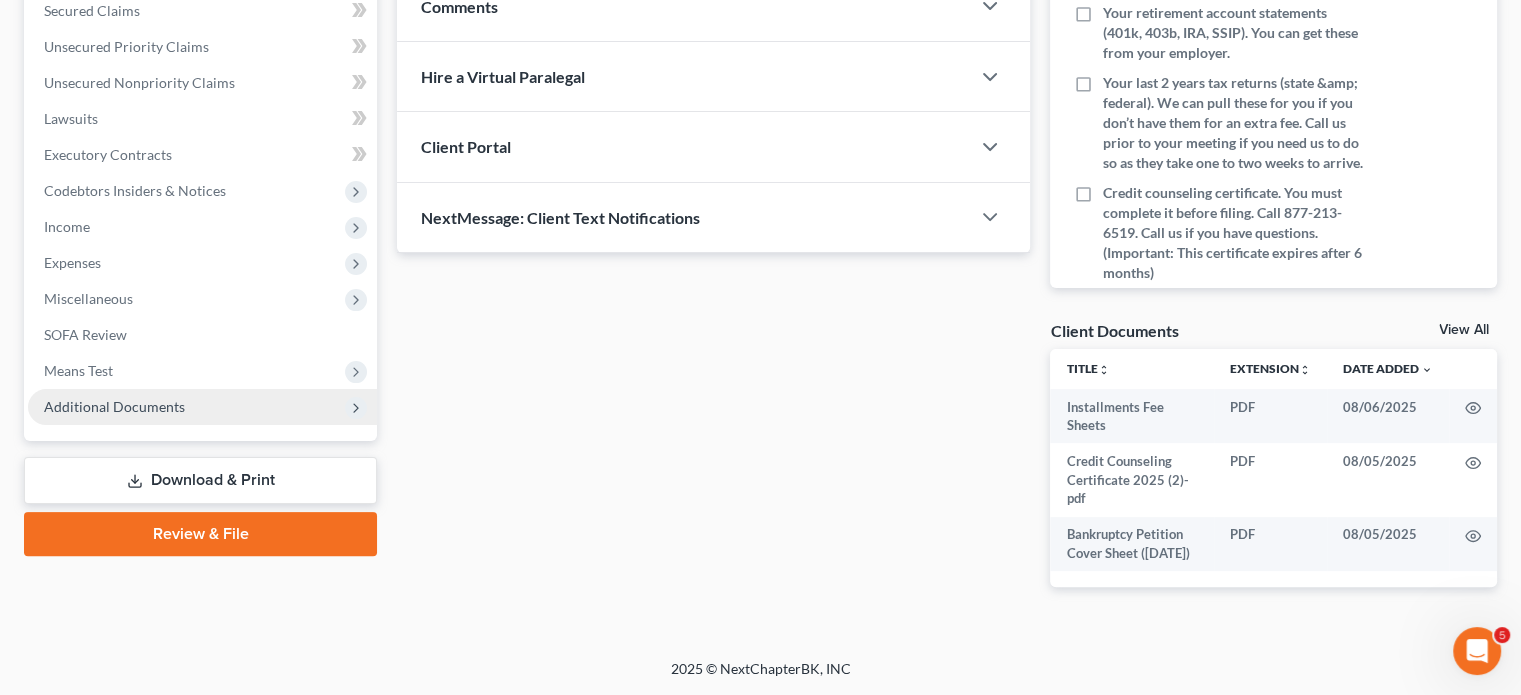 click on "Additional Documents" at bounding box center (202, 407) 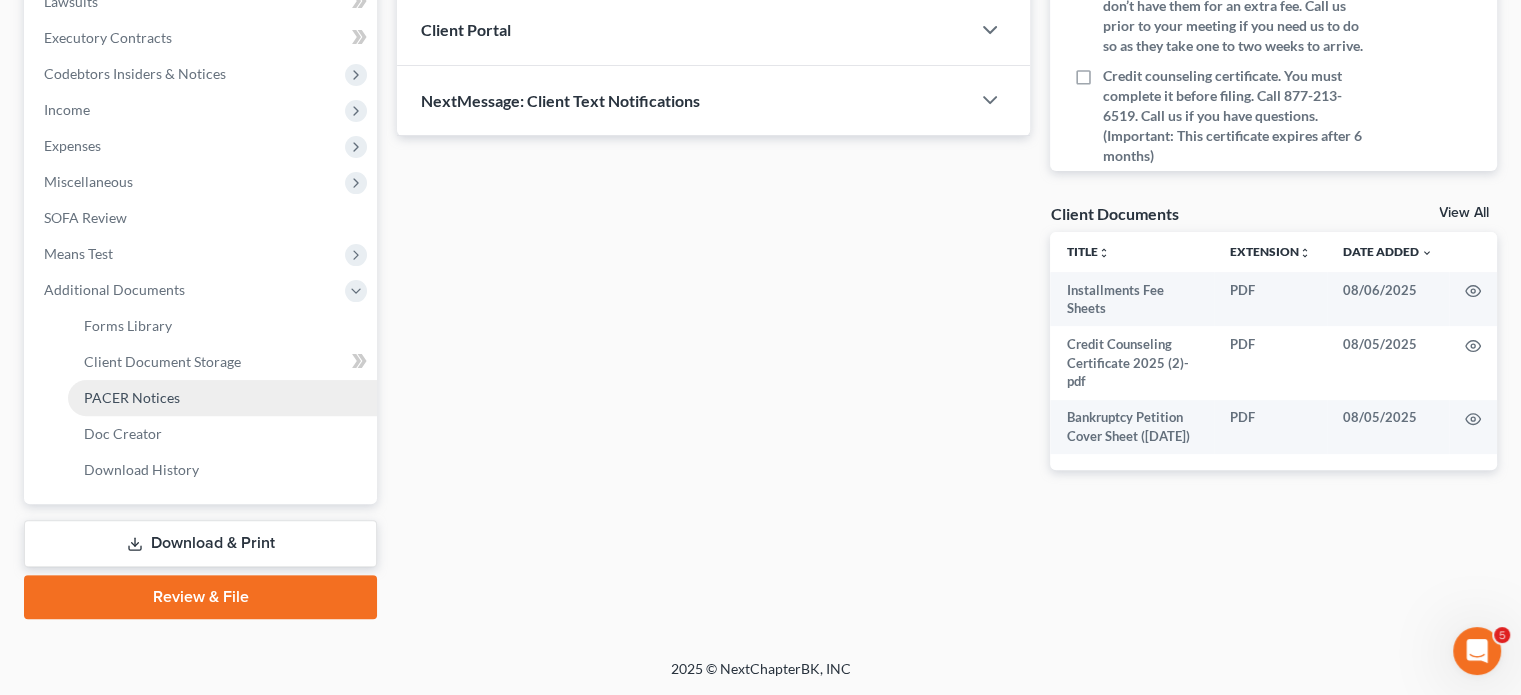 click on "PACER Notices" at bounding box center [222, 398] 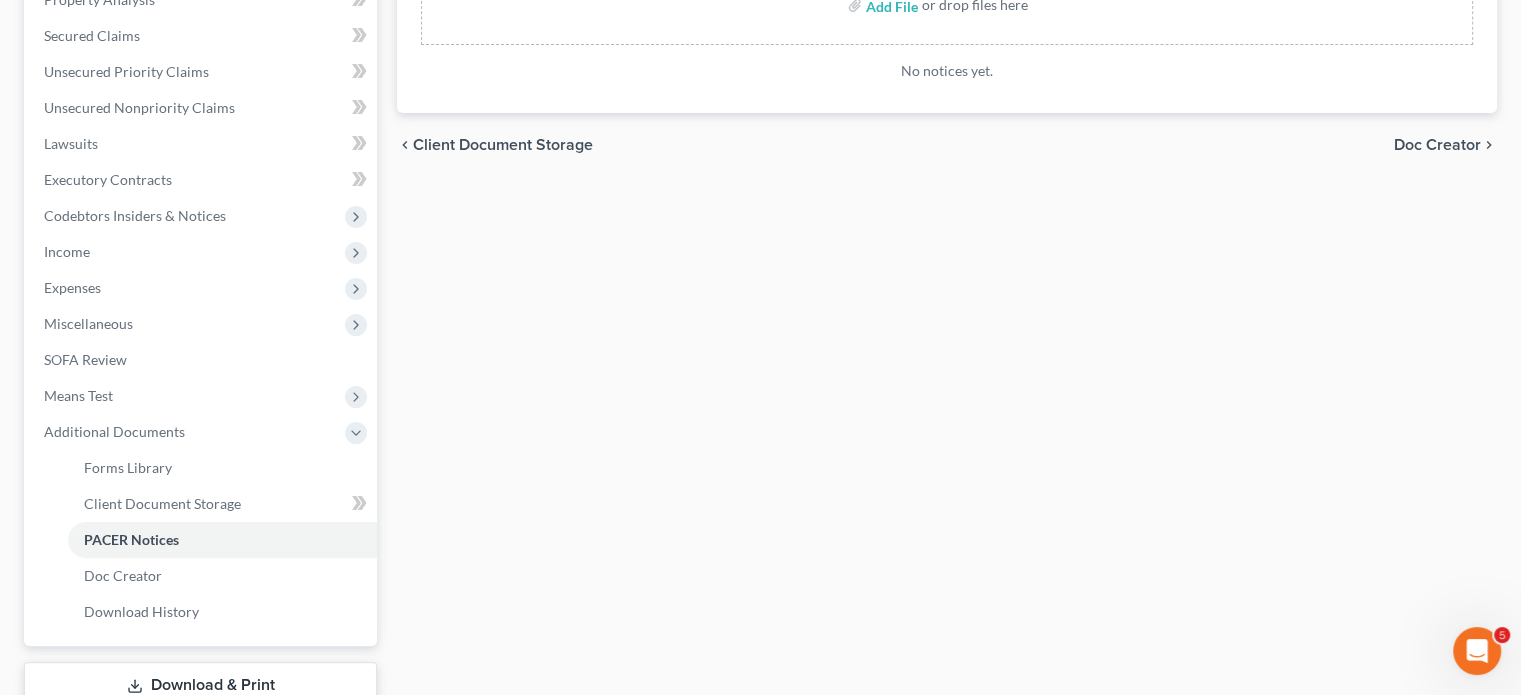scroll, scrollTop: 686, scrollLeft: 0, axis: vertical 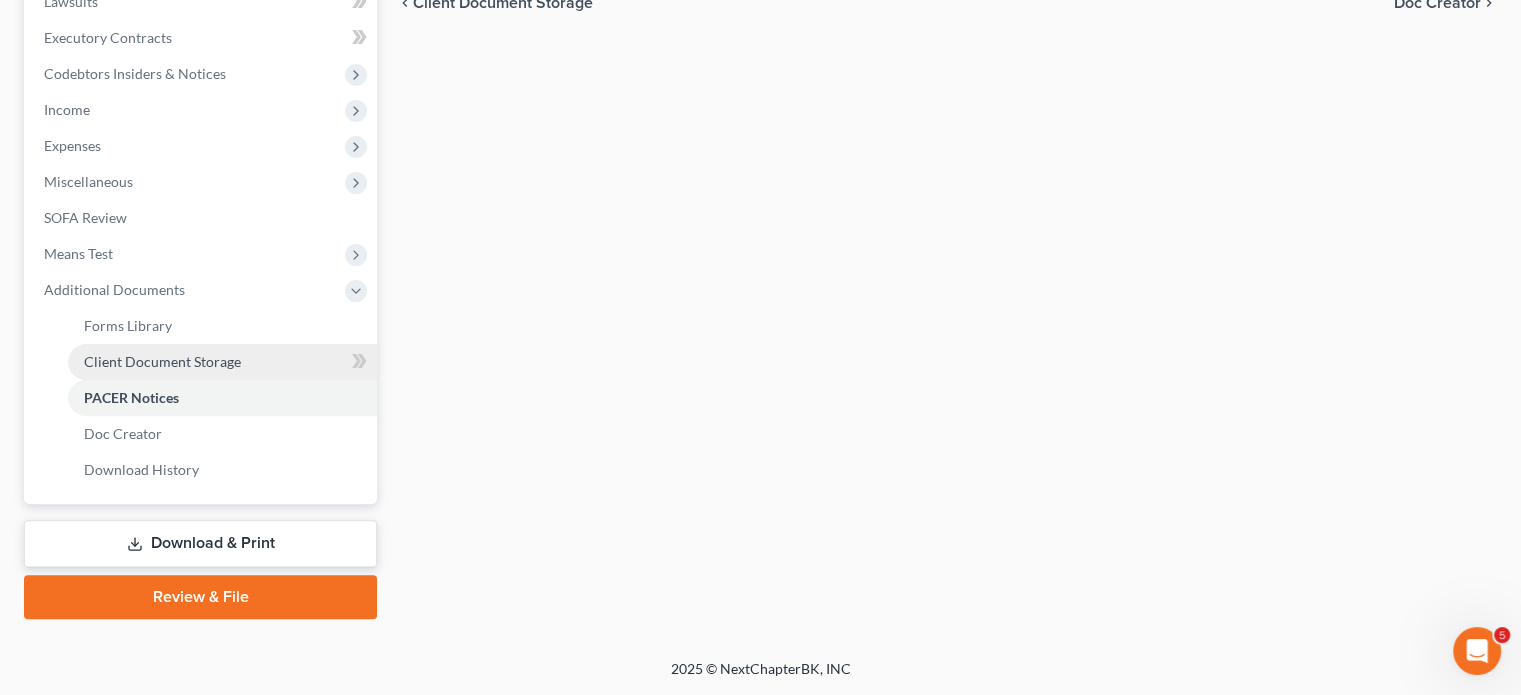 click on "Client Document Storage" at bounding box center (162, 361) 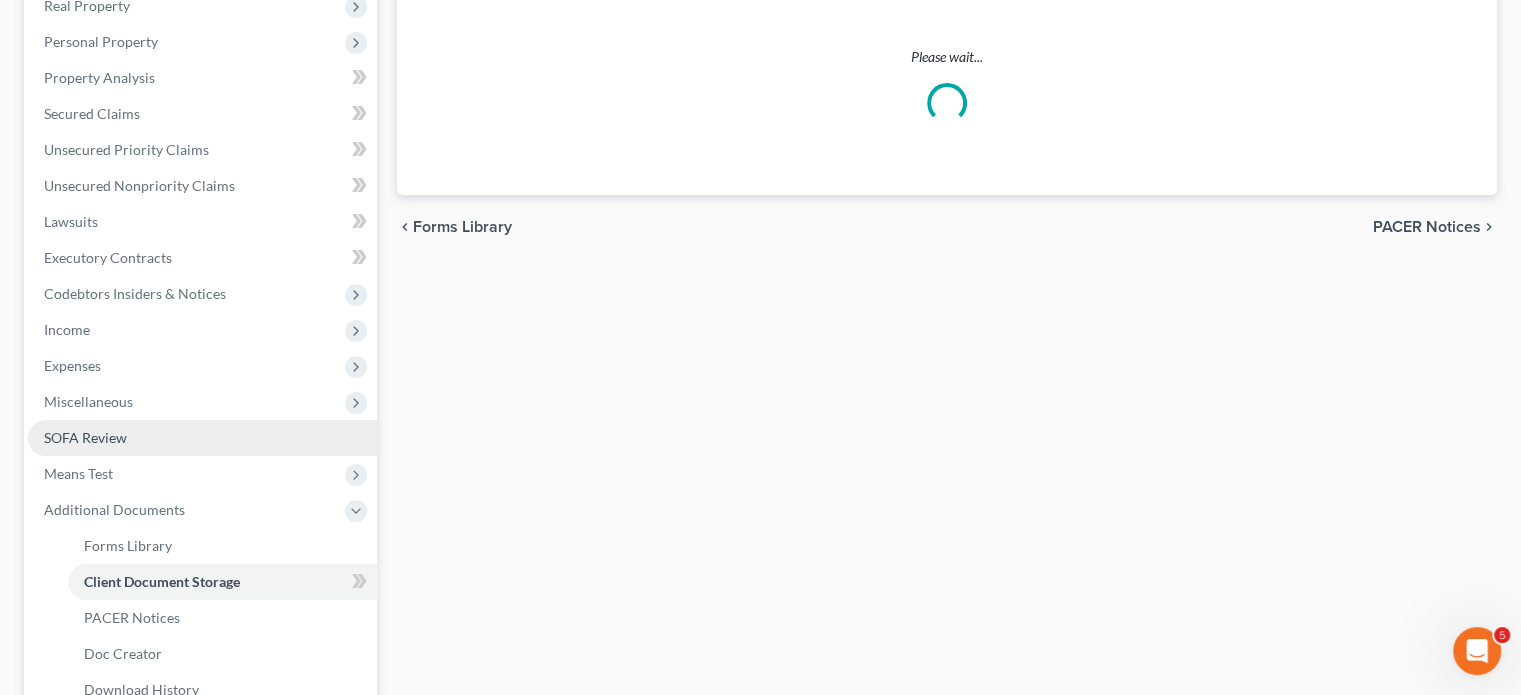 select on "6" 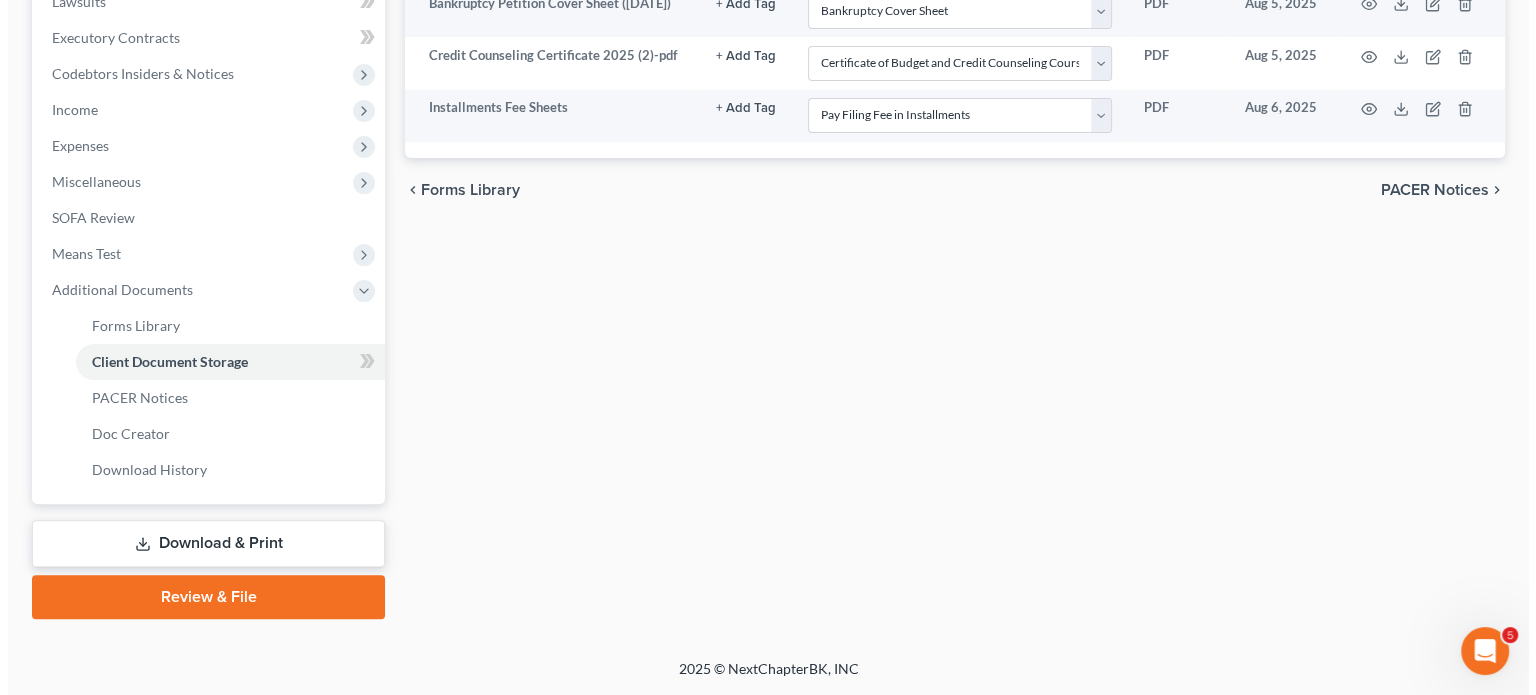scroll, scrollTop: 591, scrollLeft: 0, axis: vertical 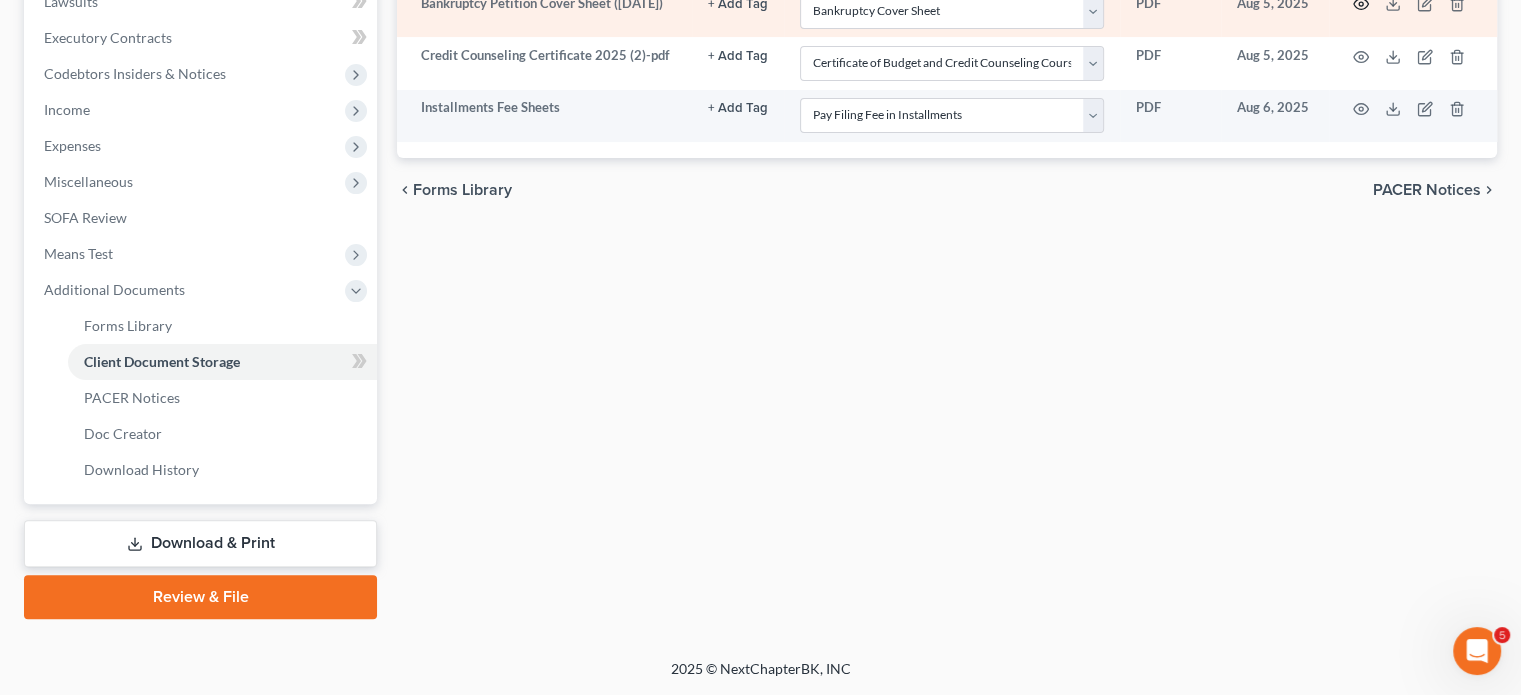 click 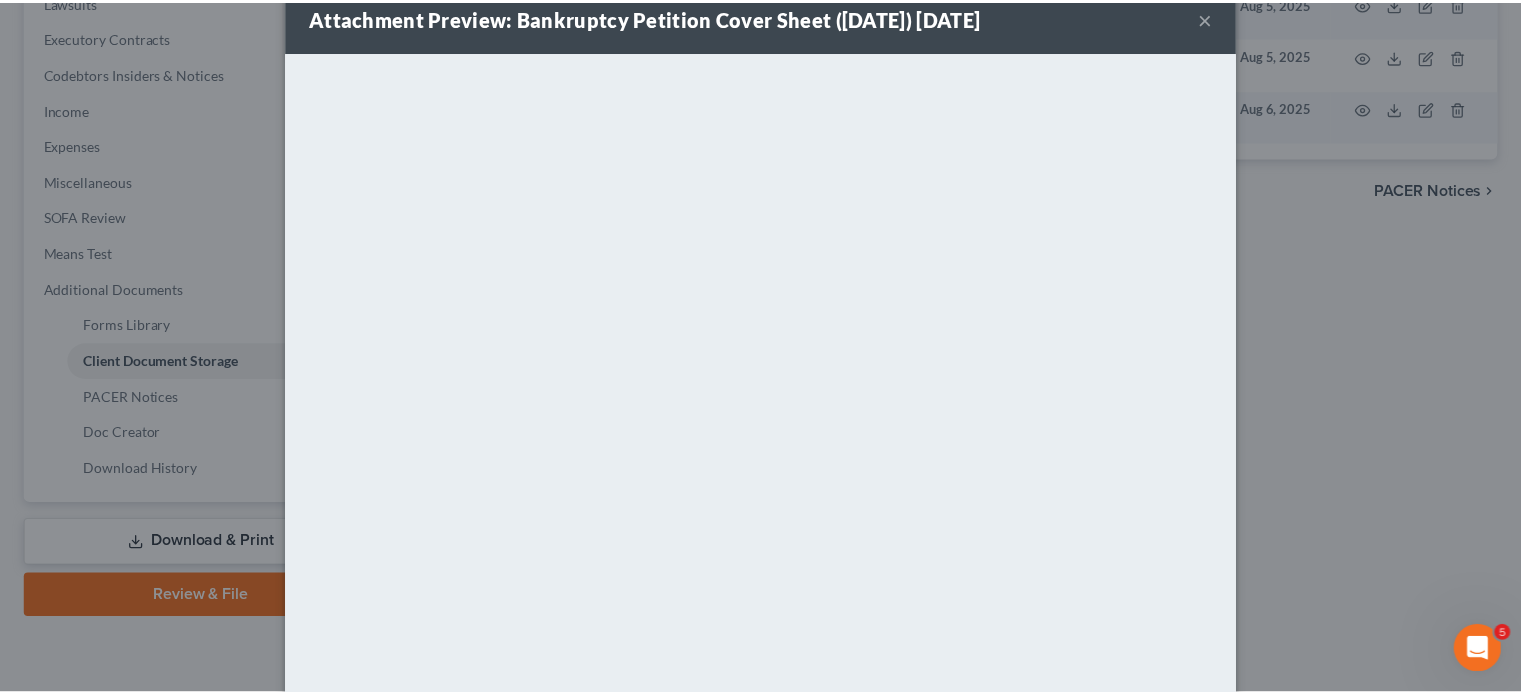 scroll, scrollTop: 30, scrollLeft: 0, axis: vertical 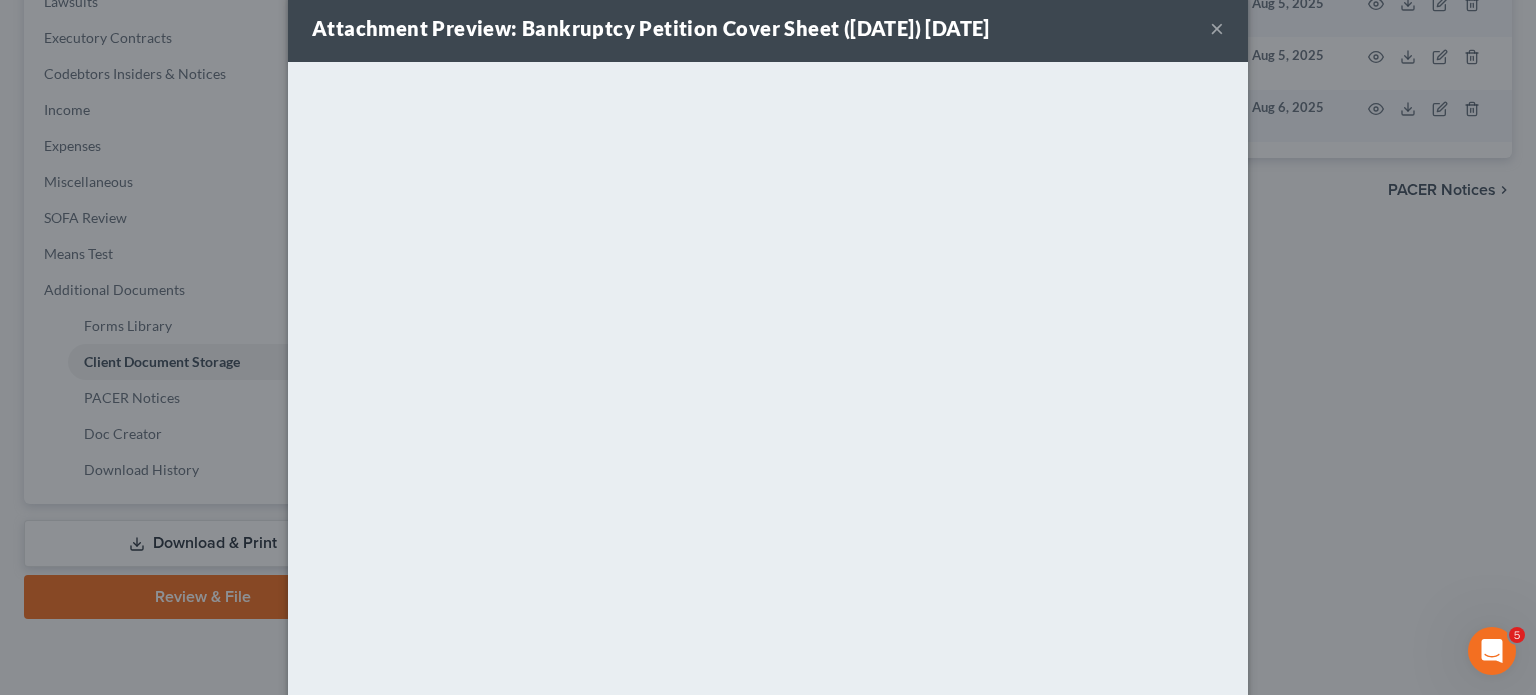 click on "×" at bounding box center [1217, 28] 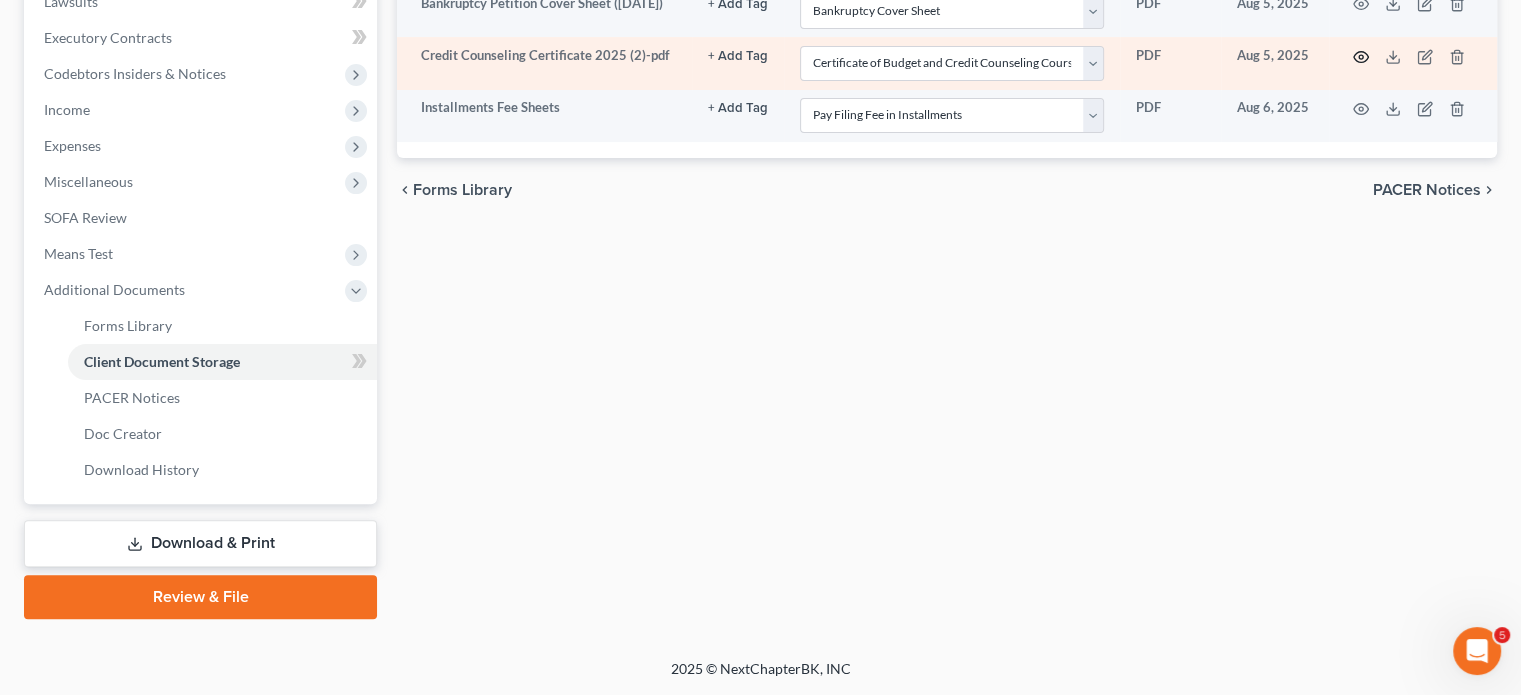 click 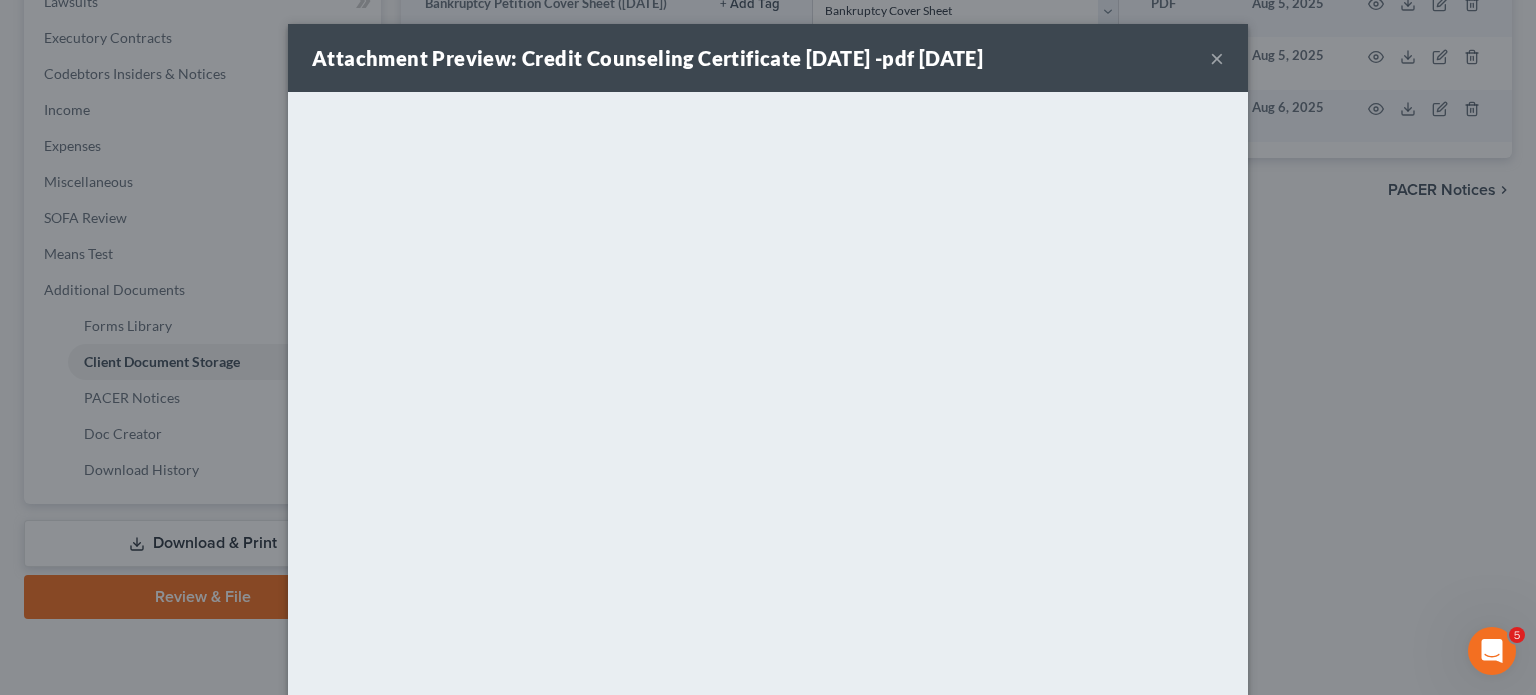 click on "Attachment Preview: Credit Counseling Certificate [YEAR] (2)-pdf [DATE] ×" at bounding box center (768, 58) 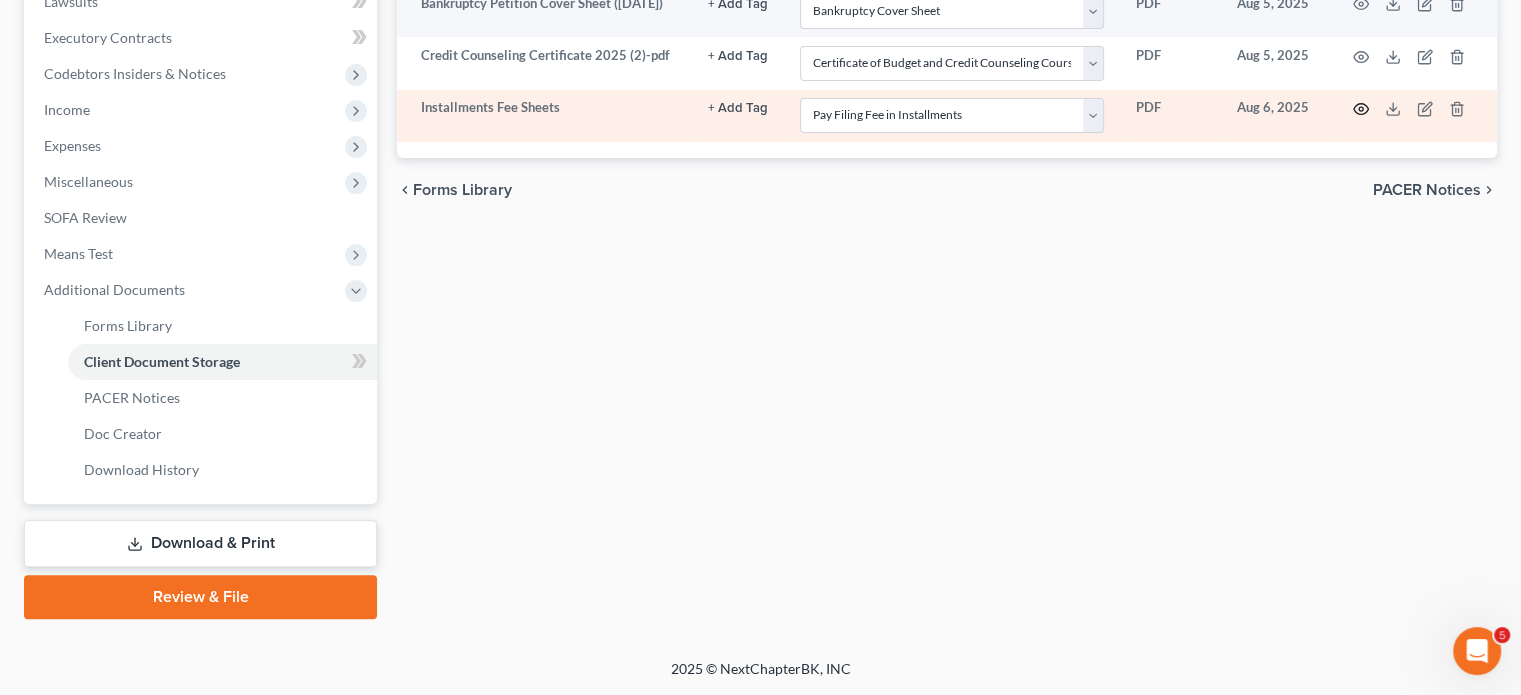 click at bounding box center (1361, 109) 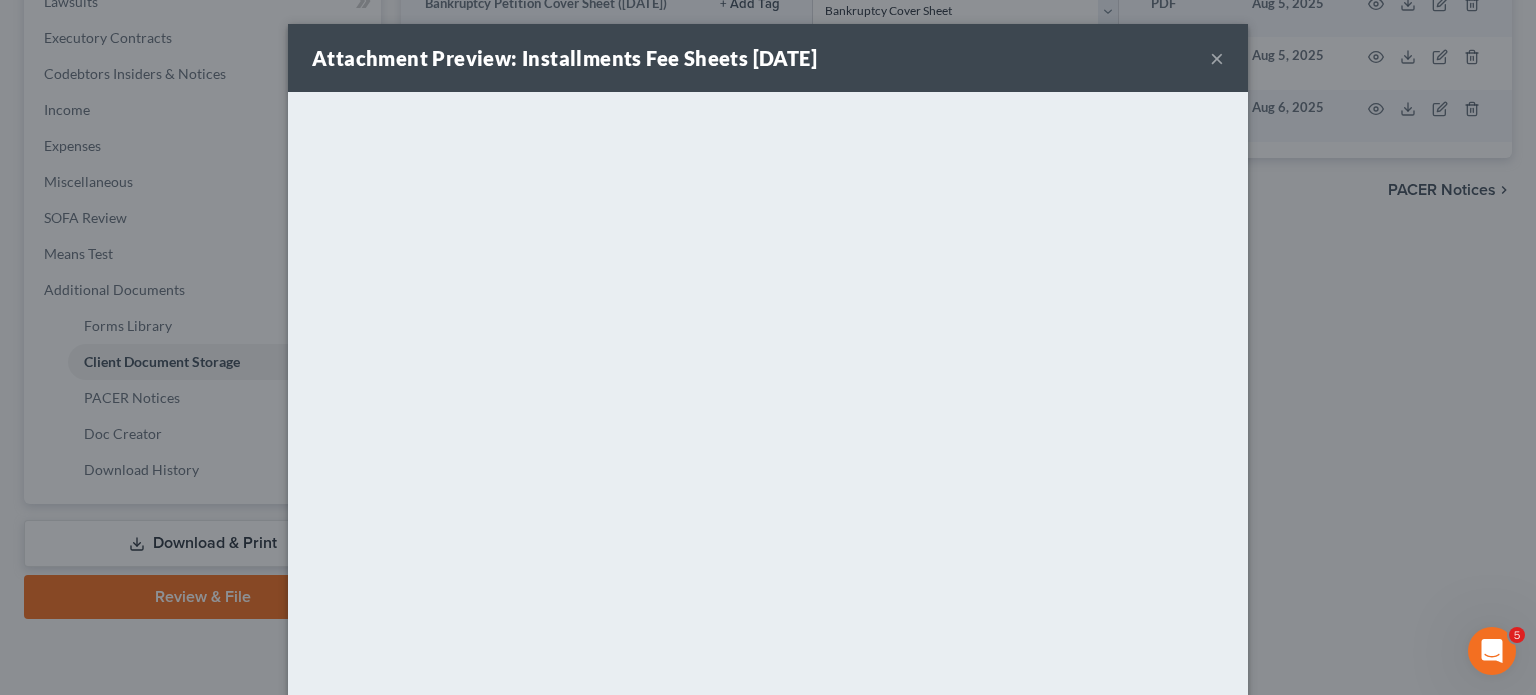 click on "×" at bounding box center [1217, 58] 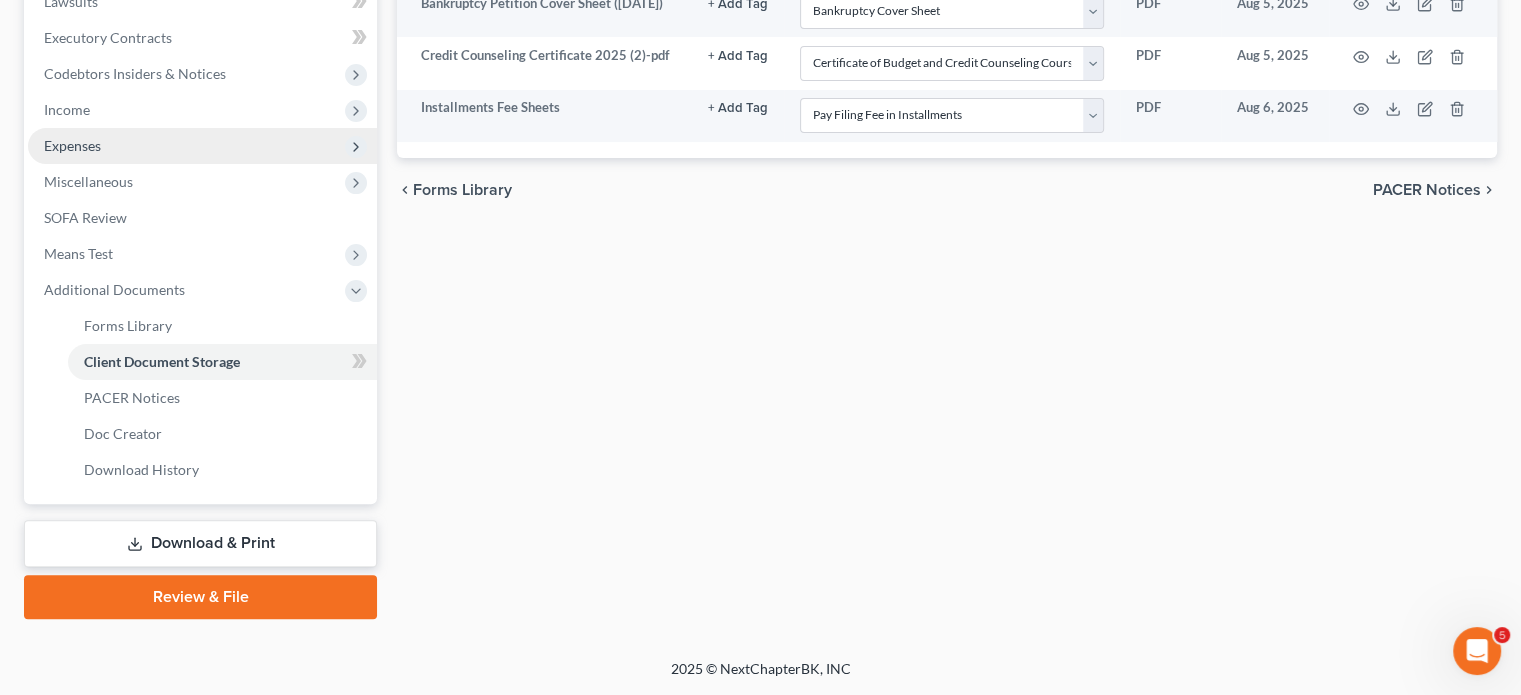 scroll, scrollTop: 203, scrollLeft: 0, axis: vertical 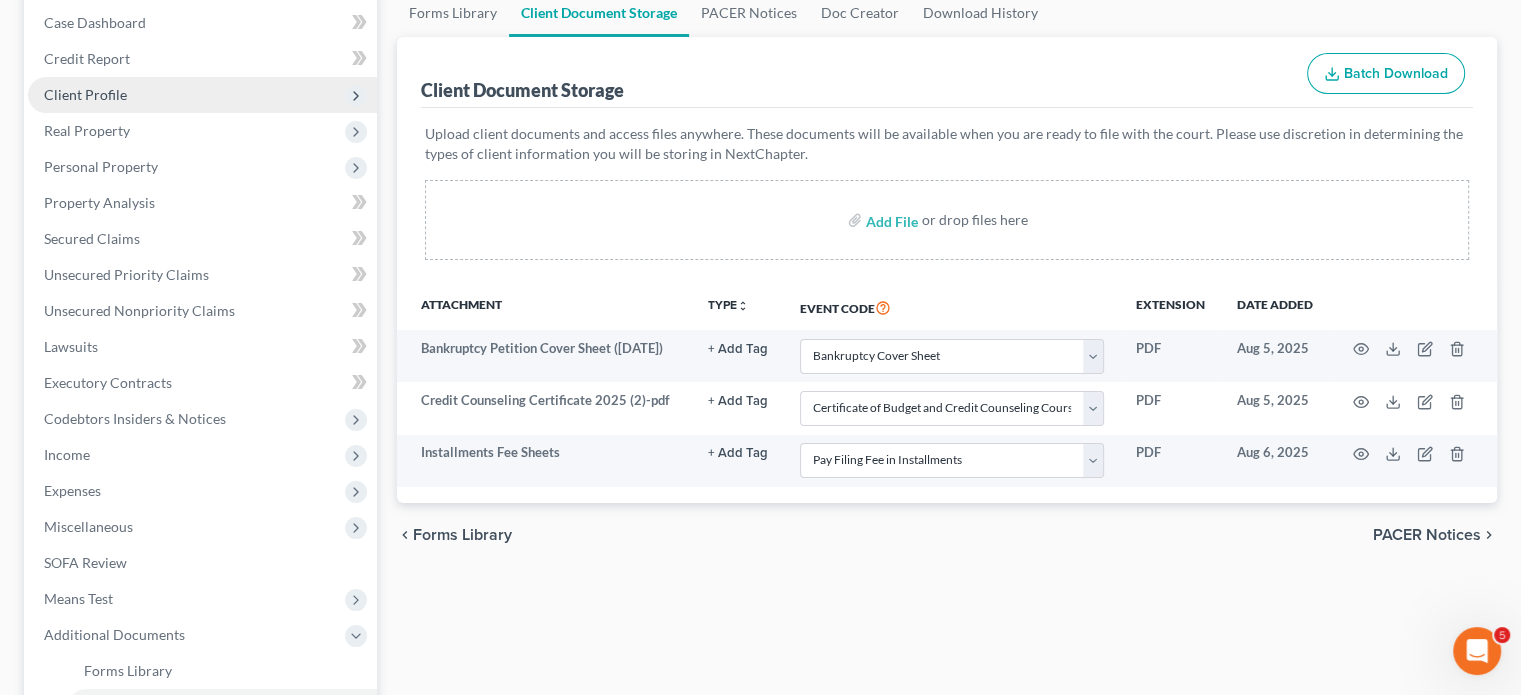 click on "Client Profile" at bounding box center (202, 95) 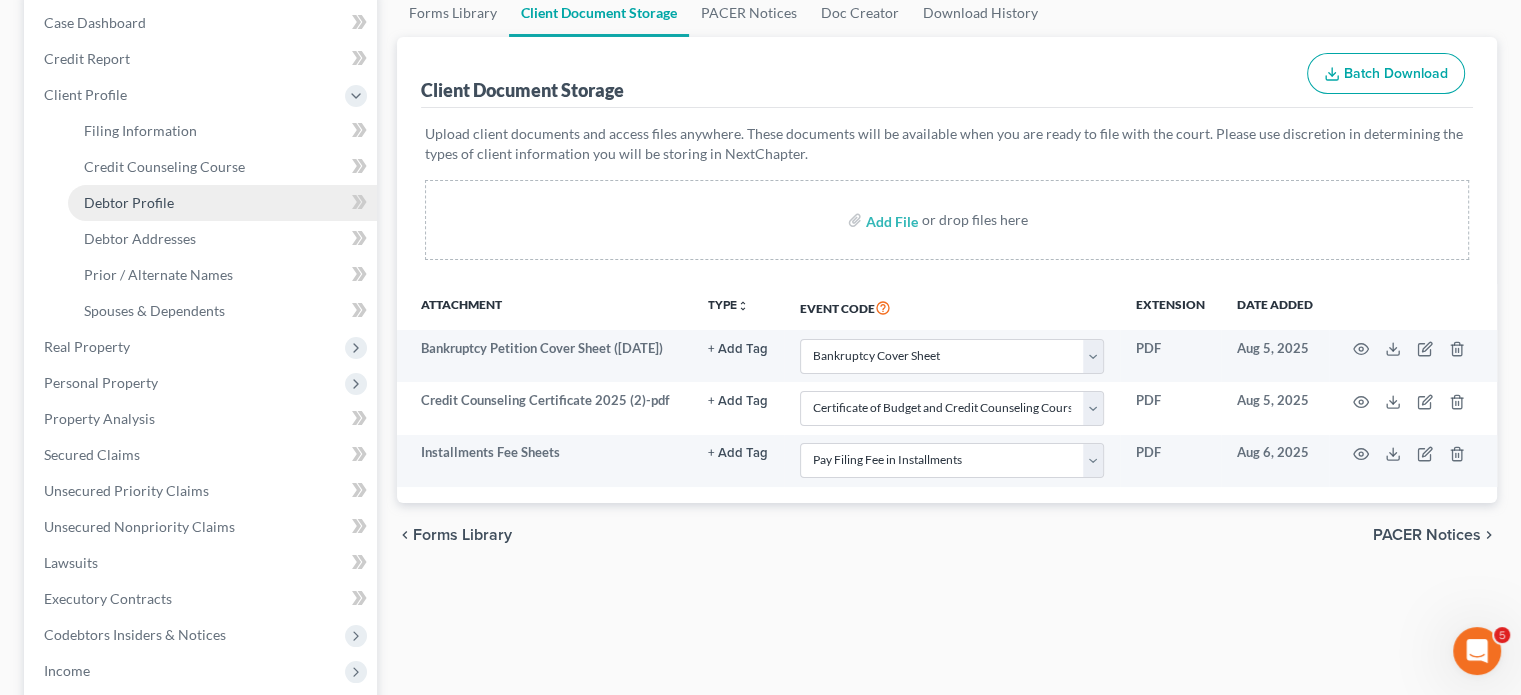 click on "Debtor Profile" at bounding box center (222, 203) 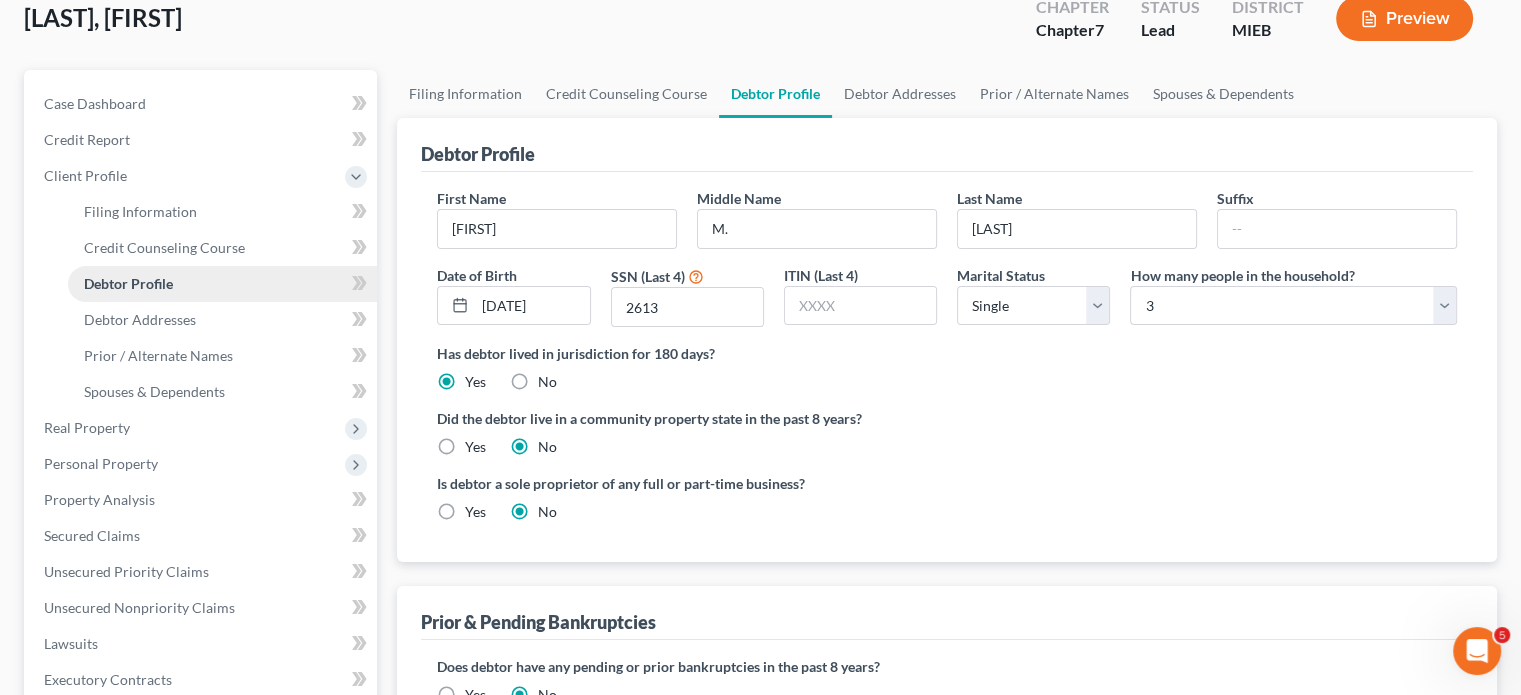 radio on "true" 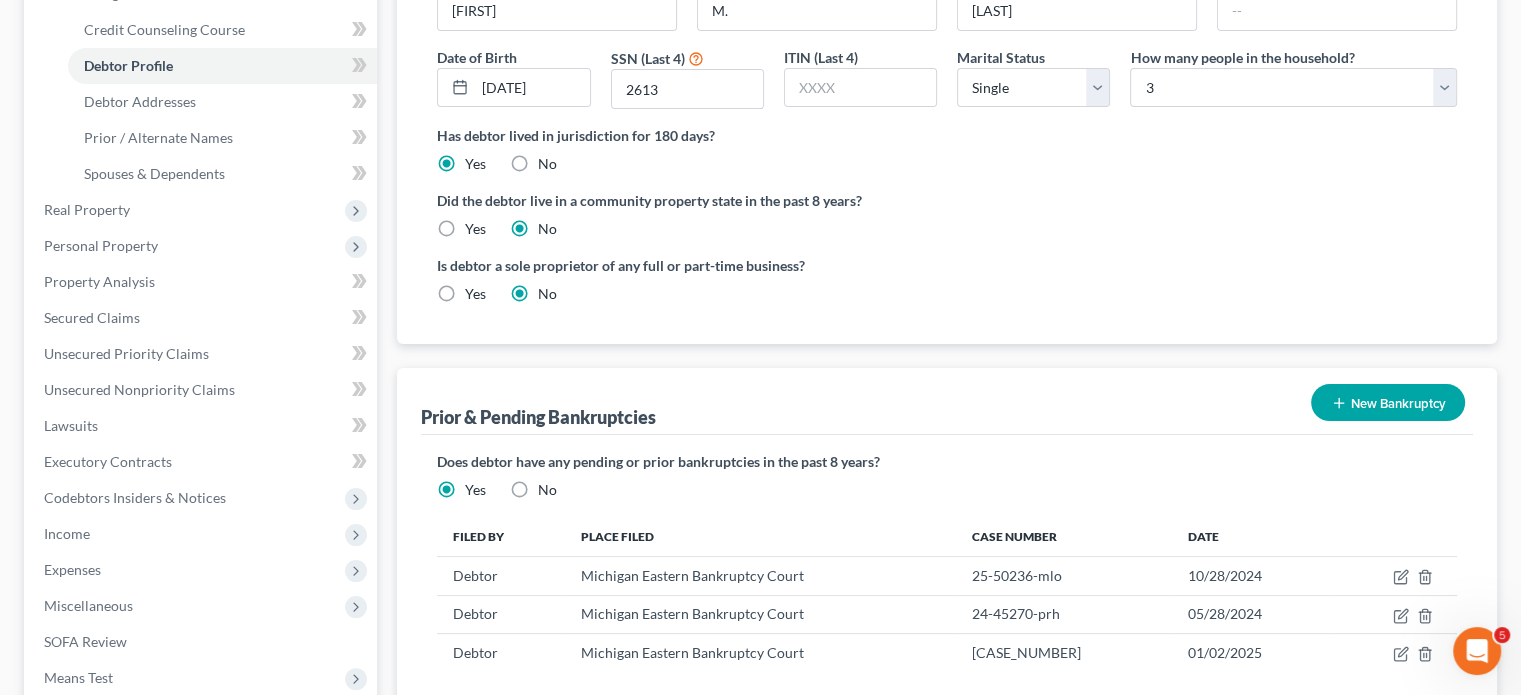 scroll, scrollTop: 340, scrollLeft: 0, axis: vertical 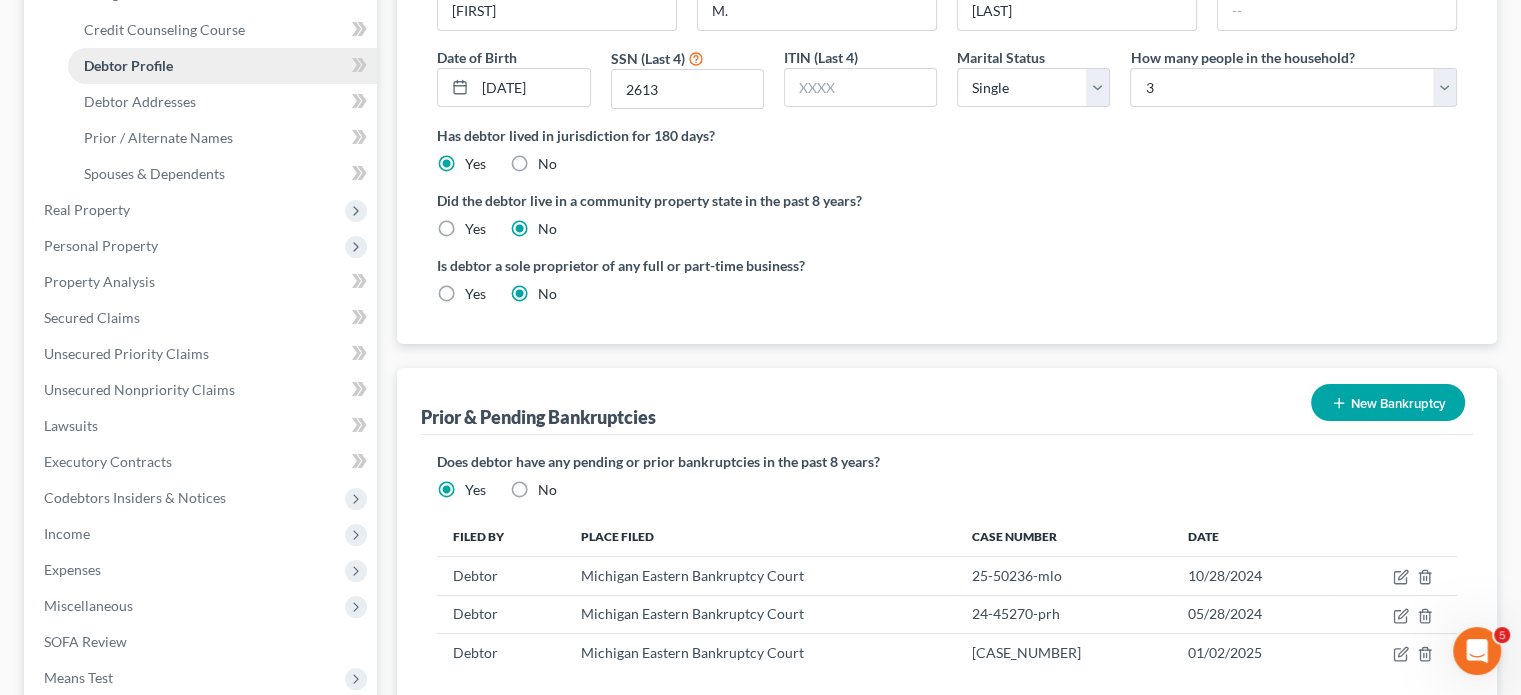 click on "Debtor Profile" at bounding box center (222, 66) 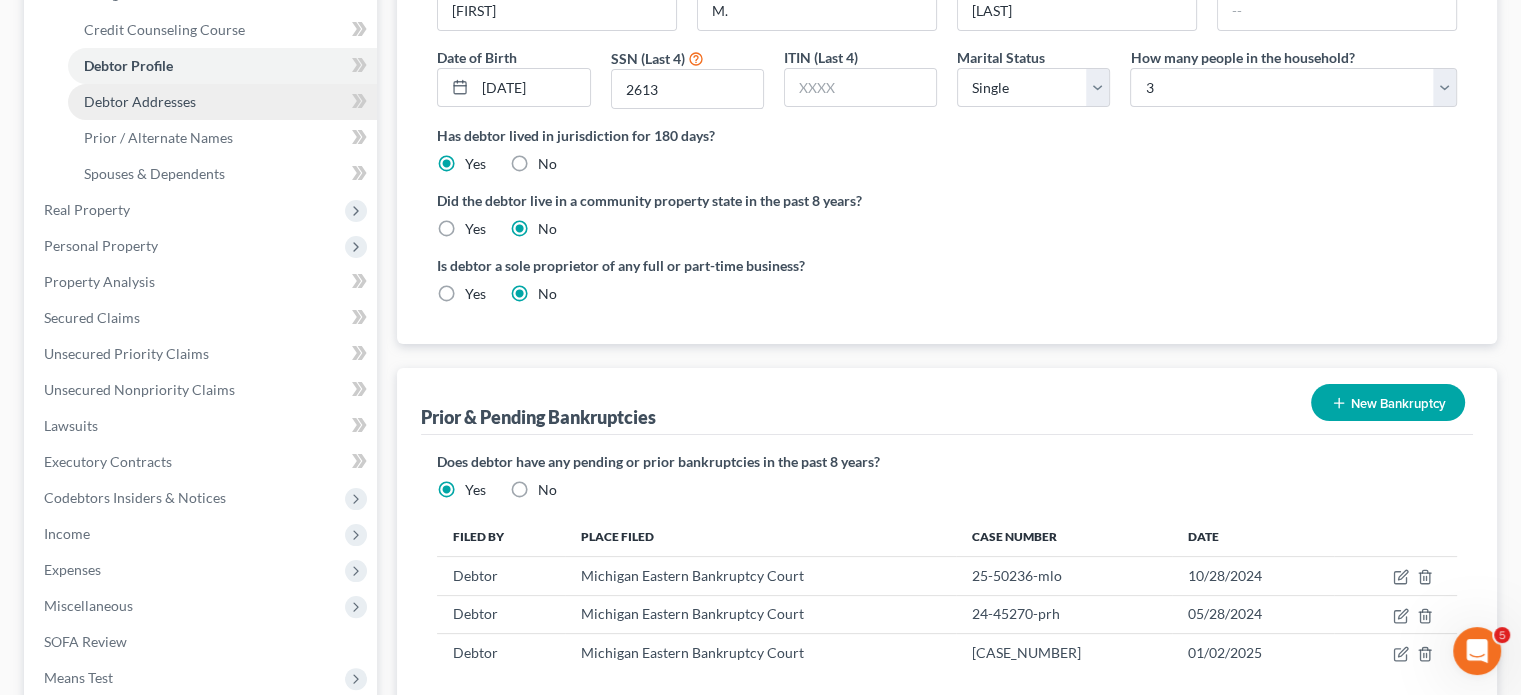 click on "Debtor Addresses" at bounding box center (140, 101) 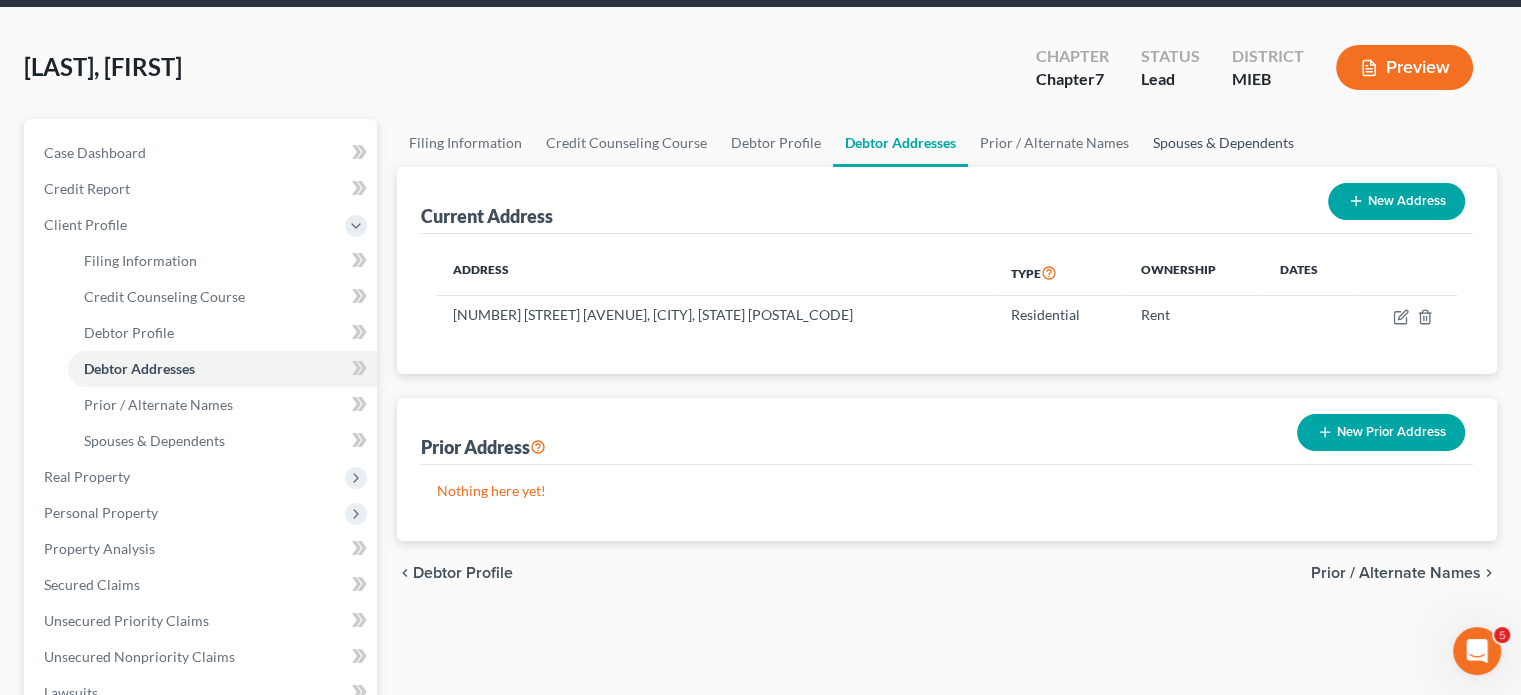 scroll, scrollTop: 0, scrollLeft: 0, axis: both 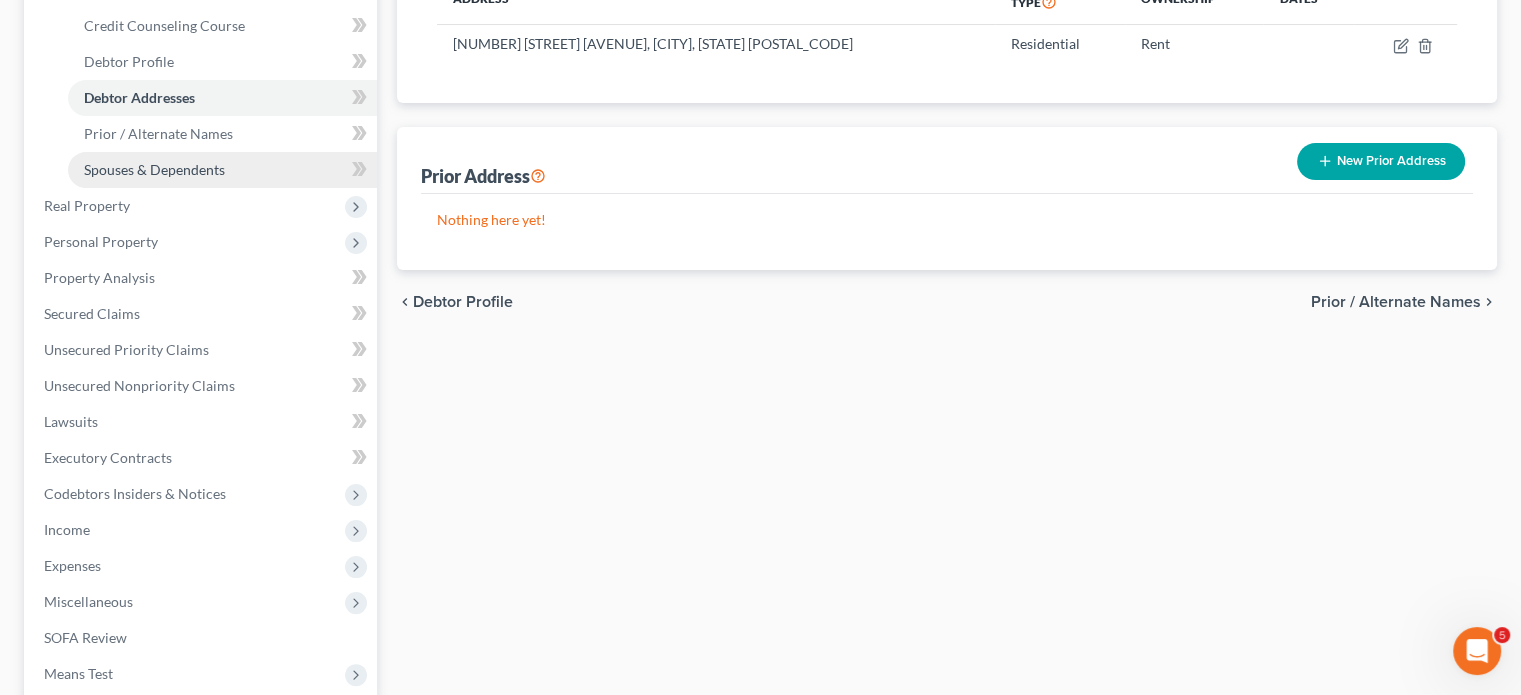 click on "Spouses & Dependents" at bounding box center (222, 170) 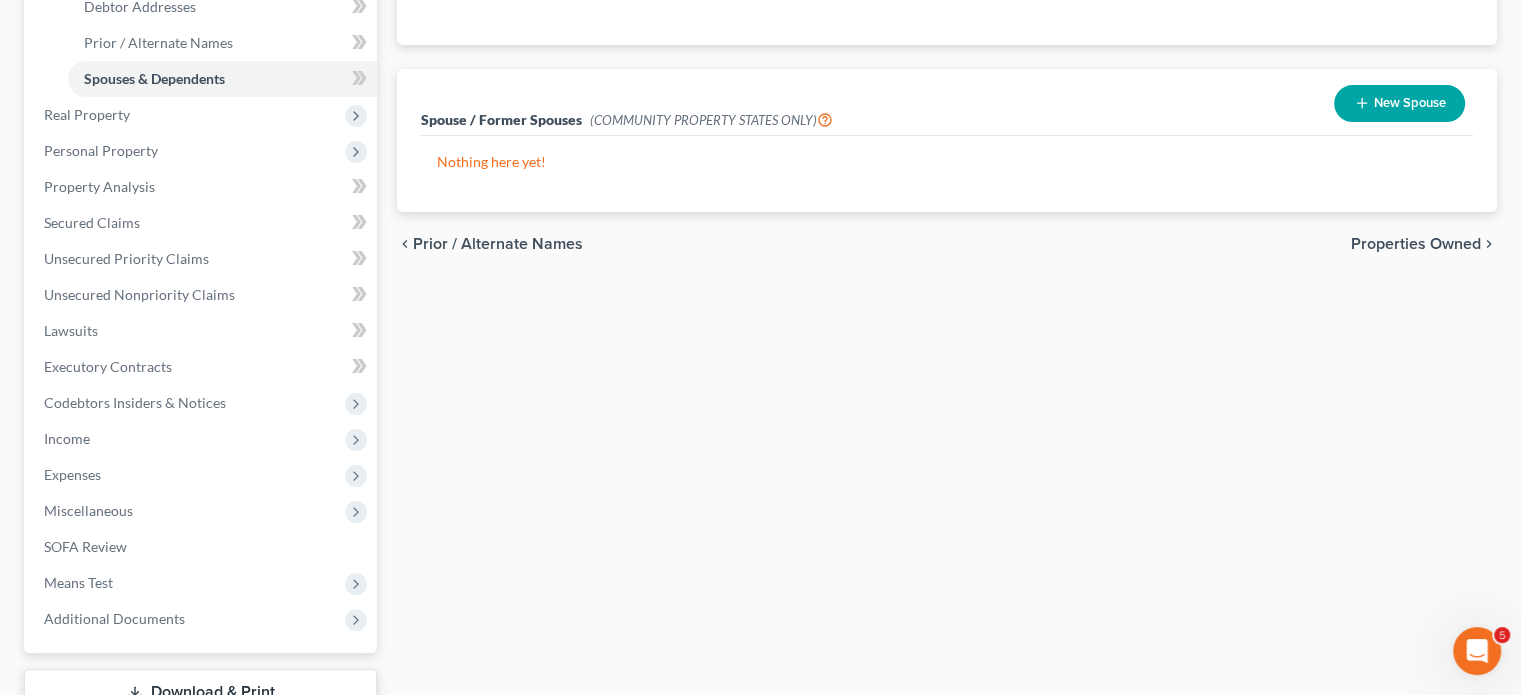 scroll, scrollTop: 436, scrollLeft: 0, axis: vertical 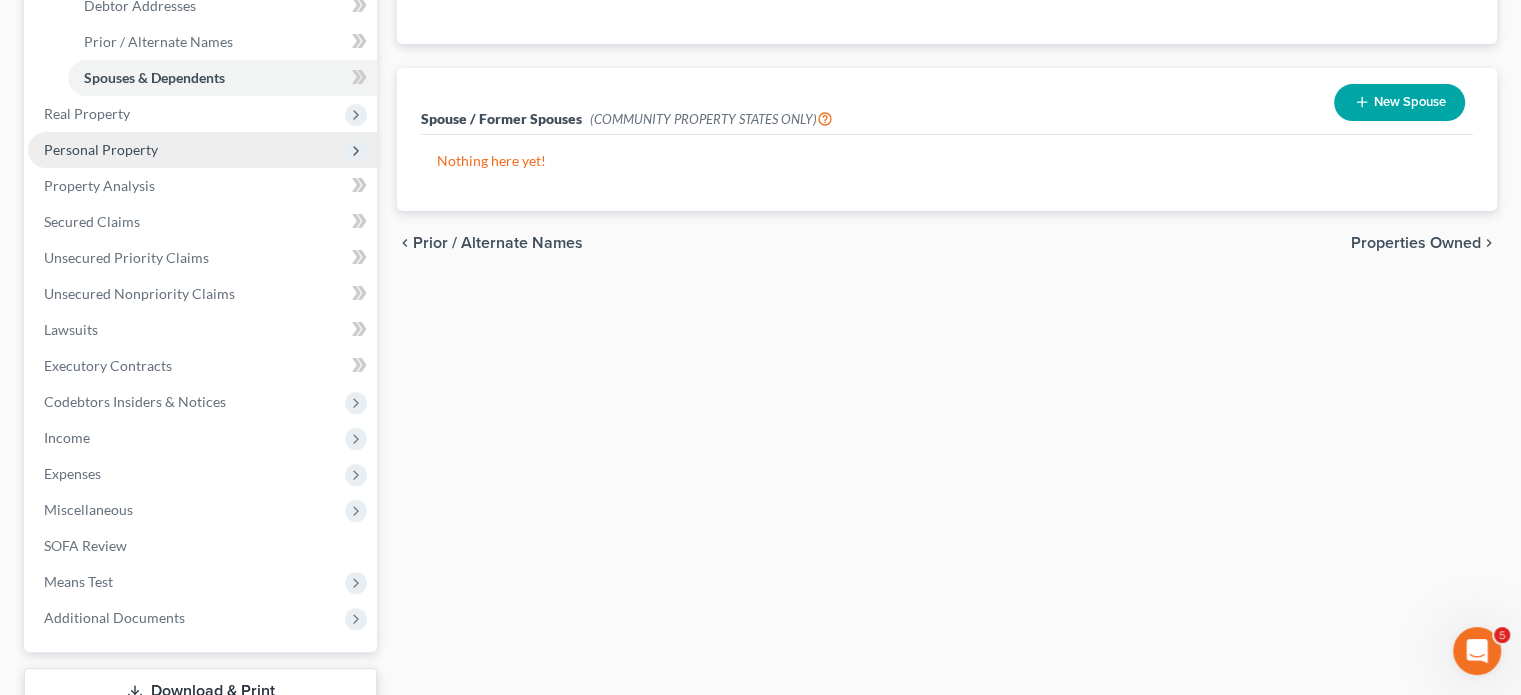 click on "Personal Property" at bounding box center [202, 150] 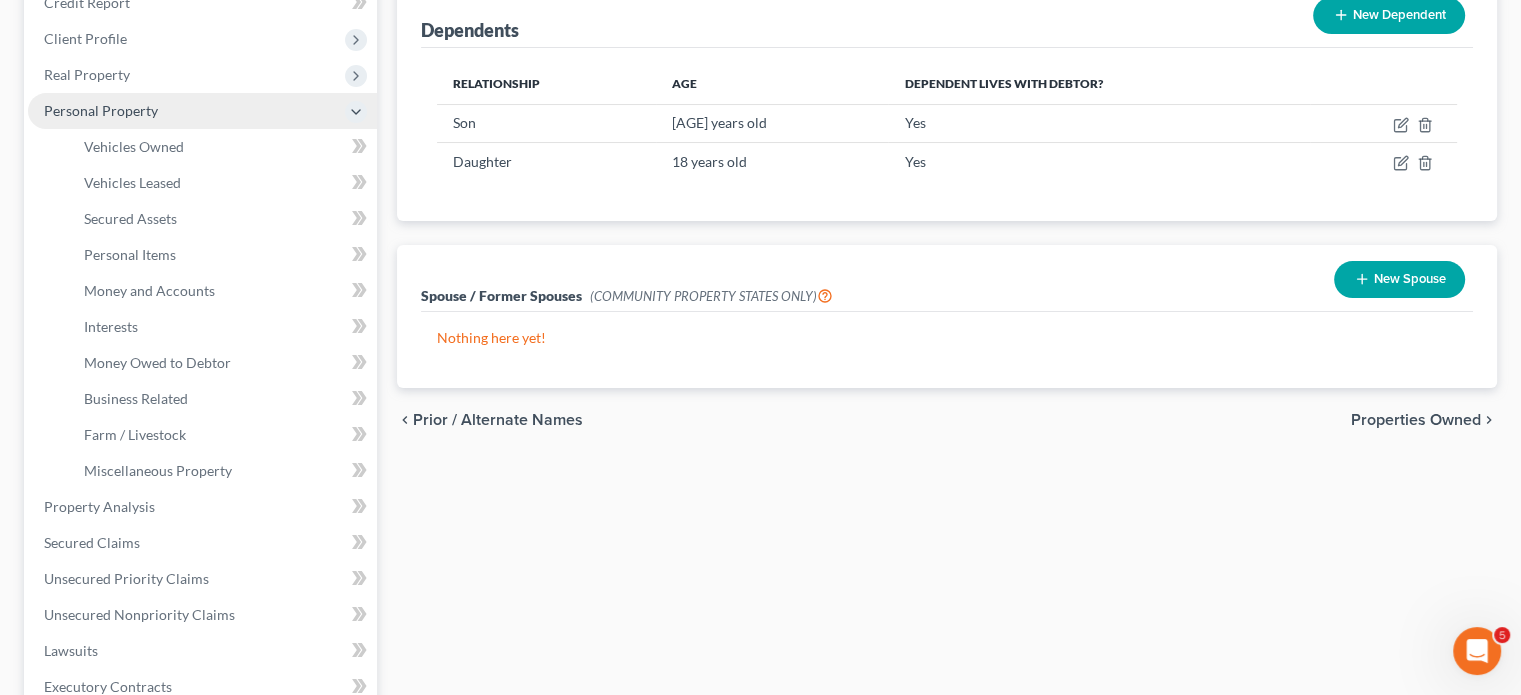 scroll, scrollTop: 254, scrollLeft: 0, axis: vertical 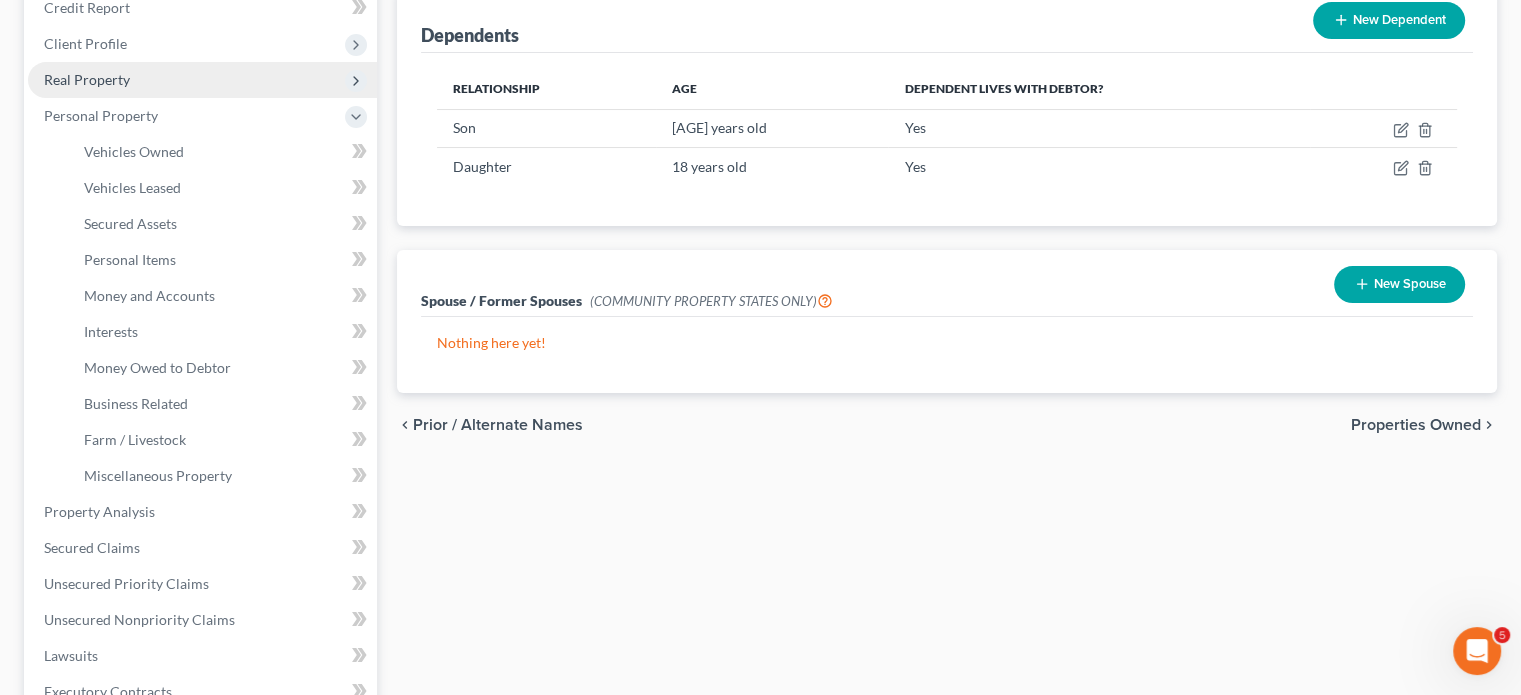 click on "Real Property" at bounding box center (87, 79) 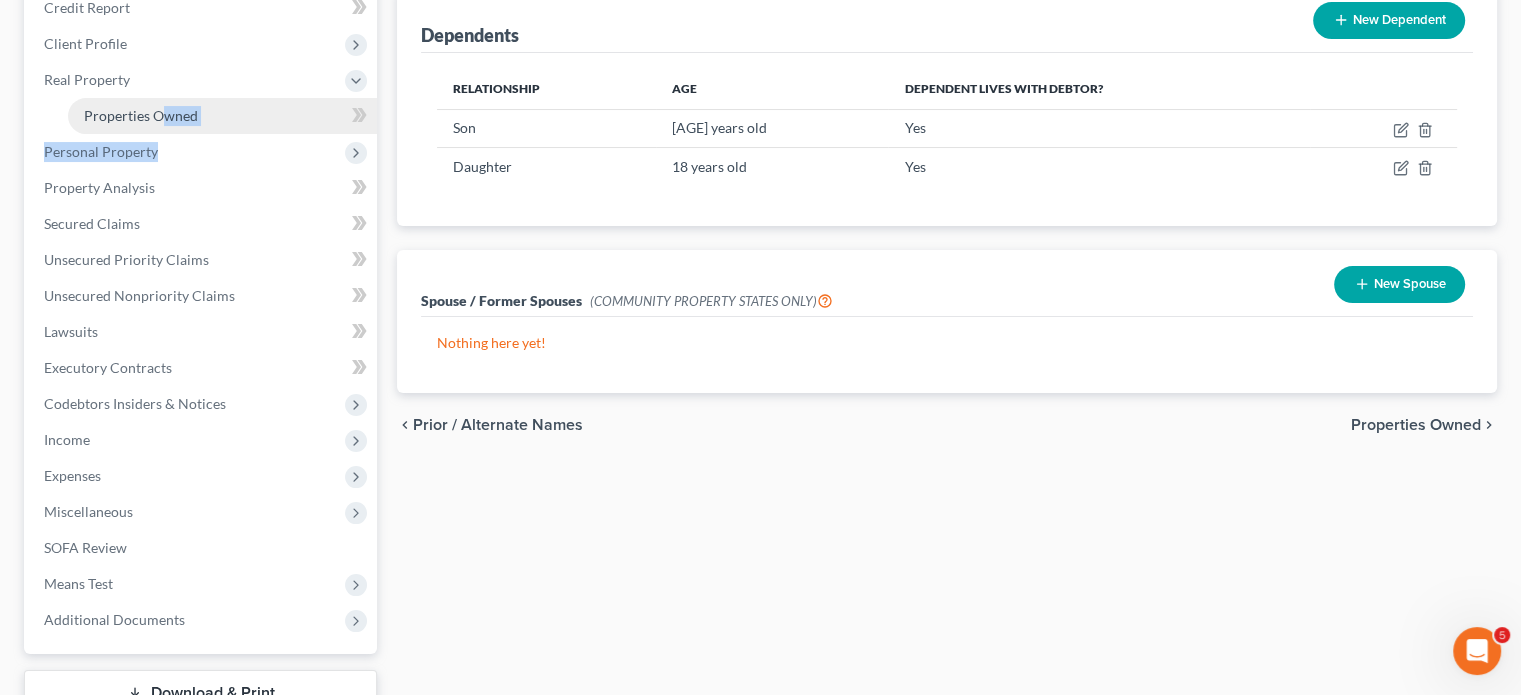 drag, startPoint x: 196, startPoint y: 228, endPoint x: 197, endPoint y: 214, distance: 14.035668 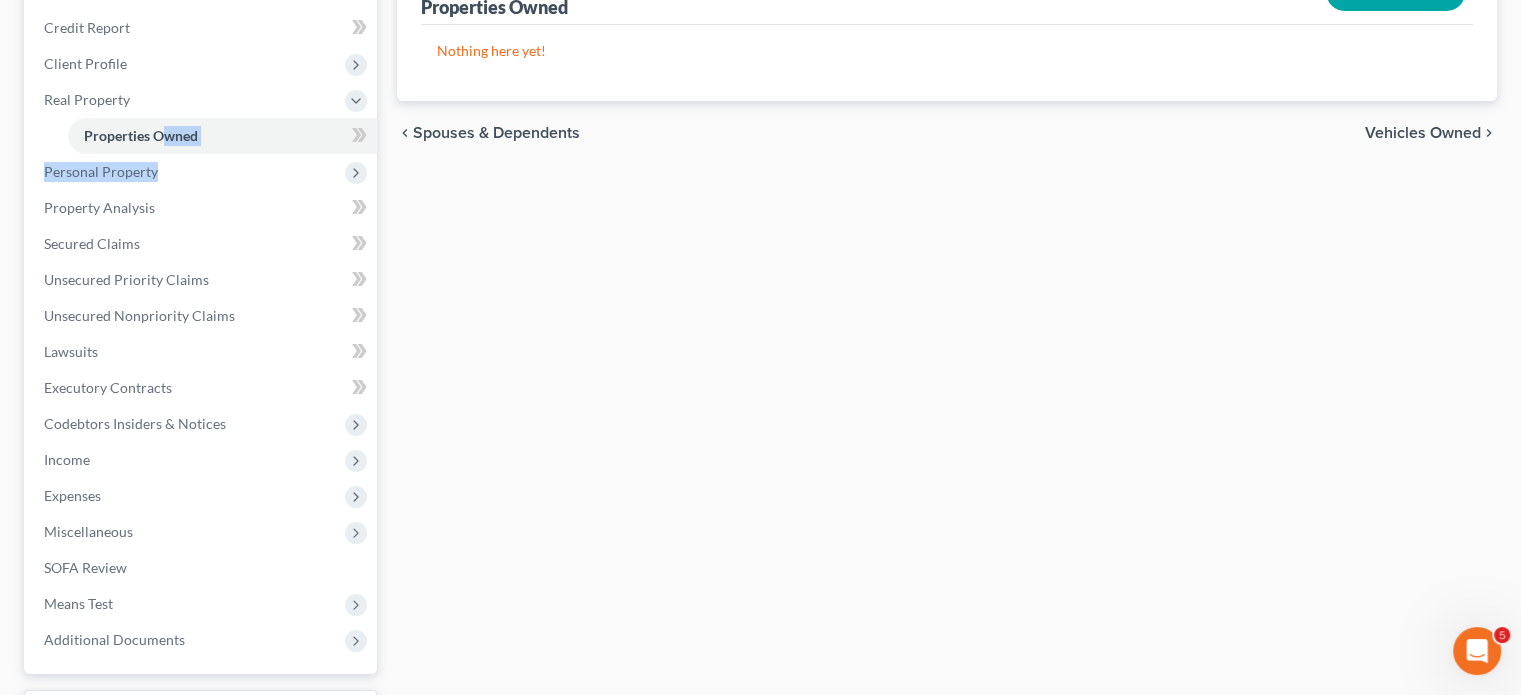 scroll, scrollTop: 252, scrollLeft: 0, axis: vertical 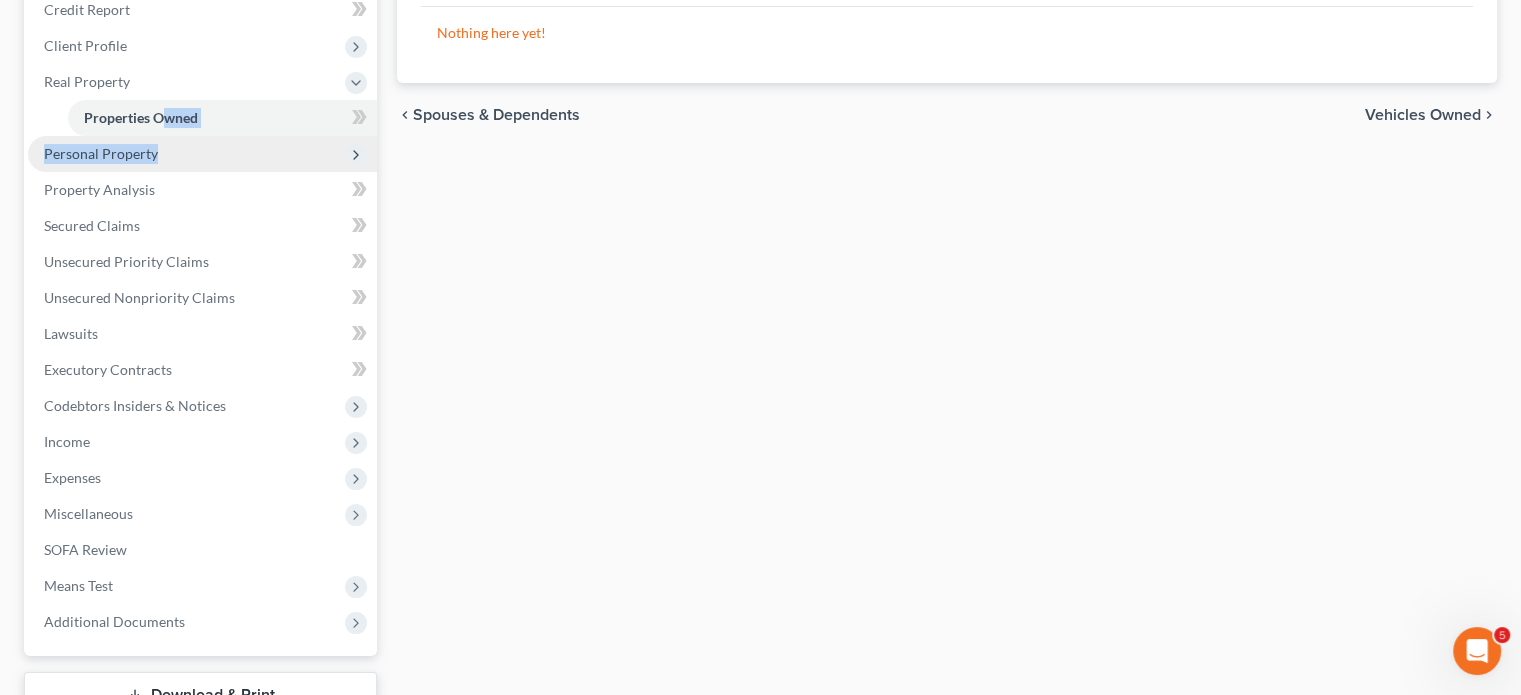 click on "Personal Property" at bounding box center (202, 154) 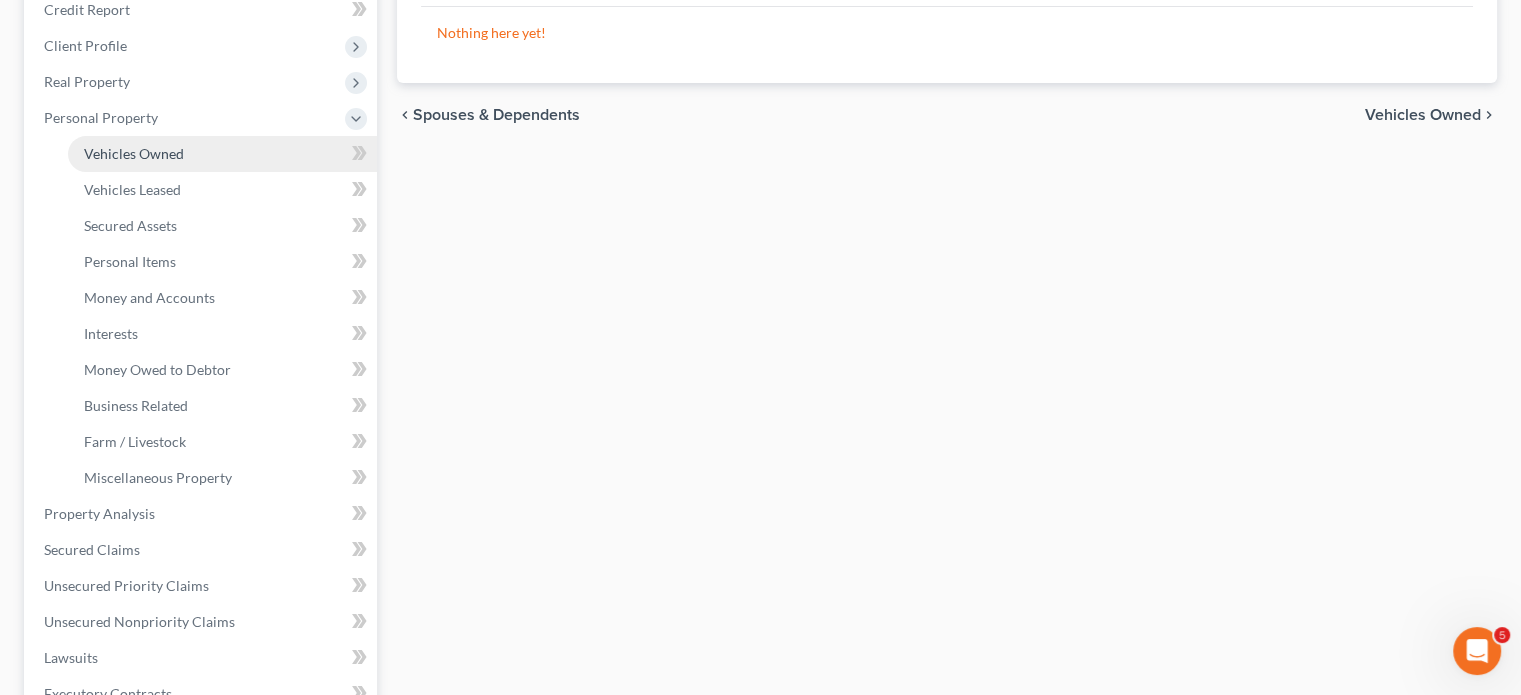 click on "Vehicles Owned" at bounding box center [134, 153] 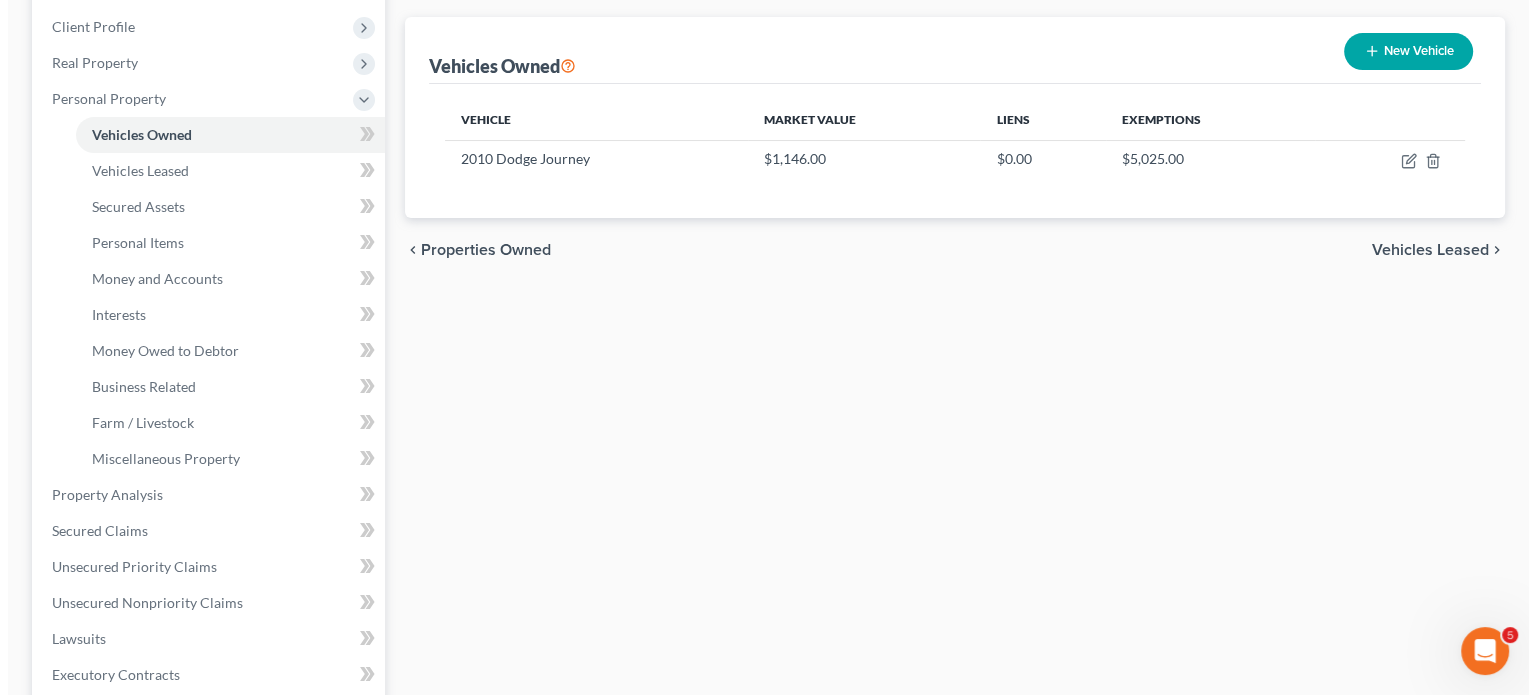 scroll, scrollTop: 280, scrollLeft: 0, axis: vertical 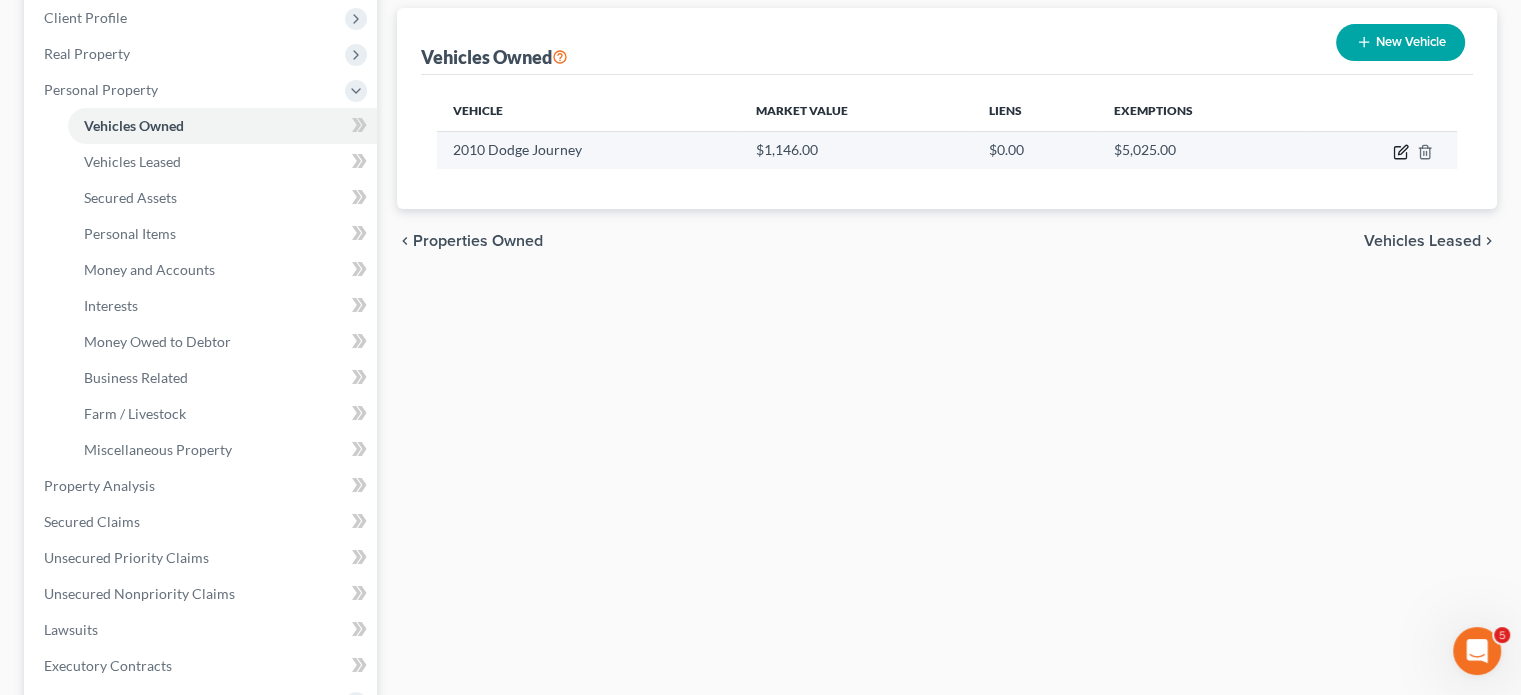 click 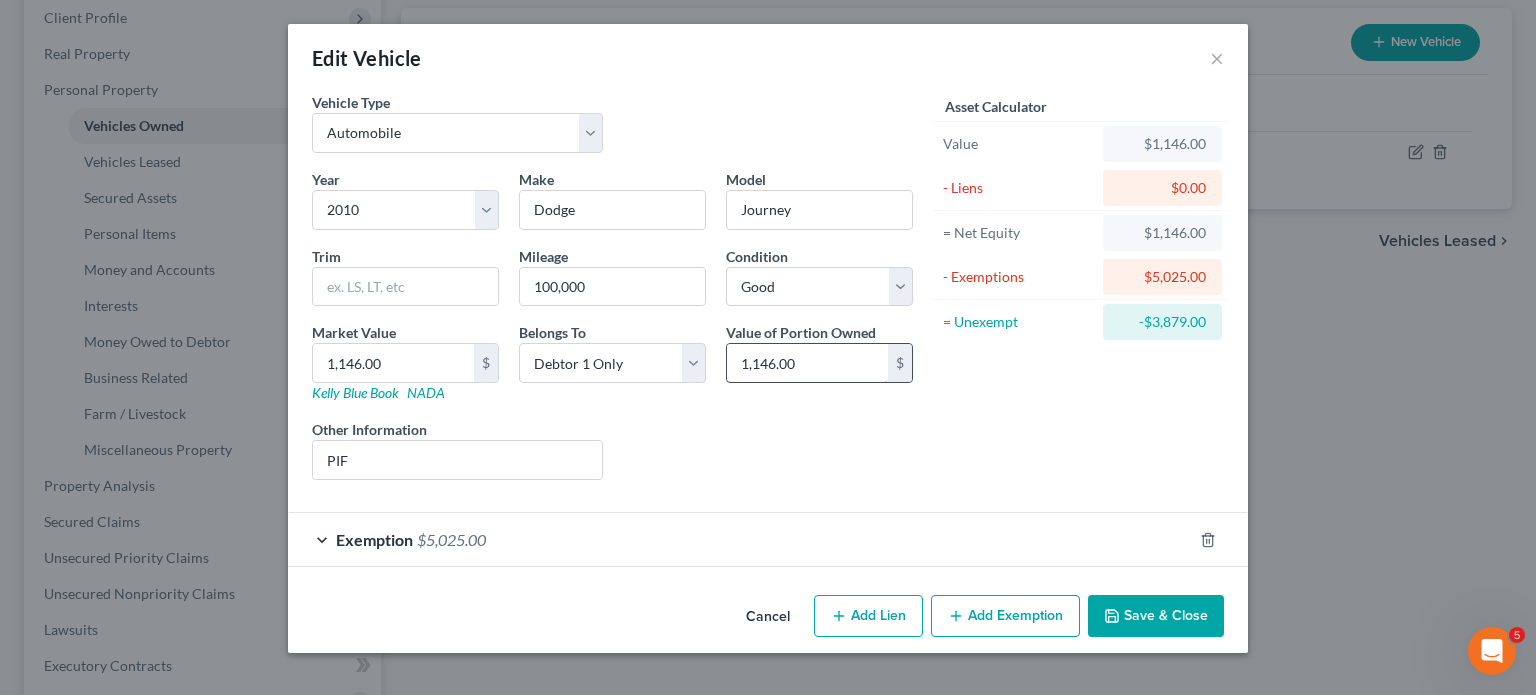 scroll, scrollTop: 143, scrollLeft: 0, axis: vertical 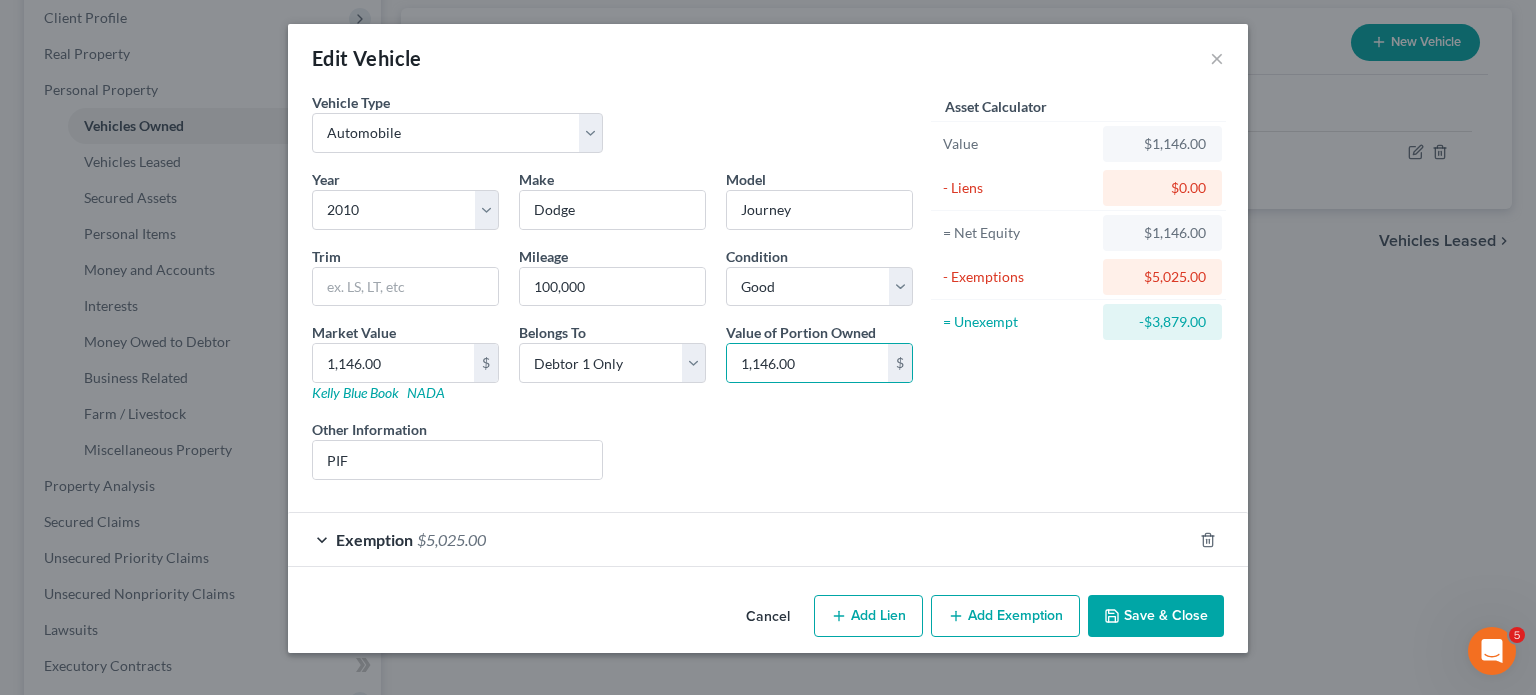 click on "Exemption $5,025.00" at bounding box center [740, 539] 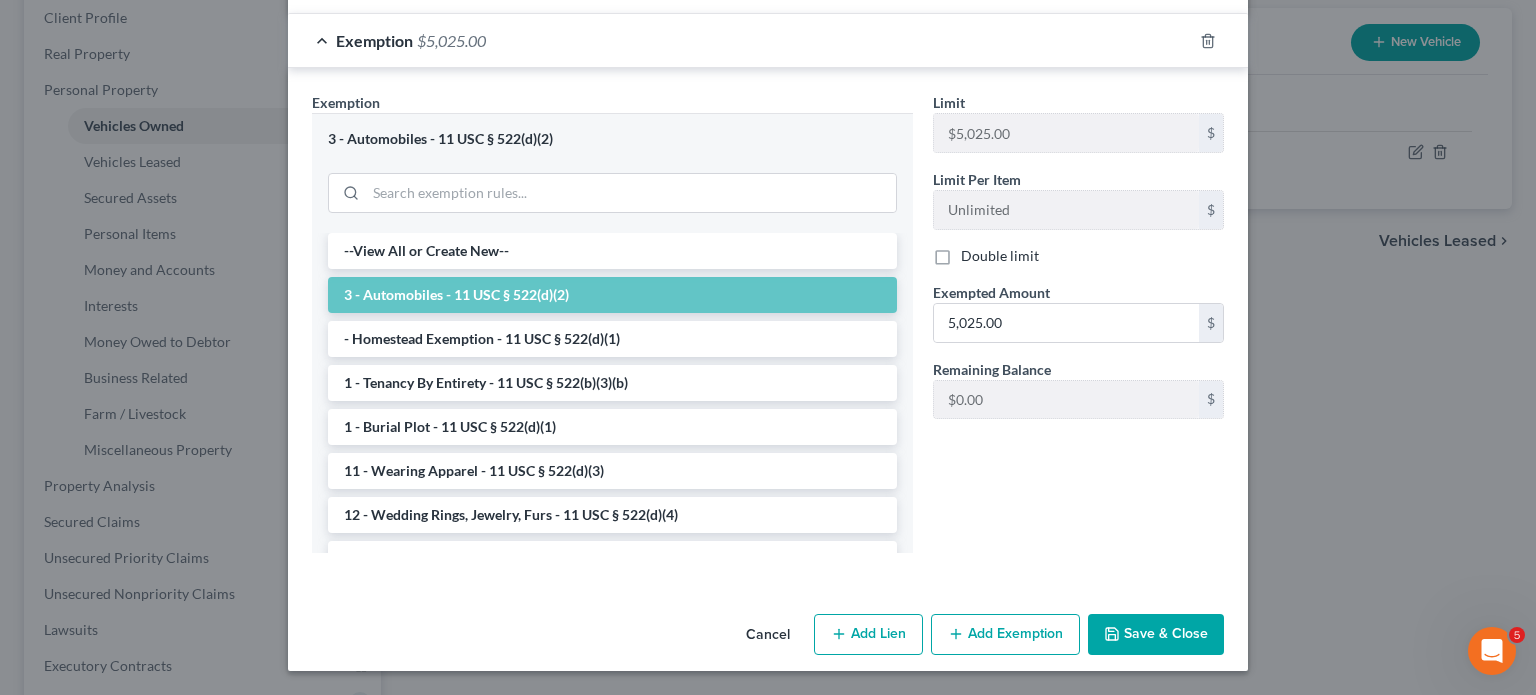 scroll, scrollTop: 596, scrollLeft: 0, axis: vertical 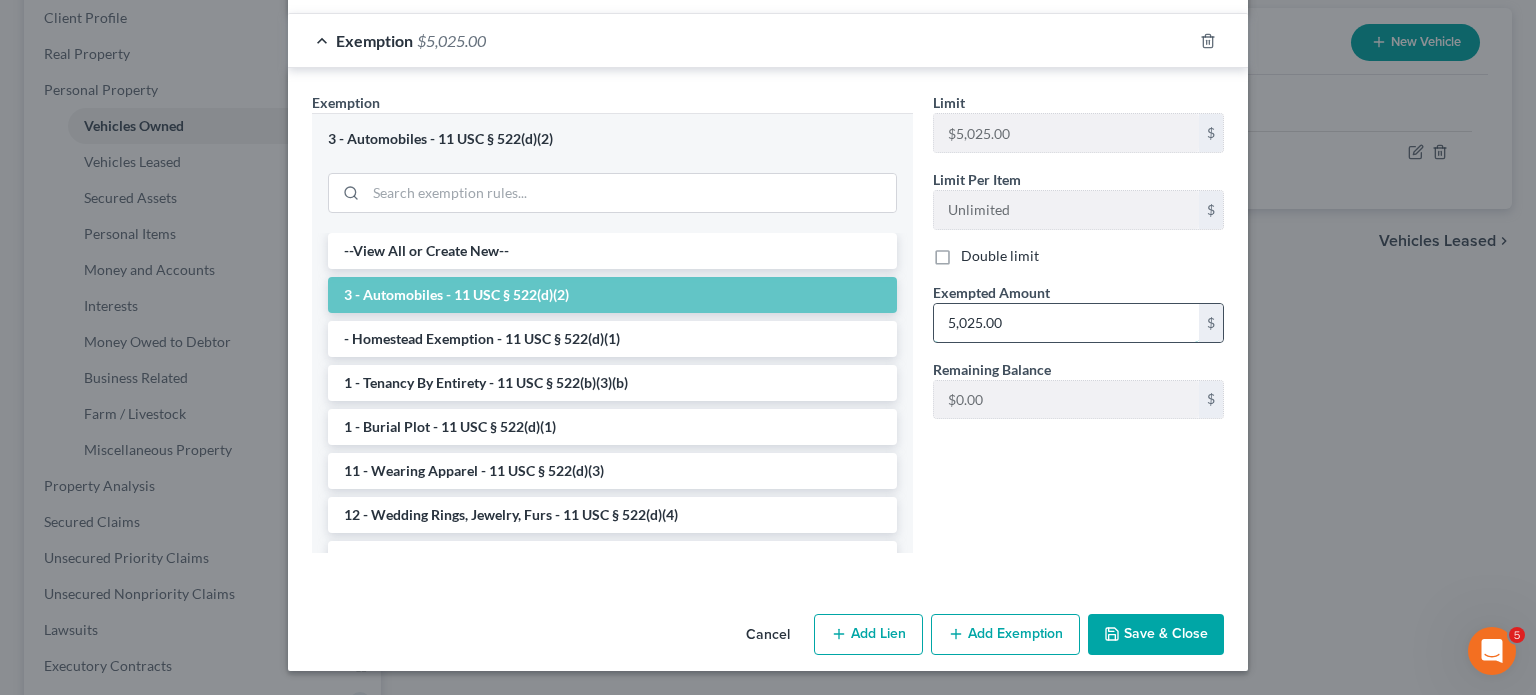 click on "5,025.00" at bounding box center (1066, 323) 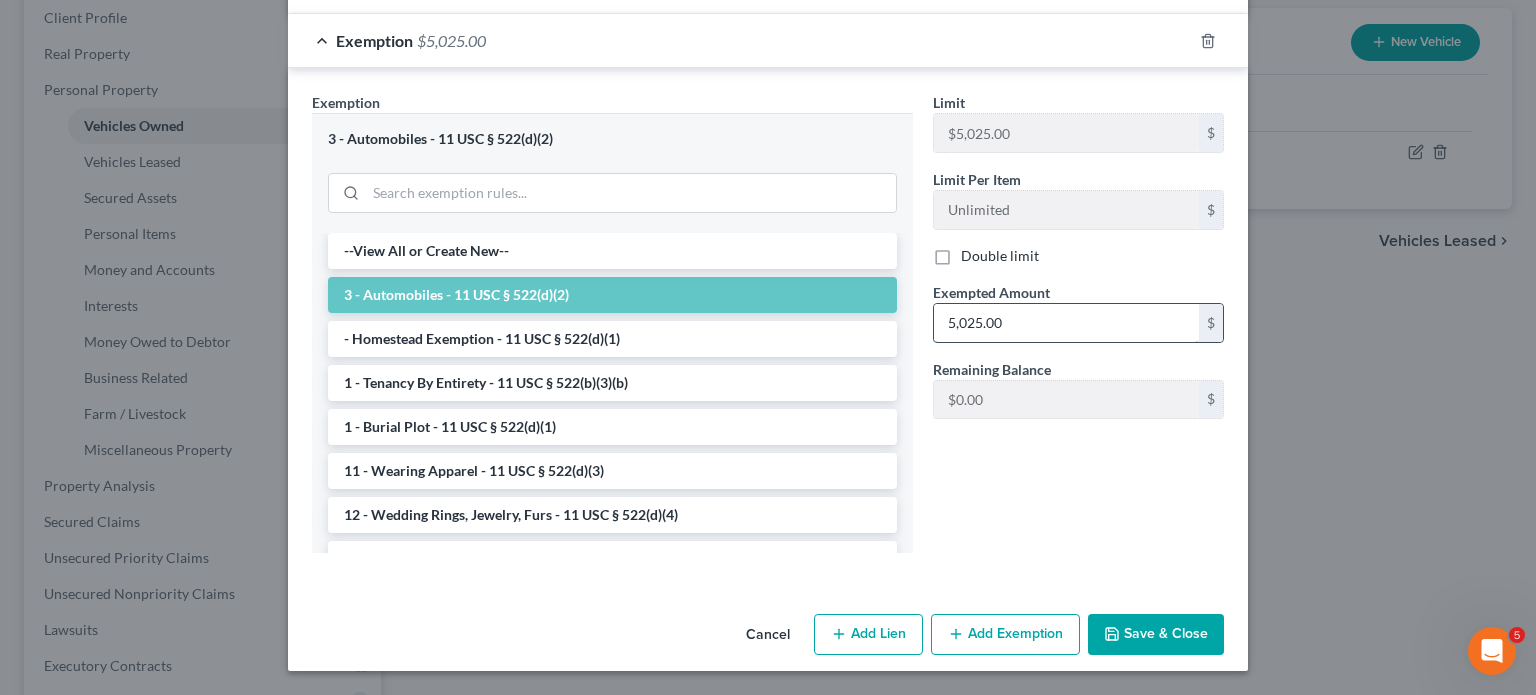 paste on "1,146" 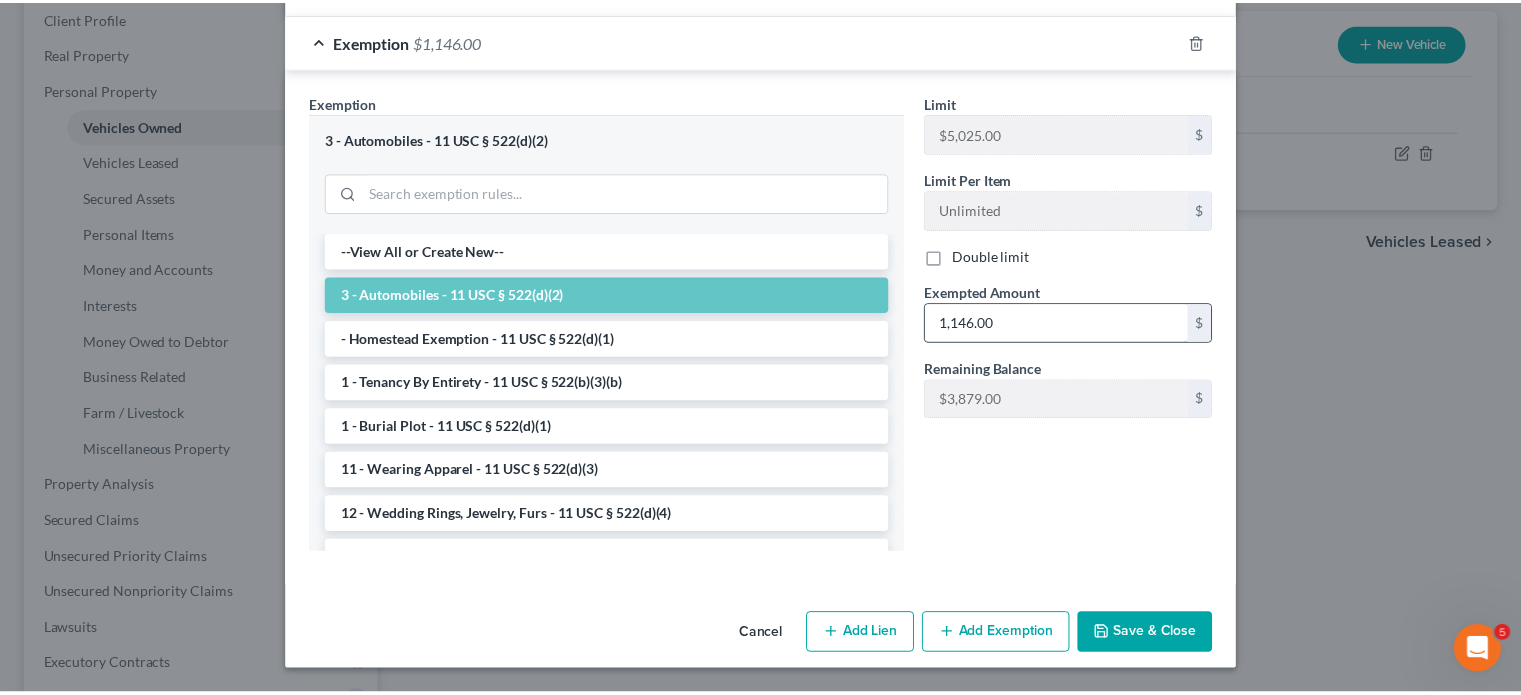 scroll, scrollTop: 788, scrollLeft: 0, axis: vertical 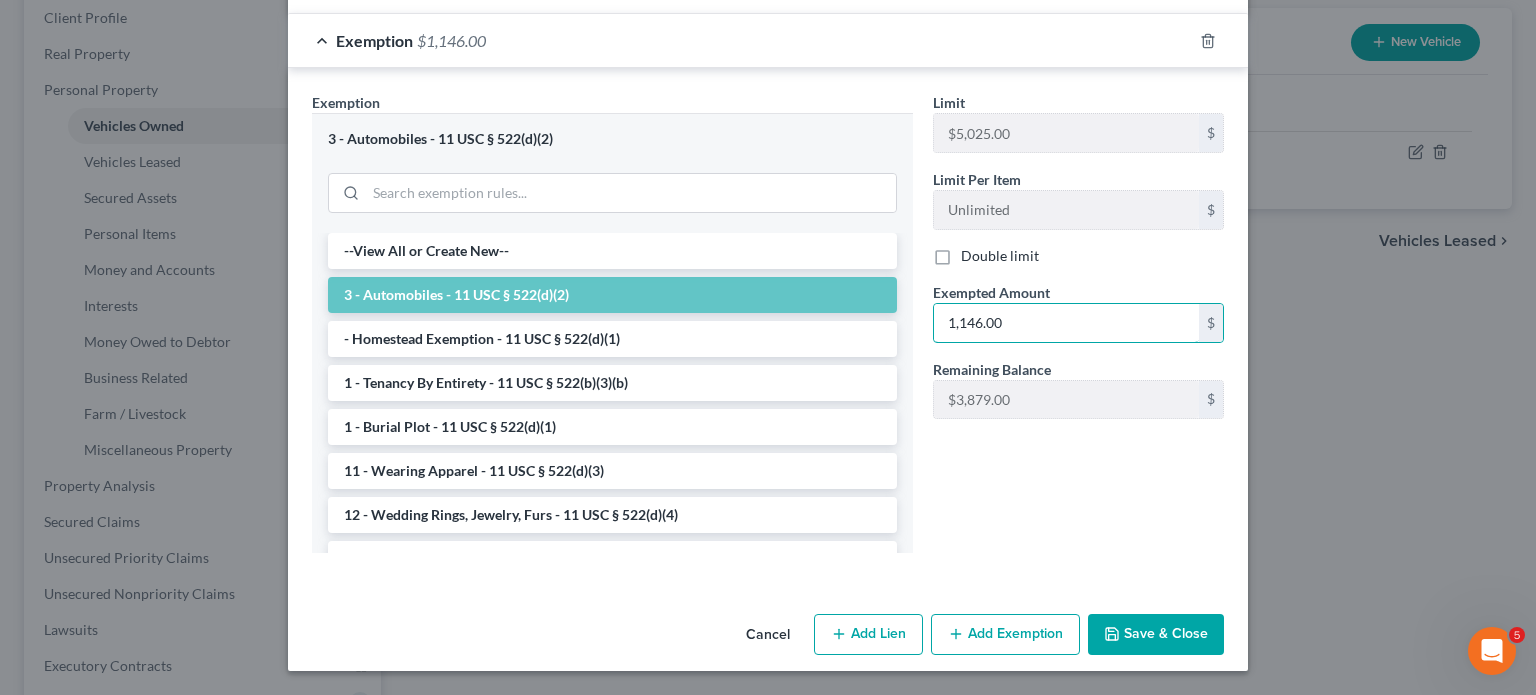 type on "1,146.00" 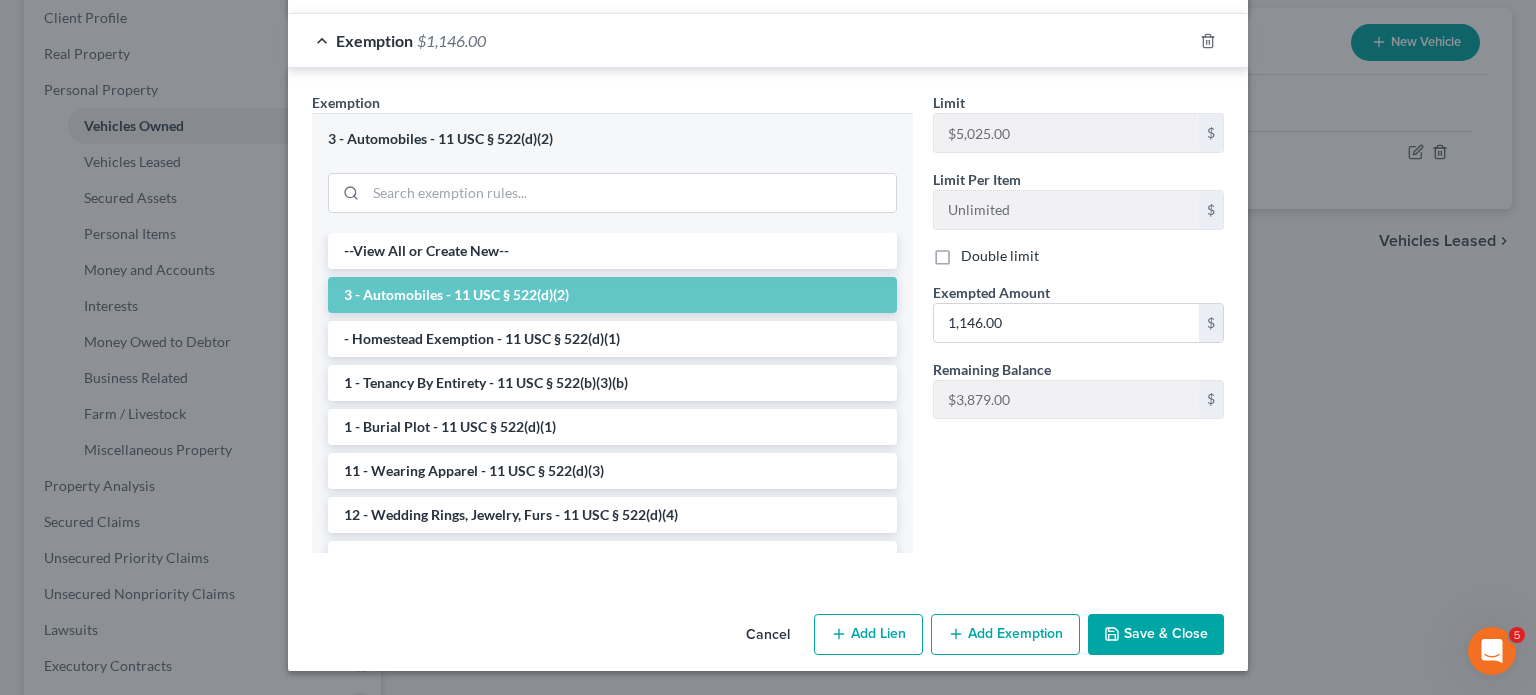 click on "Save & Close" at bounding box center (1156, 635) 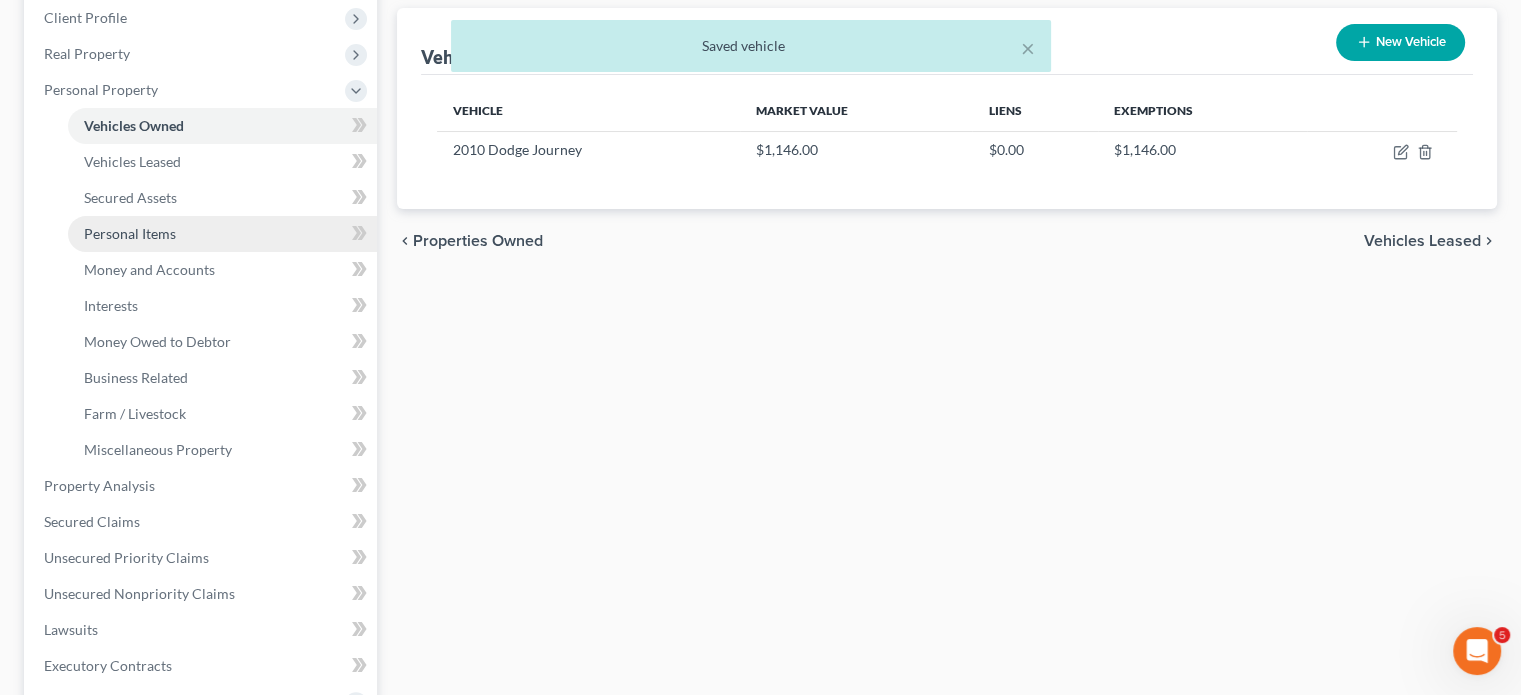 click on "Personal Items" at bounding box center [222, 234] 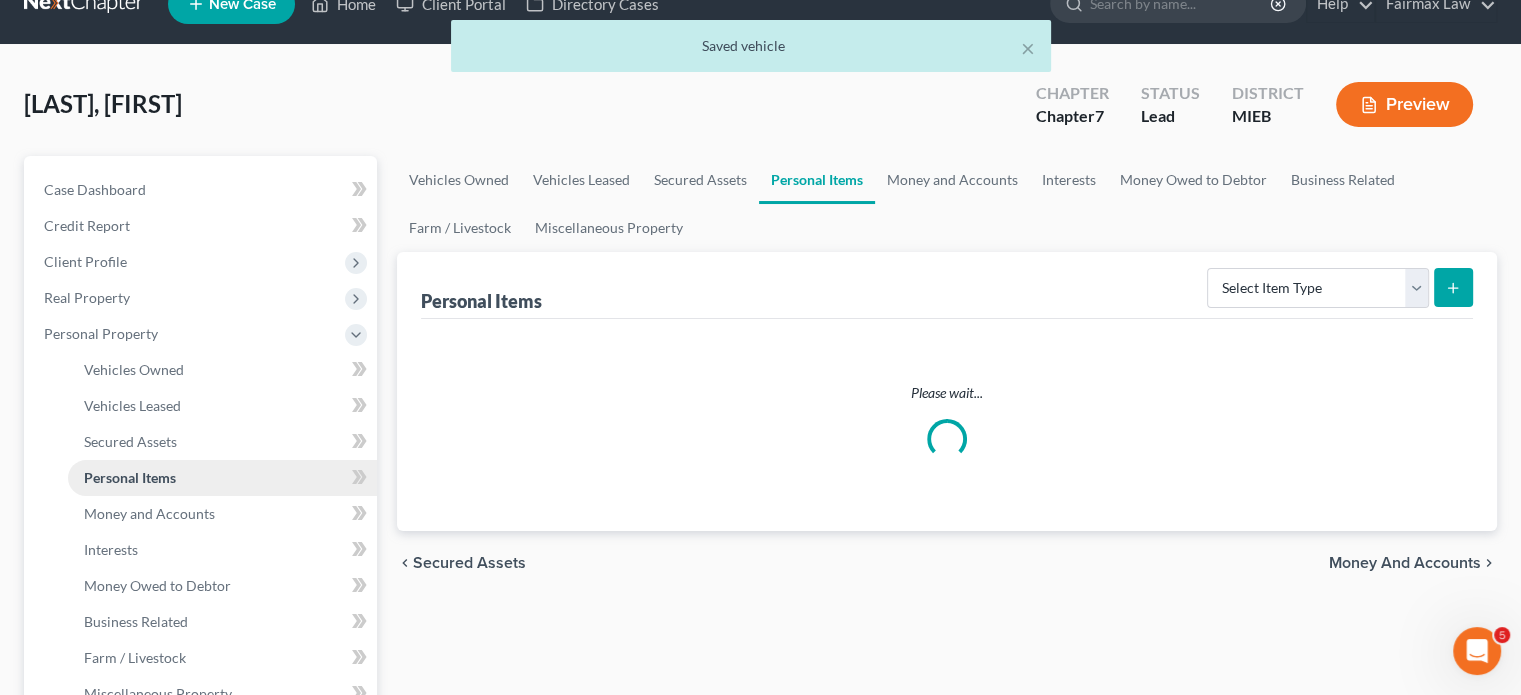 scroll, scrollTop: 0, scrollLeft: 0, axis: both 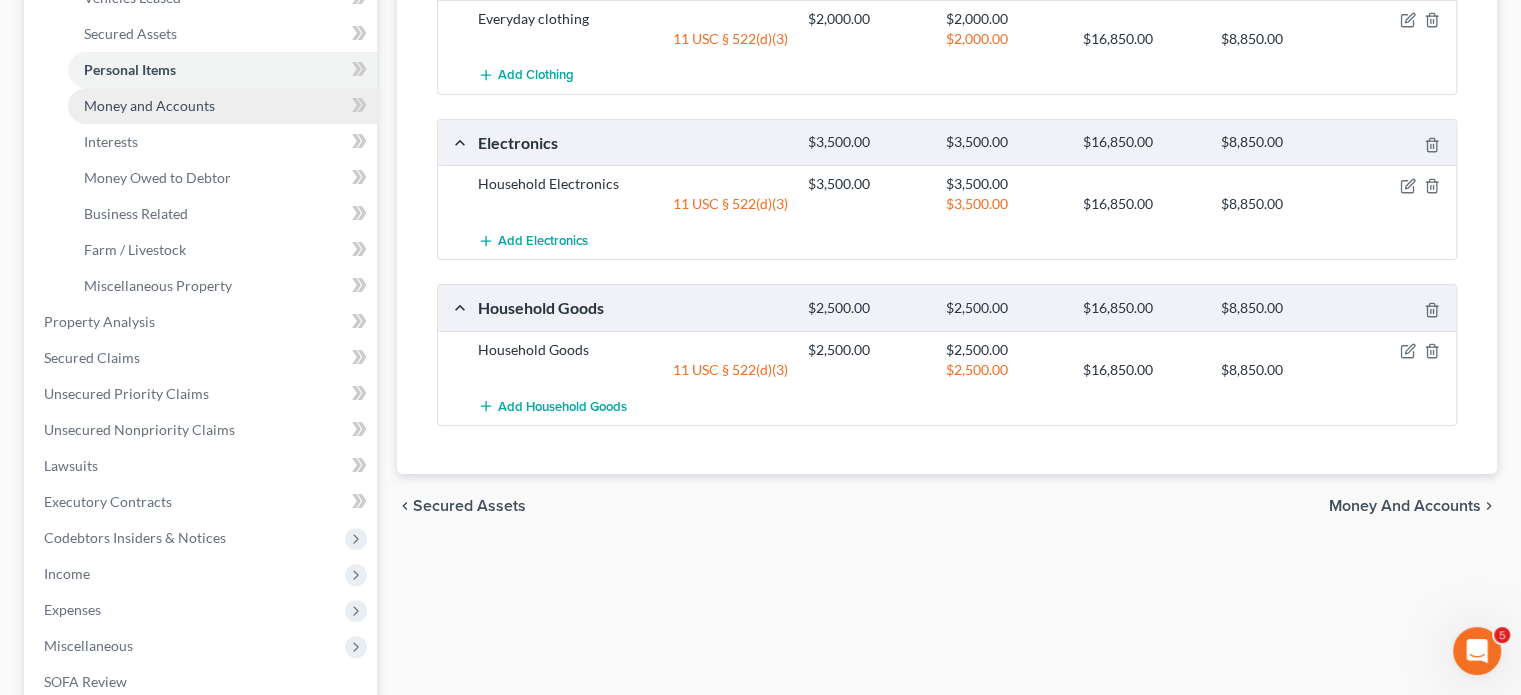 click on "Money and Accounts" at bounding box center (149, 105) 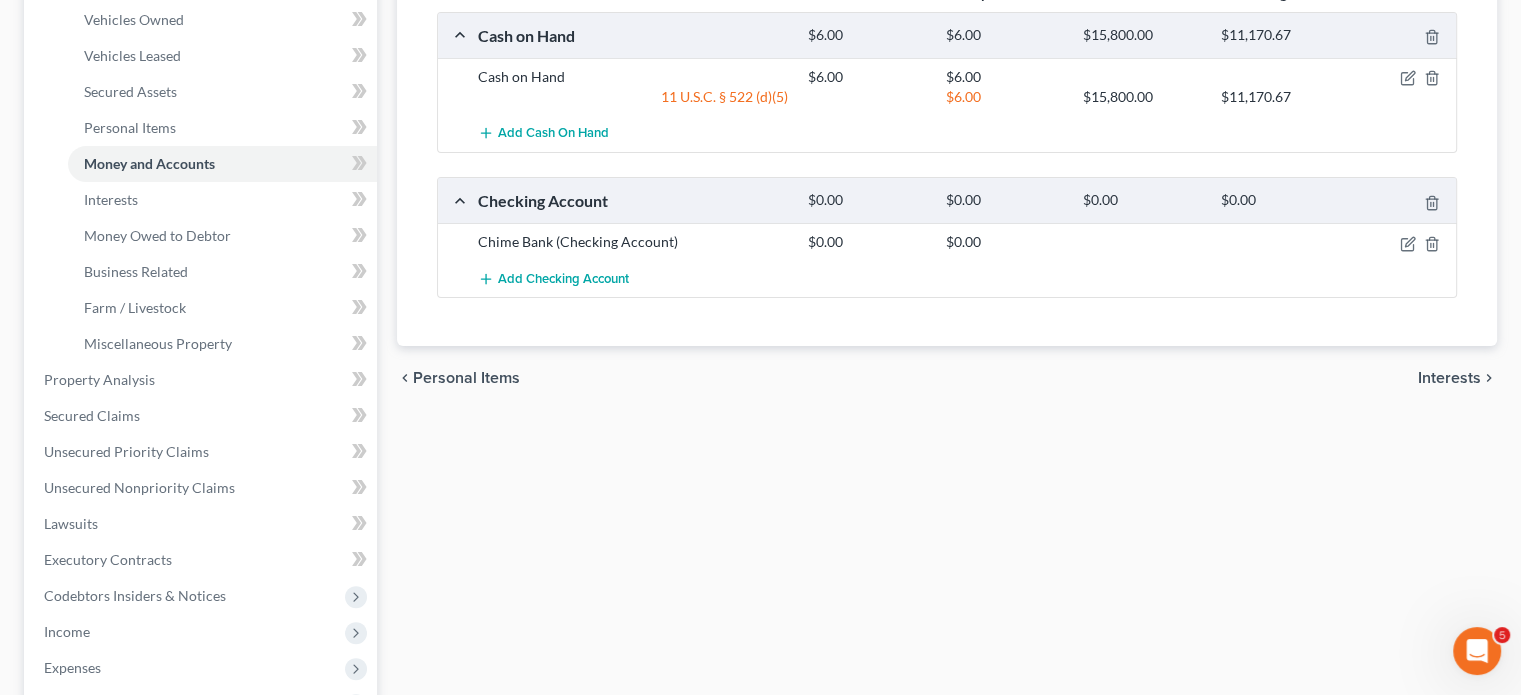 scroll, scrollTop: 394, scrollLeft: 0, axis: vertical 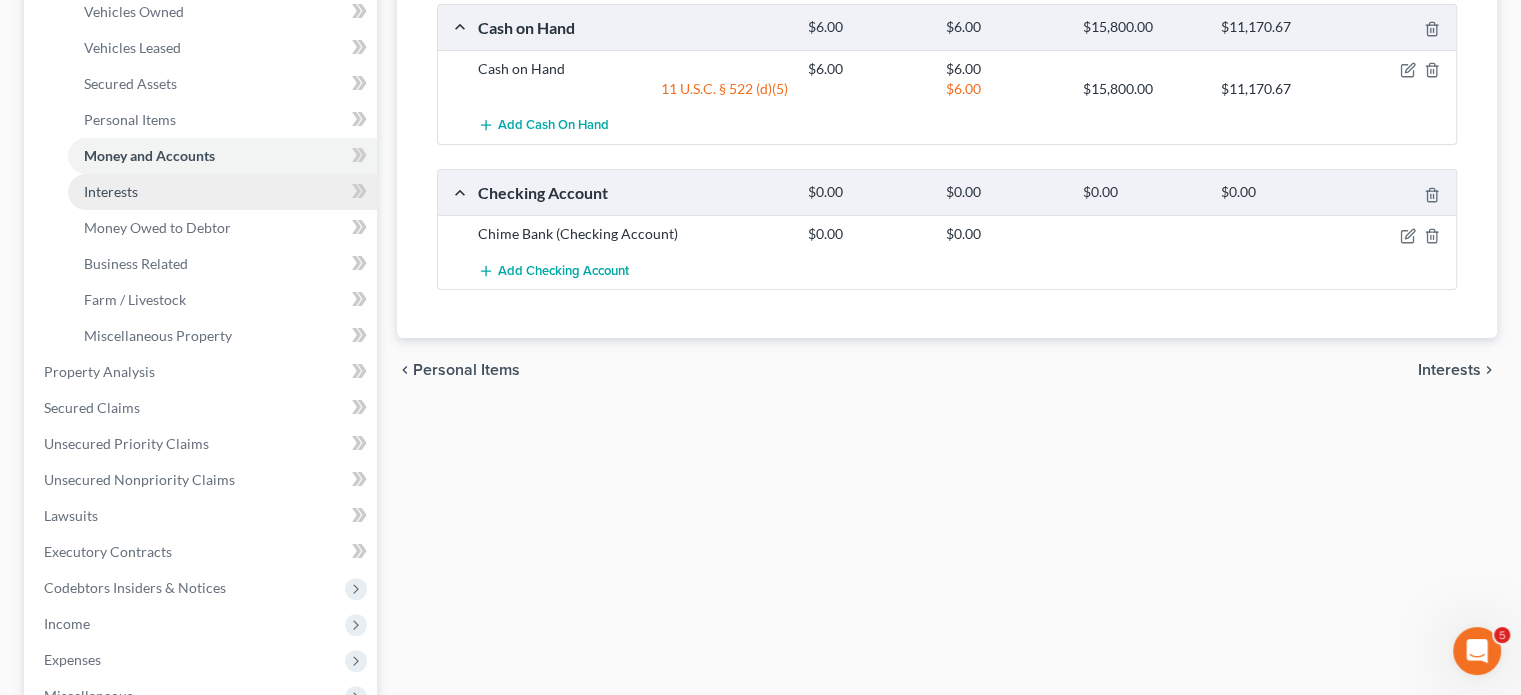 click on "Interests" at bounding box center [222, 192] 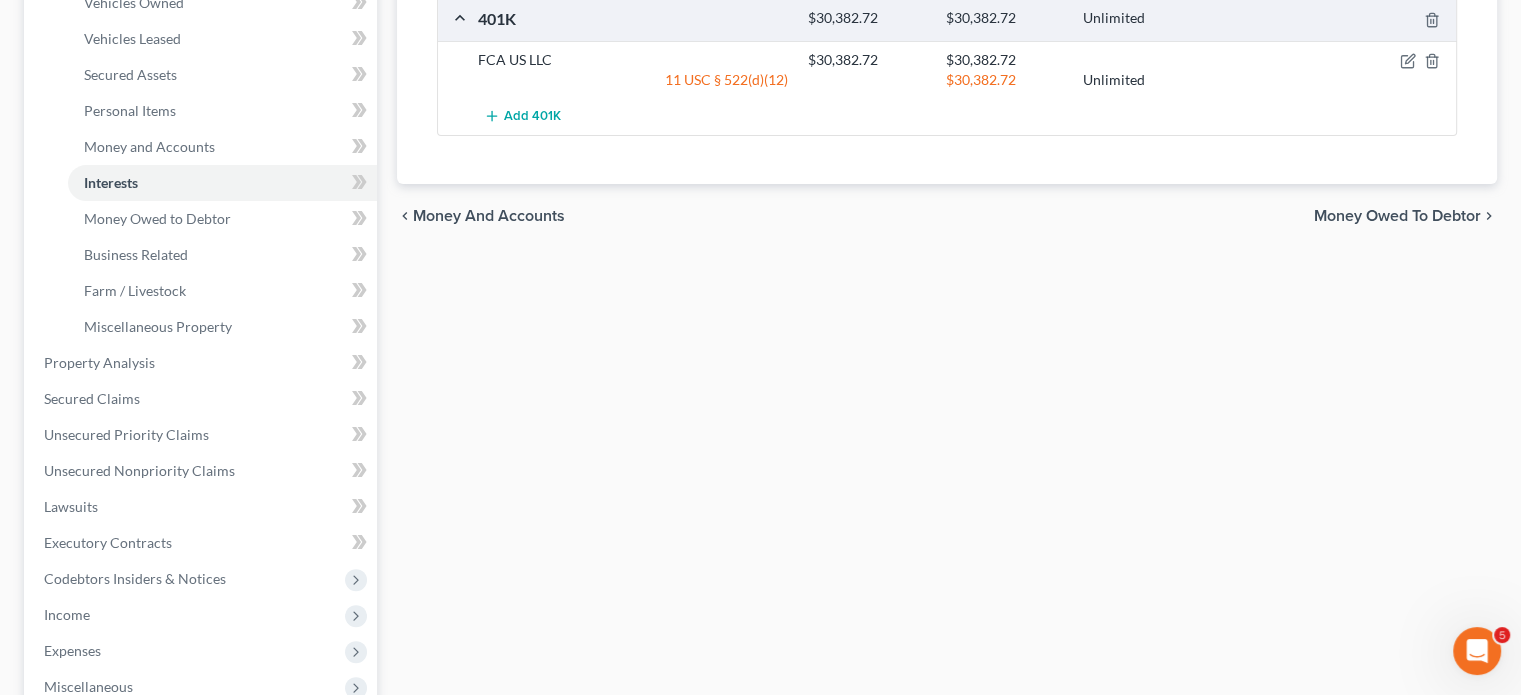 scroll, scrollTop: 404, scrollLeft: 0, axis: vertical 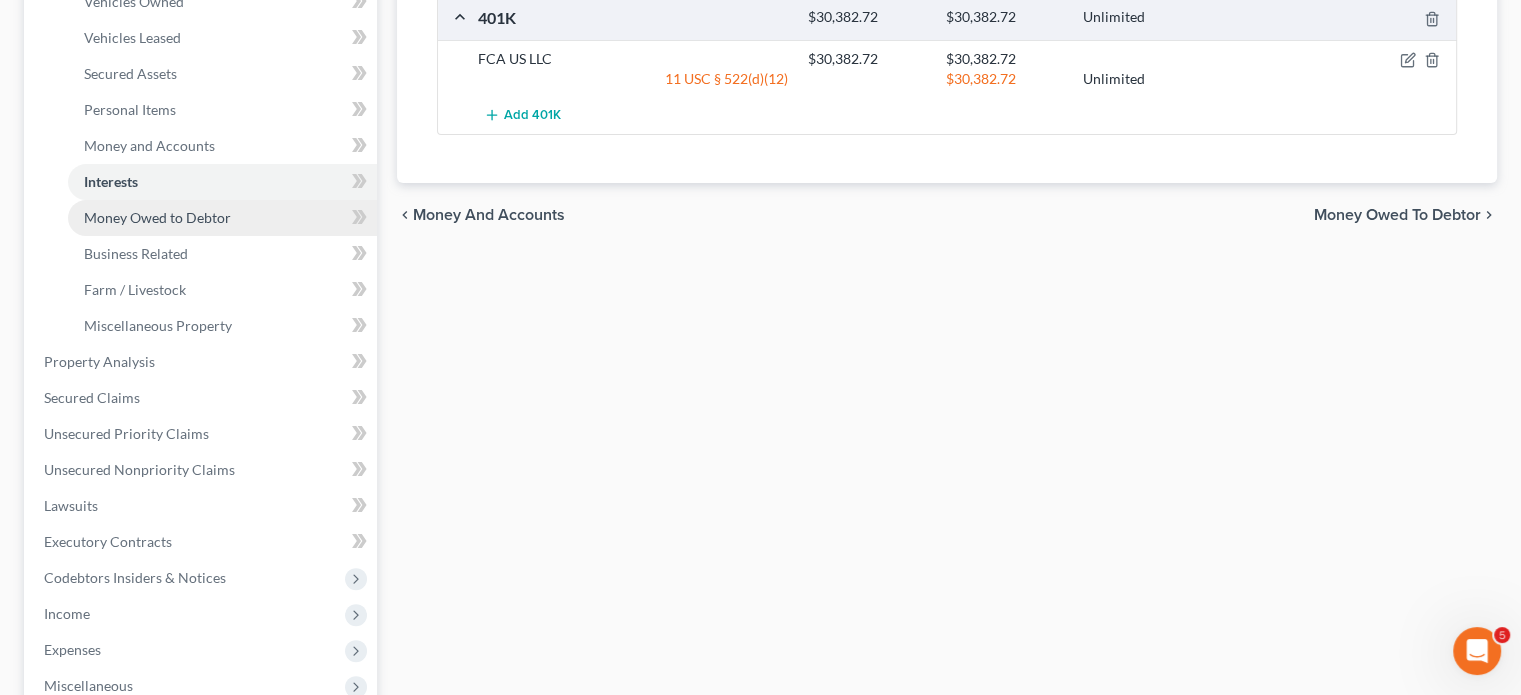 click on "Money Owed to Debtor" at bounding box center [157, 217] 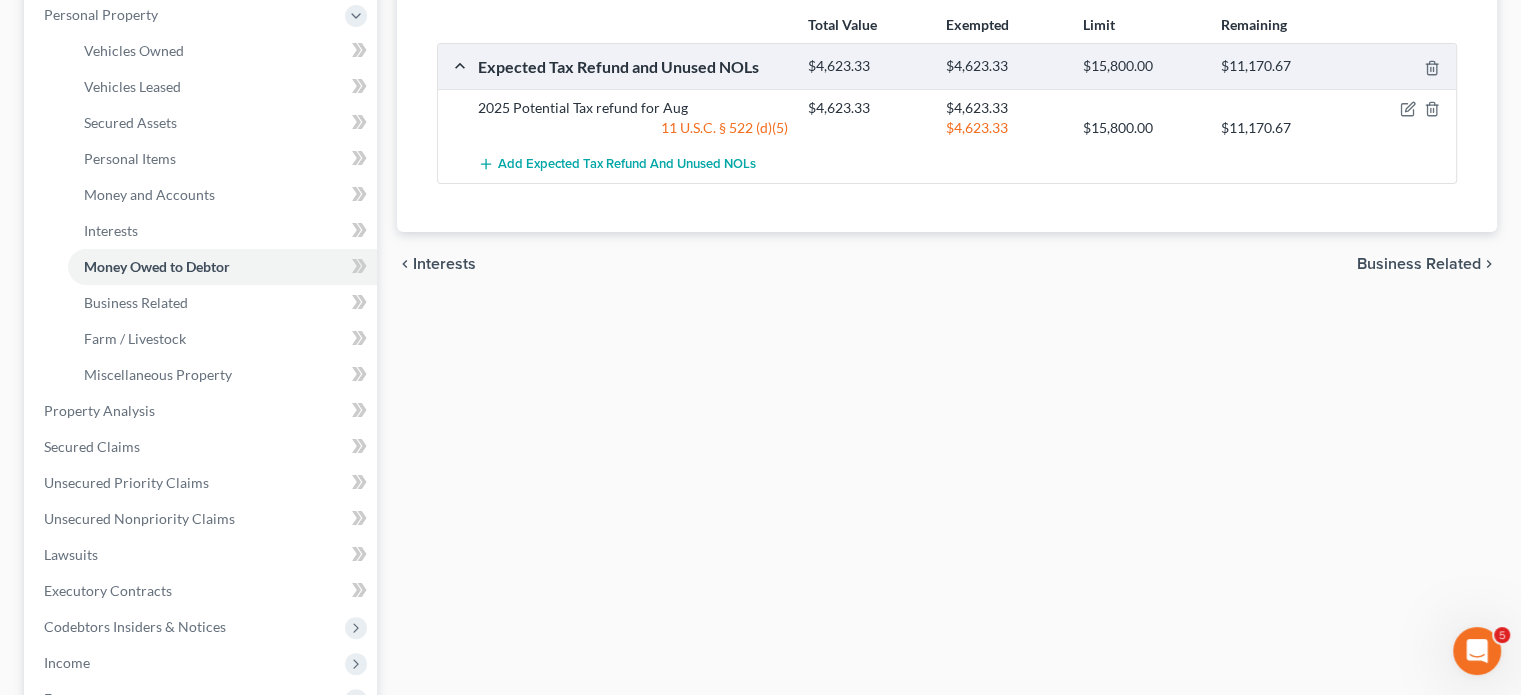 scroll, scrollTop: 358, scrollLeft: 0, axis: vertical 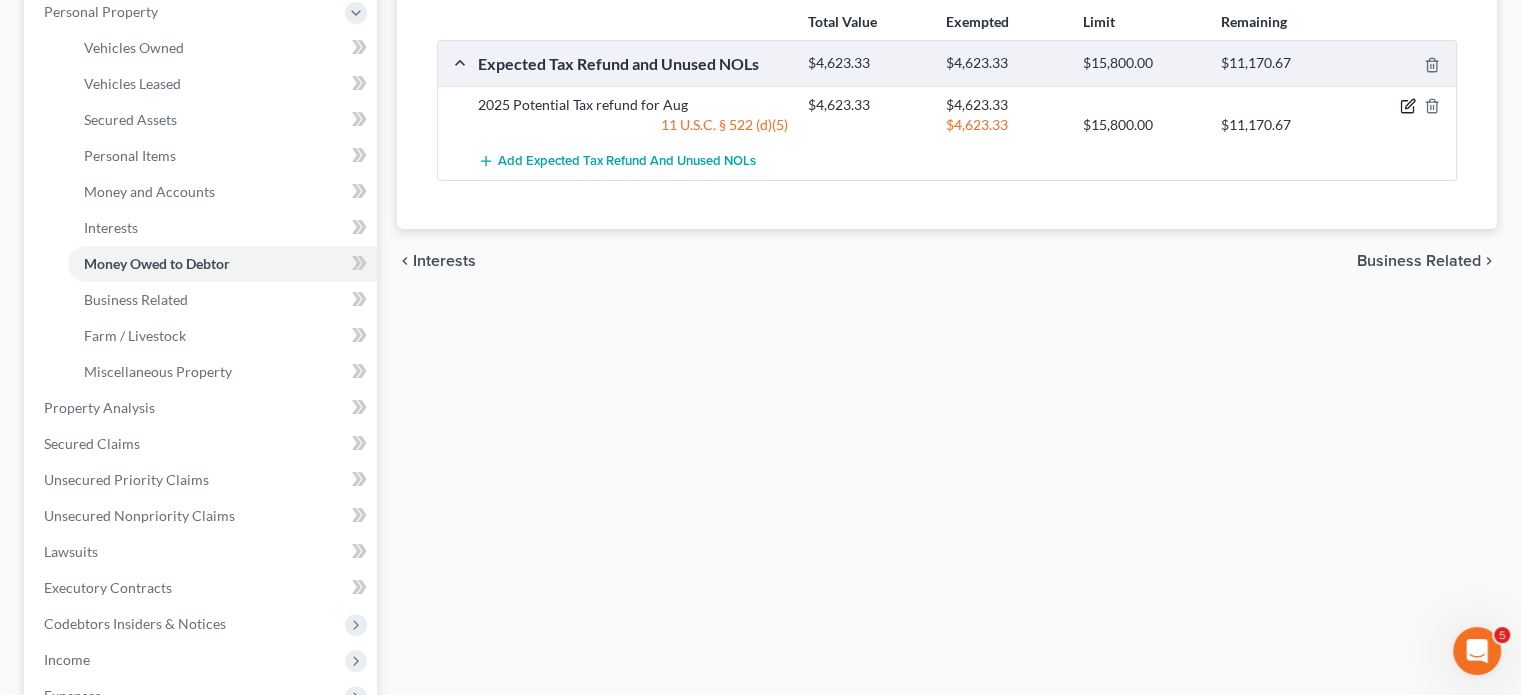 click 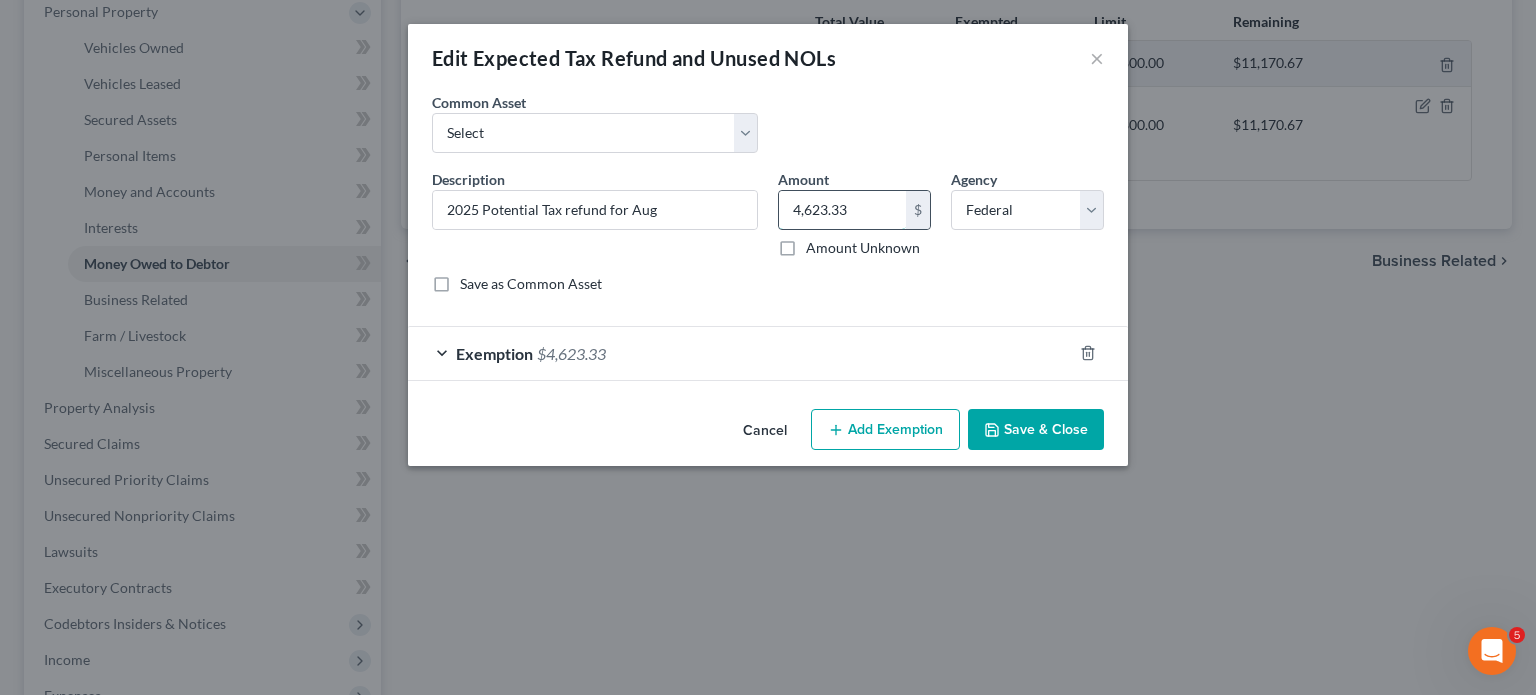 click on "4,623.33" at bounding box center [842, 210] 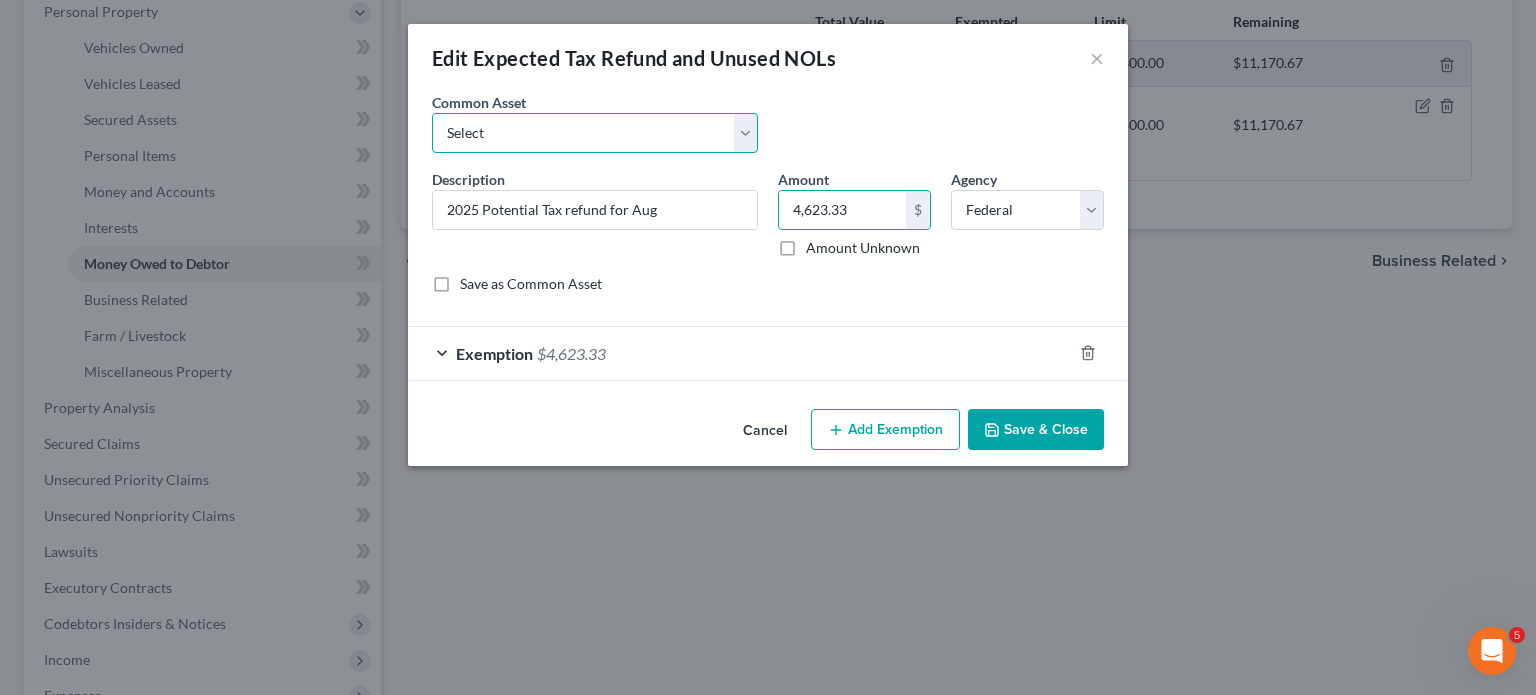 click on "Select Potential 2019 tax refunds - estimated and prorated Potential 2019 tax refunds - estimated and prorated for June 2018 Federal tax return Potential 2019 tax refunds - estimated and prorated for July Potential 2019 tax refunds - estimated and prorated for August Potential 2019 tax refunds - estimated and prorated for September Potential 2019 tax refunds - estimated and prorated for October Potential 2019 tax refunds - estimated and prorated for November Potential 2019 tax refunds - estimated and prorated for December 2019 Federal Tax Return 2019 Federal Refund 2019 State Tax Return Potential State 2020 tax refunds - estimated and prorated for March Potential 2022 tax refunds - estimated and prorated for April Potential 2022 tax refunds - estimated and prorated for April 2022 Potential Tax refund Pro rated for April 2022 Potential Prorated and Estimated 2020 Tax Refund for April Expected 2022 Tax Refund-Pro Rated Potential 2022 tax refunds - estimated and prorated for May 2020 Federal Refund" at bounding box center (595, 133) 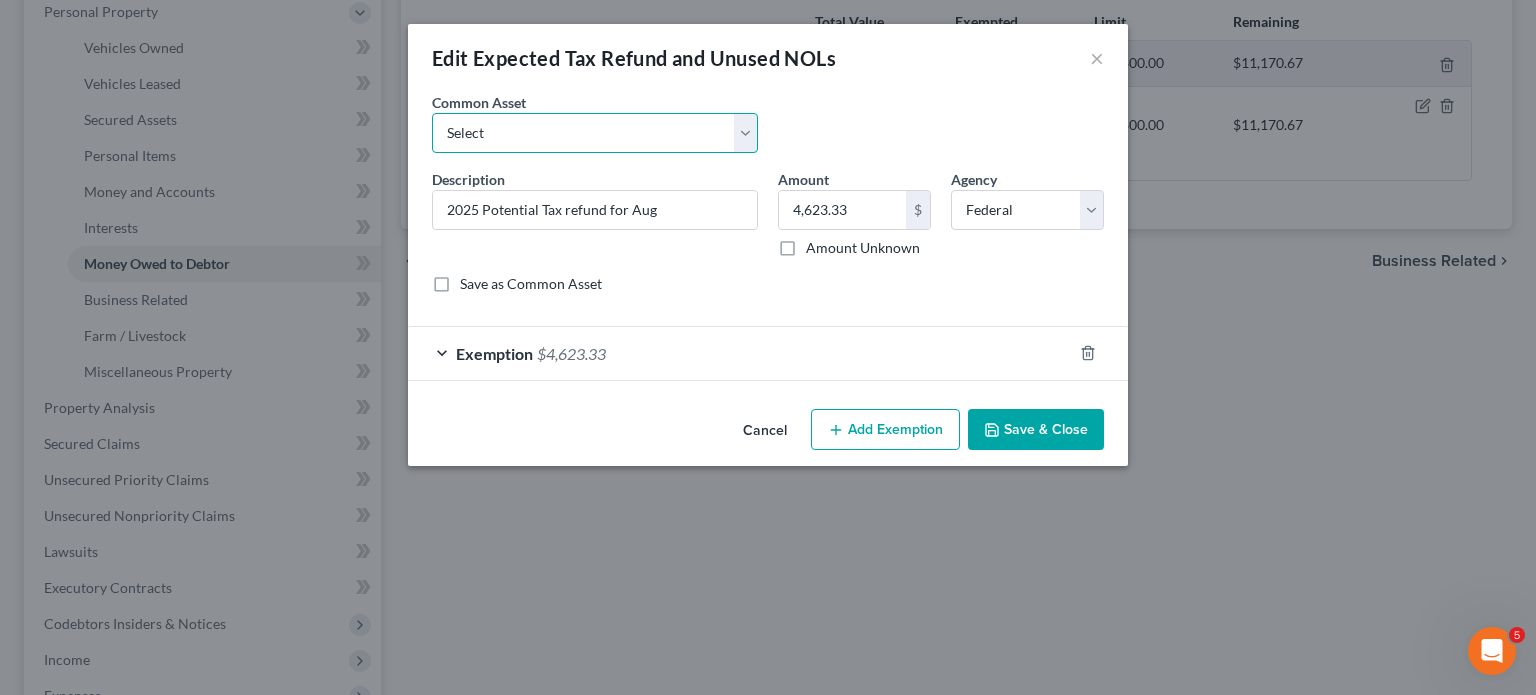 select on "67" 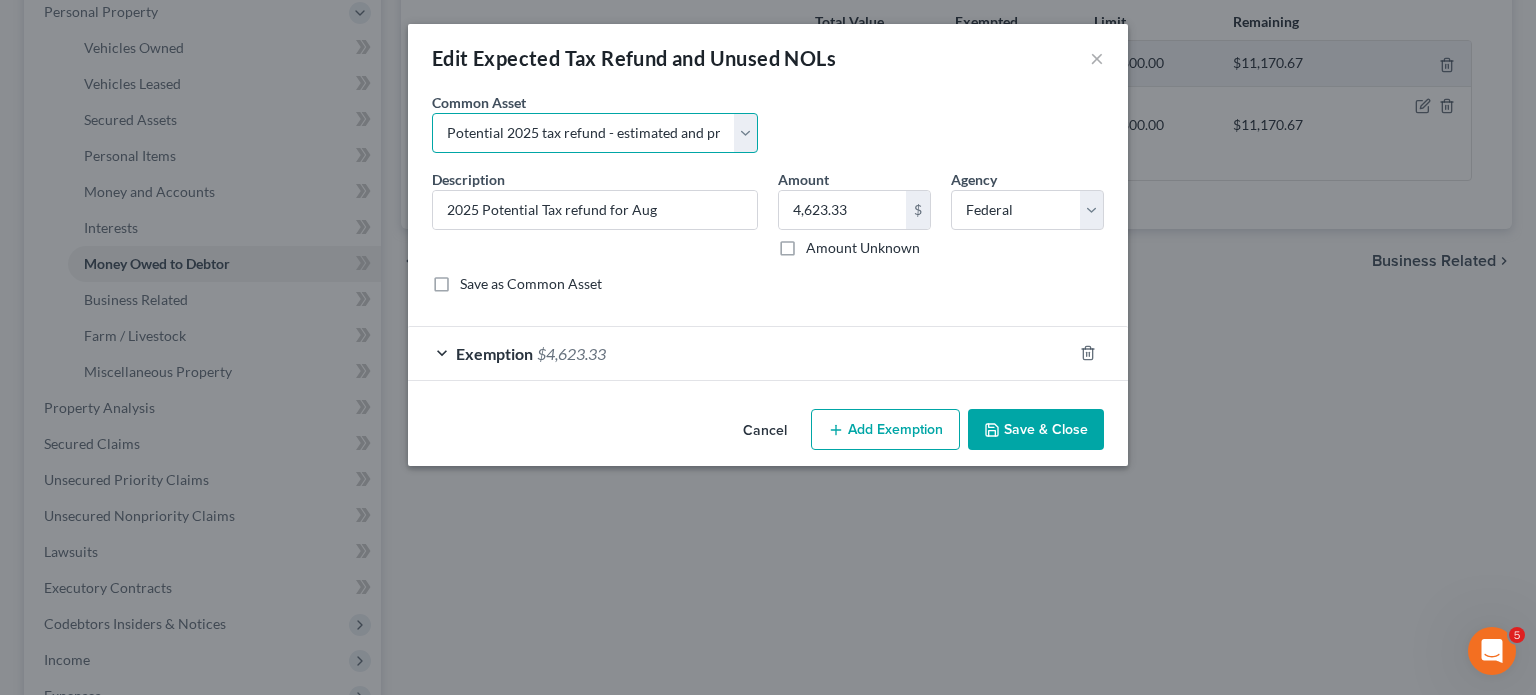 click on "Select Potential 2019 tax refunds - estimated and prorated Potential 2019 tax refunds - estimated and prorated for June 2018 Federal tax return Potential 2019 tax refunds - estimated and prorated for July Potential 2019 tax refunds - estimated and prorated for August Potential 2019 tax refunds - estimated and prorated for September Potential 2019 tax refunds - estimated and prorated for October Potential 2019 tax refunds - estimated and prorated for November Potential 2019 tax refunds - estimated and prorated for December 2019 Federal Tax Return 2019 Federal Refund 2019 State Tax Return Potential State 2020 tax refunds - estimated and prorated for March Potential 2022 tax refunds - estimated and prorated for April Potential 2022 tax refunds - estimated and prorated for April 2022 Potential Tax refund Pro rated for April 2022 Potential Prorated and Estimated 2020 Tax Refund for April Expected 2022 Tax Refund-Pro Rated Potential 2022 tax refunds - estimated and prorated for May 2020 Federal Refund" at bounding box center (595, 133) 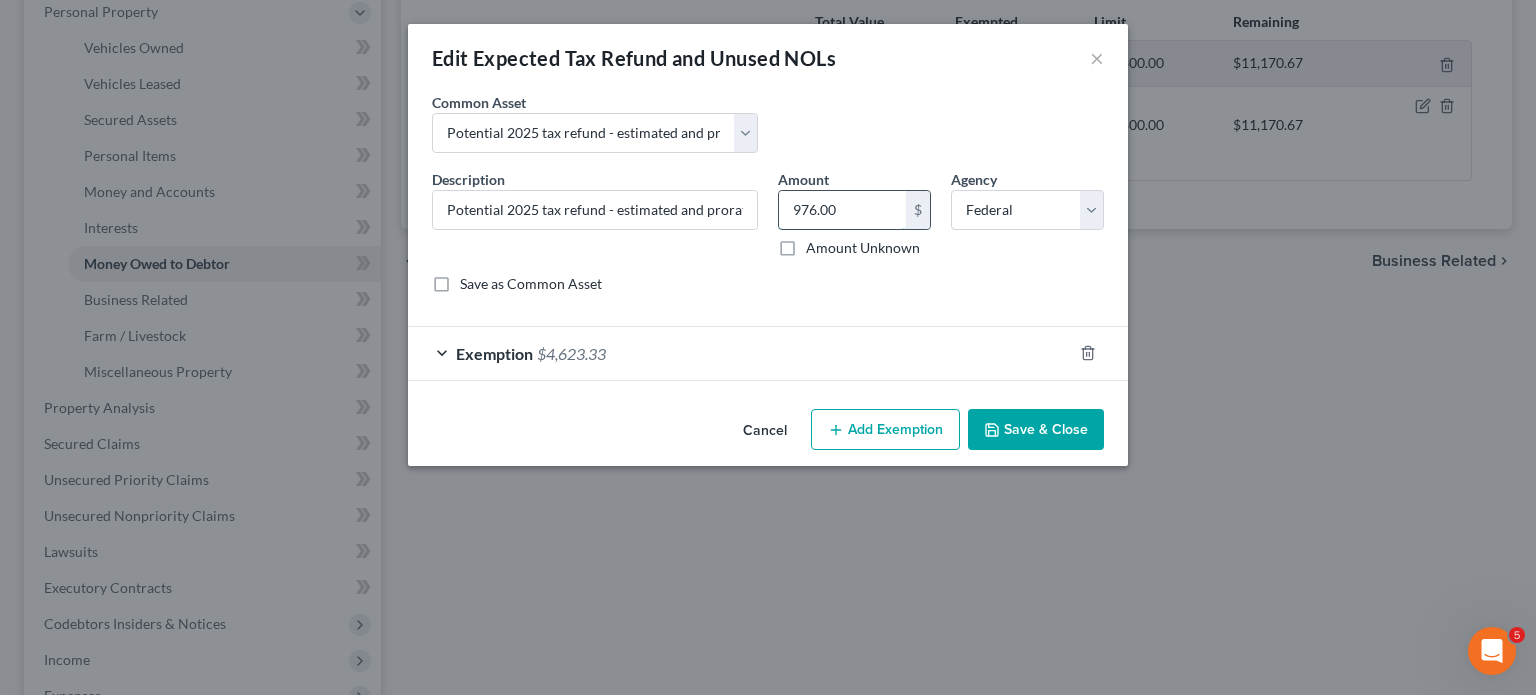 click on "976.00" at bounding box center [842, 210] 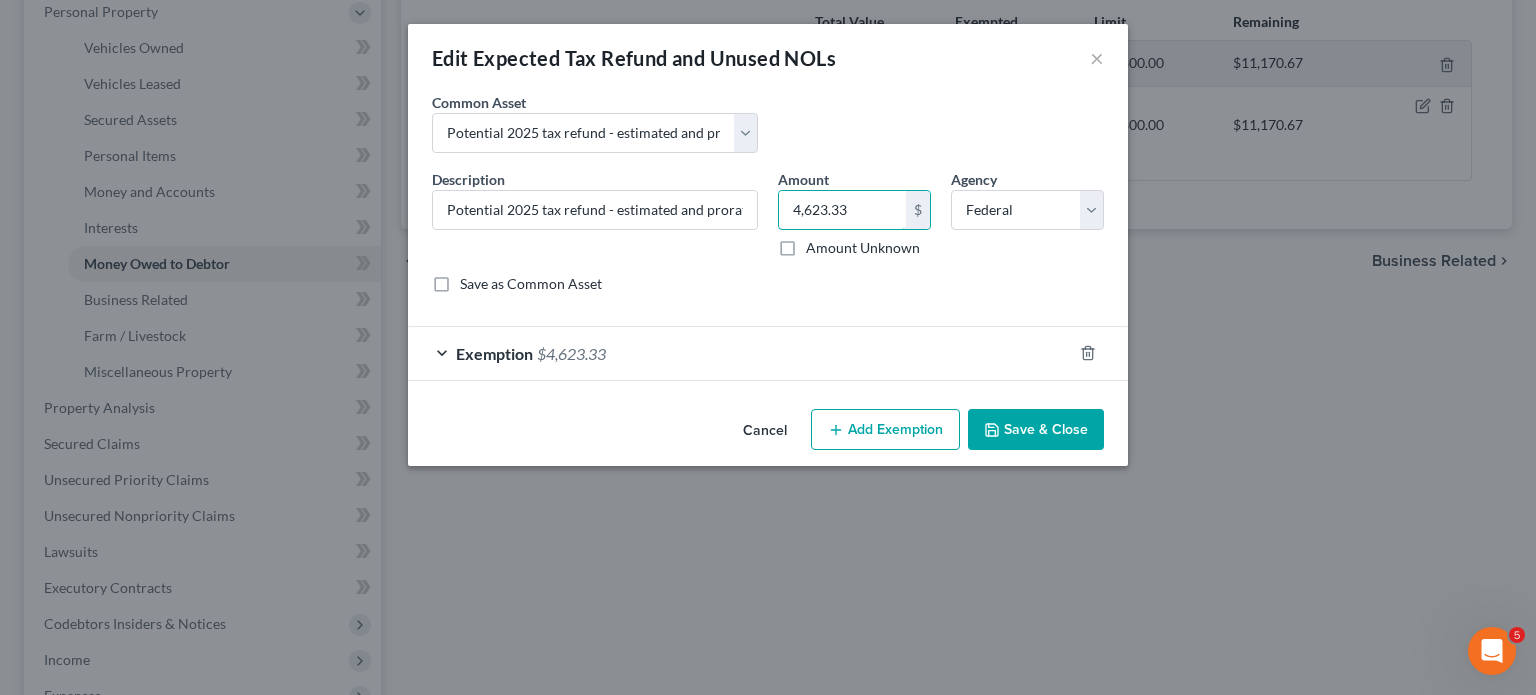 type on "4,623.33" 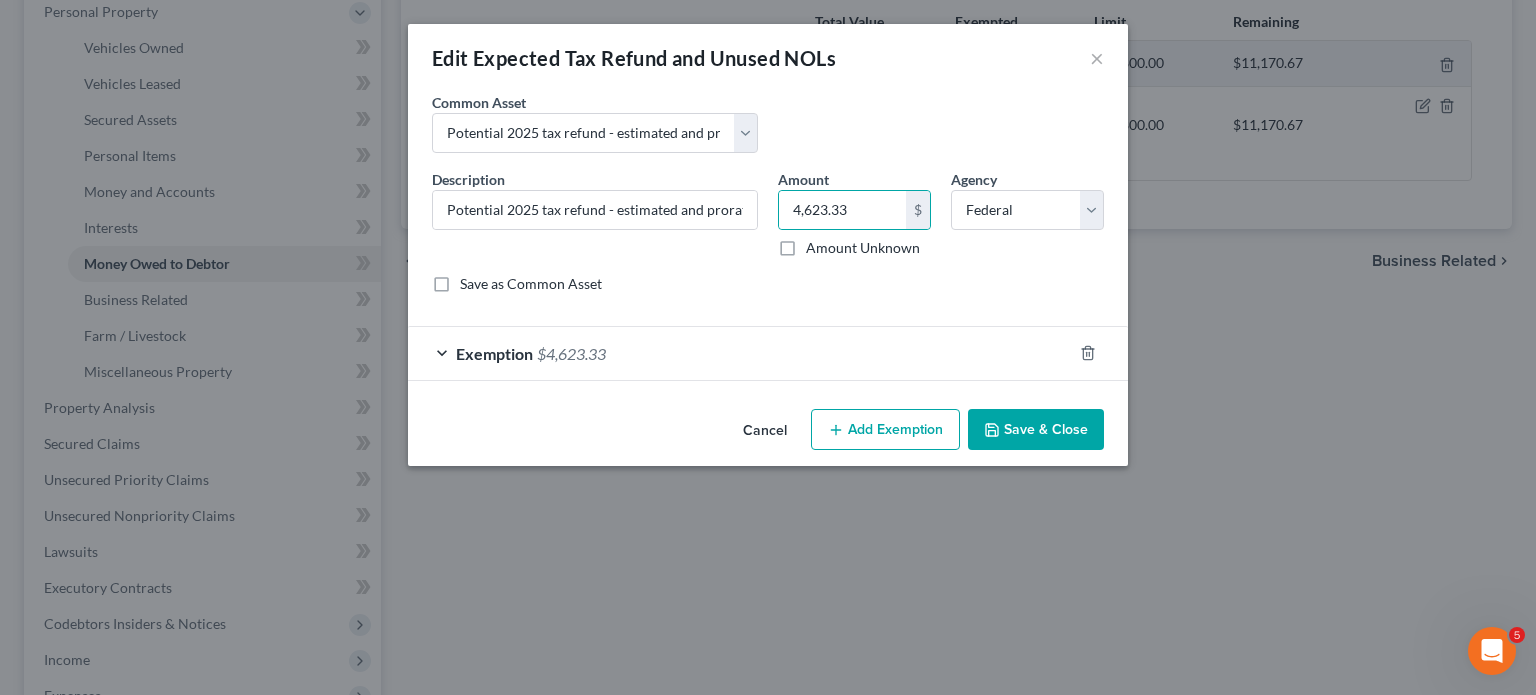 click on "Save & Close" at bounding box center (1036, 430) 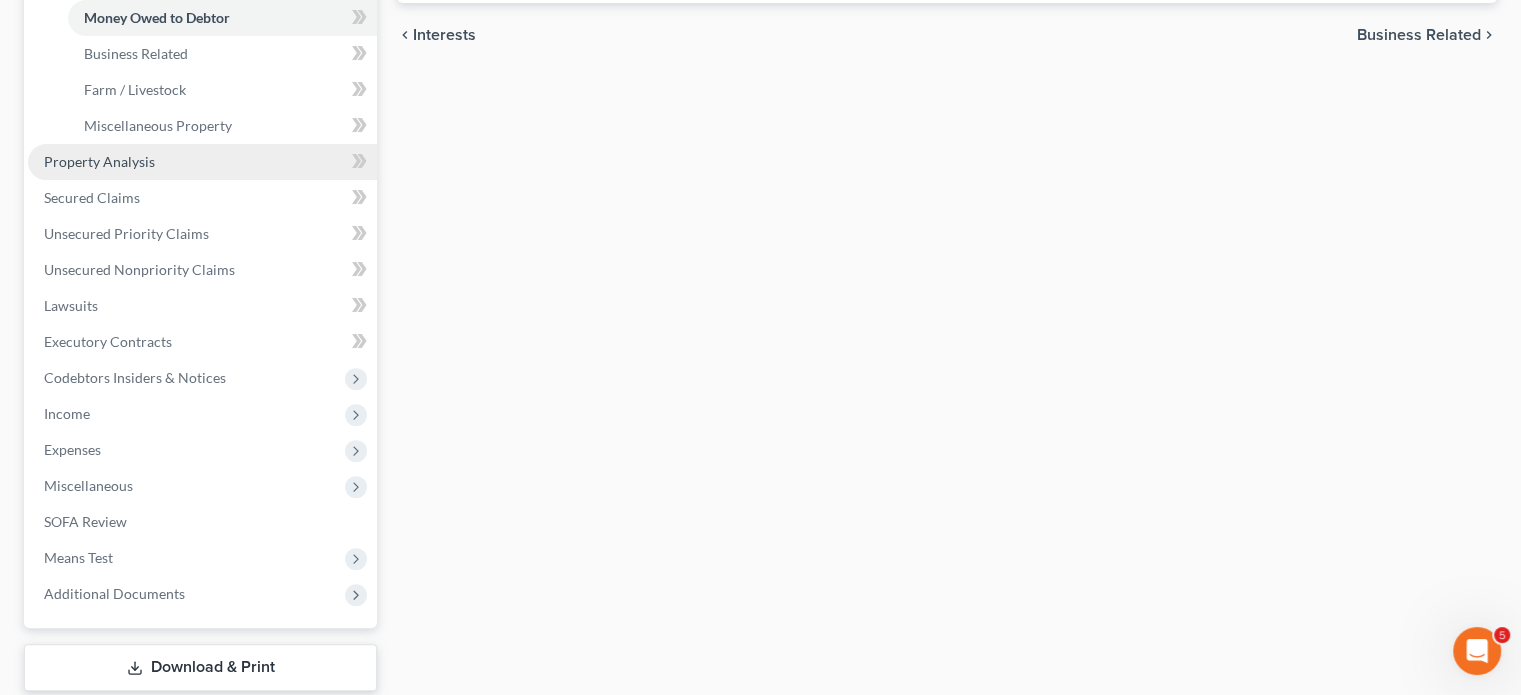 click on "Property Analysis" at bounding box center [202, 162] 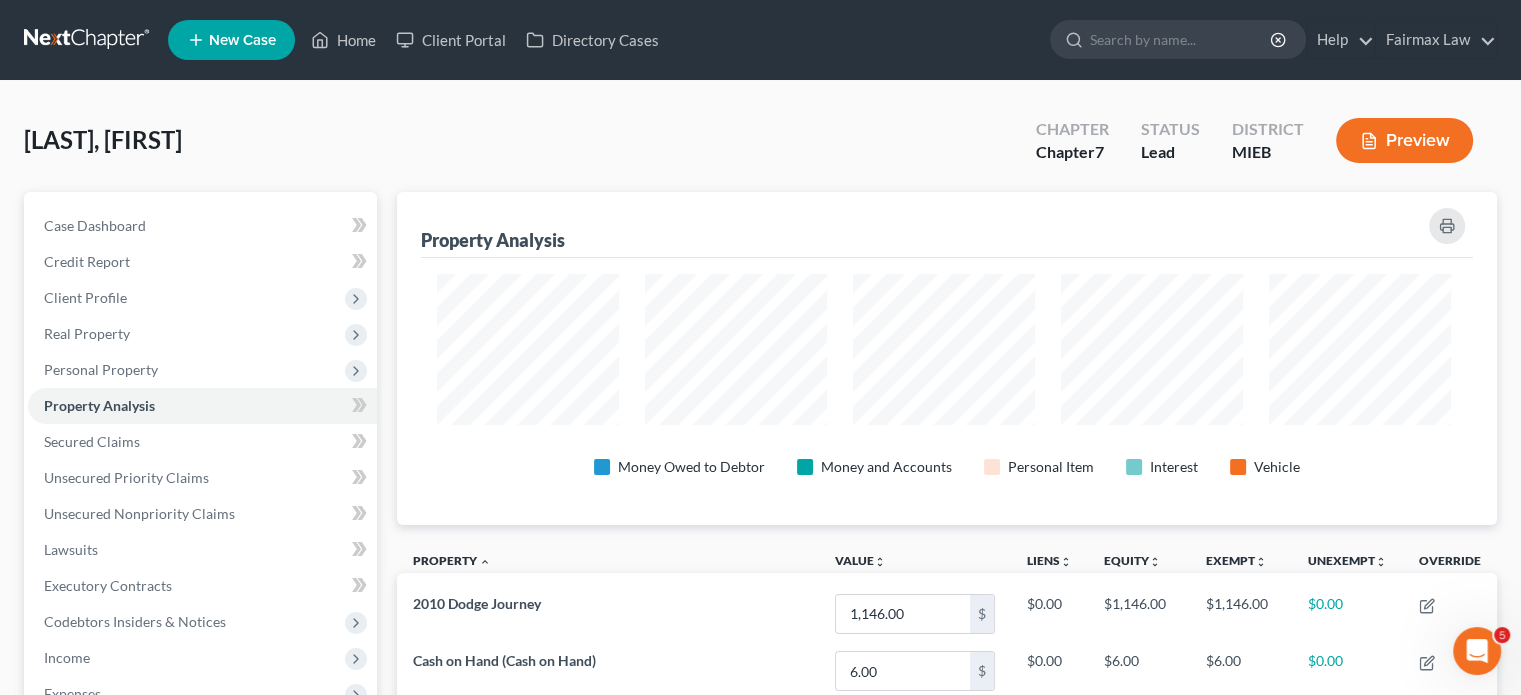 scroll, scrollTop: 503, scrollLeft: 0, axis: vertical 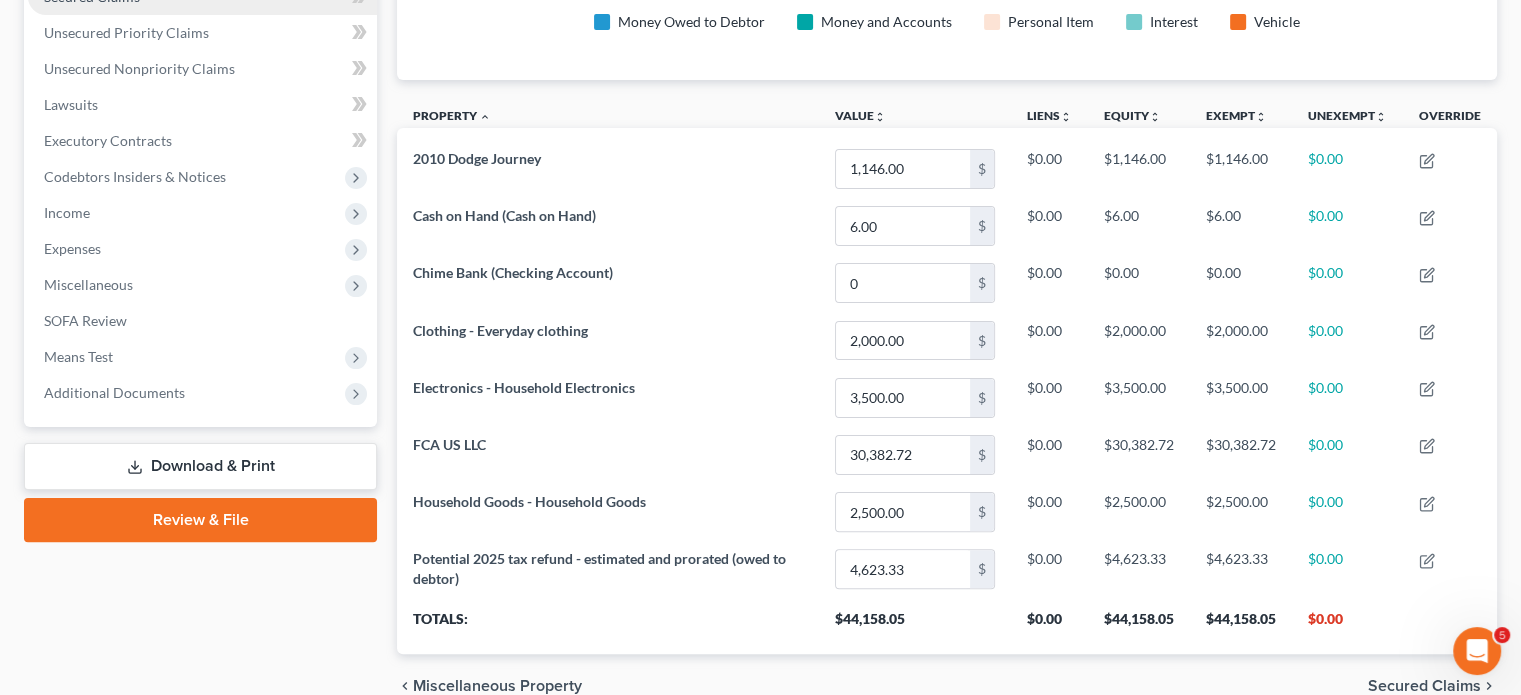 click on "Secured Claims" at bounding box center [202, -3] 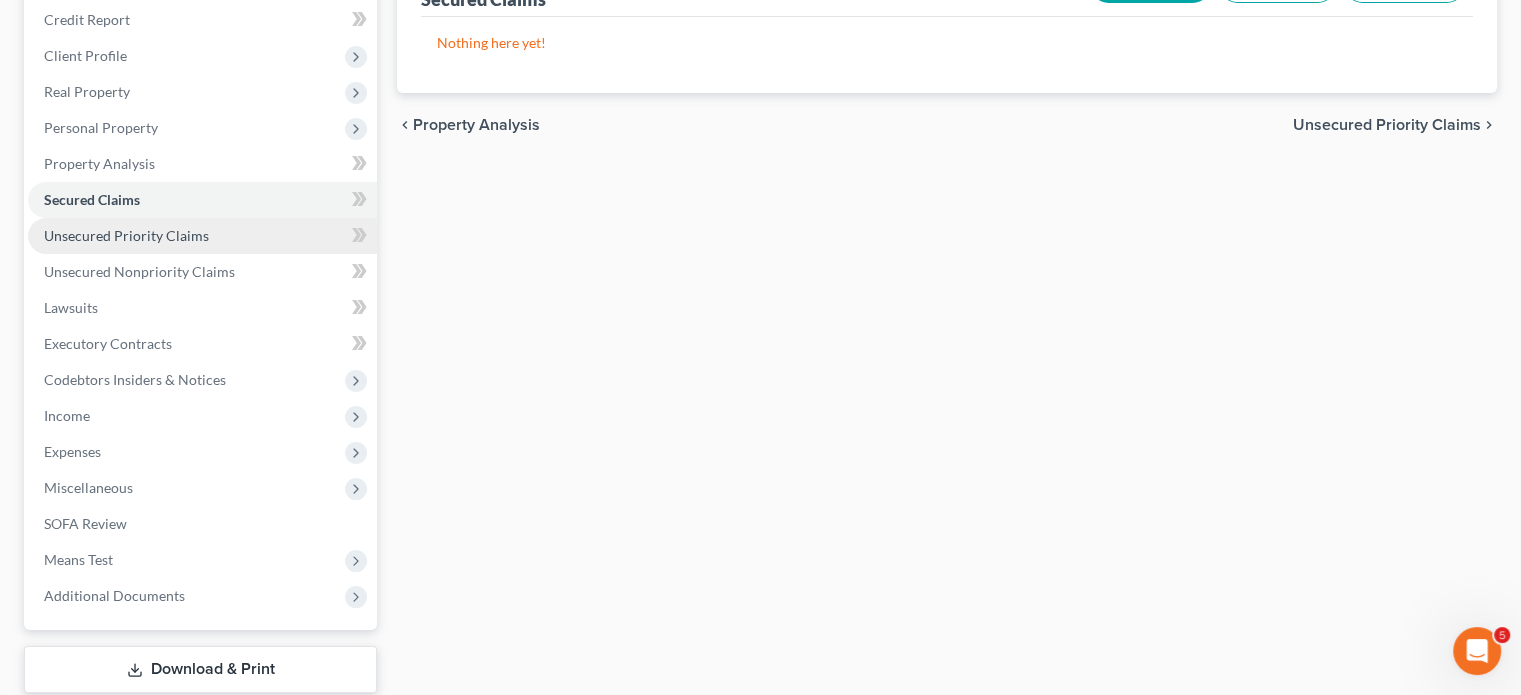 click on "Unsecured Priority Claims" at bounding box center [202, 236] 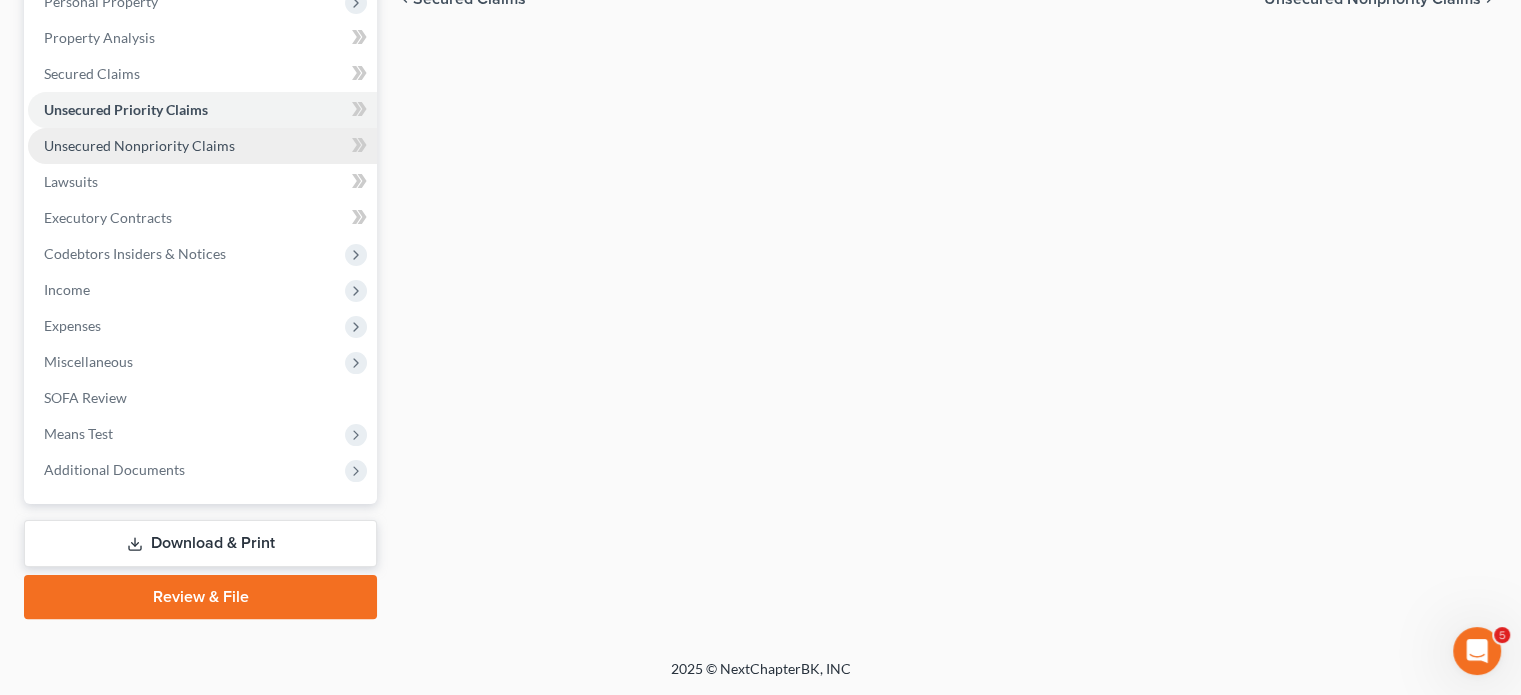 click on "Unsecured Nonpriority Claims" at bounding box center (139, 145) 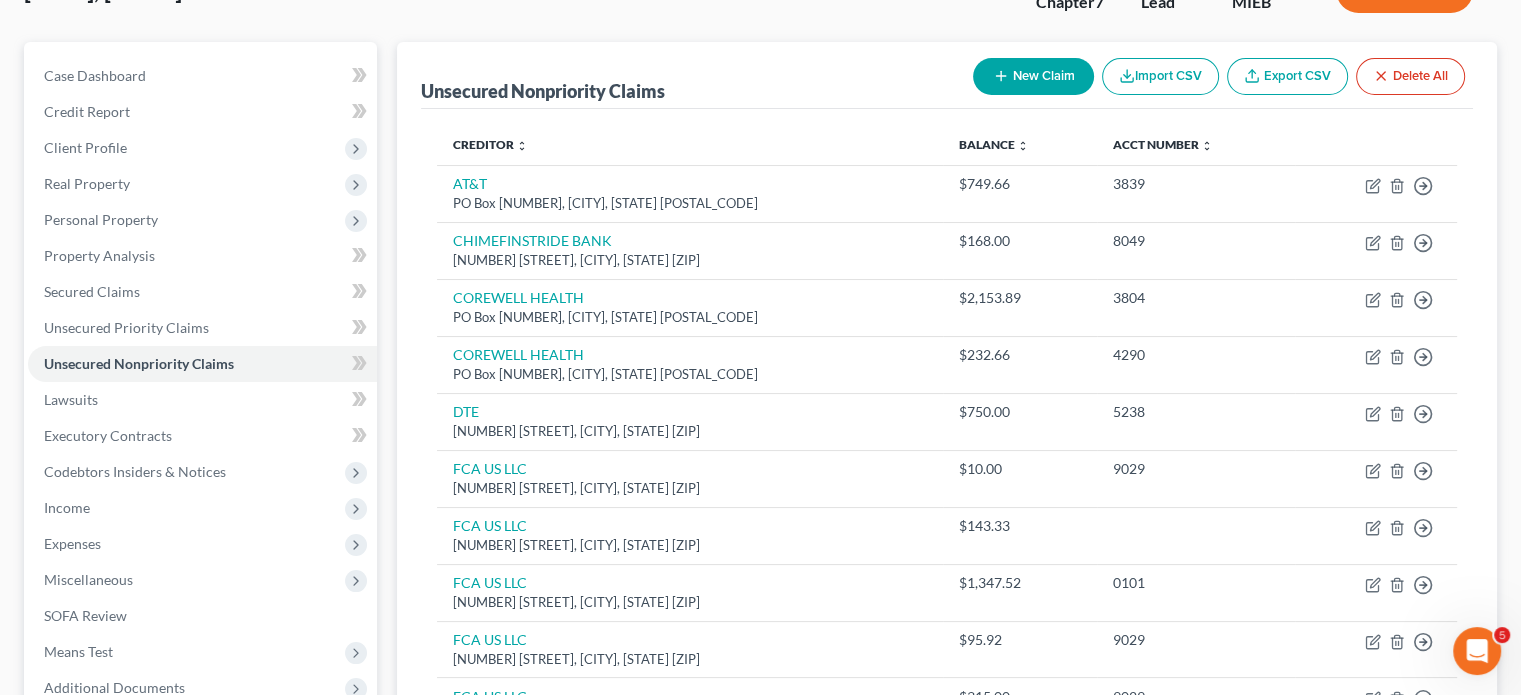 click on "Import CSV" at bounding box center (1160, 76) 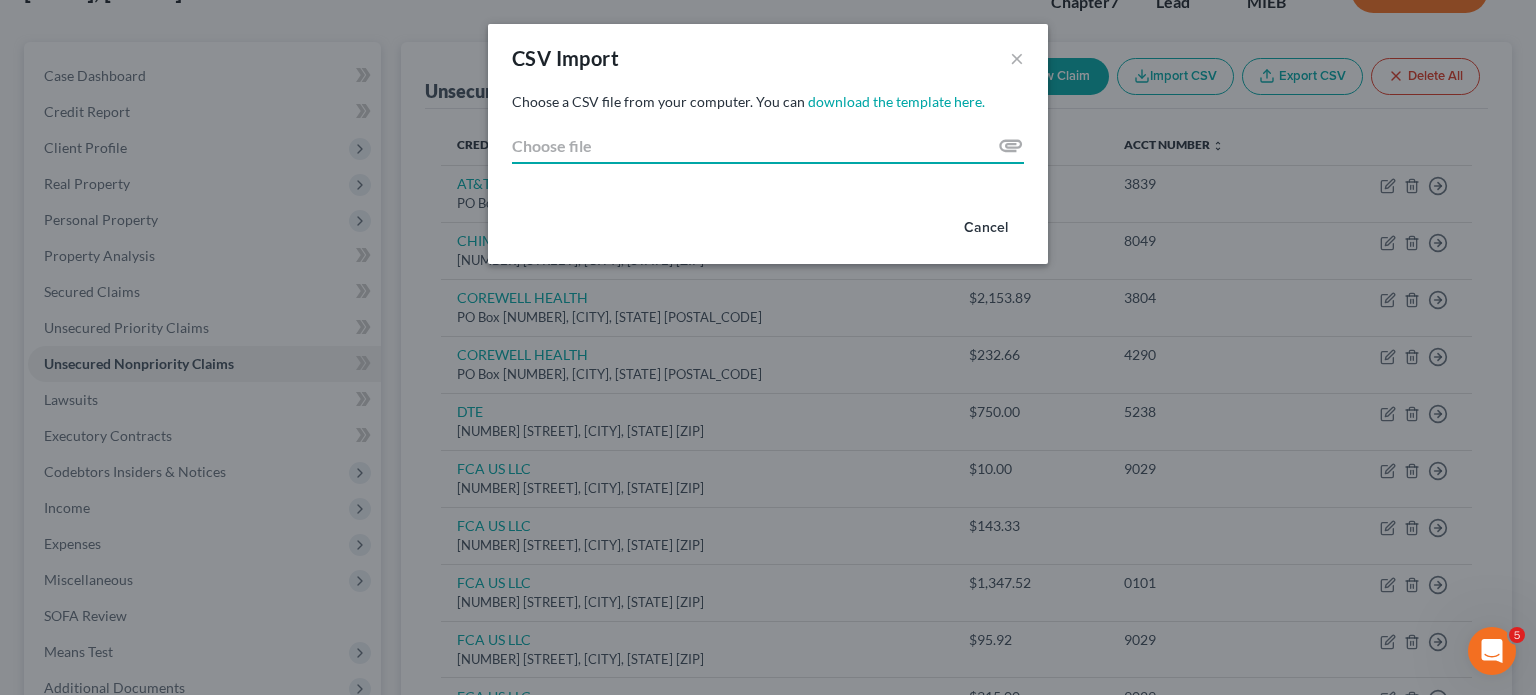 click on "Choose file" at bounding box center (768, 146) 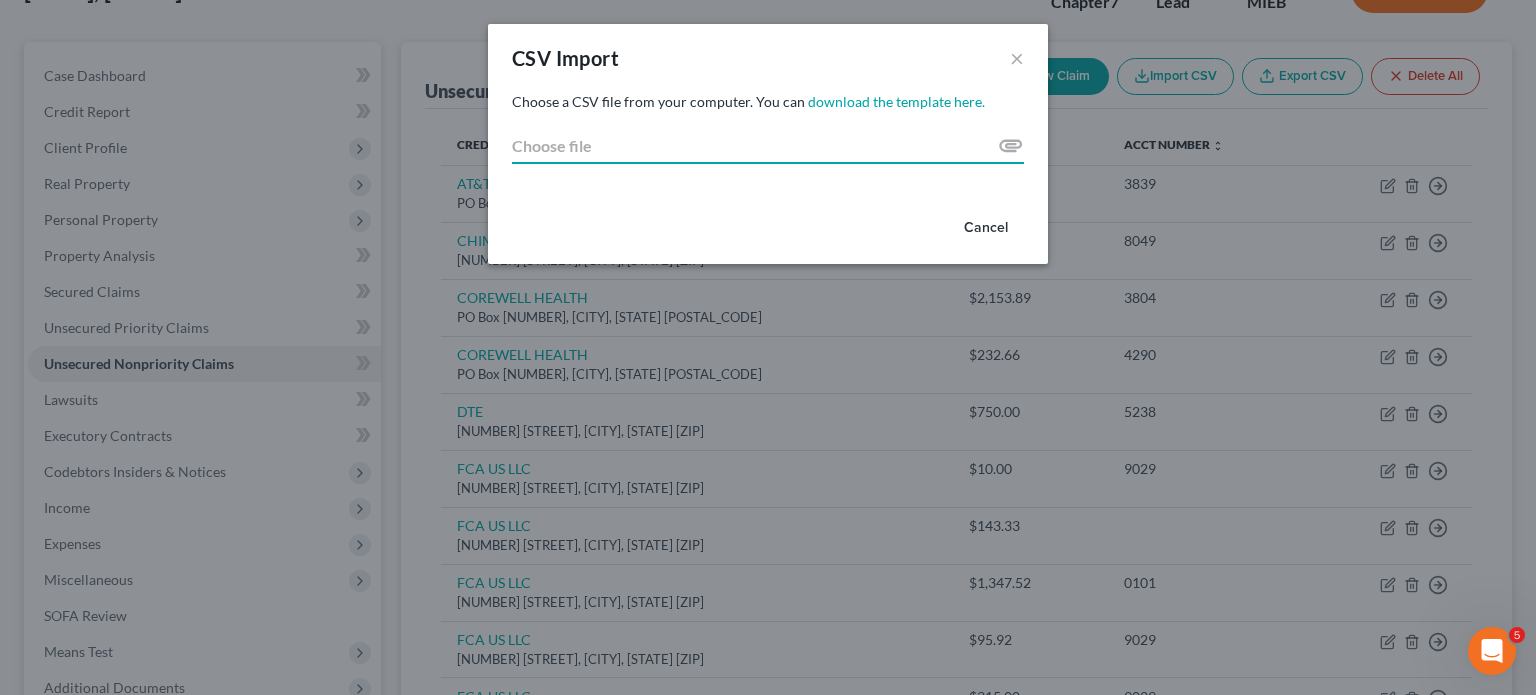 type on "C:\fakepath\export (4).csv" 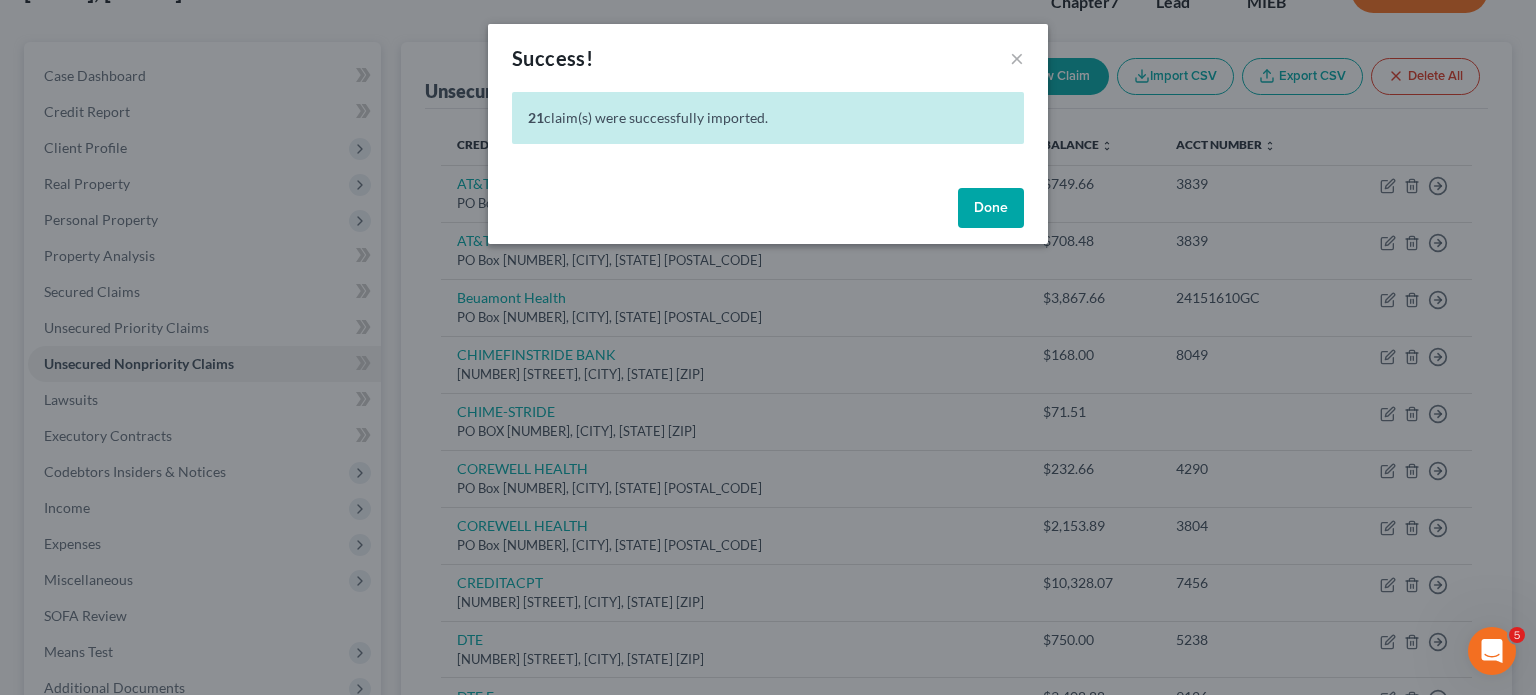 click on "Done" at bounding box center (991, 208) 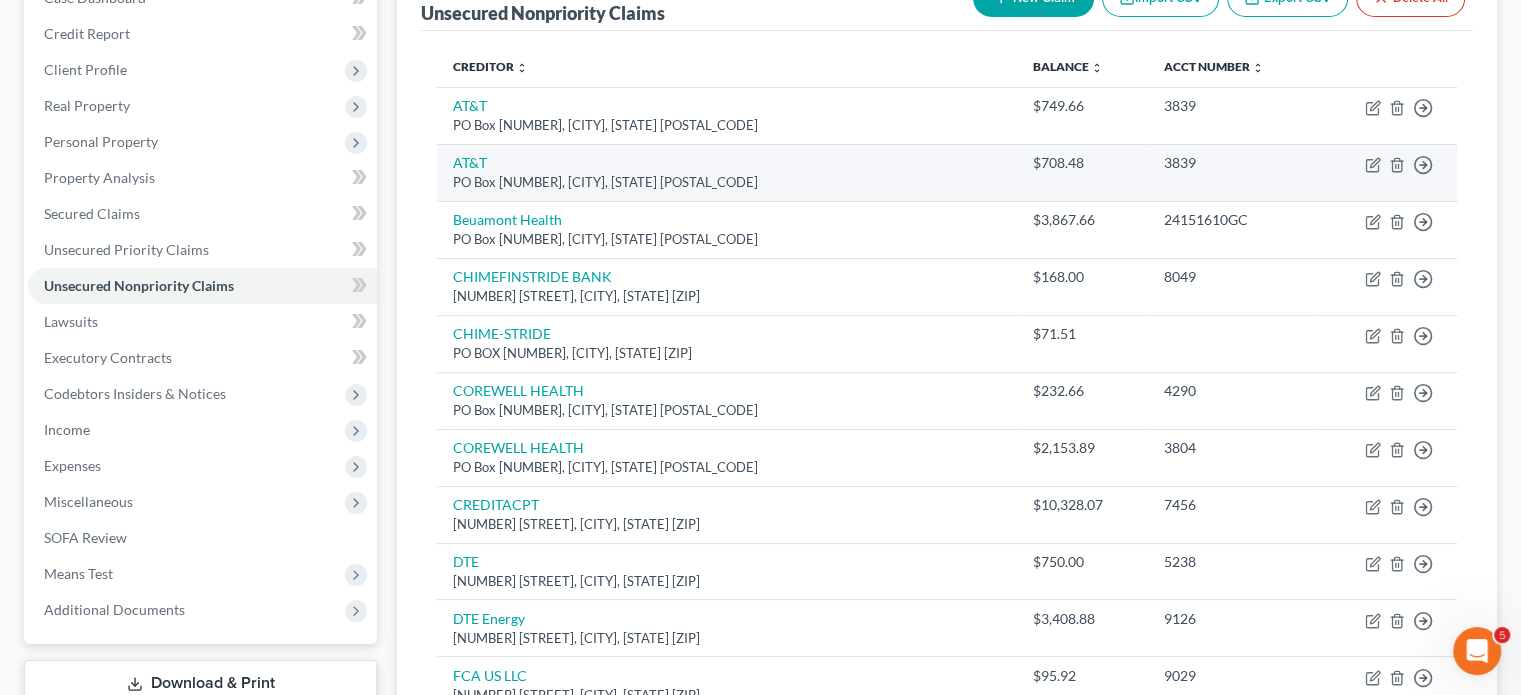 scroll, scrollTop: 230, scrollLeft: 0, axis: vertical 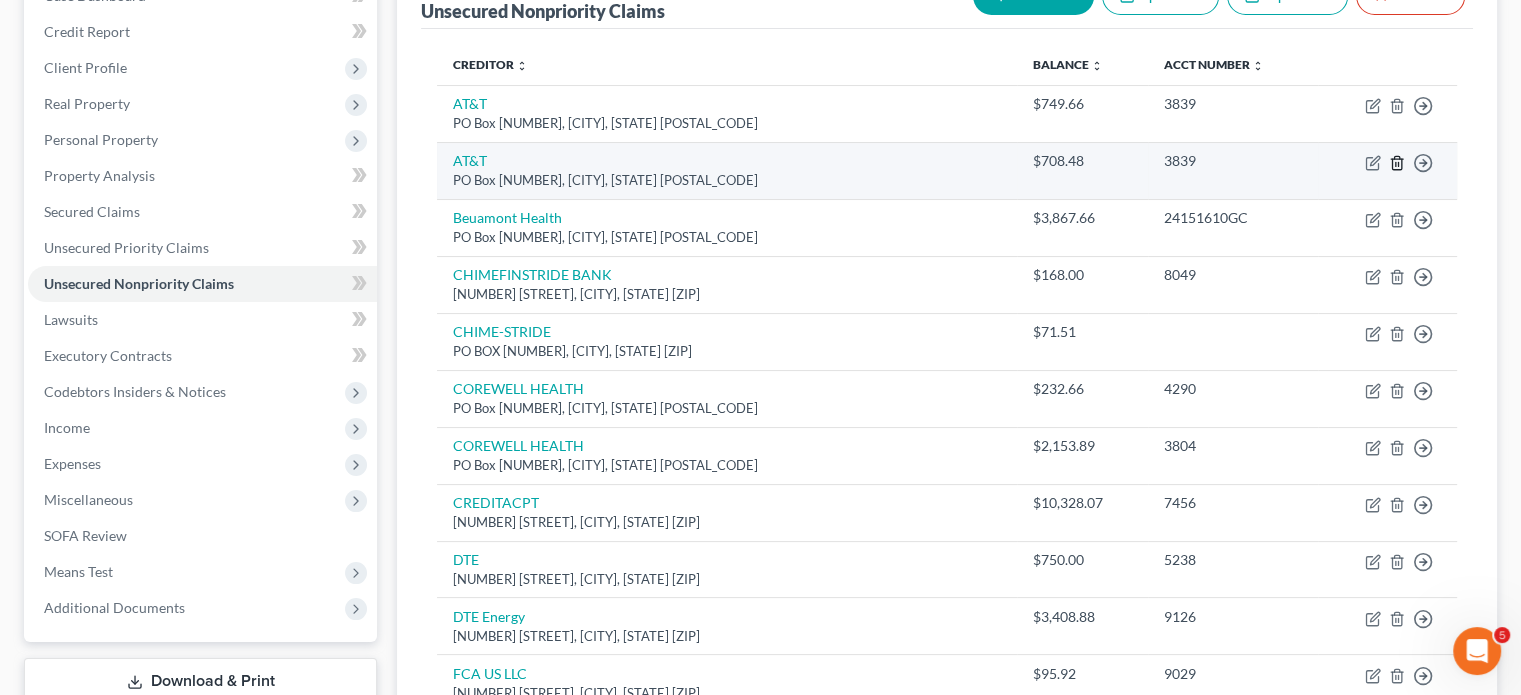 click 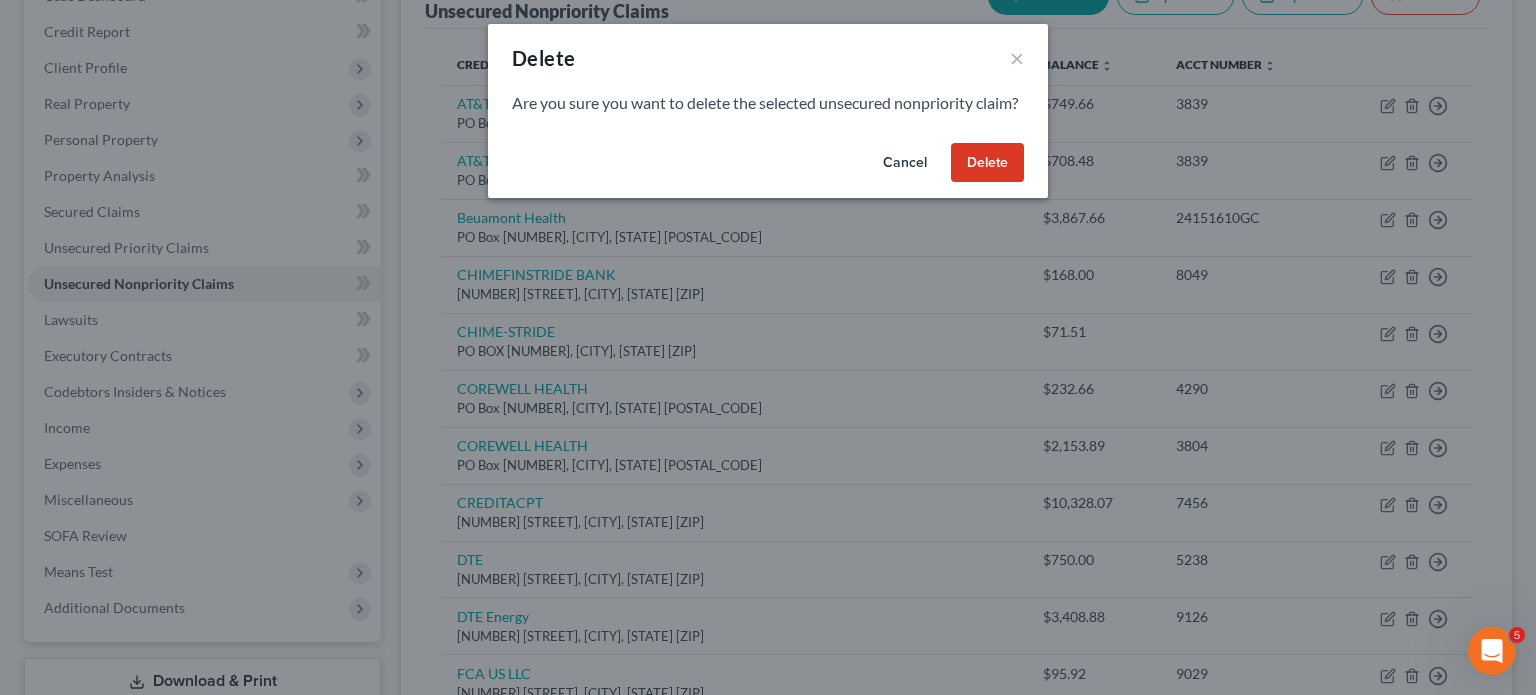 click on "Delete" at bounding box center (987, 163) 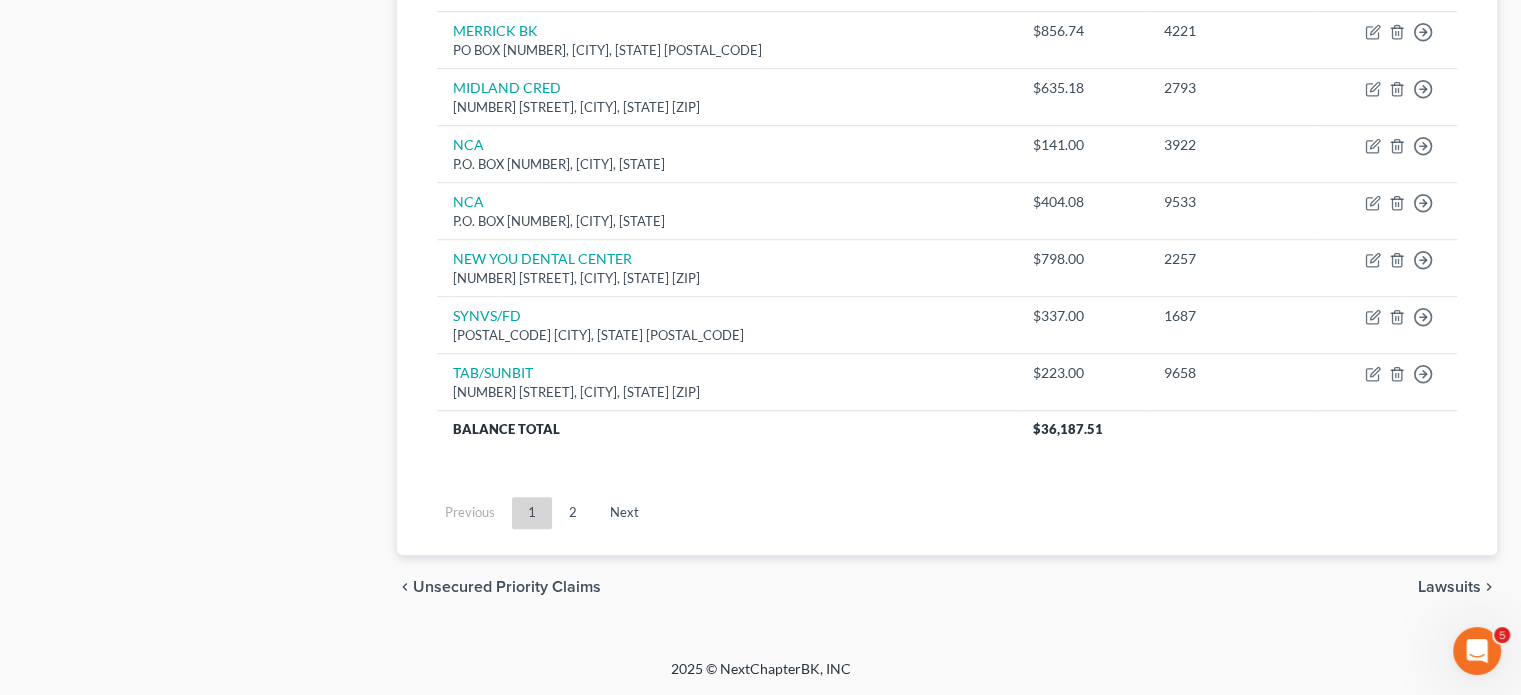 scroll, scrollTop: 2002, scrollLeft: 0, axis: vertical 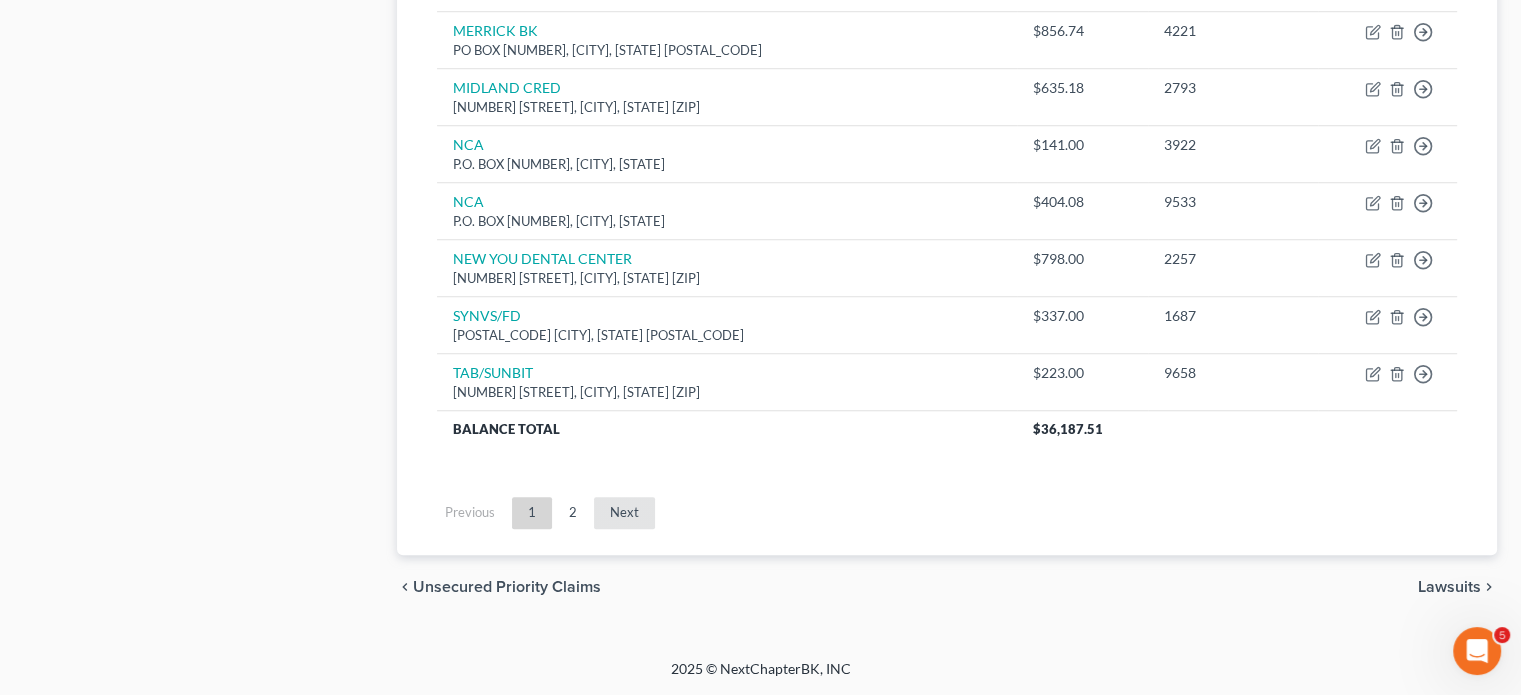 click on "Next" at bounding box center (624, 513) 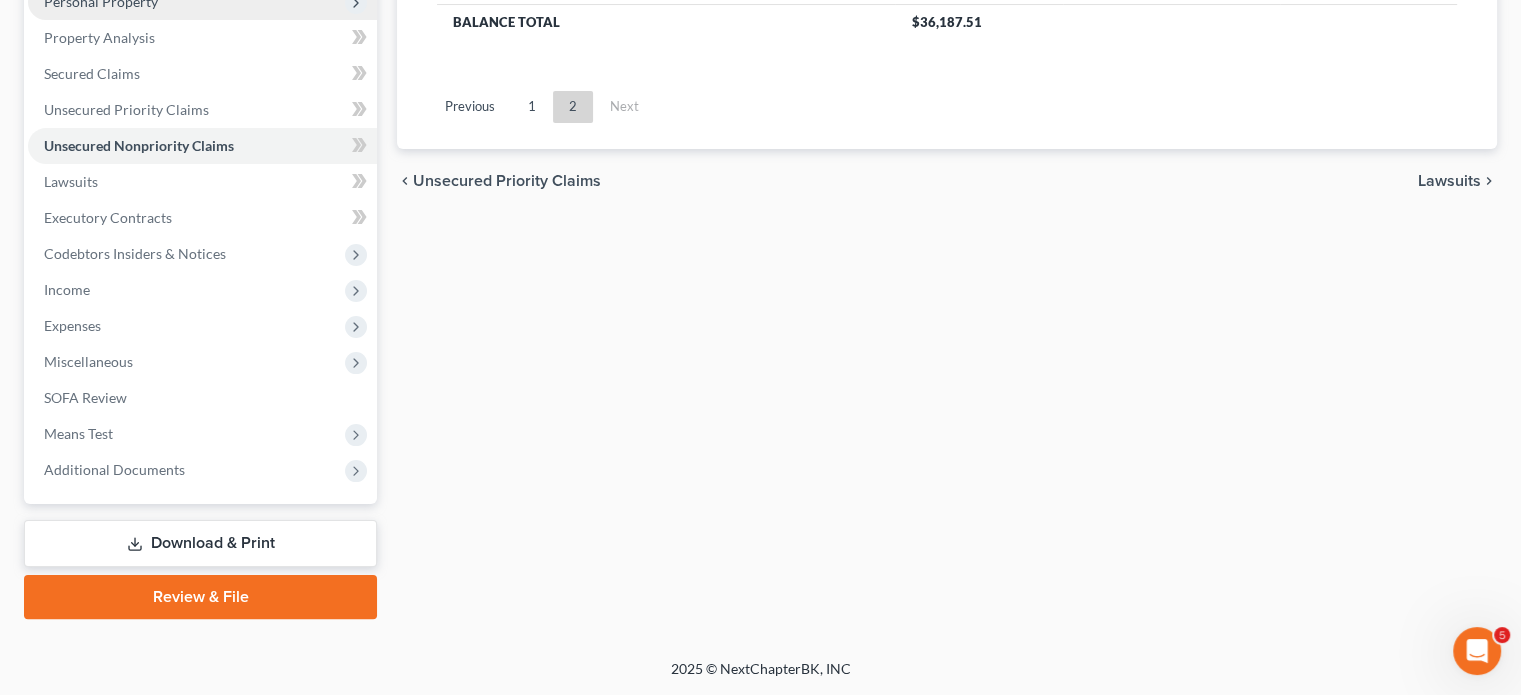 scroll, scrollTop: 442, scrollLeft: 0, axis: vertical 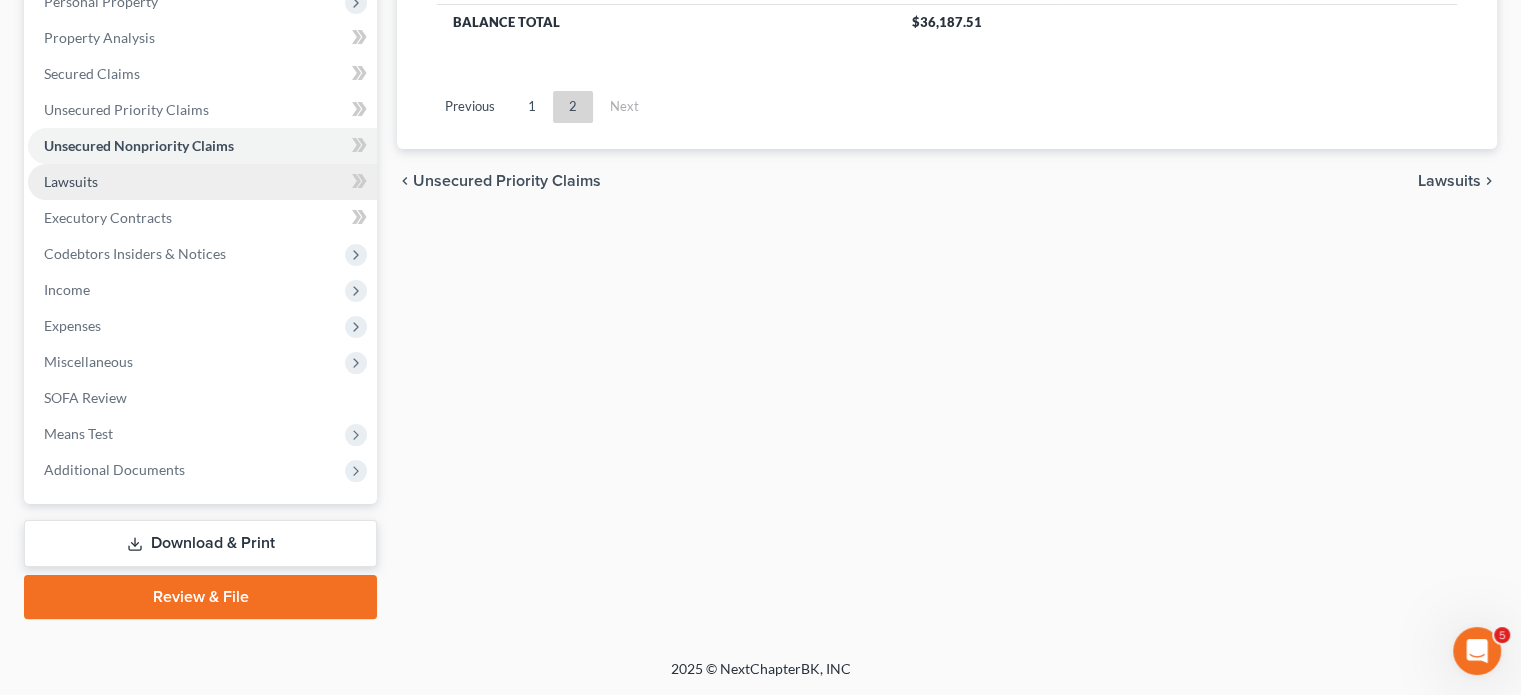 click on "Lawsuits" at bounding box center (202, 182) 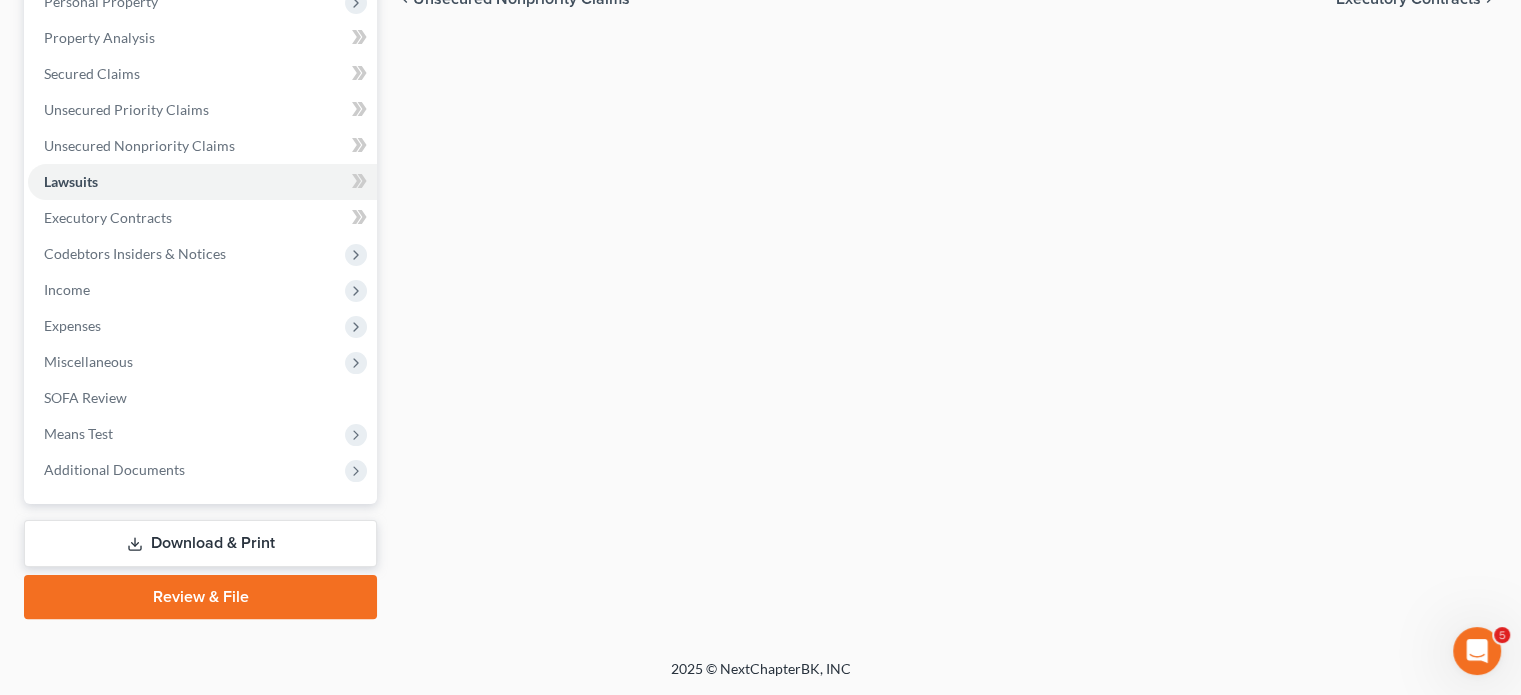 scroll, scrollTop: 414, scrollLeft: 0, axis: vertical 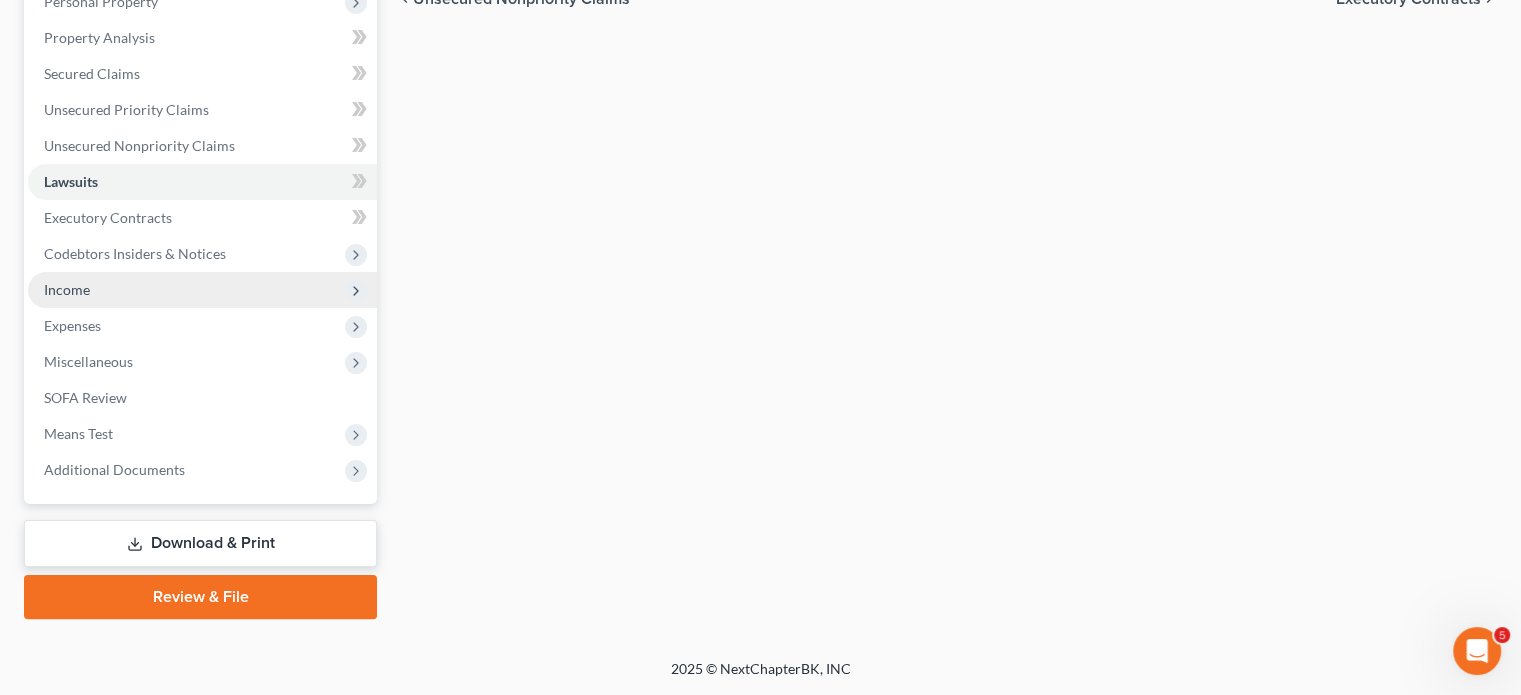 click on "Income" at bounding box center (202, 290) 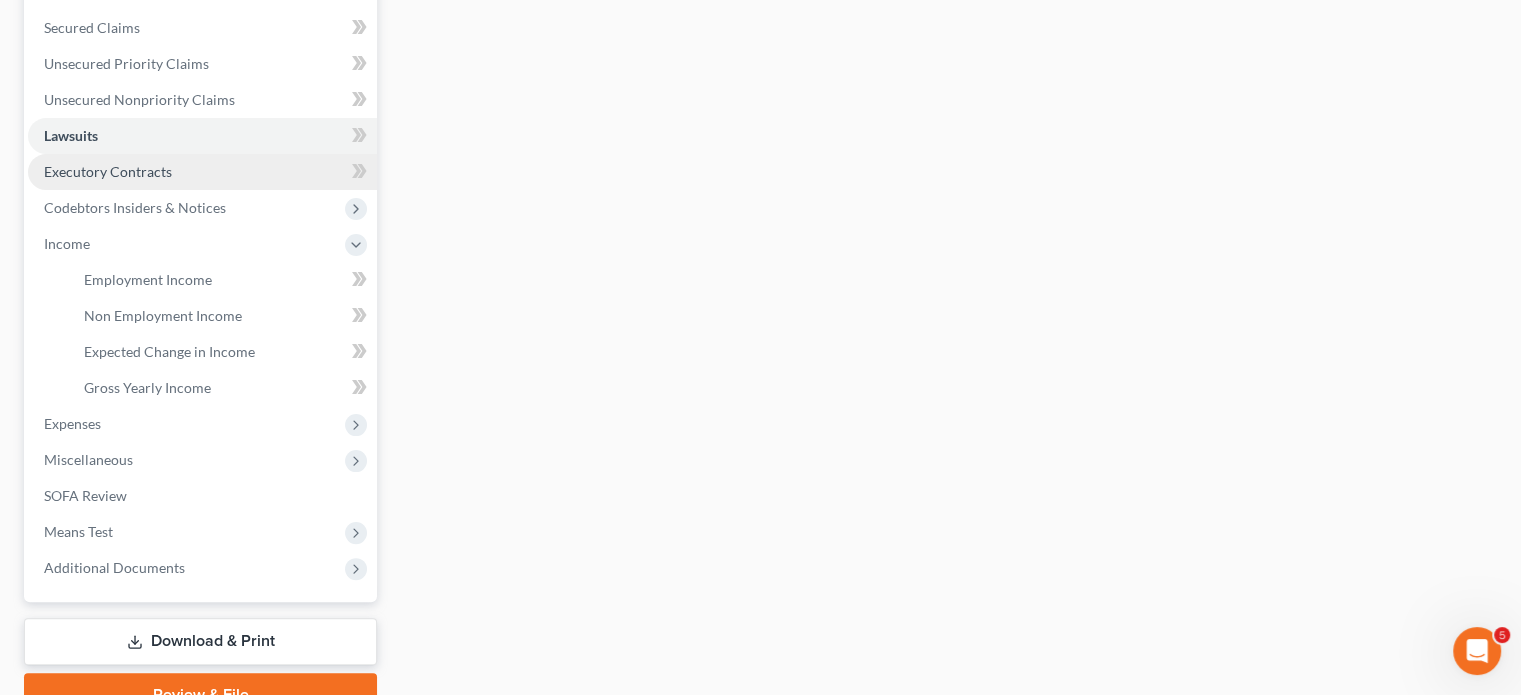 click on "Executory Contracts" at bounding box center [108, 171] 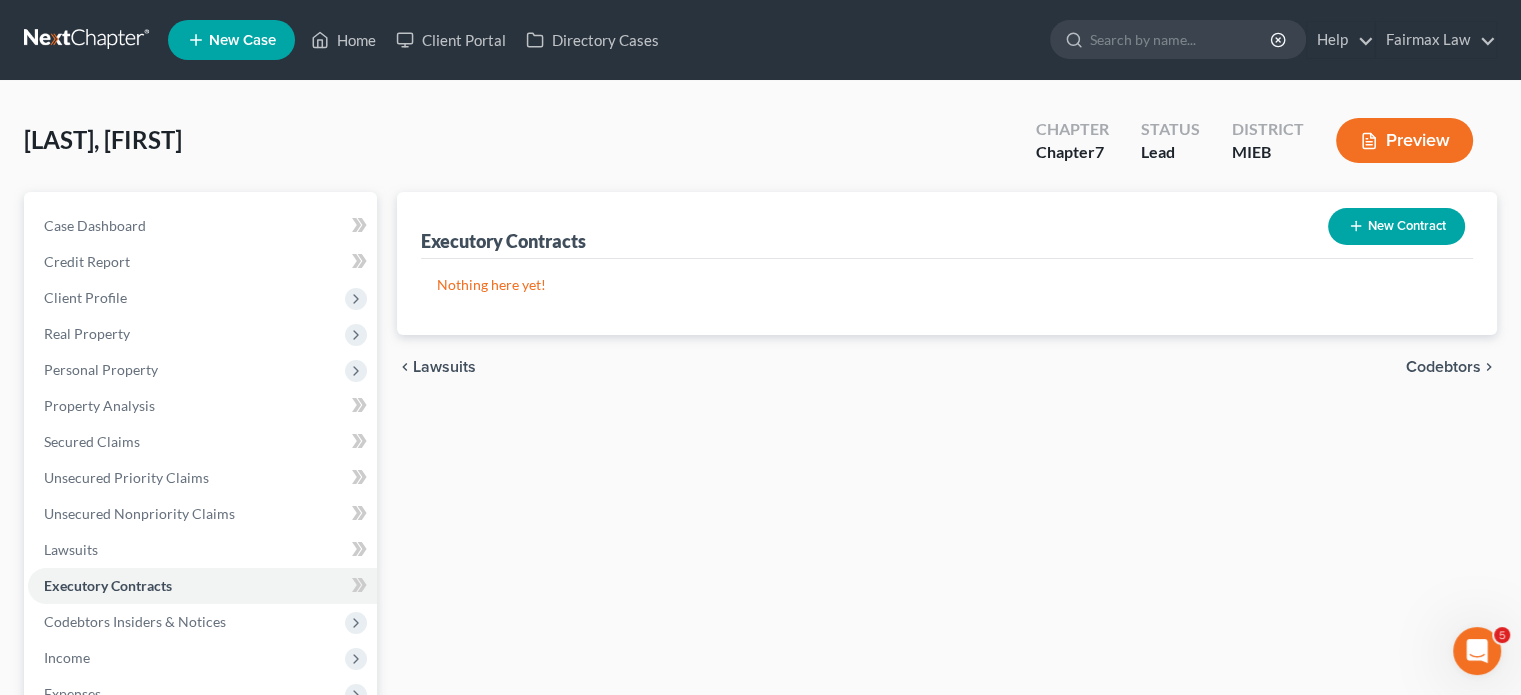 scroll, scrollTop: 468, scrollLeft: 0, axis: vertical 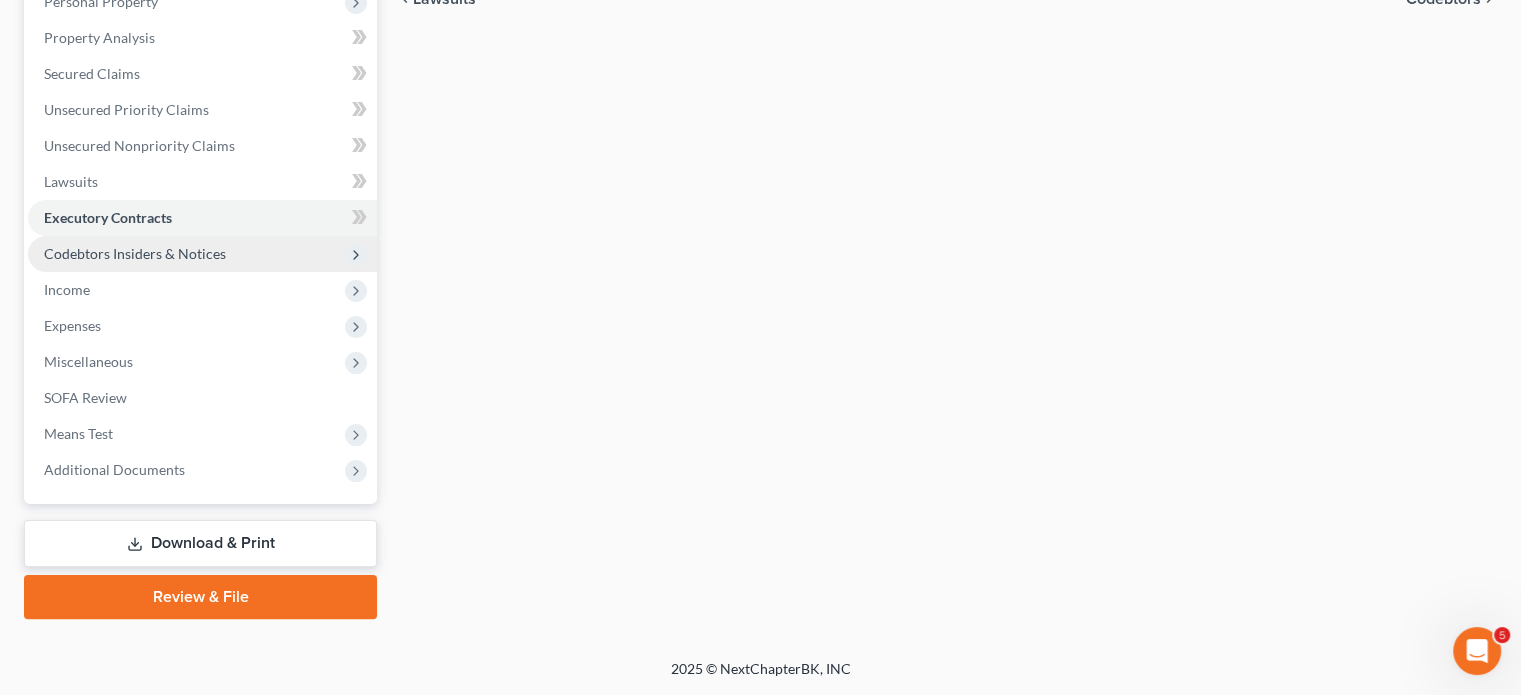 click on "Codebtors Insiders & Notices" at bounding box center (135, 253) 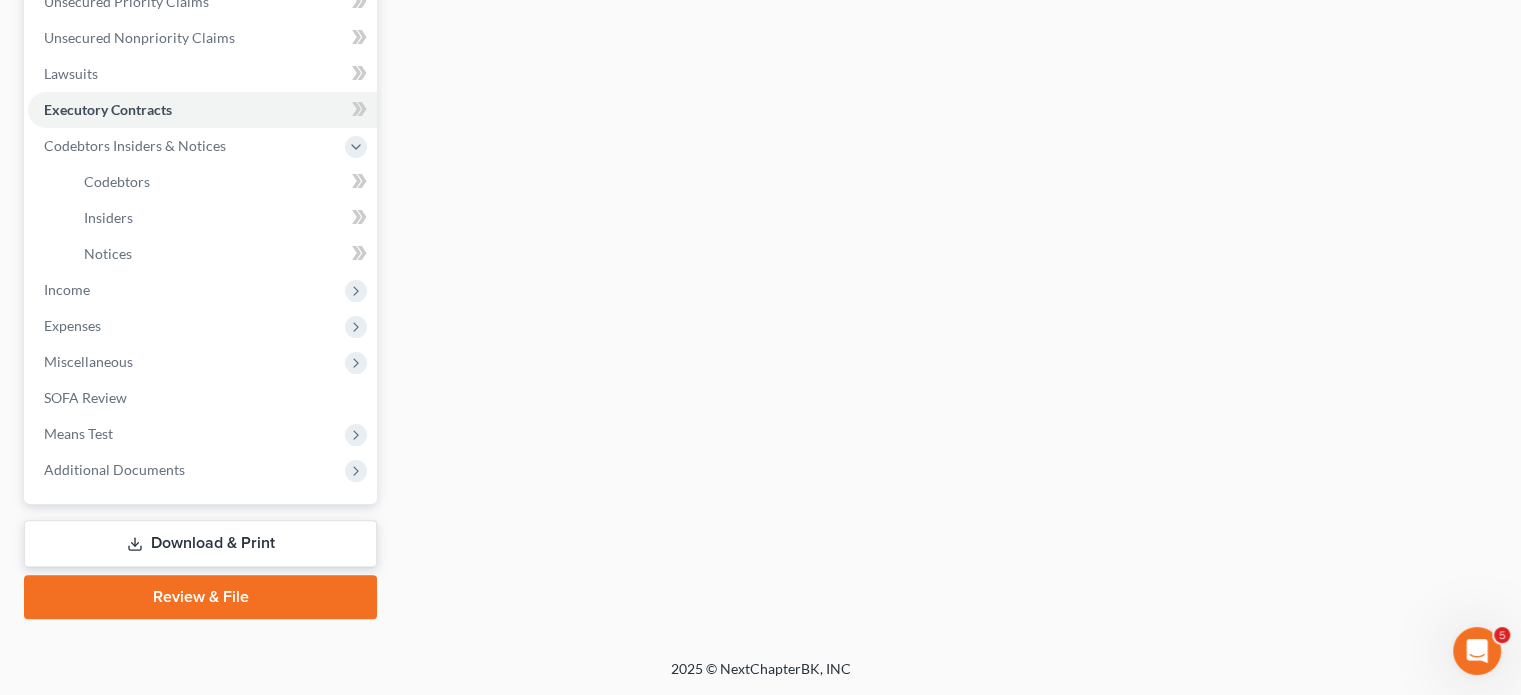 scroll, scrollTop: 631, scrollLeft: 0, axis: vertical 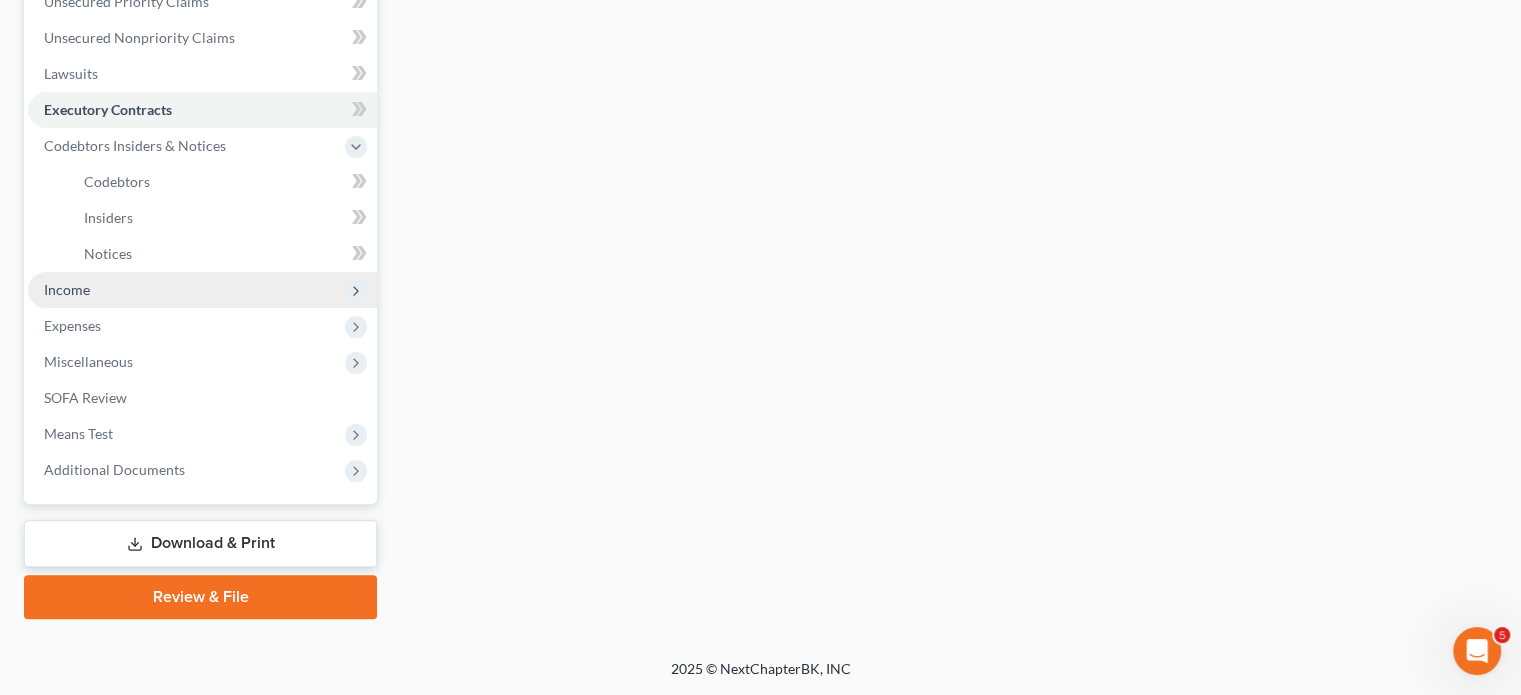 click on "Income" at bounding box center (202, 290) 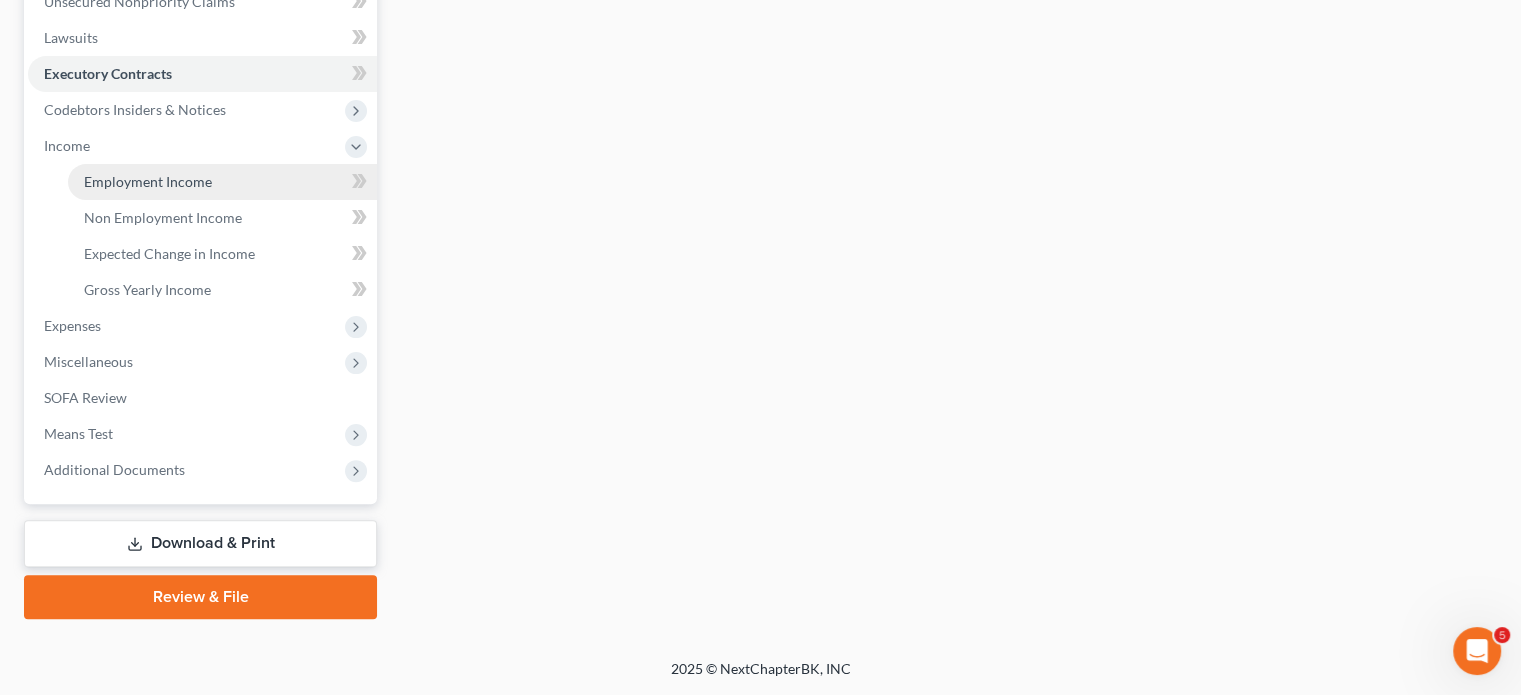 click on "Employment Income" at bounding box center (148, 181) 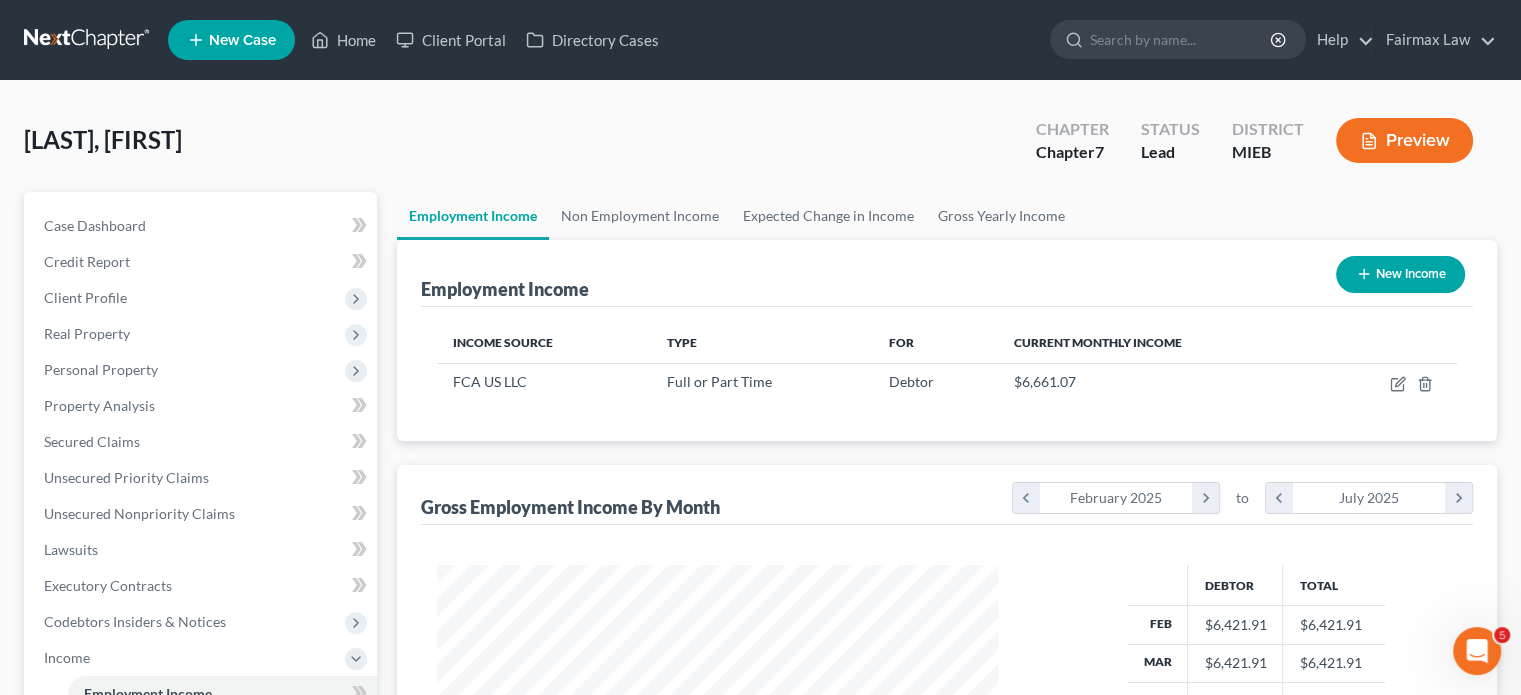 scroll, scrollTop: 230, scrollLeft: 0, axis: vertical 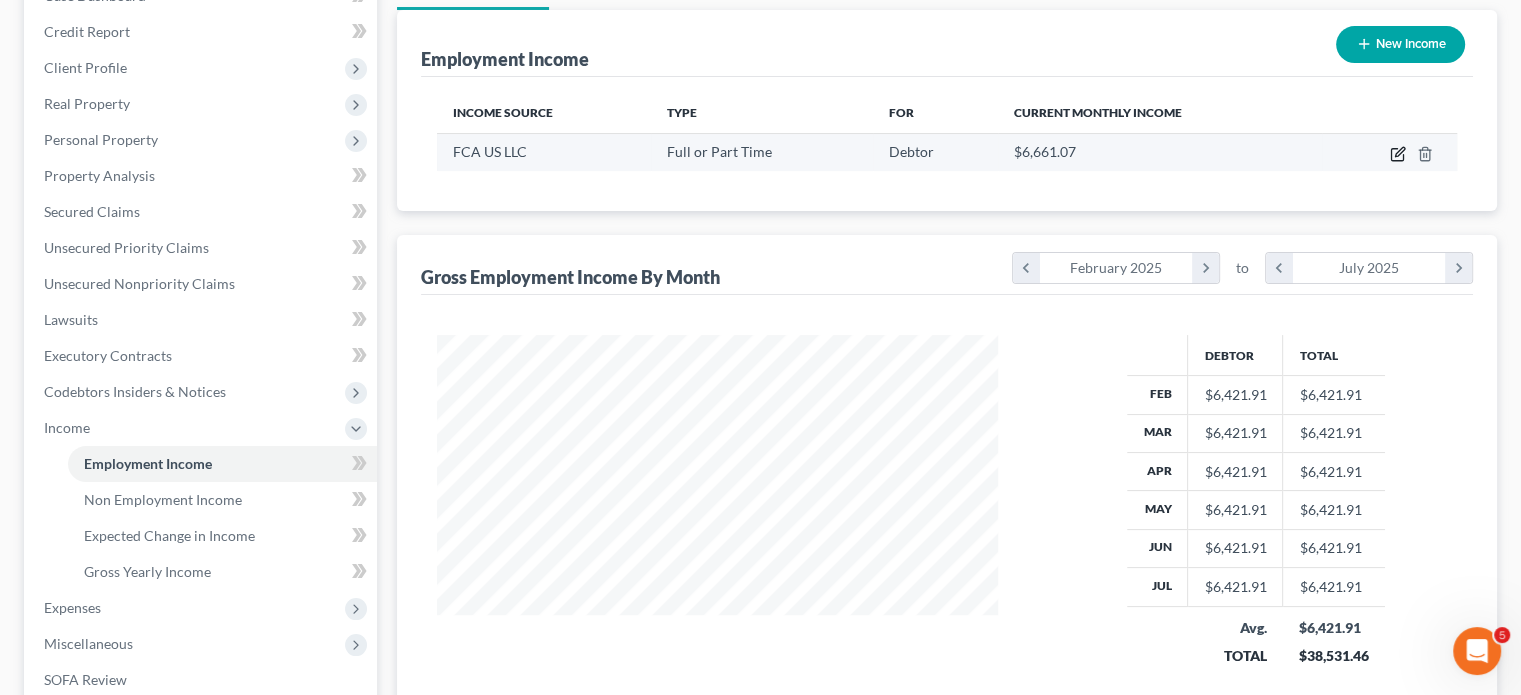 click 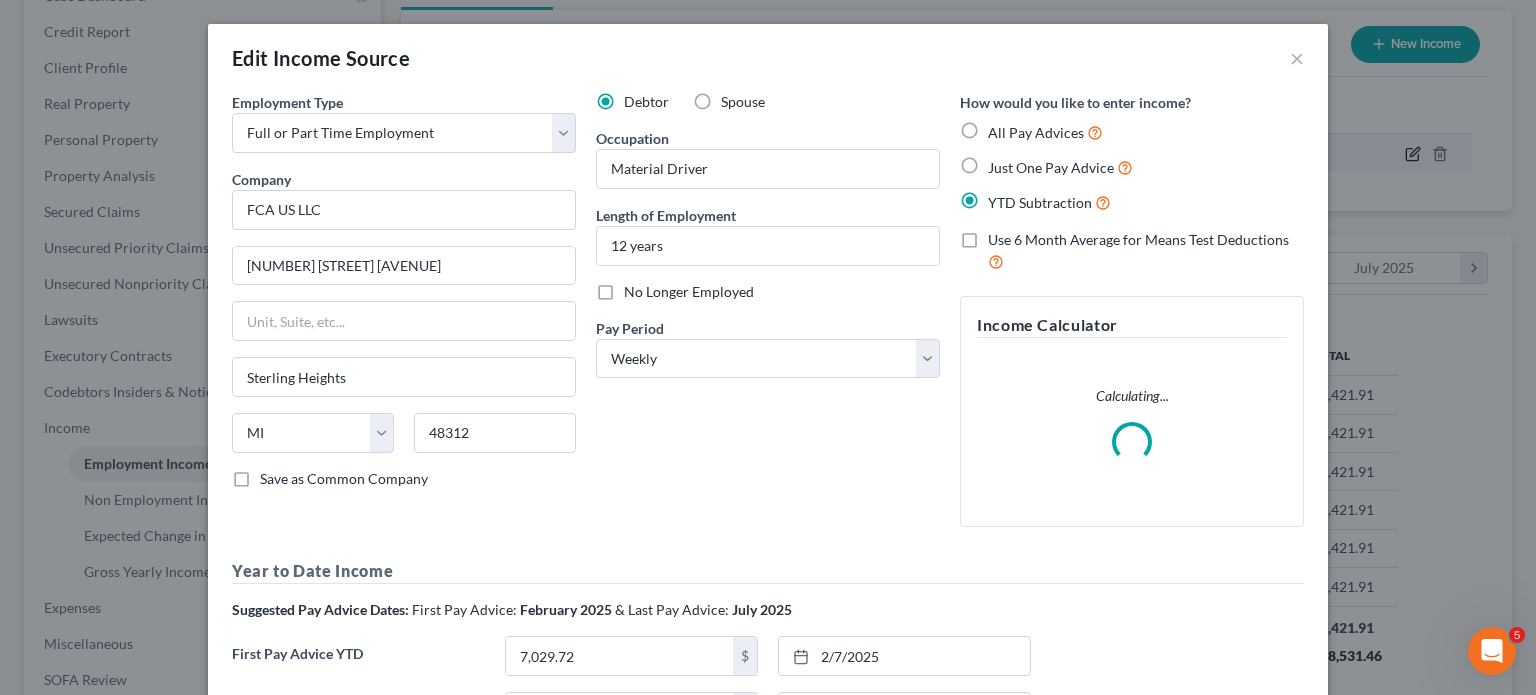 scroll, scrollTop: 999555, scrollLeft: 999392, axis: both 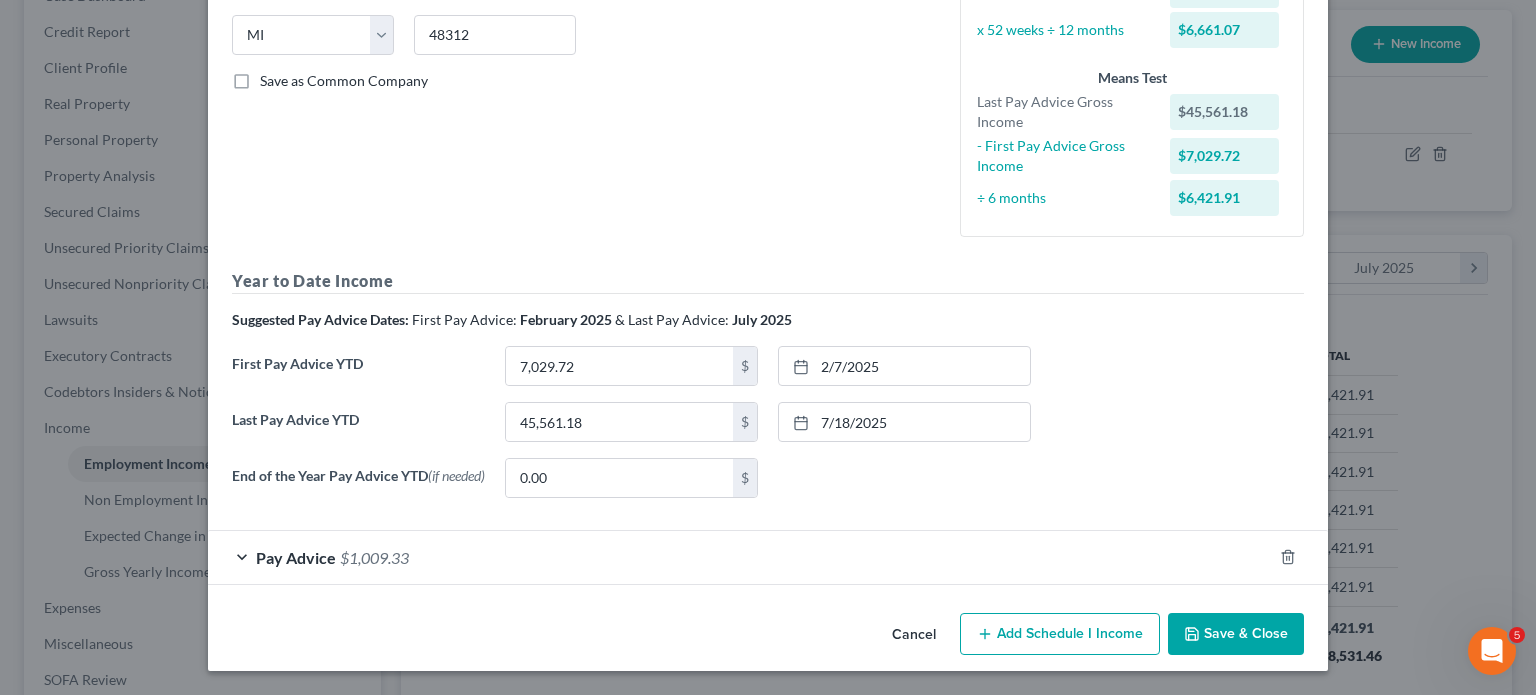 click on "Pay Advice $1,009.33" at bounding box center [740, 557] 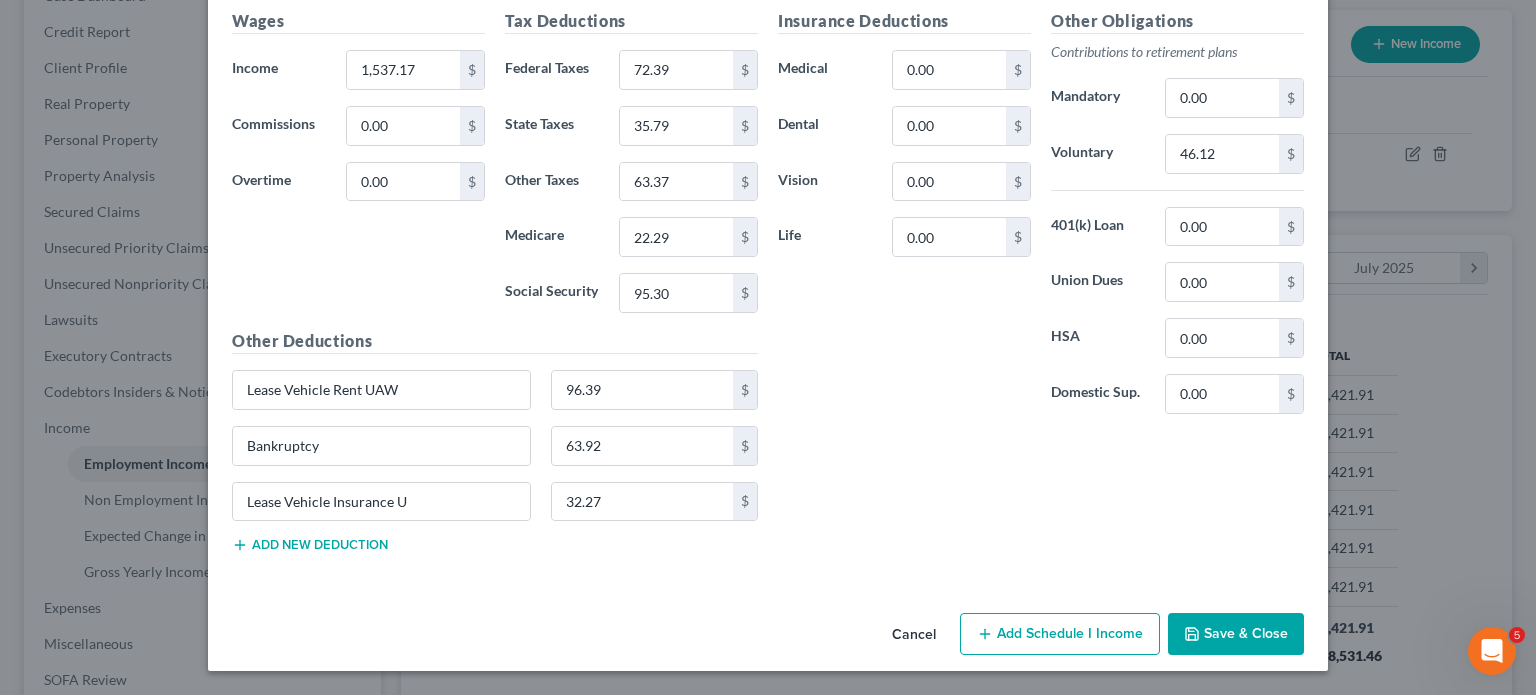 scroll, scrollTop: 1372, scrollLeft: 0, axis: vertical 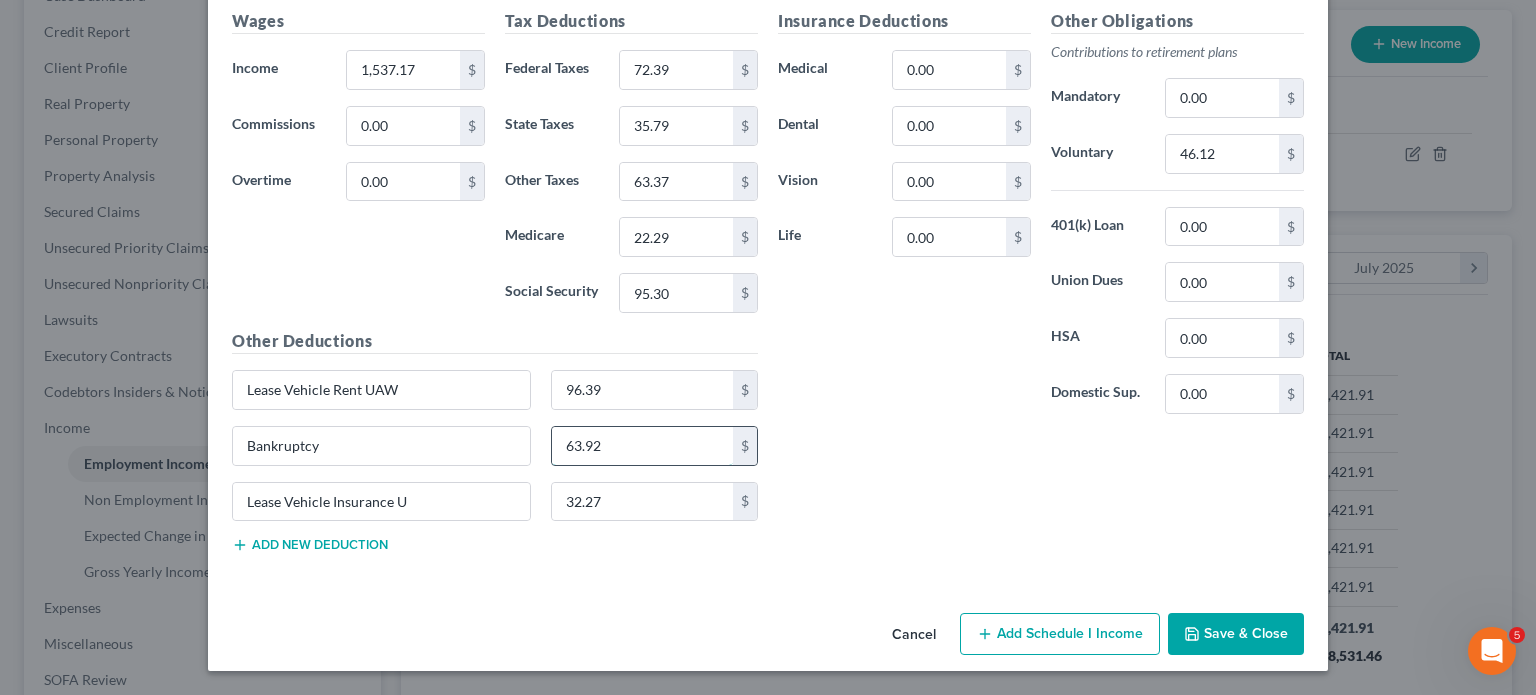 click on "63.92" at bounding box center [643, 446] 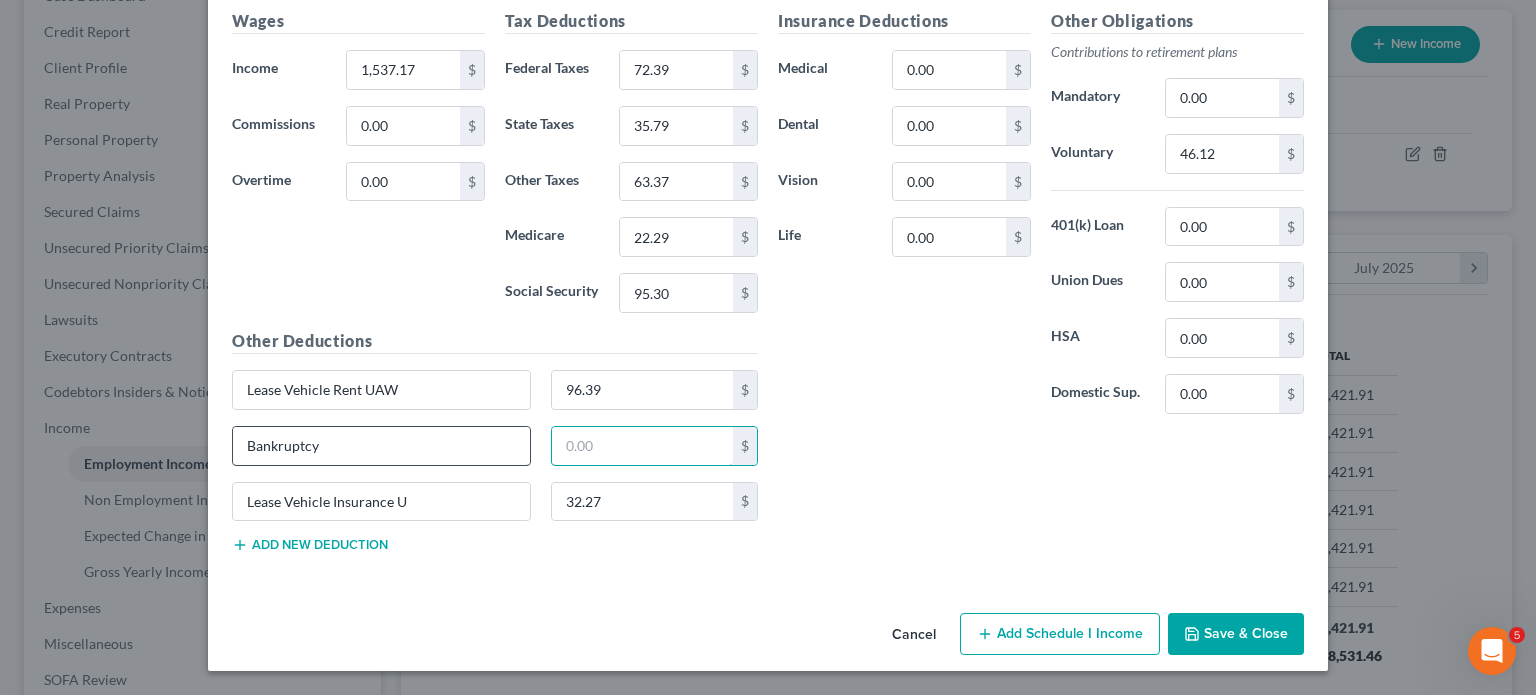 type 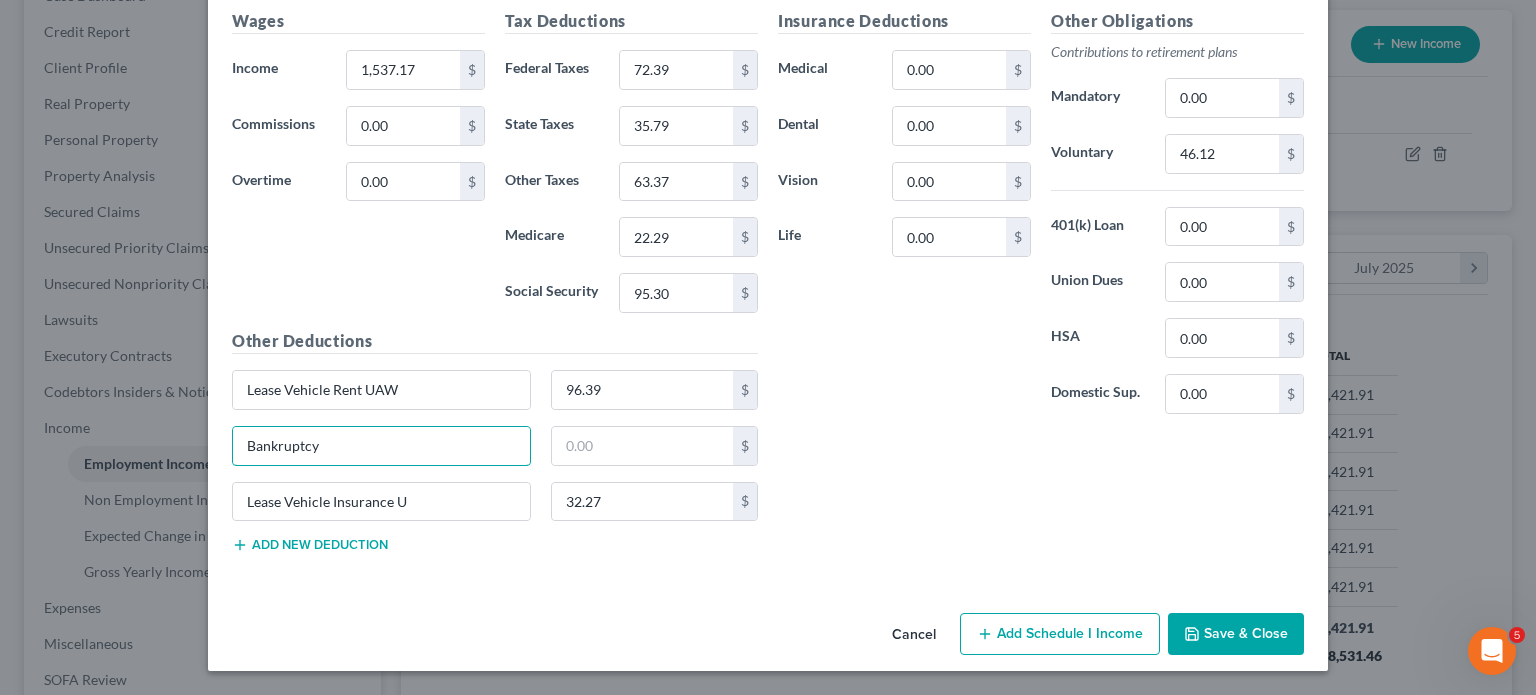 drag, startPoint x: 339, startPoint y: 383, endPoint x: 0, endPoint y: 419, distance: 340.90616 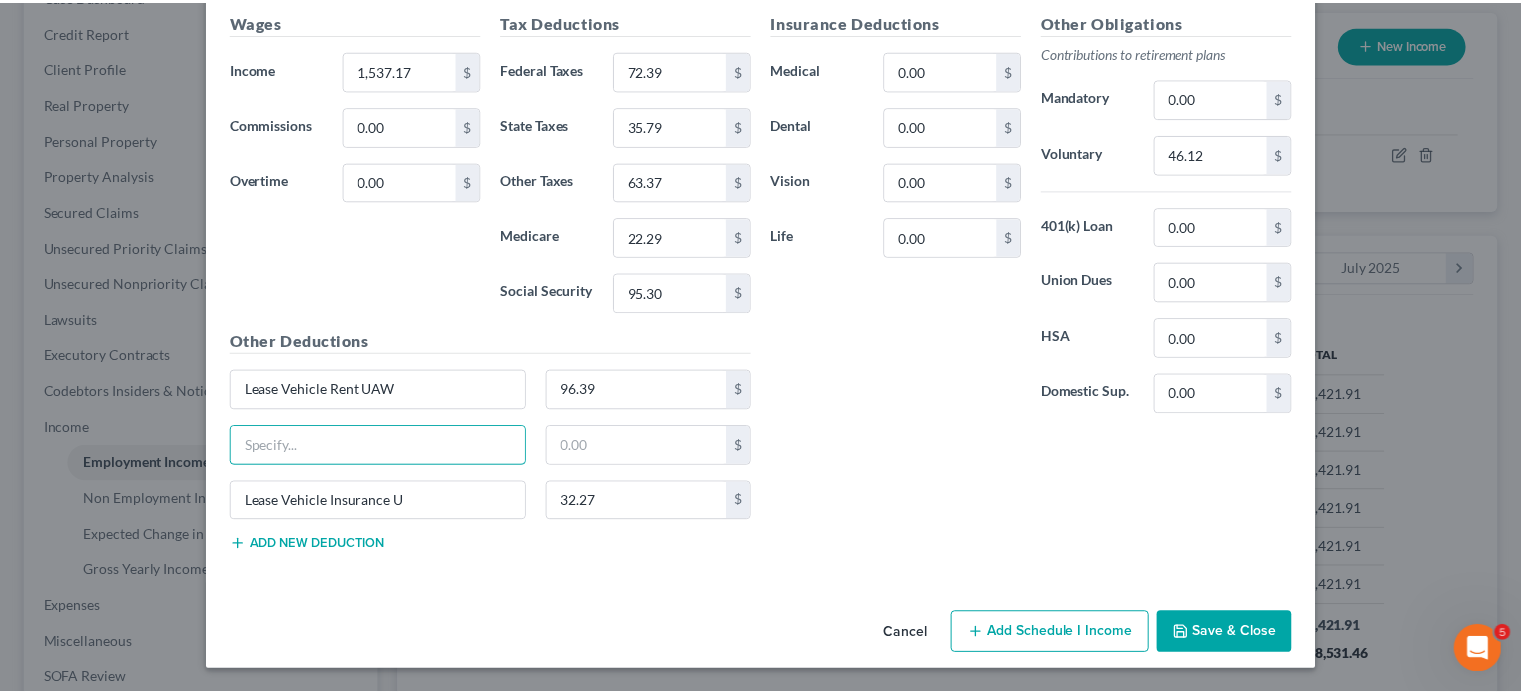 scroll, scrollTop: 1384, scrollLeft: 0, axis: vertical 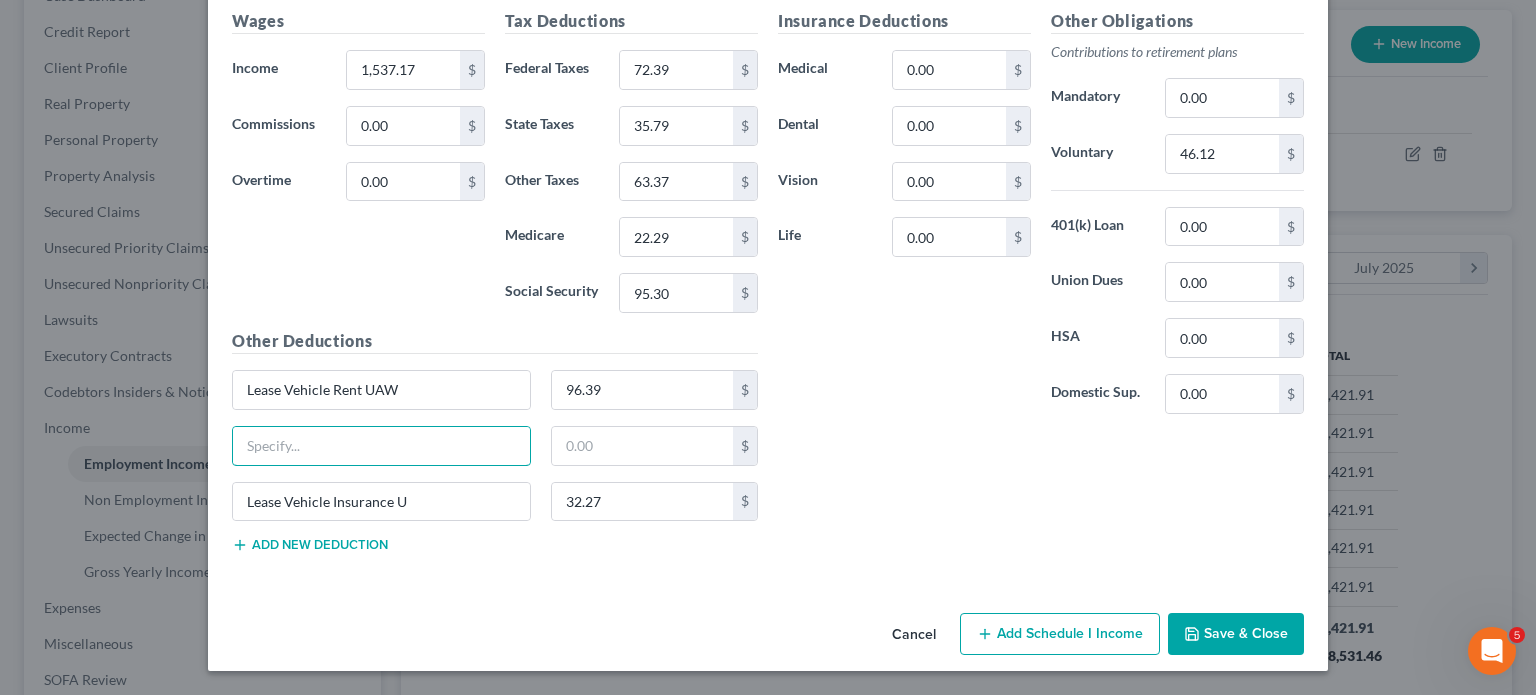 type 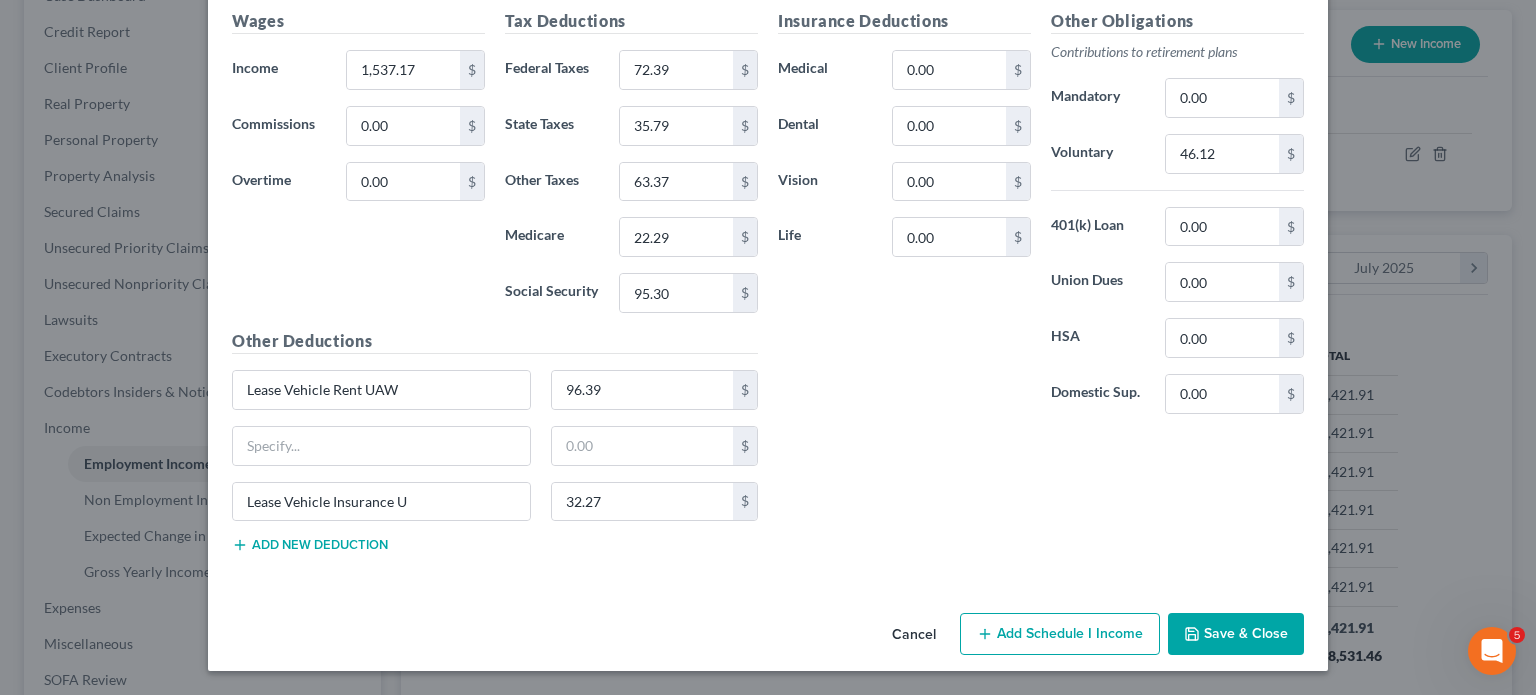 click on "Save & Close" at bounding box center [1236, 634] 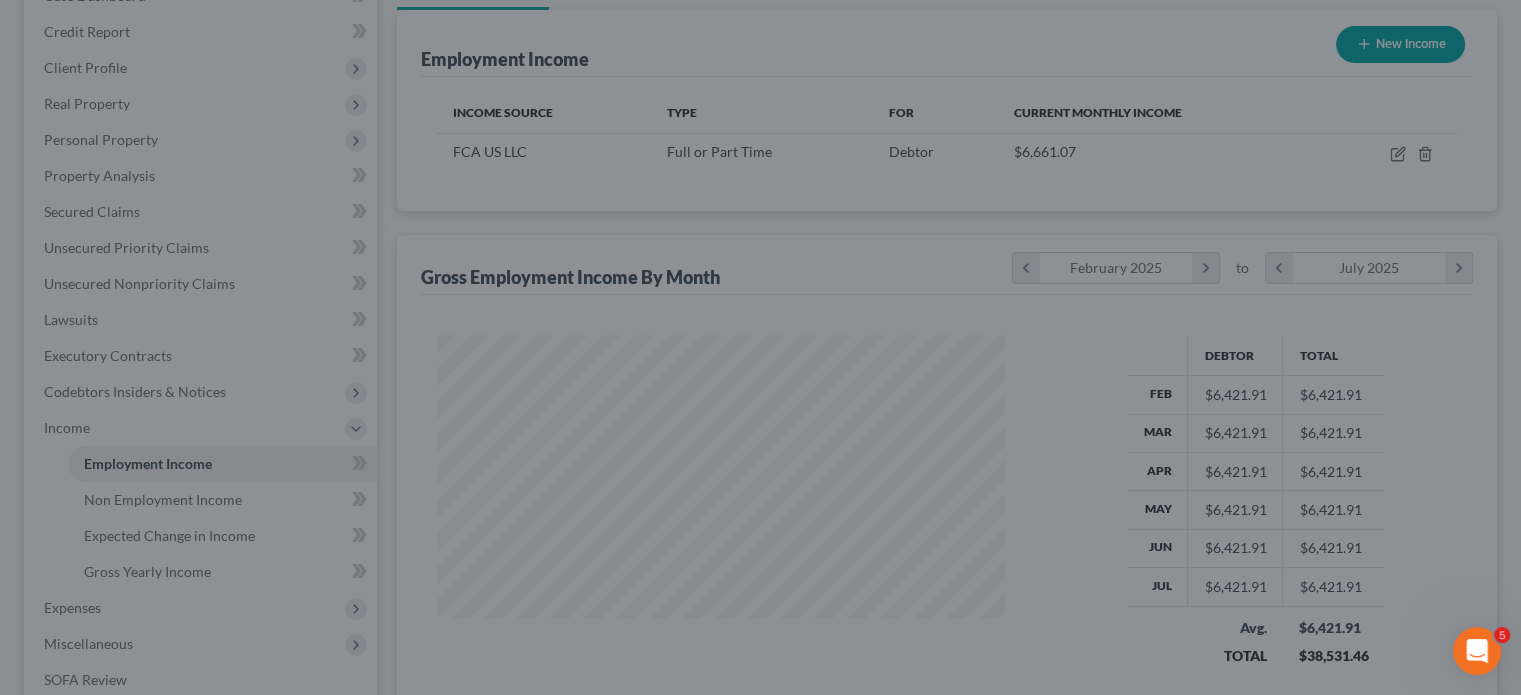 scroll, scrollTop: 444, scrollLeft: 601, axis: both 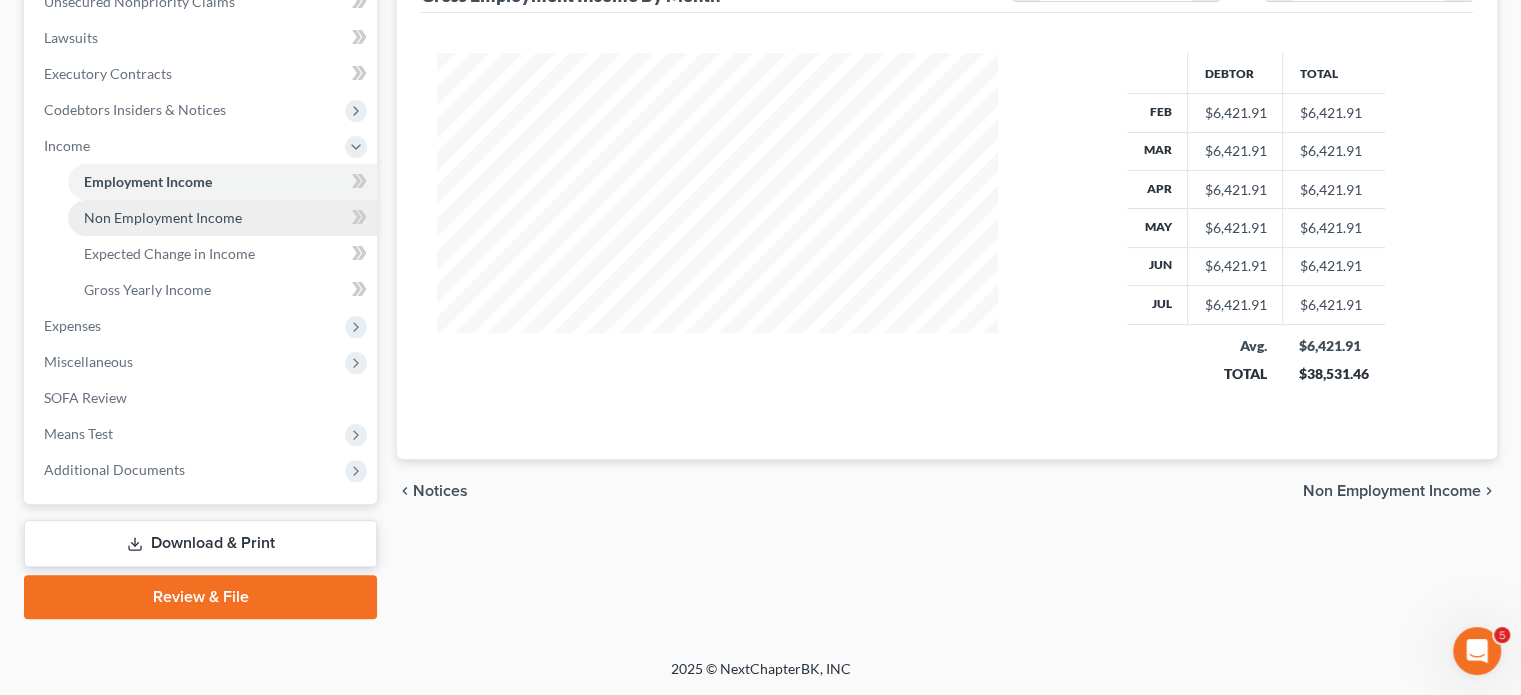 click on "Non Employment Income" at bounding box center (163, 217) 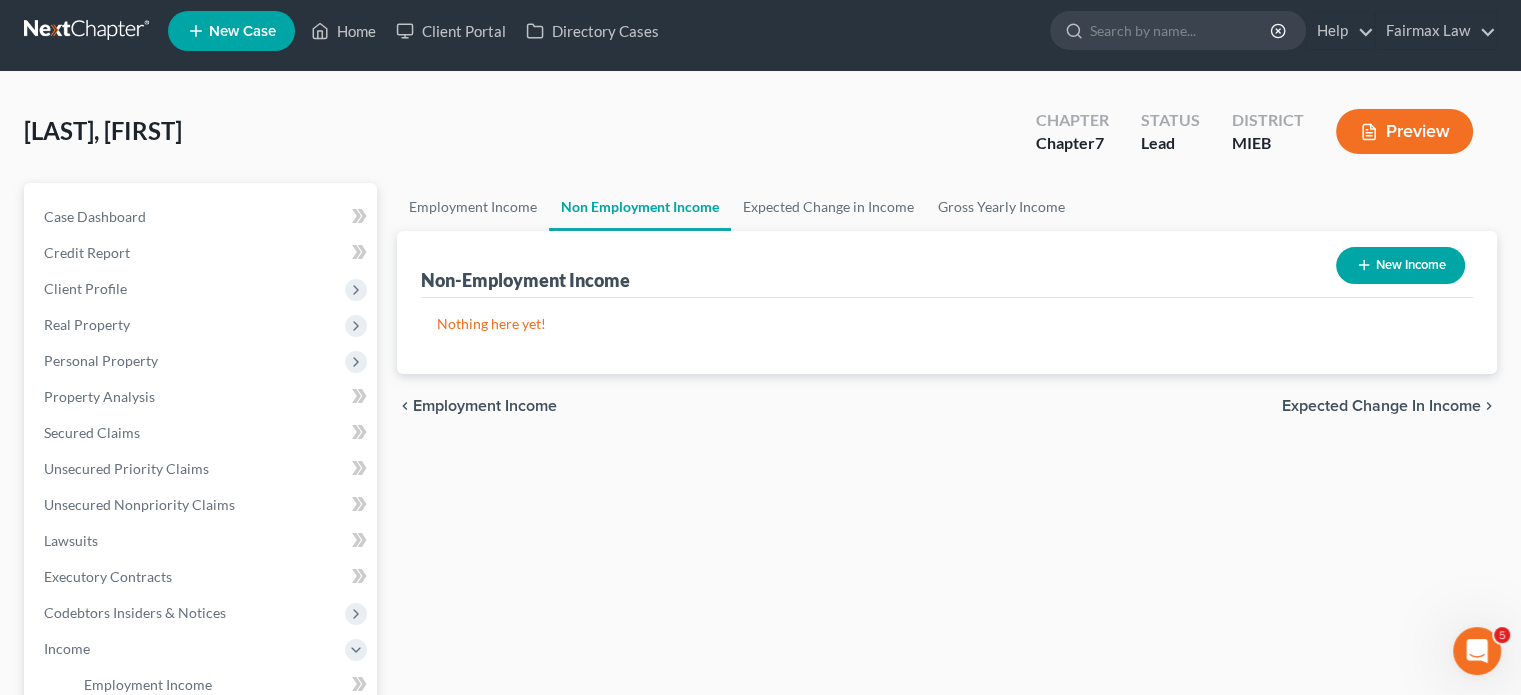 scroll, scrollTop: 0, scrollLeft: 0, axis: both 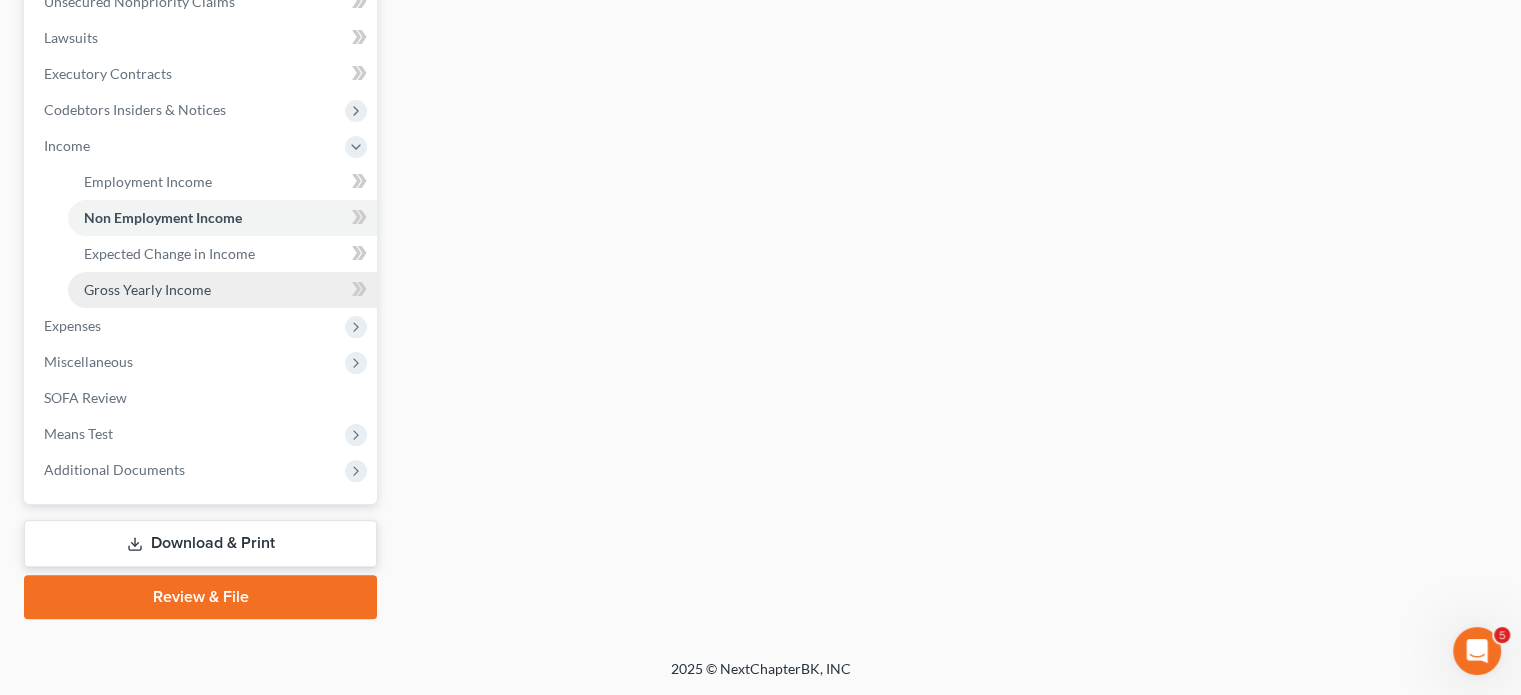 click on "Gross Yearly Income" at bounding box center (147, 289) 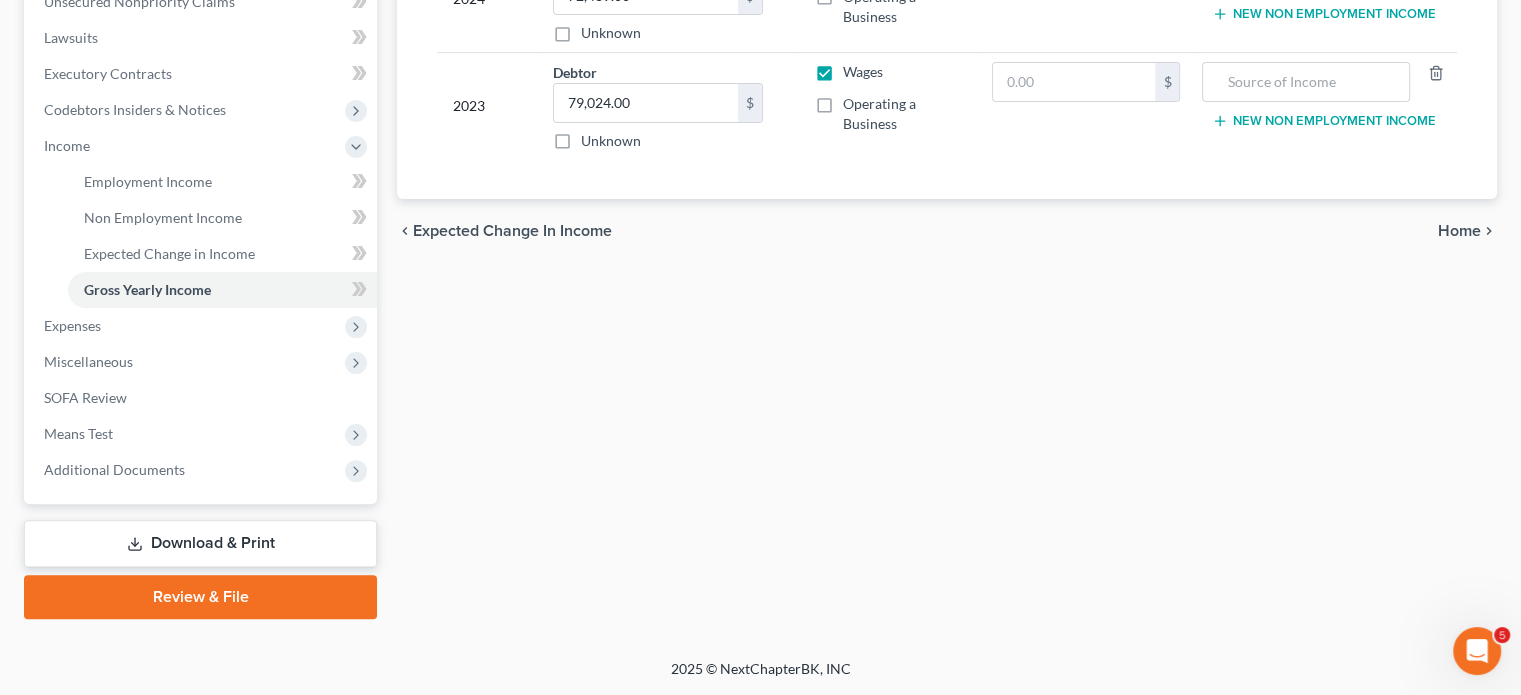 scroll, scrollTop: 732, scrollLeft: 0, axis: vertical 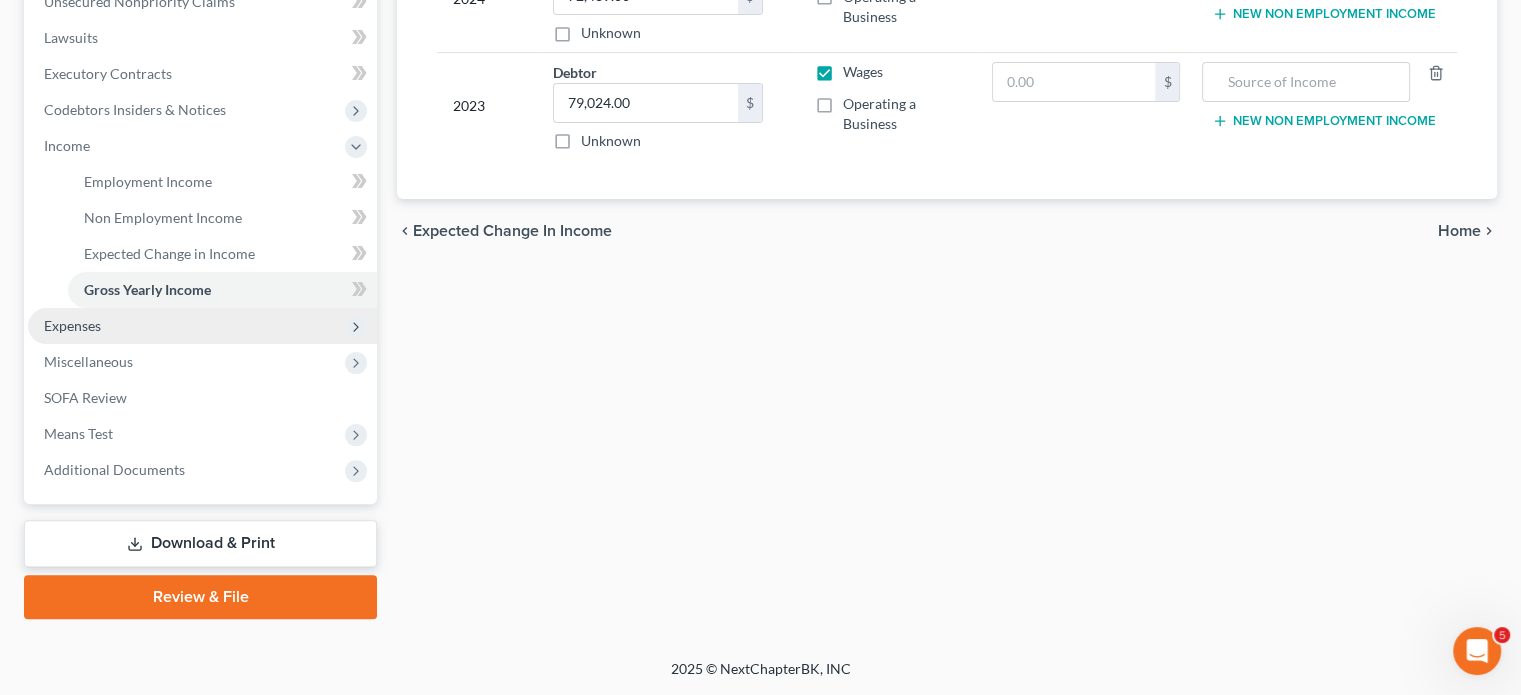 click on "Expenses" at bounding box center [202, 326] 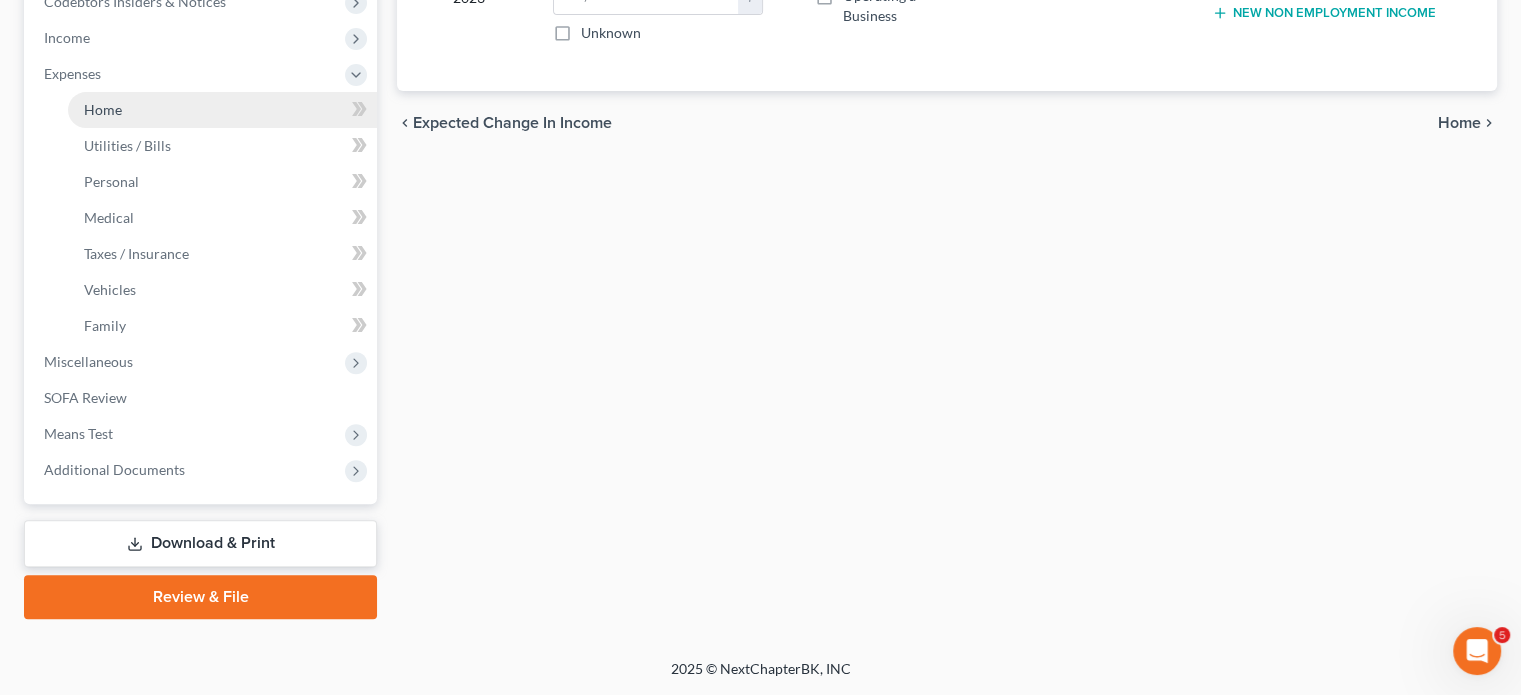 click on "Home" at bounding box center (222, 110) 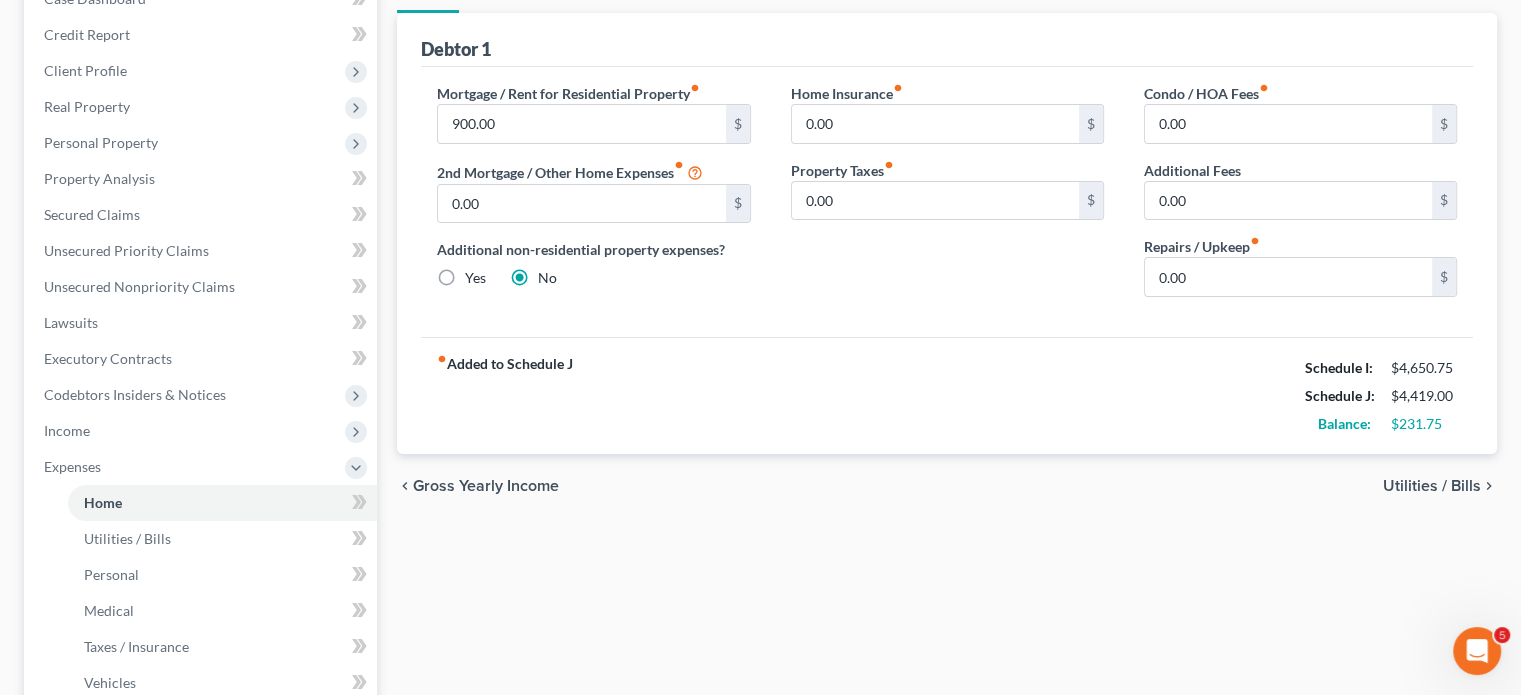 drag, startPoint x: 942, startPoint y: 330, endPoint x: 1016, endPoint y: 17, distance: 321.62866 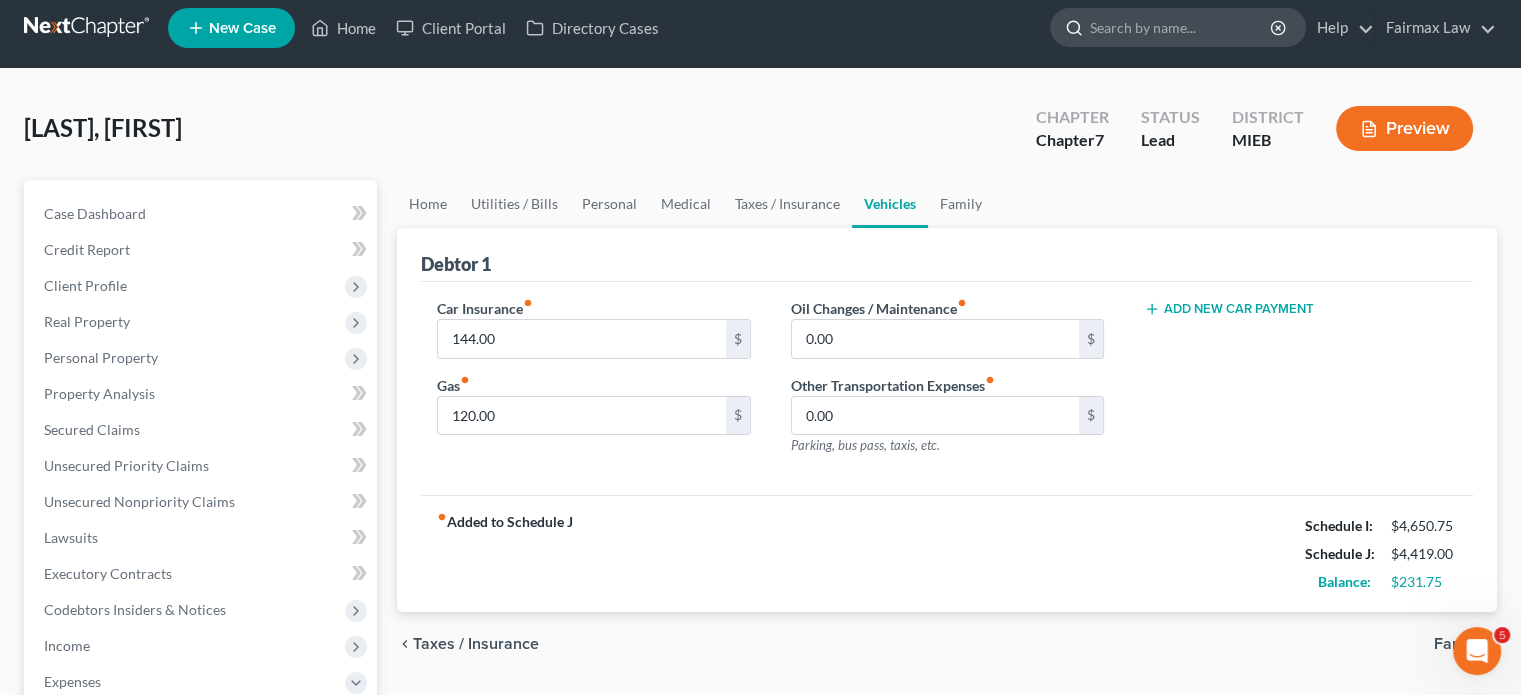 click at bounding box center (1070, 27) 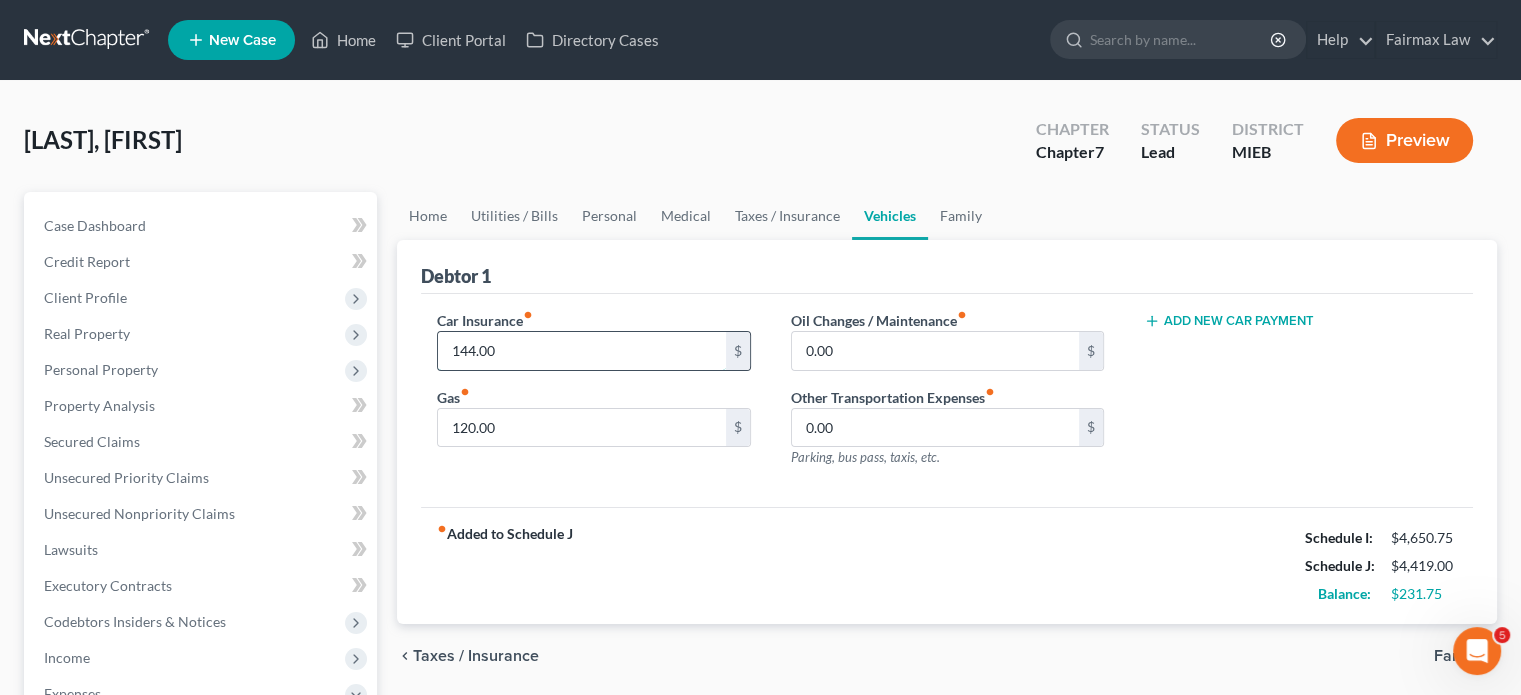 click on "144.00" at bounding box center (581, 351) 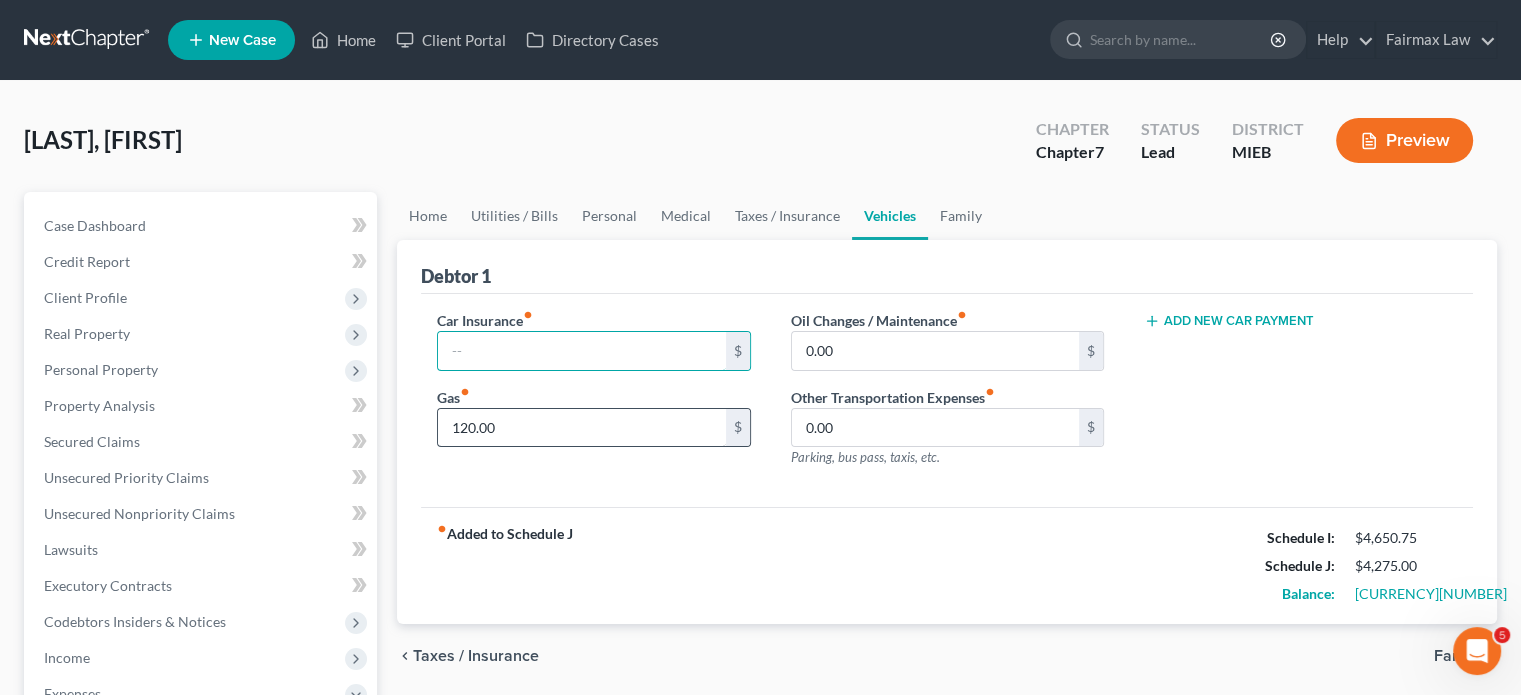 type 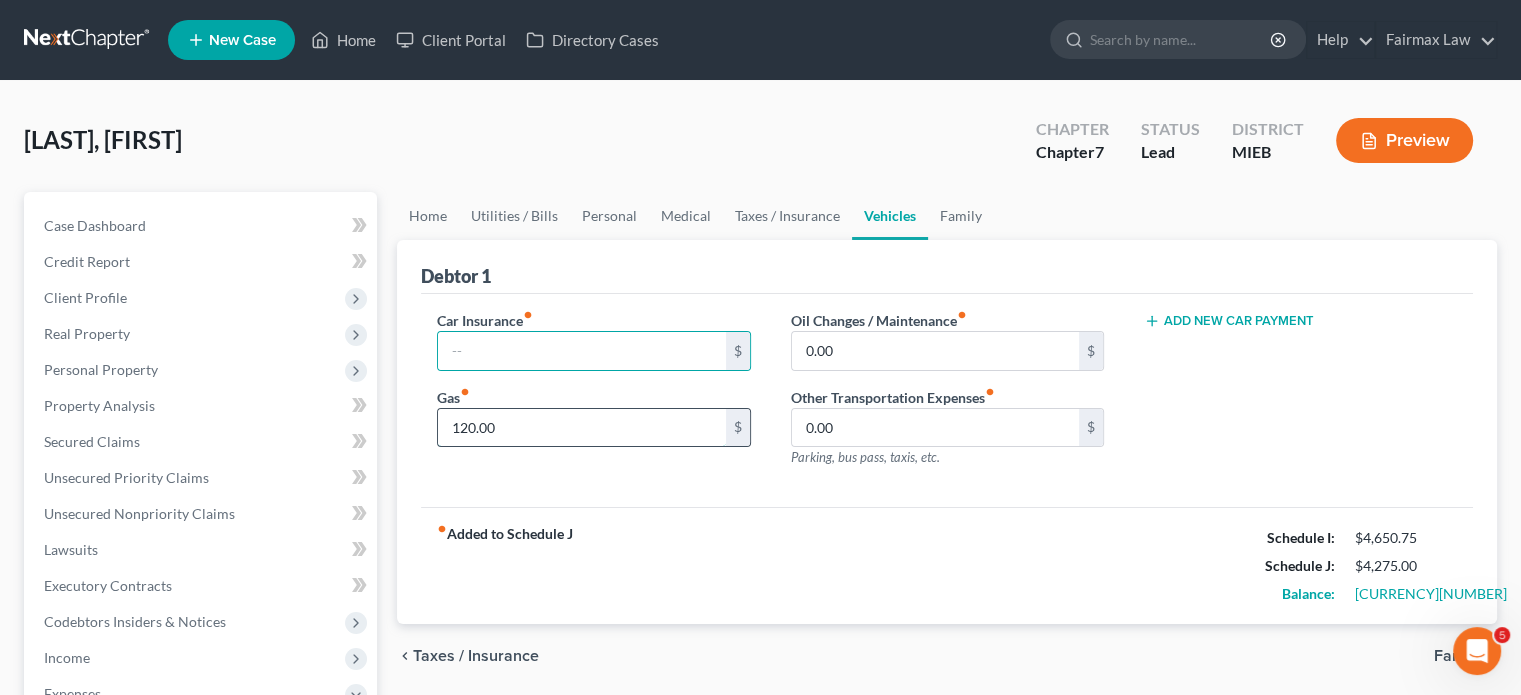 click on "120.00" at bounding box center (581, 428) 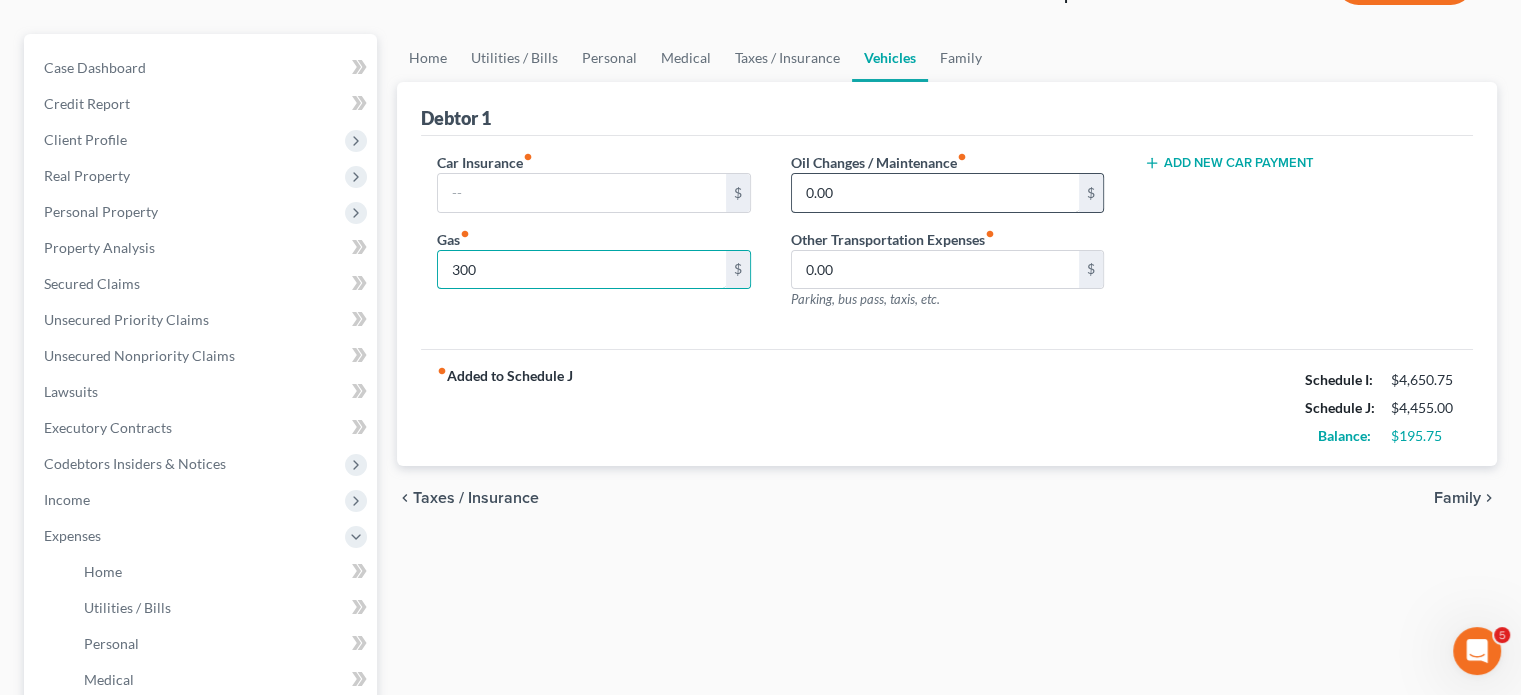 type on "300" 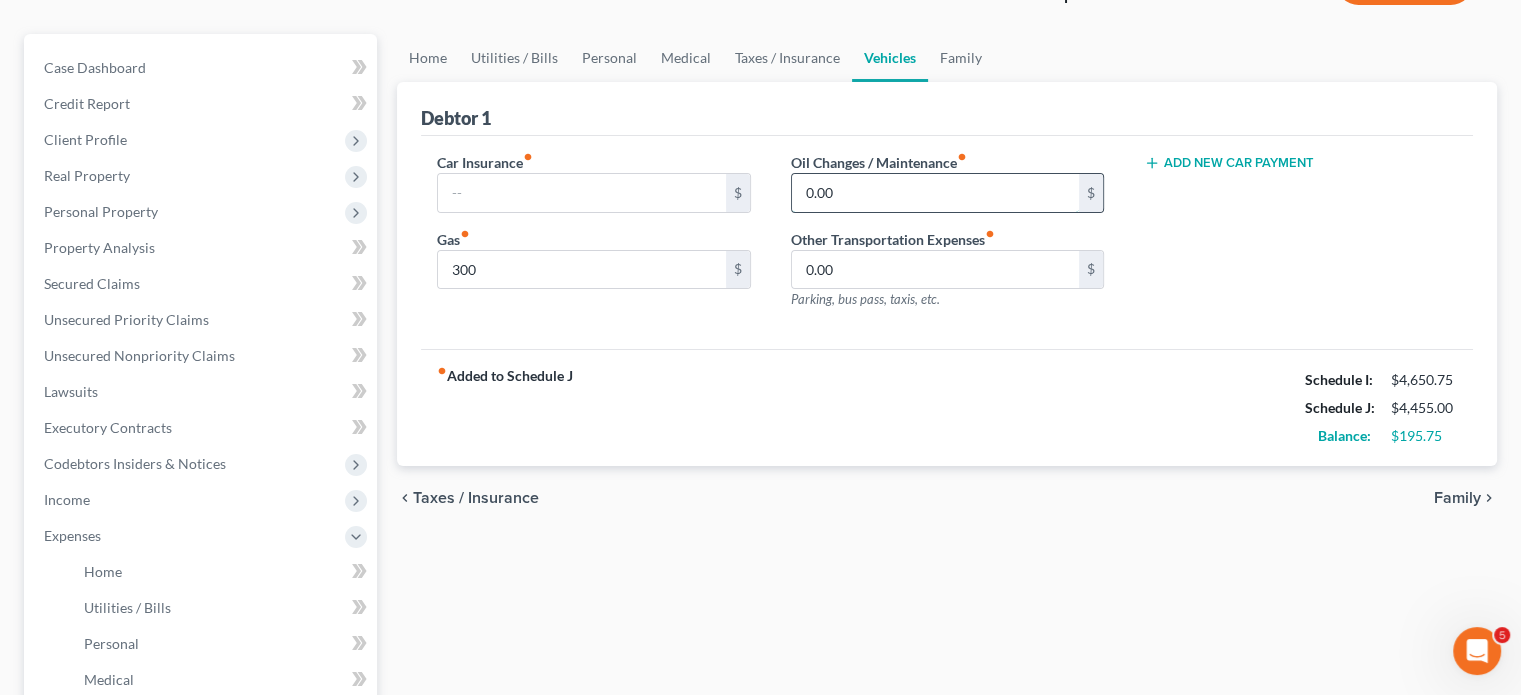 click on "0.00" at bounding box center [935, 193] 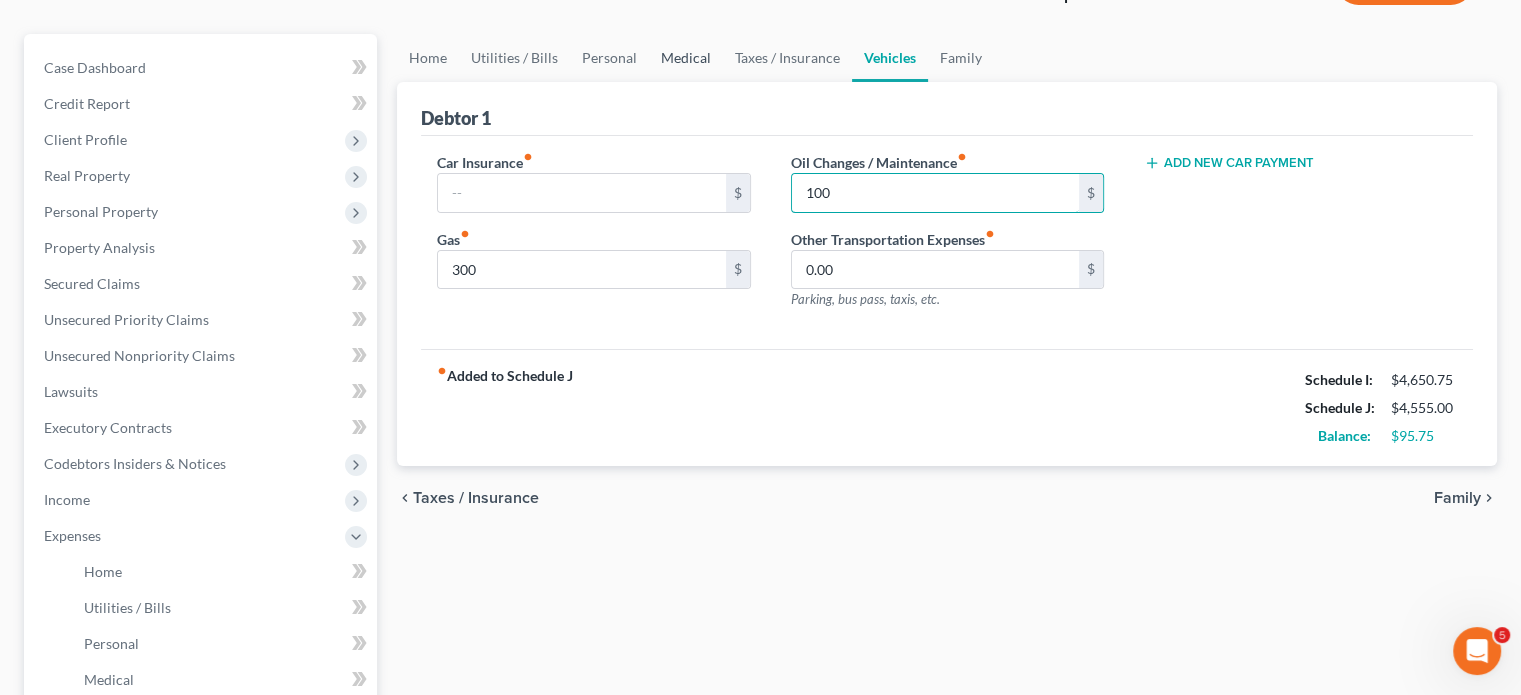 type on "100" 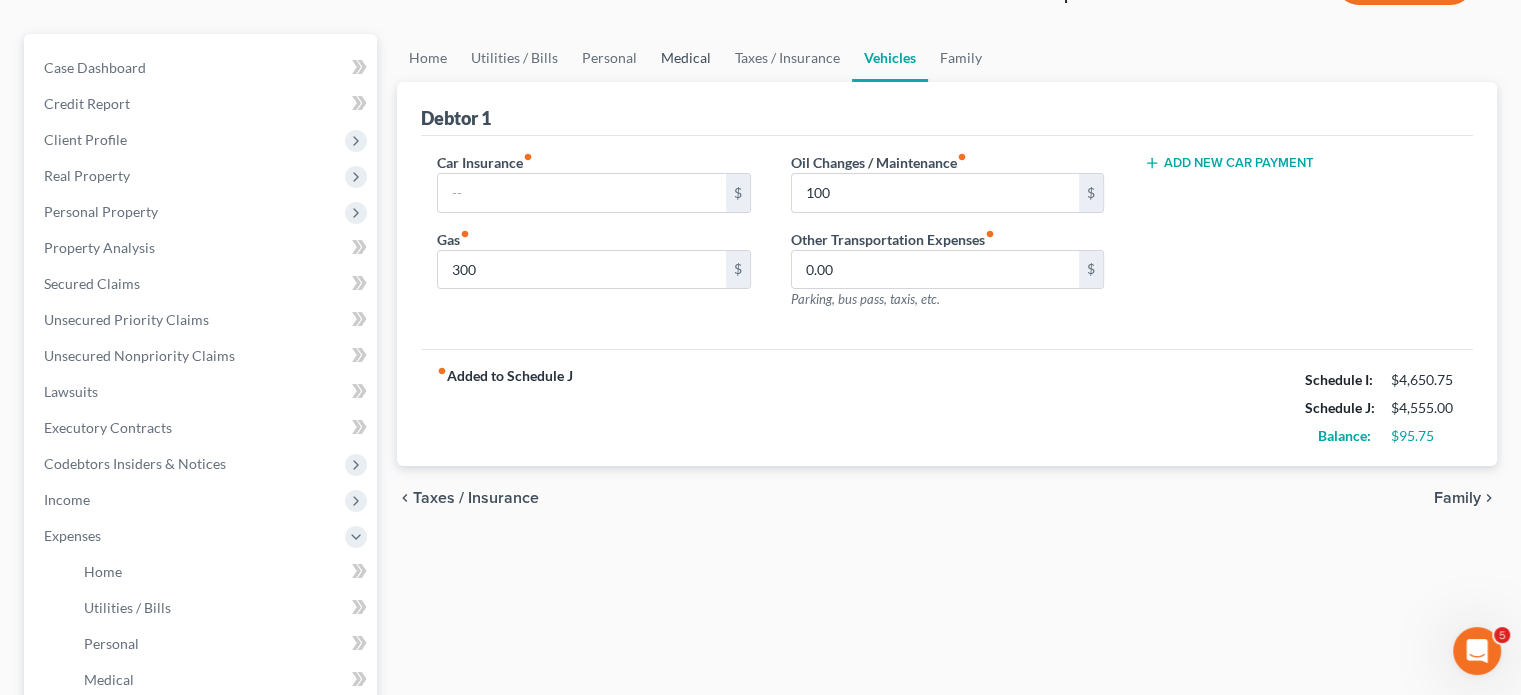 click on "Medical" at bounding box center (686, 58) 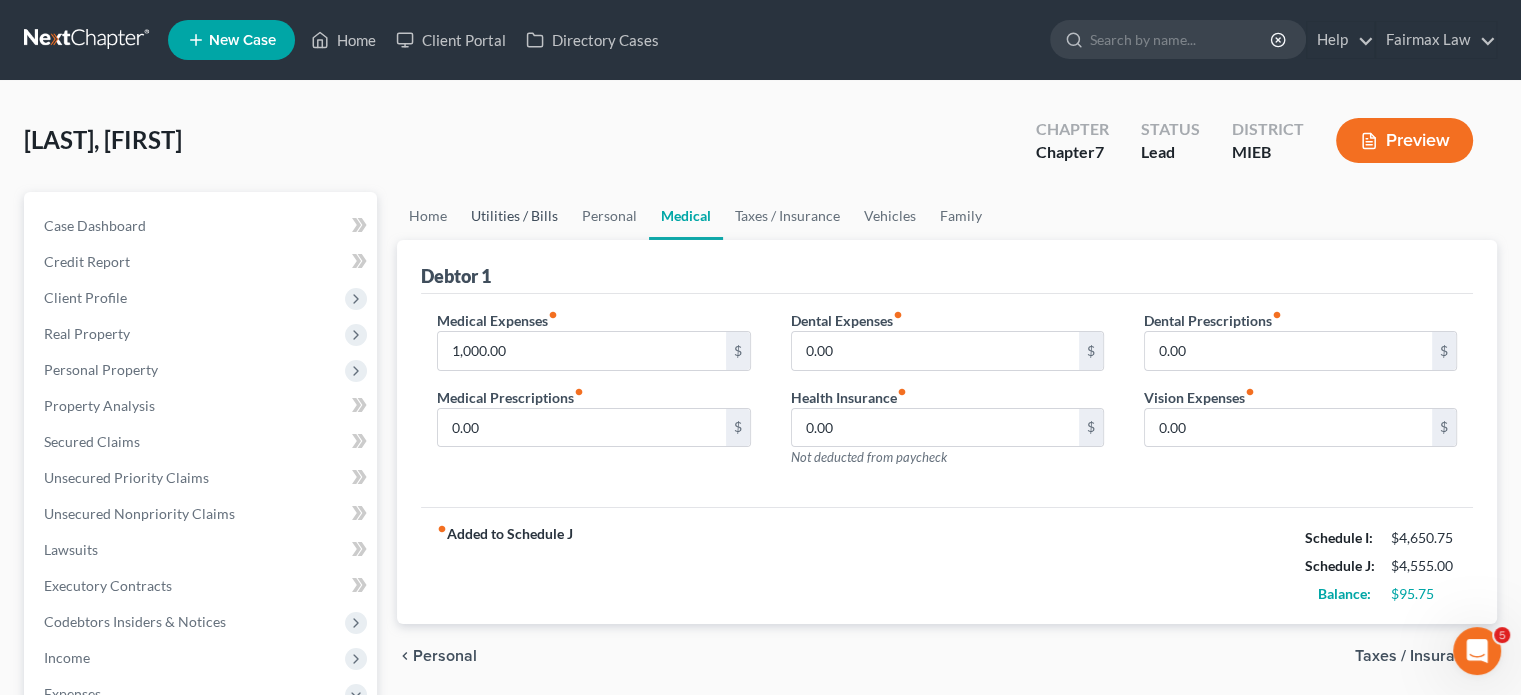 click on "Utilities / Bills" at bounding box center [514, 216] 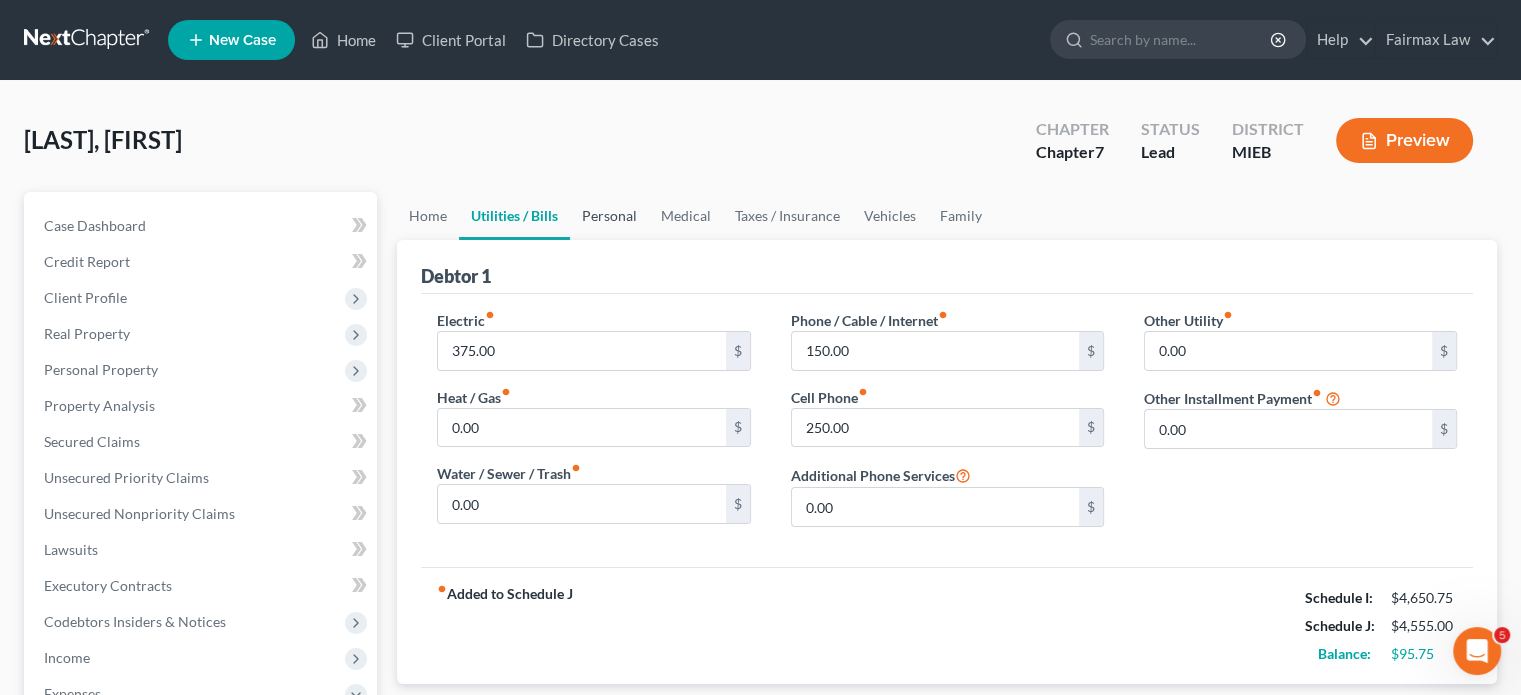 click on "Personal" at bounding box center [609, 216] 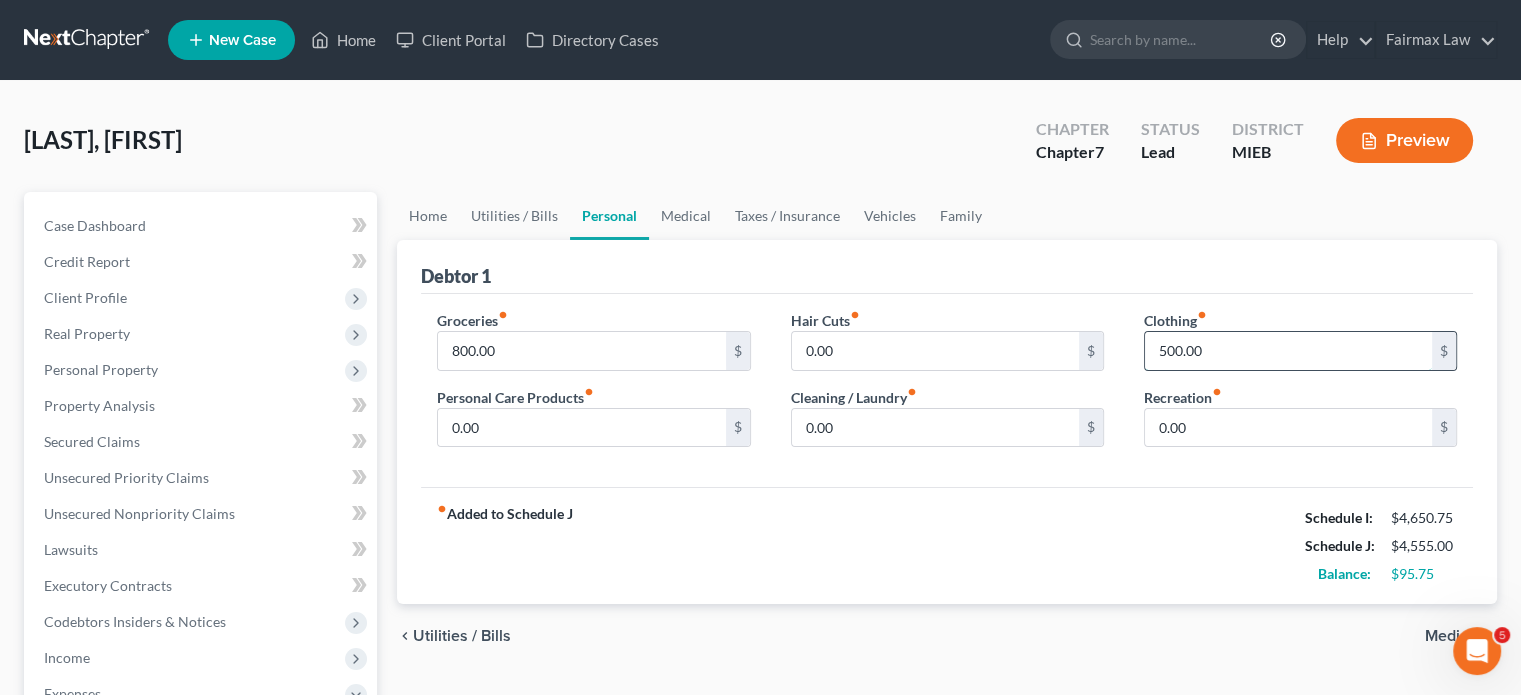 click on "500.00" at bounding box center [1288, 351] 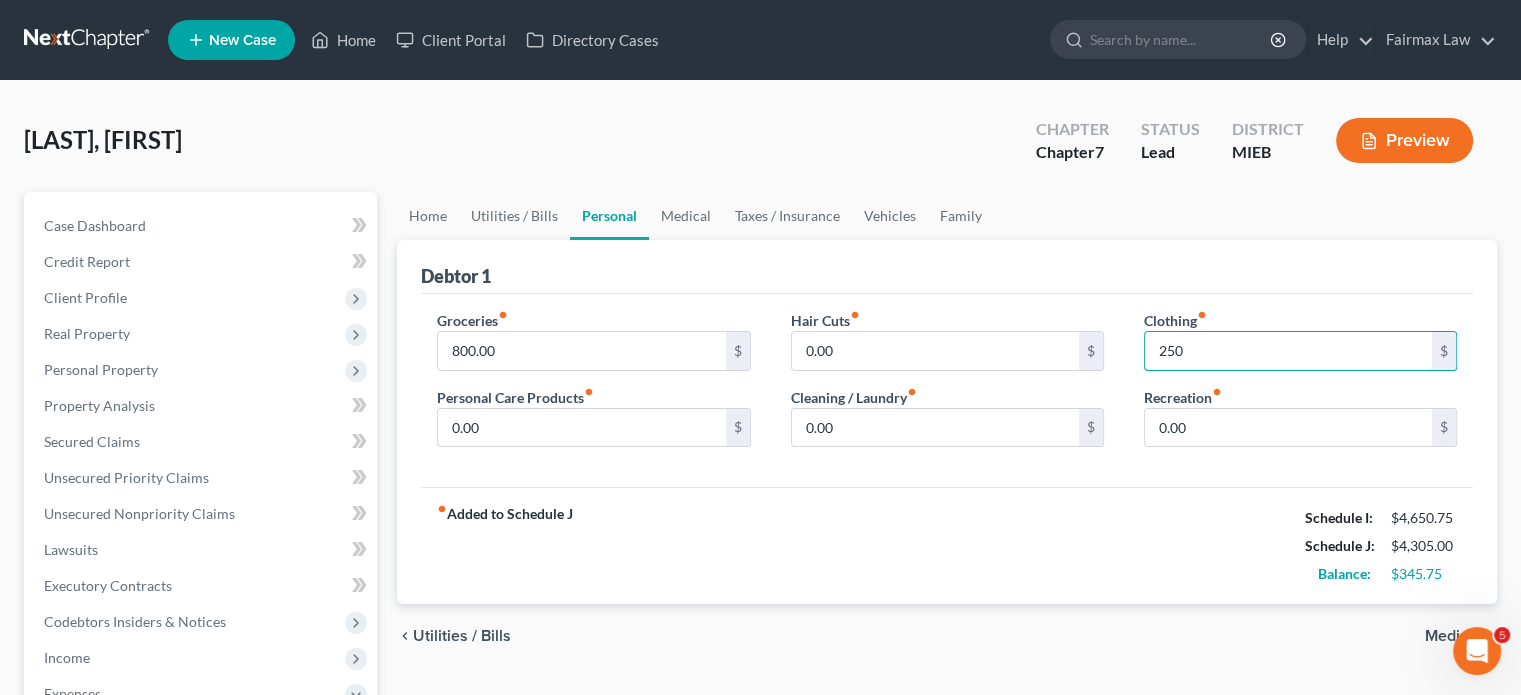 type on "250" 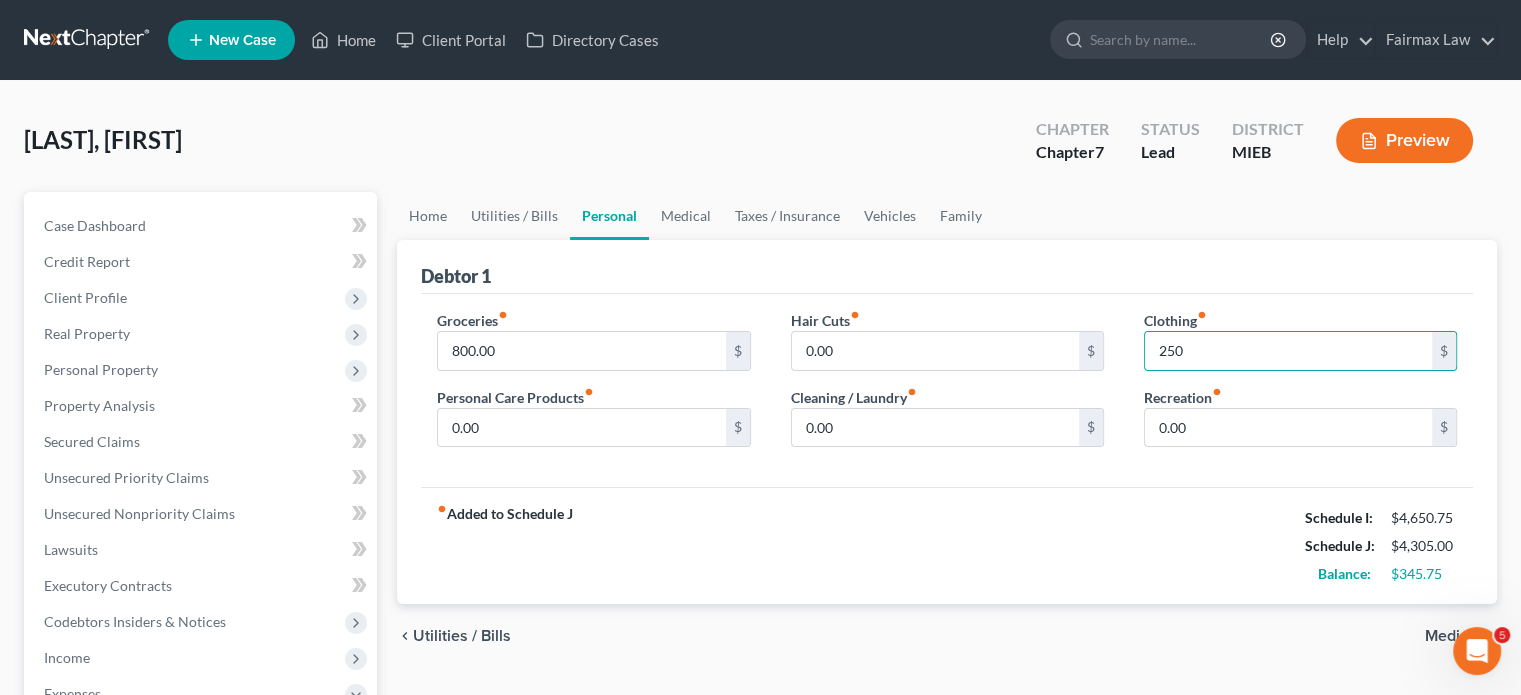 click on "Recreation  fiber_manual_record" at bounding box center (1183, 397) 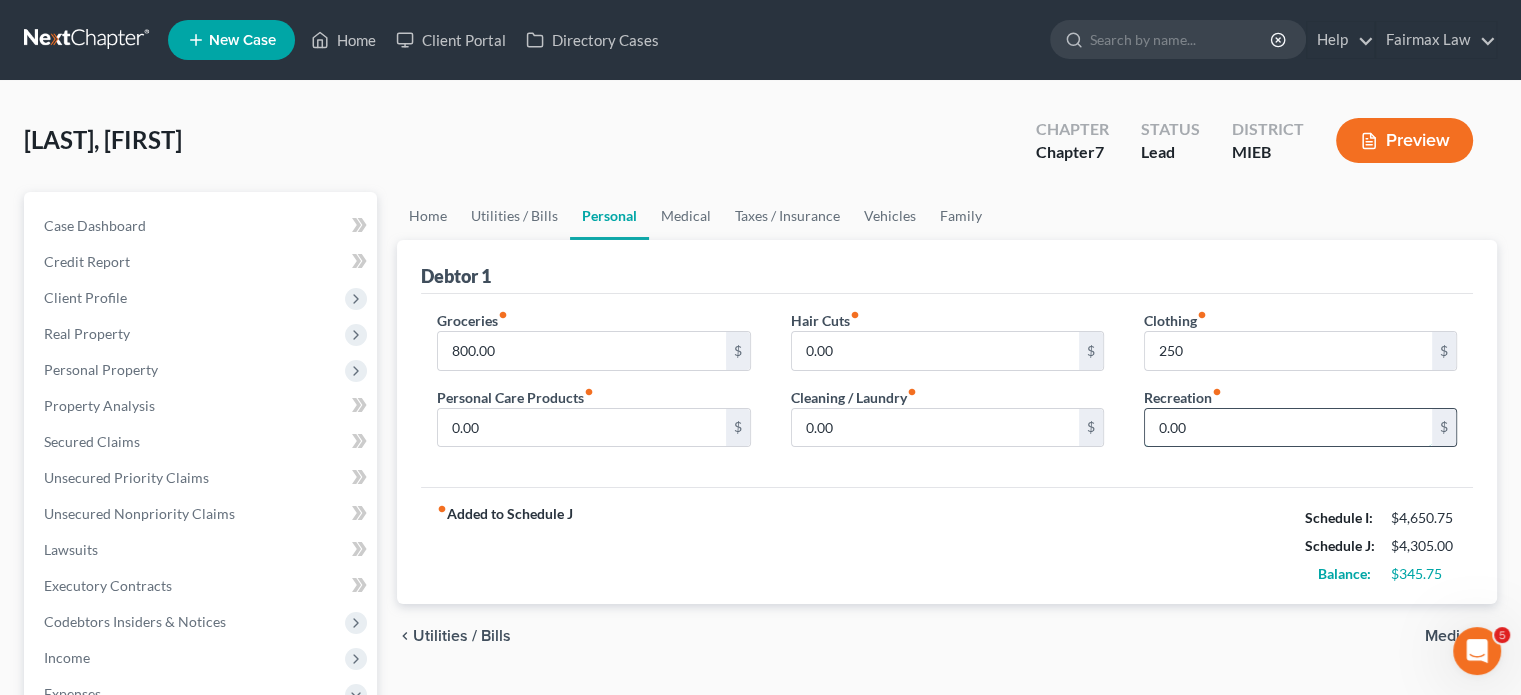 click on "0.00" at bounding box center [1288, 428] 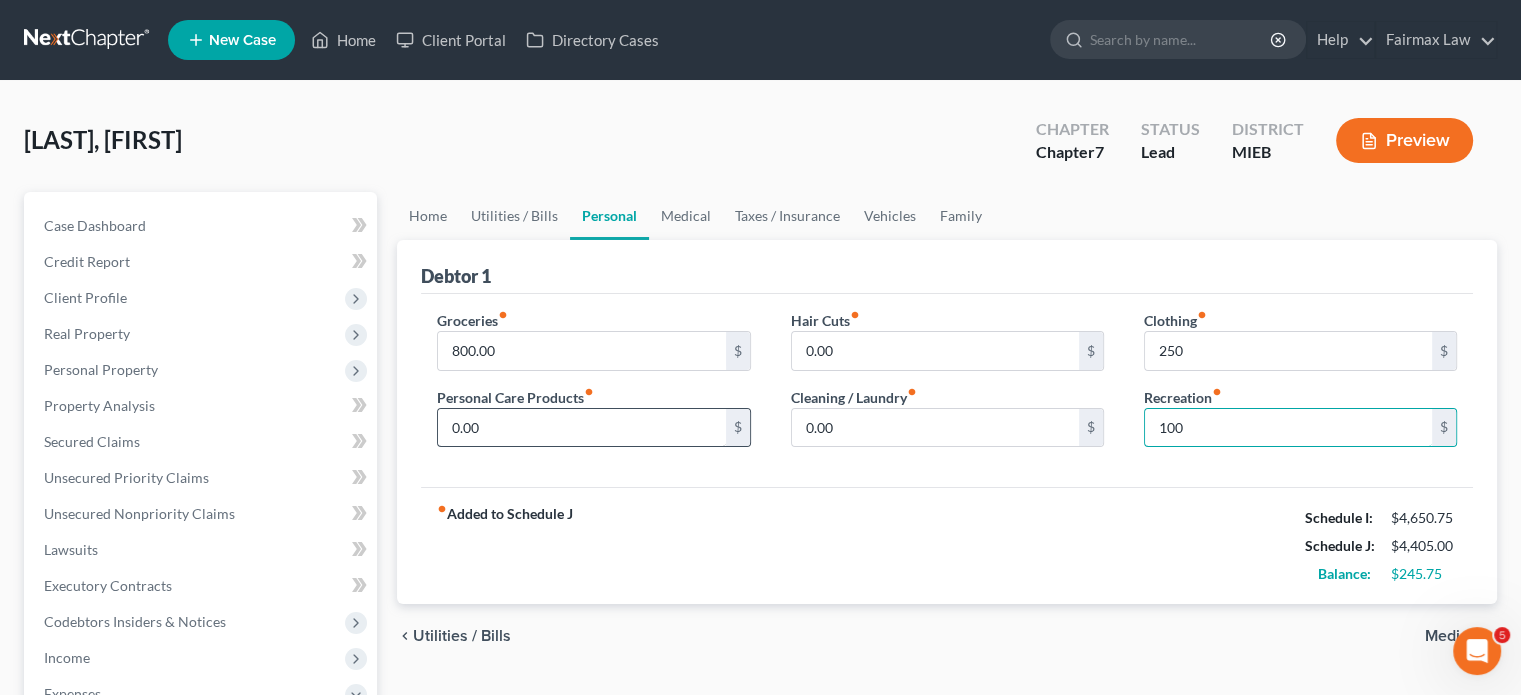 type on "100" 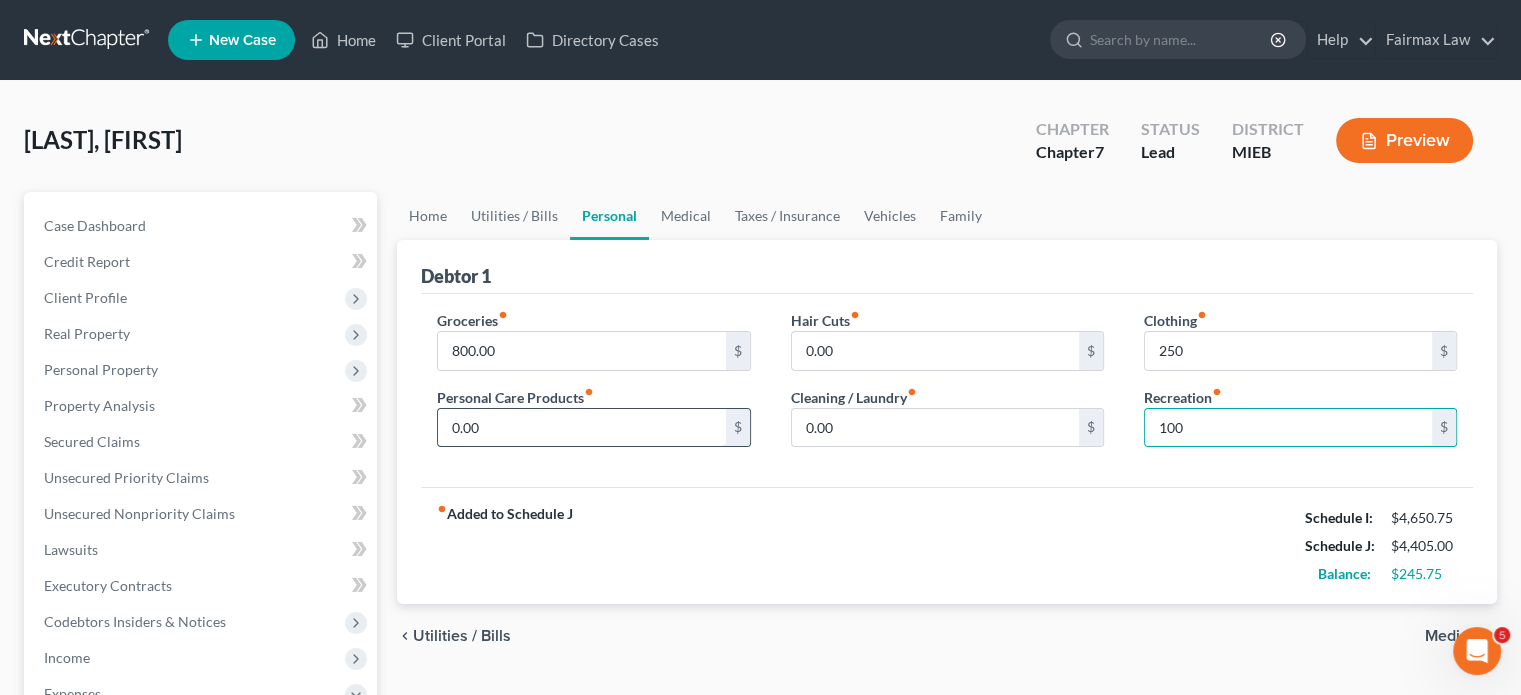 click on "0.00" at bounding box center (581, 428) 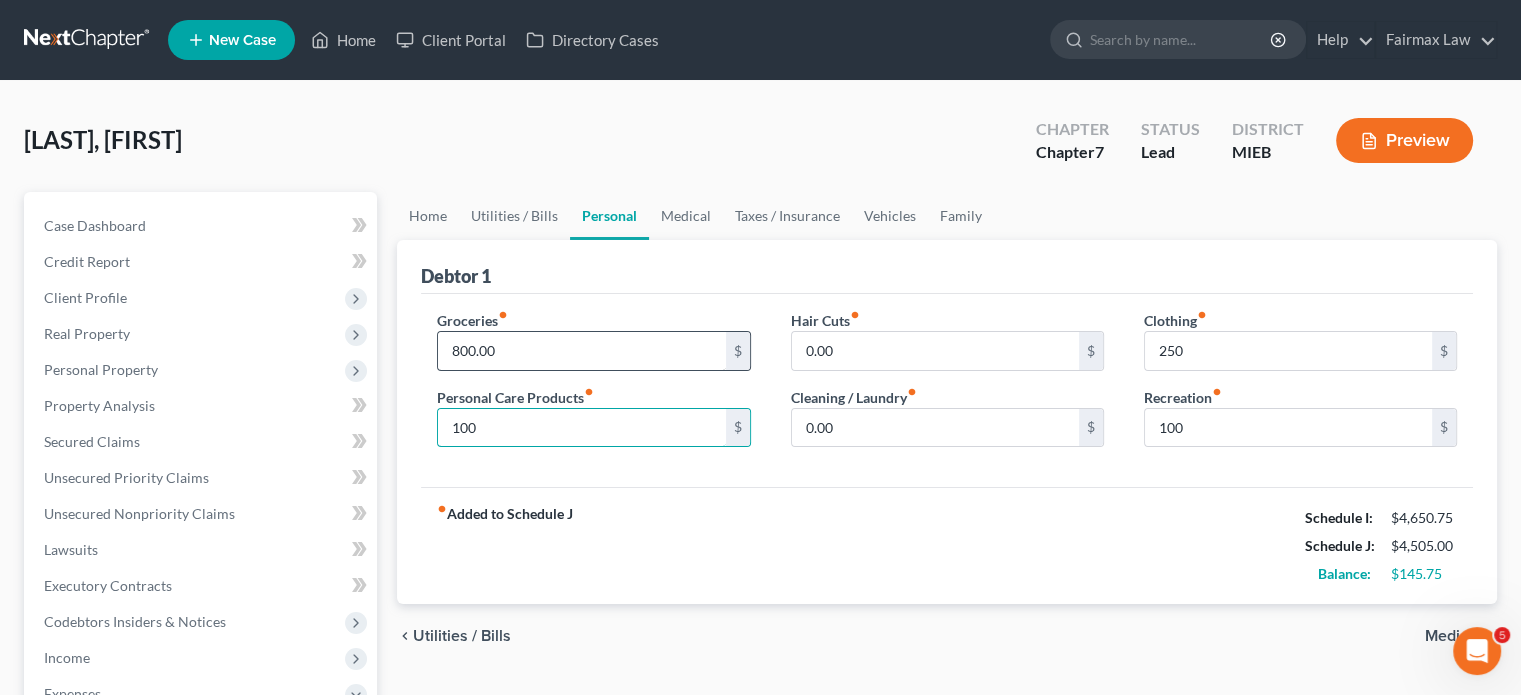 type on "100" 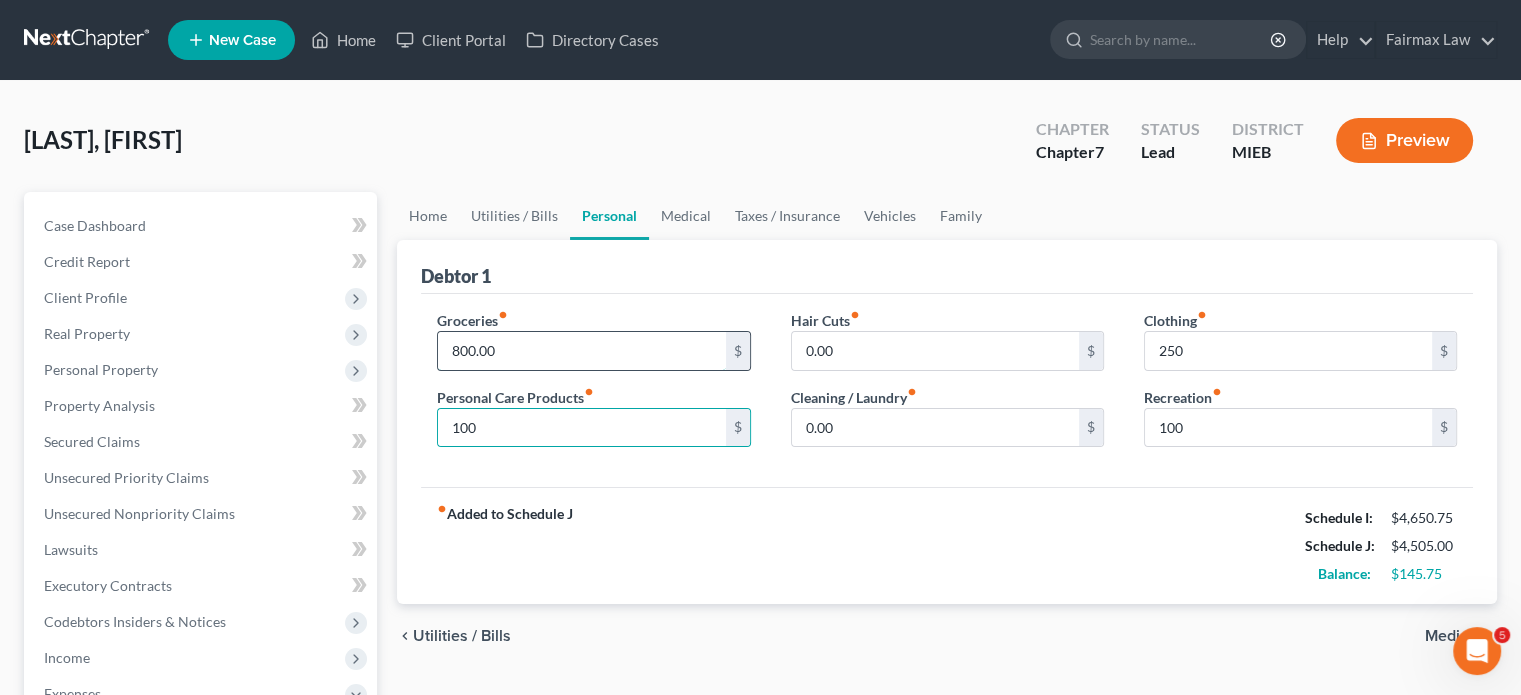click on "800.00" at bounding box center (581, 351) 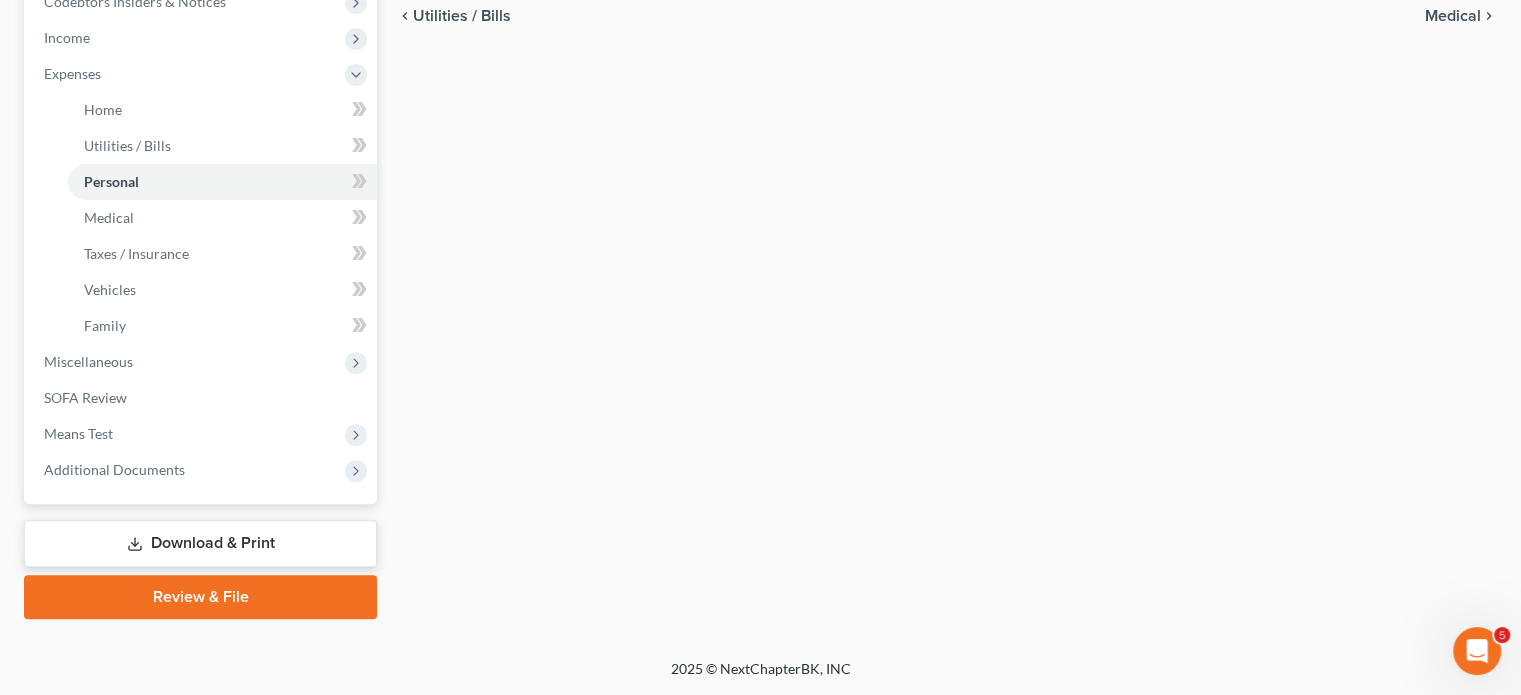 scroll, scrollTop: 702, scrollLeft: 0, axis: vertical 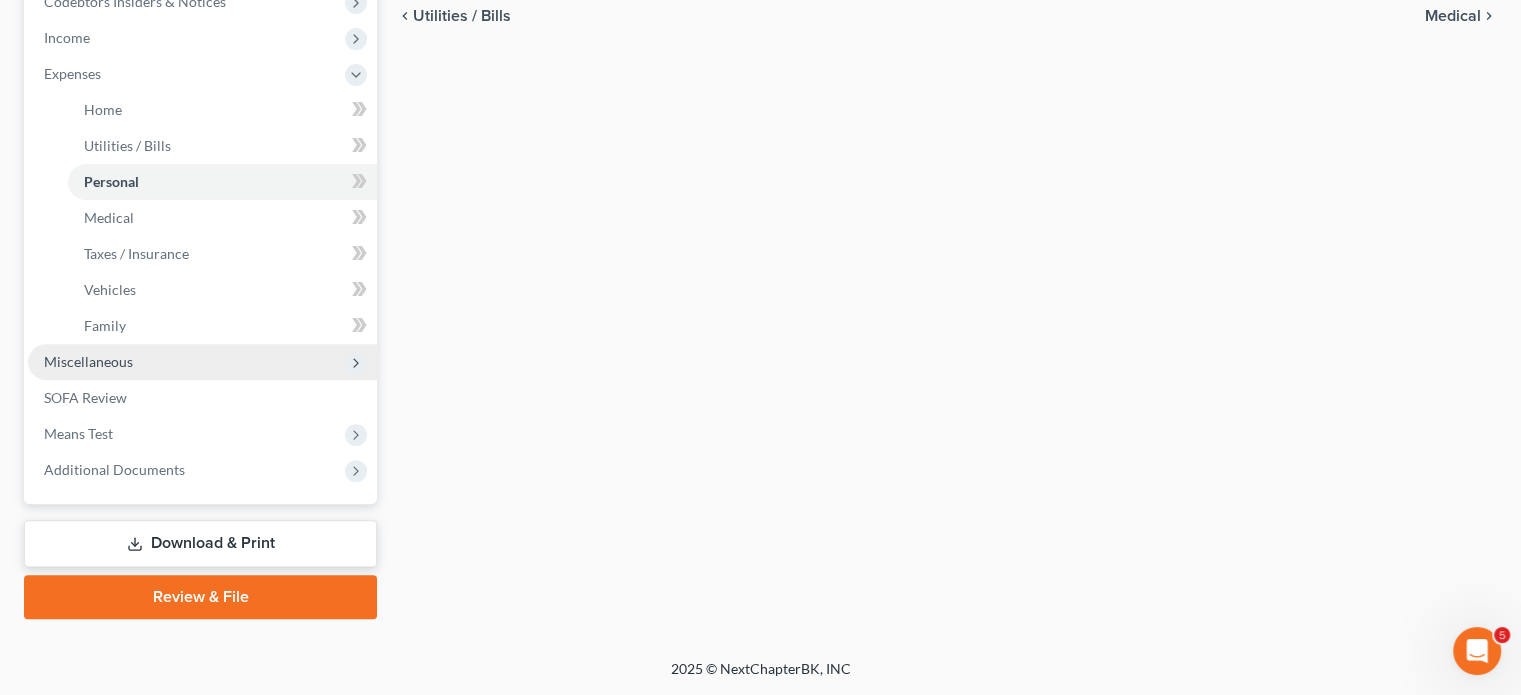 click on "Miscellaneous" at bounding box center (202, 362) 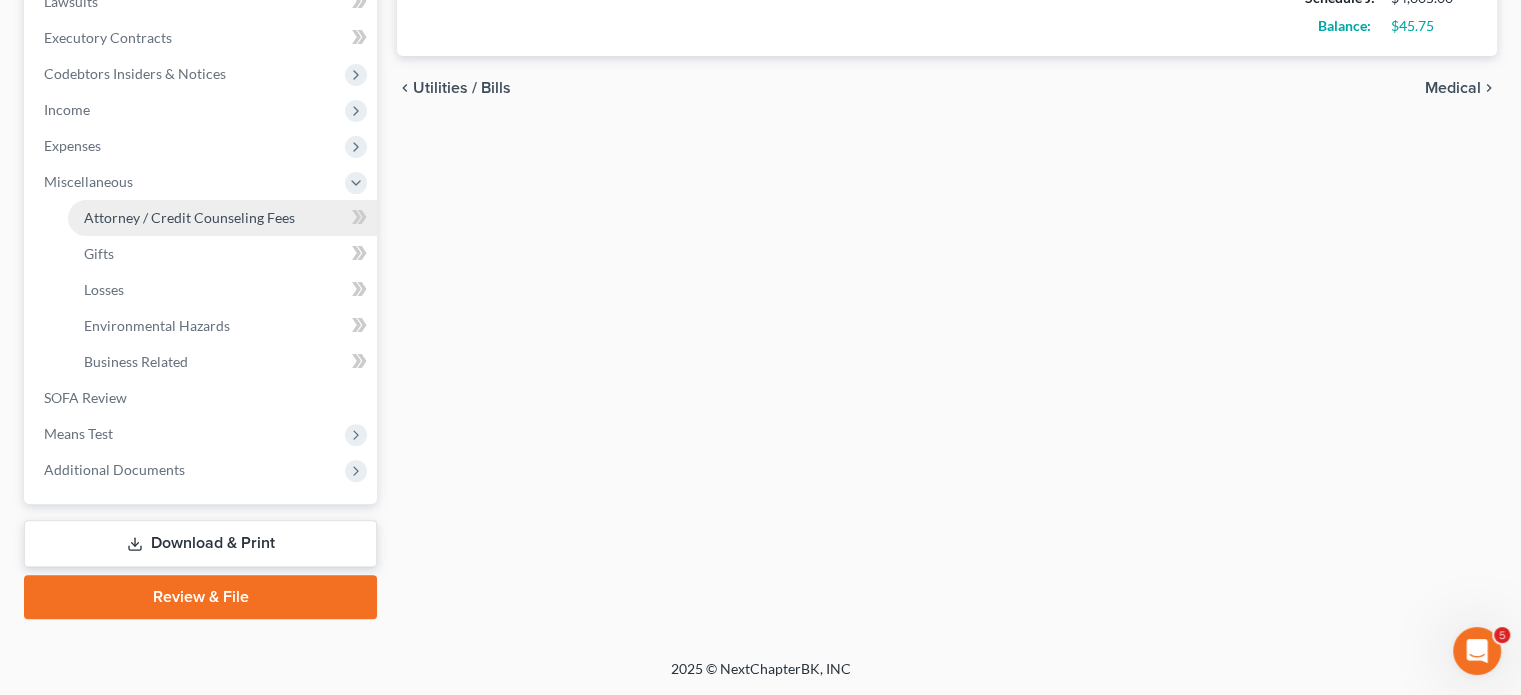 click on "Attorney / Credit Counseling Fees" at bounding box center [189, 217] 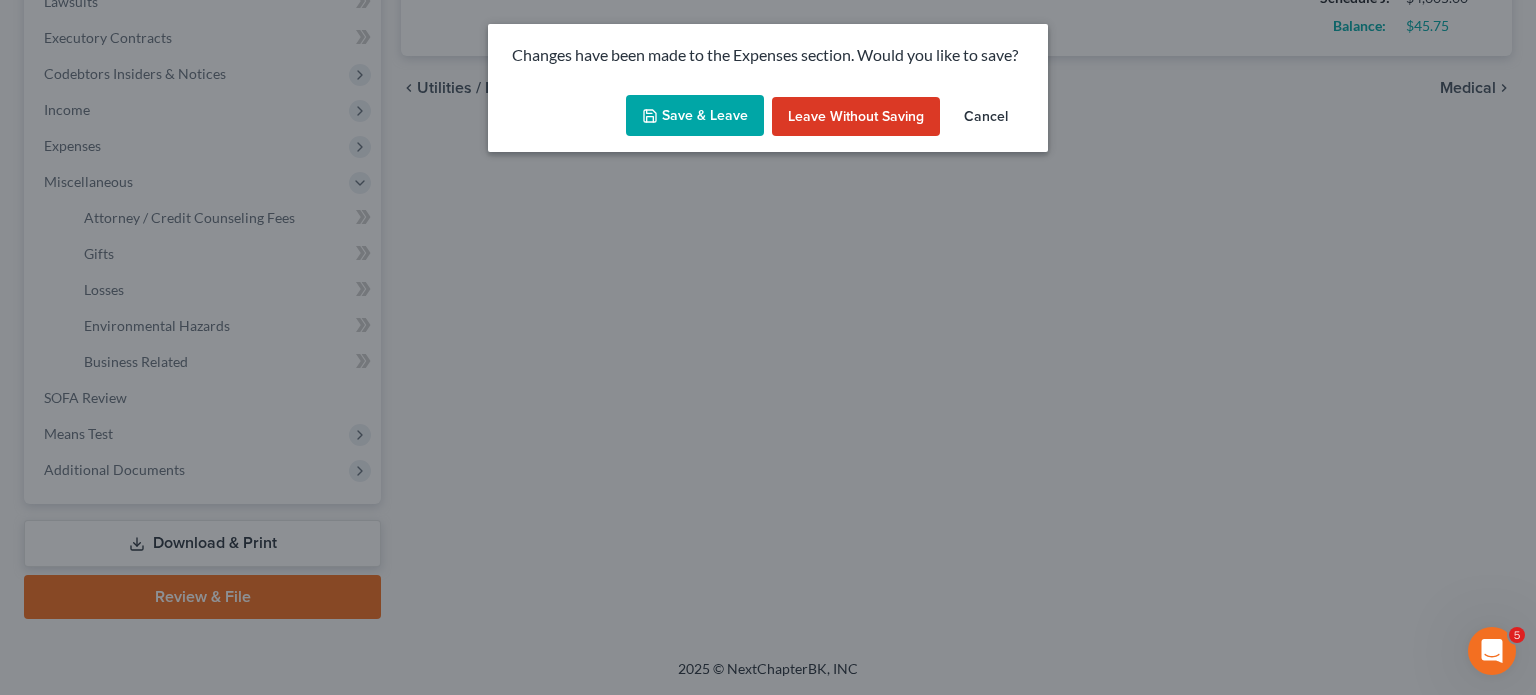 click on "Save & Leave" at bounding box center [695, 116] 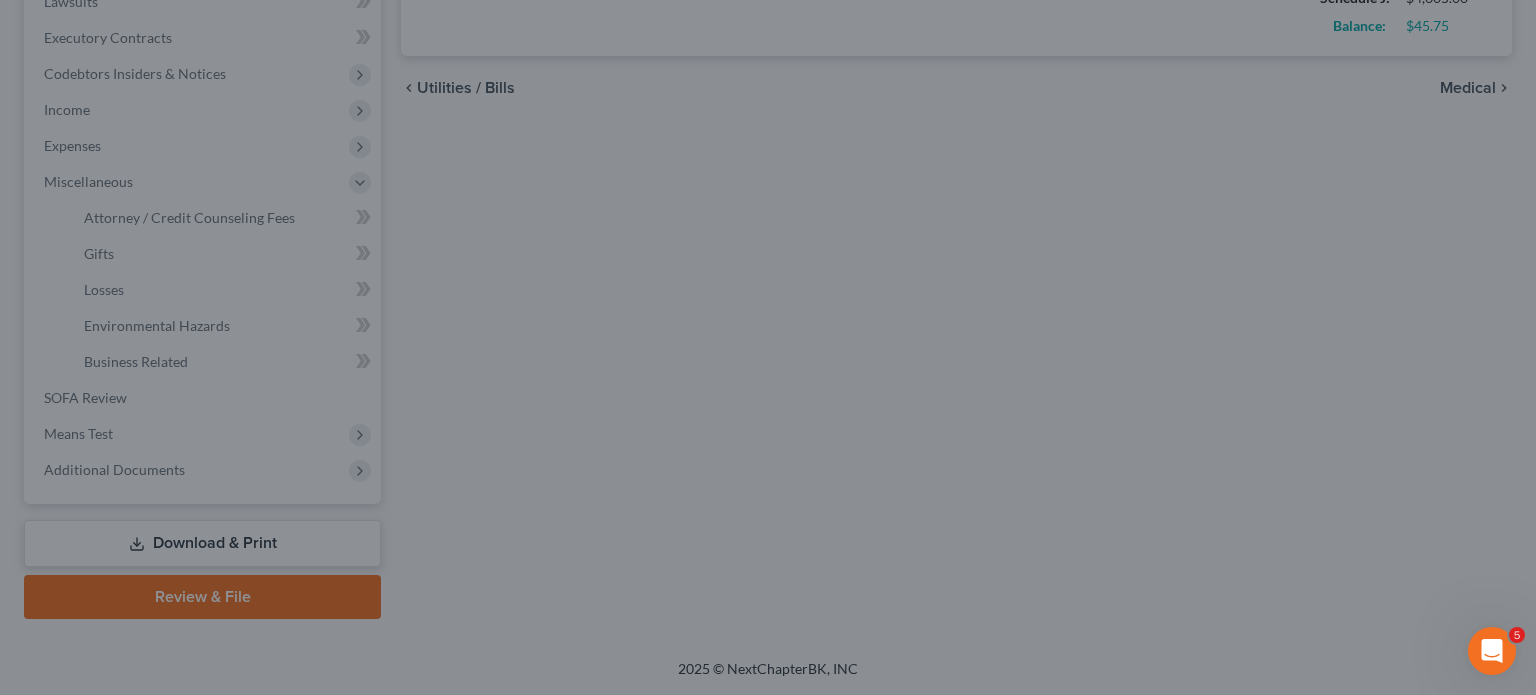 type on "900.00" 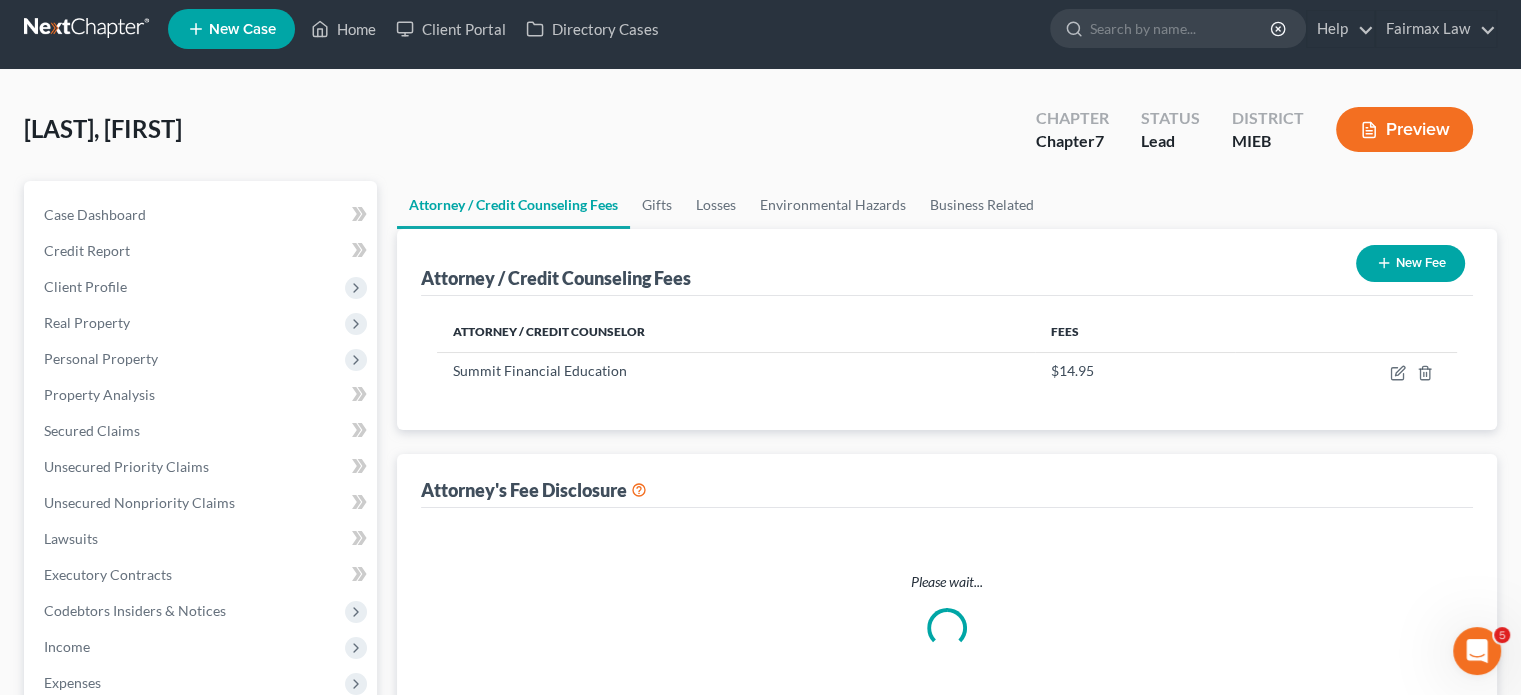 scroll, scrollTop: 0, scrollLeft: 0, axis: both 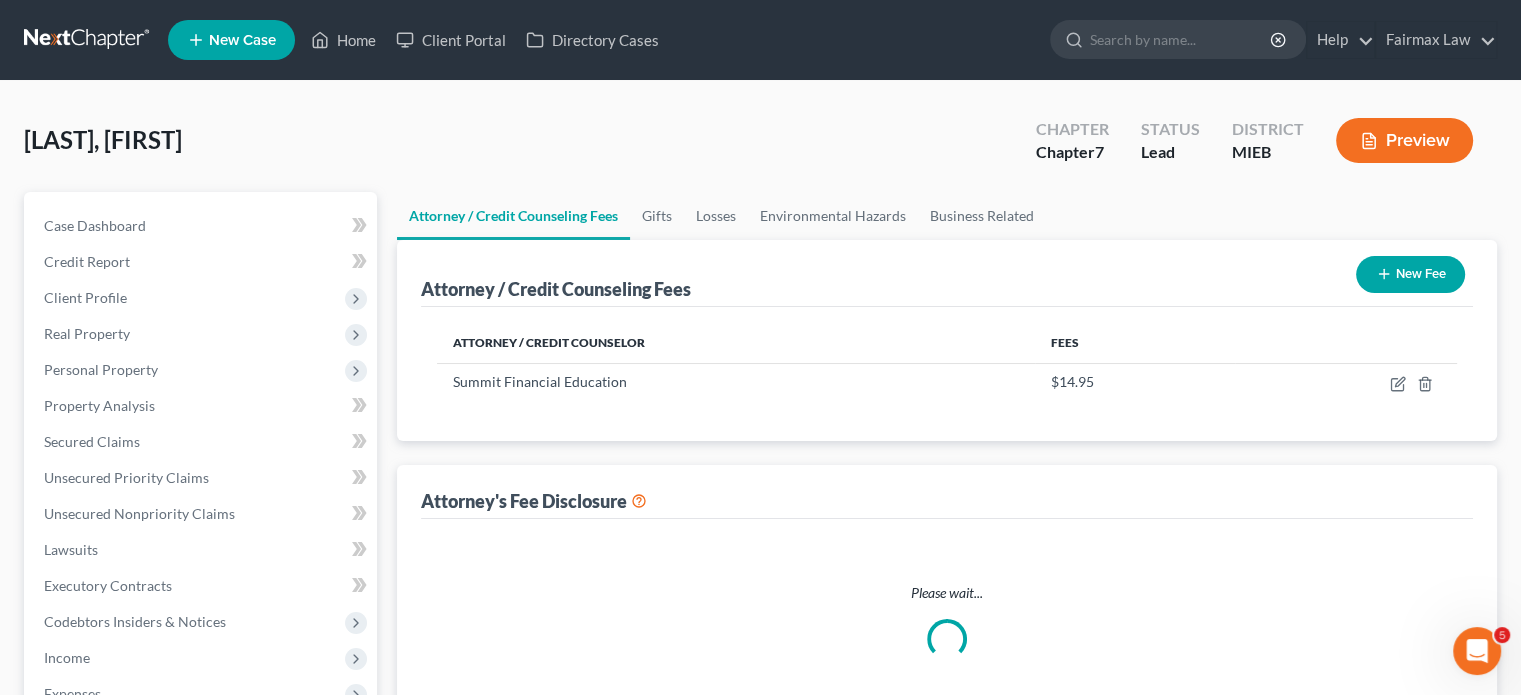 select on "2" 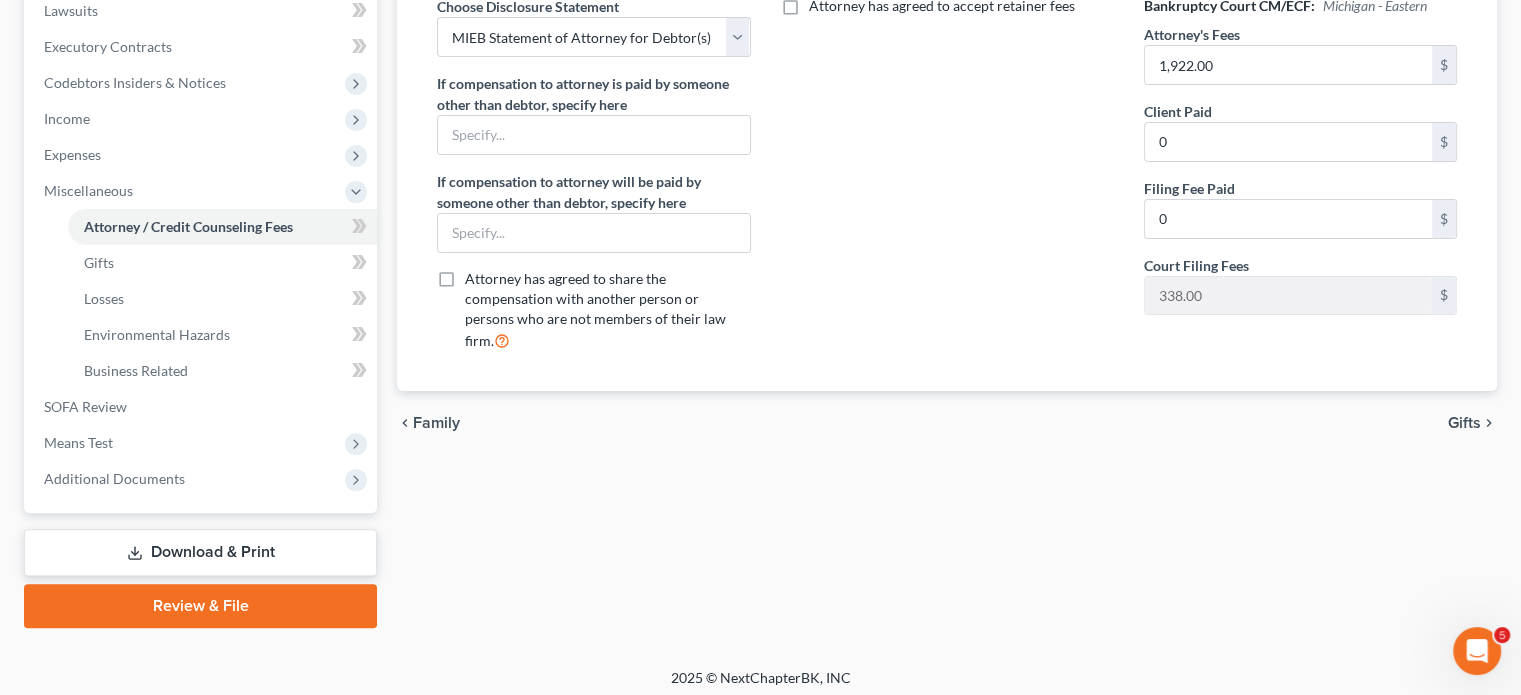 scroll, scrollTop: 853, scrollLeft: 0, axis: vertical 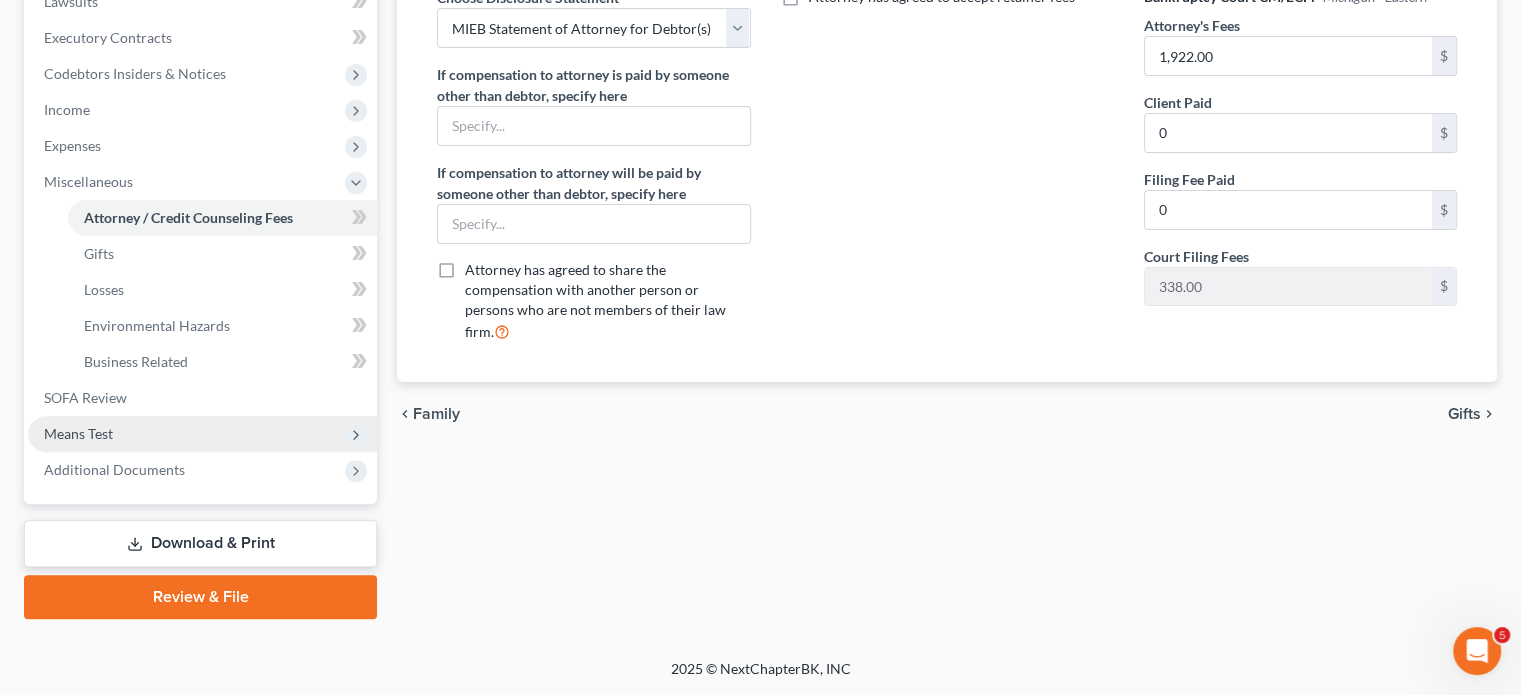 click on "Means Test" at bounding box center (202, 434) 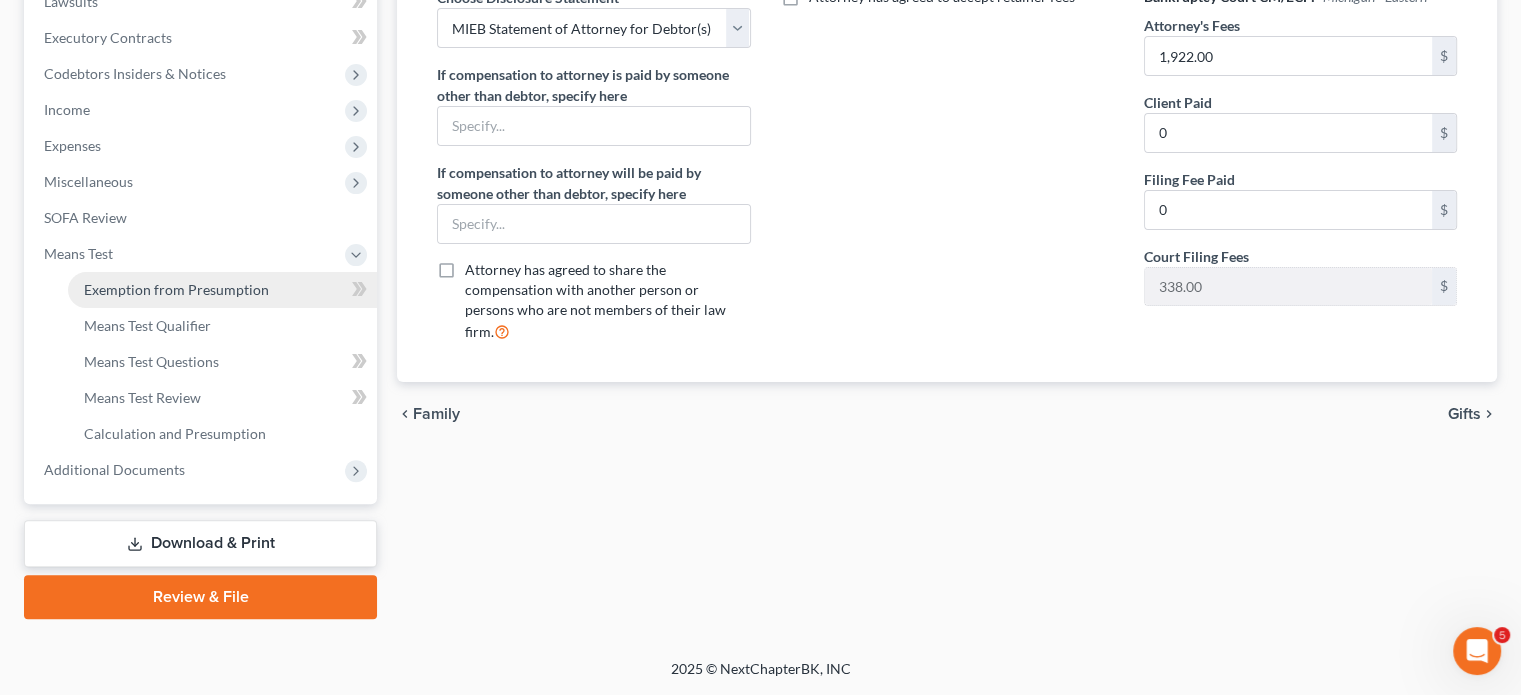 click on "Exemption from Presumption" at bounding box center (176, 289) 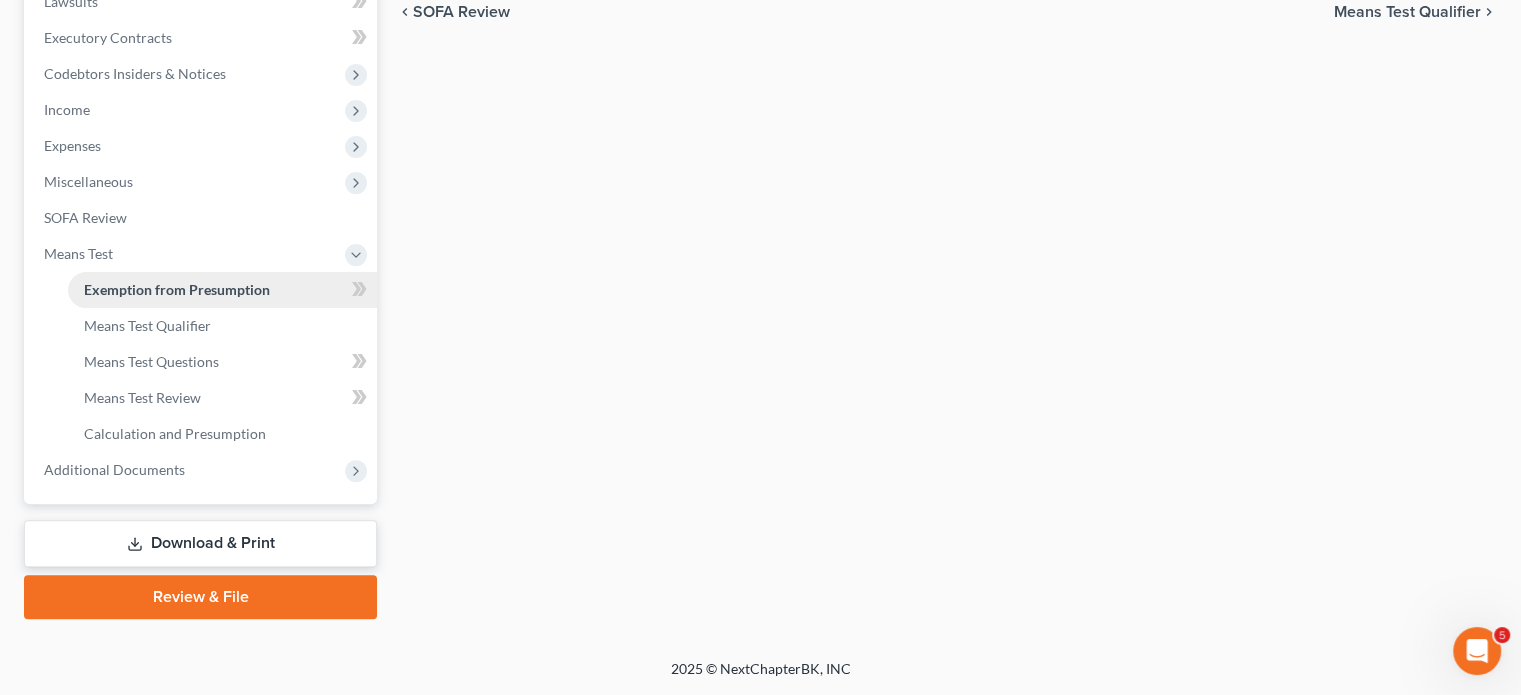 radio on "true" 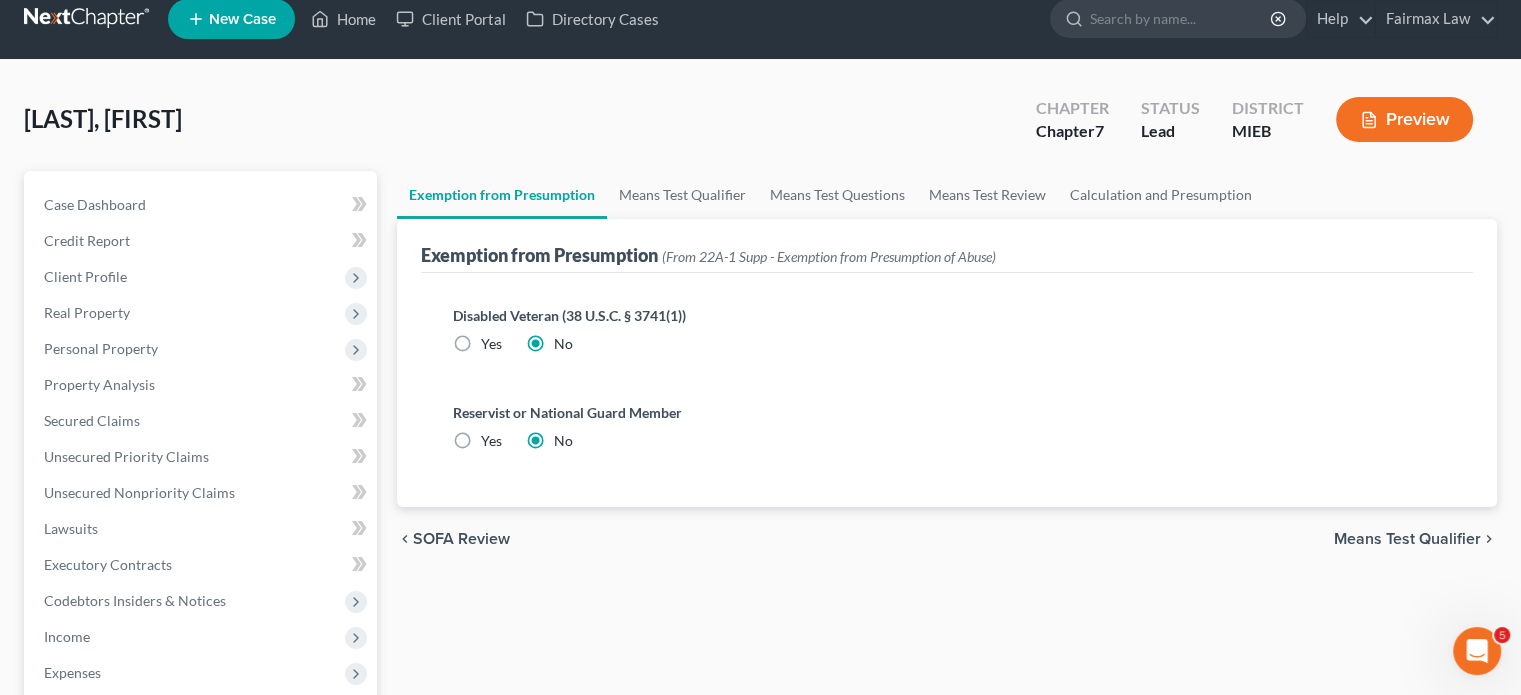 scroll, scrollTop: 0, scrollLeft: 0, axis: both 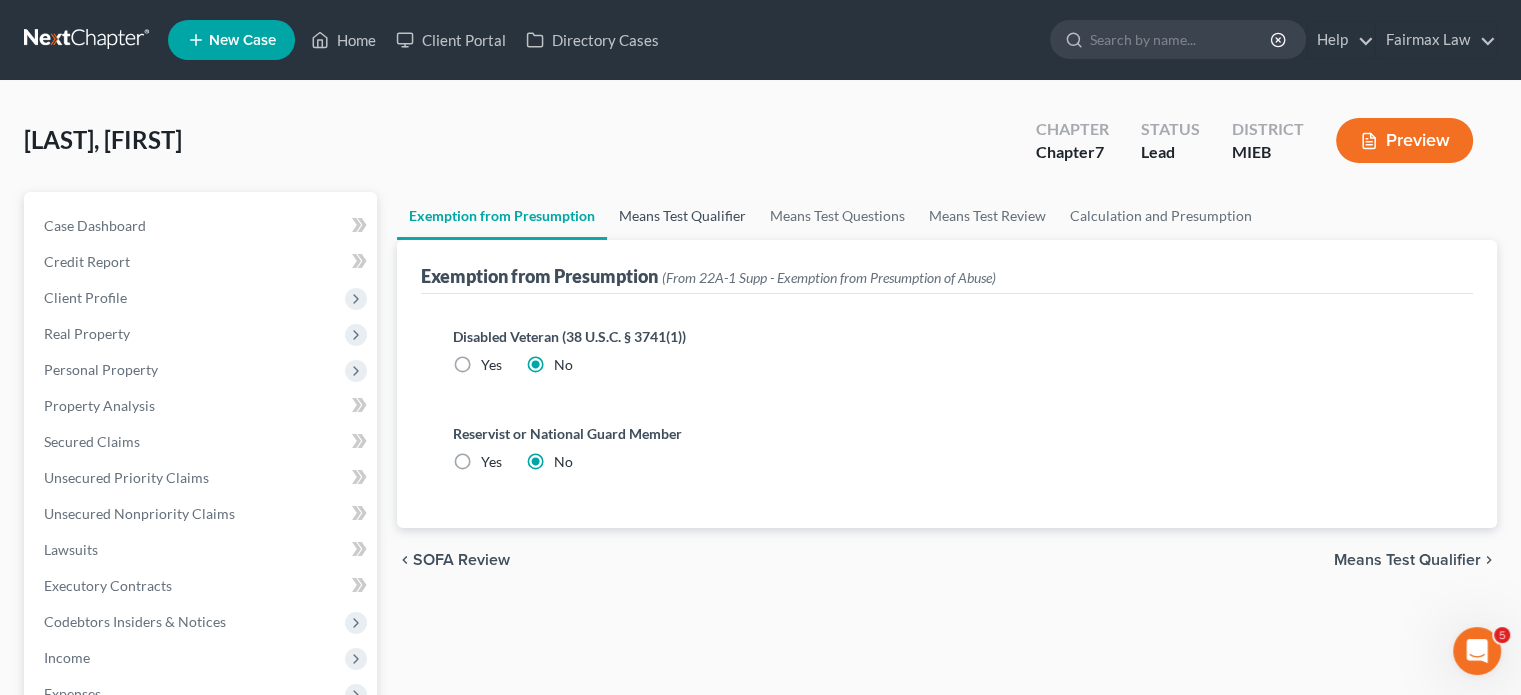 click on "Means Test Qualifier" at bounding box center [682, 216] 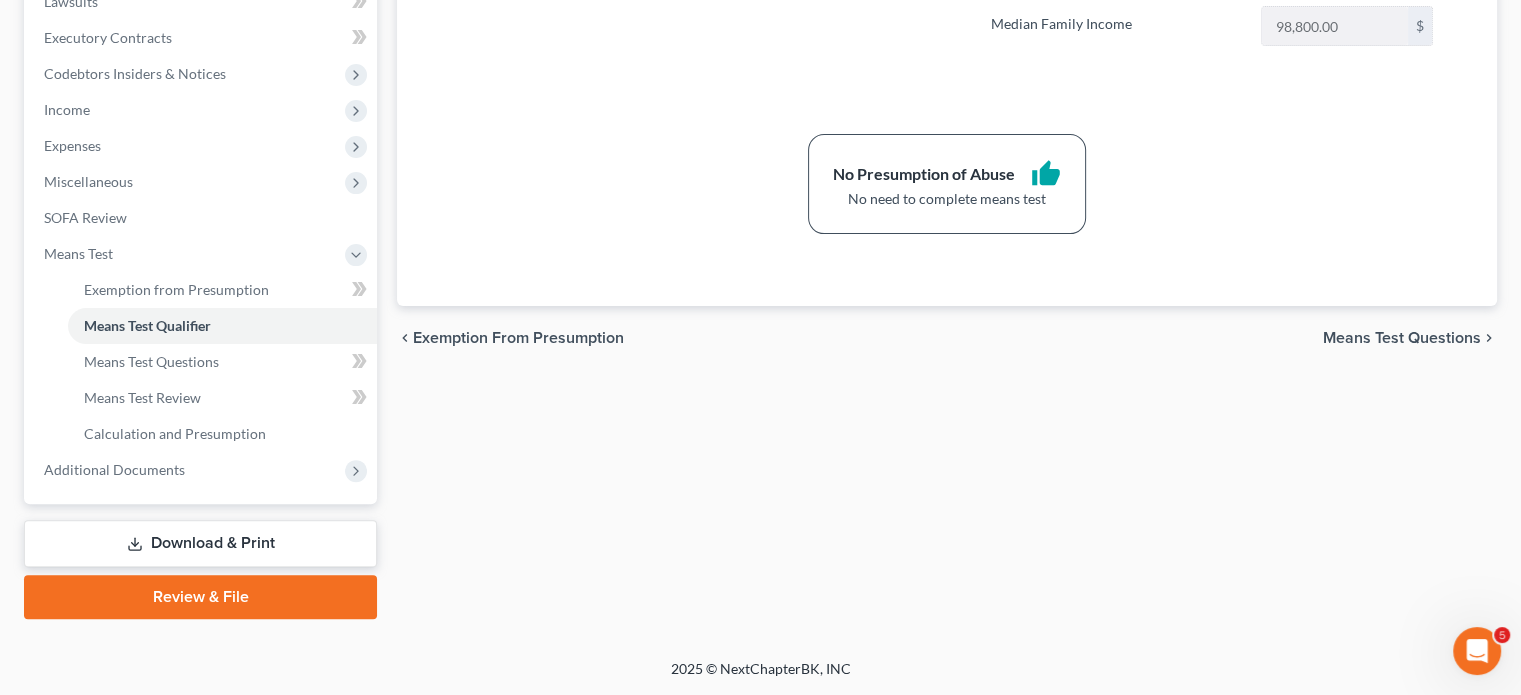 scroll, scrollTop: 853, scrollLeft: 0, axis: vertical 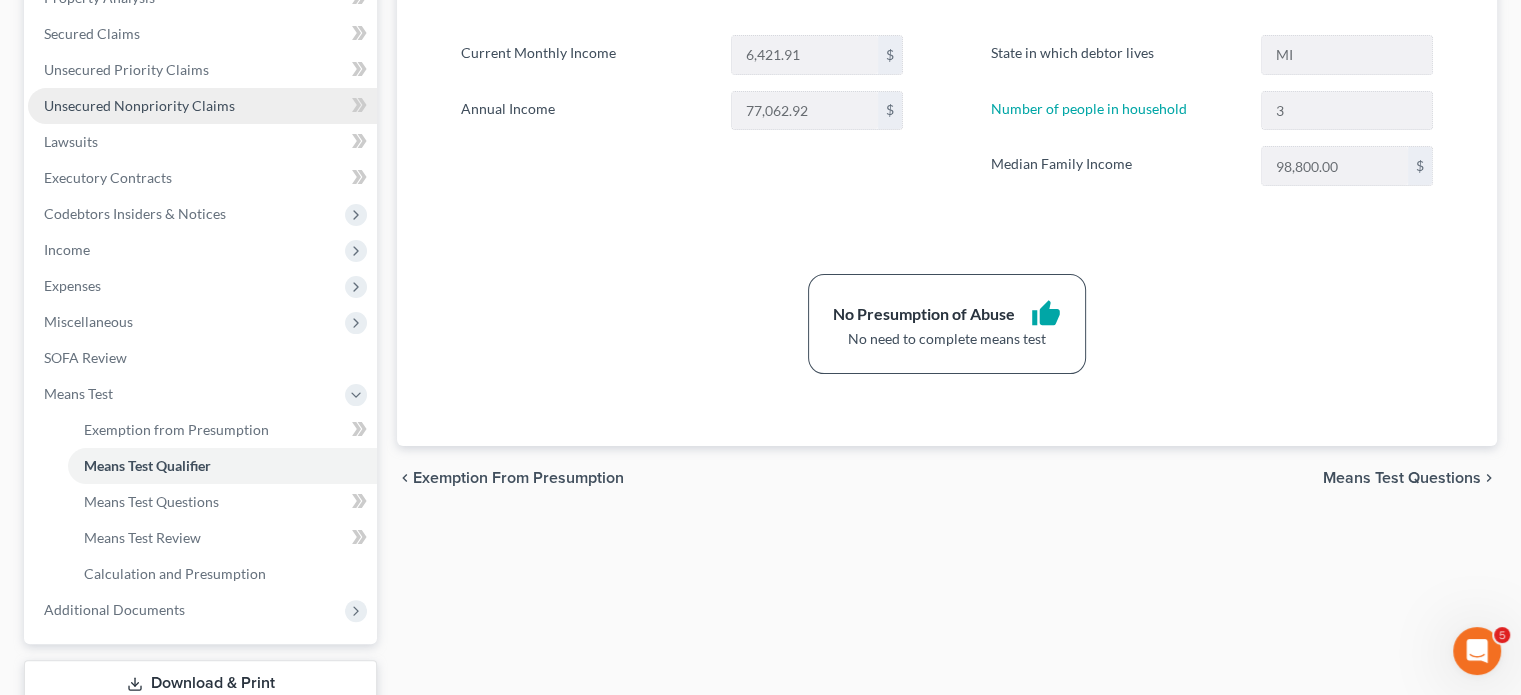 click on "Unsecured Nonpriority Claims" at bounding box center [139, 105] 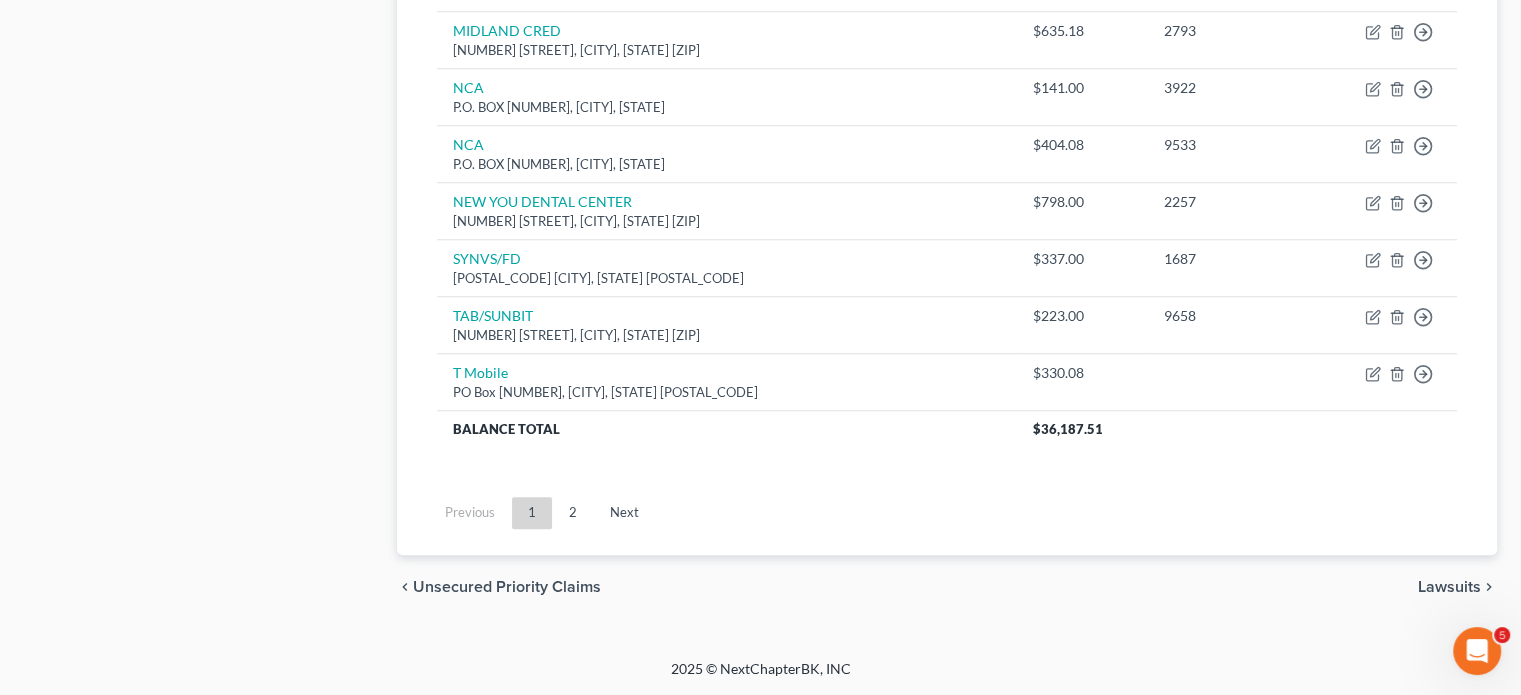 scroll, scrollTop: 2169, scrollLeft: 0, axis: vertical 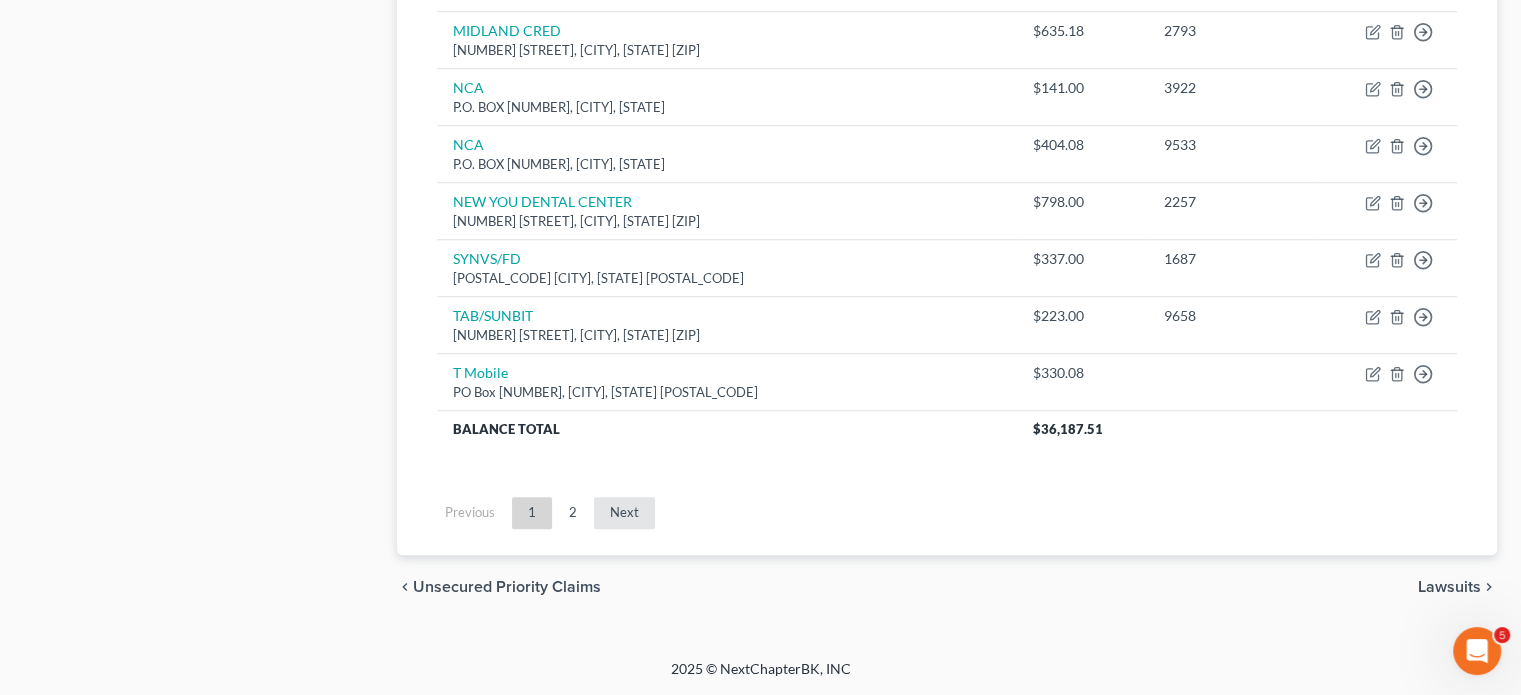 click on "Next" at bounding box center (624, 513) 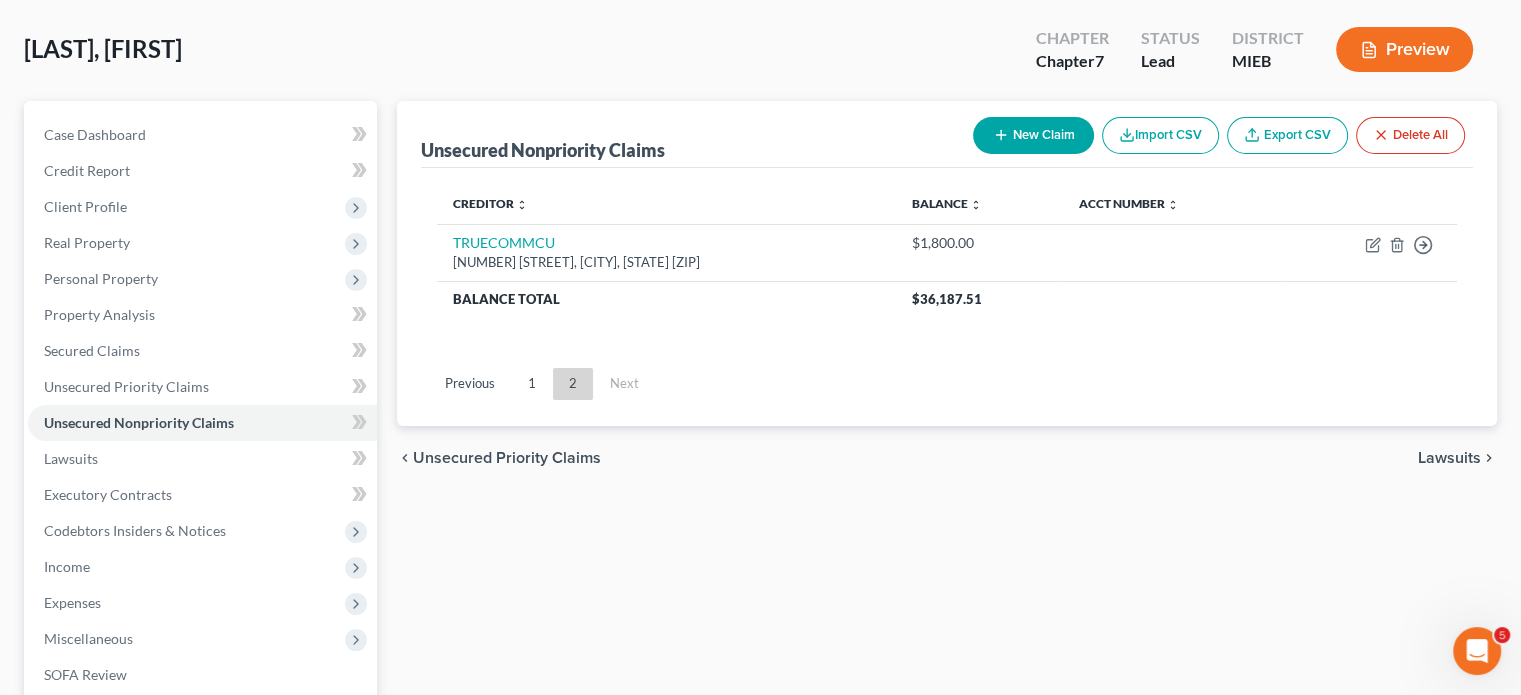 scroll, scrollTop: 92, scrollLeft: 0, axis: vertical 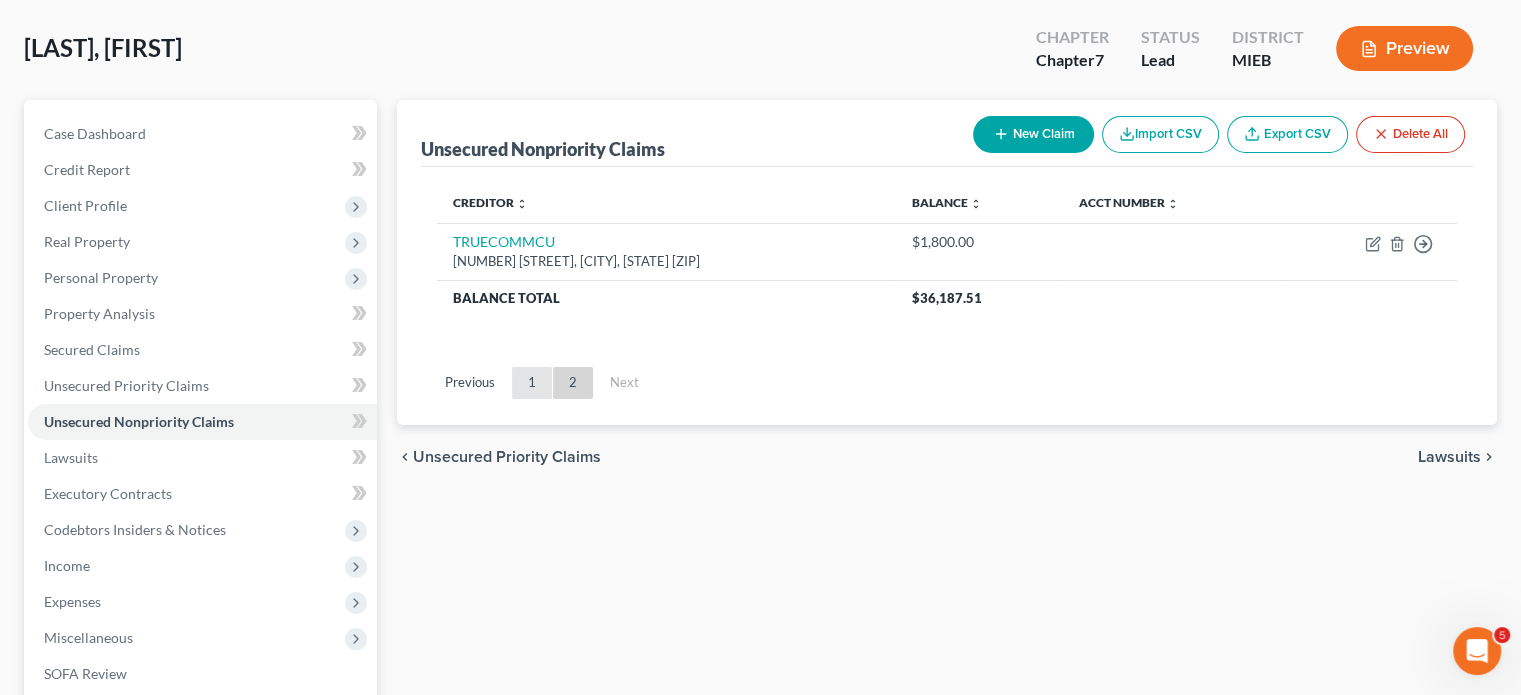 click on "1" at bounding box center [532, 383] 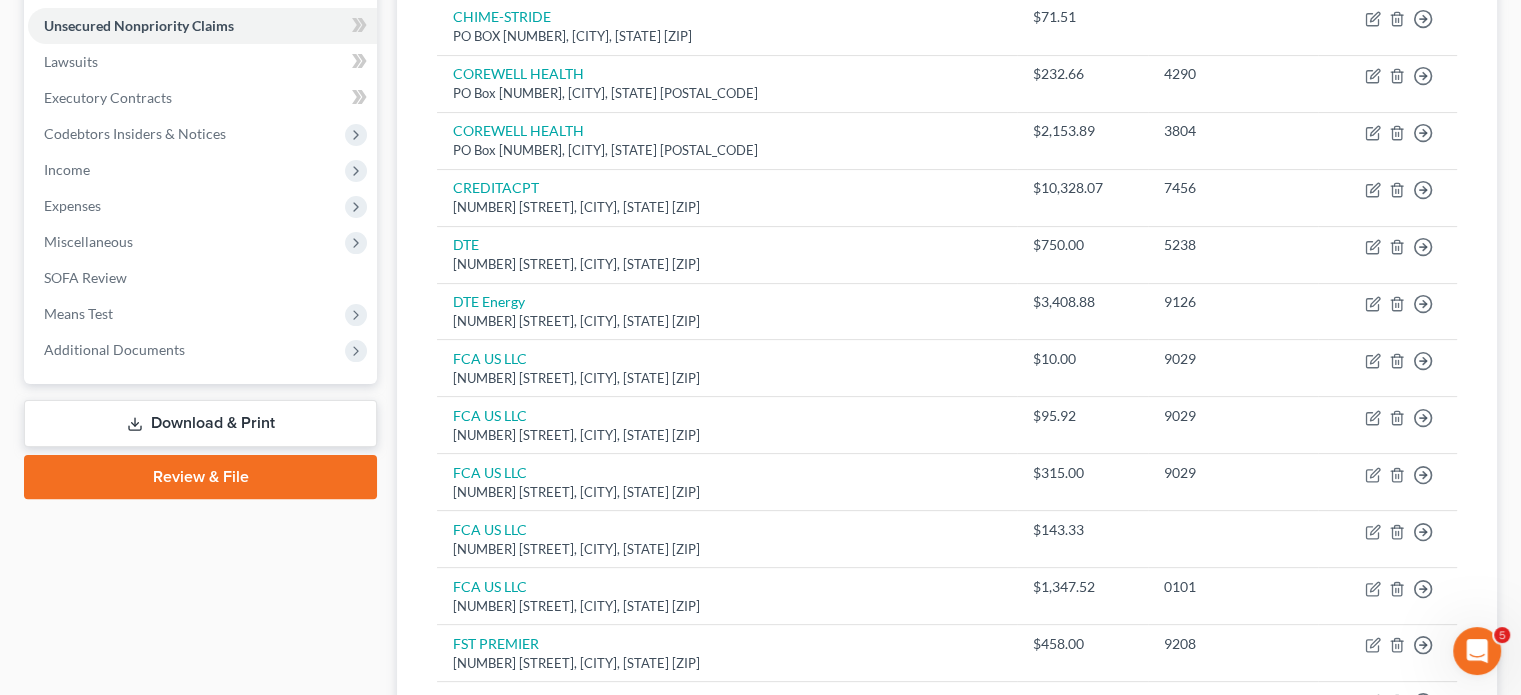 scroll, scrollTop: 502, scrollLeft: 0, axis: vertical 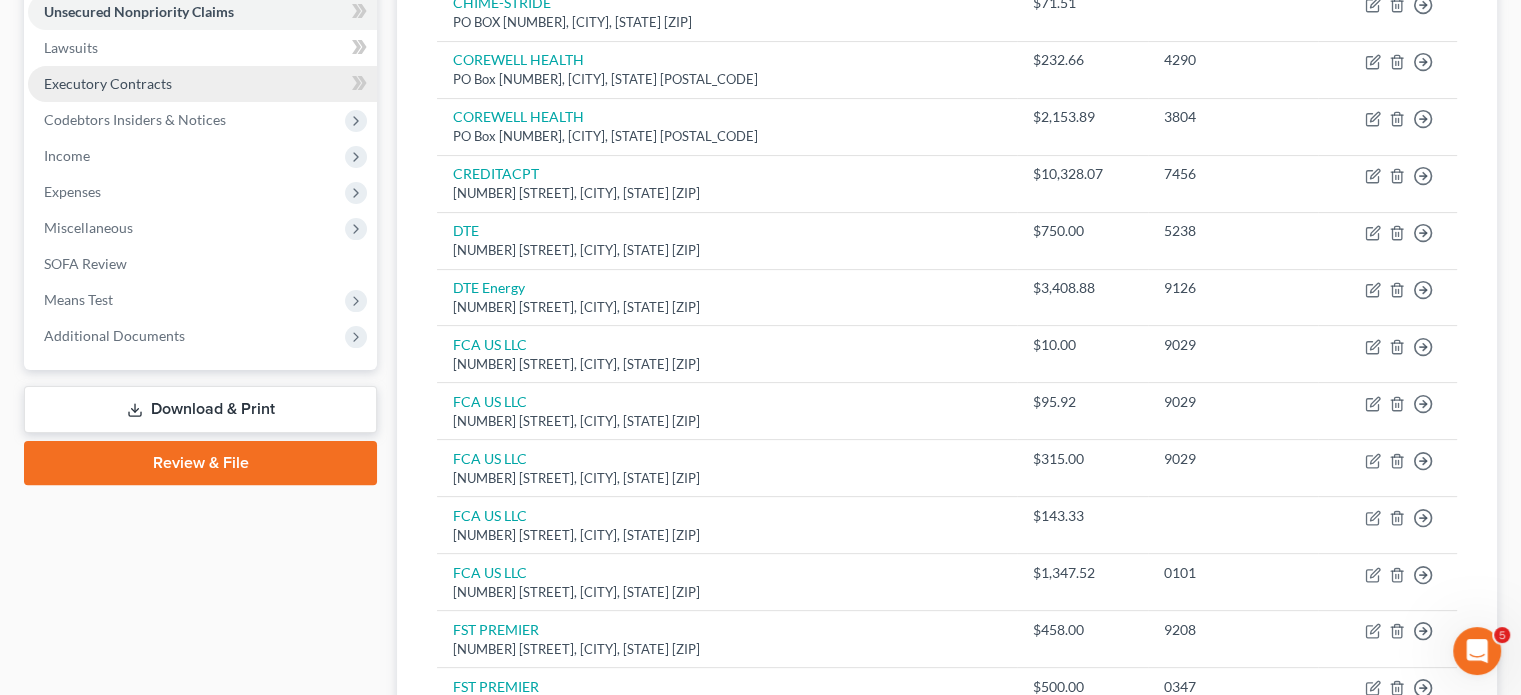 click on "Executory Contracts" at bounding box center (108, 83) 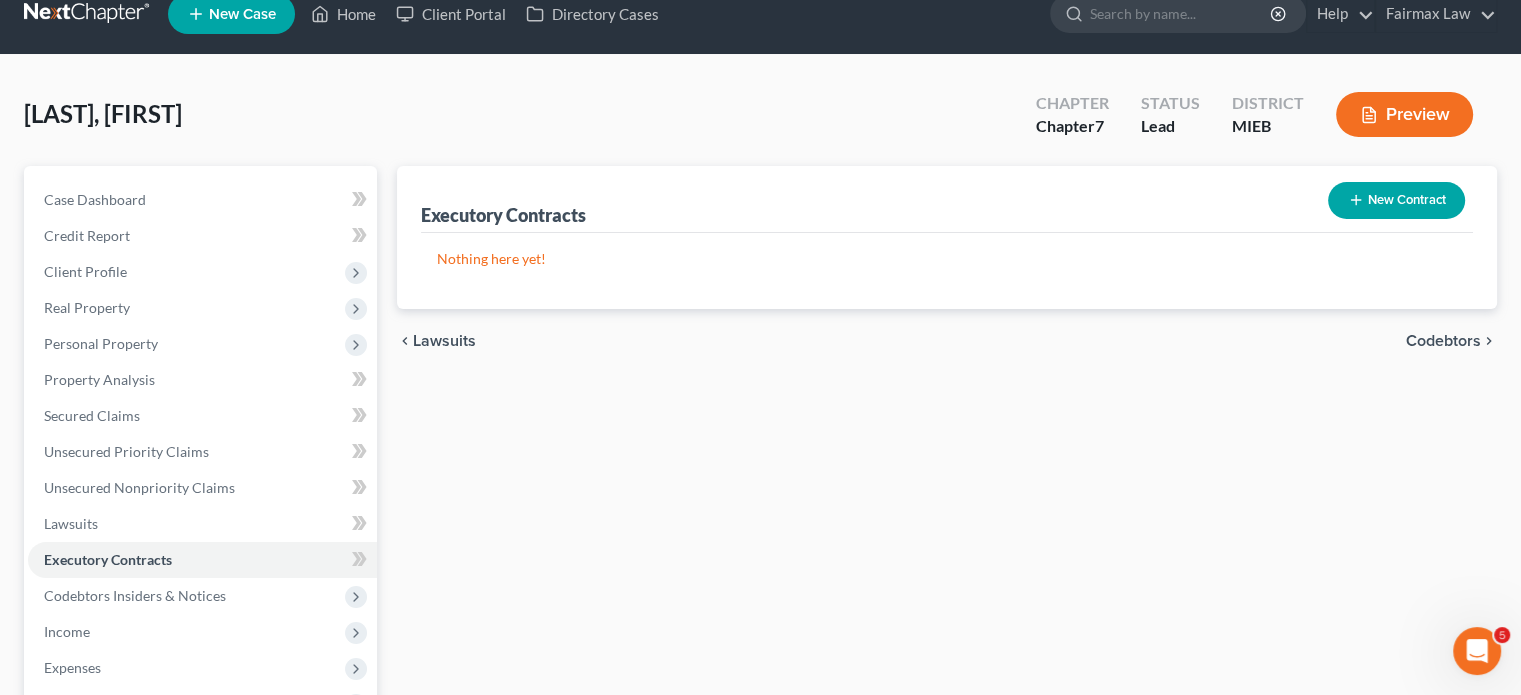 scroll, scrollTop: 0, scrollLeft: 0, axis: both 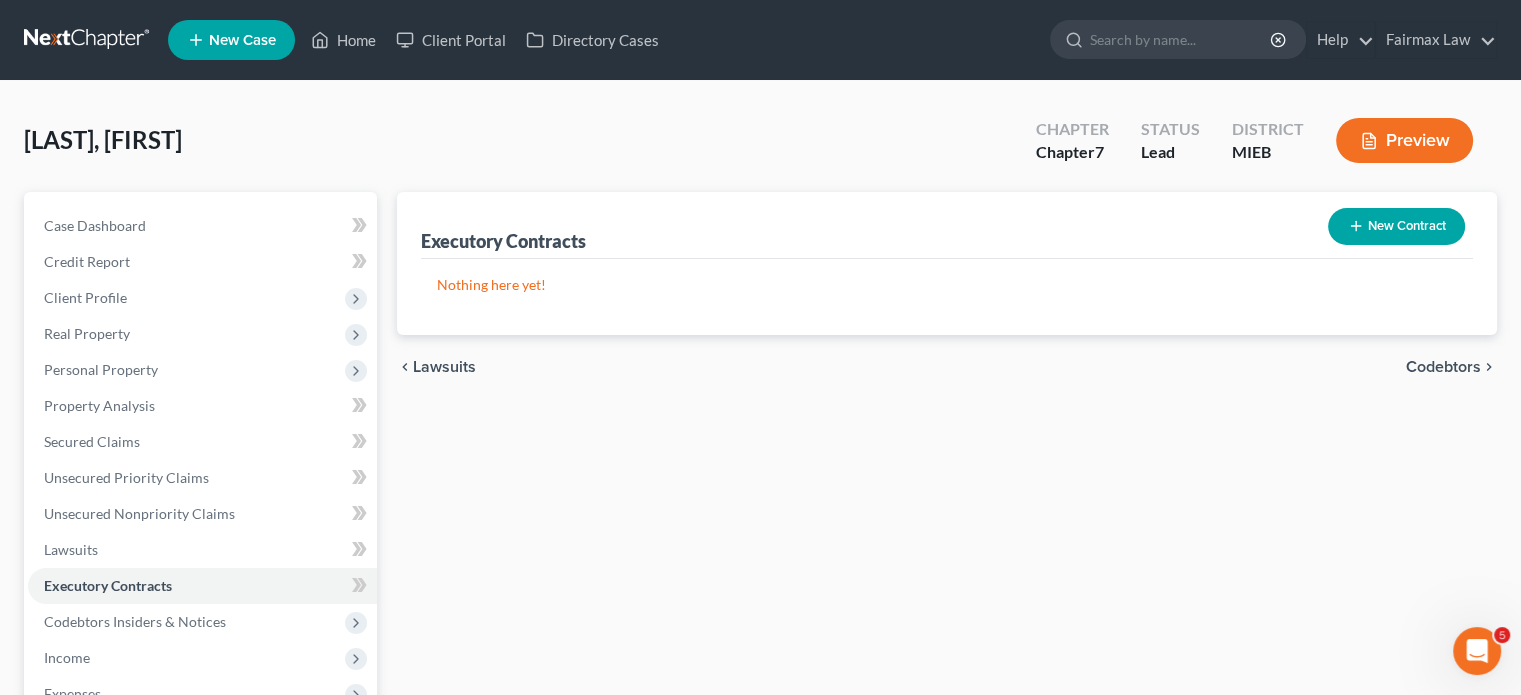 click on "New Contract" at bounding box center (1396, 226) 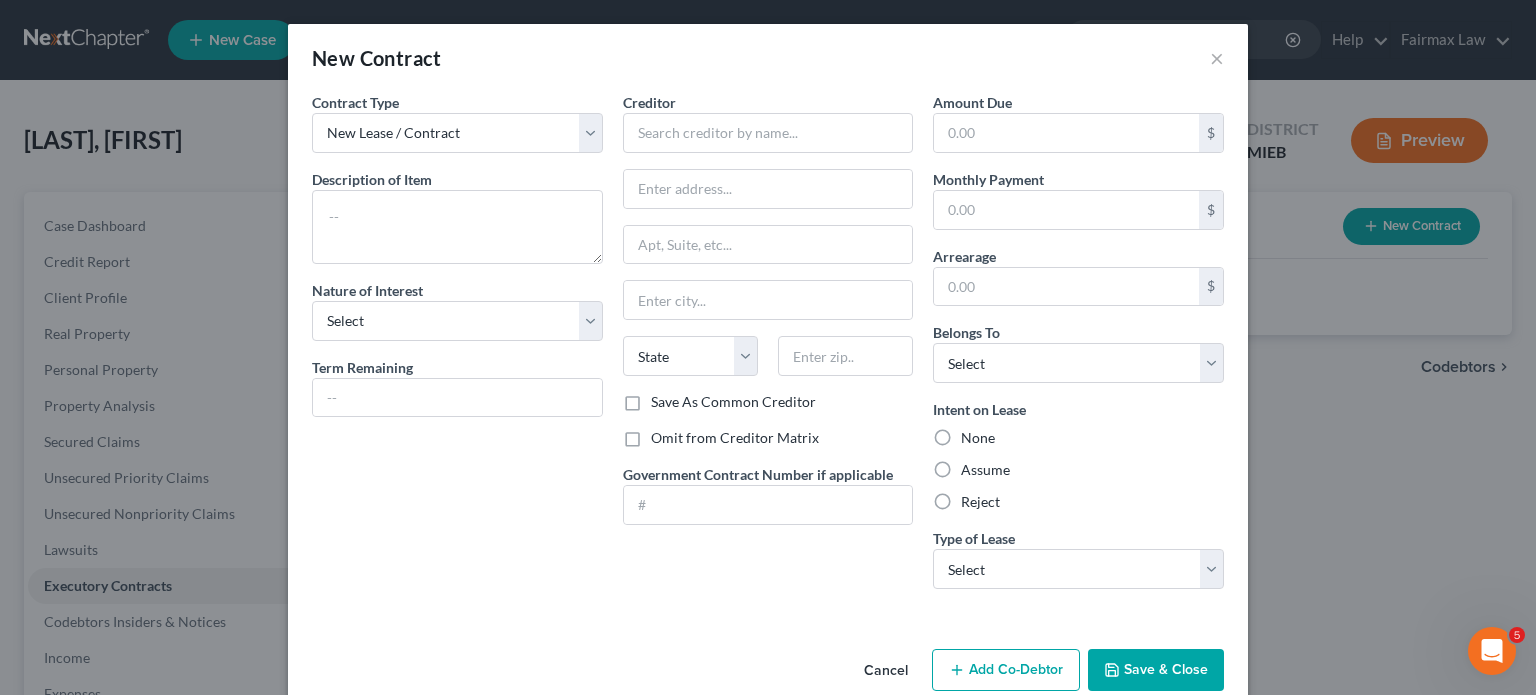 click on "New Contract ×" at bounding box center [768, 58] 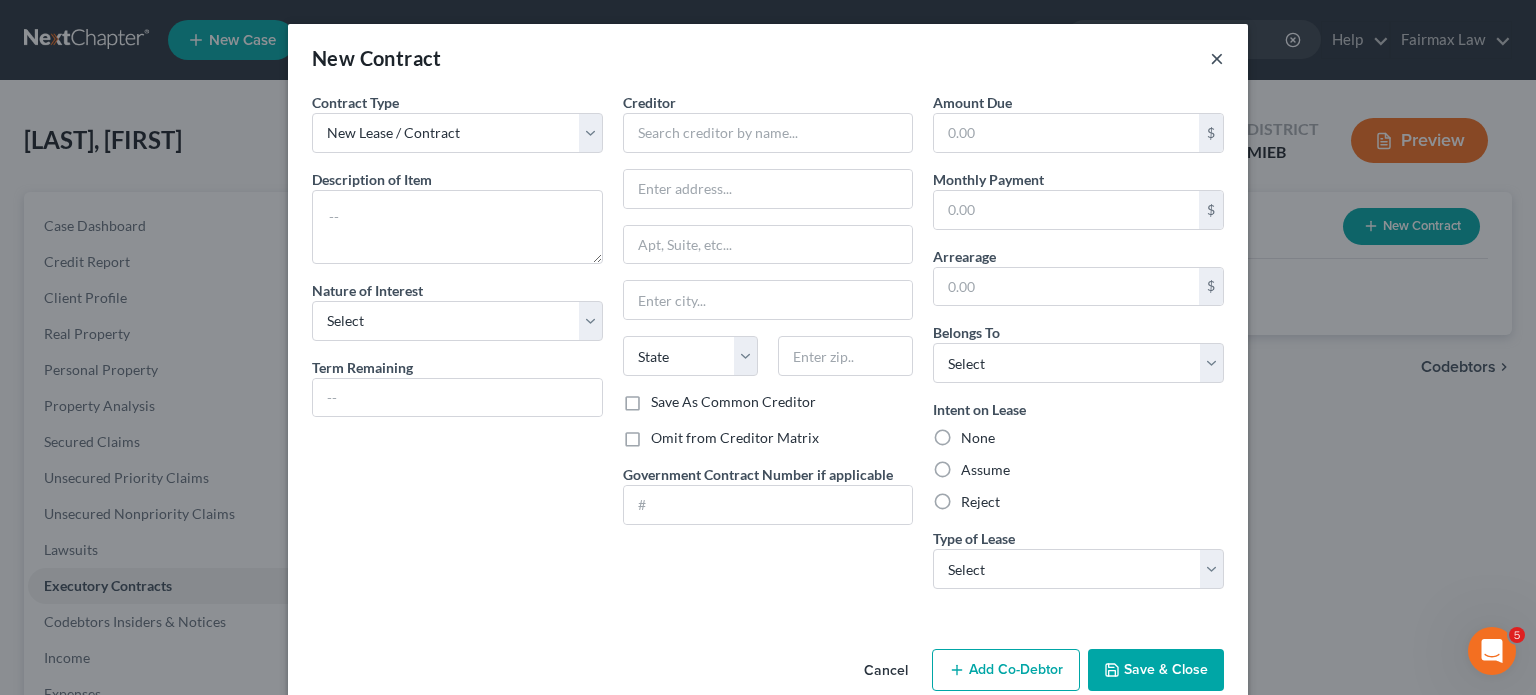 click on "×" at bounding box center [1217, 58] 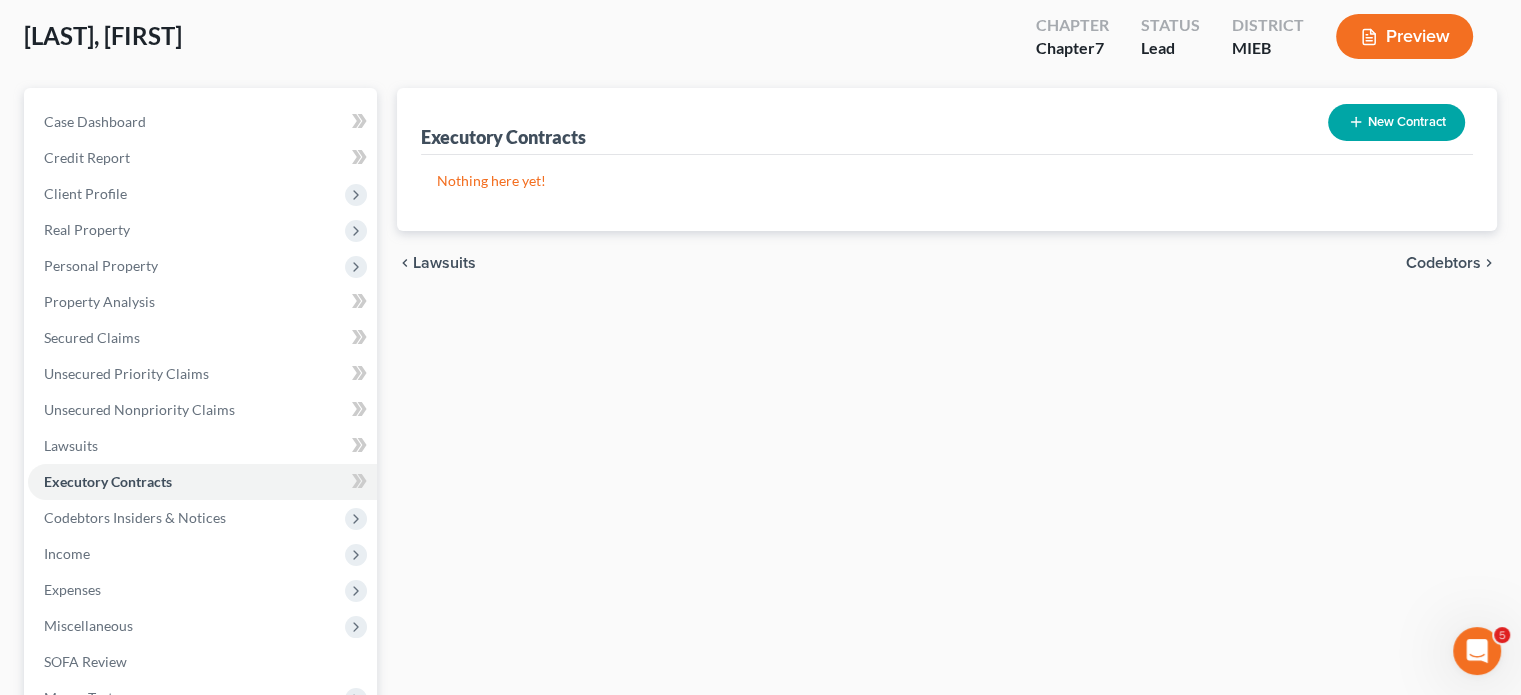 scroll, scrollTop: 107, scrollLeft: 0, axis: vertical 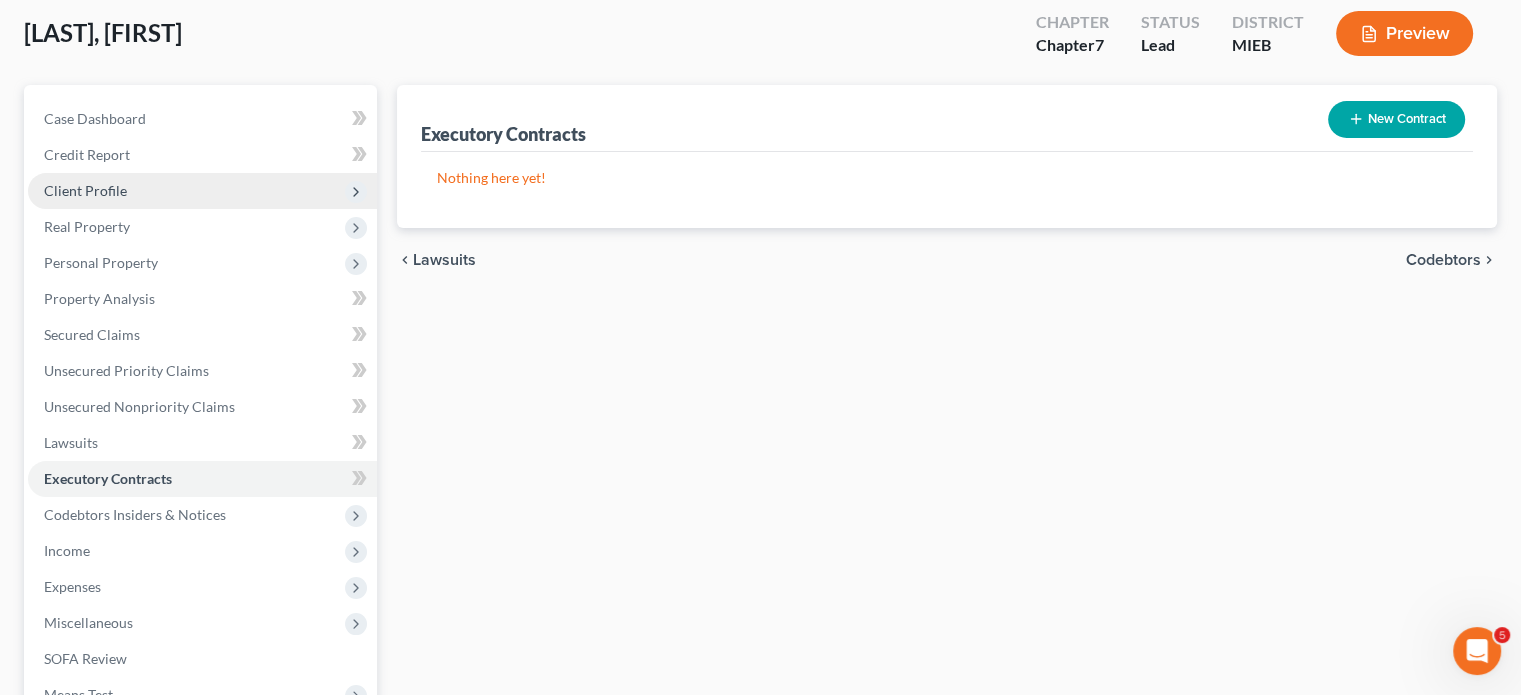 click on "Client Profile" at bounding box center (202, 191) 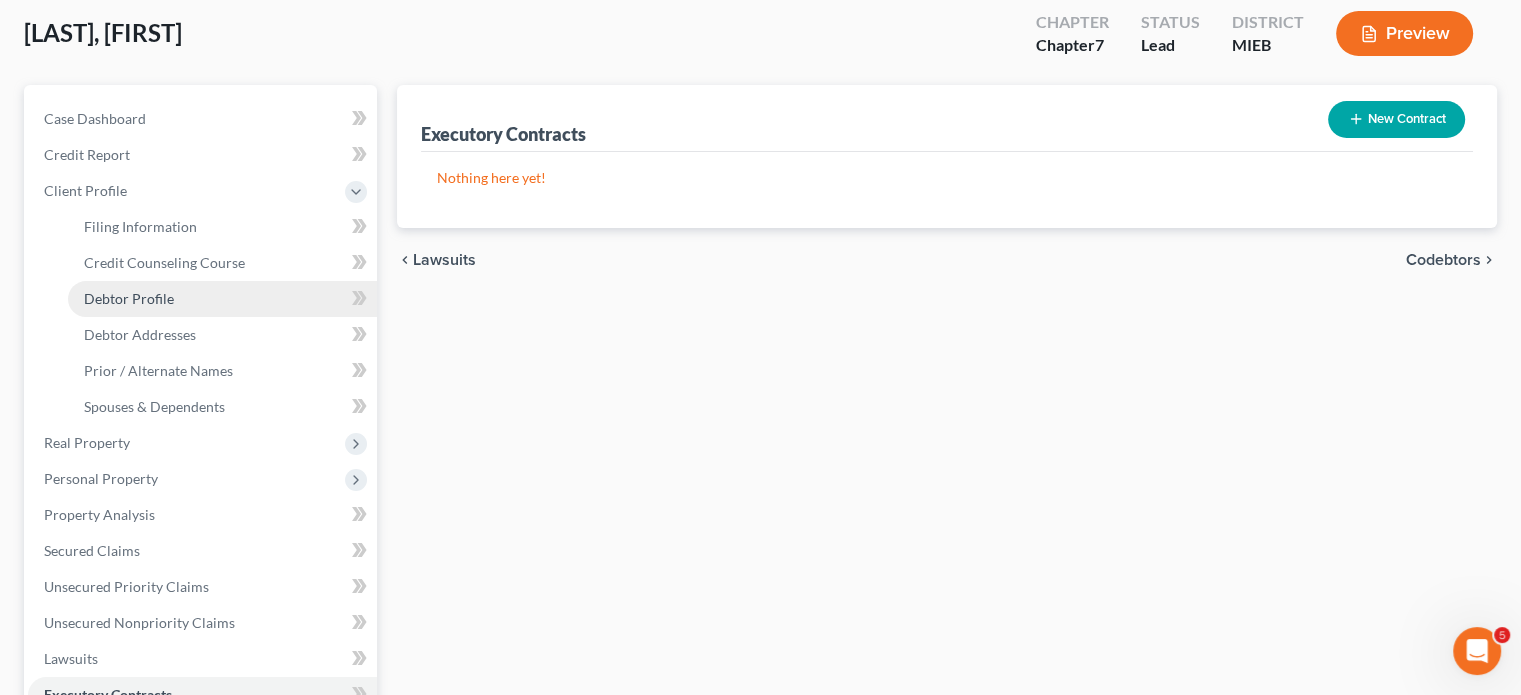 click on "Debtor Profile" at bounding box center (222, 299) 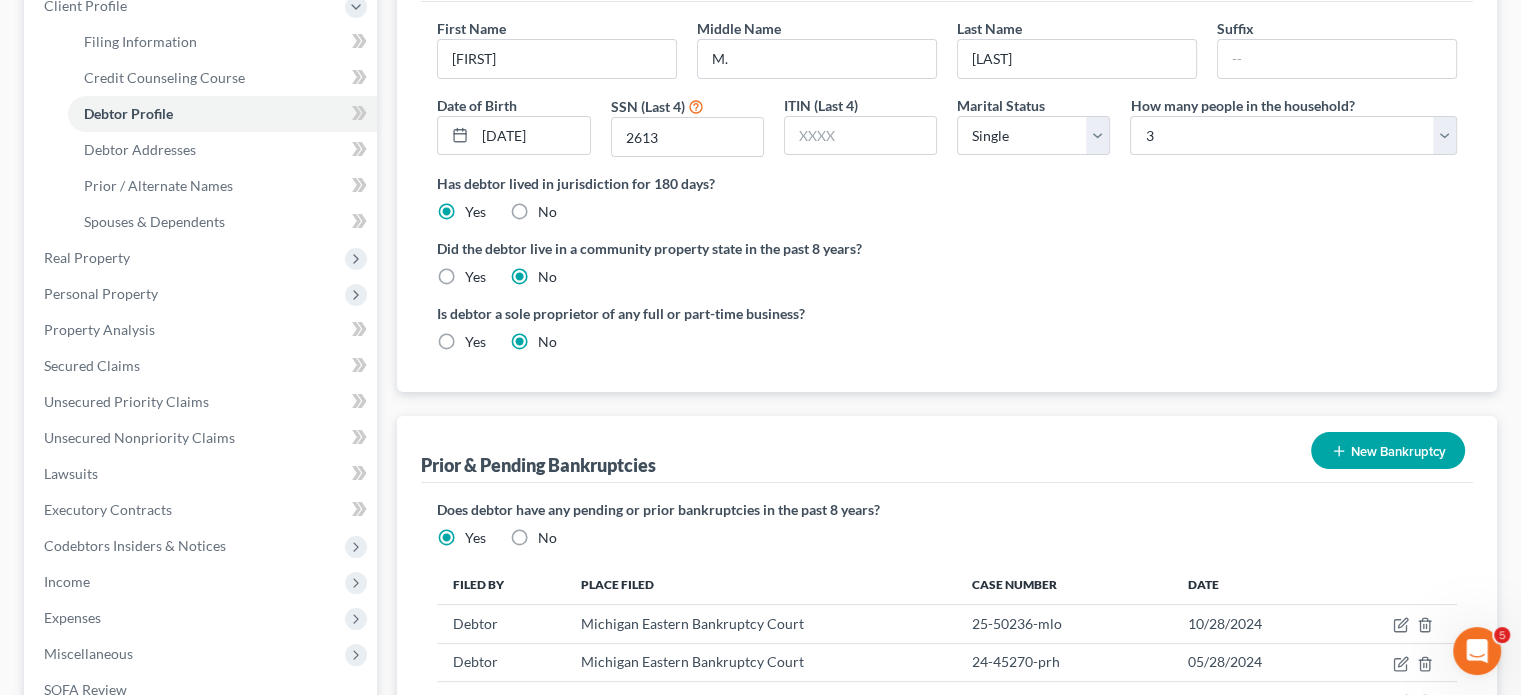 scroll, scrollTop: 291, scrollLeft: 0, axis: vertical 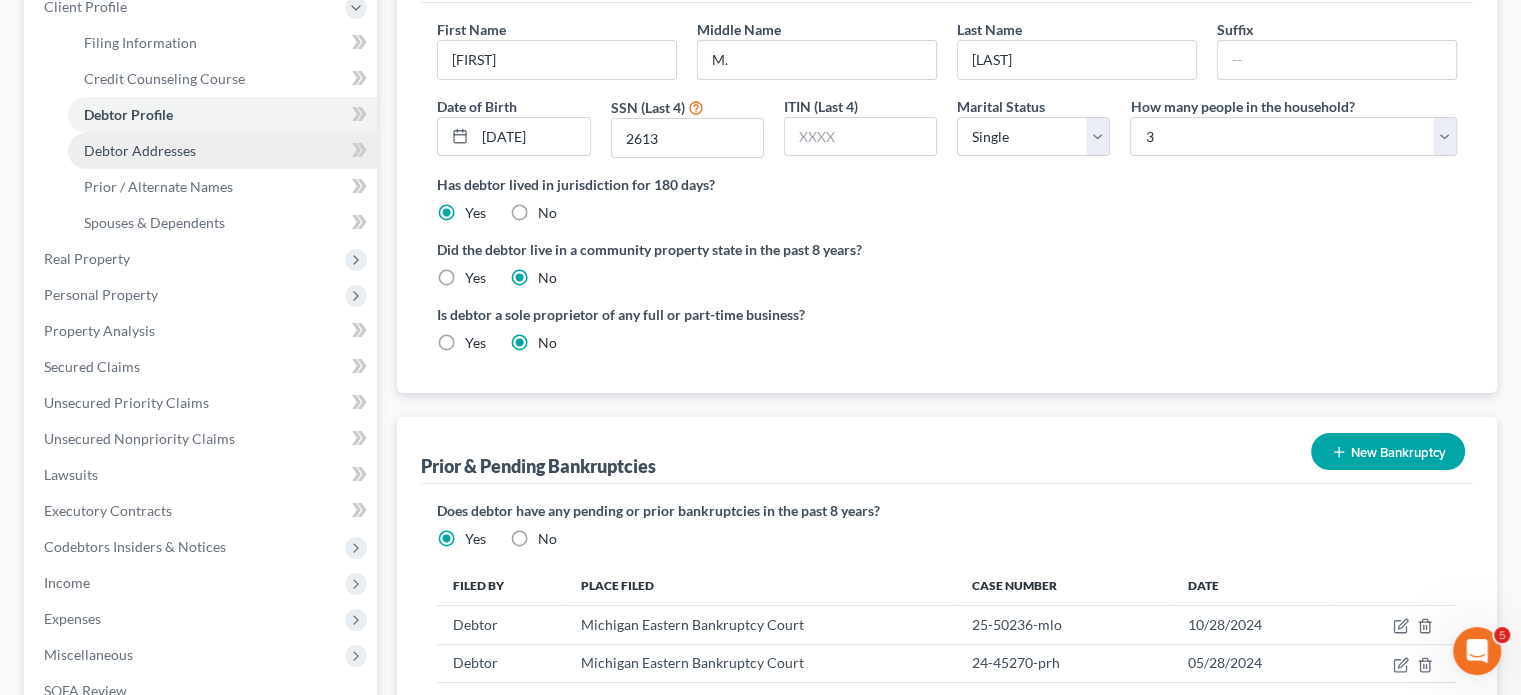 click on "Debtor Addresses" at bounding box center [140, 150] 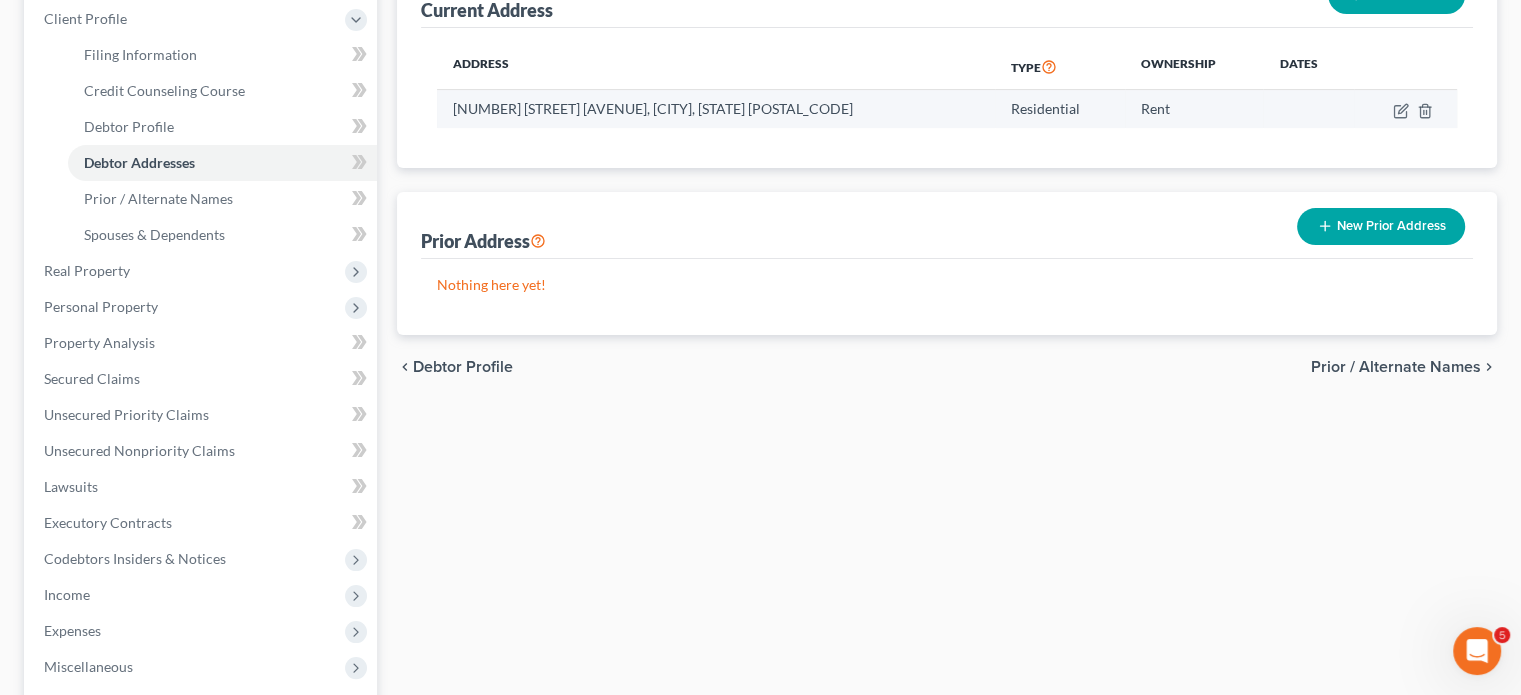 scroll, scrollTop: 282, scrollLeft: 0, axis: vertical 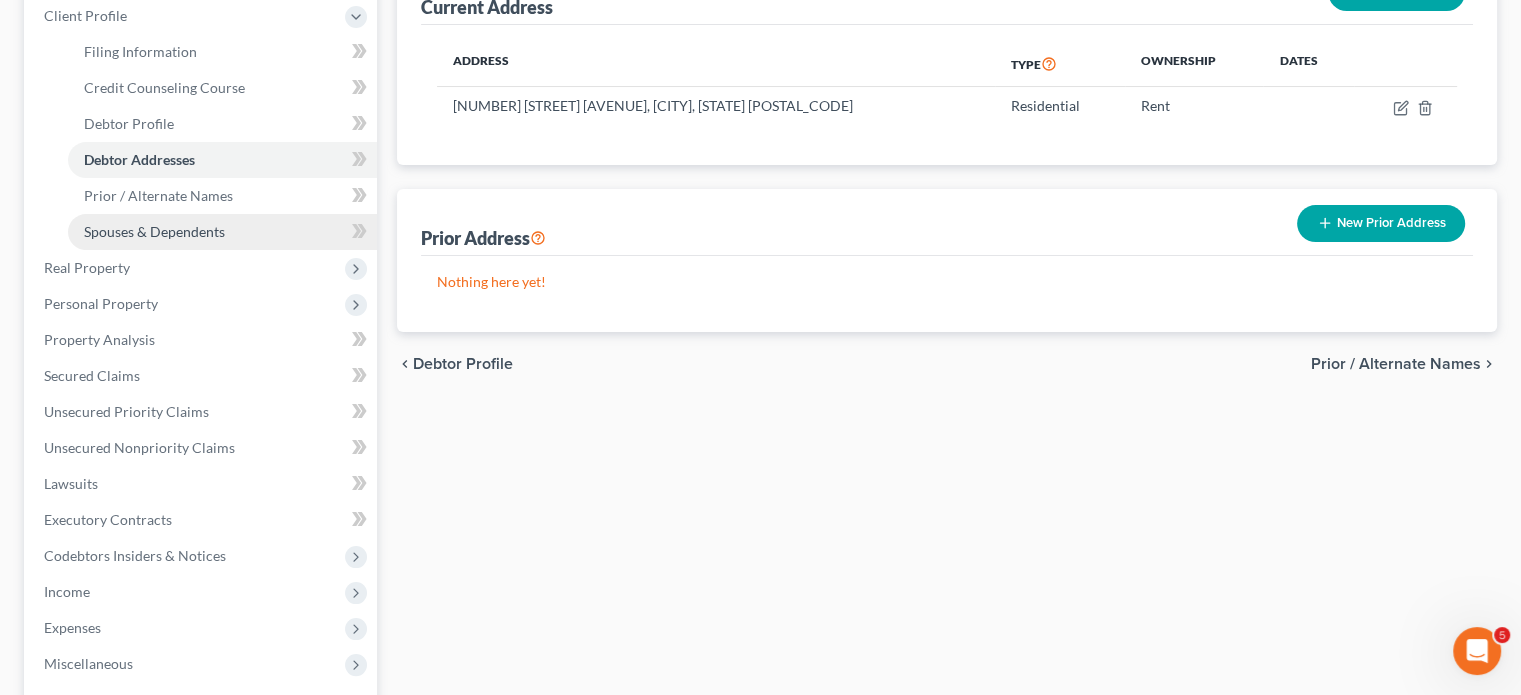 click on "Spouses & Dependents" at bounding box center (154, 231) 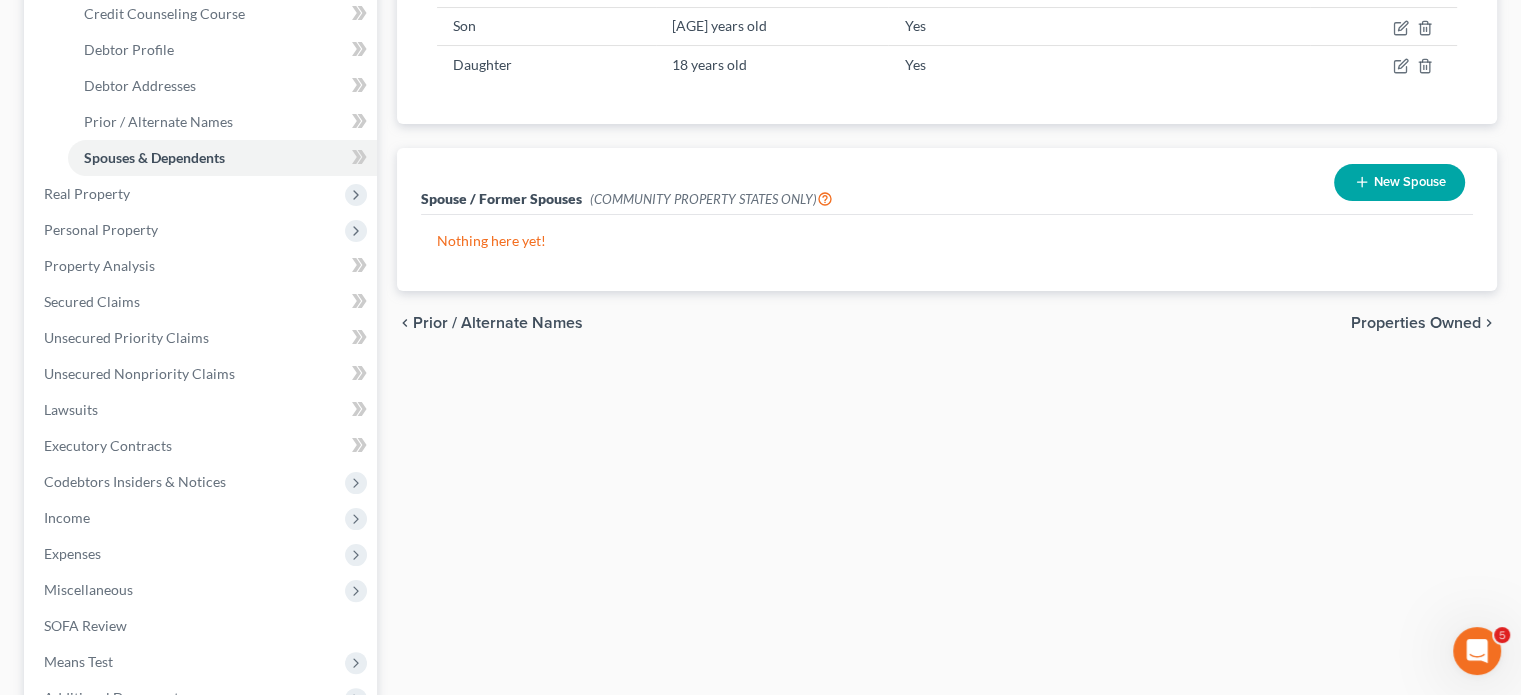 scroll, scrollTop: 358, scrollLeft: 0, axis: vertical 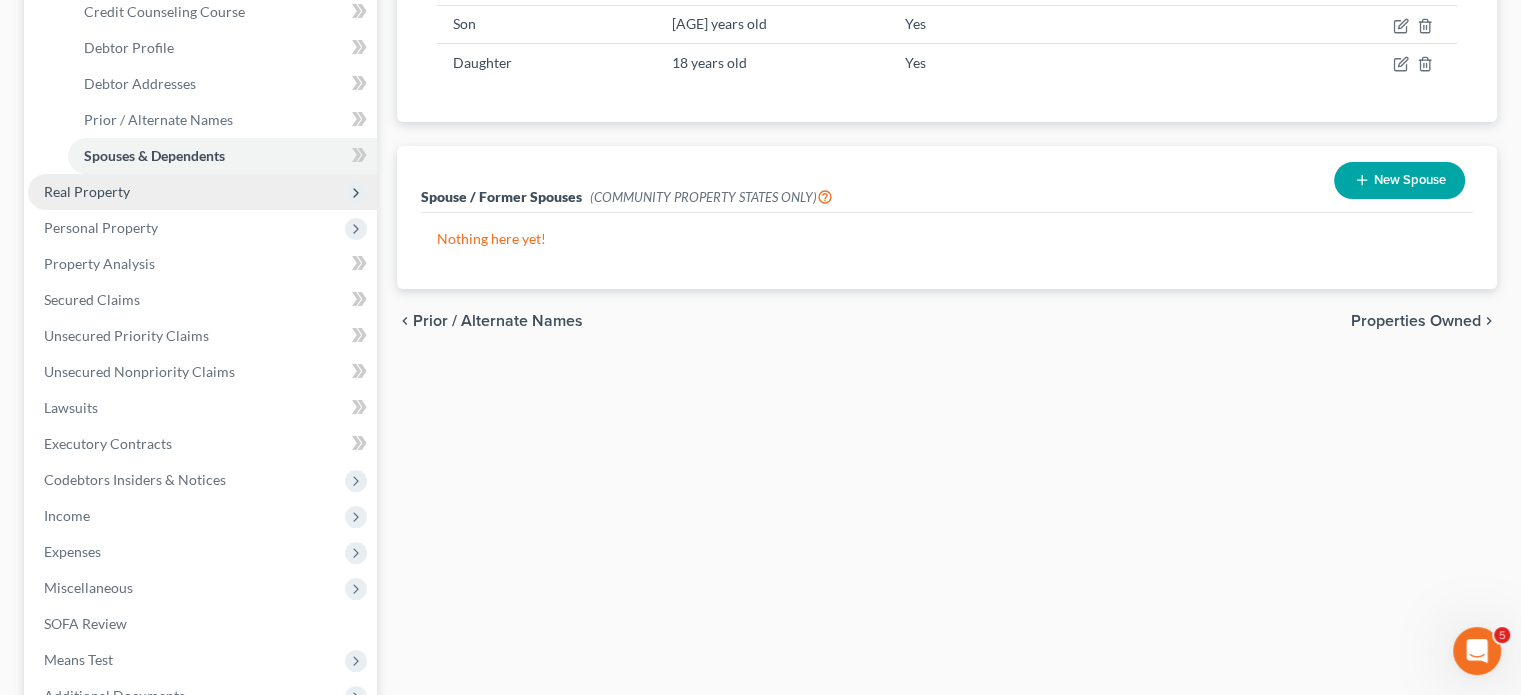 click on "Real Property" at bounding box center (202, 192) 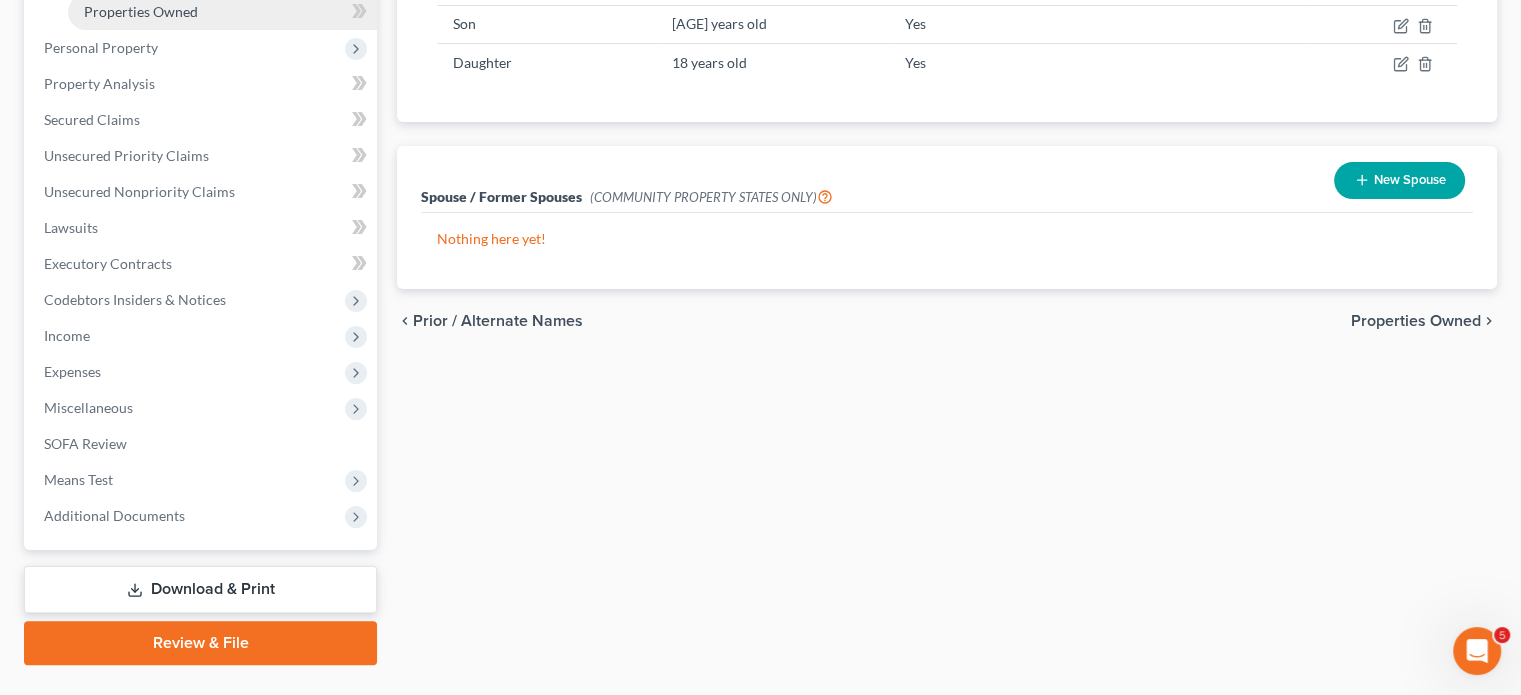 click on "Properties Owned" at bounding box center [222, 12] 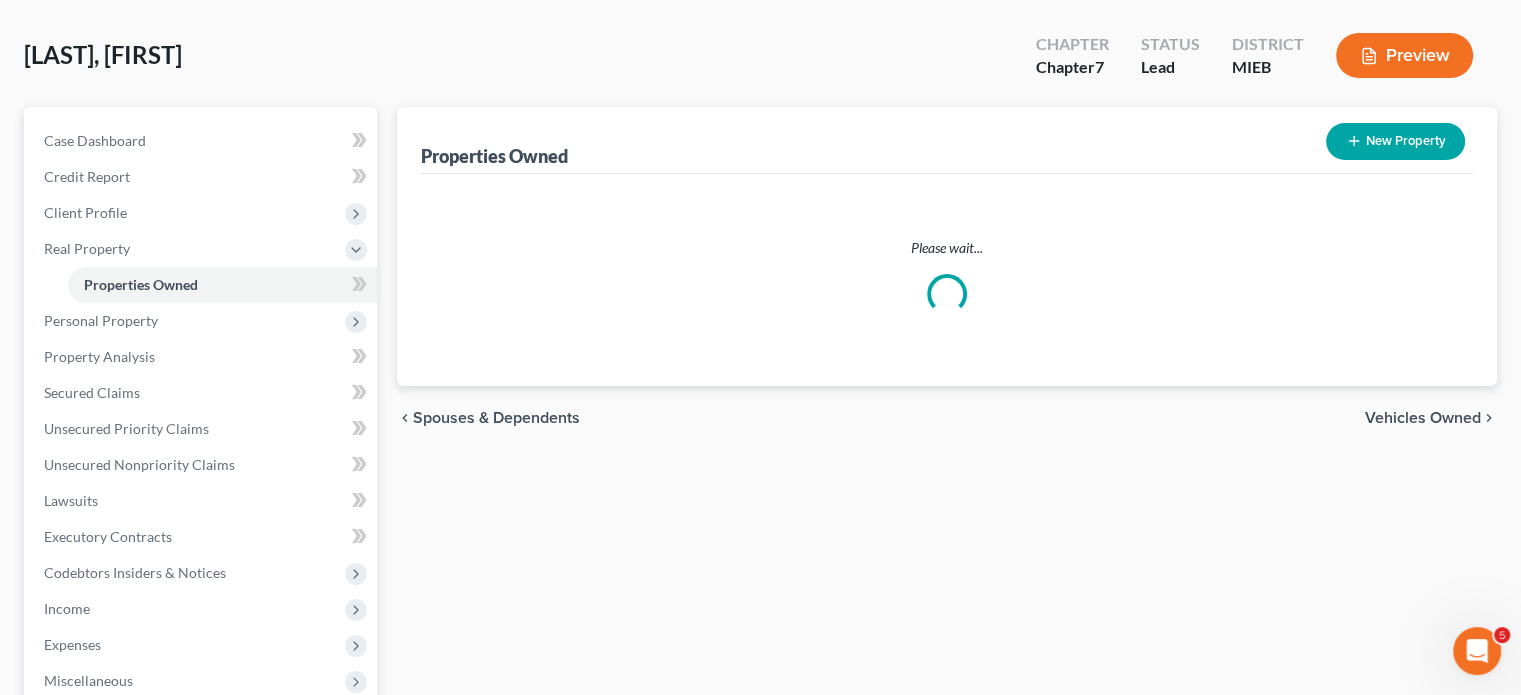 scroll, scrollTop: 0, scrollLeft: 0, axis: both 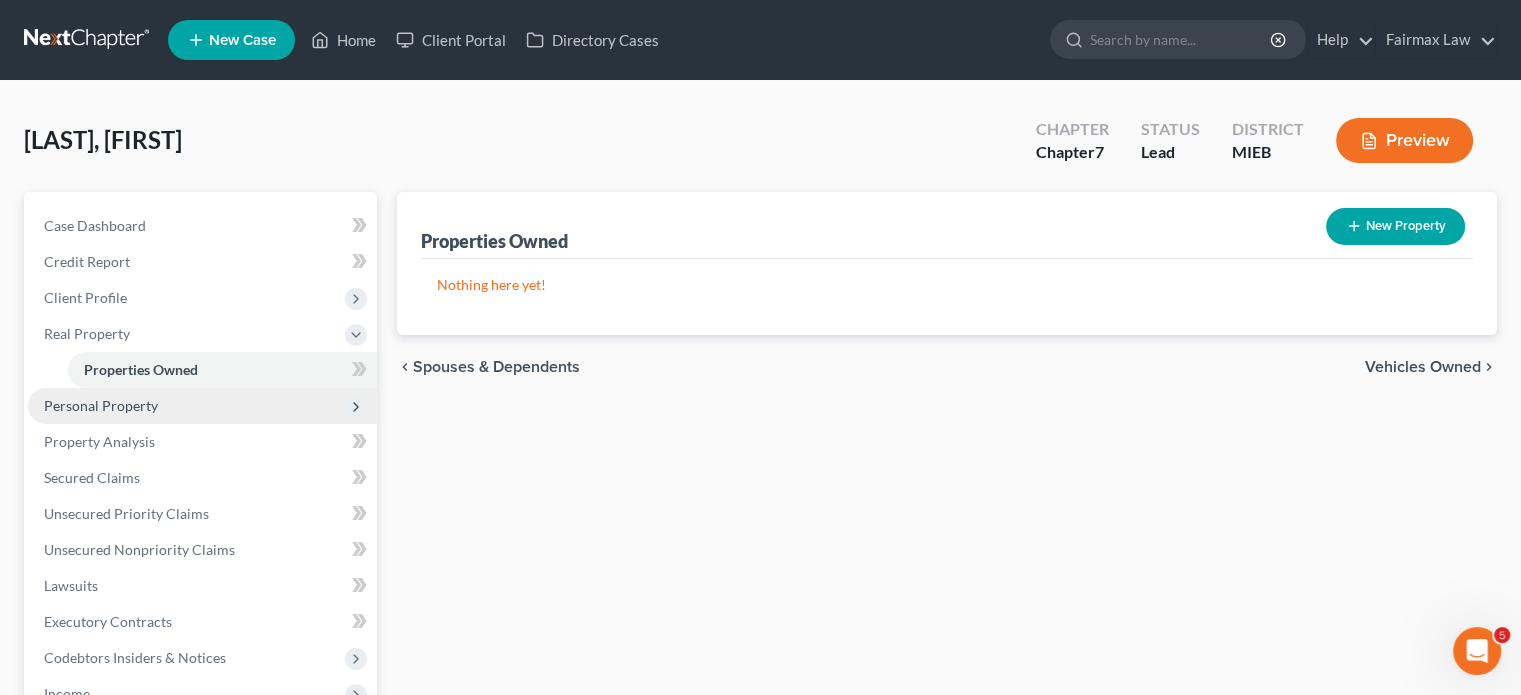 click on "Personal Property" at bounding box center (202, 406) 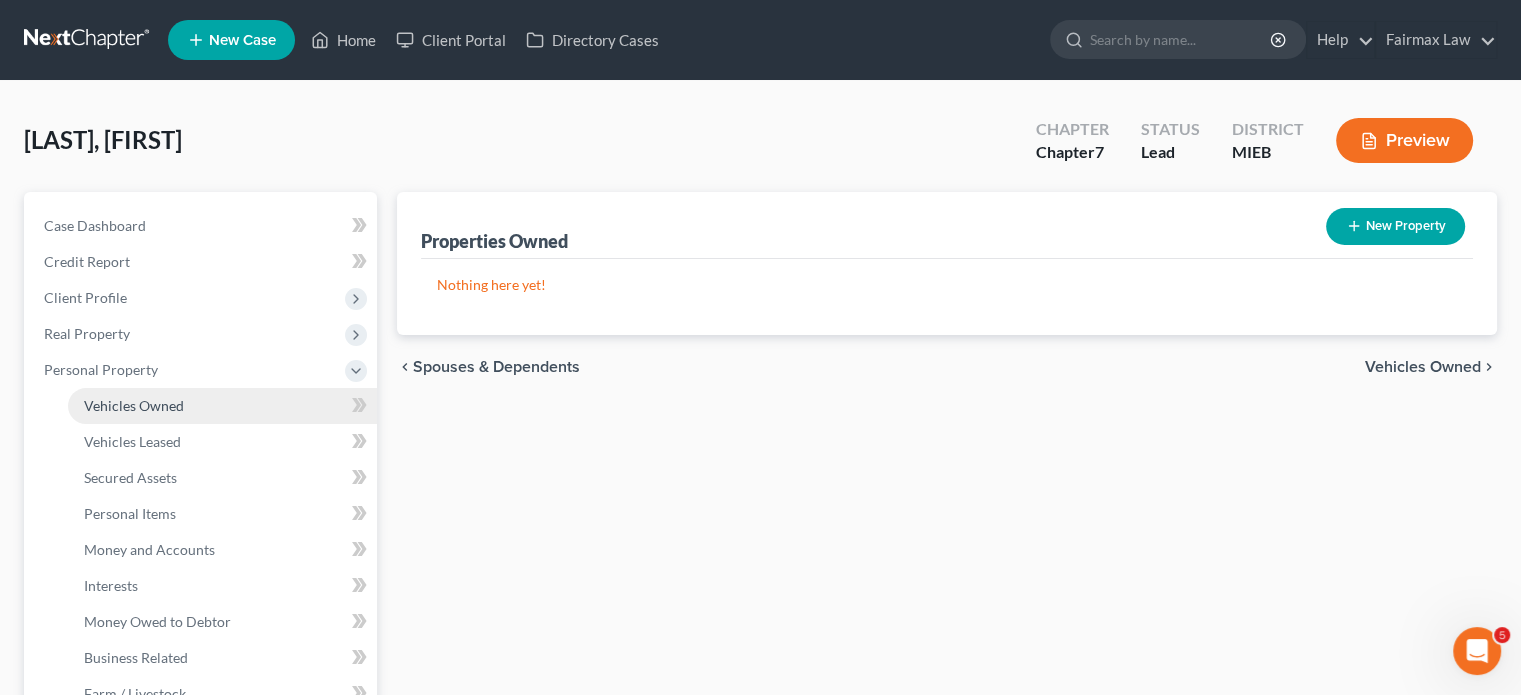 click on "Vehicles Owned" at bounding box center (134, 405) 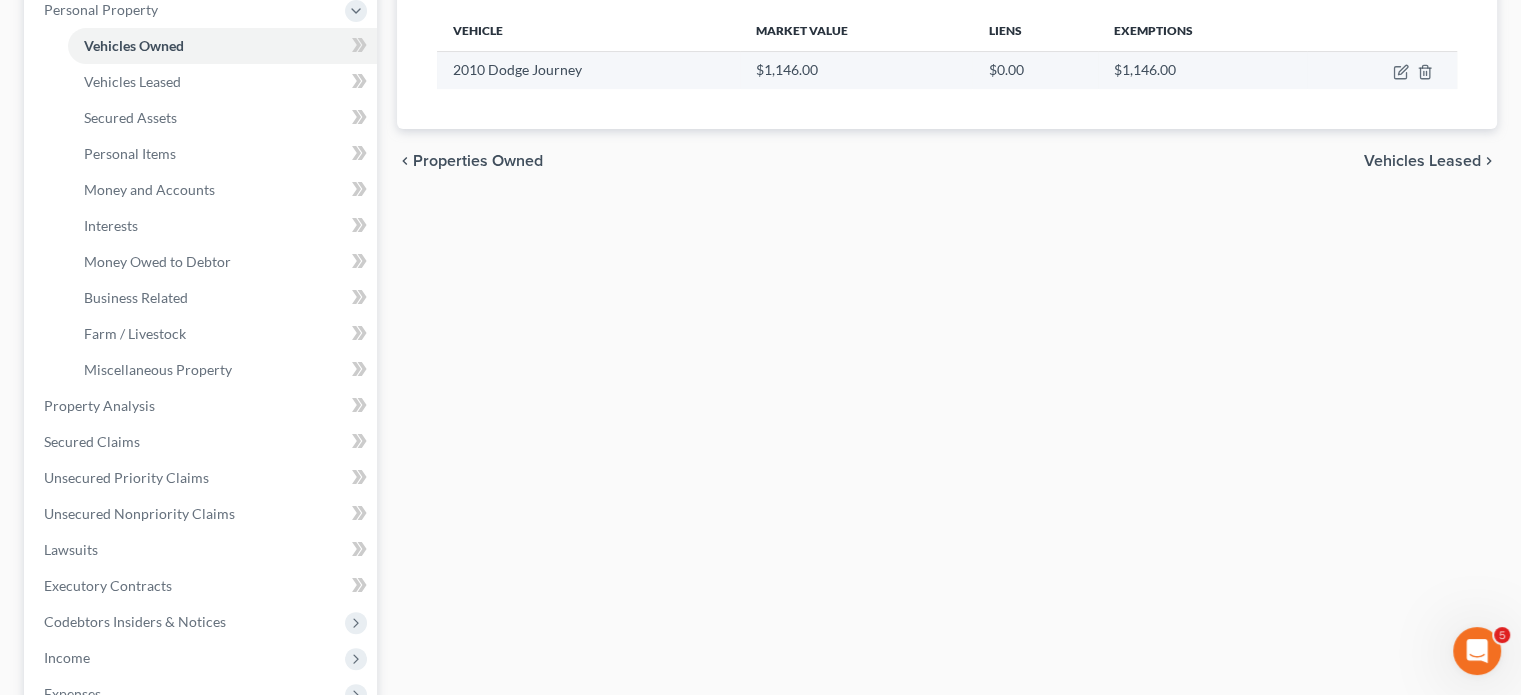 scroll, scrollTop: 480, scrollLeft: 0, axis: vertical 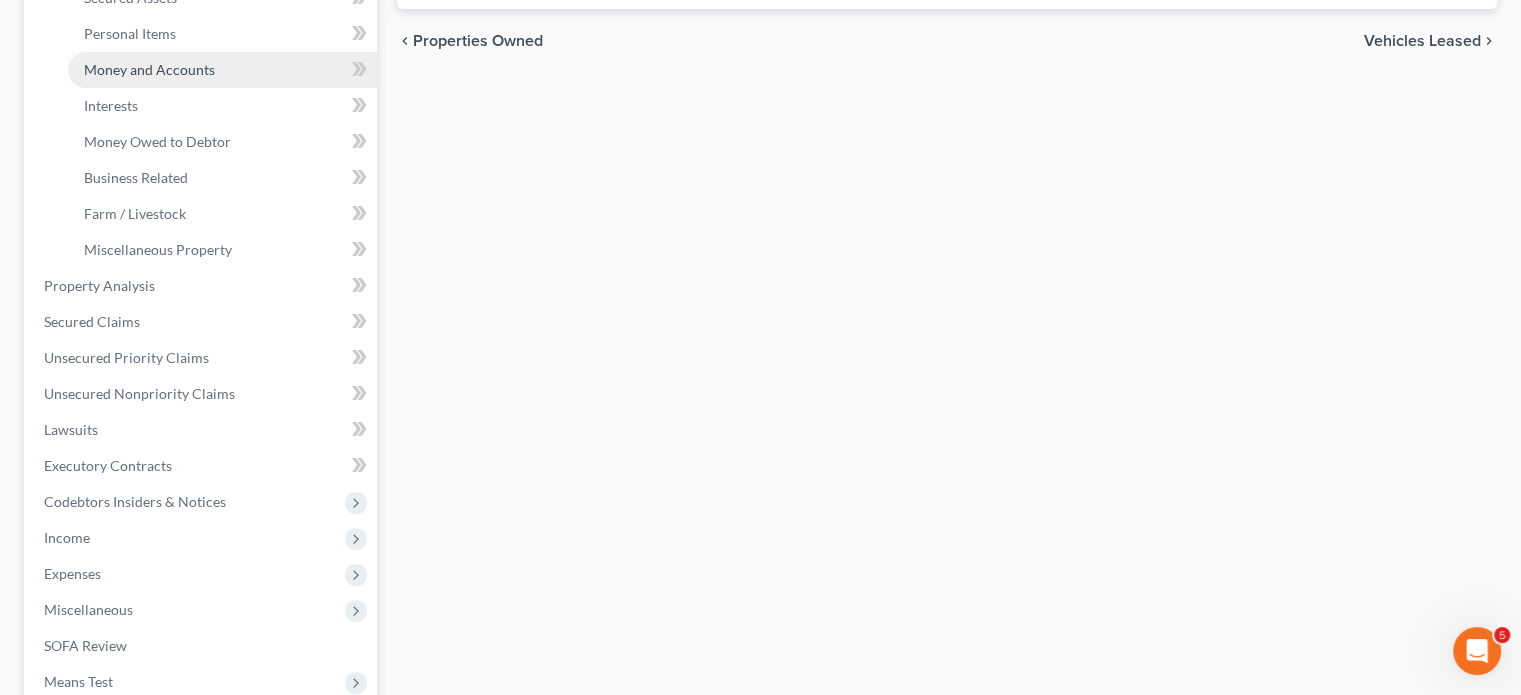 click on "Money and Accounts" at bounding box center [149, 69] 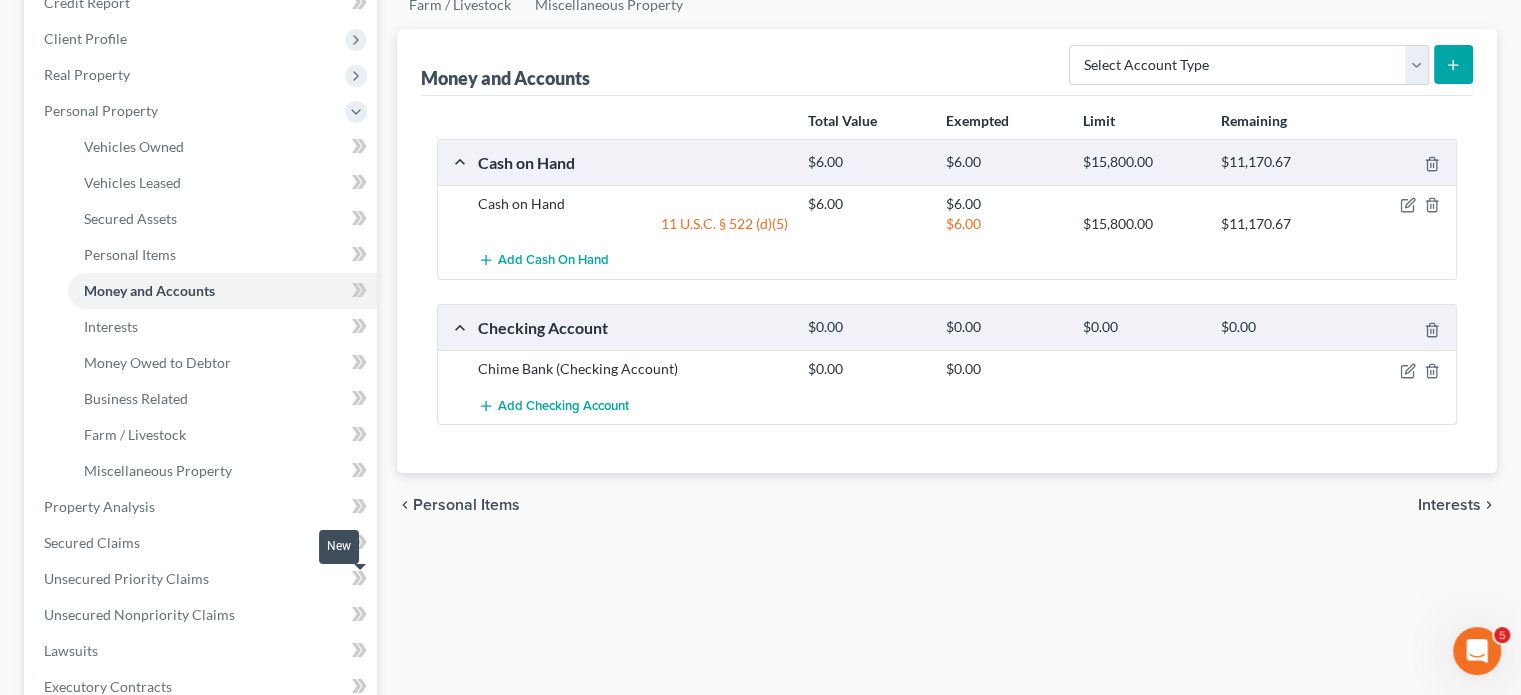 scroll, scrollTop: 544, scrollLeft: 0, axis: vertical 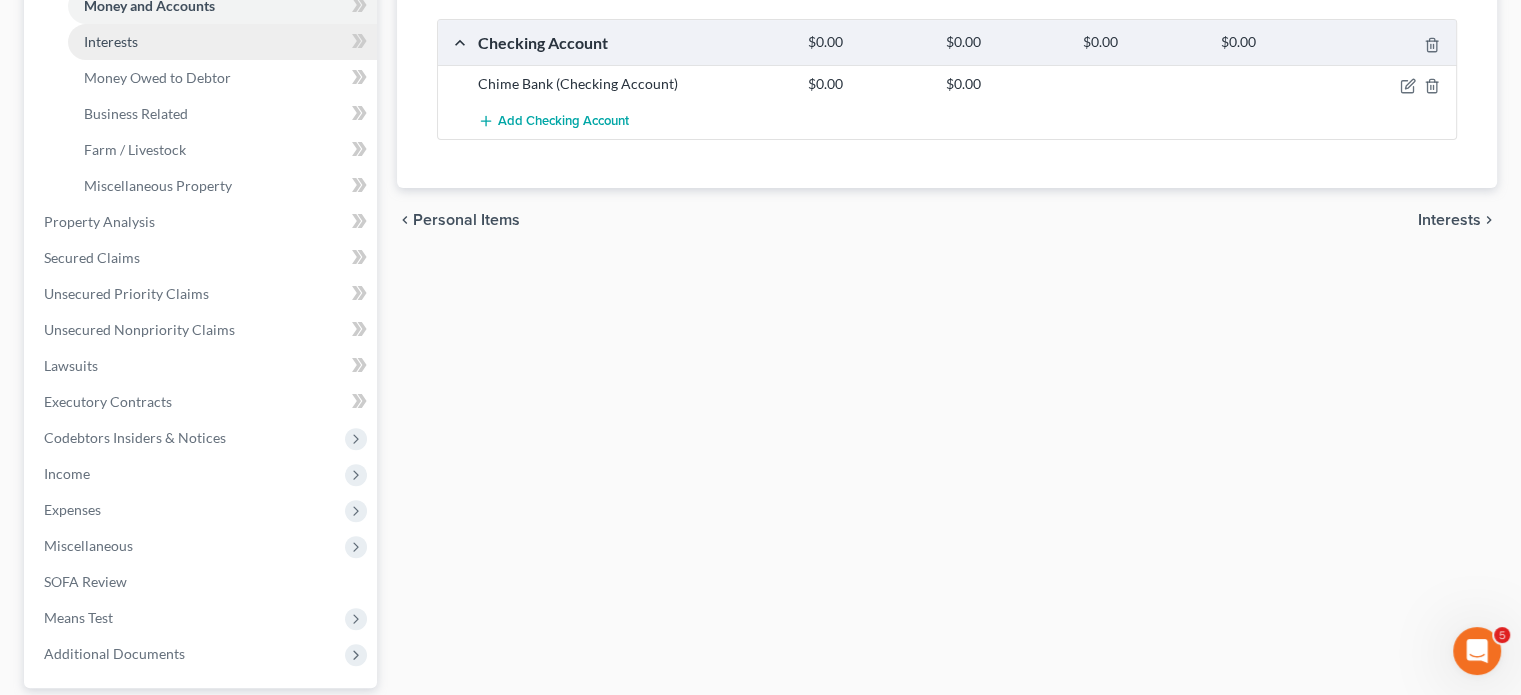 click on "Interests" at bounding box center [222, 42] 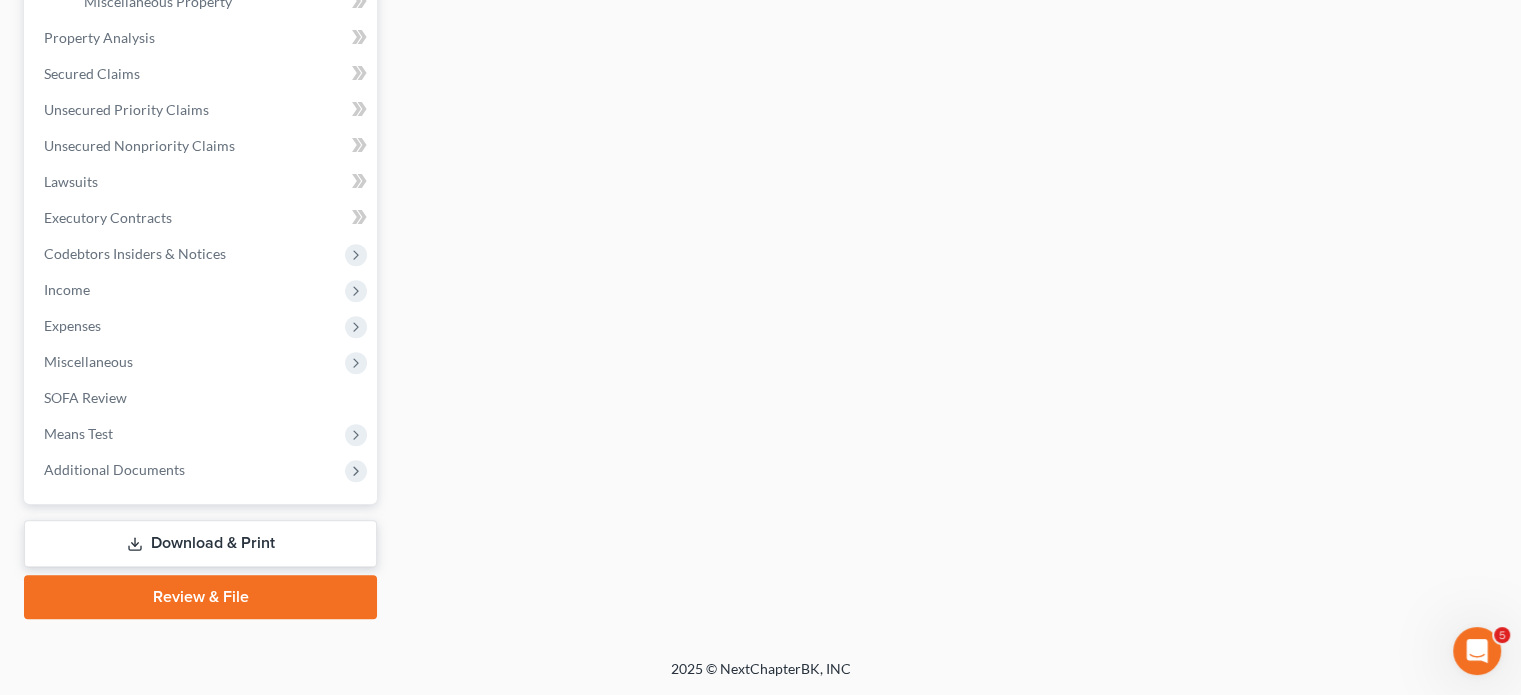 scroll, scrollTop: 751, scrollLeft: 0, axis: vertical 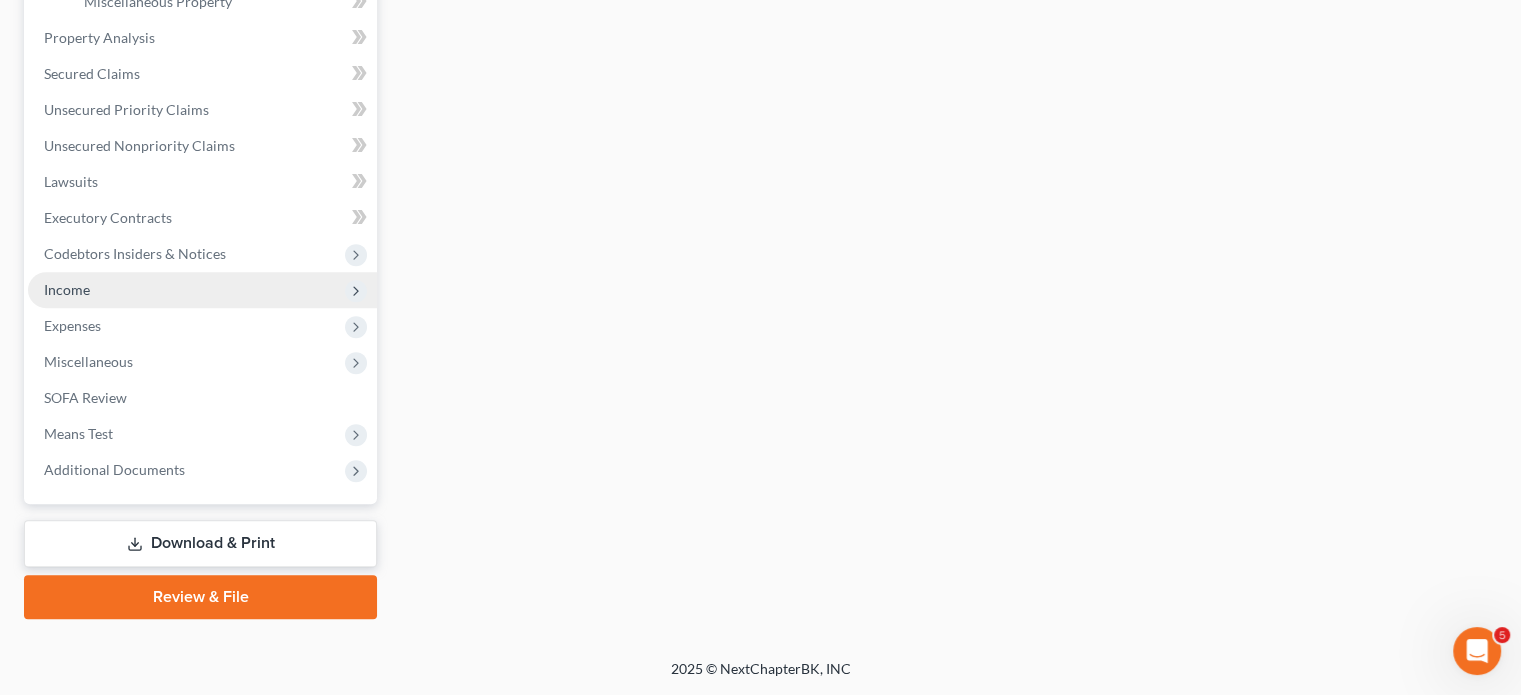 click on "Income" at bounding box center [202, 290] 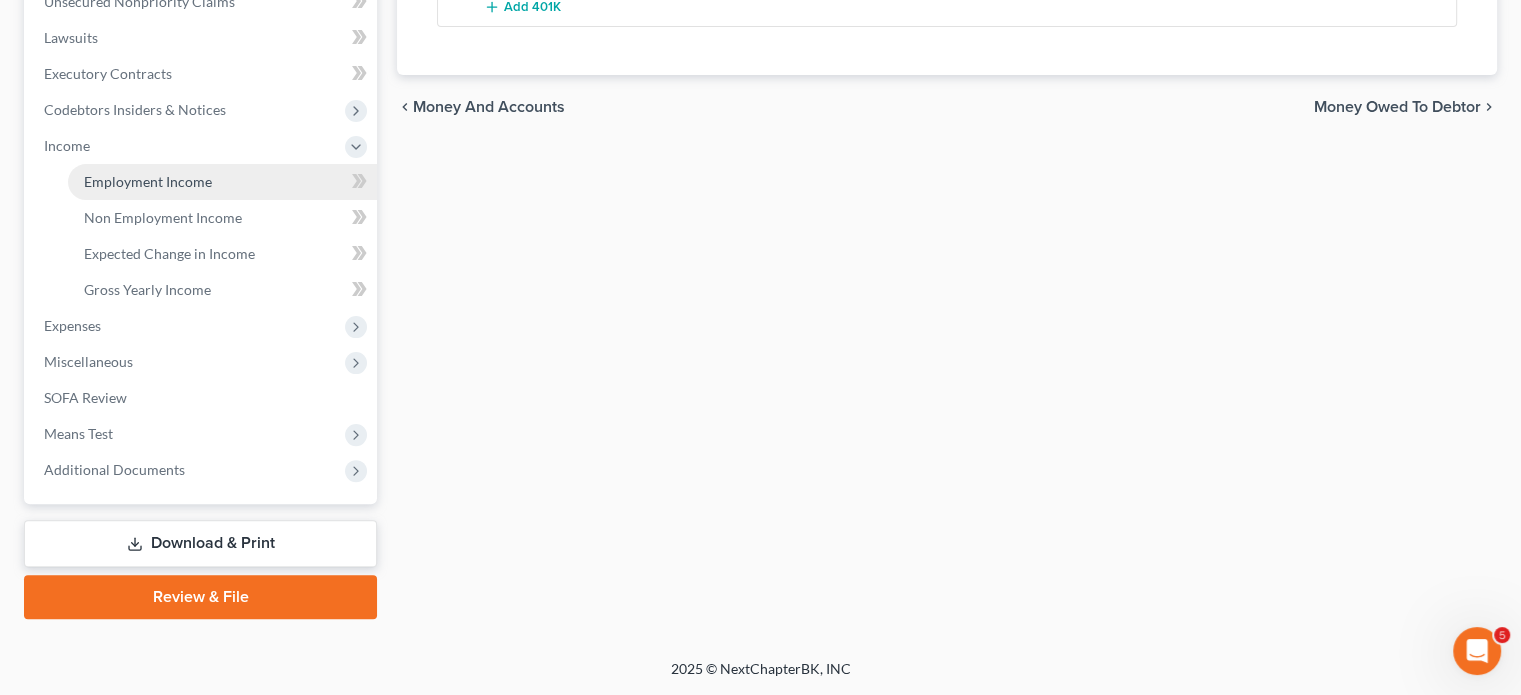 click on "Employment Income" at bounding box center (148, 181) 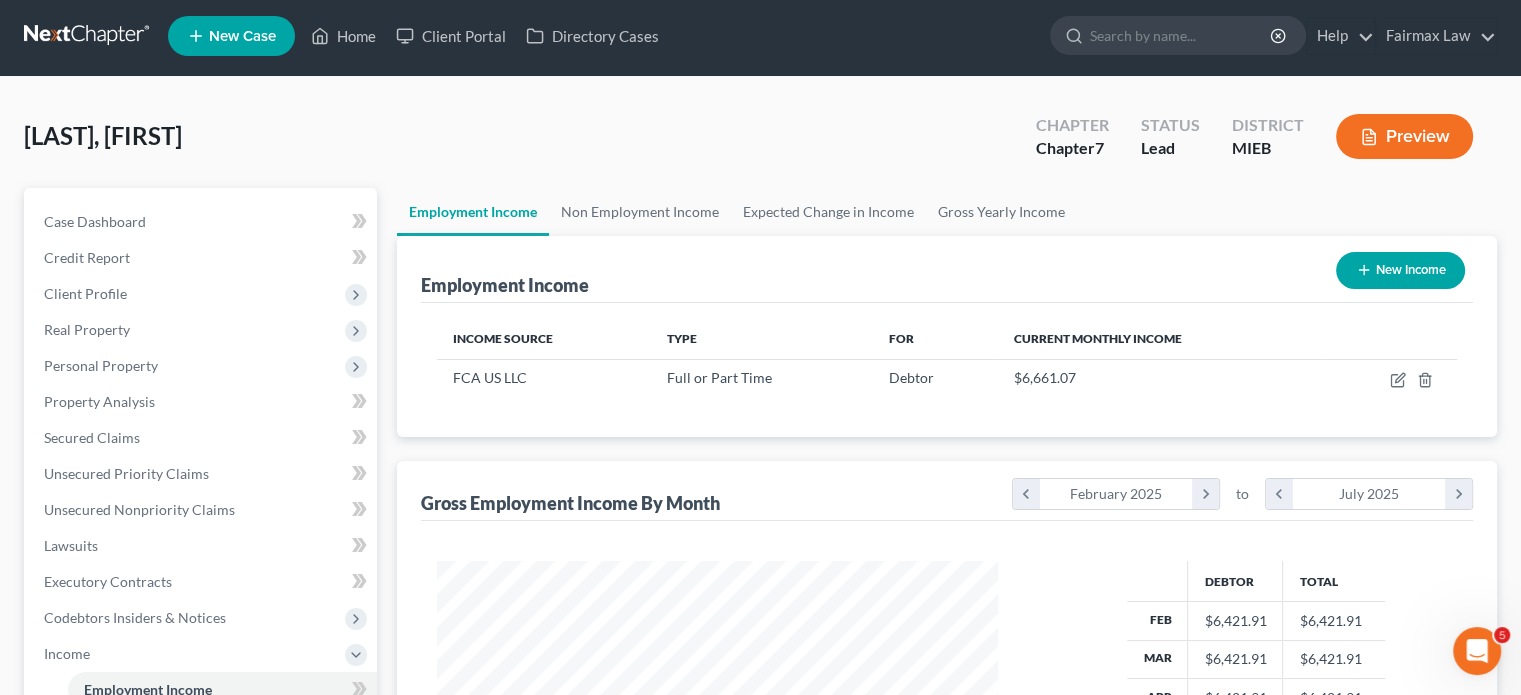scroll, scrollTop: 0, scrollLeft: 0, axis: both 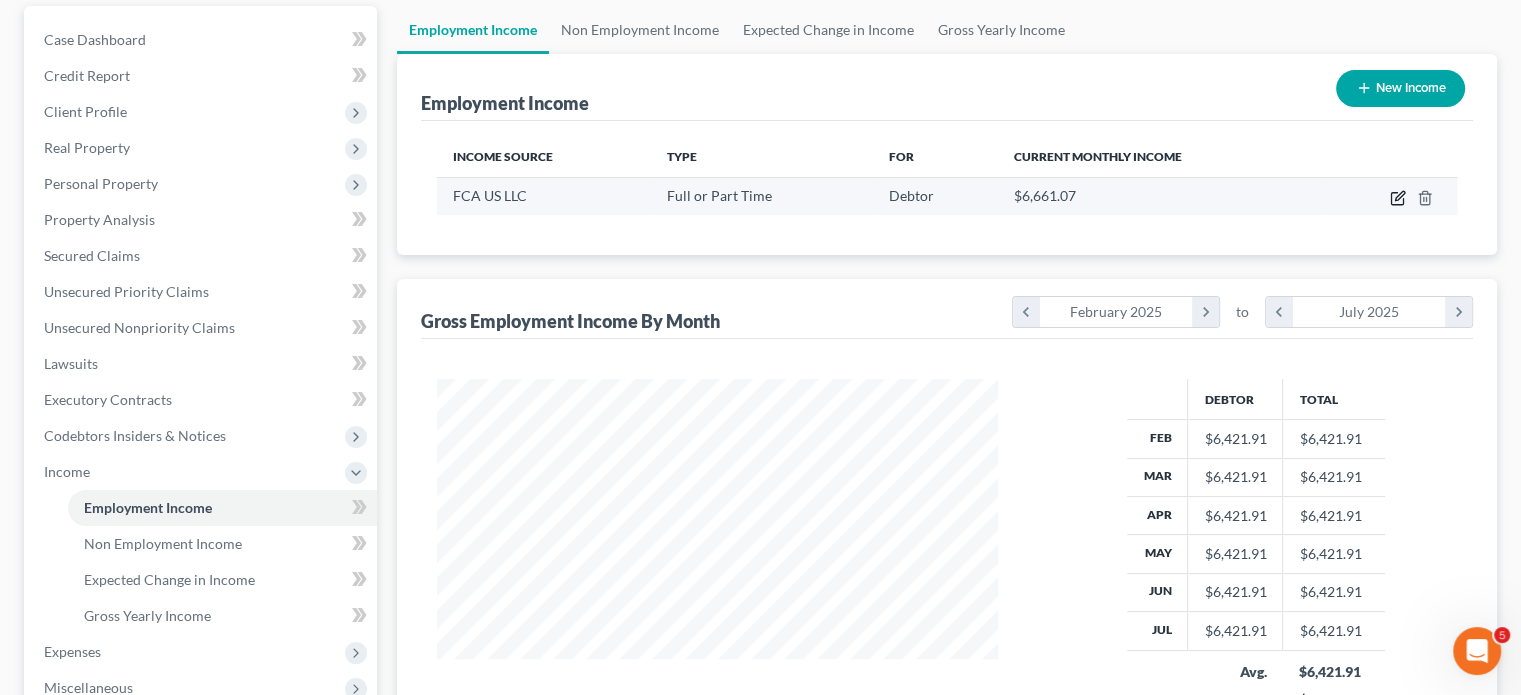 click 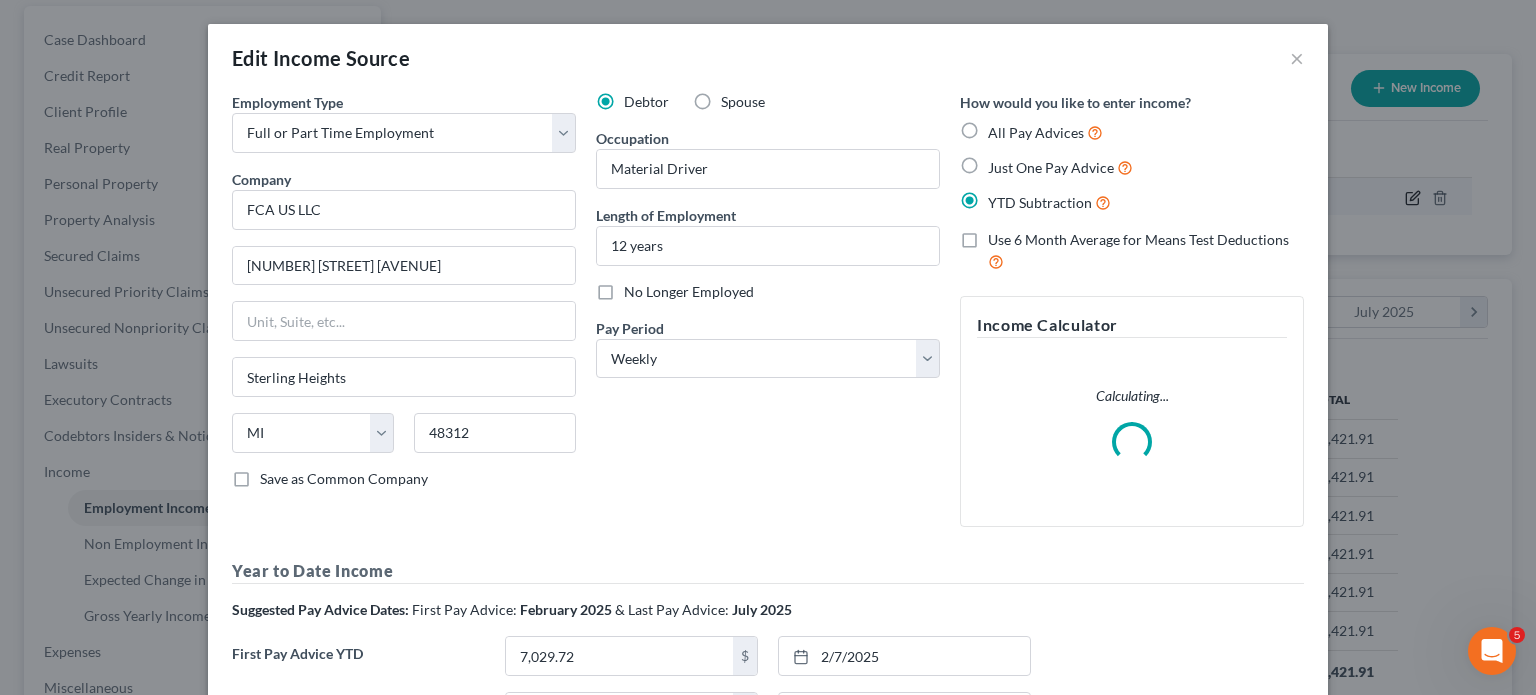 scroll, scrollTop: 999555, scrollLeft: 999392, axis: both 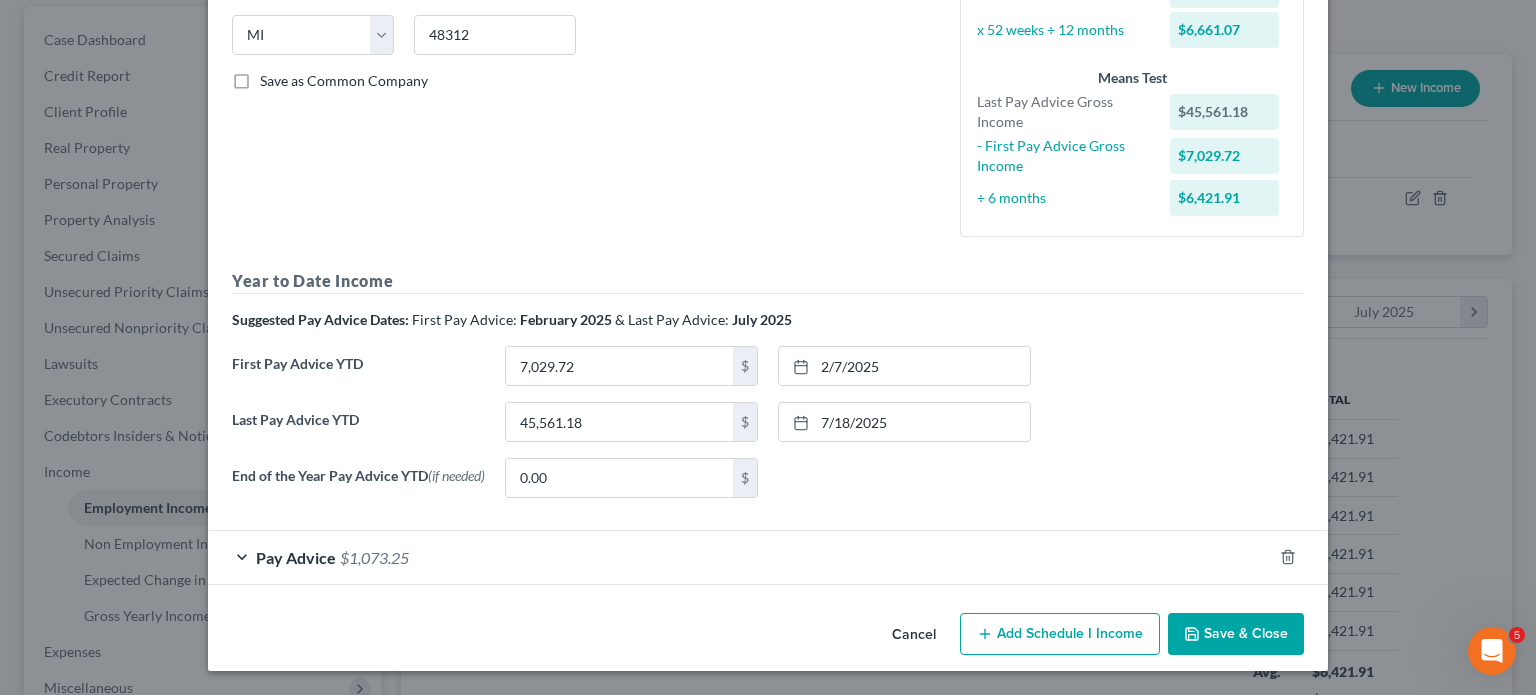 click on "Pay Advice $1,073.25" at bounding box center [740, 557] 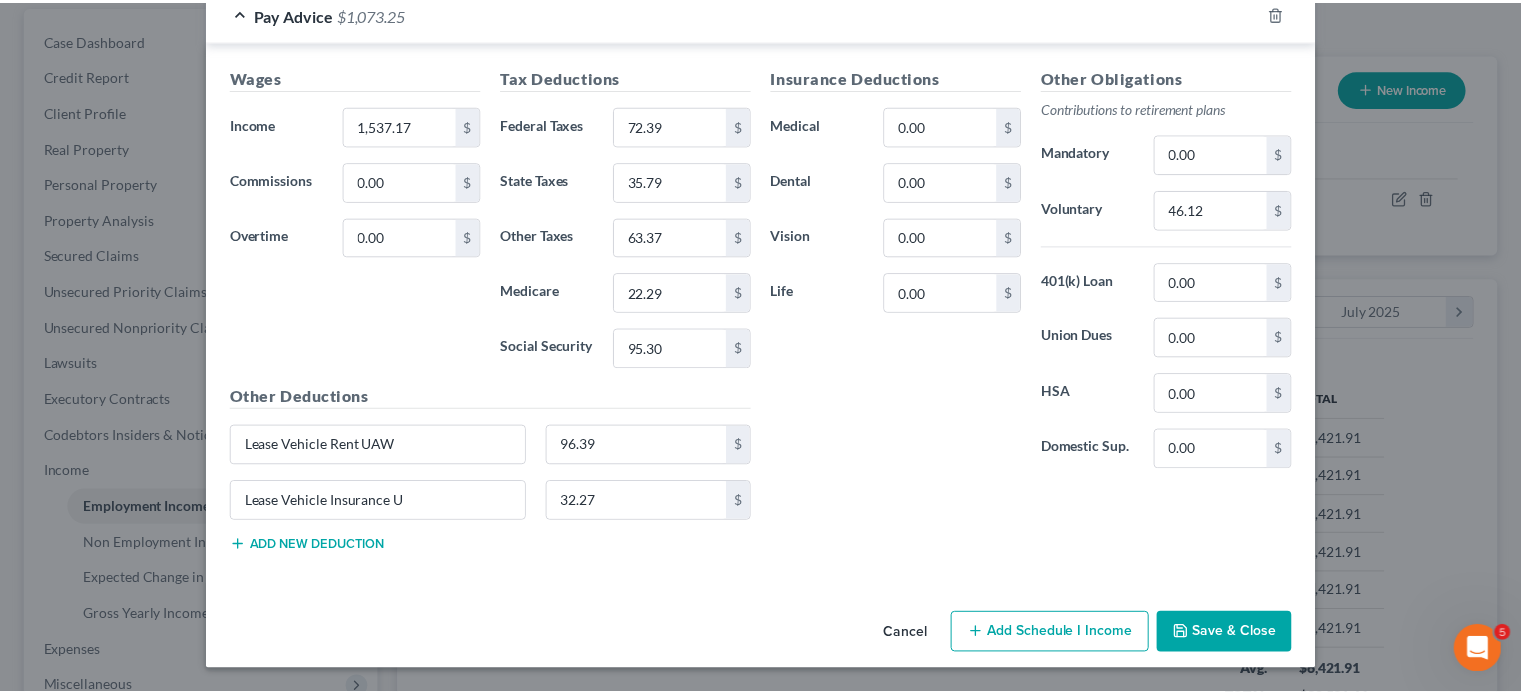 scroll, scrollTop: 1314, scrollLeft: 0, axis: vertical 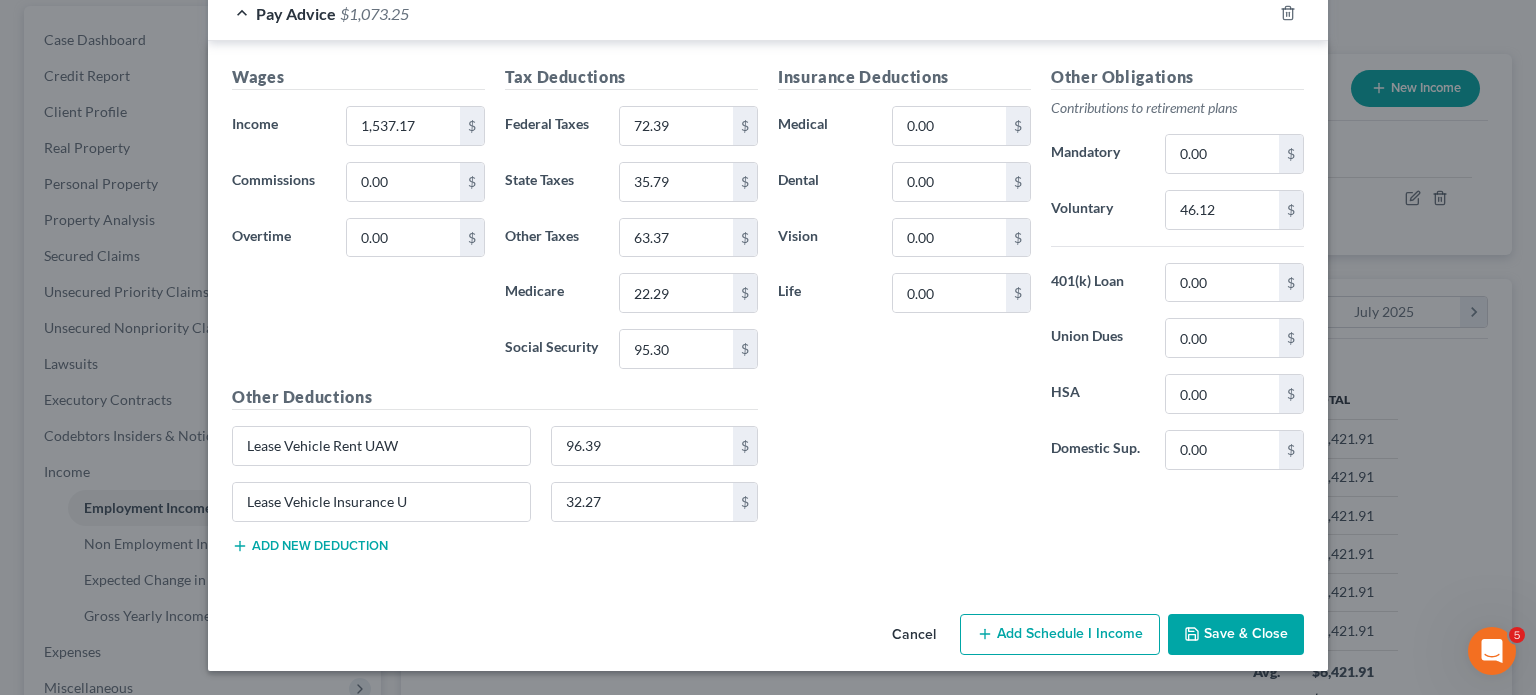 click on "Cancel" at bounding box center (914, 636) 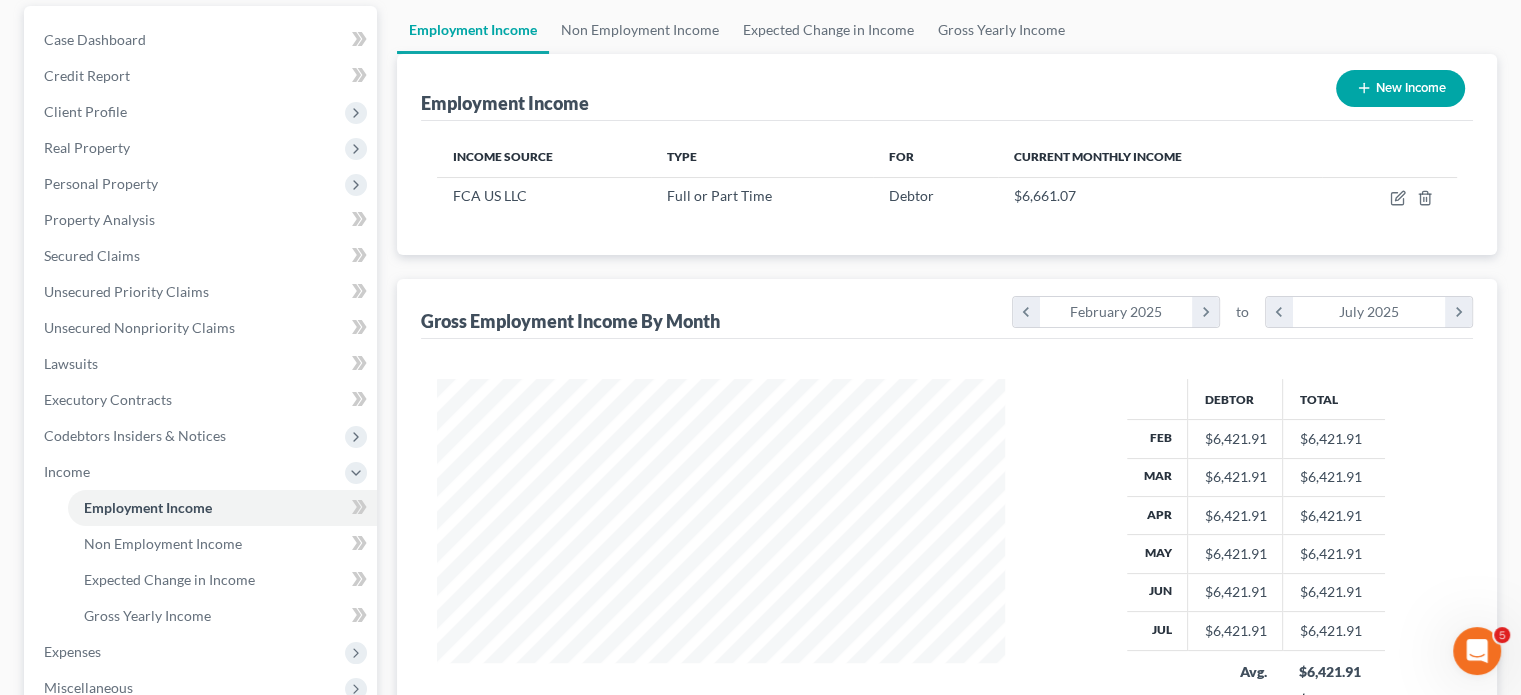 scroll, scrollTop: 444, scrollLeft: 601, axis: both 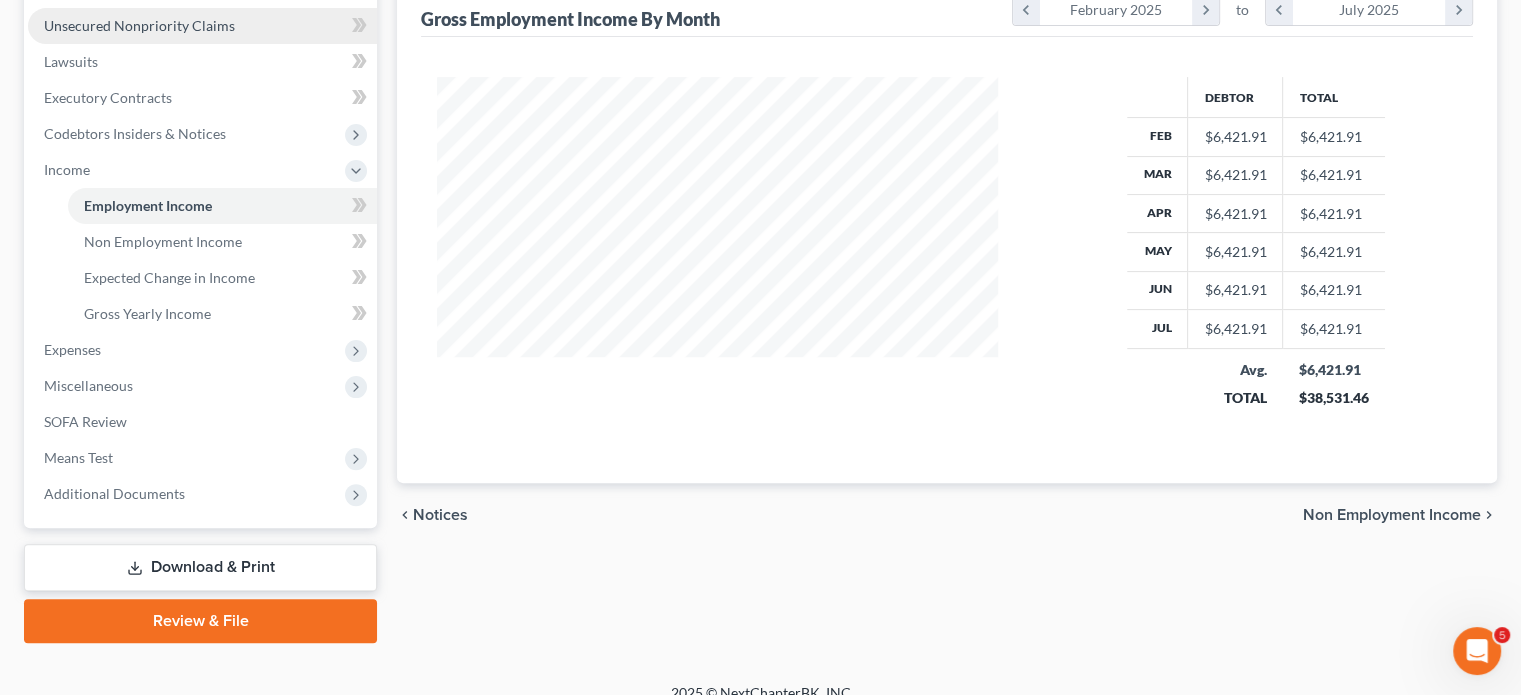 click on "Unsecured Nonpriority Claims" at bounding box center [139, 25] 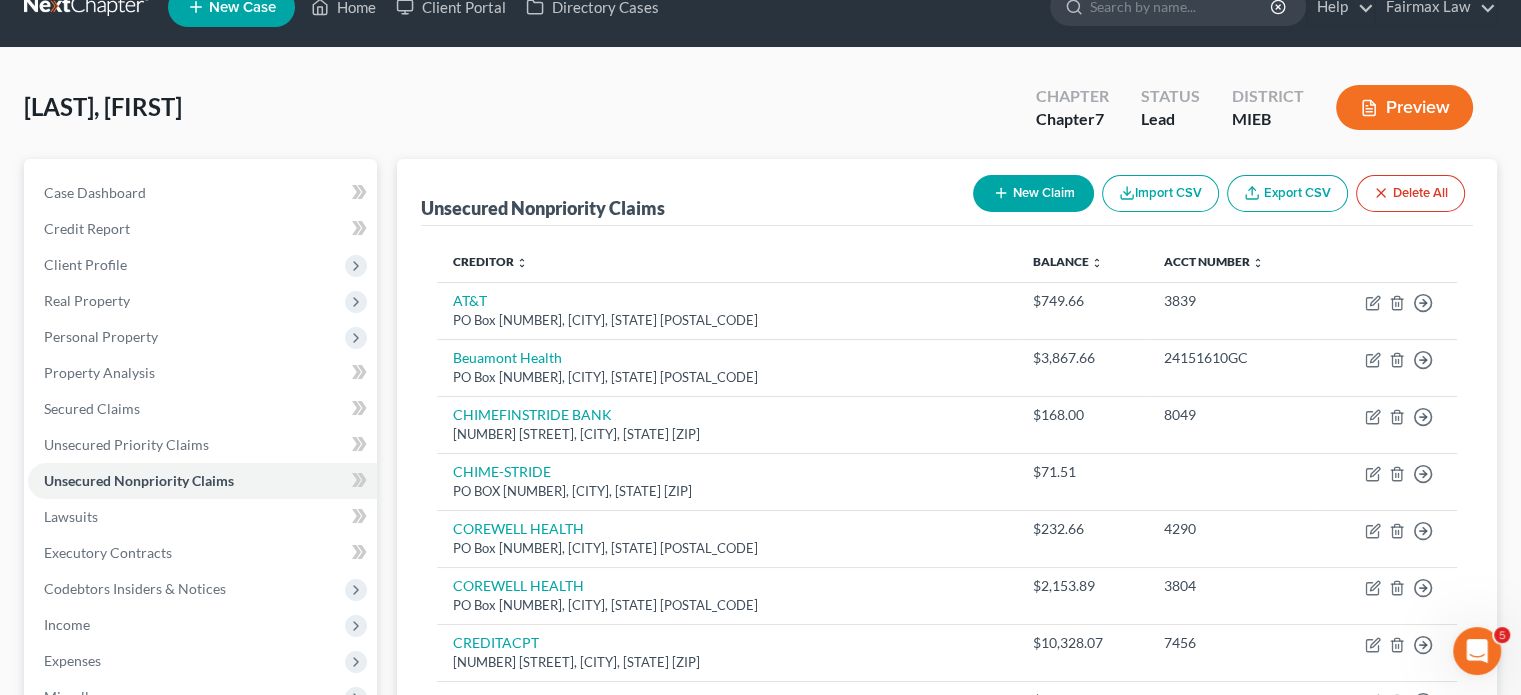 scroll, scrollTop: 0, scrollLeft: 0, axis: both 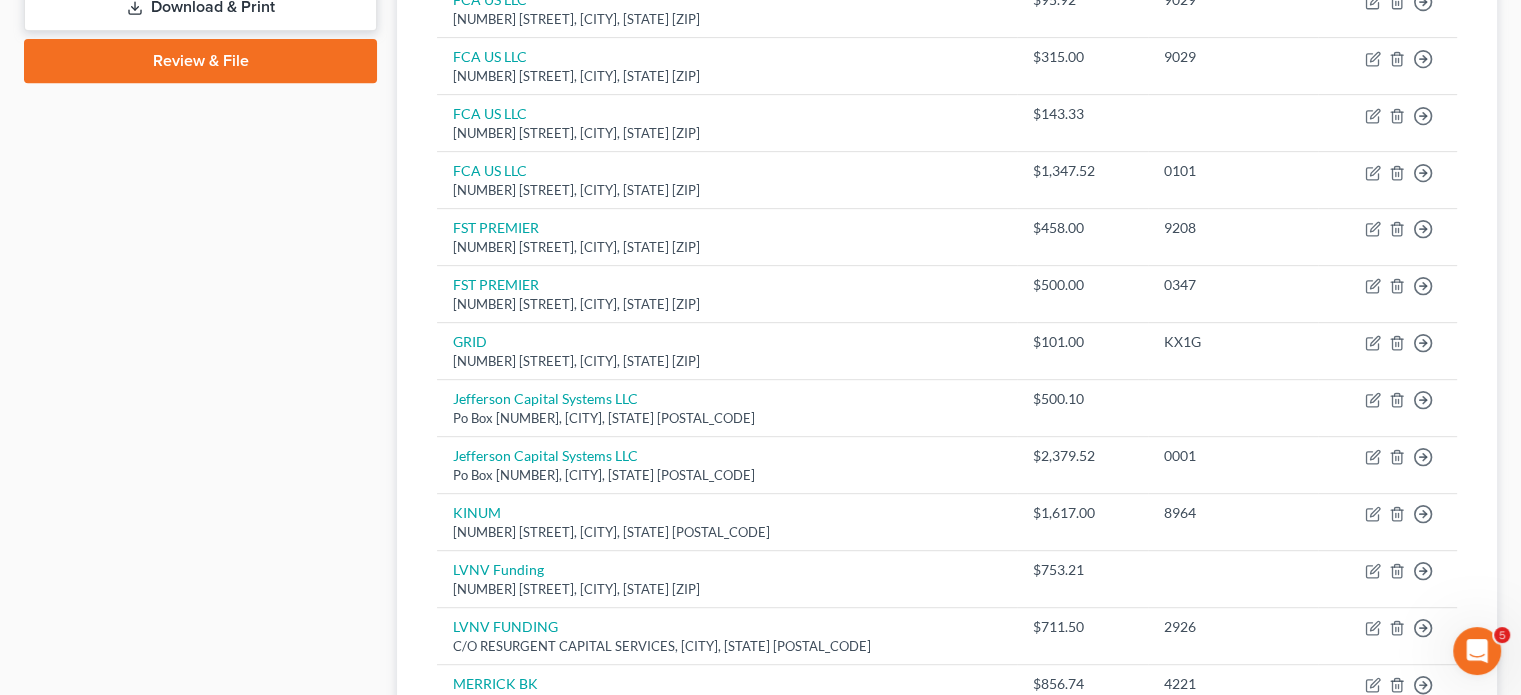 click 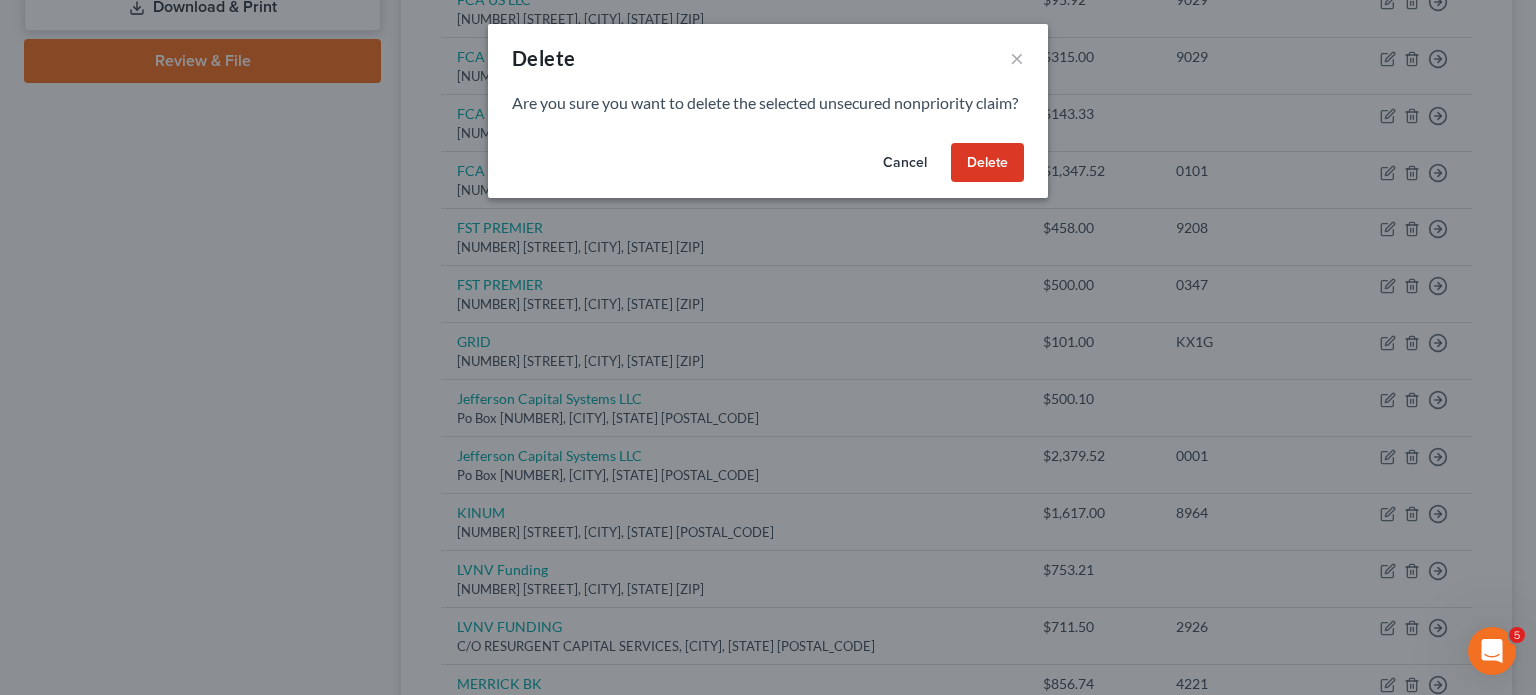 click on "Delete" at bounding box center [987, 163] 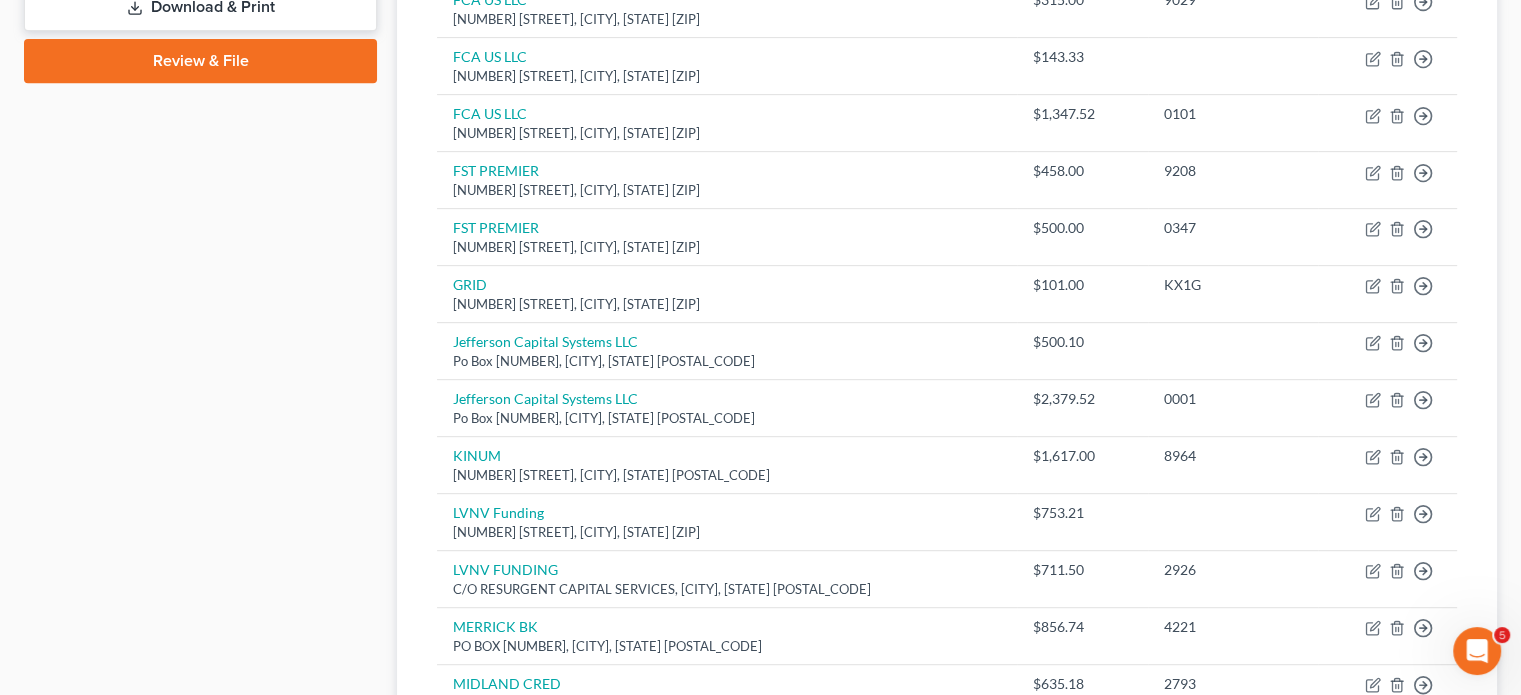 click 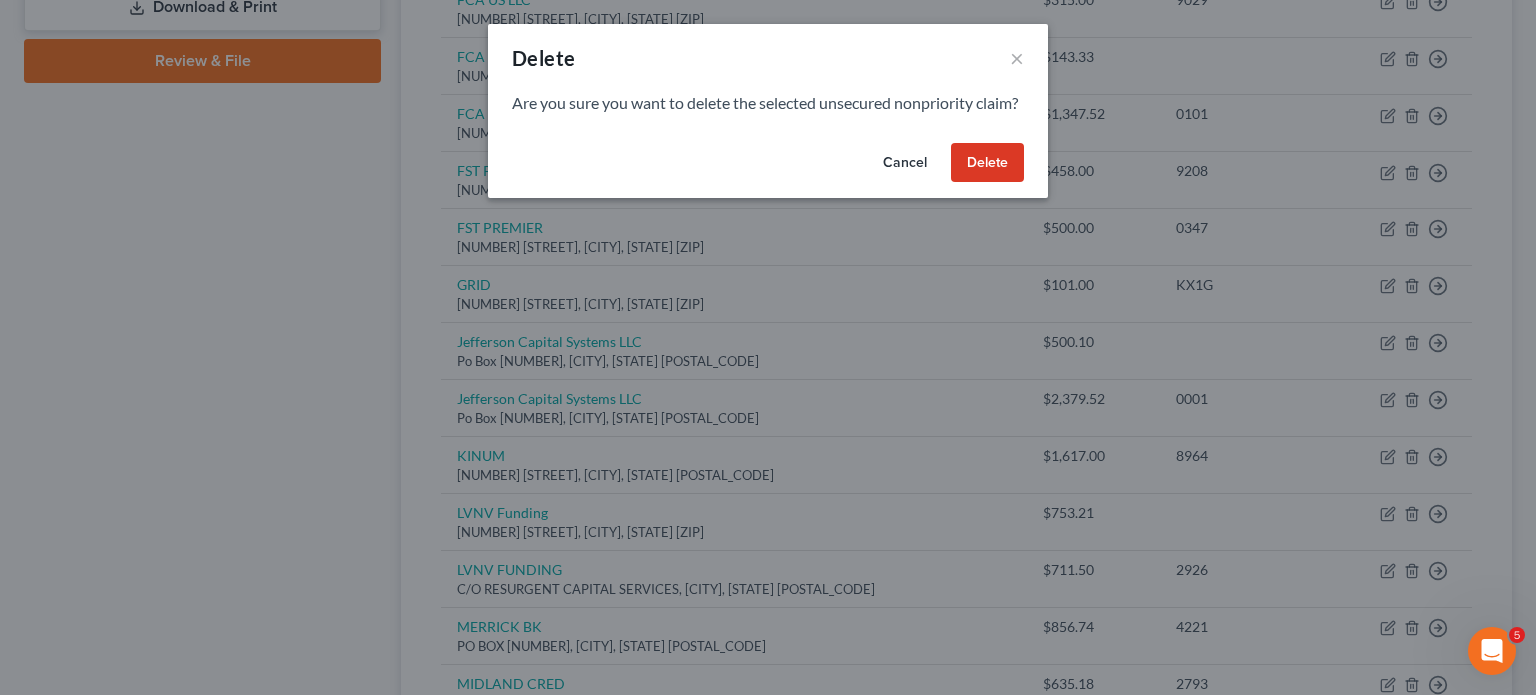 click on "Delete" at bounding box center [987, 163] 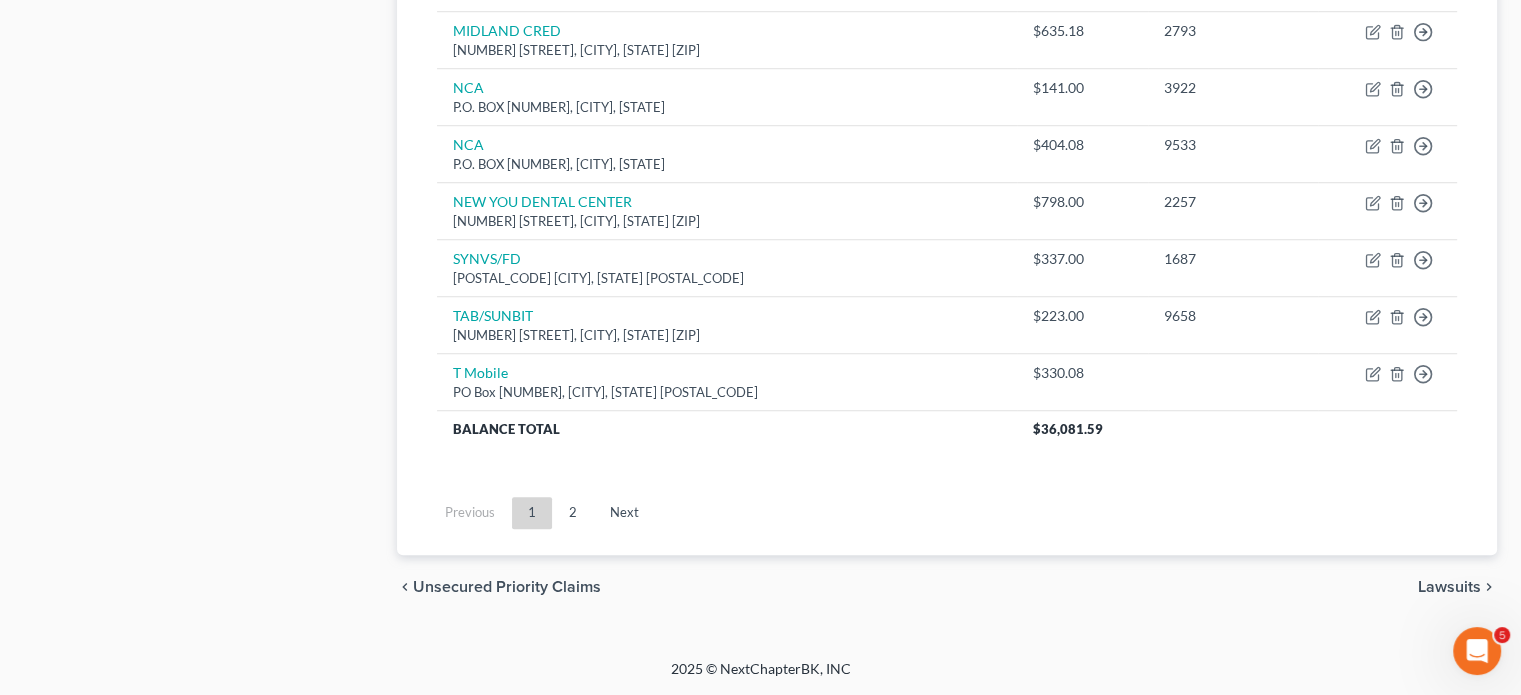 scroll, scrollTop: 2008, scrollLeft: 0, axis: vertical 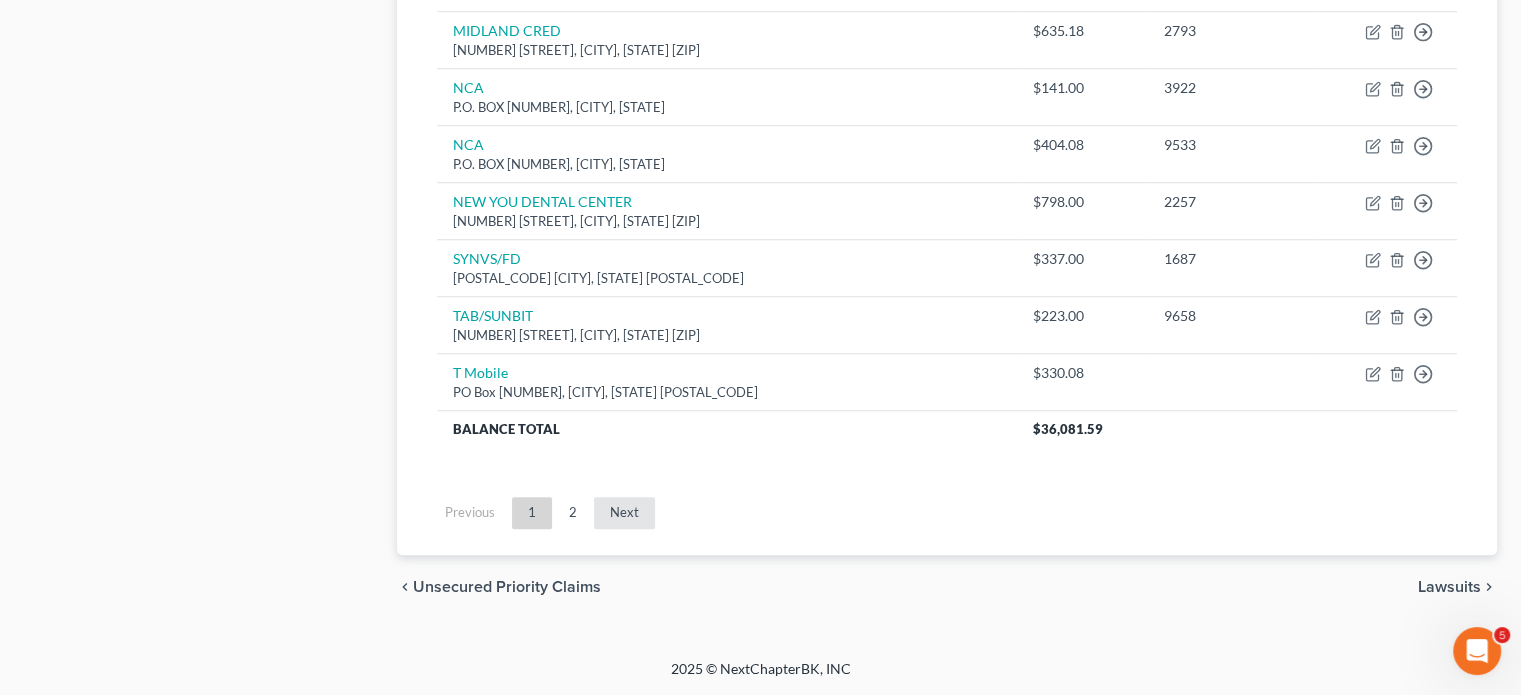 click on "Next" at bounding box center (624, 513) 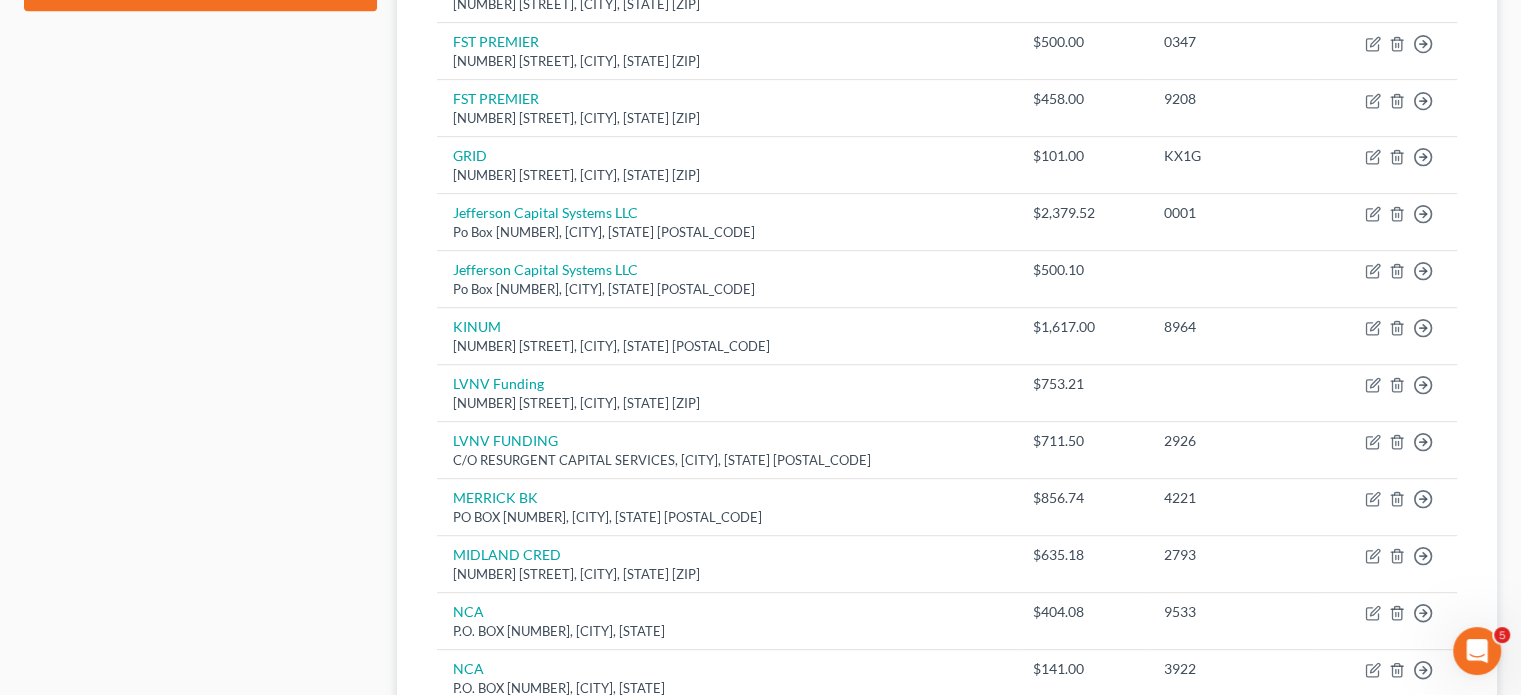 scroll, scrollTop: 898, scrollLeft: 0, axis: vertical 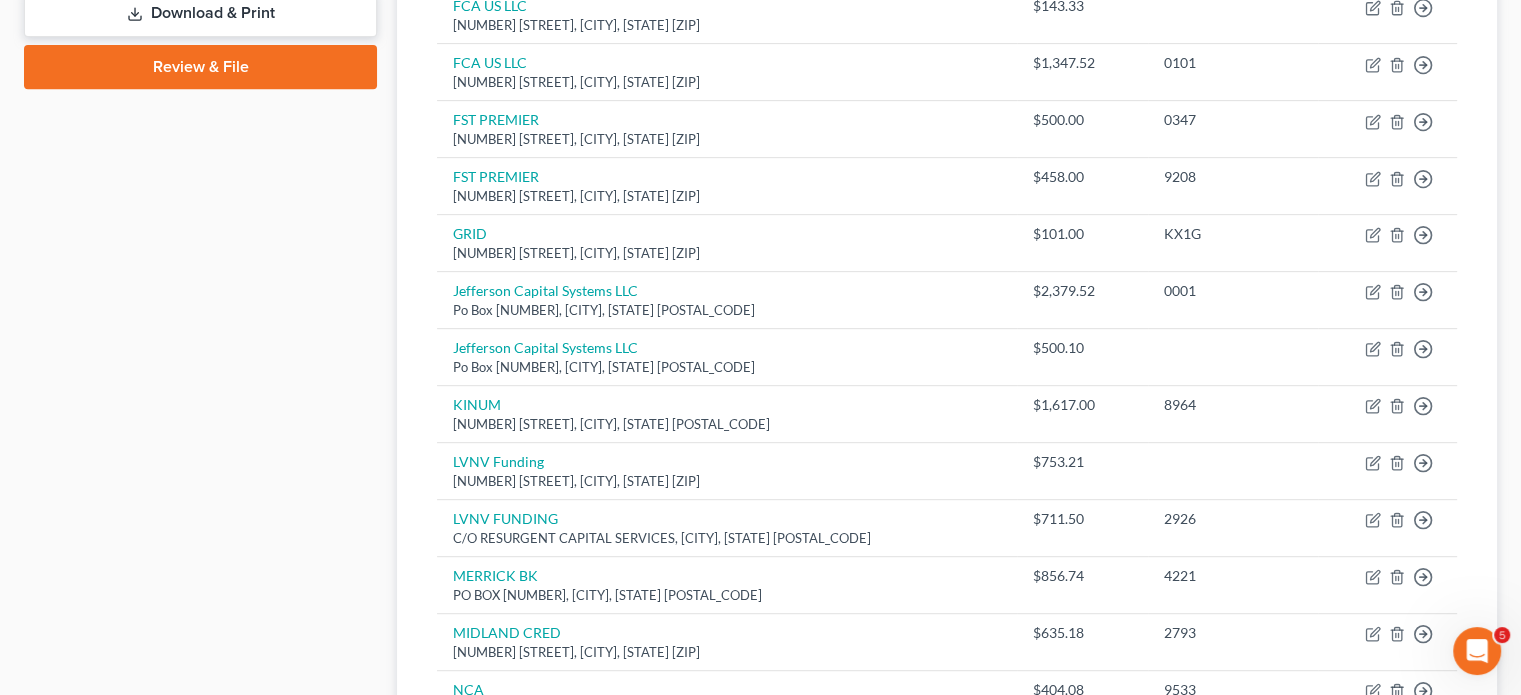 click 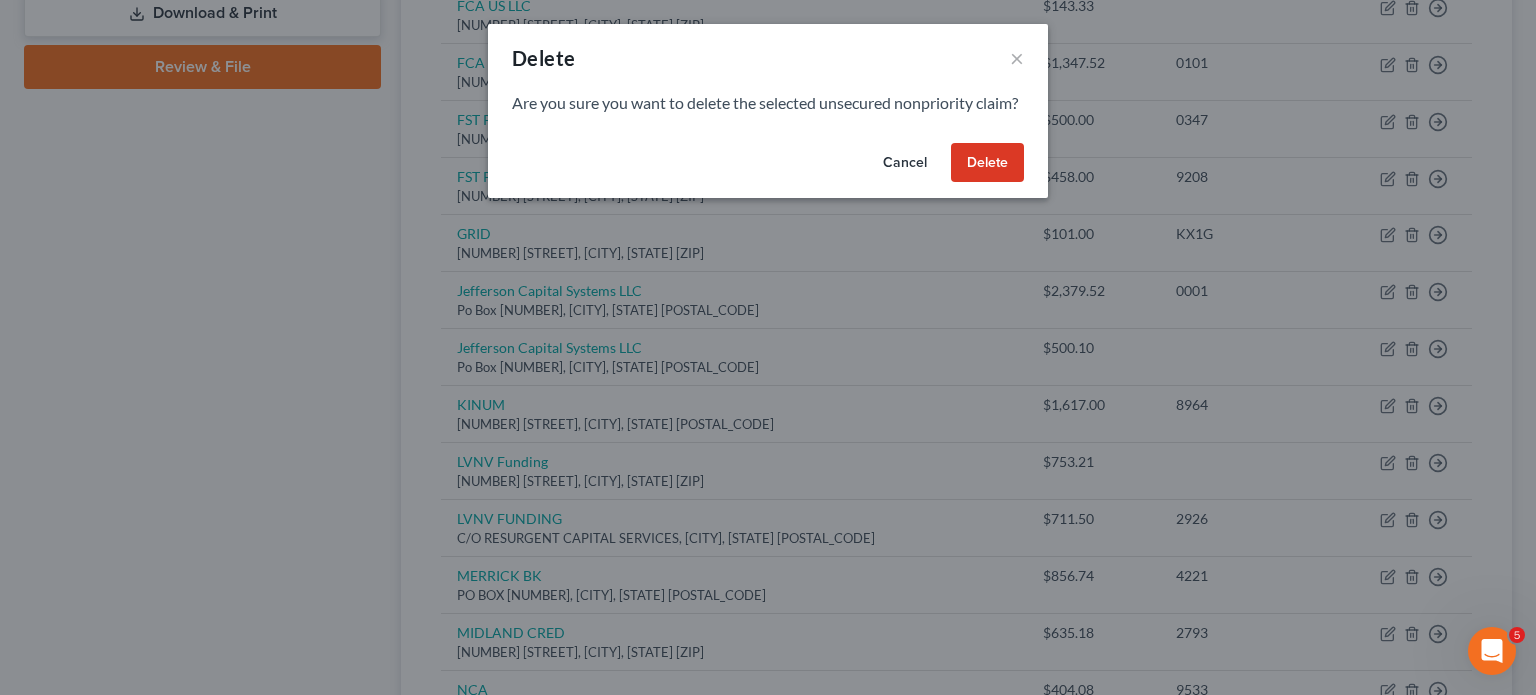 click on "Delete" at bounding box center (987, 163) 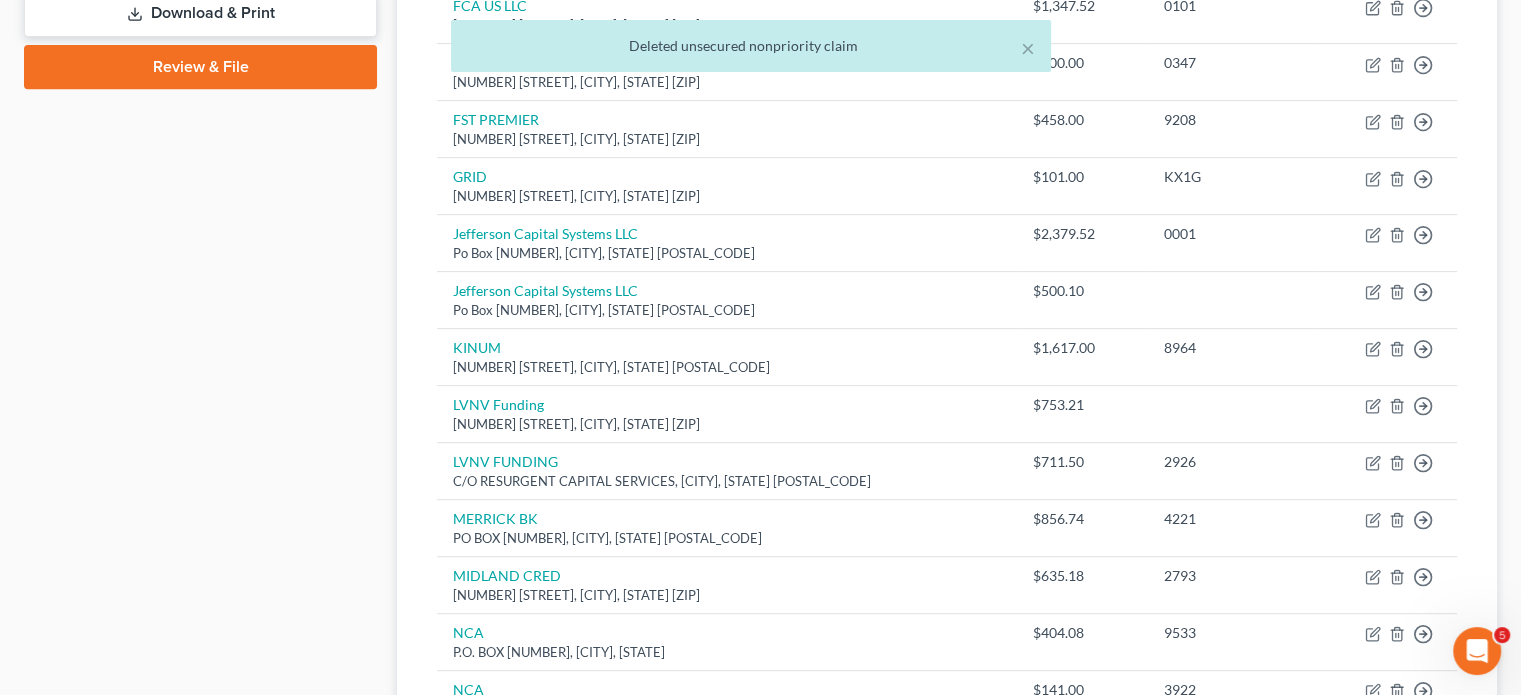click 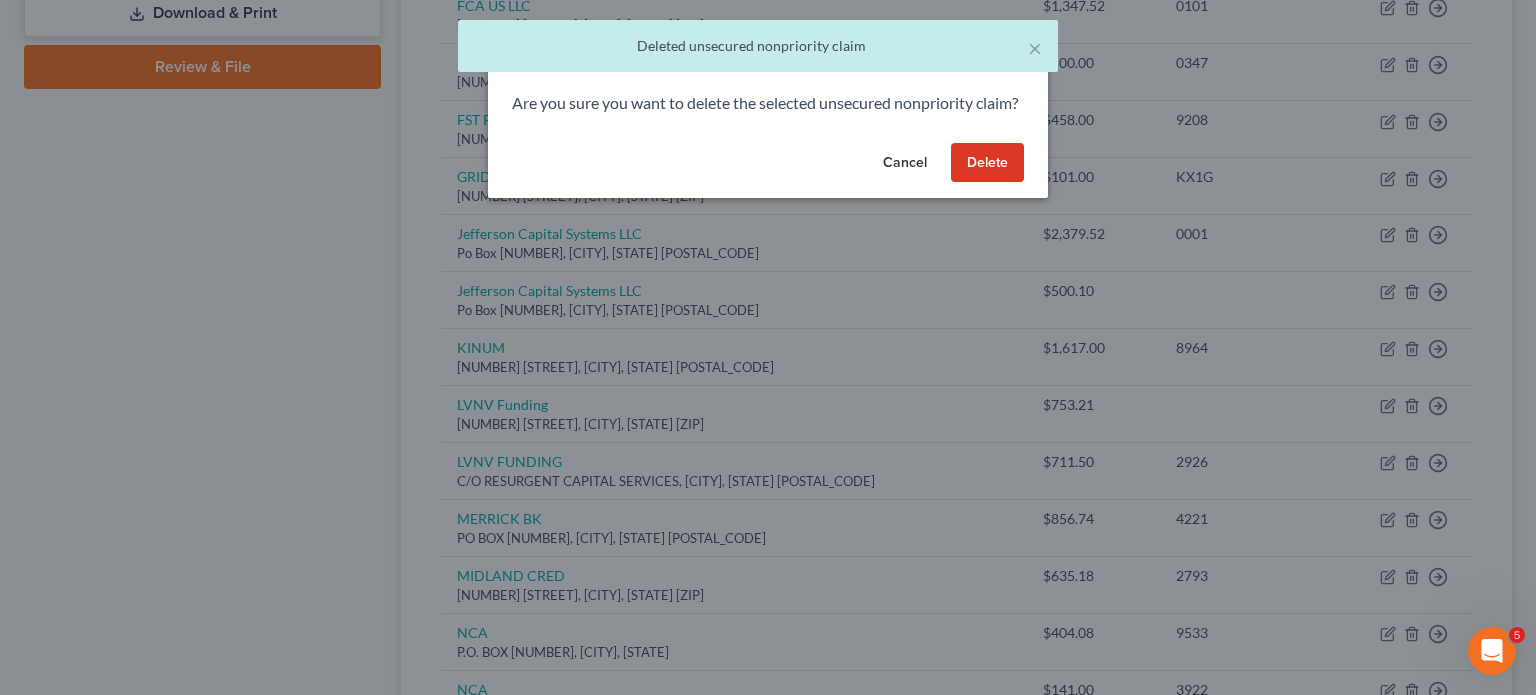 click on "Delete" at bounding box center (987, 163) 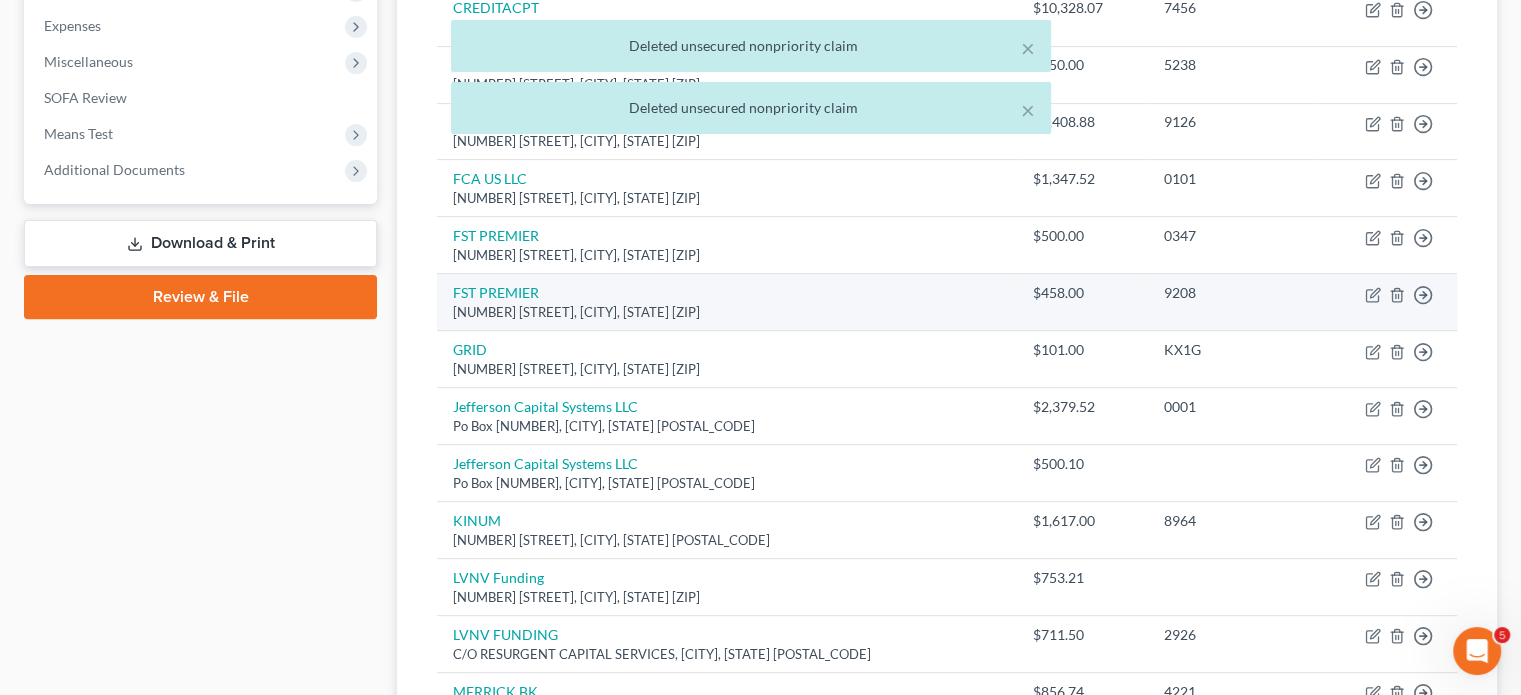 scroll, scrollTop: 668, scrollLeft: 0, axis: vertical 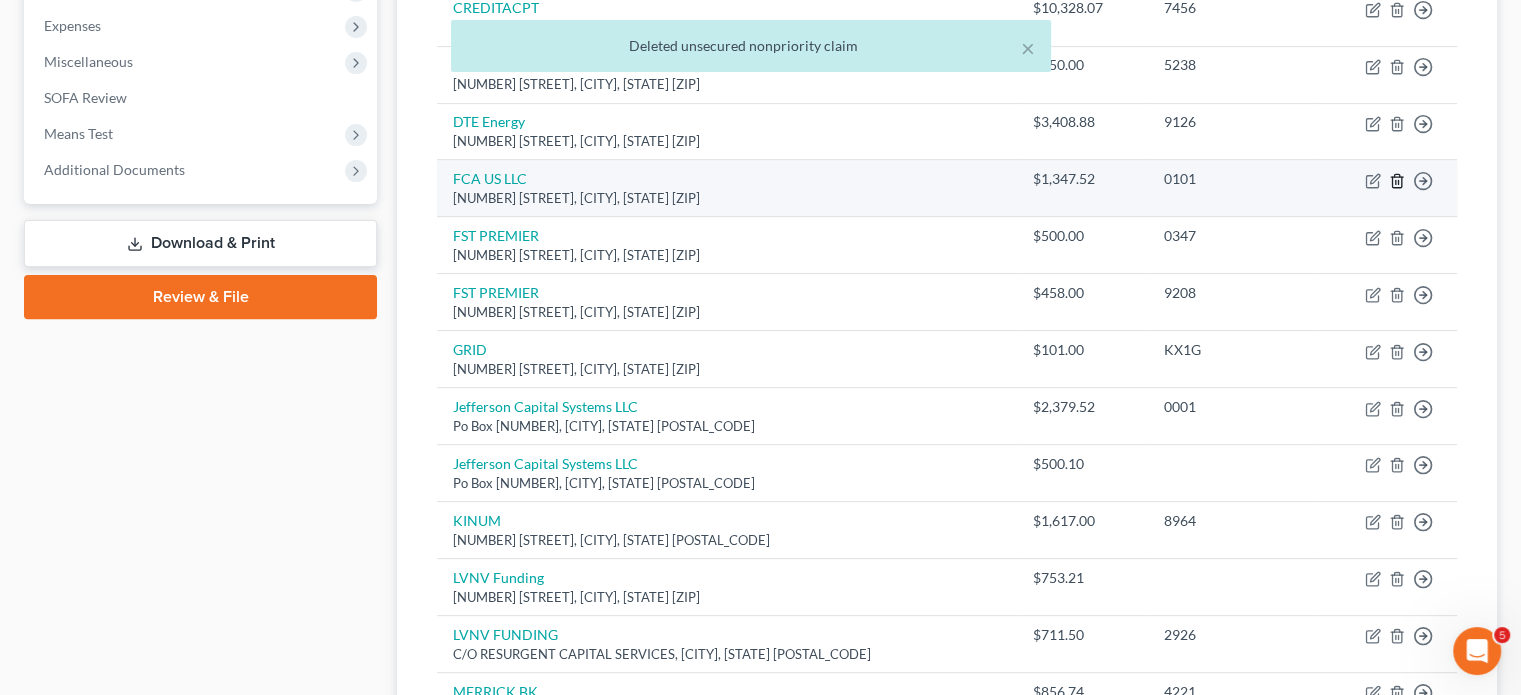 click 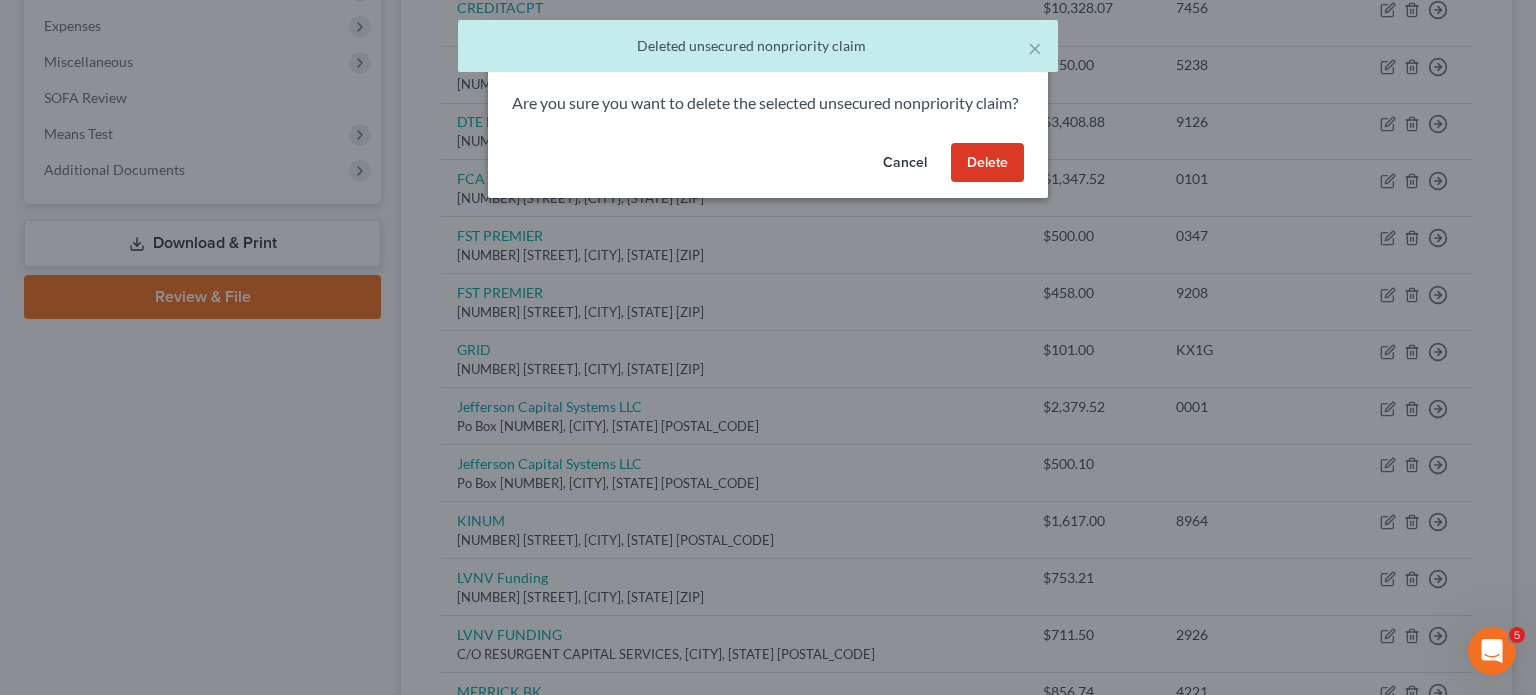 click on "Delete" at bounding box center [987, 163] 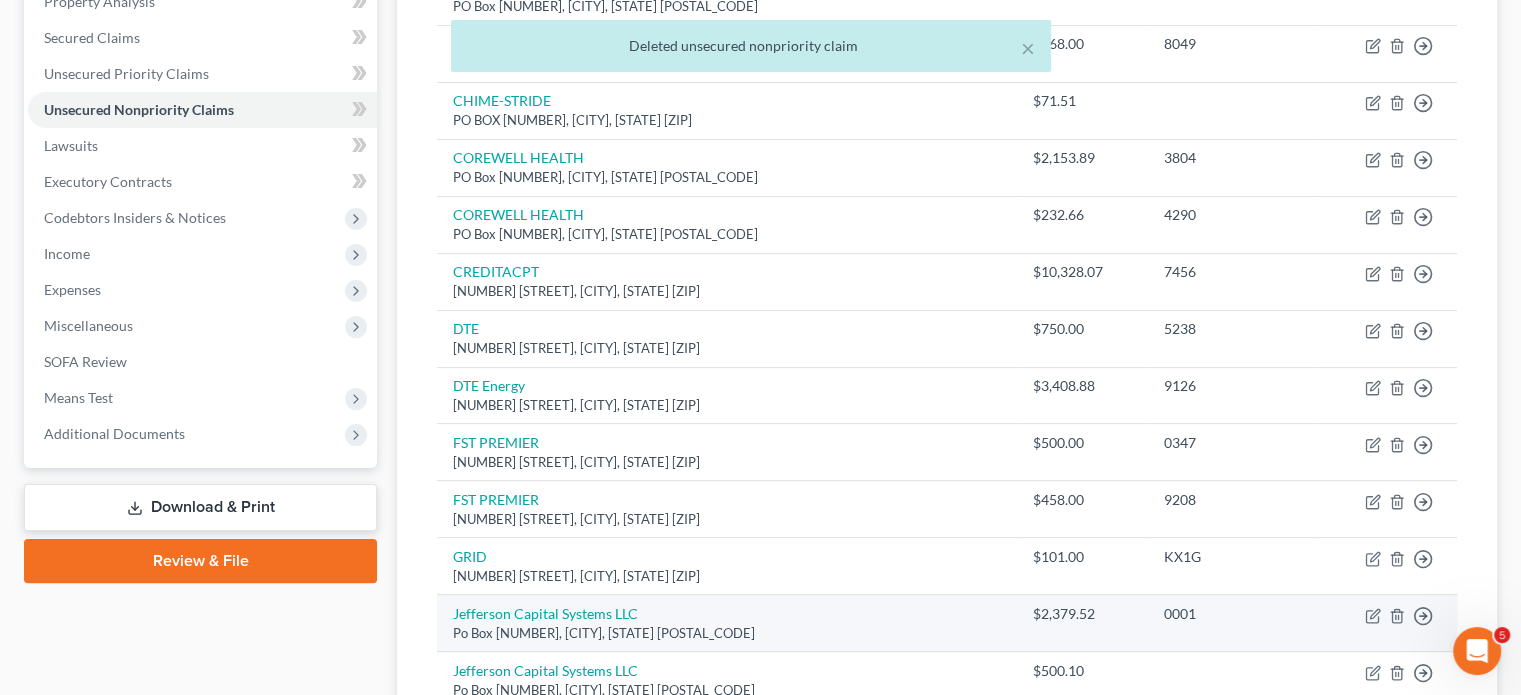 scroll, scrollTop: 410, scrollLeft: 0, axis: vertical 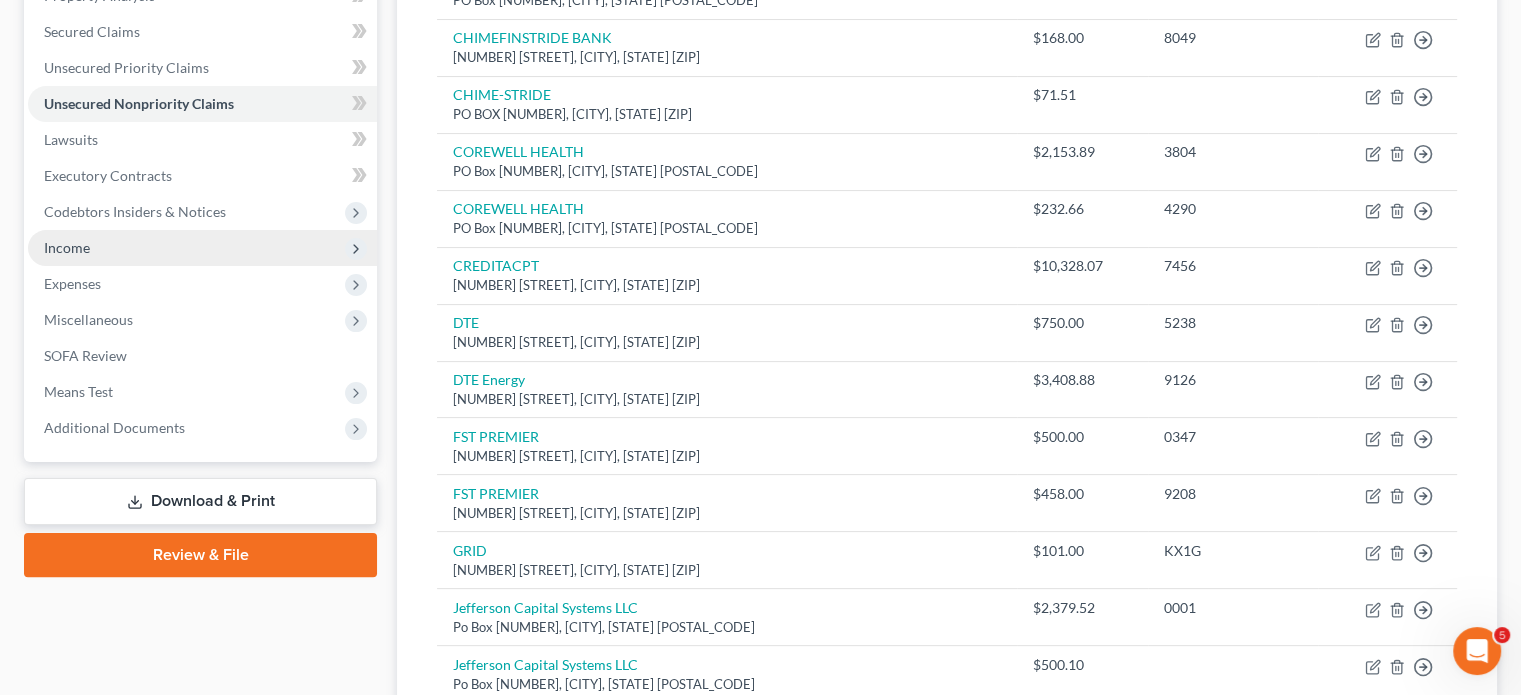 click on "Income" at bounding box center (202, 248) 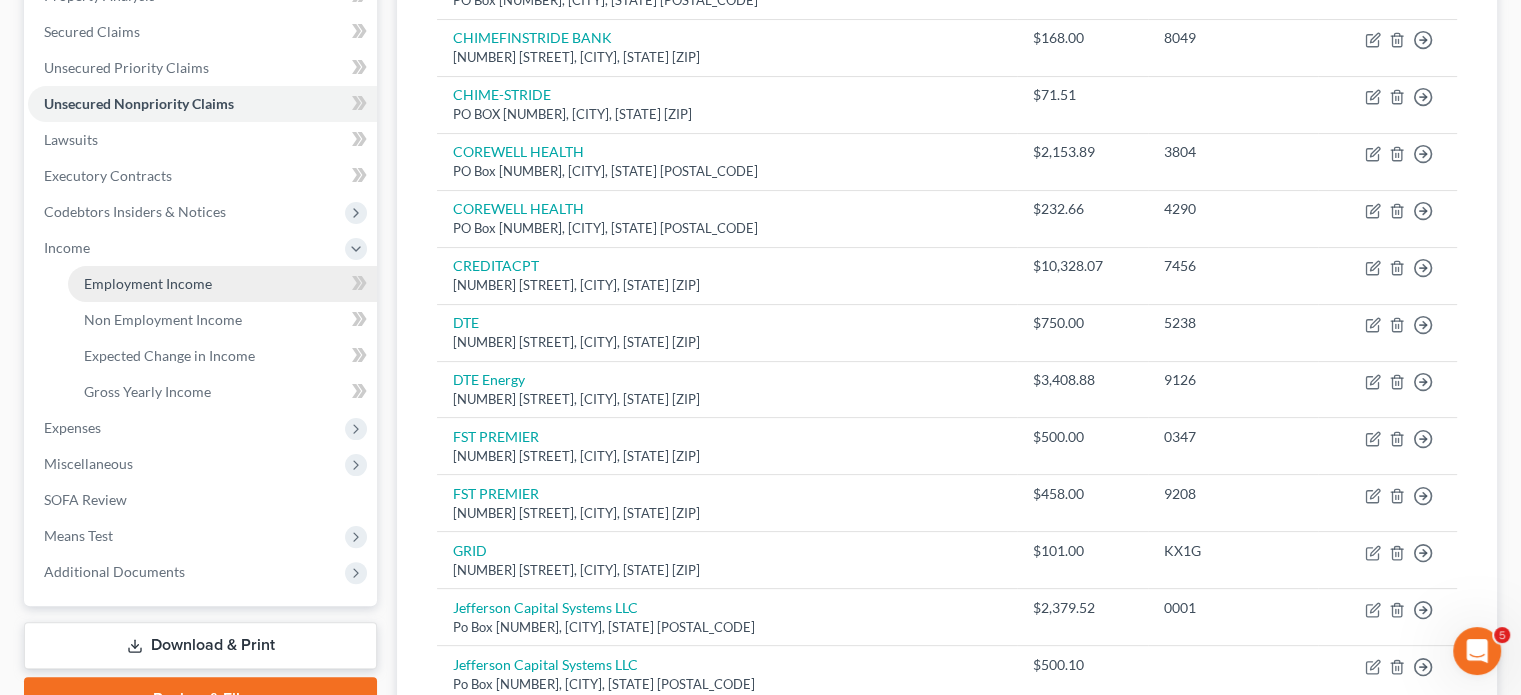 click on "Employment Income" at bounding box center (222, 284) 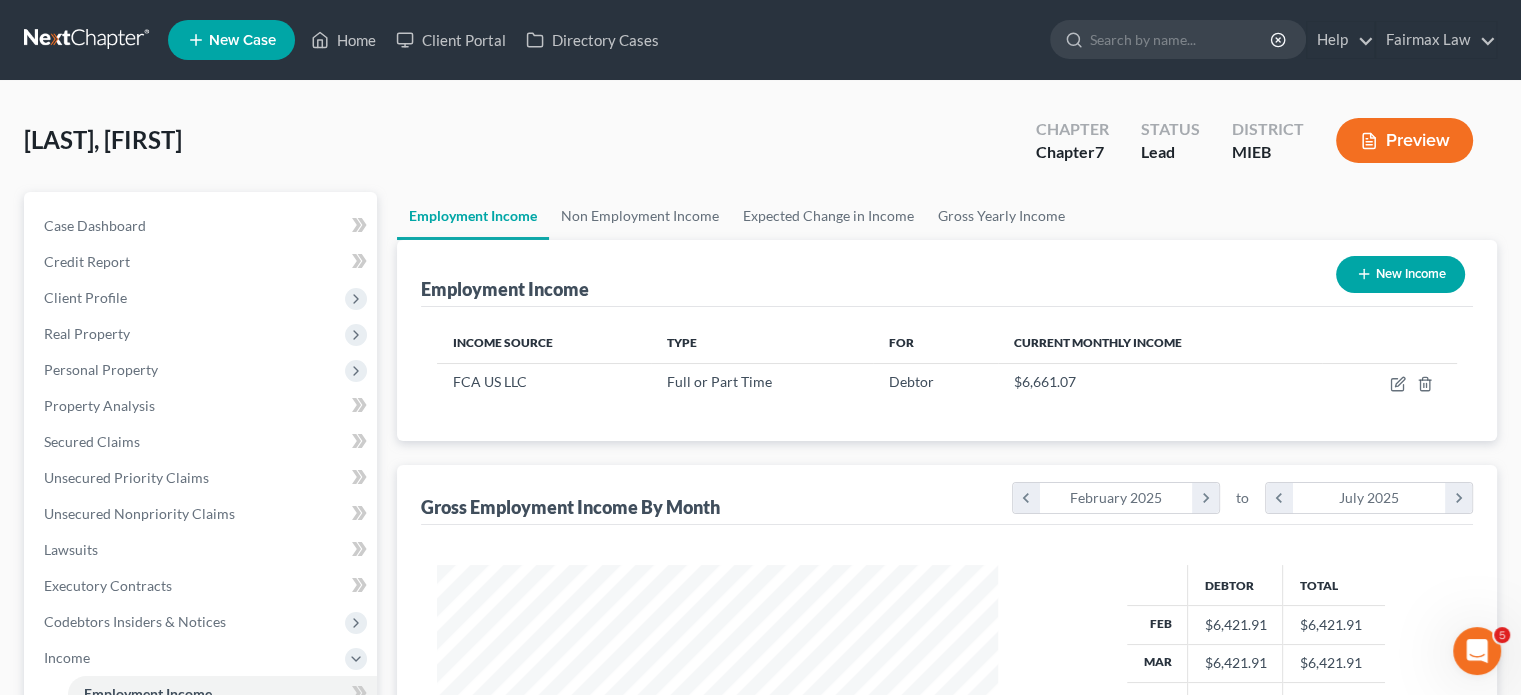 scroll, scrollTop: 0, scrollLeft: 0, axis: both 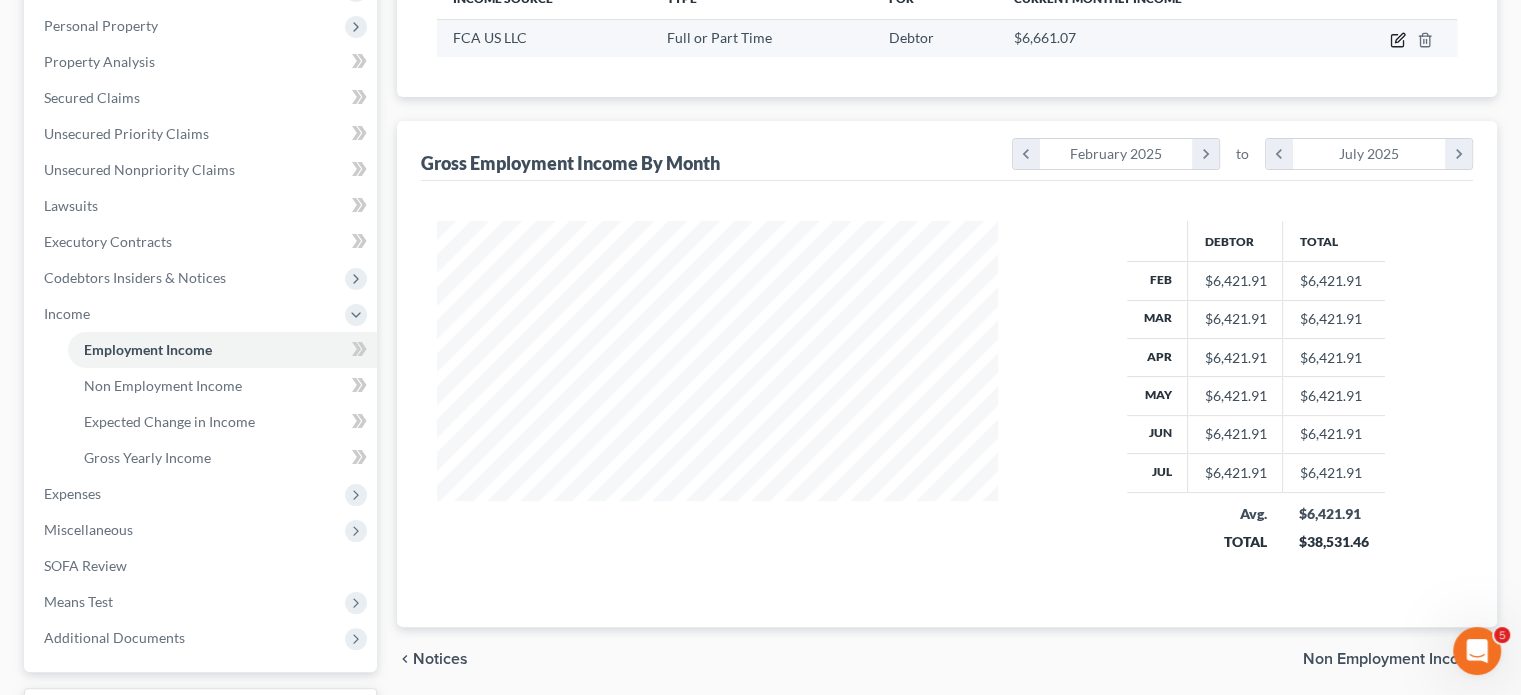 click 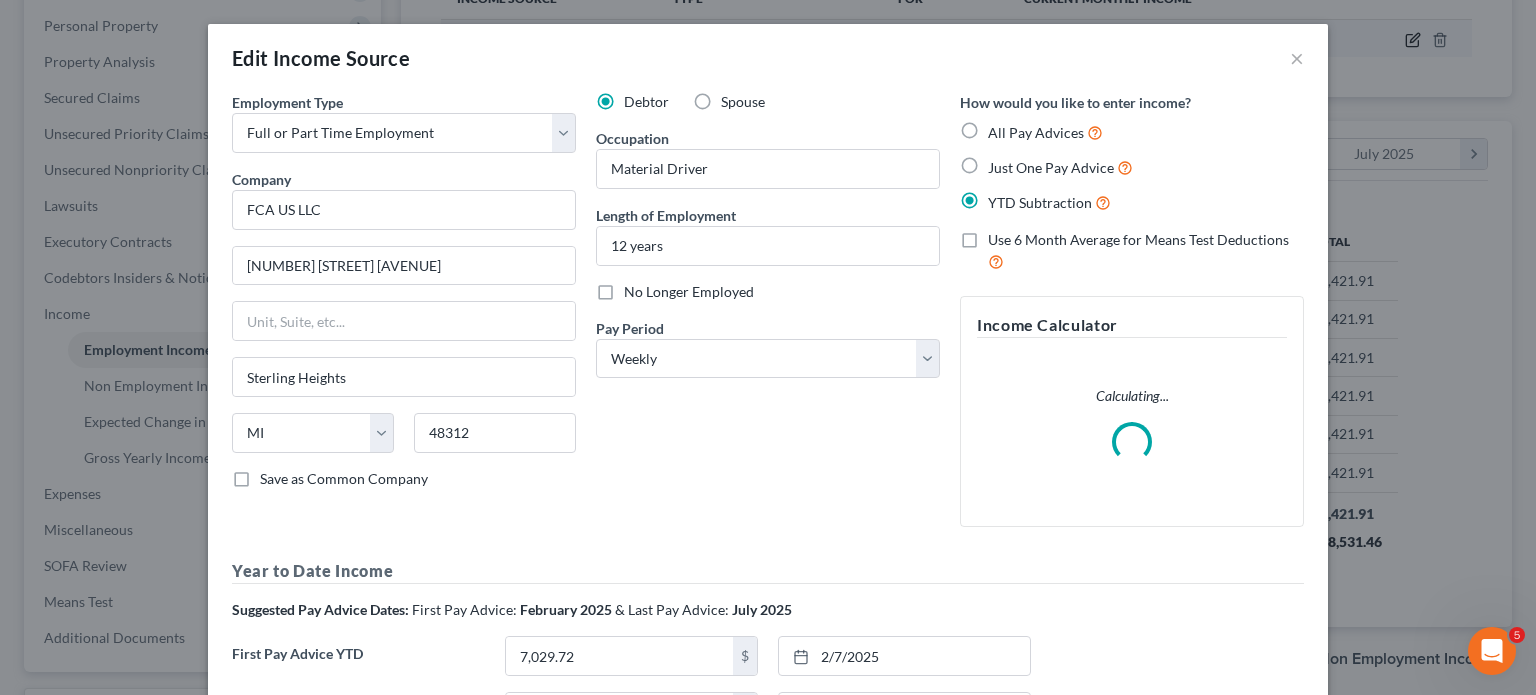 scroll, scrollTop: 999555, scrollLeft: 999392, axis: both 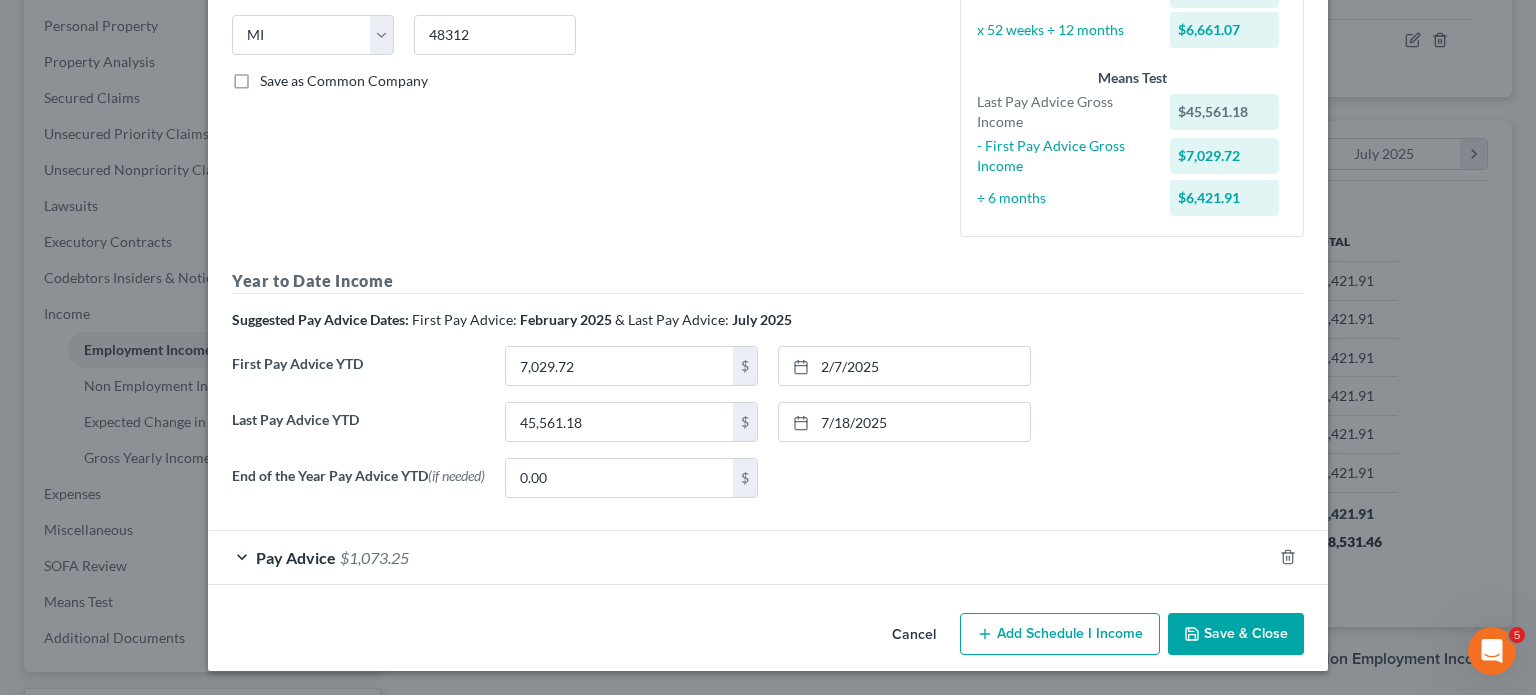 click on "Cancel" at bounding box center [914, 635] 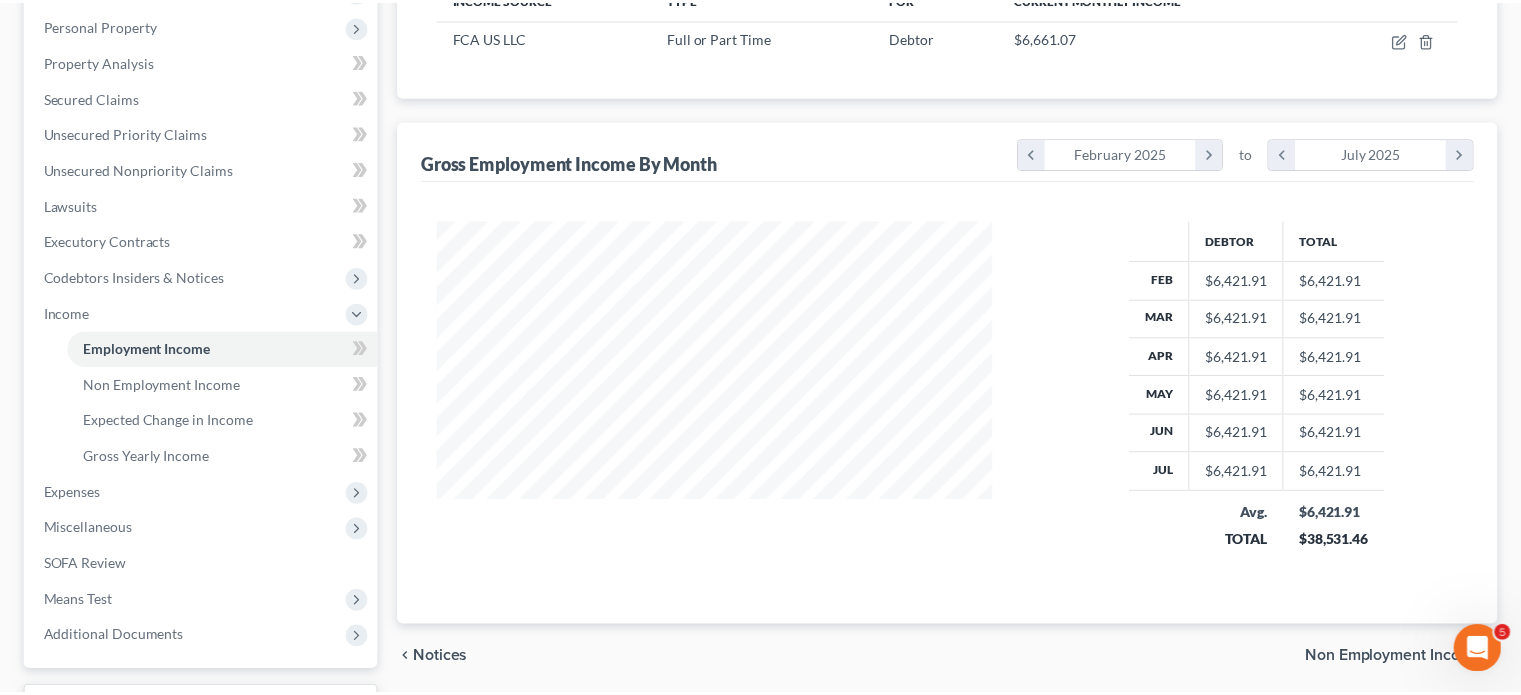 scroll, scrollTop: 444, scrollLeft: 601, axis: both 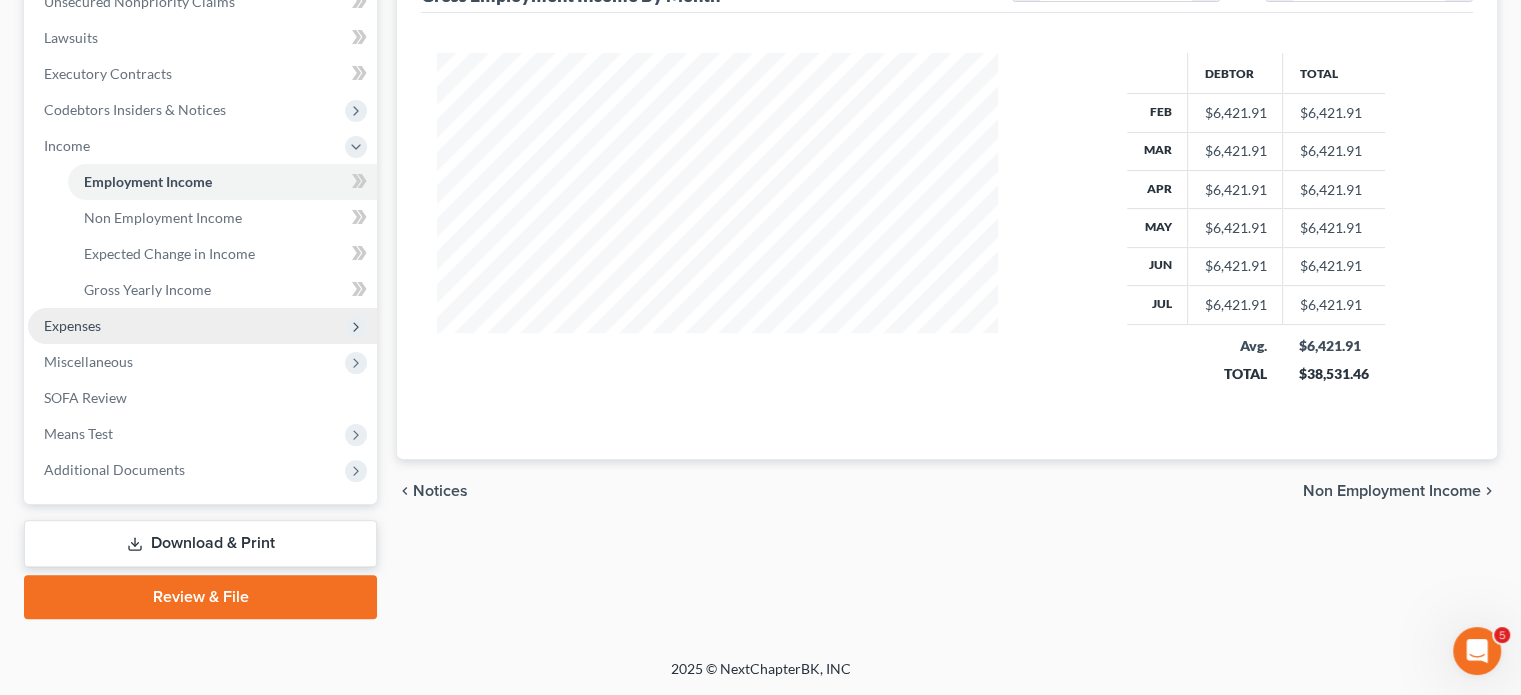 click on "Expenses" at bounding box center [202, 326] 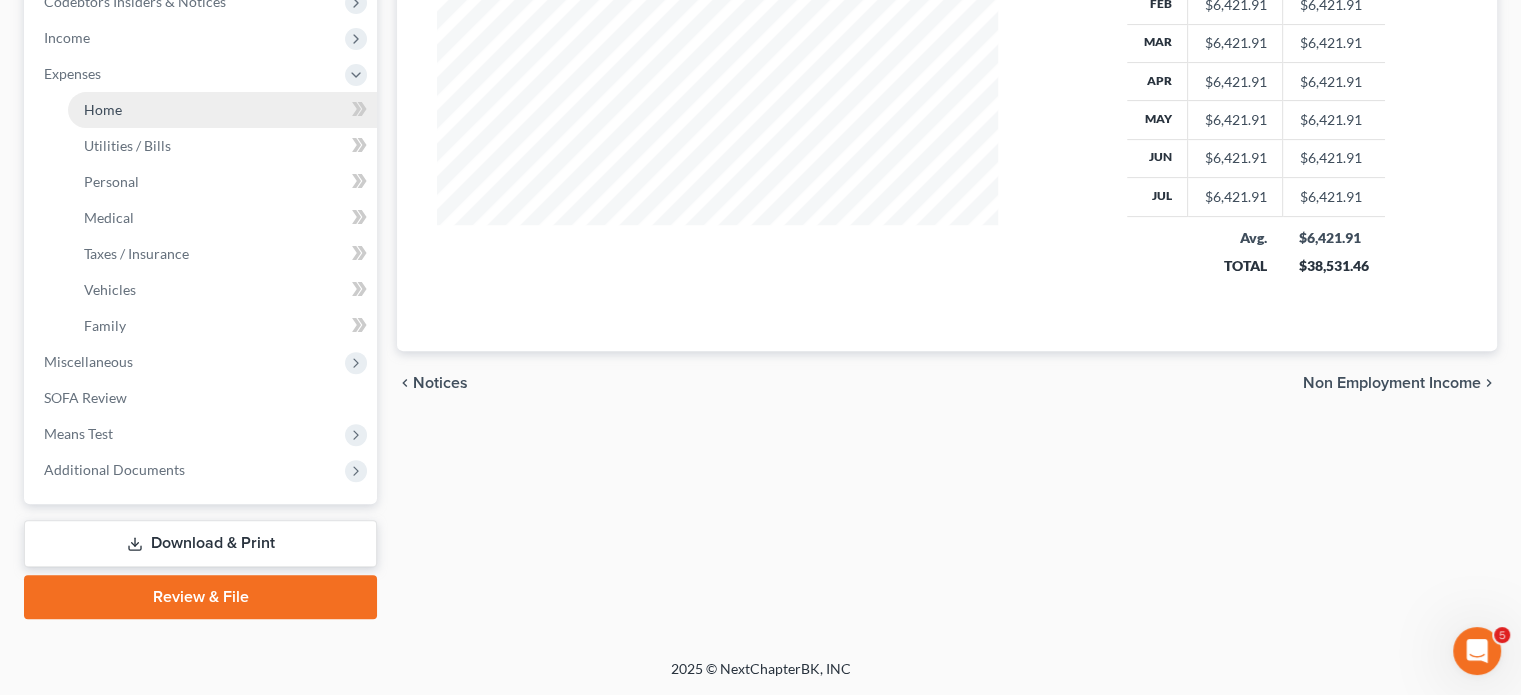 click on "Home" at bounding box center [222, 110] 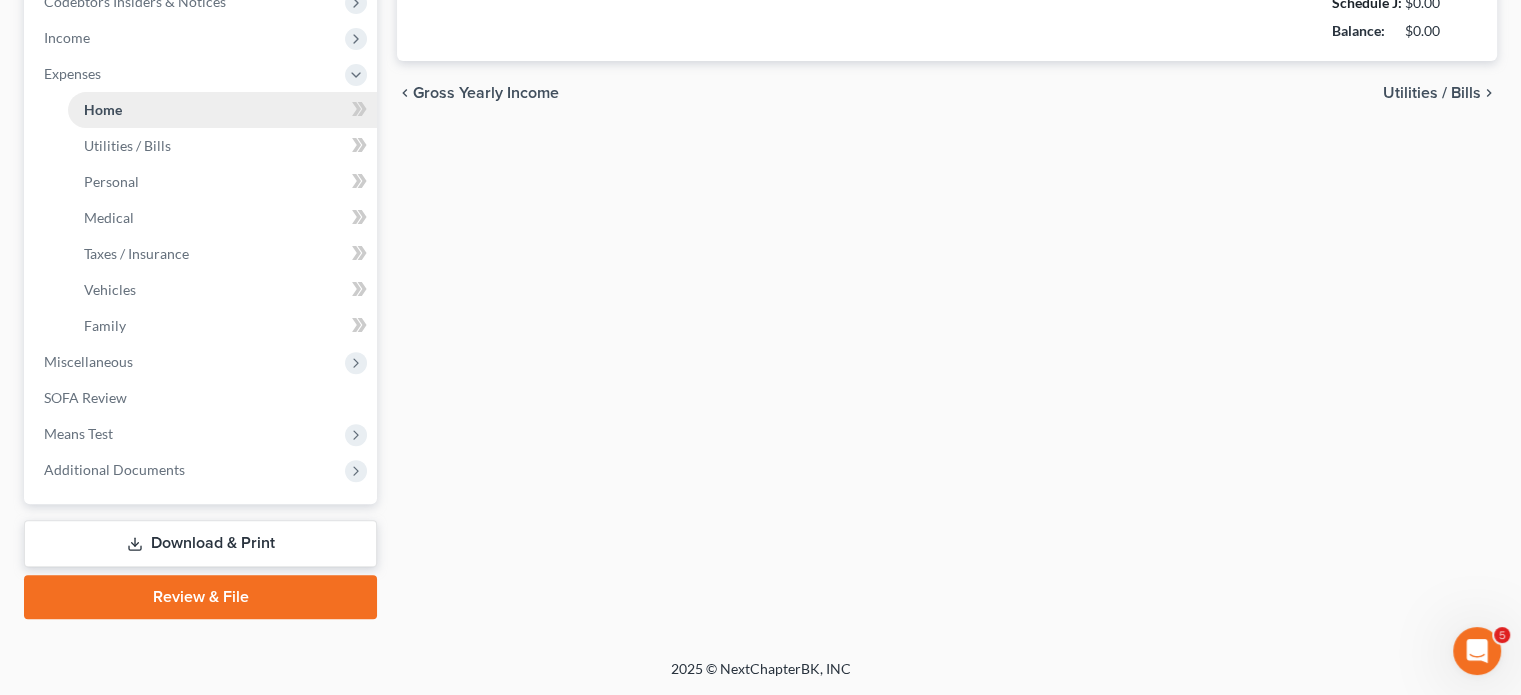 type on "900.00" 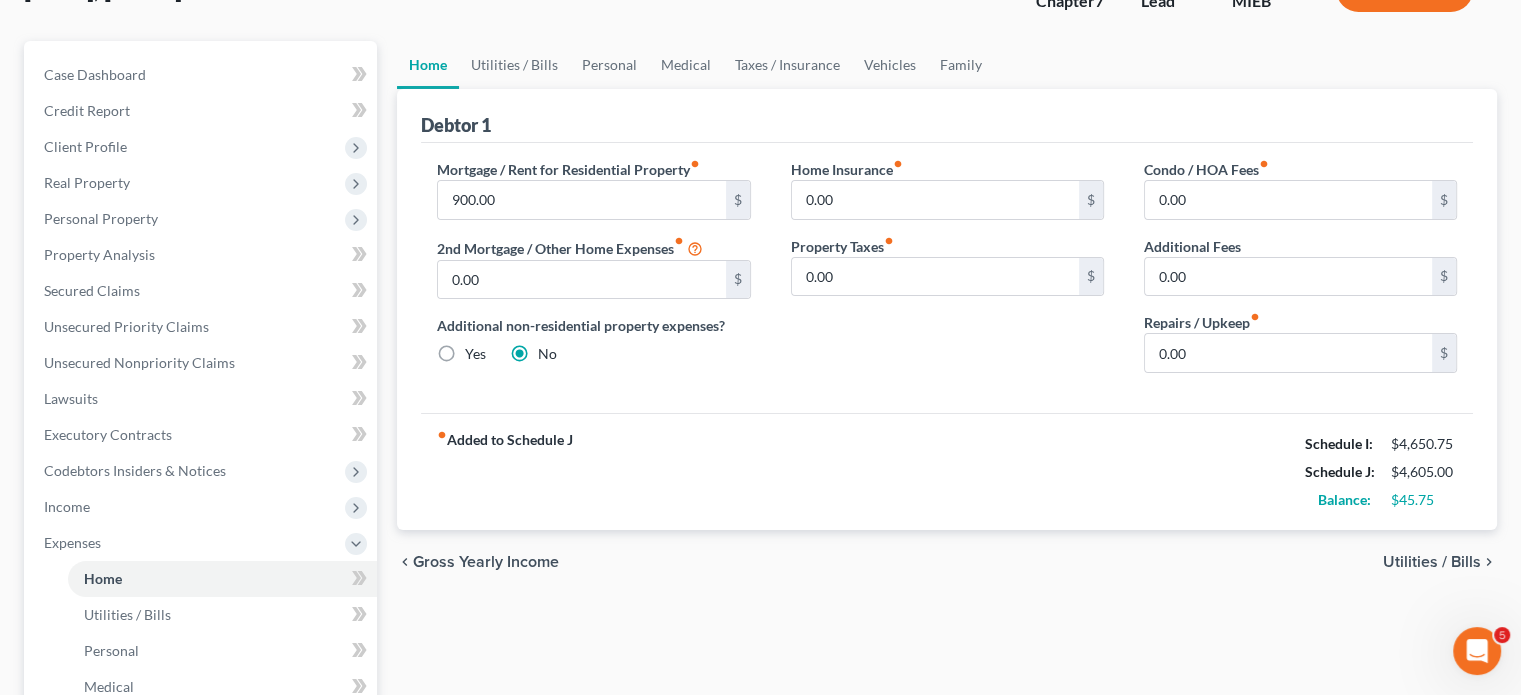 scroll, scrollTop: 96, scrollLeft: 0, axis: vertical 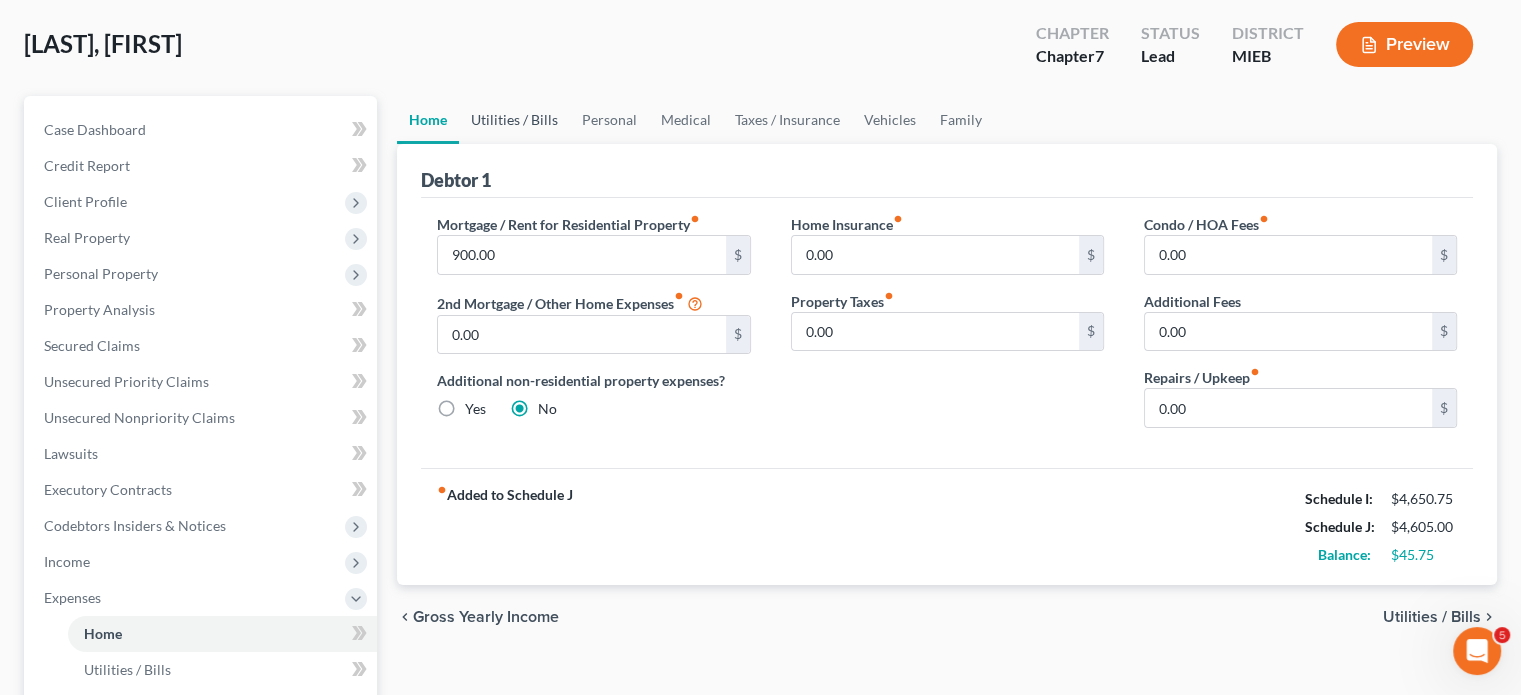 click on "Utilities / Bills" at bounding box center (514, 120) 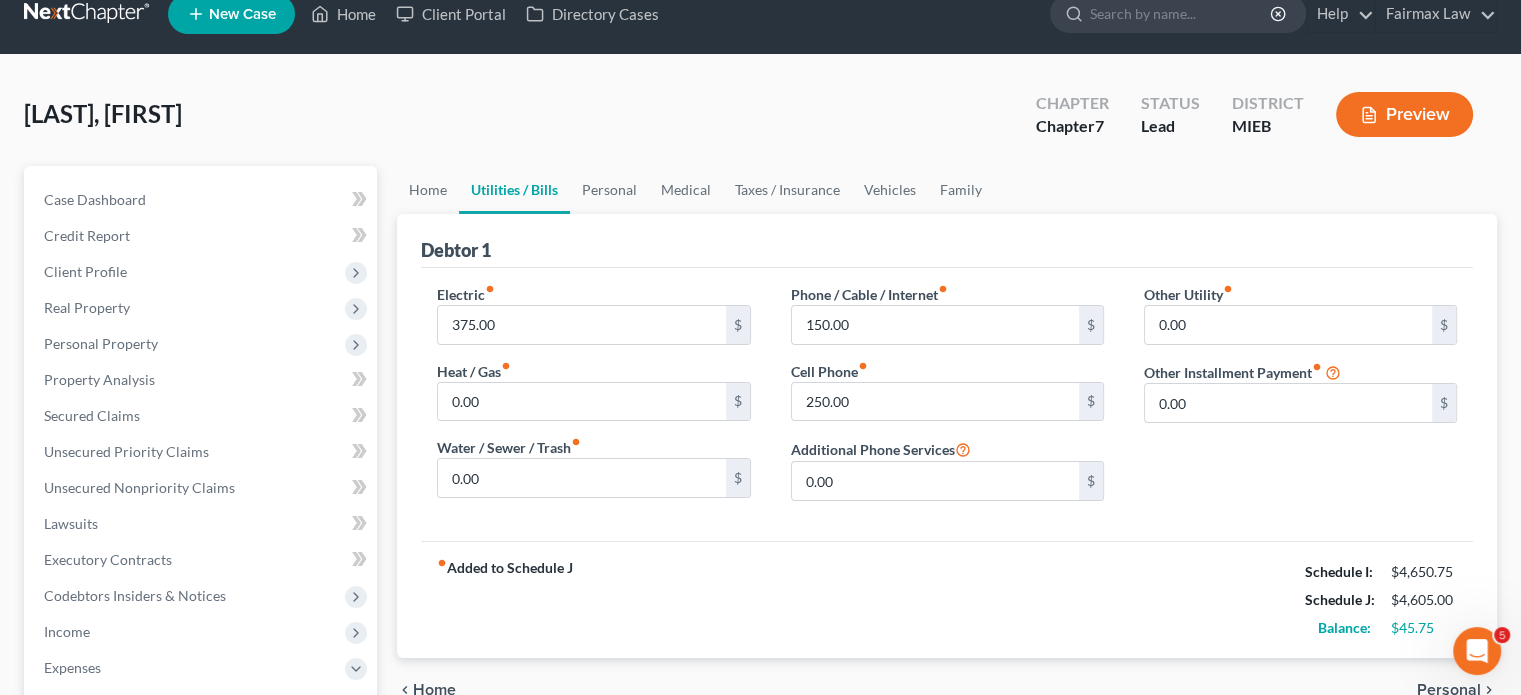 scroll, scrollTop: 0, scrollLeft: 0, axis: both 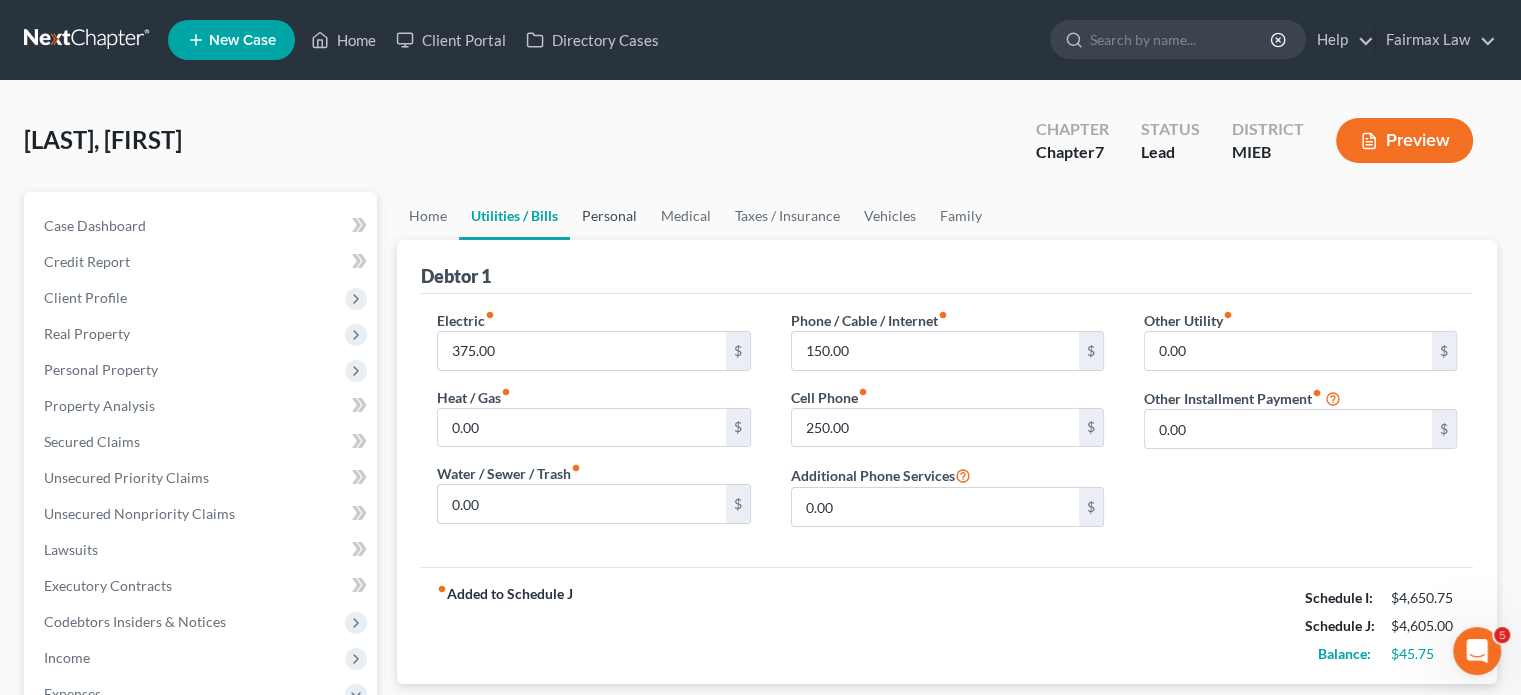 click on "Personal" at bounding box center (609, 216) 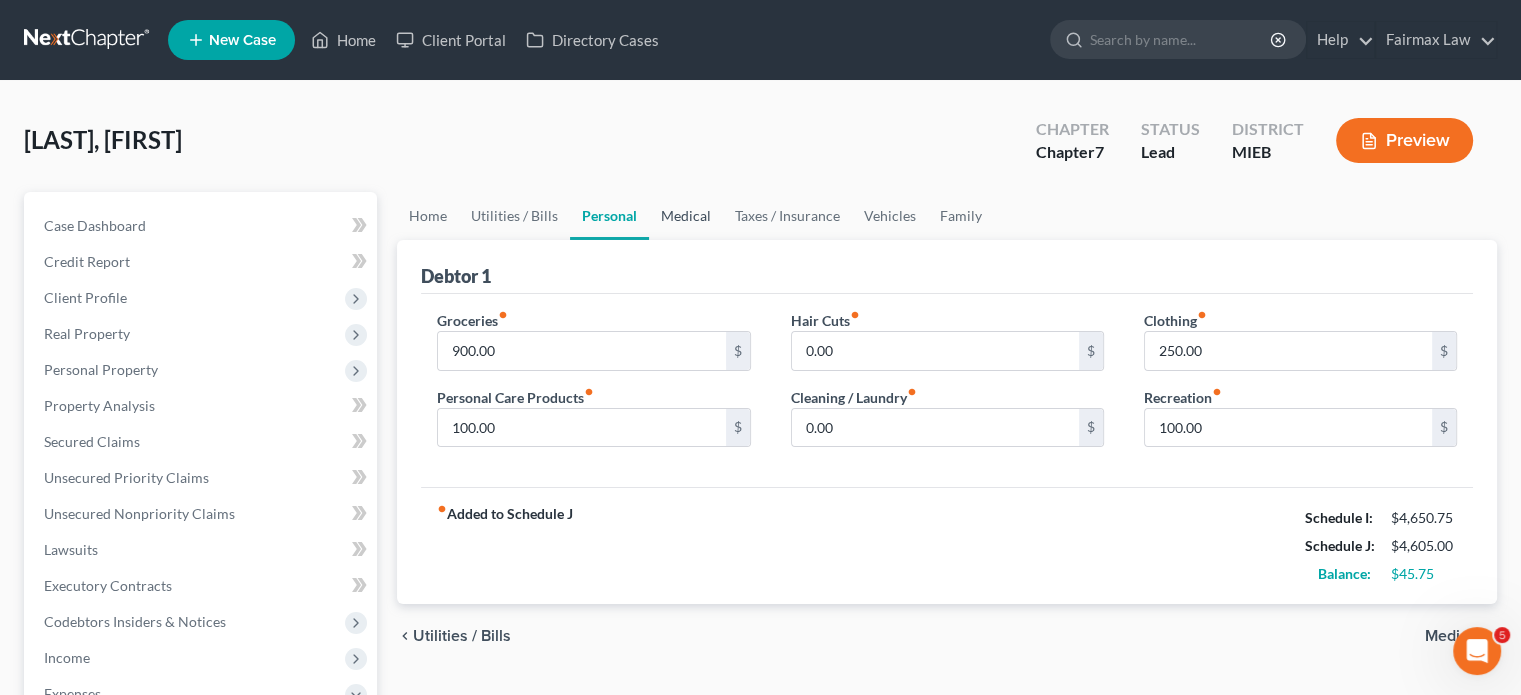 click on "Medical" at bounding box center (686, 216) 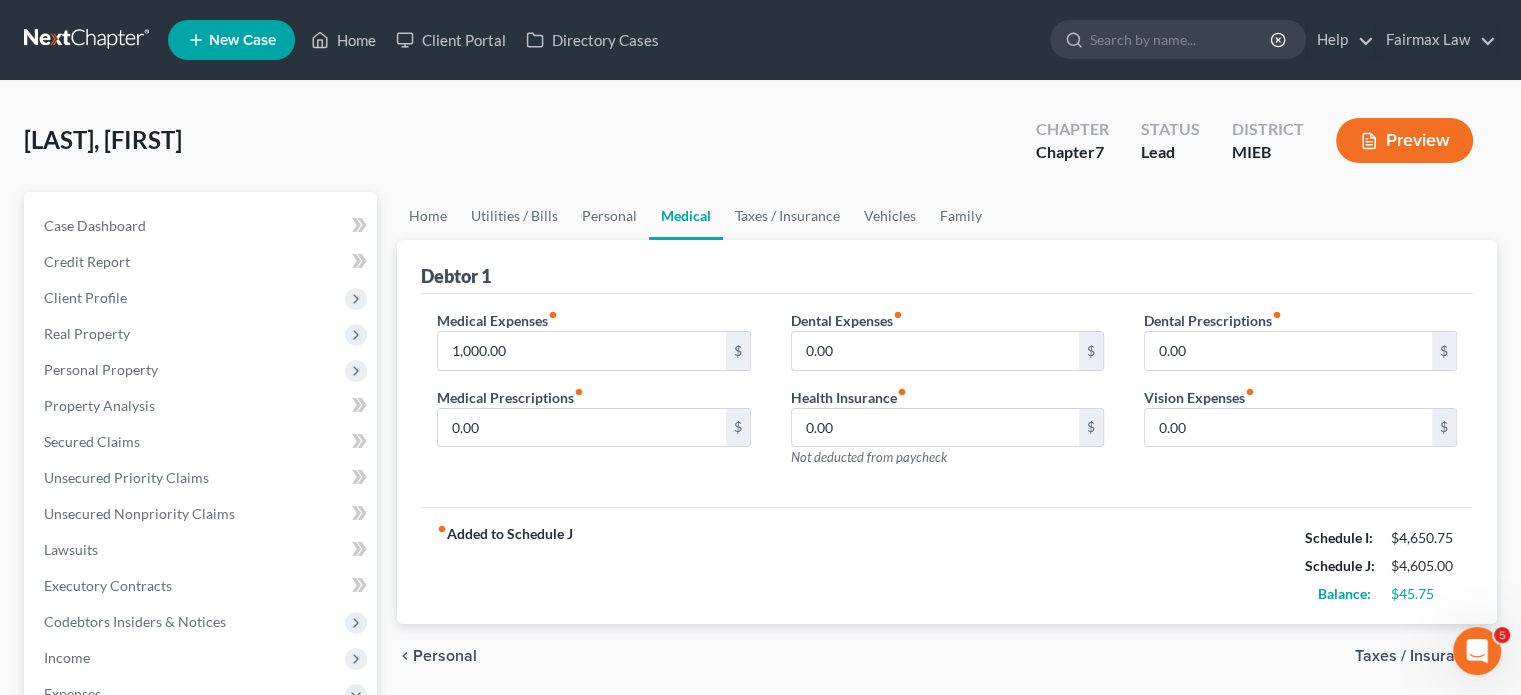 click on "Debtor 1" at bounding box center (947, 267) 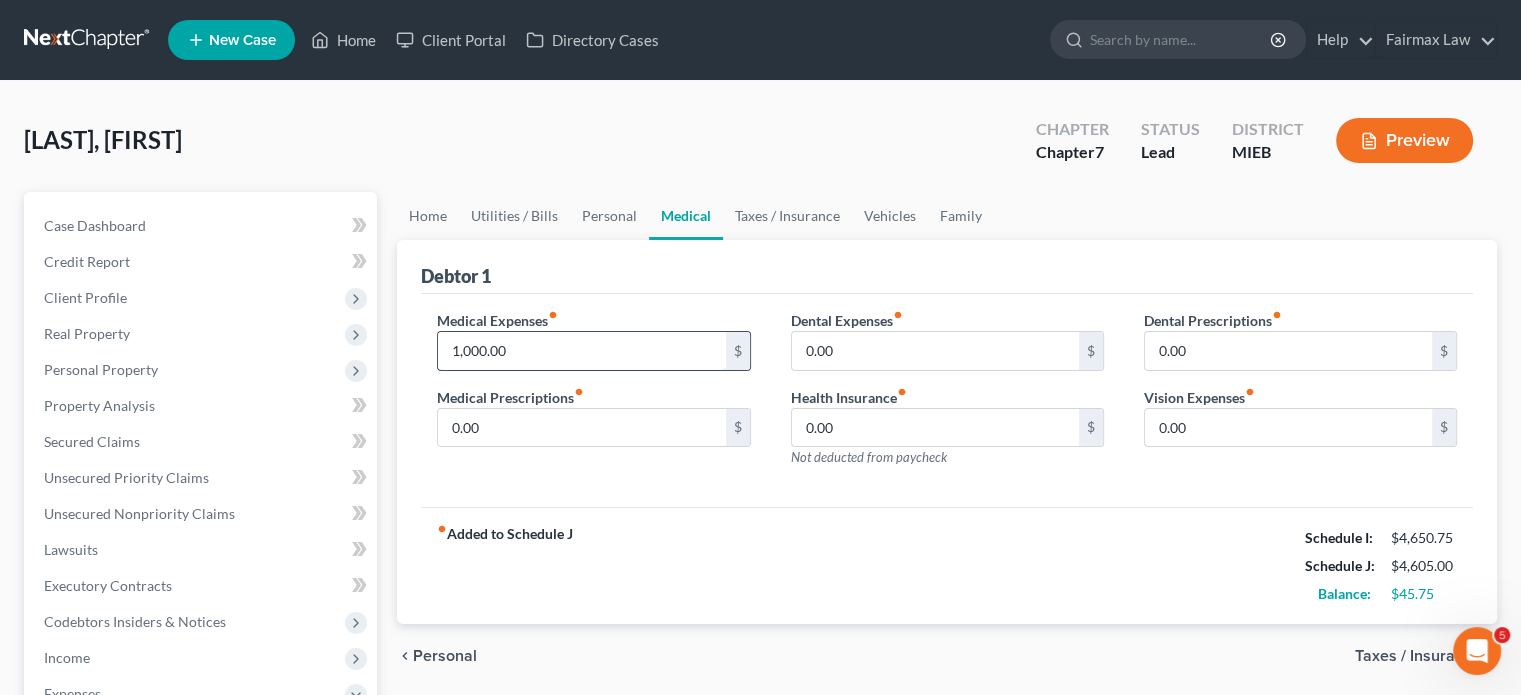 click on "1,000.00" at bounding box center (581, 351) 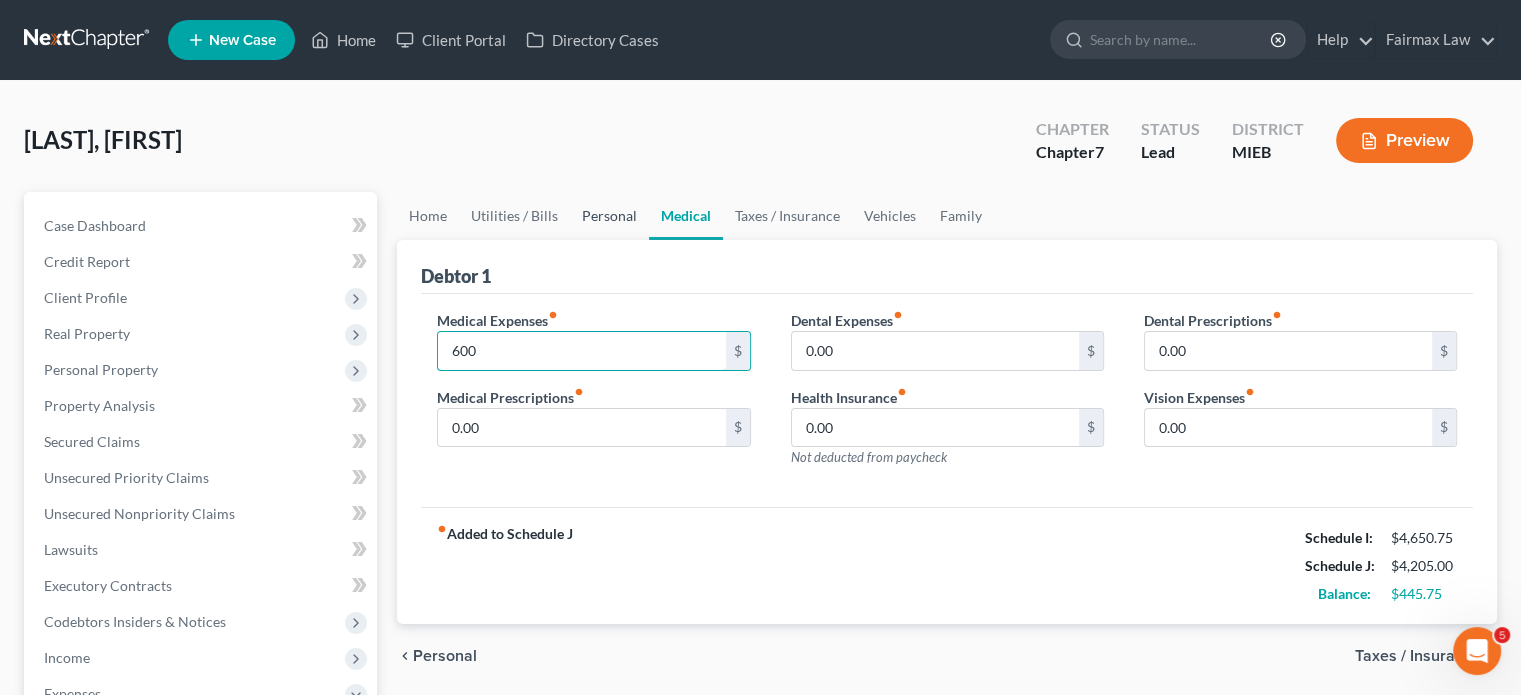 type on "600" 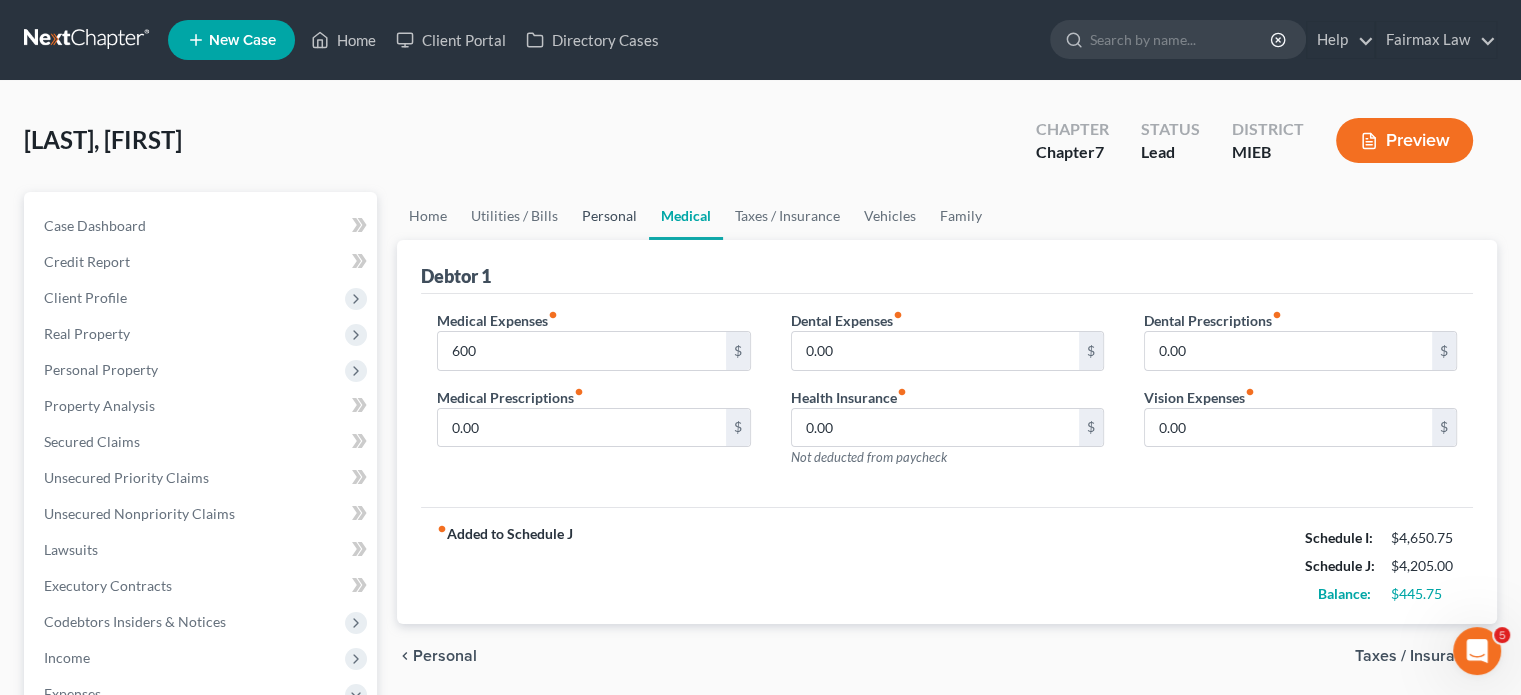 click on "Personal" at bounding box center (609, 216) 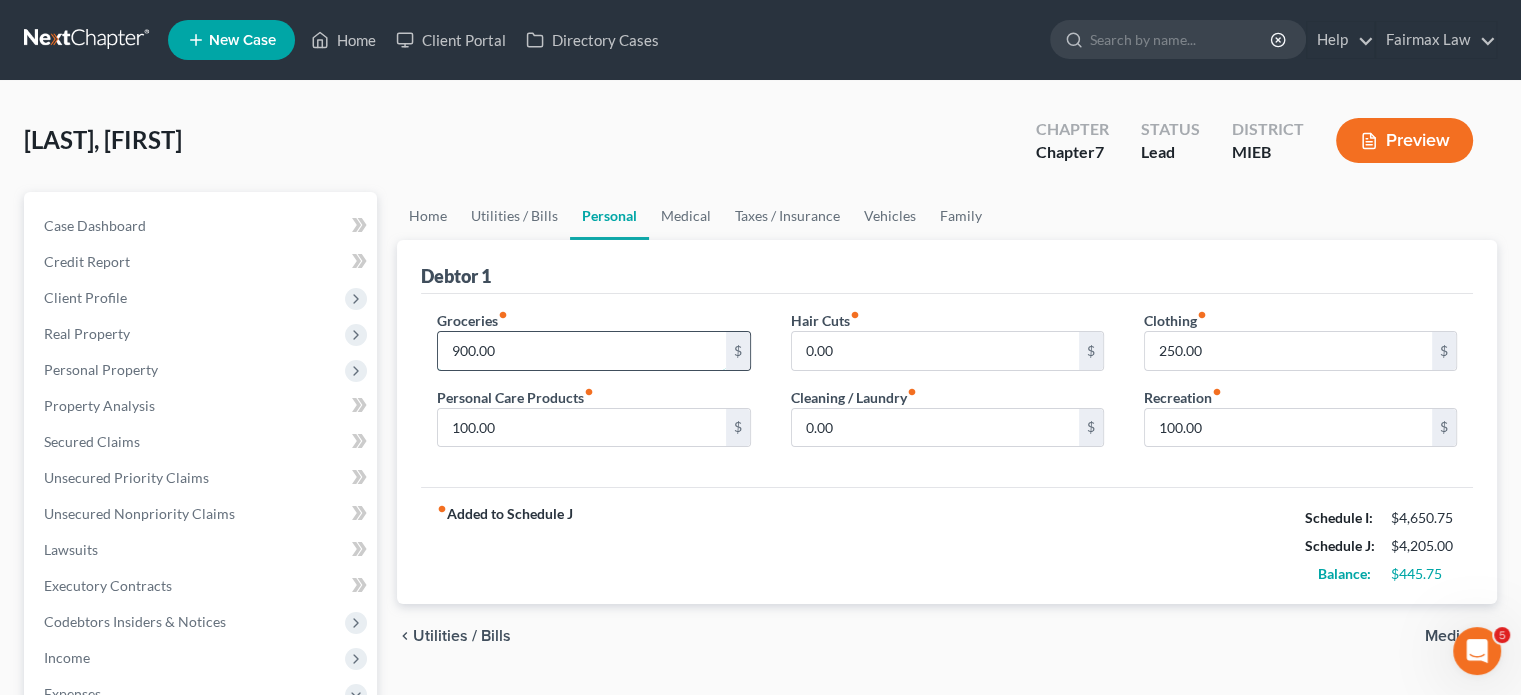 click on "900.00" at bounding box center [581, 351] 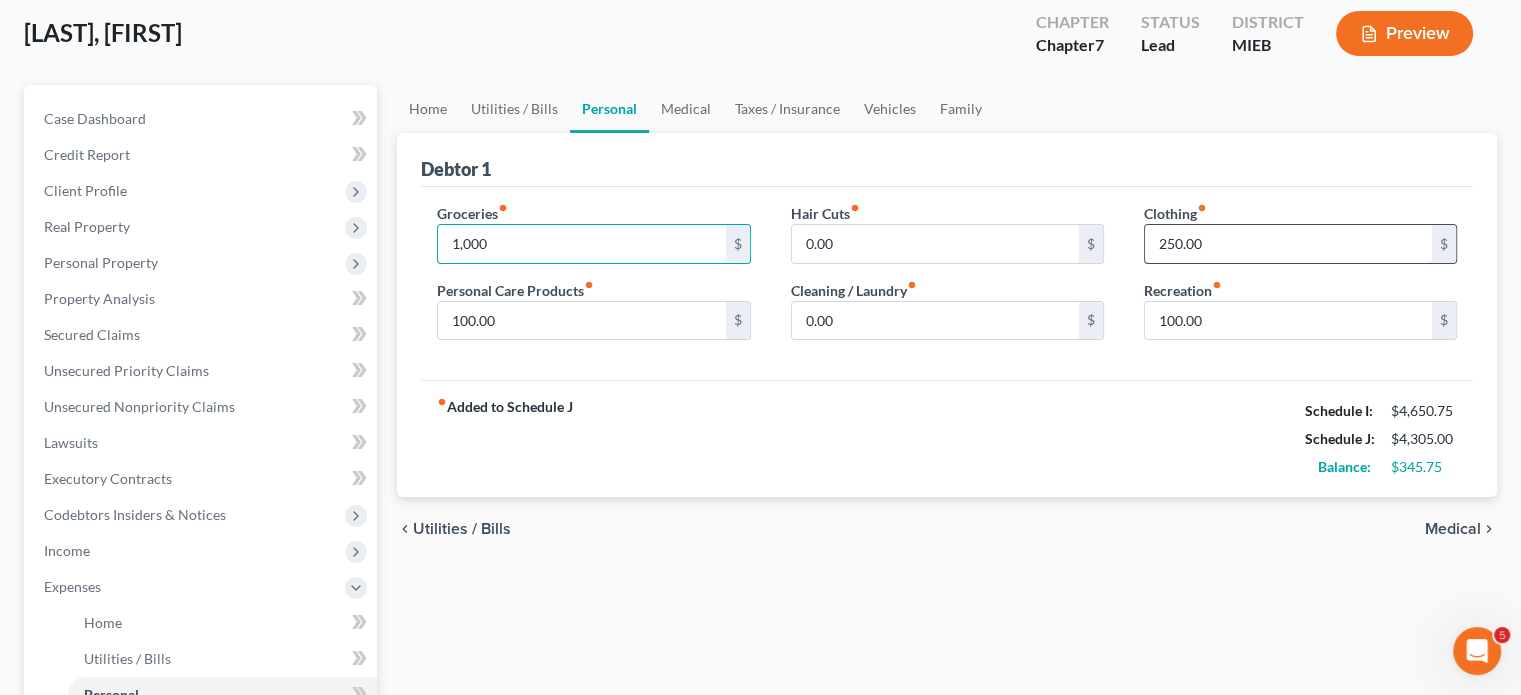 scroll, scrollTop: 106, scrollLeft: 0, axis: vertical 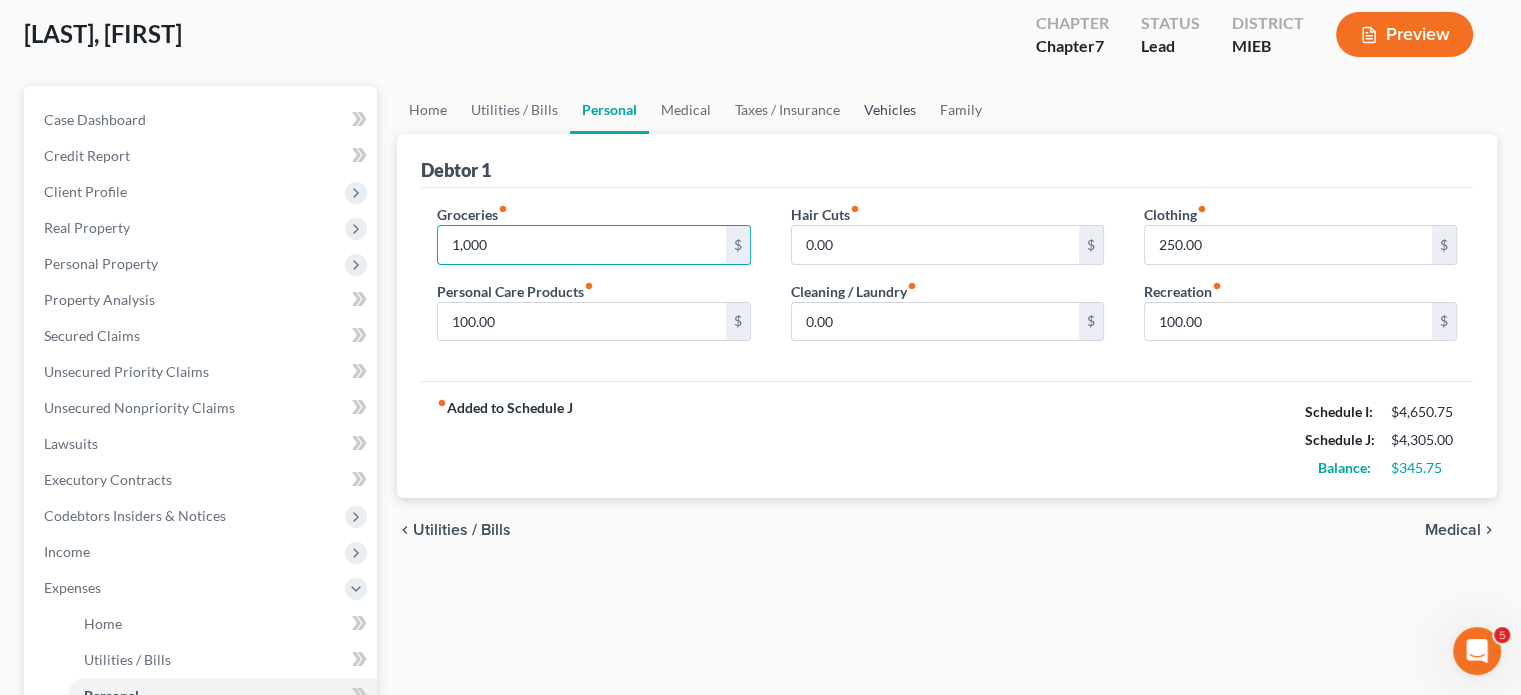 type on "1,000" 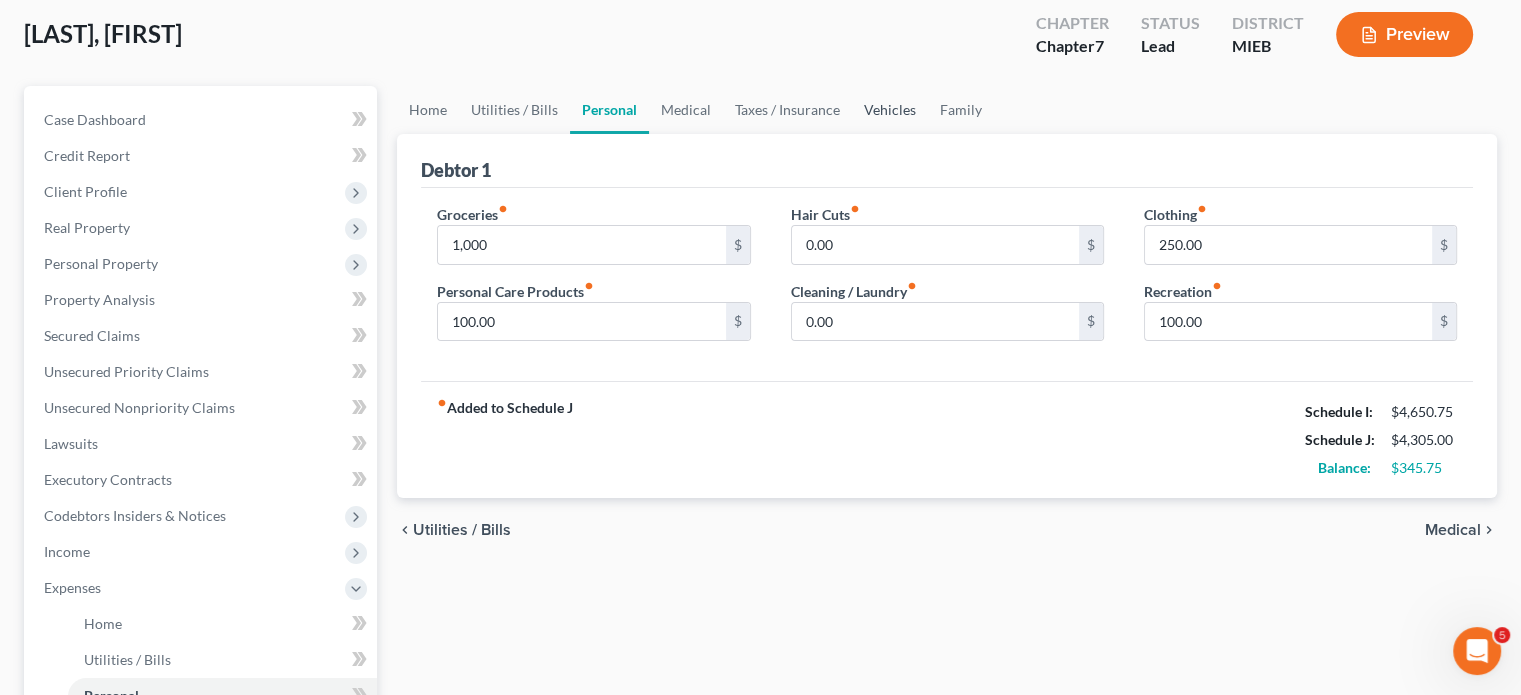 click on "Vehicles" at bounding box center (890, 110) 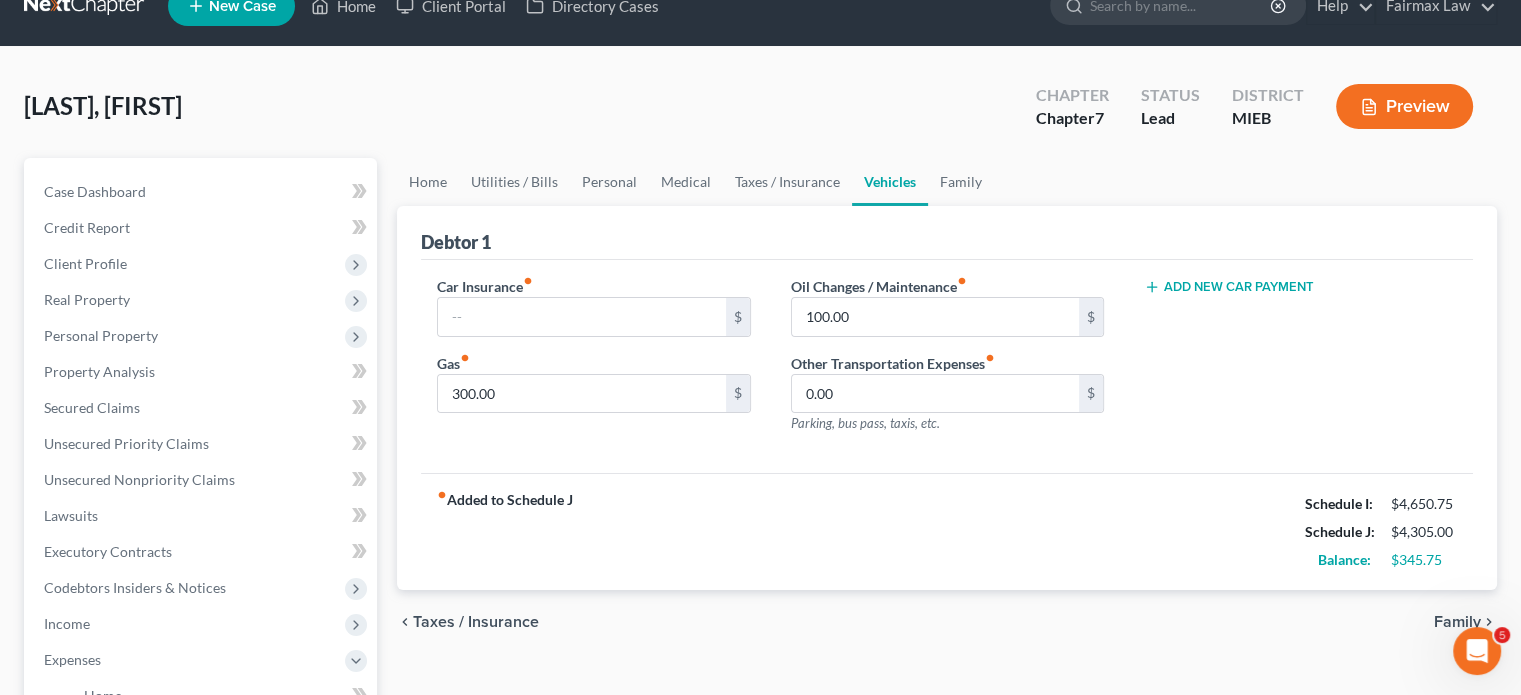 scroll, scrollTop: 0, scrollLeft: 0, axis: both 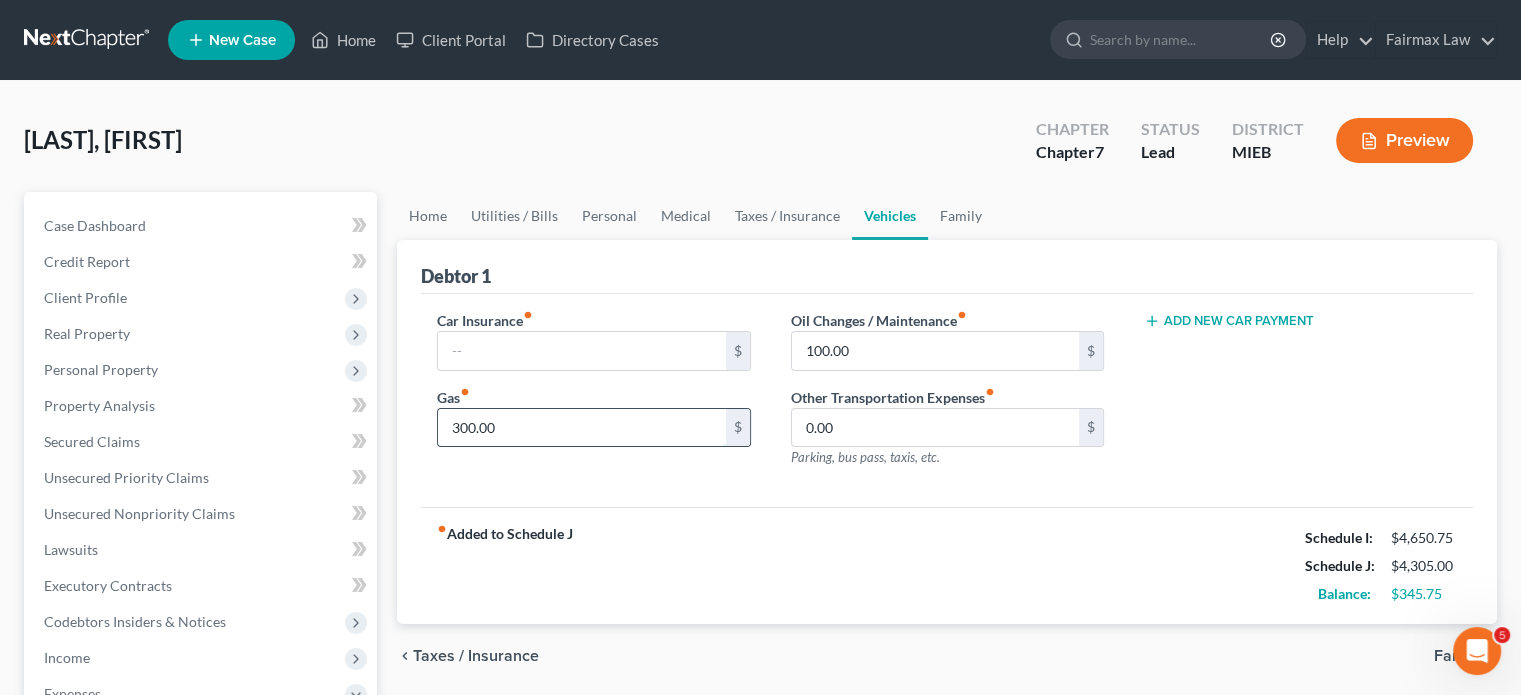 click on "300.00" at bounding box center (581, 428) 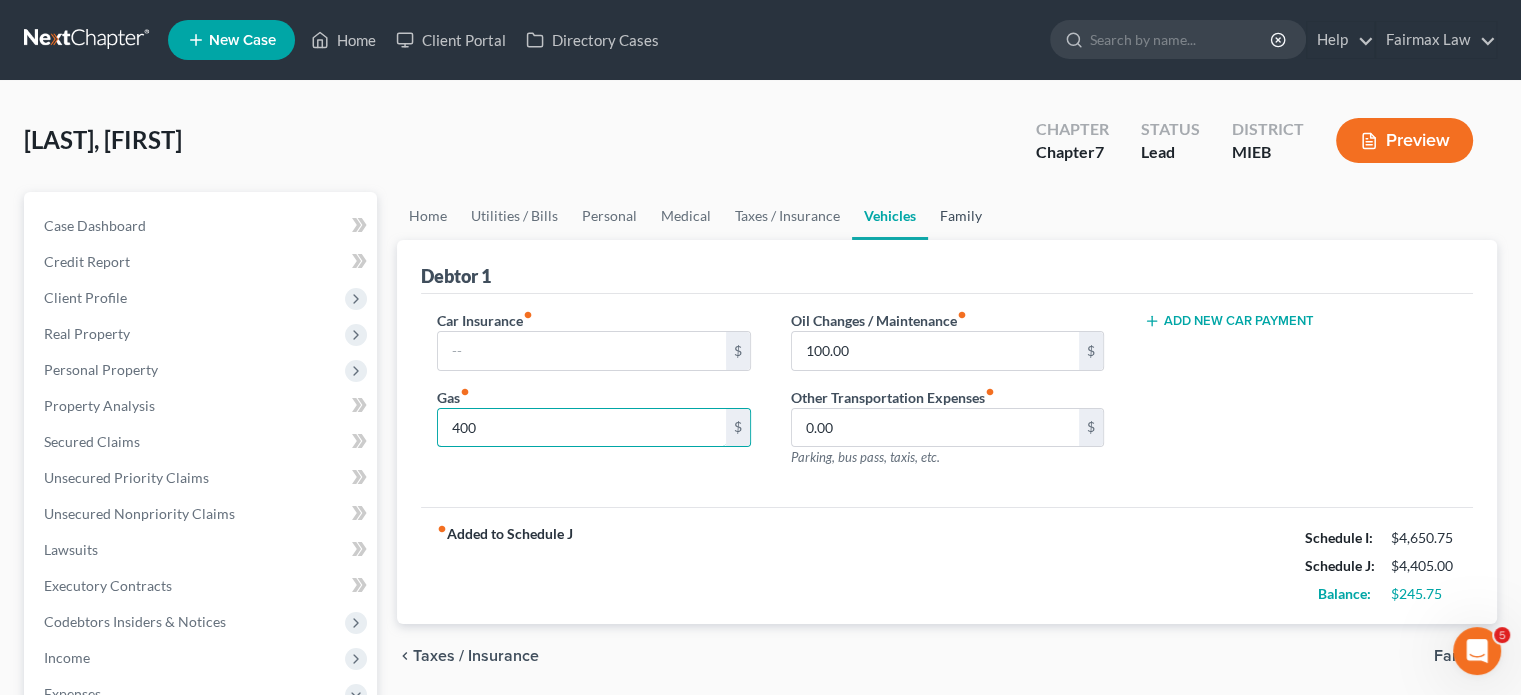 type on "400" 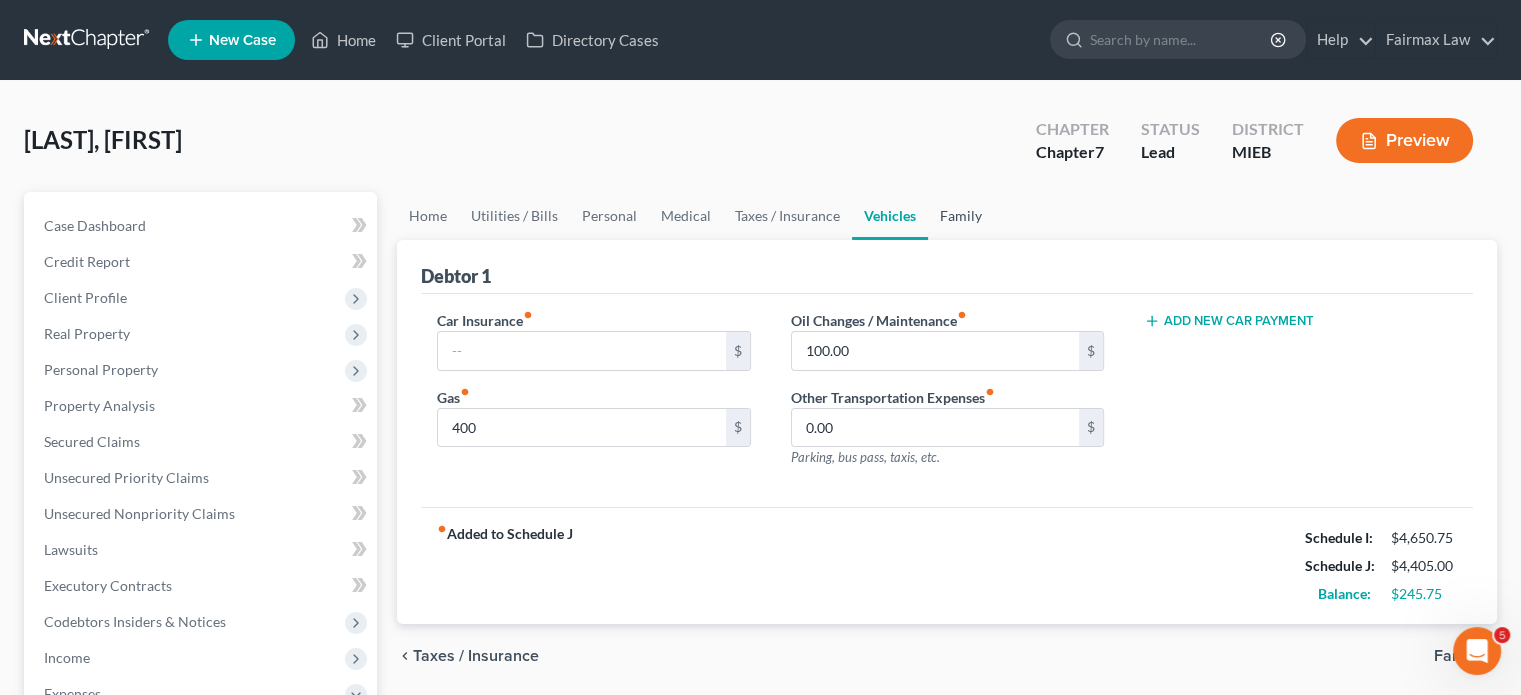 click on "Family" at bounding box center [961, 216] 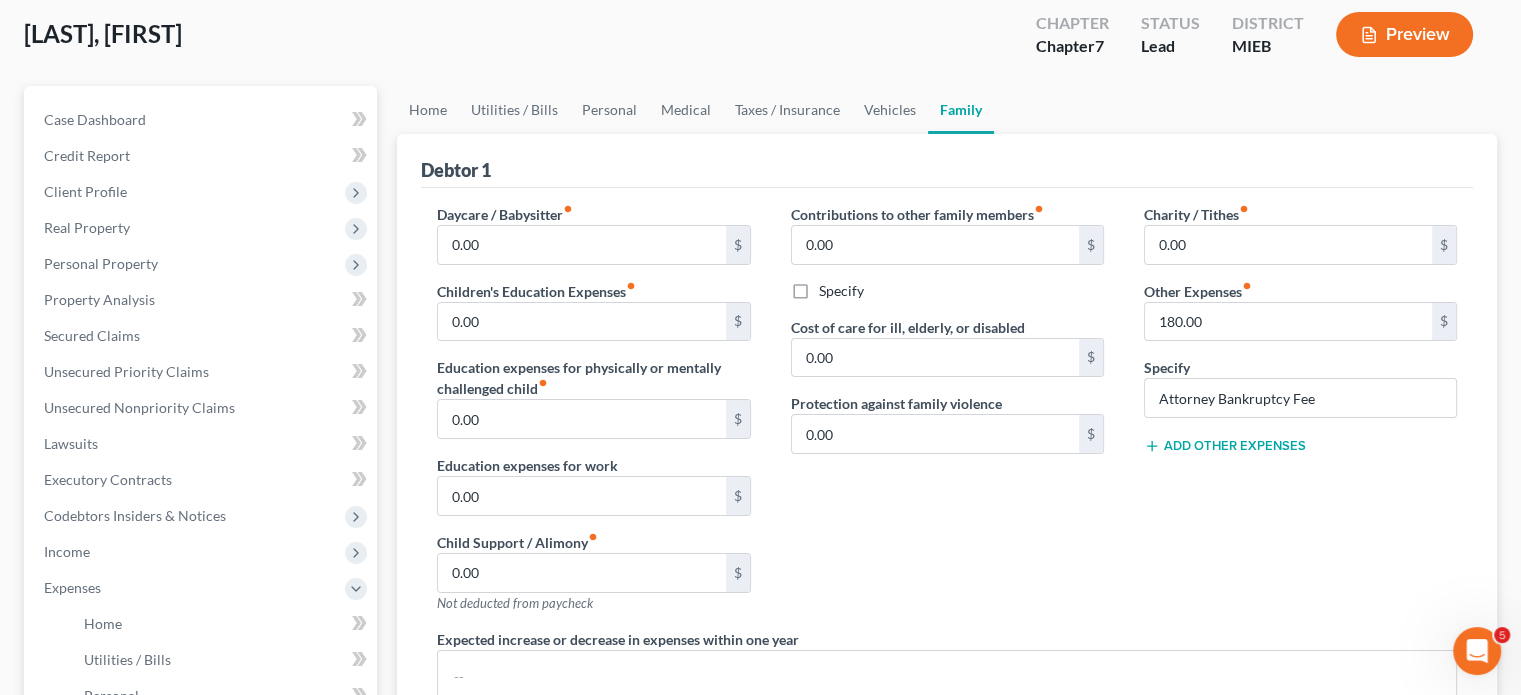 scroll, scrollTop: 0, scrollLeft: 0, axis: both 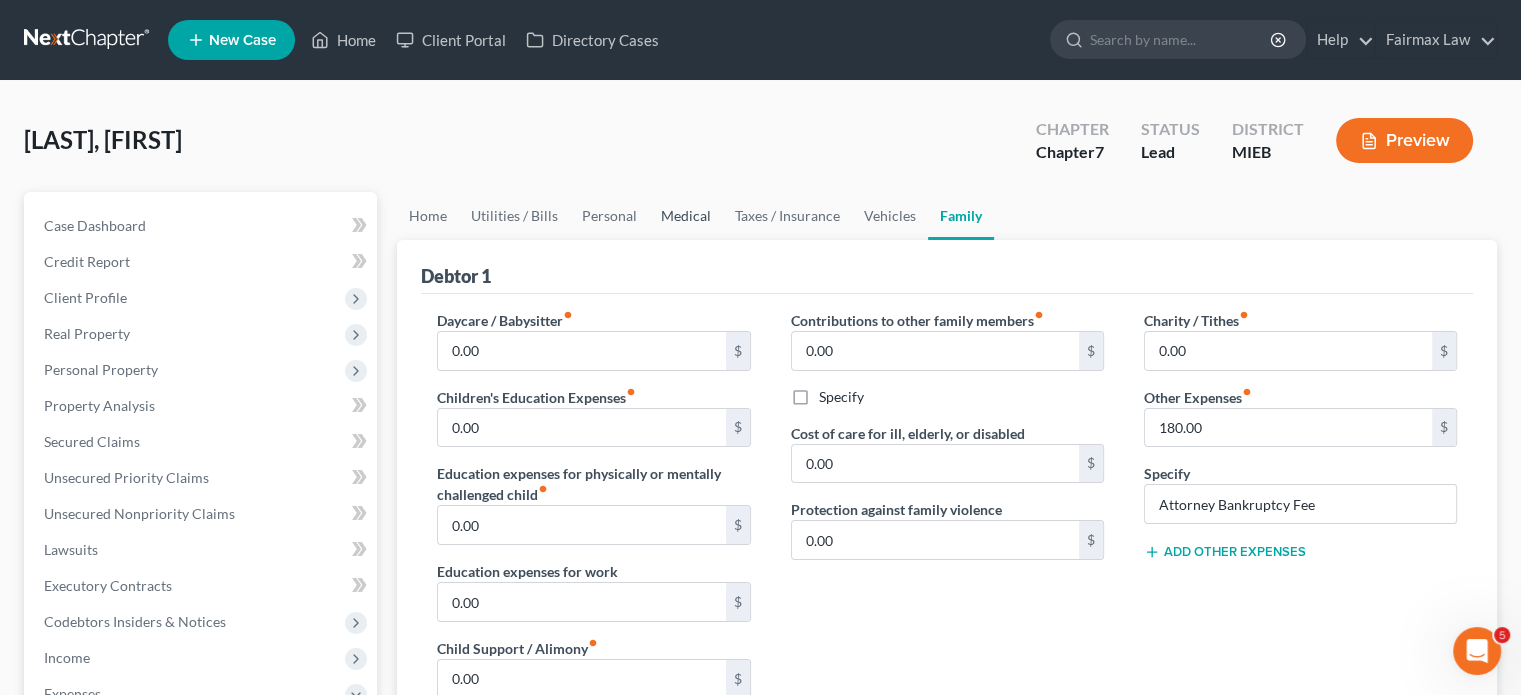 click on "Medical" at bounding box center (686, 216) 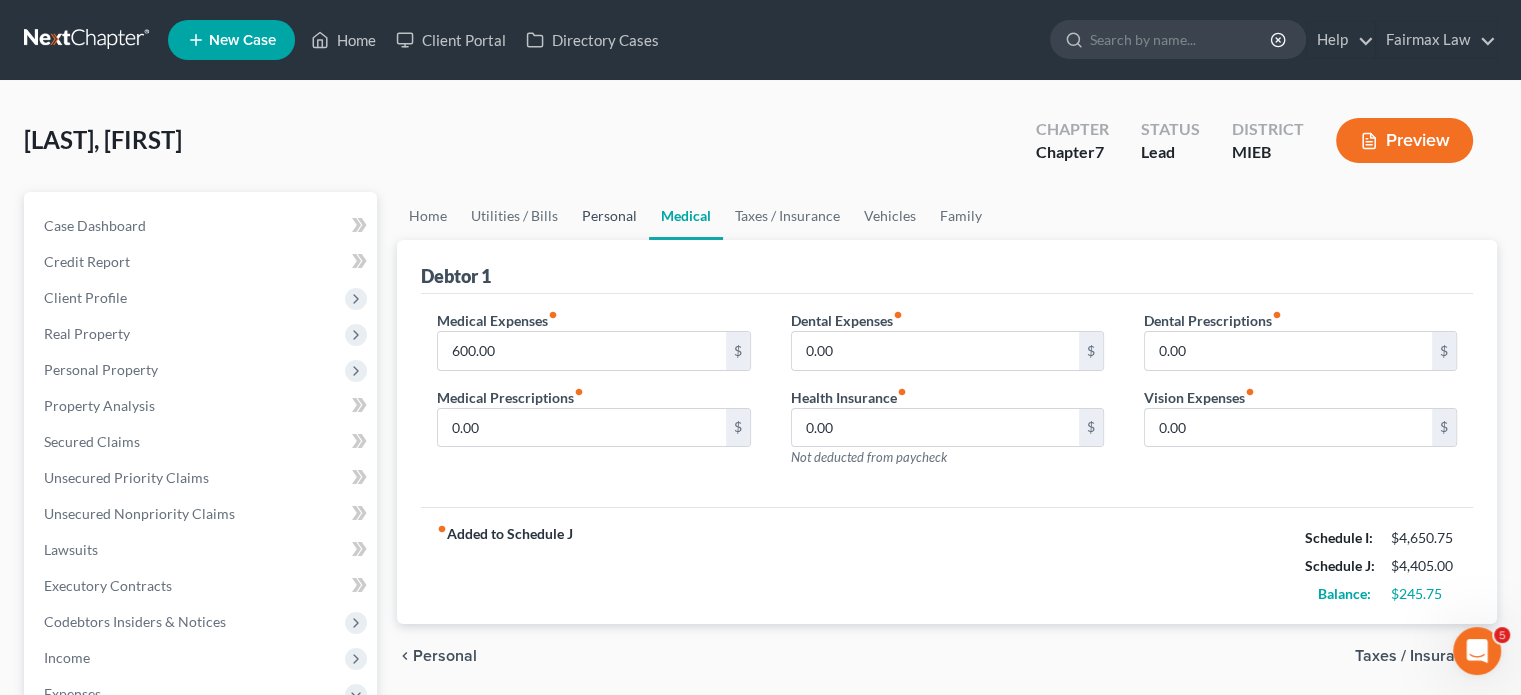 click on "Personal" at bounding box center [609, 216] 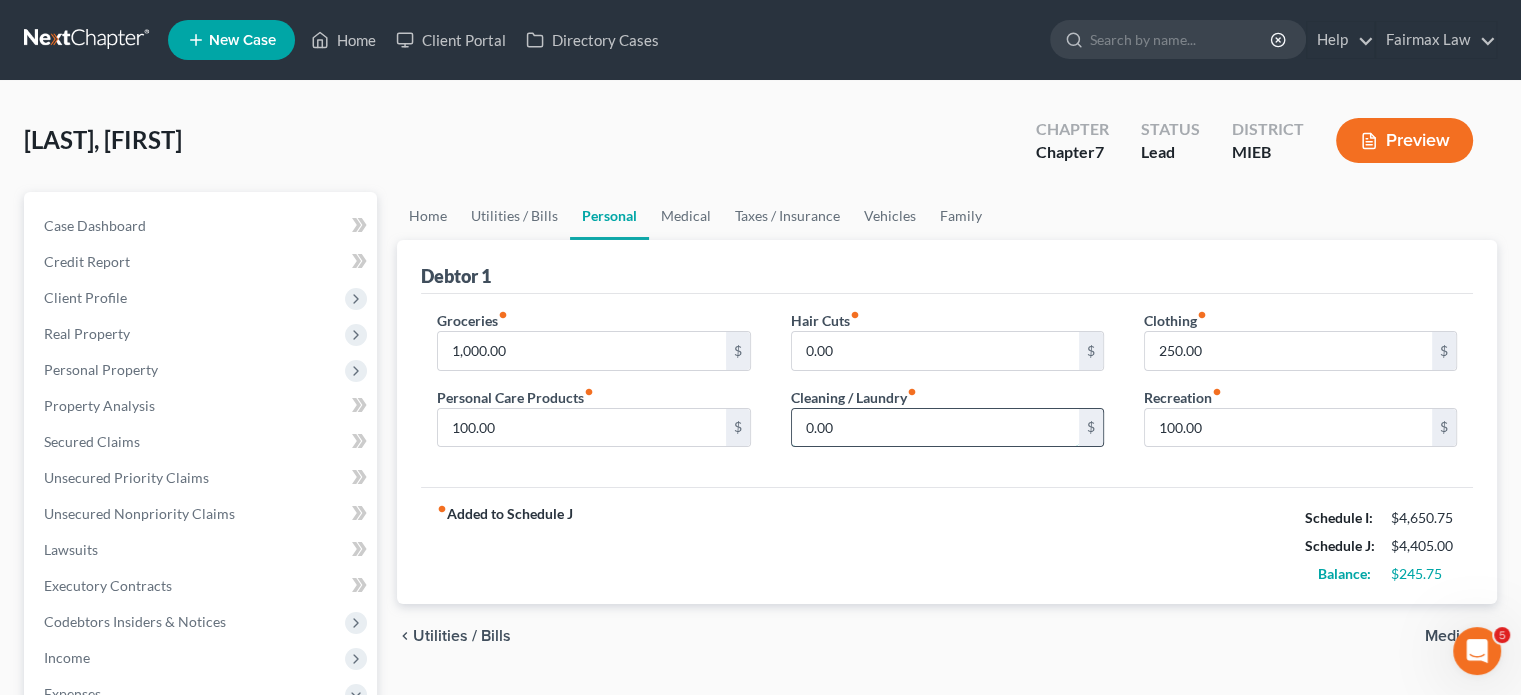 click on "0.00" at bounding box center [935, 428] 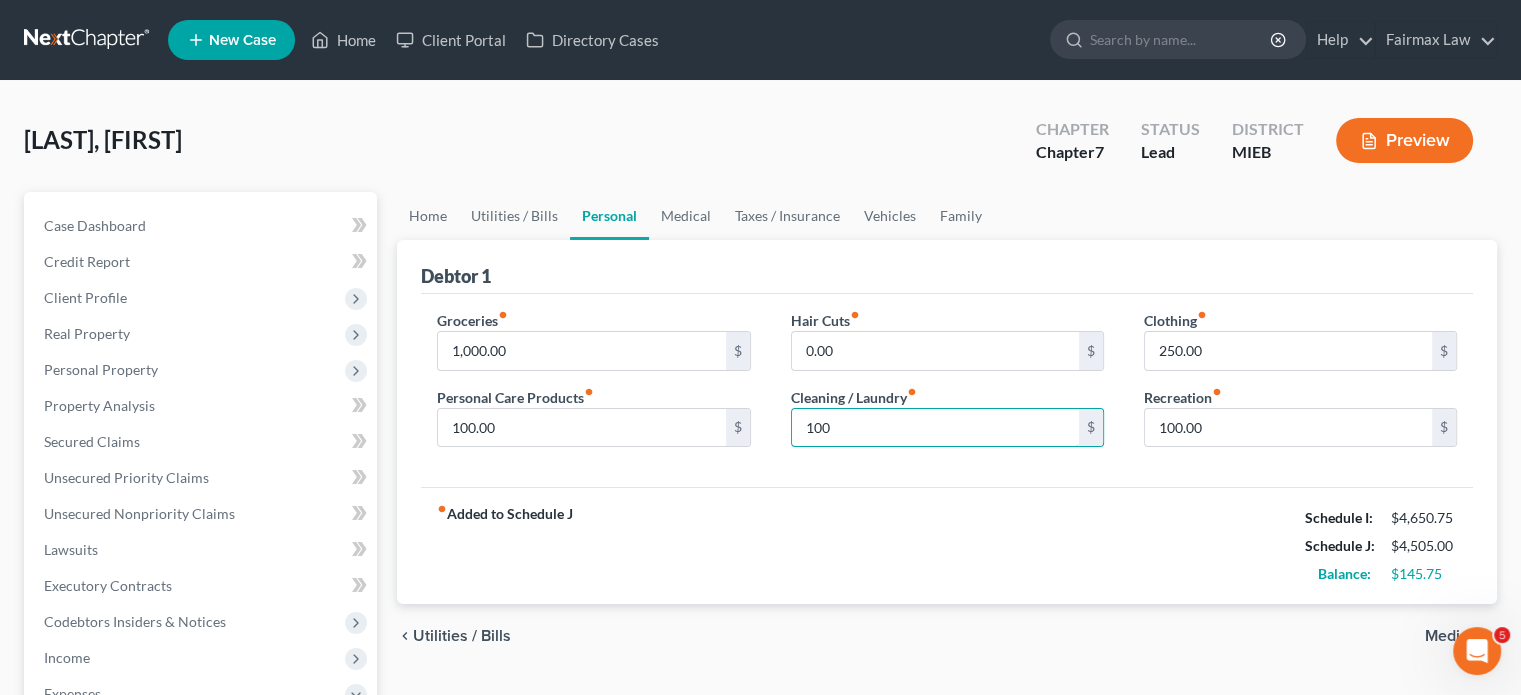 type on "100" 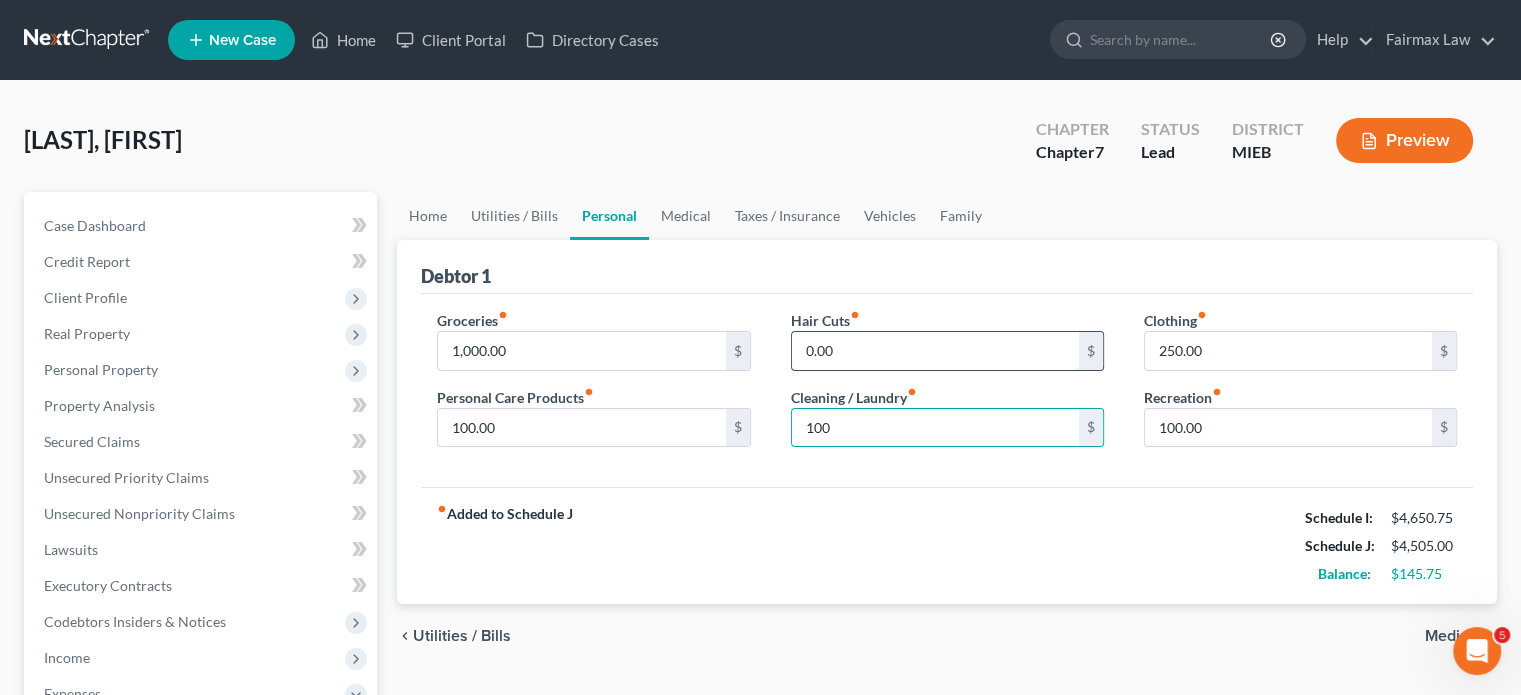 click on "0.00" at bounding box center (935, 351) 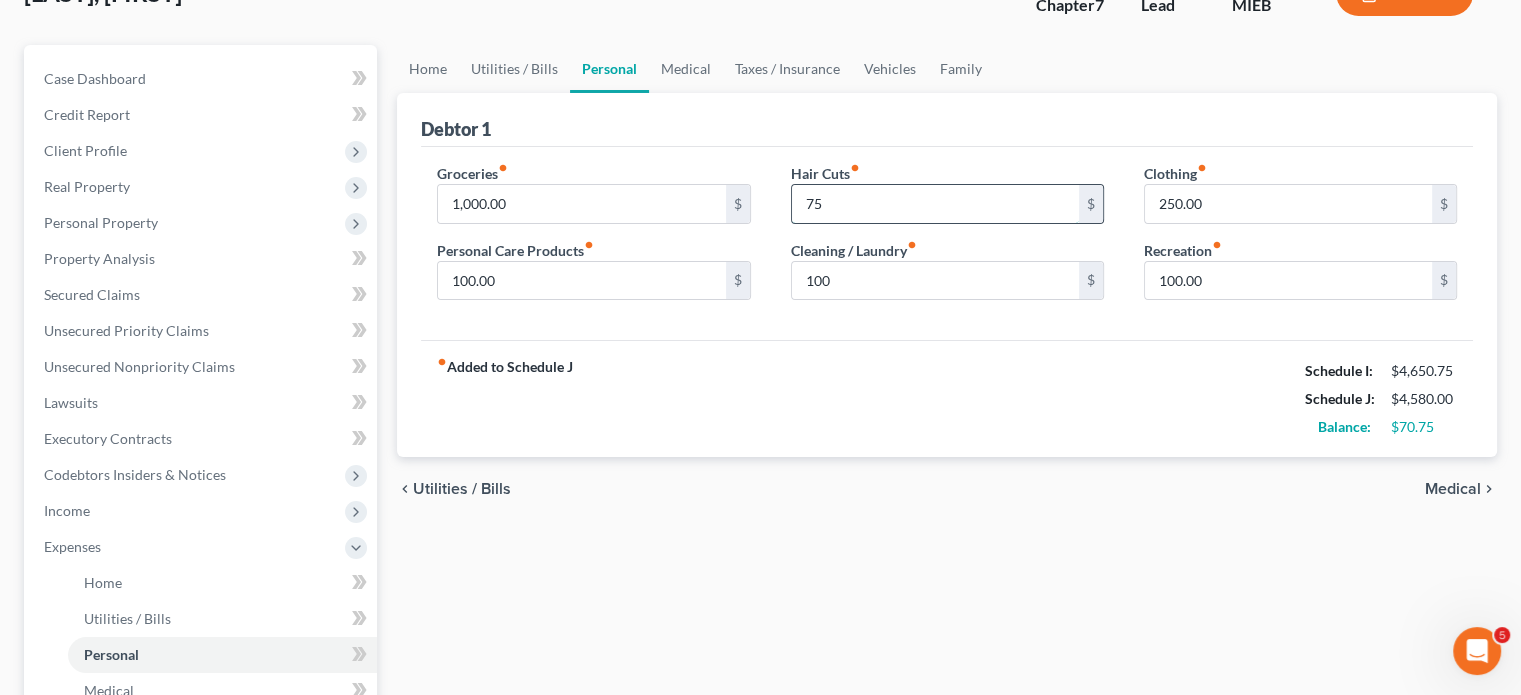 scroll, scrollTop: 148, scrollLeft: 0, axis: vertical 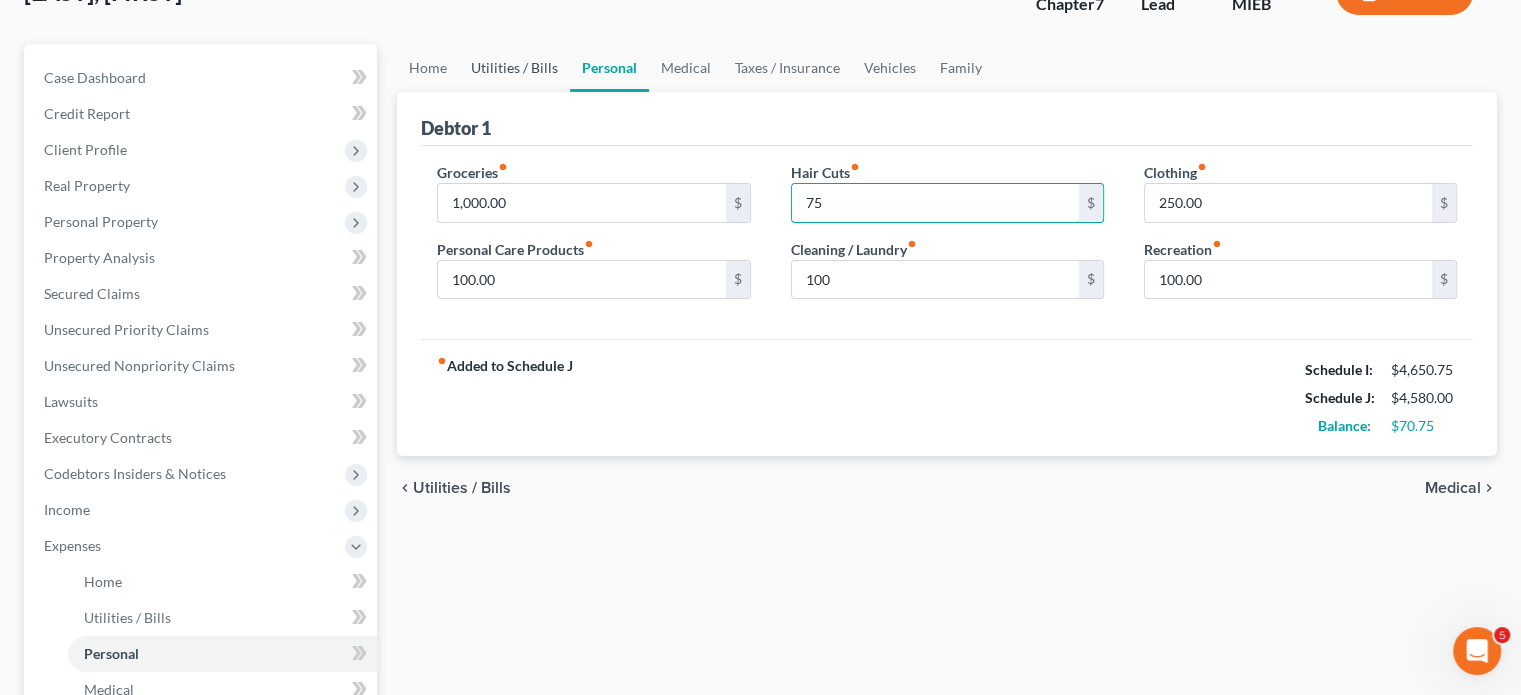 type on "75" 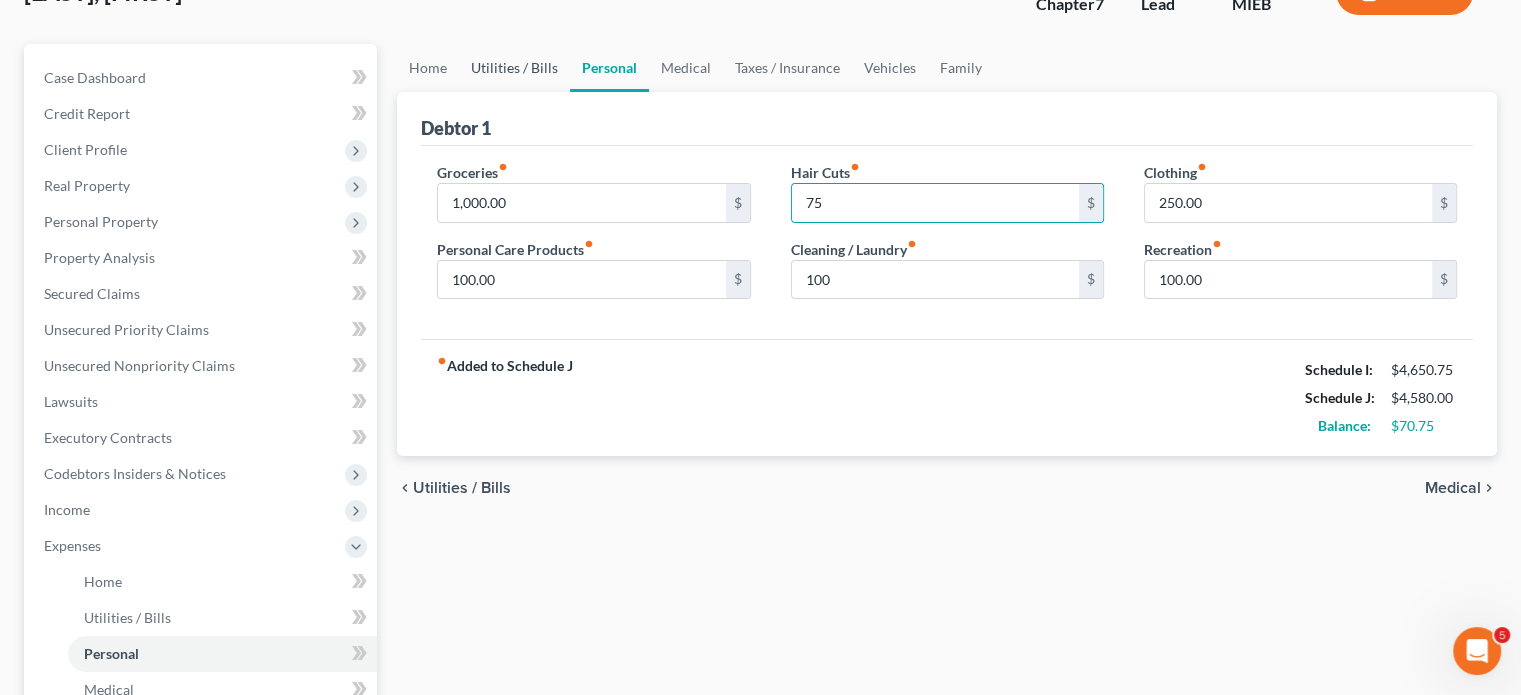 click on "Utilities / Bills" at bounding box center (514, 68) 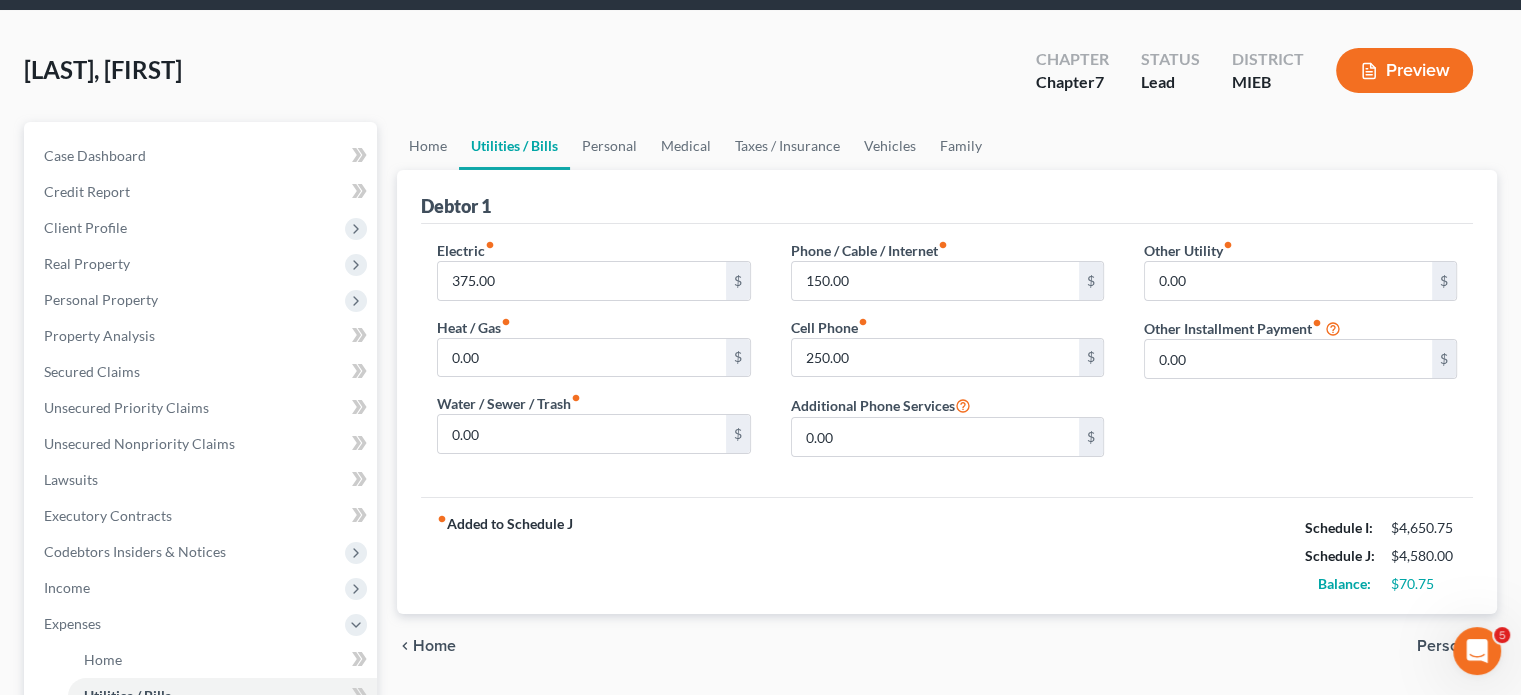 scroll, scrollTop: 0, scrollLeft: 0, axis: both 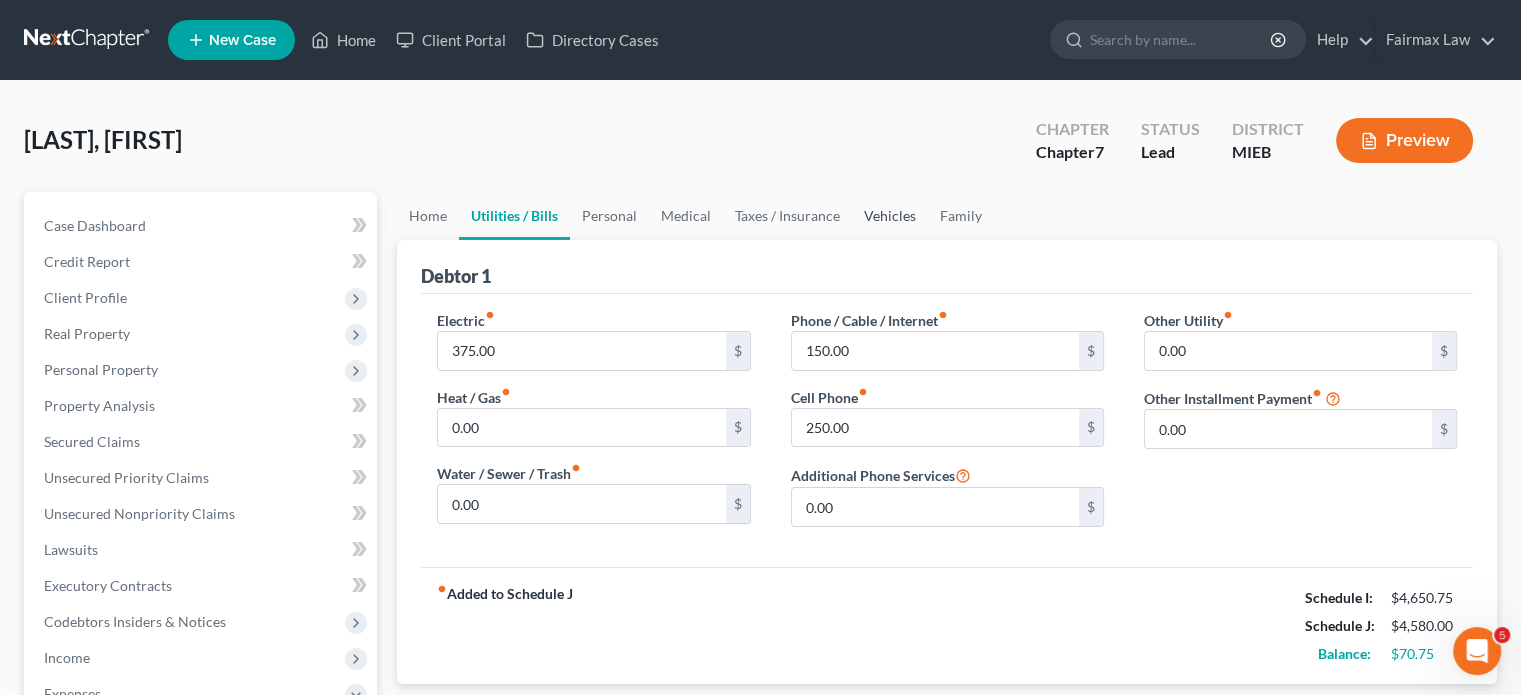 click on "Vehicles" at bounding box center (890, 216) 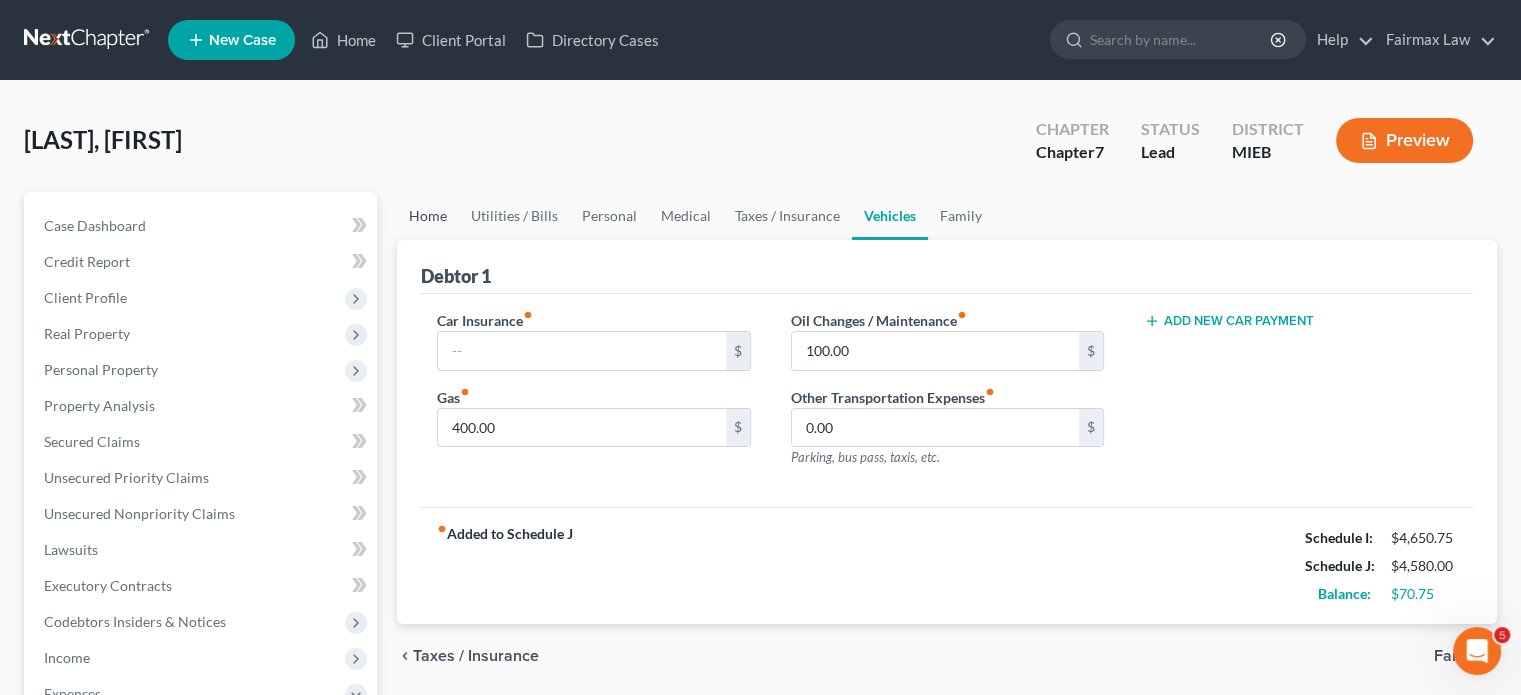 click on "Home" at bounding box center [428, 216] 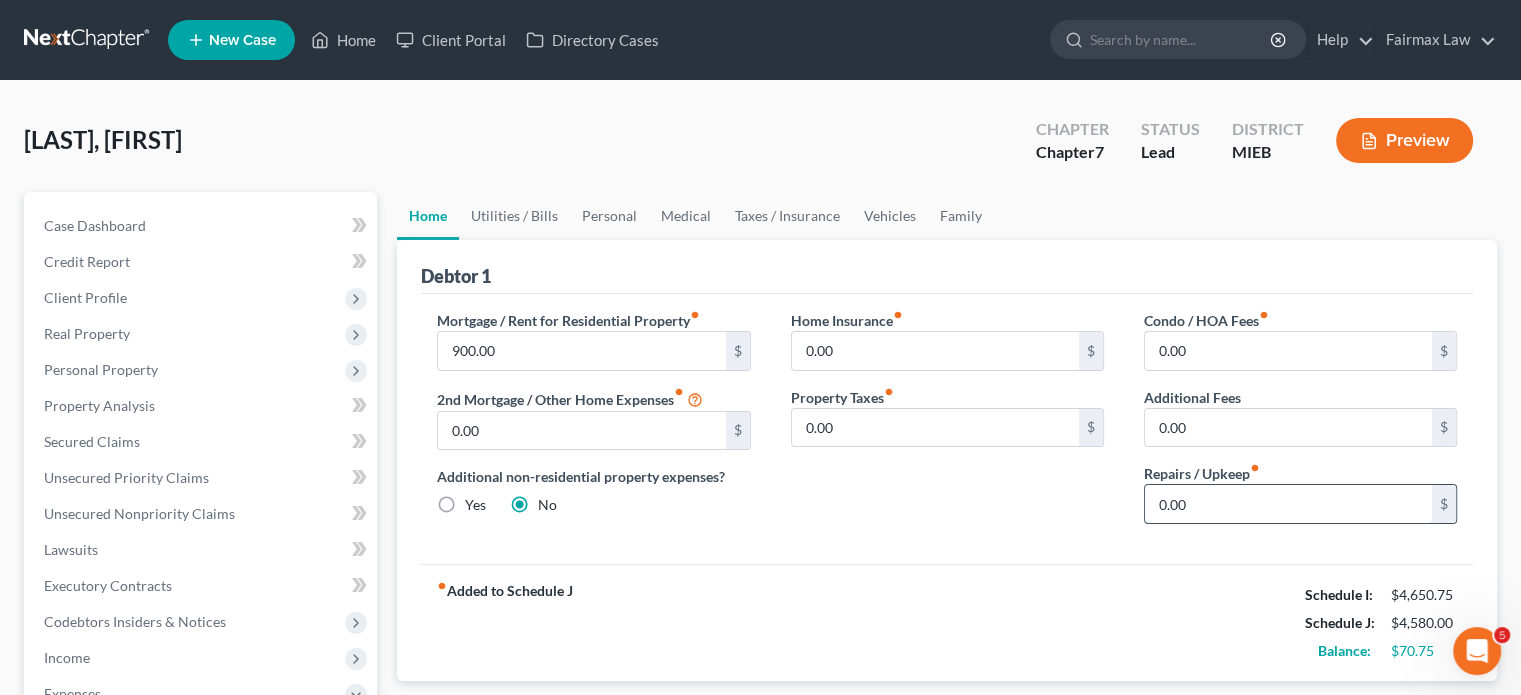 click on "0.00" at bounding box center (1288, 504) 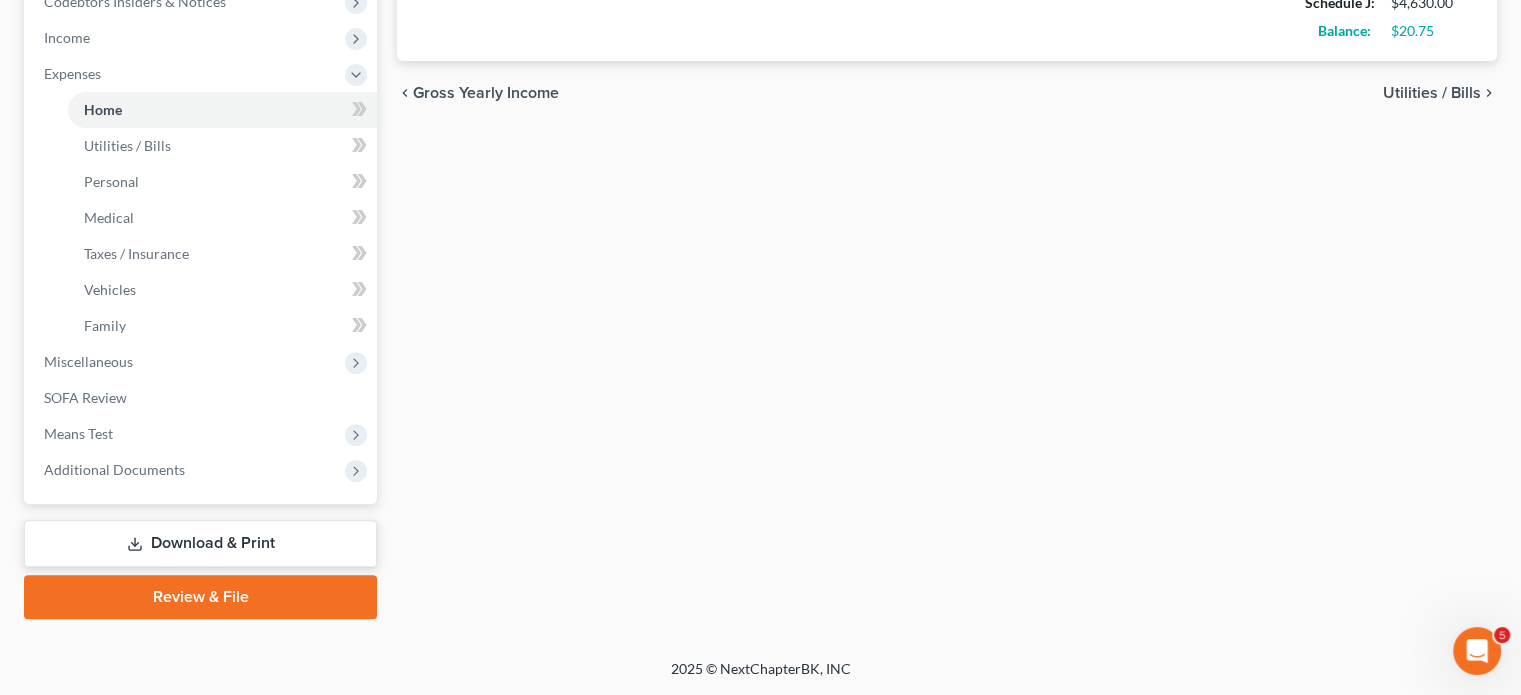 scroll, scrollTop: 943, scrollLeft: 0, axis: vertical 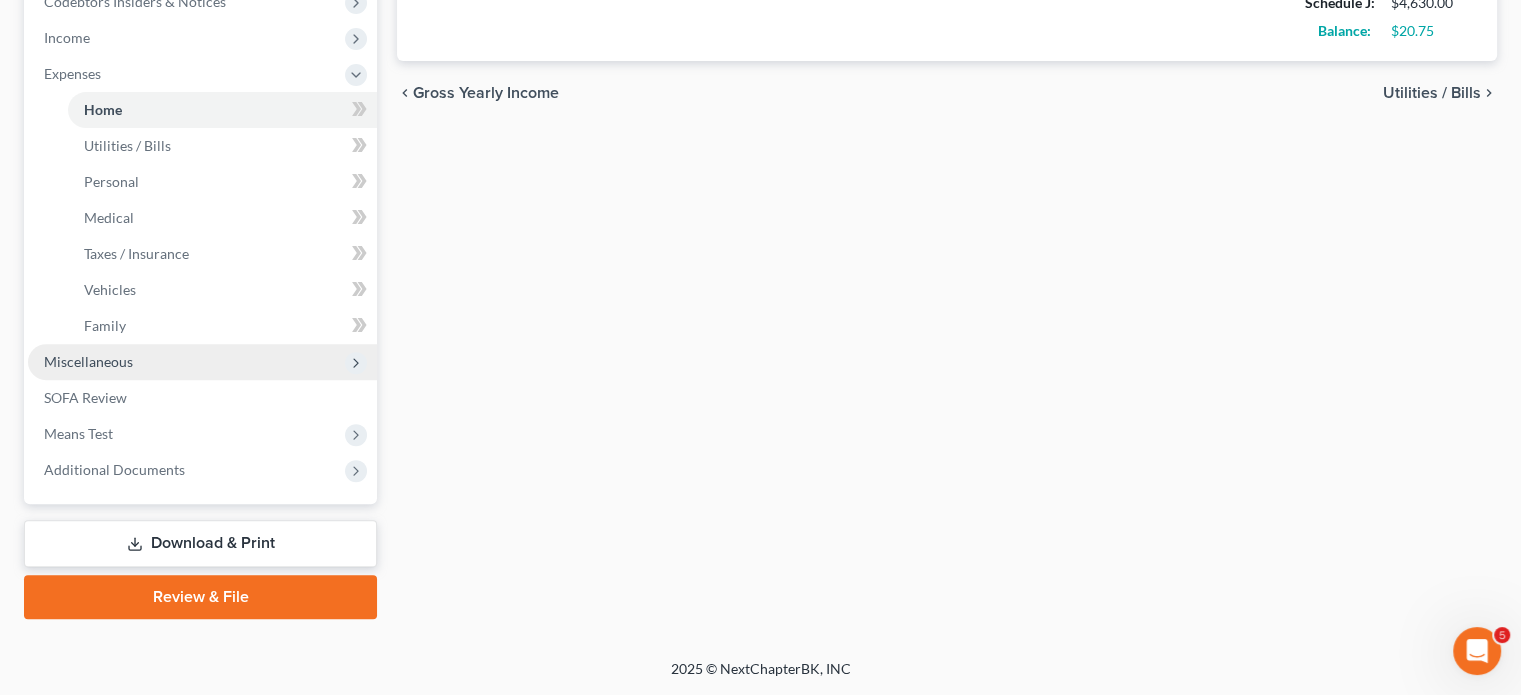 click on "Miscellaneous" at bounding box center (202, 362) 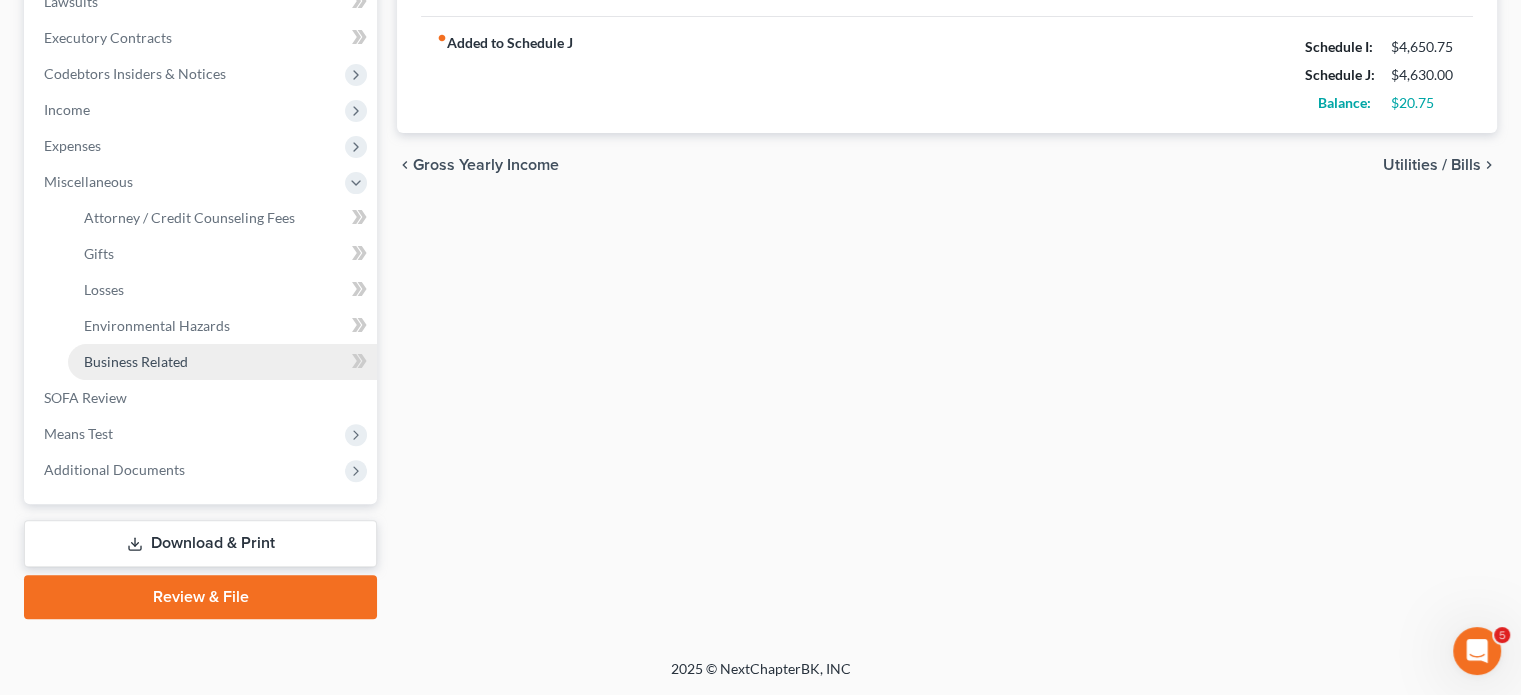 scroll, scrollTop: 853, scrollLeft: 0, axis: vertical 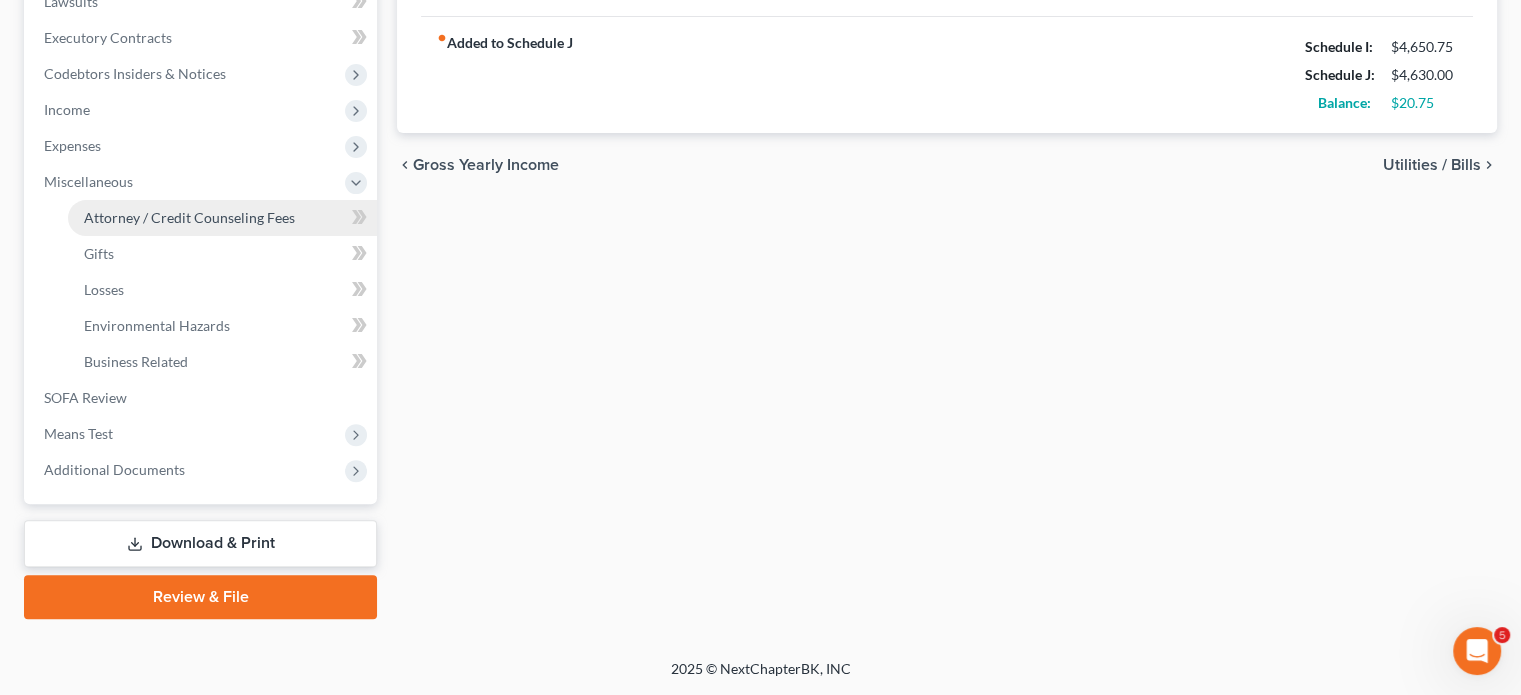 click on "Attorney / Credit Counseling Fees" at bounding box center (222, 218) 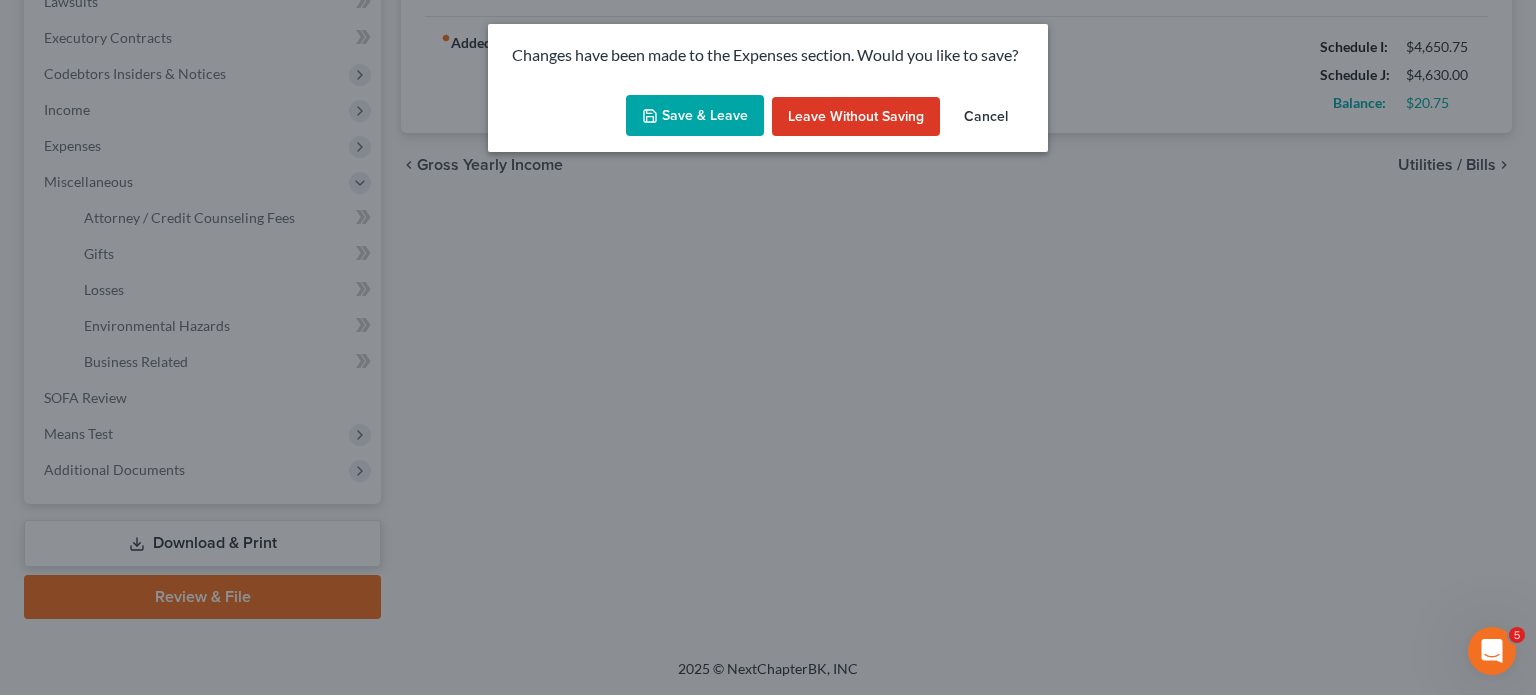 click on "Save & Leave" at bounding box center [695, 116] 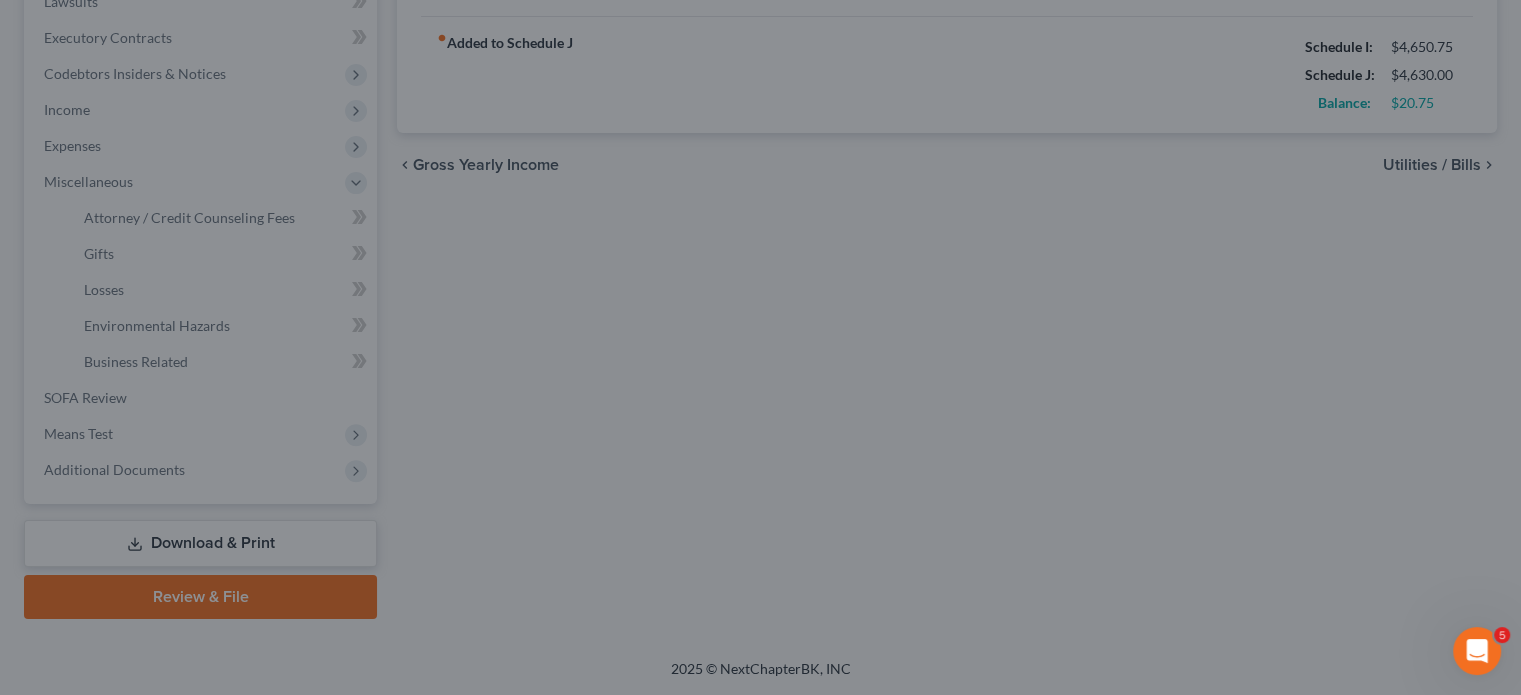 type on "50.00" 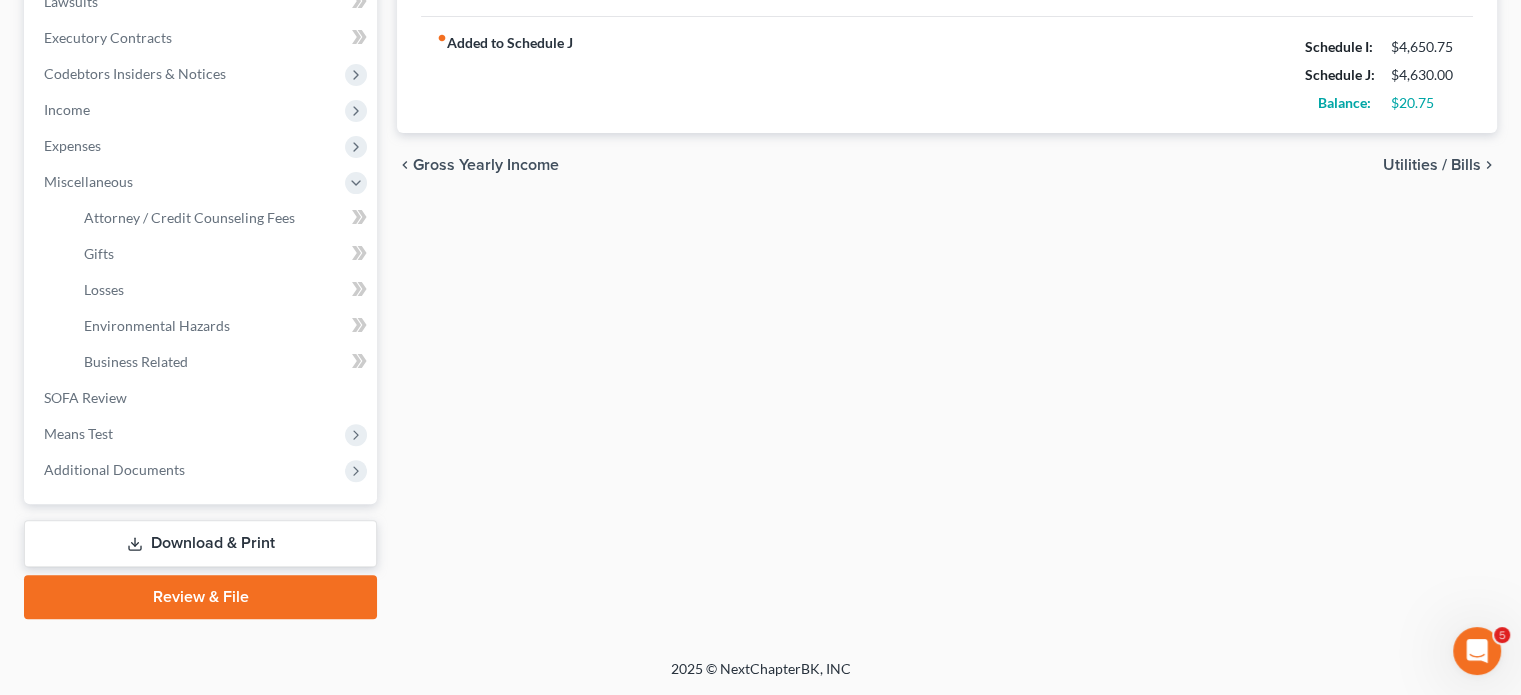 select on "2" 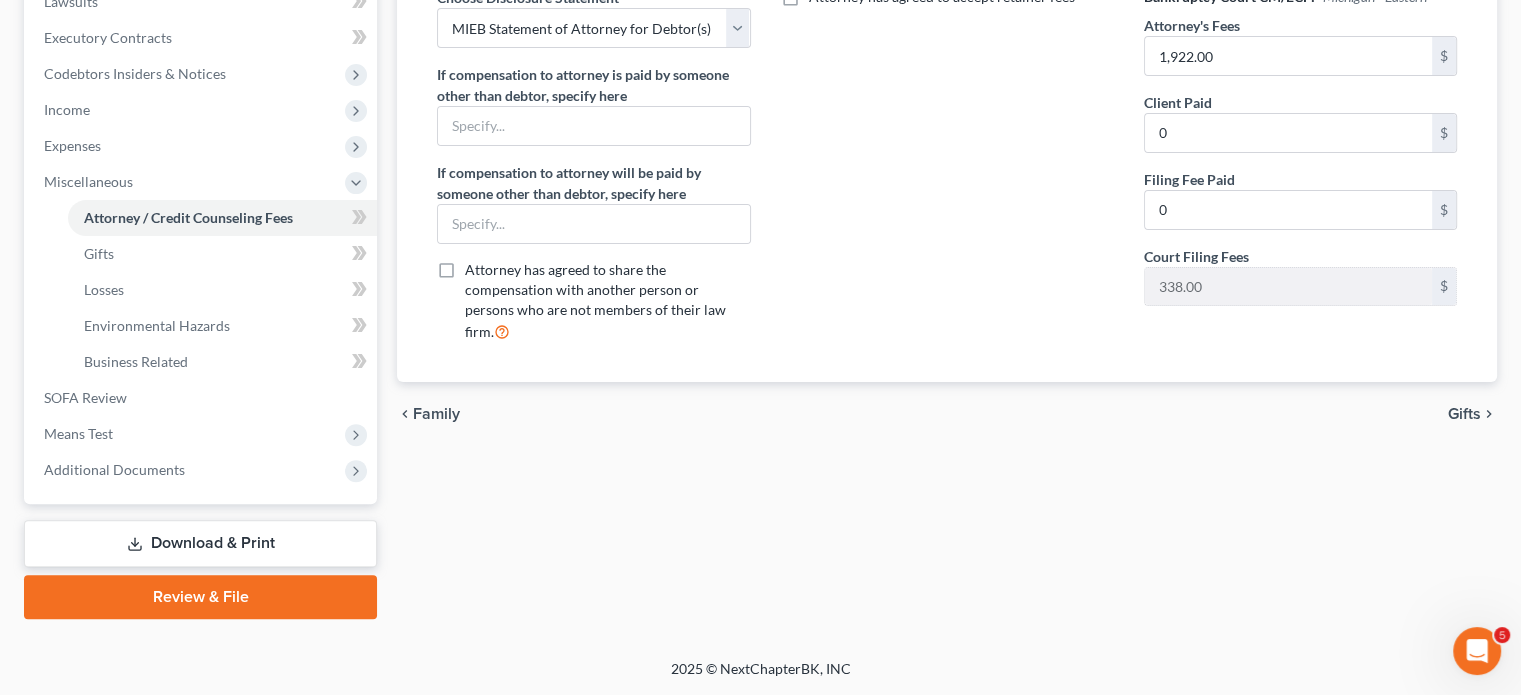 scroll, scrollTop: 450, scrollLeft: 0, axis: vertical 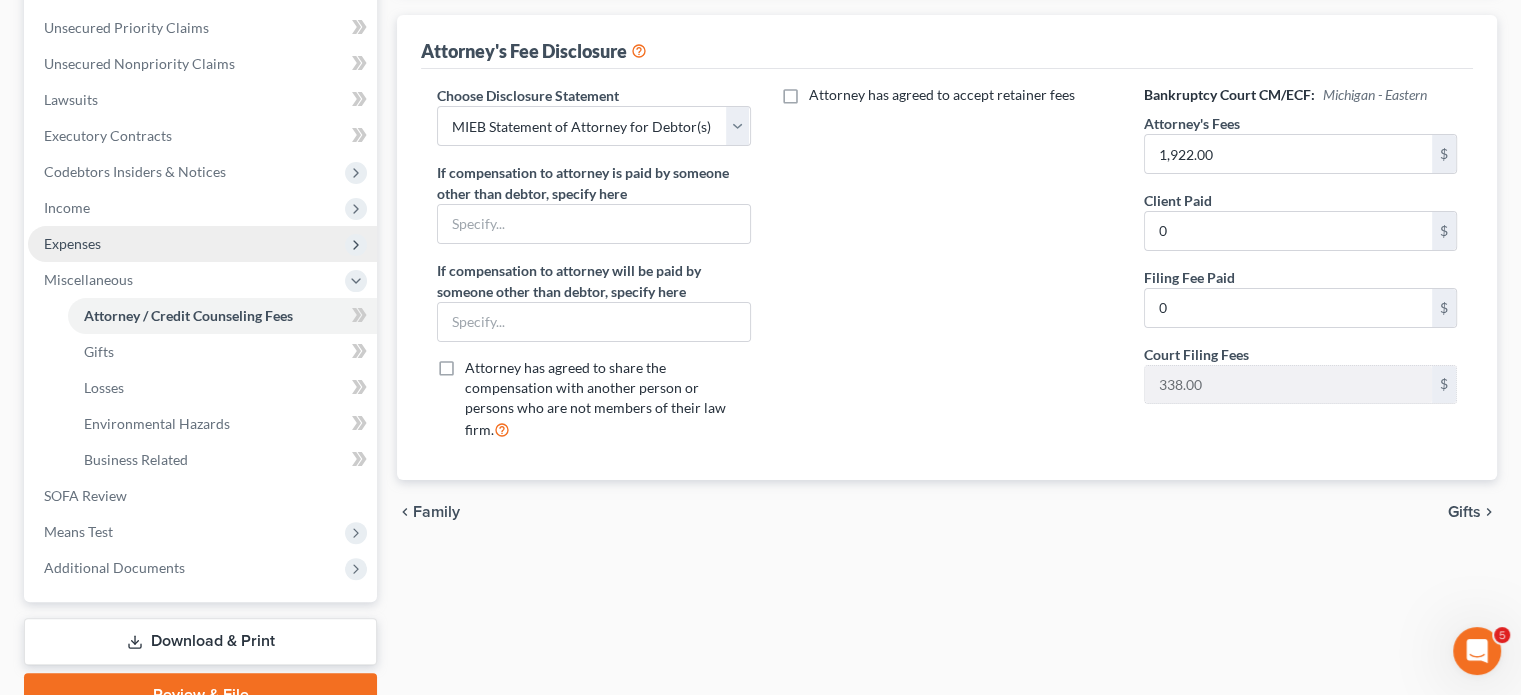 click on "Expenses" at bounding box center [202, 244] 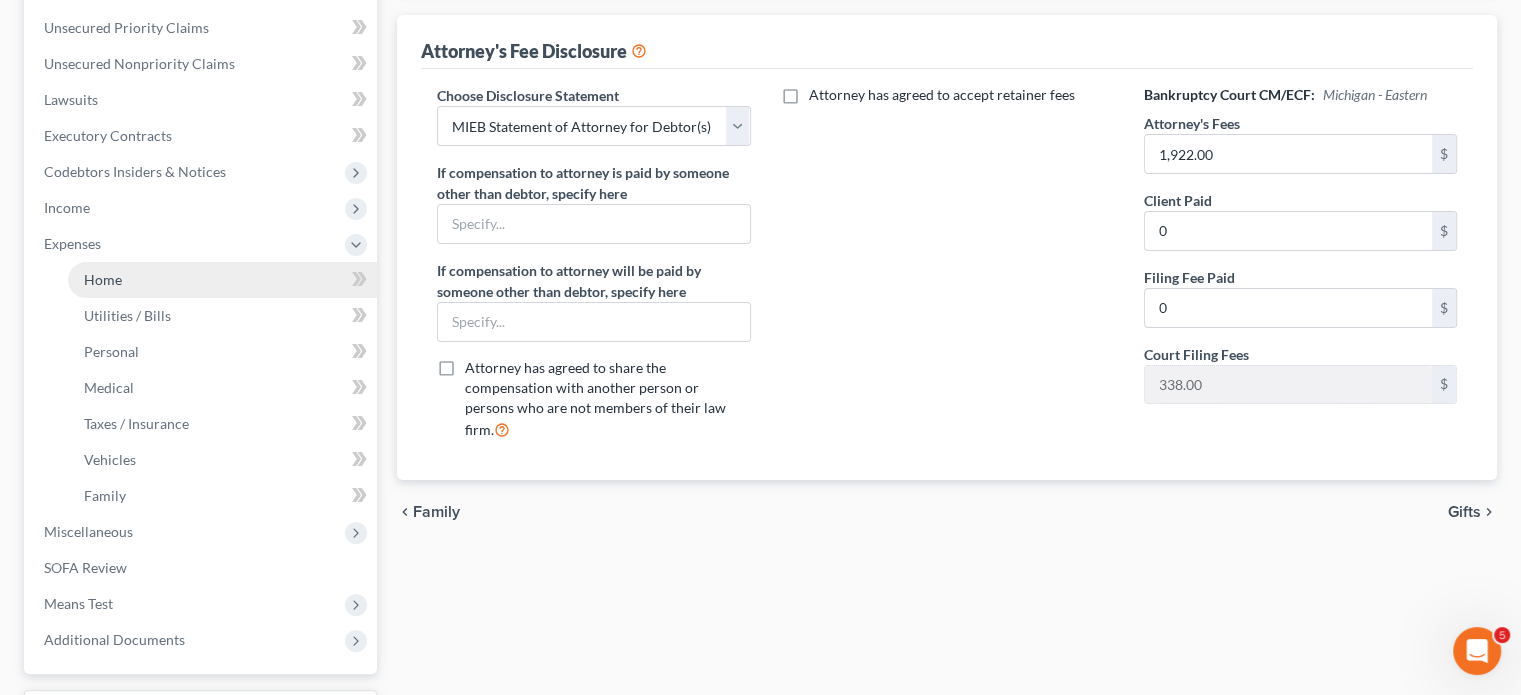 click on "Home" at bounding box center (222, 280) 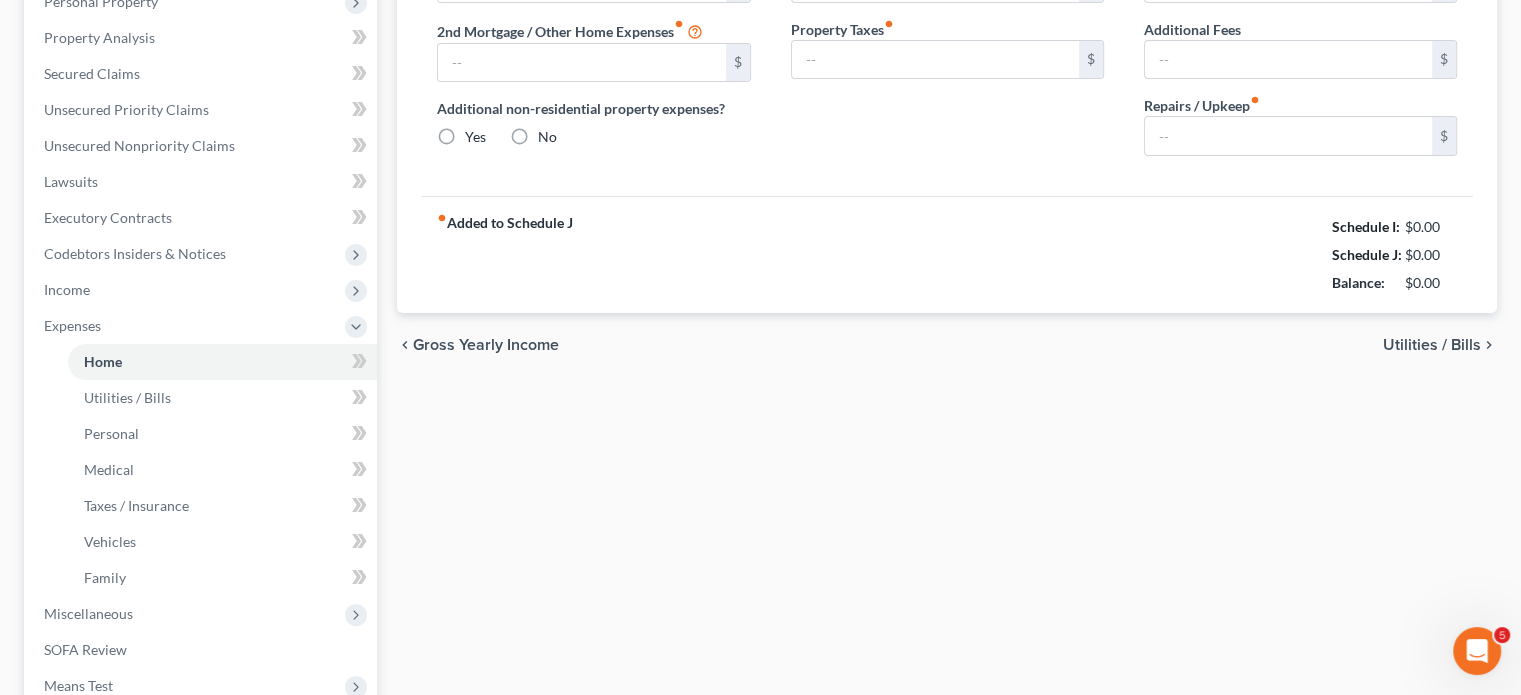 type on "900.00" 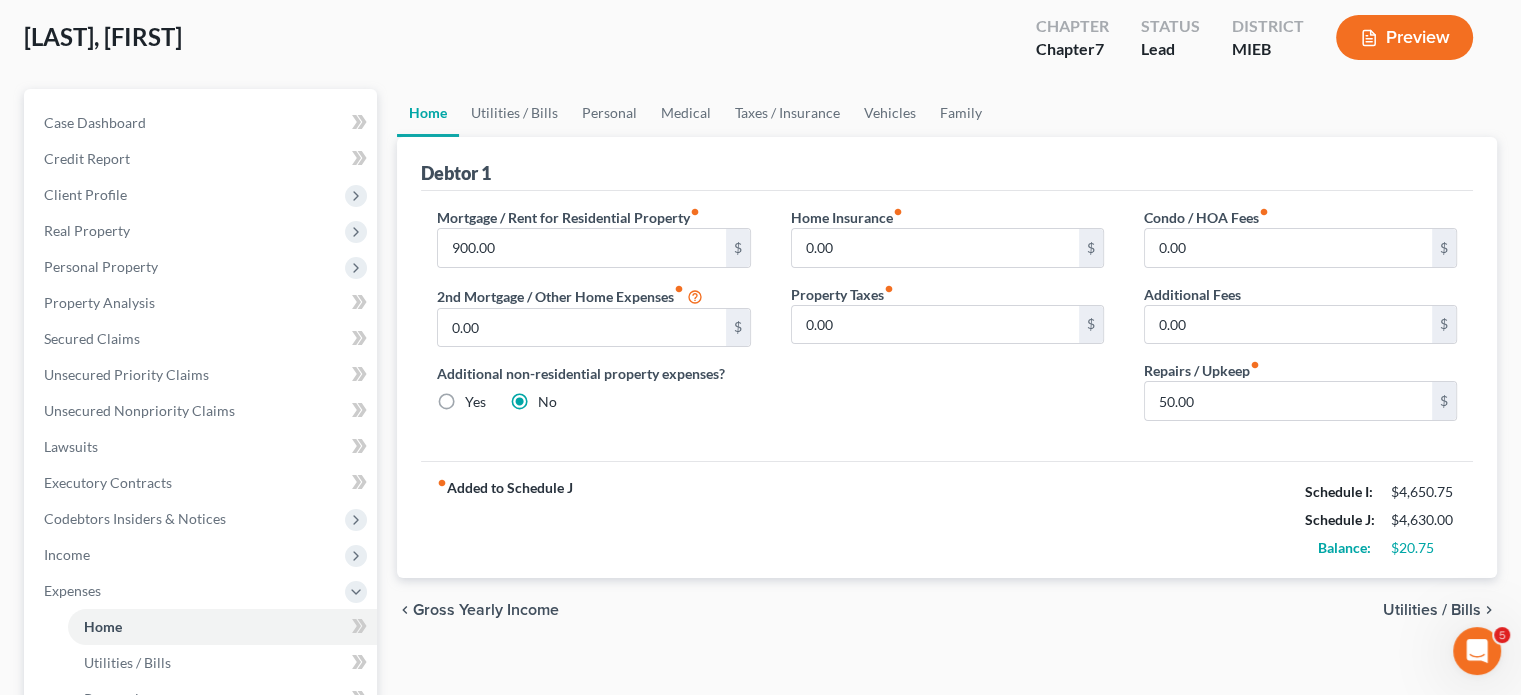 scroll, scrollTop: 0, scrollLeft: 0, axis: both 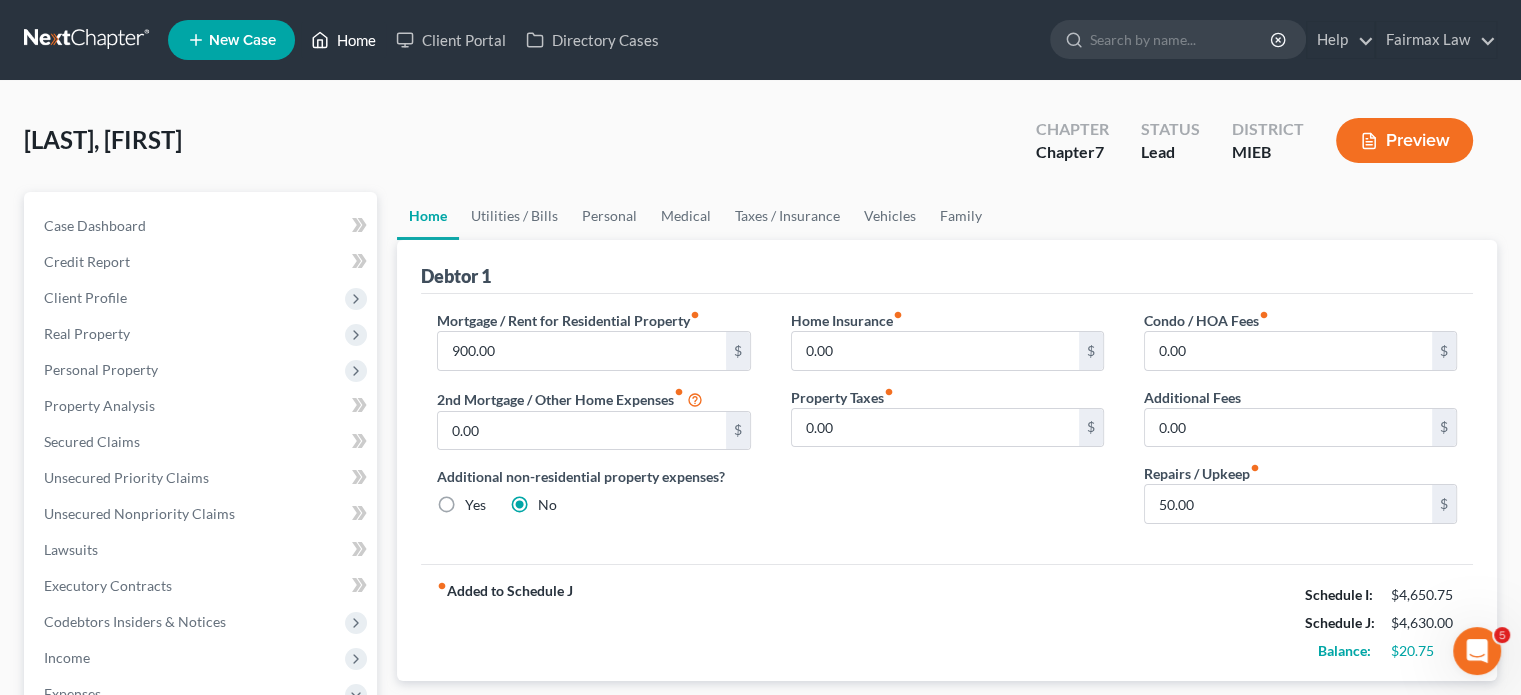 click on "Home" at bounding box center (343, 40) 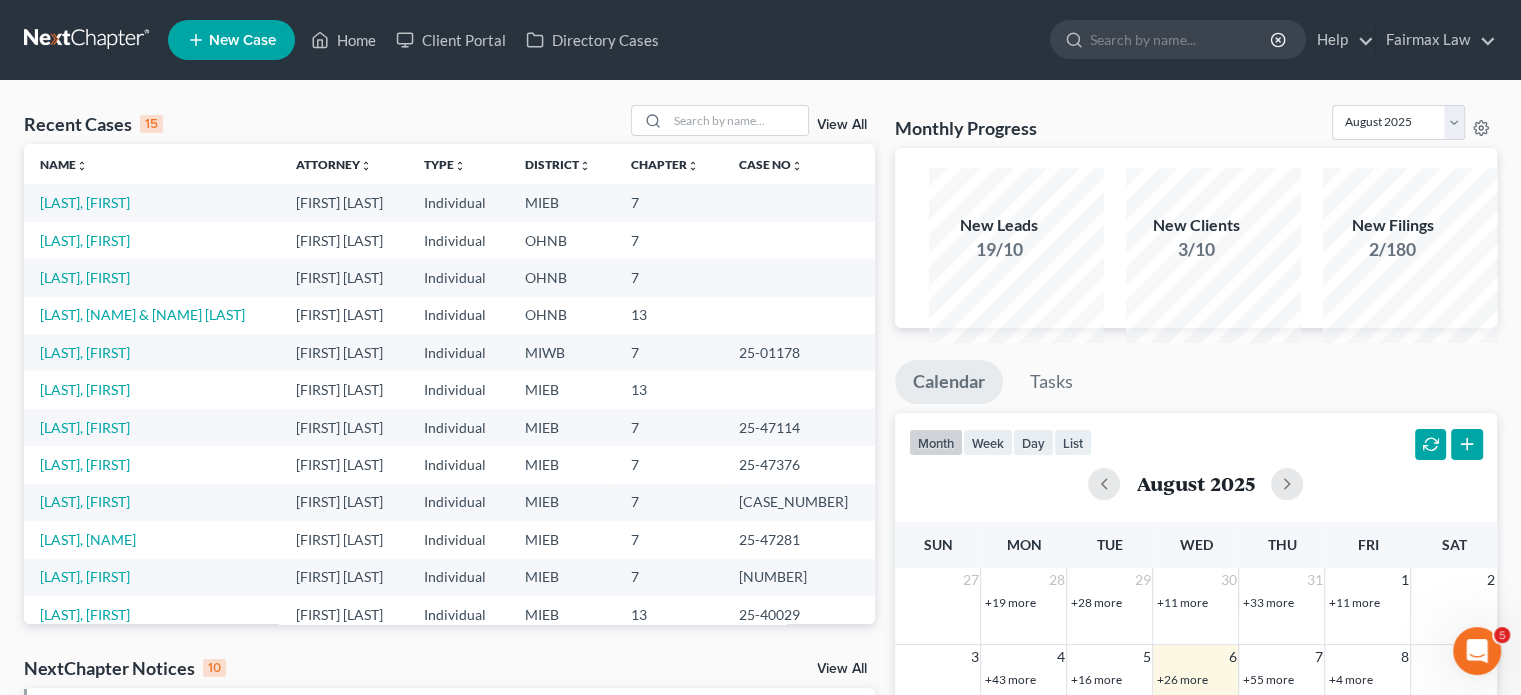 click on "Recent Cases 15 View All Name unfold_more expand_more expand_less Attorney unfold_more expand_more expand_less Type unfold_more expand_more expand_less District unfold_more expand_more expand_less Chapter unfold_more expand_more expand_less Case No unfold_more expand_more expand_less Prefix unfold_more expand_more expand_less Chisolm, [NAME] [LAST] David Ross Ienna Individual MIEB 7 Click-Kelly, [NAME] Daniel Zegarski Individual OHNB 7 Stevenson, [NAME] Daniel Zegarski Individual OHNB 7 Mattingly, [NAME] [LAST] Daniel Zegarski Individual OHNB 13 Mcgowan, [NAME] David Ross Ienna Individual MIWB 7 25-01178 Griffor, [NAME] David Ross Ienna Individual MIEB 13 Hopkins, [NAME] David Ross Ienna Individual MIEB 7 25-47114 Stowell, [NAME] David Ross Ienna Individual MIEB 7 25-47376 King, [NAME] David Ross Ienna Individual MIEB 7 25-47316 Barnett-Stevenson, [NAME] David Ross Ienna Individual MIEB 7" at bounding box center (760, 752) 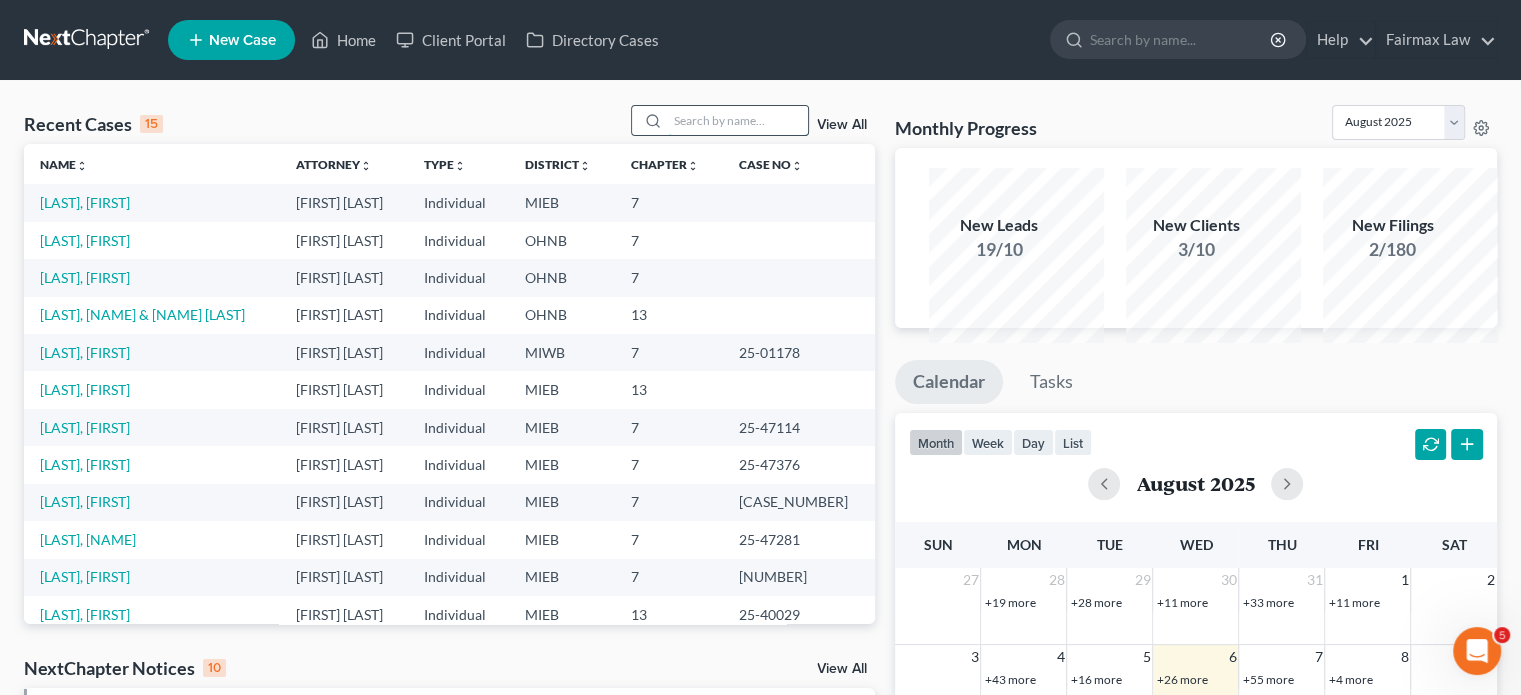 click at bounding box center [738, 120] 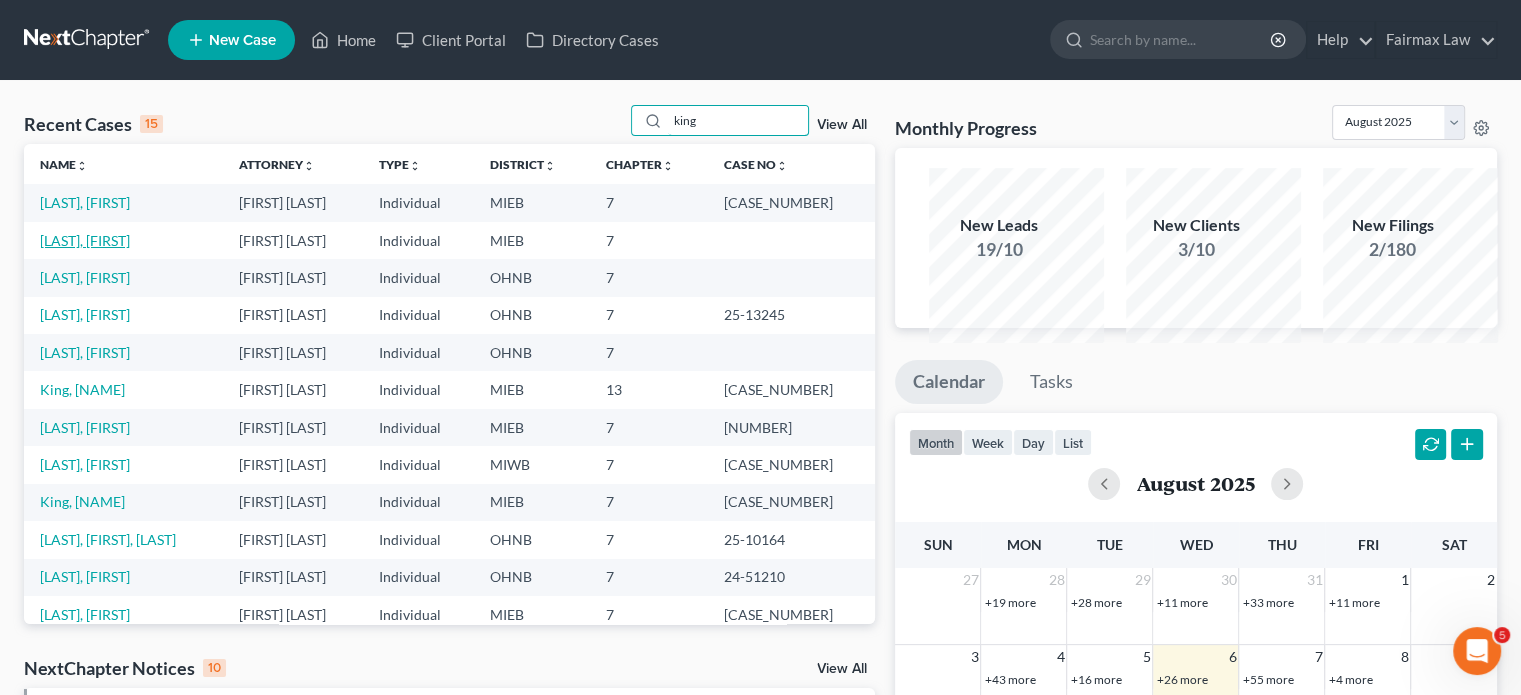 type on "king" 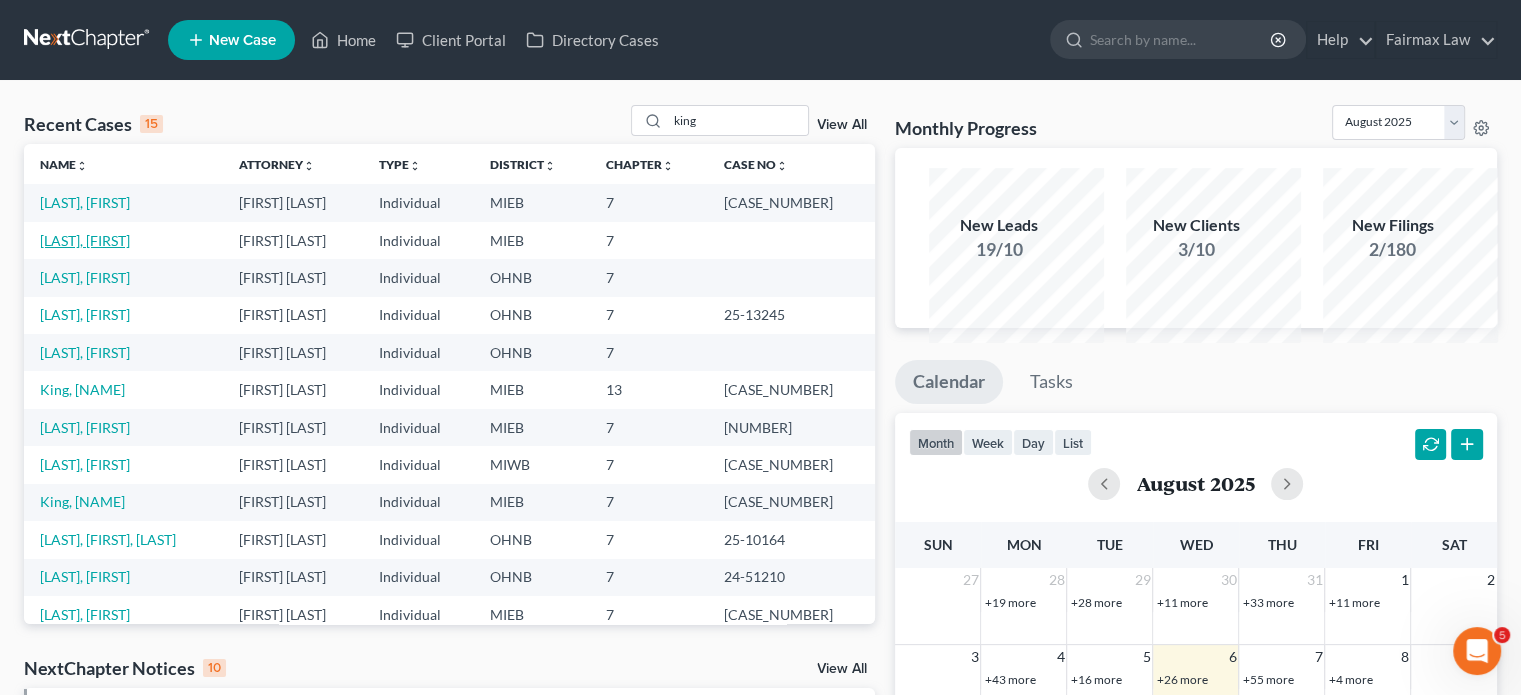 click on "[LAST], [FIRST]" at bounding box center (85, 240) 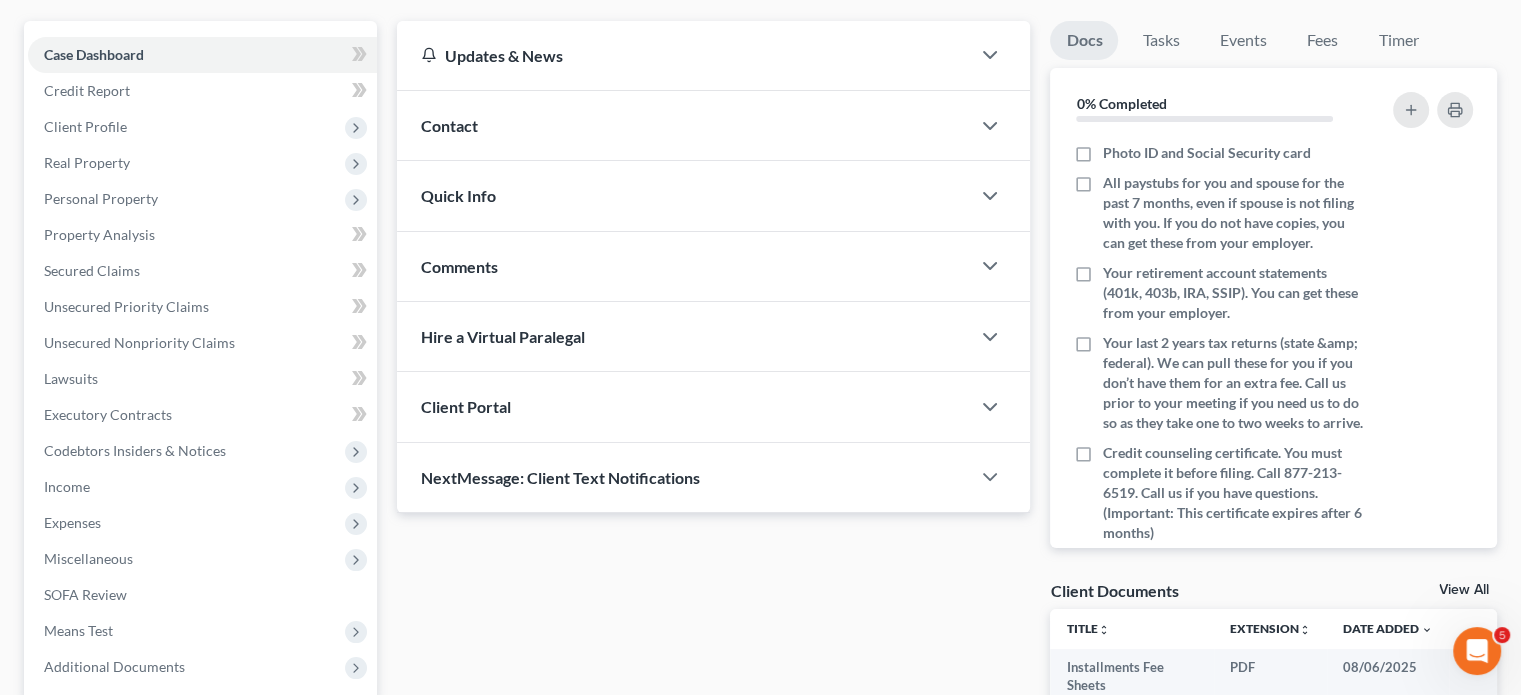 scroll, scrollTop: 172, scrollLeft: 0, axis: vertical 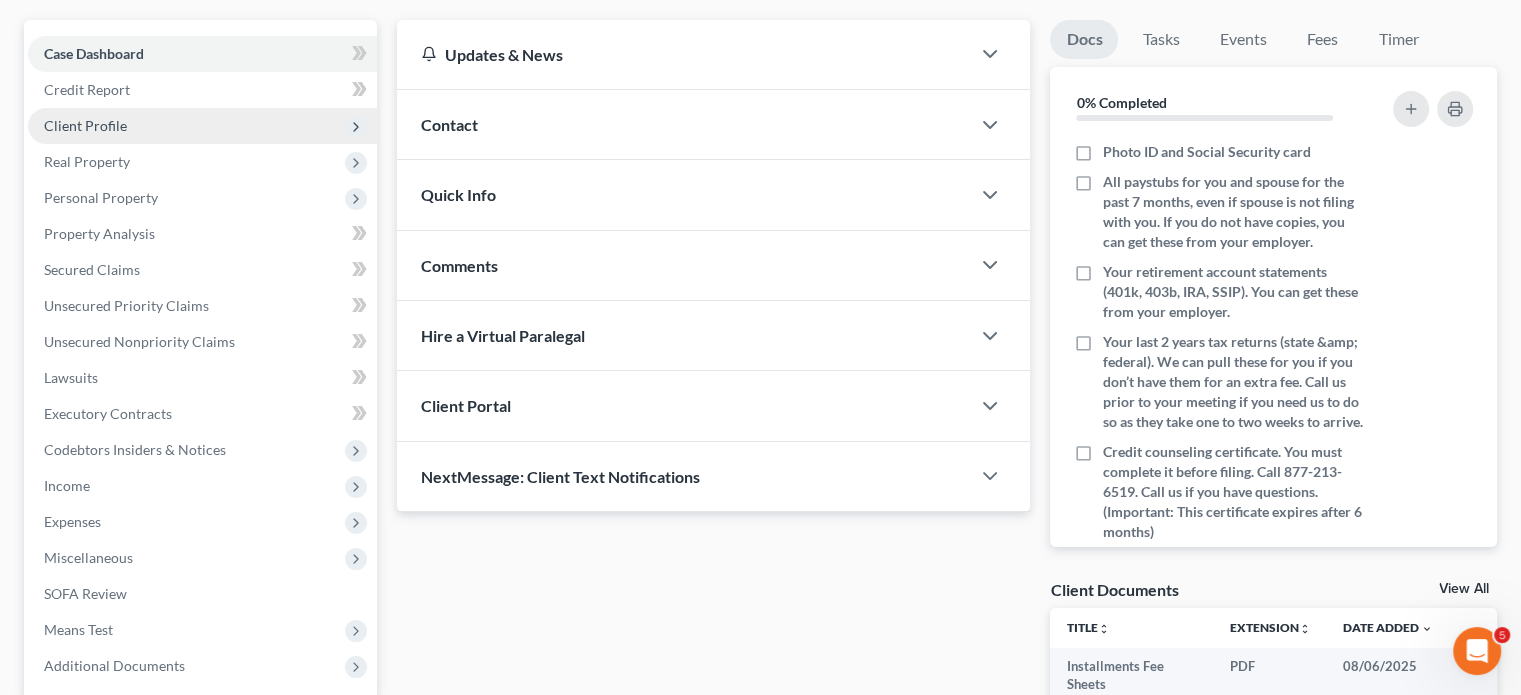click on "Client Profile" at bounding box center (202, 126) 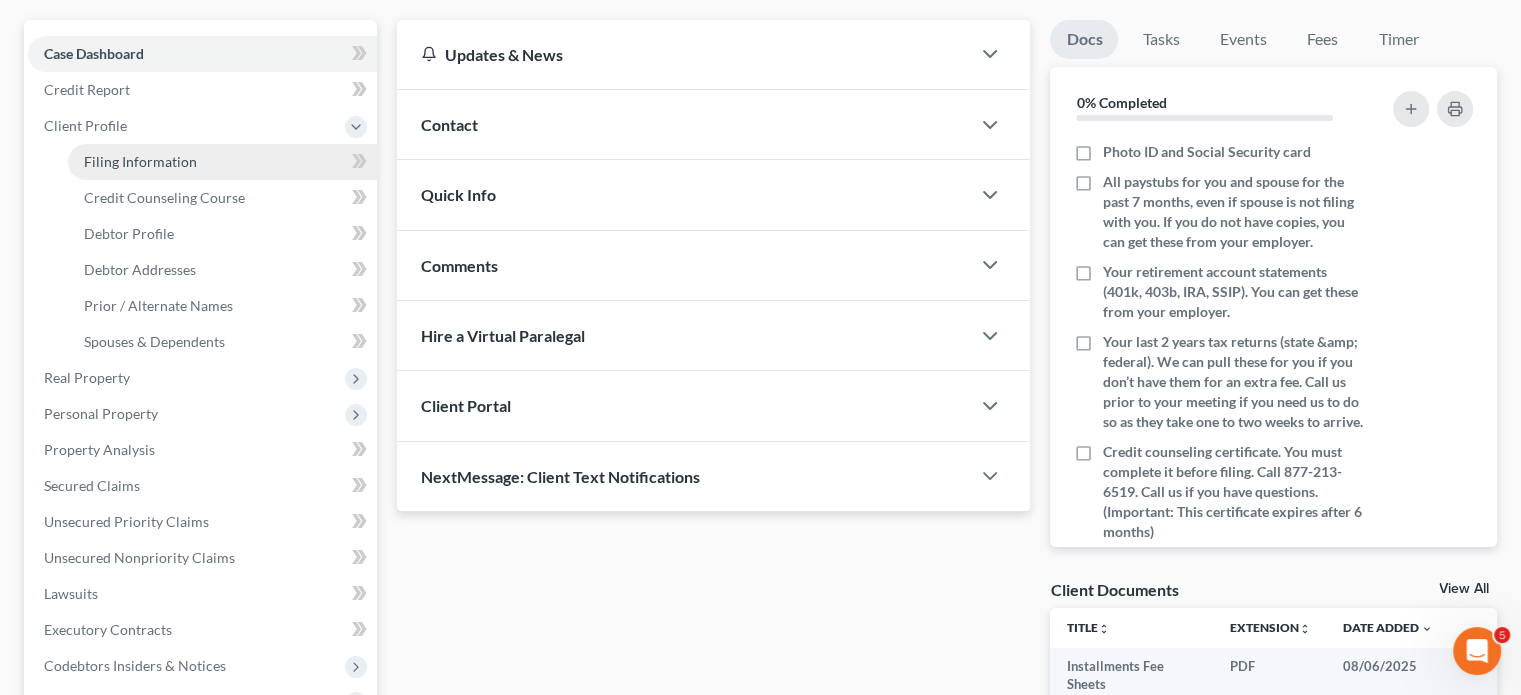 click on "Filing Information" at bounding box center [140, 161] 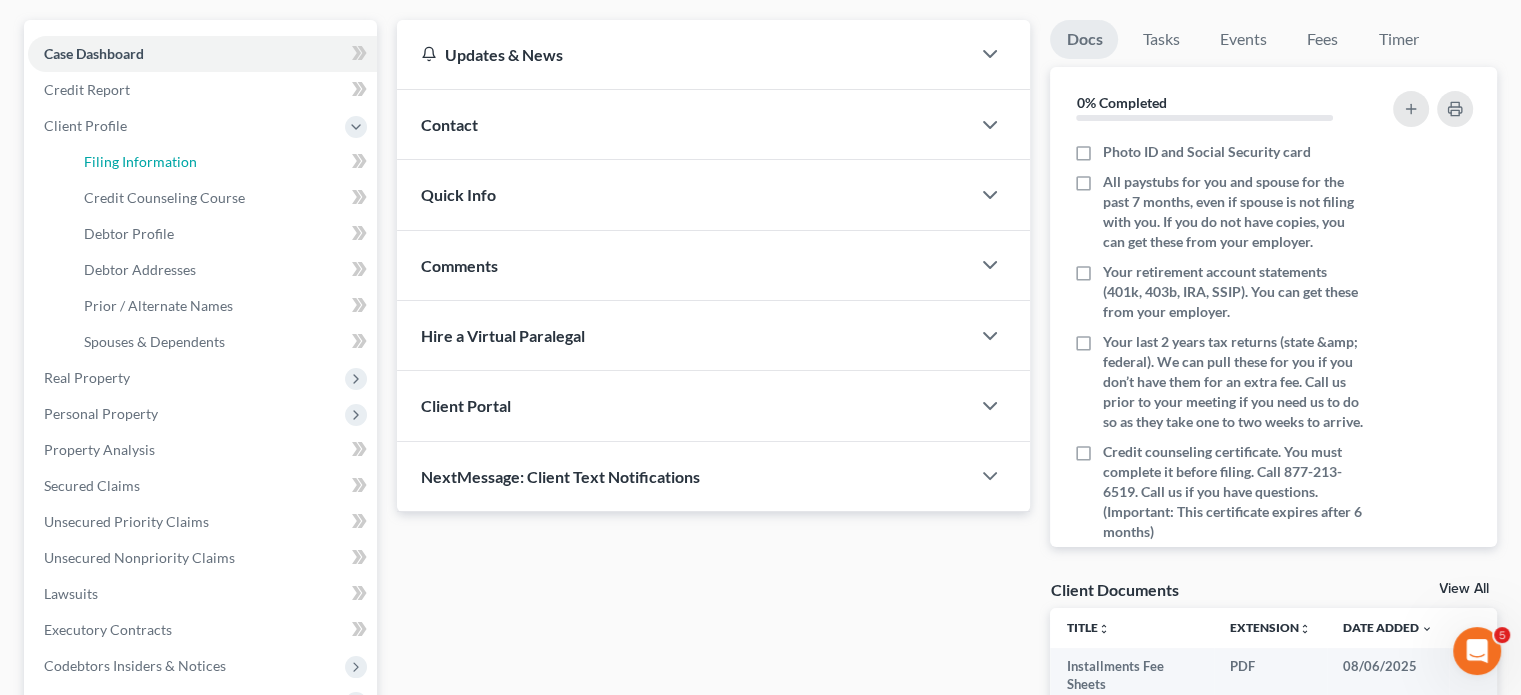 select on "1" 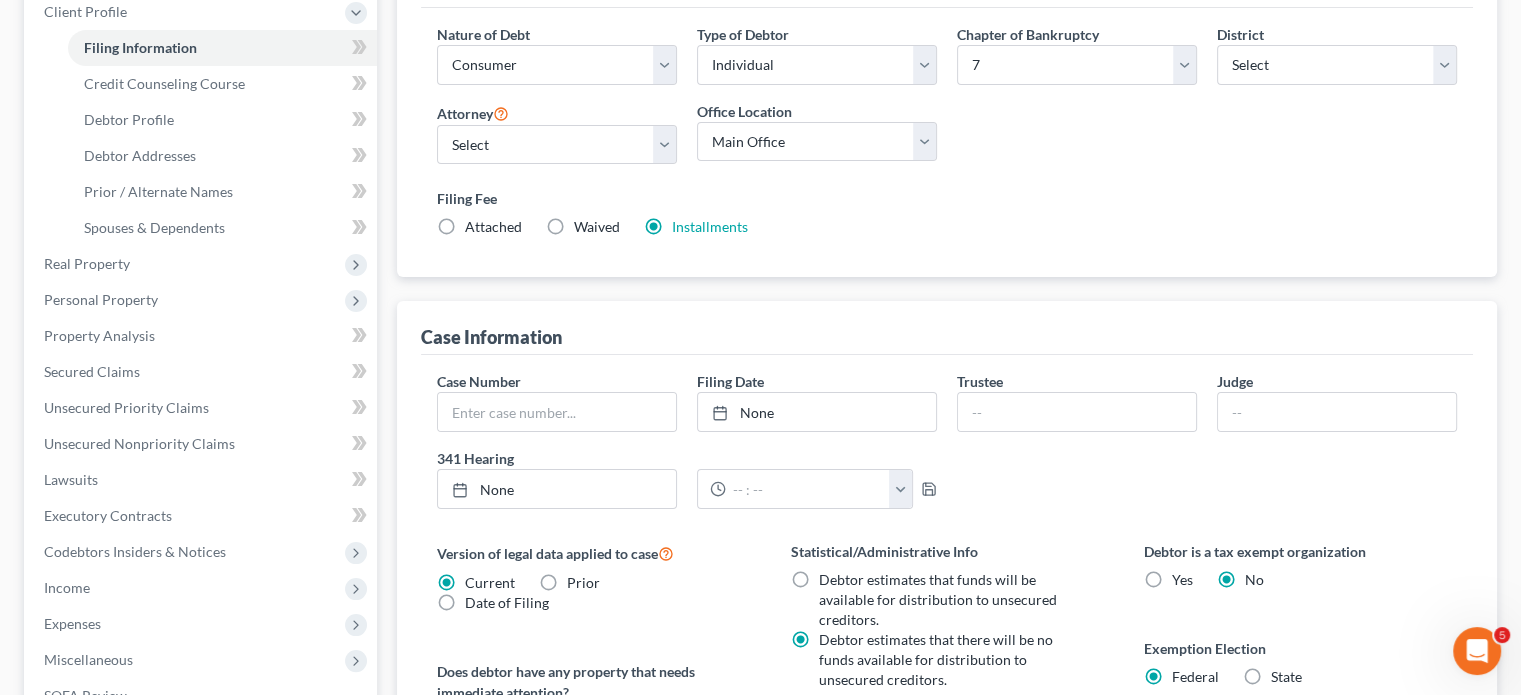 scroll, scrollTop: 288, scrollLeft: 0, axis: vertical 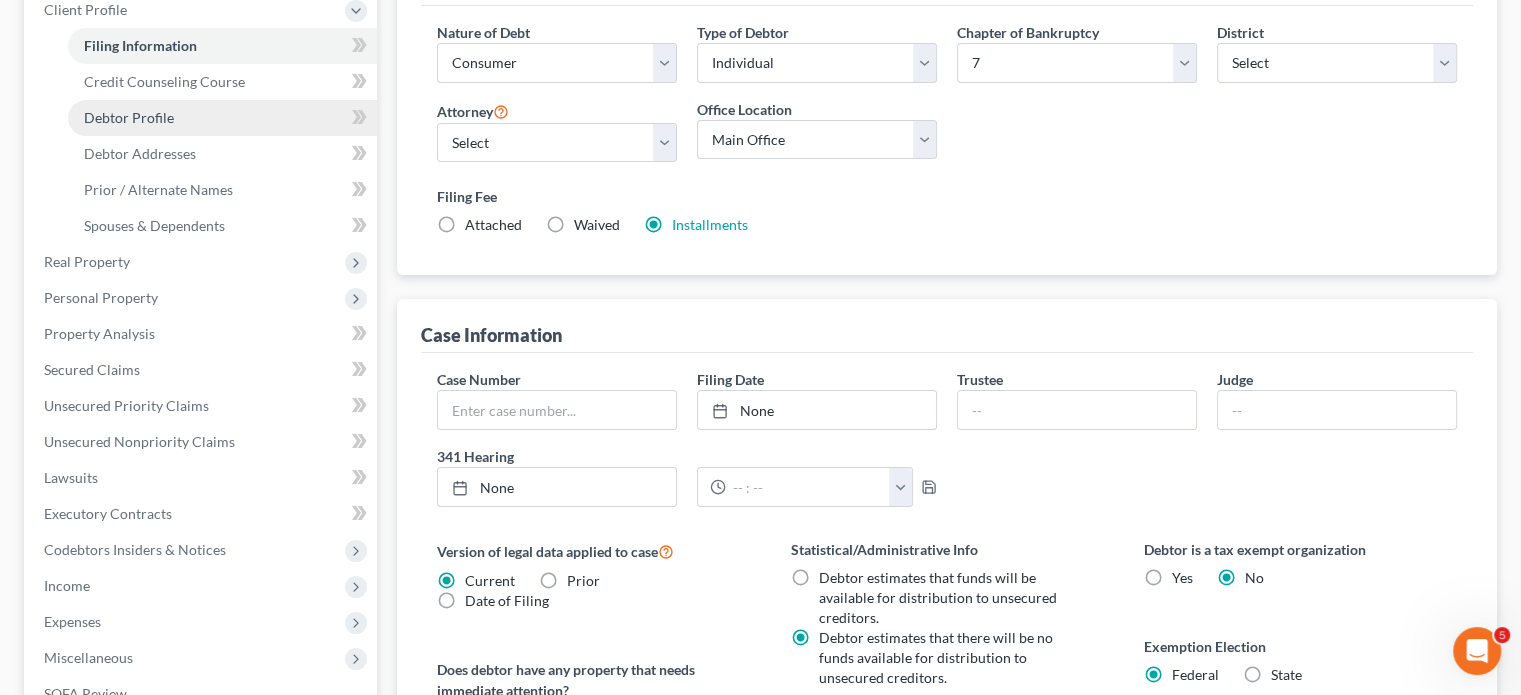 click on "Debtor Profile" at bounding box center (129, 117) 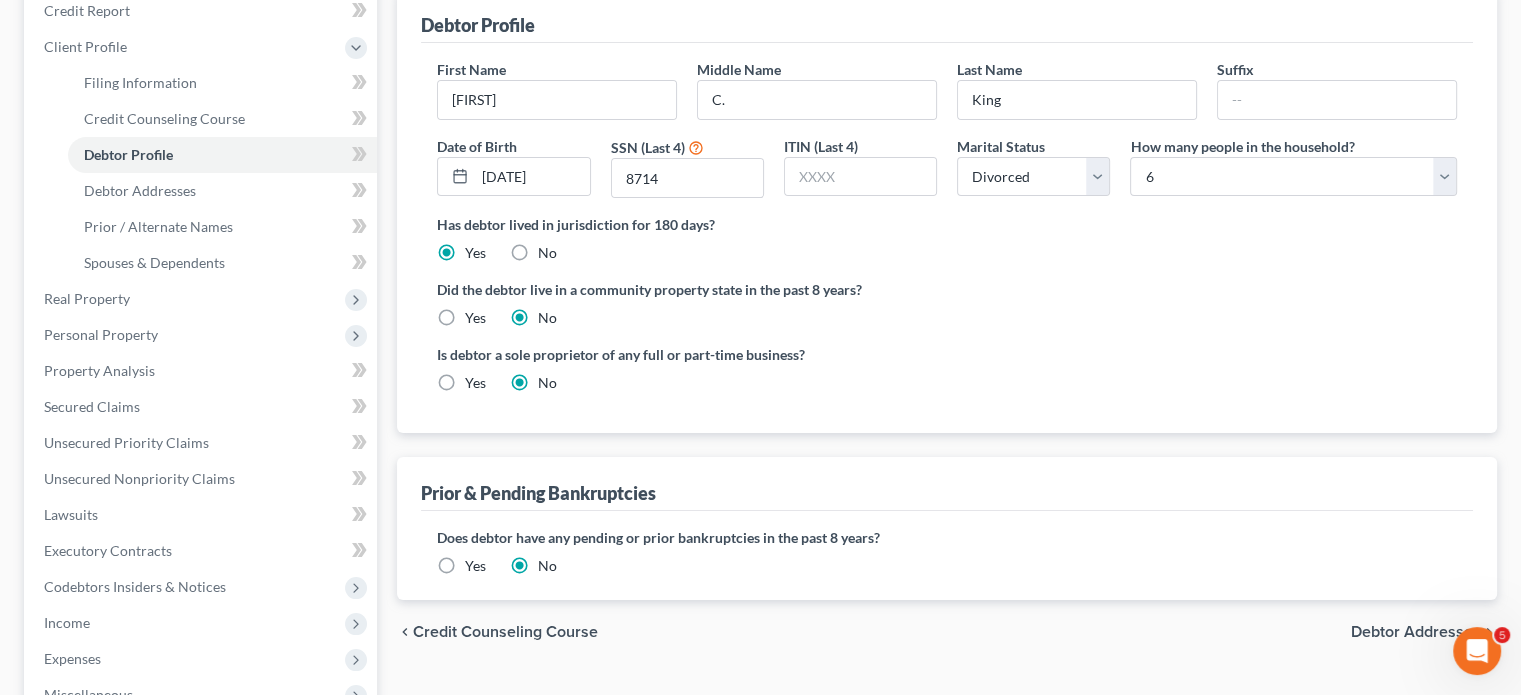 scroll, scrollTop: 252, scrollLeft: 0, axis: vertical 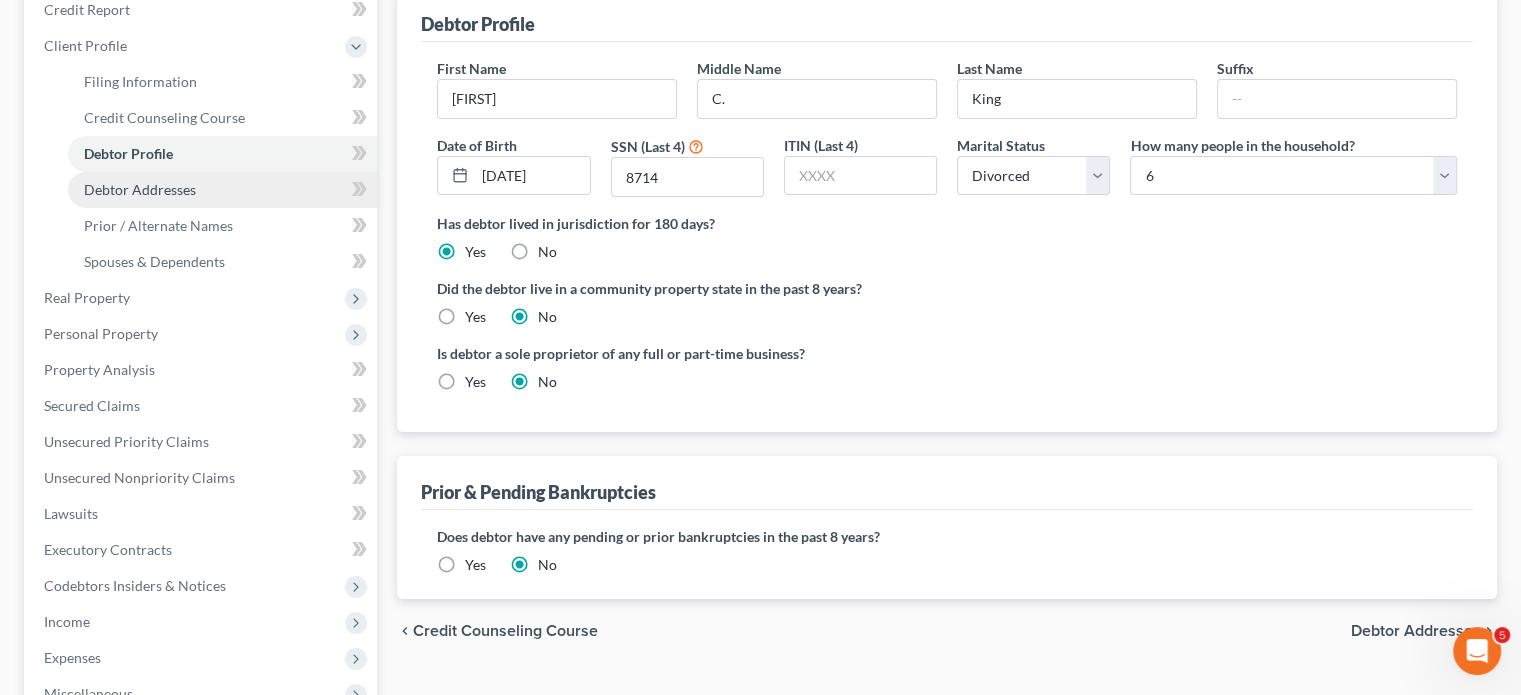 click on "Debtor Addresses" at bounding box center (140, 189) 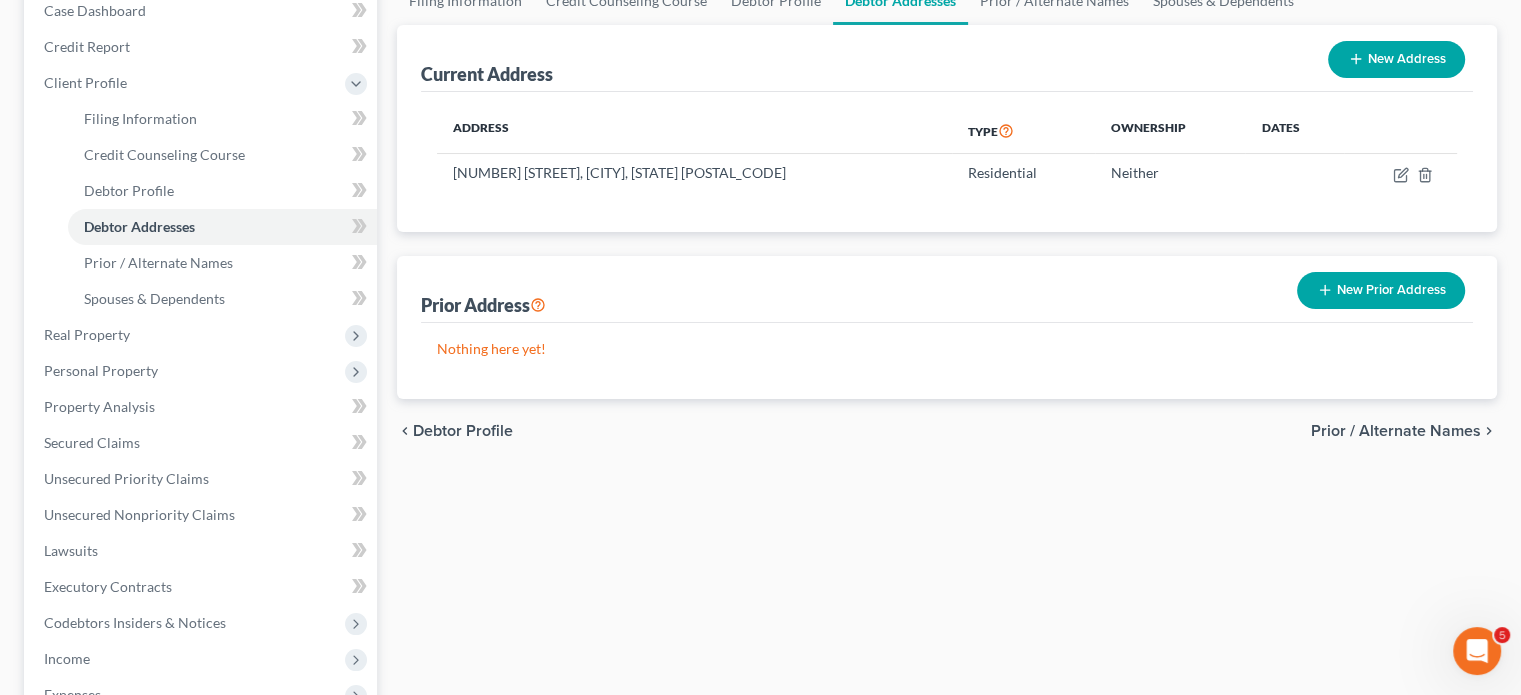 scroll, scrollTop: 231, scrollLeft: 0, axis: vertical 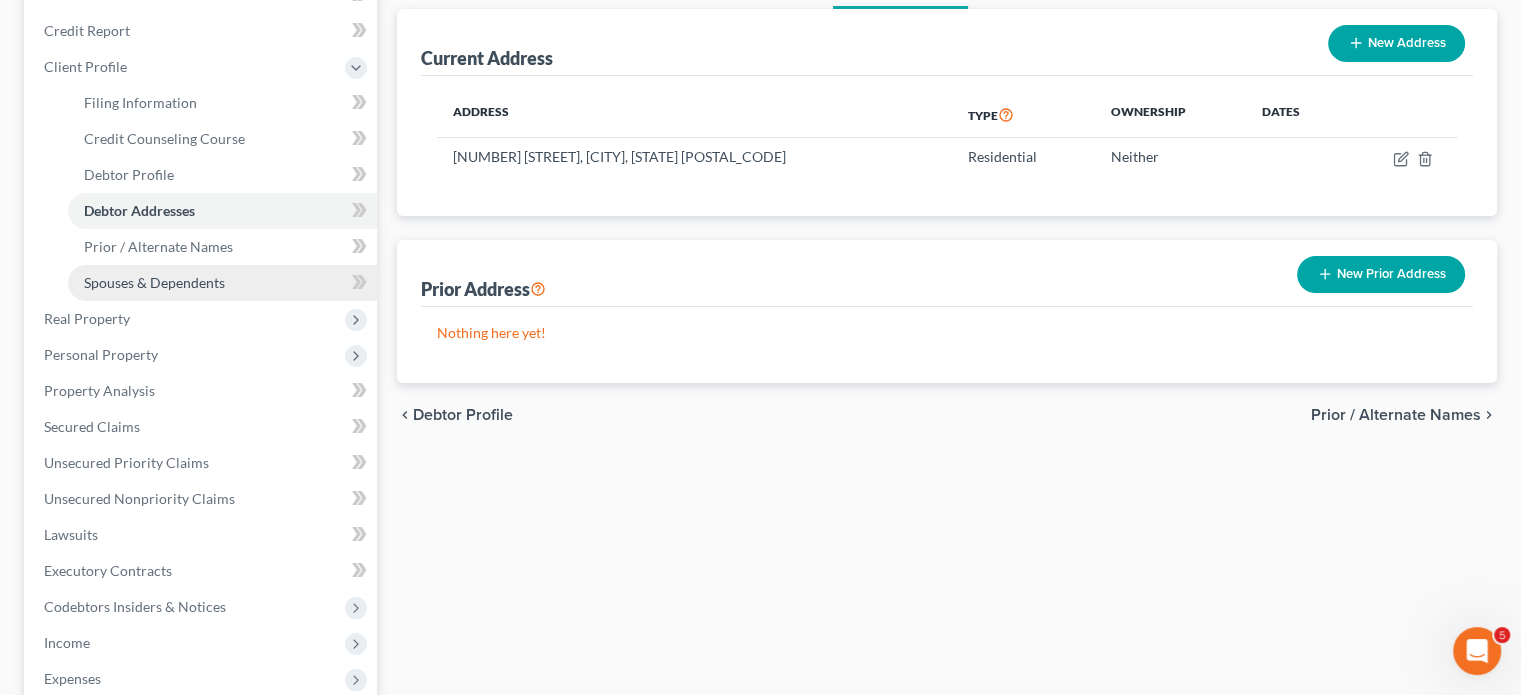 click on "Spouses & Dependents" at bounding box center [154, 282] 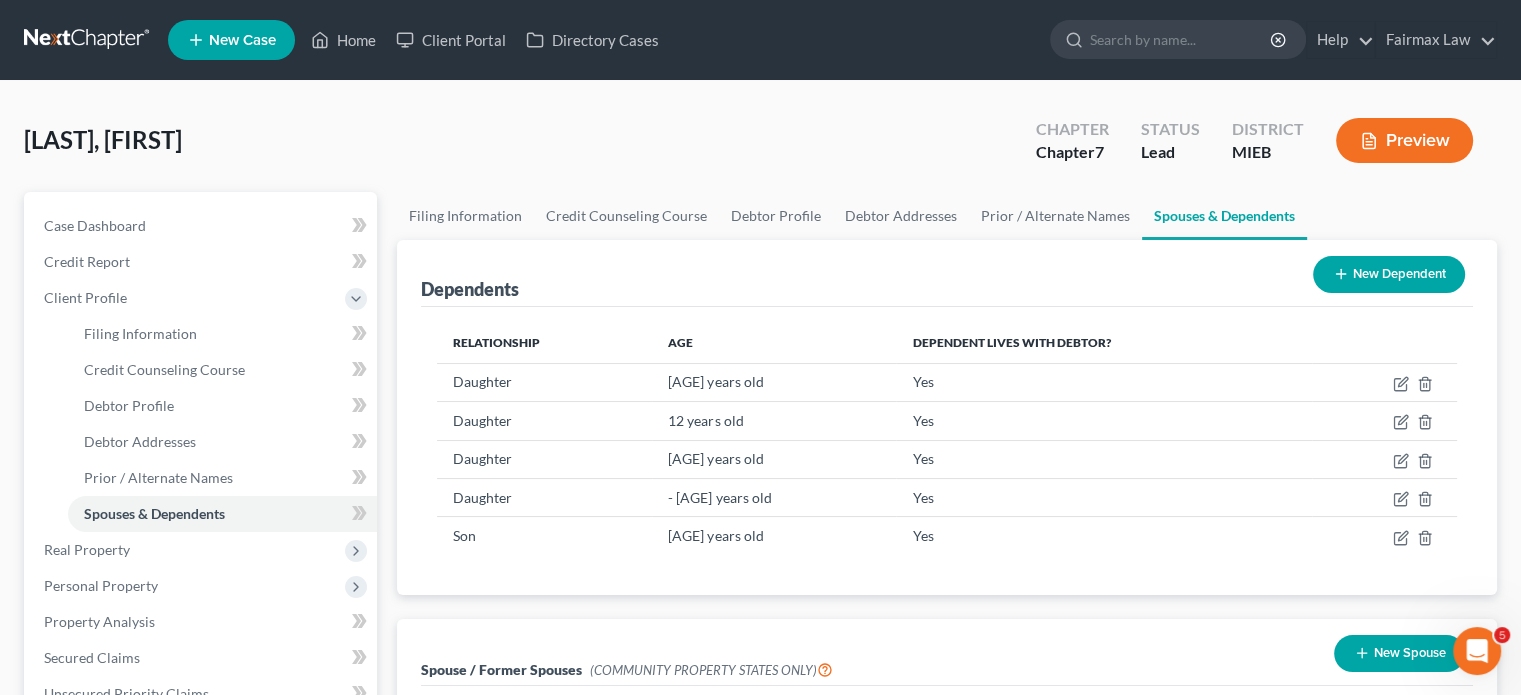 scroll, scrollTop: 308, scrollLeft: 0, axis: vertical 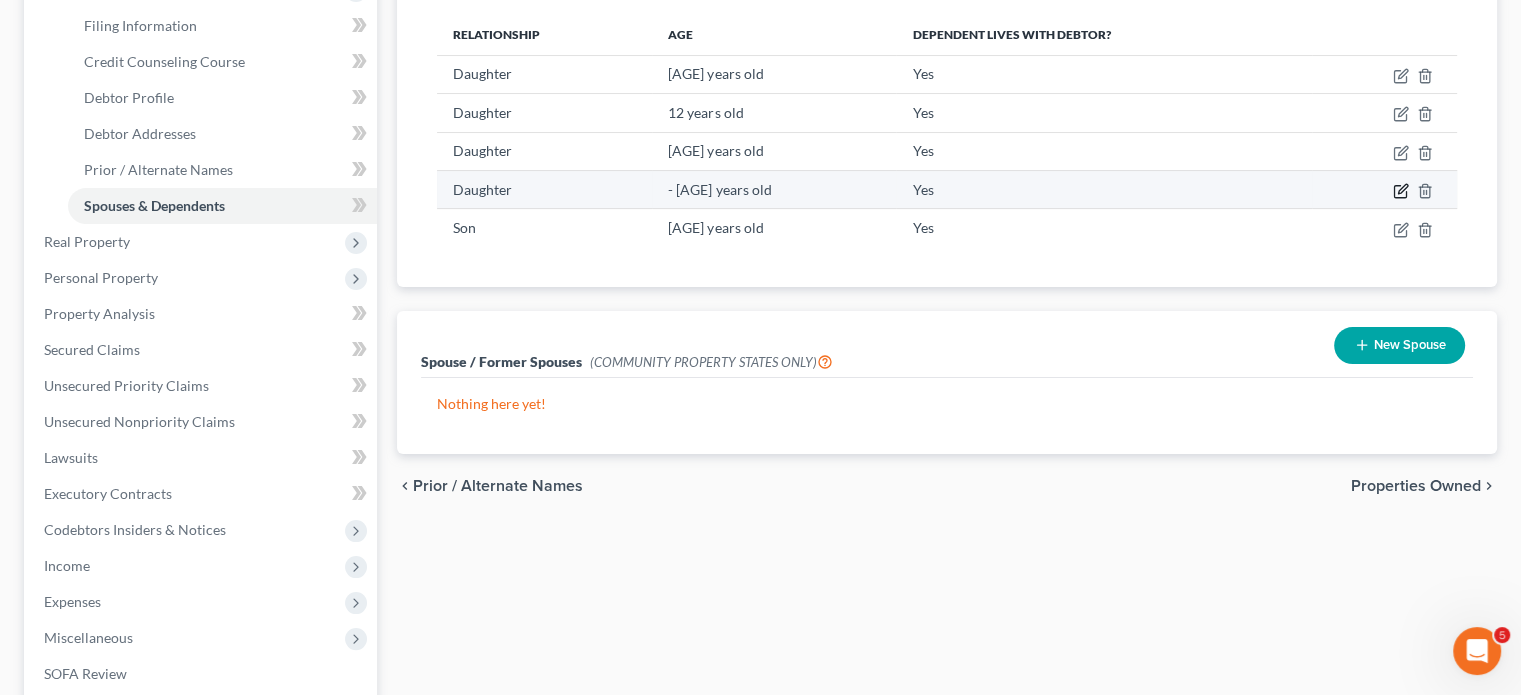 click 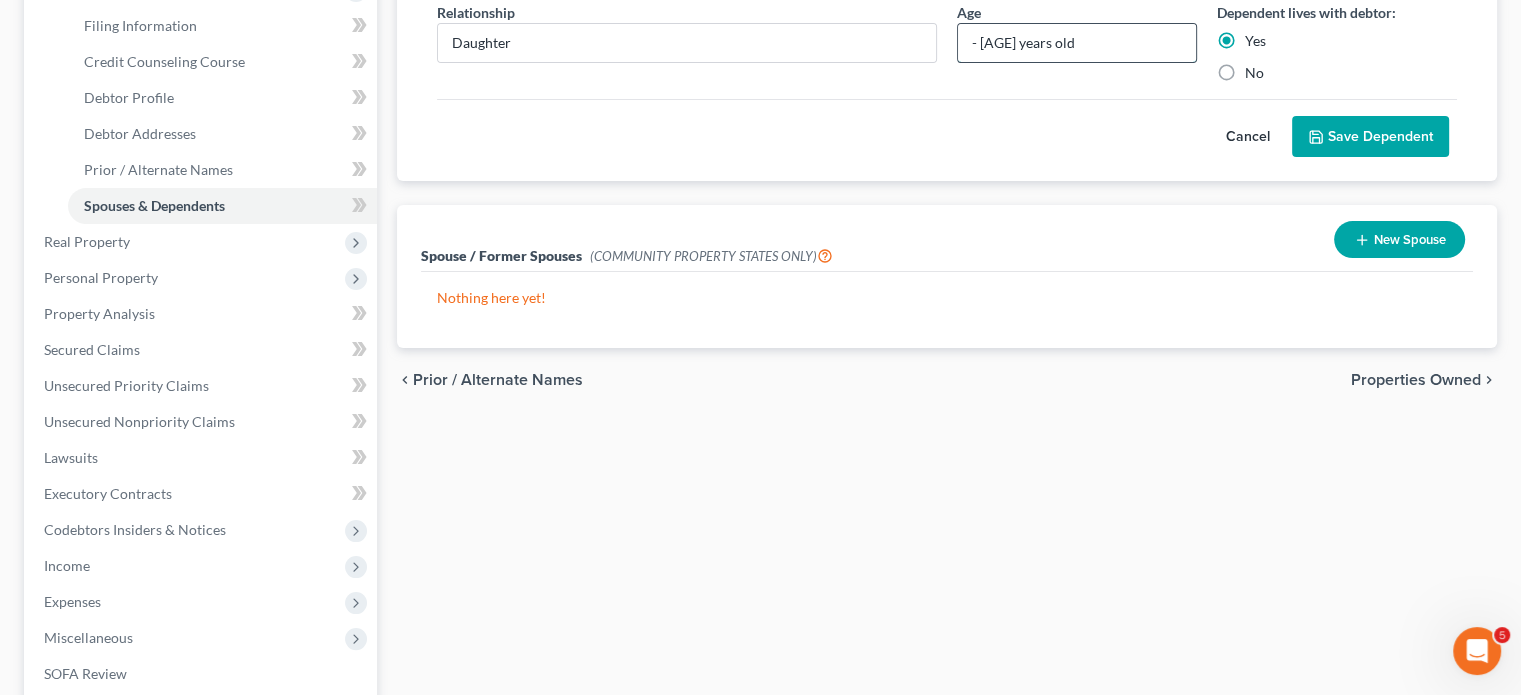 click on "- [AGE] years old" at bounding box center [1077, 43] 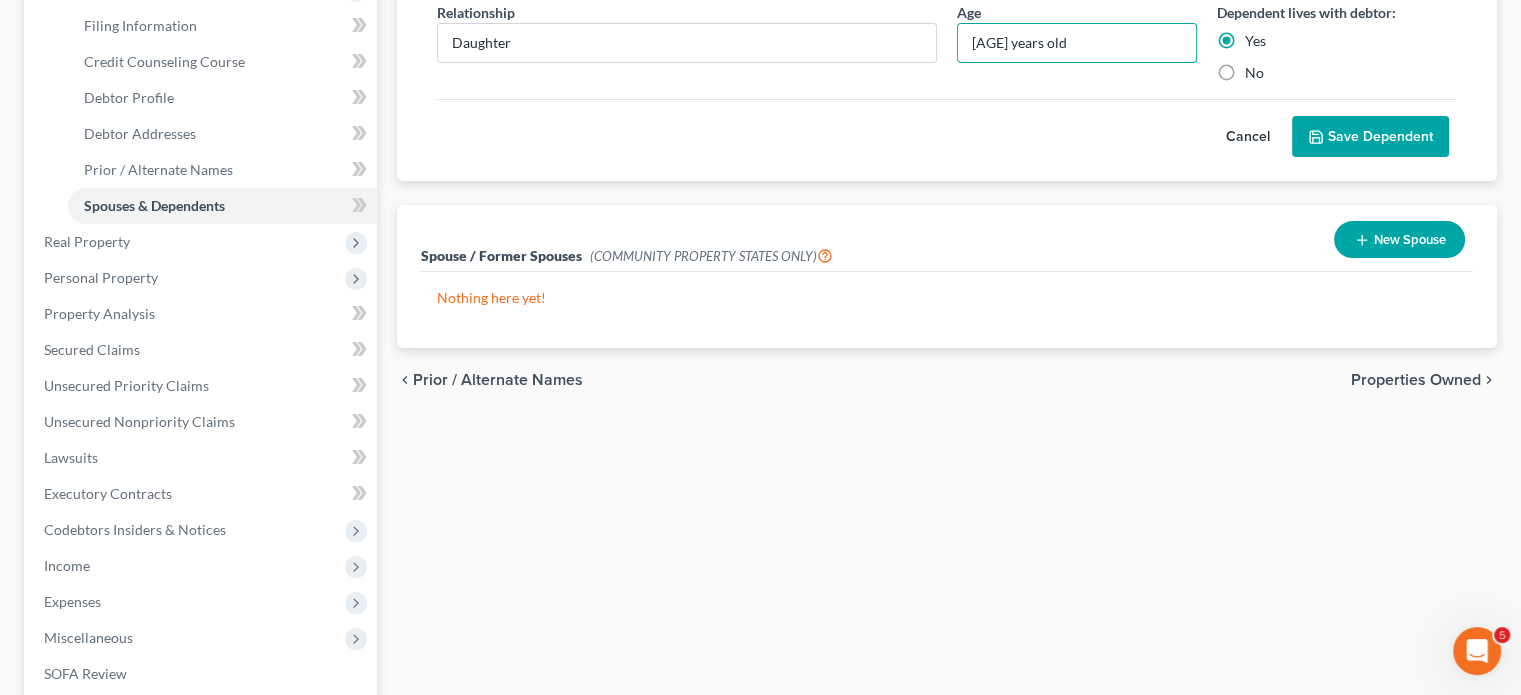 type on "[AGE] years old" 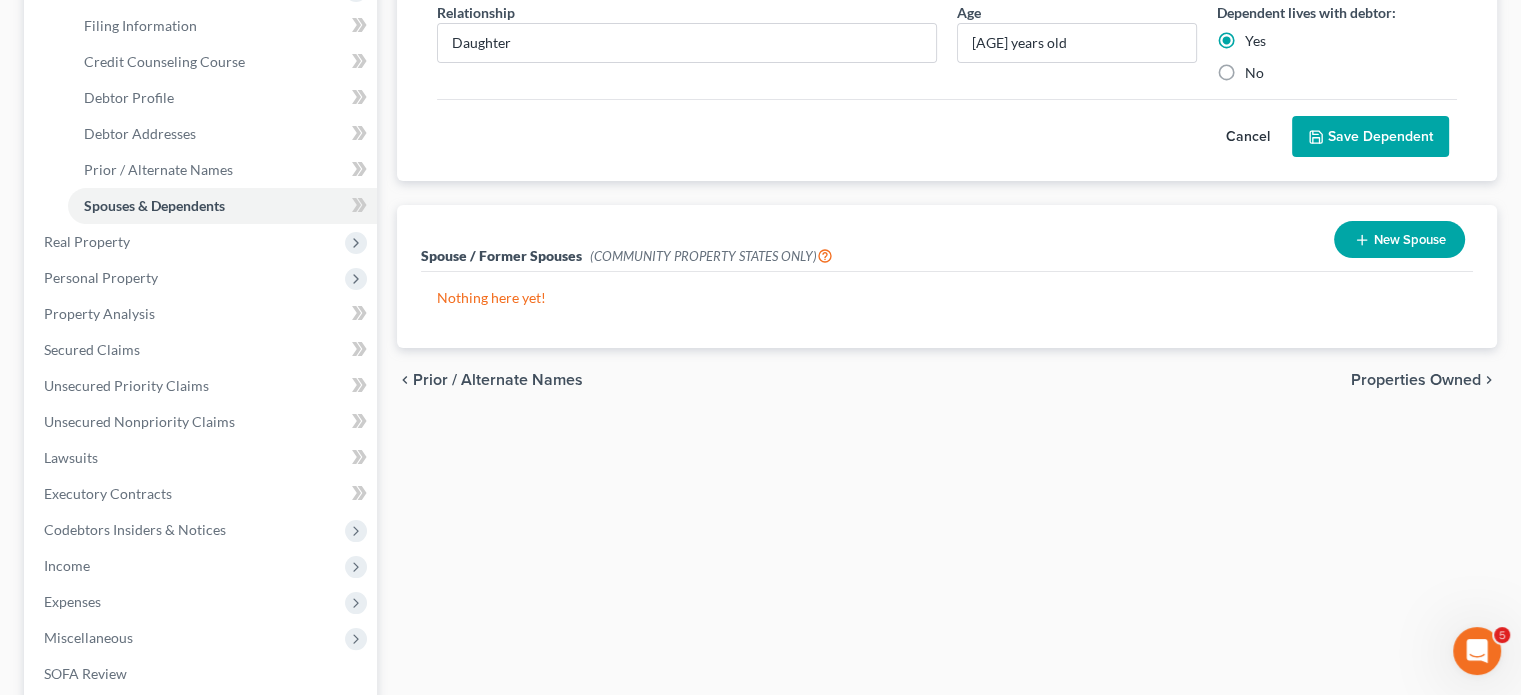 click on "Save Dependent" at bounding box center [1370, 137] 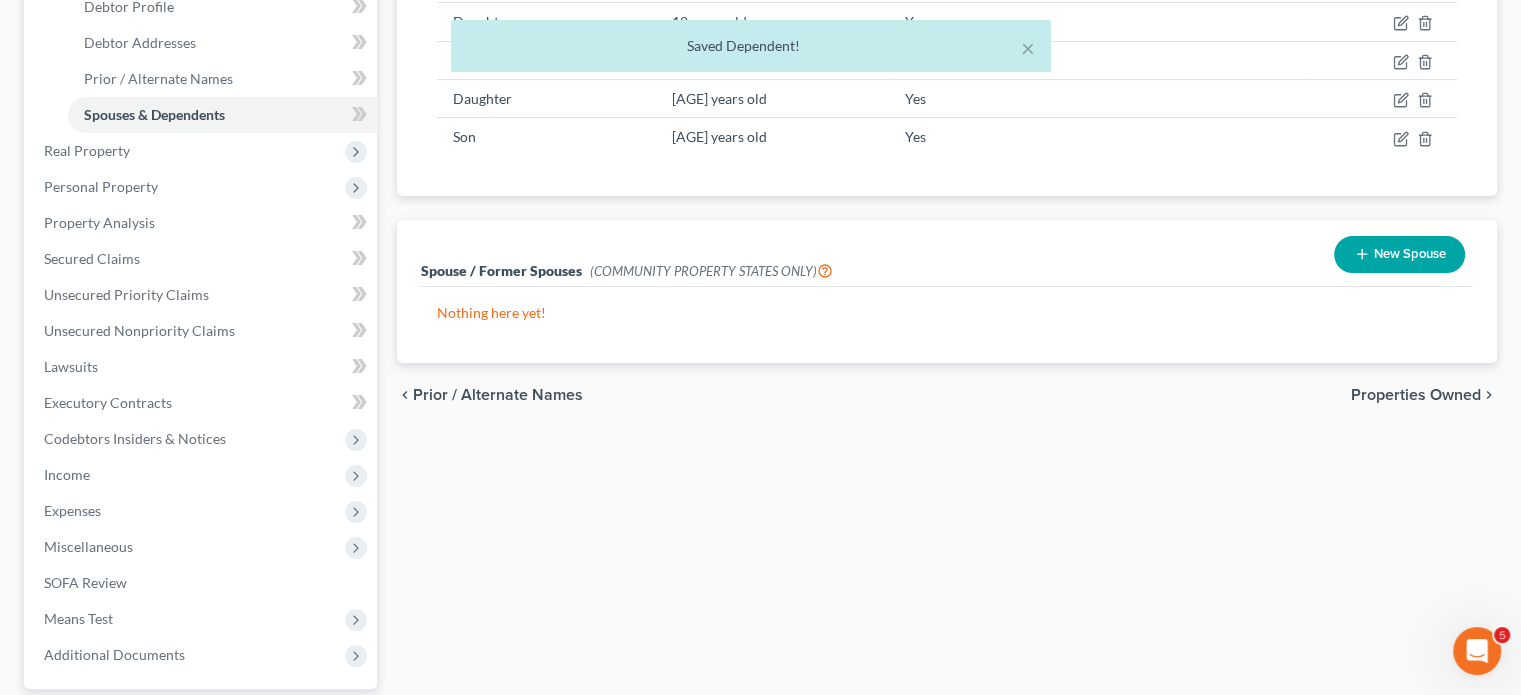 scroll, scrollTop: 434, scrollLeft: 0, axis: vertical 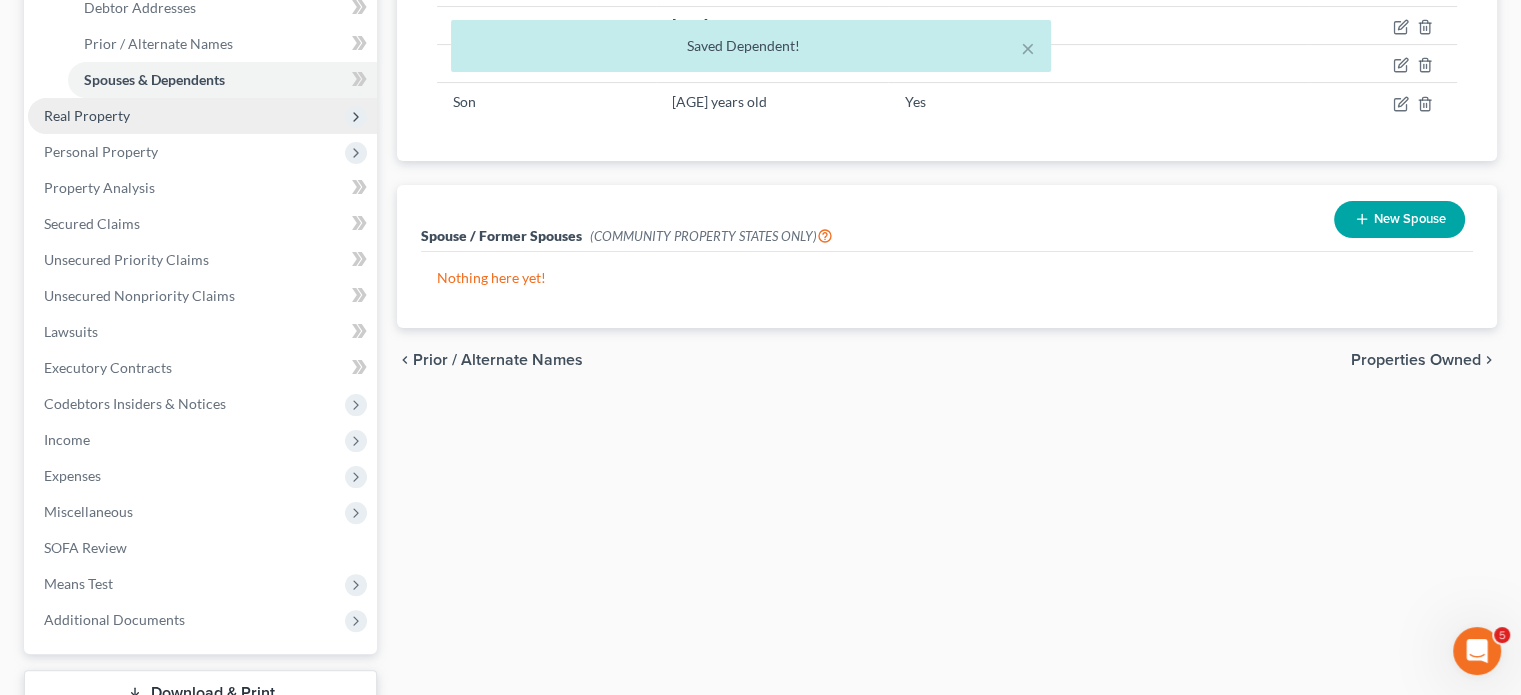 click on "Real Property" at bounding box center [202, 116] 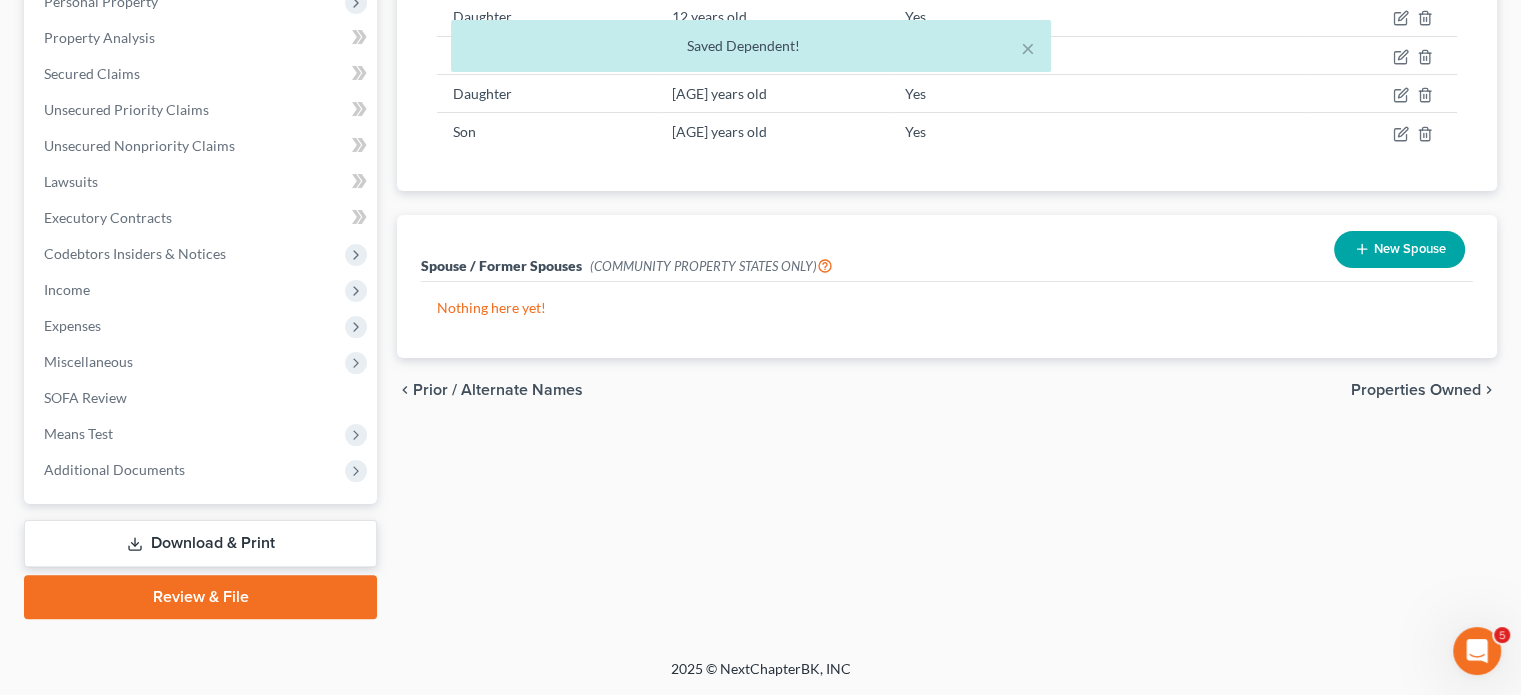 click on "King, [LAST] Upgraded Chapter Chapter 7 Status Lead District MIEB Preview Petition Navigation Case Dashboard Payments Invoices Payments Payments Credit Report" at bounding box center (760, 168) 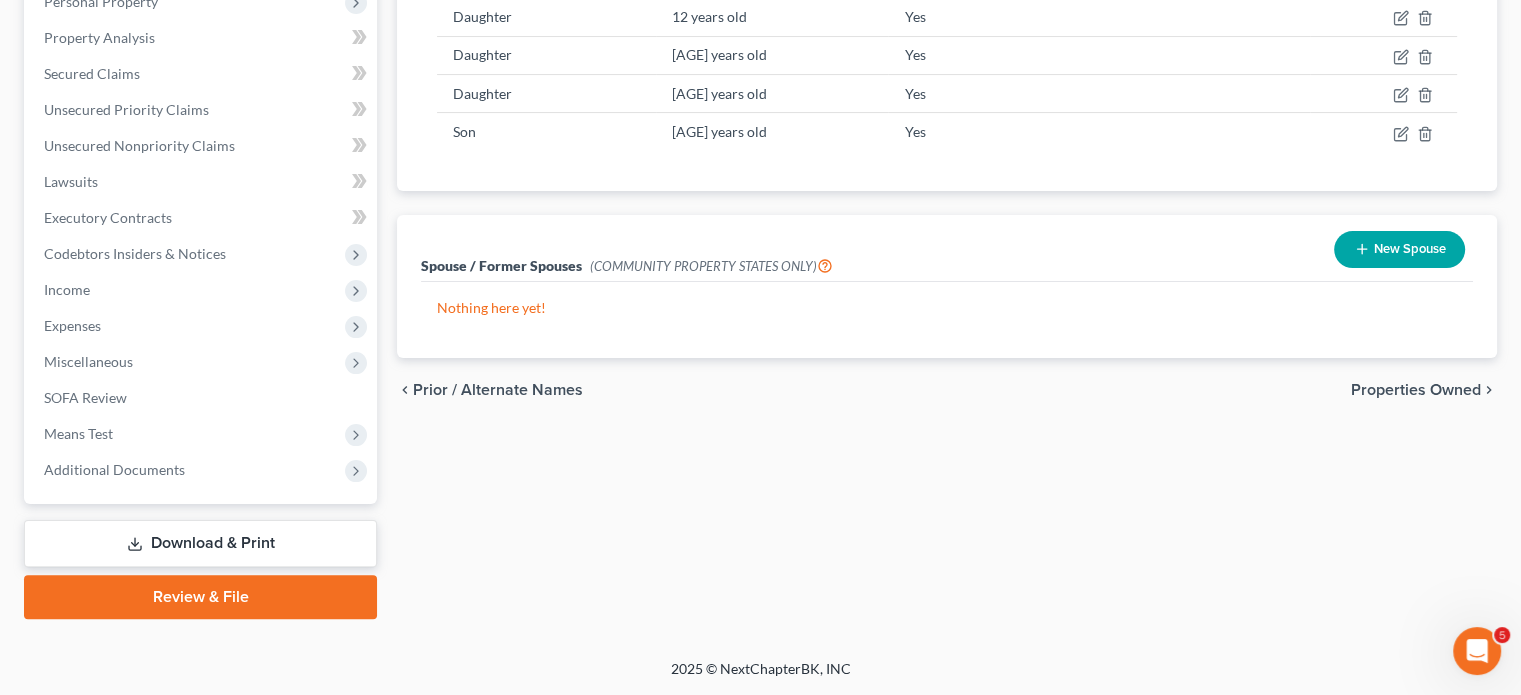 click on "Properties Owned" at bounding box center (222, -34) 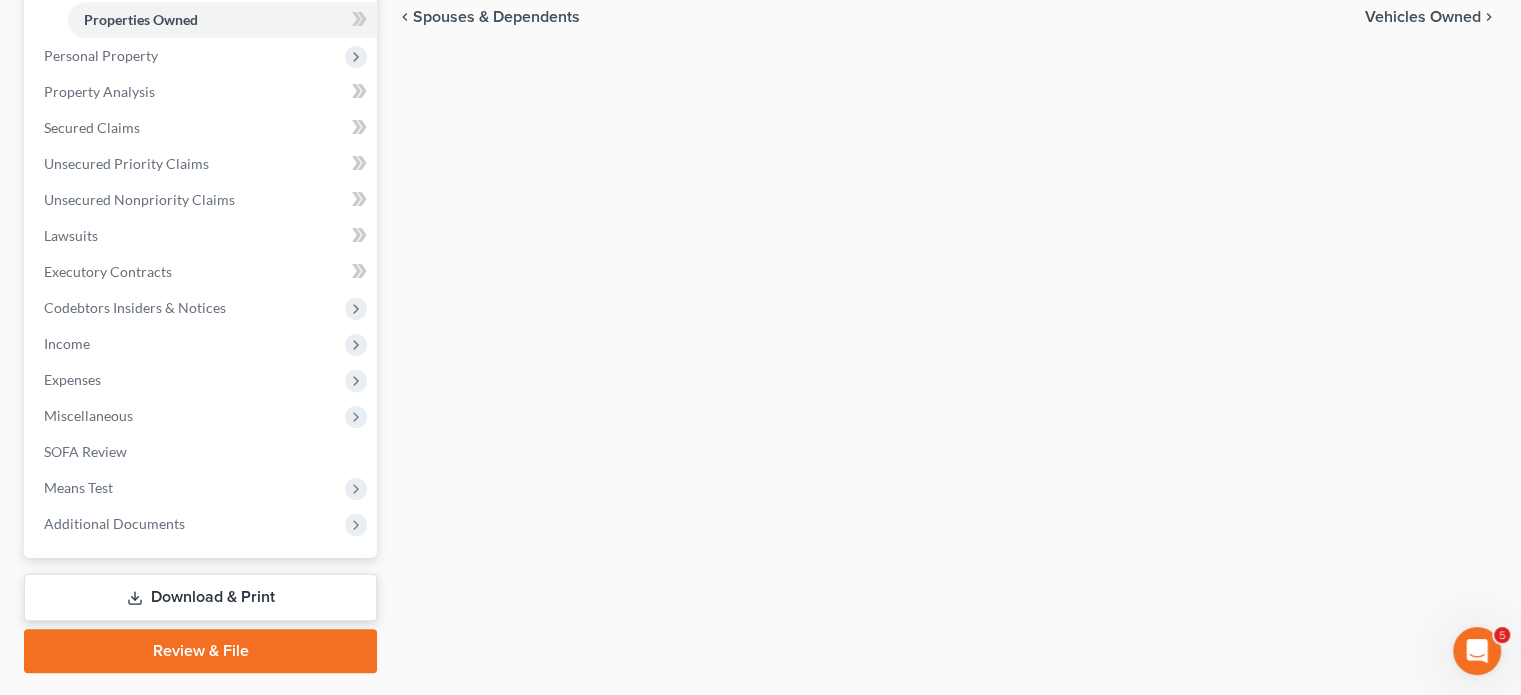 scroll, scrollTop: 380, scrollLeft: 0, axis: vertical 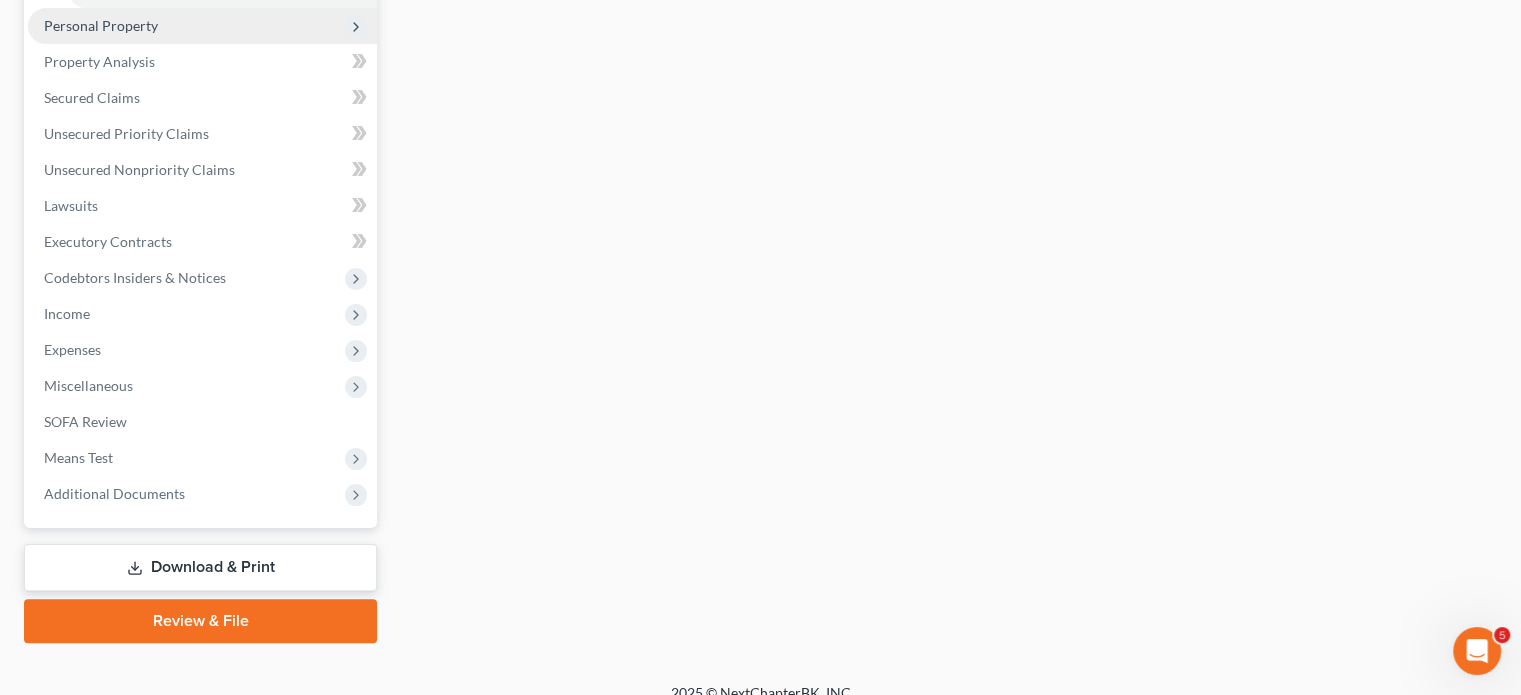click on "Personal Property" at bounding box center (202, 26) 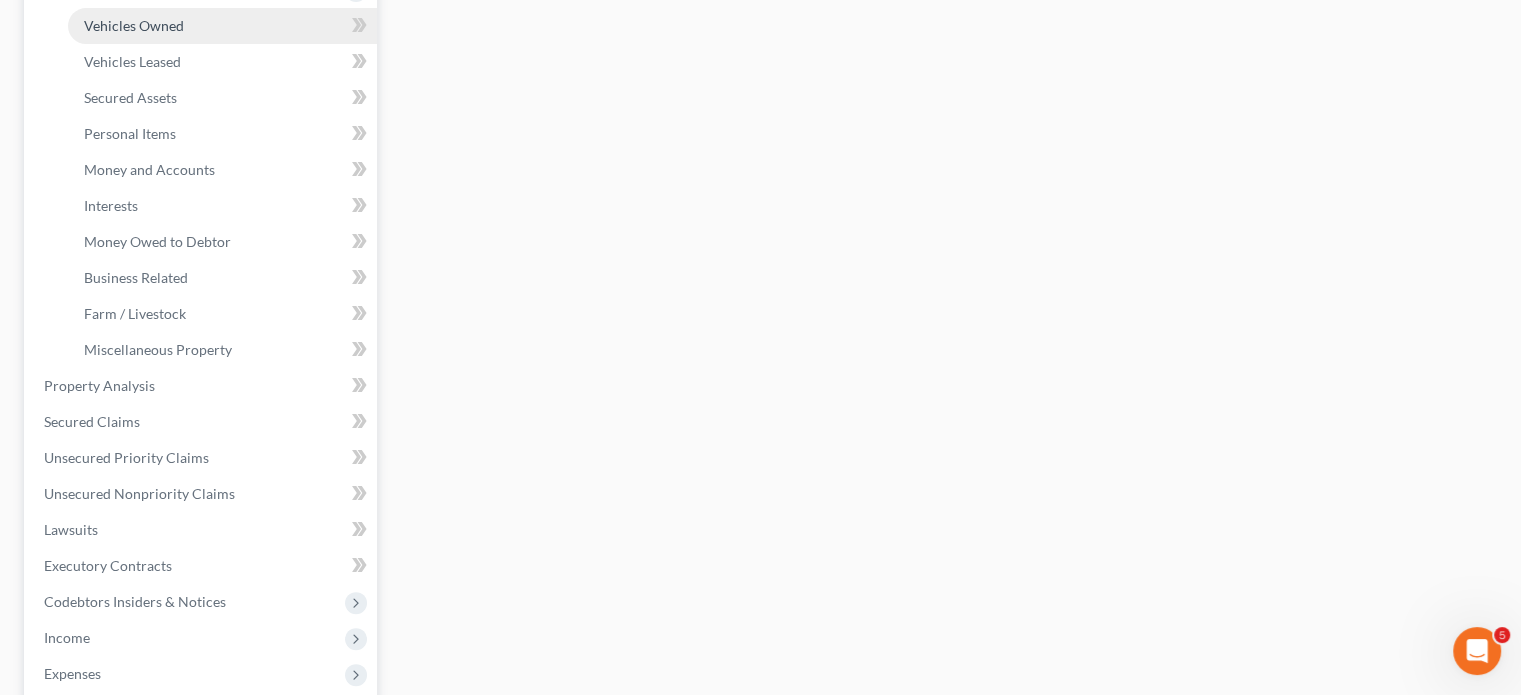 click on "Vehicles Owned" at bounding box center [134, 25] 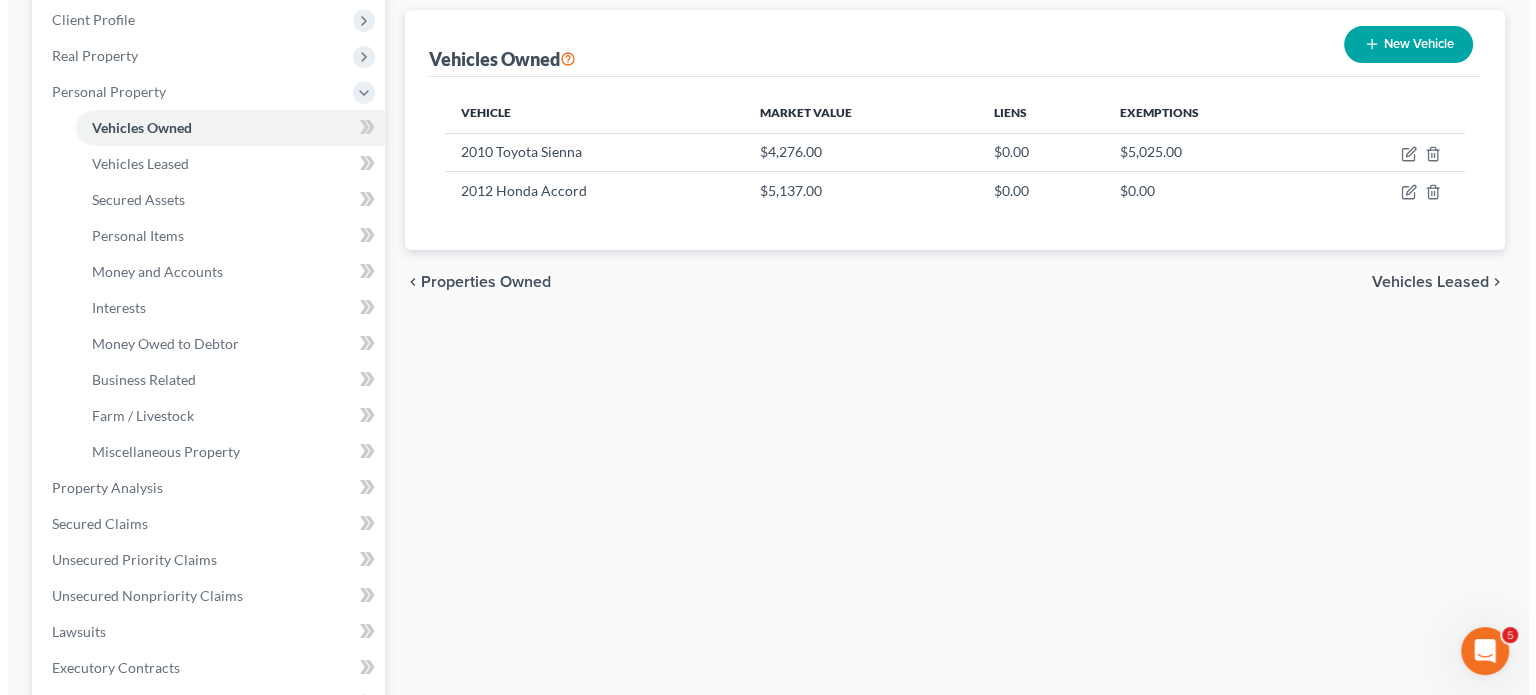 scroll, scrollTop: 282, scrollLeft: 0, axis: vertical 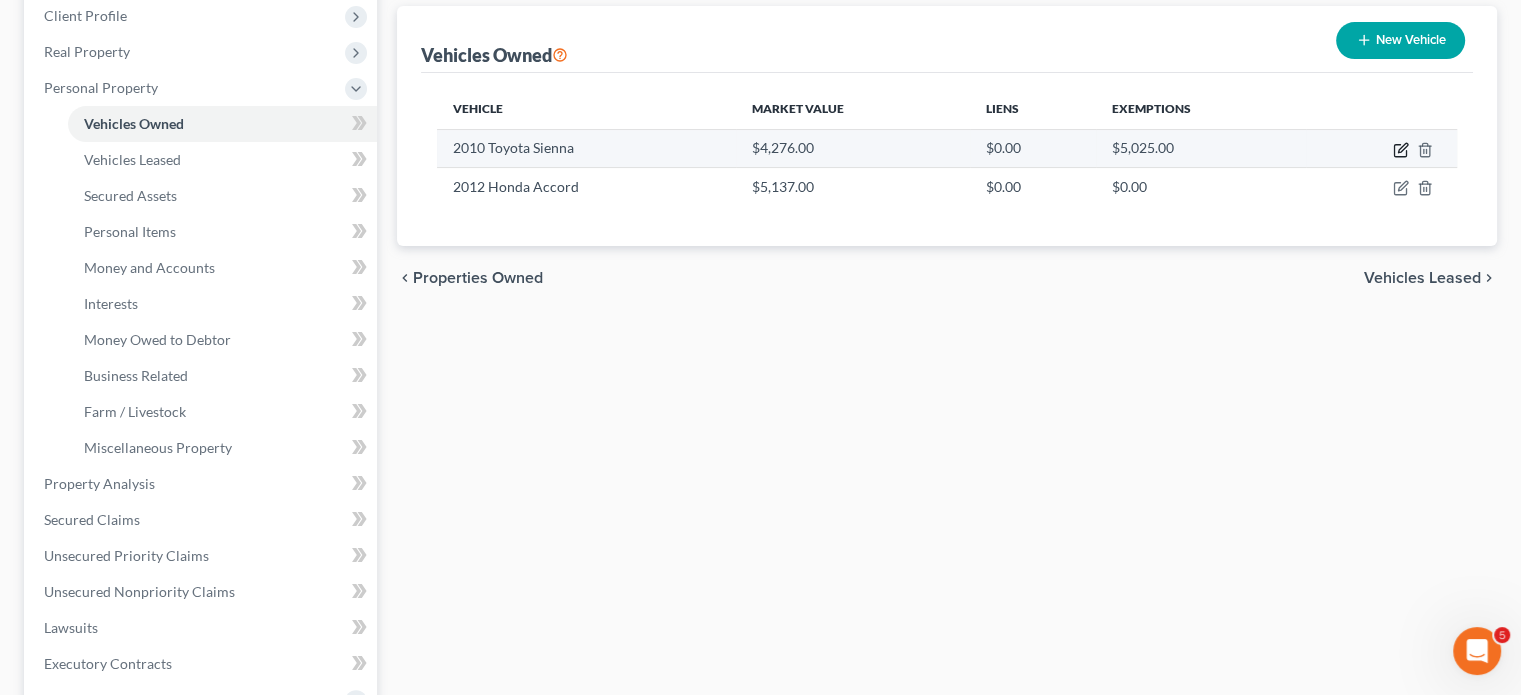 click 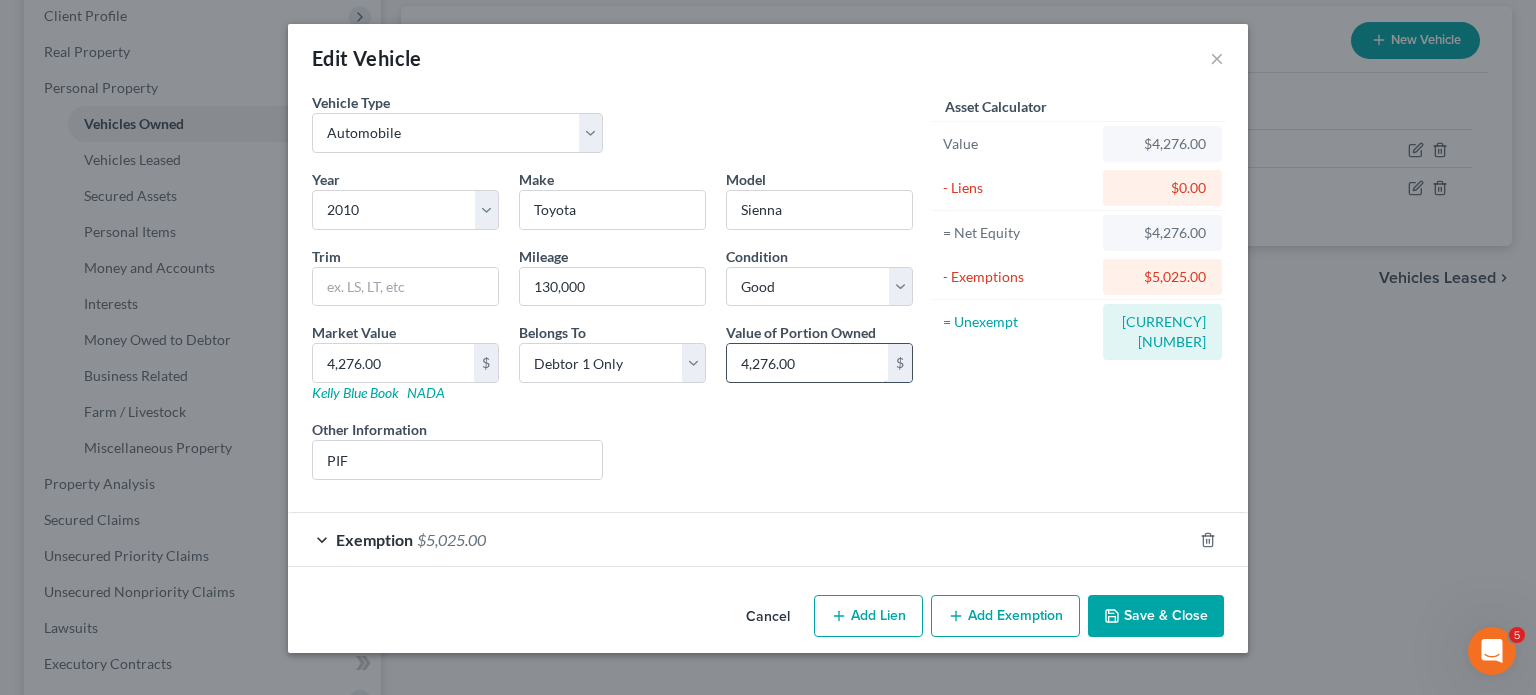 click on "4,276.00" at bounding box center (807, 363) 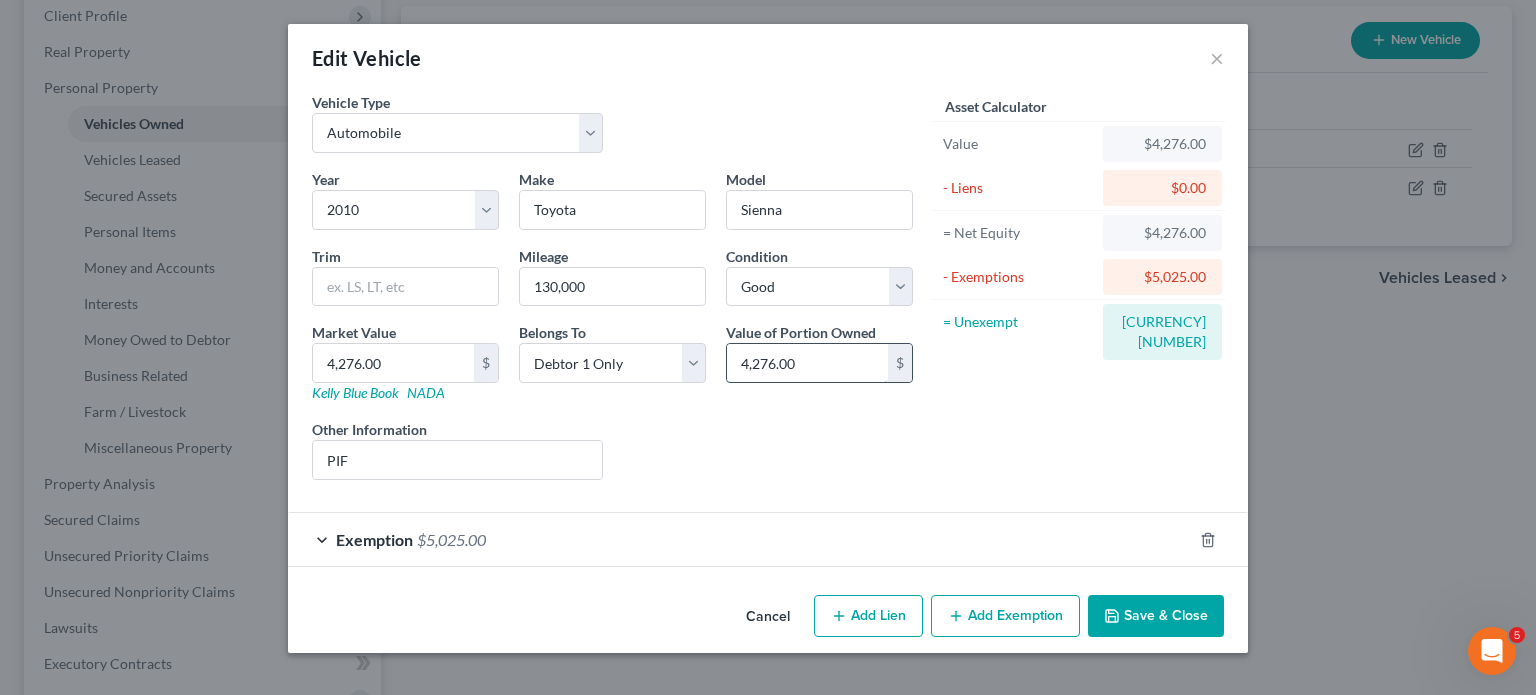 scroll, scrollTop: 143, scrollLeft: 0, axis: vertical 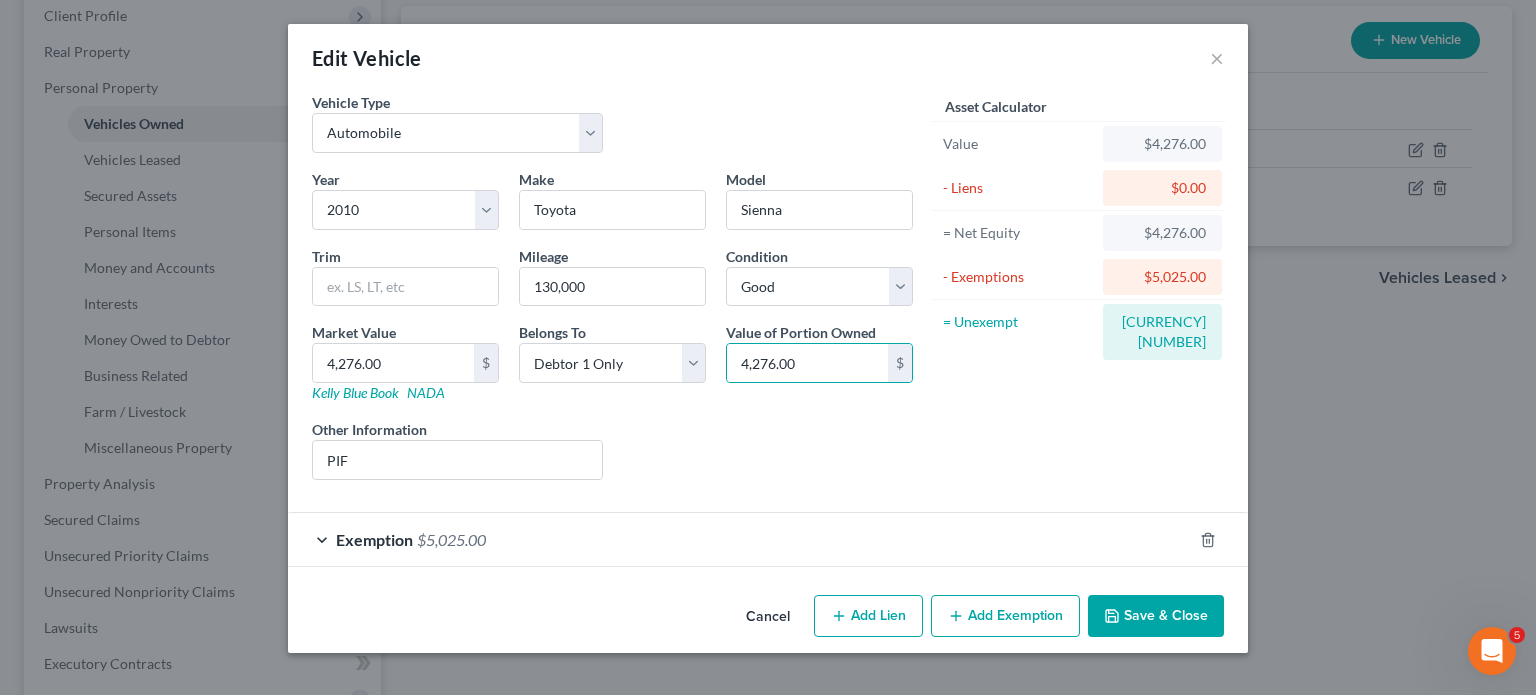 click on "Exemption $5,025.00" at bounding box center [740, 539] 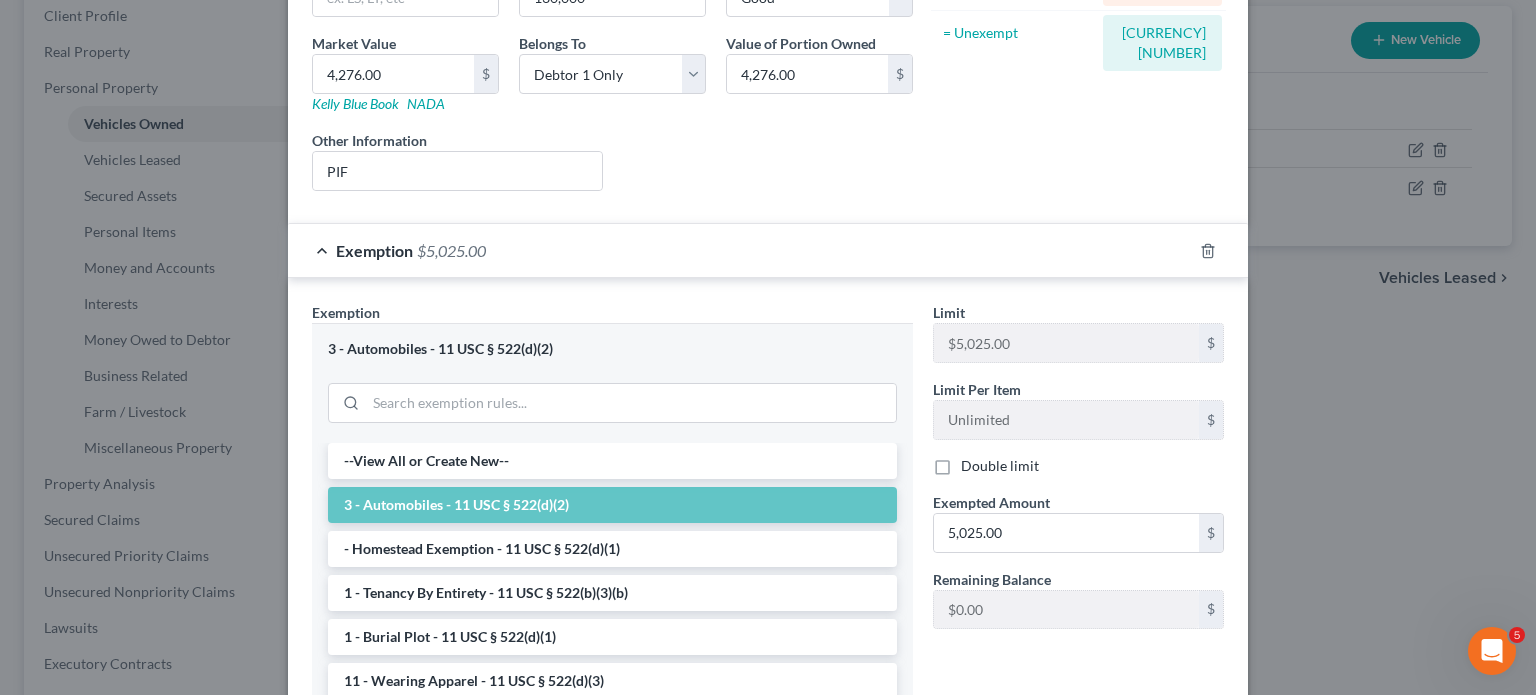 scroll, scrollTop: 290, scrollLeft: 0, axis: vertical 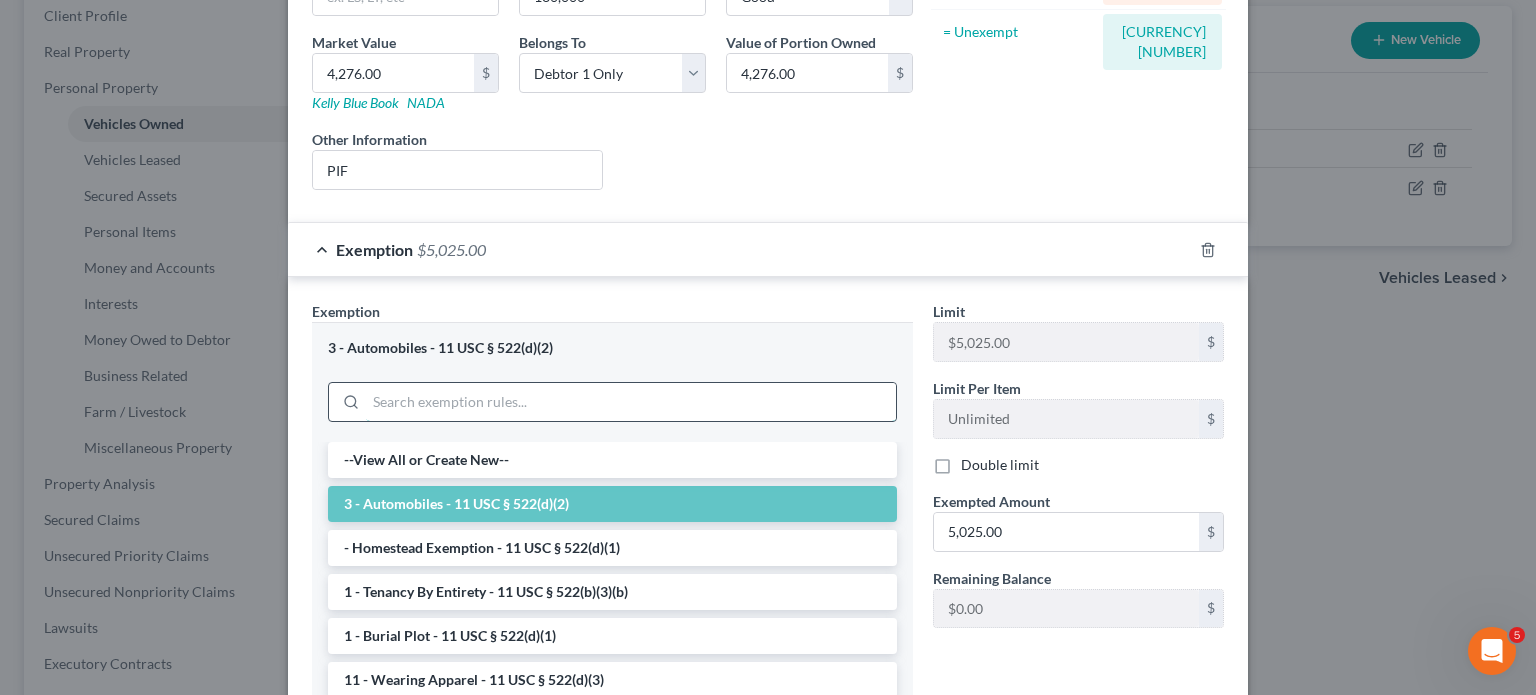 click at bounding box center [631, 402] 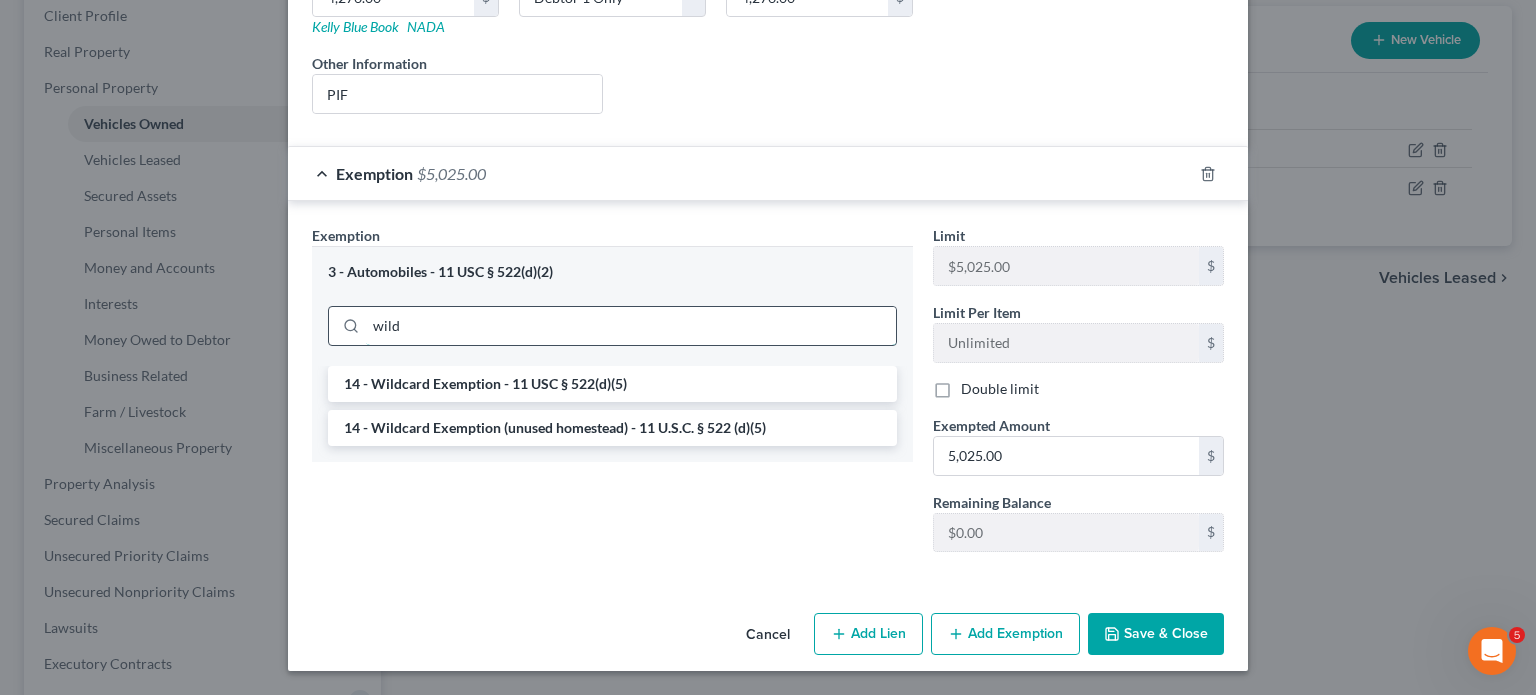 scroll, scrollTop: 550, scrollLeft: 0, axis: vertical 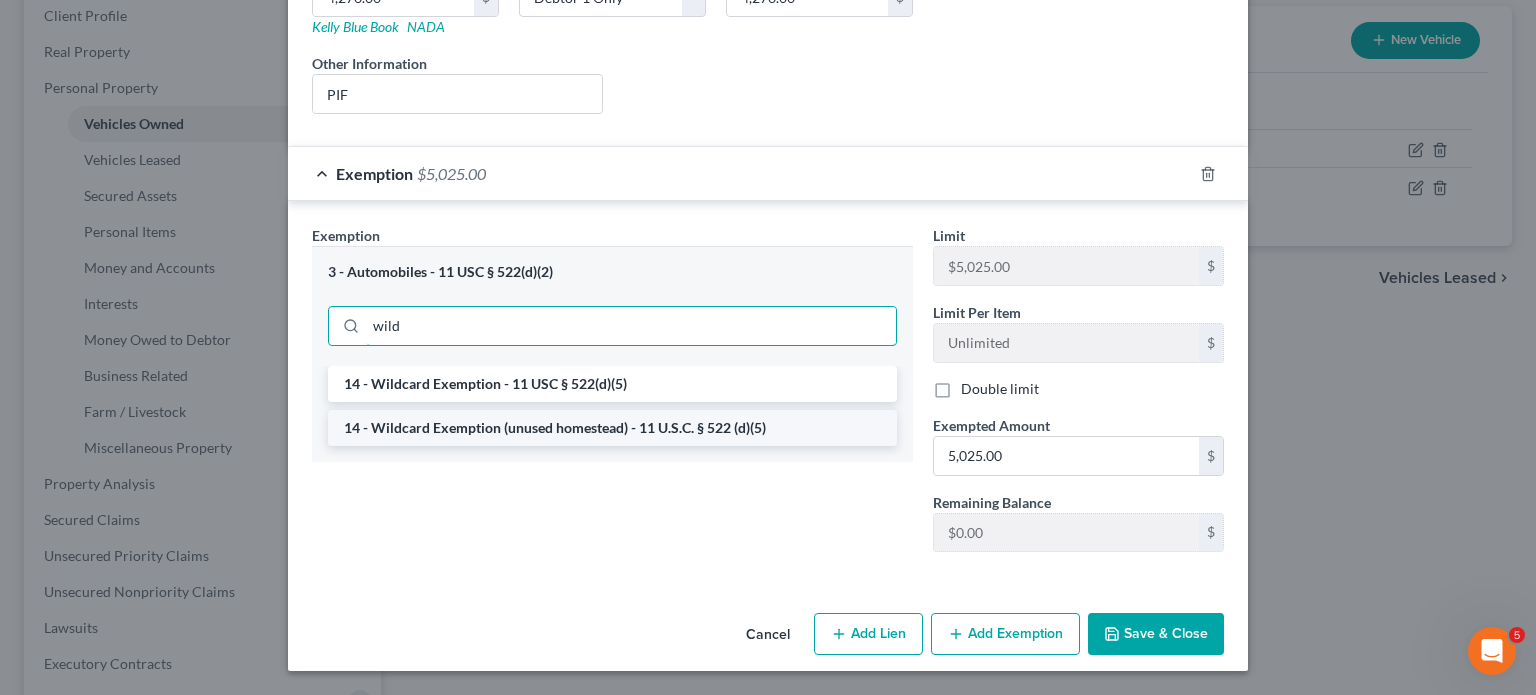 type on "wild" 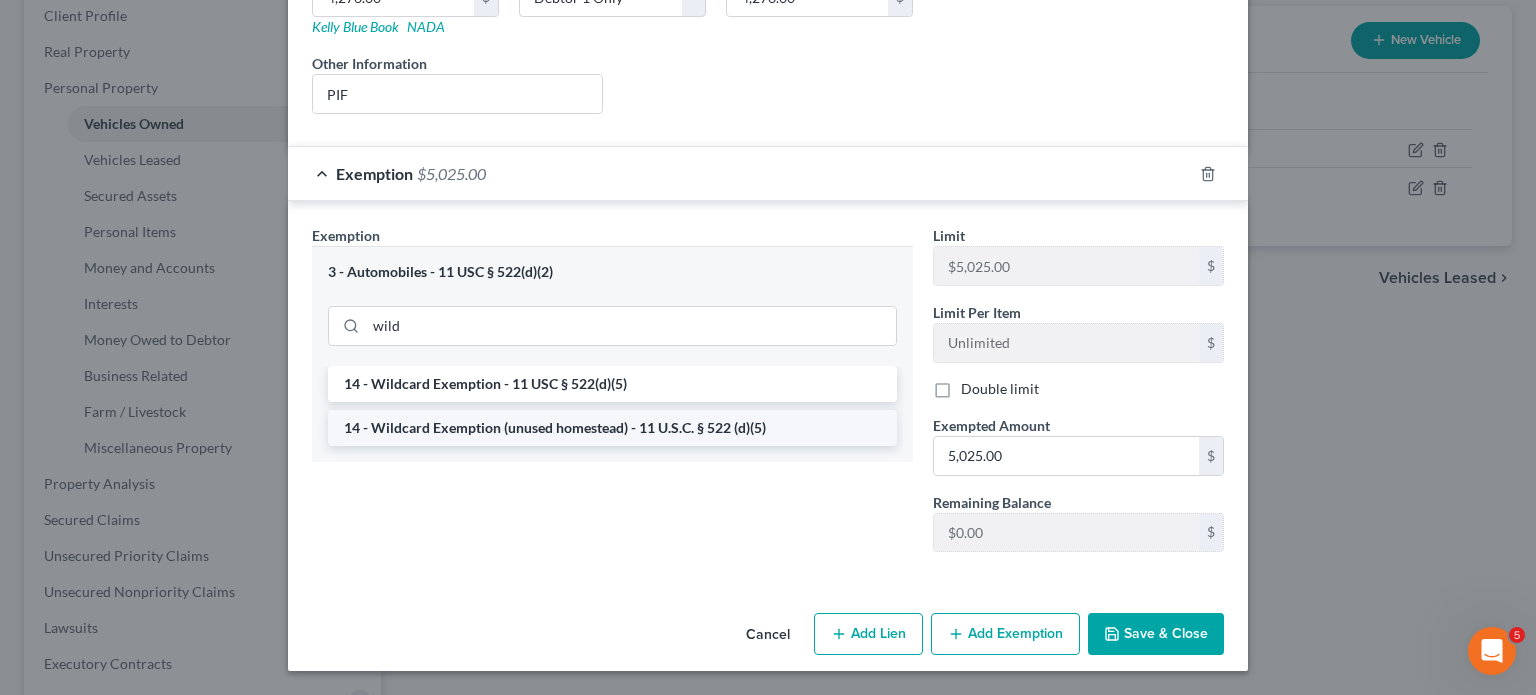 click on "14 - Wildcard Exemption (unused homestead) - 11 U.S.C. § 522 (d)(5)" at bounding box center [612, 428] 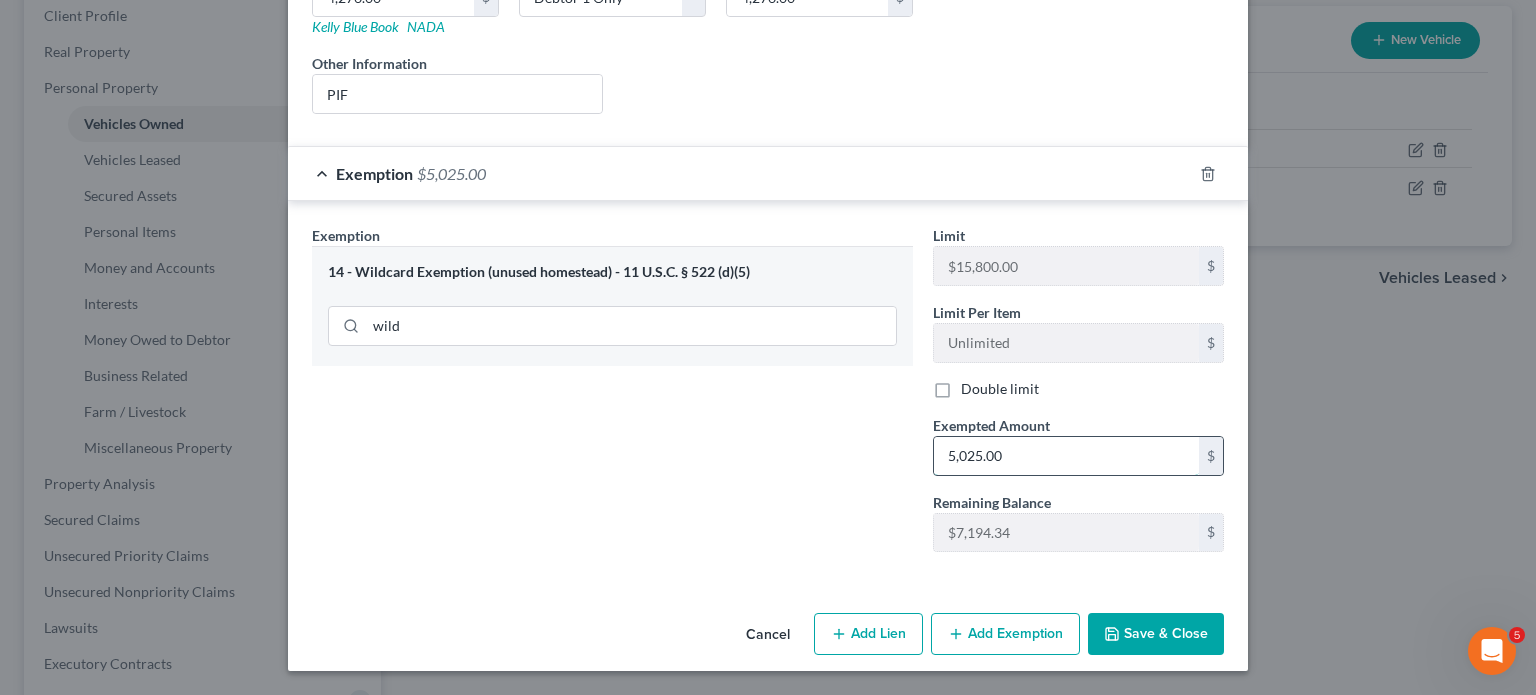 click on "5,025.00" at bounding box center (1066, 456) 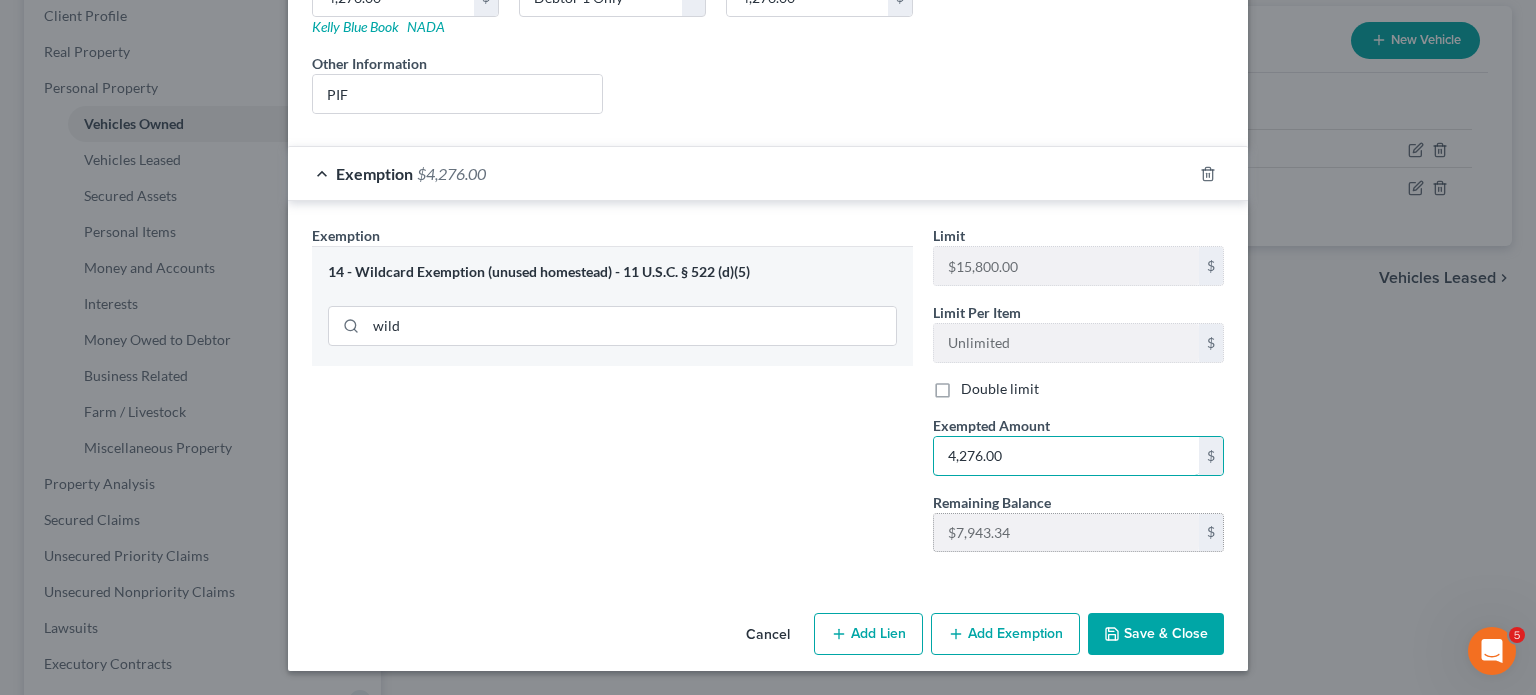 scroll, scrollTop: 620, scrollLeft: 0, axis: vertical 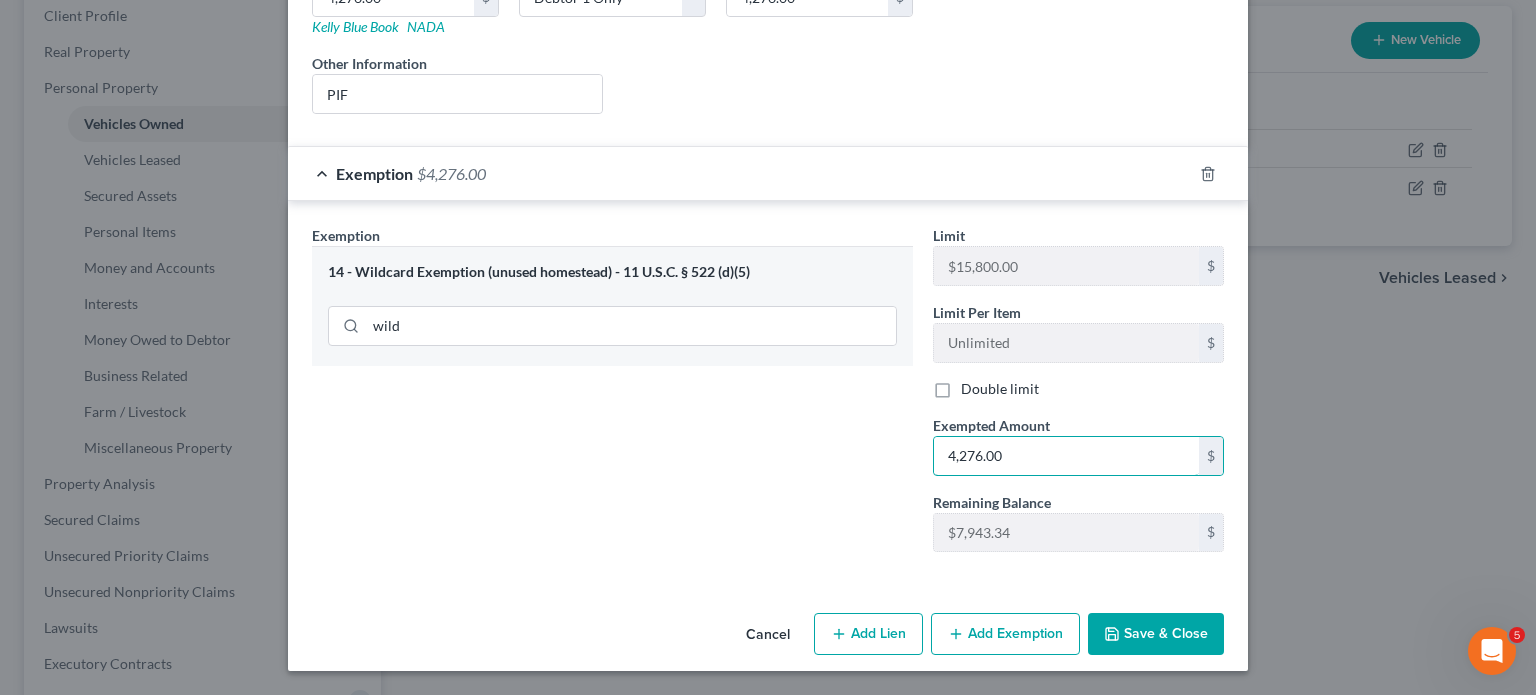 type on "4,276.00" 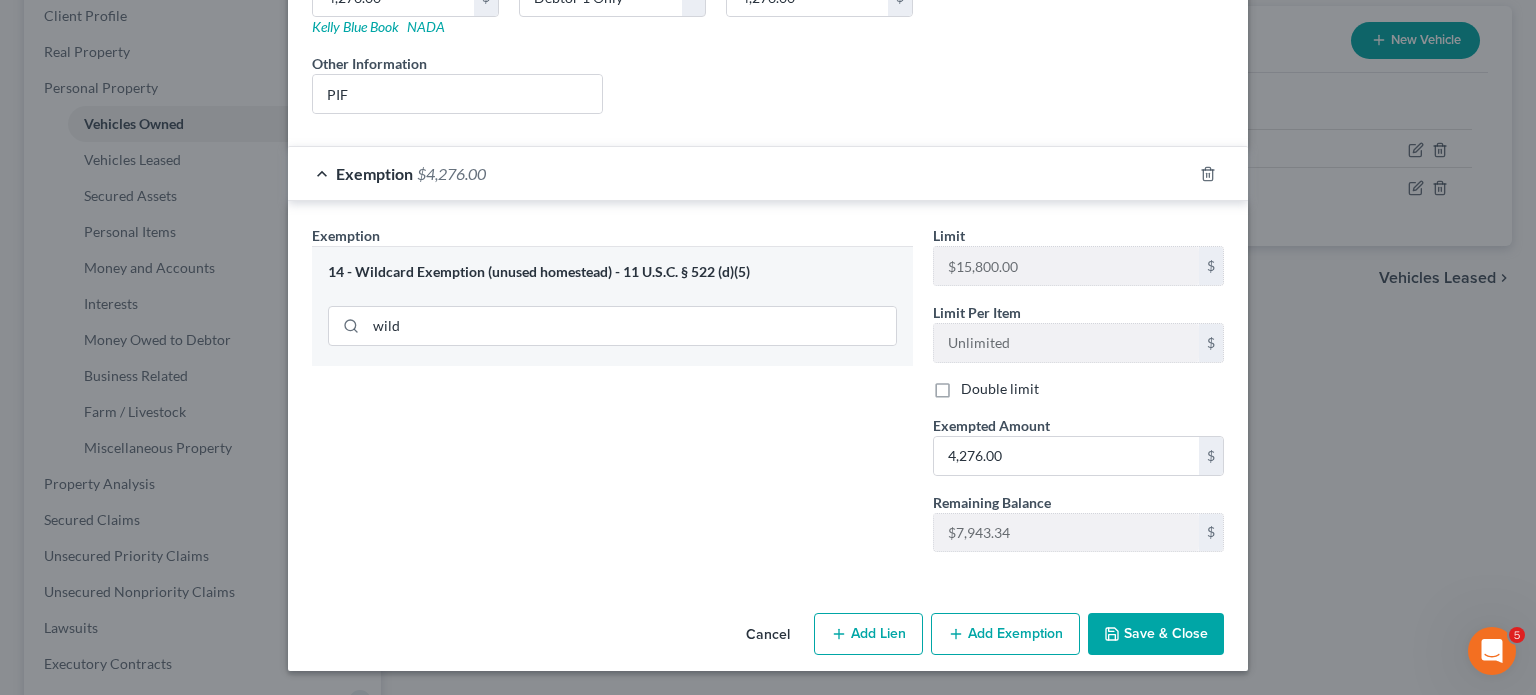 click on "Save & Close" at bounding box center [1156, 634] 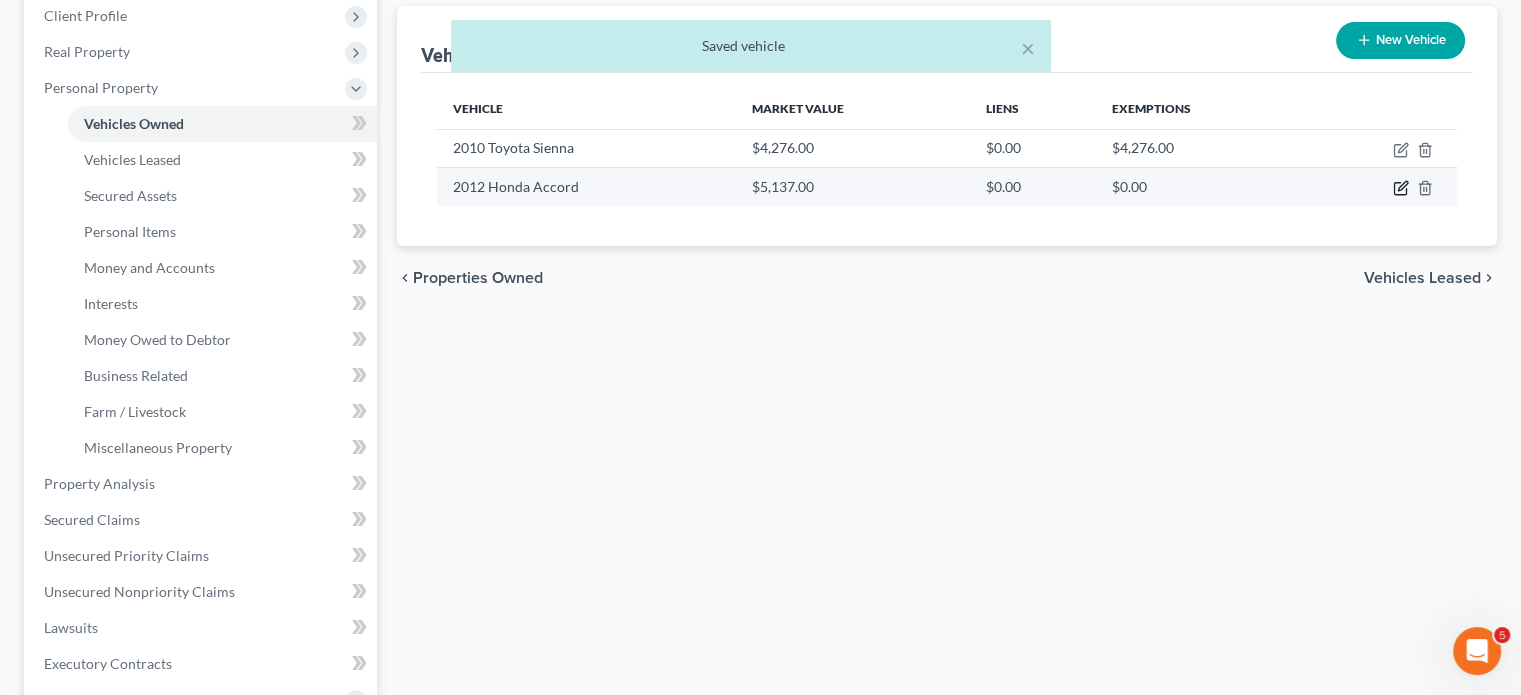 click 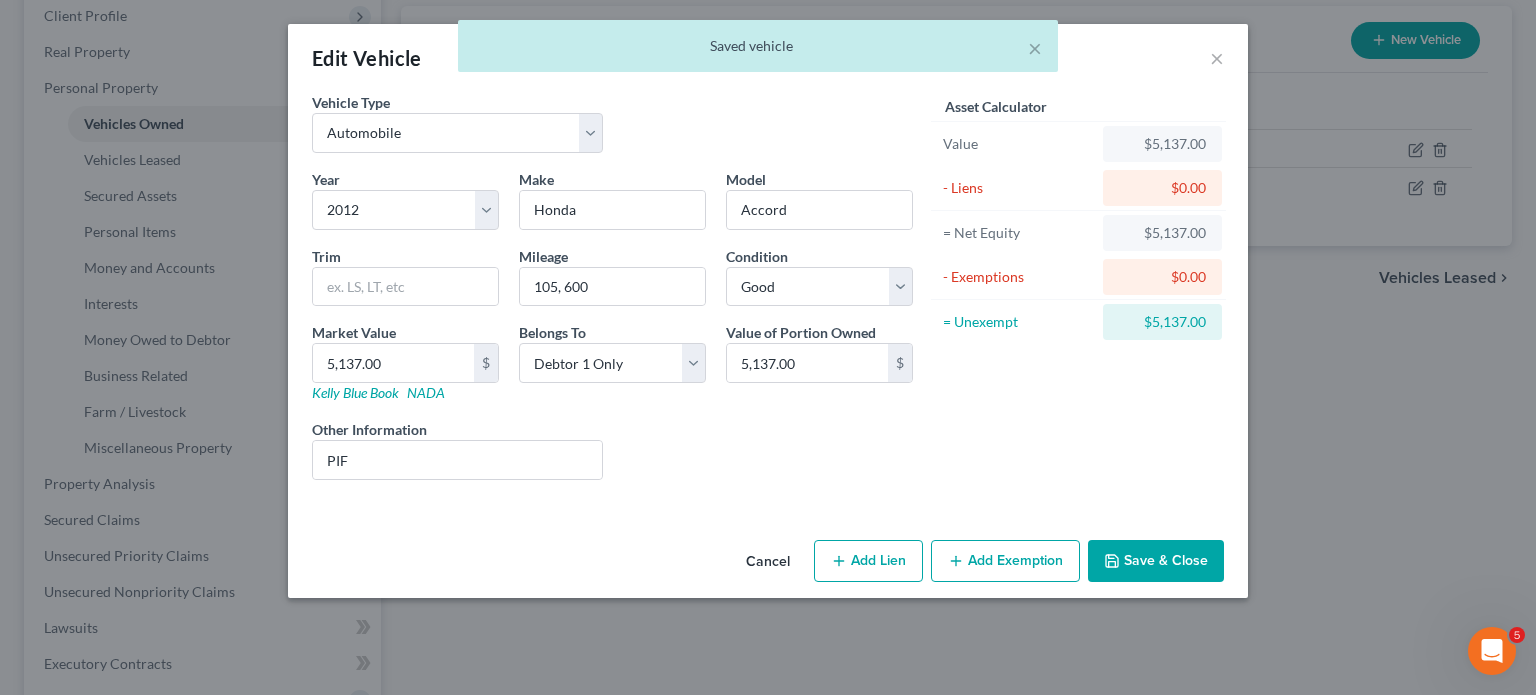 scroll, scrollTop: 75, scrollLeft: 0, axis: vertical 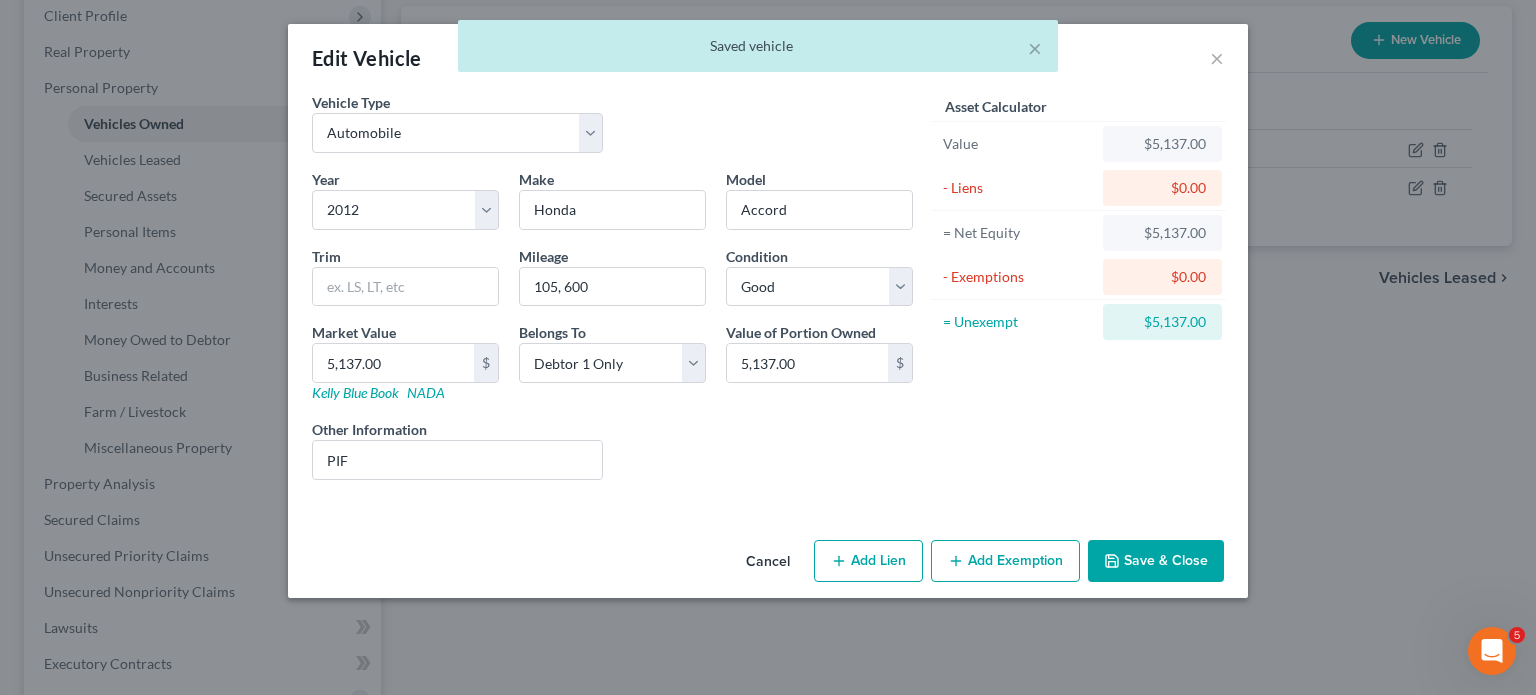 click on "Add Exemption" at bounding box center (1005, 561) 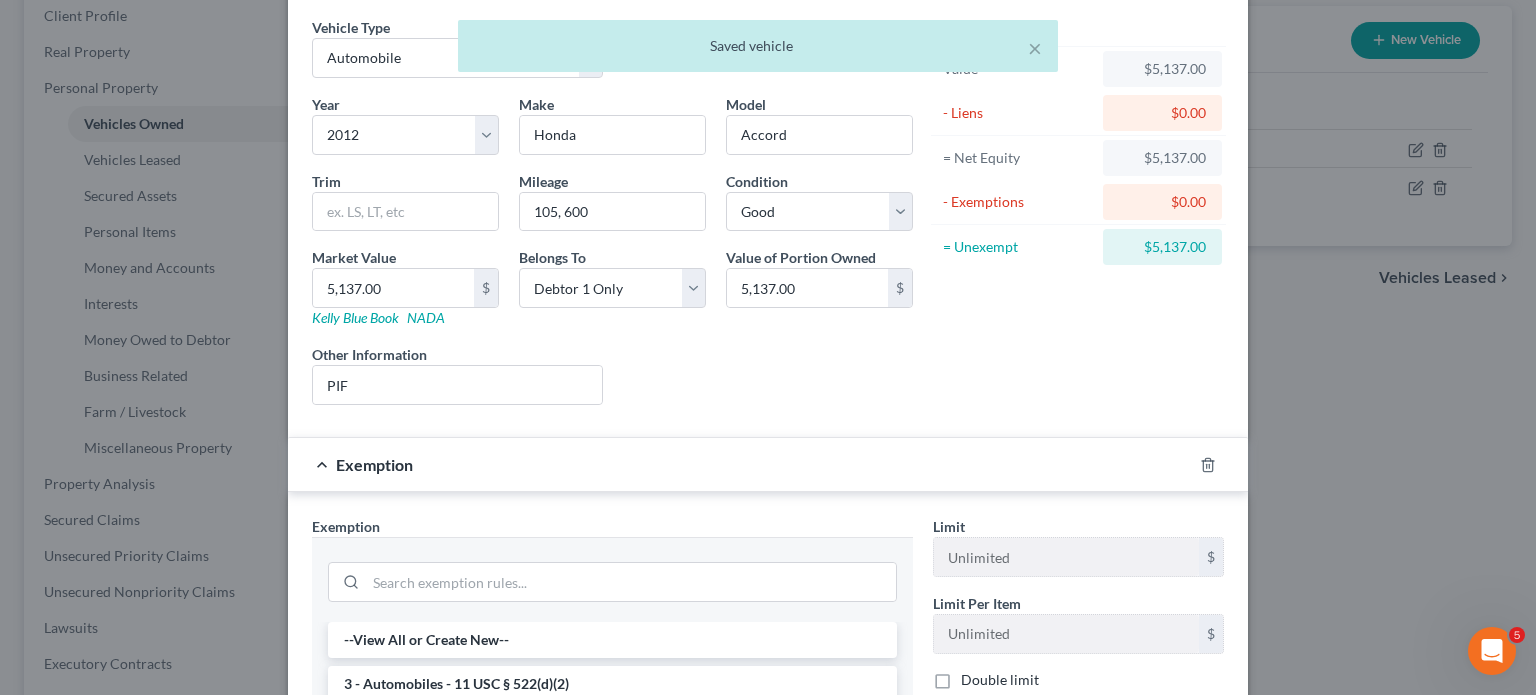 scroll, scrollTop: 434, scrollLeft: 0, axis: vertical 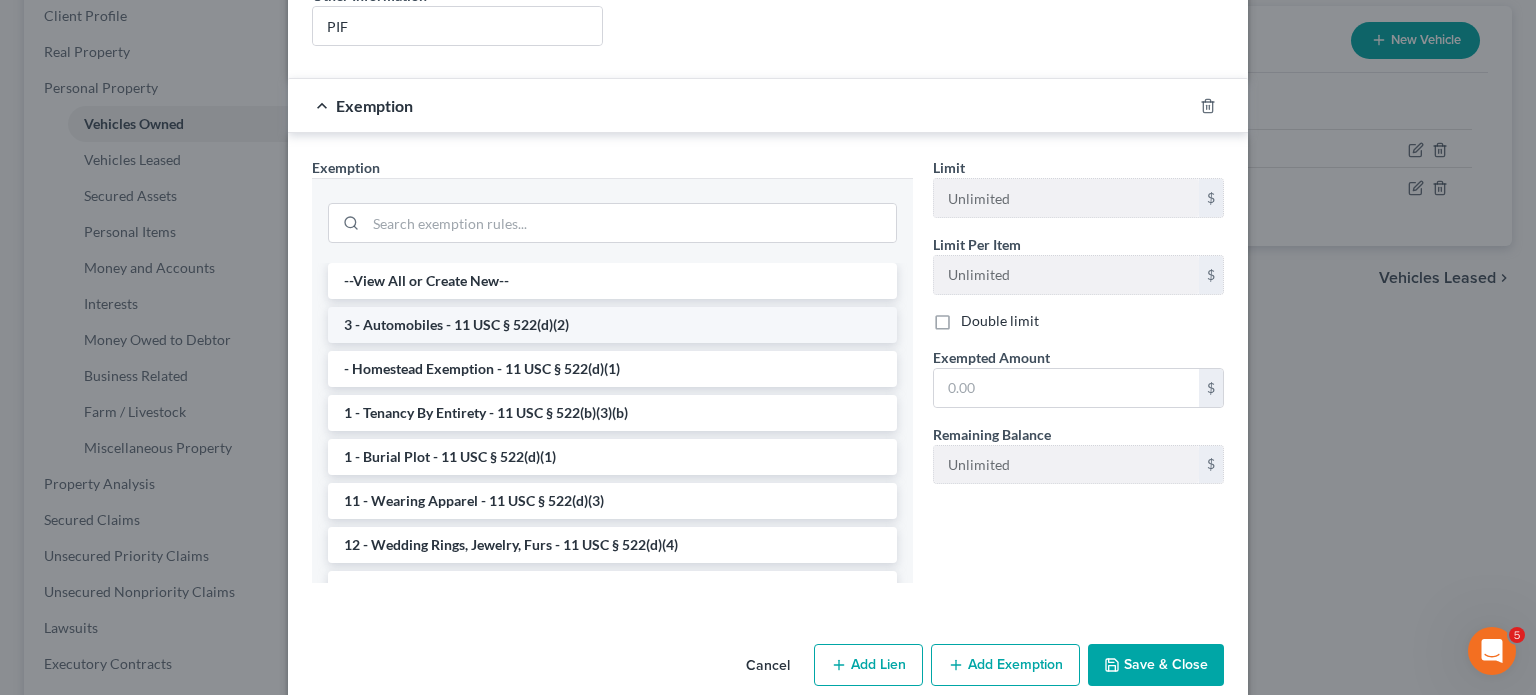 click on "3 - Automobiles - 11 USC § 522(d)(2)" at bounding box center [612, 325] 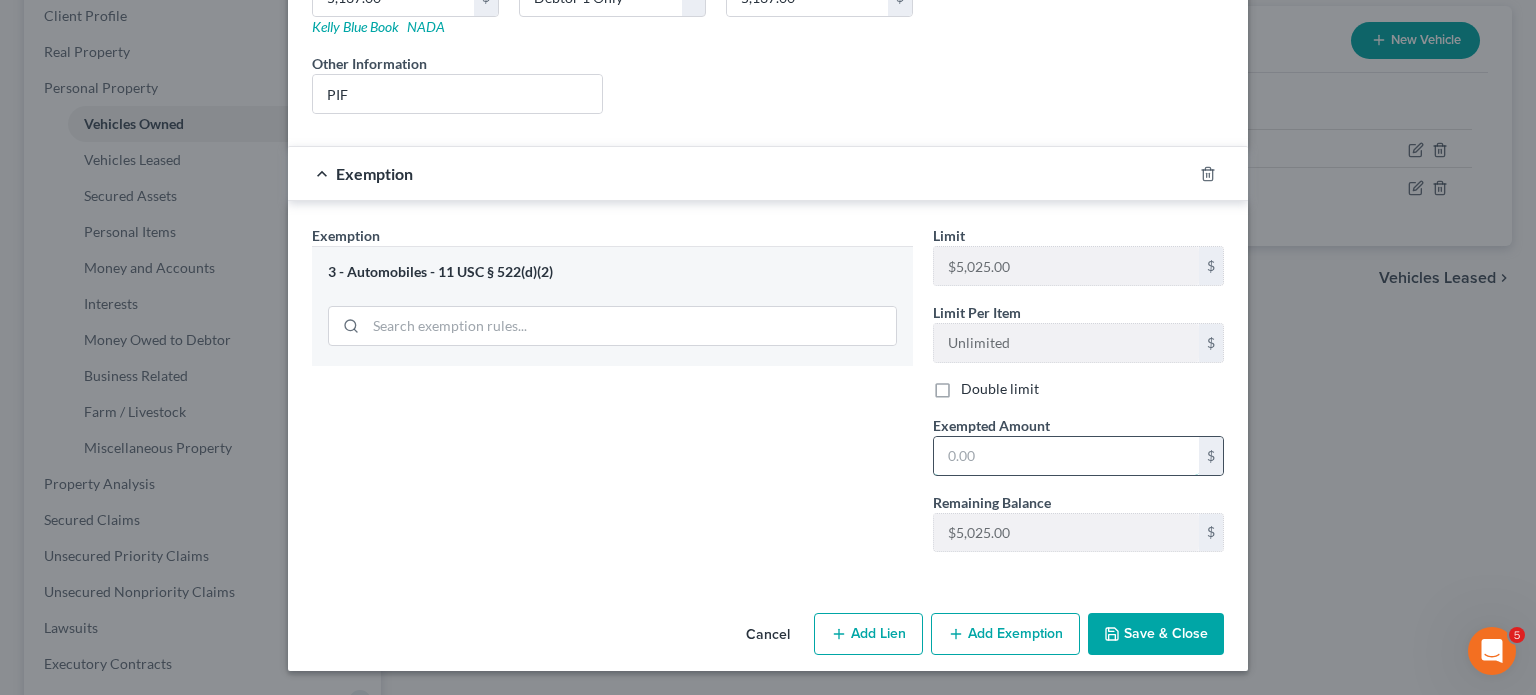 click at bounding box center [1066, 456] 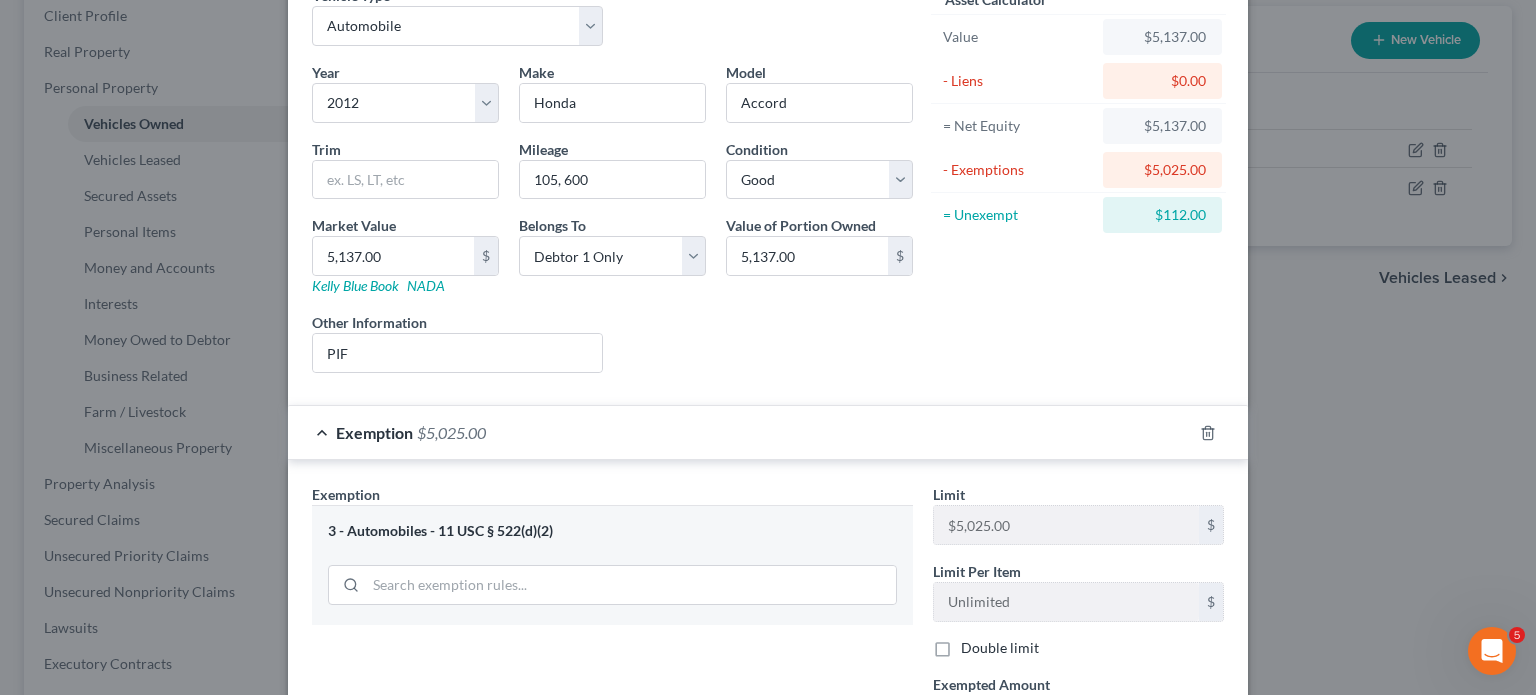 scroll, scrollTop: 106, scrollLeft: 0, axis: vertical 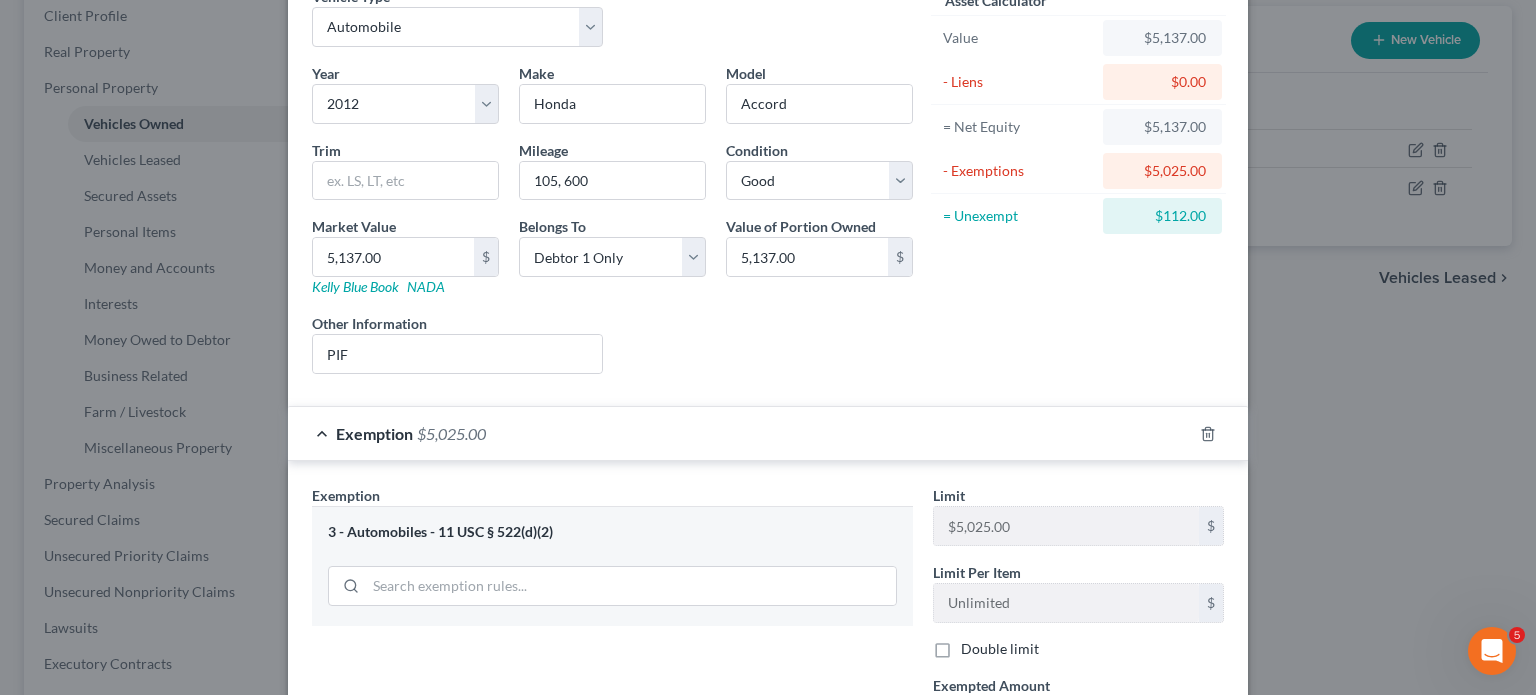 type on "5,025" 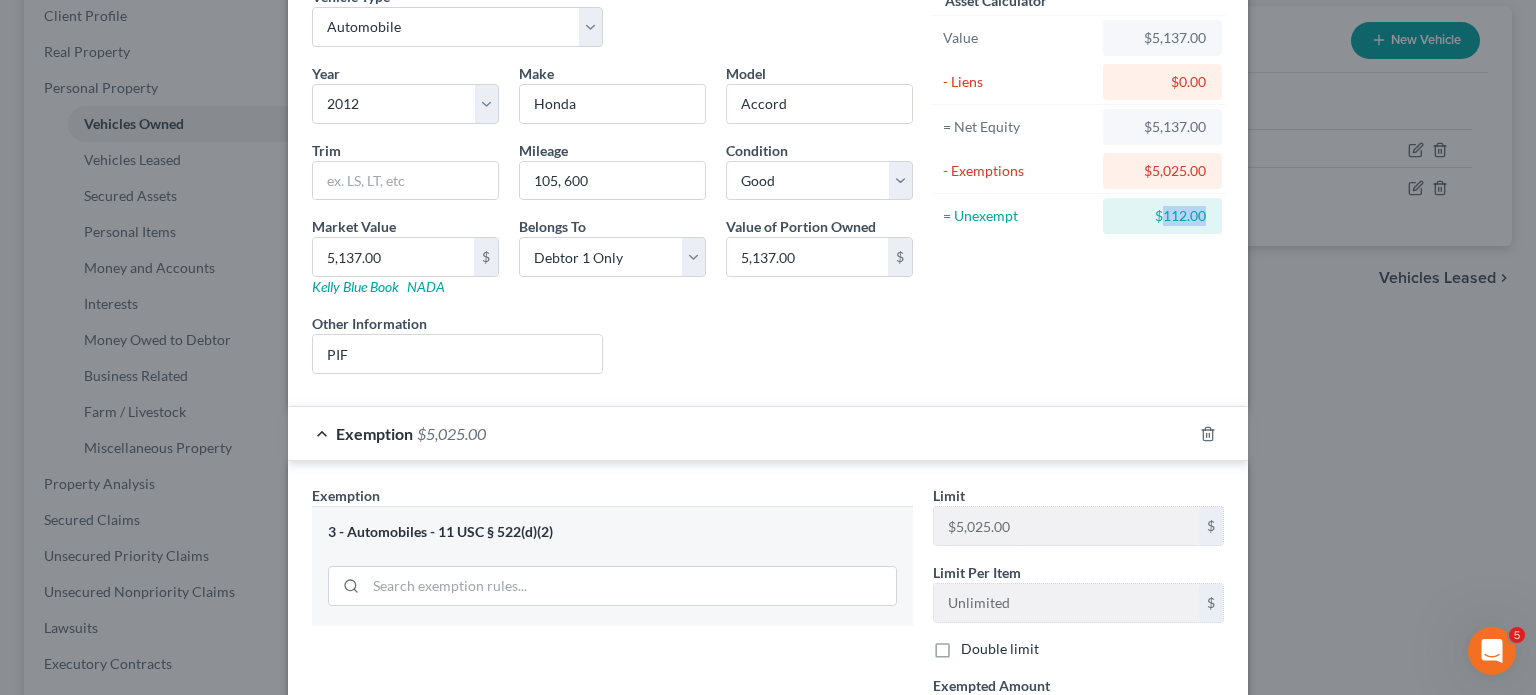 drag, startPoint x: 1309, startPoint y: 291, endPoint x: 1246, endPoint y: 302, distance: 63.953106 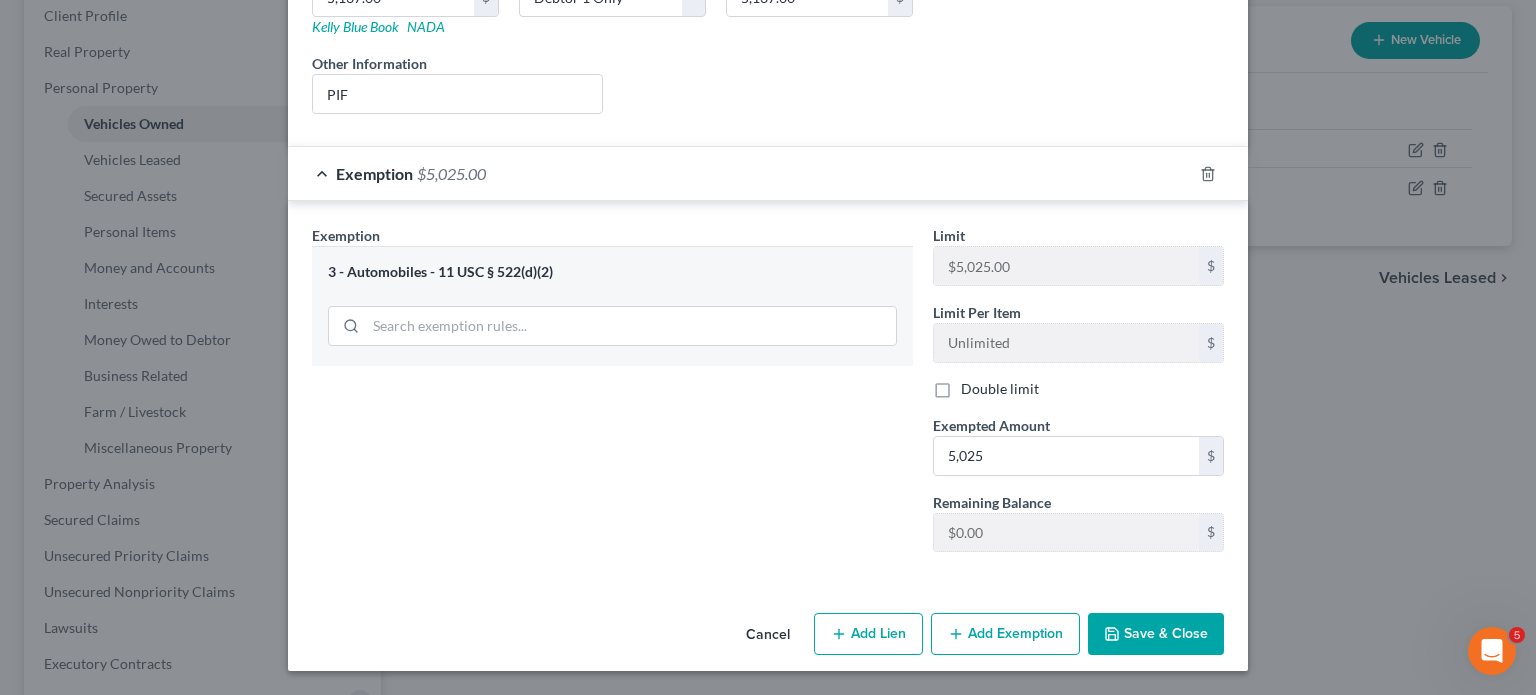 click on "Cancel Add Lien Add Lease Add Exemption Save & Close" at bounding box center [768, 638] 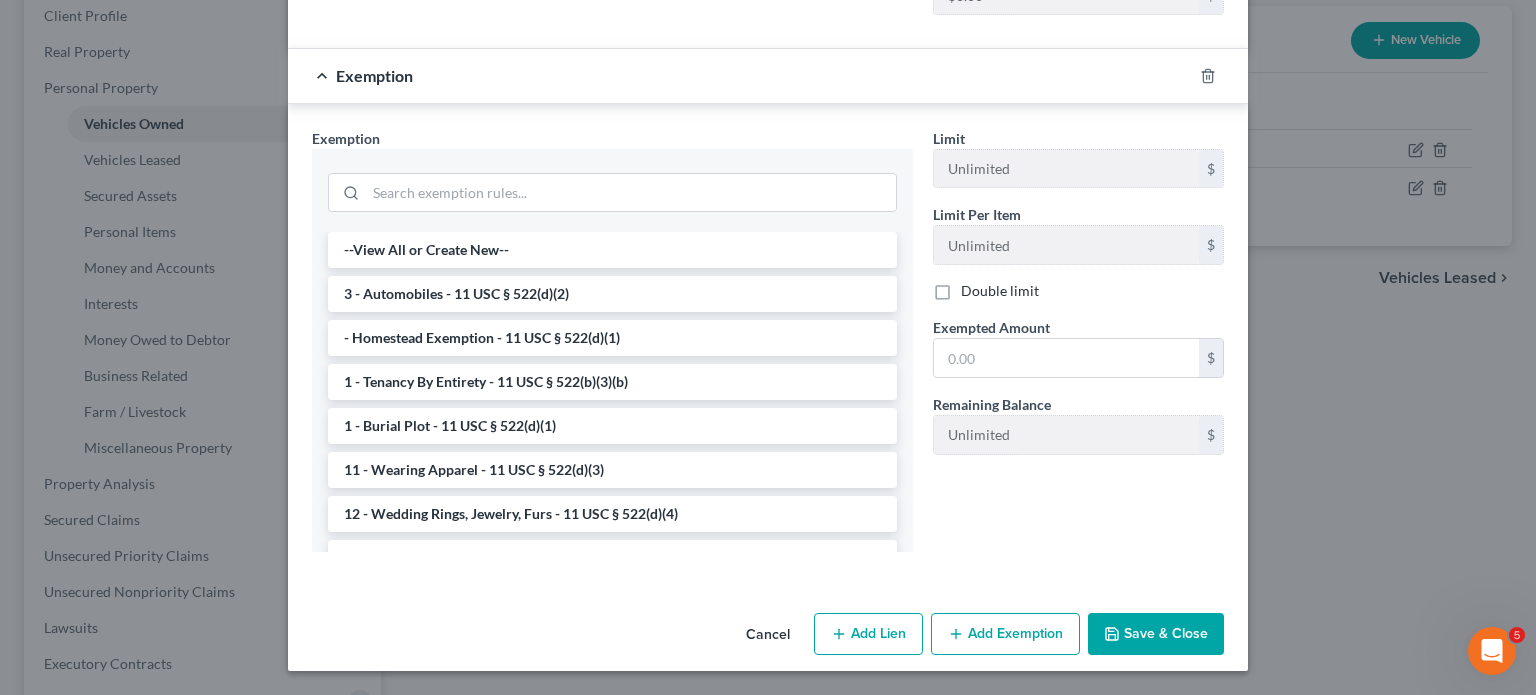 scroll, scrollTop: 948, scrollLeft: 0, axis: vertical 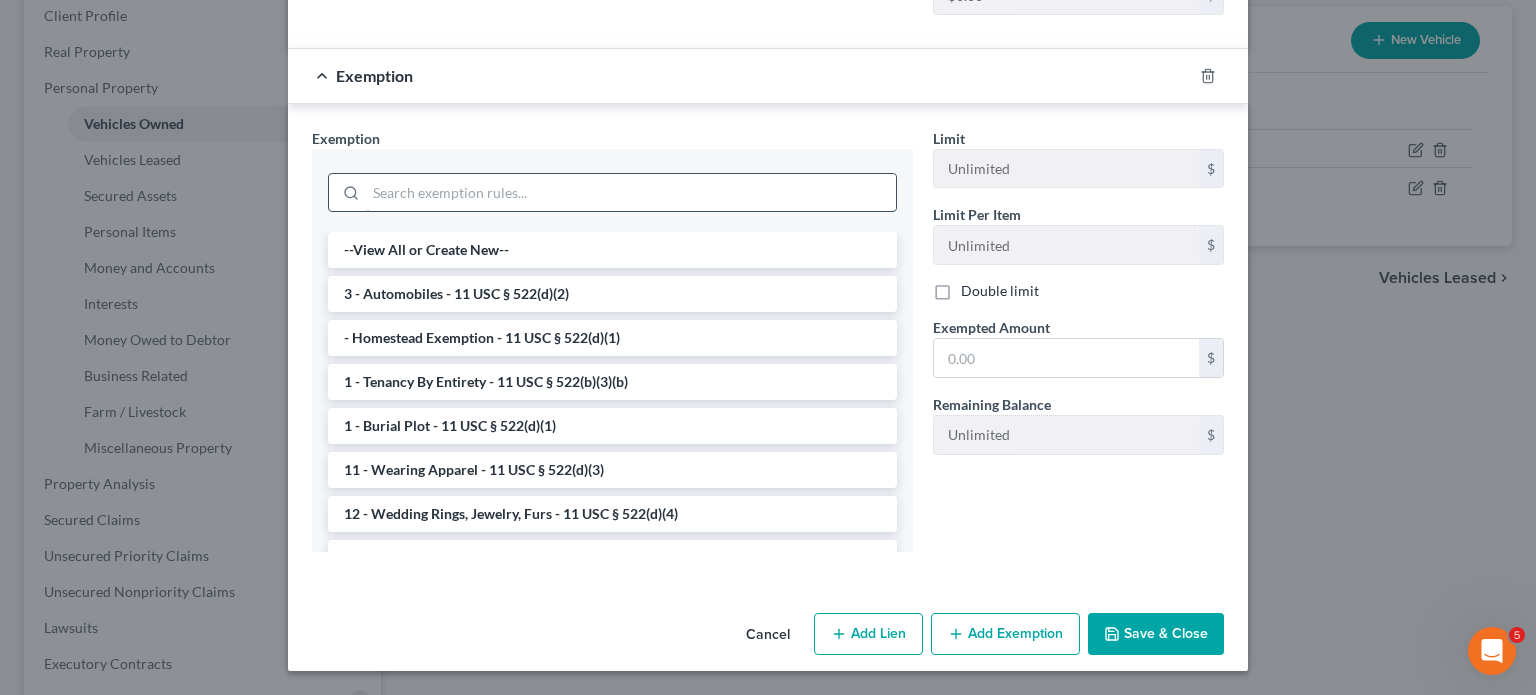 click at bounding box center [631, 193] 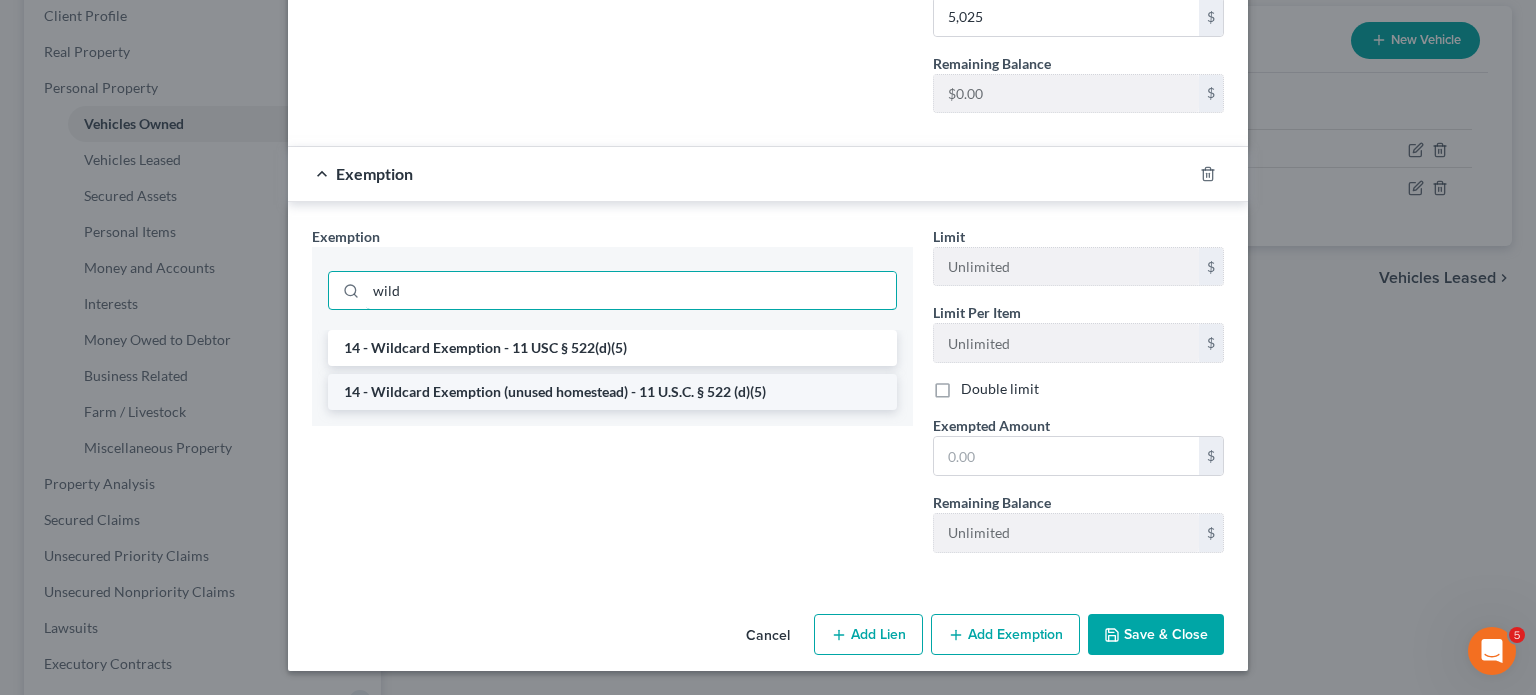 type on "wild" 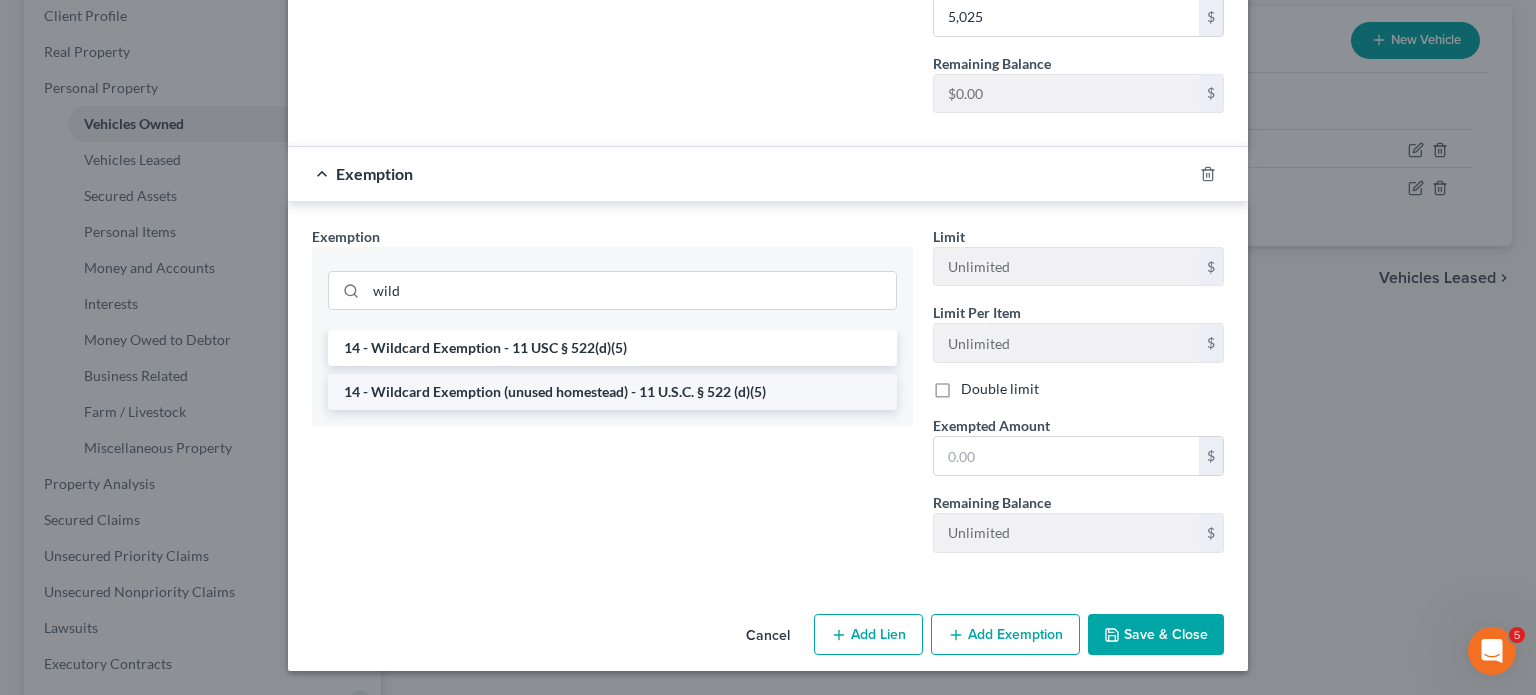 click on "14 - Wildcard Exemption (unused homestead) - 11 U.S.C. § 522 (d)(5)" at bounding box center [612, 392] 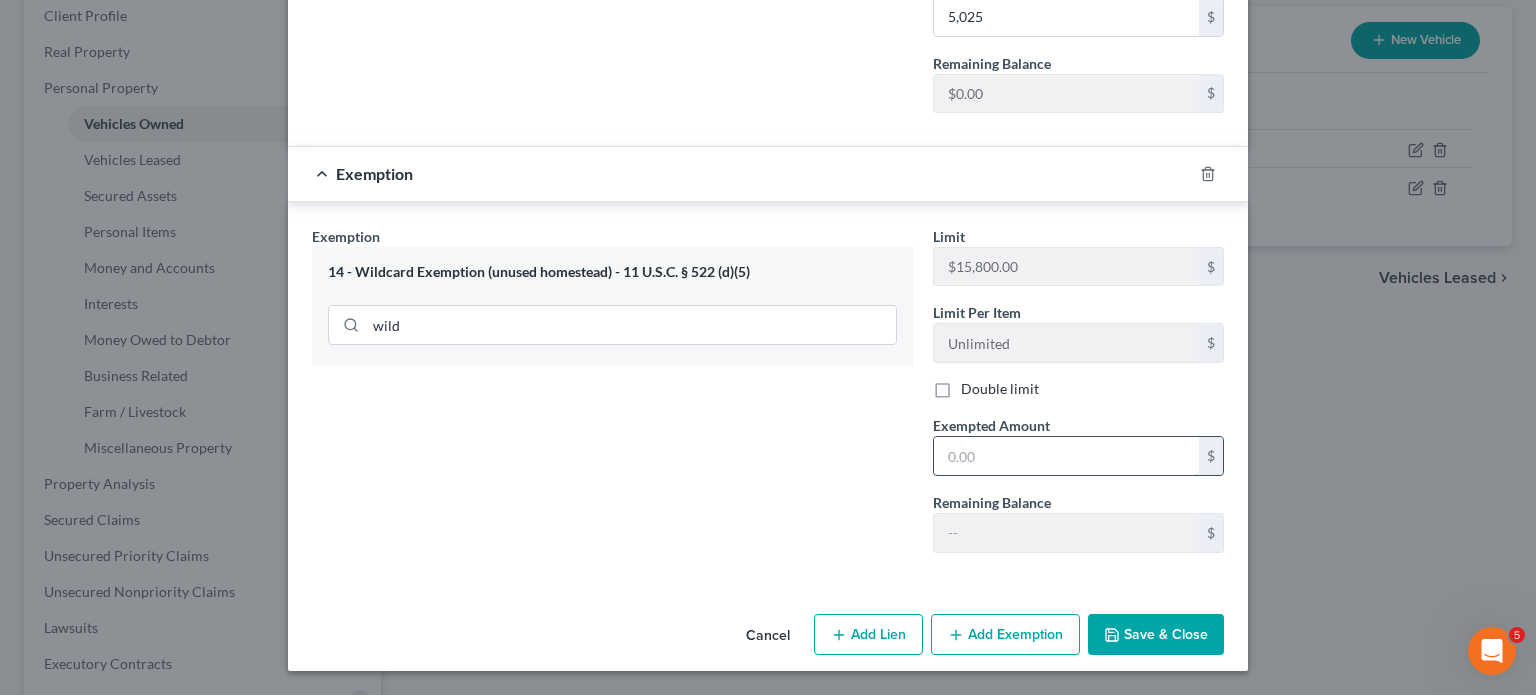 click at bounding box center (1066, 456) 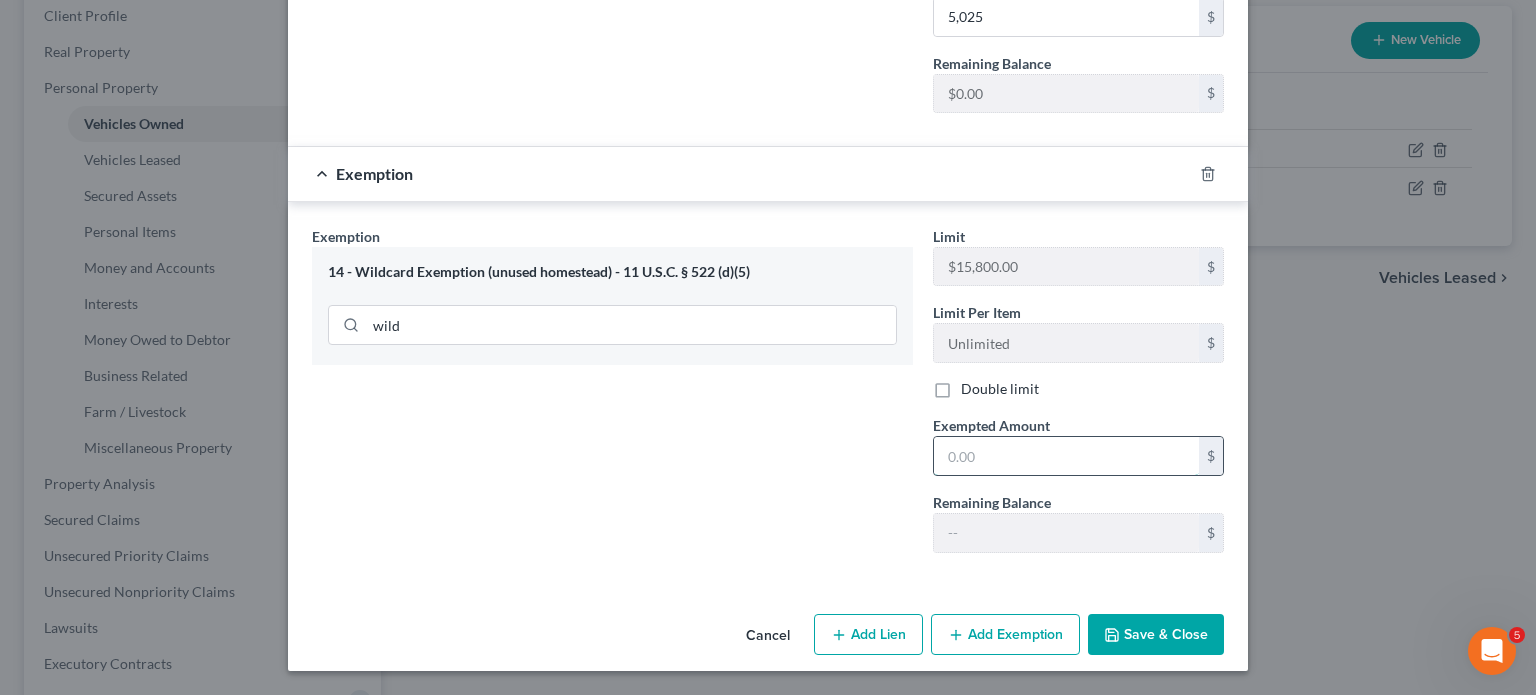 paste on "112.00" 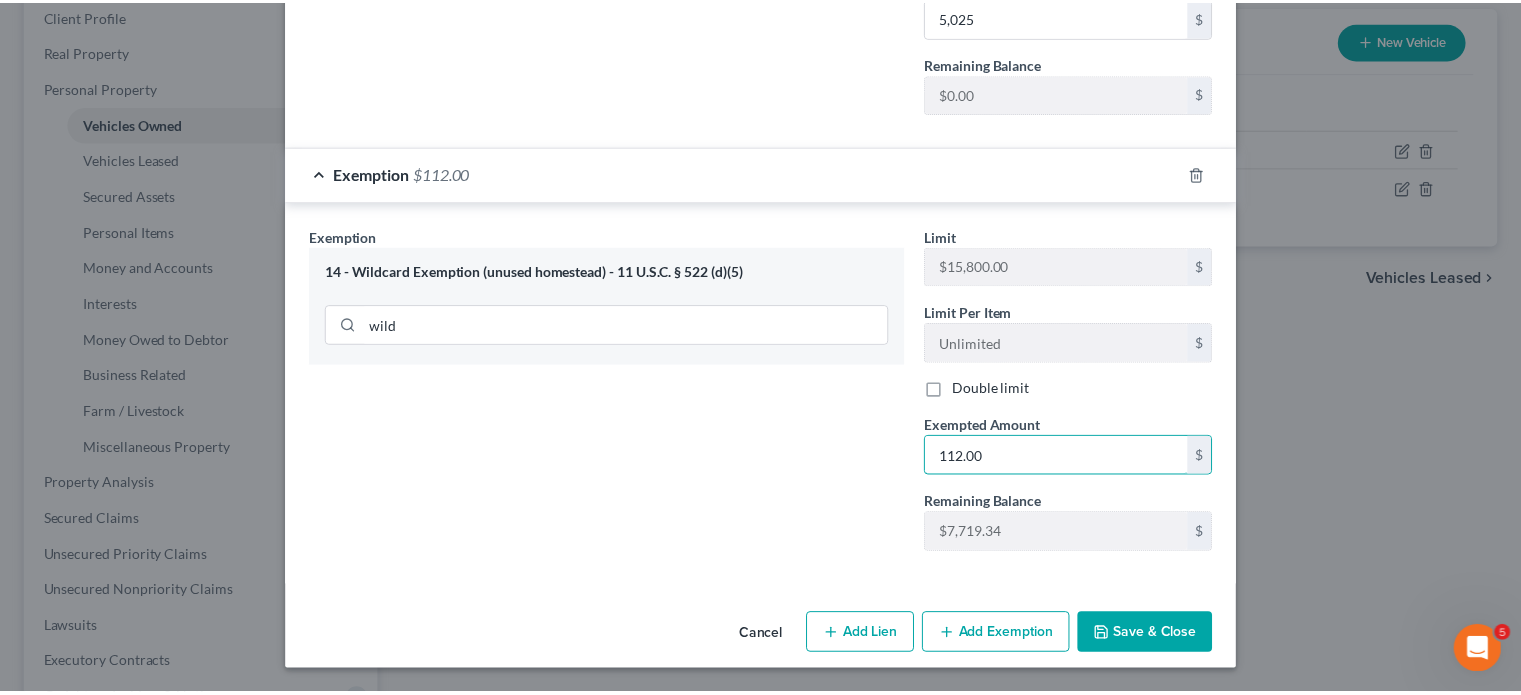 scroll, scrollTop: 1164, scrollLeft: 0, axis: vertical 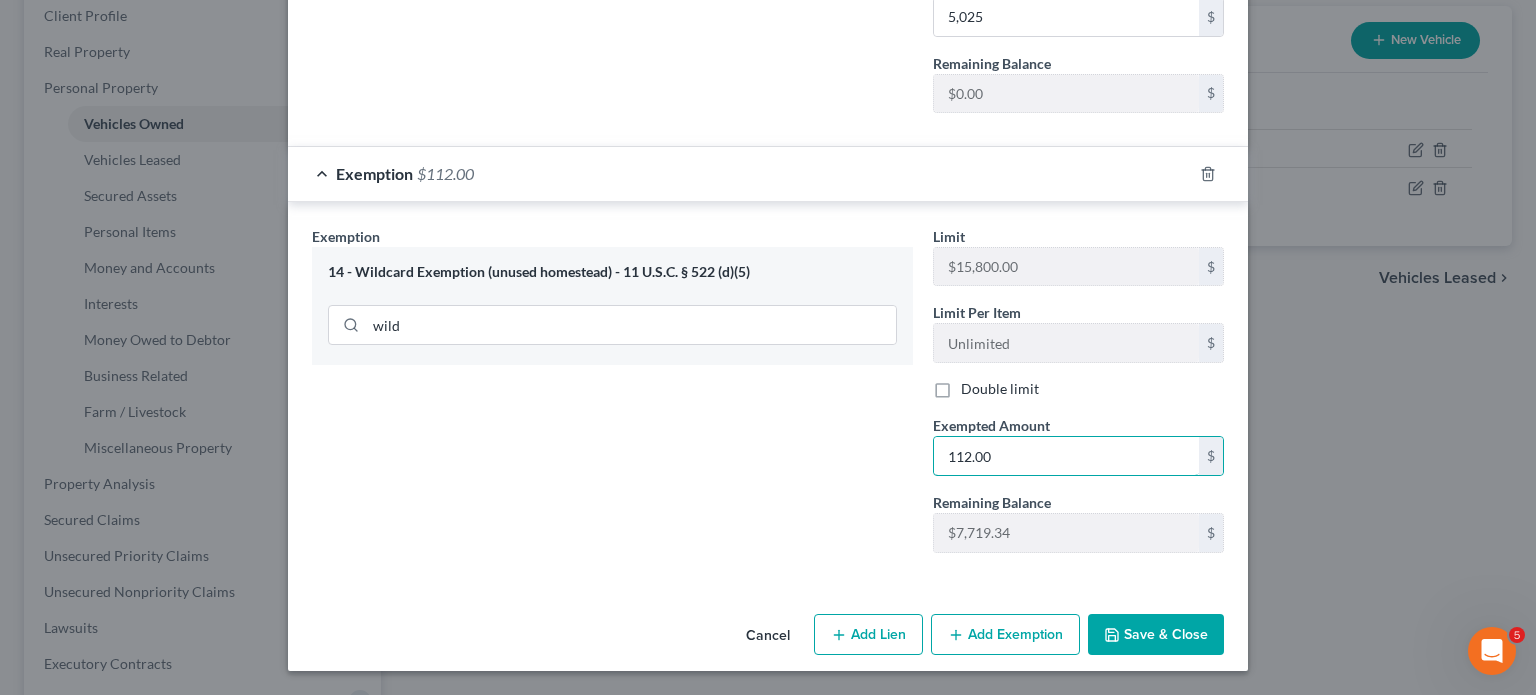 type on "112.00" 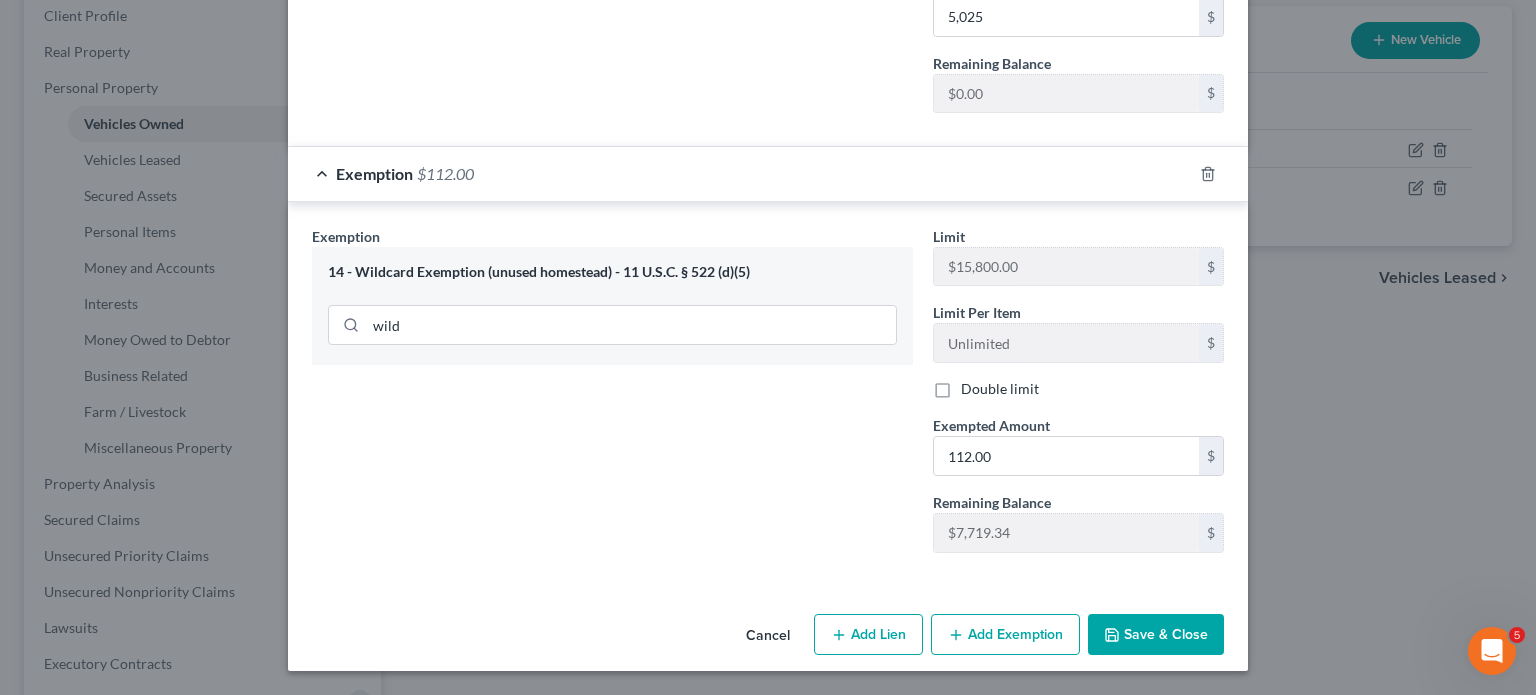 click on "Save & Close" at bounding box center (1156, 635) 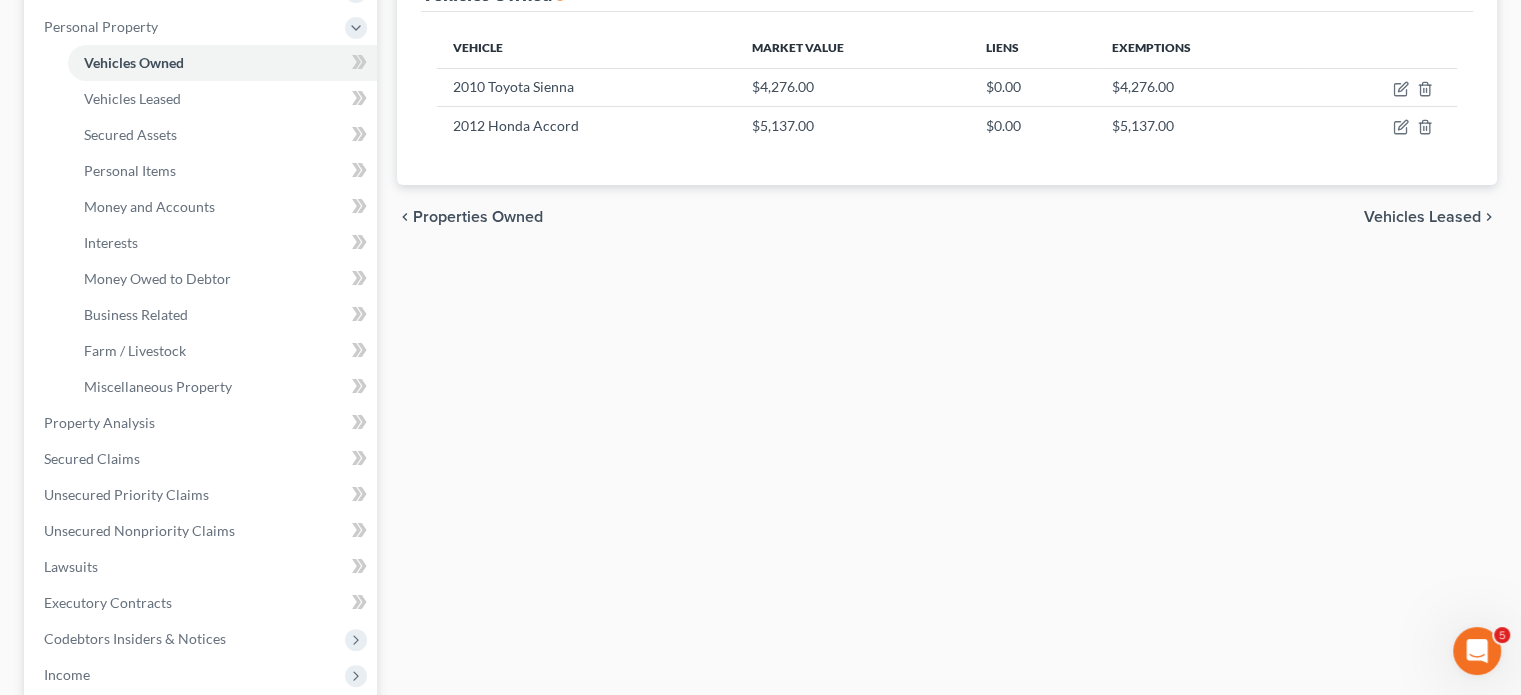 scroll, scrollTop: 356, scrollLeft: 0, axis: vertical 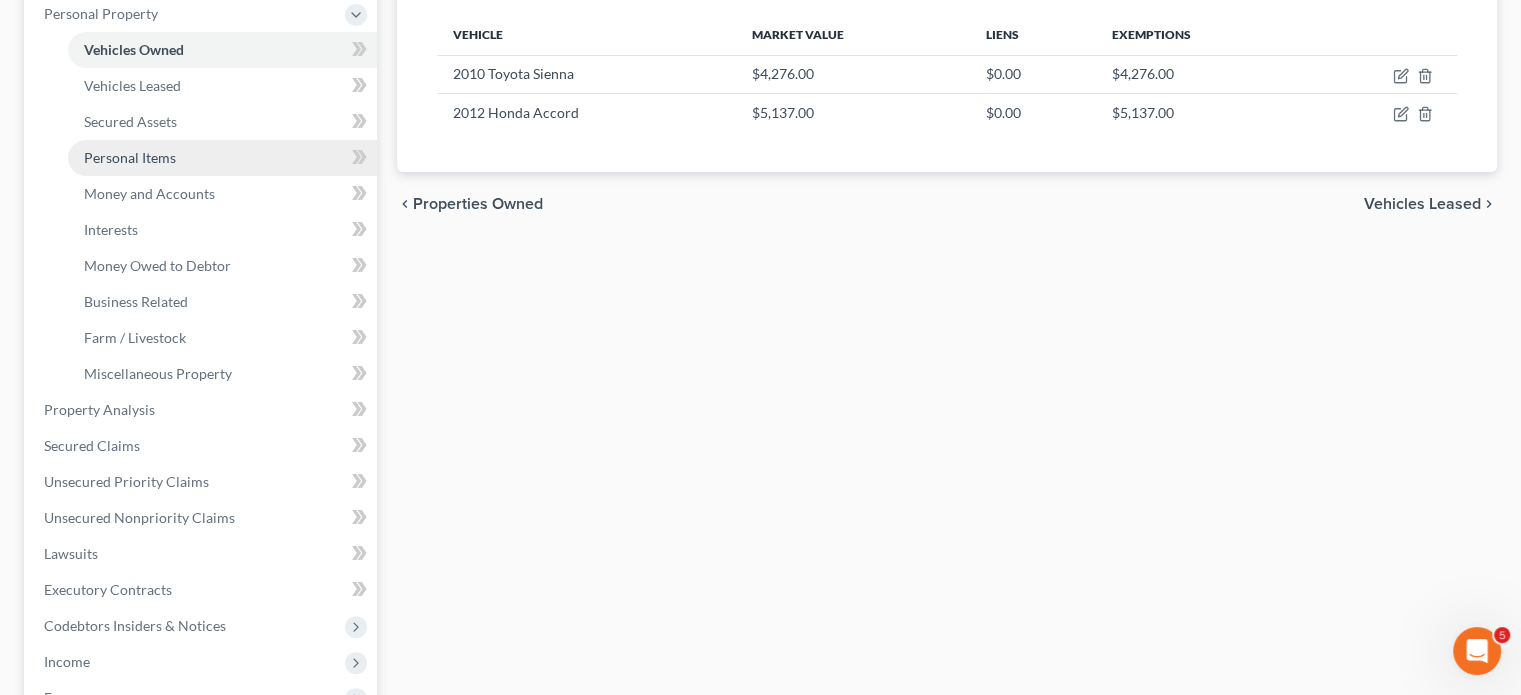 click on "Personal Items" at bounding box center (130, 157) 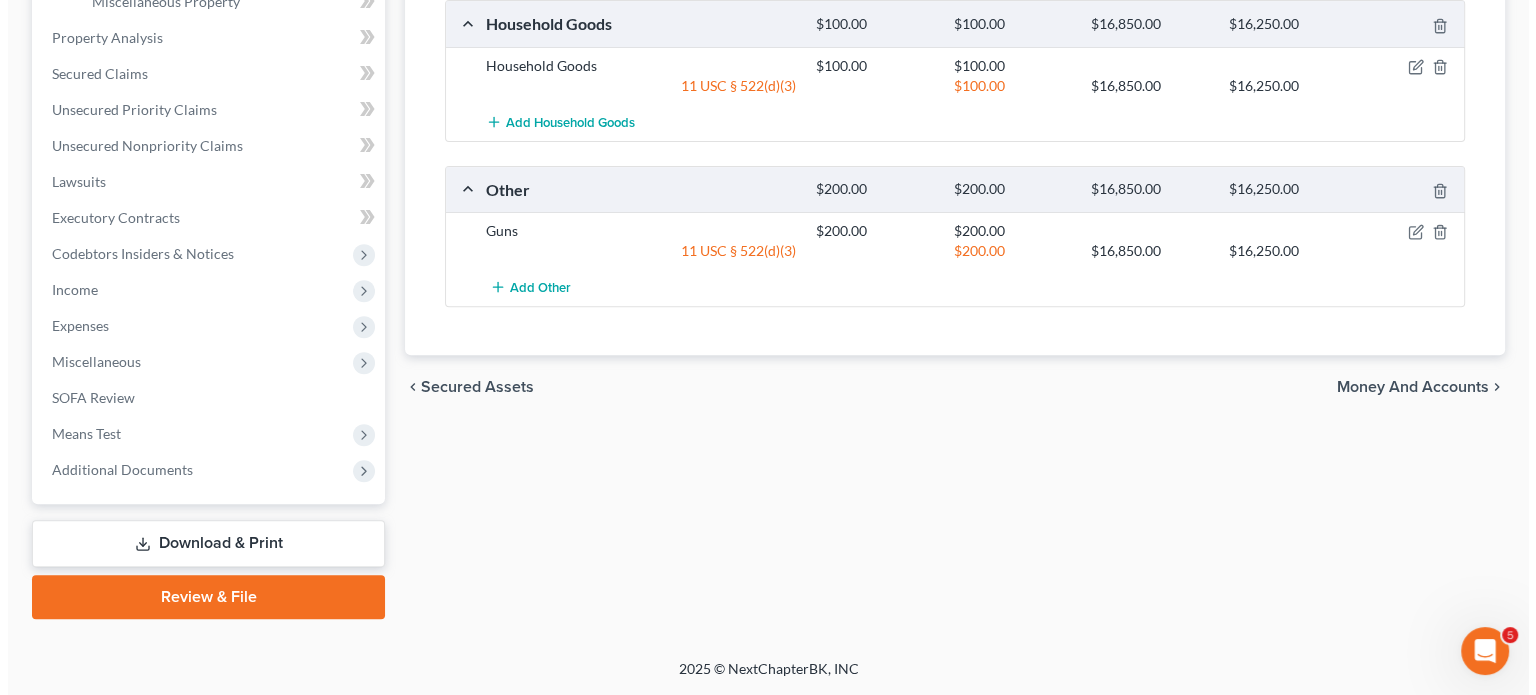 scroll, scrollTop: 743, scrollLeft: 0, axis: vertical 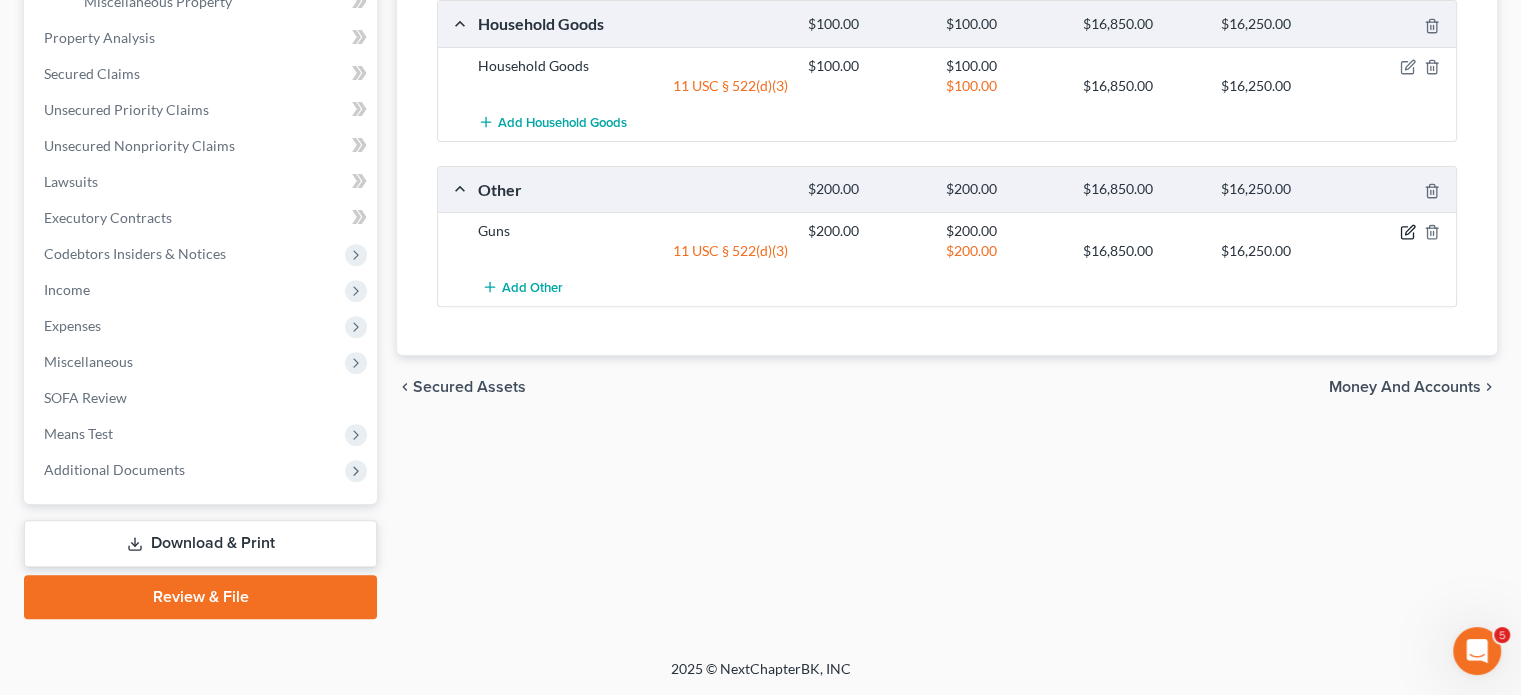 click 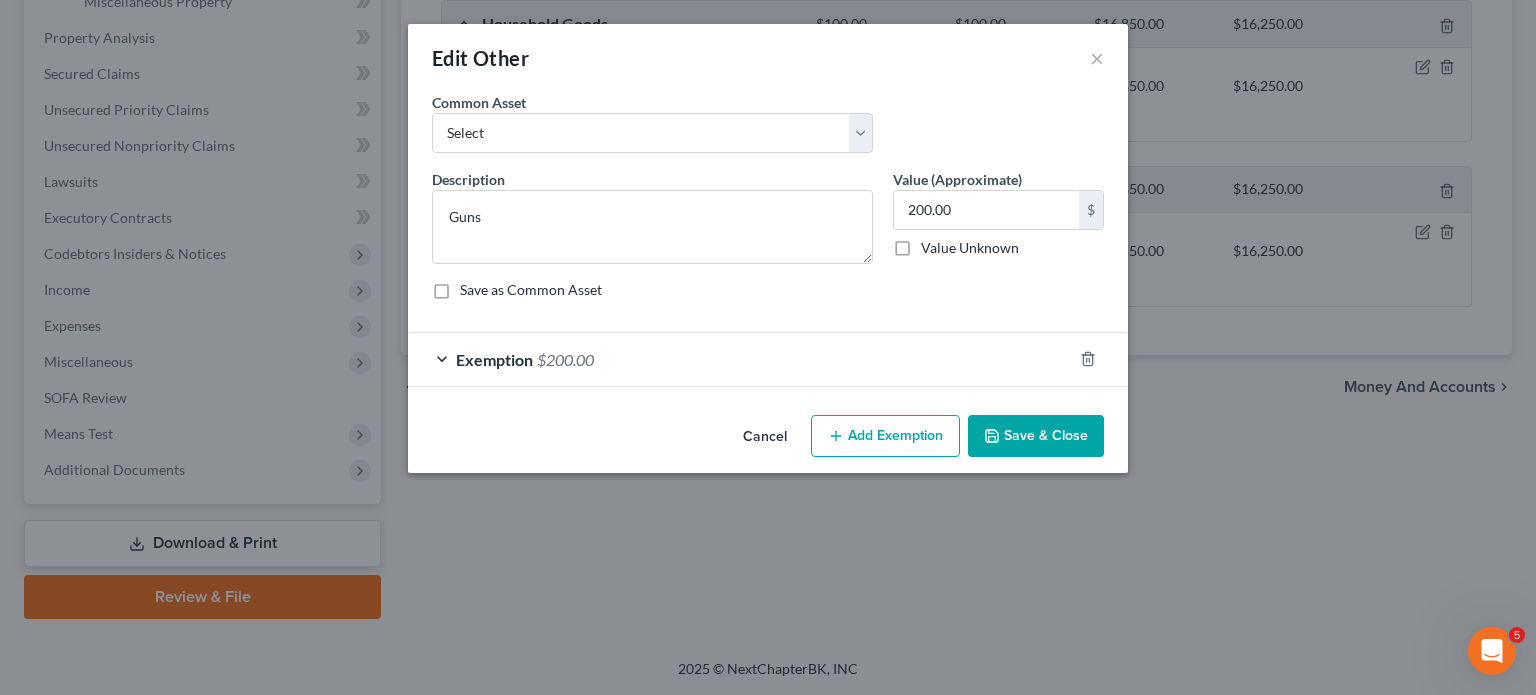 click on "Exemption $200.00" at bounding box center [740, 359] 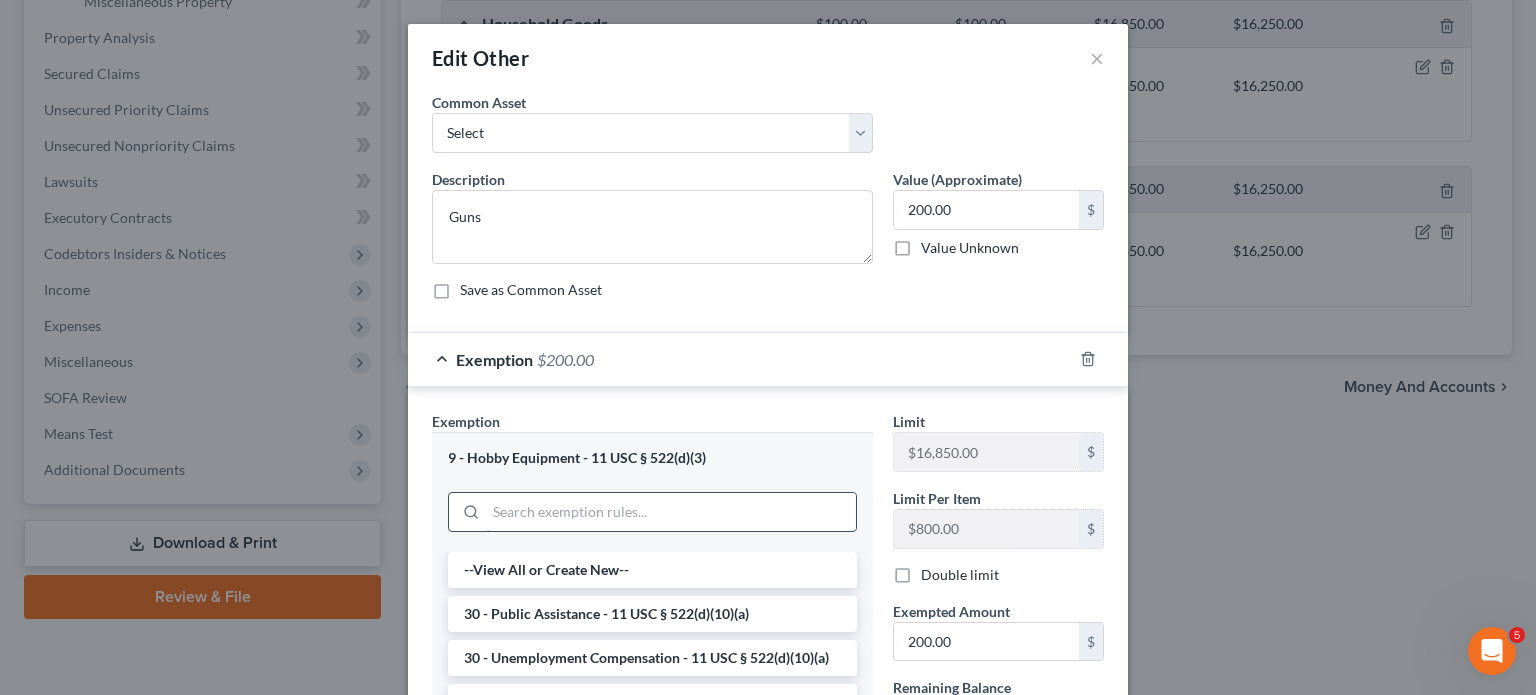 click at bounding box center (671, 512) 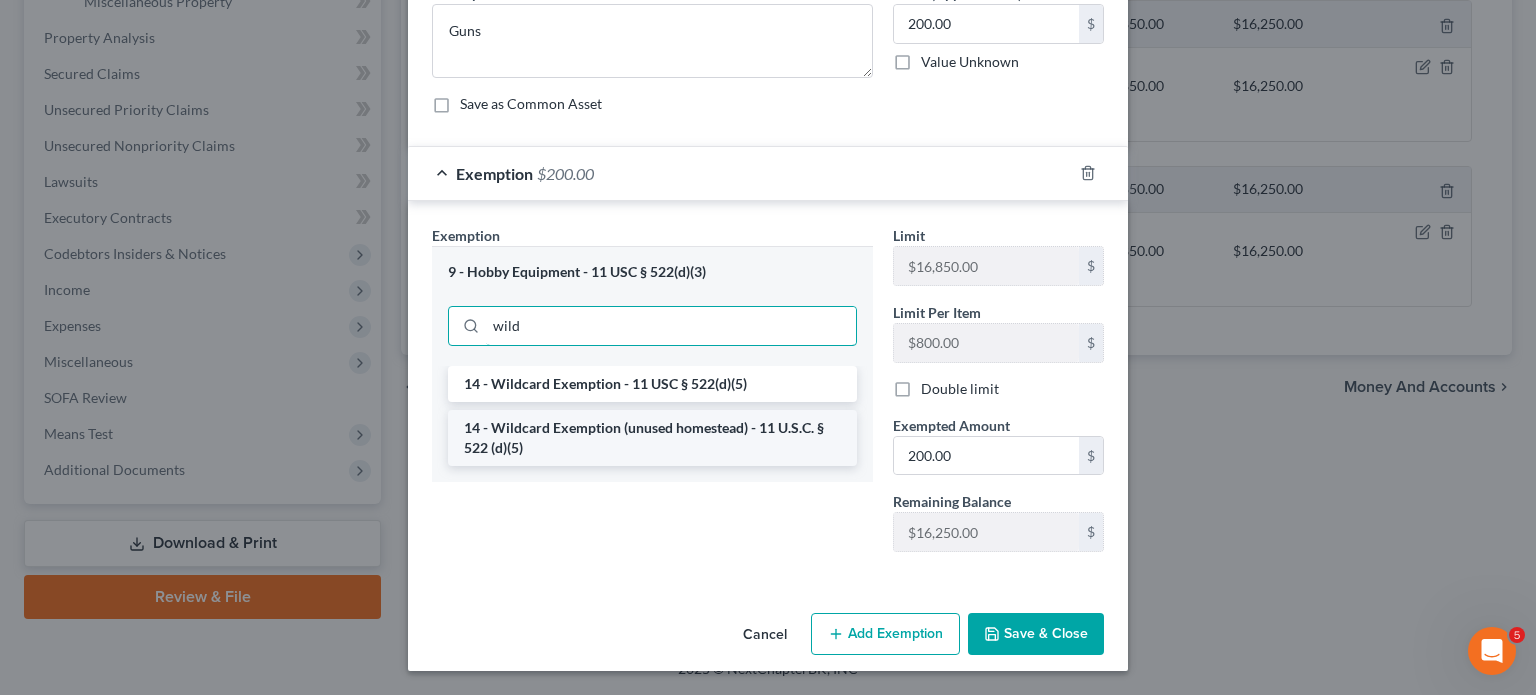 scroll, scrollTop: 324, scrollLeft: 0, axis: vertical 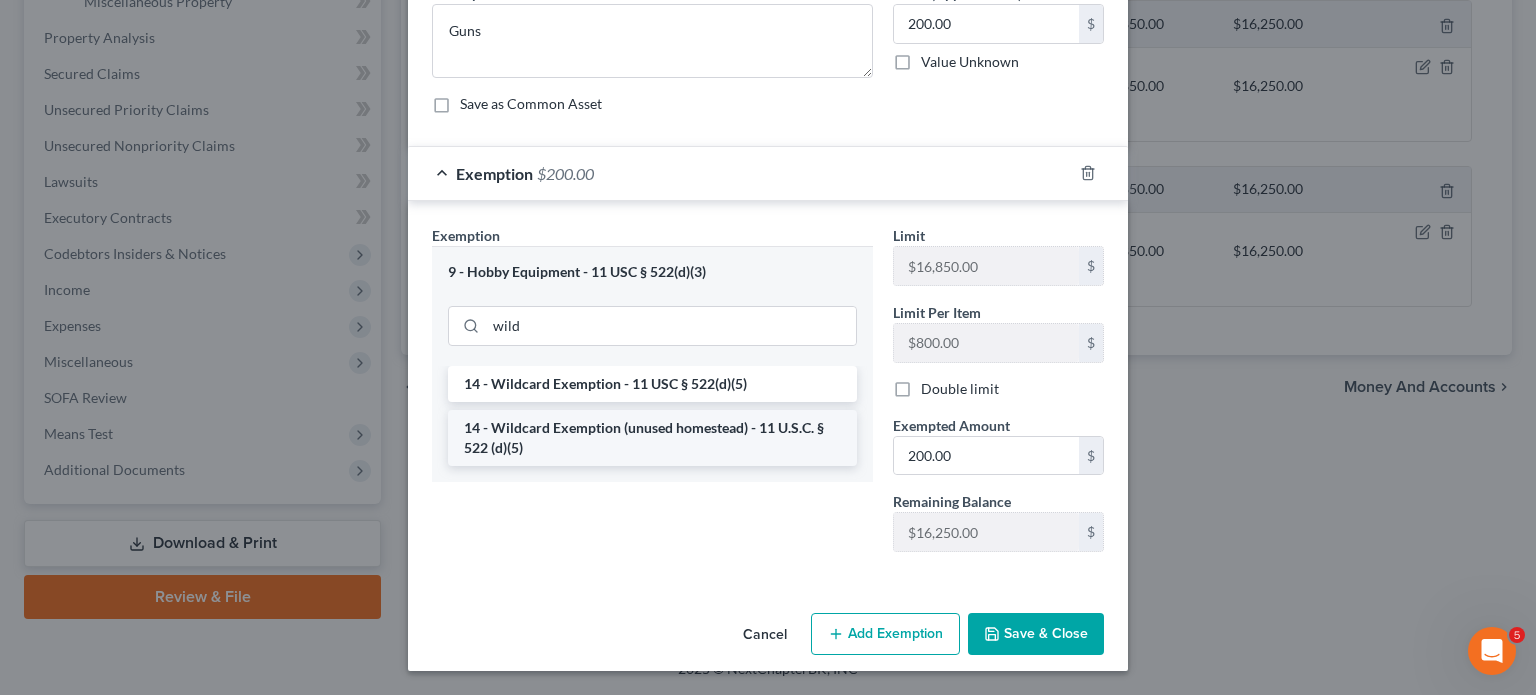 click on "14 - Wildcard Exemption (unused homestead) - 11 U.S.C. § 522 (d)(5)" at bounding box center [652, 438] 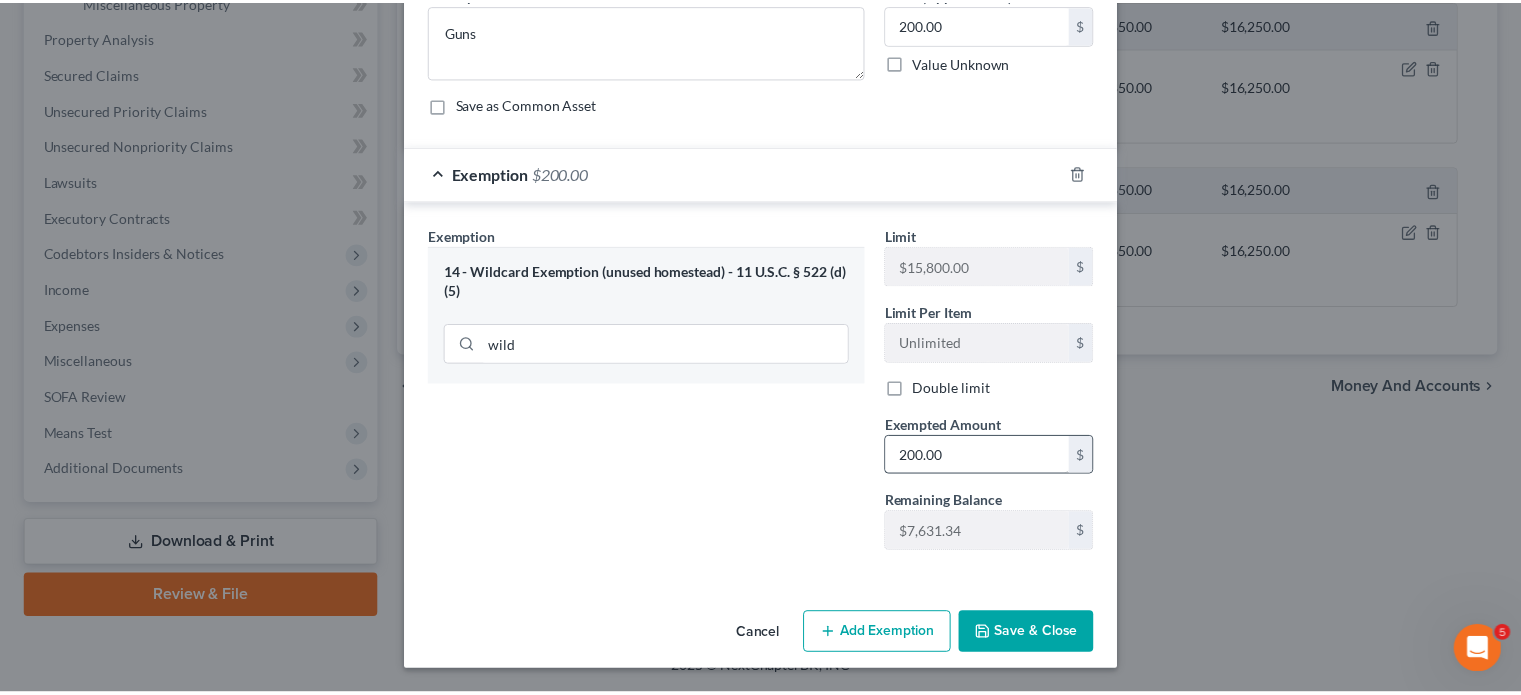scroll, scrollTop: 397, scrollLeft: 0, axis: vertical 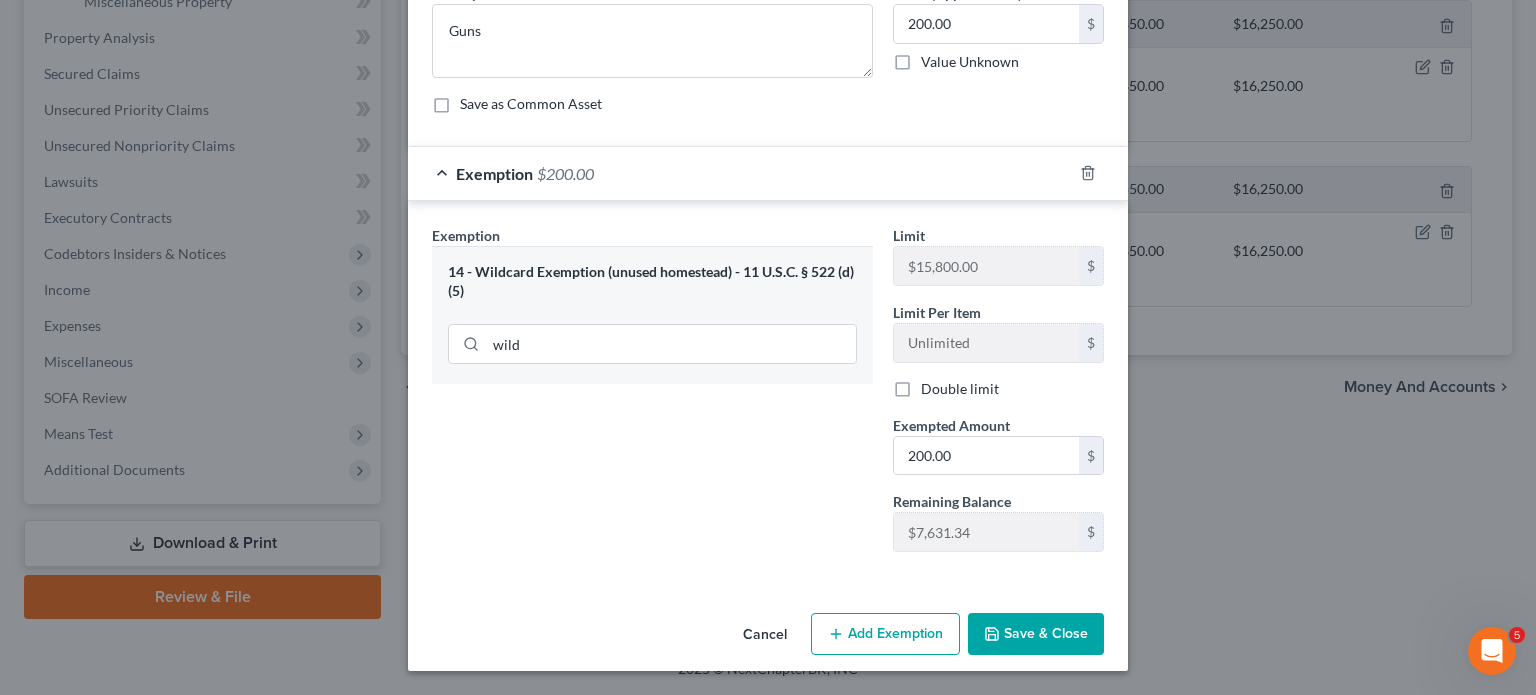 click on "Save & Close" at bounding box center [1036, 634] 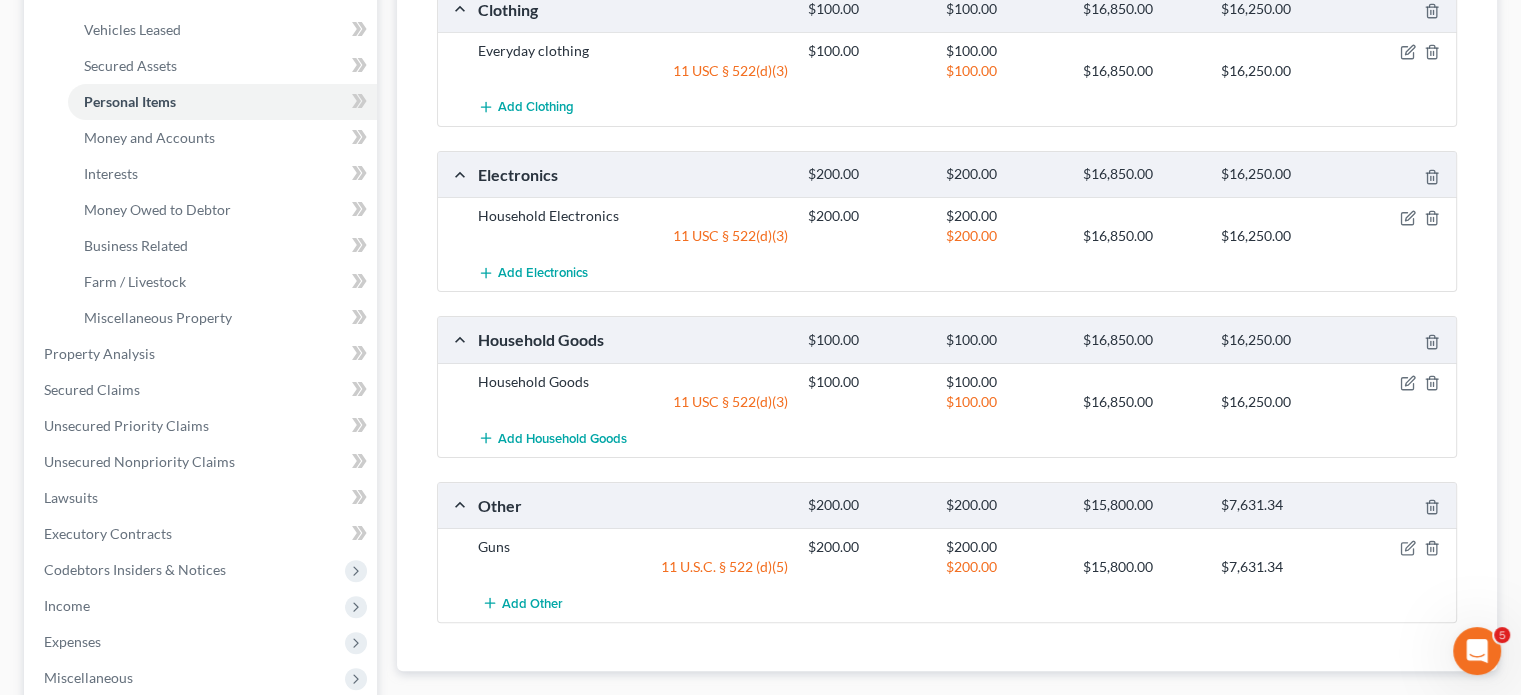 scroll, scrollTop: 412, scrollLeft: 0, axis: vertical 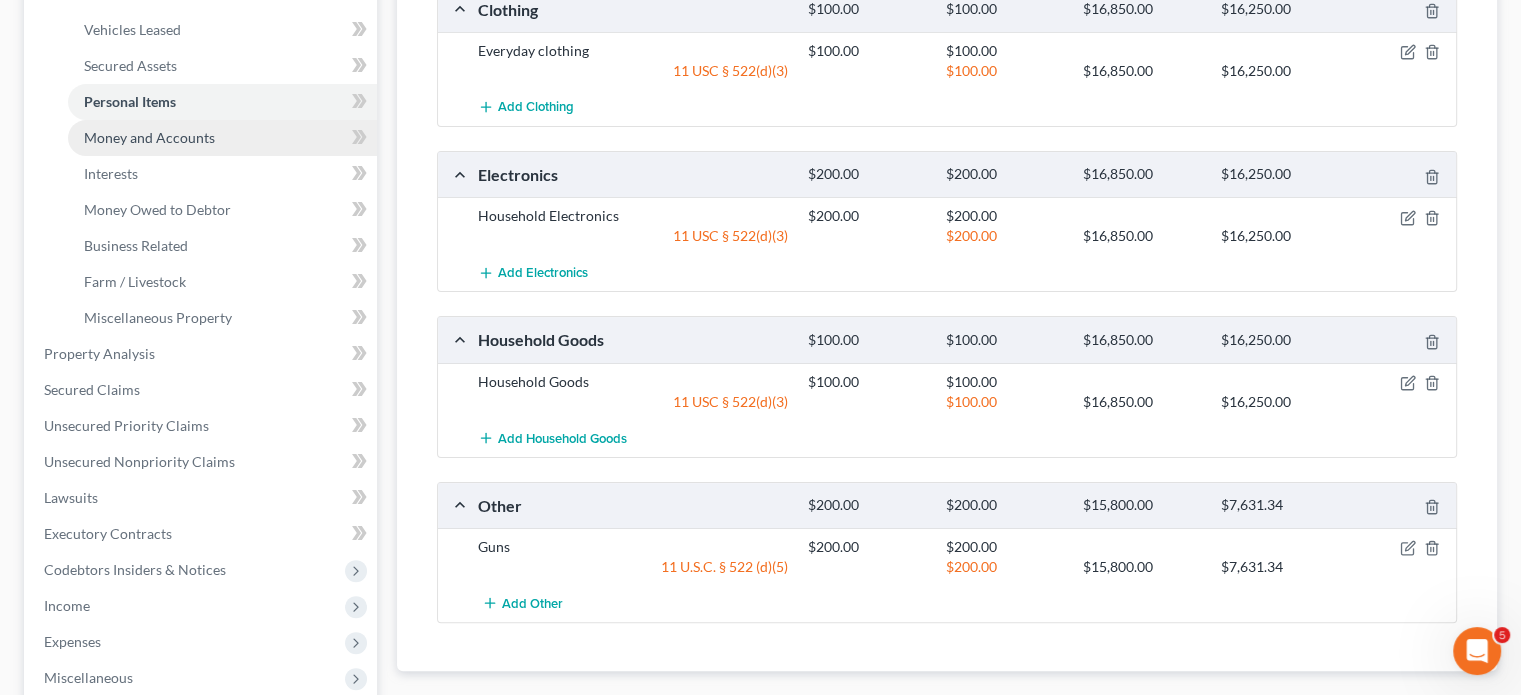 click on "Money and Accounts" at bounding box center [149, 137] 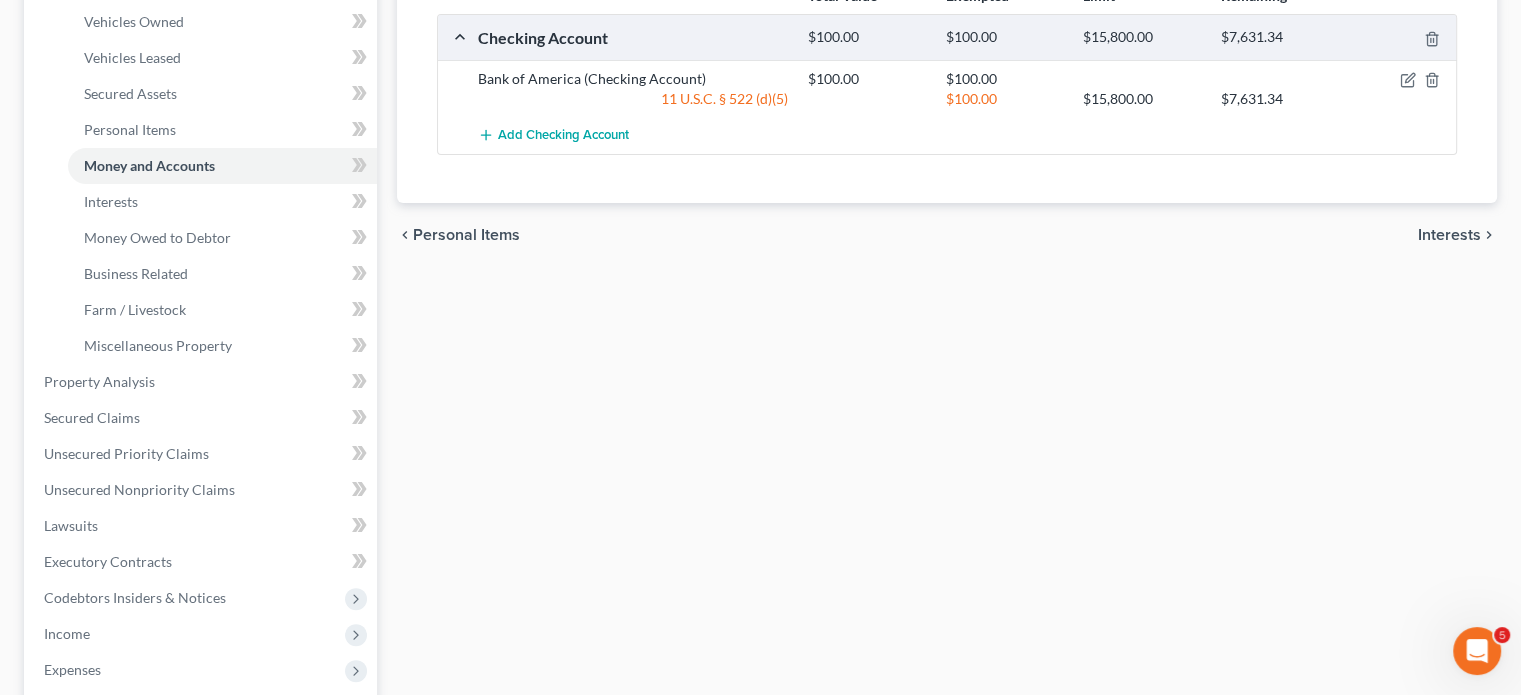scroll, scrollTop: 384, scrollLeft: 0, axis: vertical 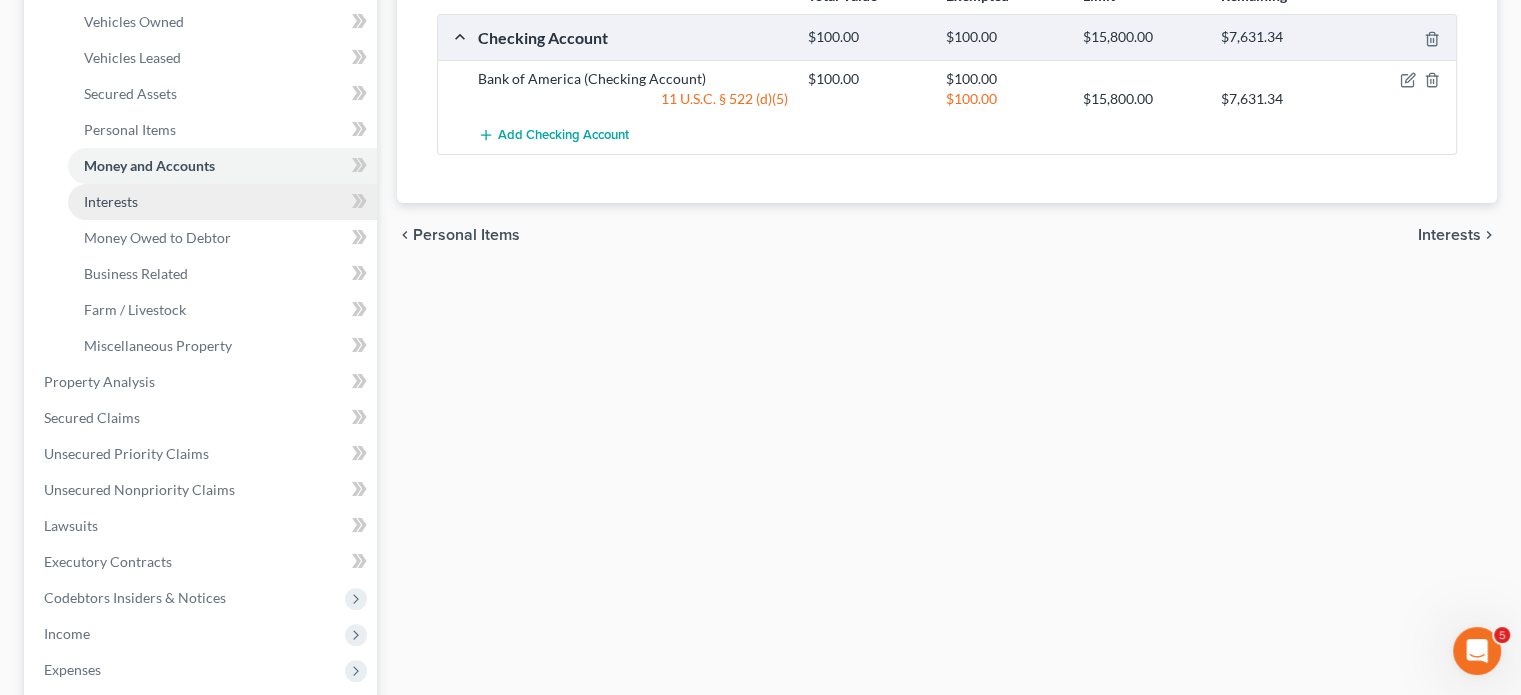click on "Interests" at bounding box center [222, 202] 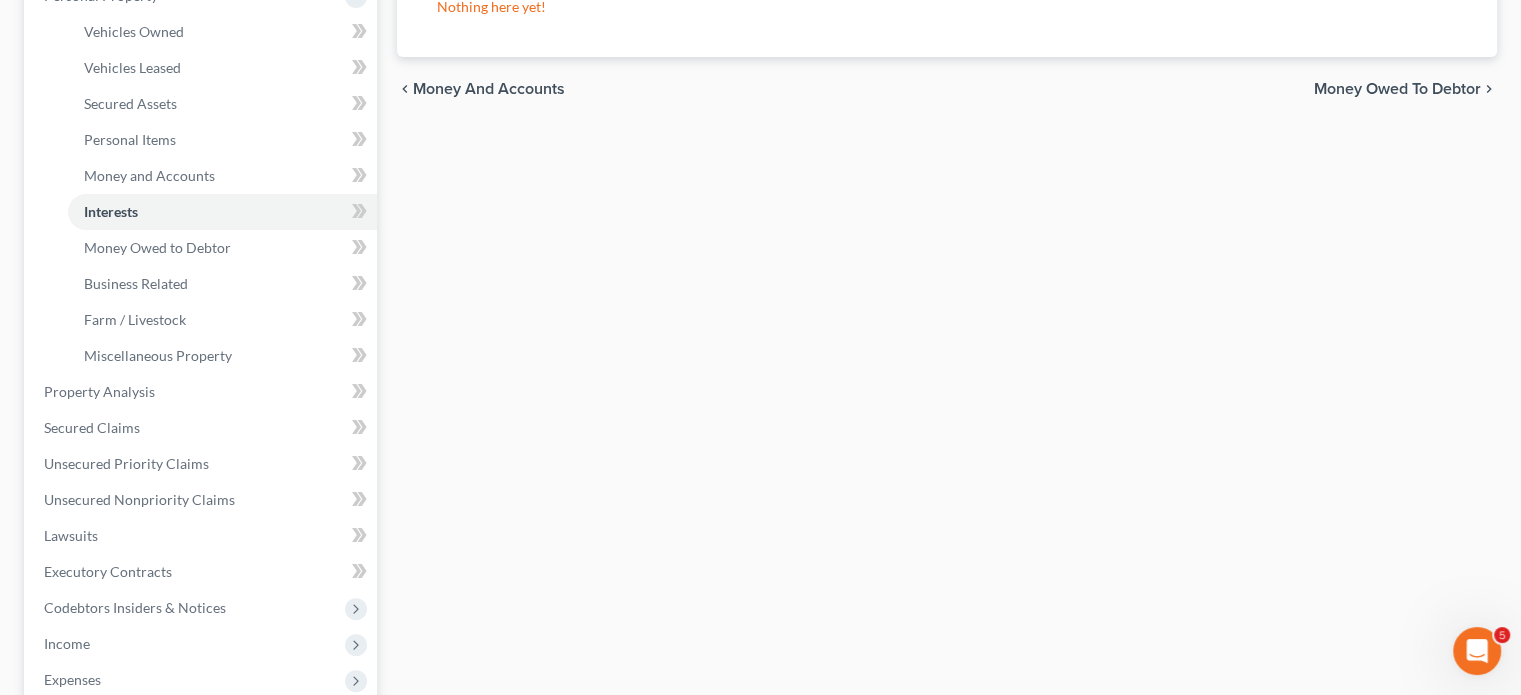 scroll, scrollTop: 376, scrollLeft: 0, axis: vertical 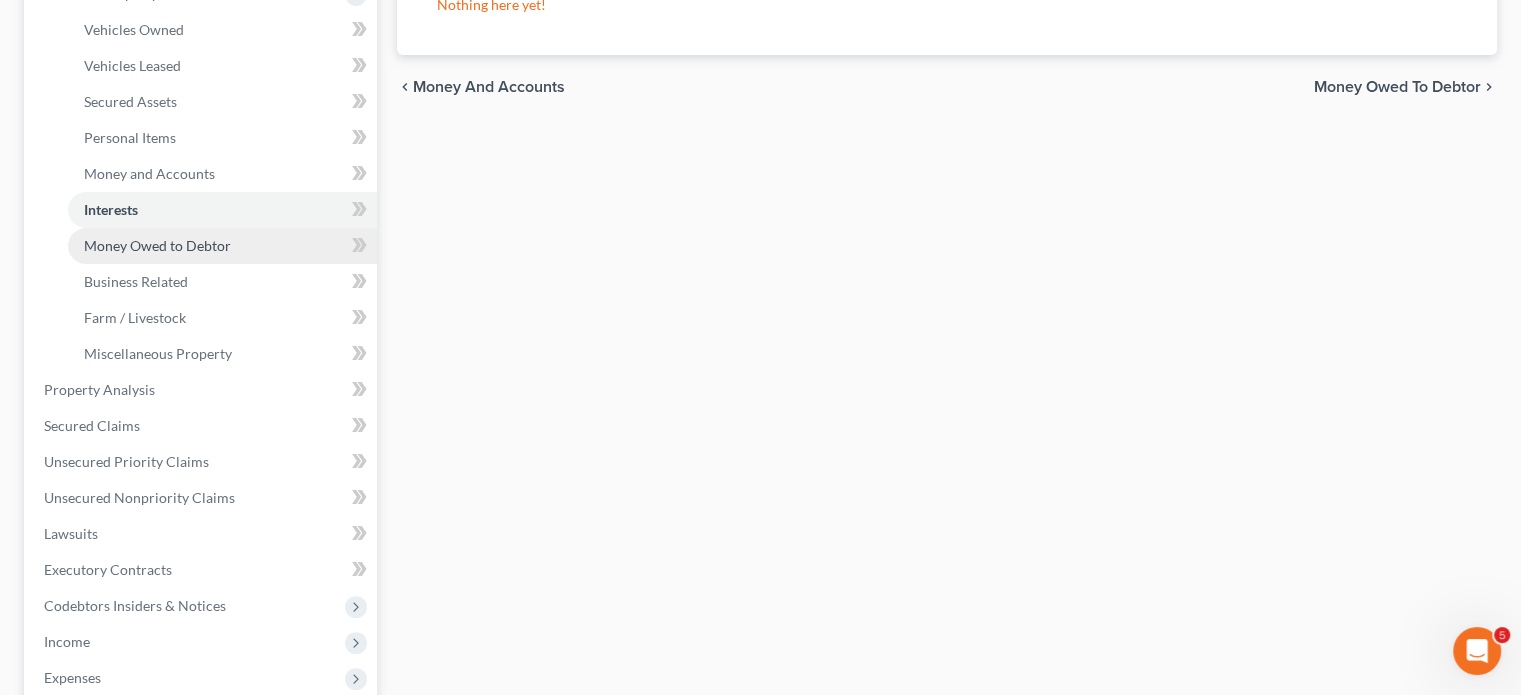 click on "Money Owed to Debtor" at bounding box center (157, 245) 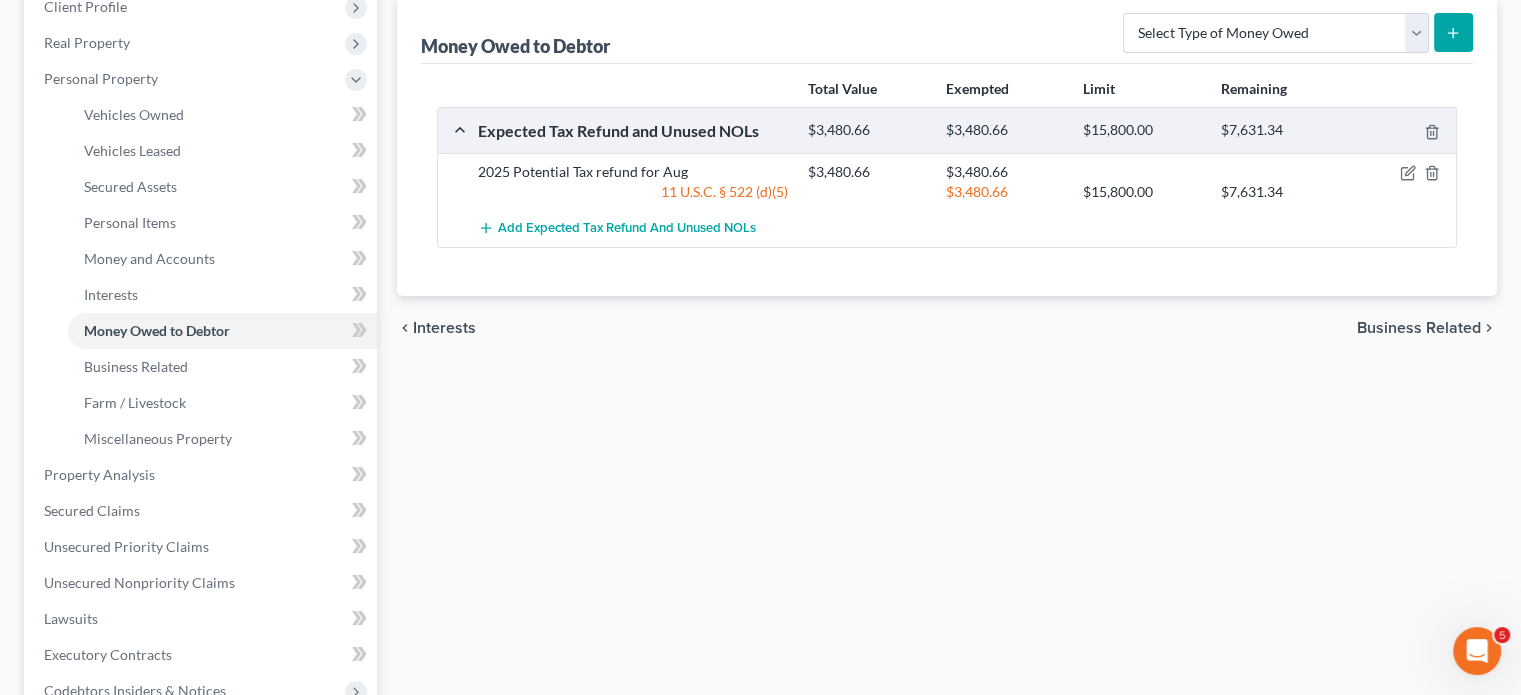 scroll, scrollTop: 296, scrollLeft: 0, axis: vertical 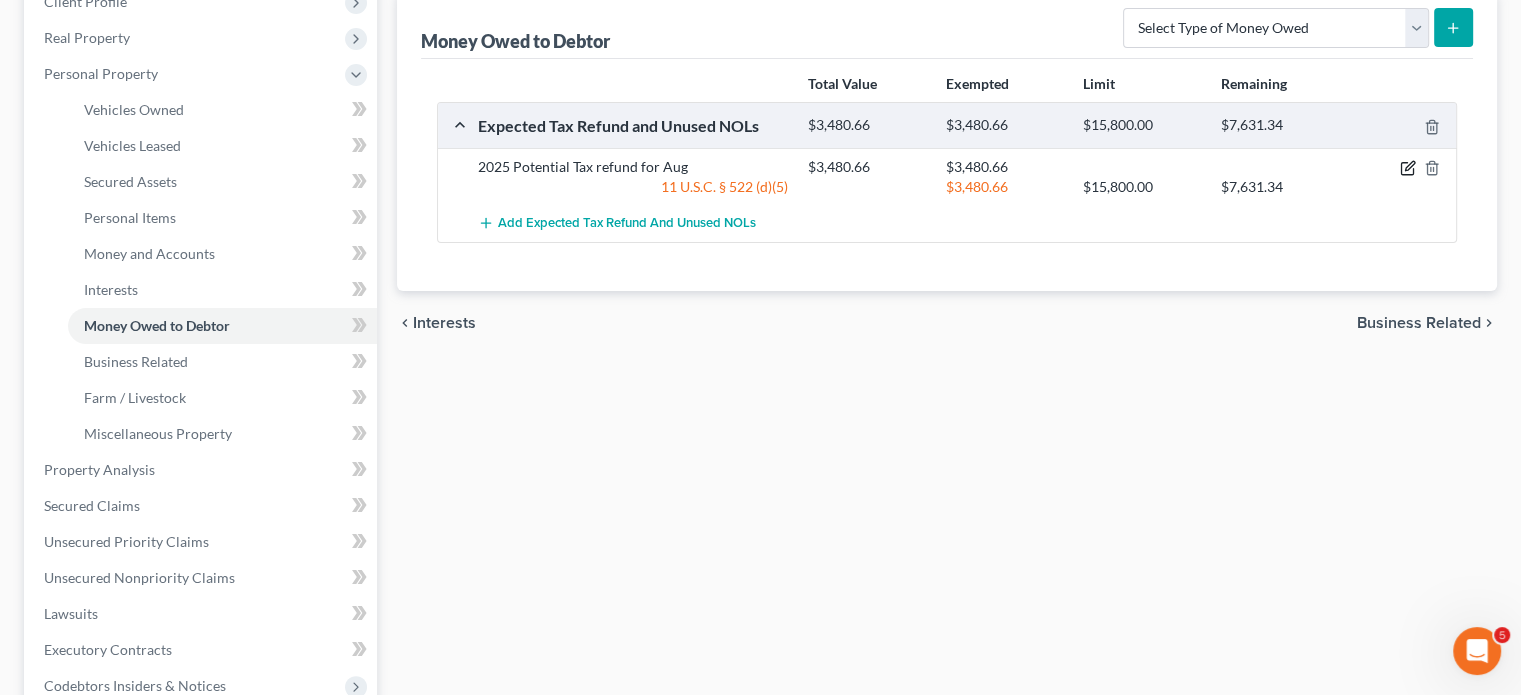 click 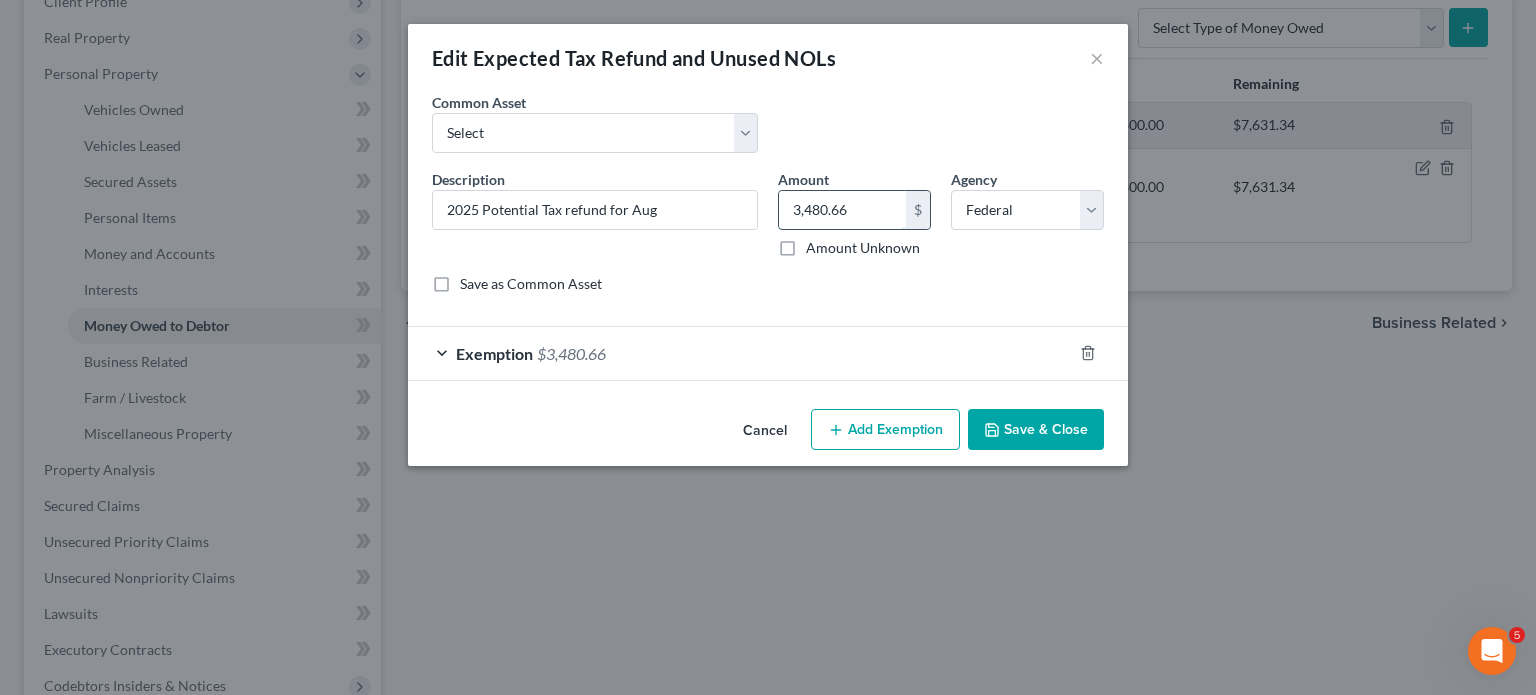 click on "3,480.66" at bounding box center (842, 210) 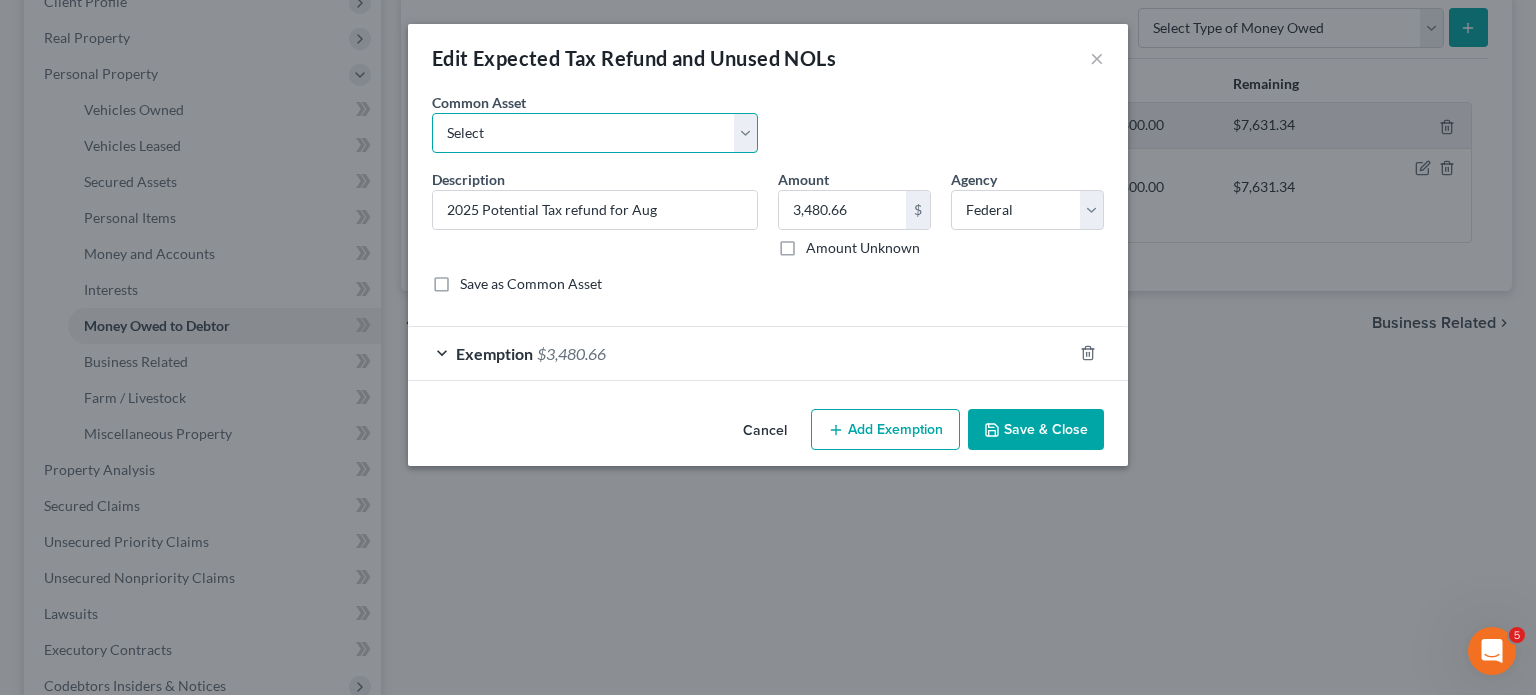 click on "Select Potential 2019 tax refunds - estimated and prorated Potential 2019 tax refunds - estimated and prorated for June 2018 Federal tax return Potential 2019 tax refunds - estimated and prorated for July Potential 2019 tax refunds - estimated and prorated for August Potential 2019 tax refunds - estimated and prorated for September Potential 2019 tax refunds - estimated and prorated for October Potential 2019 tax refunds - estimated and prorated for November Potential 2019 tax refunds - estimated and prorated for December 2019 Federal Tax Return 2019 Federal Refund 2019 State Tax Return Potential State 2020 tax refunds - estimated and prorated for March Potential 2022 tax refunds - estimated and prorated for April Potential 2022 tax refunds - estimated and prorated for April 2022 Potential Tax refund Pro rated for April 2022 Potential Prorated and Estimated 2020 Tax Refund for April Expected 2022 Tax Refund-Pro Rated Potential 2022 tax refunds - estimated and prorated for May 2020 Federal Refund" at bounding box center [595, 133] 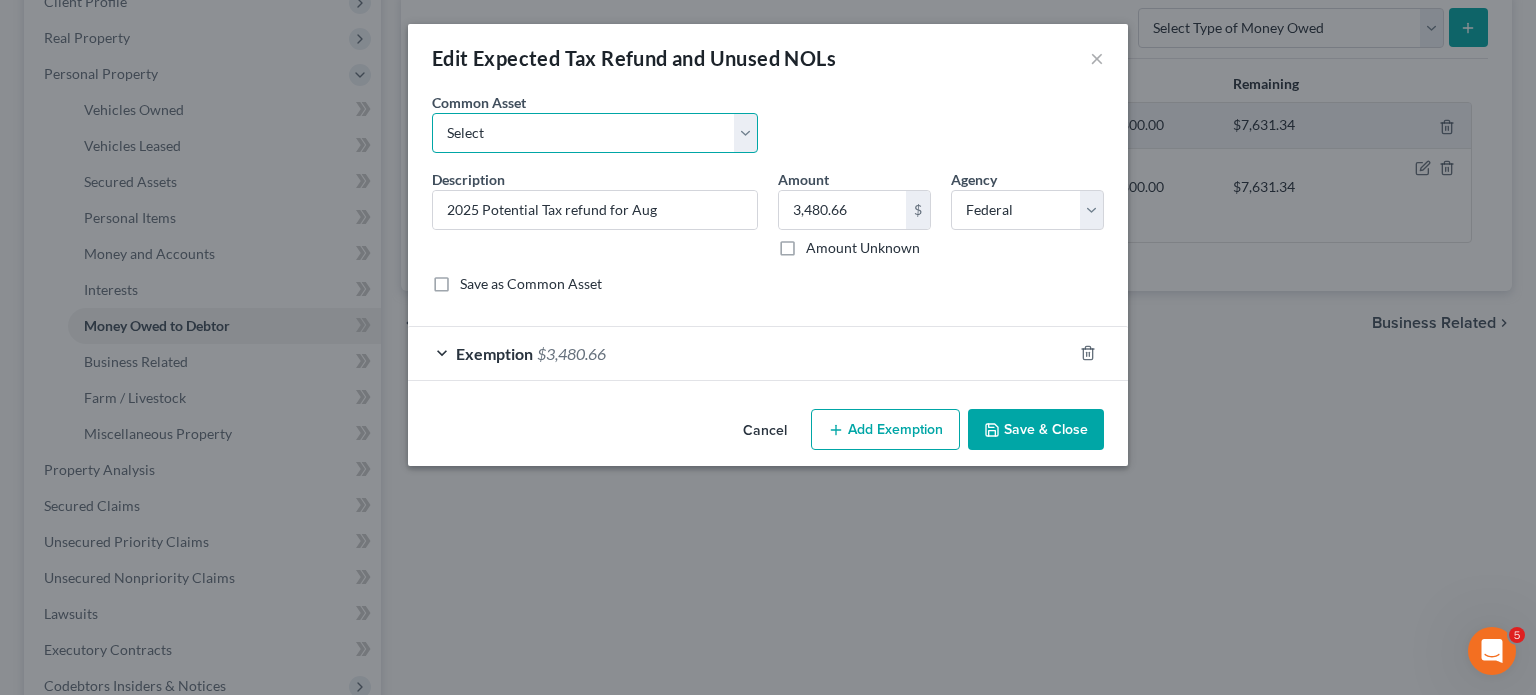 select on "67" 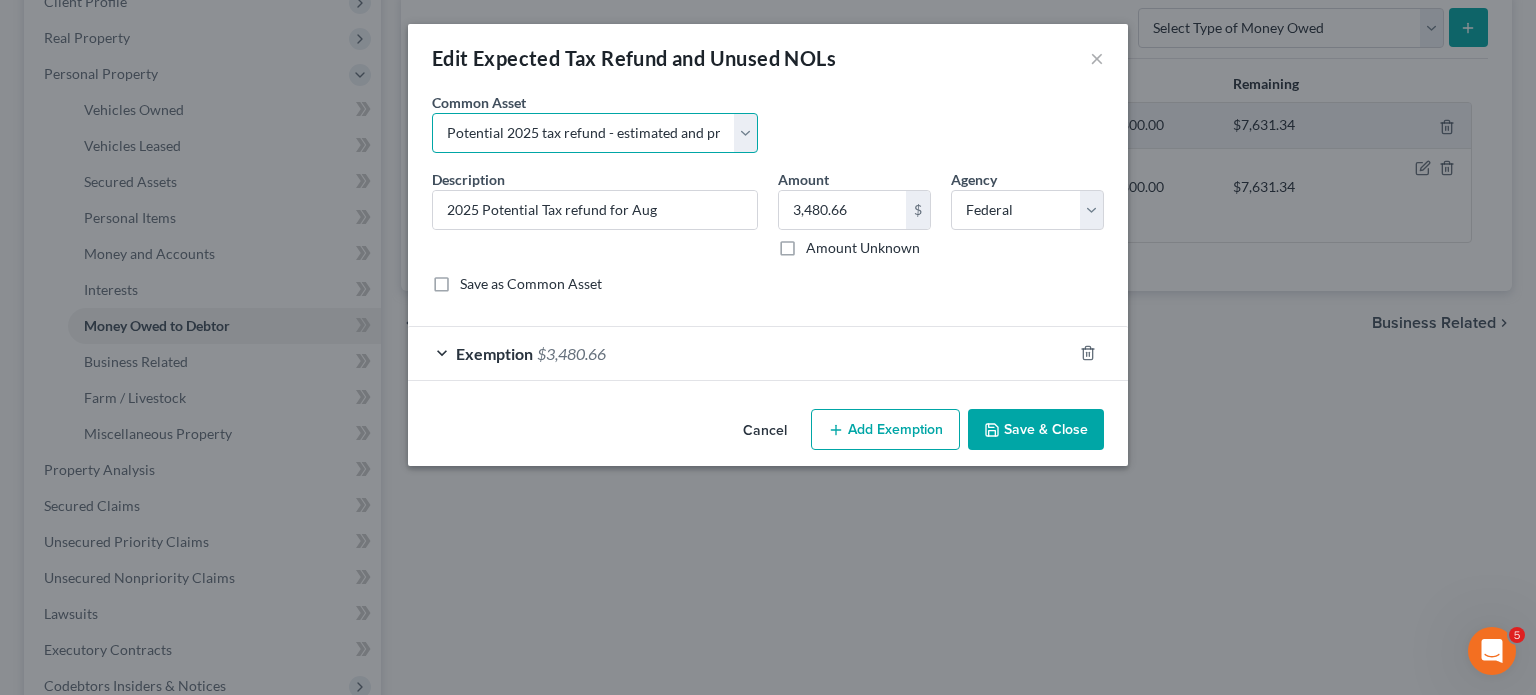 click on "Select Potential 2019 tax refunds - estimated and prorated Potential 2019 tax refunds - estimated and prorated for June 2018 Federal tax return Potential 2019 tax refunds - estimated and prorated for July Potential 2019 tax refunds - estimated and prorated for August Potential 2019 tax refunds - estimated and prorated for September Potential 2019 tax refunds - estimated and prorated for October Potential 2019 tax refunds - estimated and prorated for November Potential 2019 tax refunds - estimated and prorated for December 2019 Federal Tax Return 2019 Federal Refund 2019 State Tax Return Potential State 2020 tax refunds - estimated and prorated for March Potential 2022 tax refunds - estimated and prorated for April Potential 2022 tax refunds - estimated and prorated for April 2022 Potential Tax refund Pro rated for April 2022 Potential Prorated and Estimated 2020 Tax Refund for April Expected 2022 Tax Refund-Pro Rated Potential 2022 tax refunds - estimated and prorated for May 2020 Federal Refund" at bounding box center [595, 133] 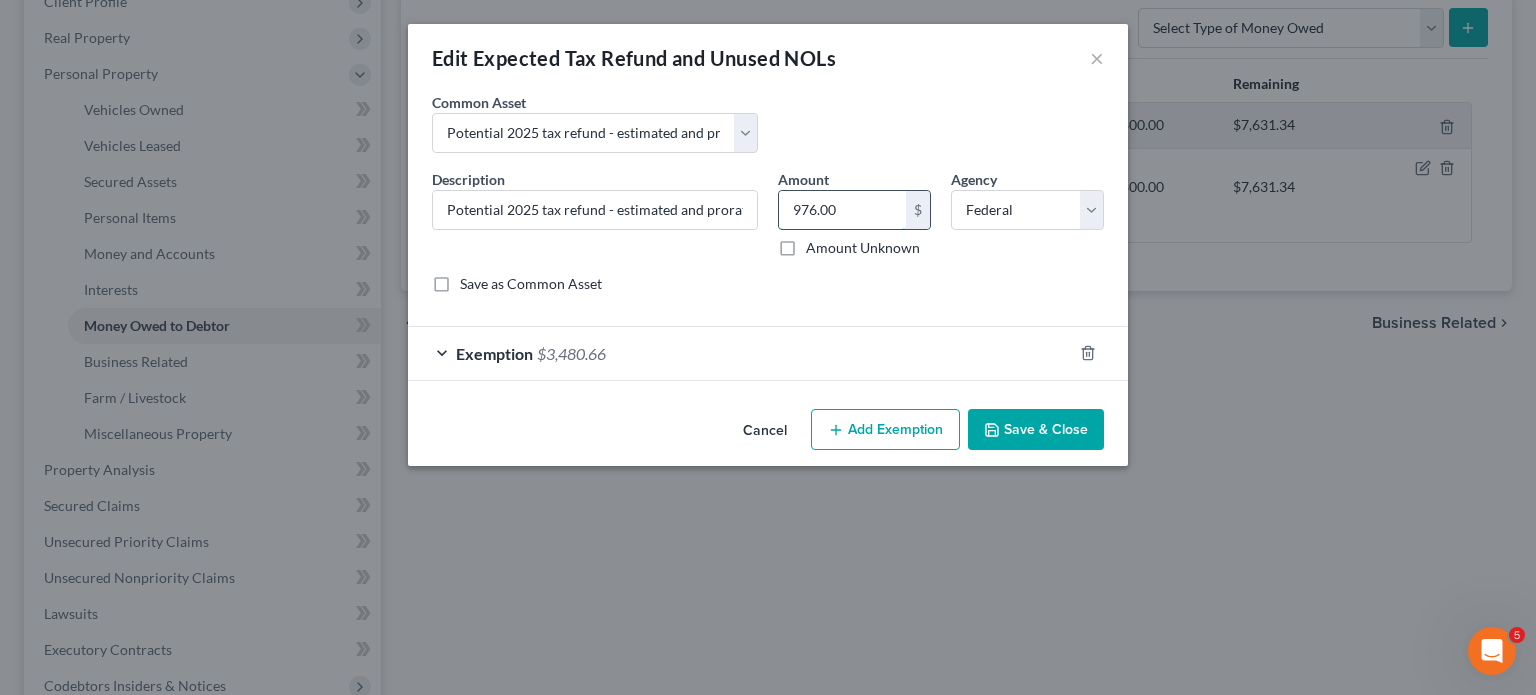 click on "976.00" at bounding box center (842, 210) 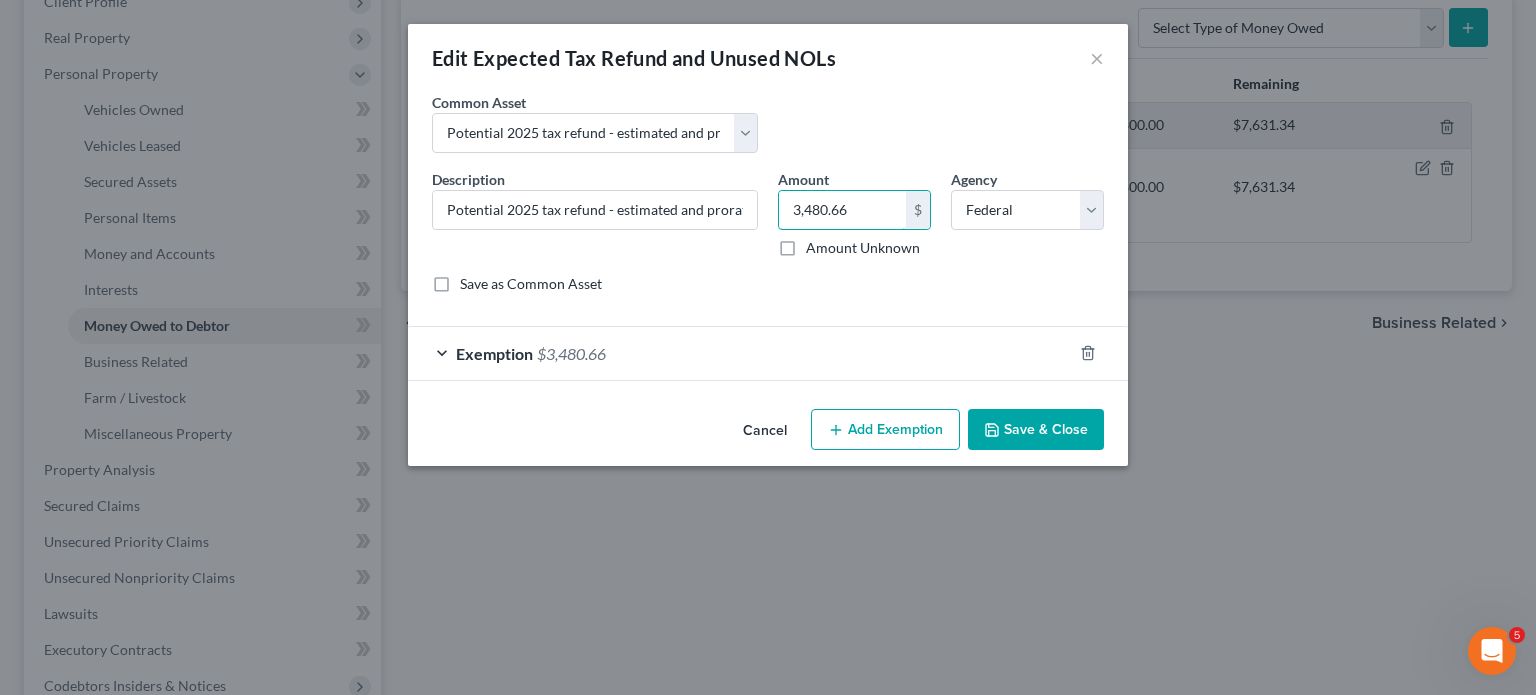 type on "3,480.66" 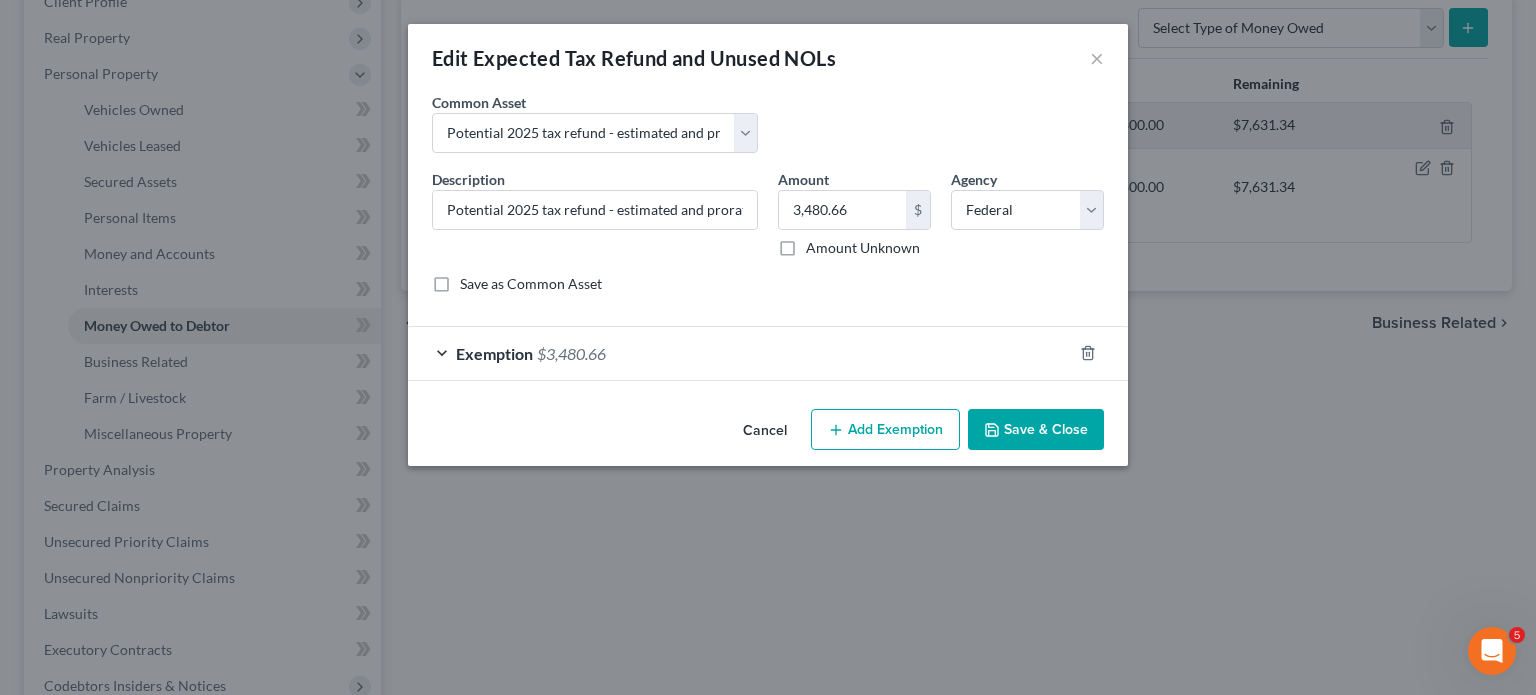 click on "Save & Close" at bounding box center [1036, 430] 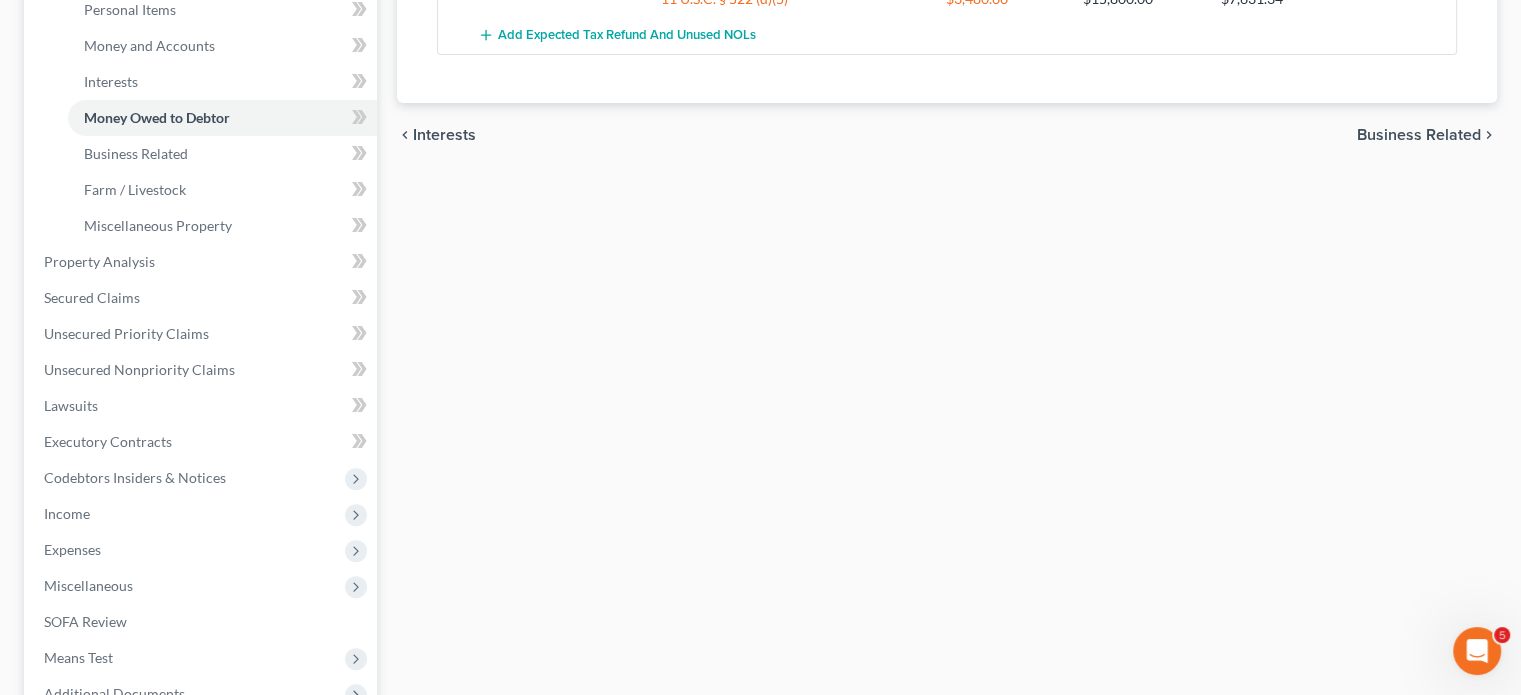 scroll, scrollTop: 506, scrollLeft: 0, axis: vertical 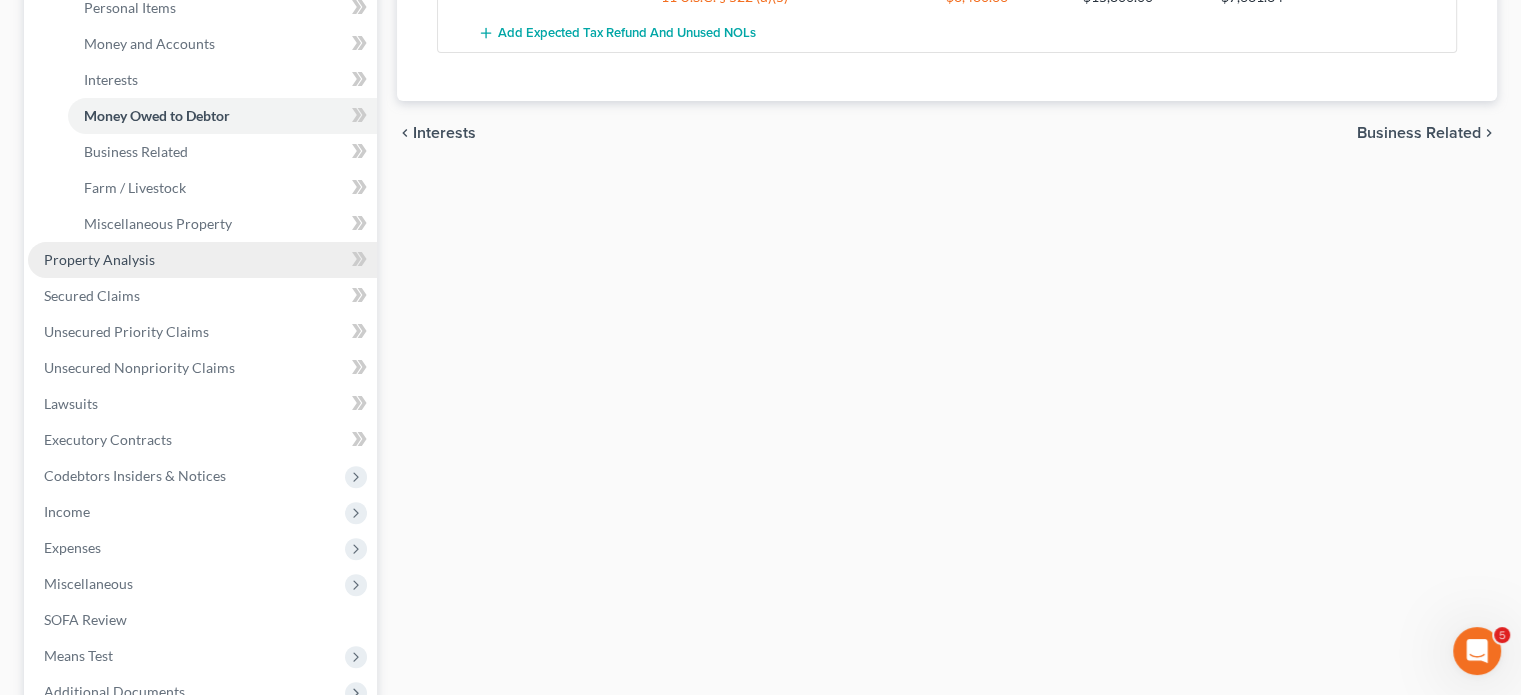 click on "Property Analysis" at bounding box center (99, 259) 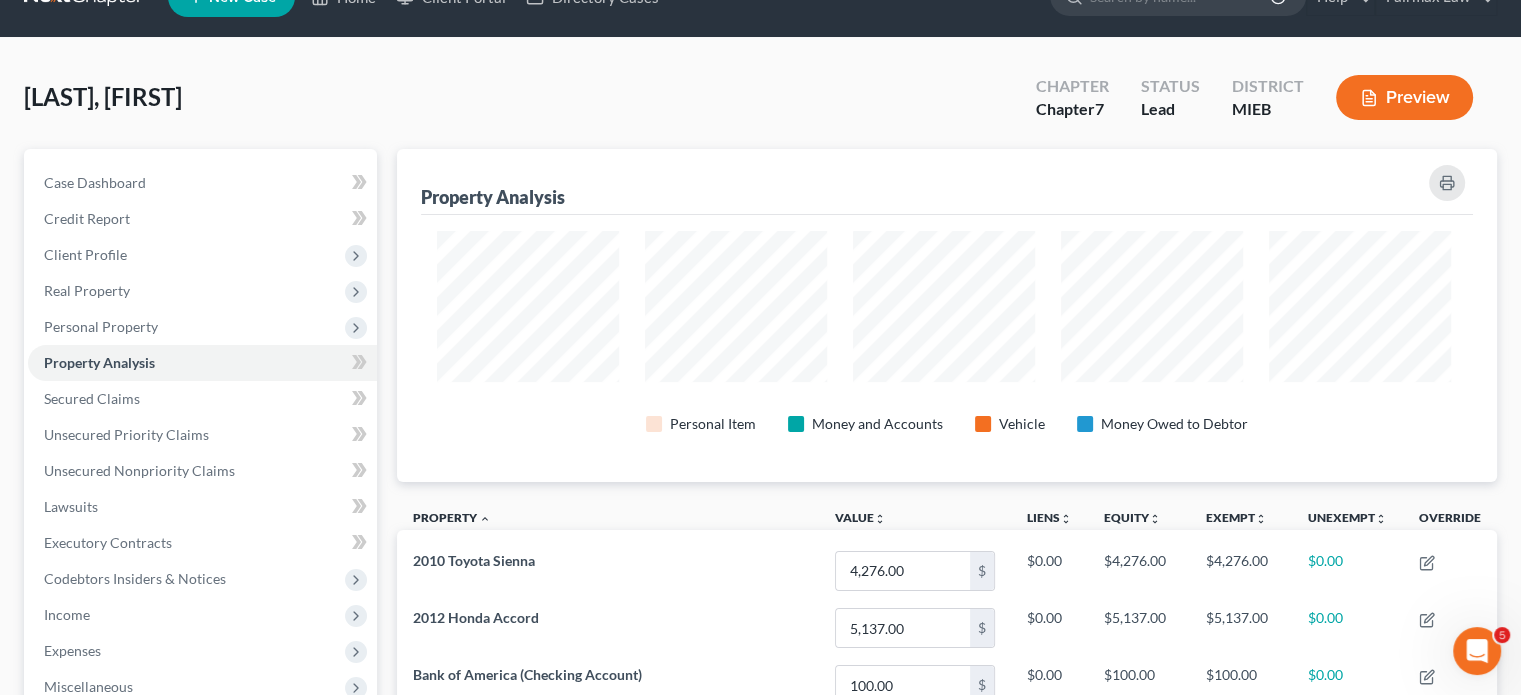 scroll, scrollTop: 0, scrollLeft: 0, axis: both 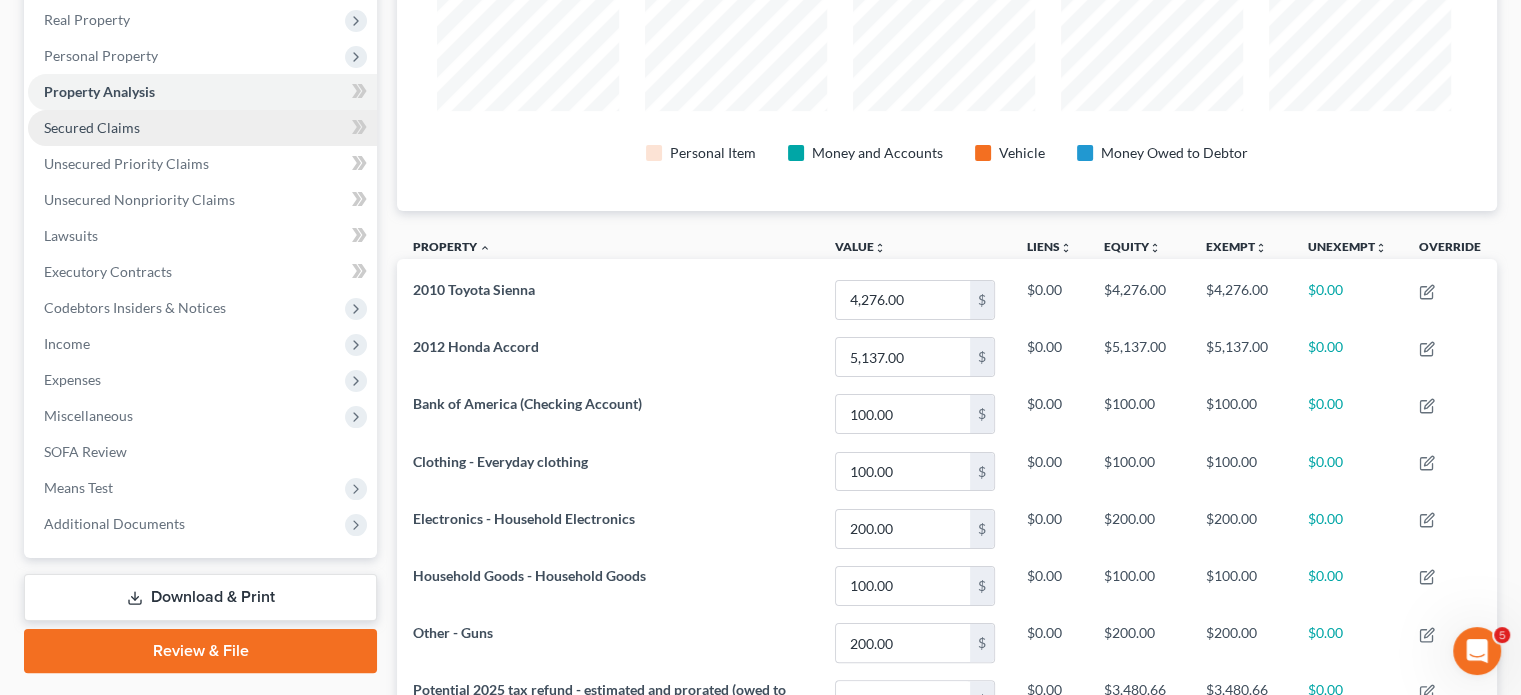 click on "Secured Claims" at bounding box center (202, 128) 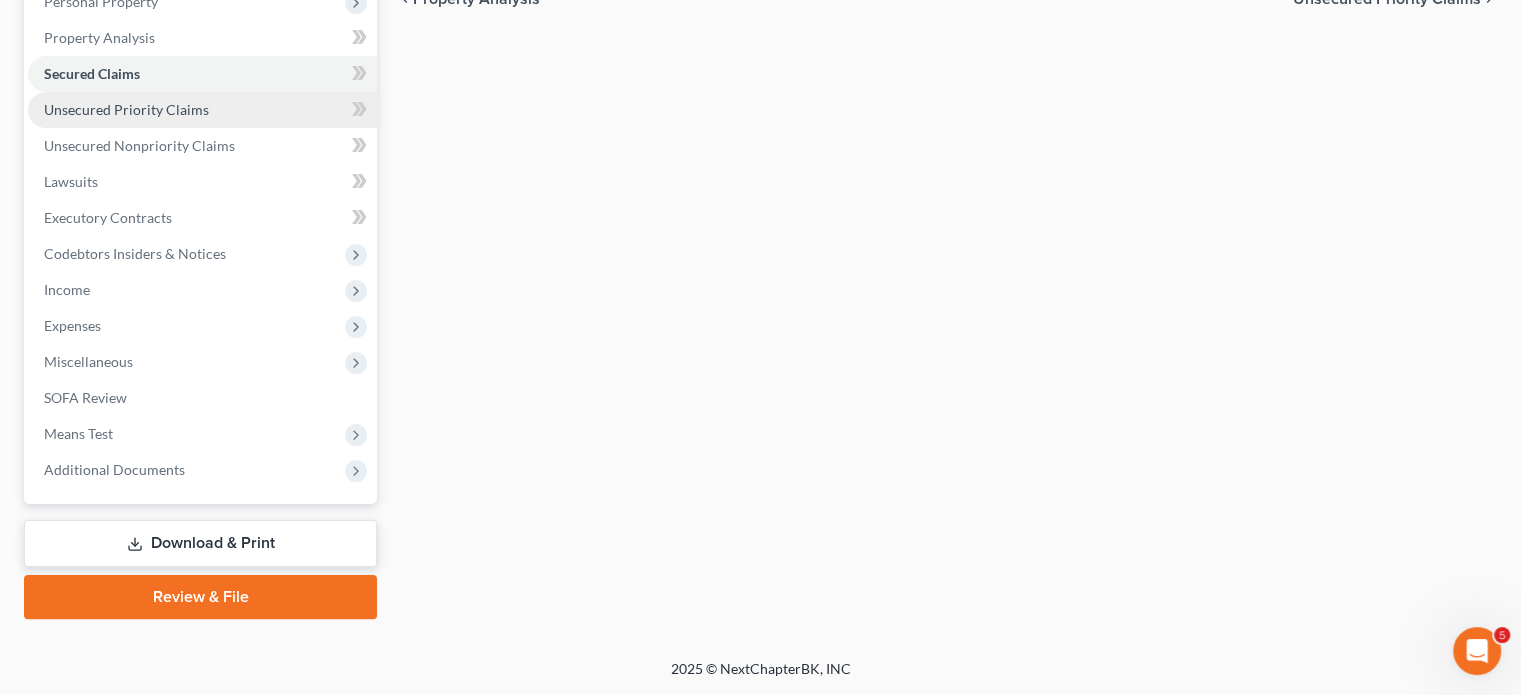 click on "Unsecured Priority Claims" at bounding box center (126, 109) 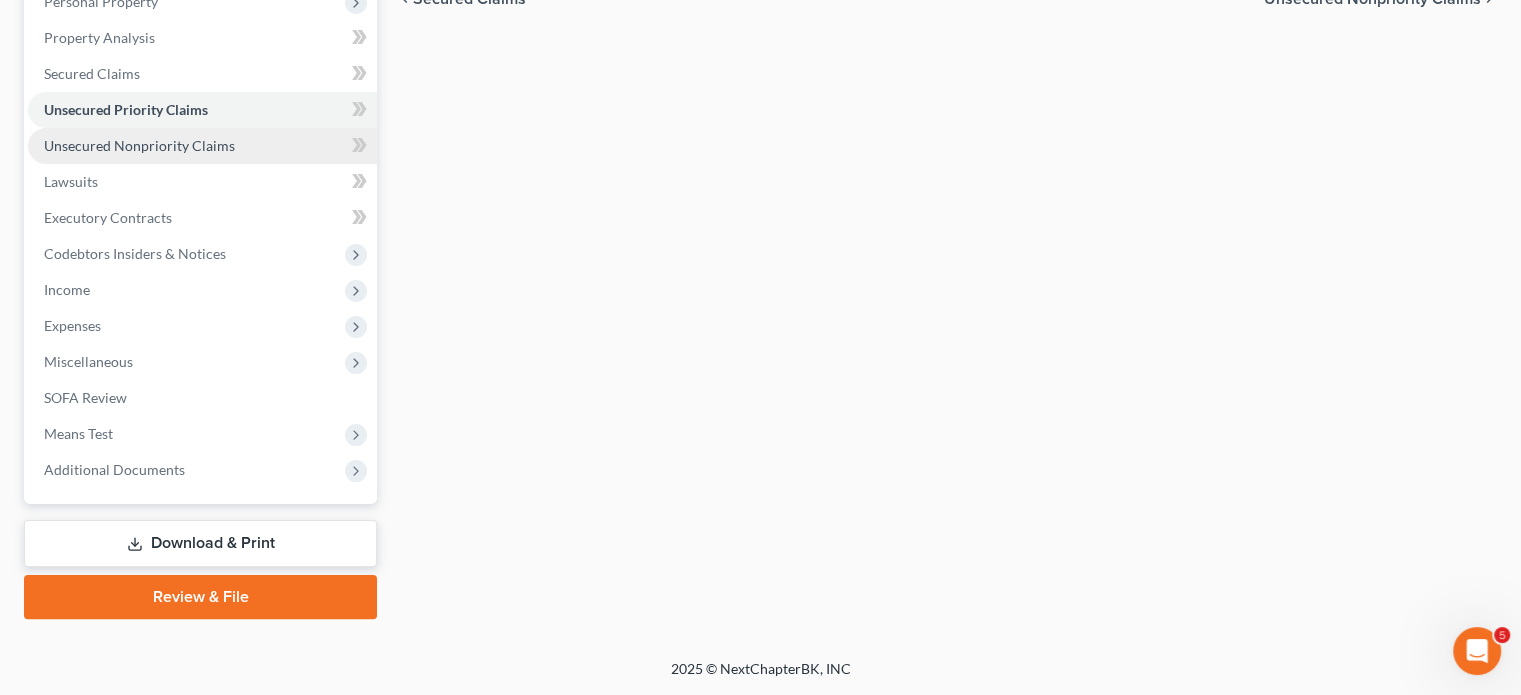click on "Unsecured Nonpriority Claims" at bounding box center (139, 145) 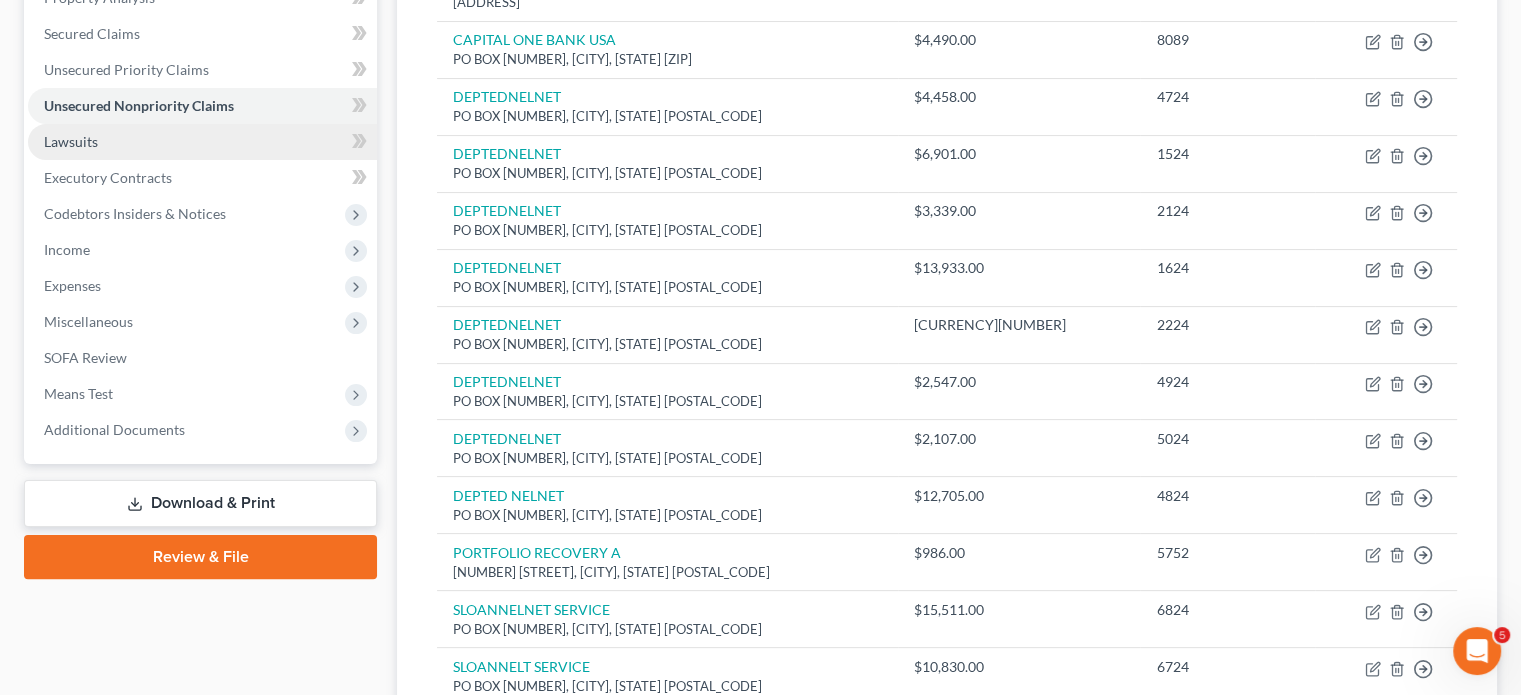 click on "Lawsuits" at bounding box center (202, 142) 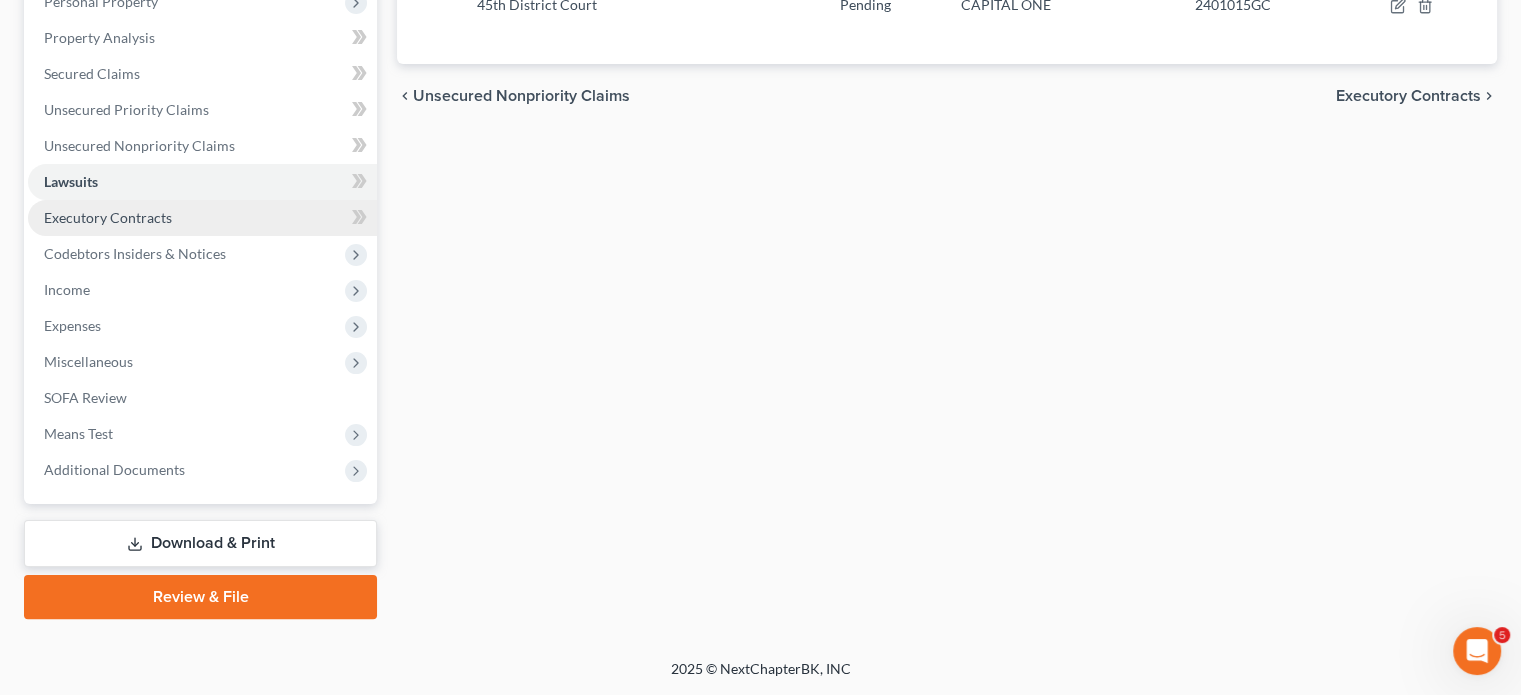 click on "Executory Contracts" at bounding box center (108, 217) 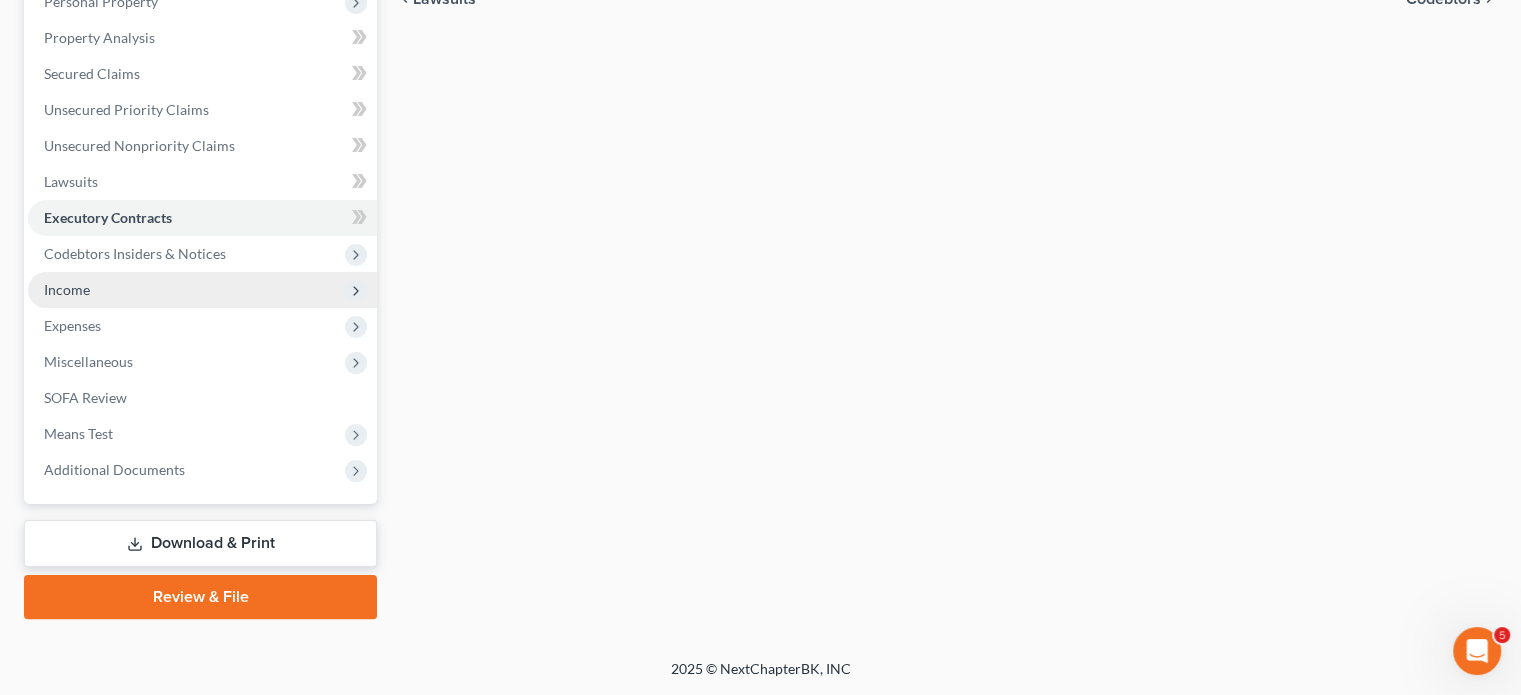 click on "Income" at bounding box center (202, 290) 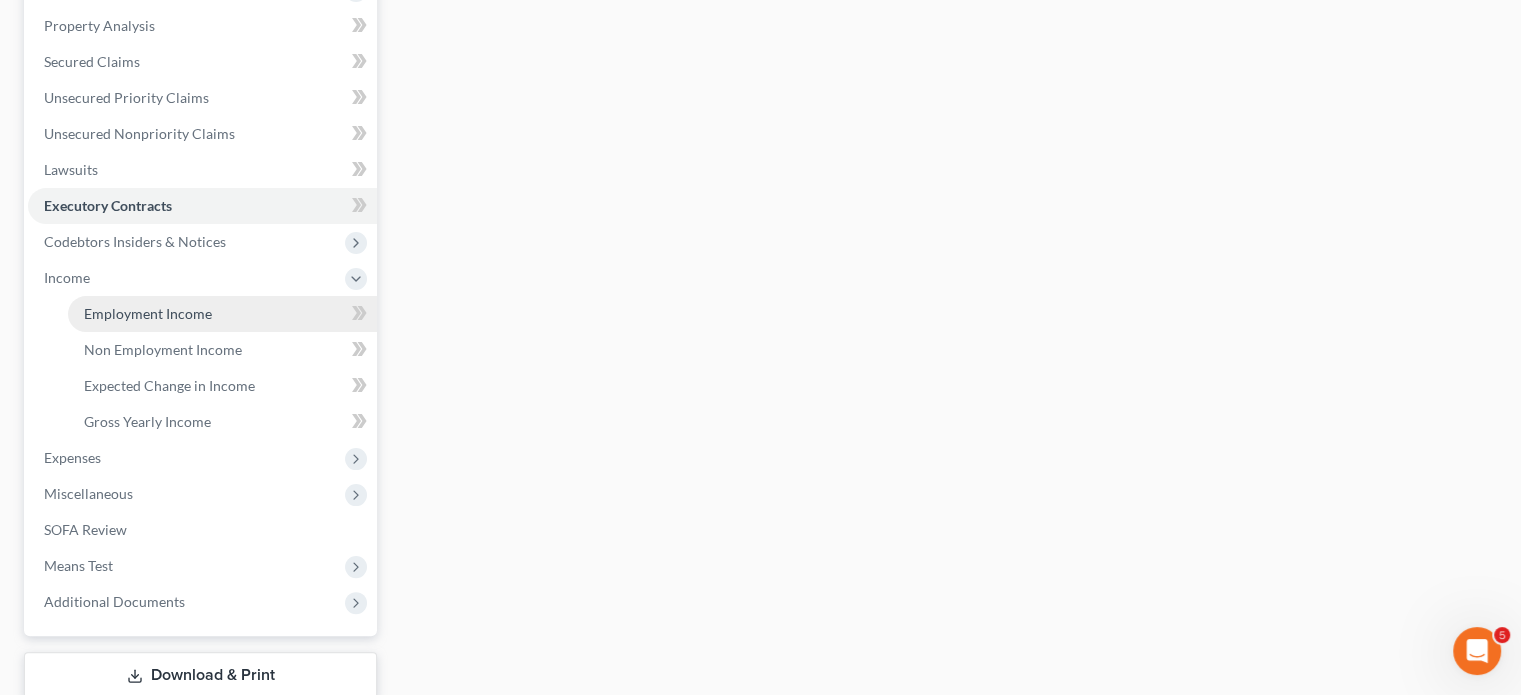 click on "Employment Income" at bounding box center [148, 313] 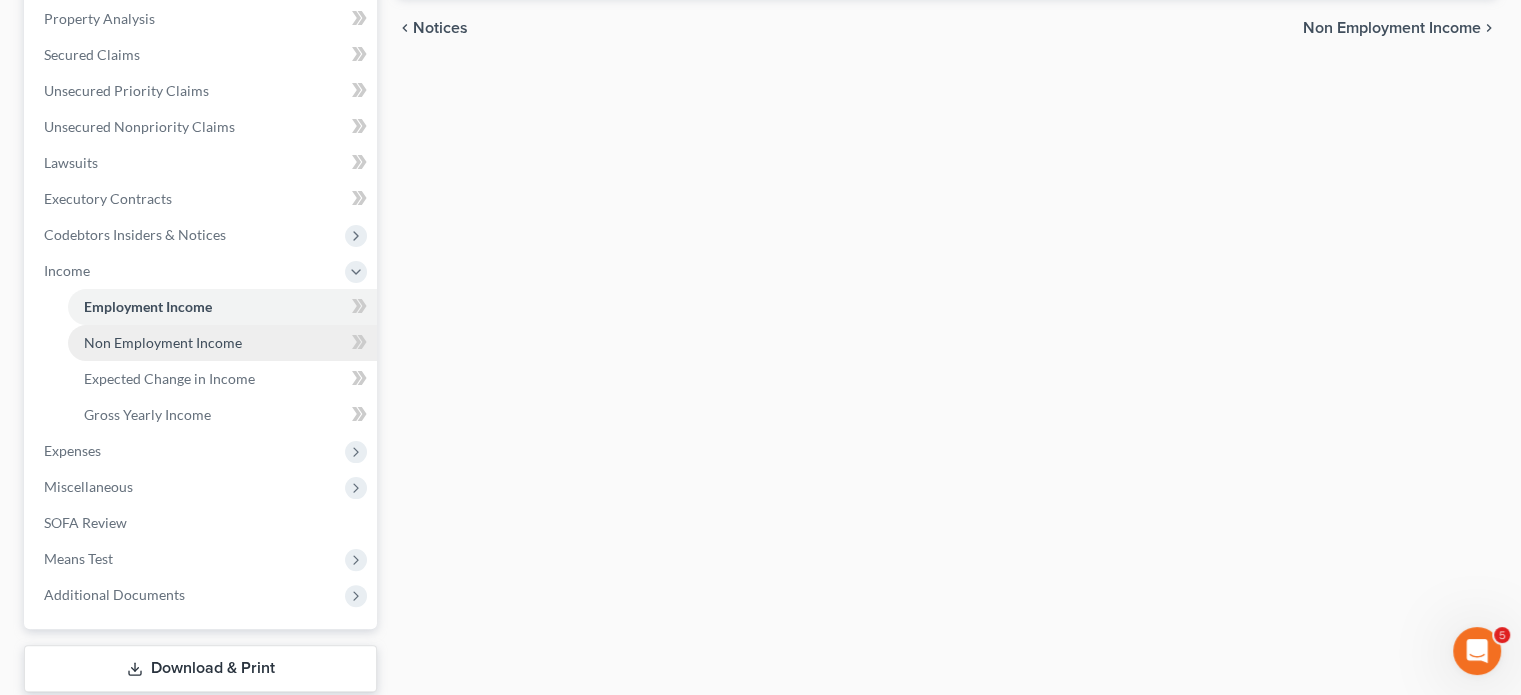 click on "Non Employment Income" at bounding box center [163, 342] 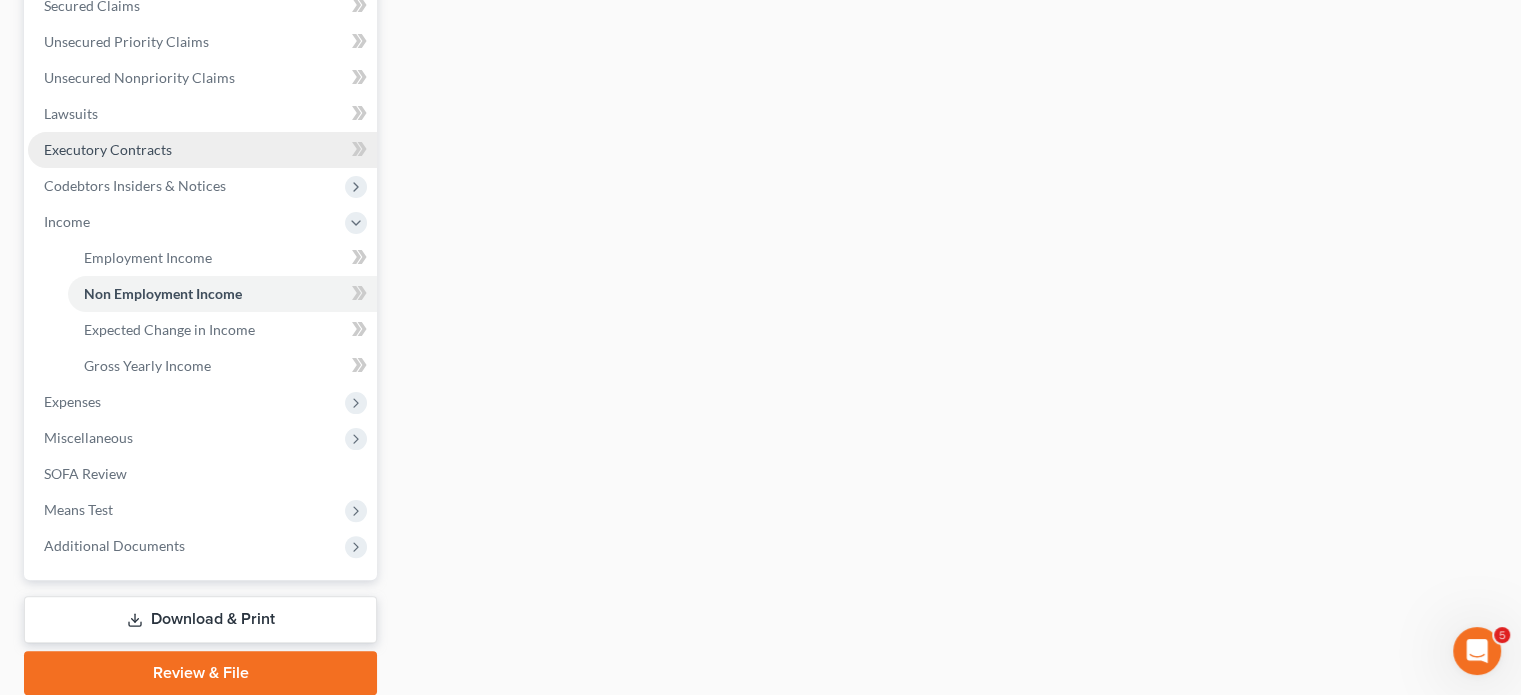 scroll, scrollTop: 808, scrollLeft: 0, axis: vertical 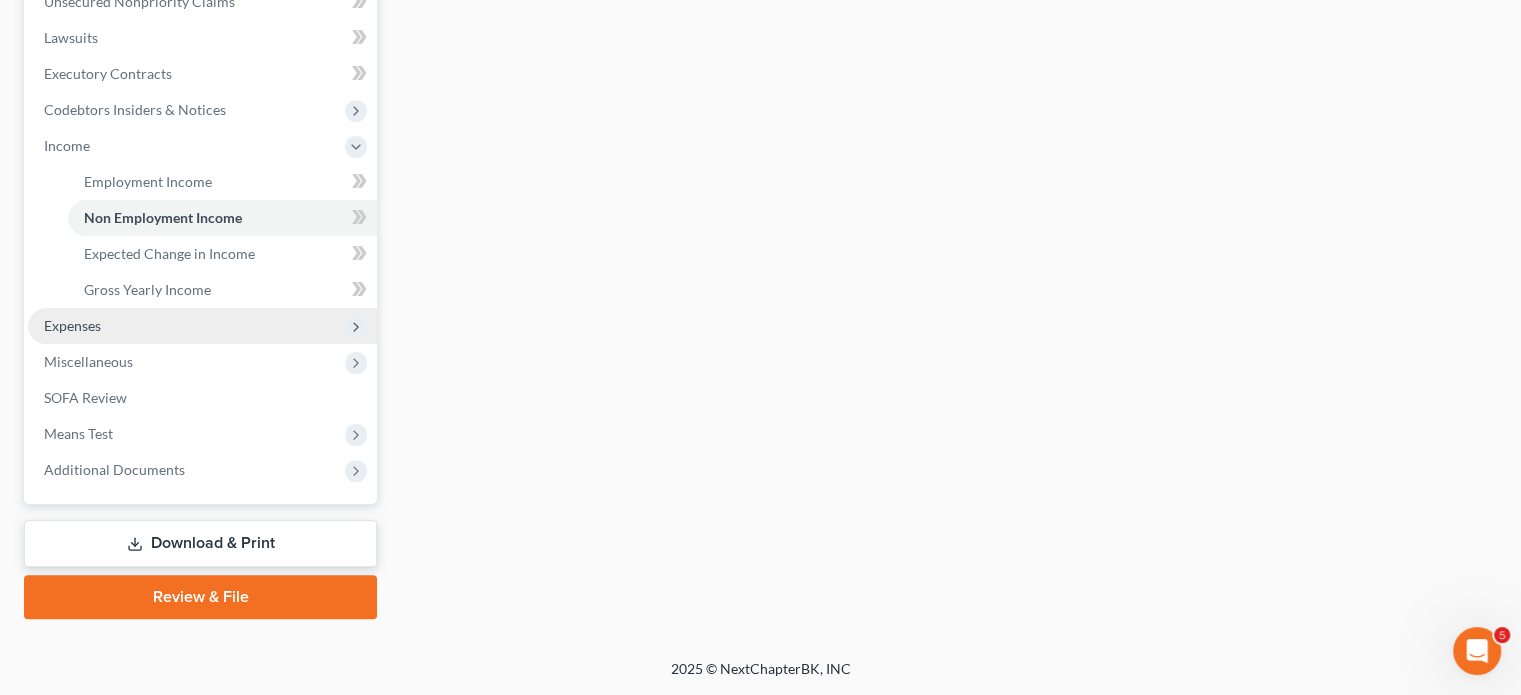 click on "Expenses" at bounding box center [202, 326] 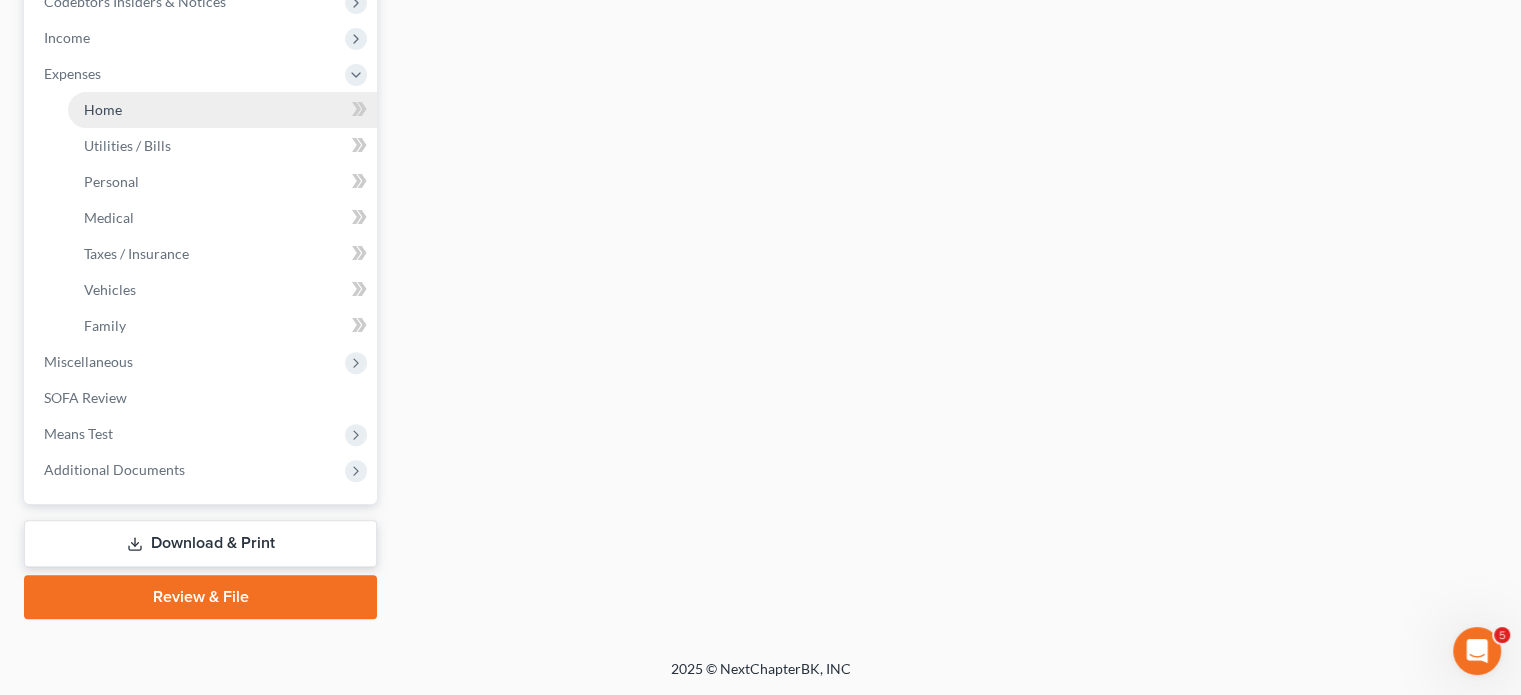 click on "Home" at bounding box center [222, 110] 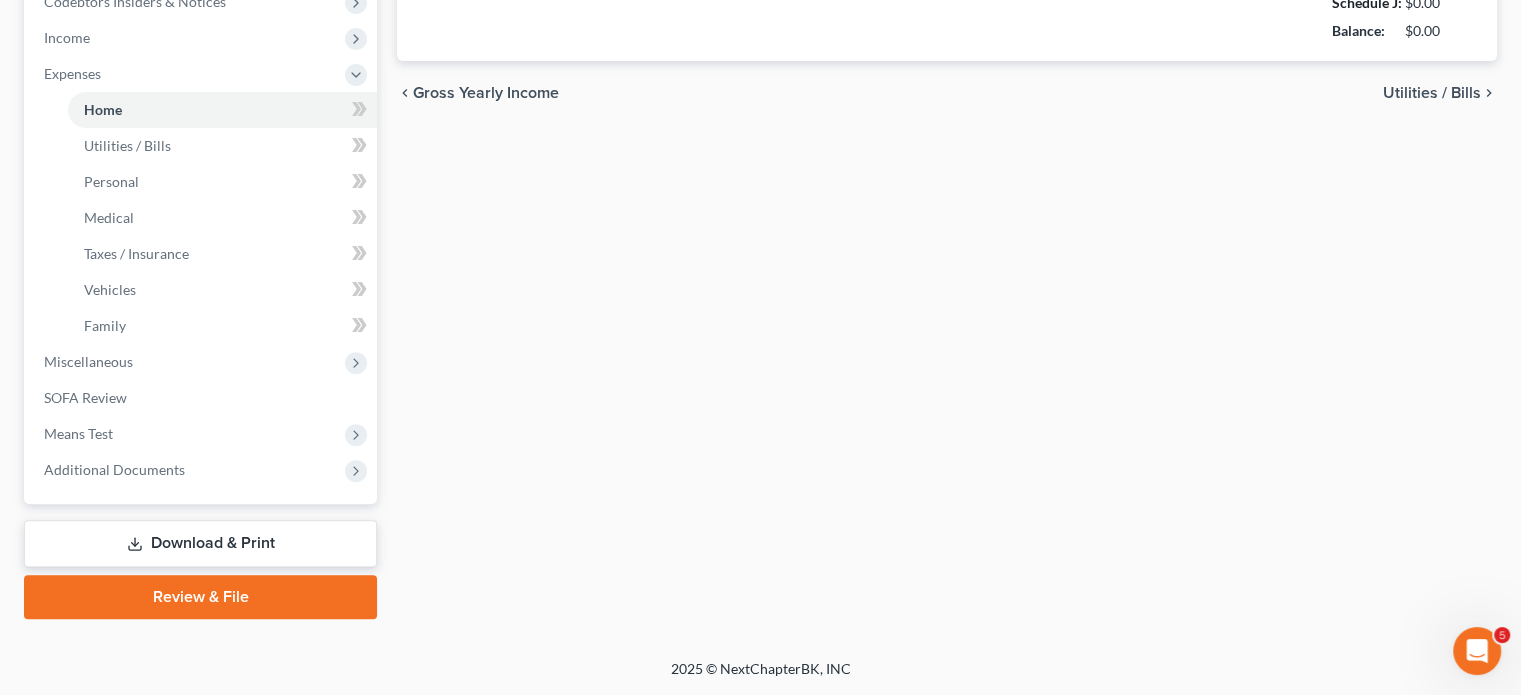 type on "0.00" 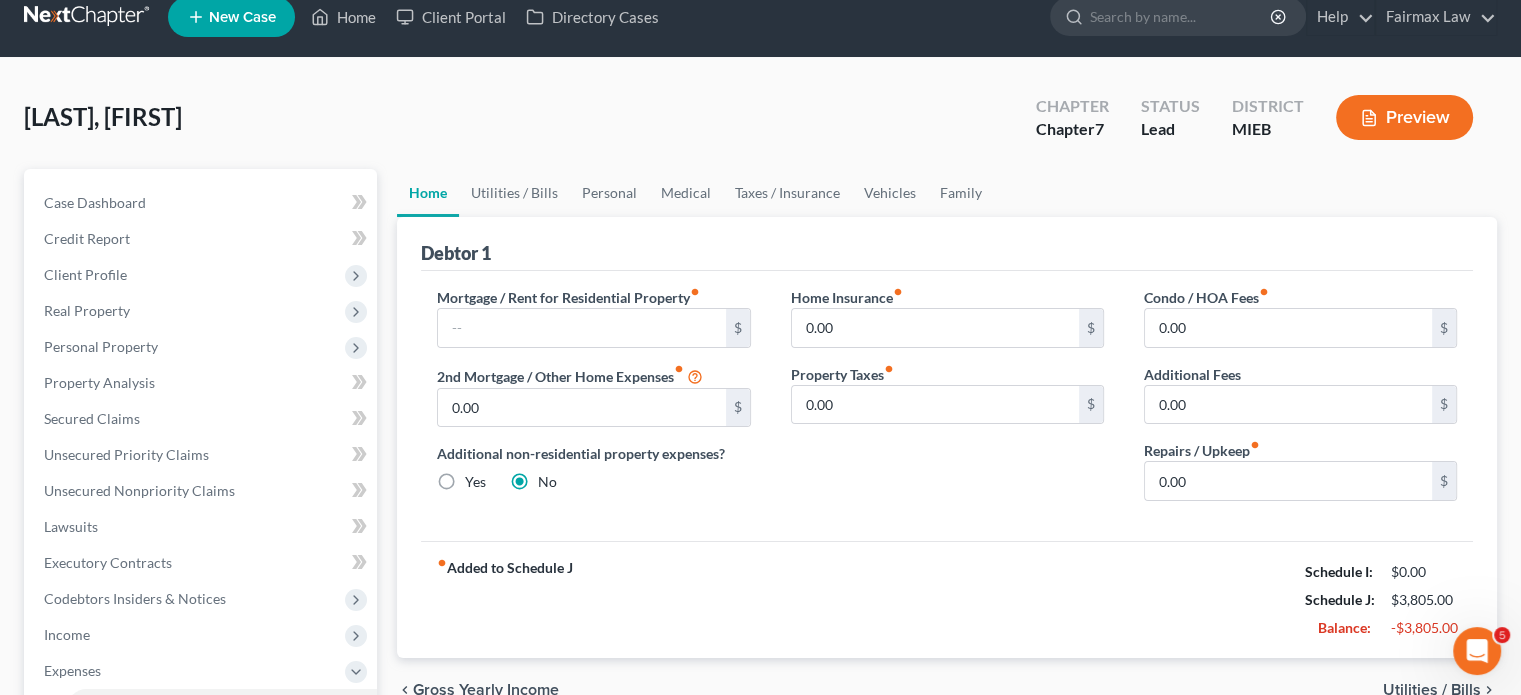 scroll, scrollTop: 0, scrollLeft: 0, axis: both 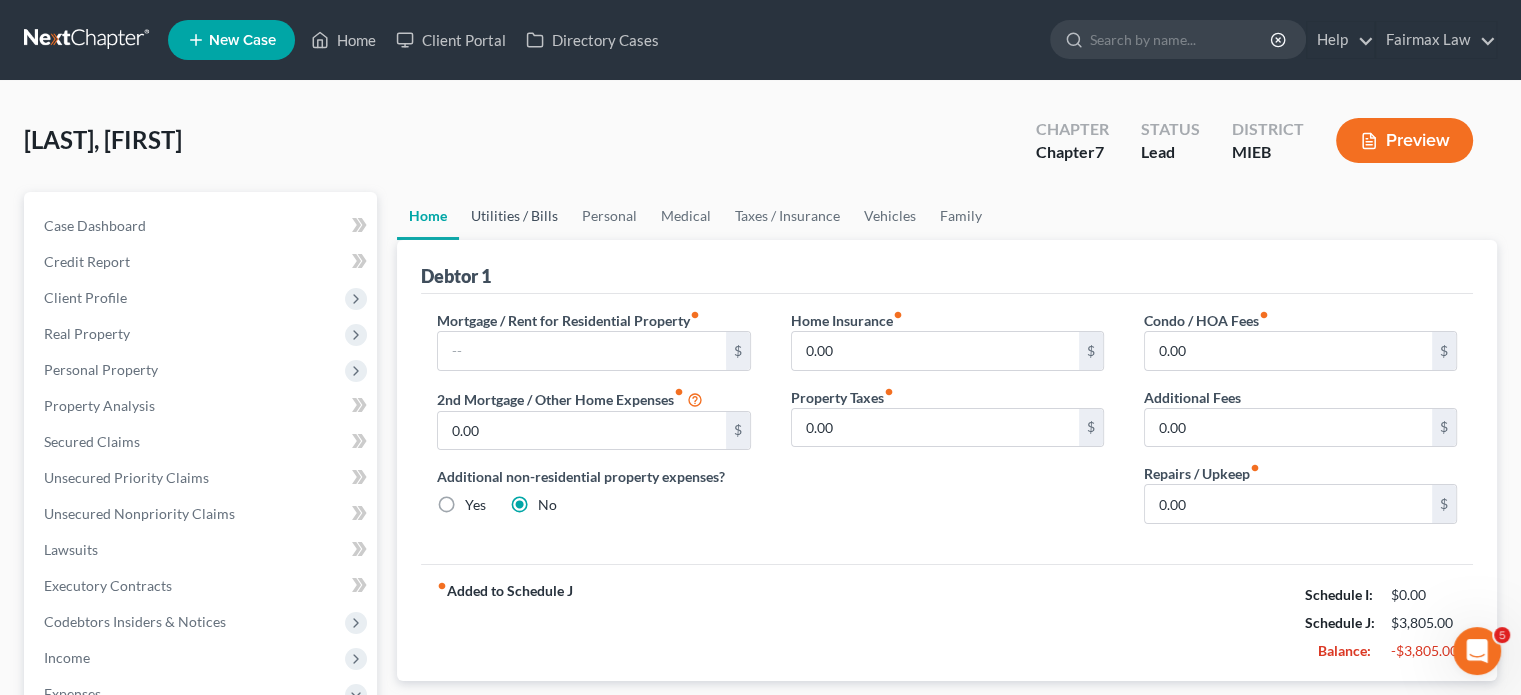 click on "Utilities / Bills" at bounding box center [514, 216] 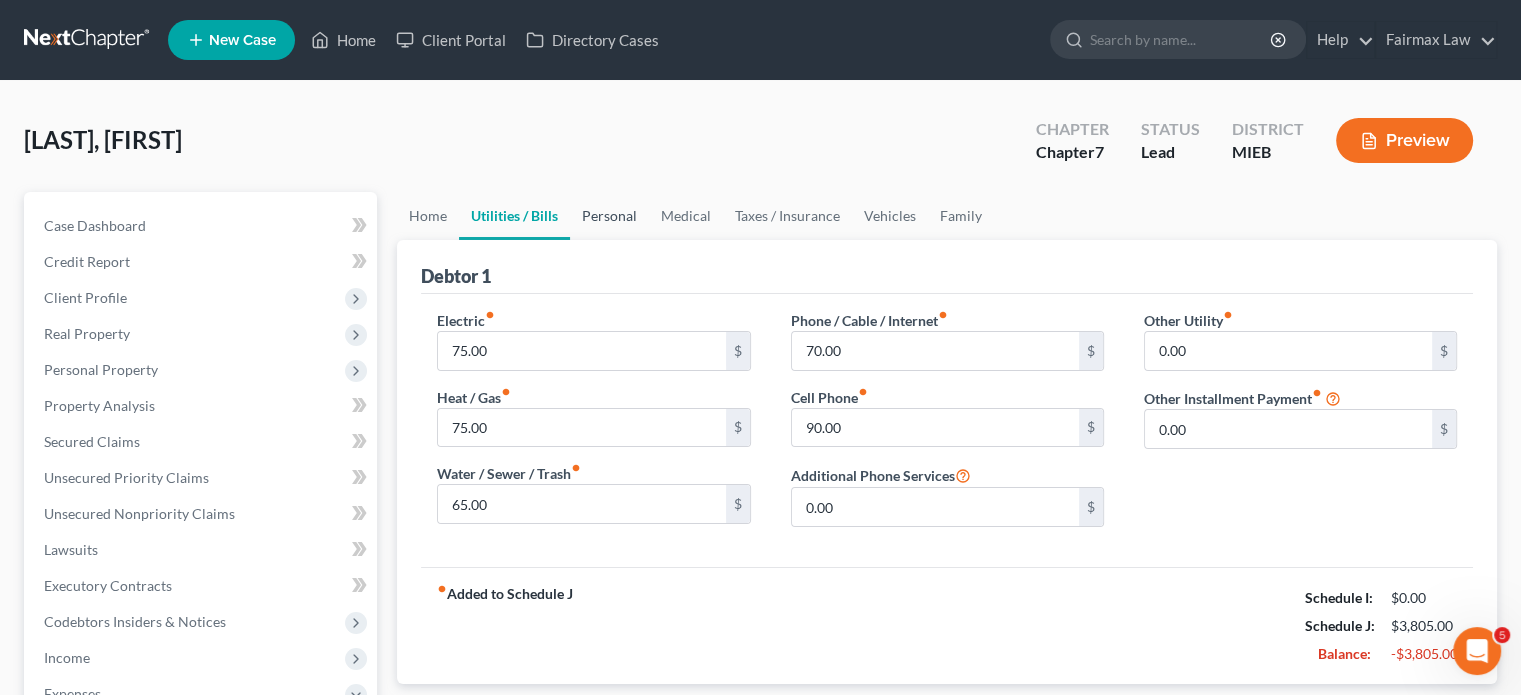 click on "Personal" at bounding box center (609, 216) 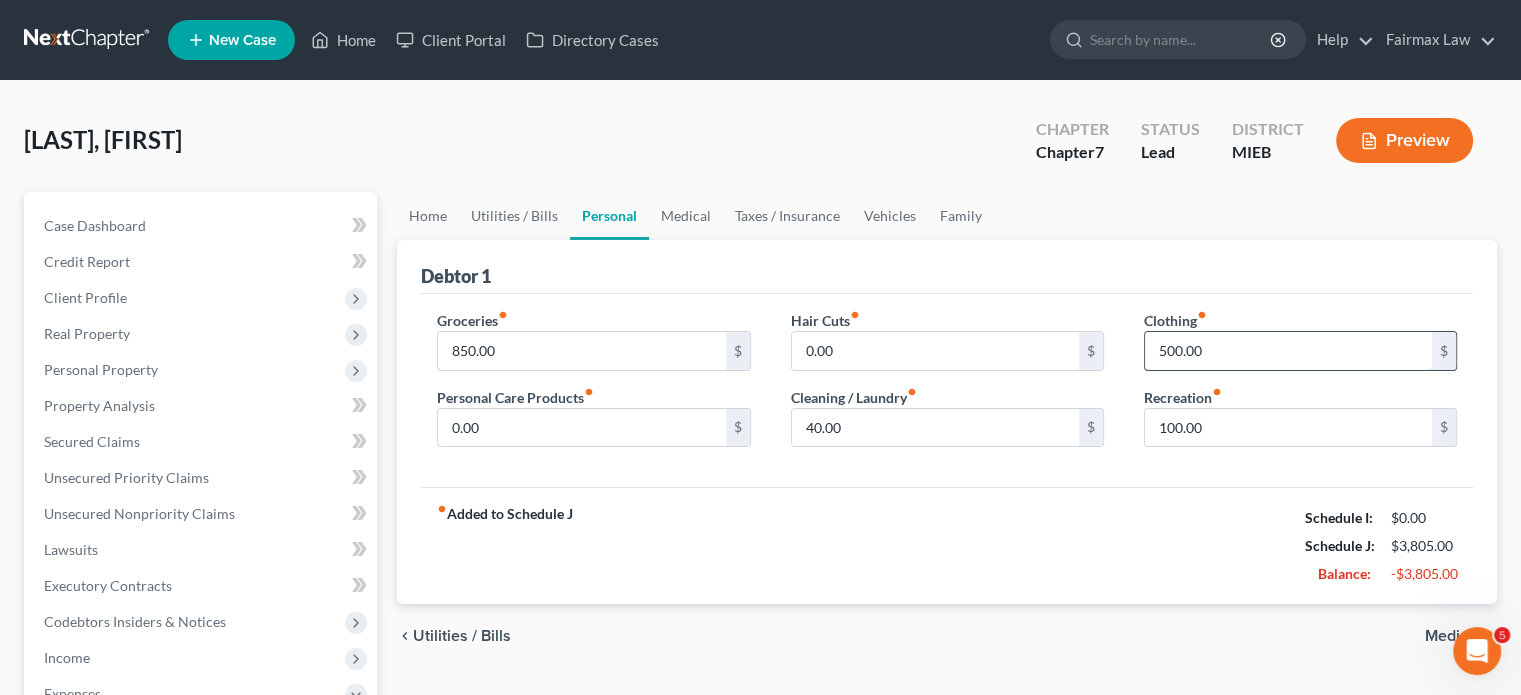 click on "500.00" at bounding box center (1288, 351) 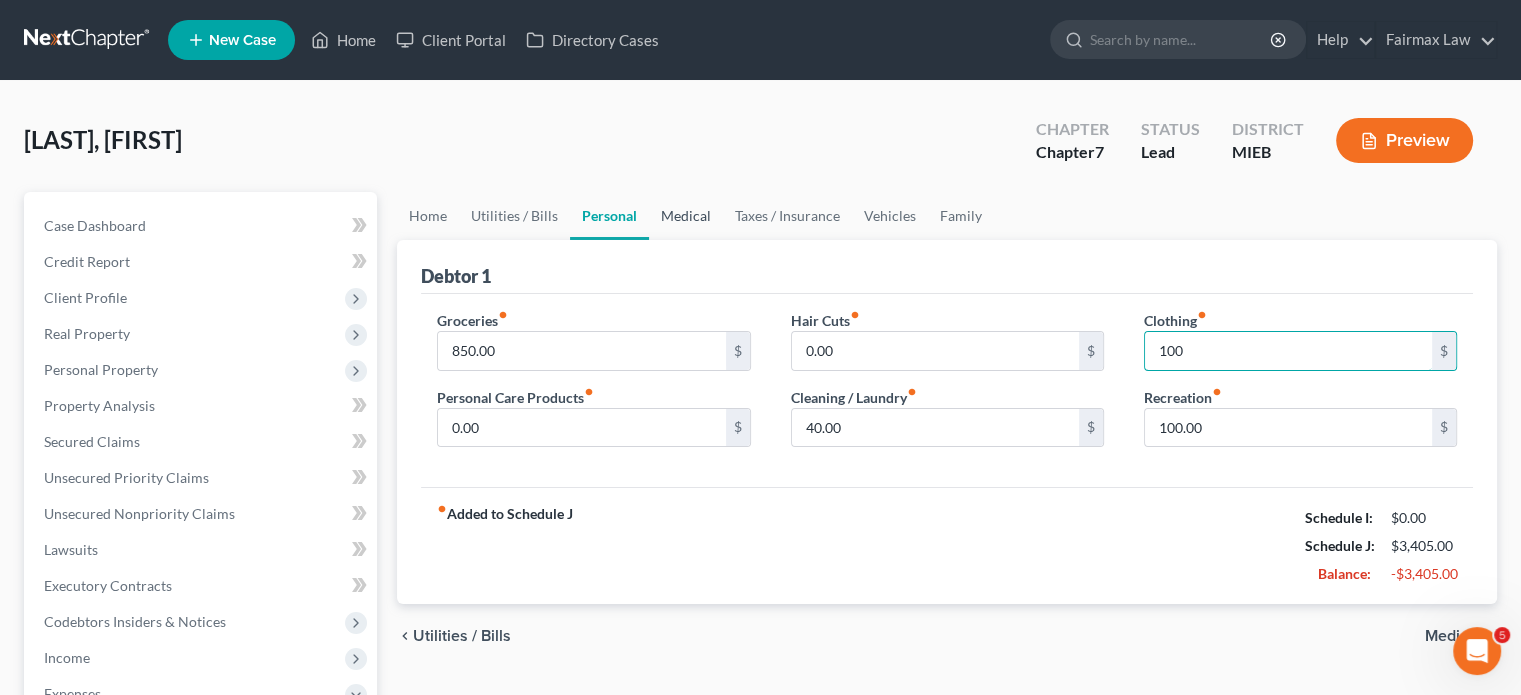 type on "100" 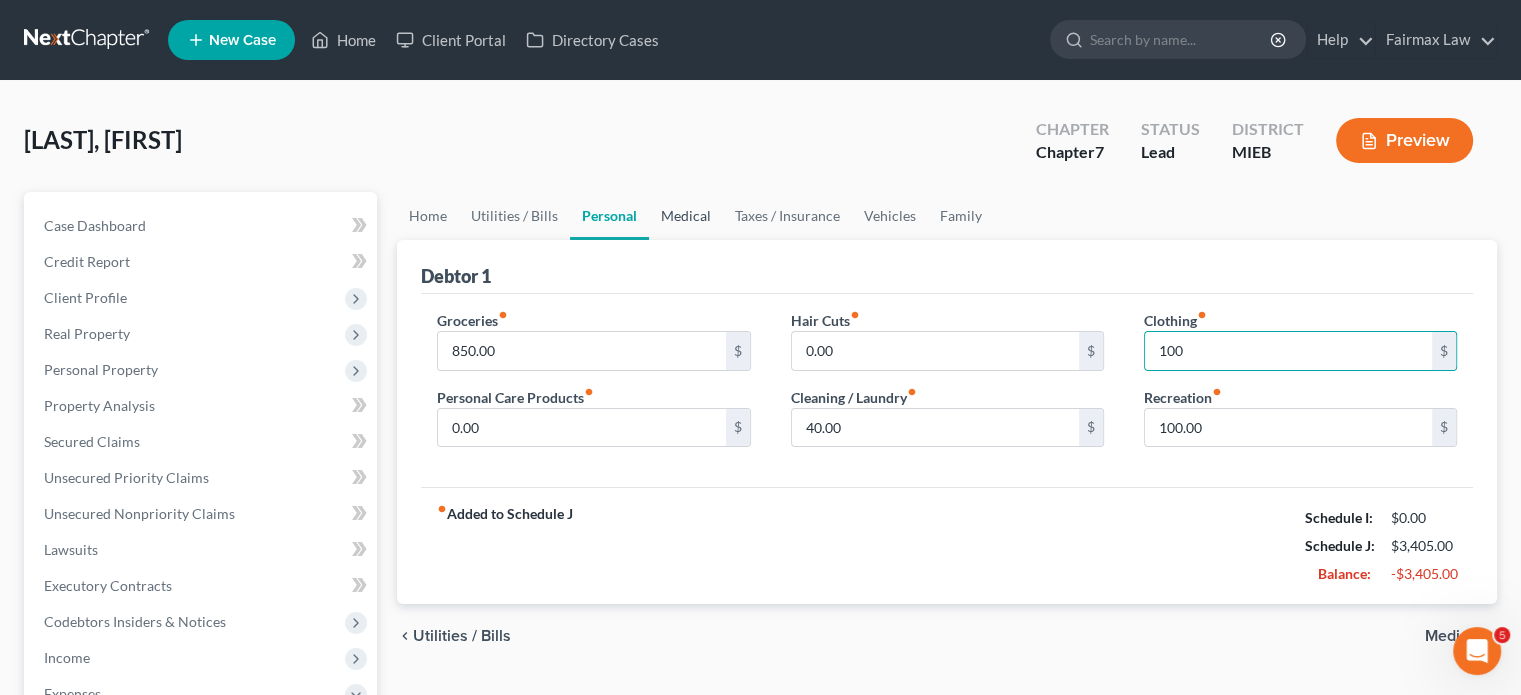 click on "Medical" at bounding box center (686, 216) 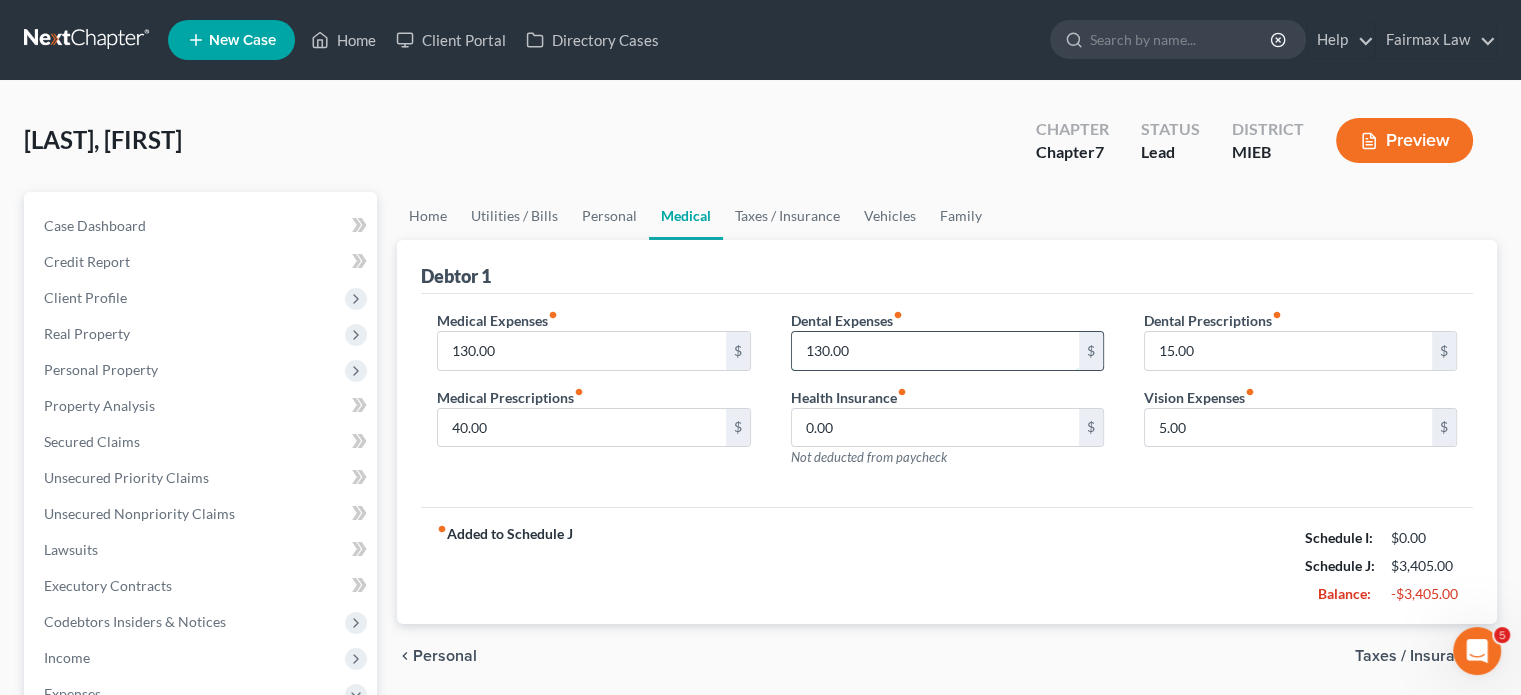 click on "130.00" at bounding box center (935, 351) 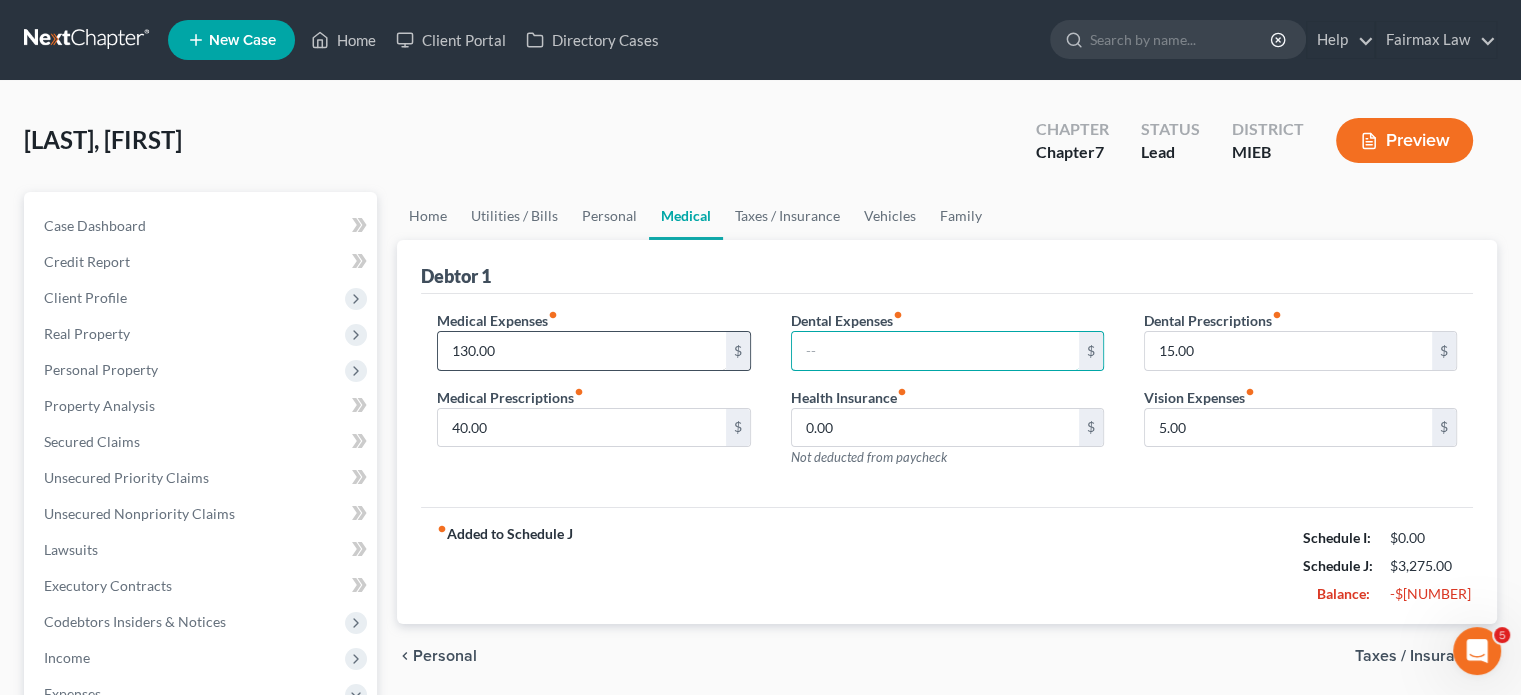 type 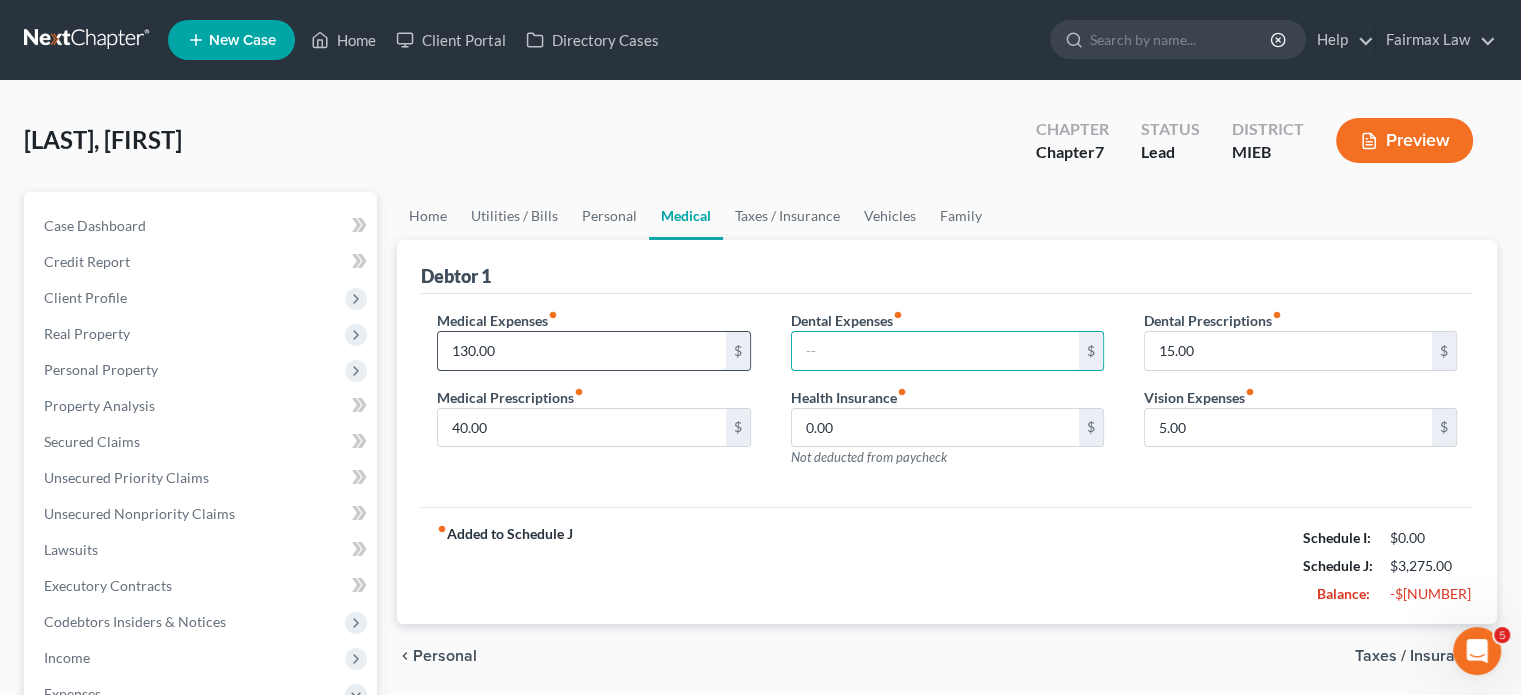 click on "130.00" at bounding box center (581, 351) 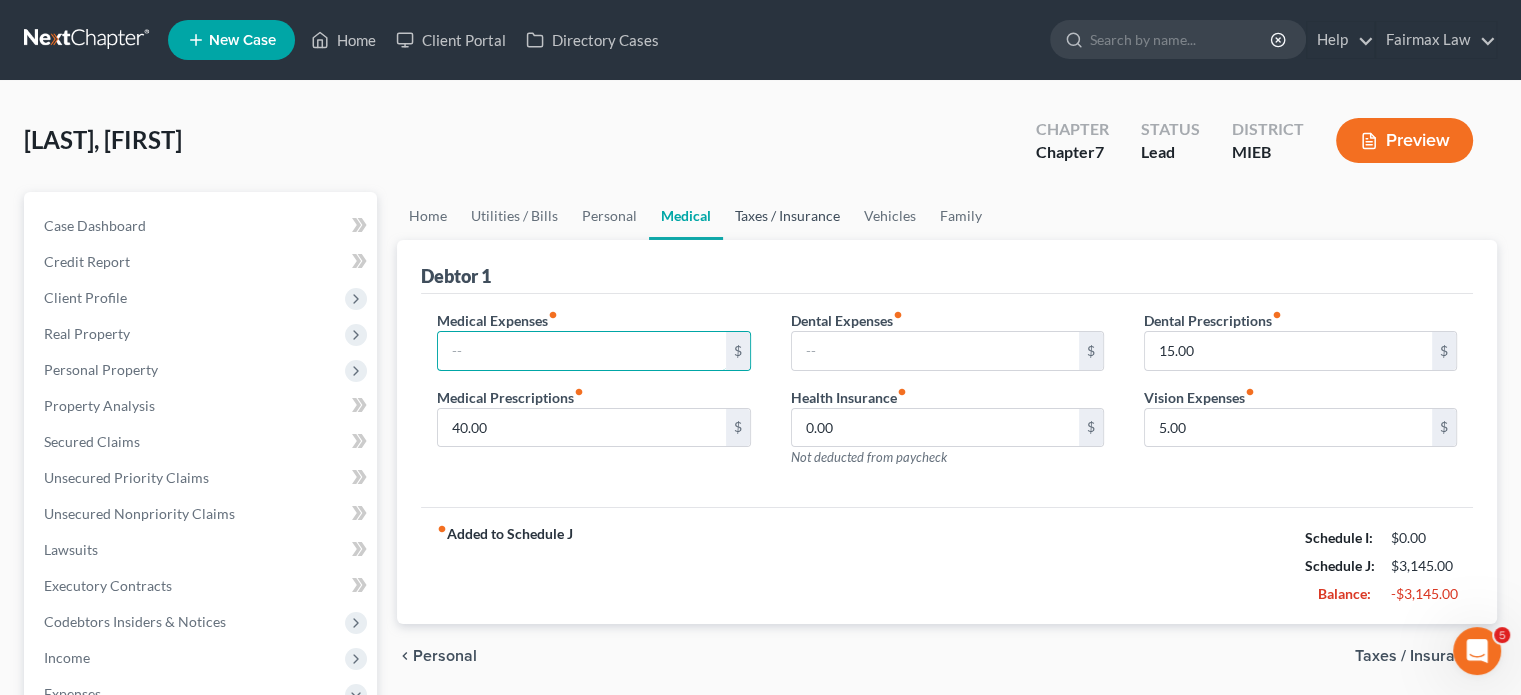 type 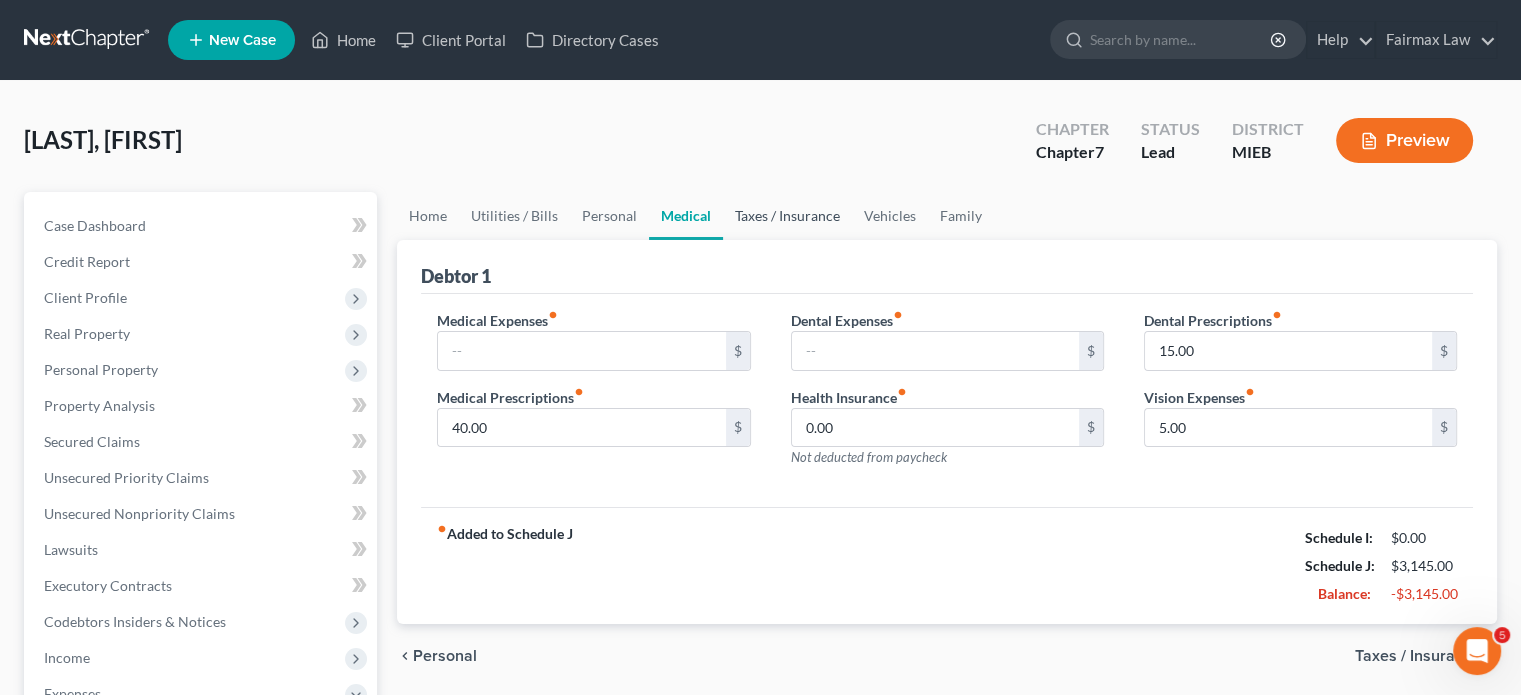 click on "Taxes / Insurance" at bounding box center [787, 216] 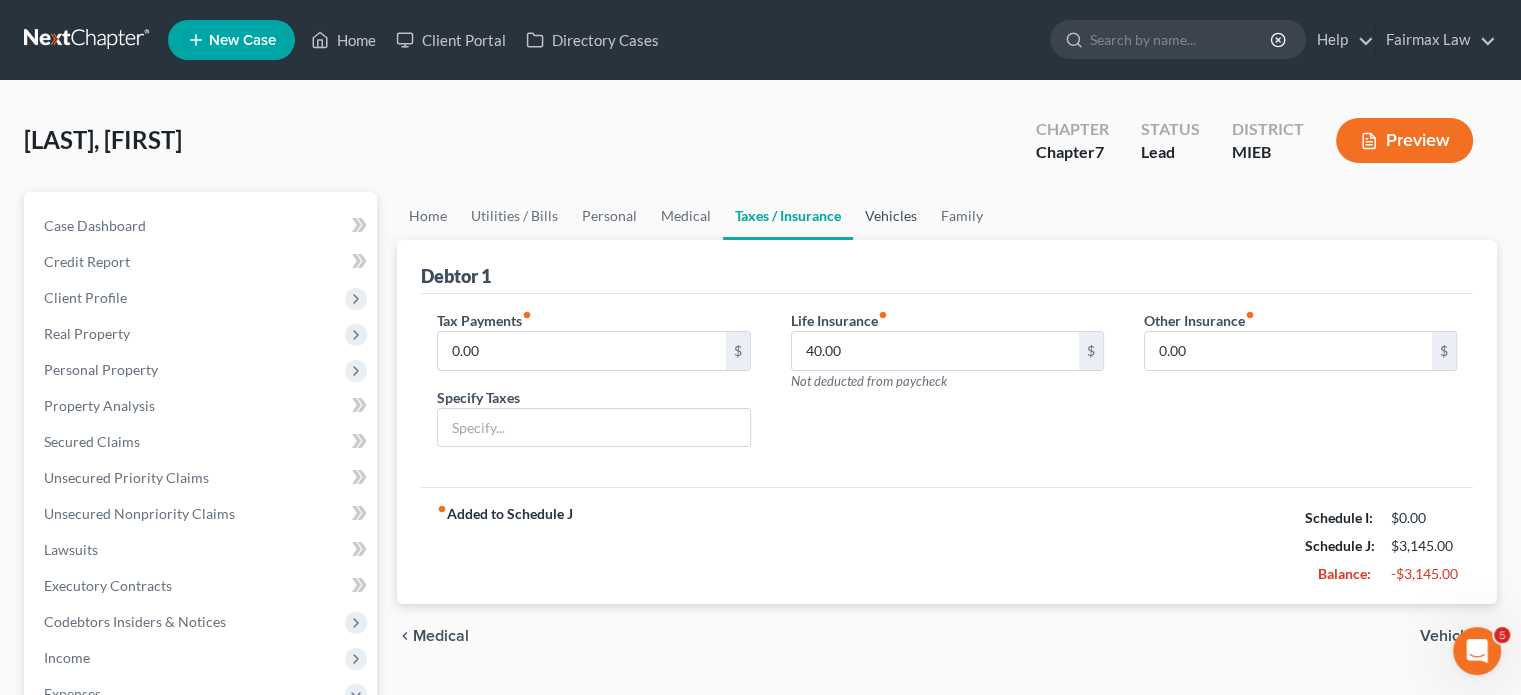click on "Vehicles" at bounding box center (891, 216) 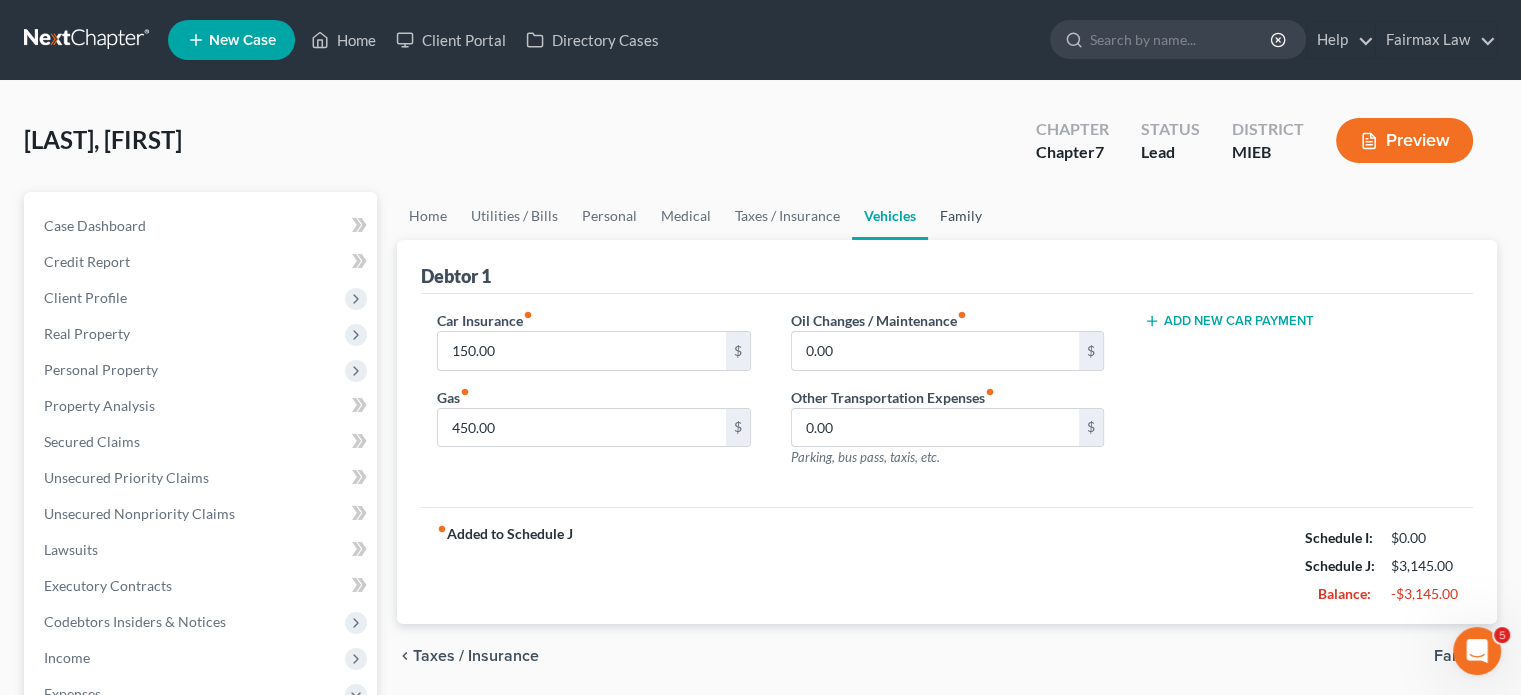 click on "Family" at bounding box center (961, 216) 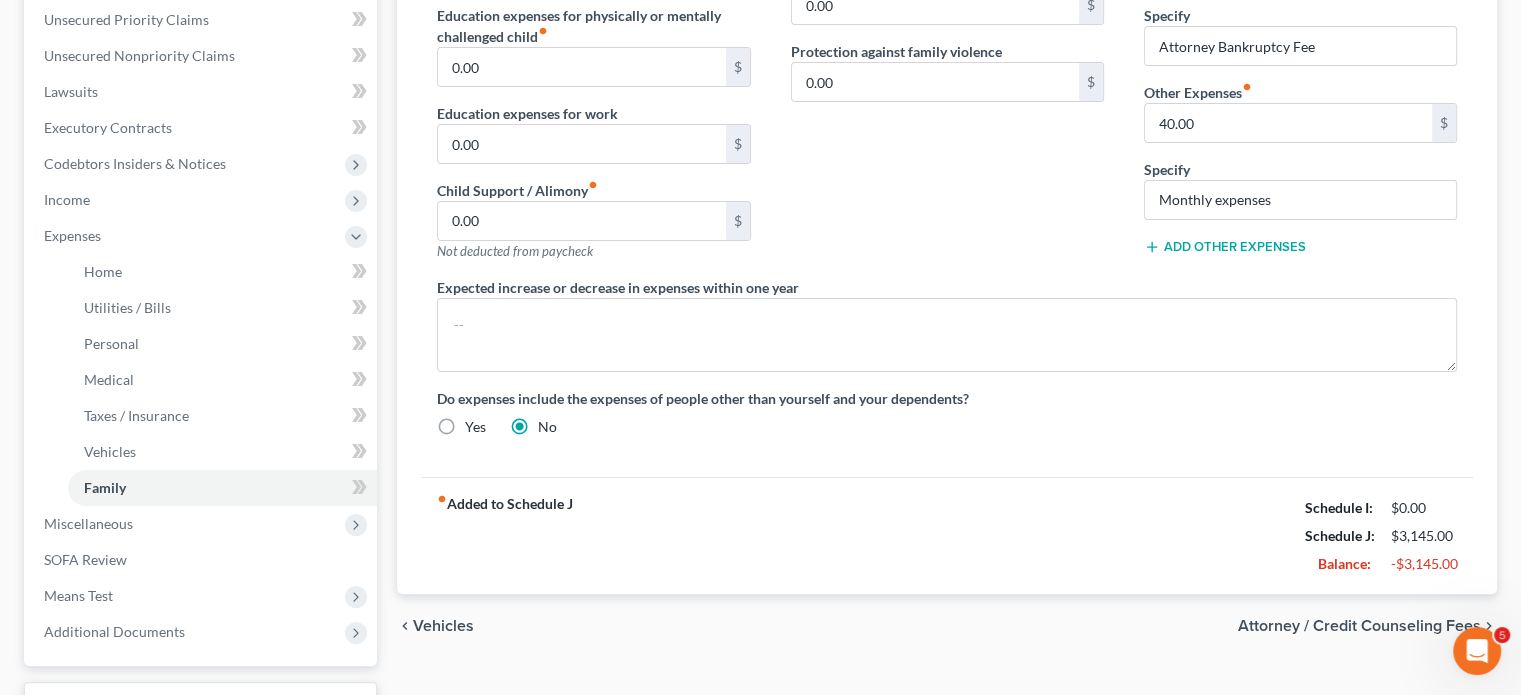 scroll, scrollTop: 176, scrollLeft: 0, axis: vertical 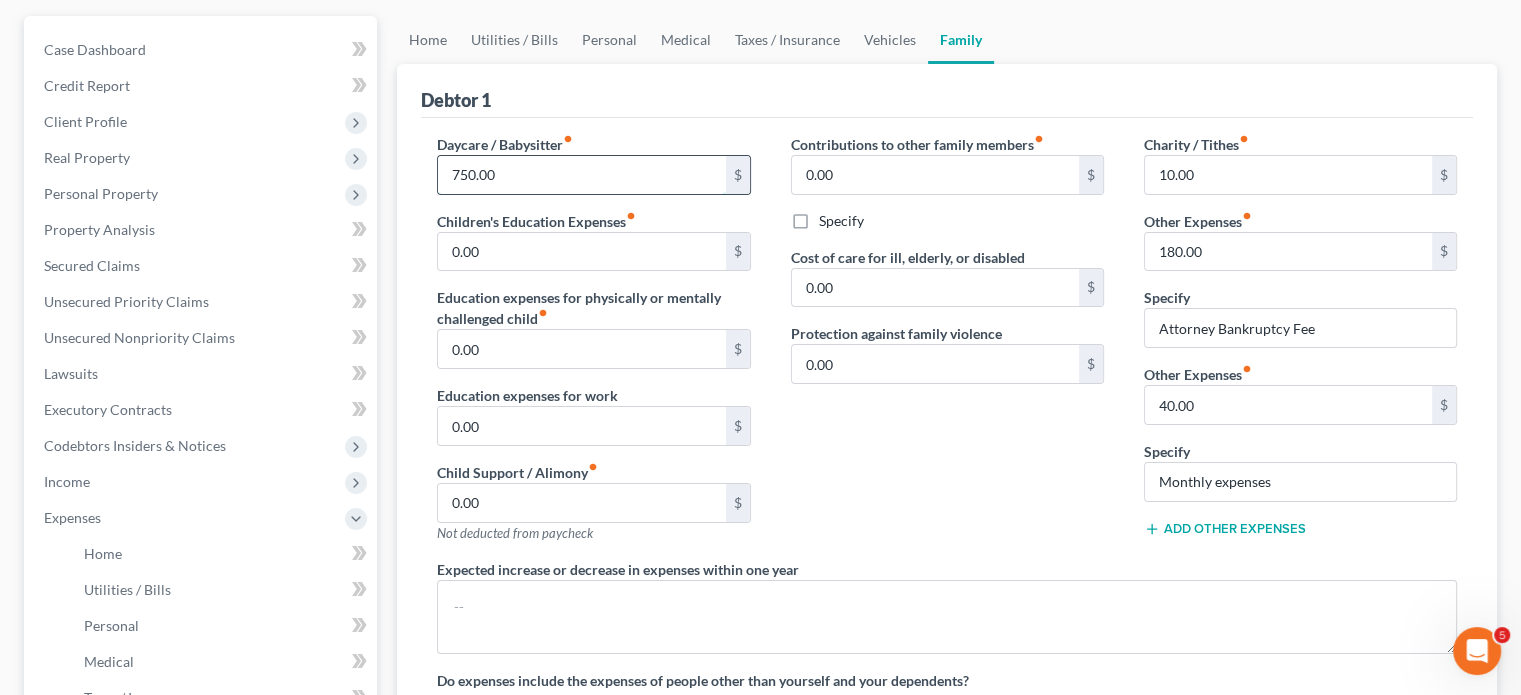 click on "750.00" at bounding box center (581, 175) 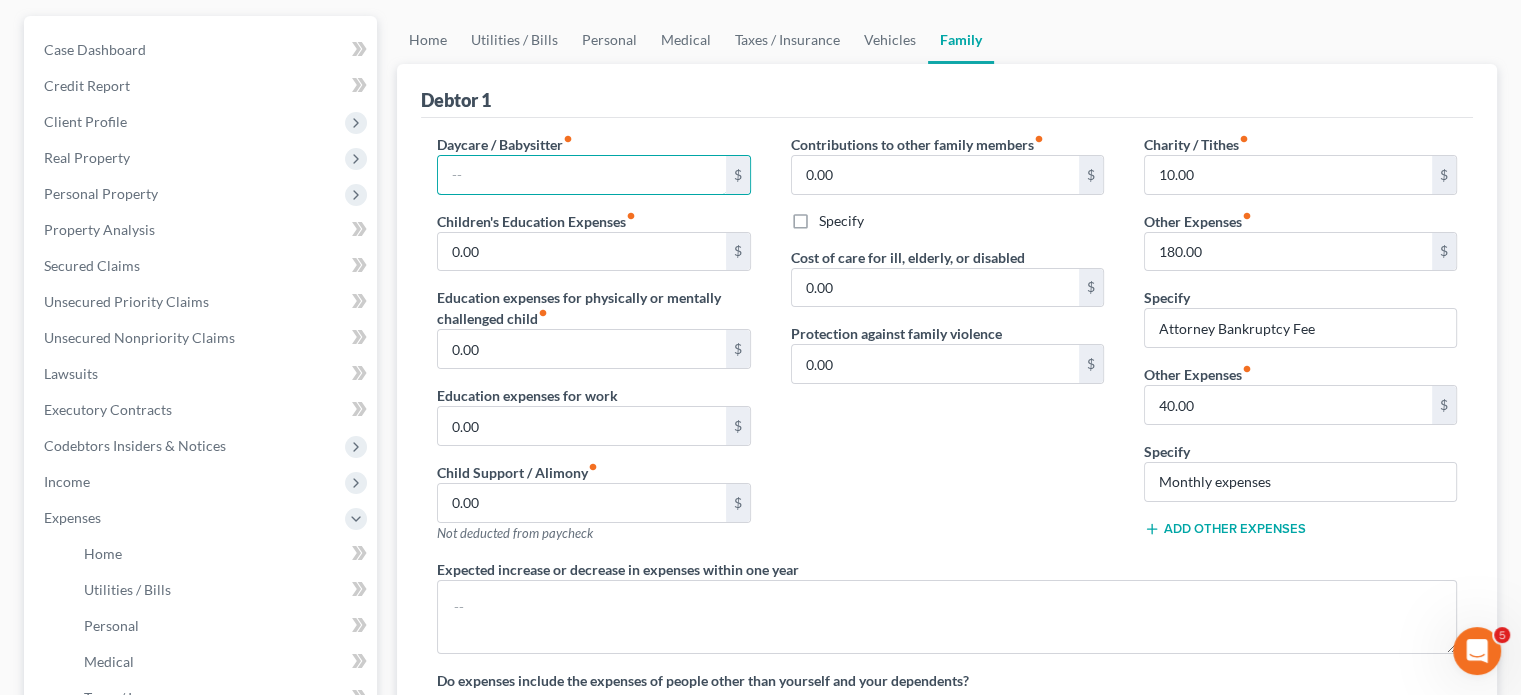 type 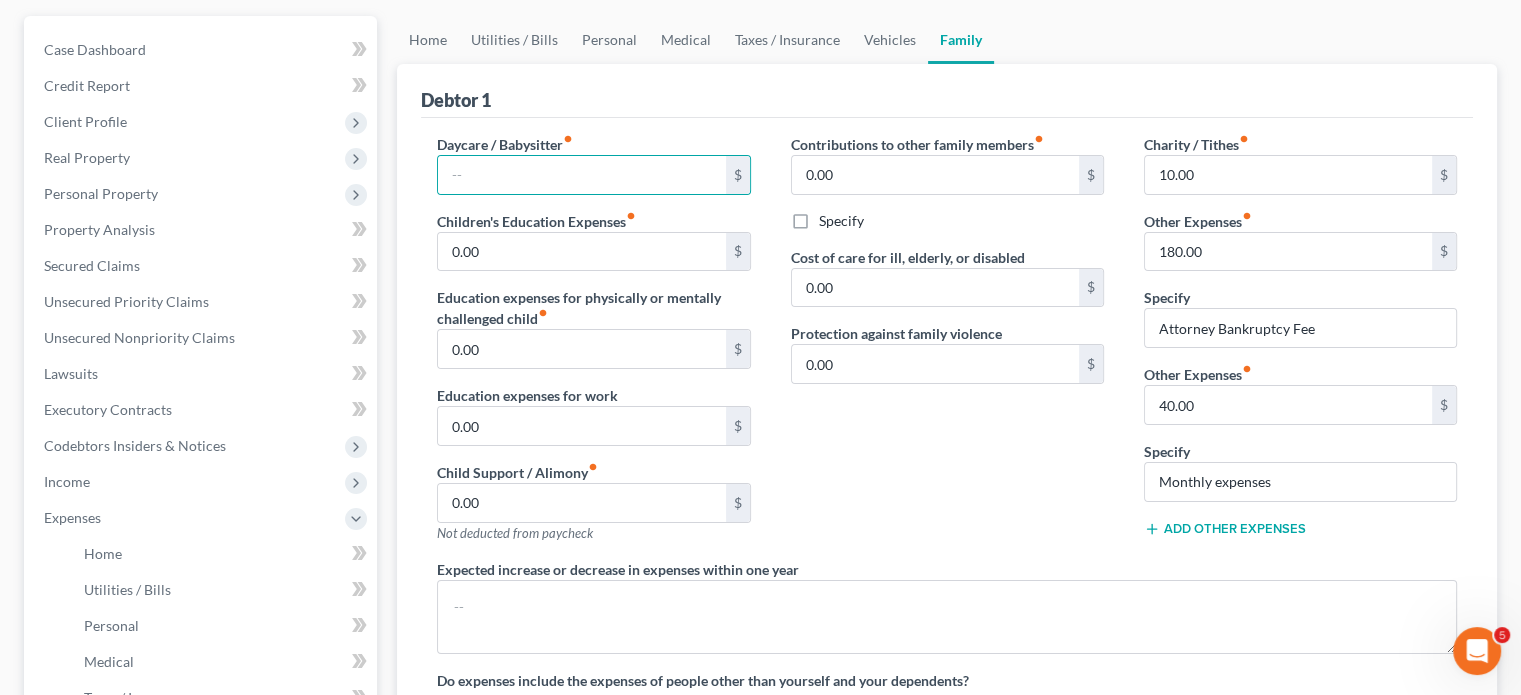 click on "Contributions to other family members  fiber_manual_record 0.00 $ Specify Cost of care for ill, elderly, or disabled 0.00 $ Protection against family violence 0.00 $" at bounding box center (947, 346) 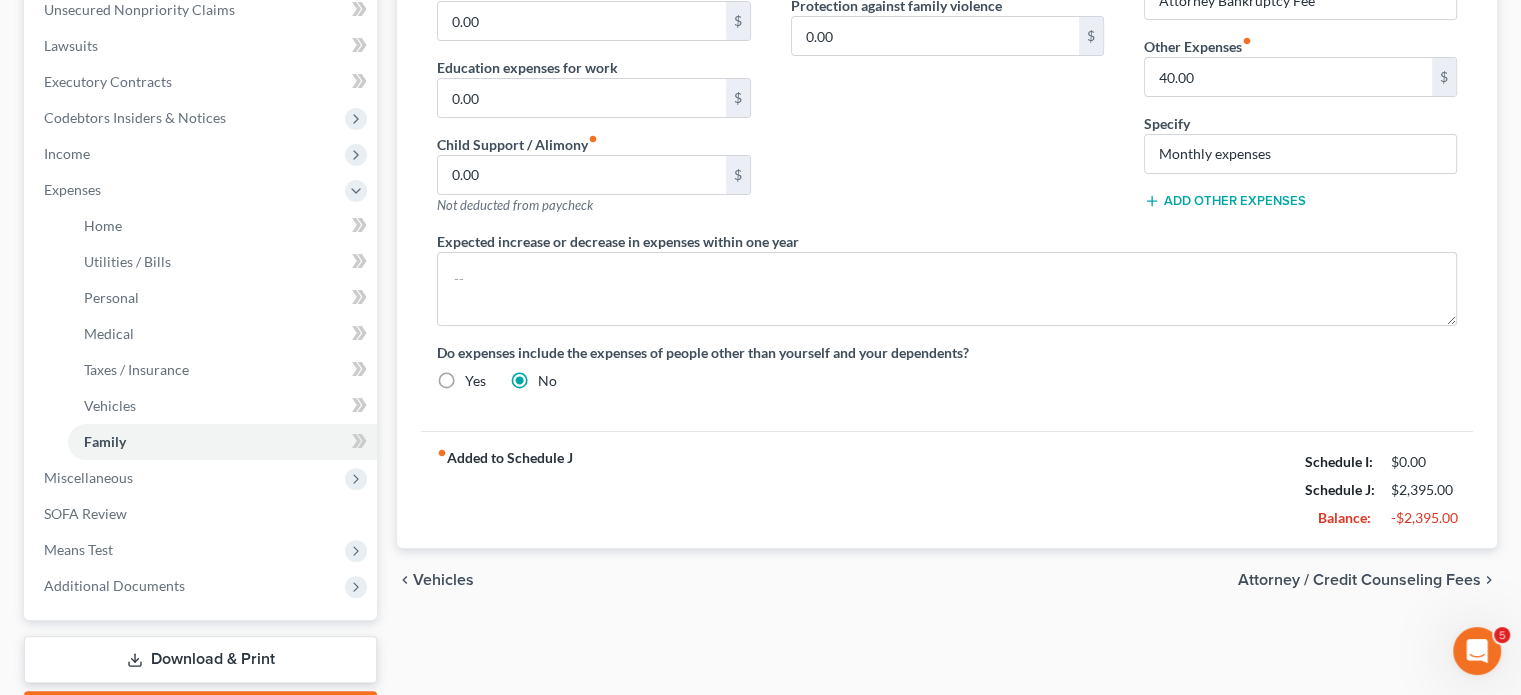 scroll, scrollTop: 506, scrollLeft: 0, axis: vertical 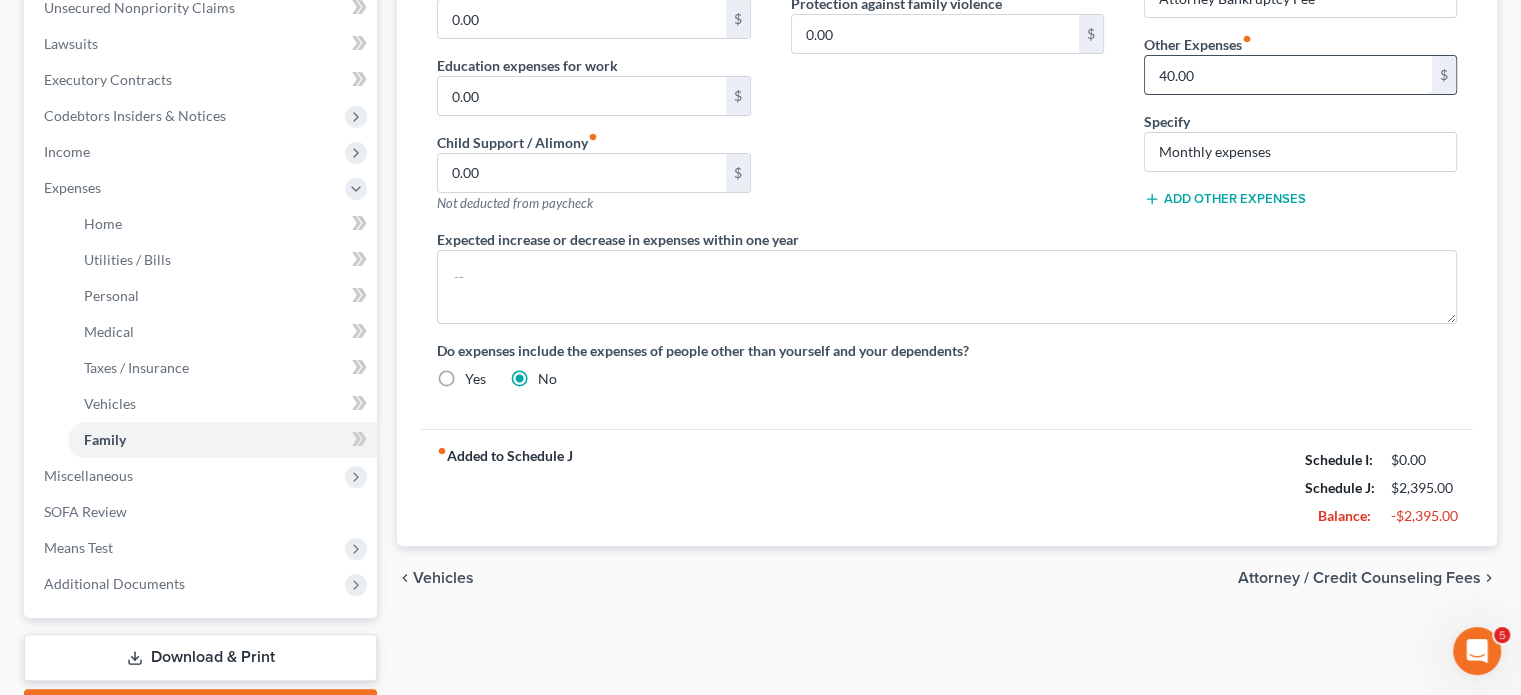 click on "40.00" at bounding box center (1288, 75) 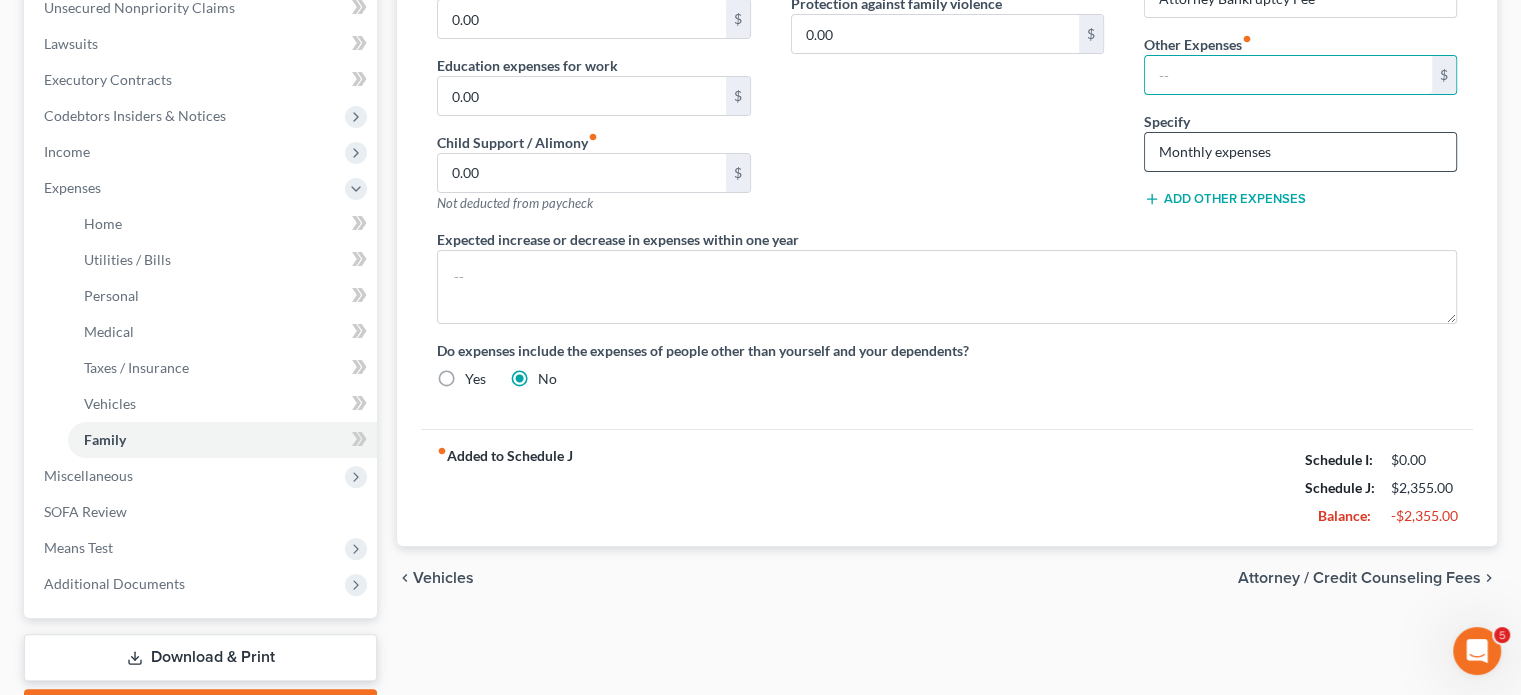 type 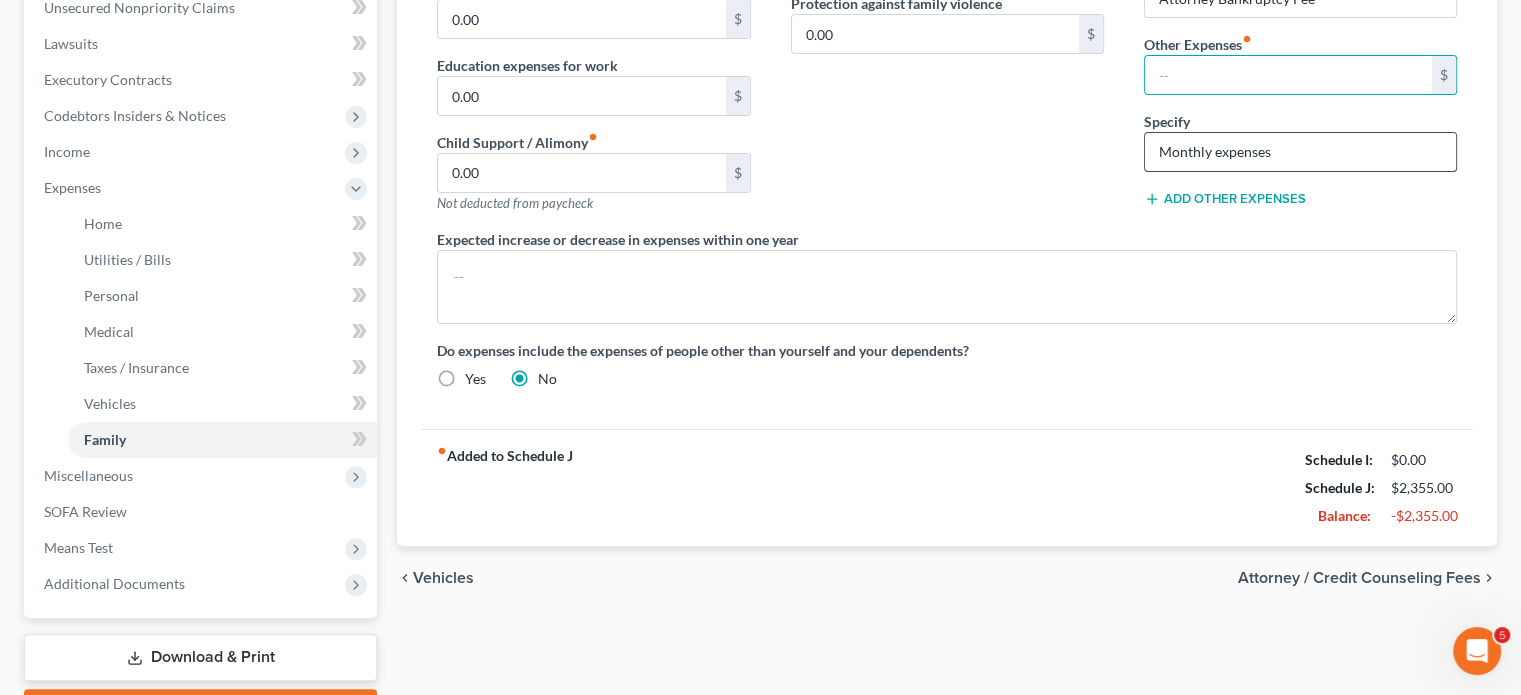 click on "Monthly expenses" at bounding box center (1300, 152) 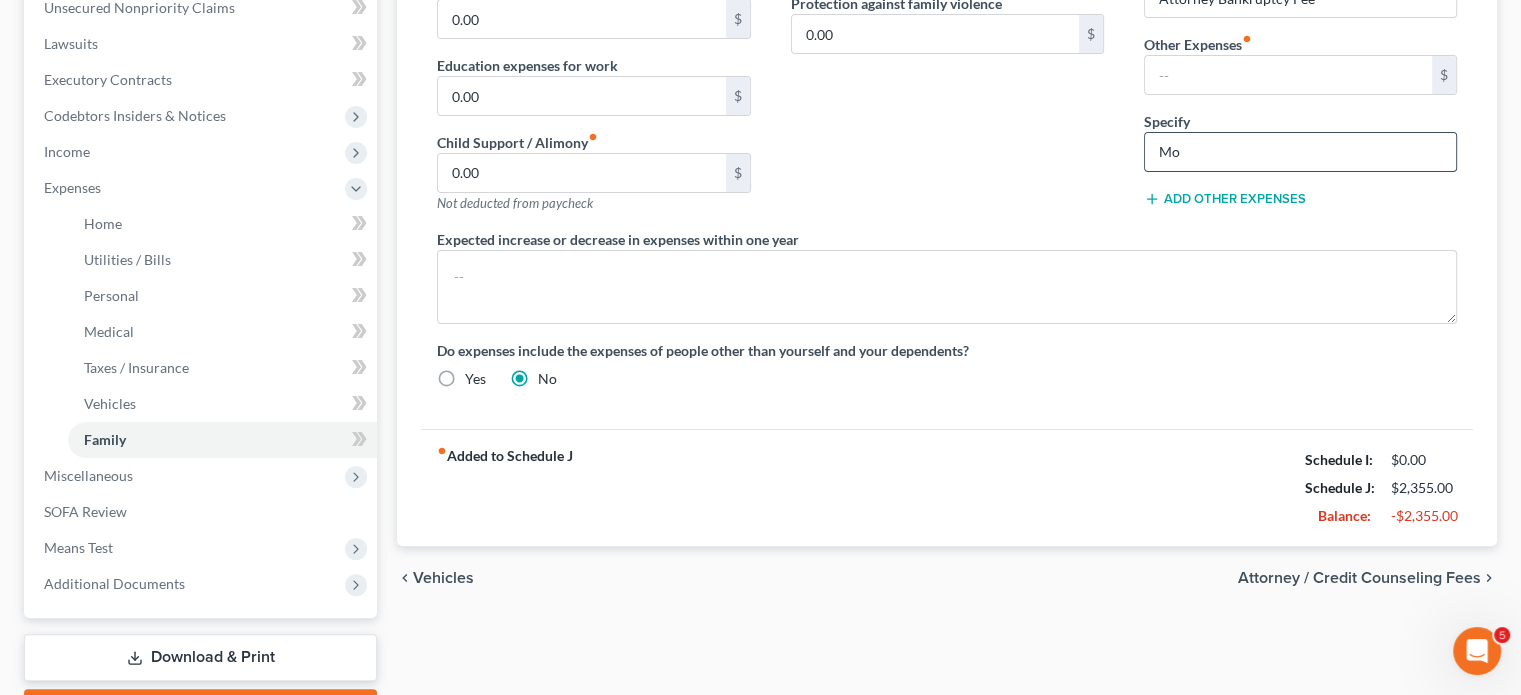 type on "M" 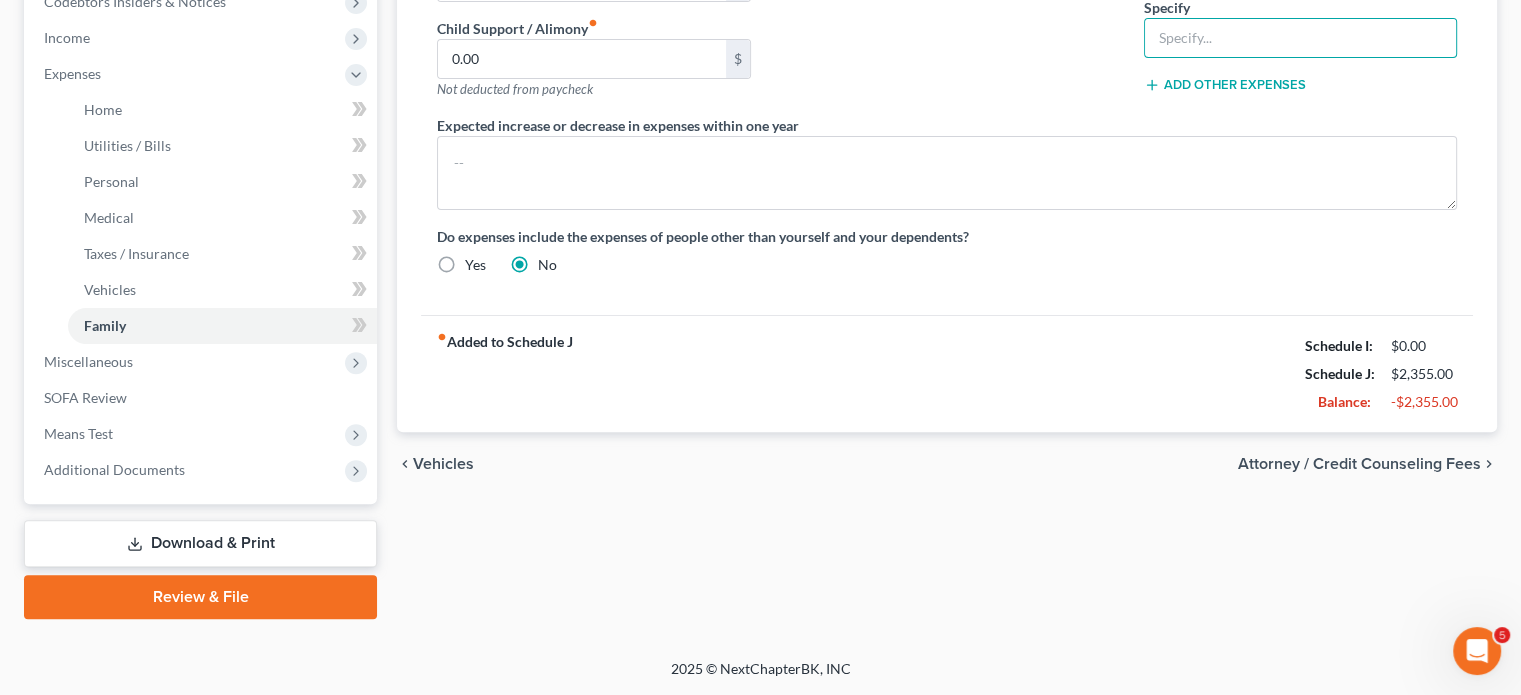 scroll, scrollTop: 943, scrollLeft: 0, axis: vertical 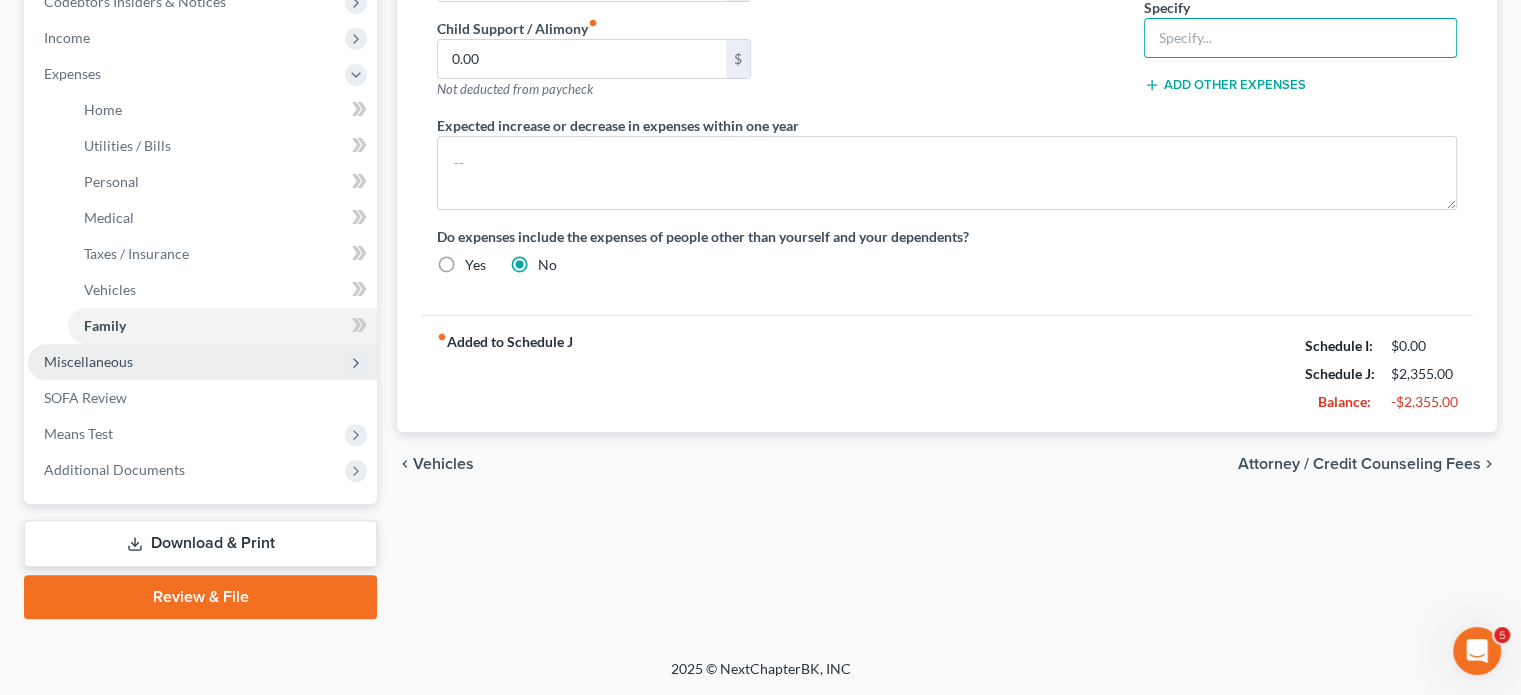 type 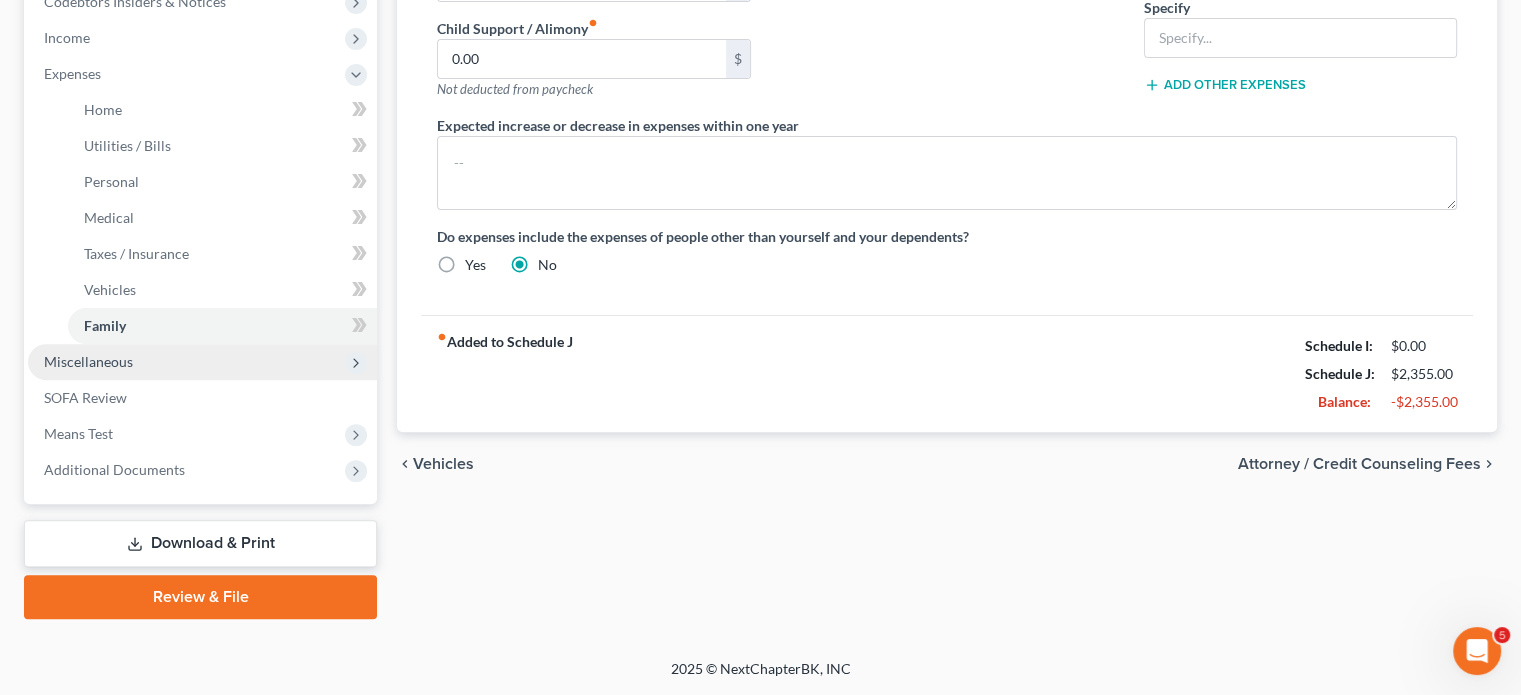 click on "Miscellaneous" at bounding box center (202, 362) 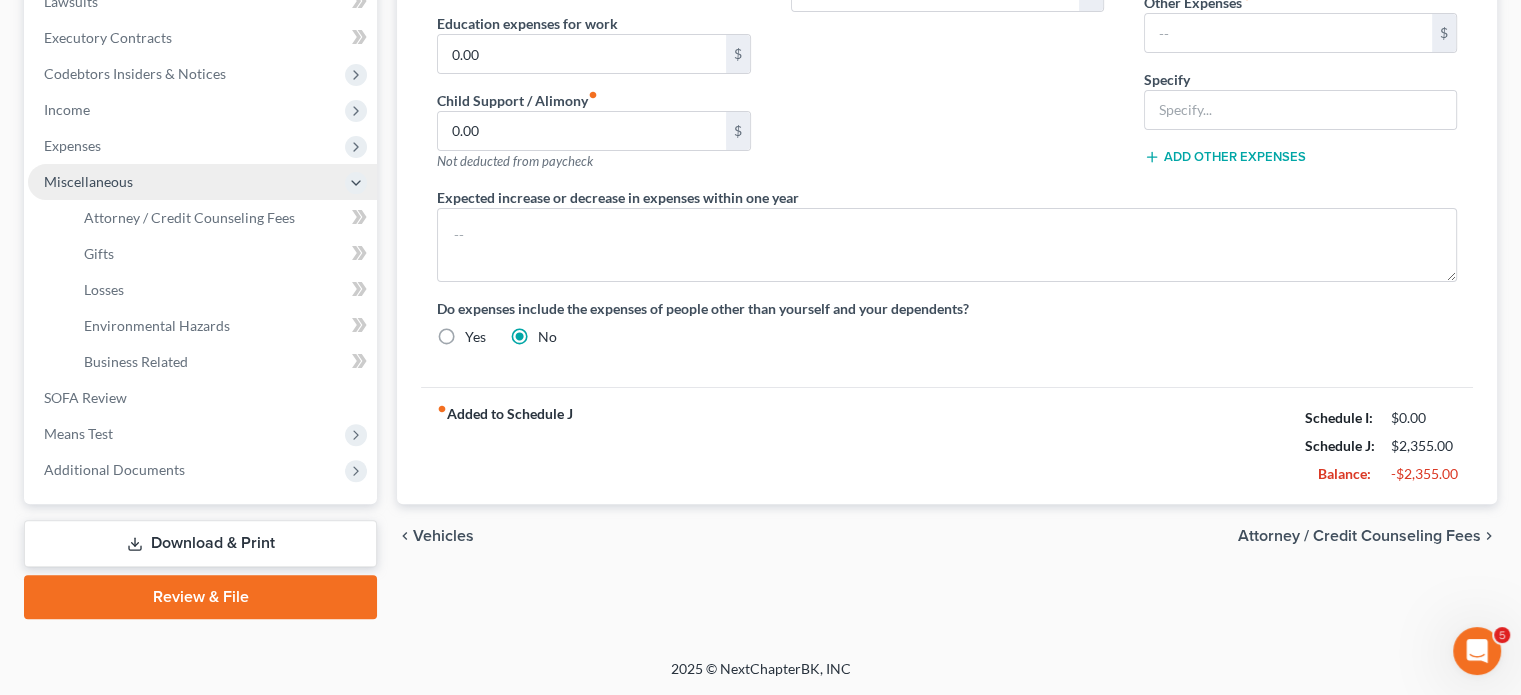 scroll, scrollTop: 853, scrollLeft: 0, axis: vertical 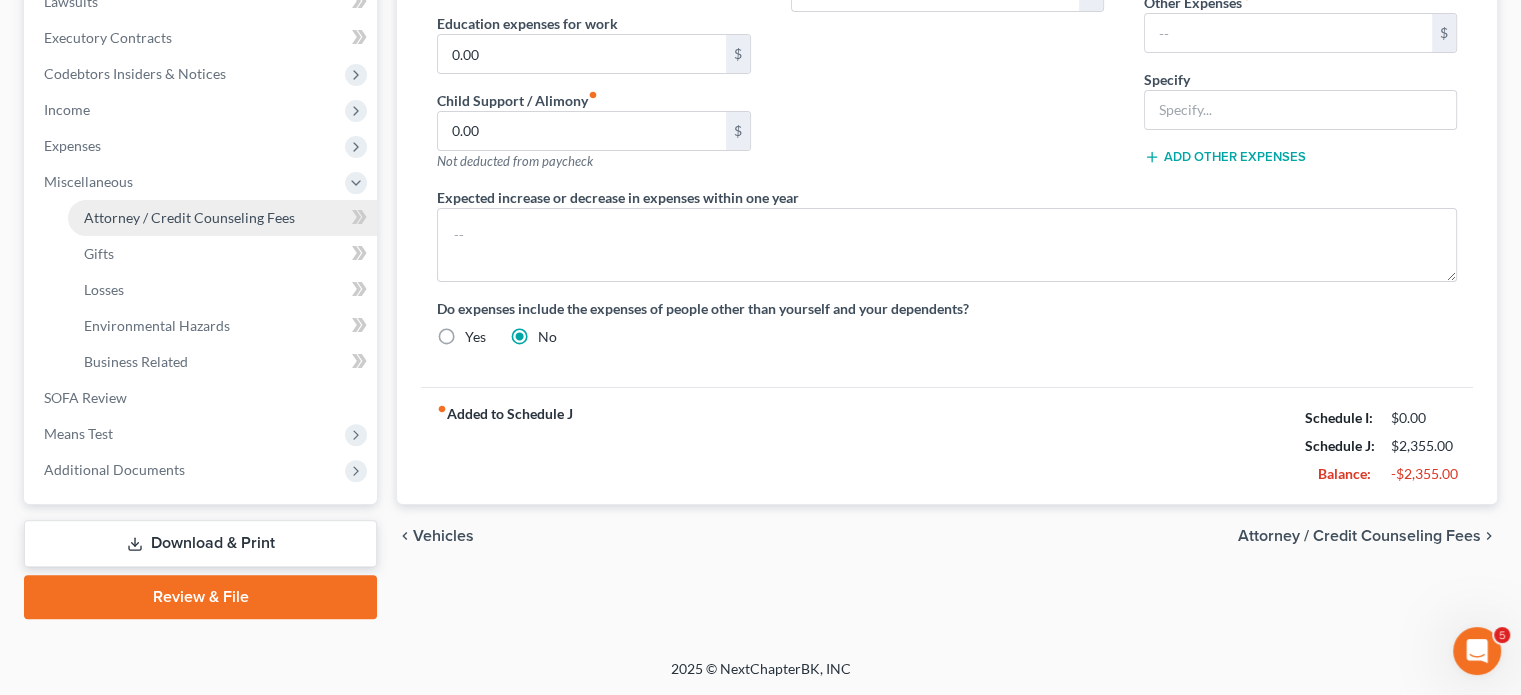 click on "Attorney / Credit Counseling Fees" at bounding box center [189, 217] 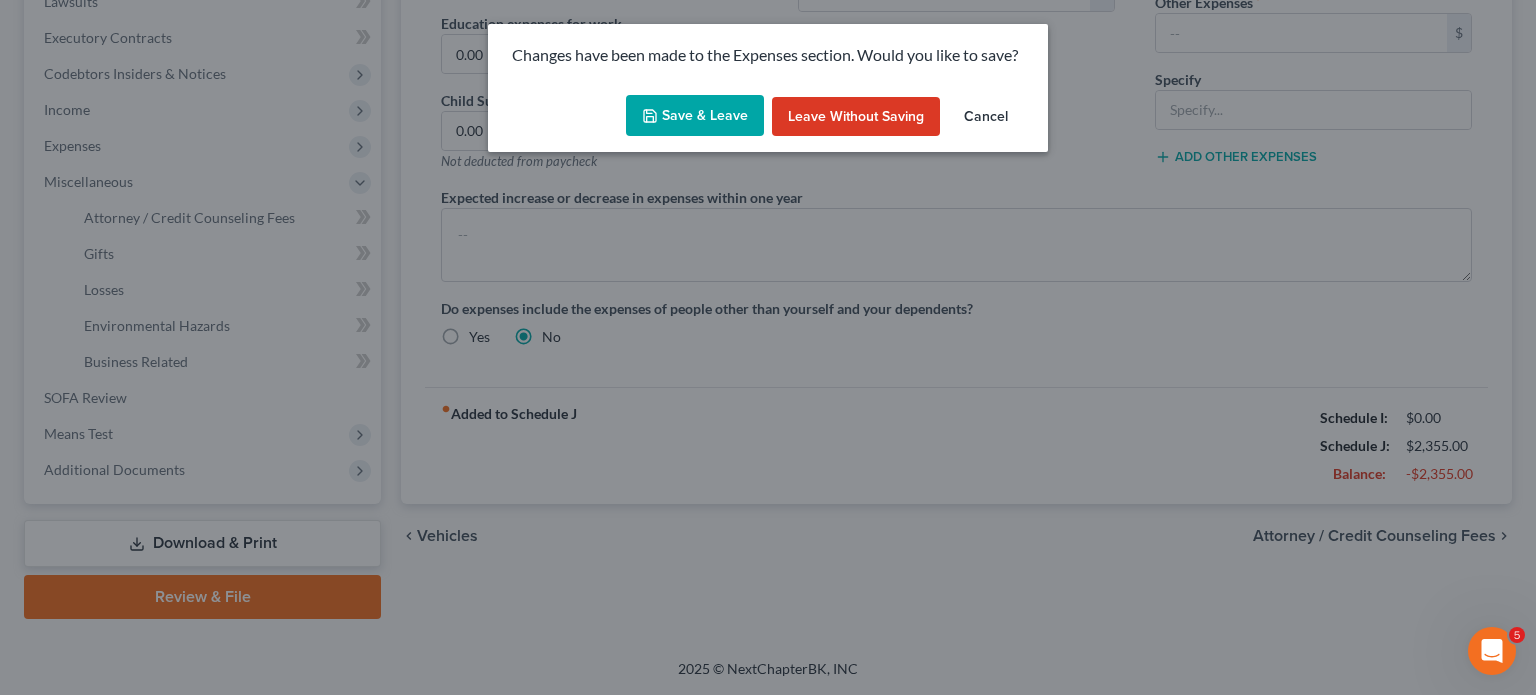 click on "Save & Leave" at bounding box center (695, 116) 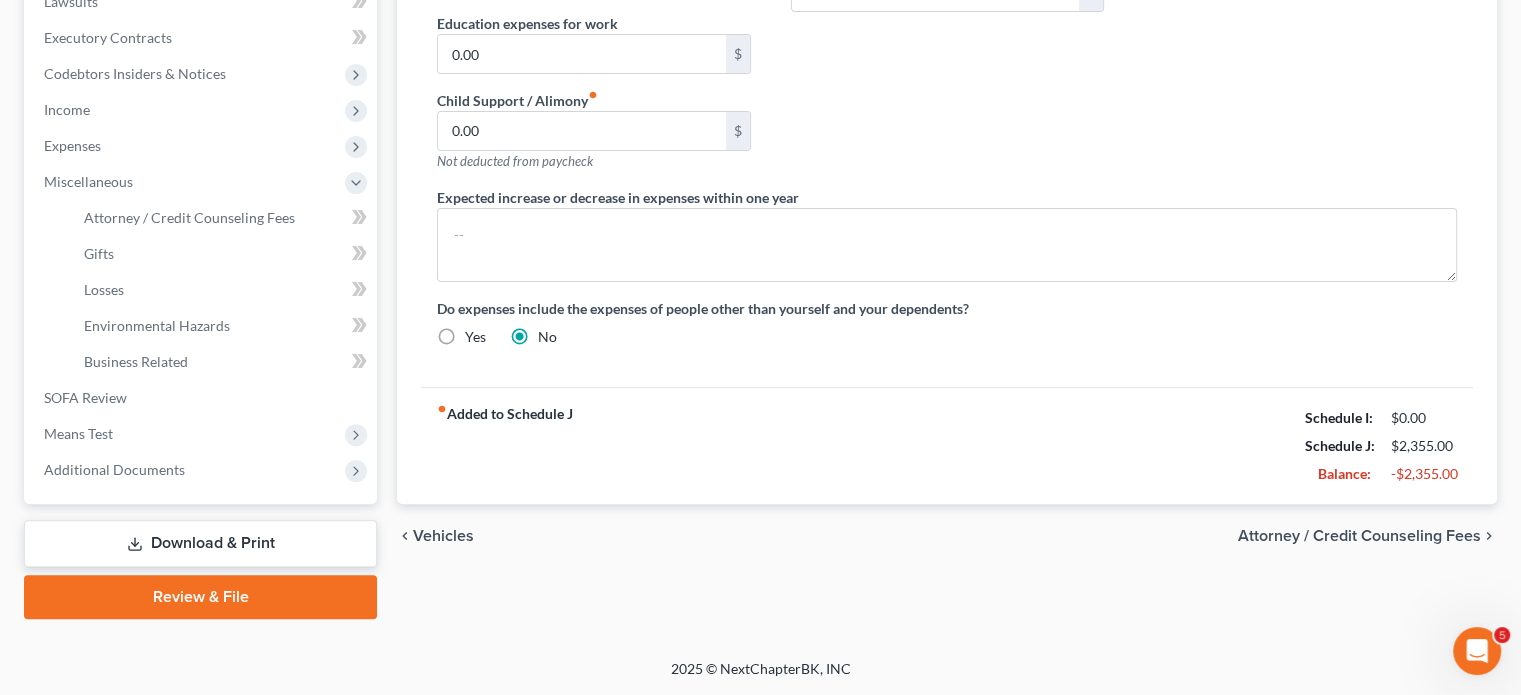 select on "6" 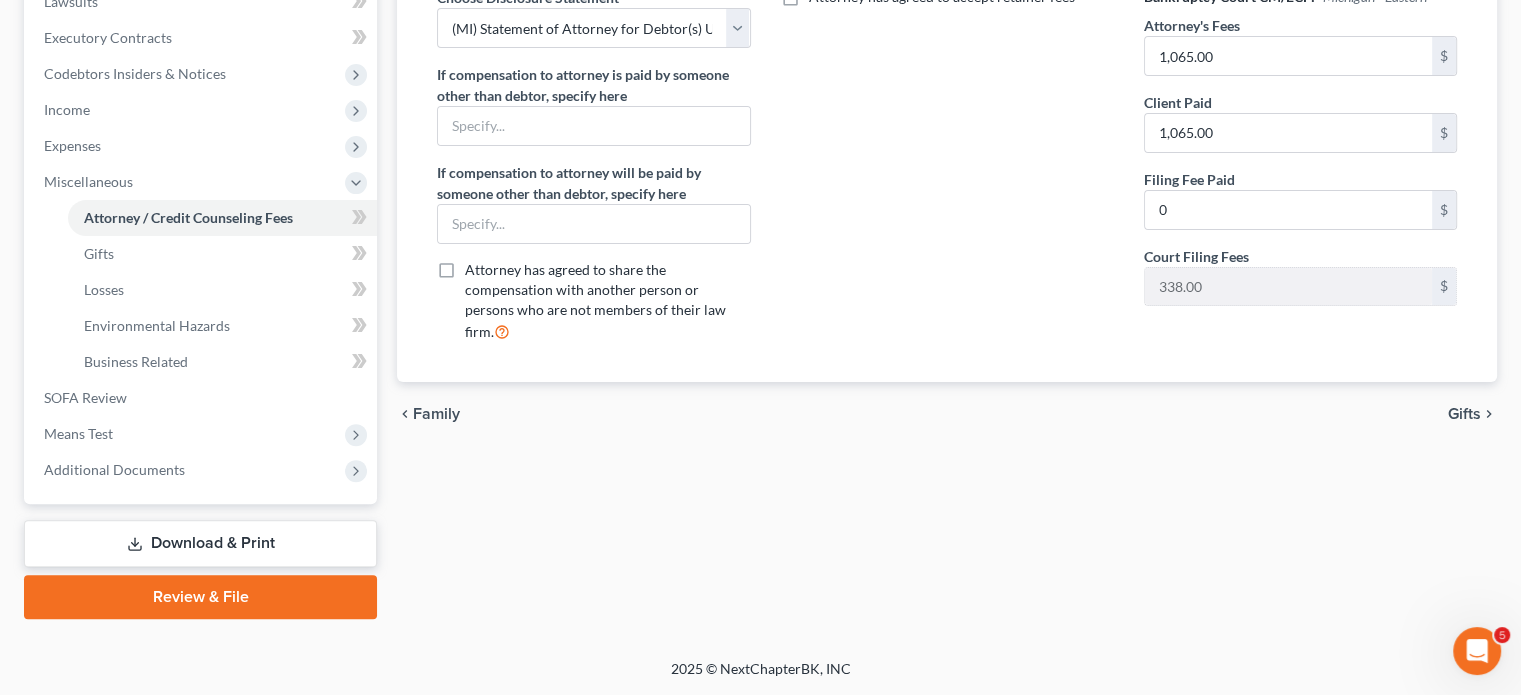 scroll, scrollTop: 853, scrollLeft: 0, axis: vertical 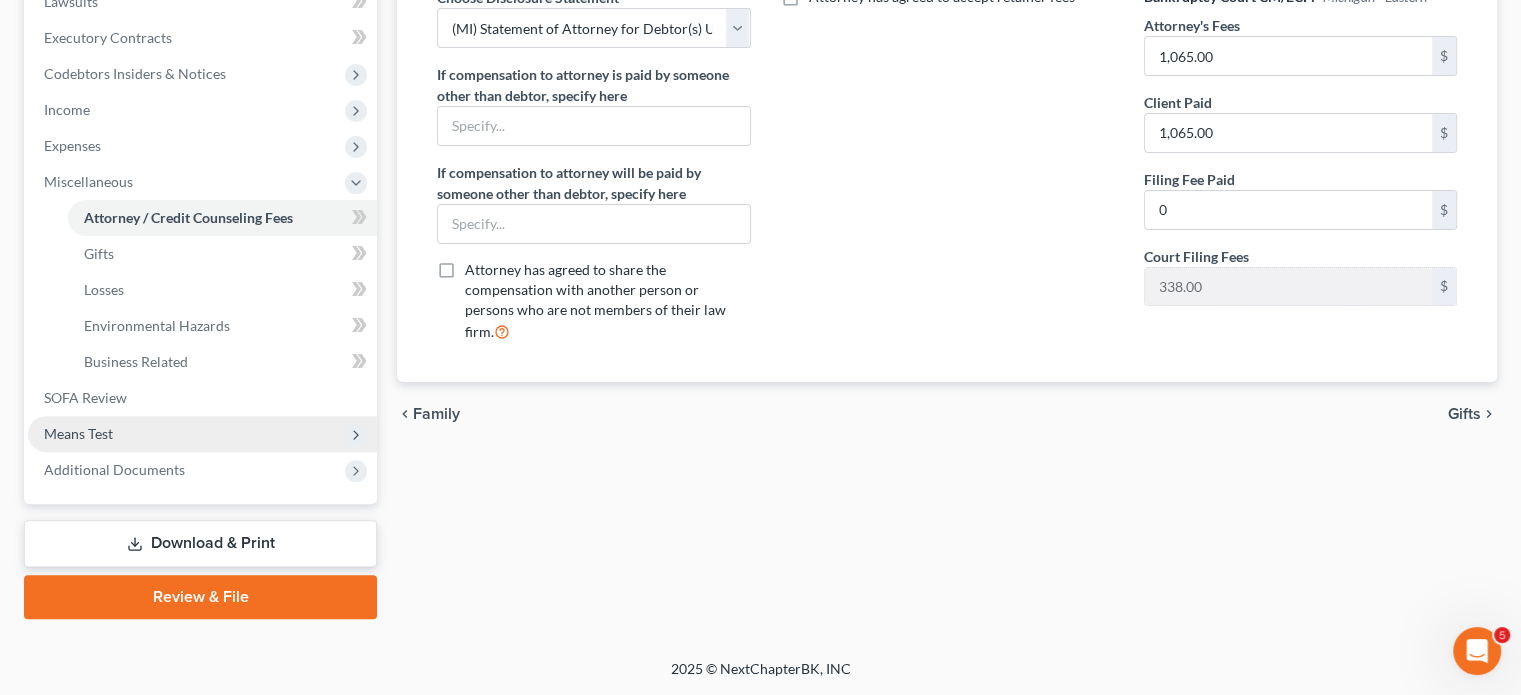 click on "Means Test" at bounding box center [202, 434] 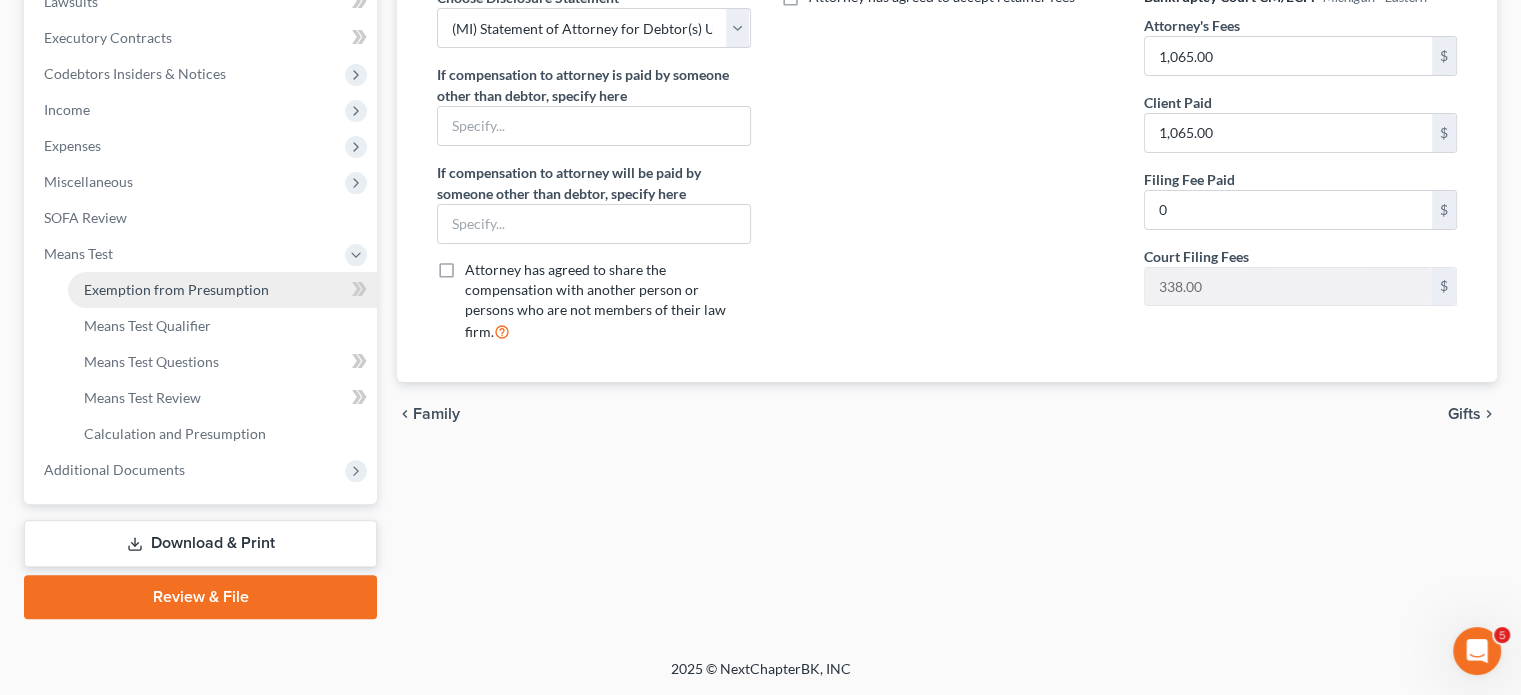 click on "Exemption from Presumption" at bounding box center [176, 289] 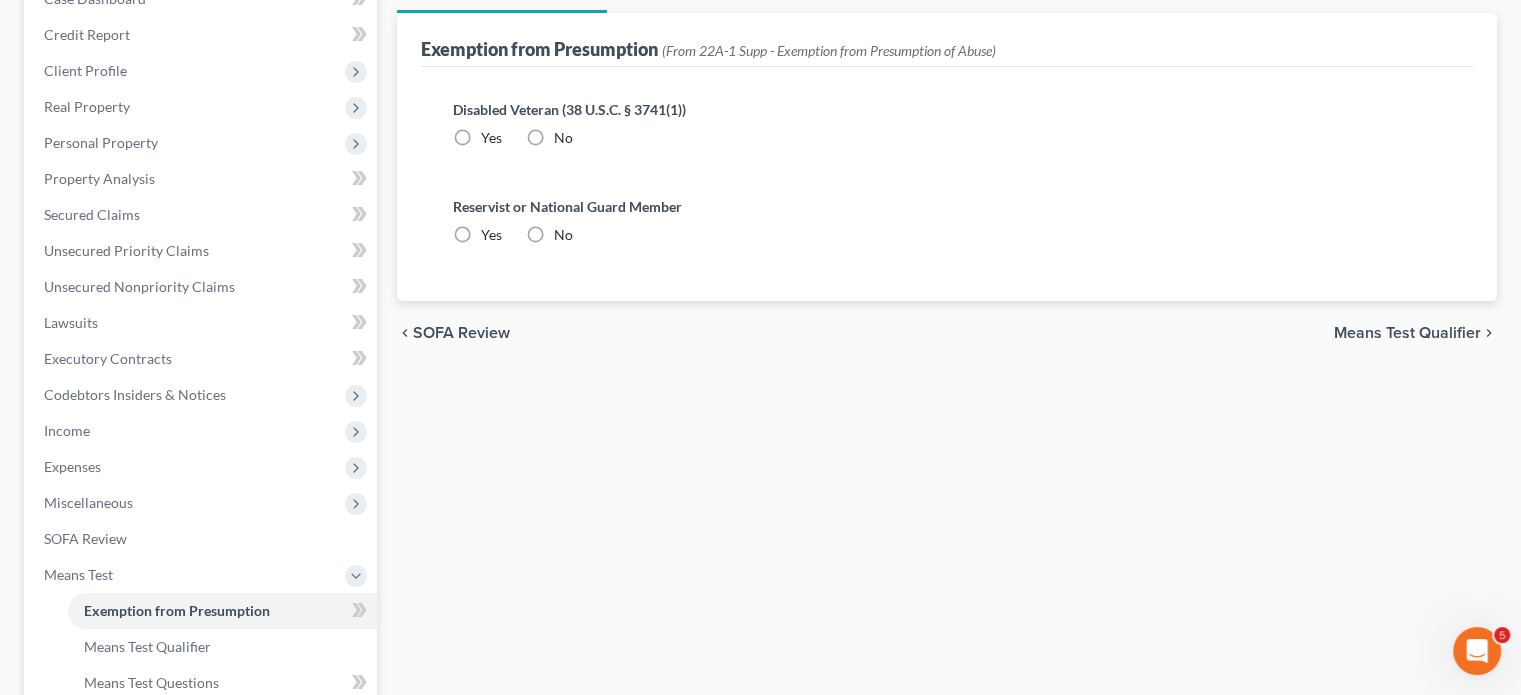 scroll, scrollTop: 0, scrollLeft: 0, axis: both 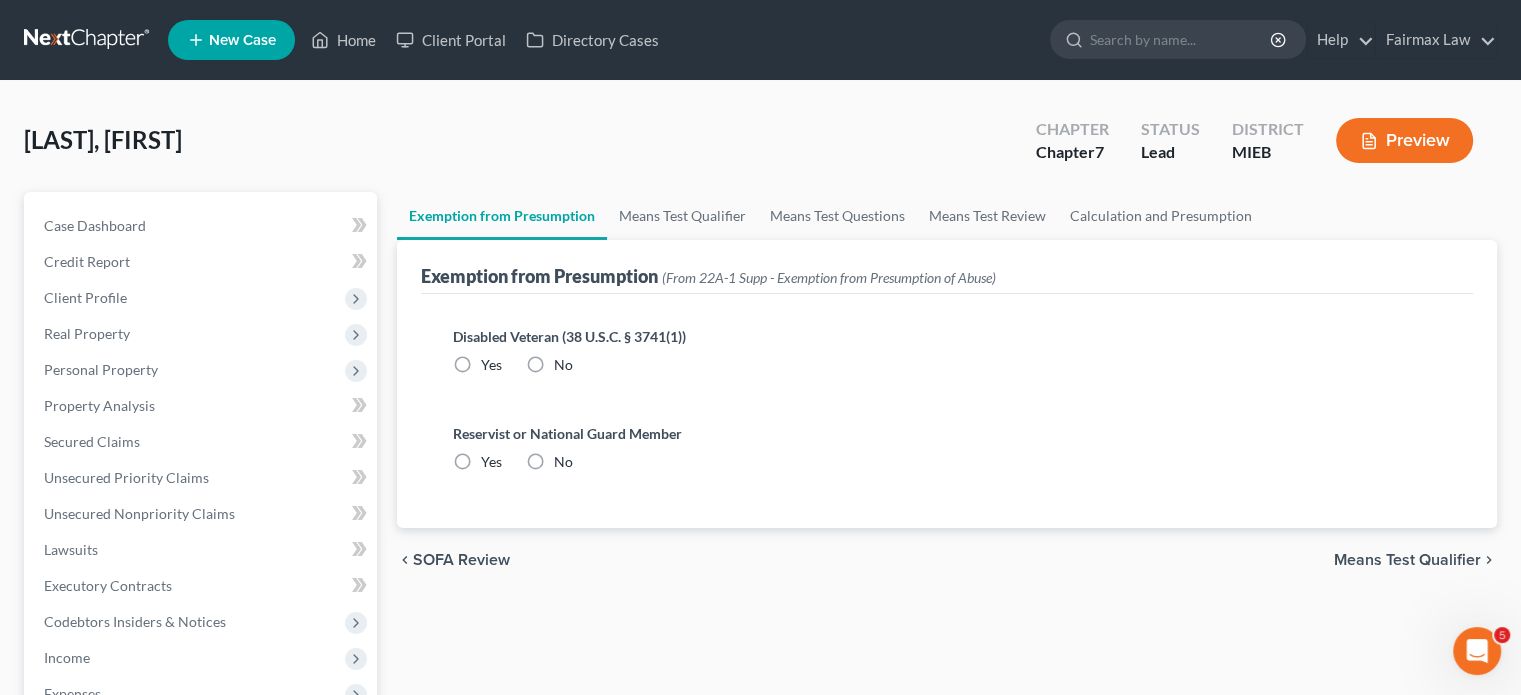 click on "Disabled Veteran (38 U.S.C. § 3741(1)) Yes No" at bounding box center [947, 358] 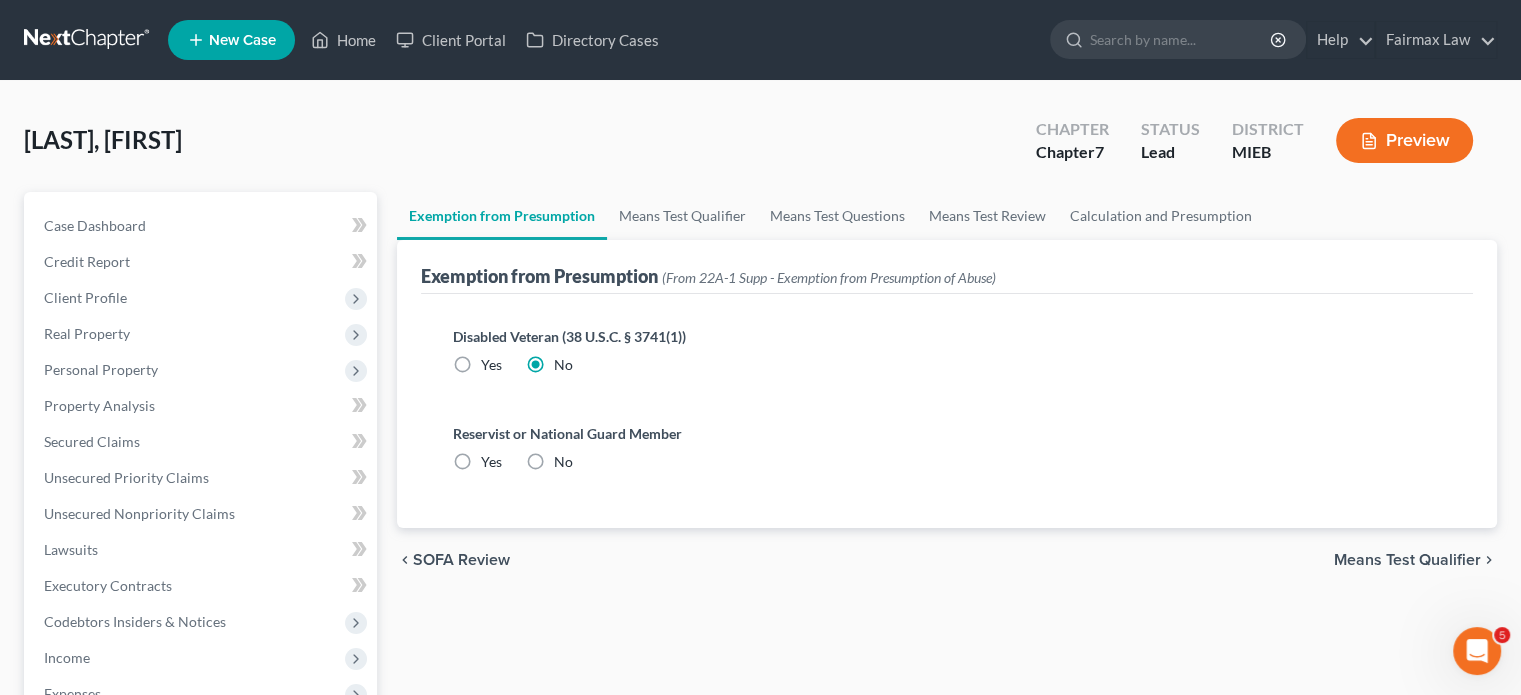 click on "No" at bounding box center [563, 462] 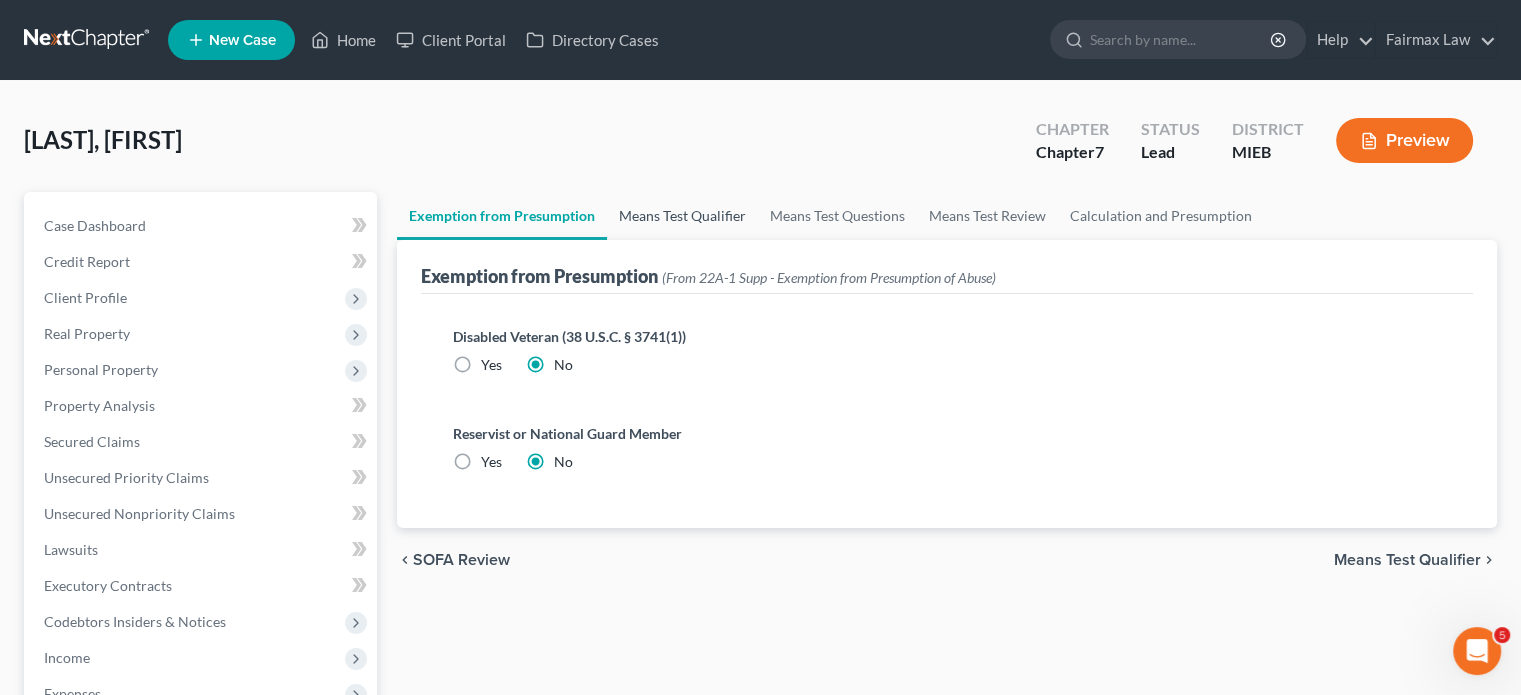 click on "Means Test Qualifier" at bounding box center [682, 216] 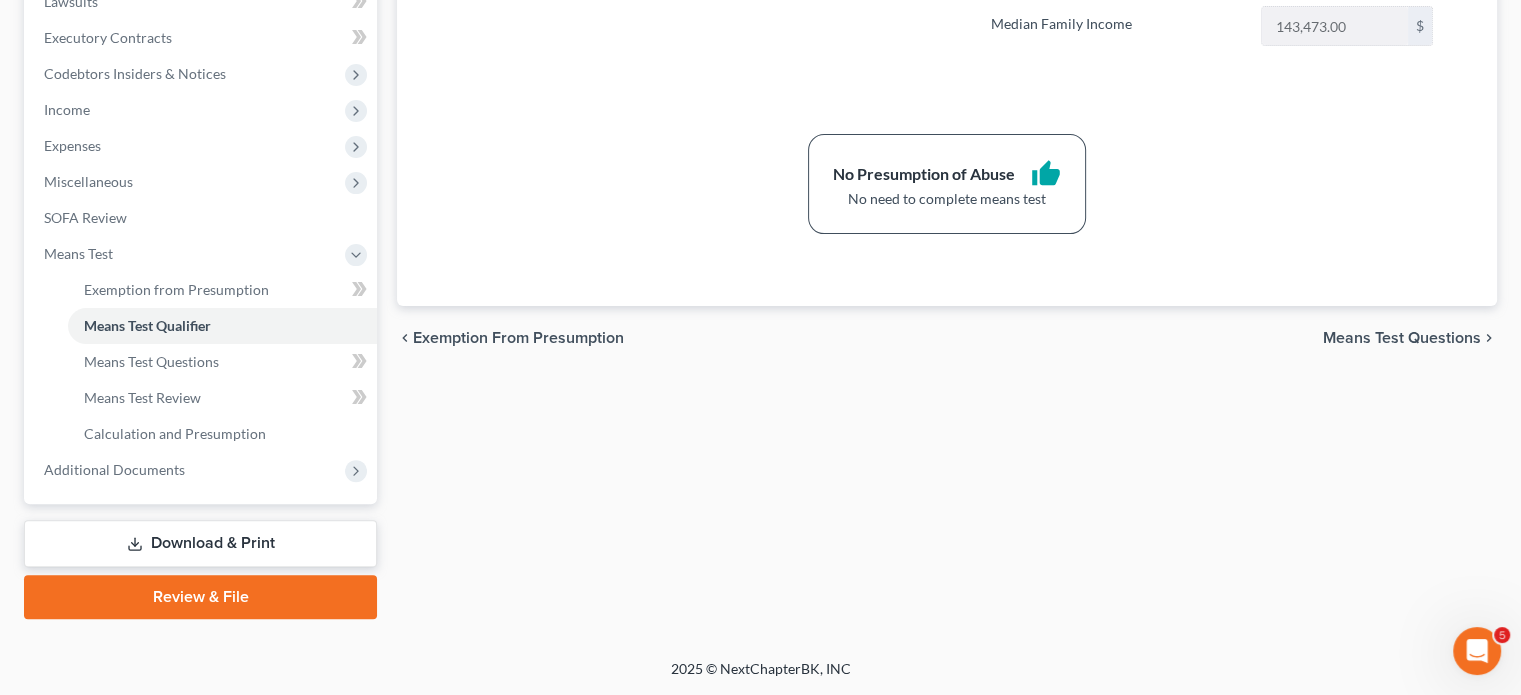 scroll, scrollTop: 853, scrollLeft: 0, axis: vertical 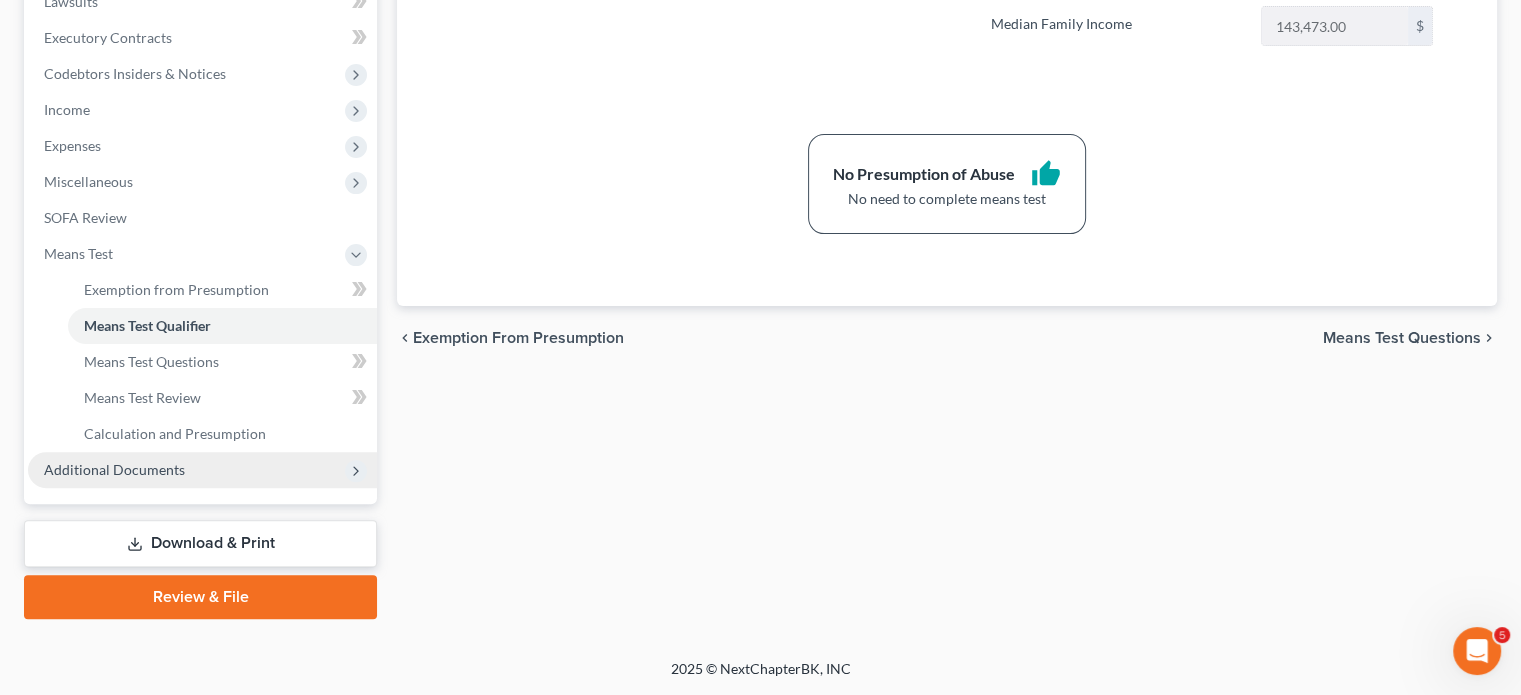 click on "Additional Documents" at bounding box center (114, 469) 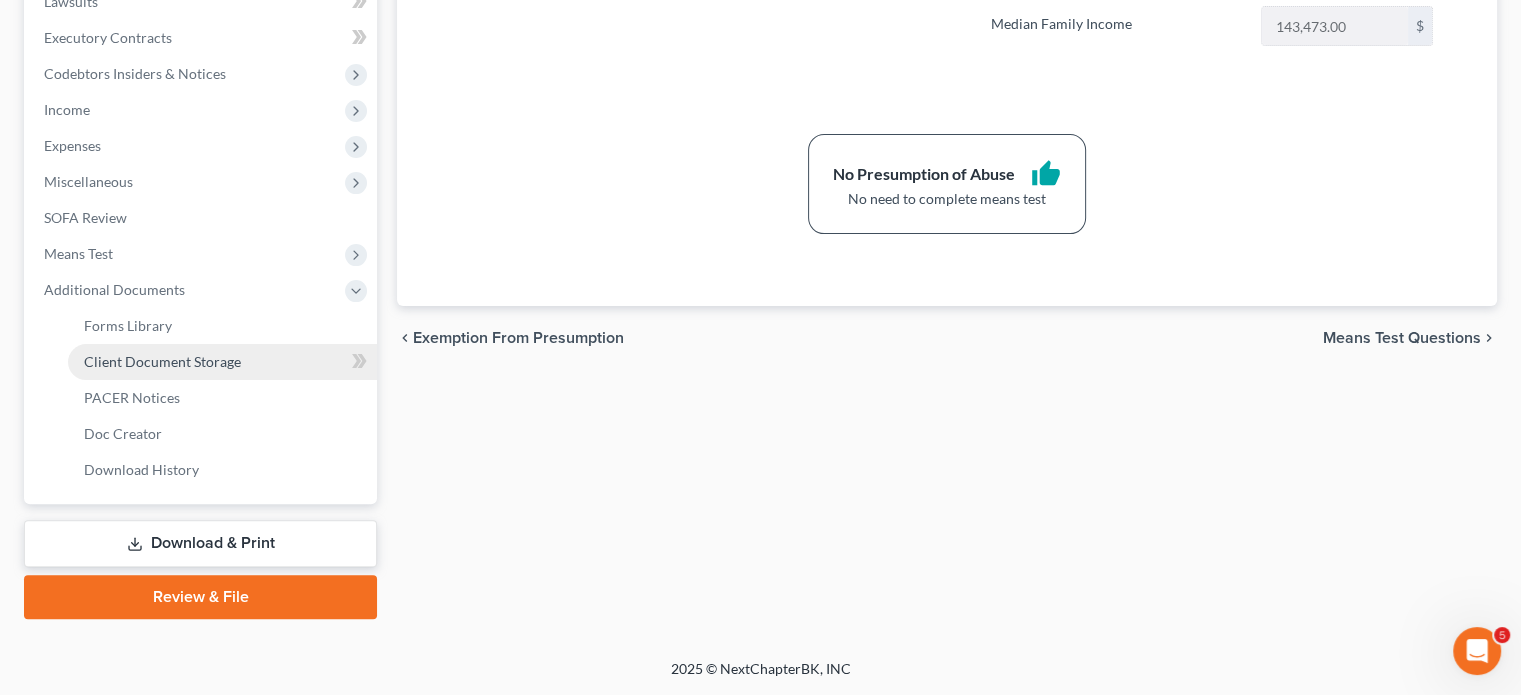 click on "Client Document Storage" at bounding box center (162, 361) 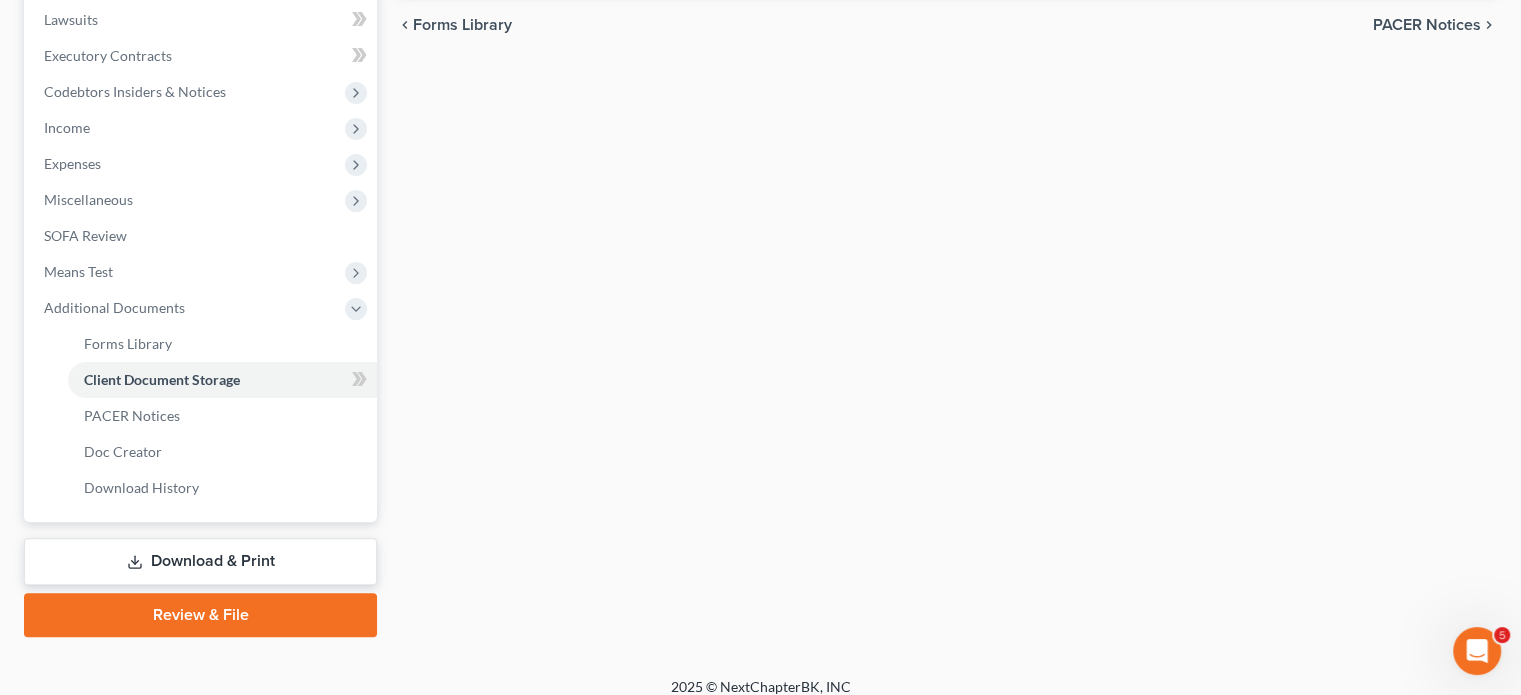select on "7" 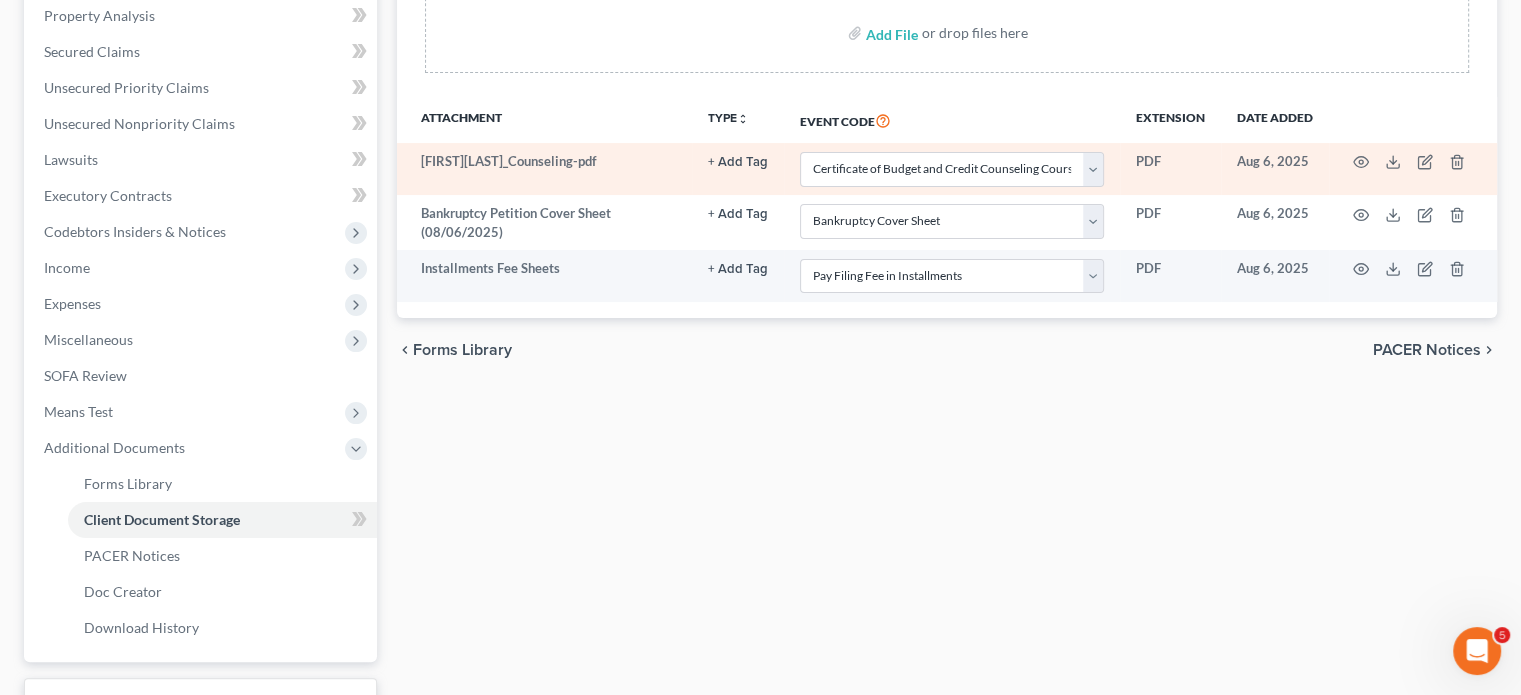 scroll, scrollTop: 424, scrollLeft: 0, axis: vertical 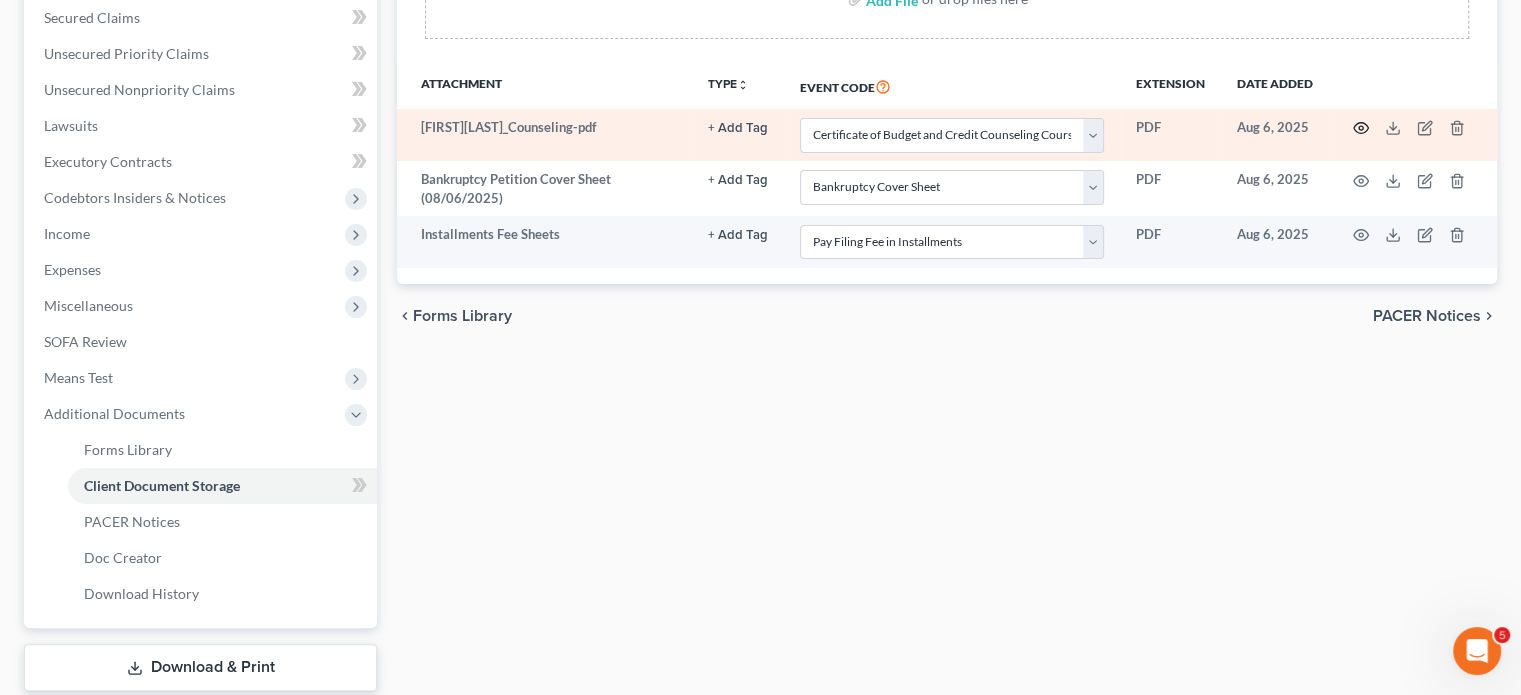 click 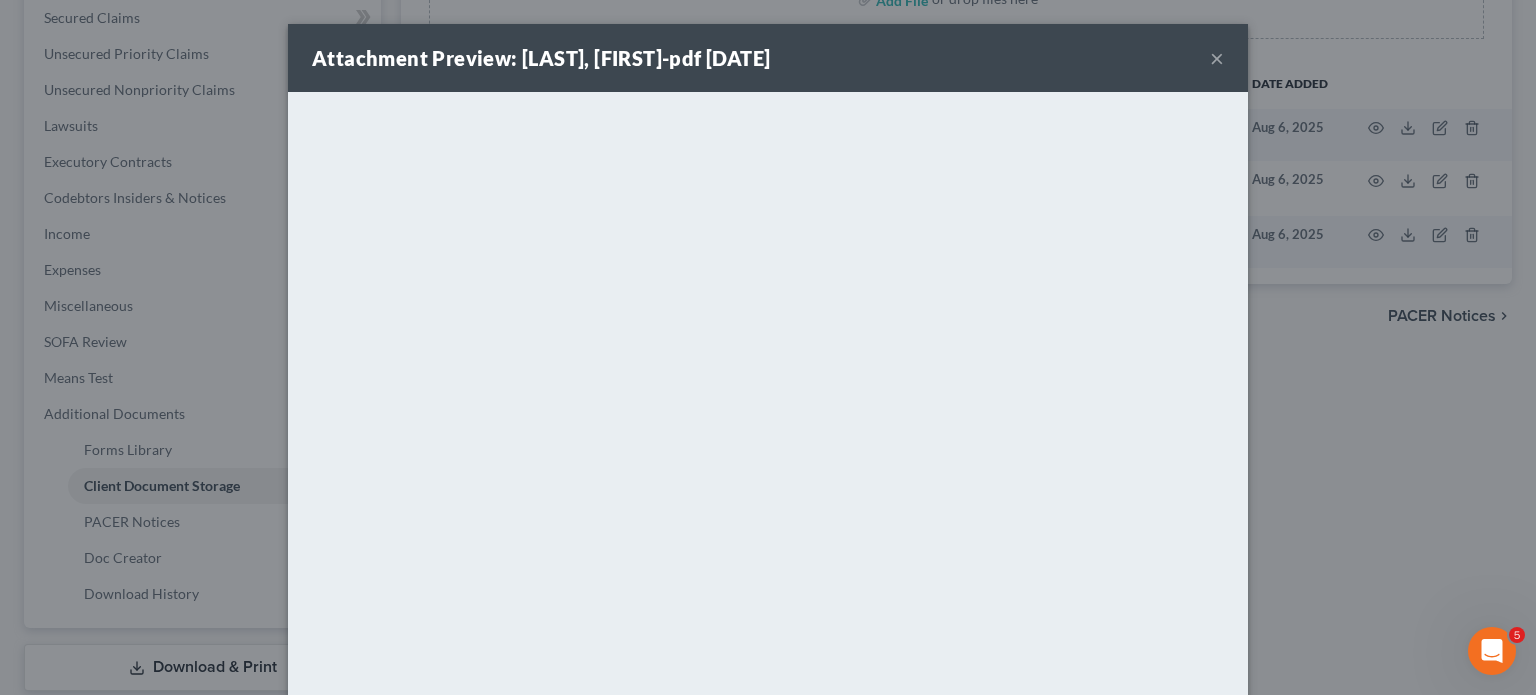 click on "×" at bounding box center [1217, 58] 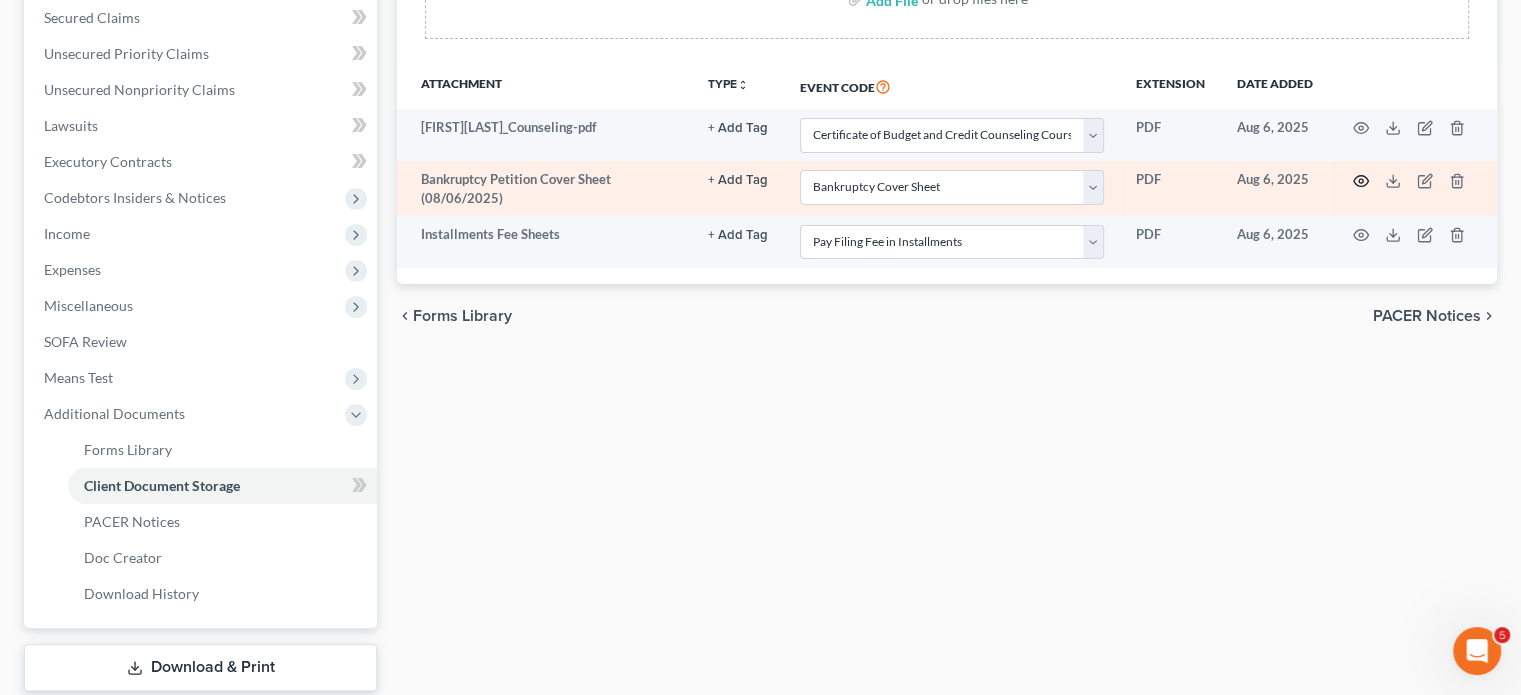 click 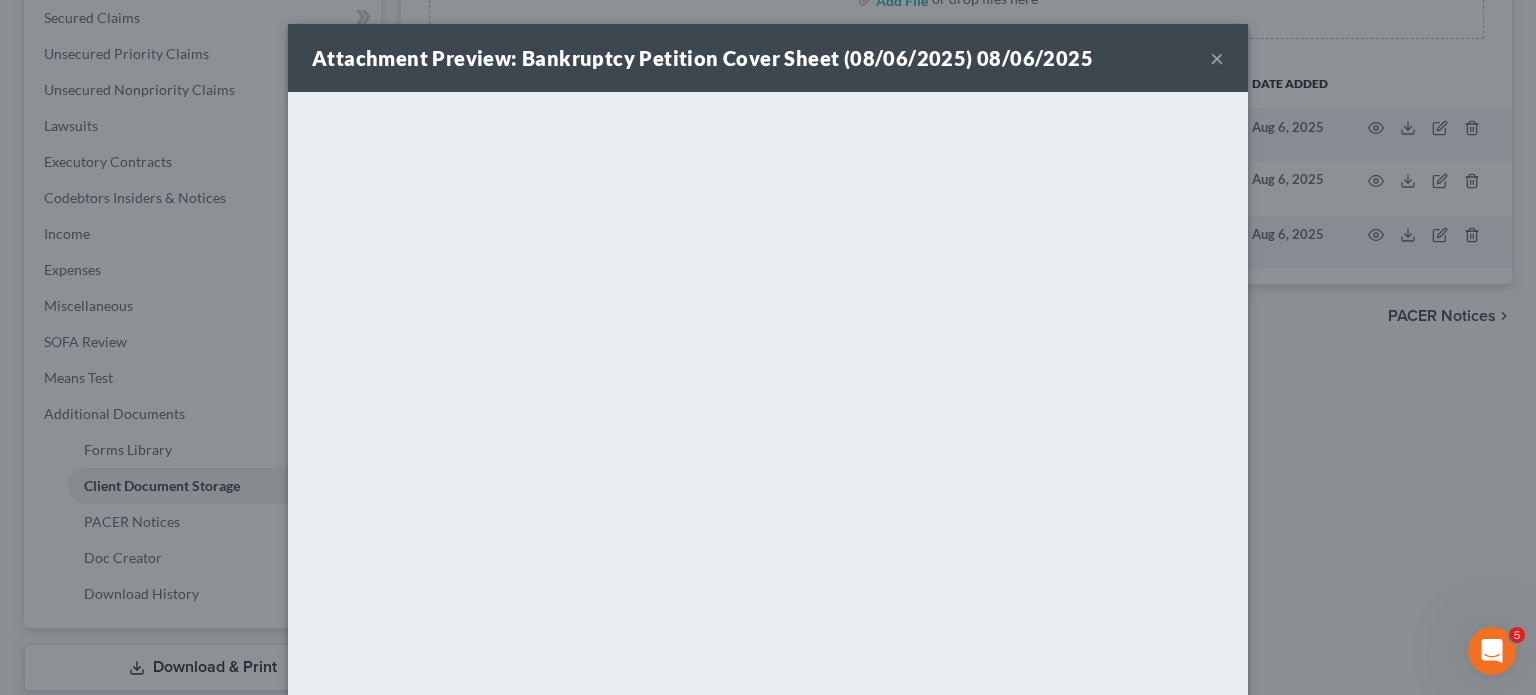 click on "×" at bounding box center [1217, 58] 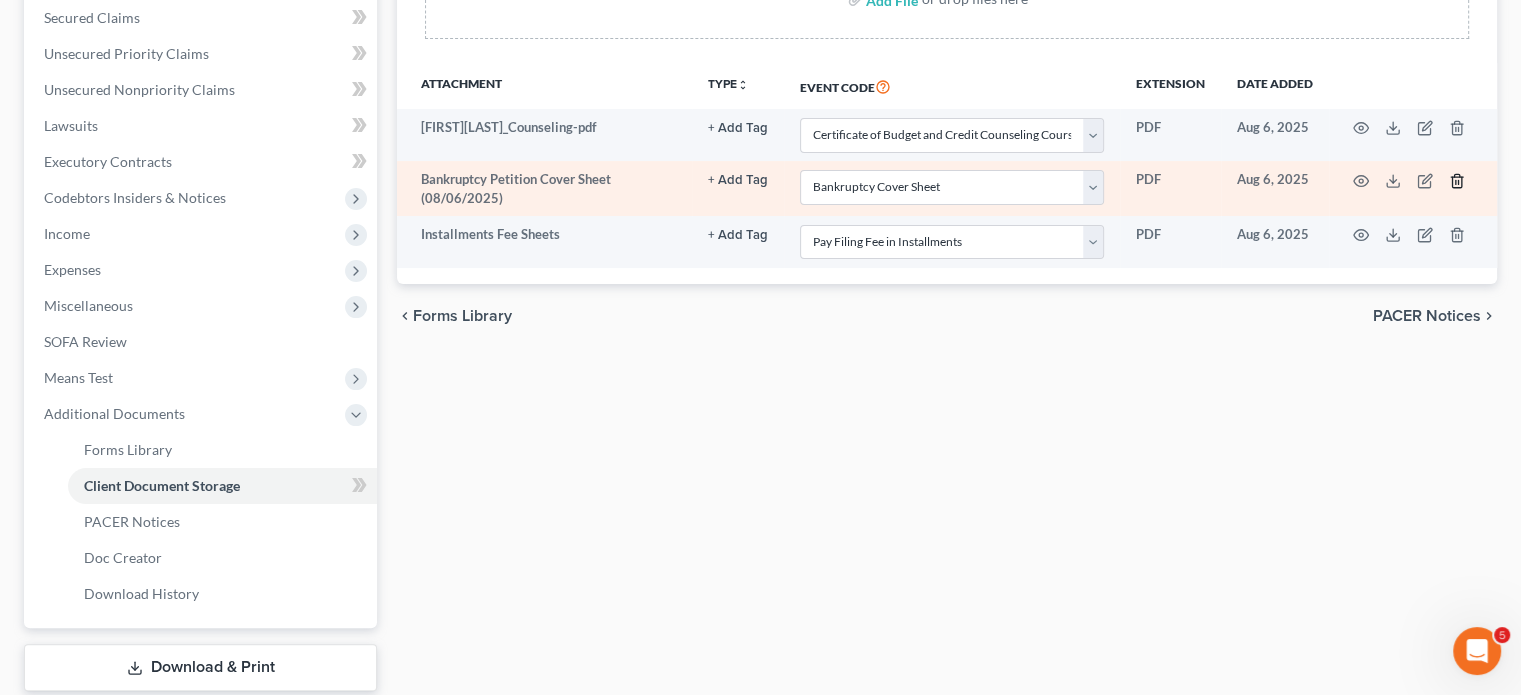click 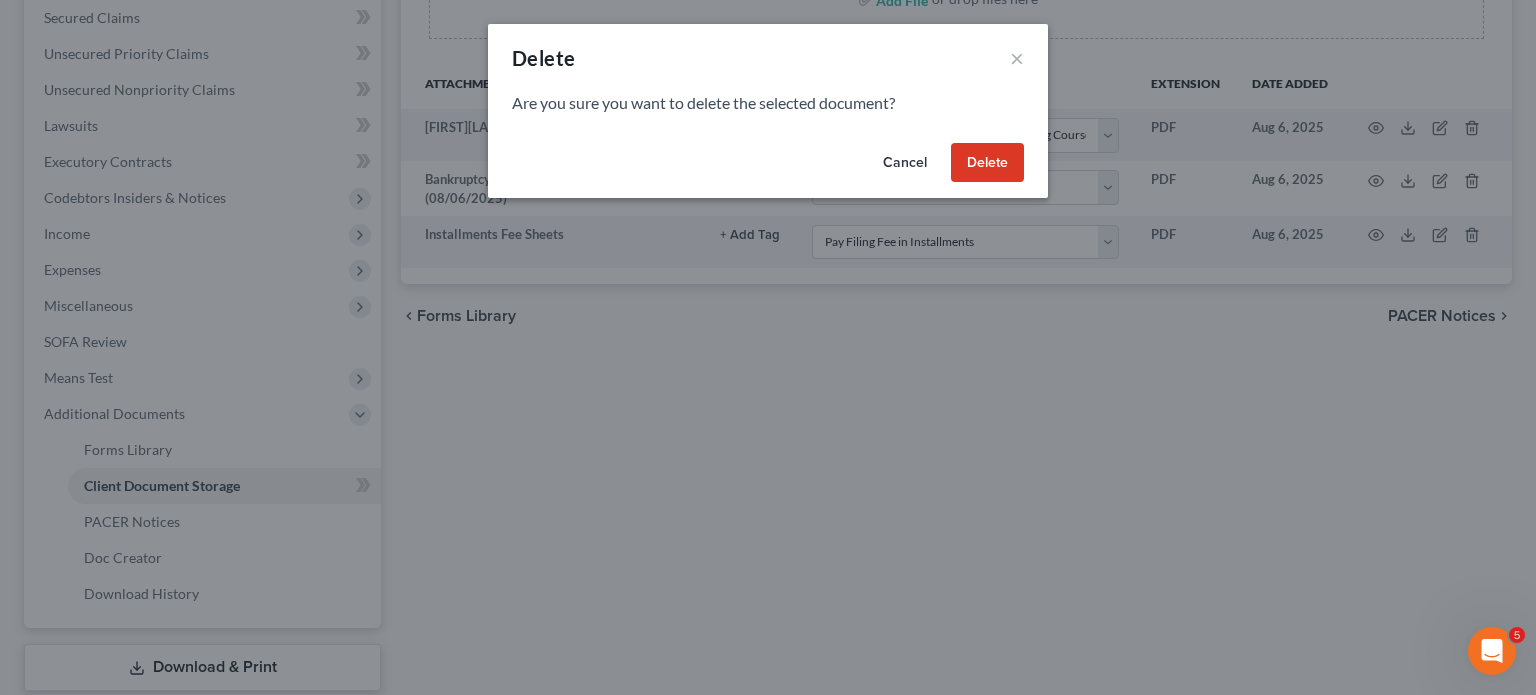 click on "Delete" at bounding box center [987, 163] 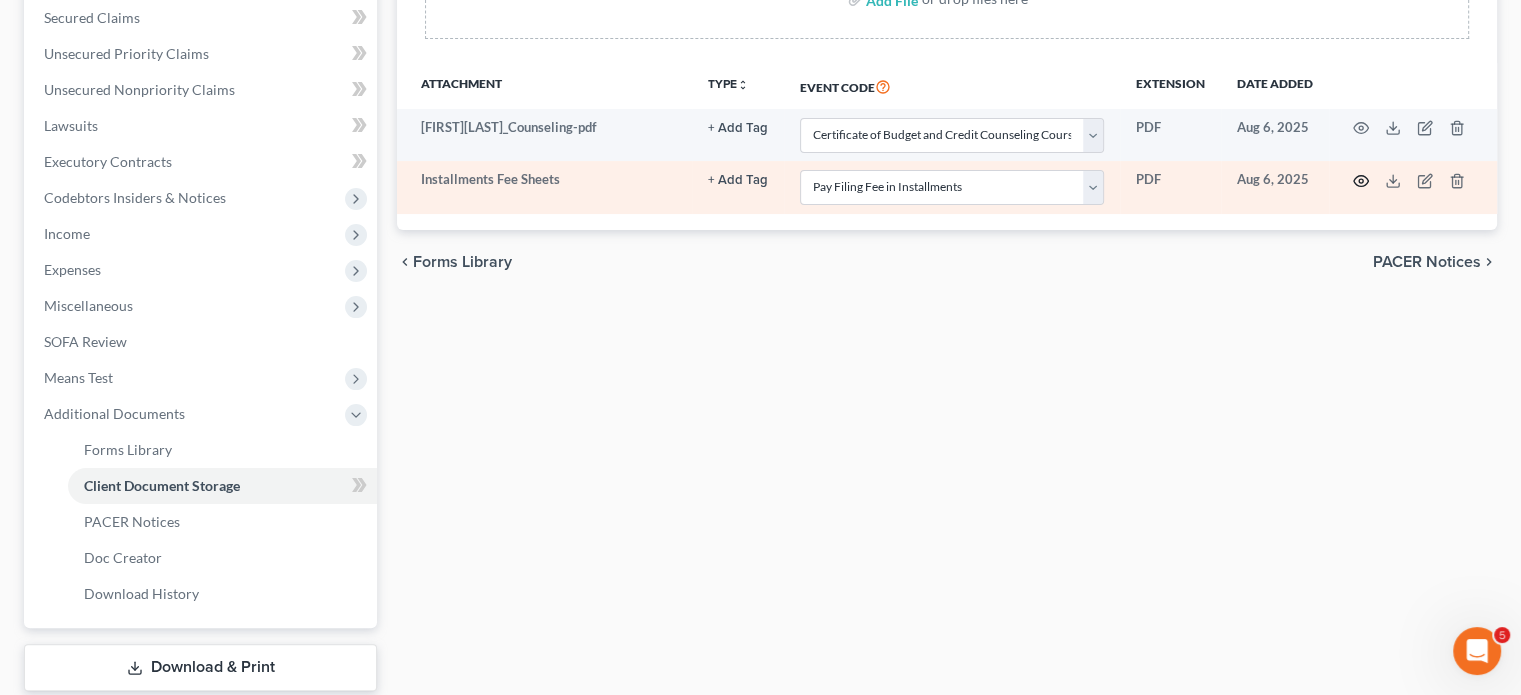 click 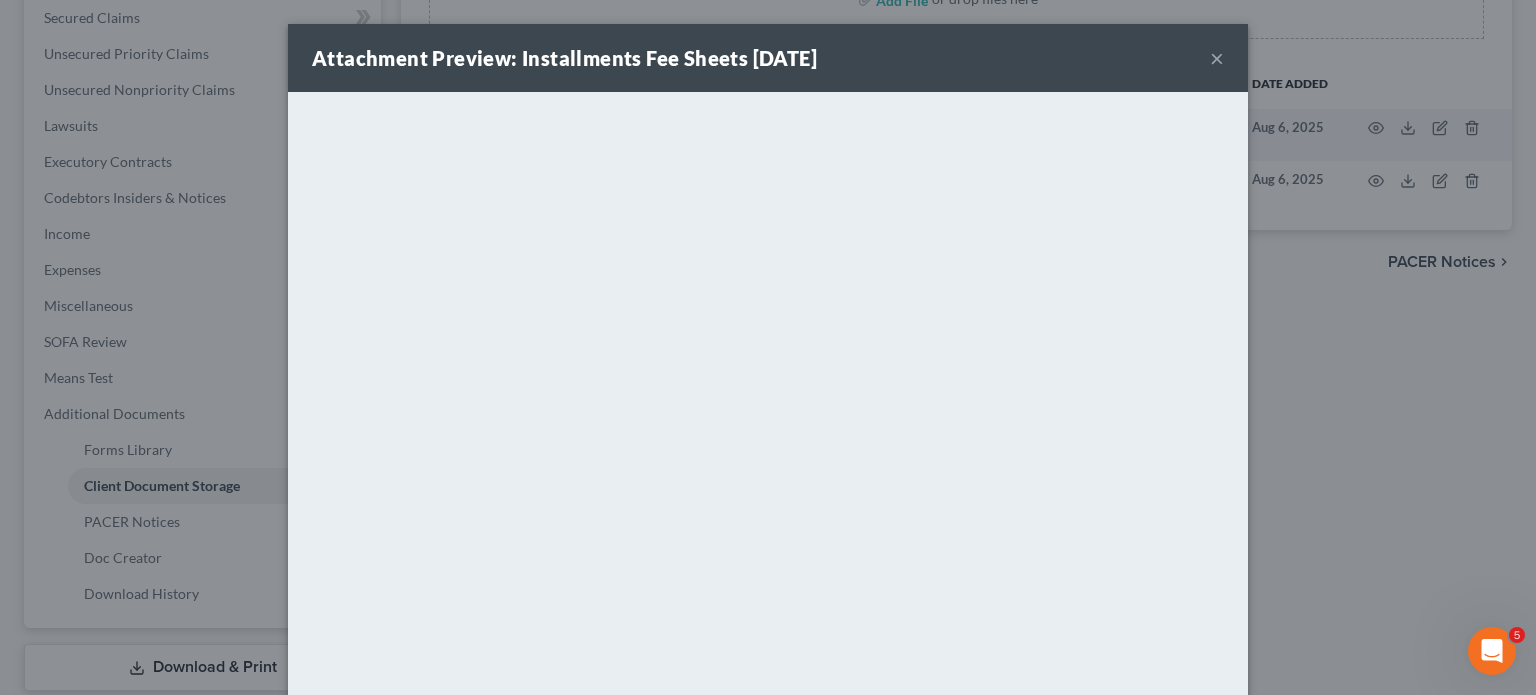 click on "Attachment Preview: Installments Fee Sheets [DATE]" at bounding box center [768, 58] 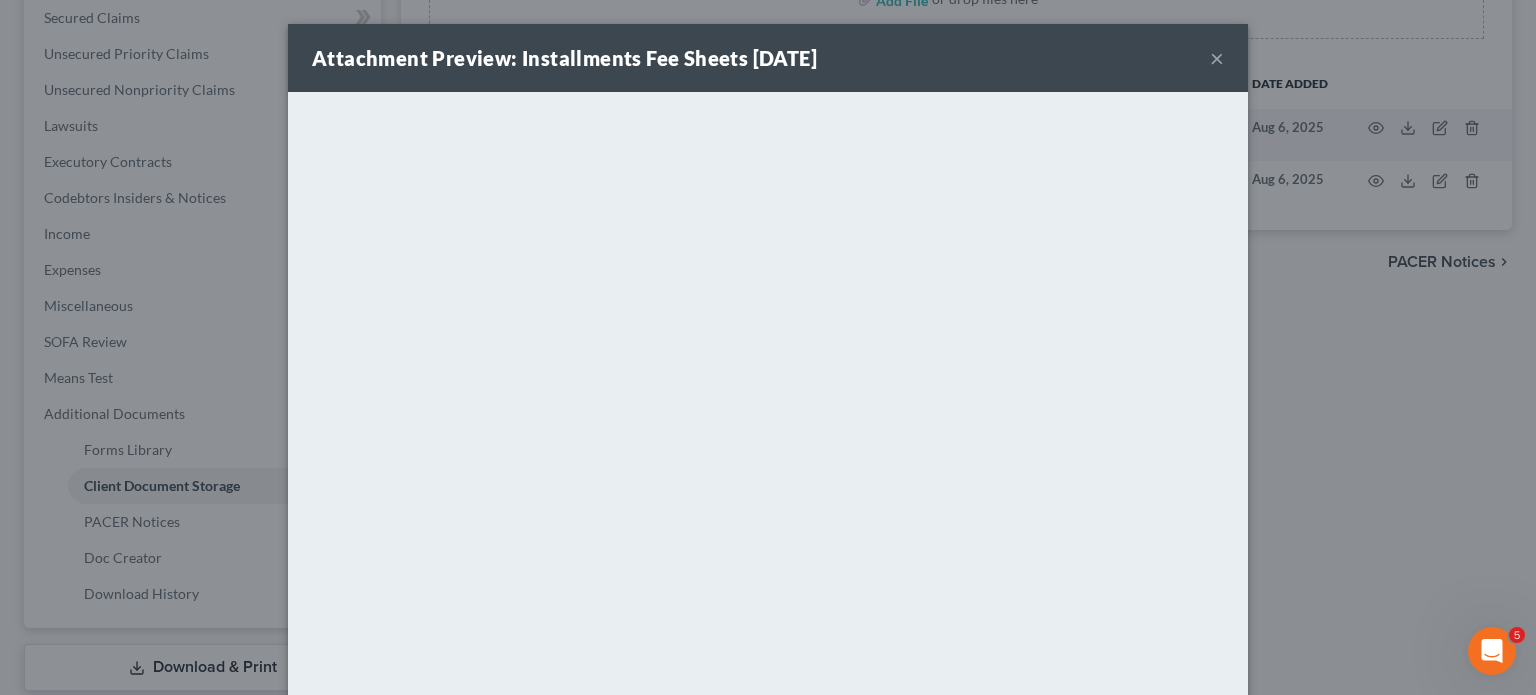 click on "×" at bounding box center [1217, 58] 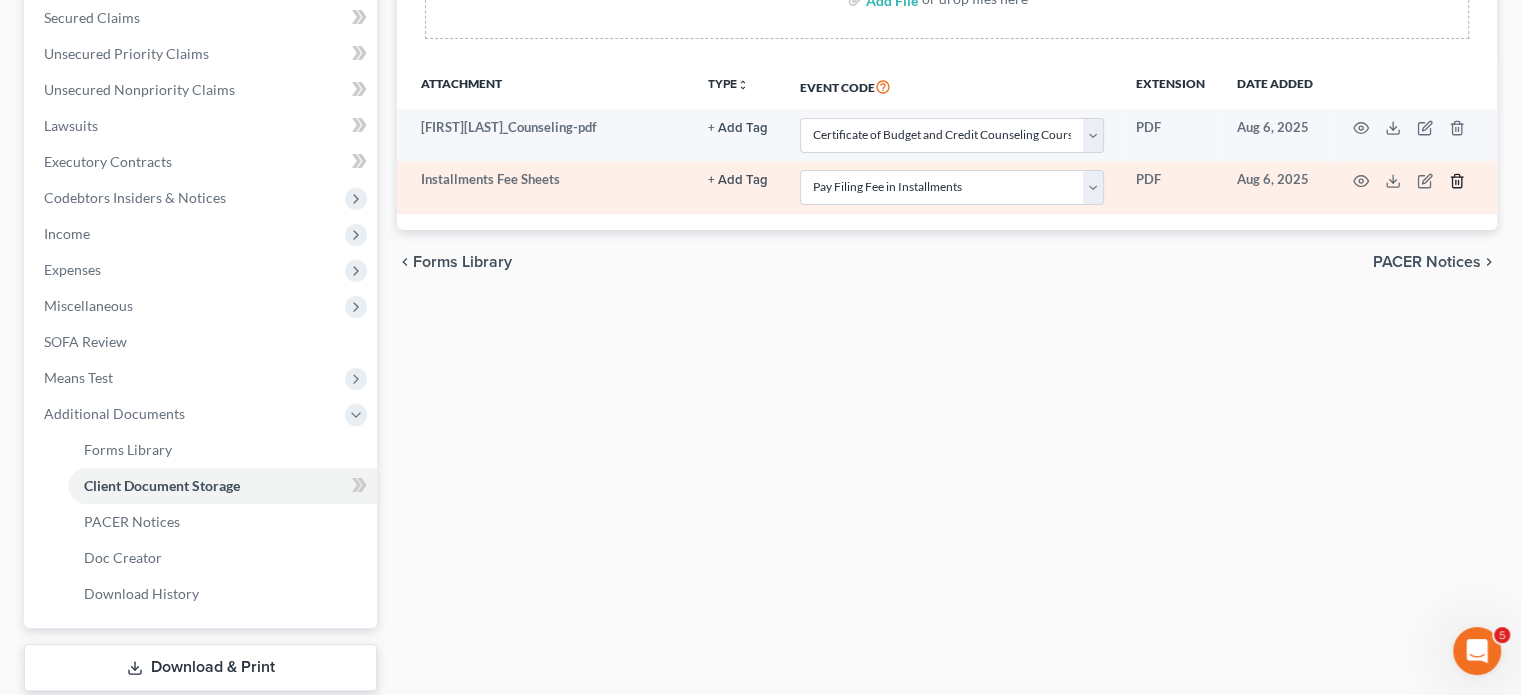 click 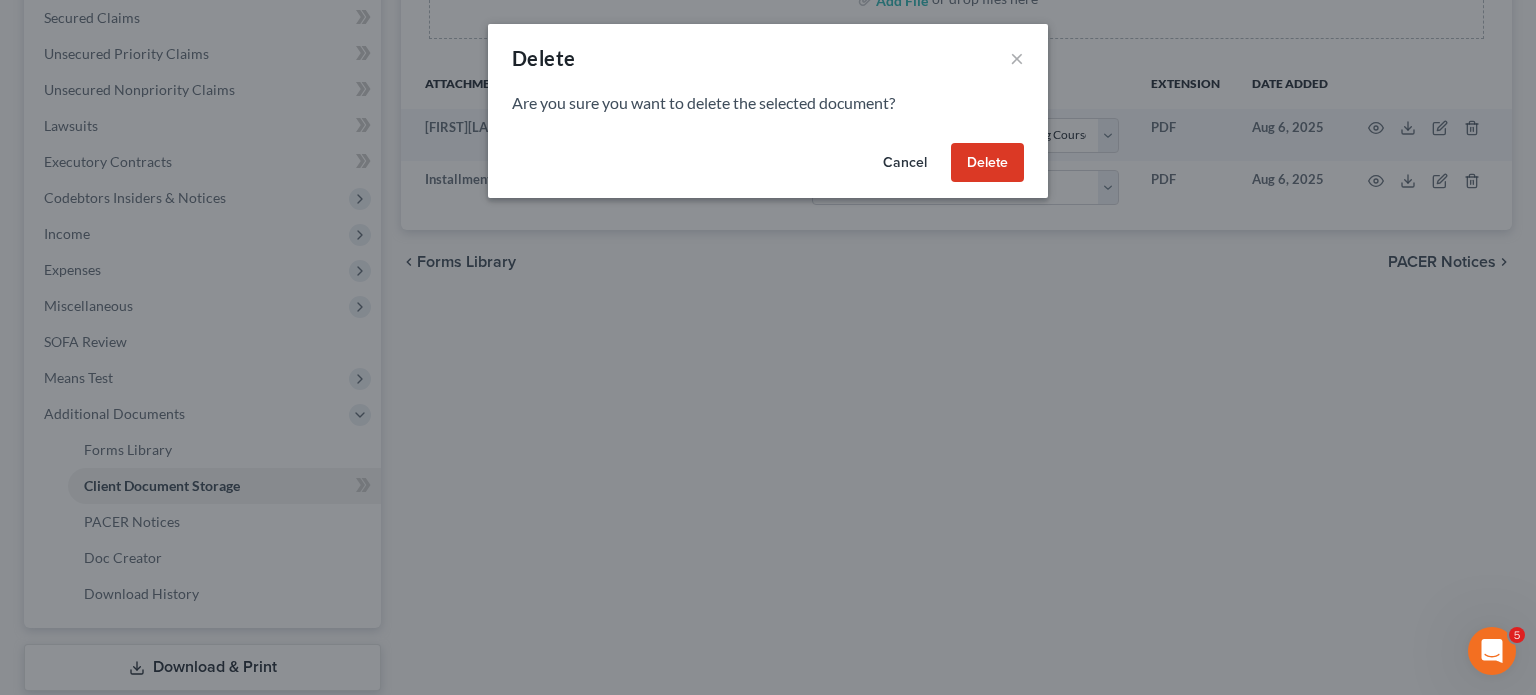 click on "Delete" at bounding box center (987, 163) 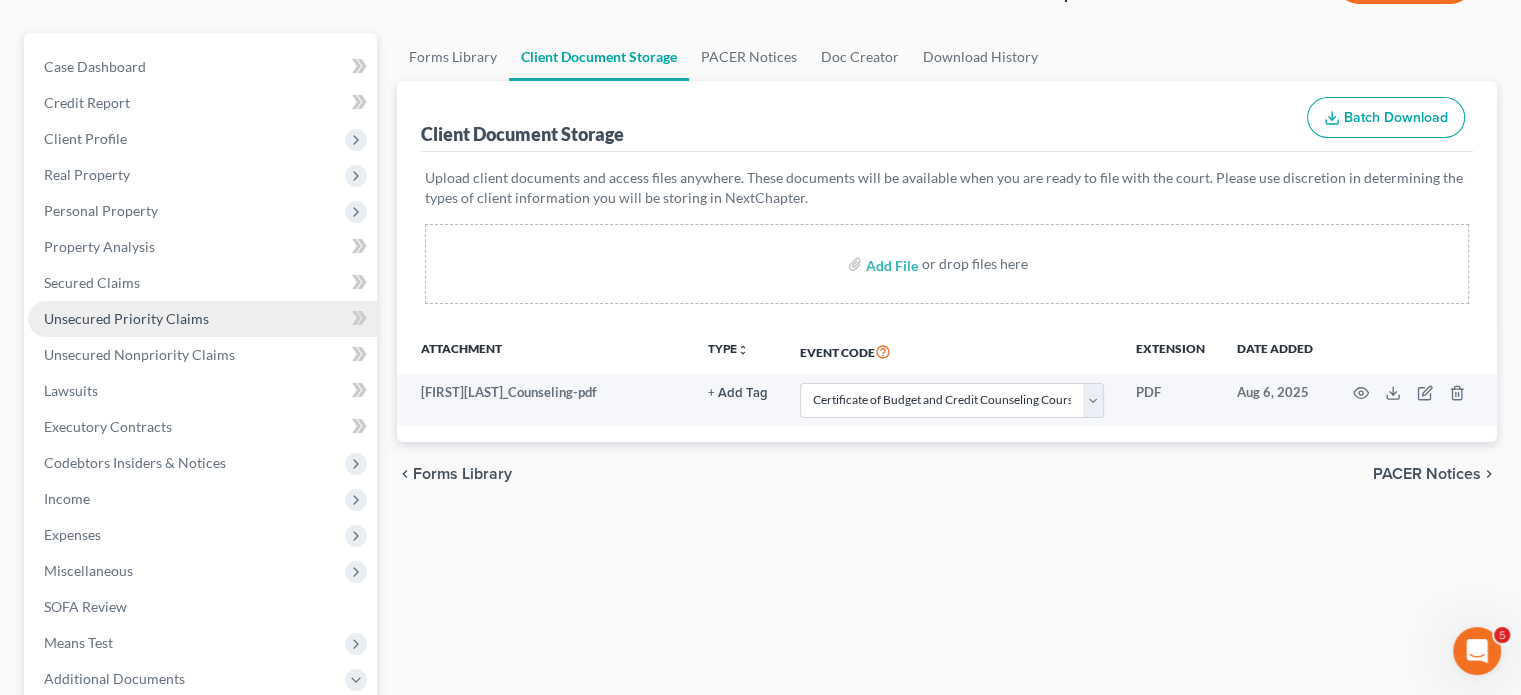 scroll, scrollTop: 158, scrollLeft: 0, axis: vertical 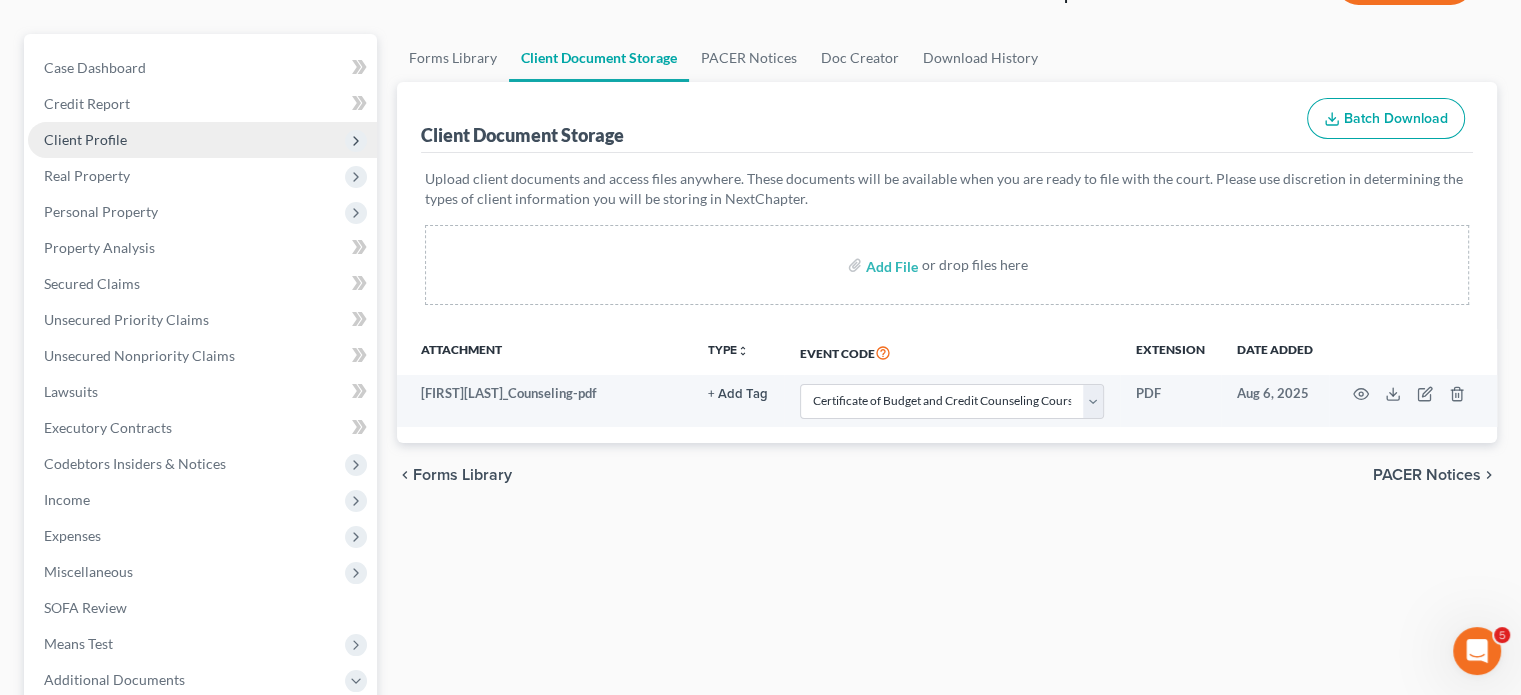 click on "Client Profile" at bounding box center [202, 140] 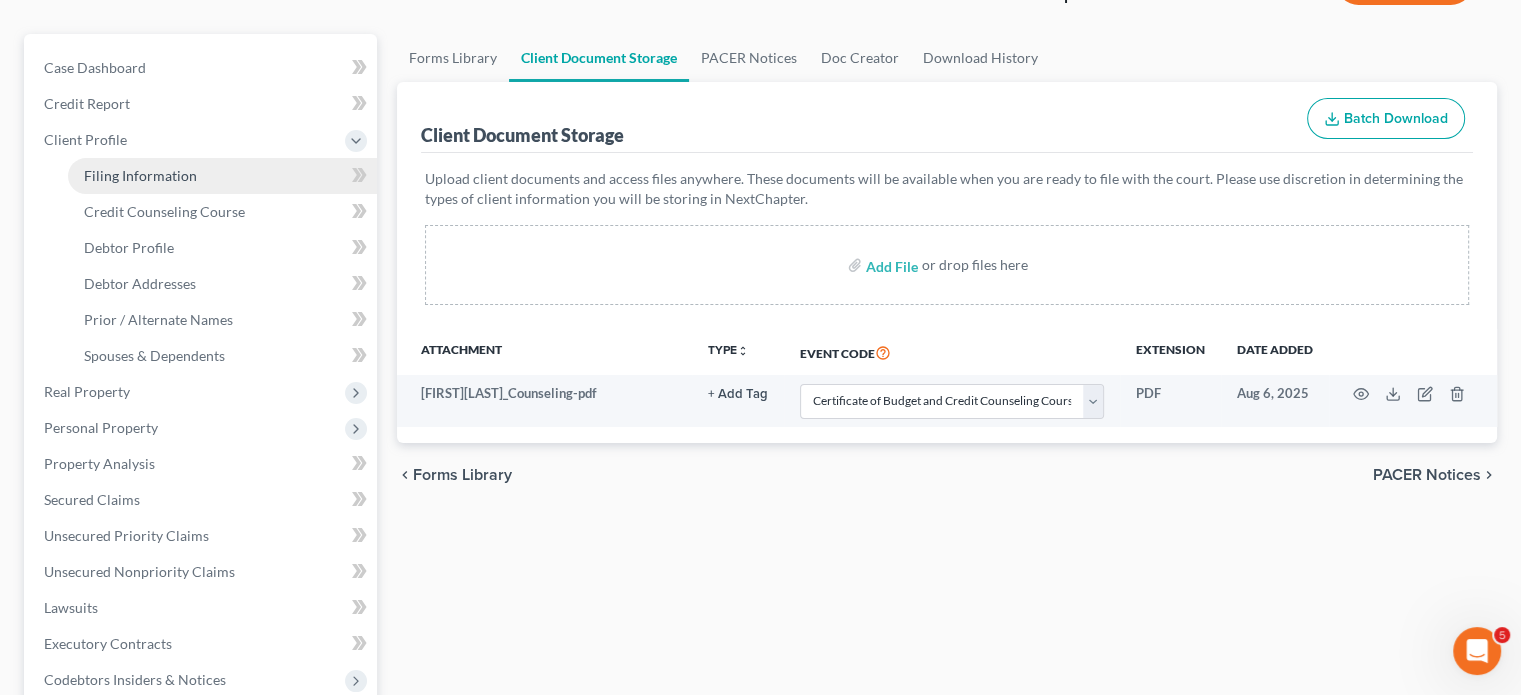 click on "Filing Information" at bounding box center (222, 176) 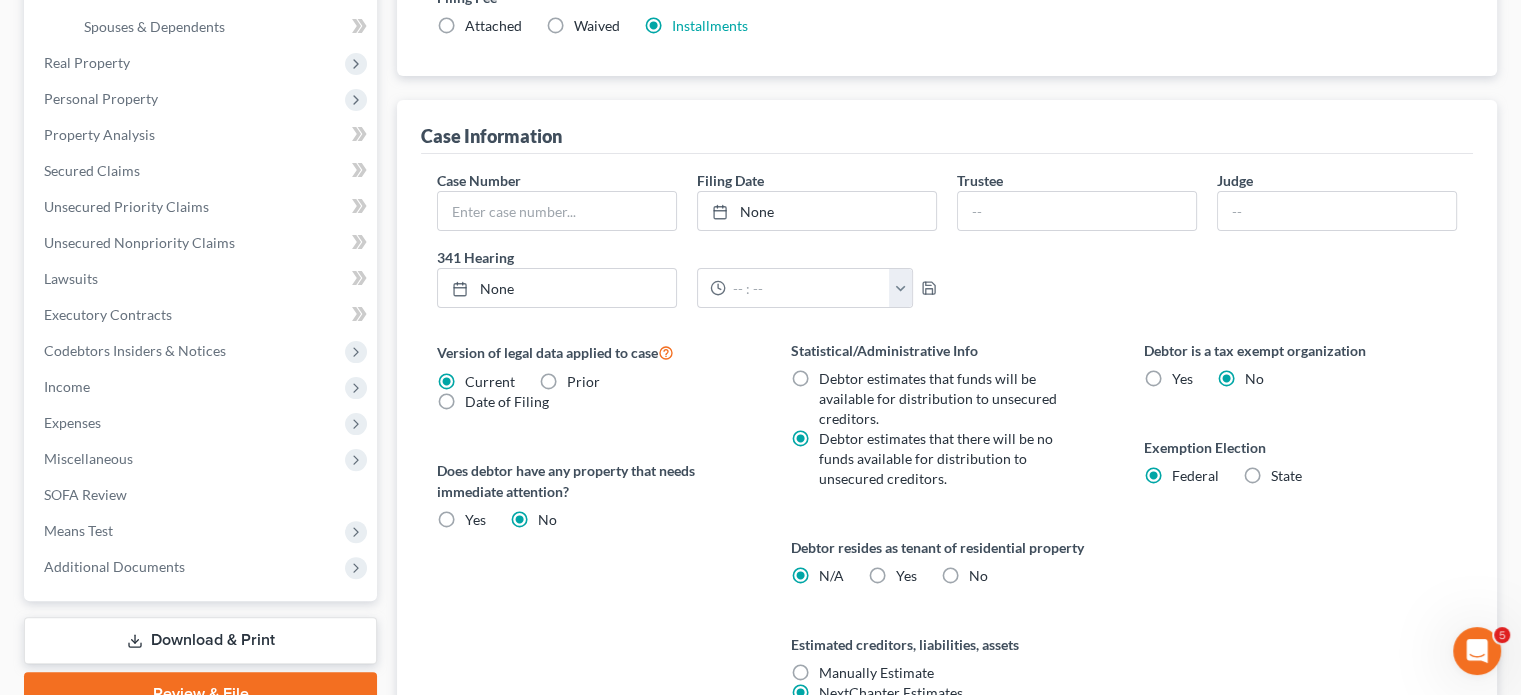 scroll, scrollTop: 488, scrollLeft: 0, axis: vertical 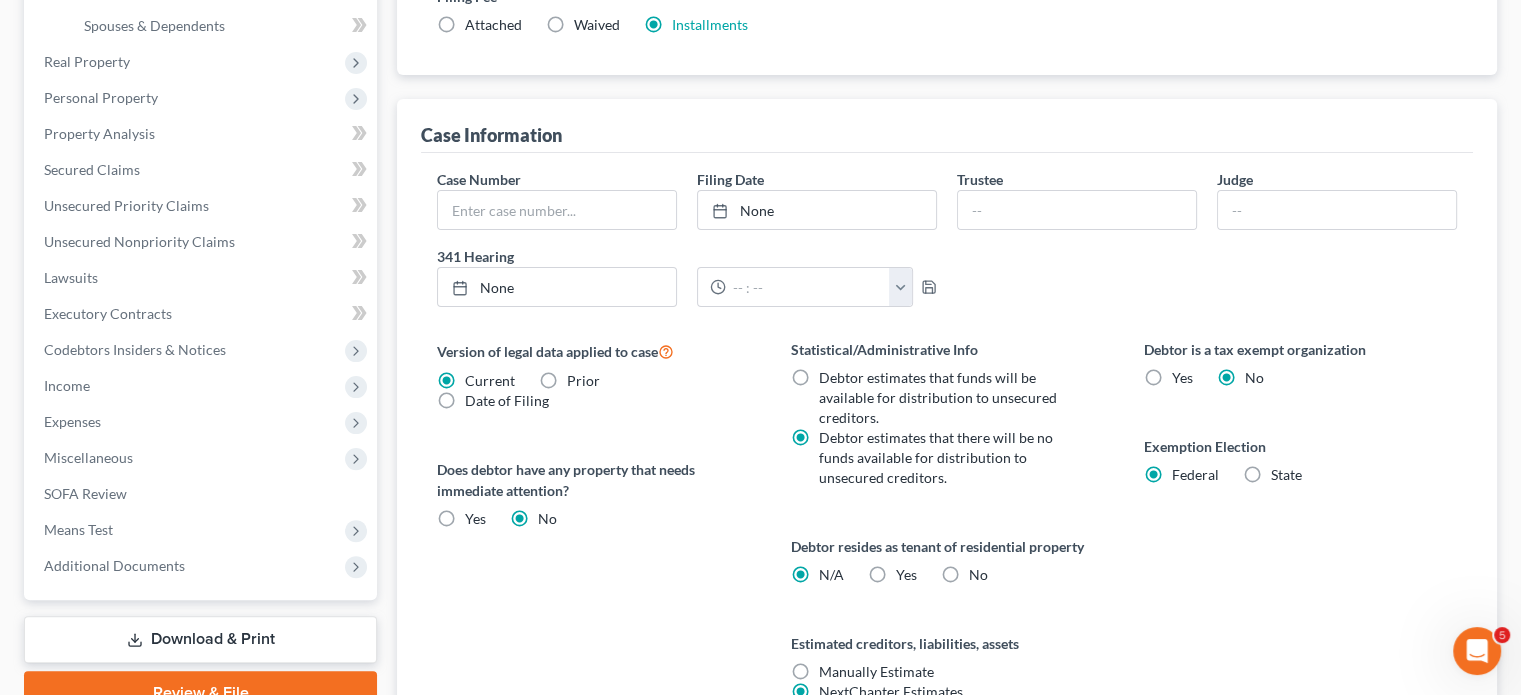 click on "Waived Waived" at bounding box center (597, 25) 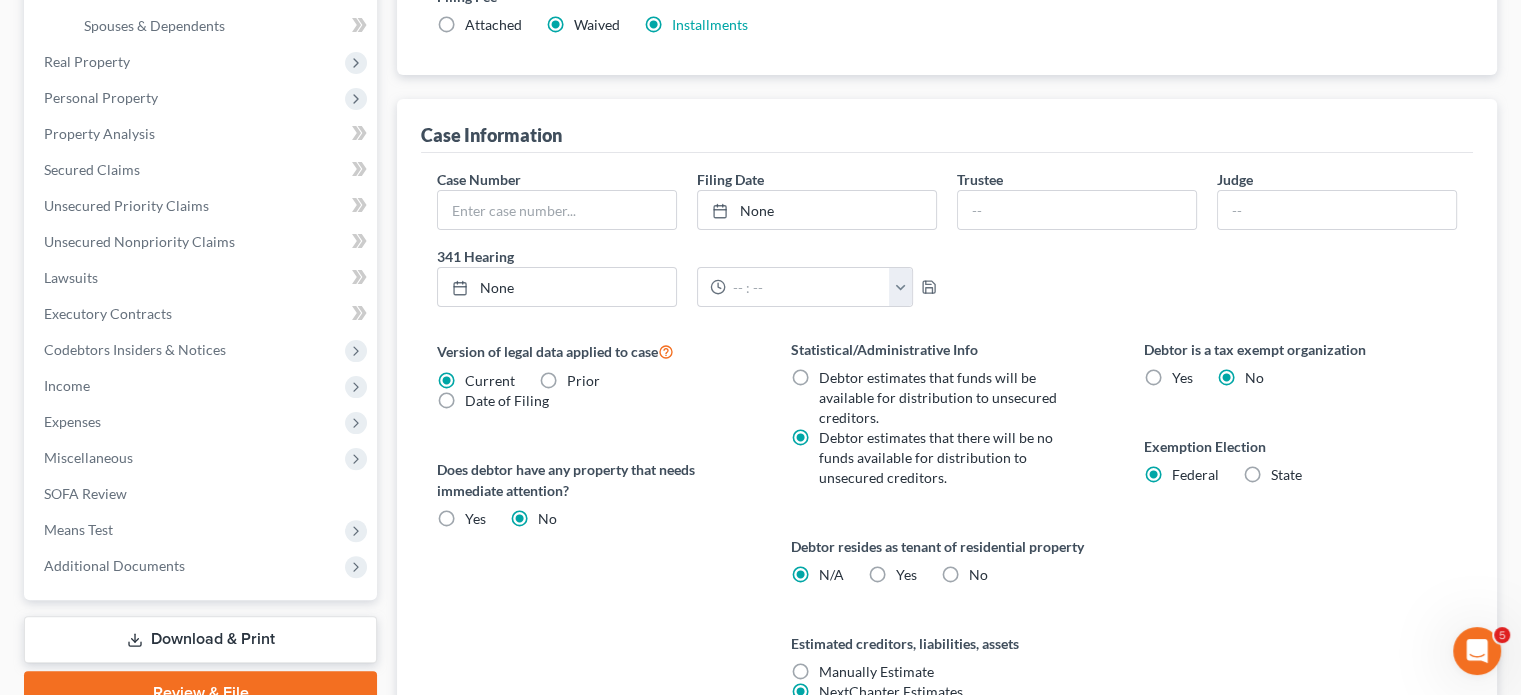 radio on "false" 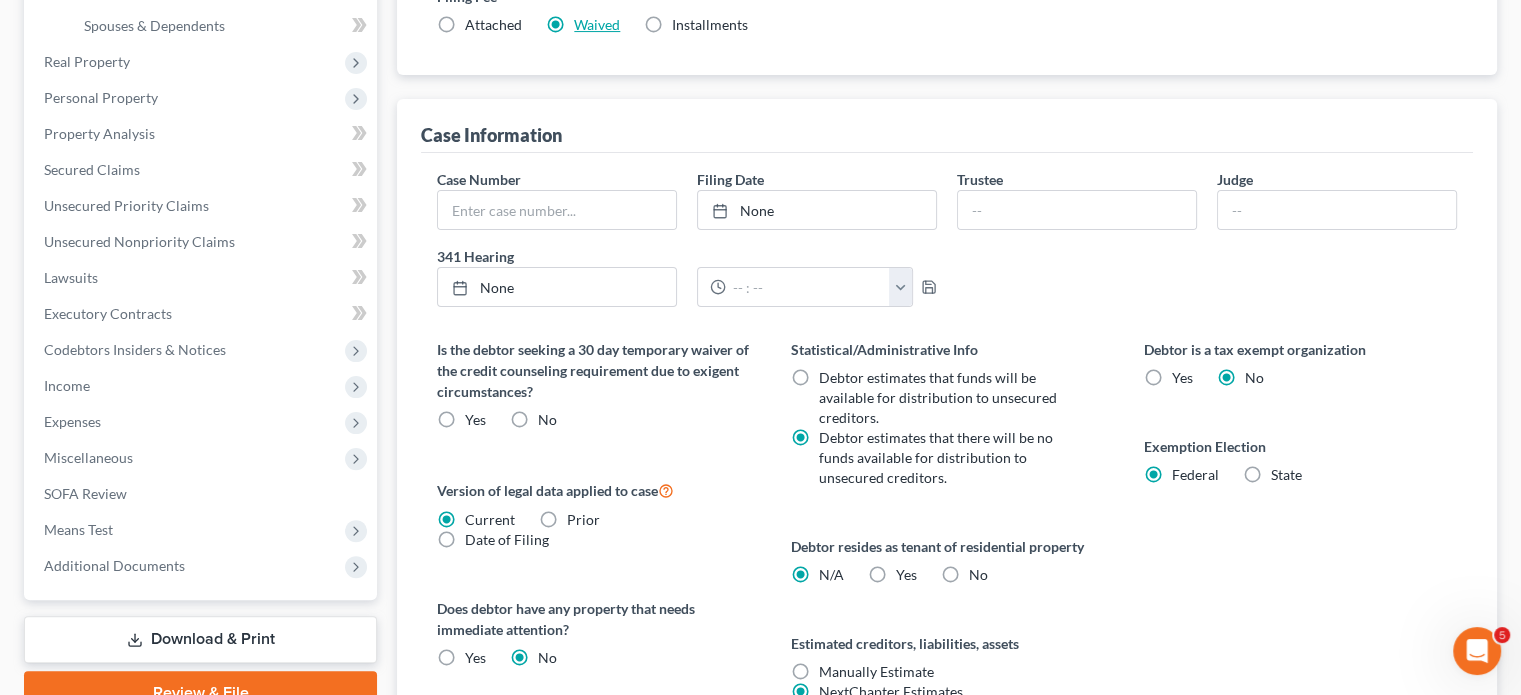 click on "Waived" at bounding box center (597, 24) 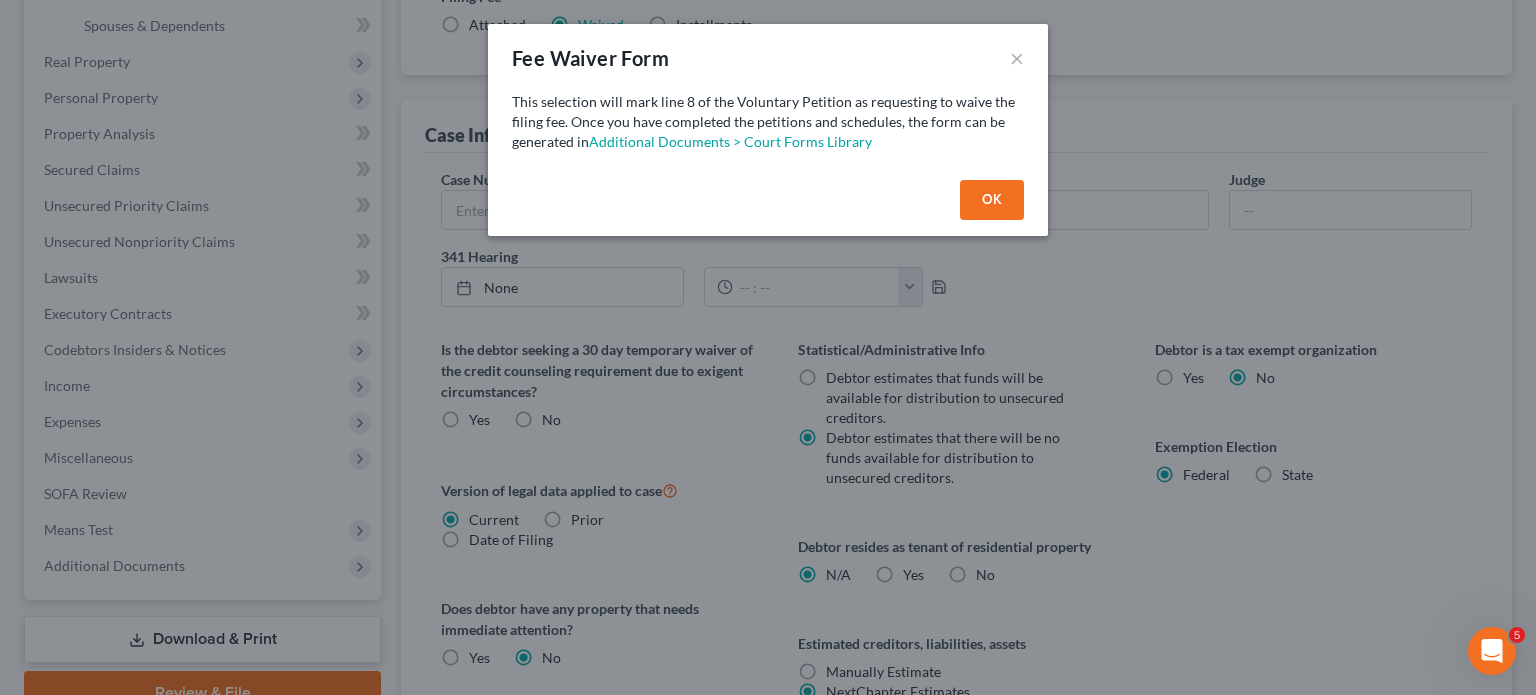 click on "Lines [NUMBER] through [NUMBER] are replaced by Schedule A/B. Please fill out Schedule A/B using NextChapter and attach to this form Non-cash governmental assistance included above $ Do you receive non-cash governmental assistance? Yes No Tell the court why you are unable to pay the filing fee in installments within [NUMBER] days Do these expenses cover anyone who is not included in your family as reported in line [NUMBER]? Yes No Do you expect your average monthly expenses to increase or decrease by more than [NUMBER]% during the next [NUMBER] months? Yes No Have you paid anyone for services for this case, including filling out this application, the bankruptcy filing package, or the schedules? Yes No Whom did you pay?  (Check all that apply) An attorney A bankruptcy petition preparer, paralegal, or typing service Someone else How much did you pay? $ Yes No An attorney $ Yes No" at bounding box center [768, 132] 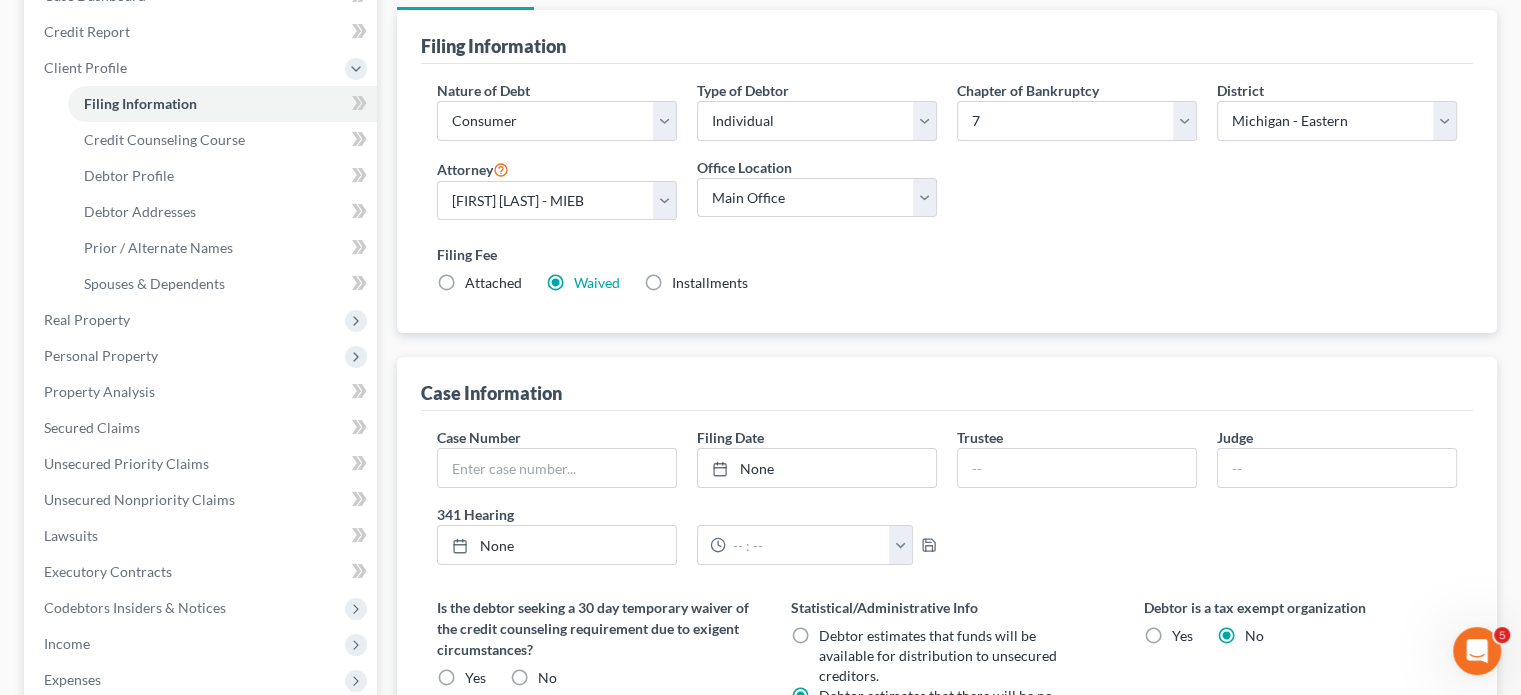 scroll, scrollTop: 228, scrollLeft: 0, axis: vertical 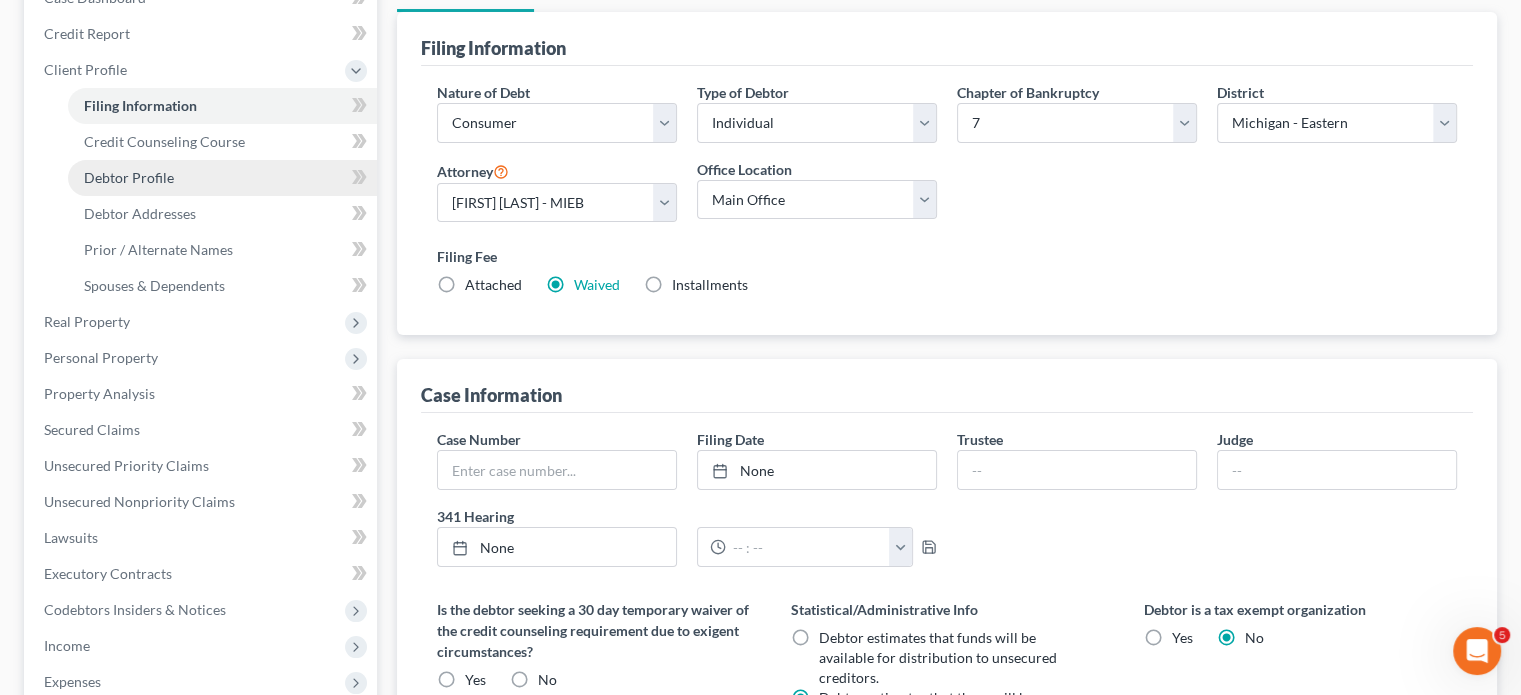 click on "Debtor Profile" at bounding box center (222, 178) 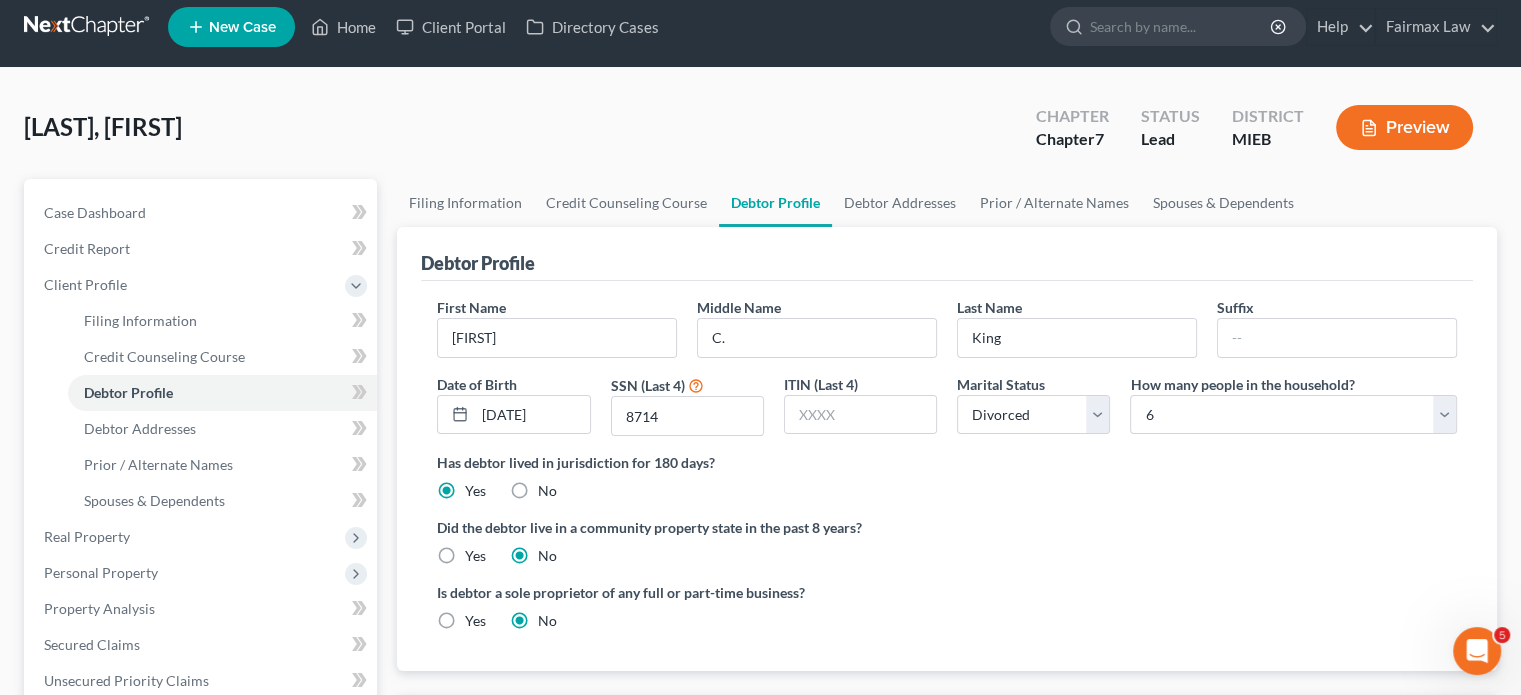 scroll, scrollTop: 0, scrollLeft: 0, axis: both 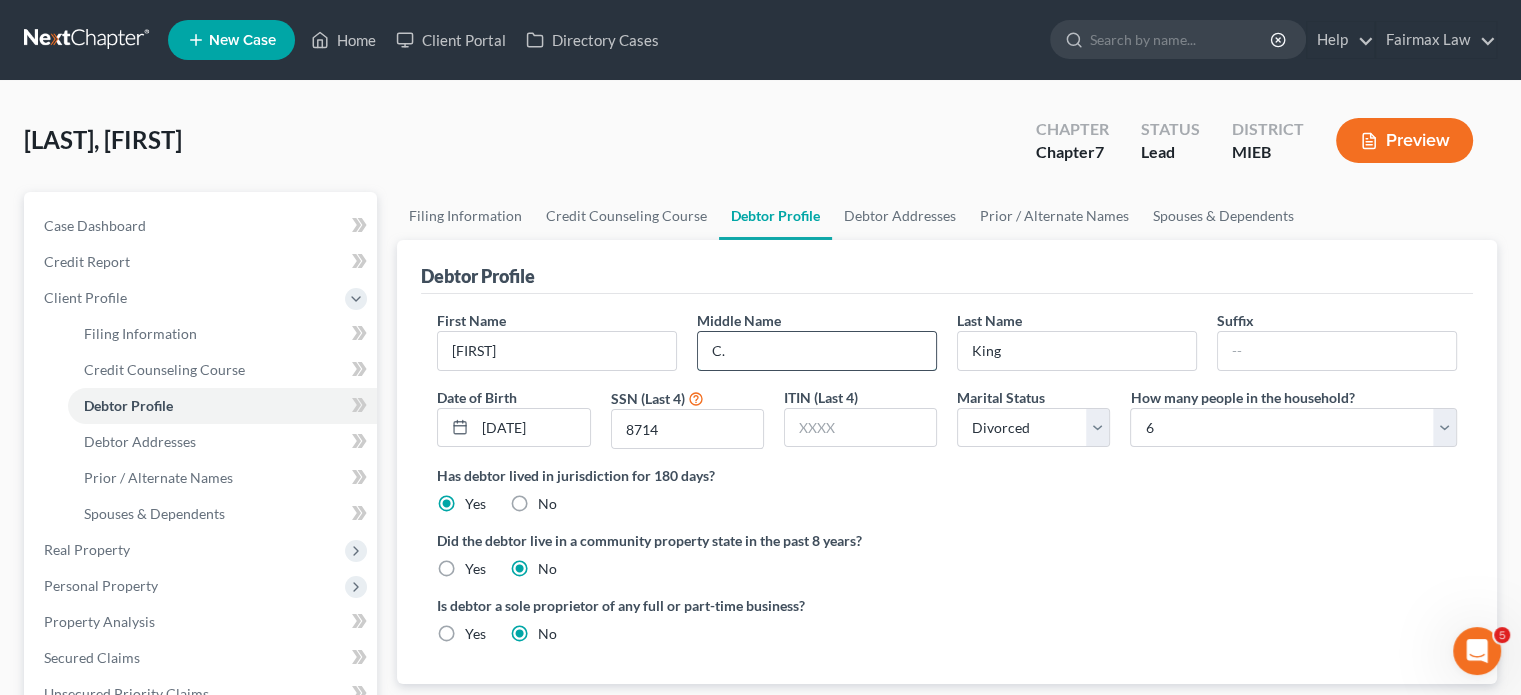 click on "C." at bounding box center (817, 351) 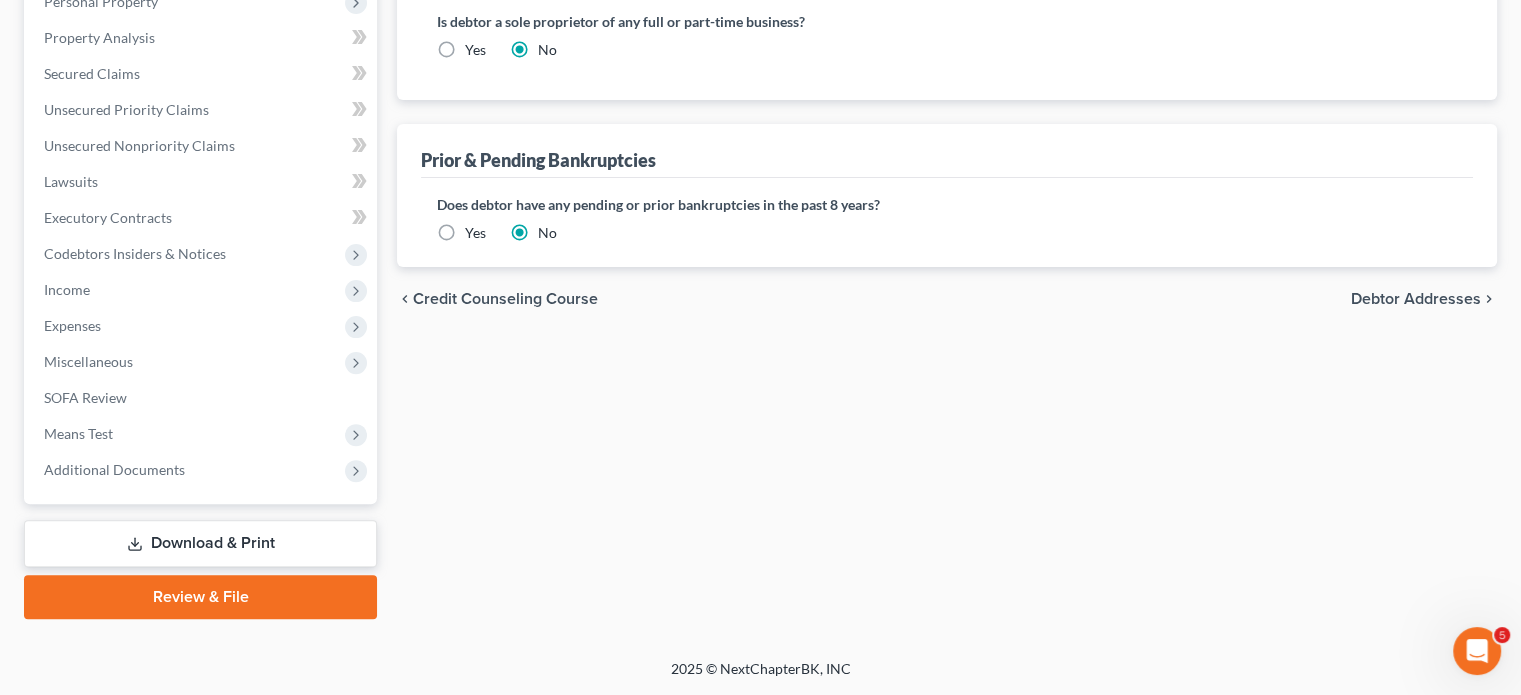 scroll, scrollTop: 898, scrollLeft: 0, axis: vertical 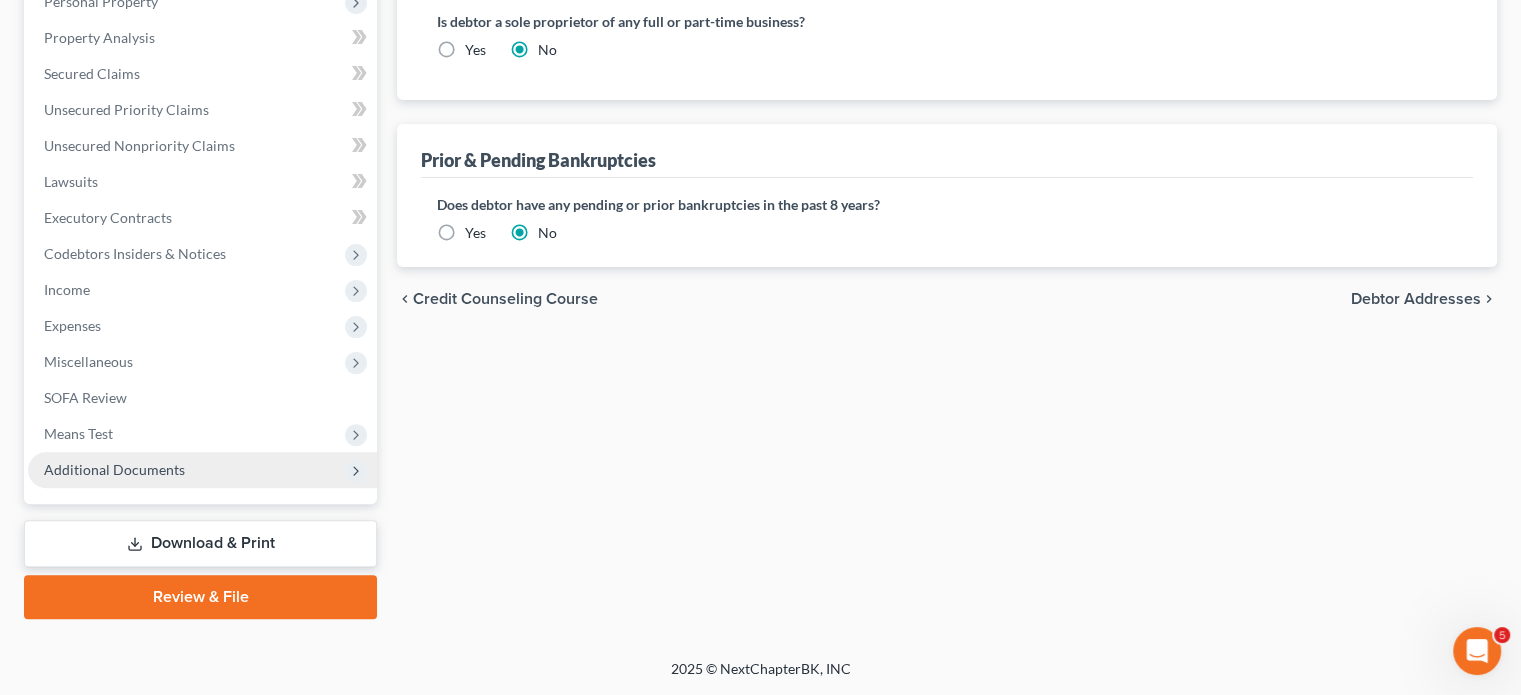 type 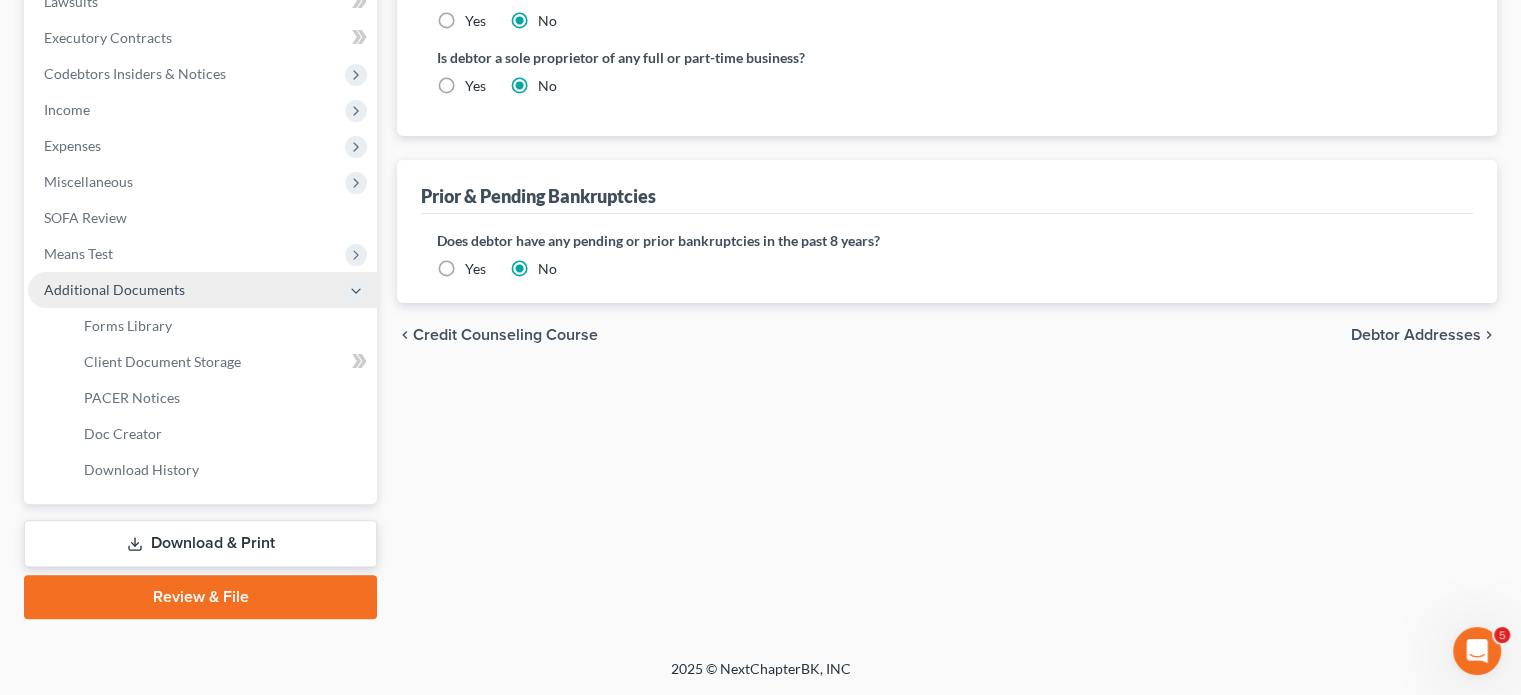 scroll, scrollTop: 628, scrollLeft: 0, axis: vertical 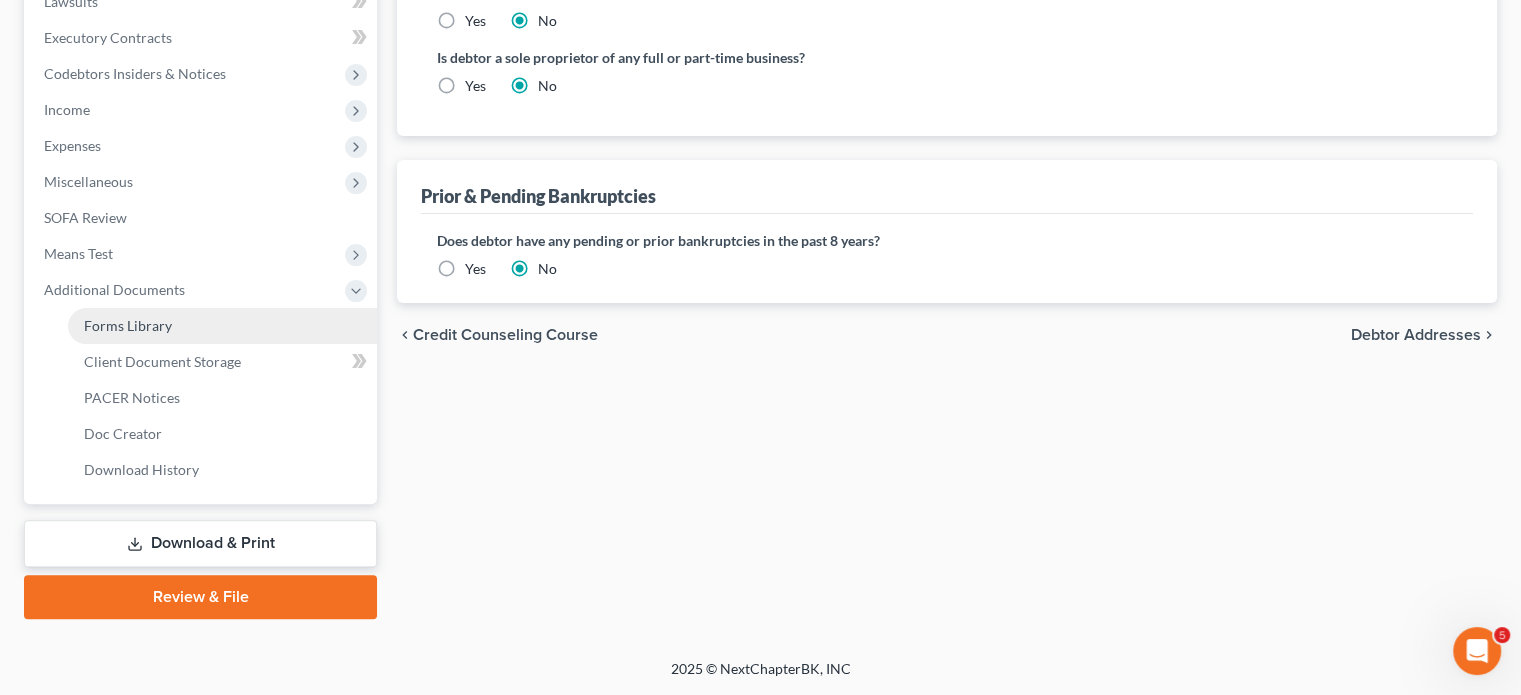 click on "Forms Library" at bounding box center [222, 326] 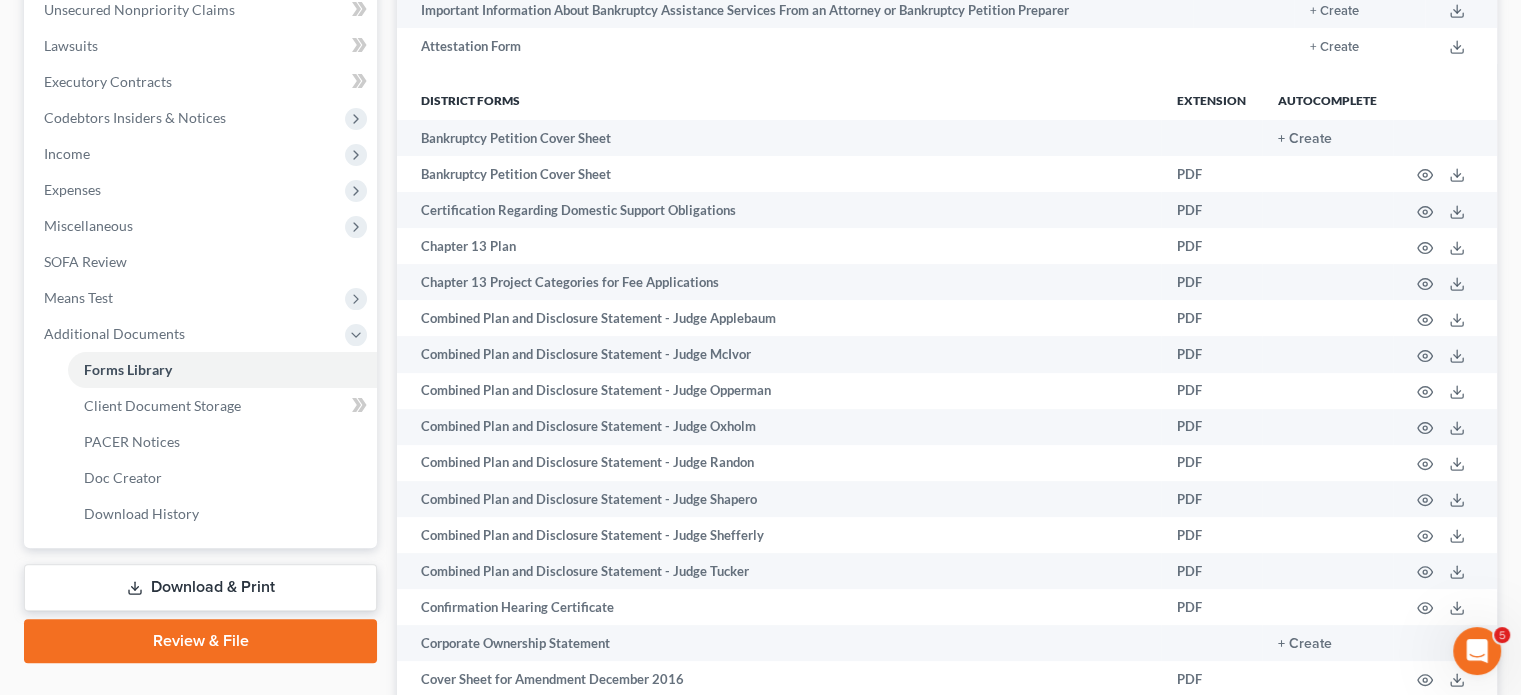 scroll, scrollTop: 511, scrollLeft: 0, axis: vertical 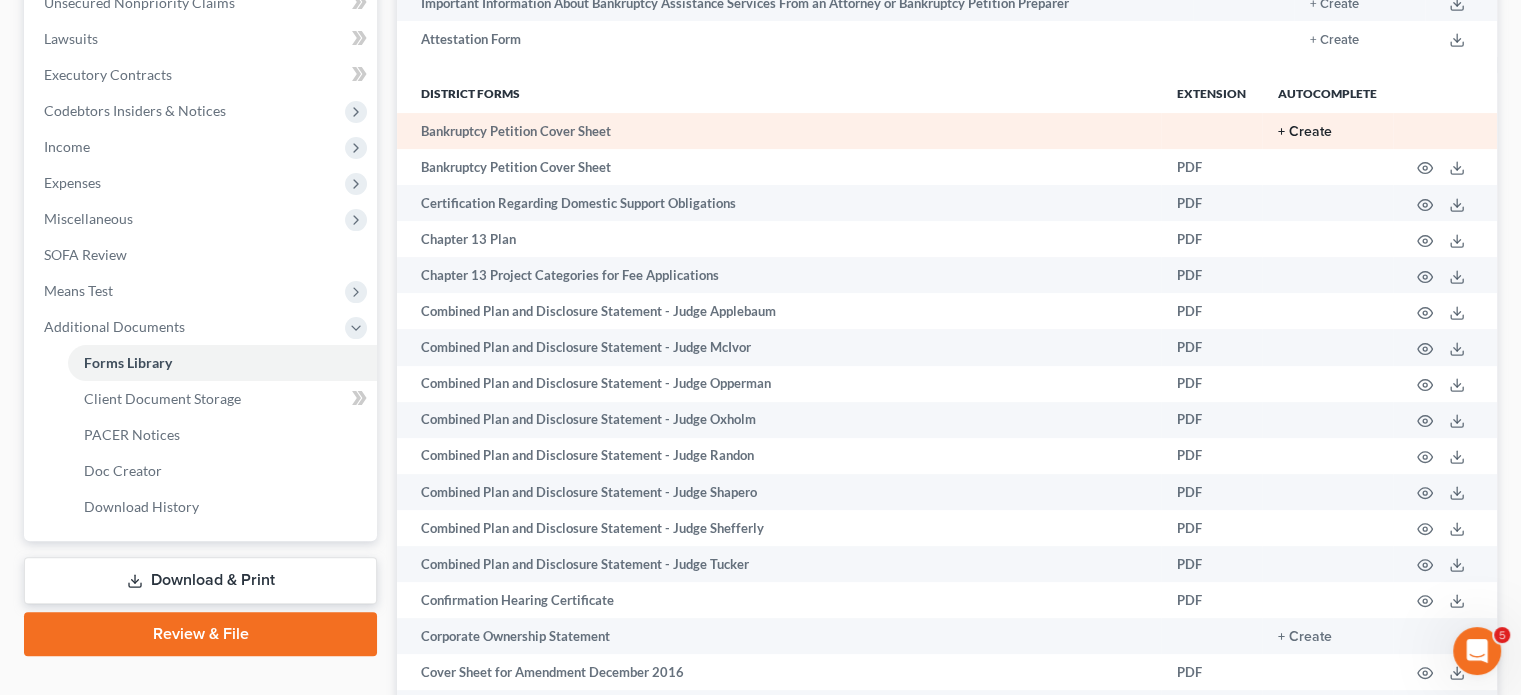 click on "+ Create" at bounding box center [1305, 132] 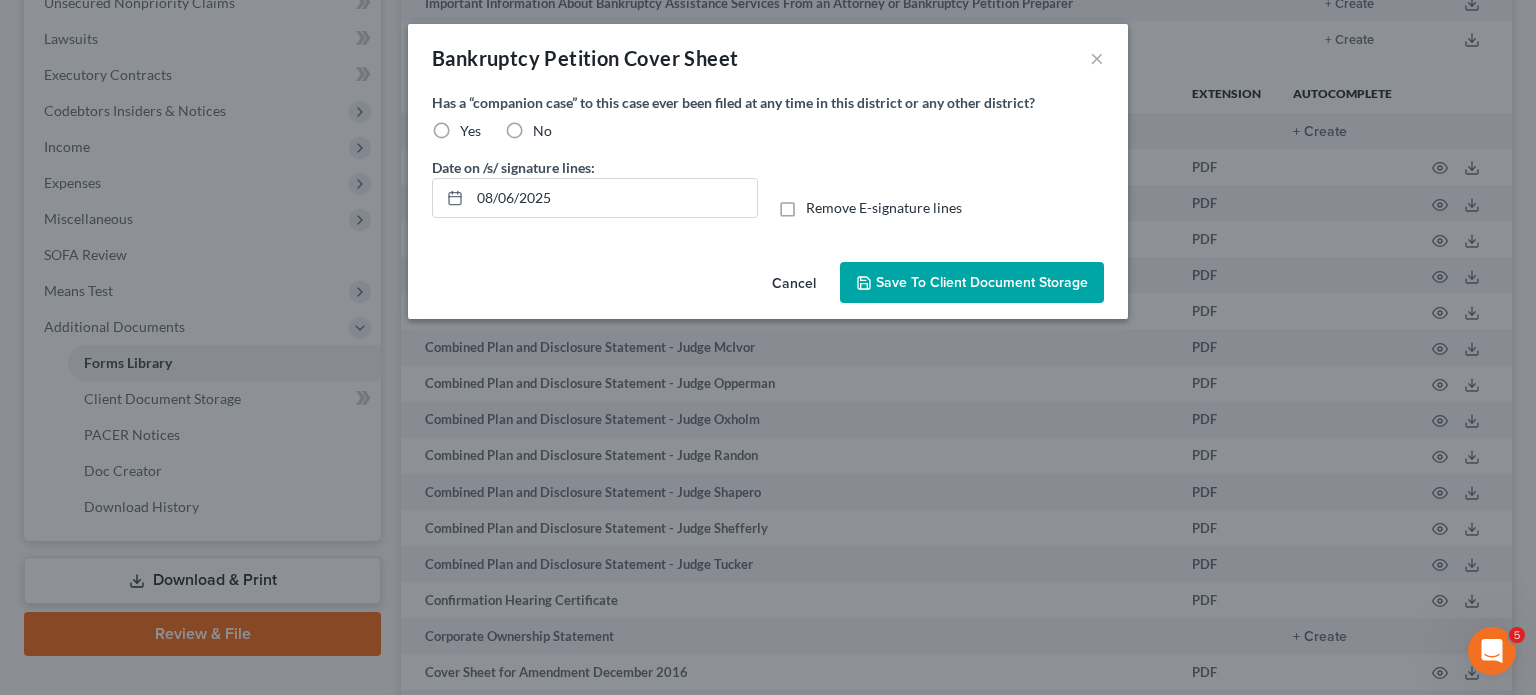 click on "No" at bounding box center (542, 131) 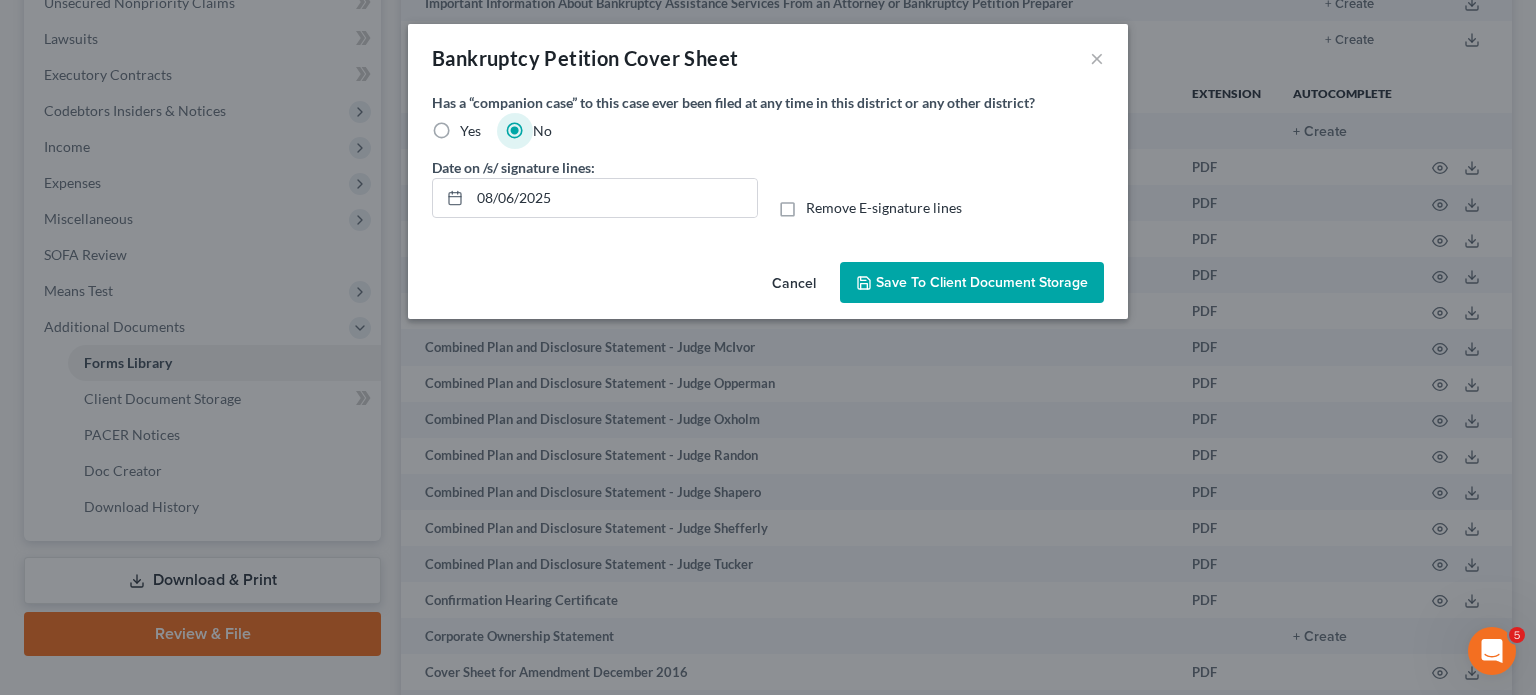 click on "Save to Client Document Storage" at bounding box center [982, 282] 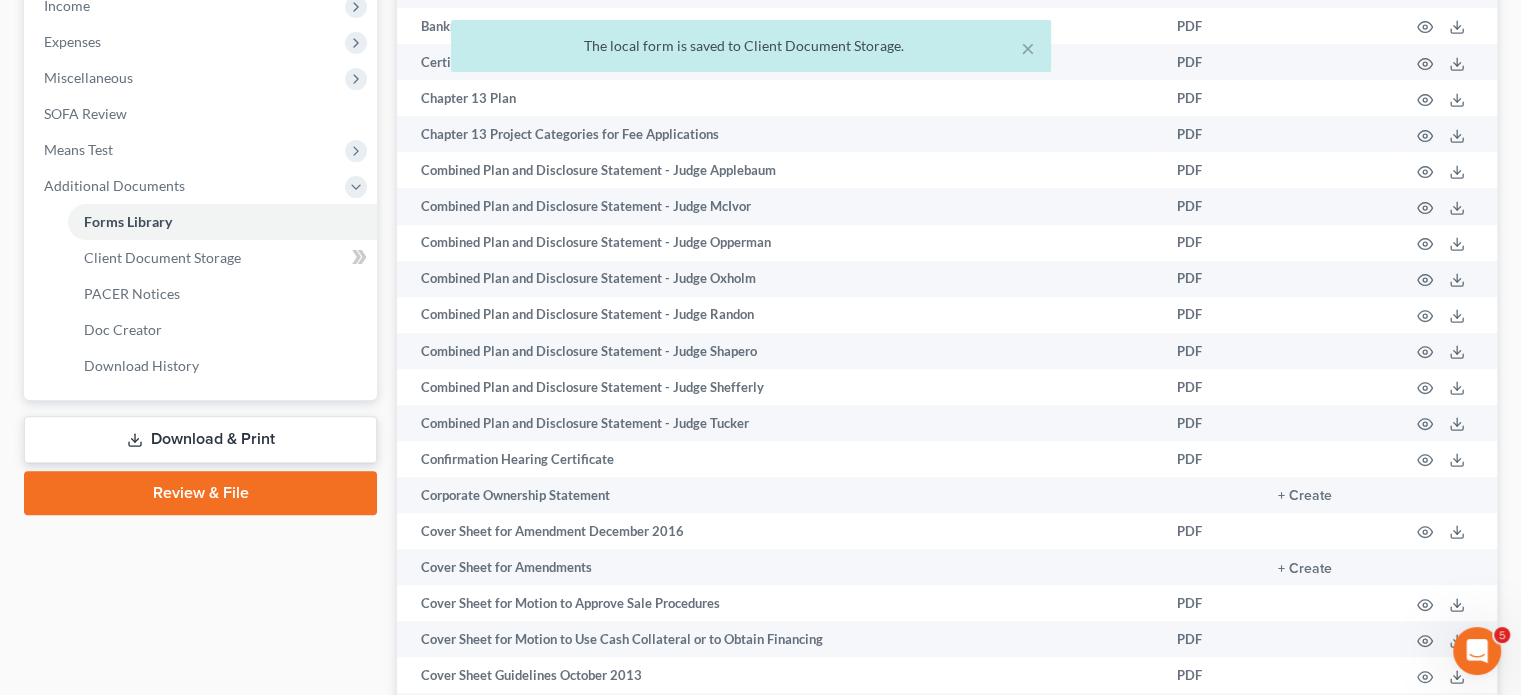 scroll, scrollTop: 675, scrollLeft: 0, axis: vertical 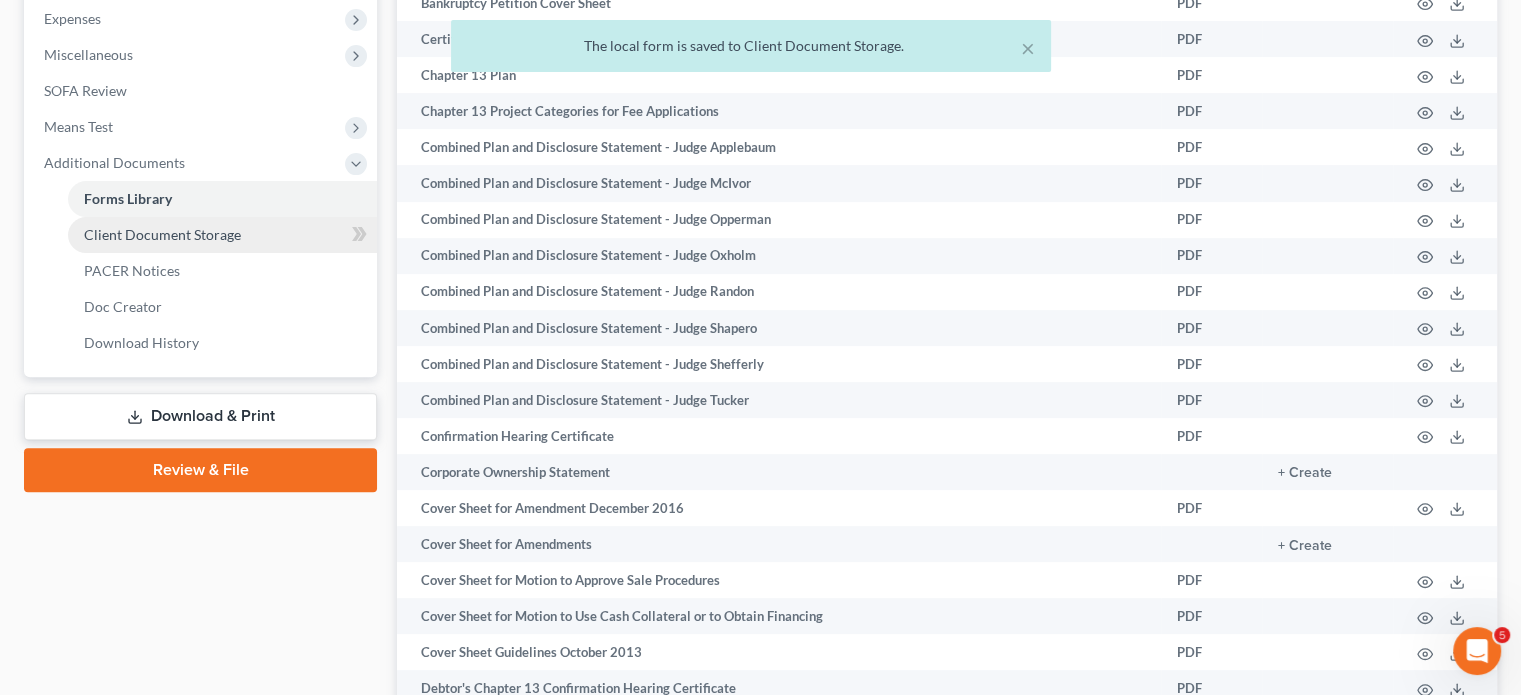 click on "Client Document Storage" at bounding box center [162, 234] 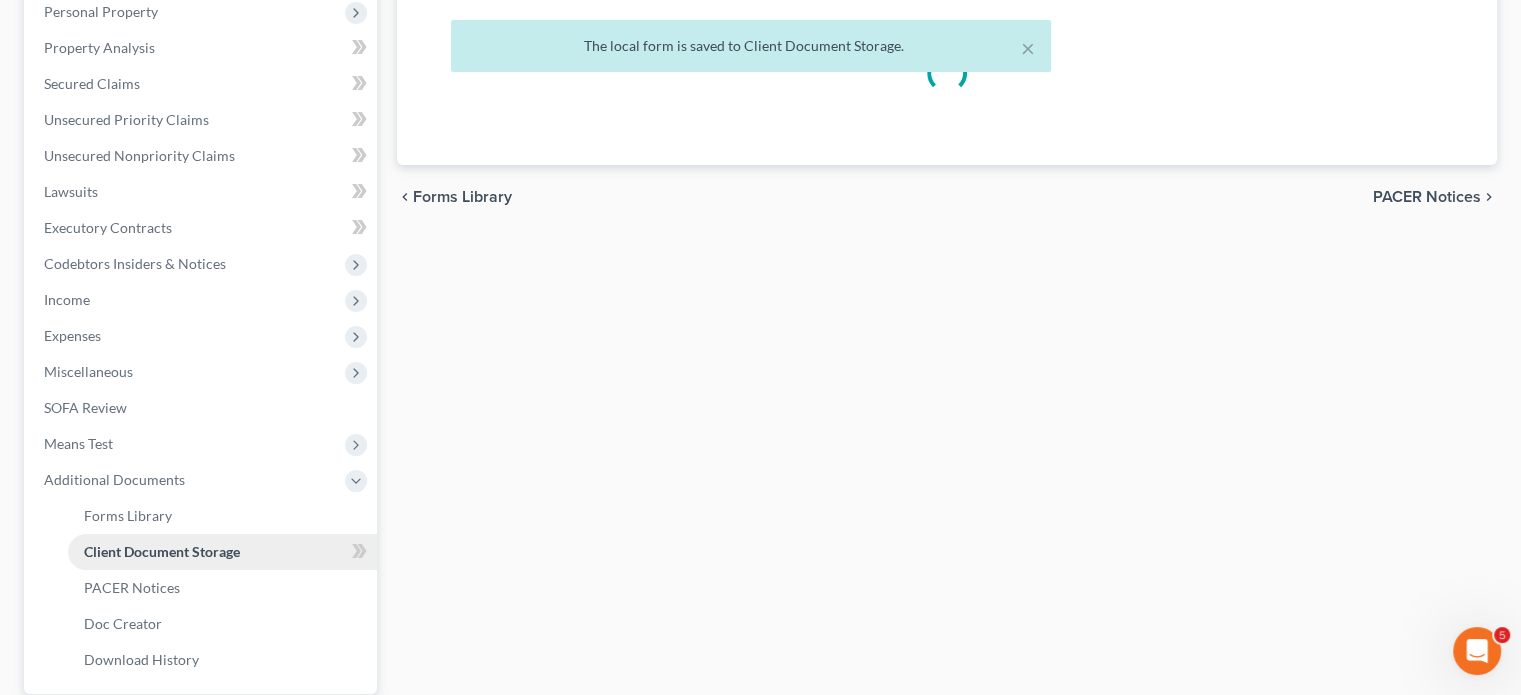 select on "7" 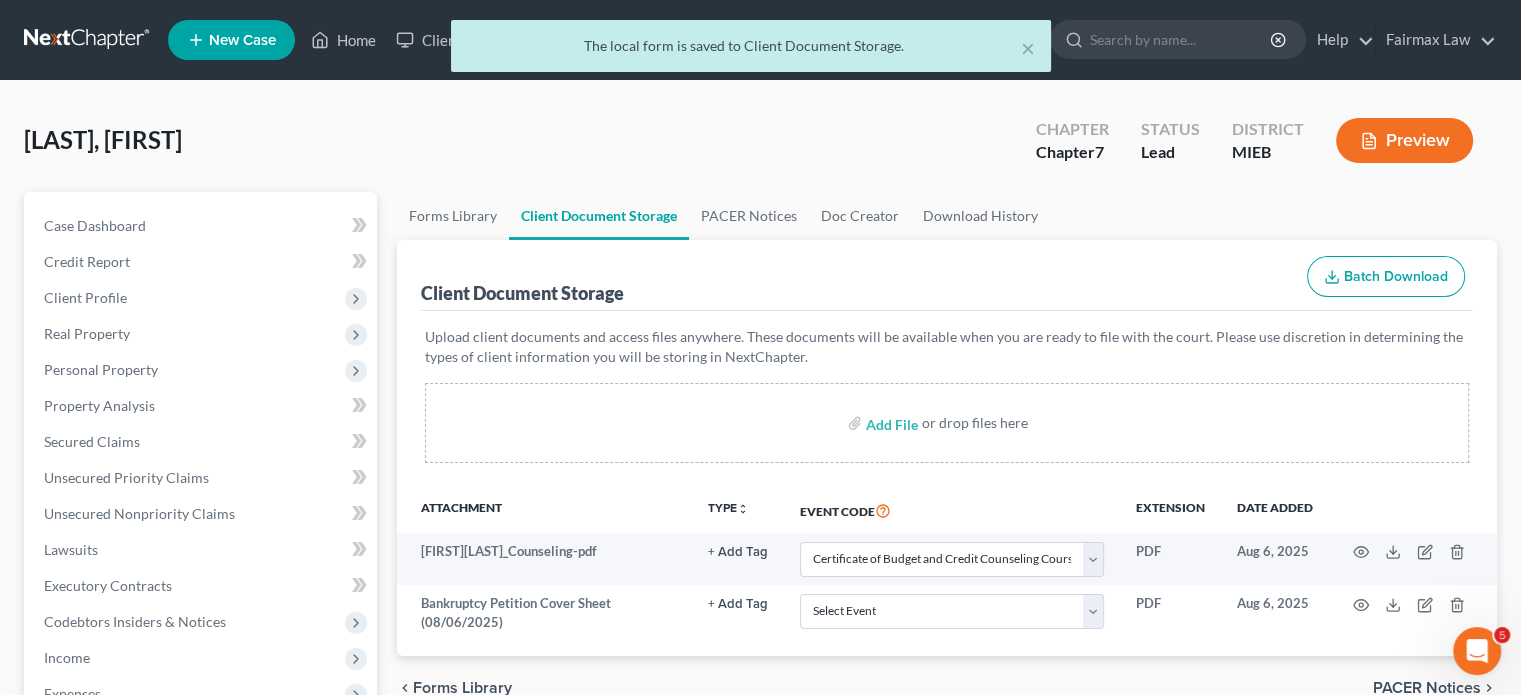 scroll, scrollTop: 478, scrollLeft: 0, axis: vertical 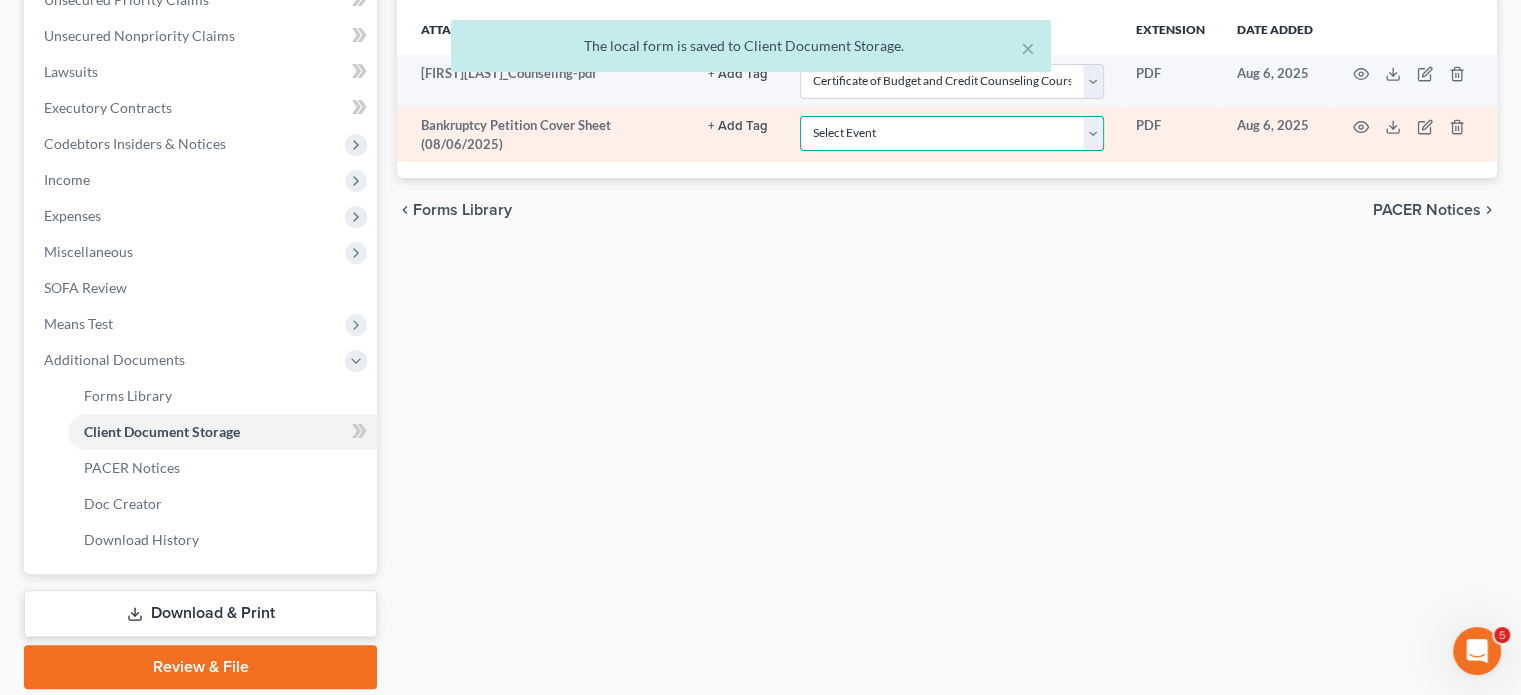 click on "Select Event 20 Largest Unsecured Creditors Amended Chapter 11 Plan Amended Chapter 11 Plan Small Business Subchapter V Amended Chapter 11 Small Business Plan Amended Disclosure Statement Balance Sheet for Small Business Bankruptcy Cover Sheet Certificate of Budget and Credit Counseling Course Certificate of Service Certification Regarding Domestic Support Obligations Certification of Completion of Financial Management Course Chapter 11 Monthly Operating Report for Non-Small Business Chapter 11 Monthly Operating Report for Small Business/Subchapter V Chapter 11 Plan Chapter 11 Plan Small Business Subchapter V Chapter 11 Small Business Plan Chapter 13 Calculation of Your Disposable Income Form 122C-2 Chapter 13 Plan Chapter 13 Post-Confirmation Plan Modification Chapter 13 Statement of Your Current Monthly Income Form 122C-1 Chapter 7 Filing Fee Waived Chapter 7 Means Test Calculation Form 122A-2 Chapter 7 Monthly Income & Expense Statement Cover Sheet for Amendments to Schedules and or Statements Schedule A/B" at bounding box center [952, 133] 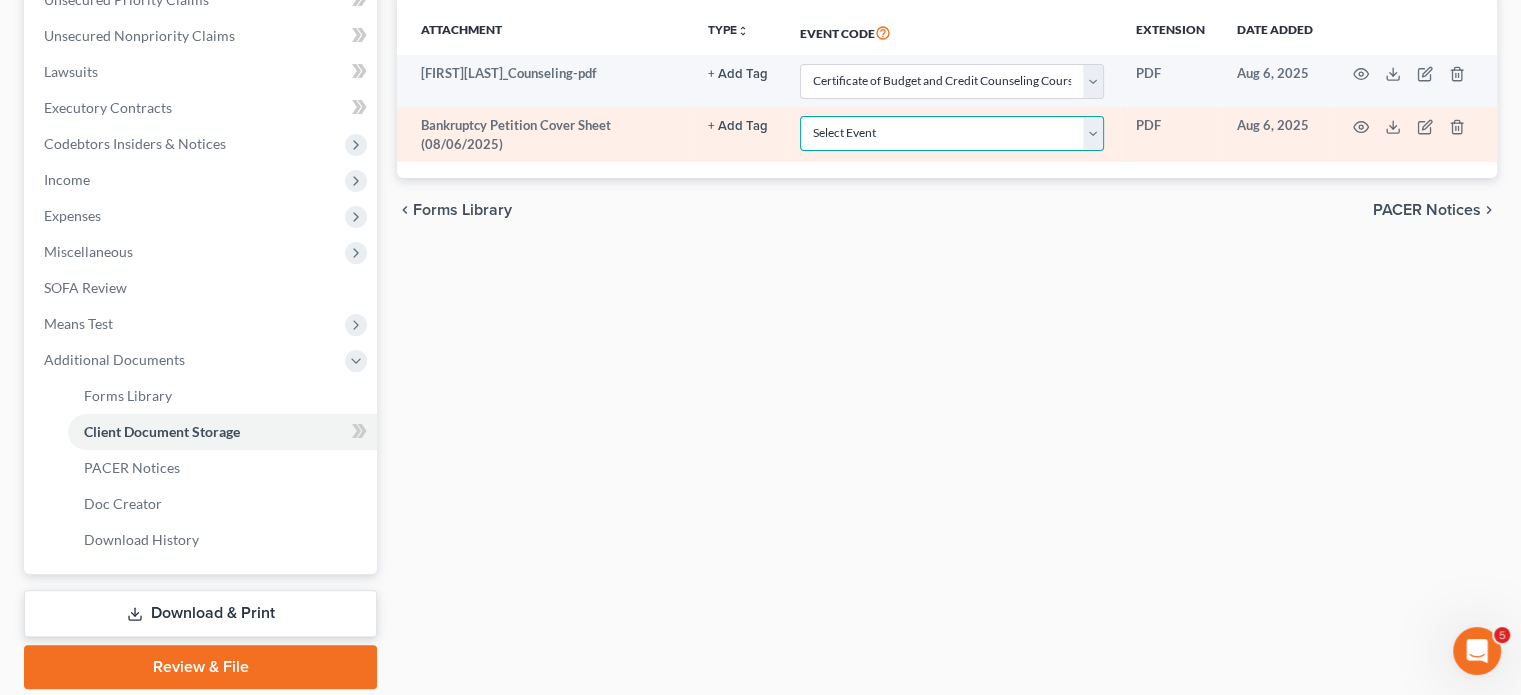 select on "6" 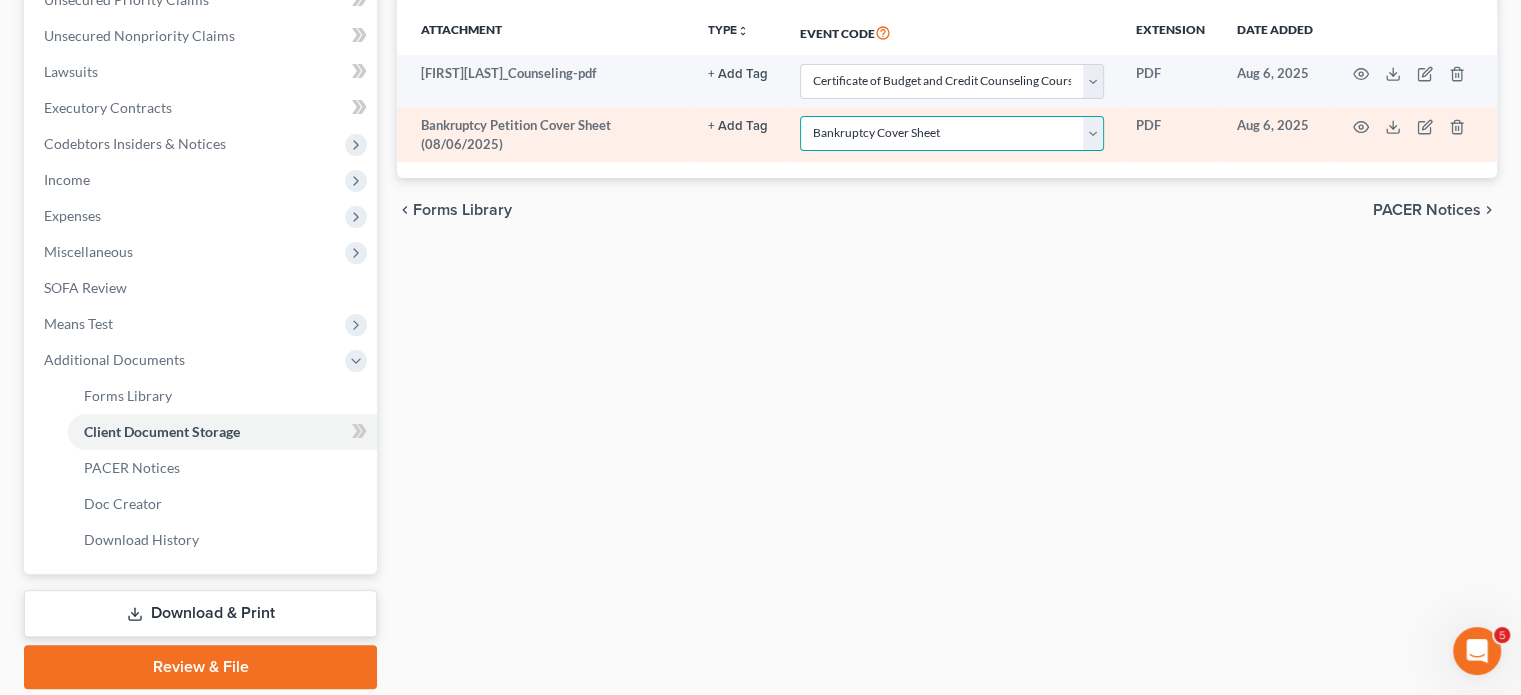 click on "Select Event 20 Largest Unsecured Creditors Amended Chapter 11 Plan Amended Chapter 11 Plan Small Business Subchapter V Amended Chapter 11 Small Business Plan Amended Disclosure Statement Balance Sheet for Small Business Bankruptcy Cover Sheet Certificate of Budget and Credit Counseling Course Certificate of Service Certification Regarding Domestic Support Obligations Certification of Completion of Financial Management Course Chapter 11 Monthly Operating Report for Non-Small Business Chapter 11 Monthly Operating Report for Small Business/Subchapter V Chapter 11 Plan Chapter 11 Plan Small Business Subchapter V Chapter 11 Small Business Plan Chapter 13 Calculation of Your Disposable Income Form 122C-2 Chapter 13 Plan Chapter 13 Post-Confirmation Plan Modification Chapter 13 Statement of Your Current Monthly Income Form 122C-1 Chapter 7 Filing Fee Waived Chapter 7 Means Test Calculation Form 122A-2 Chapter 7 Monthly Income & Expense Statement Cover Sheet for Amendments to Schedules and or Statements Schedule A/B" at bounding box center (952, 133) 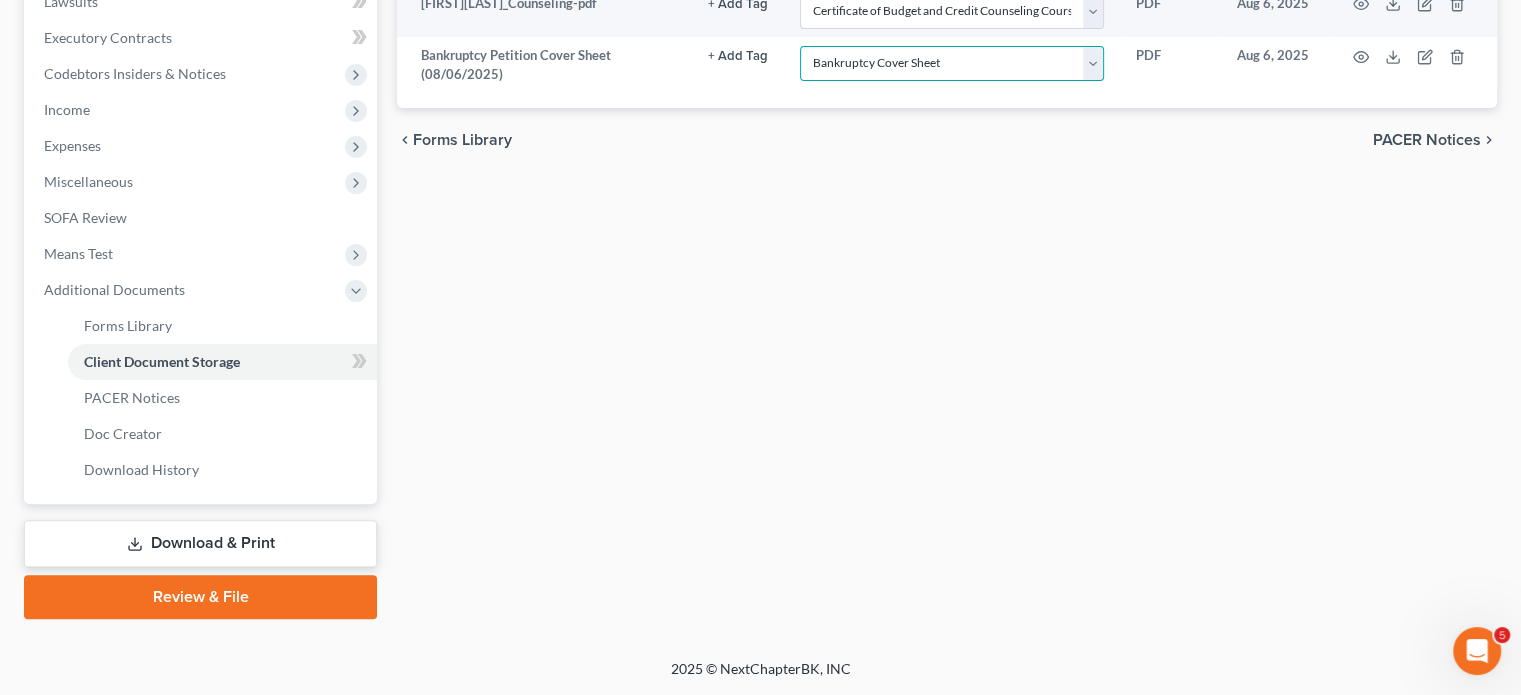 scroll, scrollTop: 746, scrollLeft: 0, axis: vertical 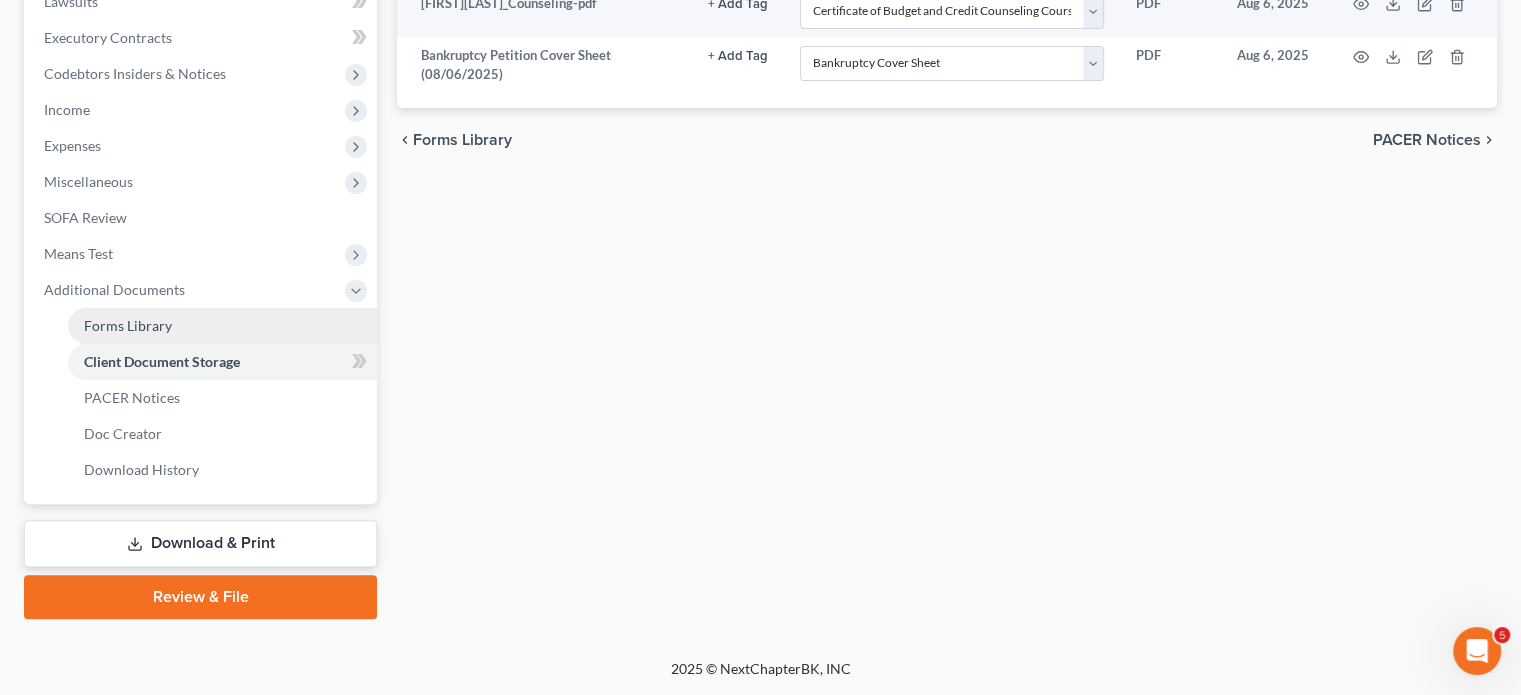 click on "Forms Library" at bounding box center [222, 326] 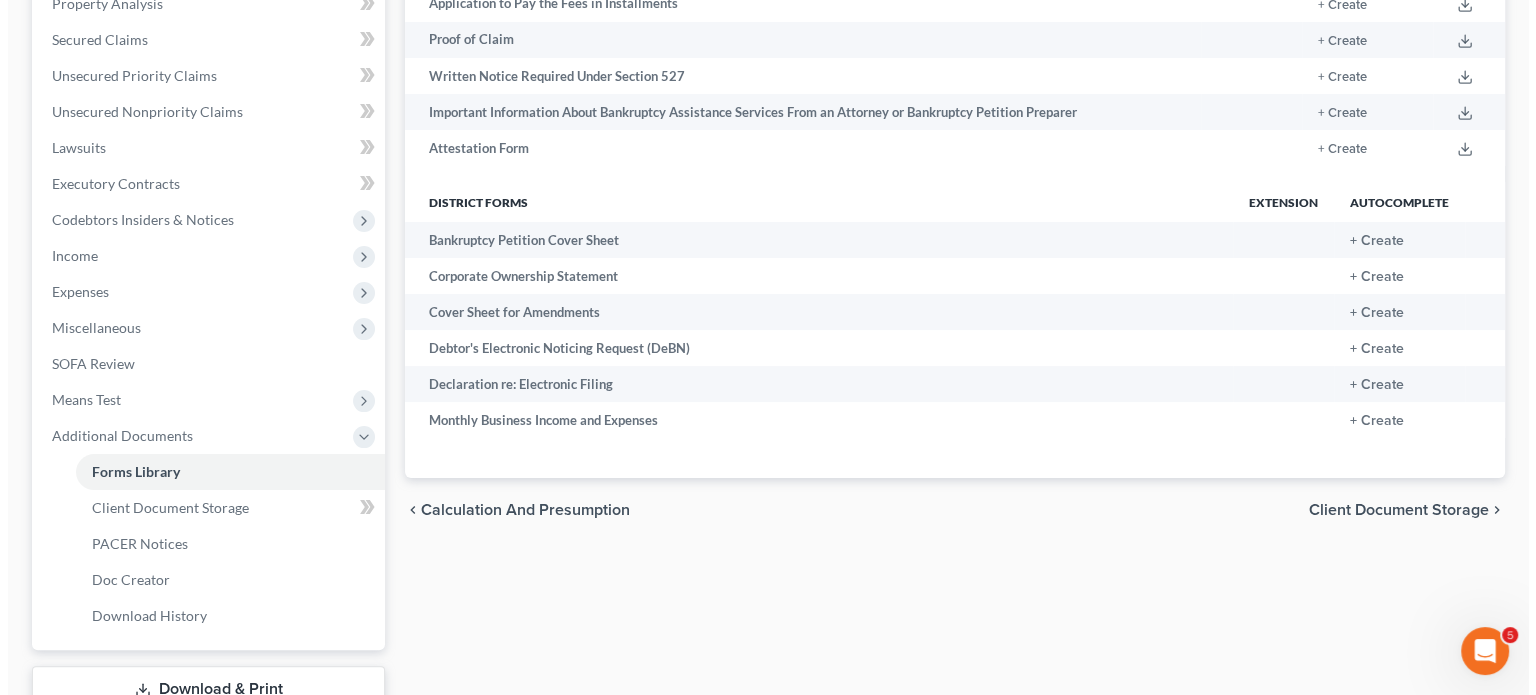 scroll, scrollTop: 403, scrollLeft: 0, axis: vertical 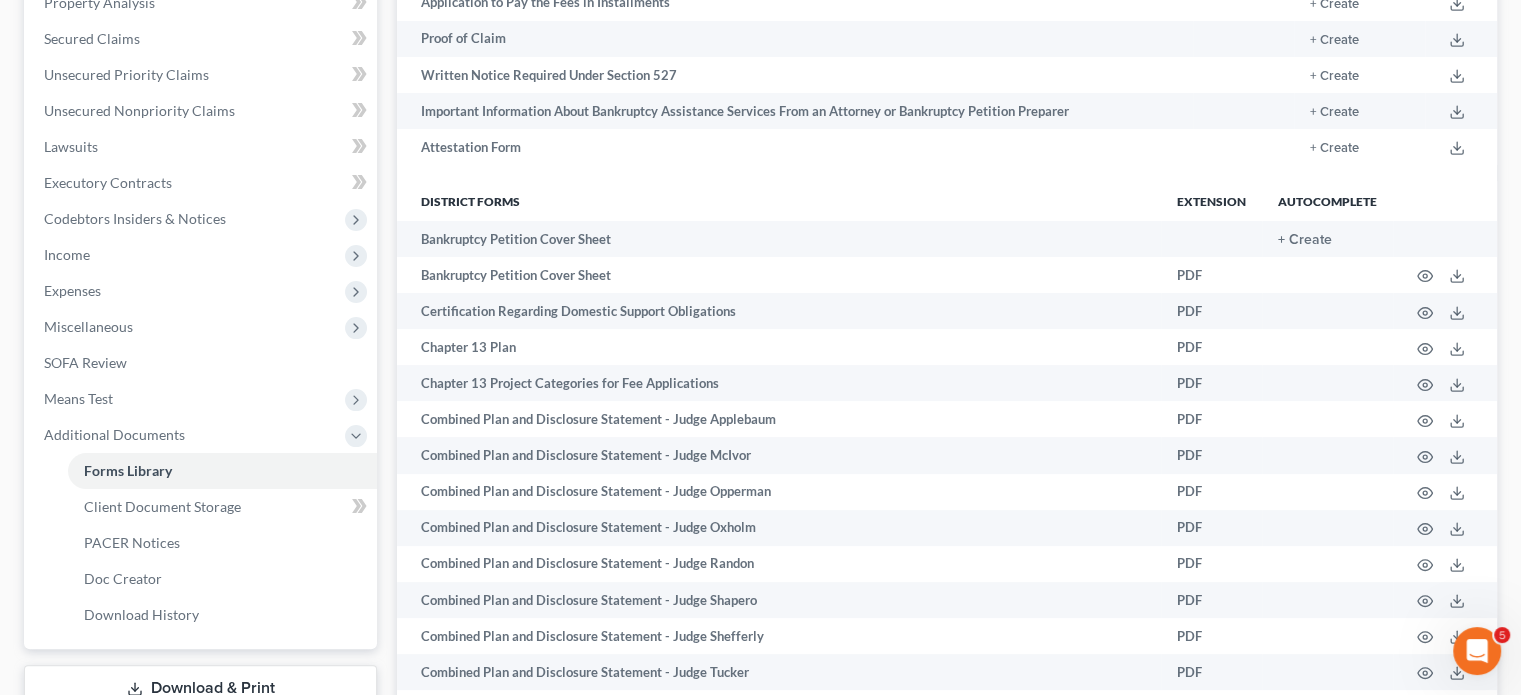 click on "+ Create" at bounding box center (1334, -32) 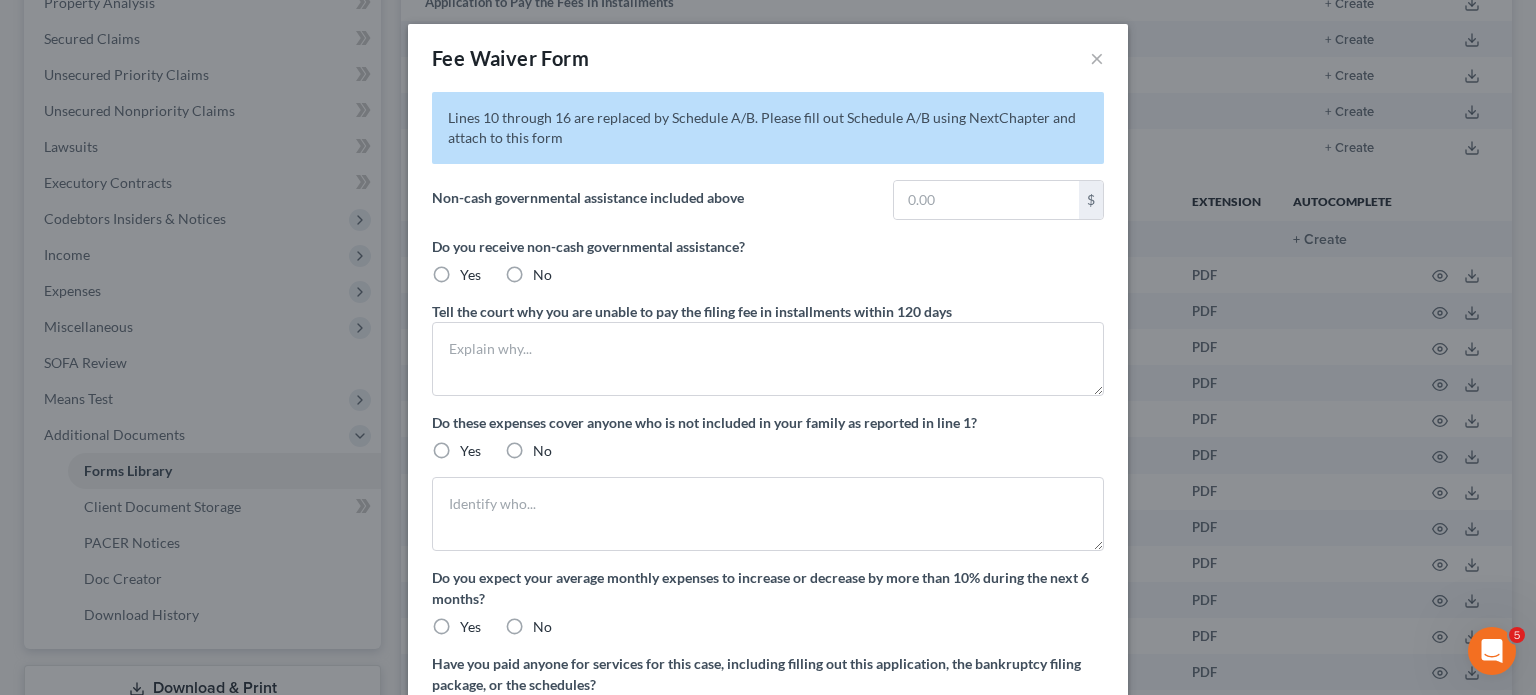 click on "No" at bounding box center (528, 275) 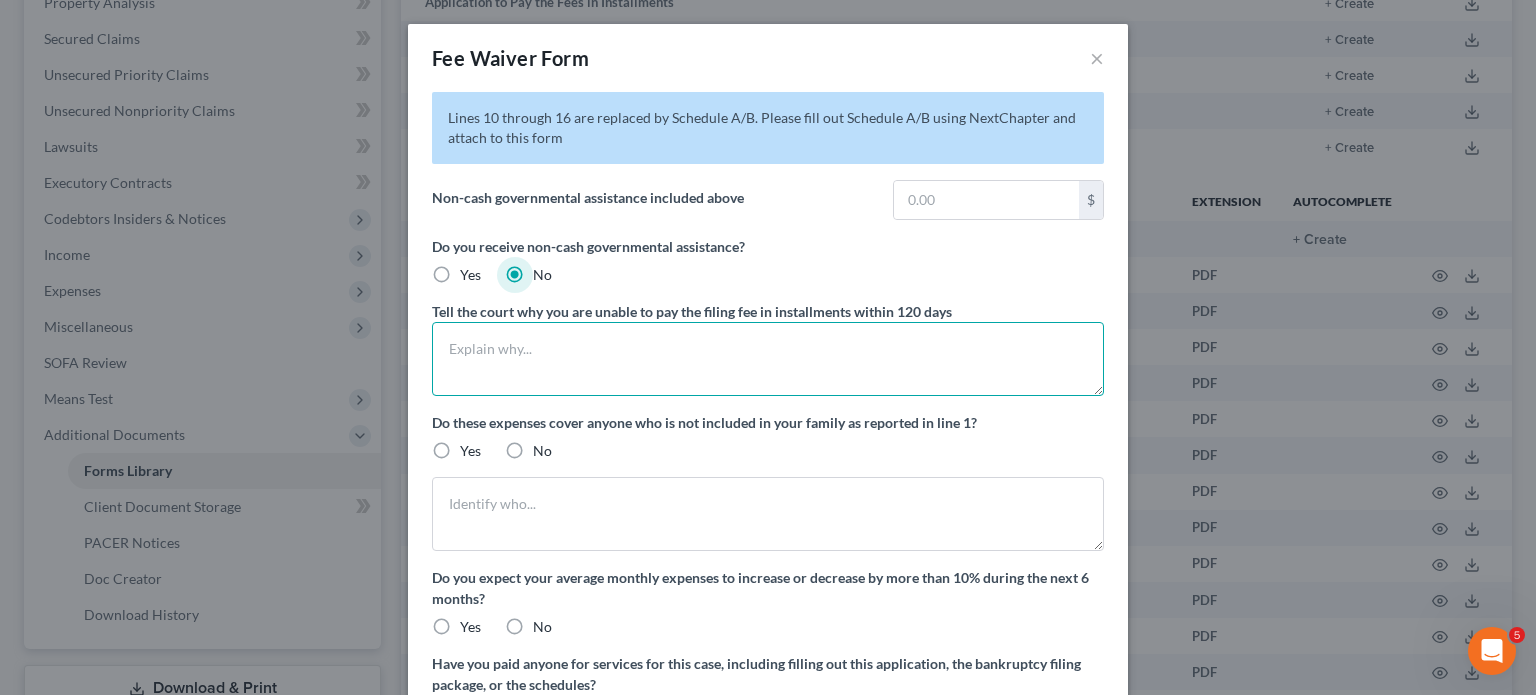click at bounding box center [768, 359] 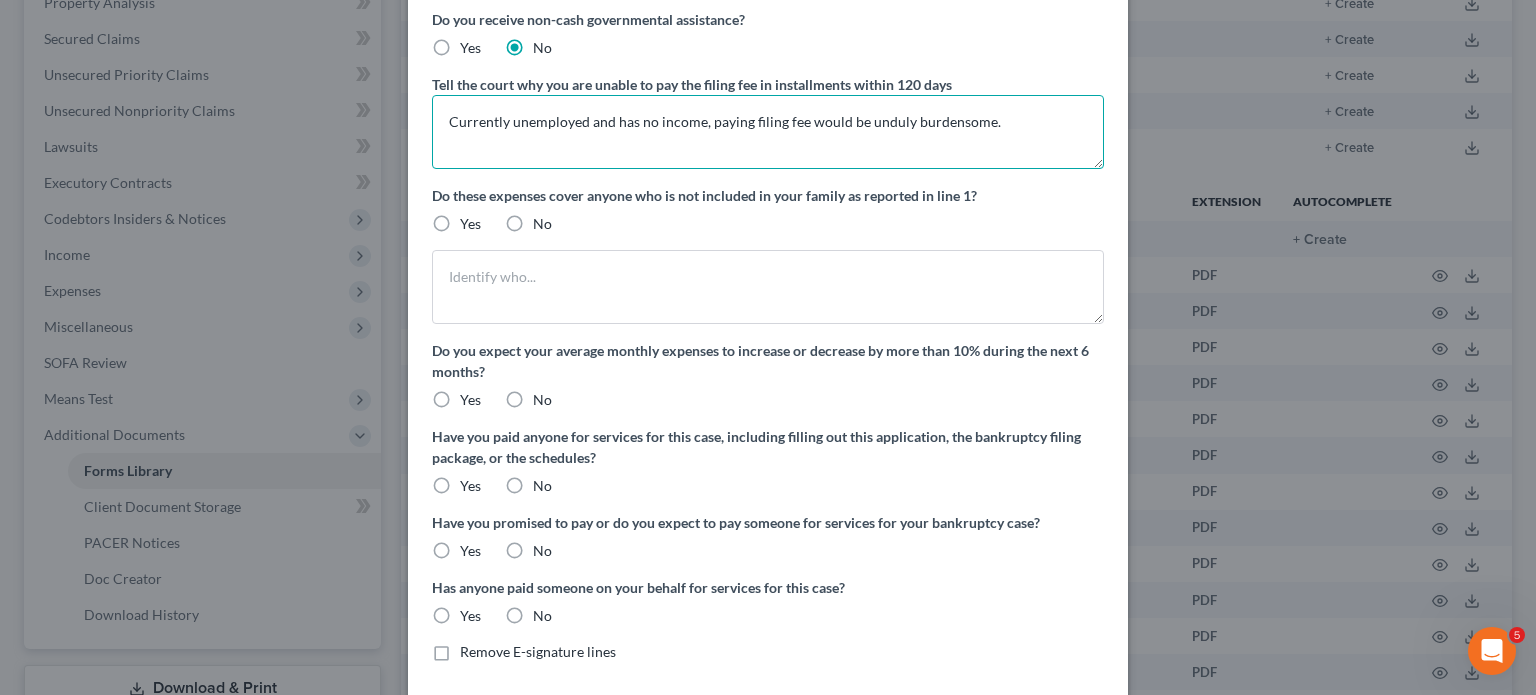 scroll, scrollTop: 264, scrollLeft: 0, axis: vertical 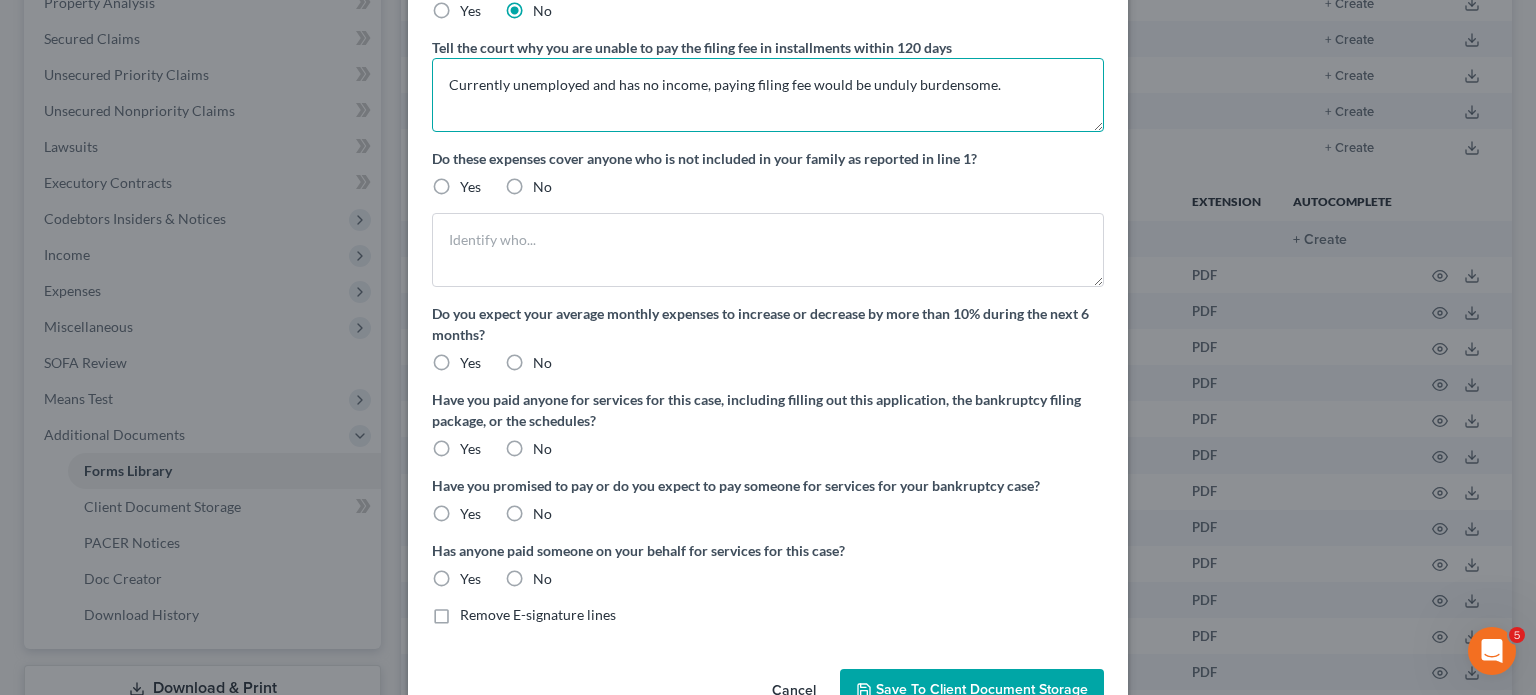 type on "Currently unemployed and has no income, paying filing fee would be unduly burdensome." 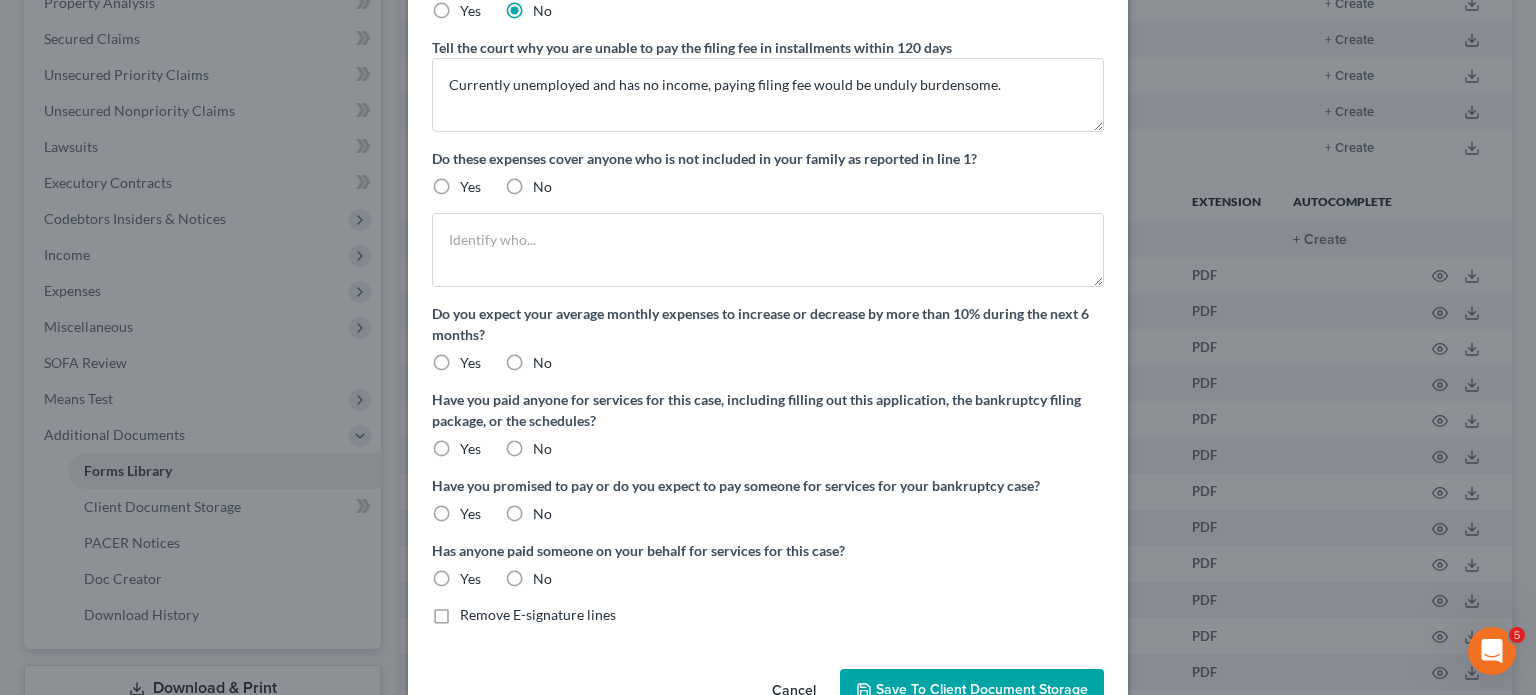 click on "No" at bounding box center [542, 187] 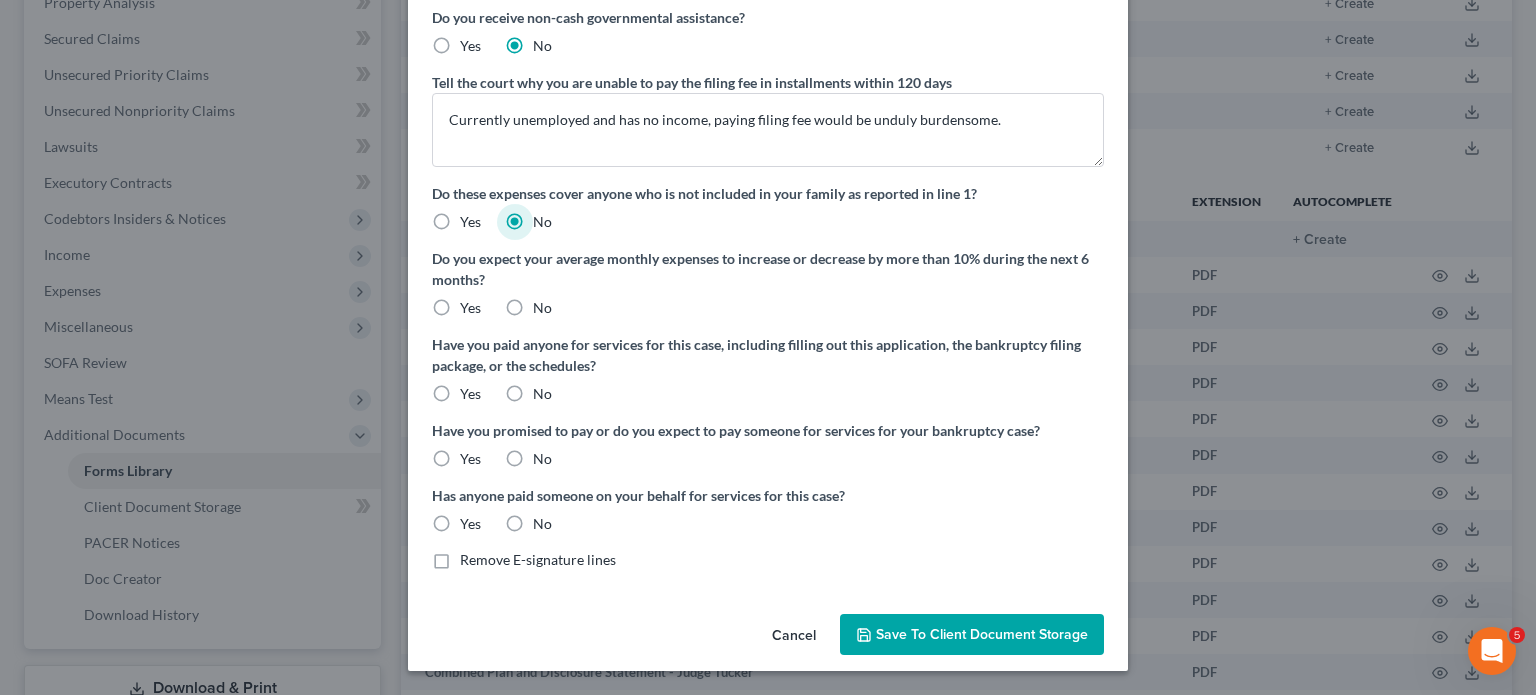 click on "No" at bounding box center (542, 308) 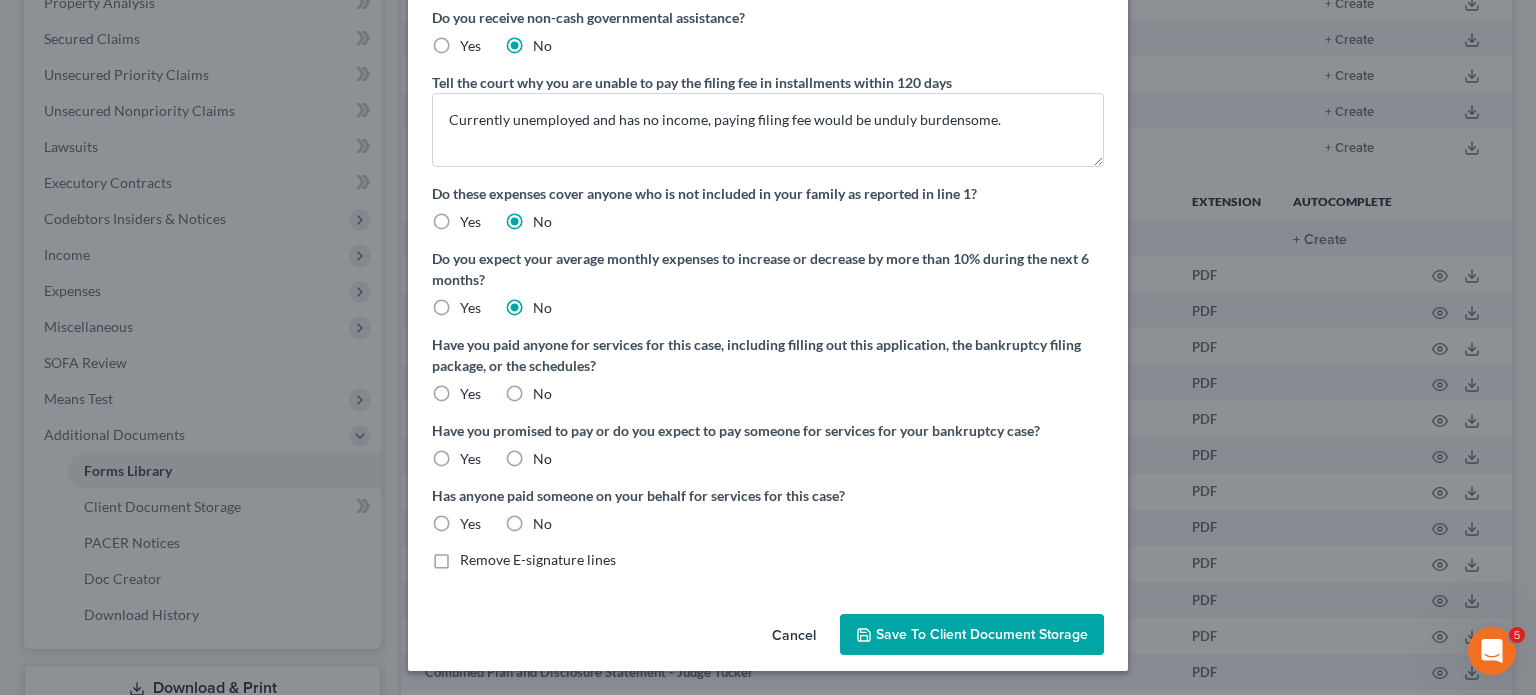 click on "Yes" at bounding box center [470, 394] 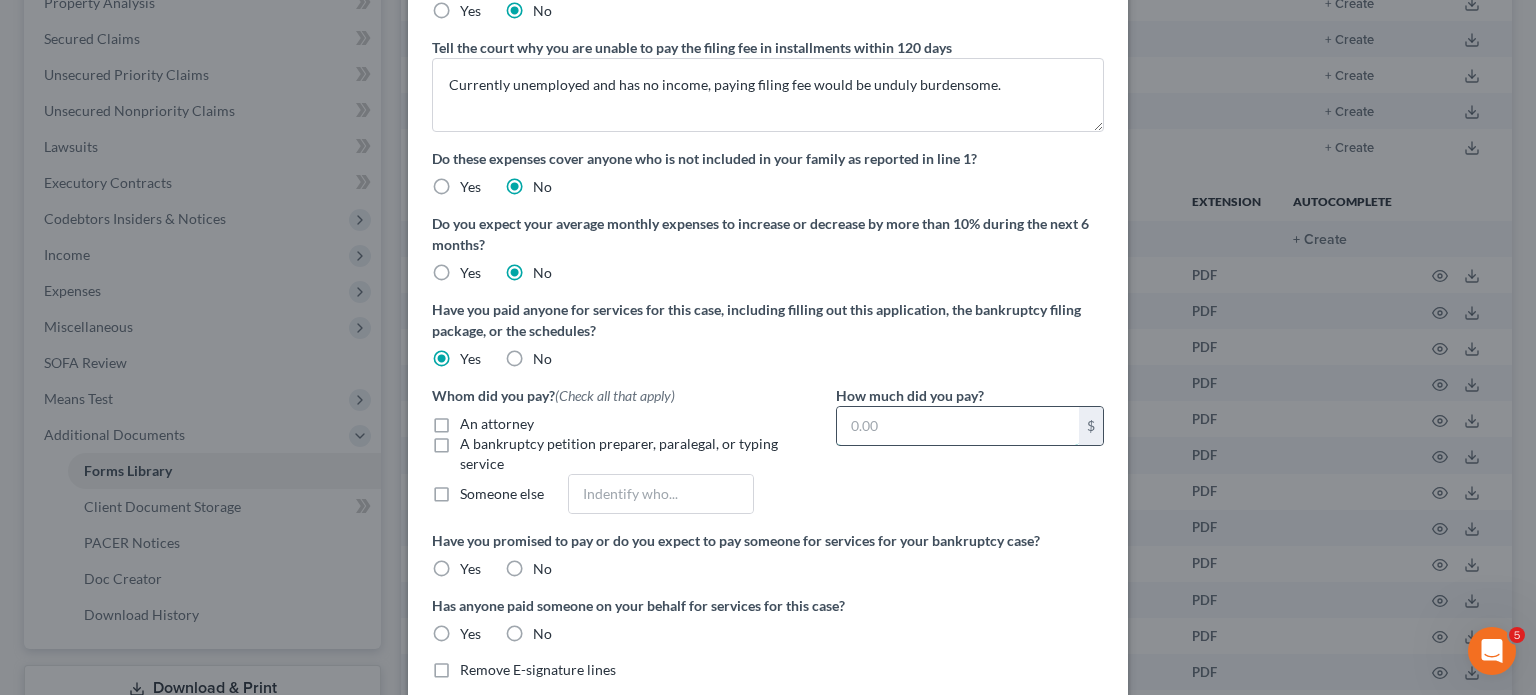 click at bounding box center (958, 426) 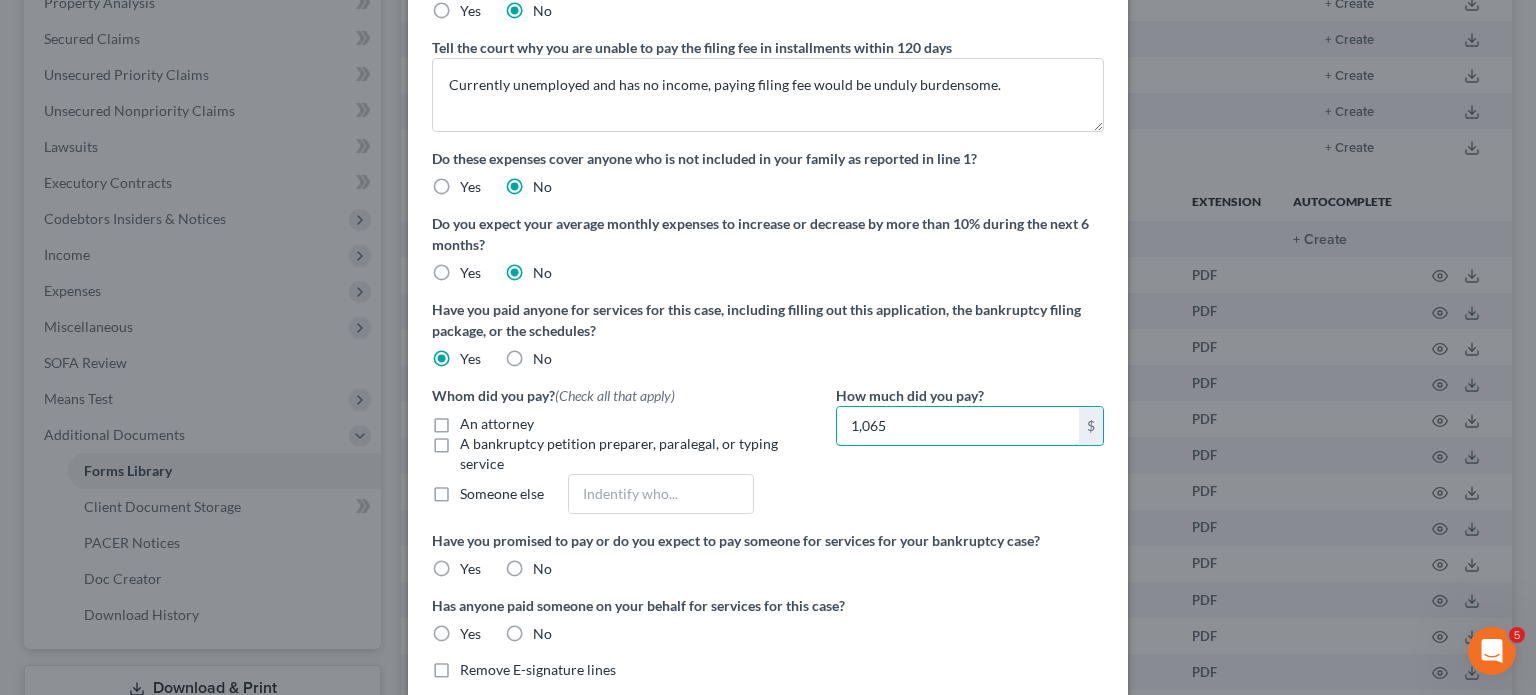 type on "1,065" 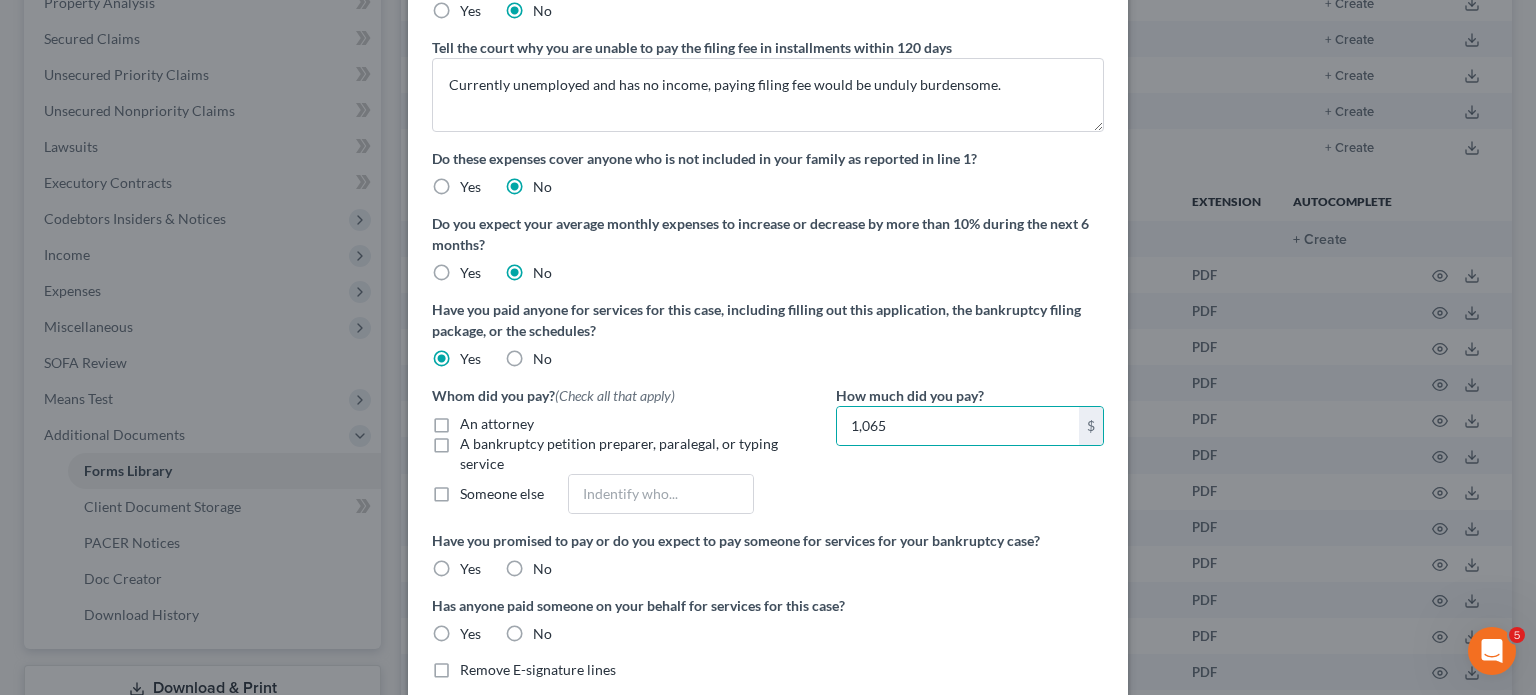 click on "An attorney" at bounding box center [497, 424] 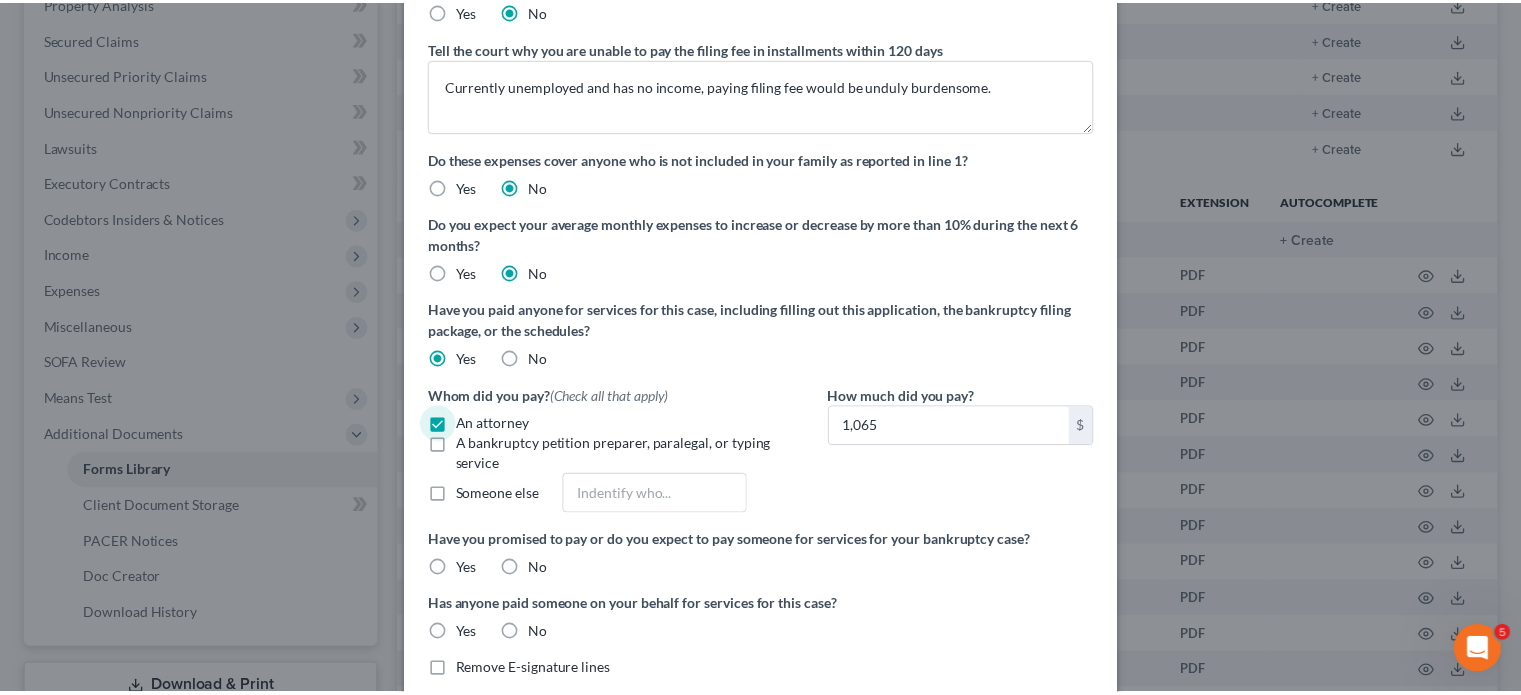 scroll, scrollTop: 636, scrollLeft: 0, axis: vertical 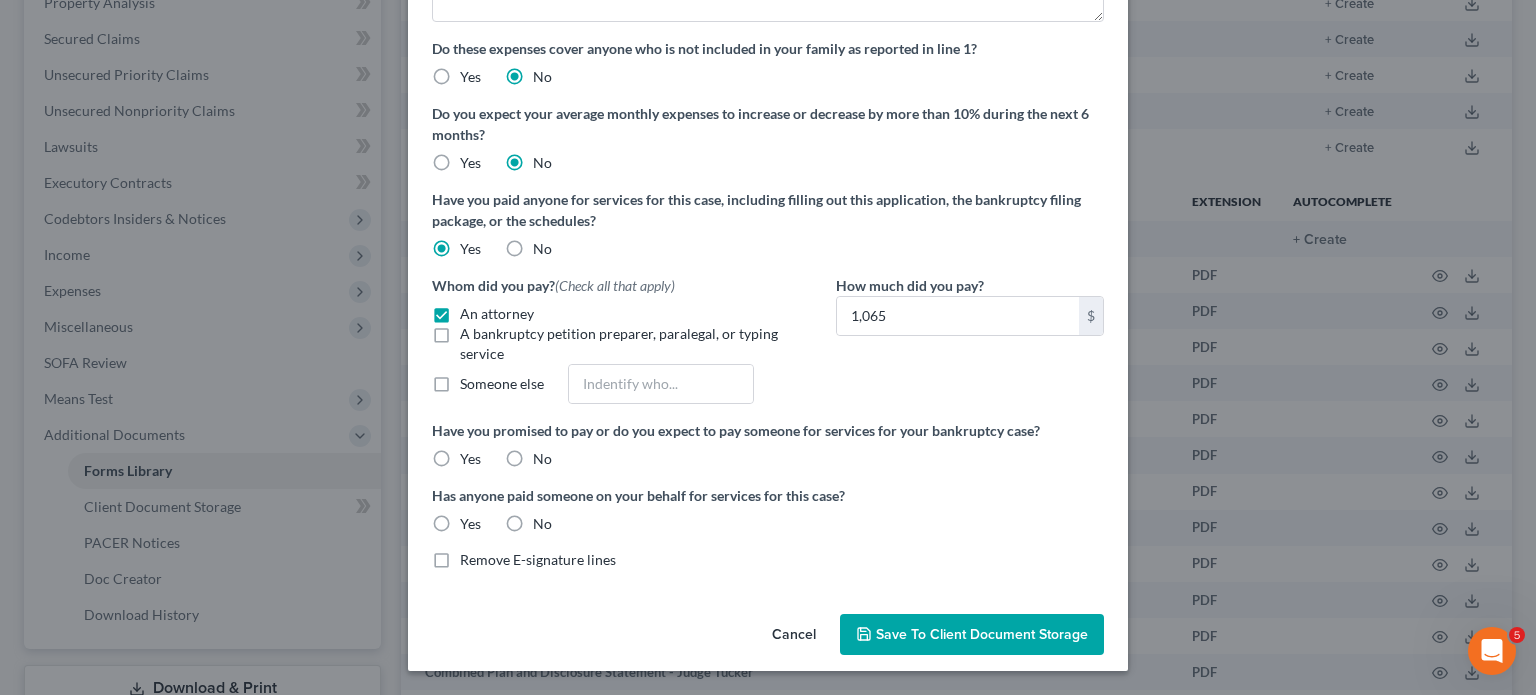 click on "No" at bounding box center (542, 459) 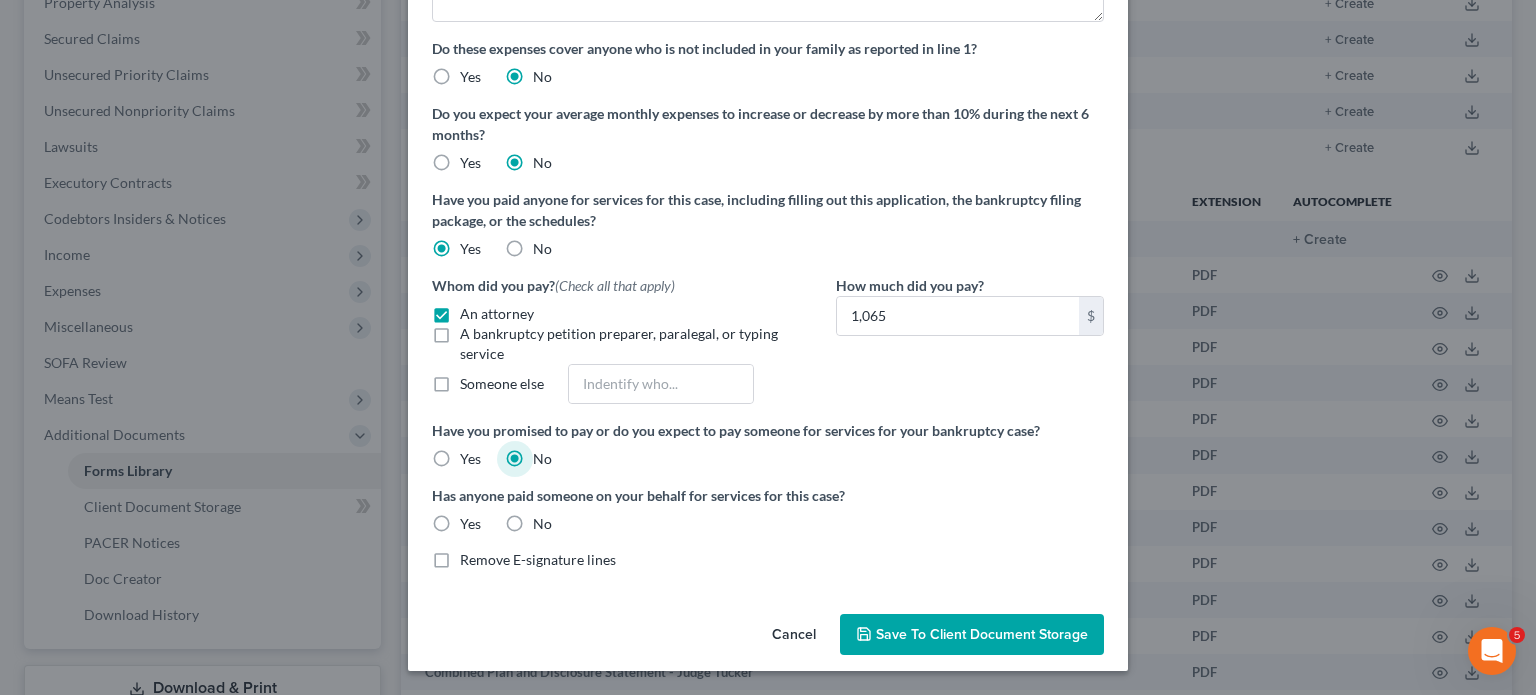 click on "Cancel" at bounding box center (794, 636) 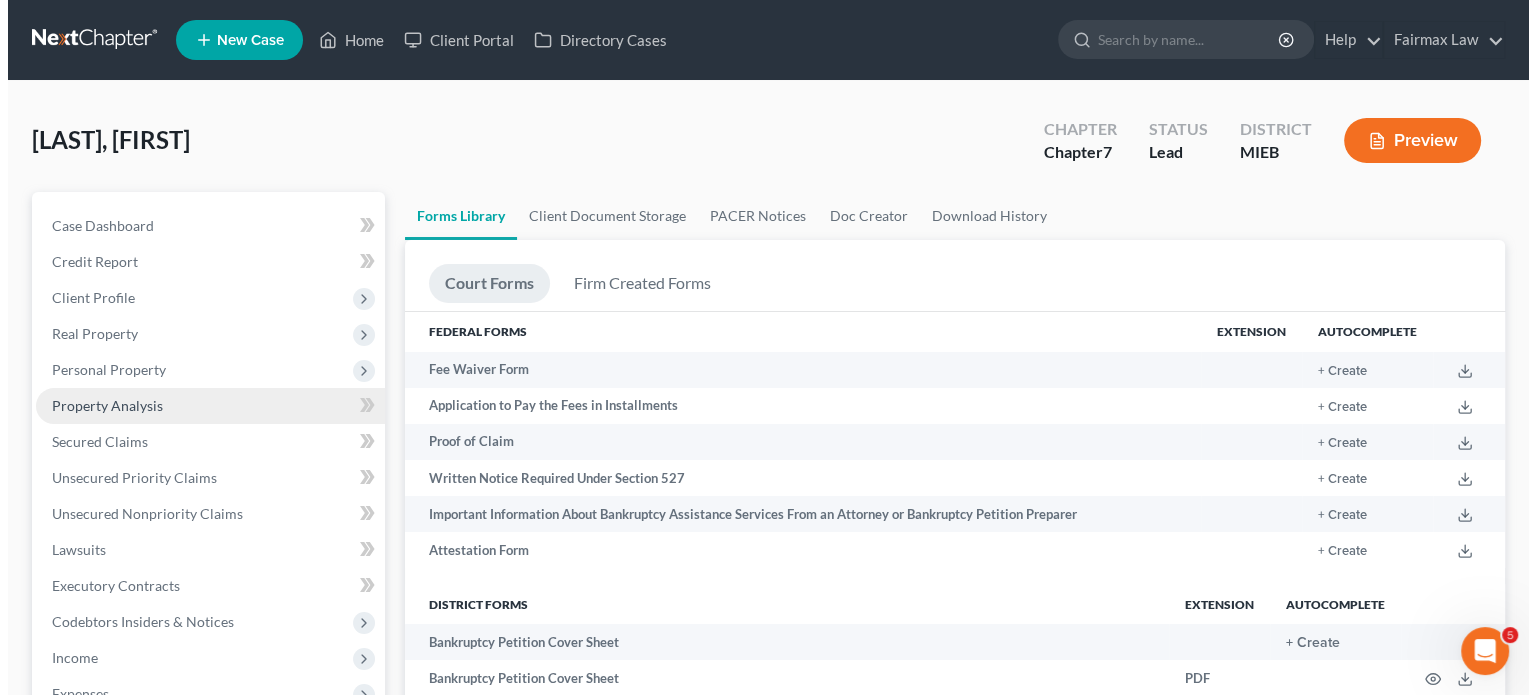 scroll, scrollTop: 2, scrollLeft: 0, axis: vertical 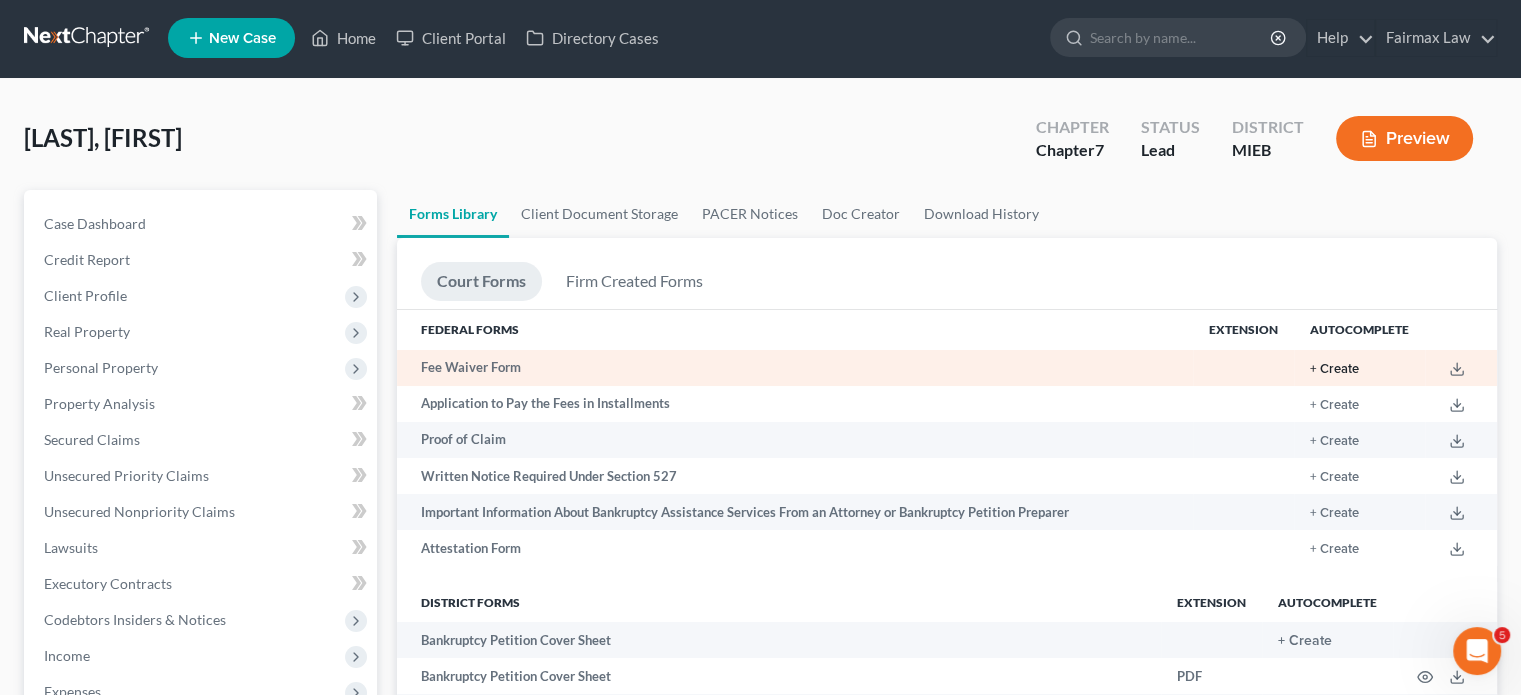 click on "+ Create" at bounding box center (1334, 369) 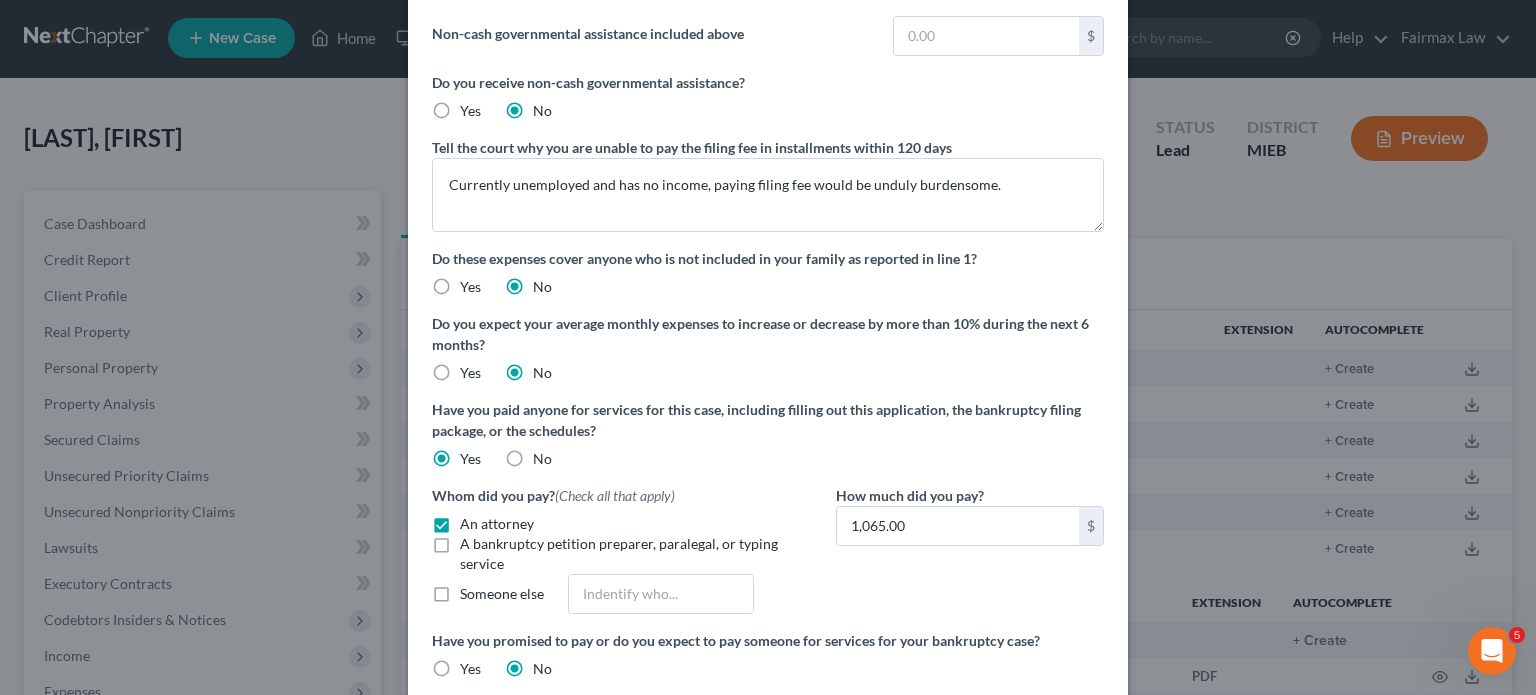 scroll, scrollTop: 164, scrollLeft: 0, axis: vertical 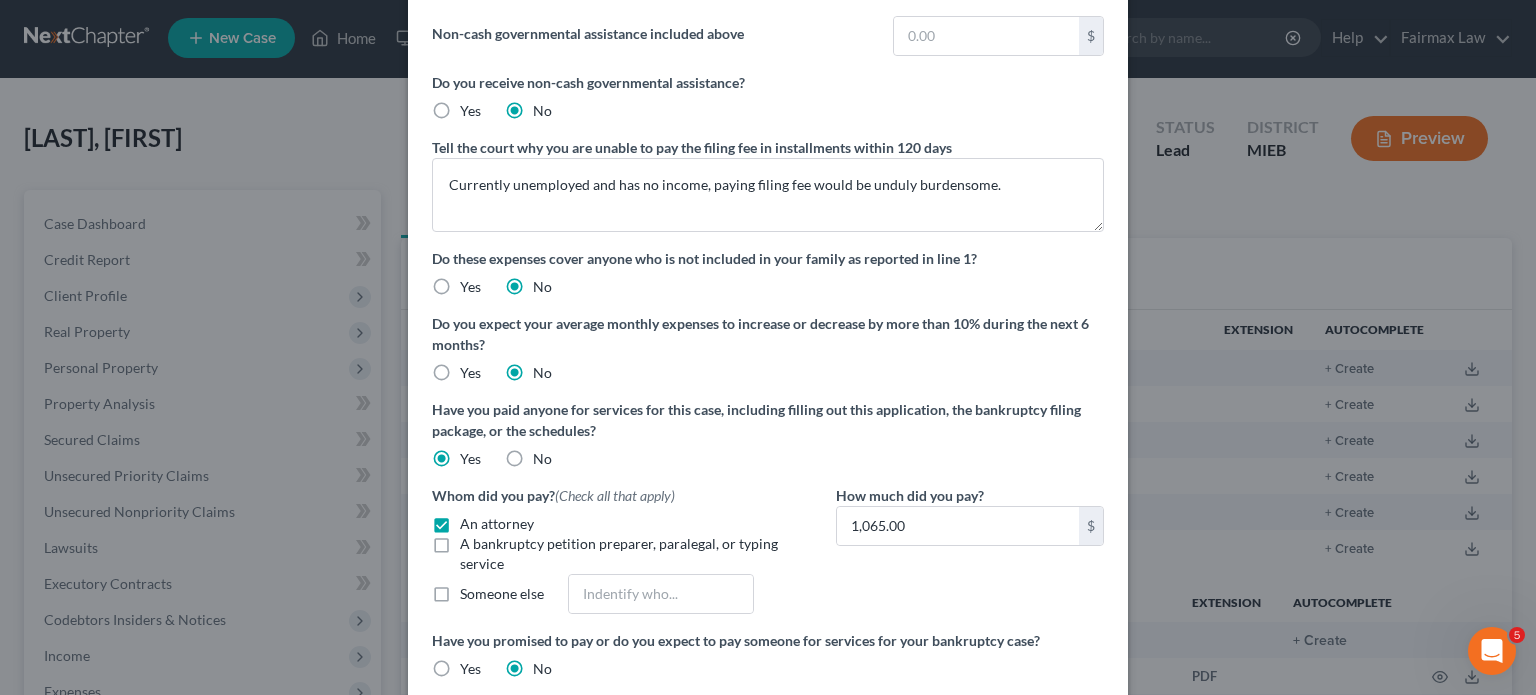 click on "Yes" at bounding box center [470, 373] 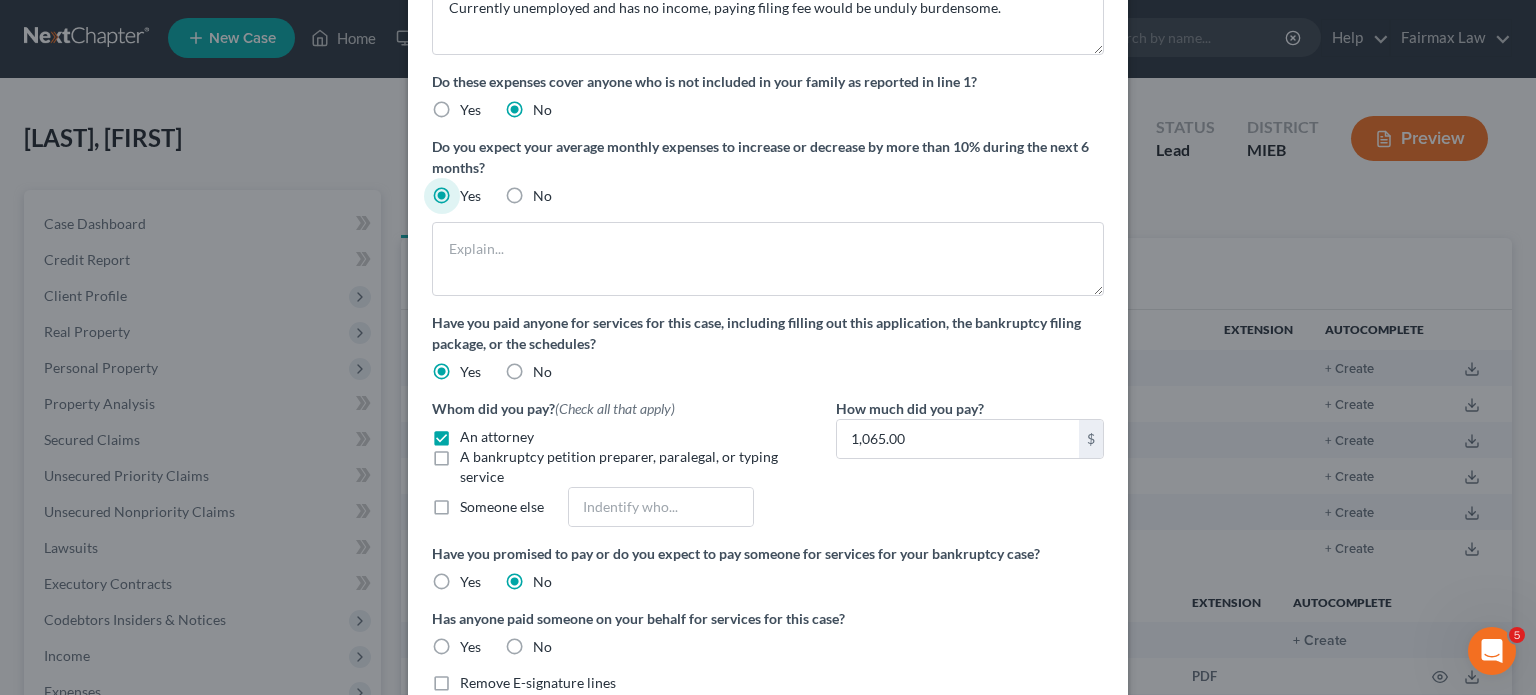 scroll, scrollTop: 348, scrollLeft: 0, axis: vertical 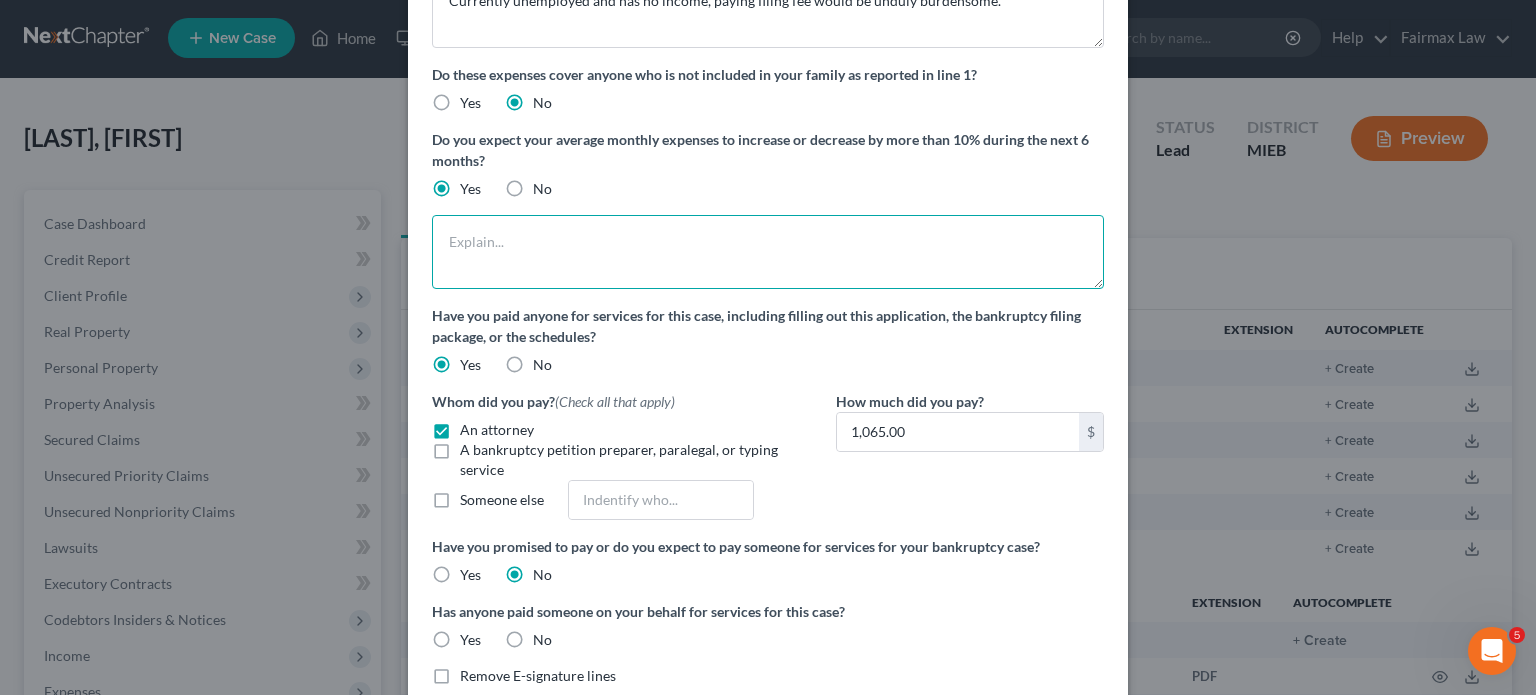 click at bounding box center [768, 252] 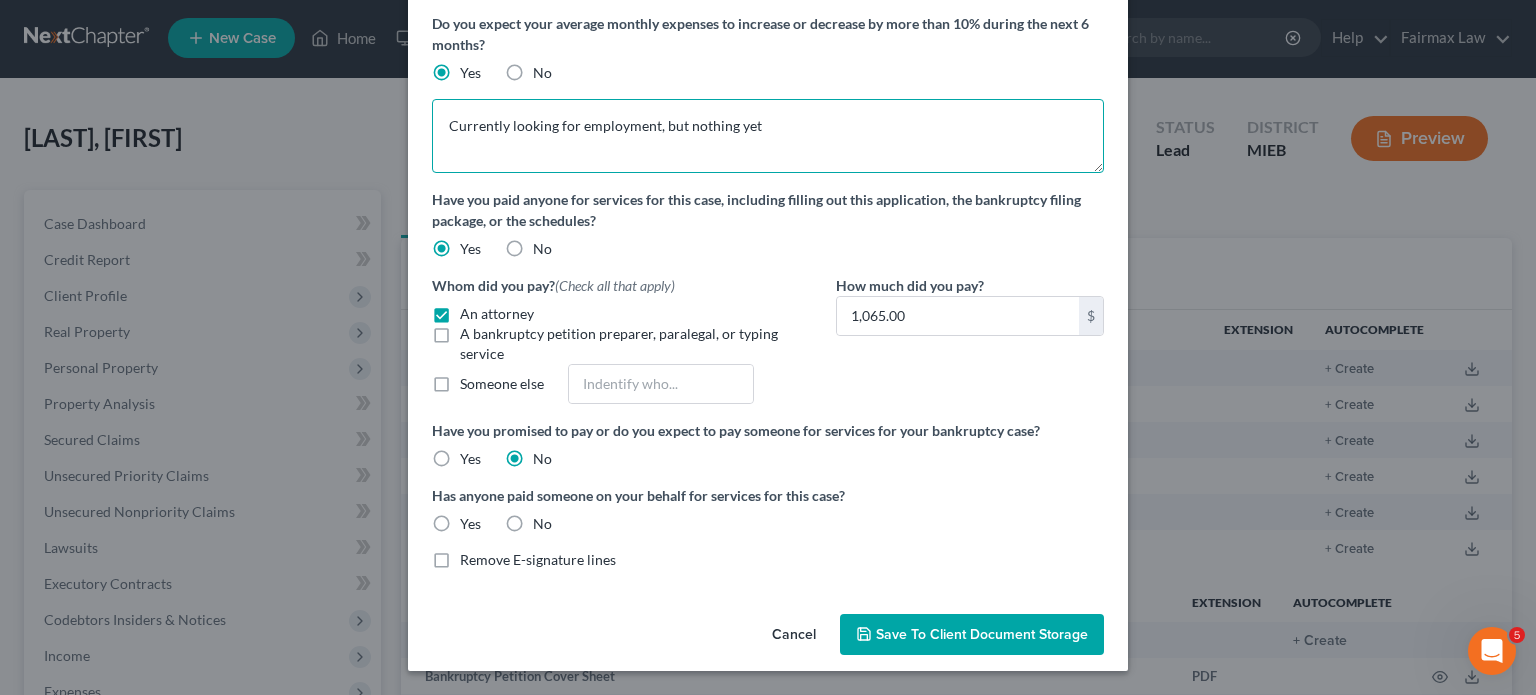scroll, scrollTop: 748, scrollLeft: 0, axis: vertical 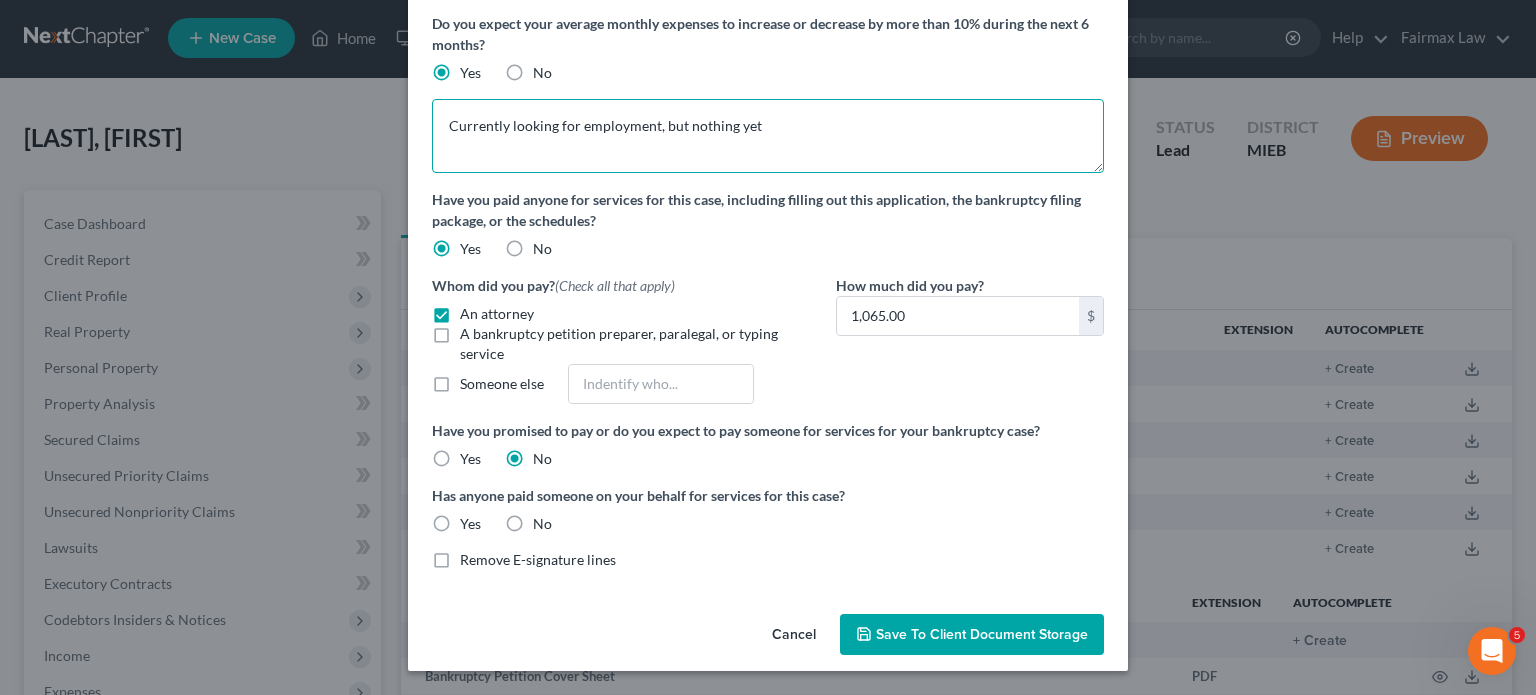 type on "Currently looking for employment, but nothing yet" 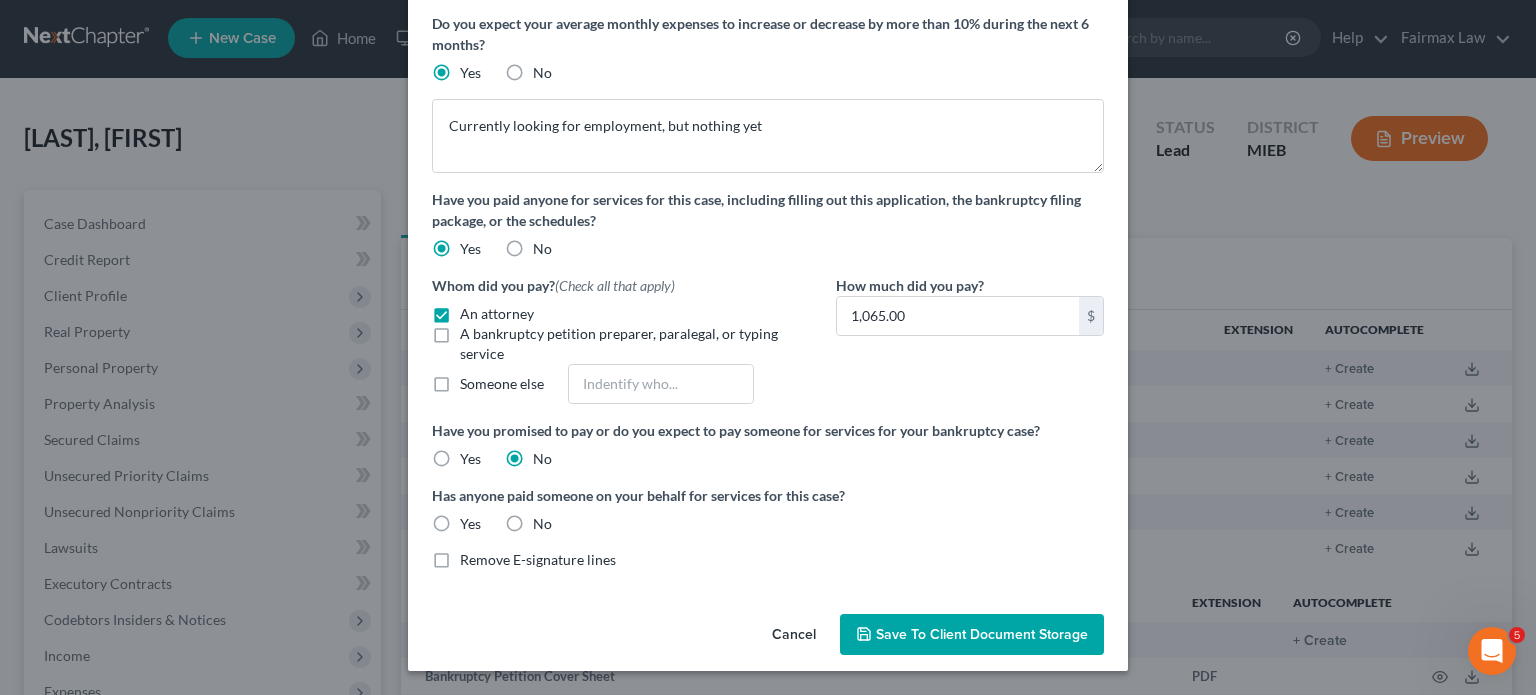 click on "How much did you pay? [PRICE] $" at bounding box center [970, 347] 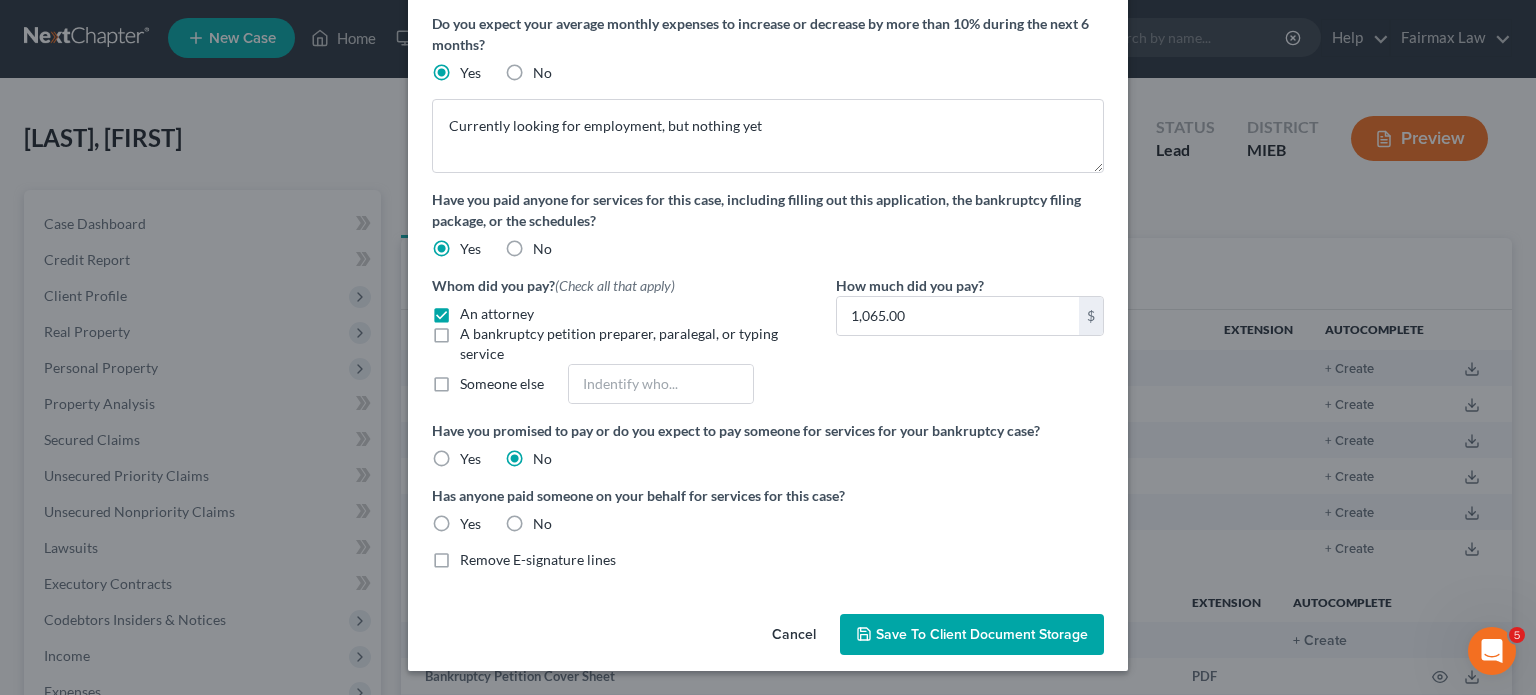 scroll, scrollTop: 748, scrollLeft: 0, axis: vertical 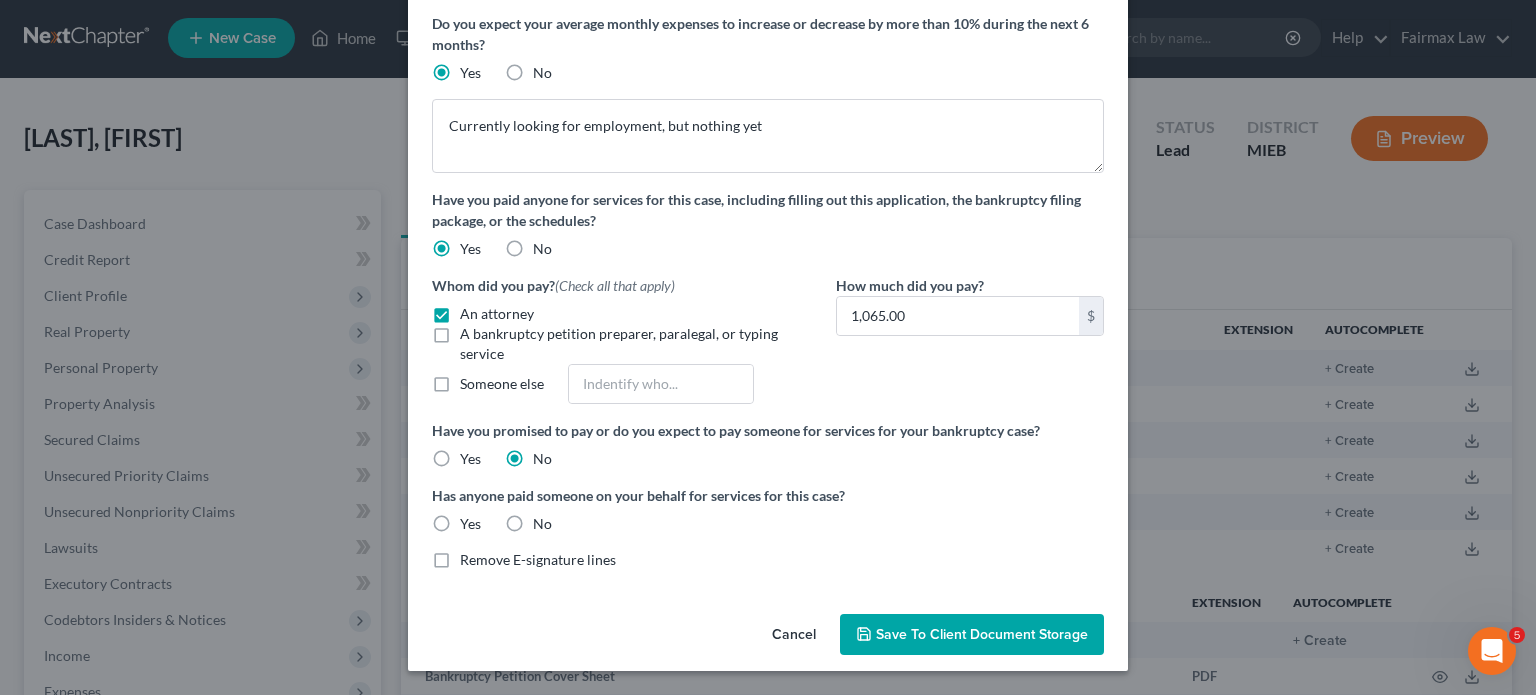click on "Whom did you pay?  (Check all that apply) An attorney A bankruptcy petition preparer, paralegal, or typing service Someone else" at bounding box center [624, 339] 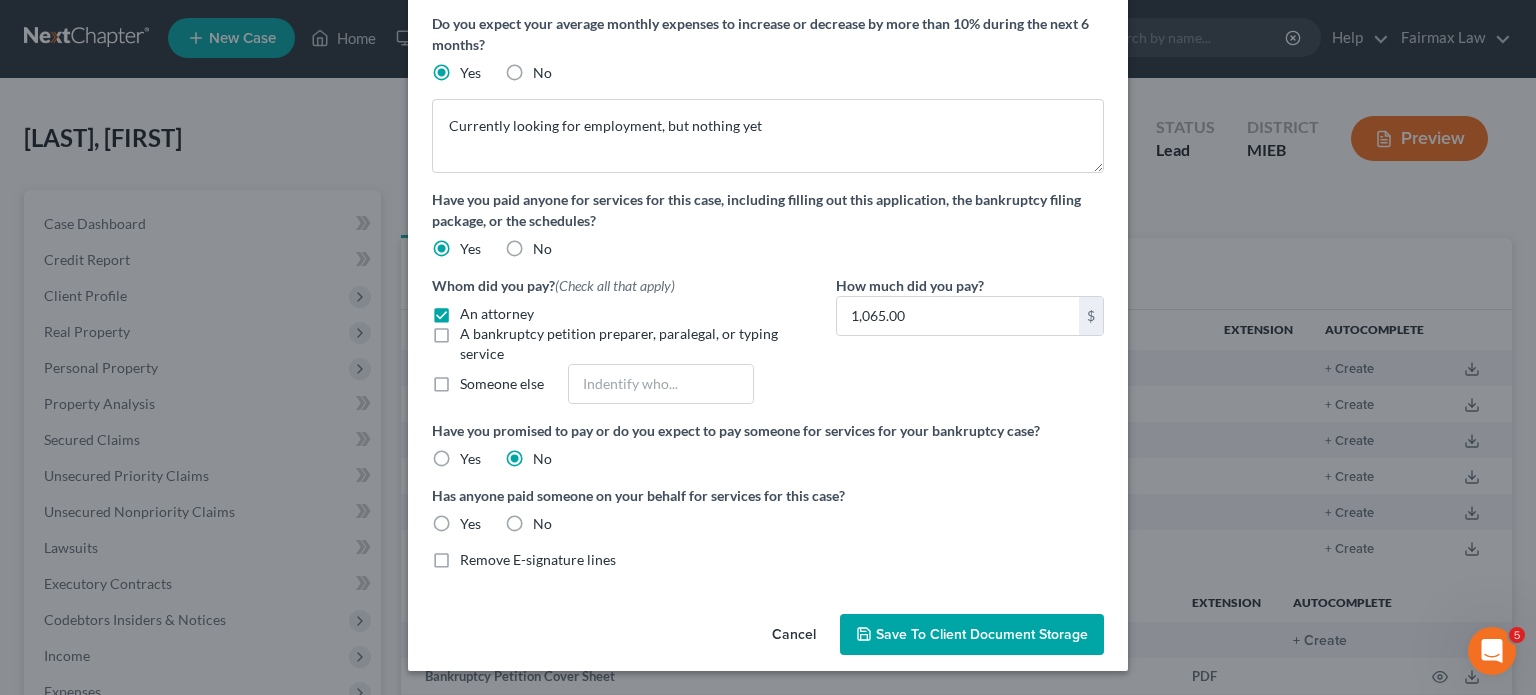 click on "Yes" at bounding box center [470, 524] 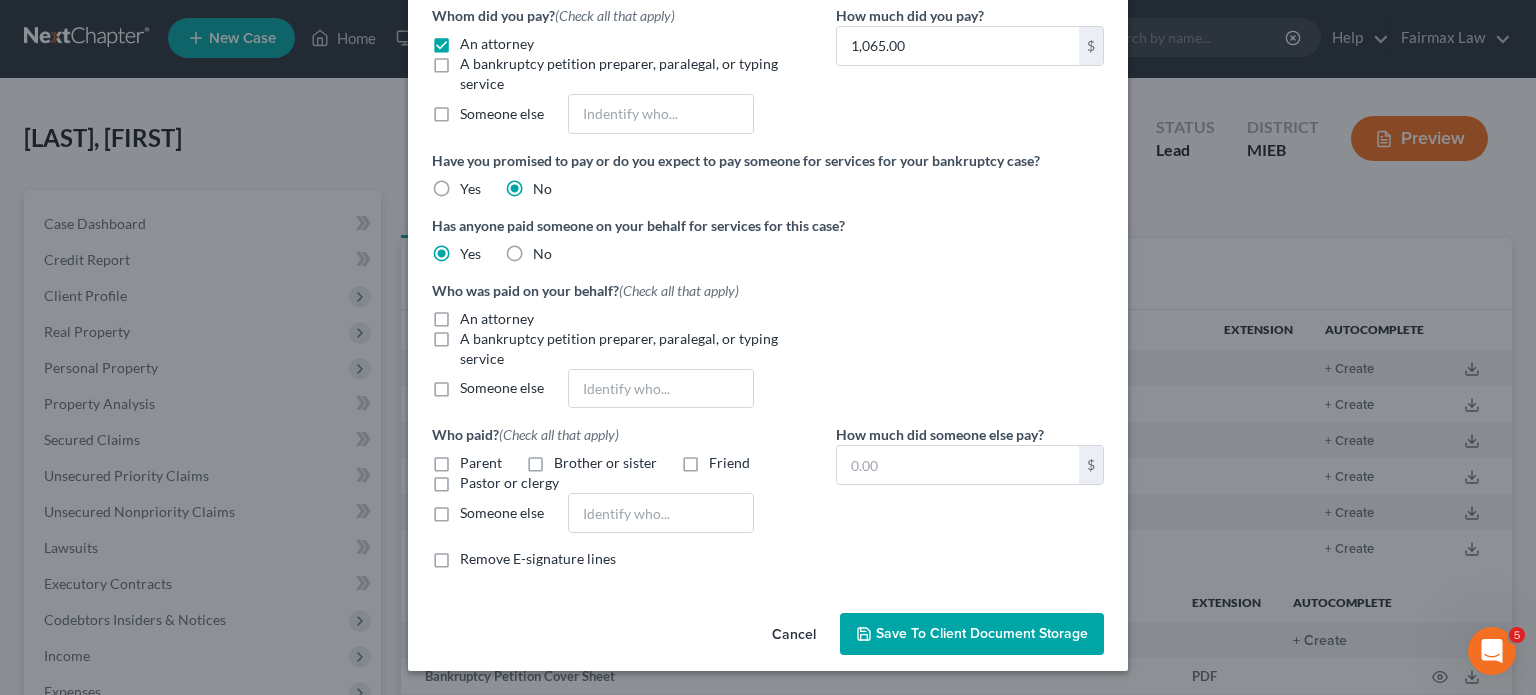 click on "No" at bounding box center [542, -21] 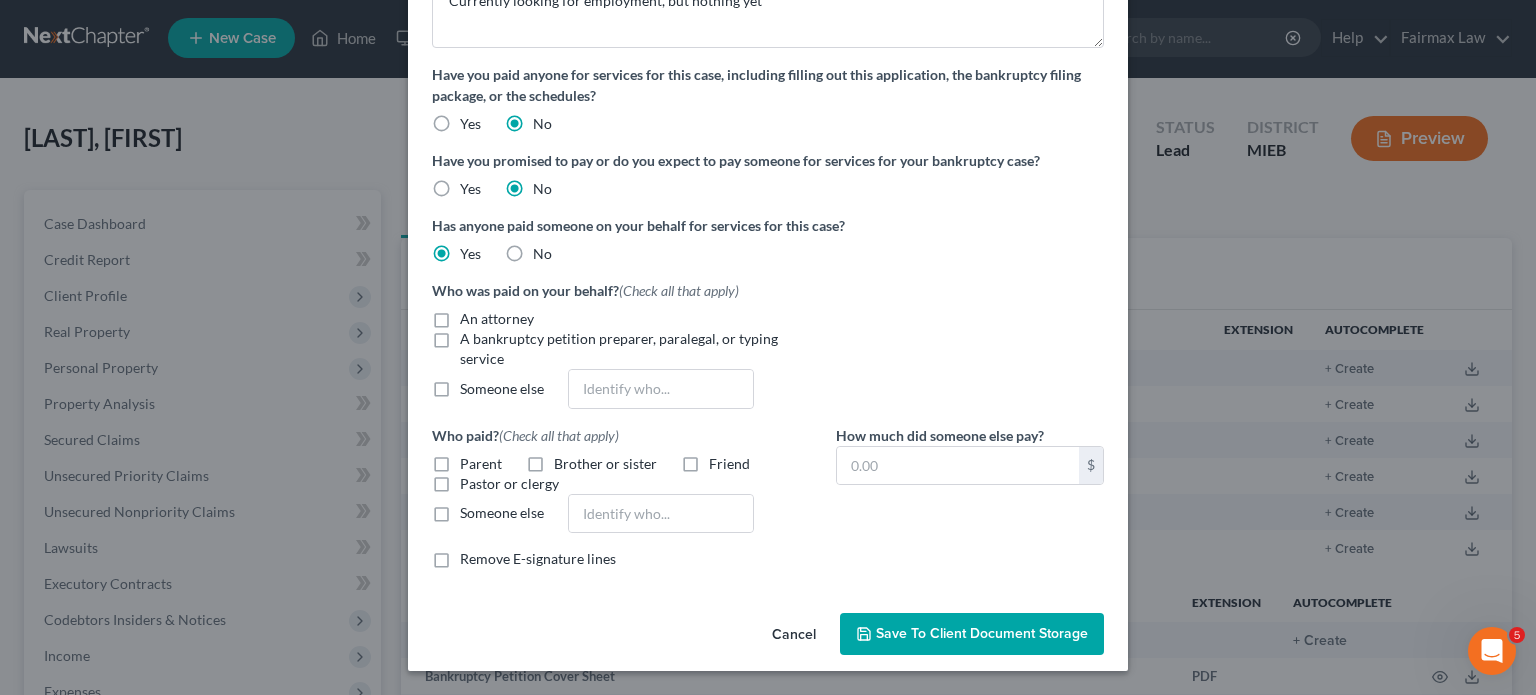 click on "An attorney" at bounding box center [497, 319] 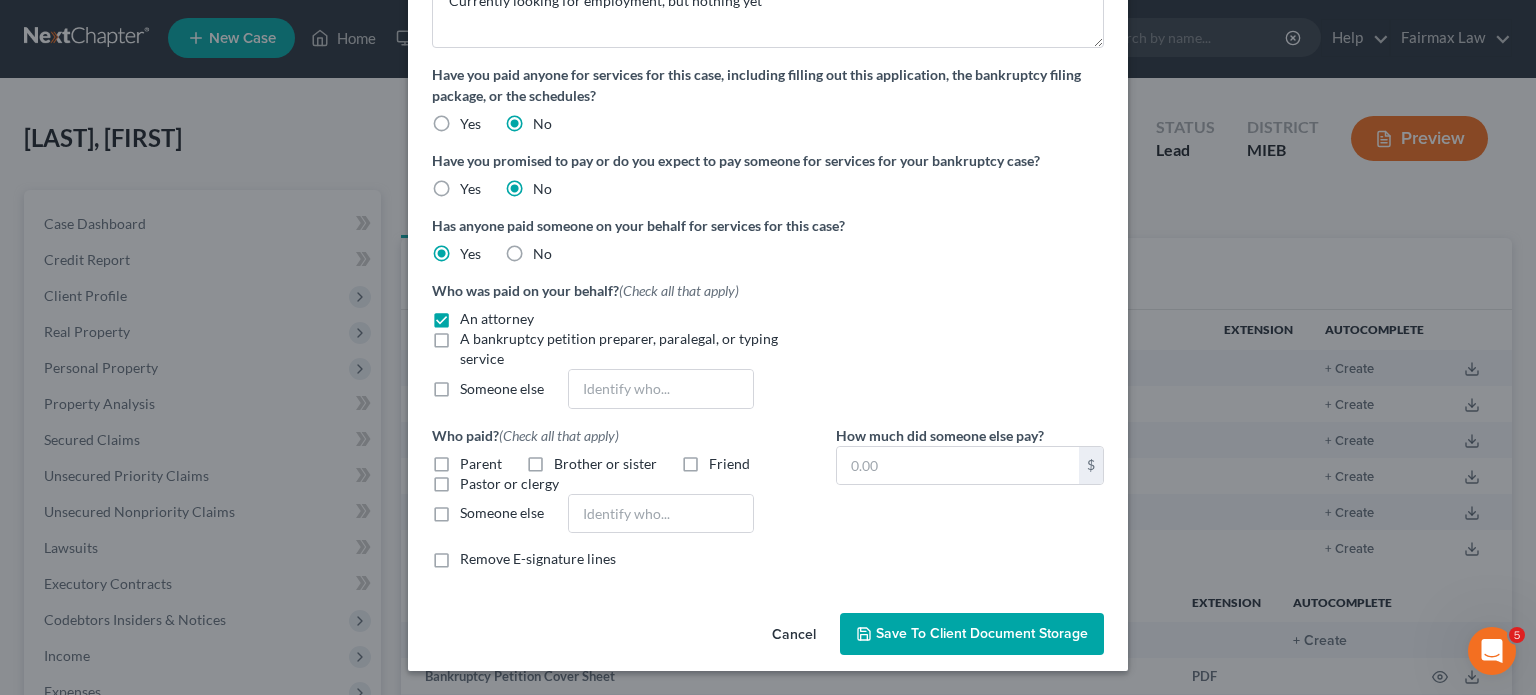 click on "Parent" at bounding box center (481, 464) 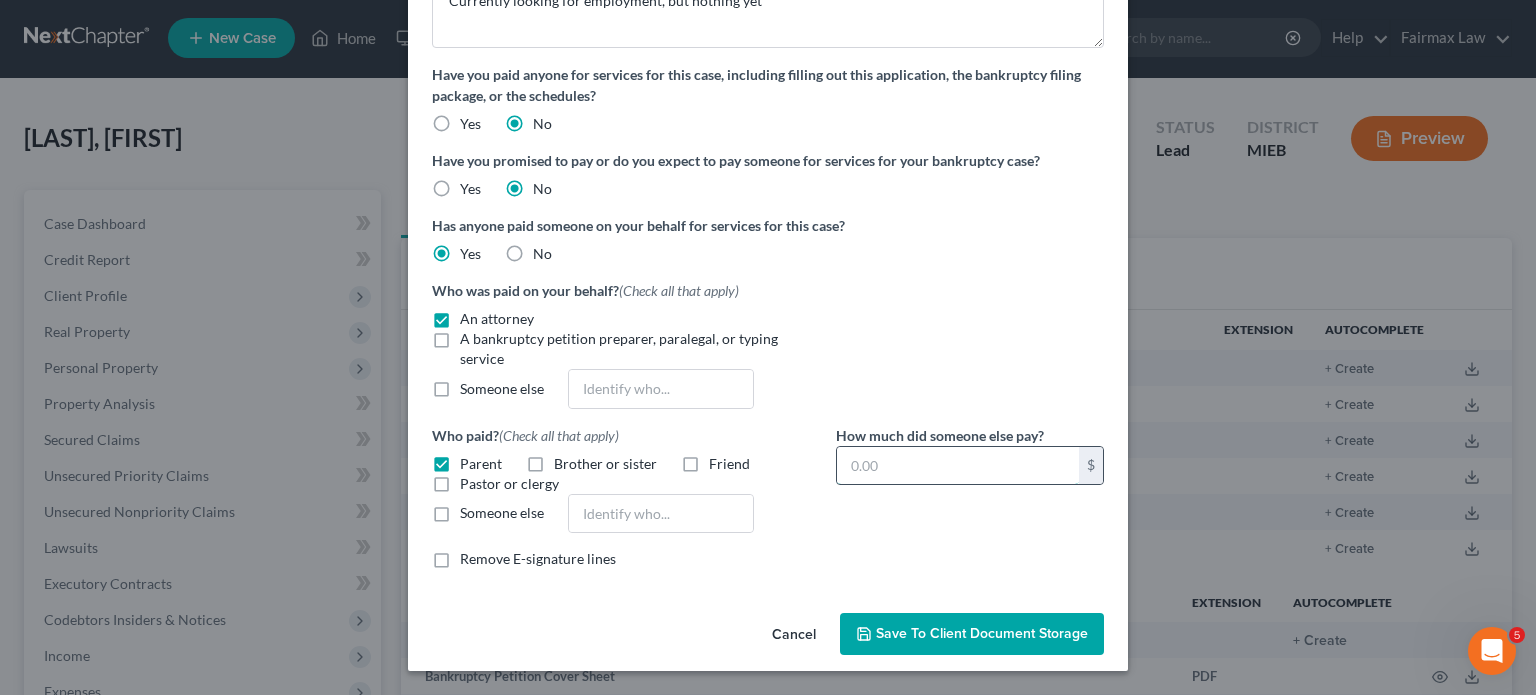 click at bounding box center (958, 466) 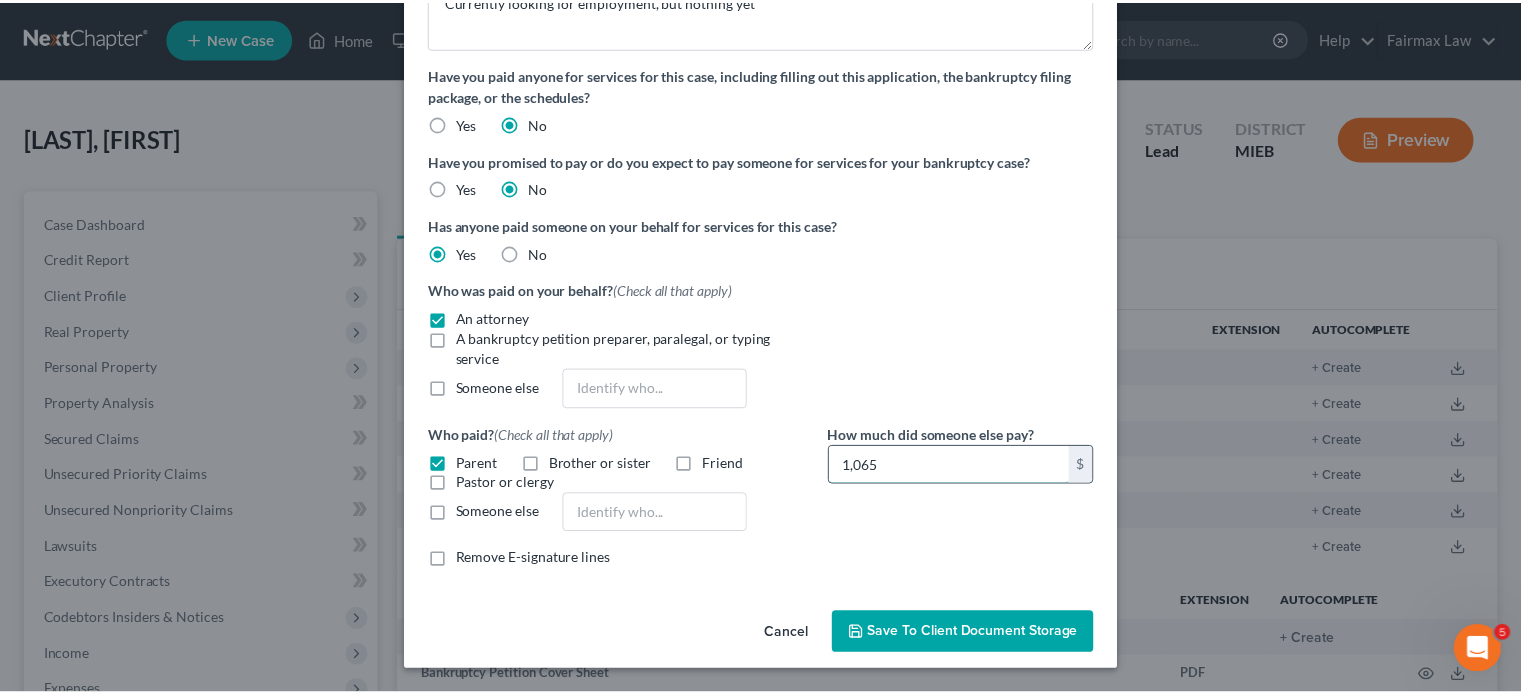 scroll, scrollTop: 904, scrollLeft: 0, axis: vertical 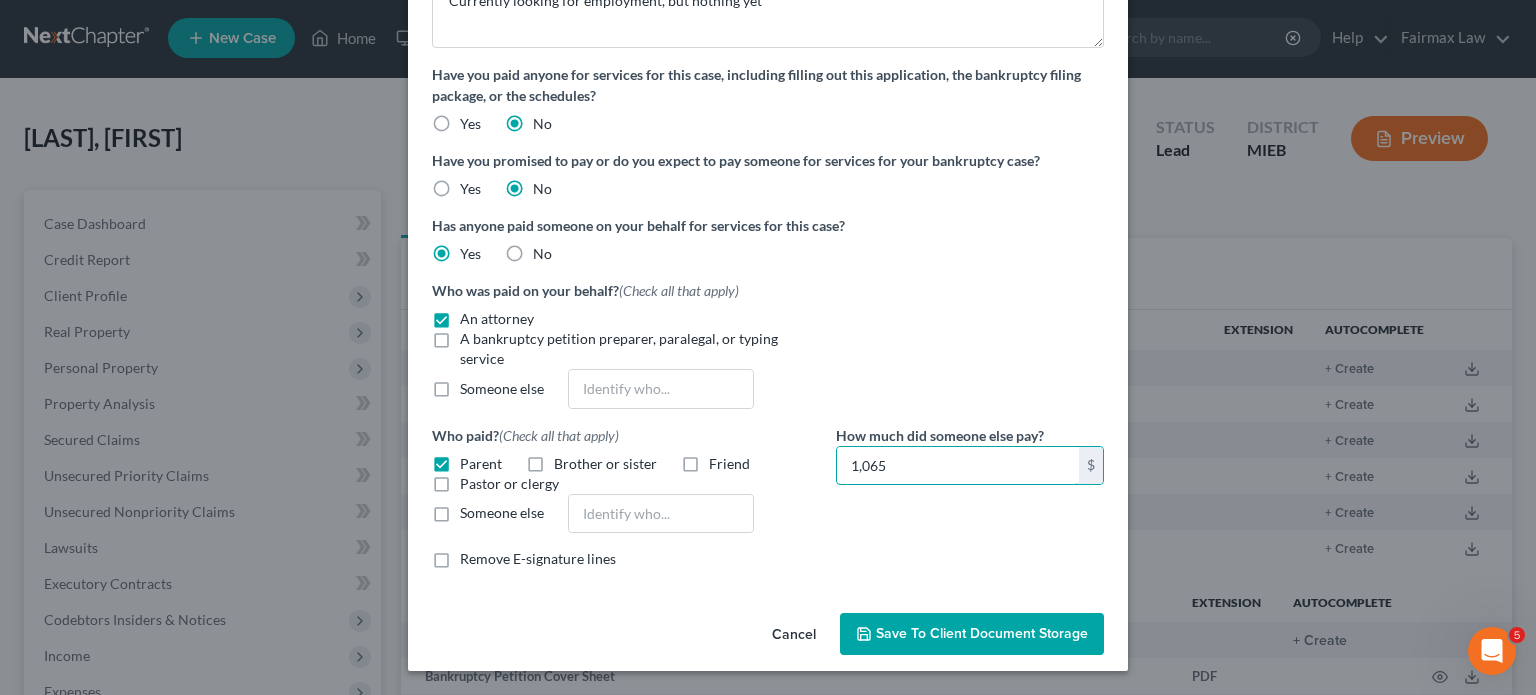 type on "1,065" 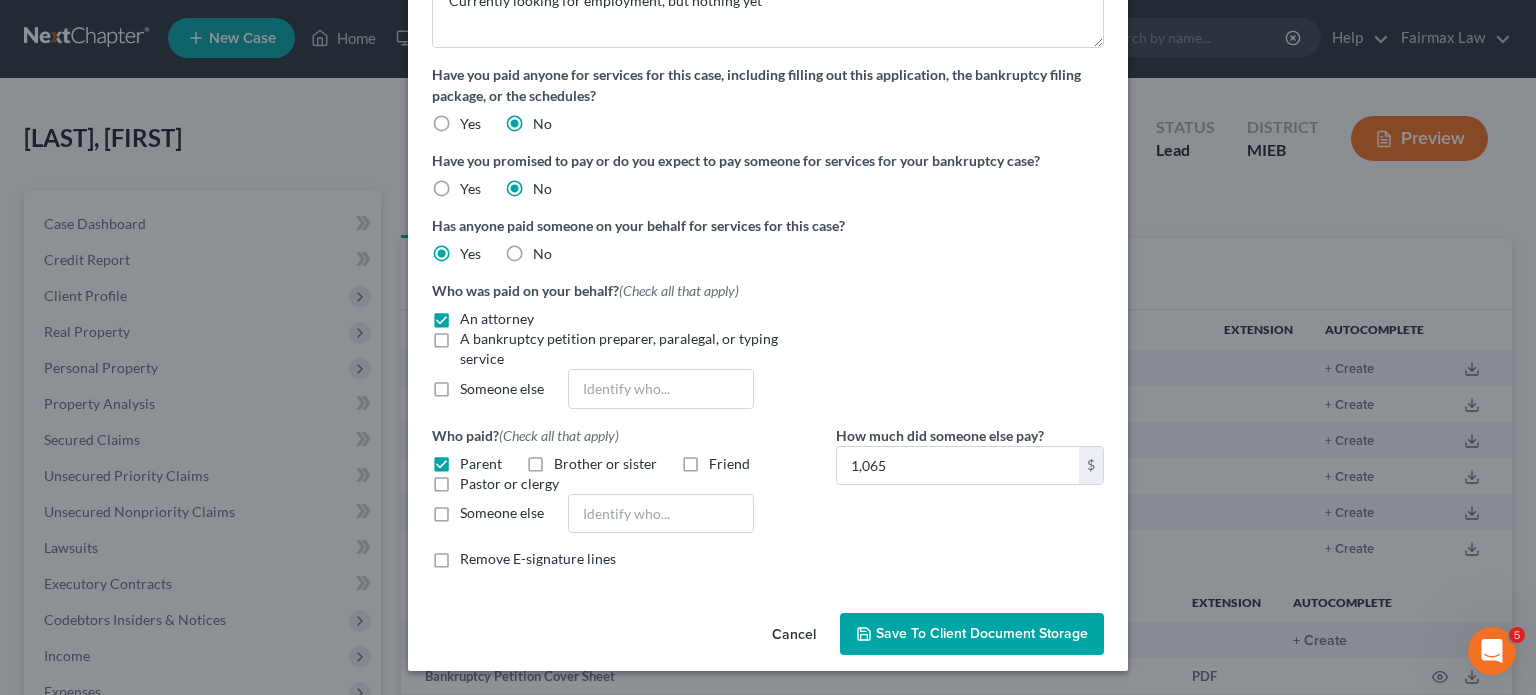 click on "Save to Client Document Storage" at bounding box center (982, 633) 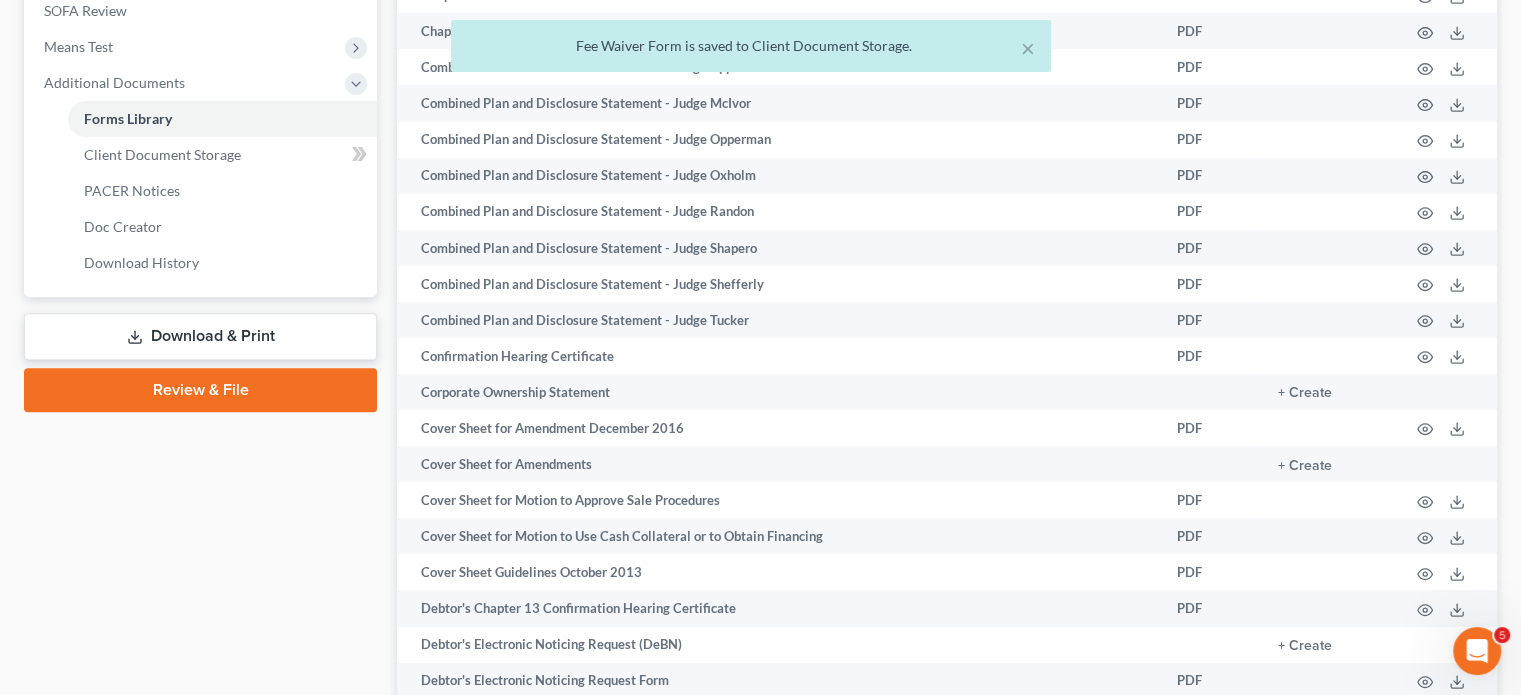 scroll, scrollTop: 756, scrollLeft: 0, axis: vertical 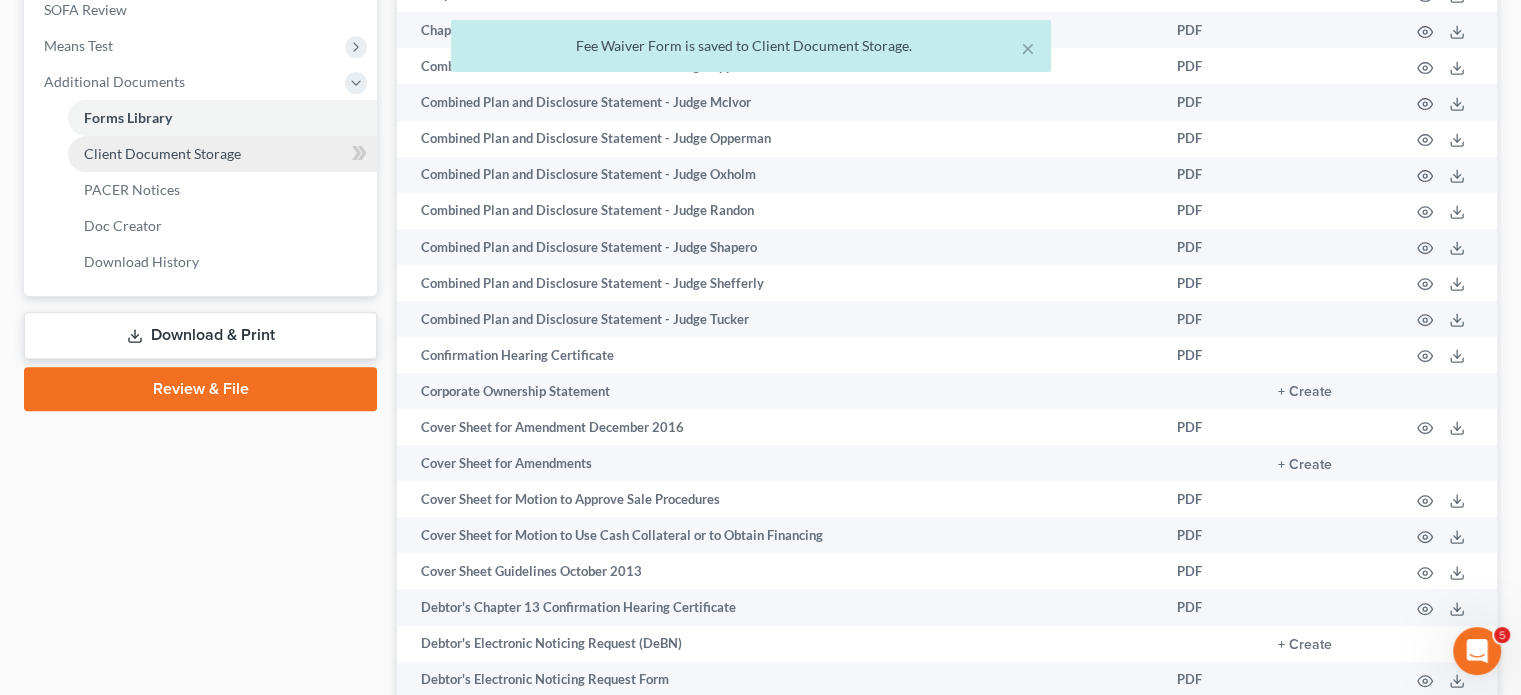click on "Client Document Storage" at bounding box center [162, 153] 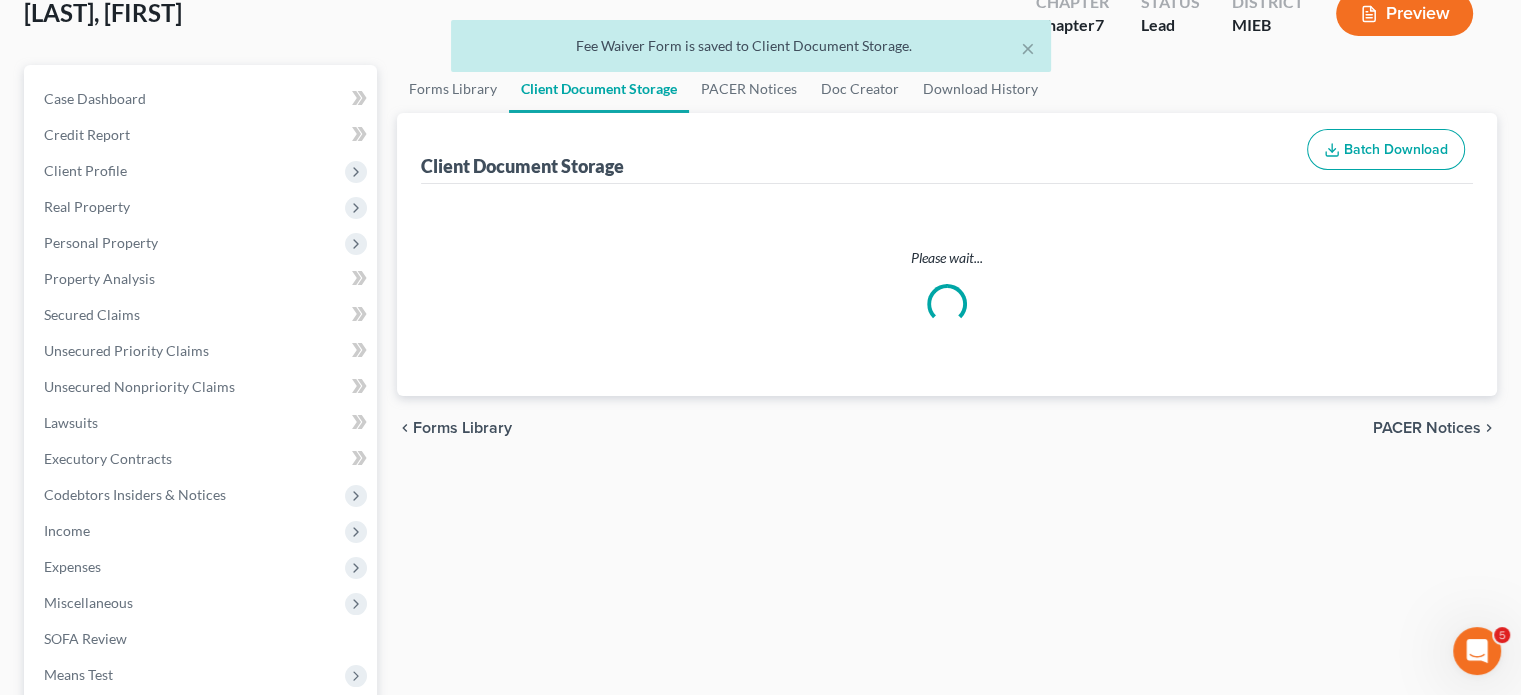 select on "7" 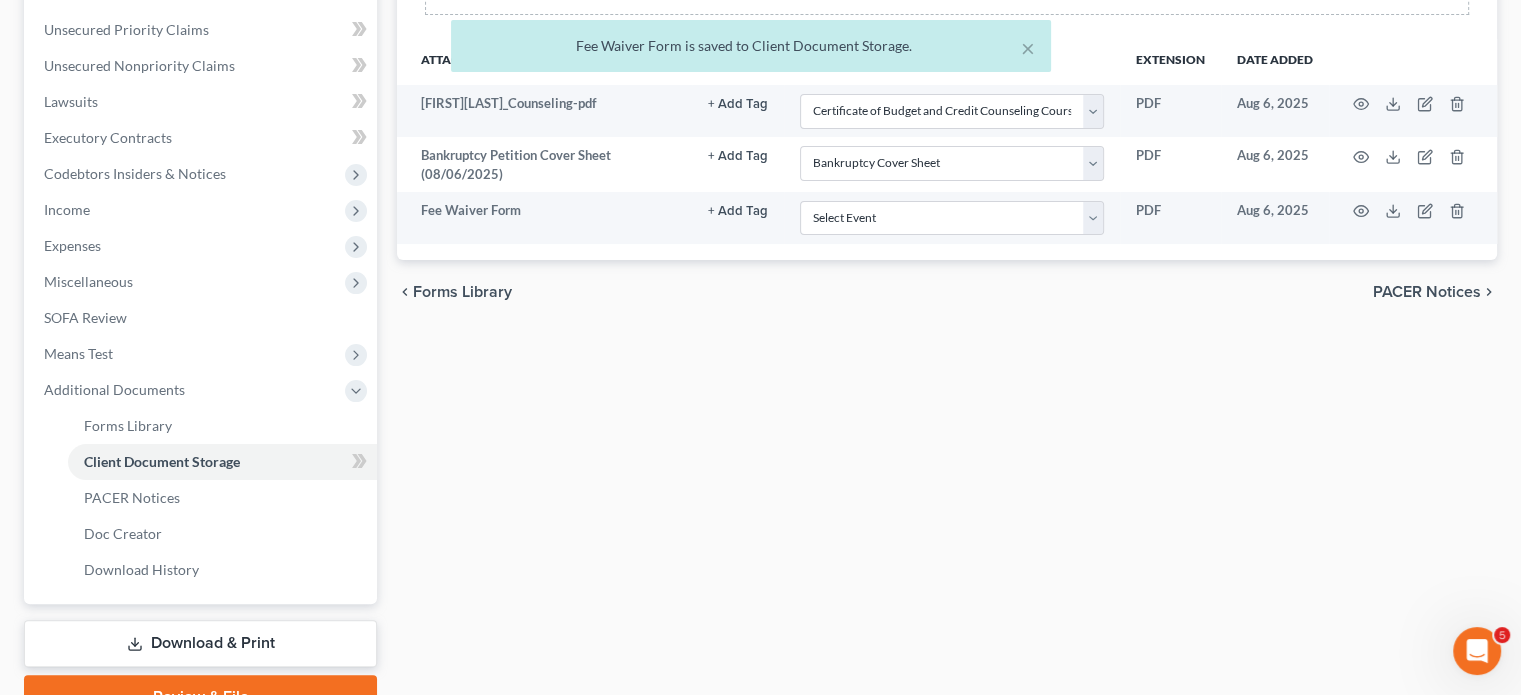 scroll, scrollTop: 452, scrollLeft: 0, axis: vertical 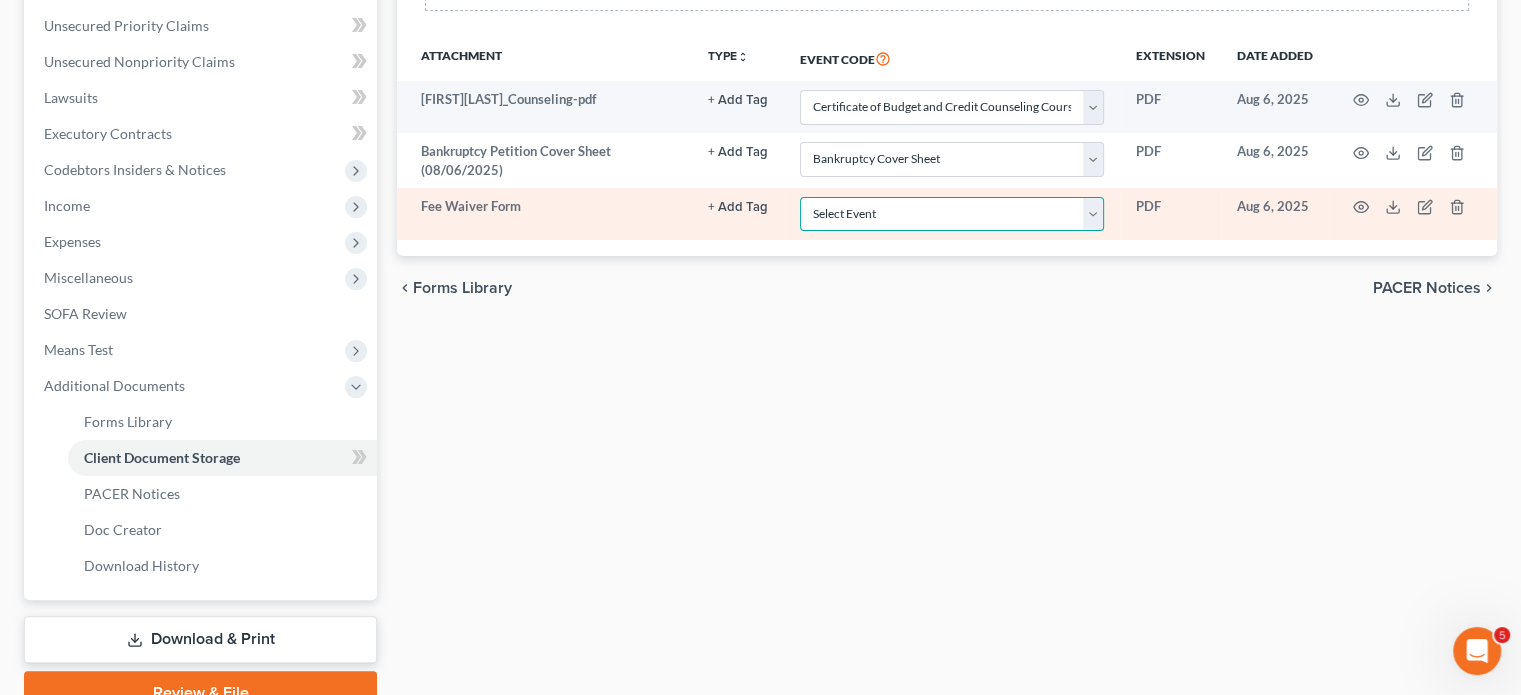 click on "Select Event 20 Largest Unsecured Creditors Amended Chapter 11 Plan Amended Chapter 11 Plan Small Business Subchapter V Amended Chapter 11 Small Business Plan Amended Disclosure Statement Balance Sheet for Small Business Bankruptcy Cover Sheet Certificate of Budget and Credit Counseling Course Certificate of Service Certification Regarding Domestic Support Obligations Certification of Completion of Financial Management Course Chapter 11 Monthly Operating Report for Non-Small Business Chapter 11 Monthly Operating Report for Small Business/Subchapter V Chapter 11 Plan Chapter 11 Plan Small Business Subchapter V Chapter 11 Small Business Plan Chapter 13 Calculation of Your Disposable Income Form 122C-2 Chapter 13 Plan Chapter 13 Post-Confirmation Plan Modification Chapter 13 Statement of Your Current Monthly Income Form 122C-1 Chapter 7 Filing Fee Waived Chapter 7 Means Test Calculation Form 122A-2 Chapter 7 Monthly Income & Expense Statement Cover Sheet for Amendments to Schedules and or Statements Schedule A/B" at bounding box center [952, 214] 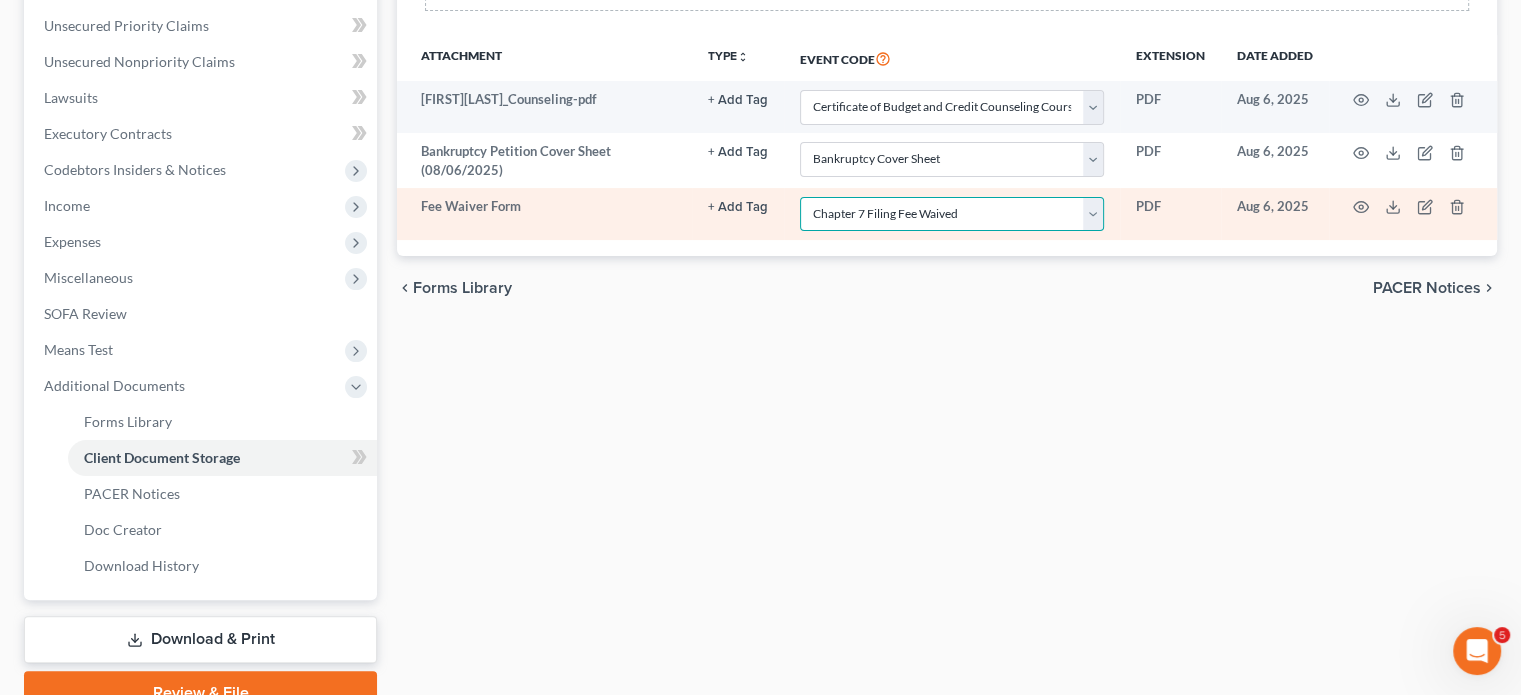 click on "Select Event 20 Largest Unsecured Creditors Amended Chapter 11 Plan Amended Chapter 11 Plan Small Business Subchapter V Amended Chapter 11 Small Business Plan Amended Disclosure Statement Balance Sheet for Small Business Bankruptcy Cover Sheet Certificate of Budget and Credit Counseling Course Certificate of Service Certification Regarding Domestic Support Obligations Certification of Completion of Financial Management Course Chapter 11 Monthly Operating Report for Non-Small Business Chapter 11 Monthly Operating Report for Small Business/Subchapter V Chapter 11 Plan Chapter 11 Plan Small Business Subchapter V Chapter 11 Small Business Plan Chapter 13 Calculation of Your Disposable Income Form 122C-2 Chapter 13 Plan Chapter 13 Post-Confirmation Plan Modification Chapter 13 Statement of Your Current Monthly Income Form 122C-1 Chapter 7 Filing Fee Waived Chapter 7 Means Test Calculation Form 122A-2 Chapter 7 Monthly Income & Expense Statement Cover Sheet for Amendments to Schedules and or Statements Schedule A/B" at bounding box center (952, 214) 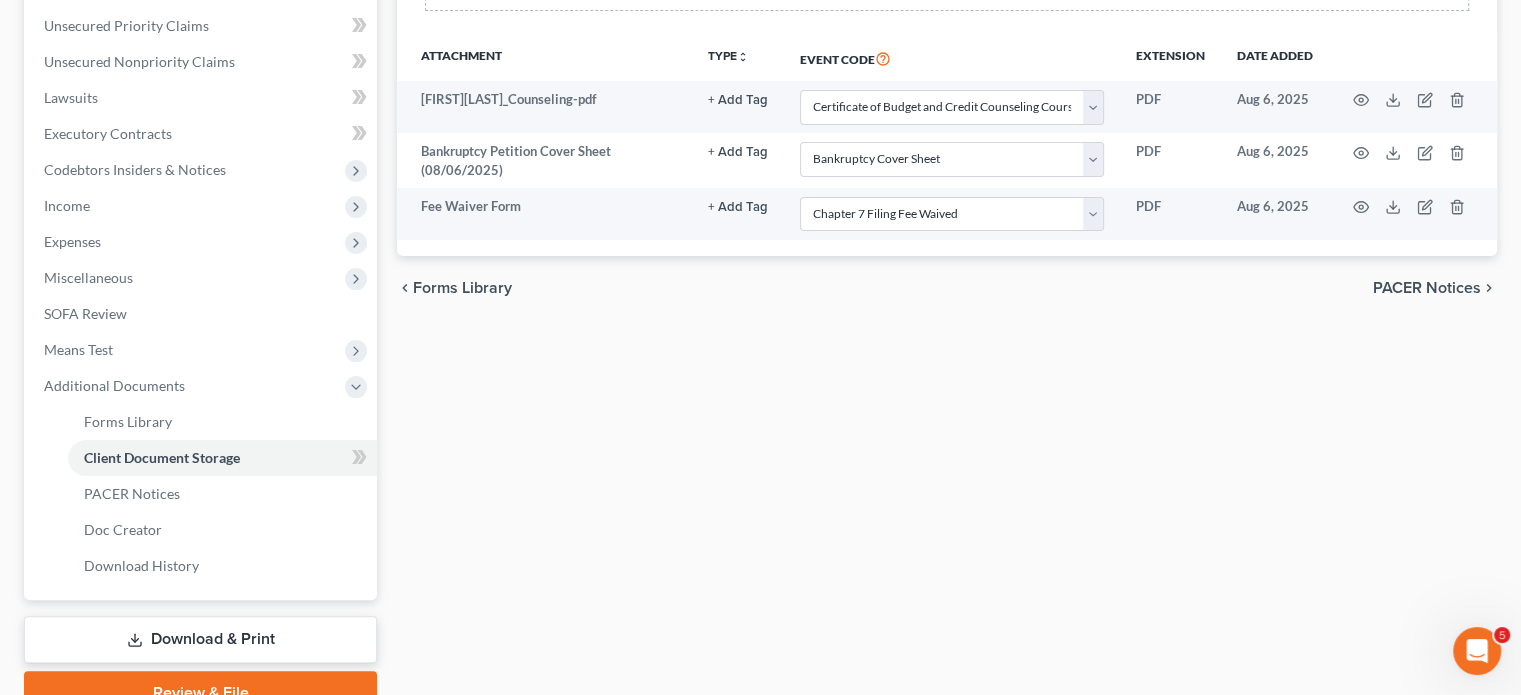 click on "Forms Library
Client Document Storage
PACER Notices
Doc Creator
Download History
Client Document Storage
Batch Download
Upload client documents and access files anywhere. These documents will be available when you are ready to file with the court. Please use discretion in determining the types of client information you will be storing in NextChapter.
Add File
or drop files here
Attachment TYPE unfold_more NONE 341 Hearing Notice Proof of Claim Receipt of Installment Payment Trustee Objection Event Code  Extension Date added [FIRST] [LAST]_Counseling-pdf + Add Tag Select an option or create one 341 Hearing Notice Proof of Claim Receipt of Installment Payment Trustee Objection Select Event 20 Largest Unsecured Creditors Amended Chapter 11 Plan Amended Chapter 11 Plan Small Business Subchapter V Amended Chapter 11 Small Business Plan Amended Disclosure Statement Balance Sheet for Small Business" at bounding box center (947, 227) 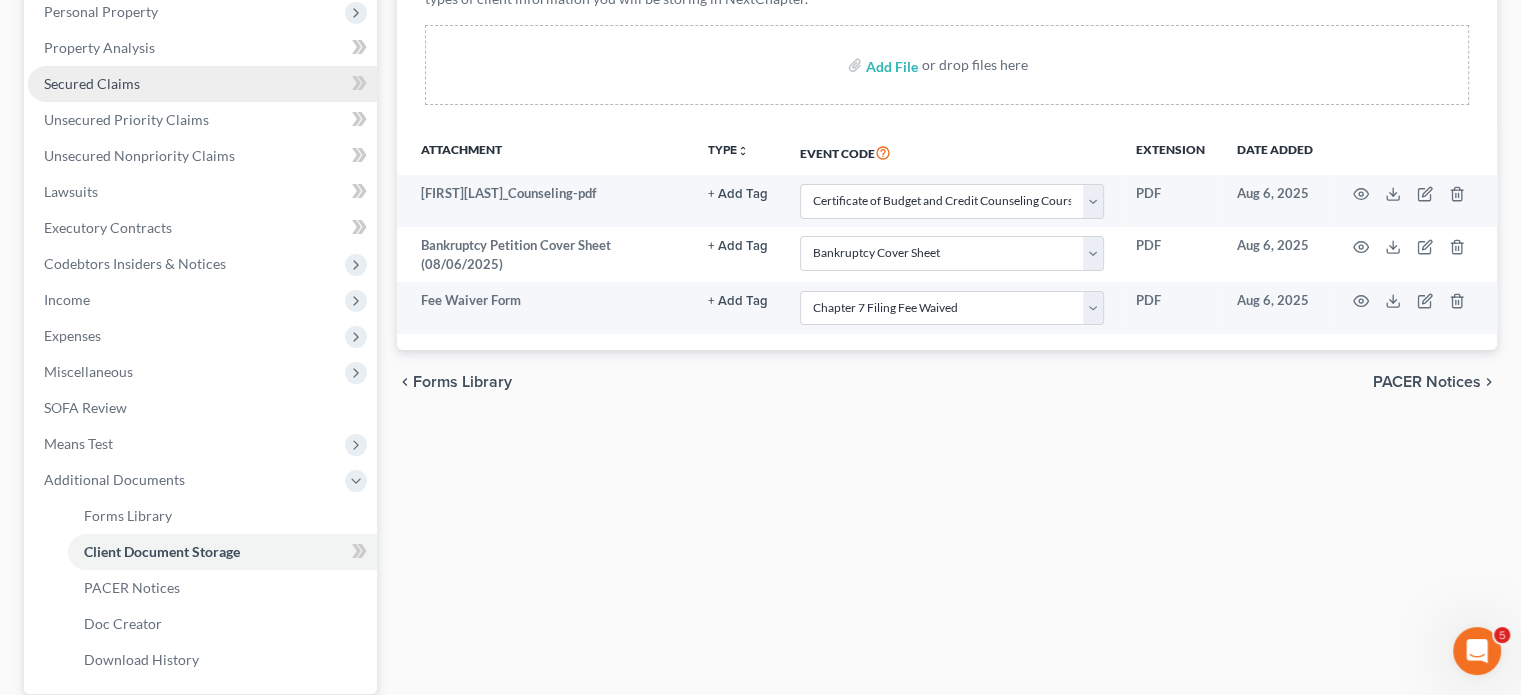 scroll, scrollTop: 121, scrollLeft: 0, axis: vertical 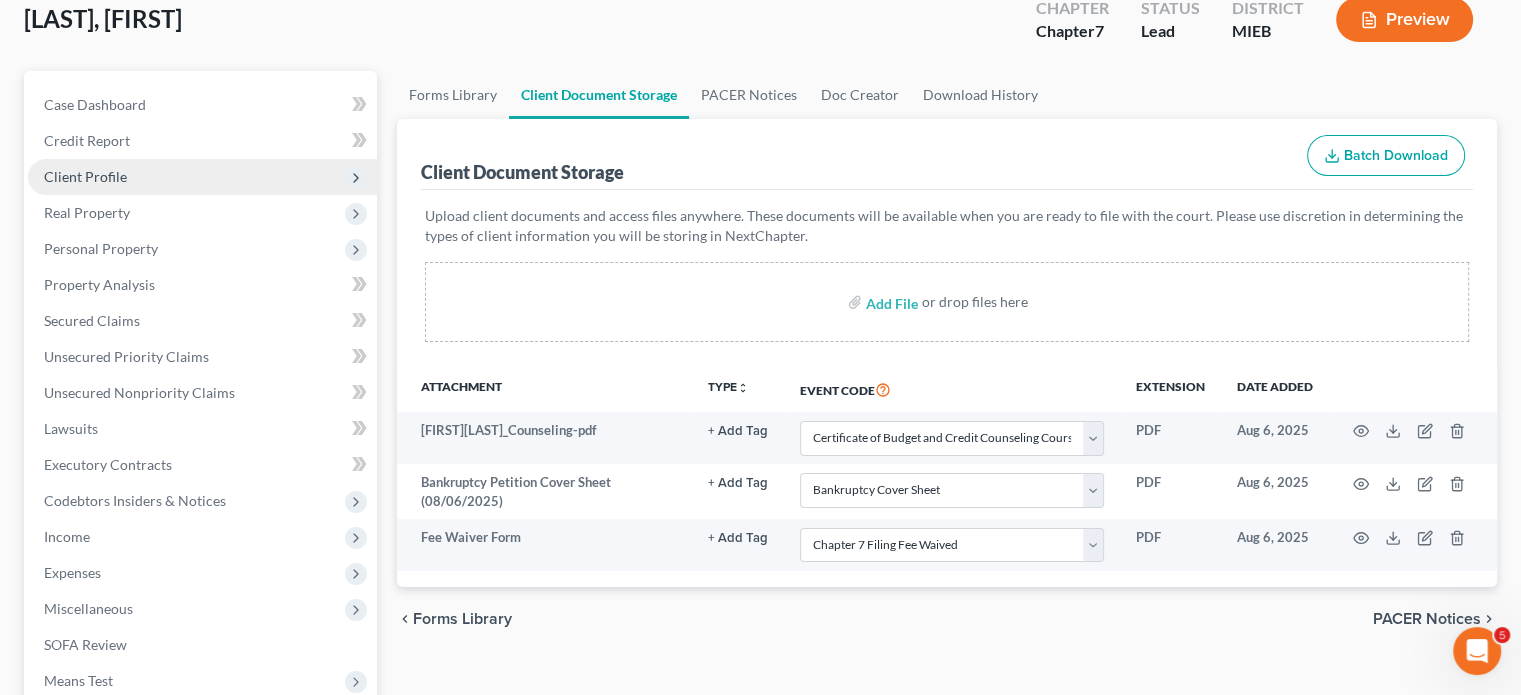 click on "Client Profile" at bounding box center (85, 176) 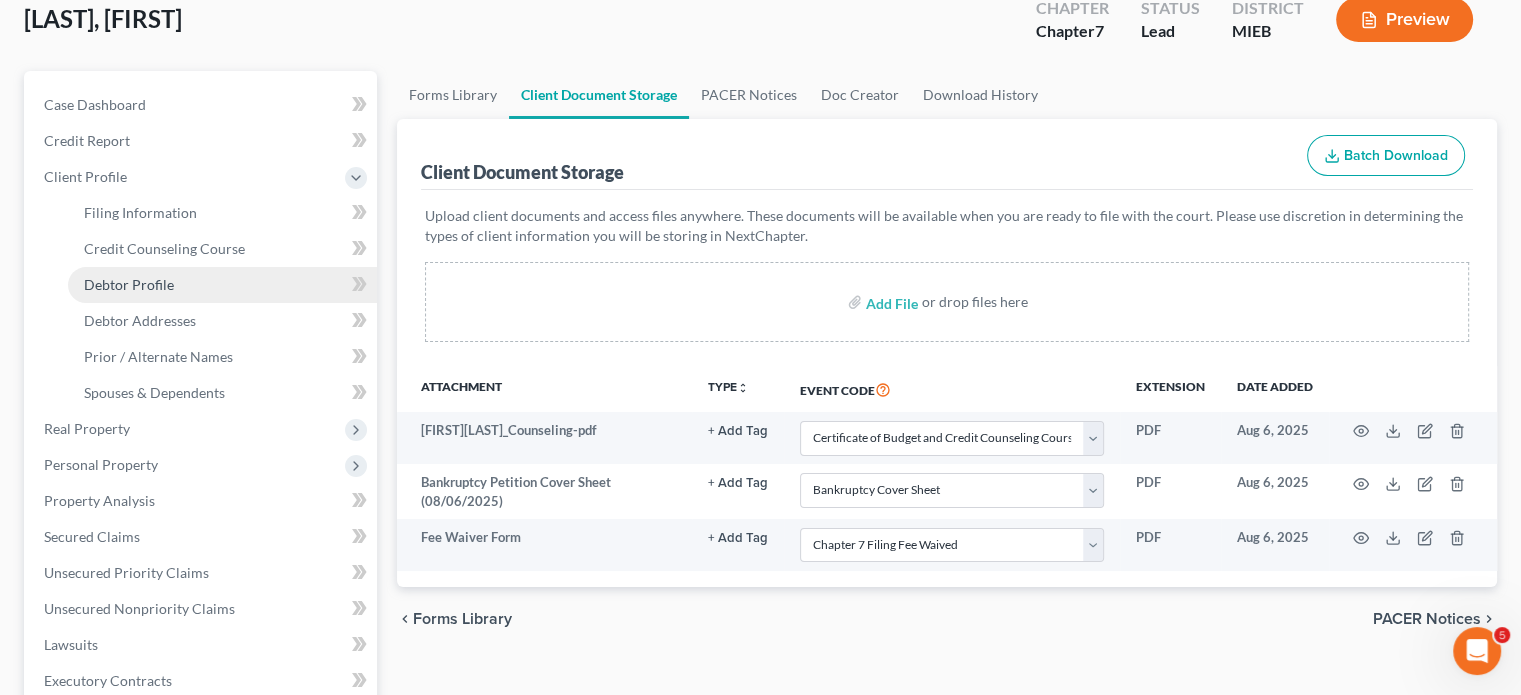 click on "Debtor Profile" at bounding box center (222, 285) 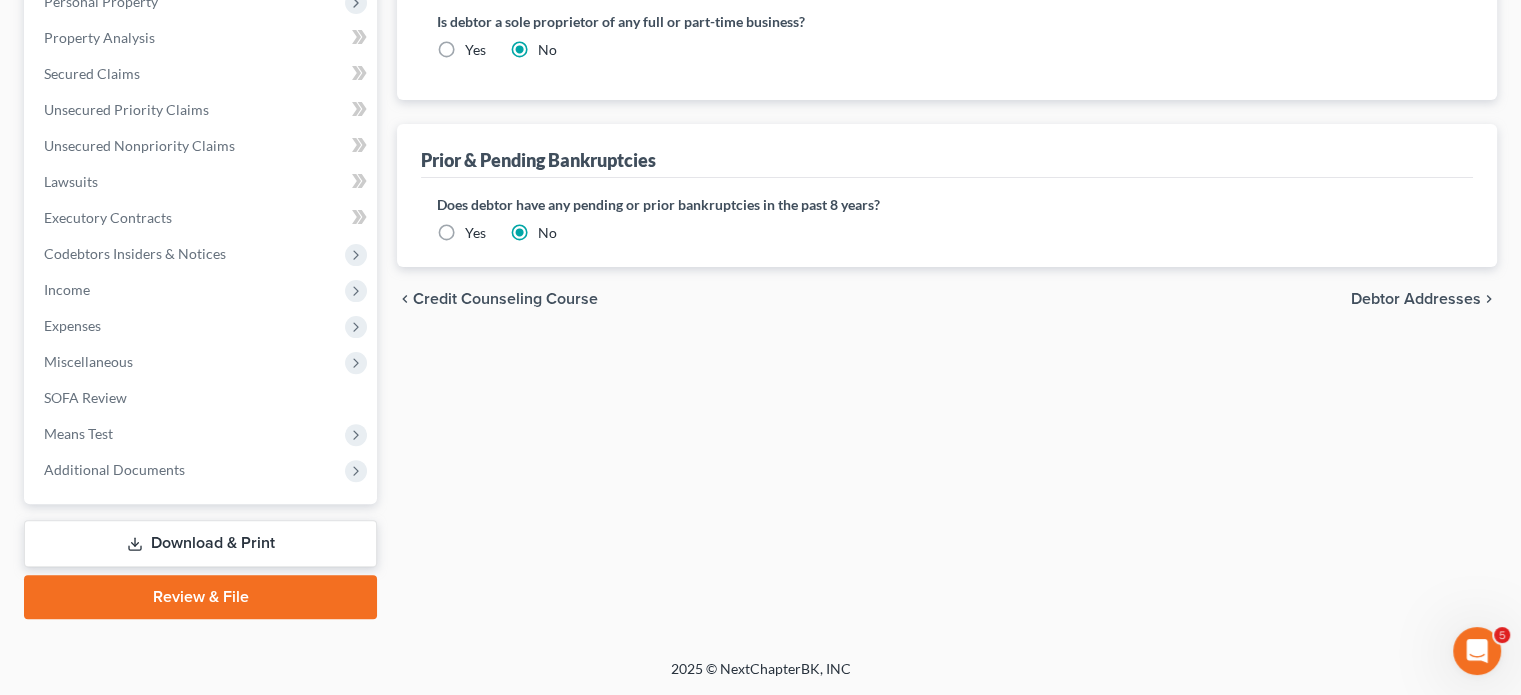 scroll, scrollTop: 898, scrollLeft: 0, axis: vertical 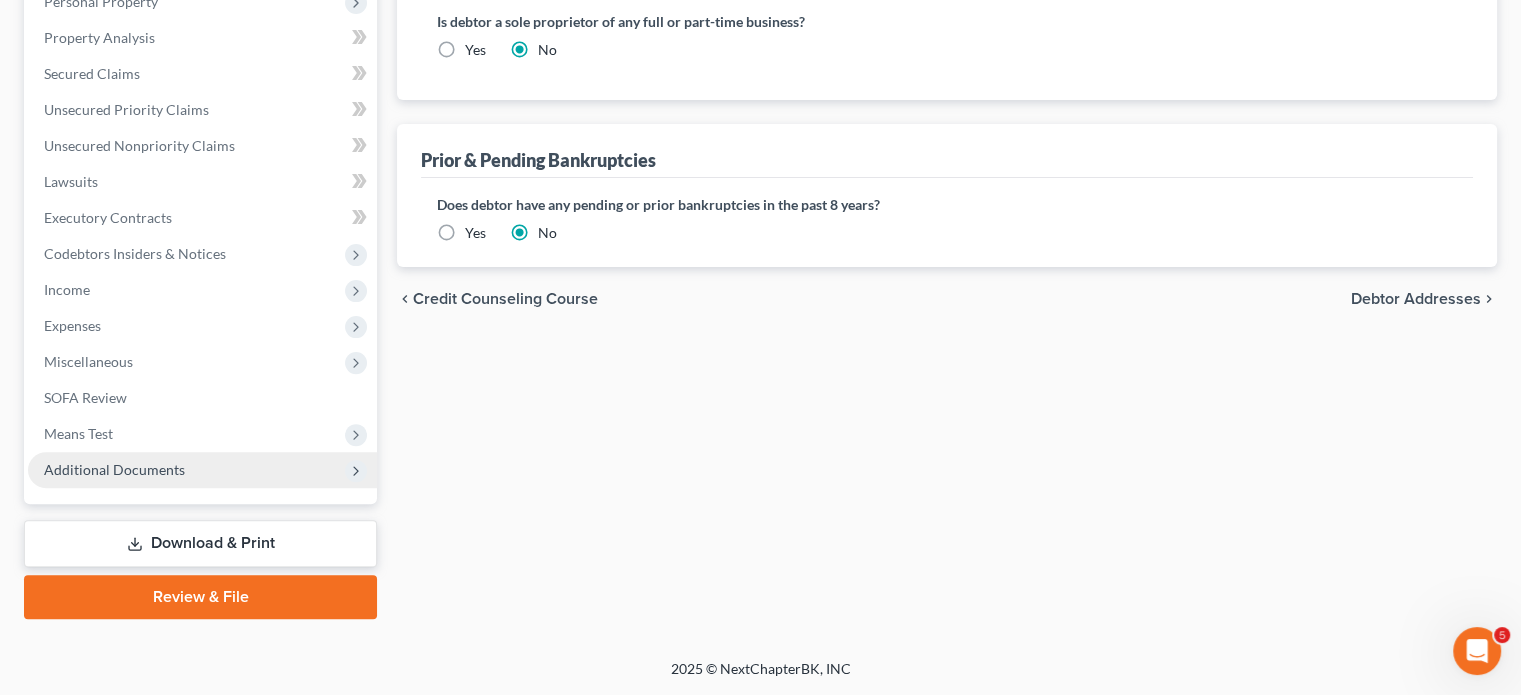 click on "Additional Documents" at bounding box center [114, 469] 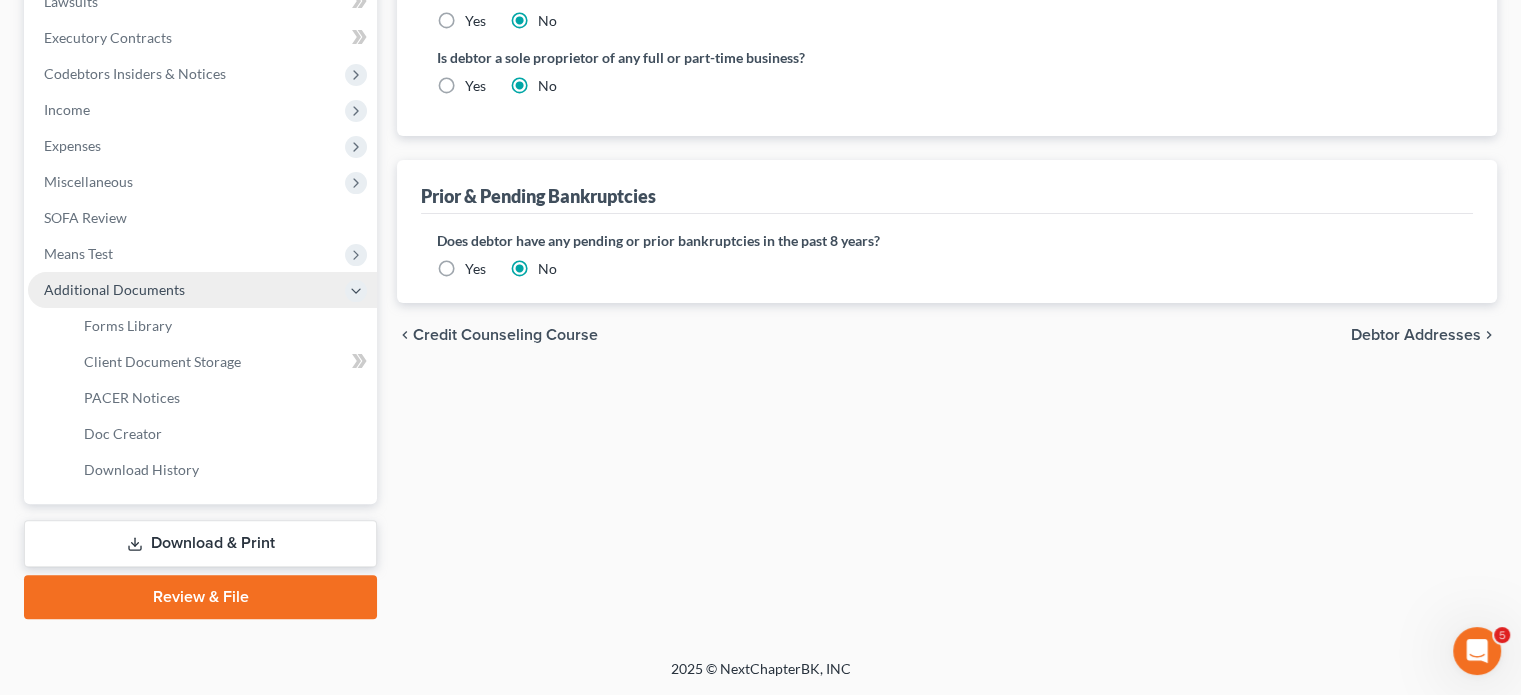 scroll, scrollTop: 628, scrollLeft: 0, axis: vertical 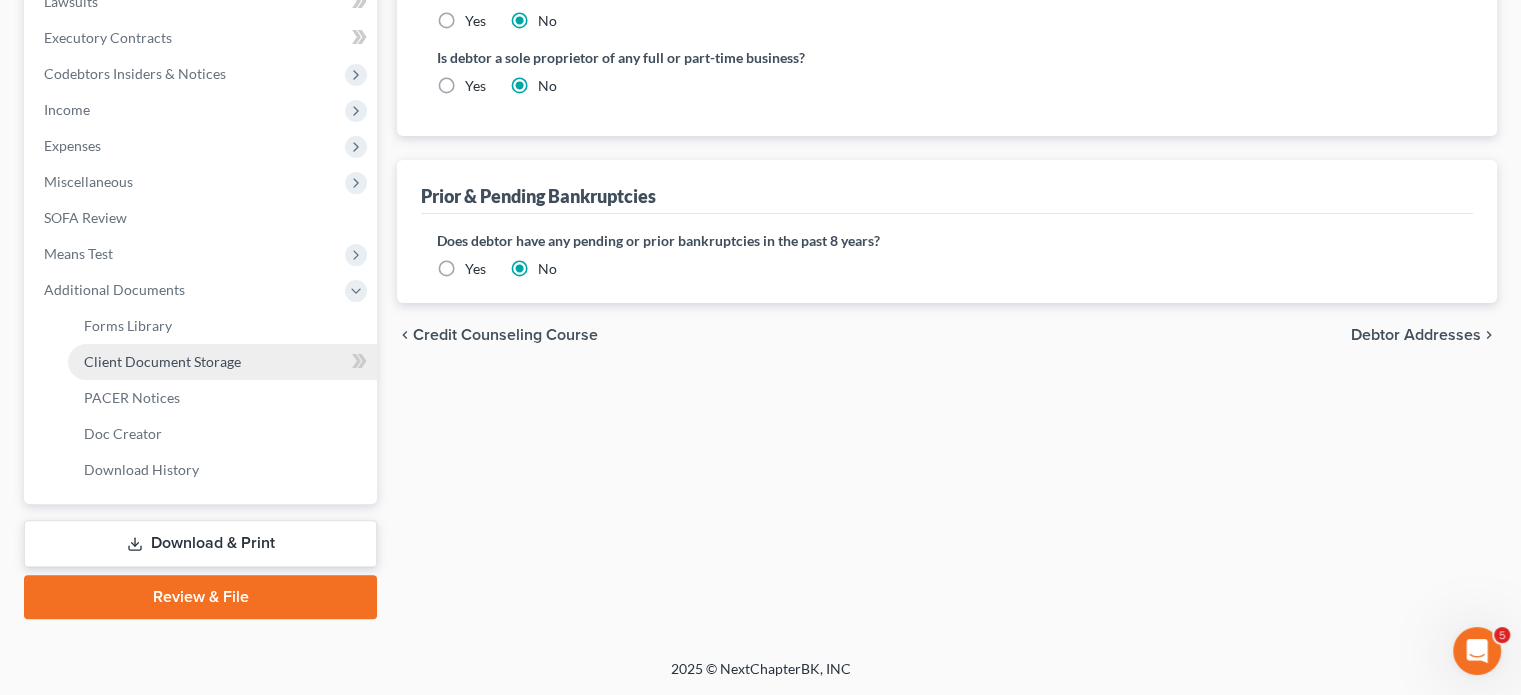 click on "Client Document Storage" at bounding box center (162, 361) 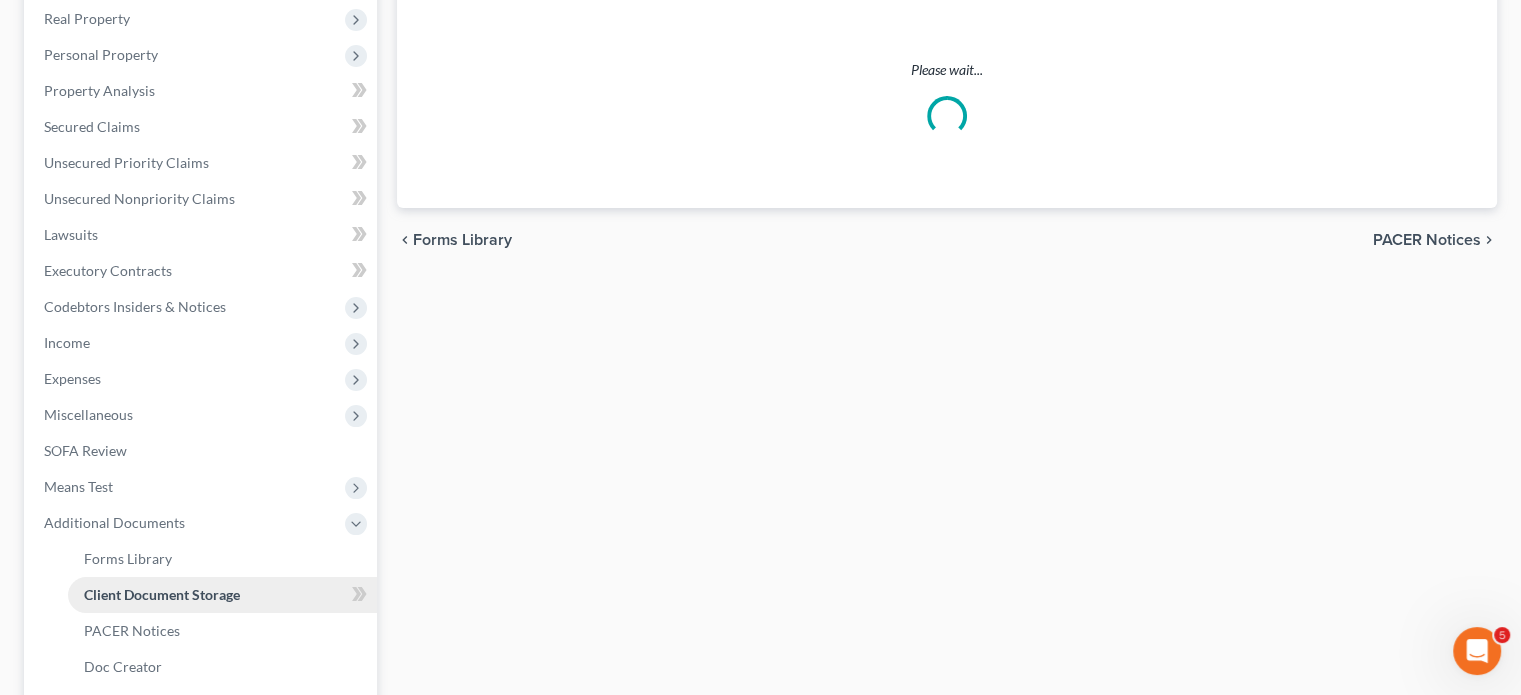 scroll, scrollTop: 40, scrollLeft: 0, axis: vertical 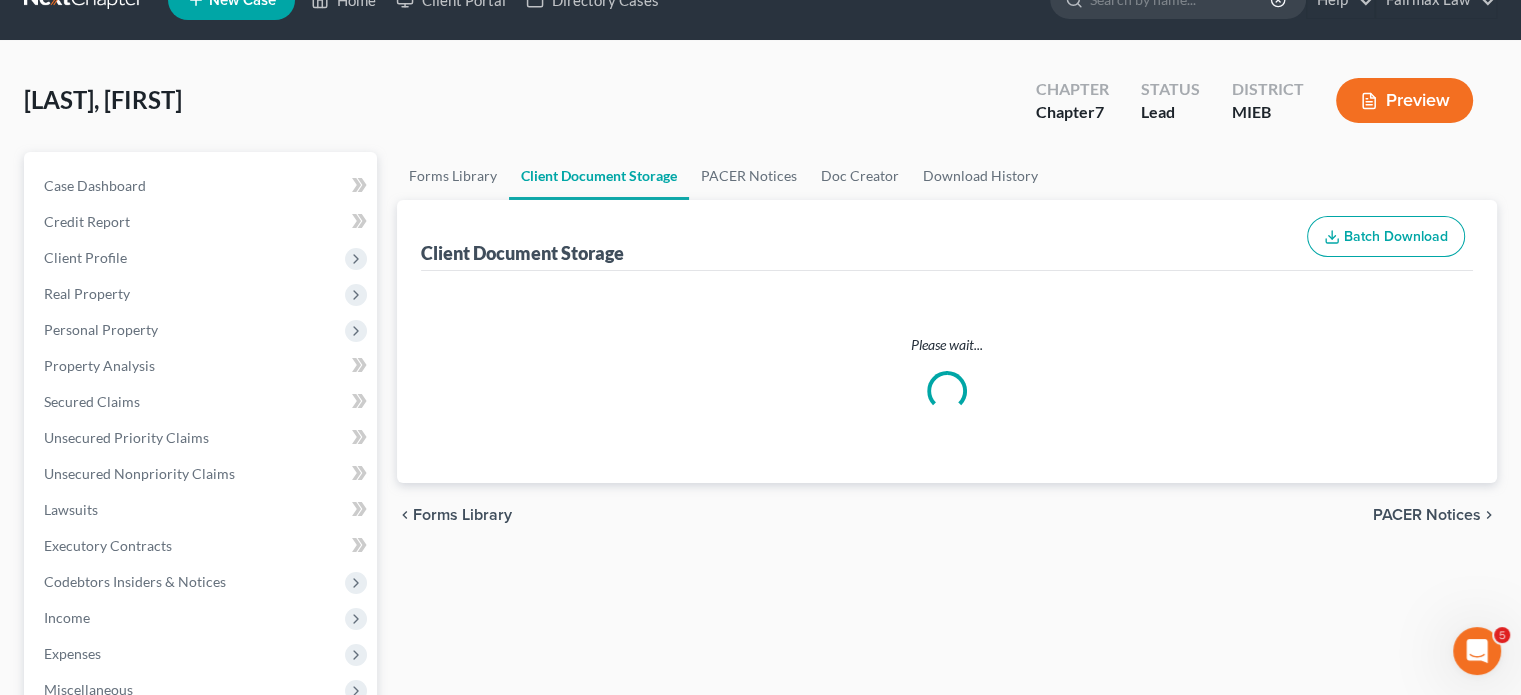 select on "7" 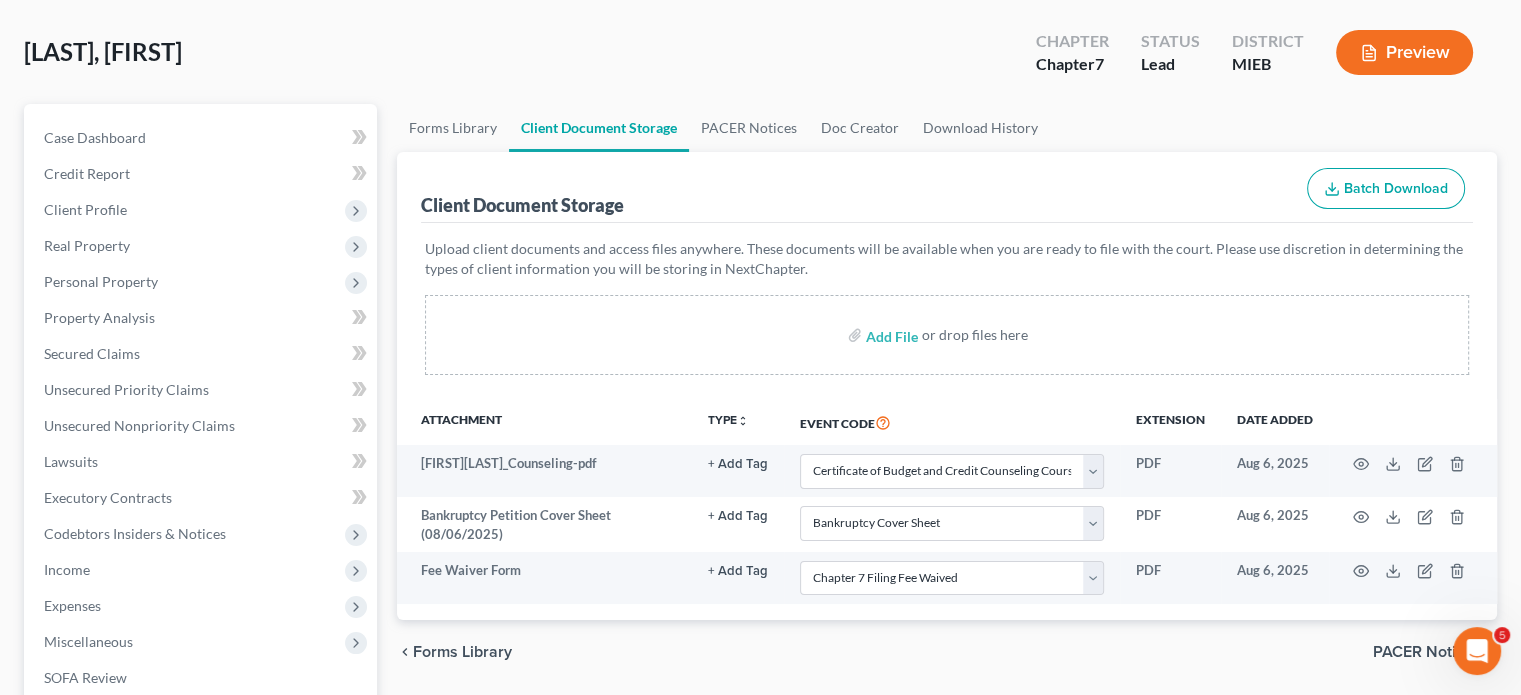 scroll, scrollTop: 88, scrollLeft: 0, axis: vertical 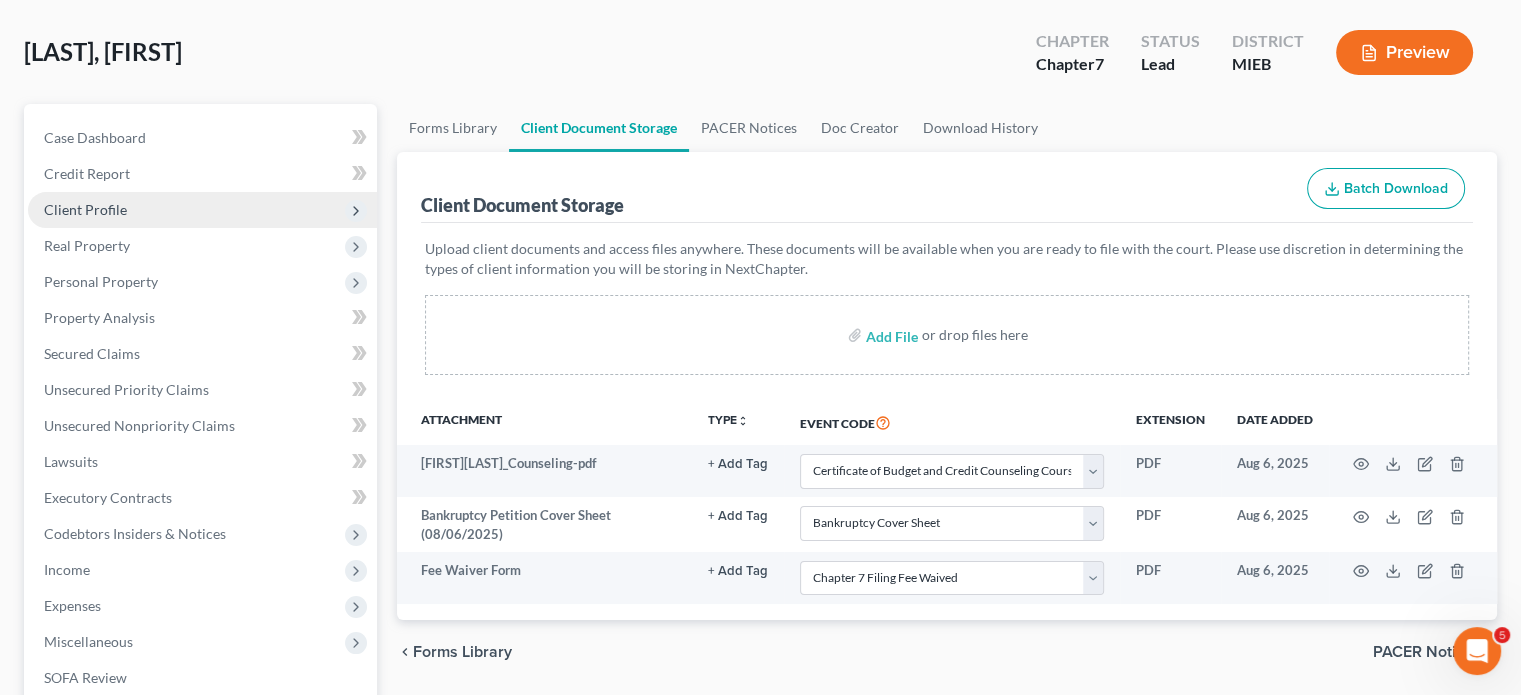 click on "Client Profile" at bounding box center (85, 209) 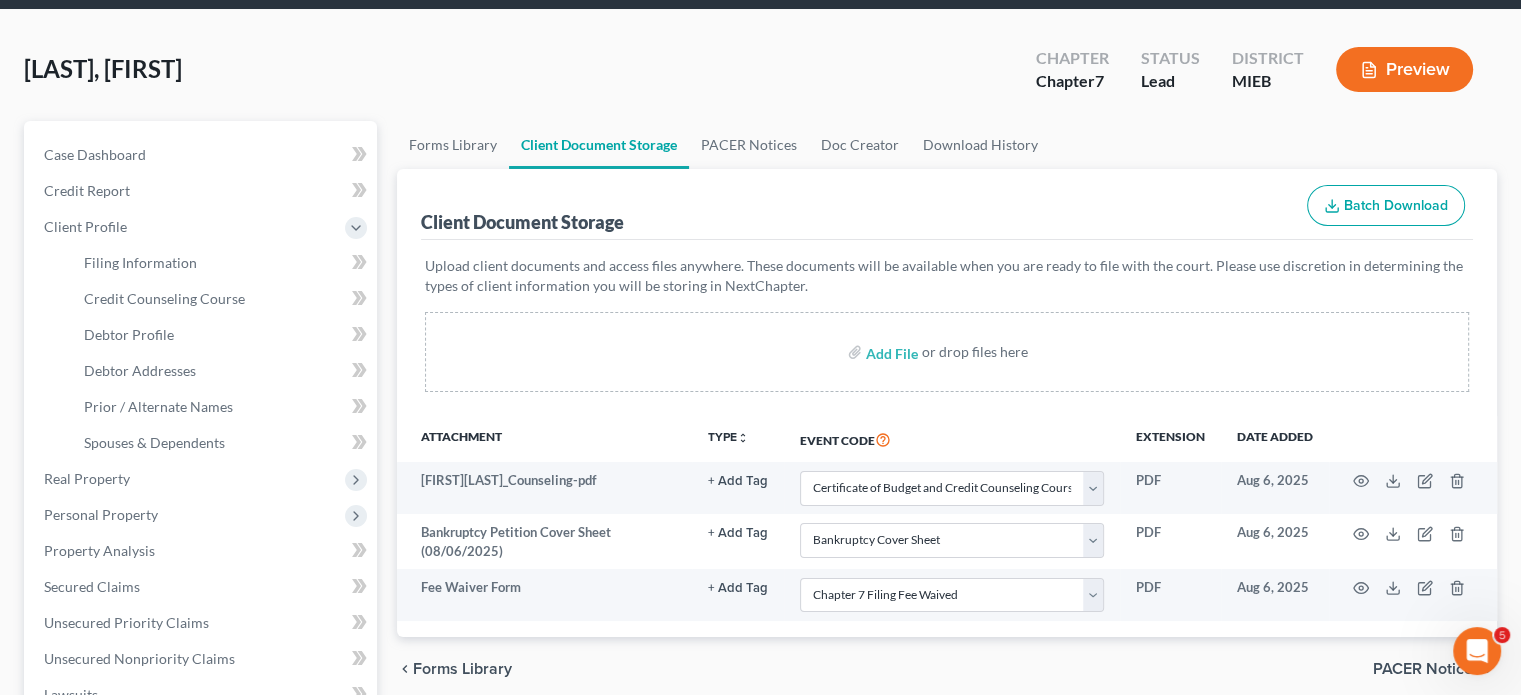 scroll, scrollTop: 68, scrollLeft: 0, axis: vertical 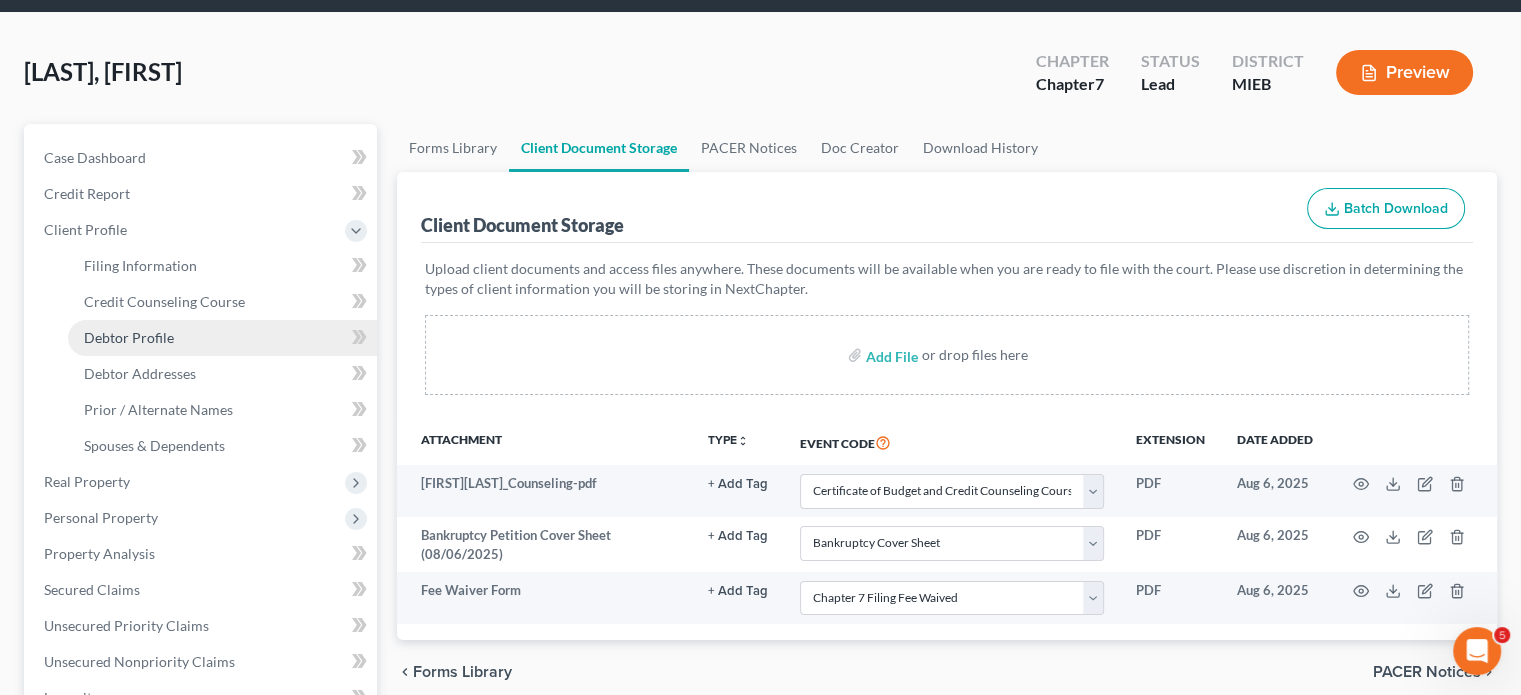 click on "Debtor Profile" at bounding box center [129, 337] 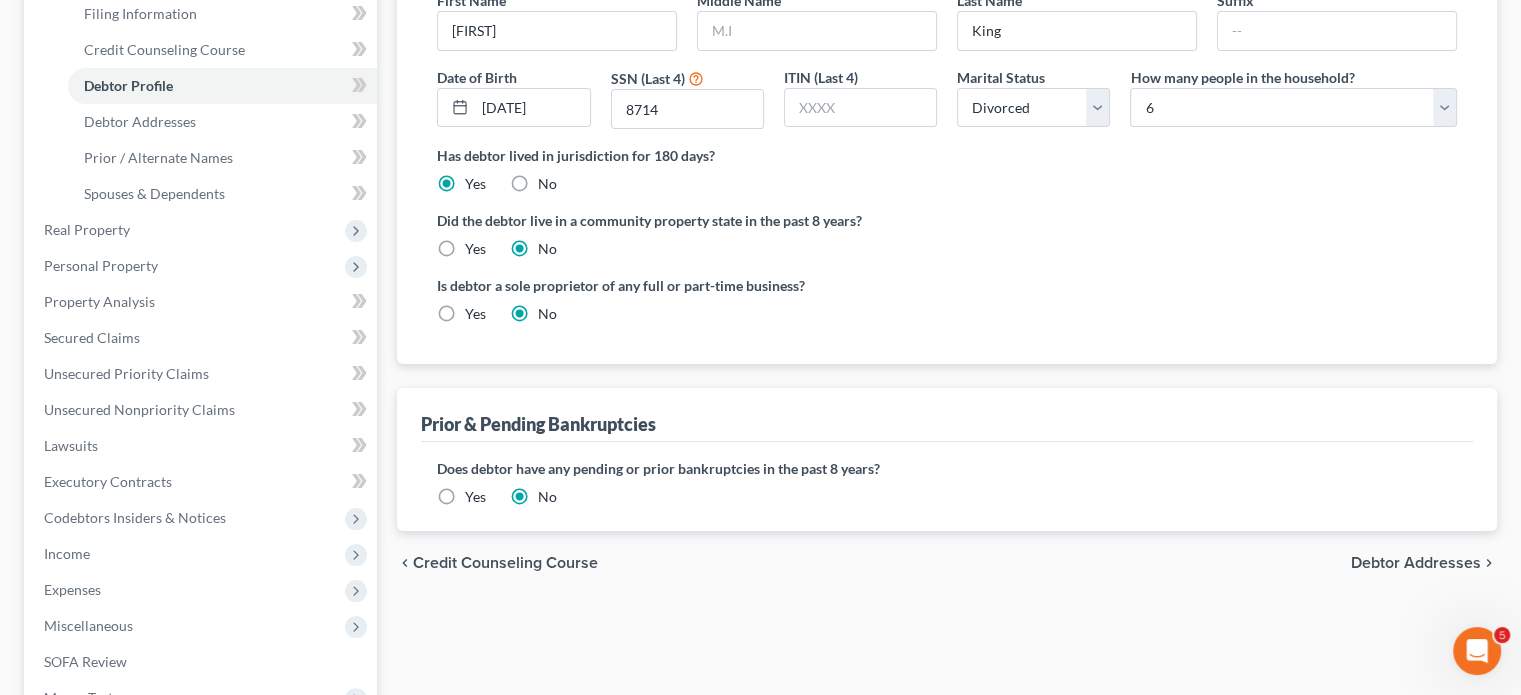 scroll, scrollTop: 320, scrollLeft: 0, axis: vertical 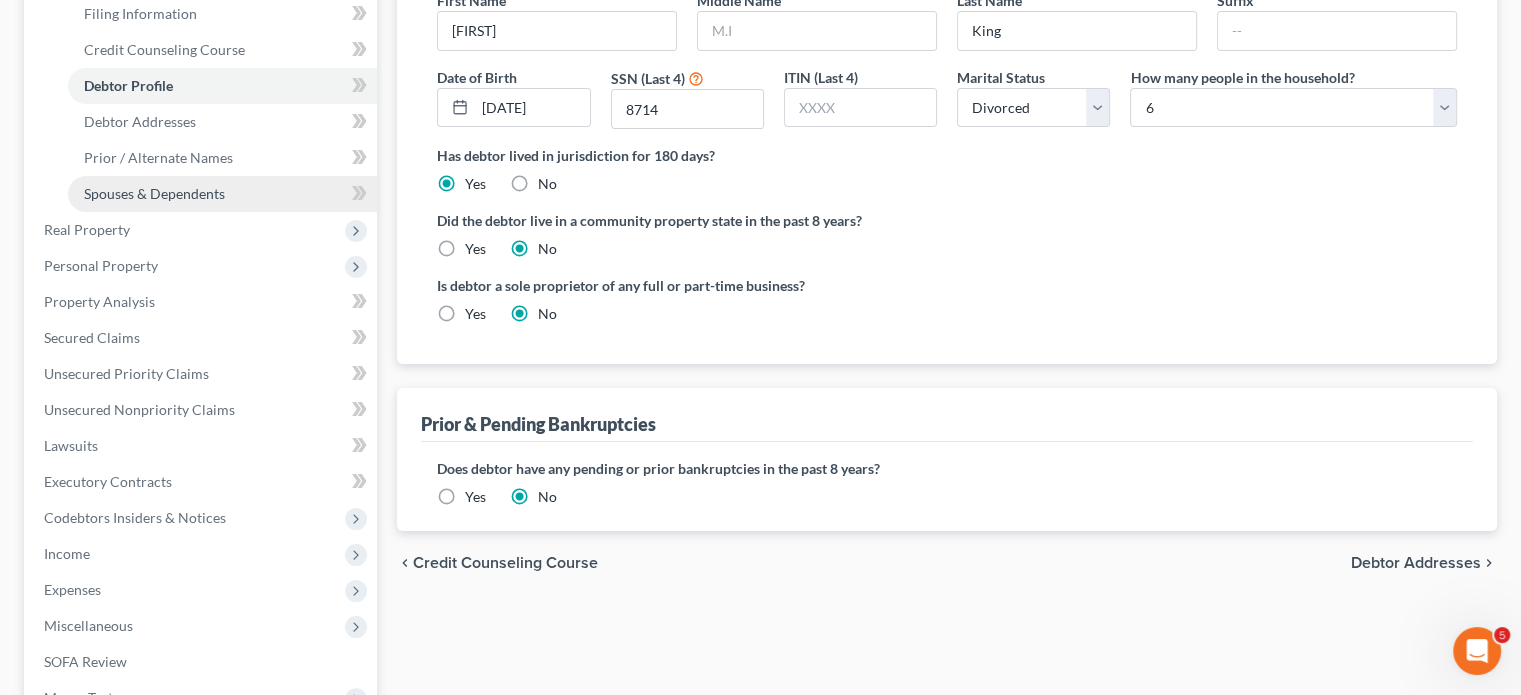 click on "Spouses & Dependents" at bounding box center [154, 193] 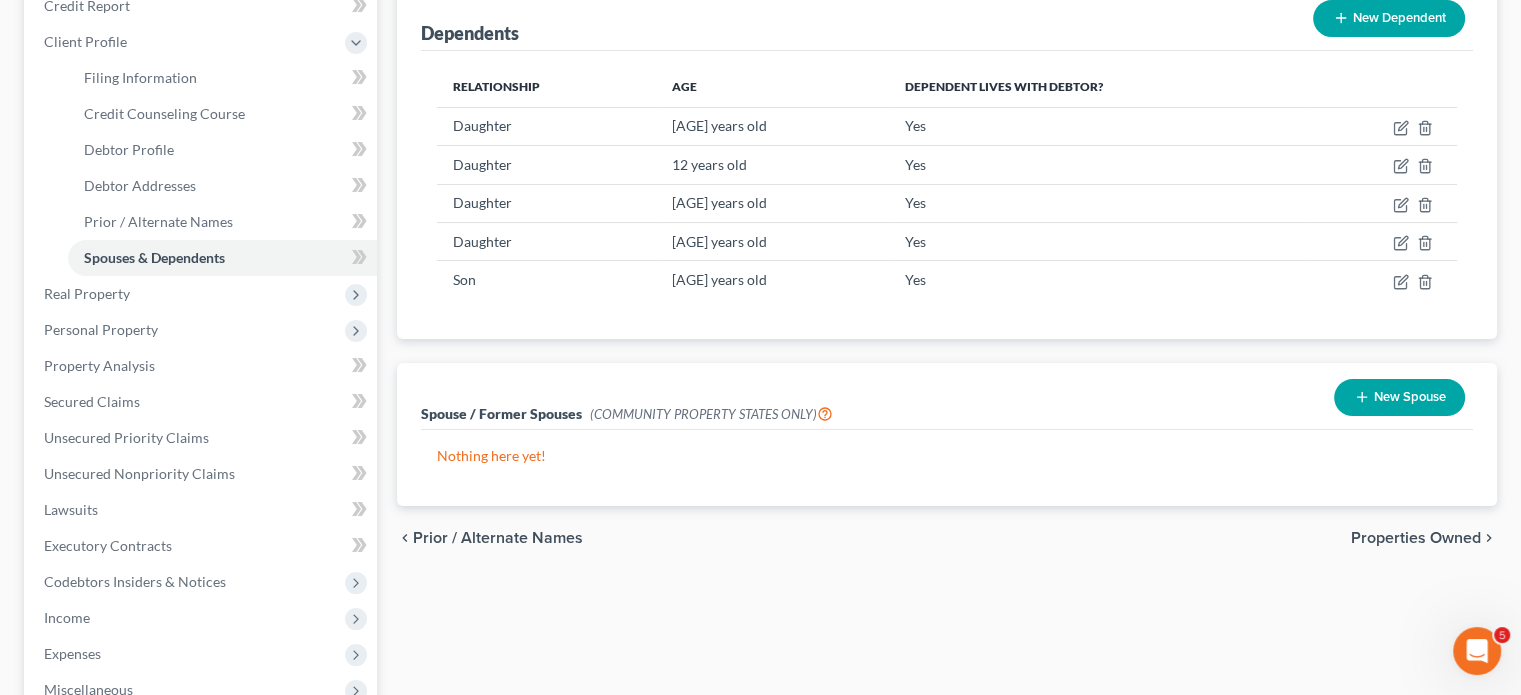 scroll, scrollTop: 258, scrollLeft: 0, axis: vertical 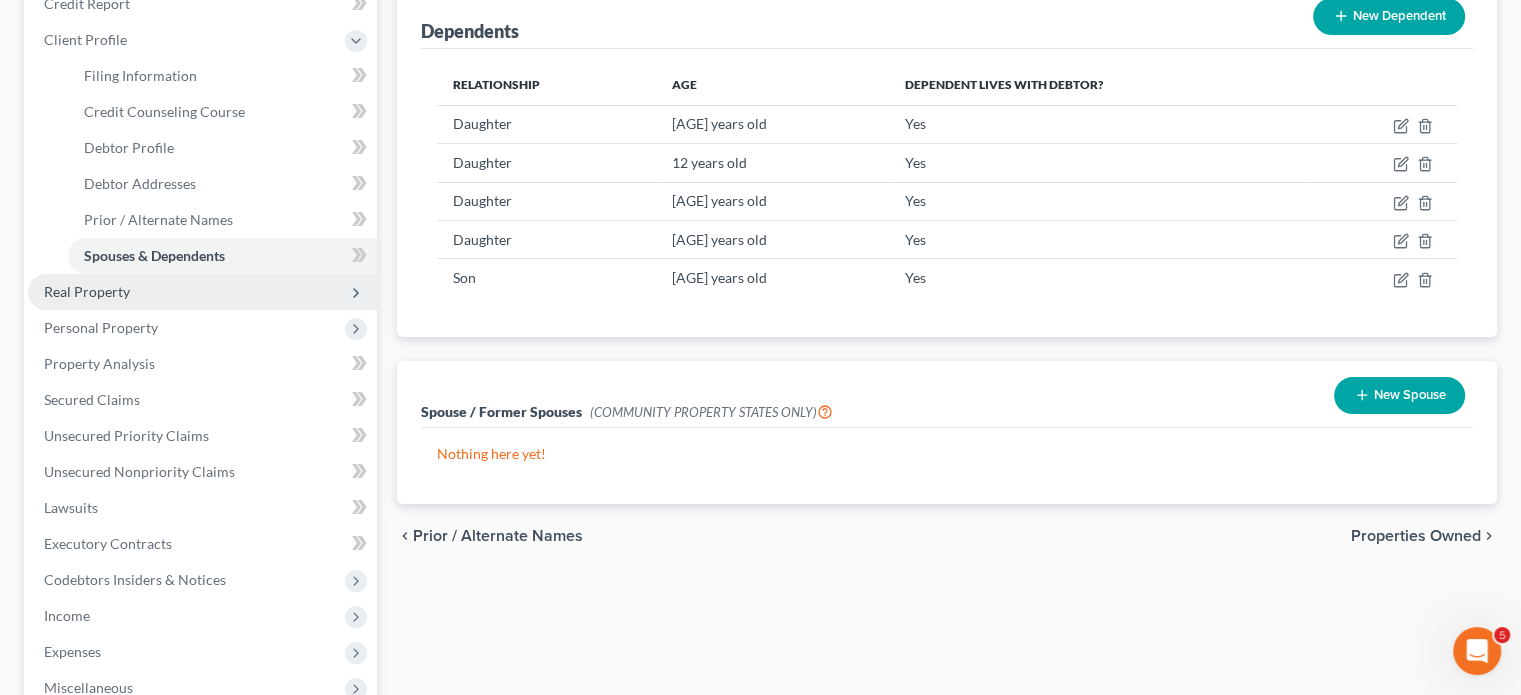 click on "Real Property" at bounding box center [202, 292] 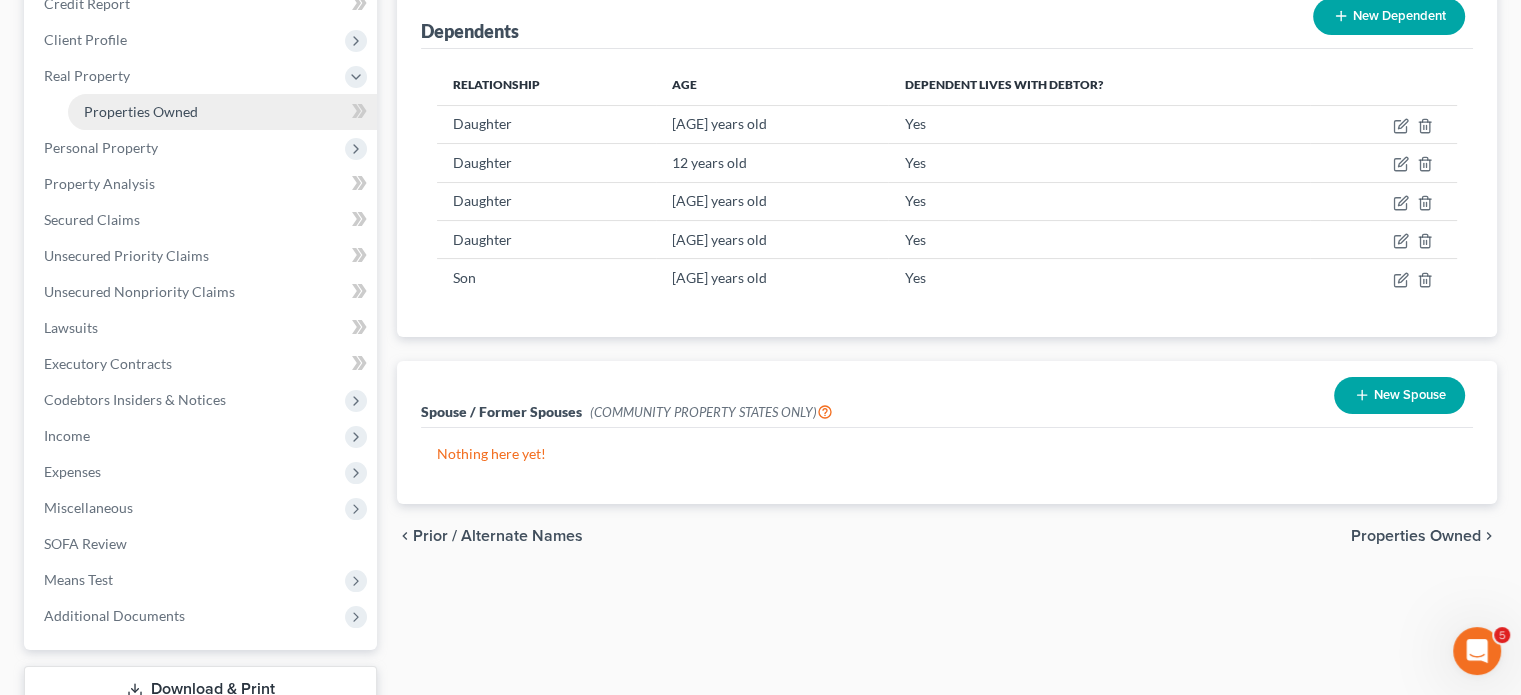 click on "Properties Owned" at bounding box center [222, 112] 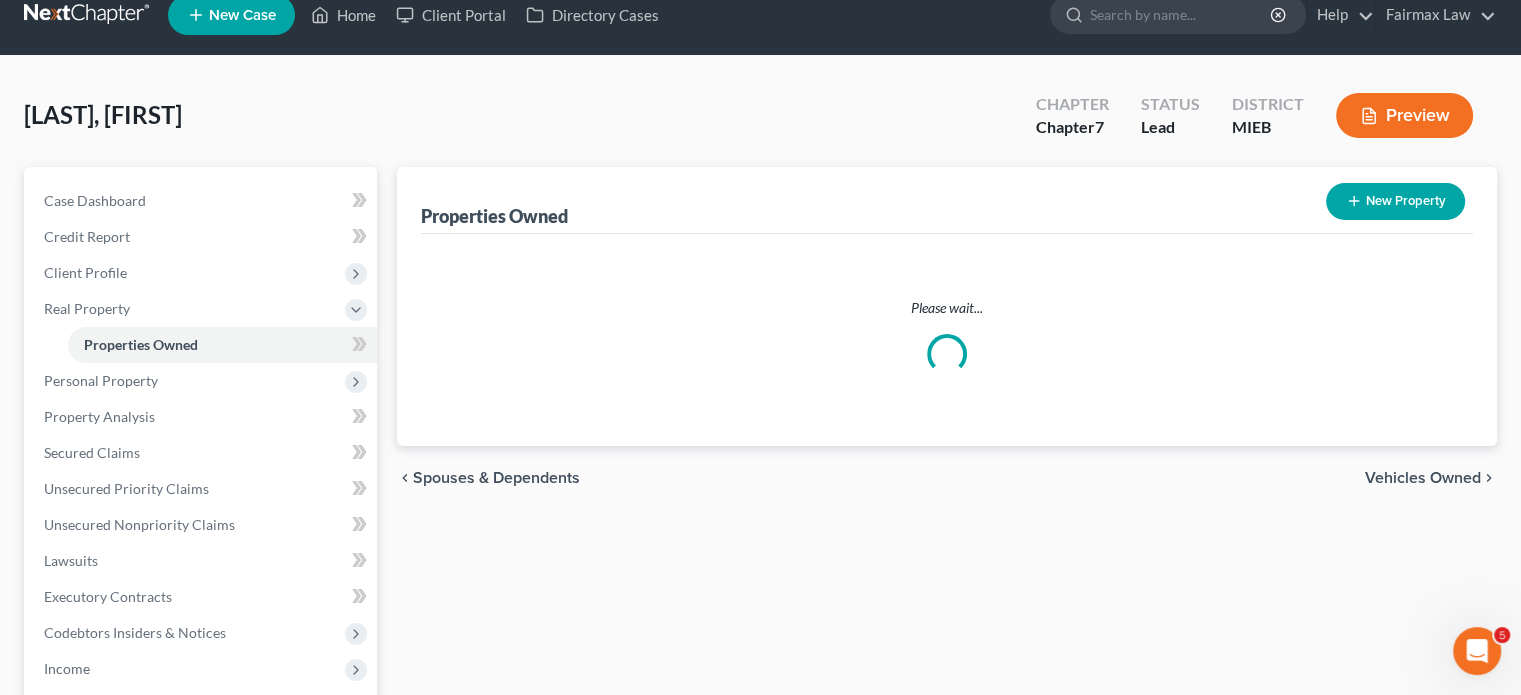 scroll, scrollTop: 0, scrollLeft: 0, axis: both 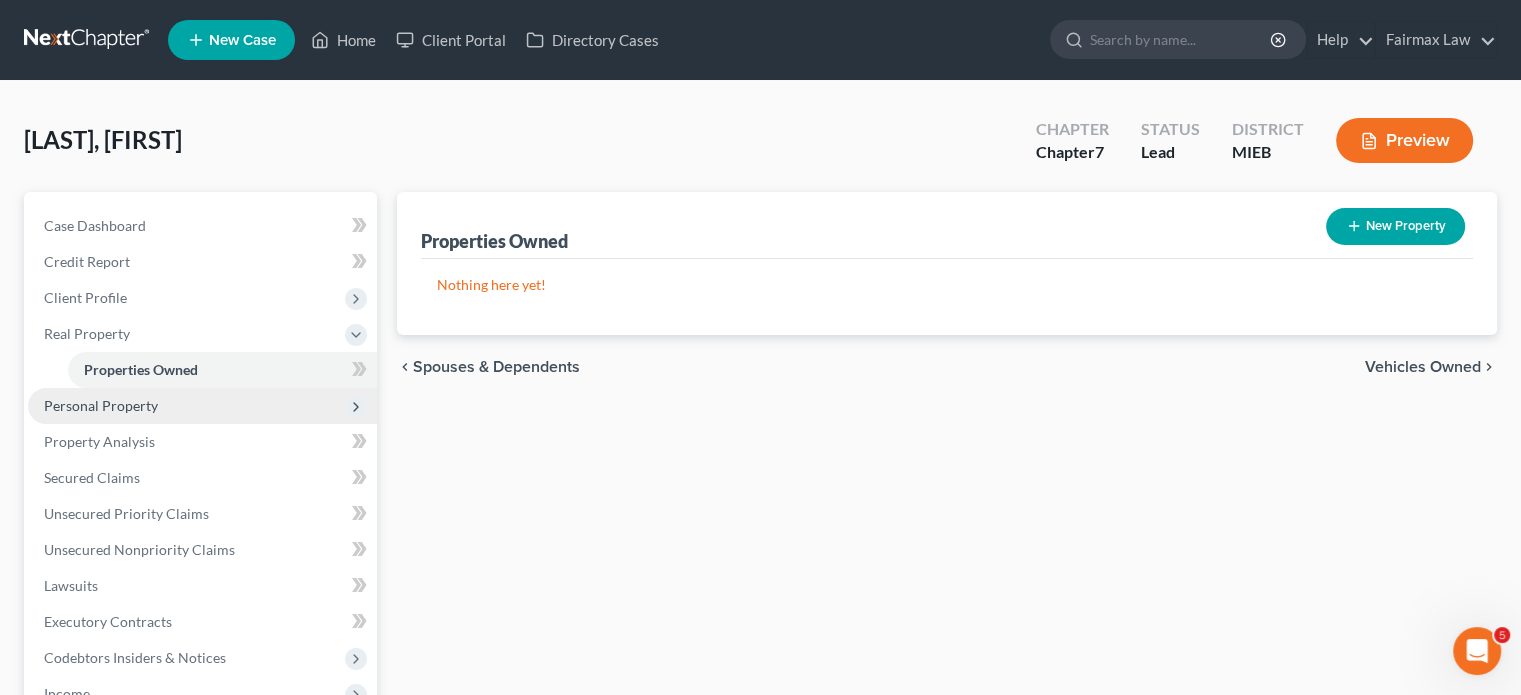 click on "Personal Property" at bounding box center (202, 406) 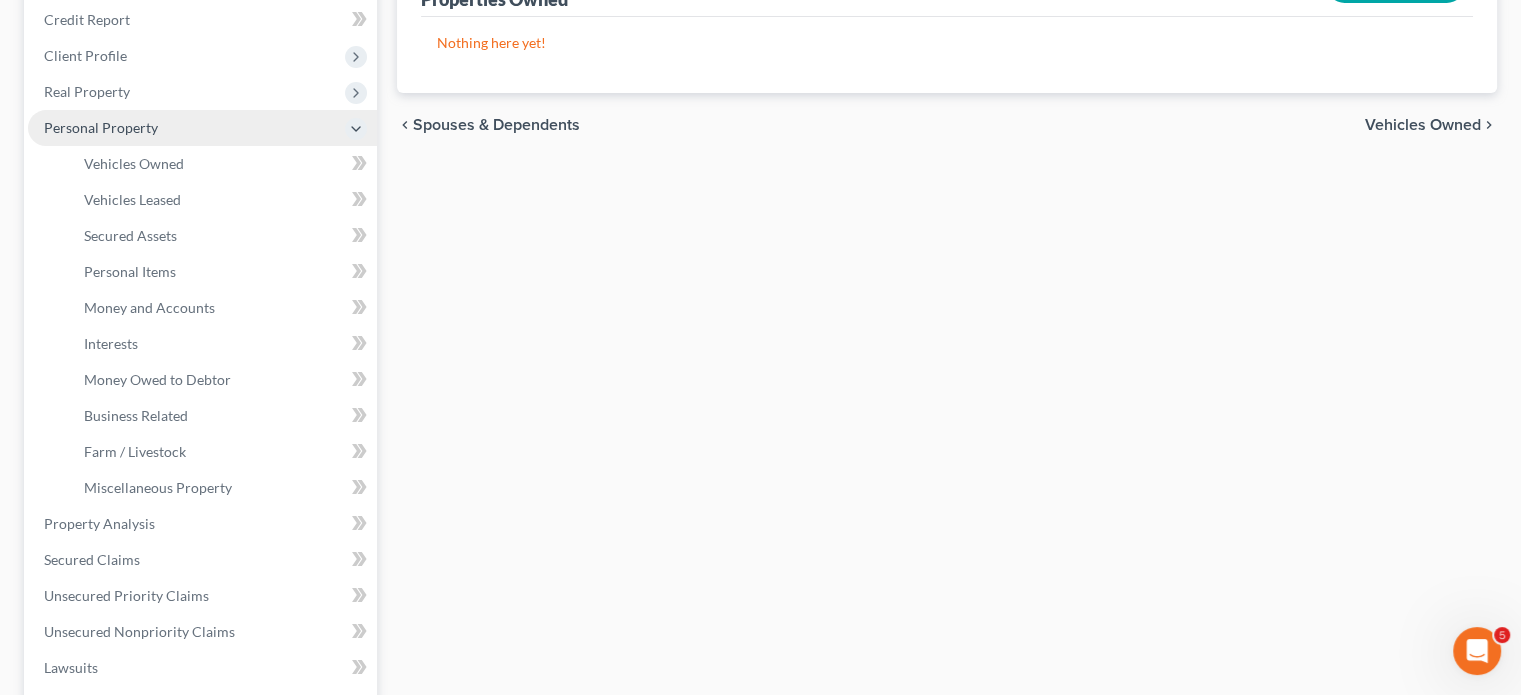 scroll, scrollTop: 244, scrollLeft: 0, axis: vertical 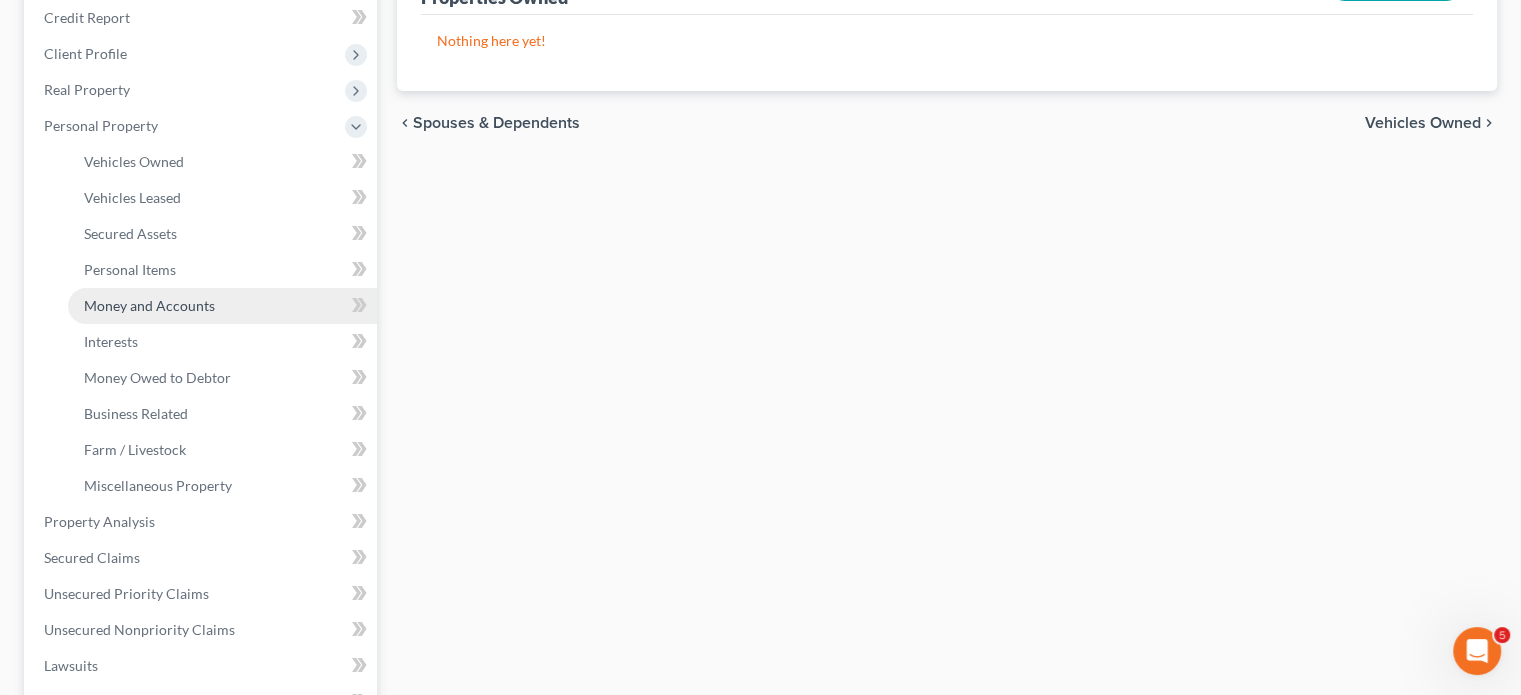 click on "Money and Accounts" at bounding box center [149, 305] 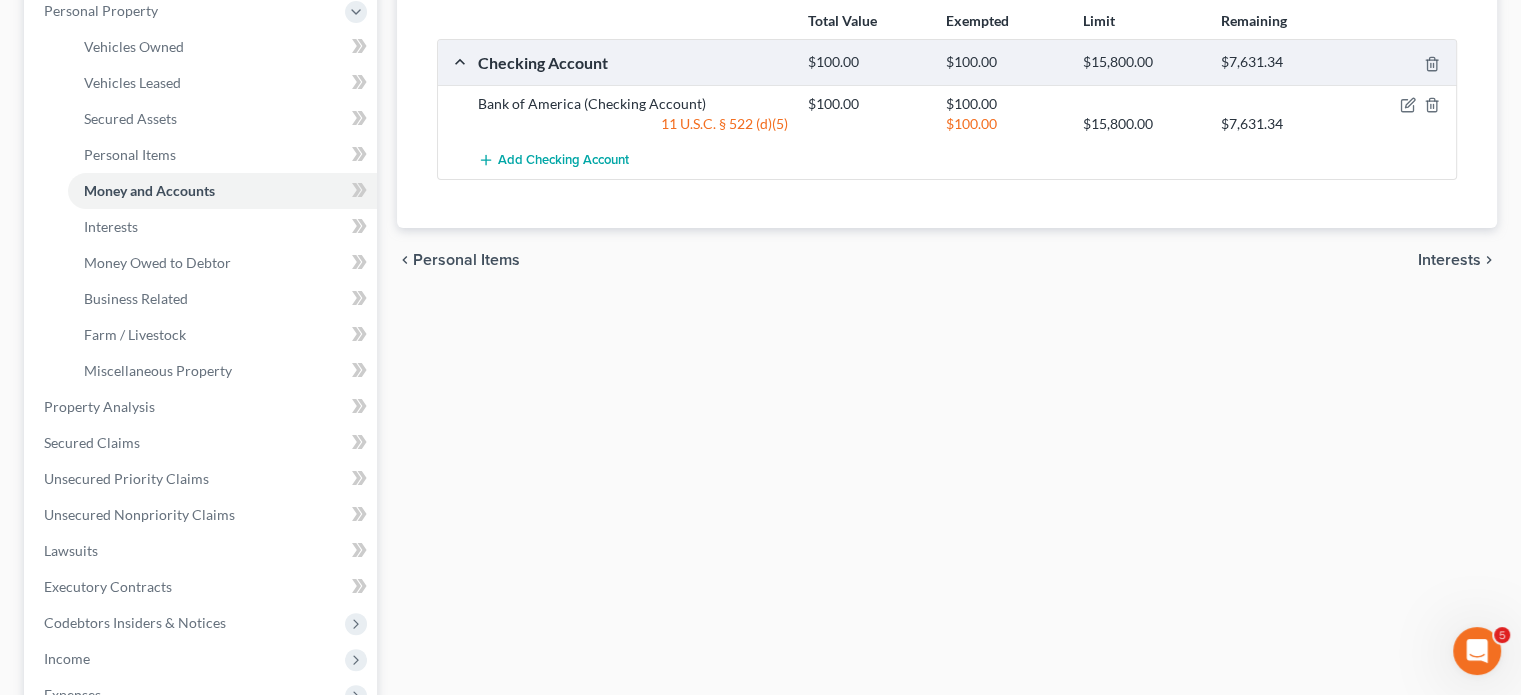 scroll, scrollTop: 360, scrollLeft: 0, axis: vertical 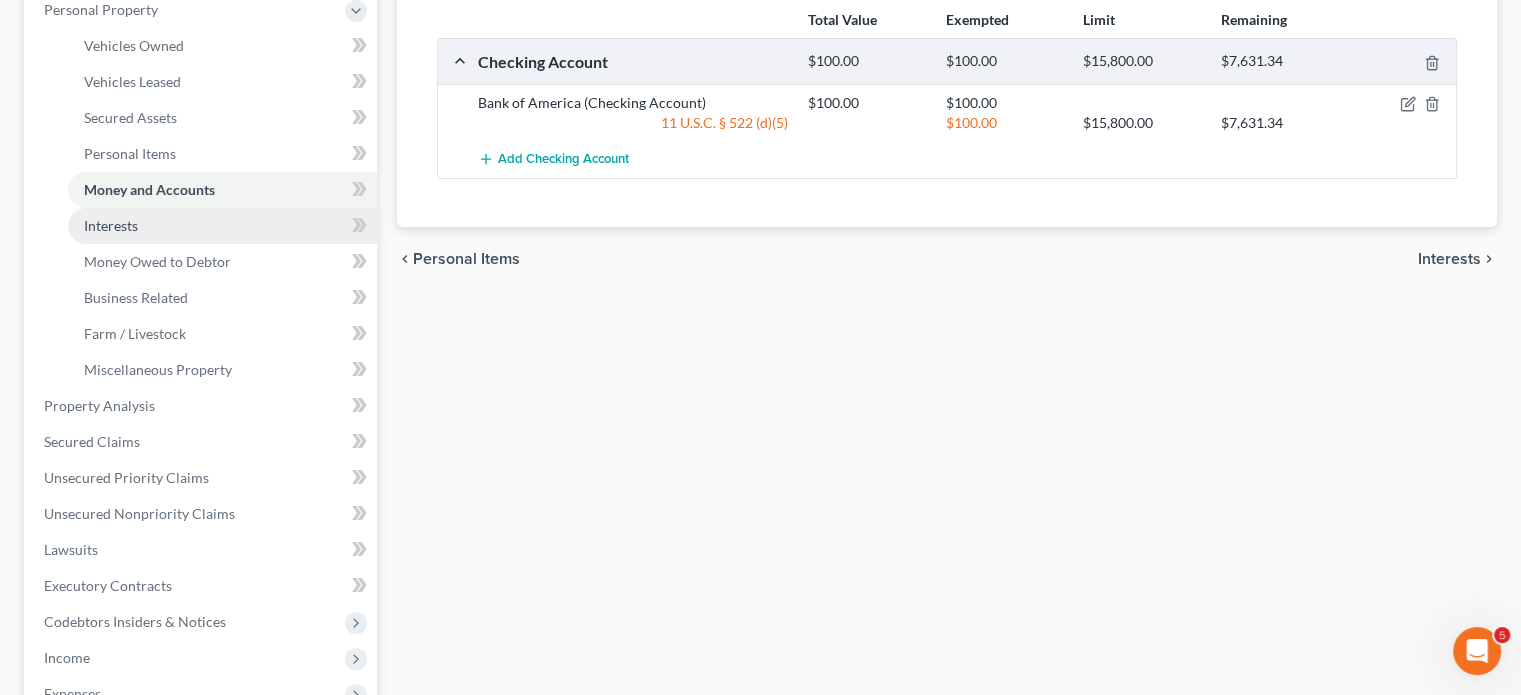 click on "Interests" at bounding box center (222, 226) 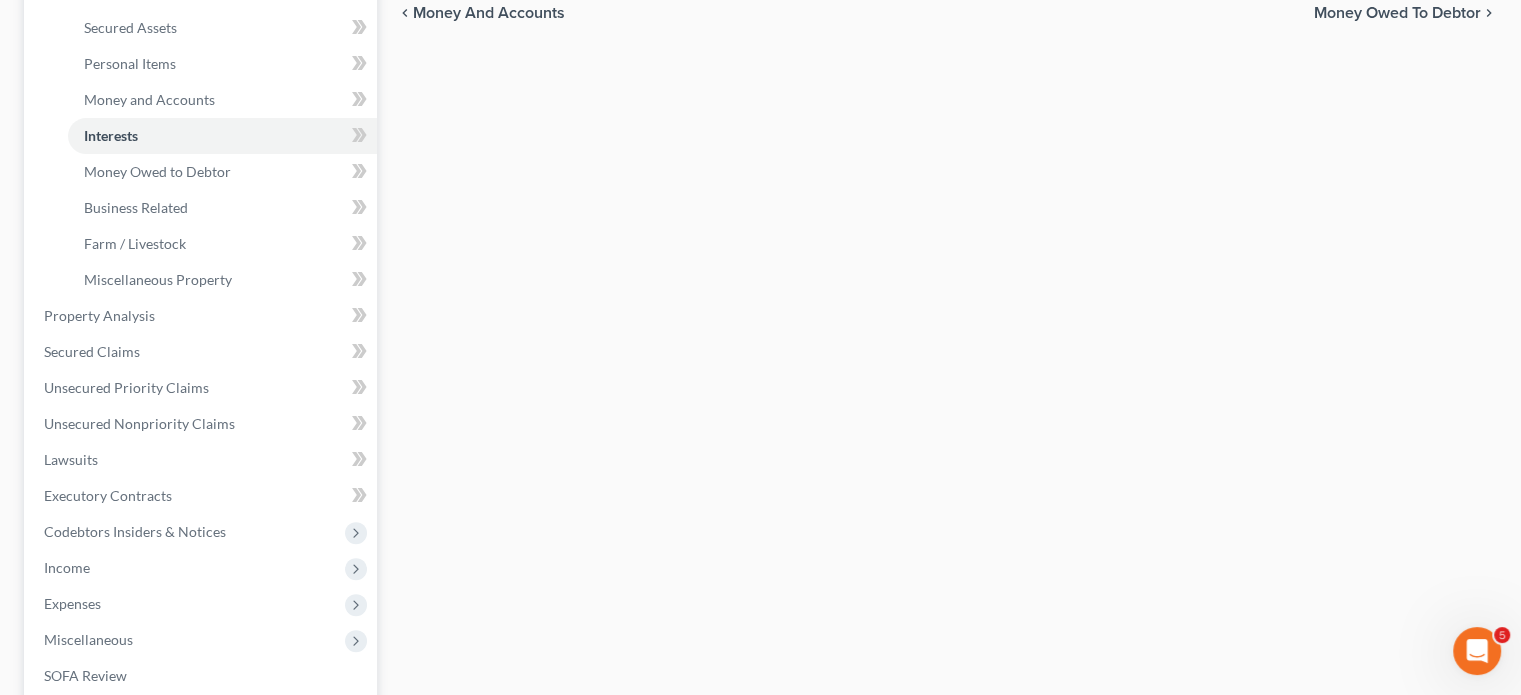 scroll, scrollTop: 451, scrollLeft: 0, axis: vertical 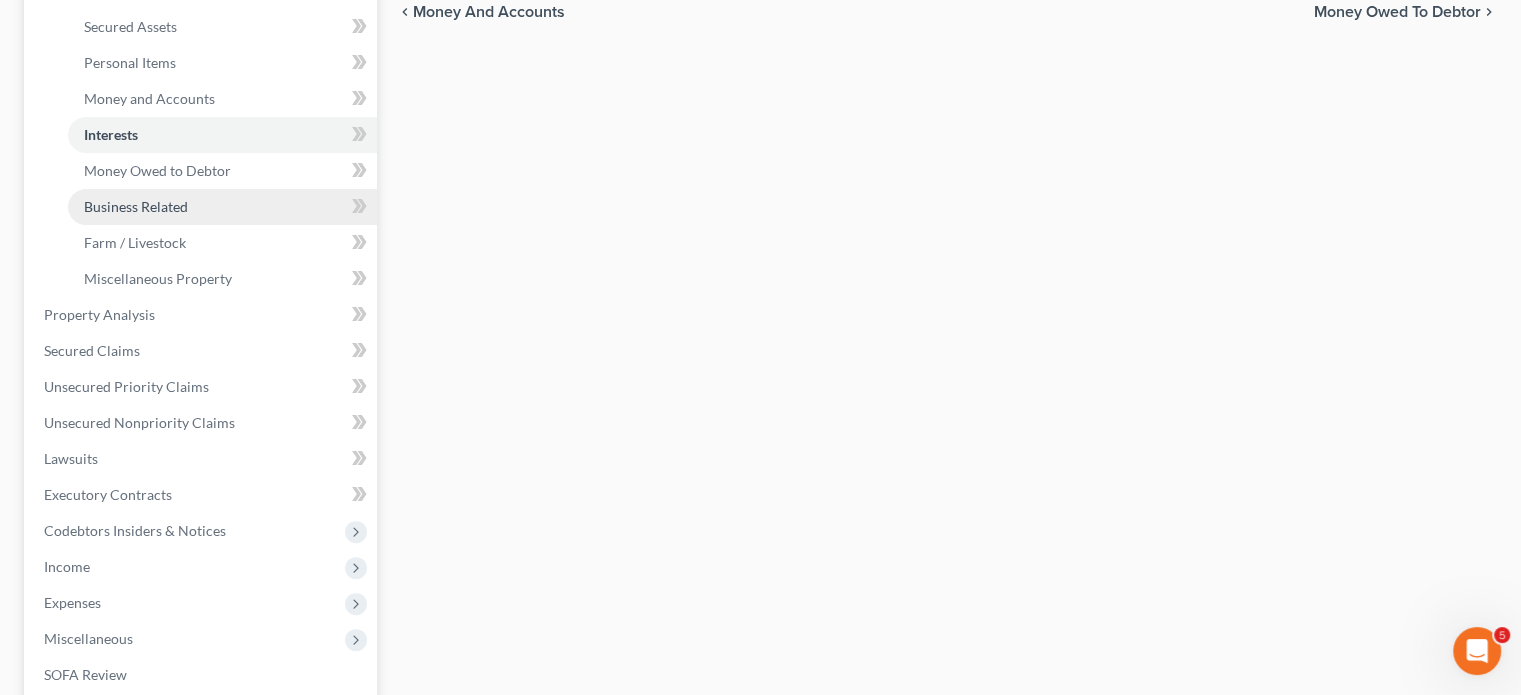 click on "Business Related" at bounding box center (222, 207) 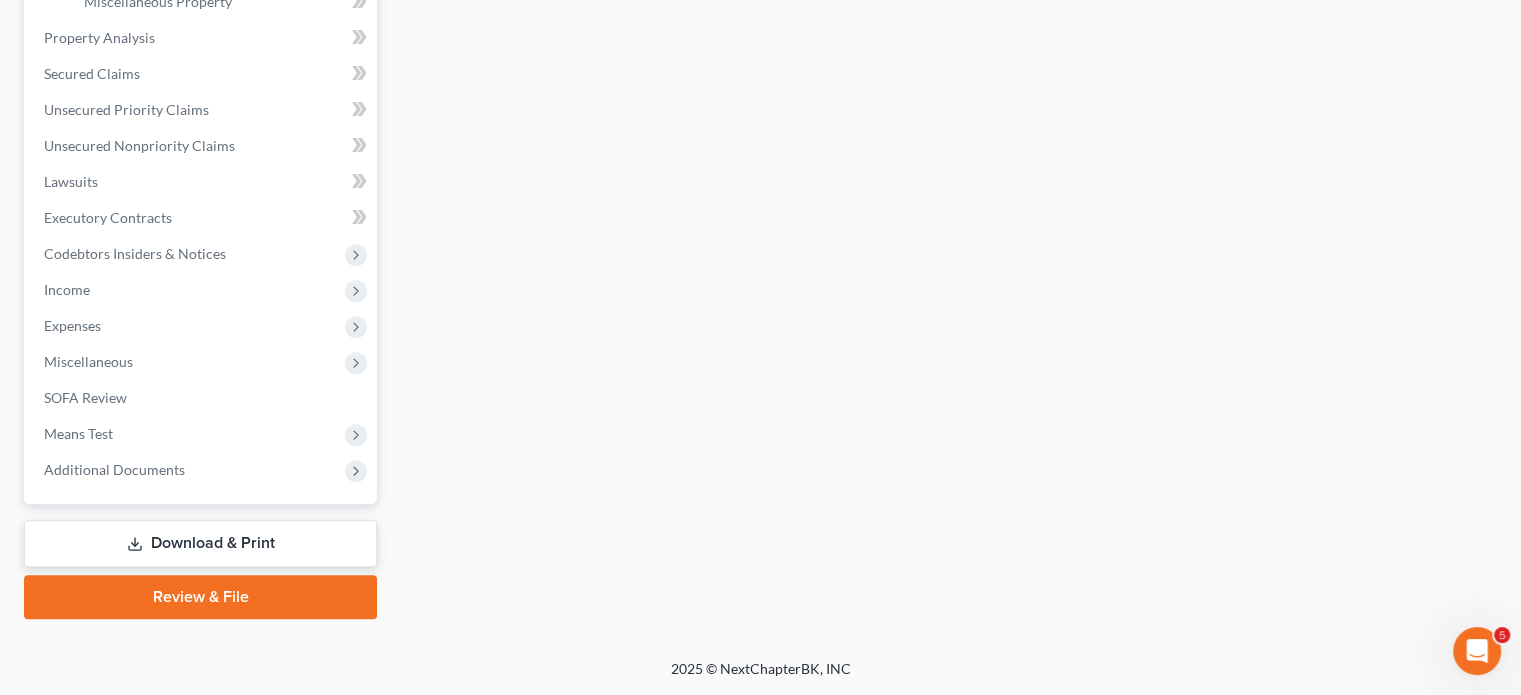 scroll, scrollTop: 868, scrollLeft: 0, axis: vertical 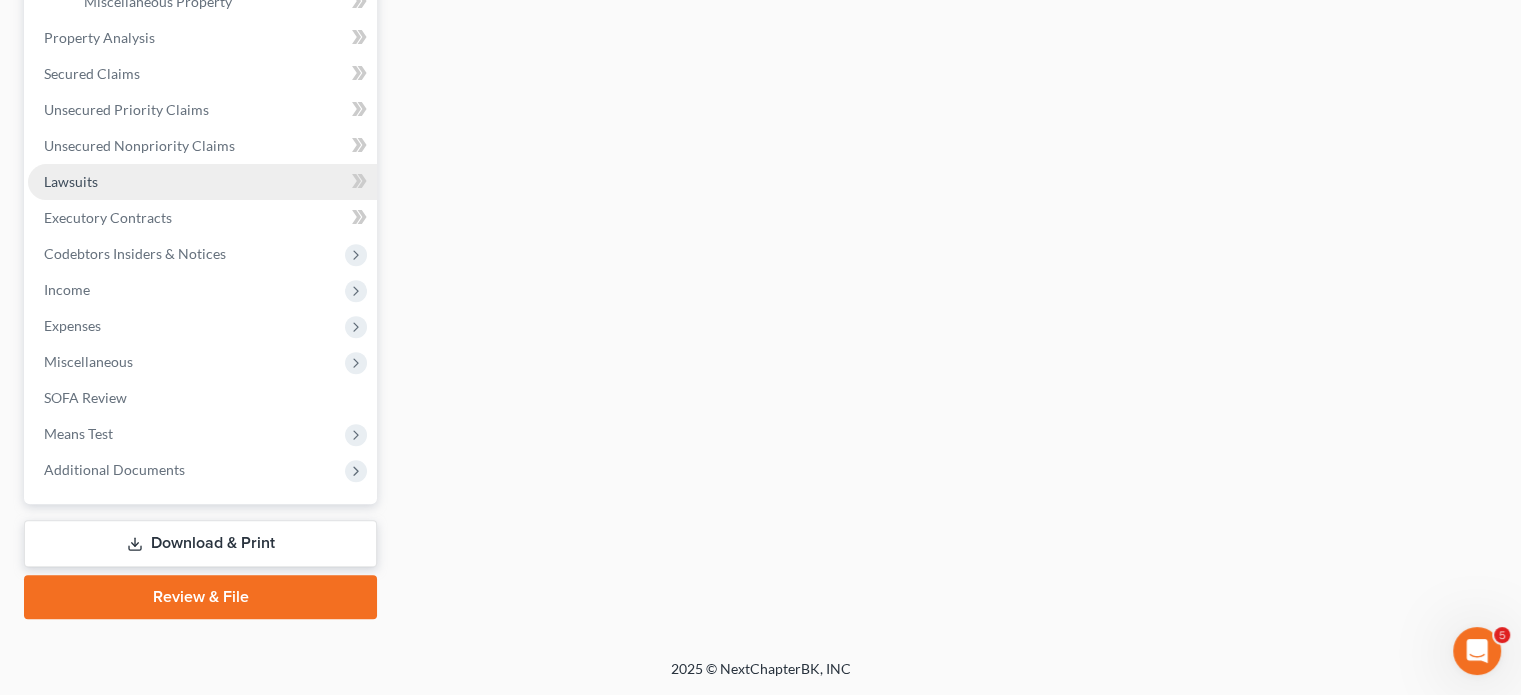 click on "Lawsuits" at bounding box center [202, 182] 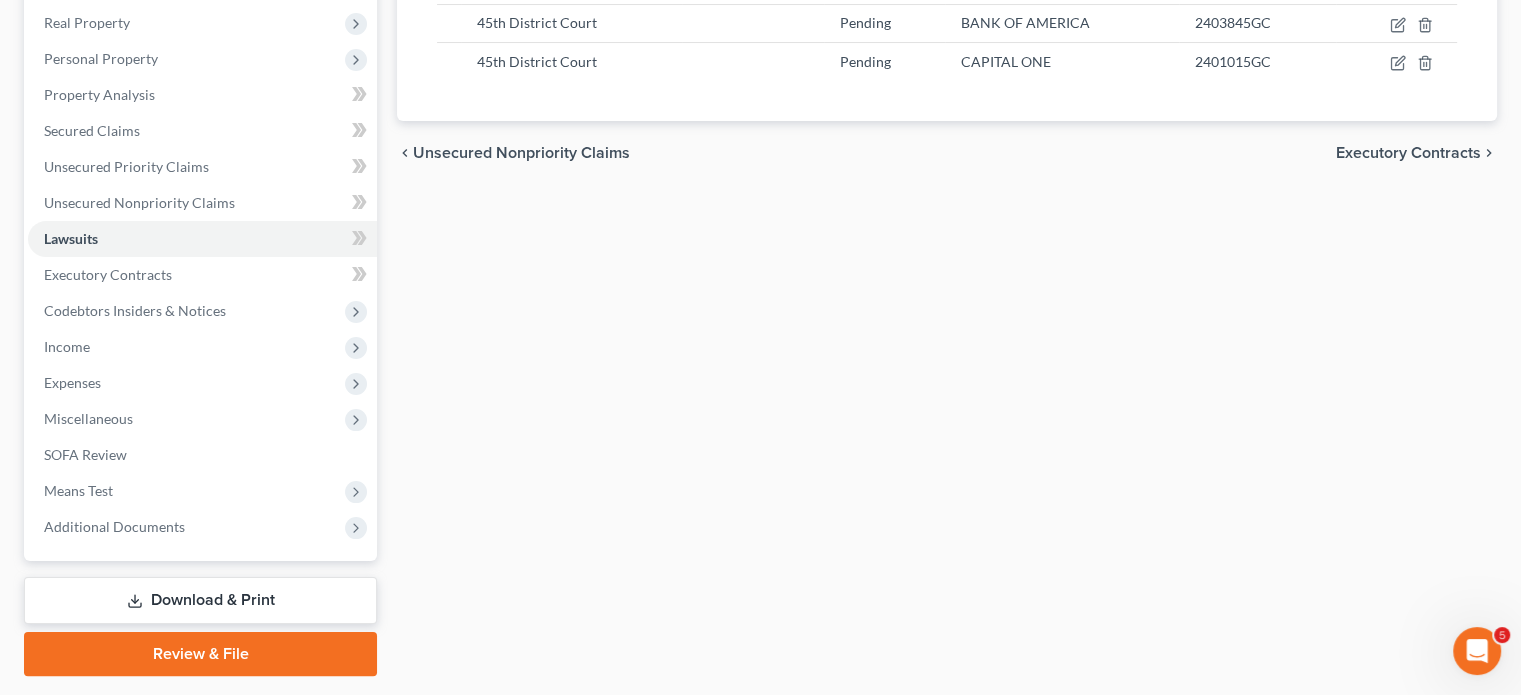 scroll, scrollTop: 384, scrollLeft: 0, axis: vertical 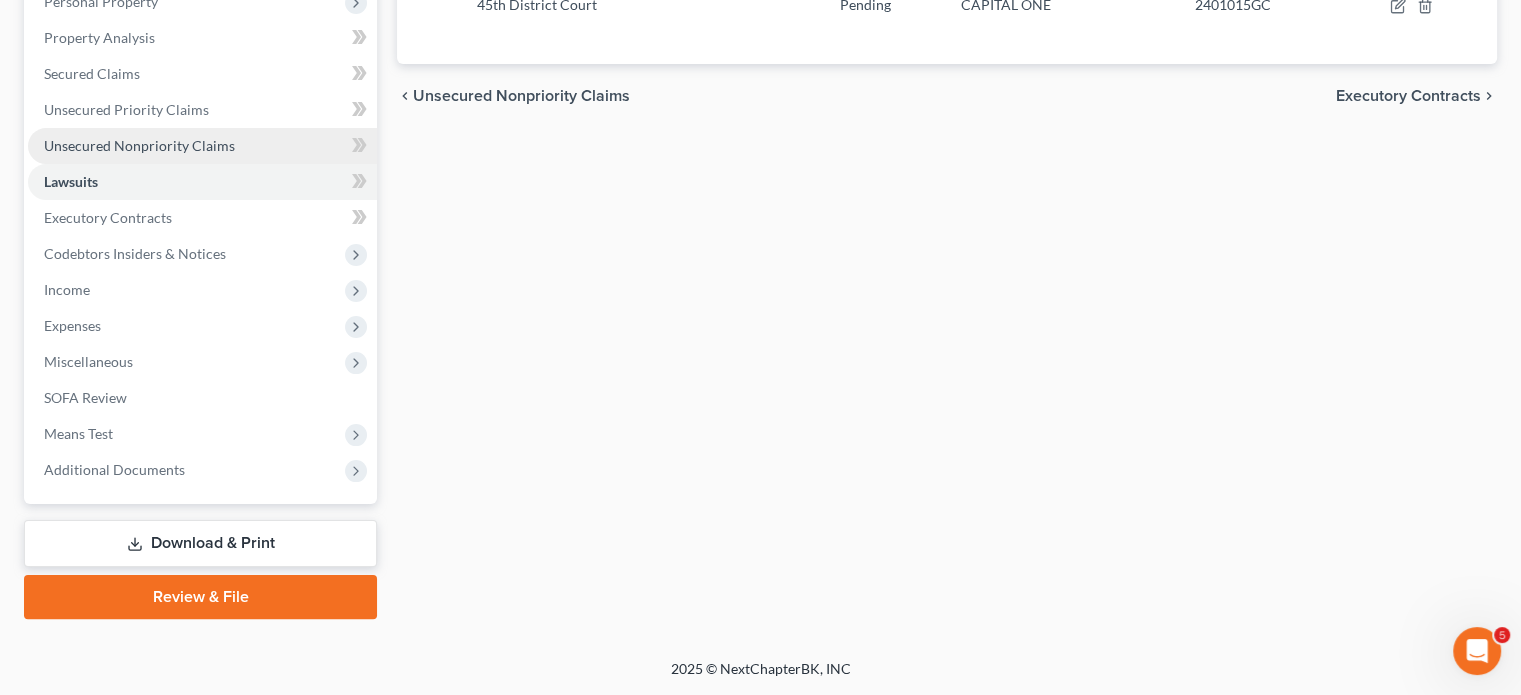 click on "Unsecured Nonpriority Claims" at bounding box center (139, 145) 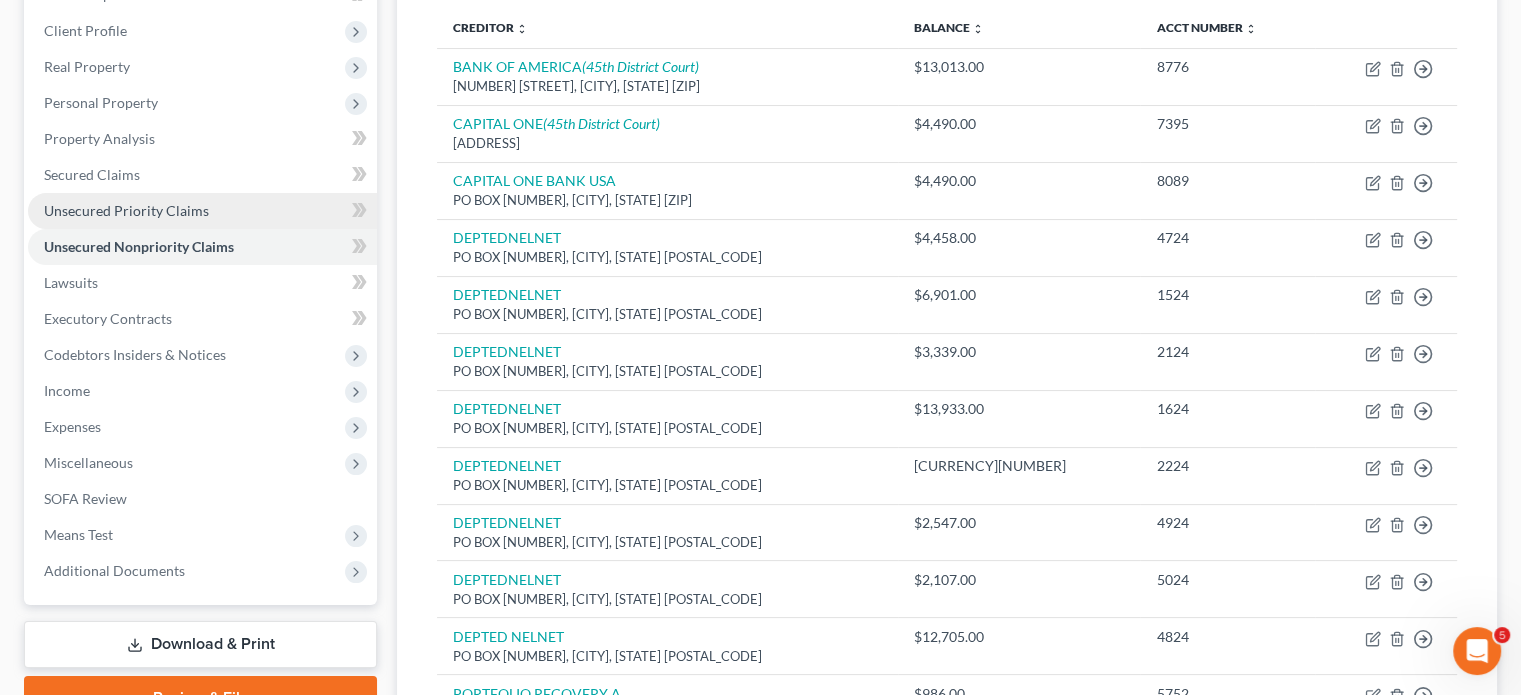 scroll, scrollTop: 382, scrollLeft: 0, axis: vertical 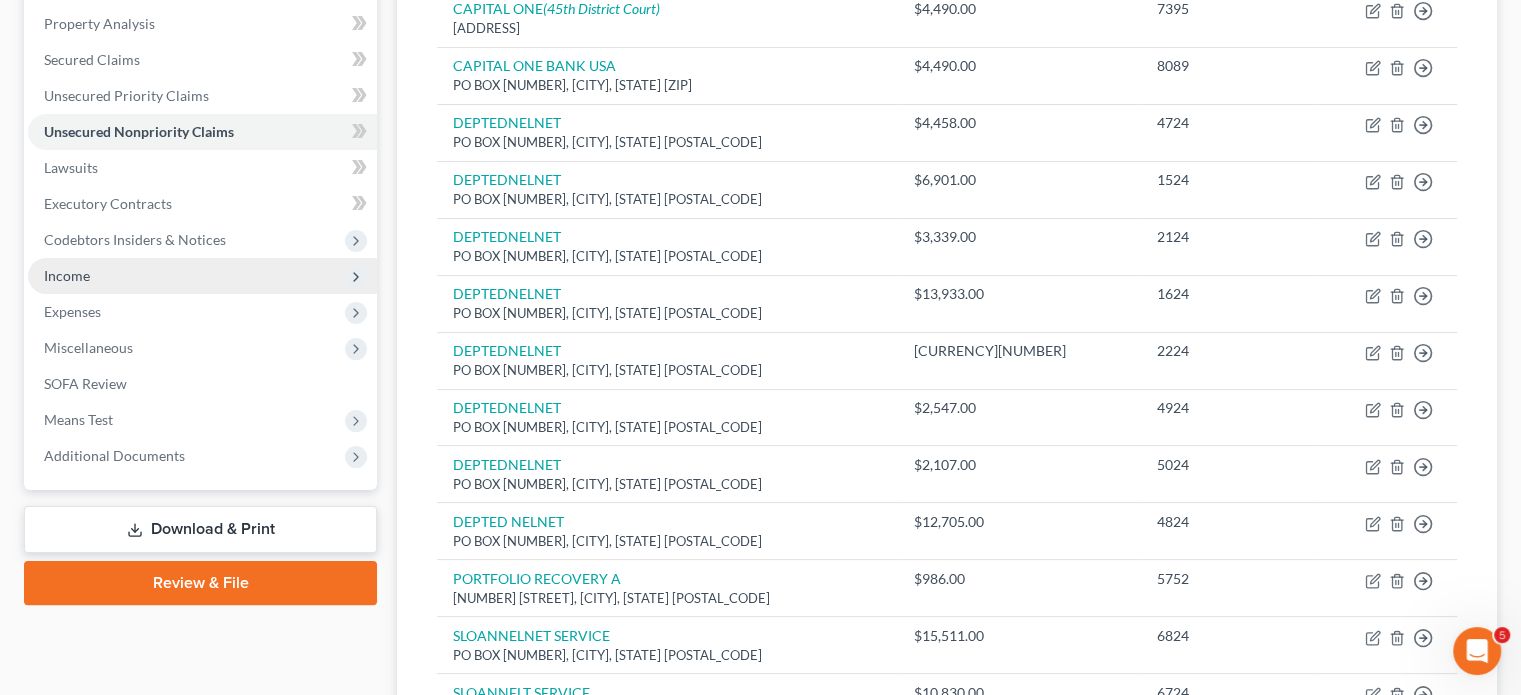 click on "Income" at bounding box center (202, 276) 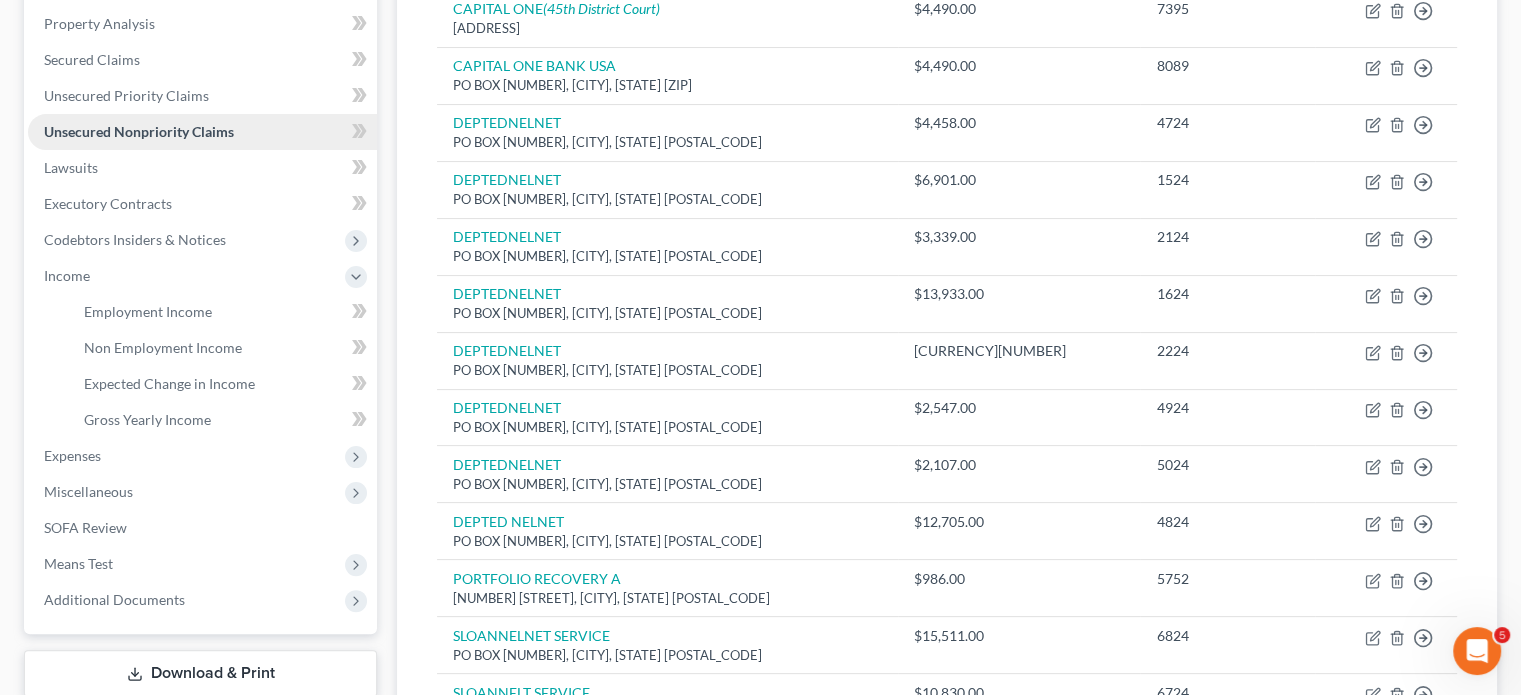 click on "Unsecured Nonpriority Claims" at bounding box center (139, 131) 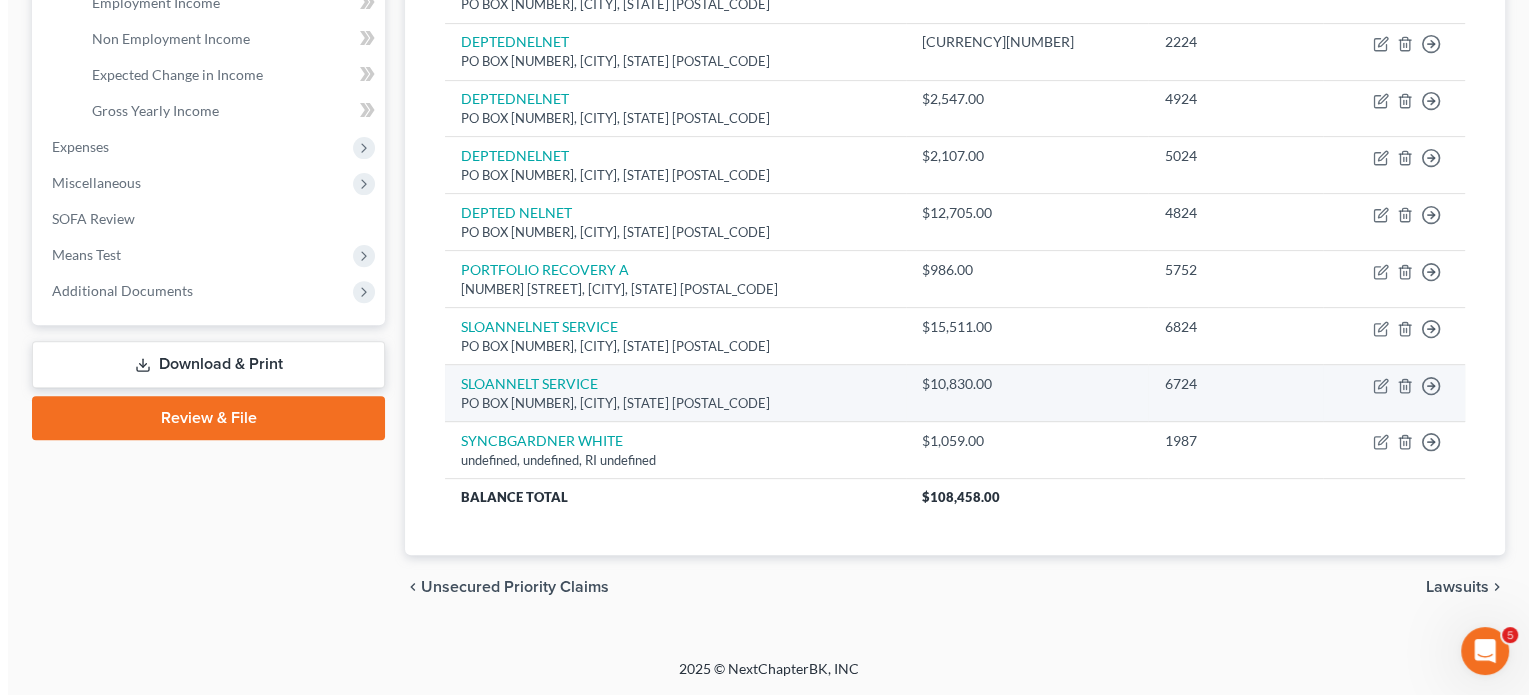 scroll, scrollTop: 1022, scrollLeft: 0, axis: vertical 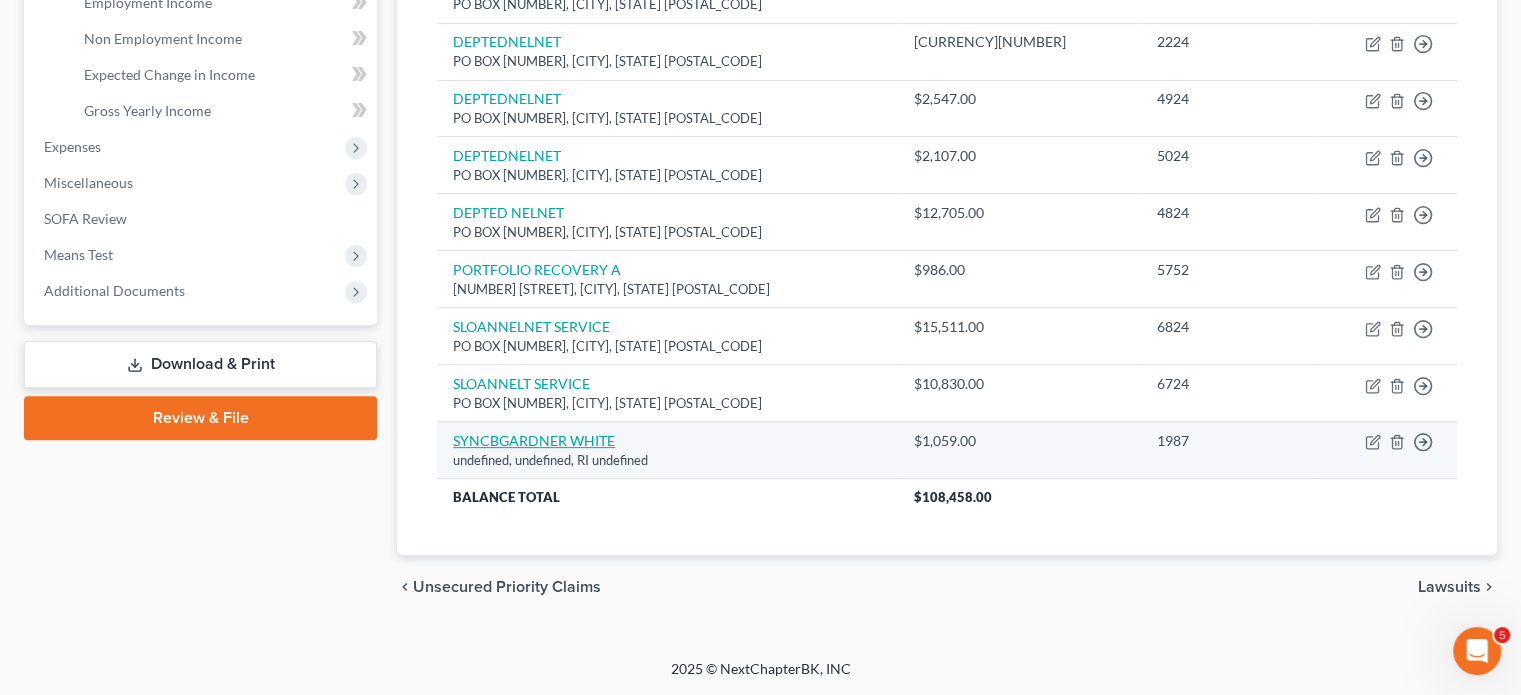 click on "SYNCBGARDNER WHITE" at bounding box center [534, 440] 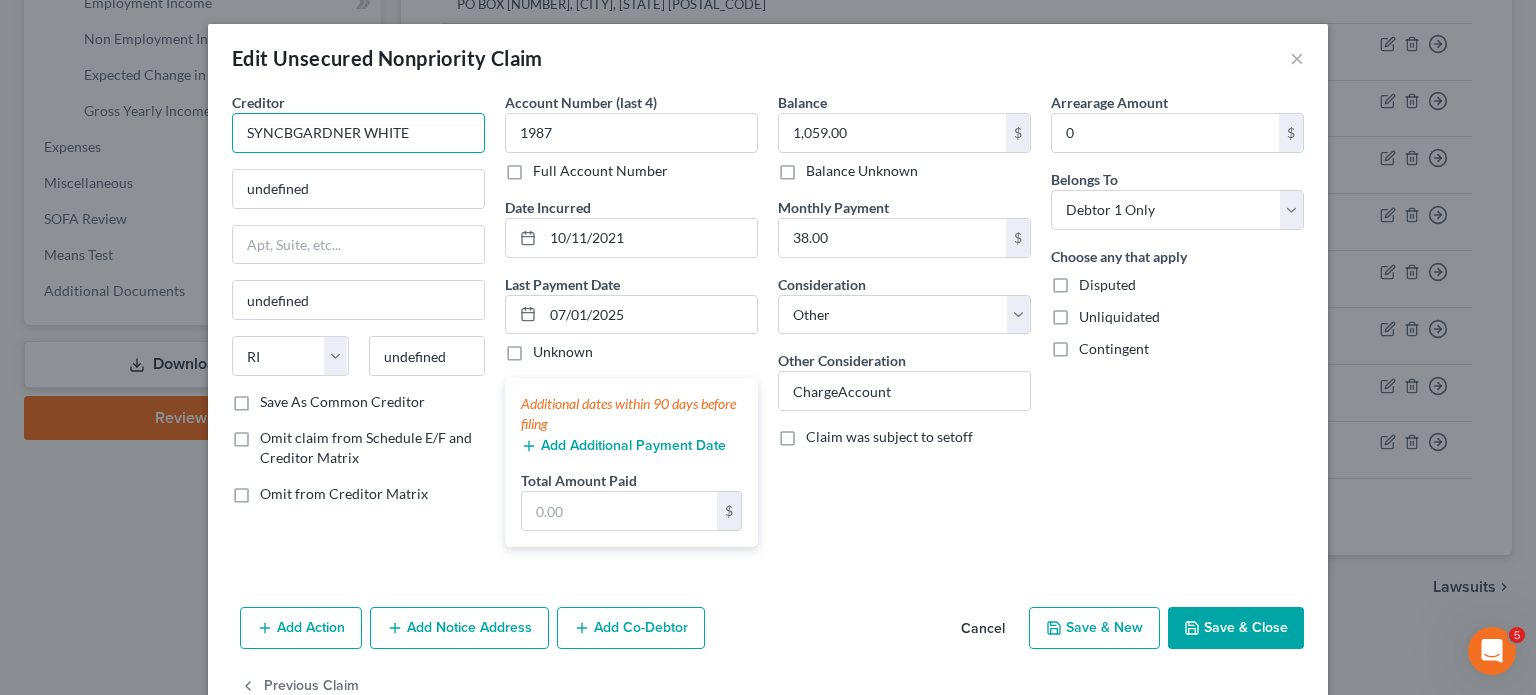 click on "SYNCBGARDNER WHITE" at bounding box center [358, 133] 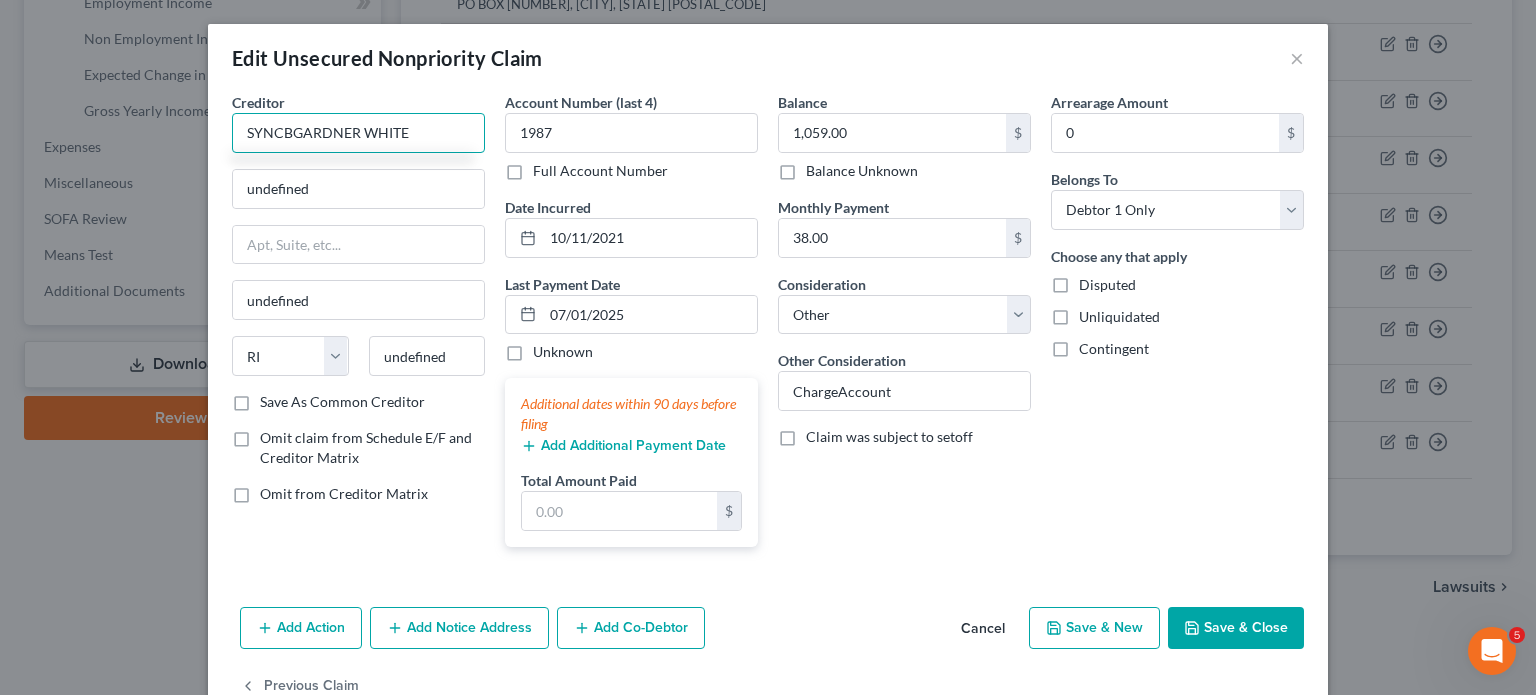 click on "SYNCBGARDNER WHITE" at bounding box center (358, 133) 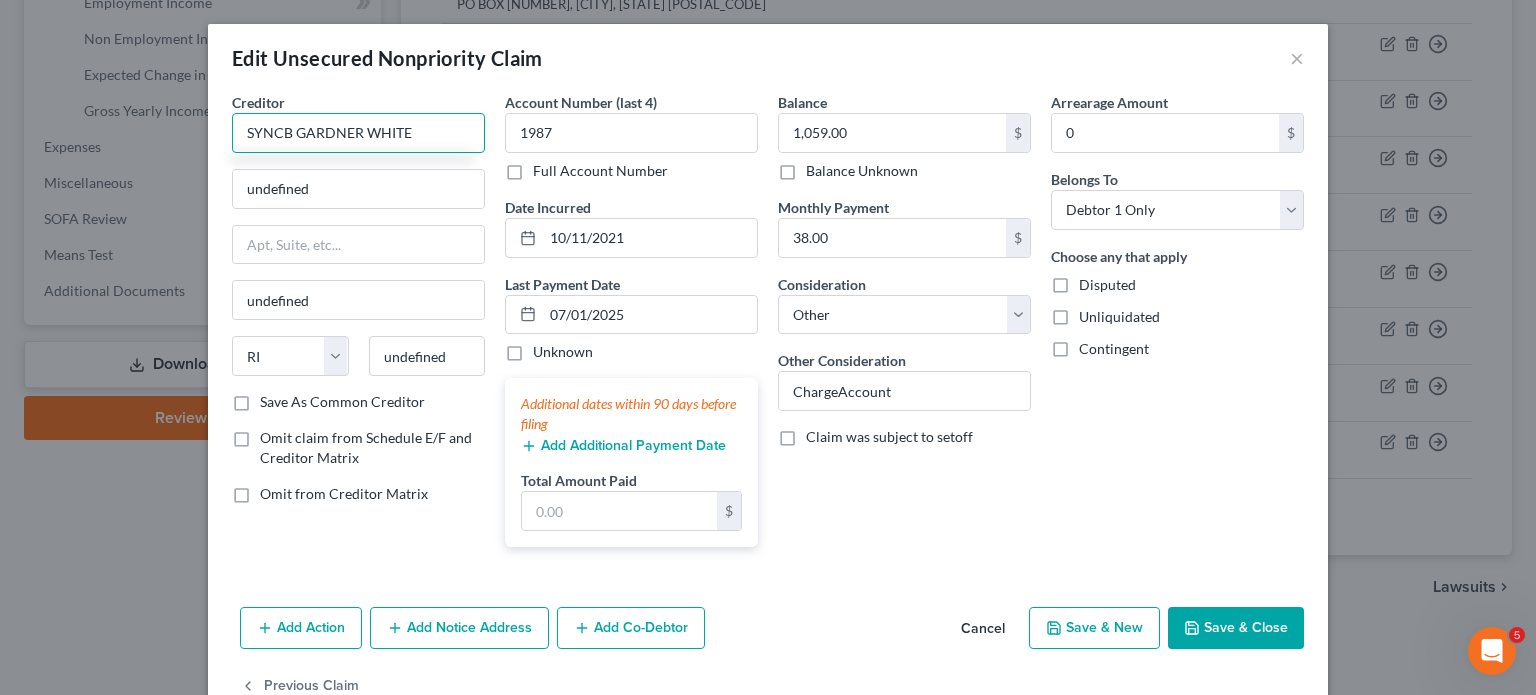 click on "SYNCB GARDNER WHITE" at bounding box center [358, 133] 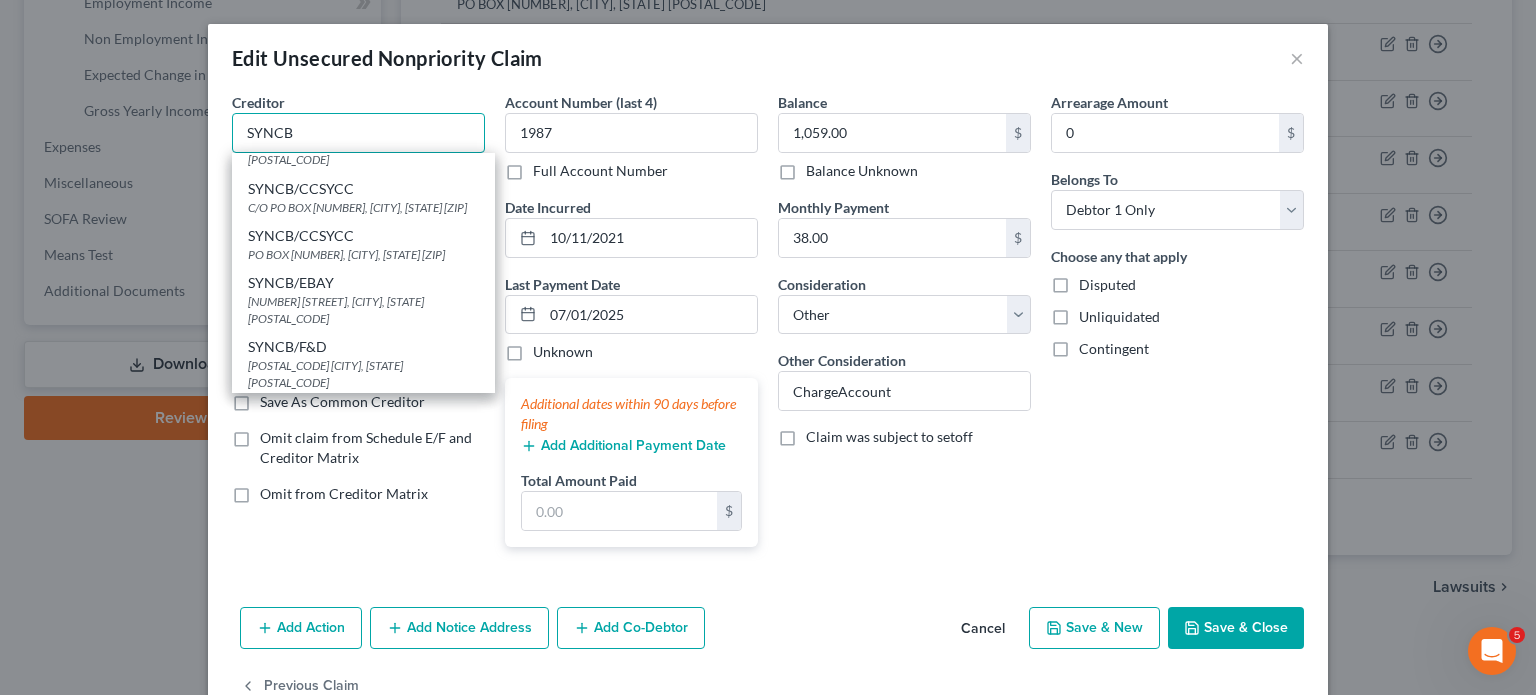 scroll, scrollTop: 1016, scrollLeft: 0, axis: vertical 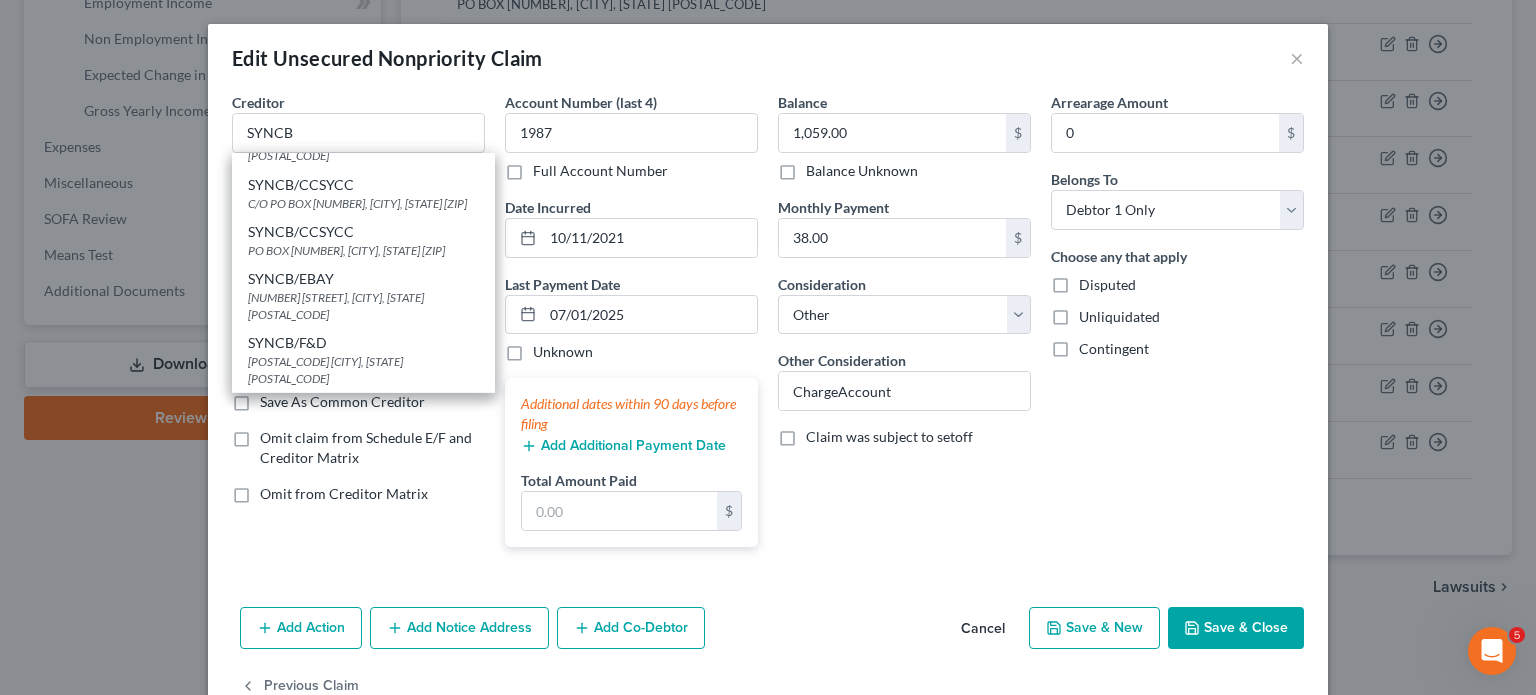 click on "SYNCB/GWF" at bounding box center (363, 407) 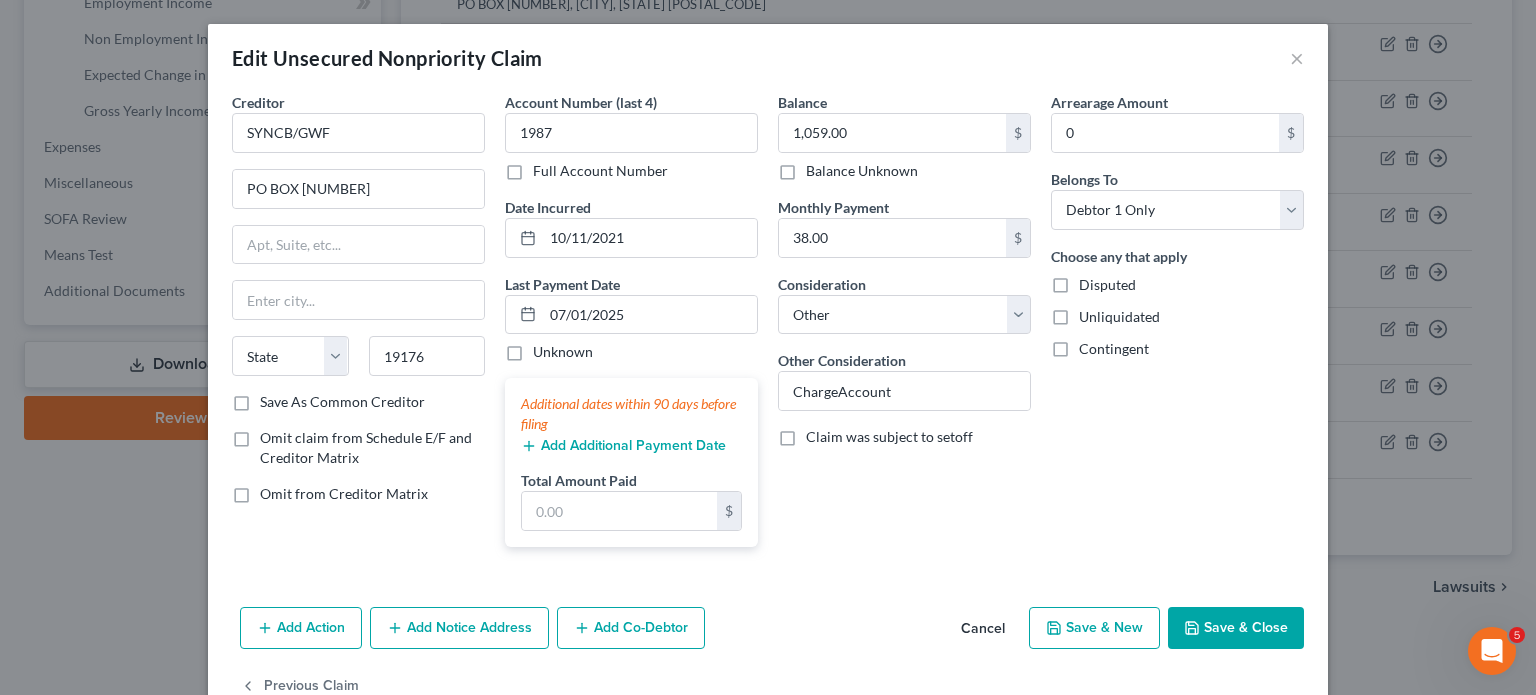 scroll, scrollTop: 0, scrollLeft: 0, axis: both 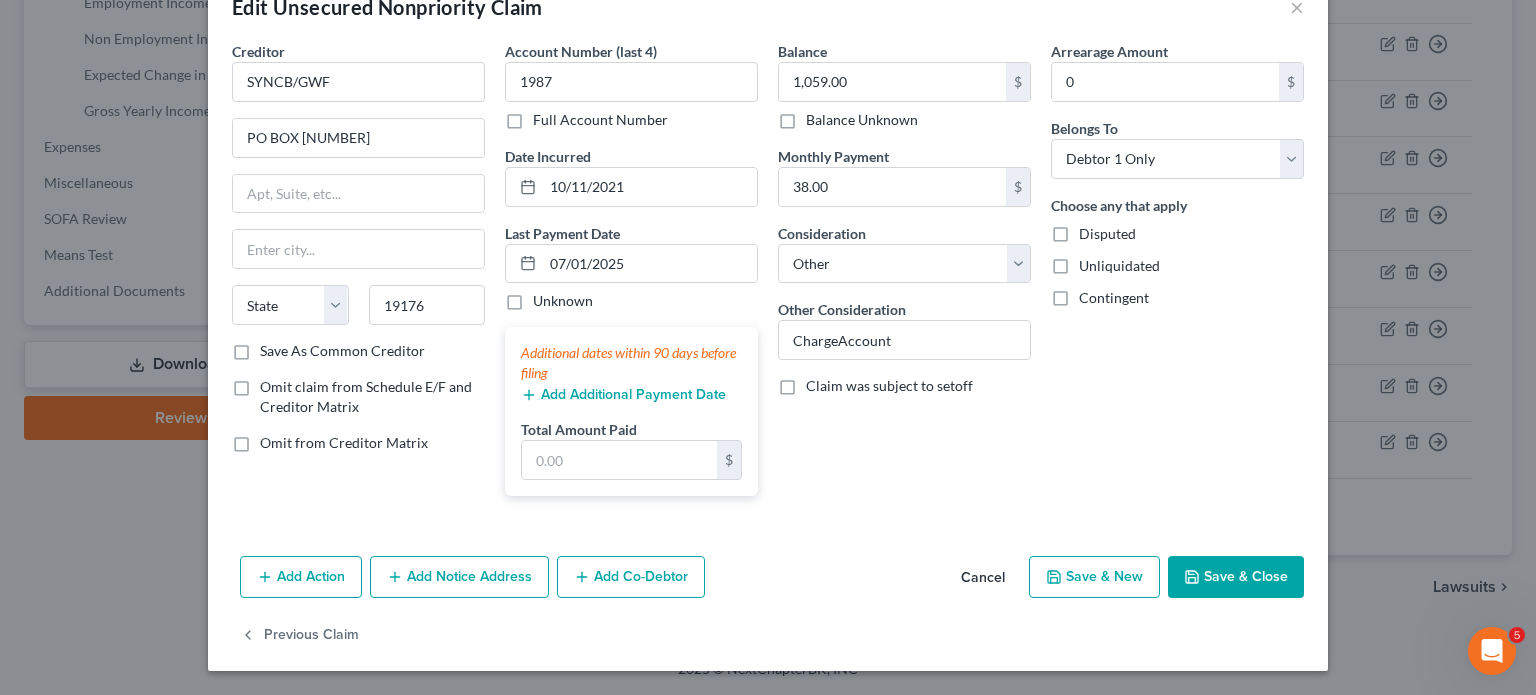 click on "Save & Close" at bounding box center (1236, 577) 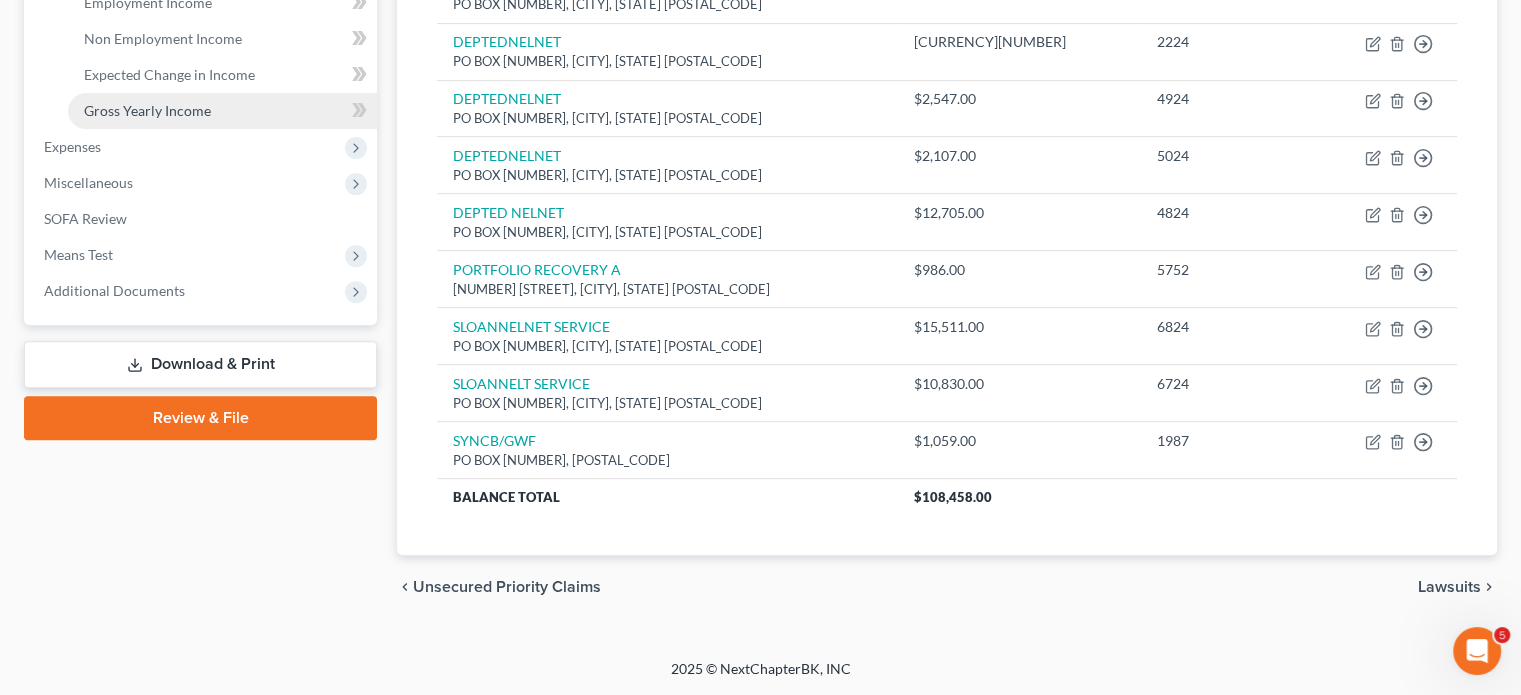scroll, scrollTop: 876, scrollLeft: 0, axis: vertical 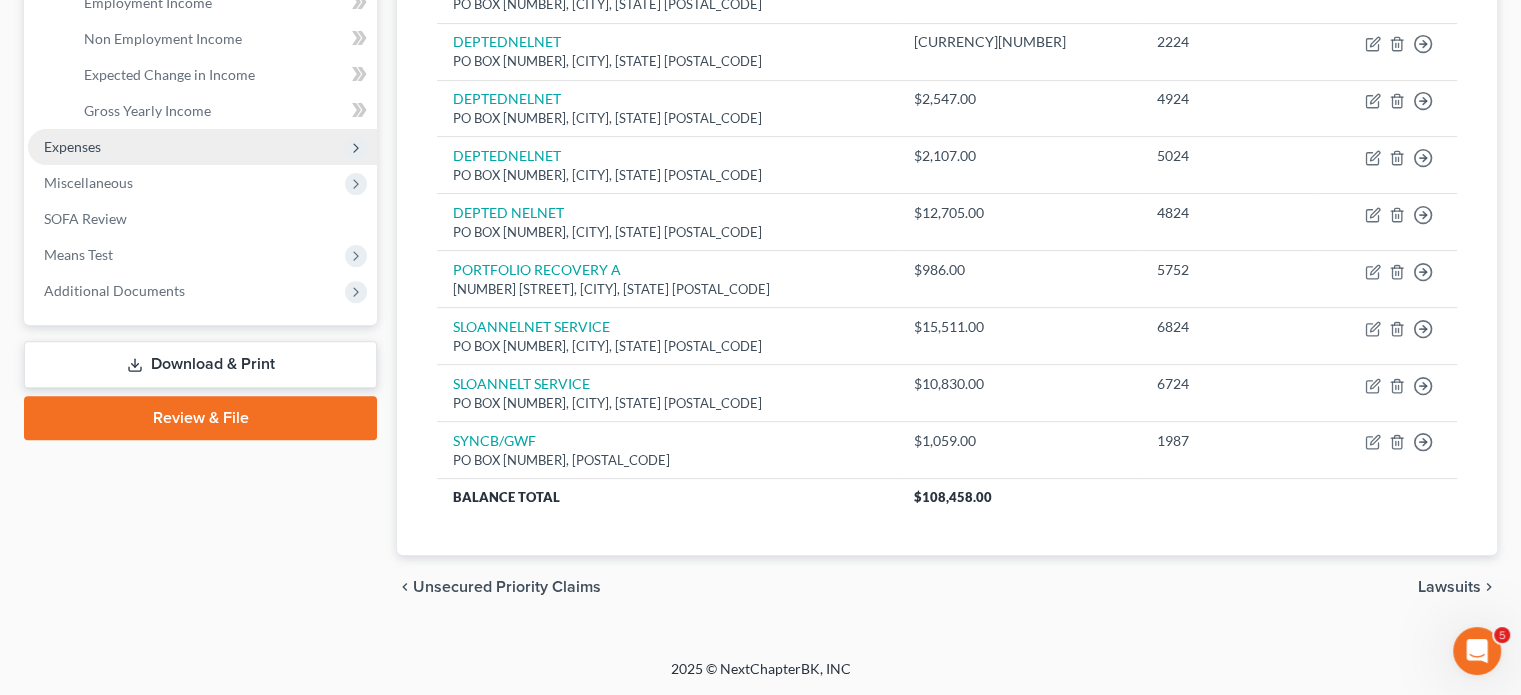 click on "Expenses" at bounding box center [72, 146] 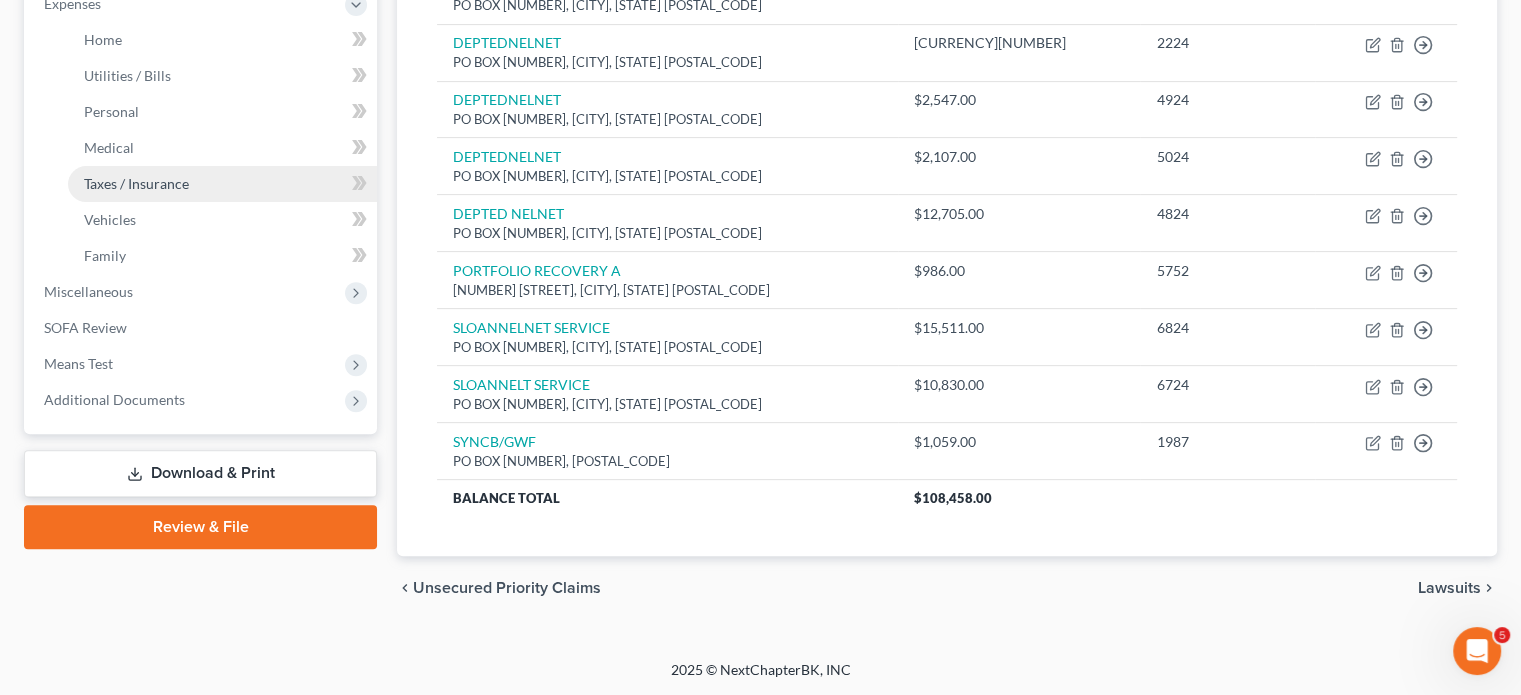 scroll, scrollTop: 665, scrollLeft: 0, axis: vertical 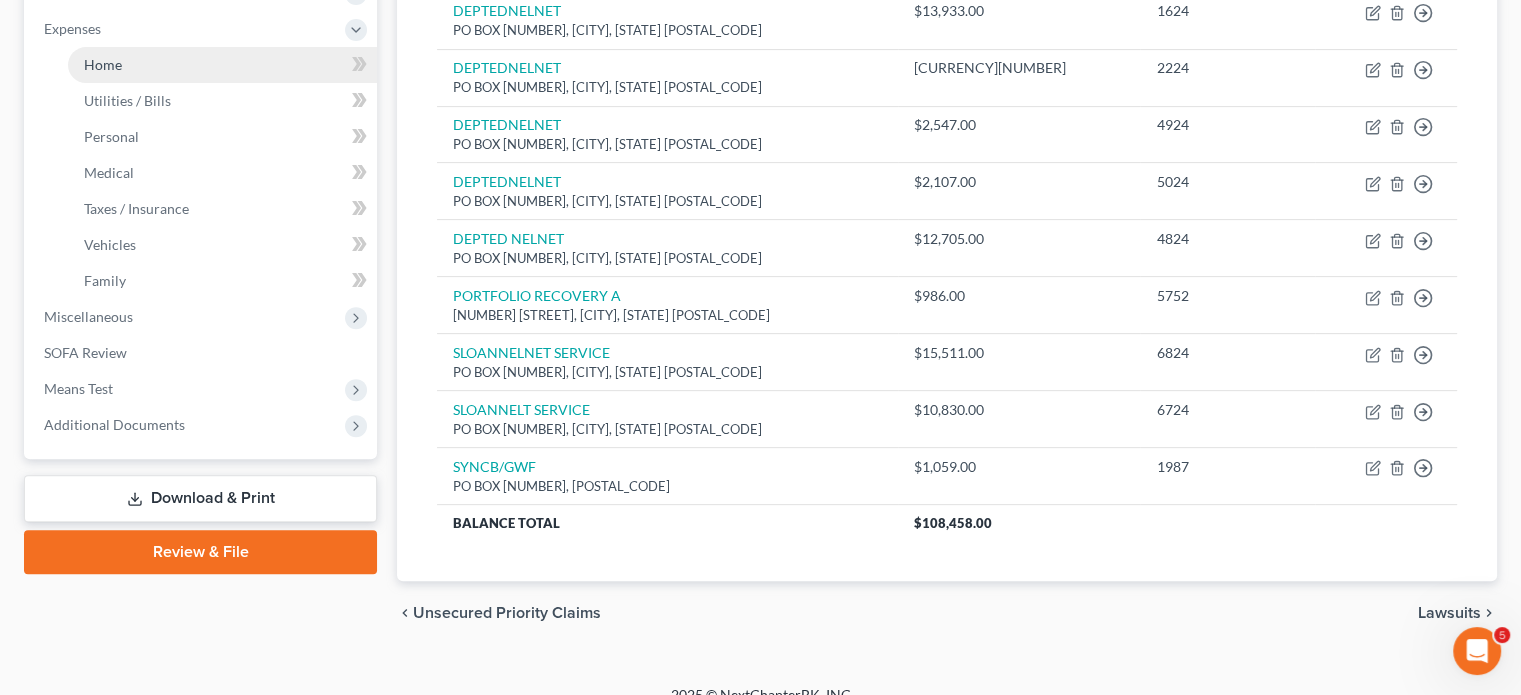 click on "Home" at bounding box center (222, 65) 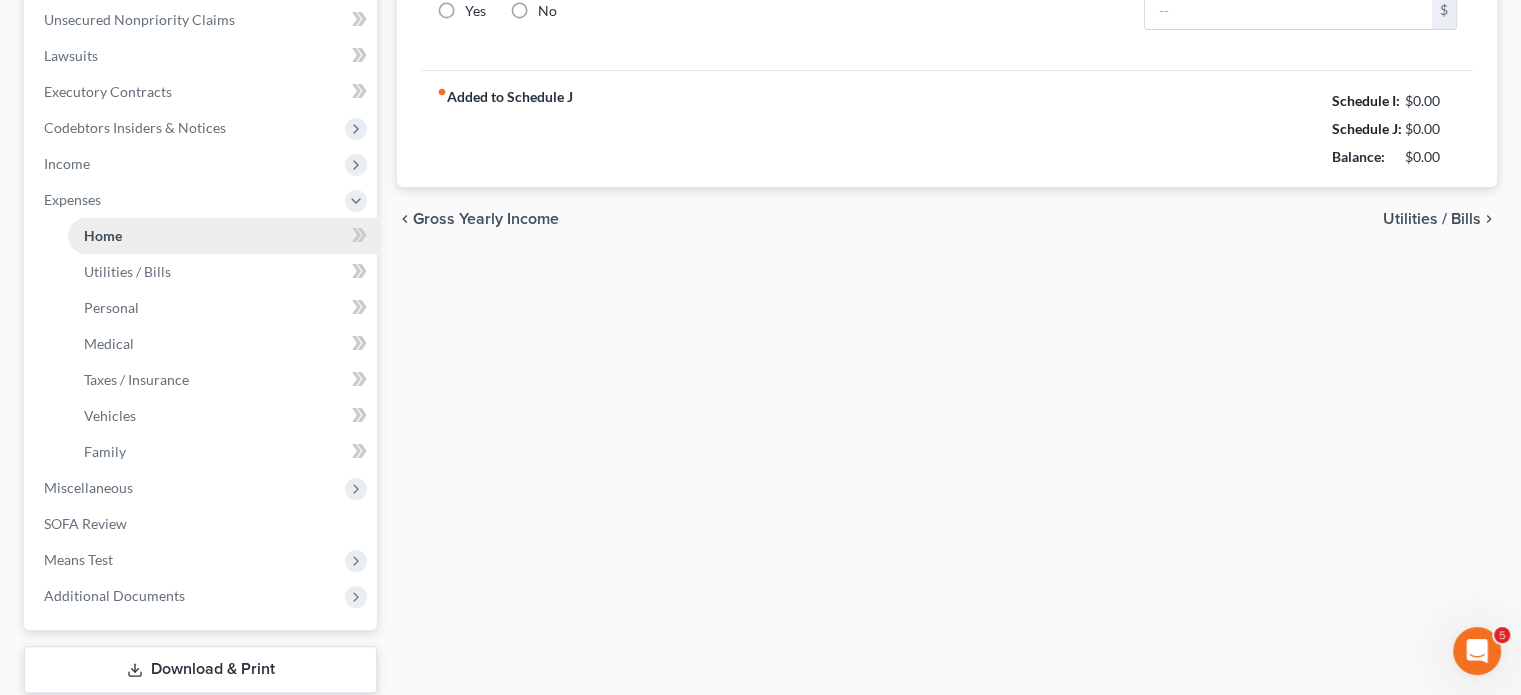 type on "0.00" 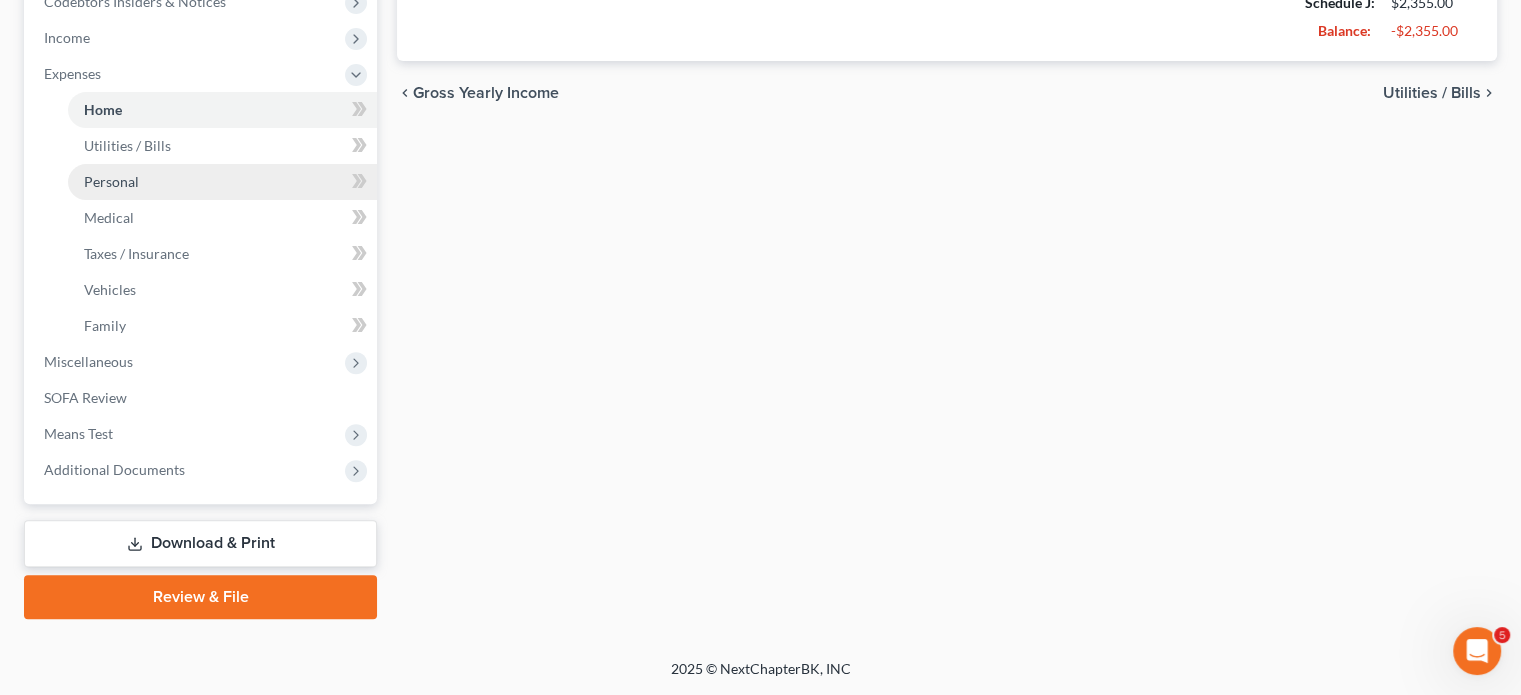 scroll, scrollTop: 943, scrollLeft: 0, axis: vertical 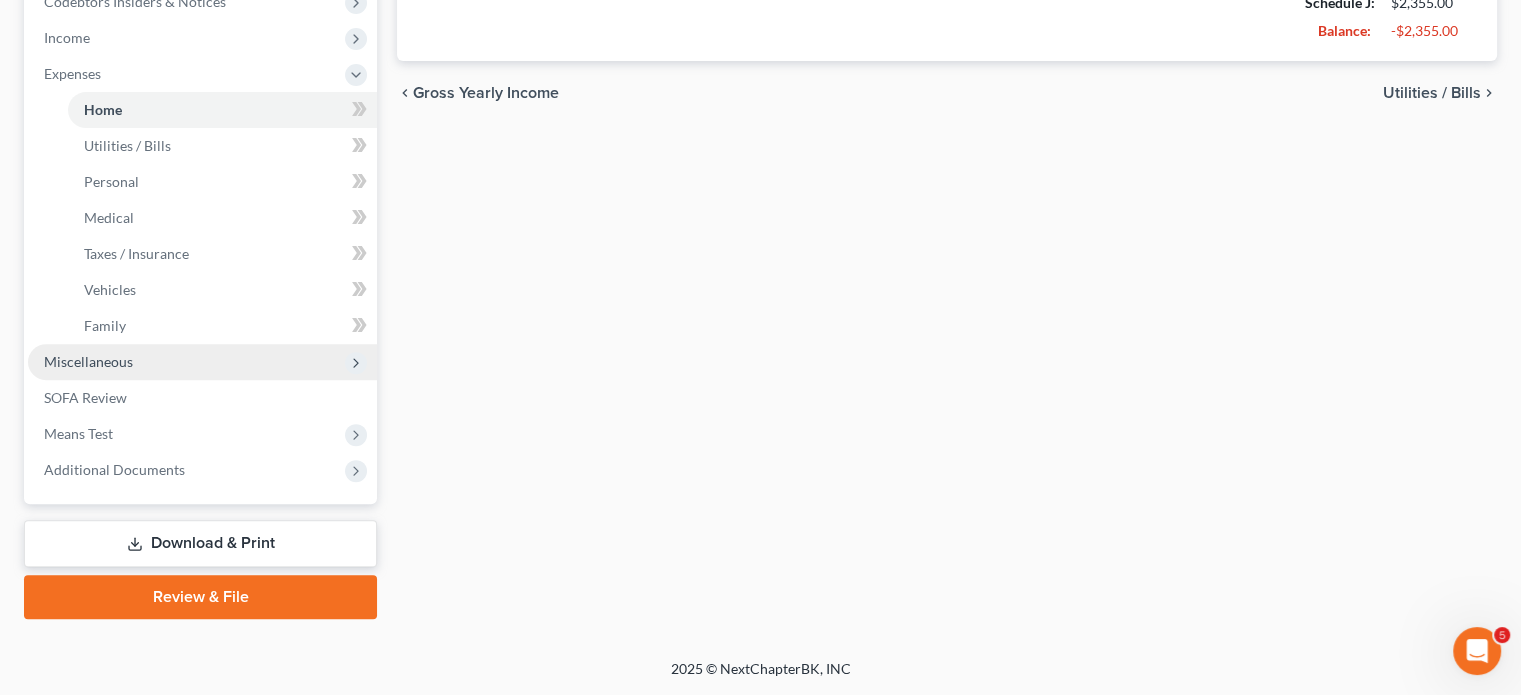 click on "Miscellaneous" at bounding box center [202, 362] 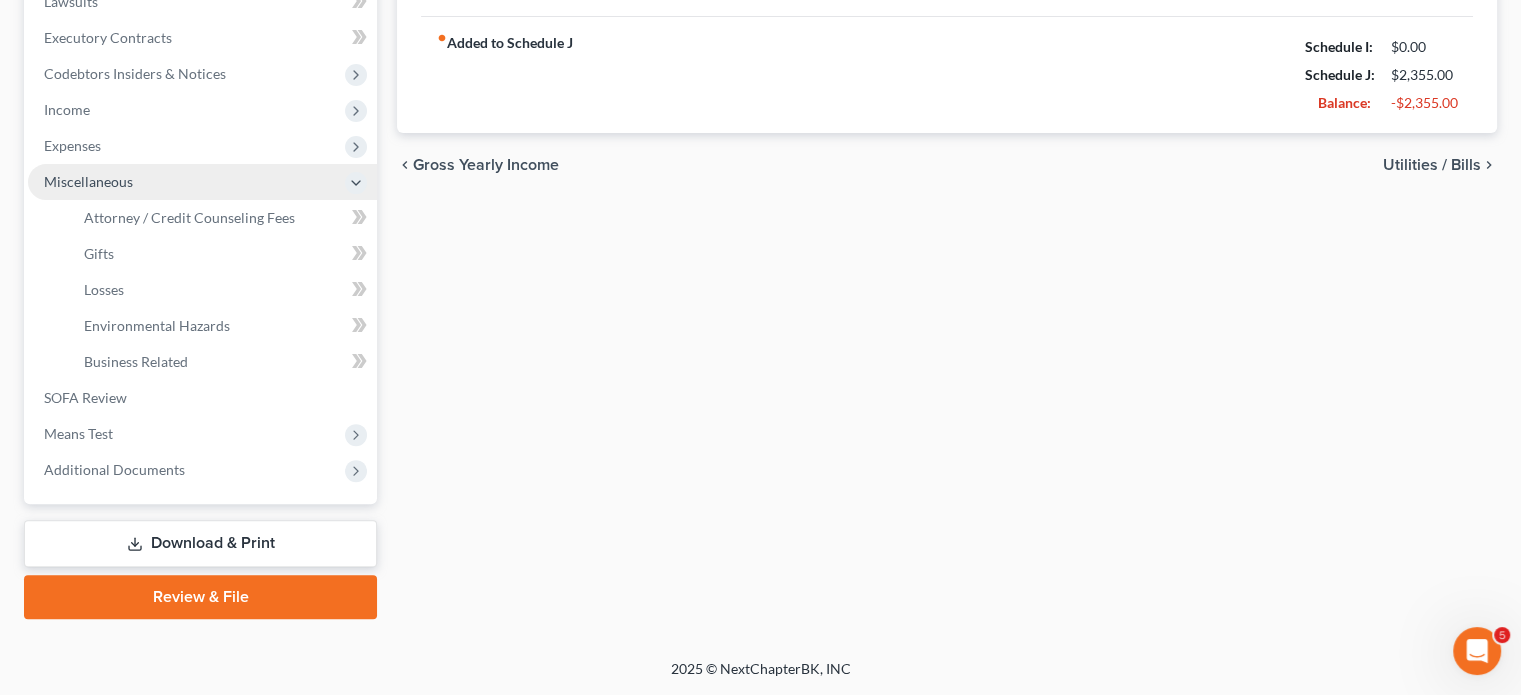 scroll, scrollTop: 853, scrollLeft: 0, axis: vertical 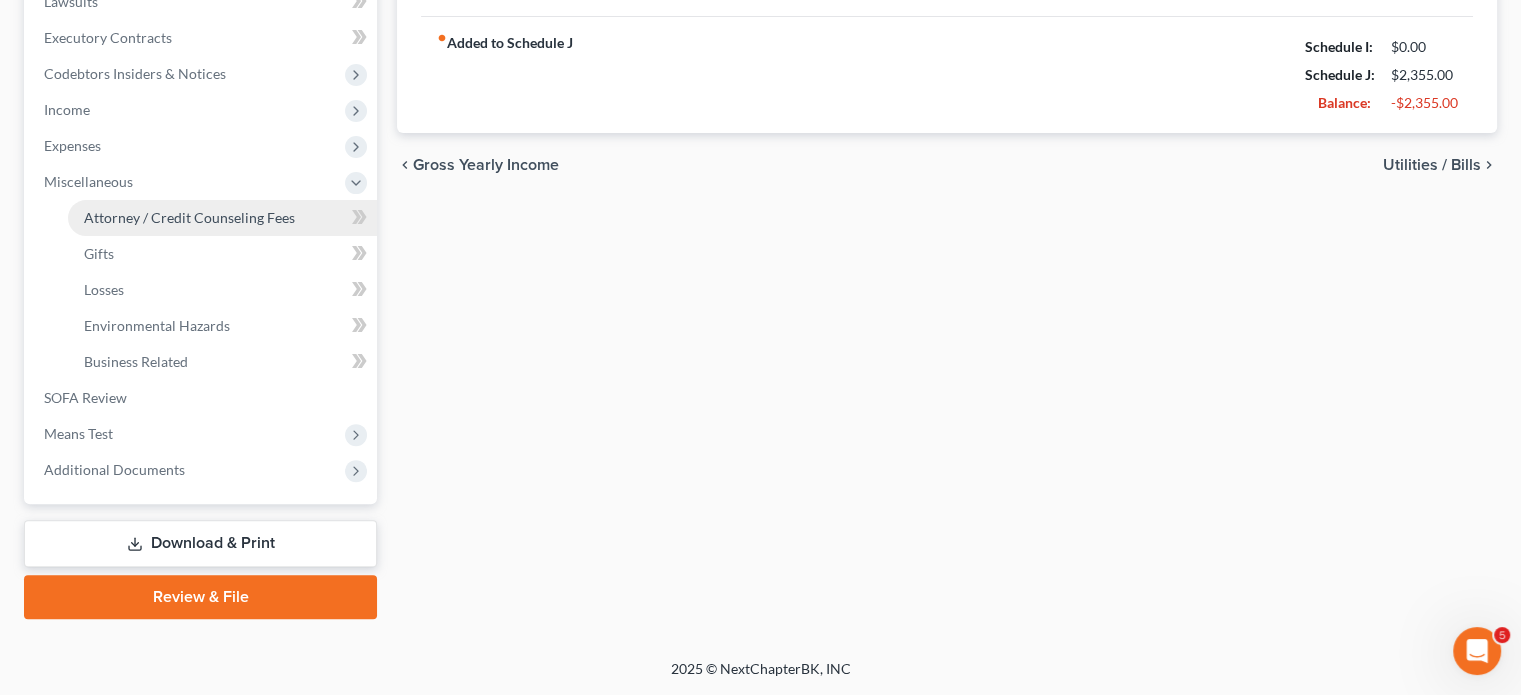 click on "Attorney / Credit Counseling Fees" at bounding box center [189, 217] 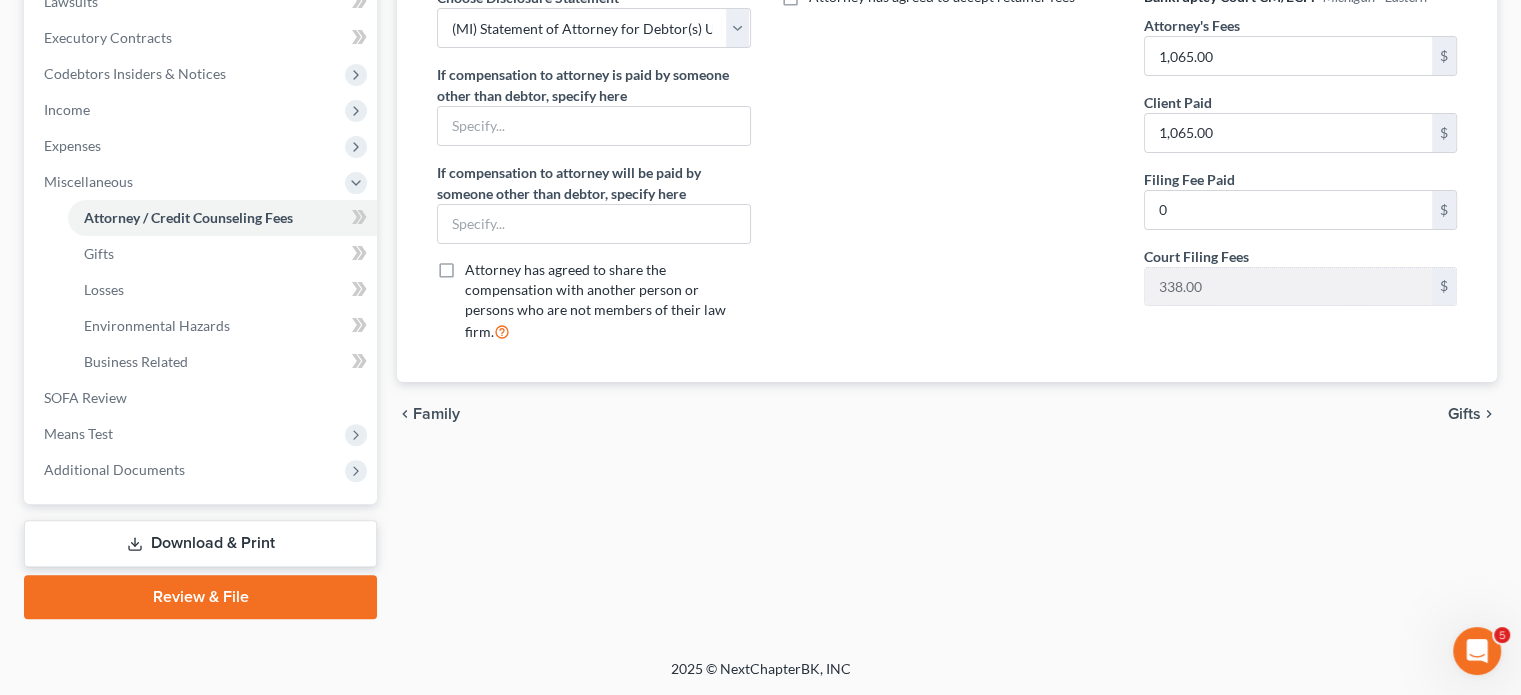 scroll, scrollTop: 853, scrollLeft: 0, axis: vertical 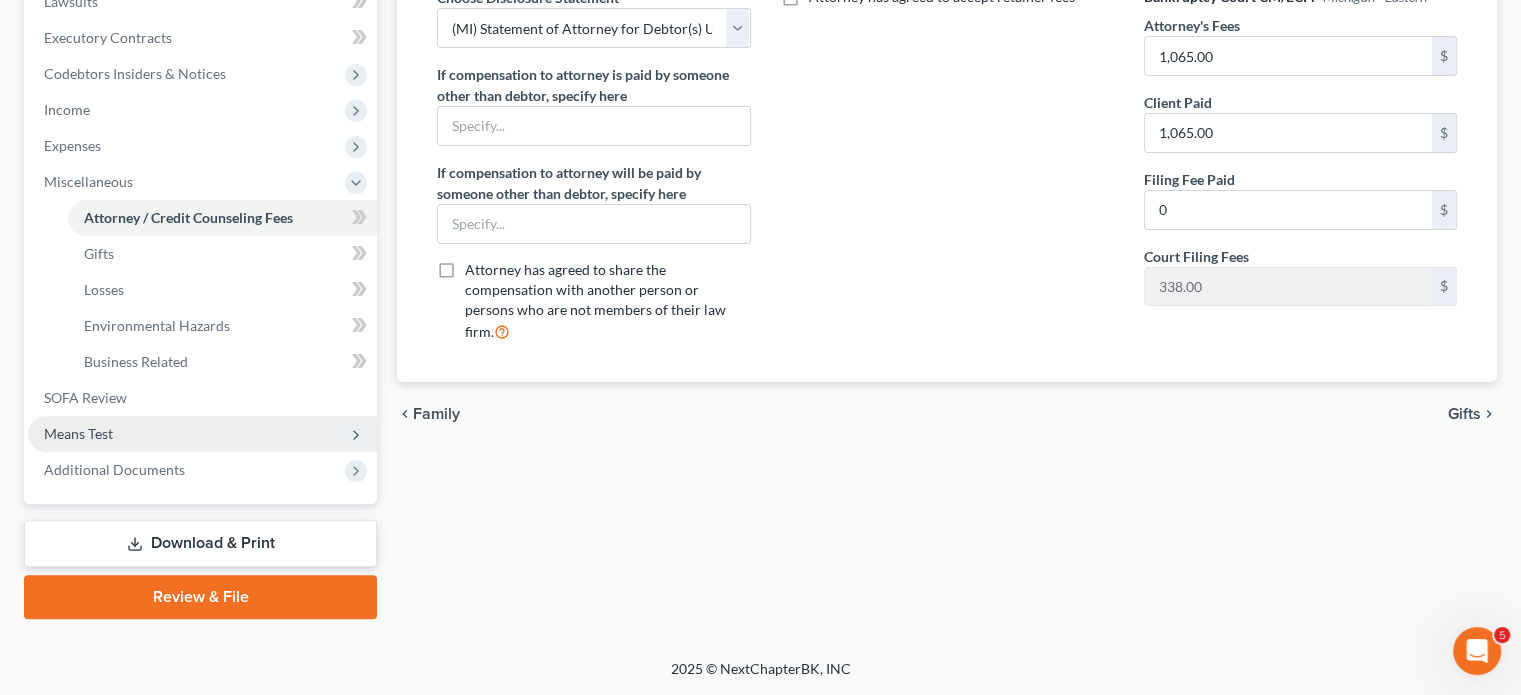click on "Means Test" at bounding box center (202, 434) 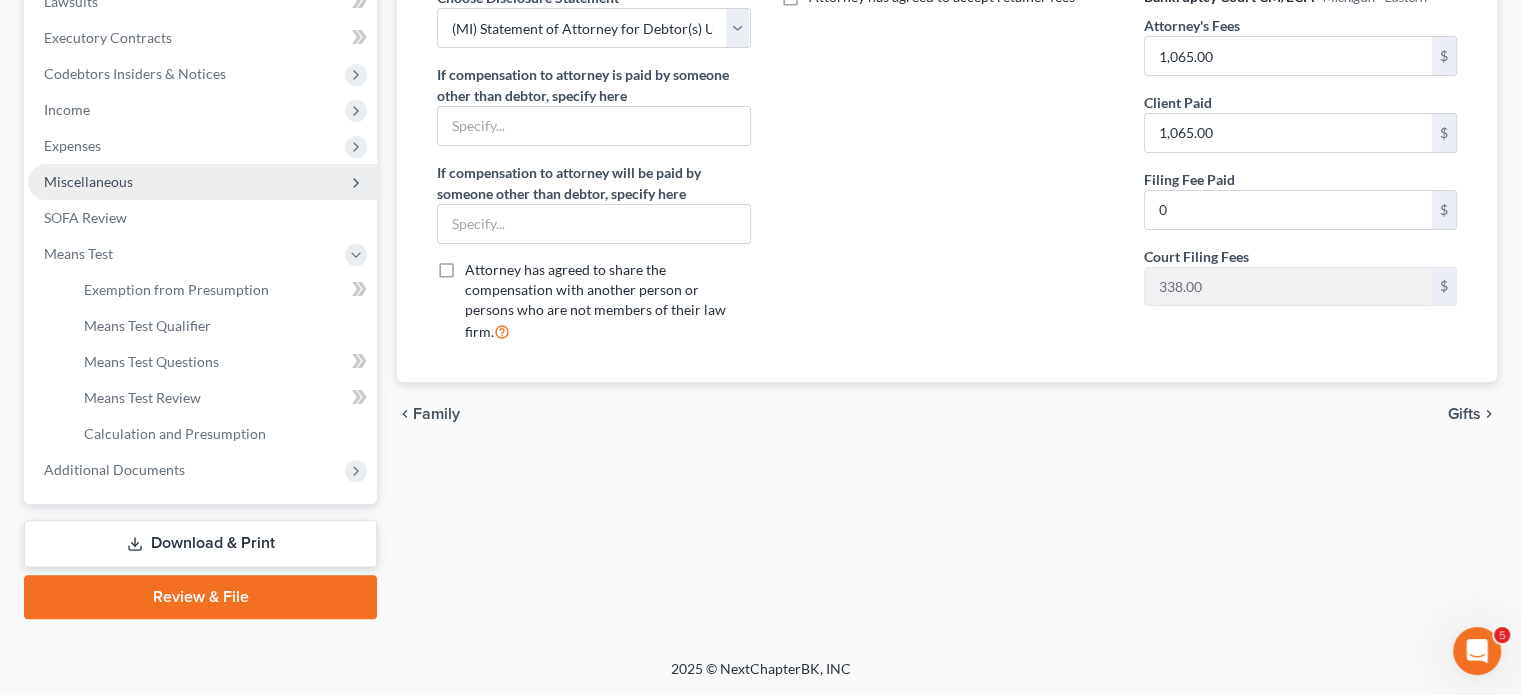 scroll, scrollTop: 601, scrollLeft: 0, axis: vertical 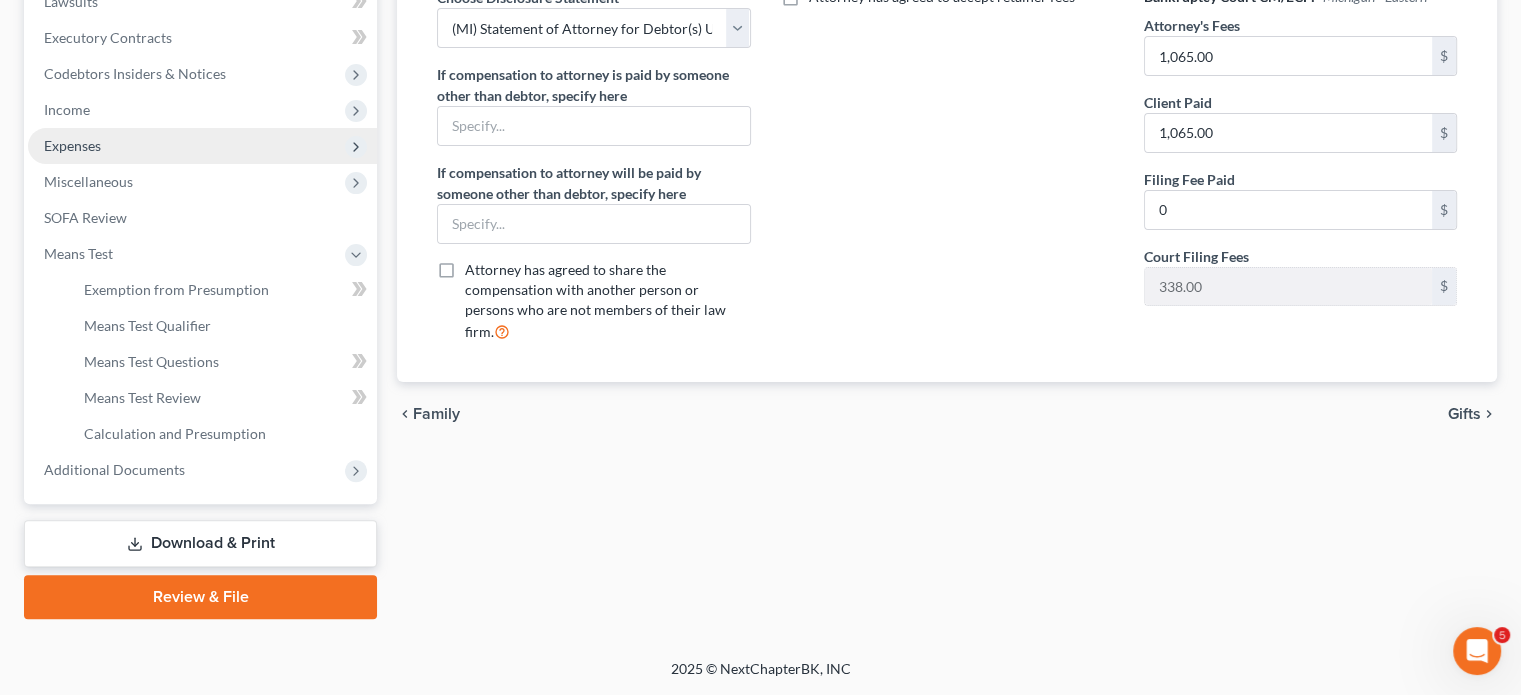 click on "Expenses" at bounding box center (202, 146) 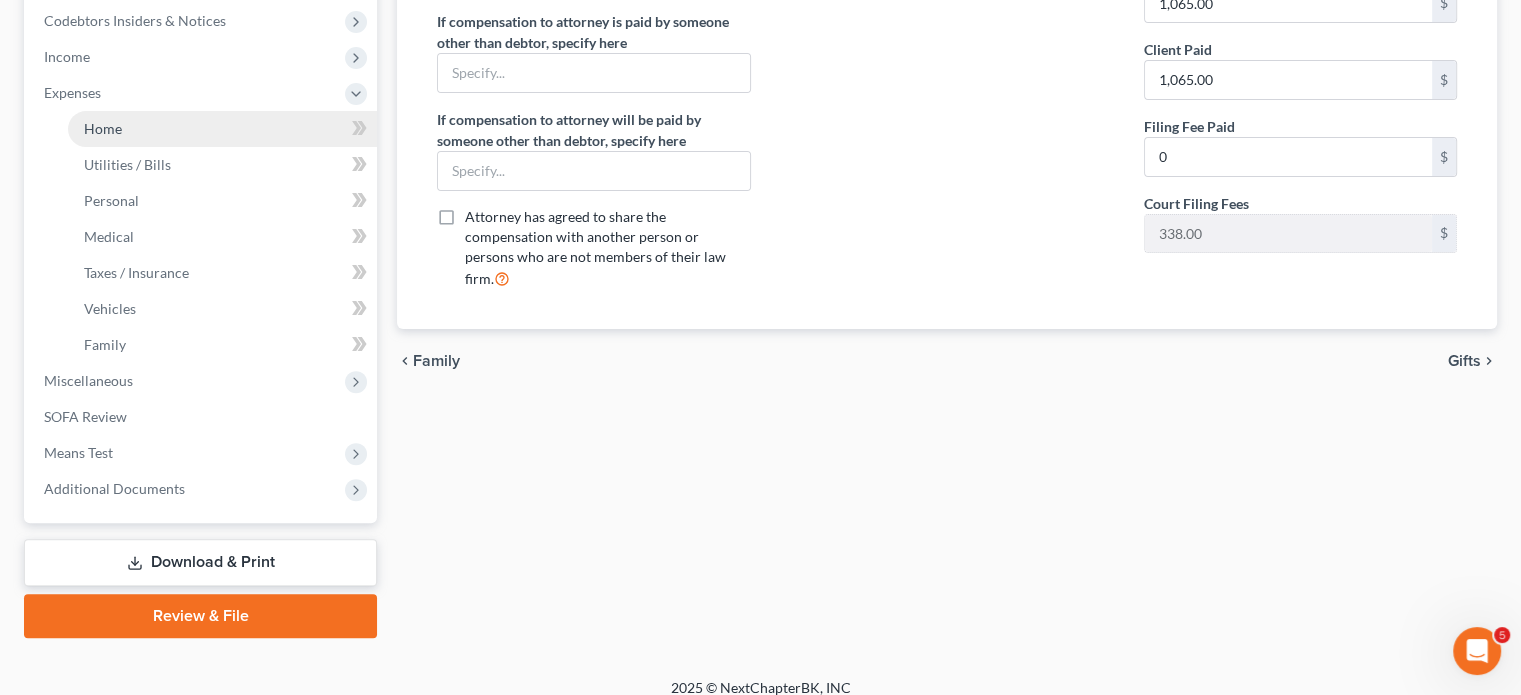 click on "Home" at bounding box center [222, 129] 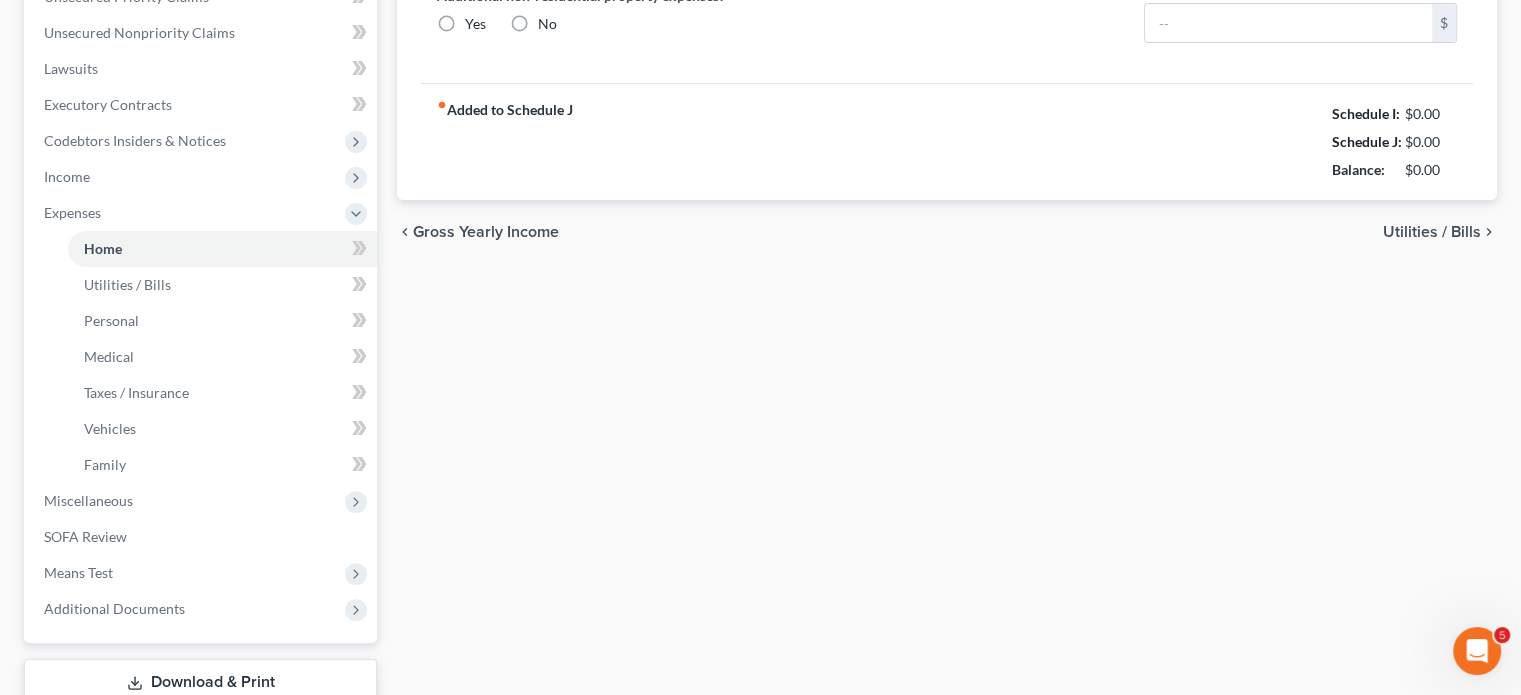 type on "0.00" 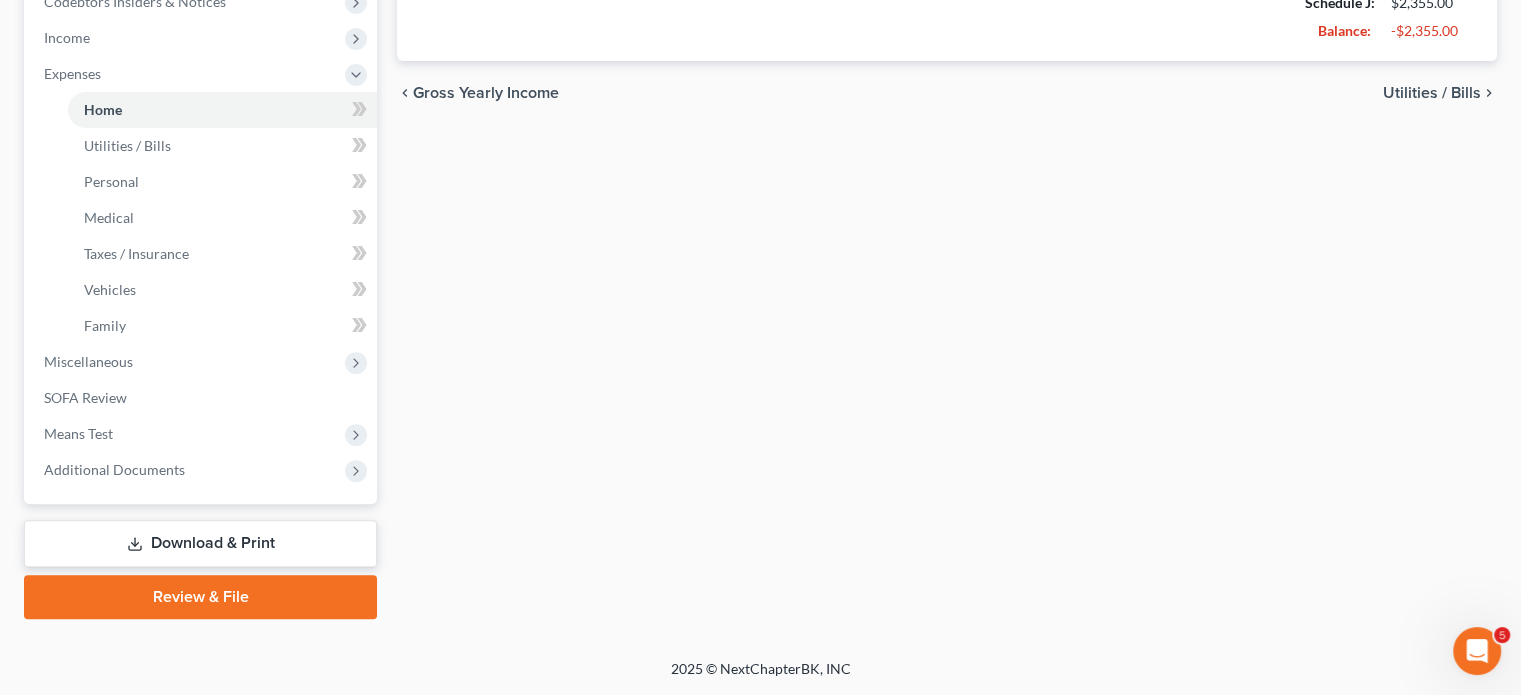 scroll, scrollTop: 943, scrollLeft: 0, axis: vertical 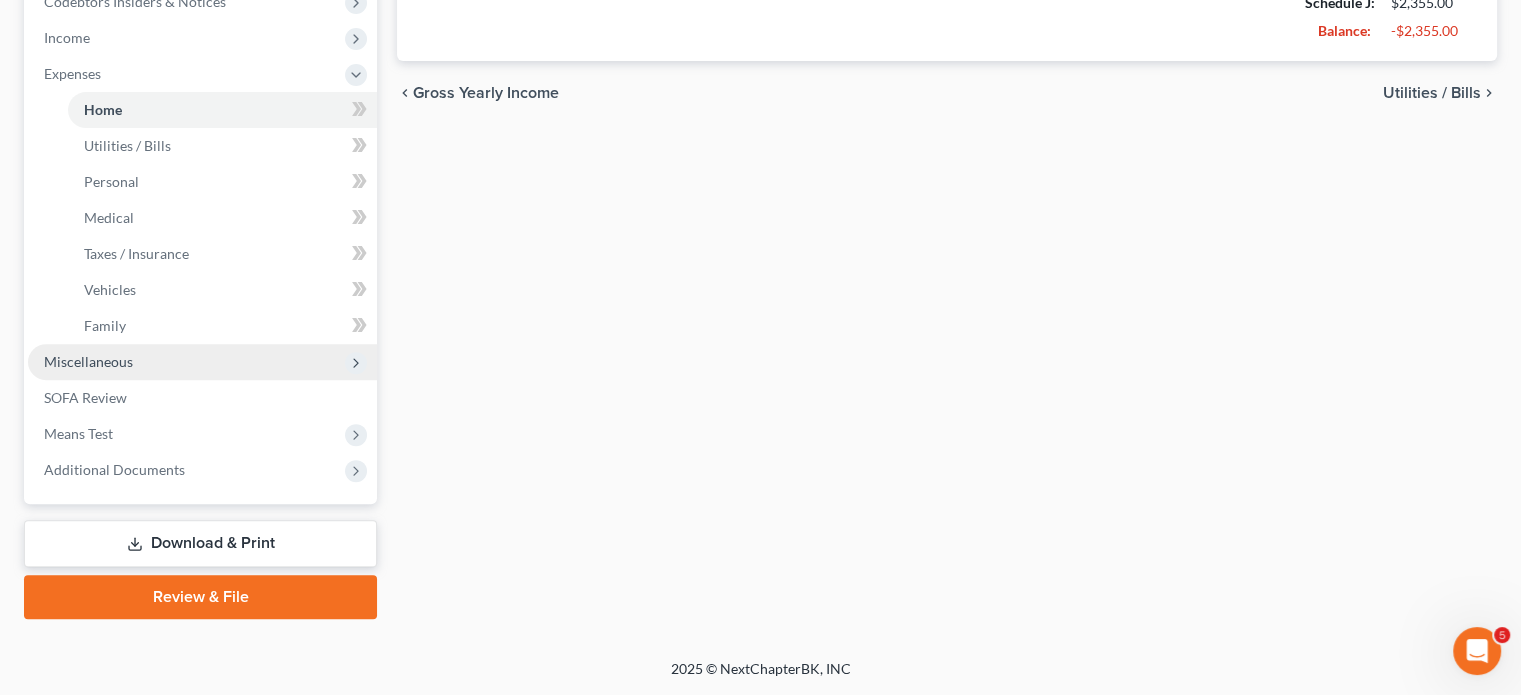 click on "Miscellaneous" at bounding box center [88, 361] 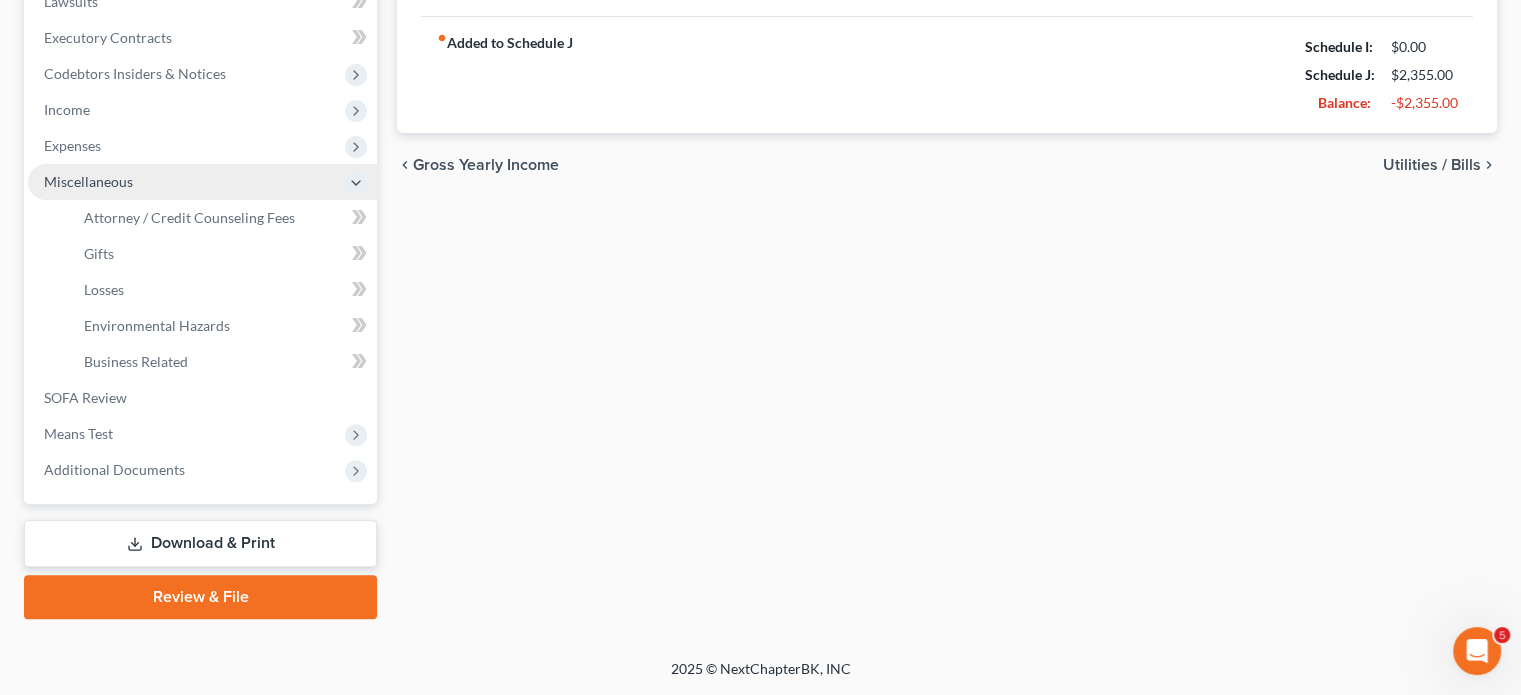 scroll, scrollTop: 853, scrollLeft: 0, axis: vertical 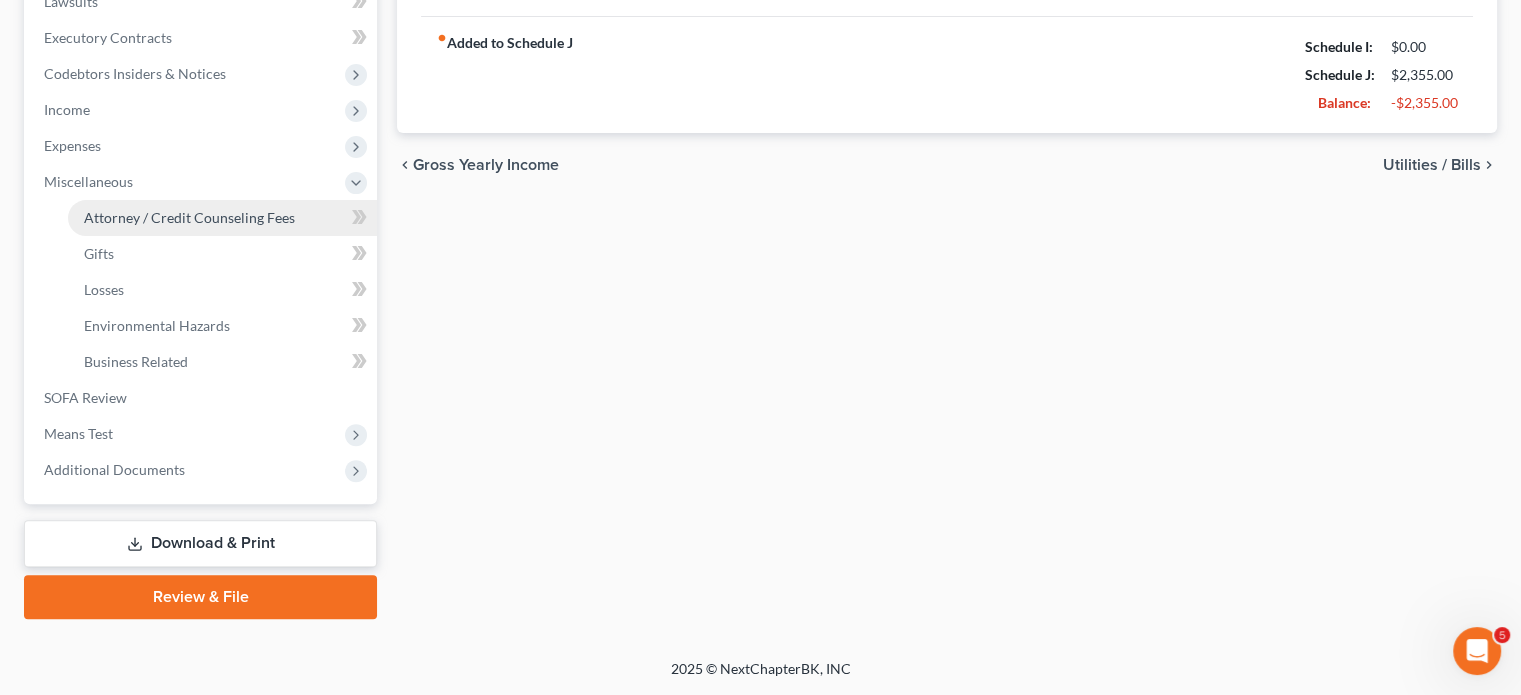 click on "Attorney / Credit Counseling Fees" at bounding box center [222, 218] 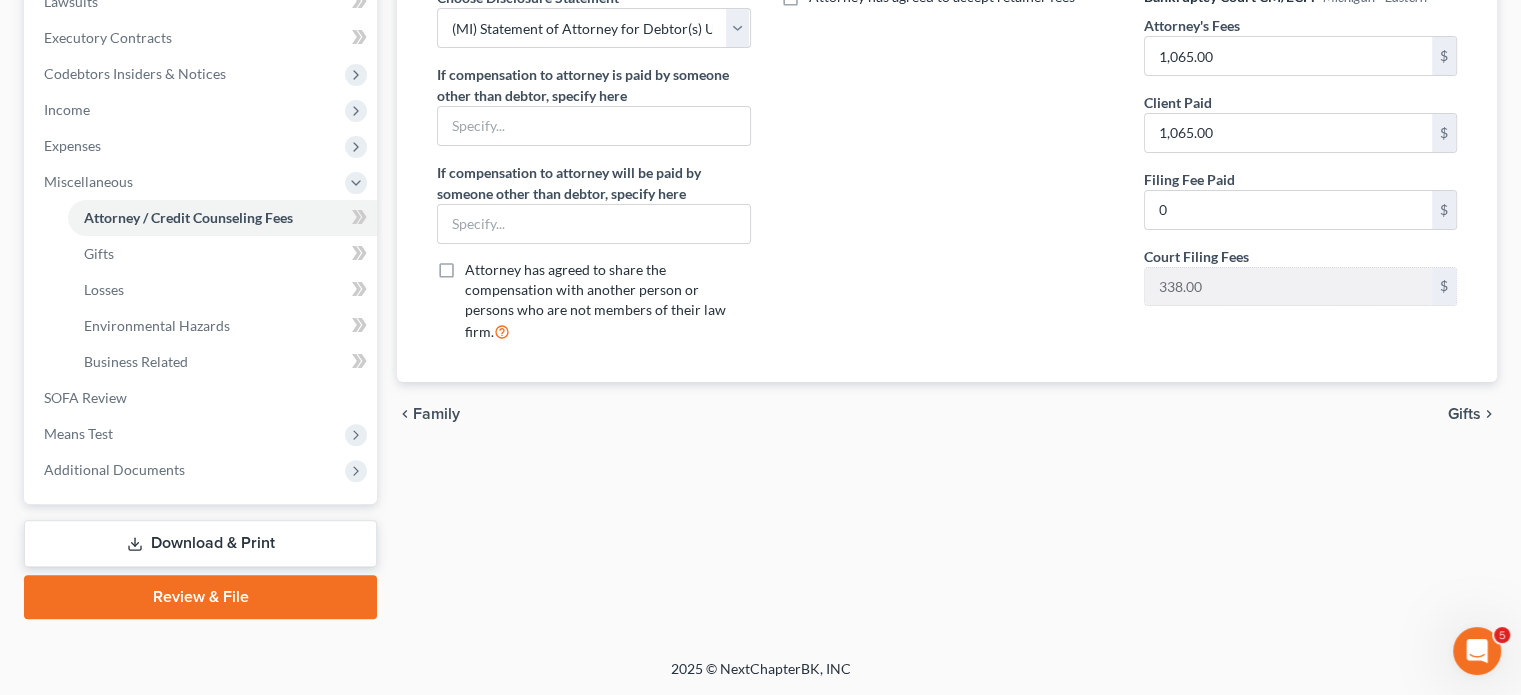 scroll, scrollTop: 853, scrollLeft: 0, axis: vertical 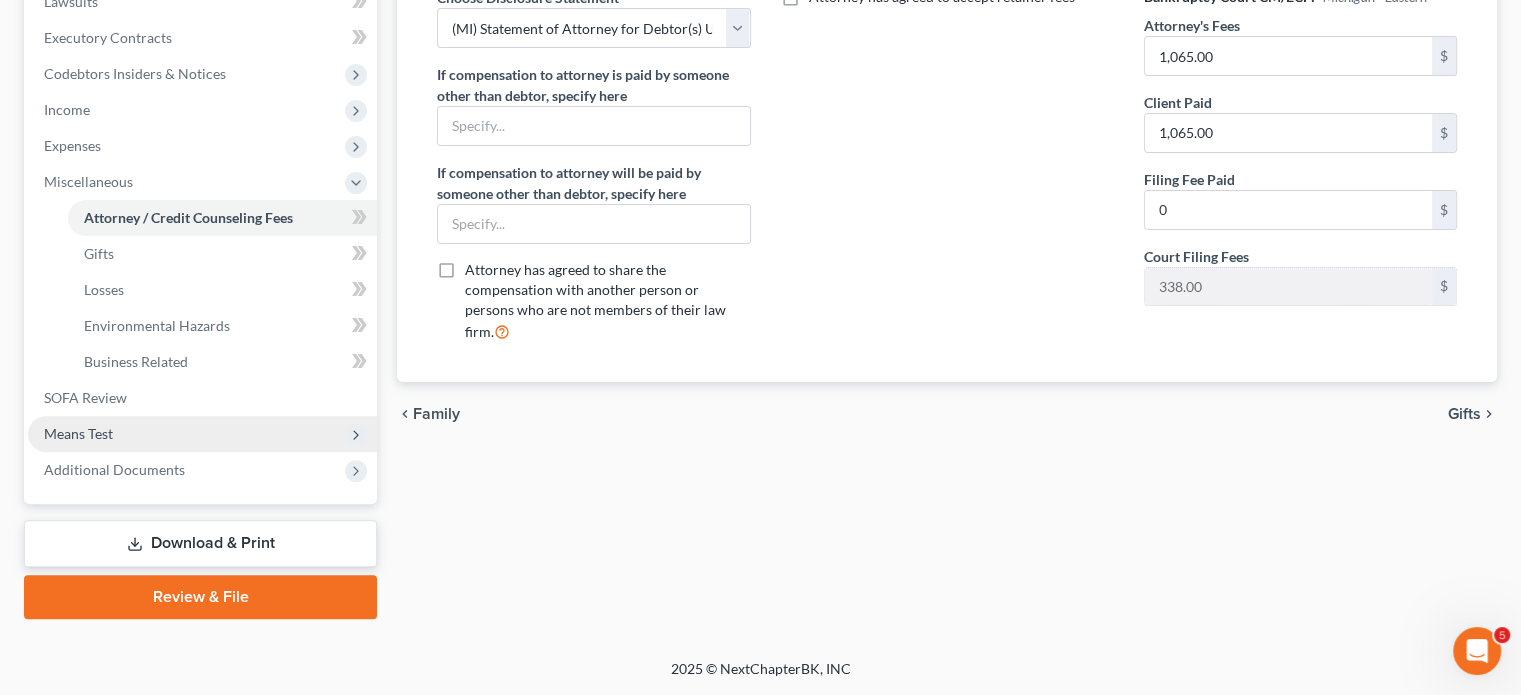 click on "Means Test" at bounding box center (78, 433) 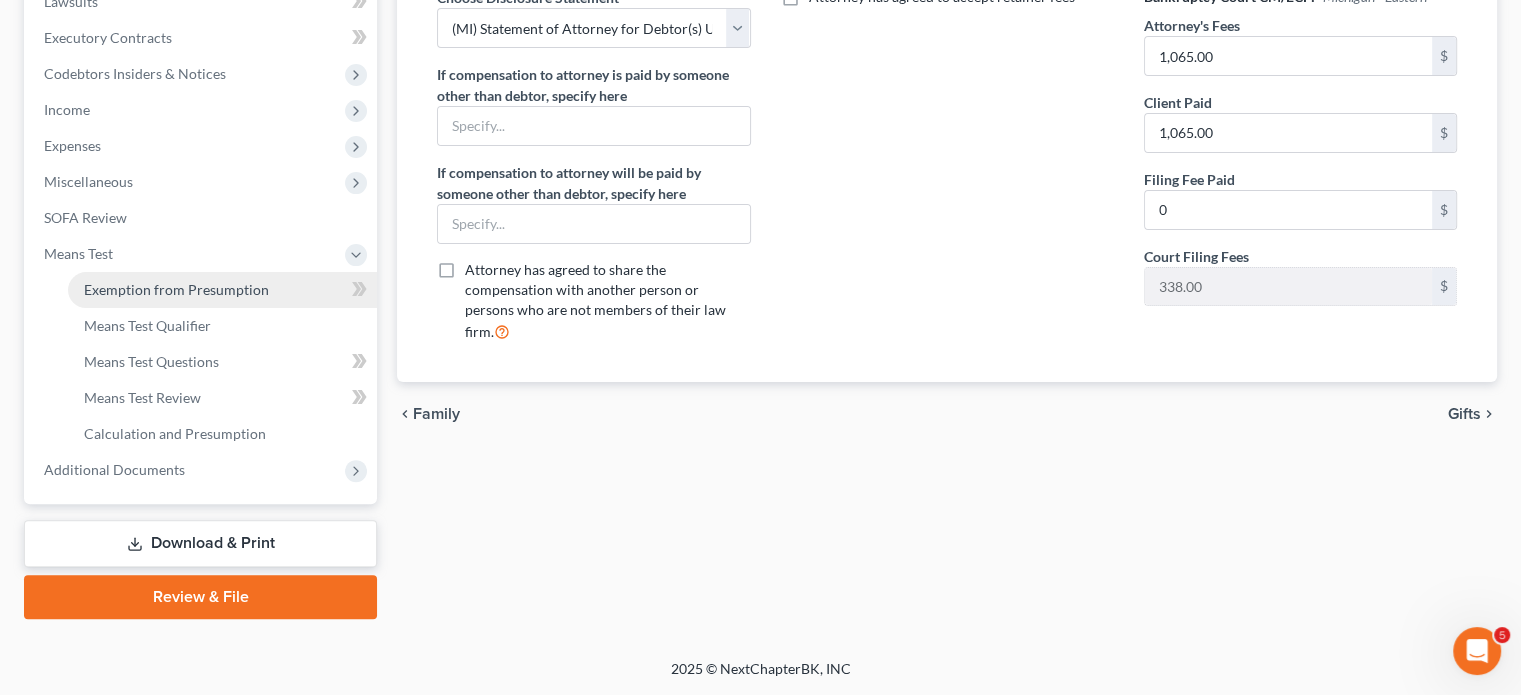 click on "Exemption from Presumption" at bounding box center [176, 289] 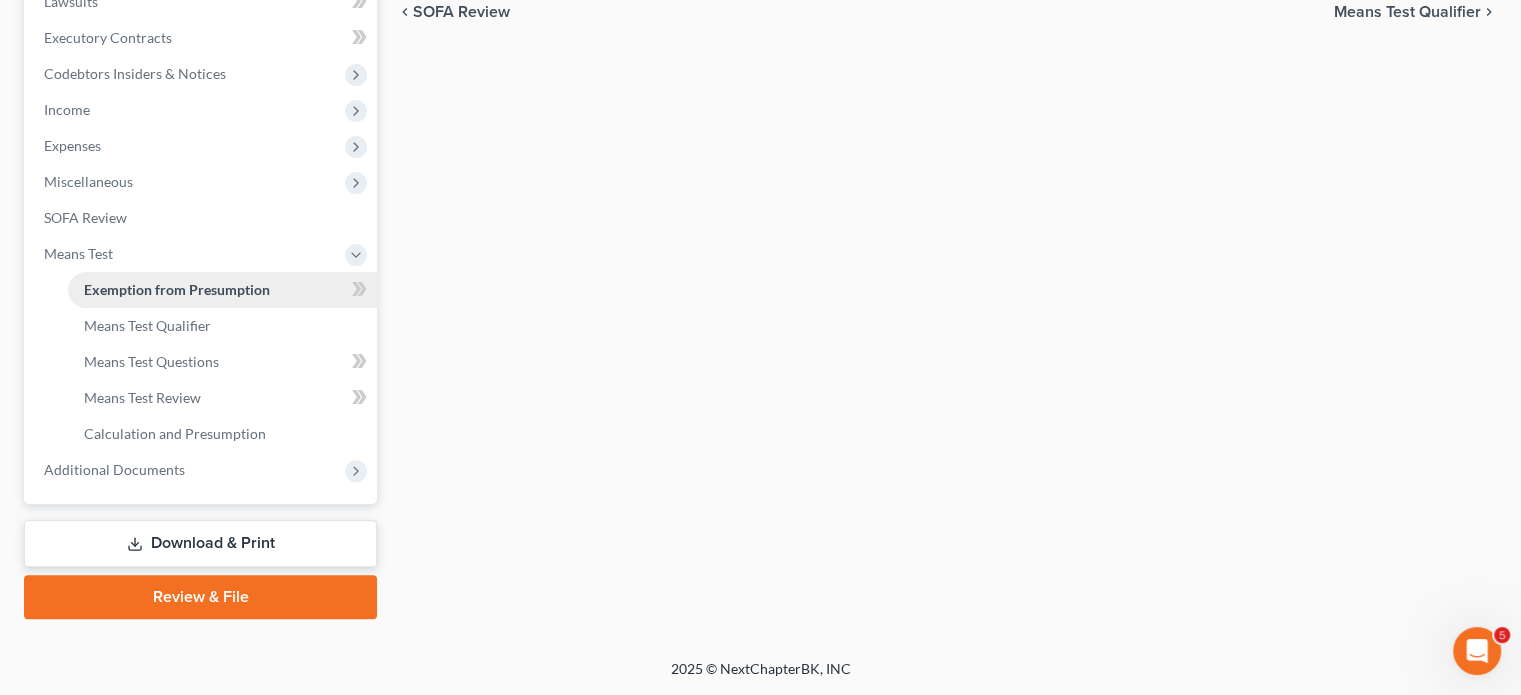 radio on "true" 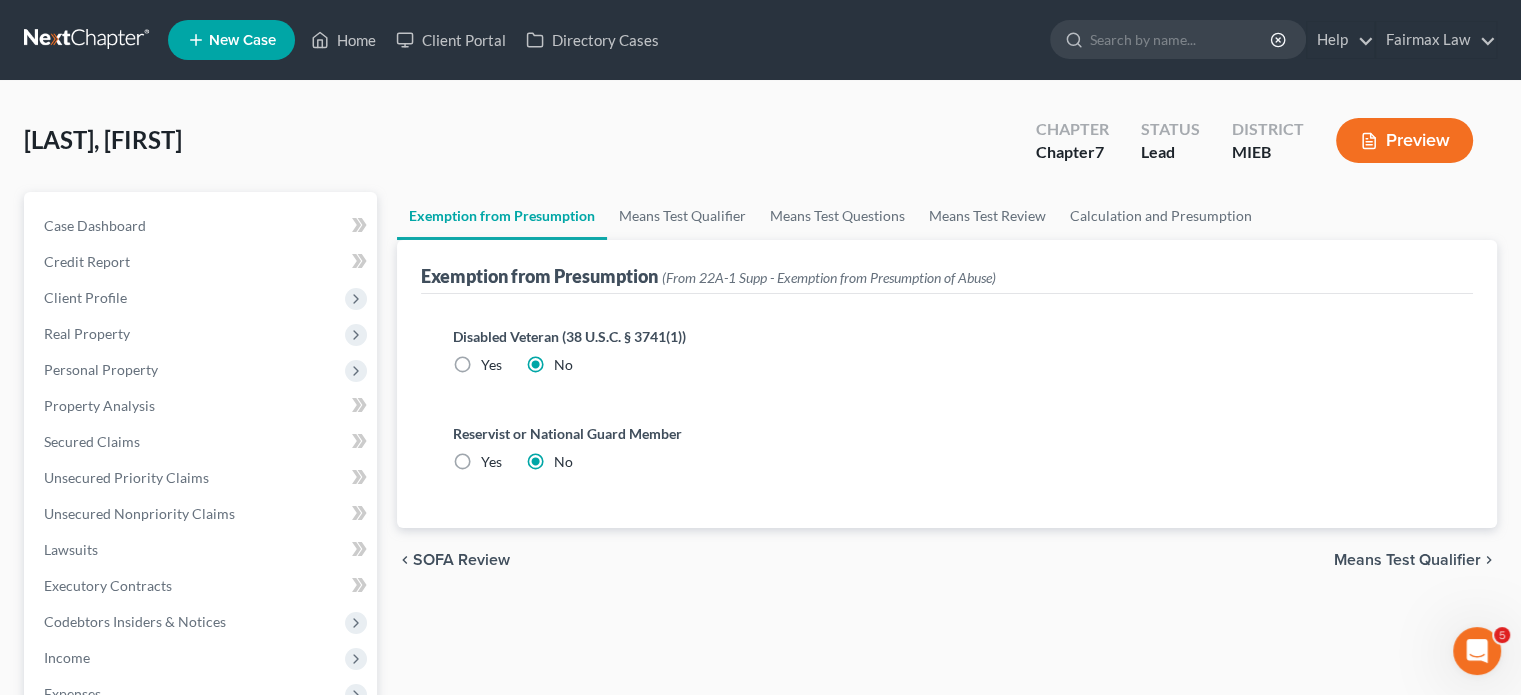 scroll, scrollTop: 0, scrollLeft: 0, axis: both 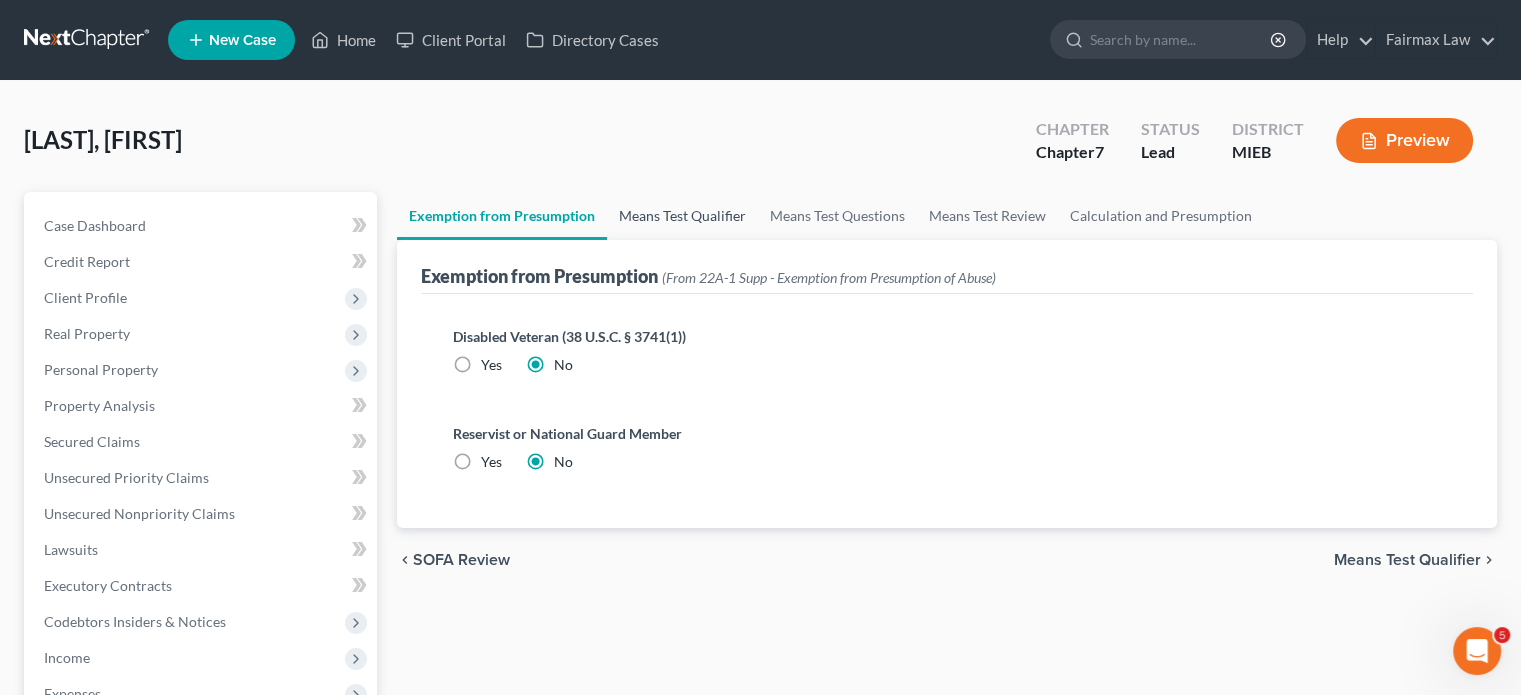 click on "Means Test Qualifier" at bounding box center [682, 216] 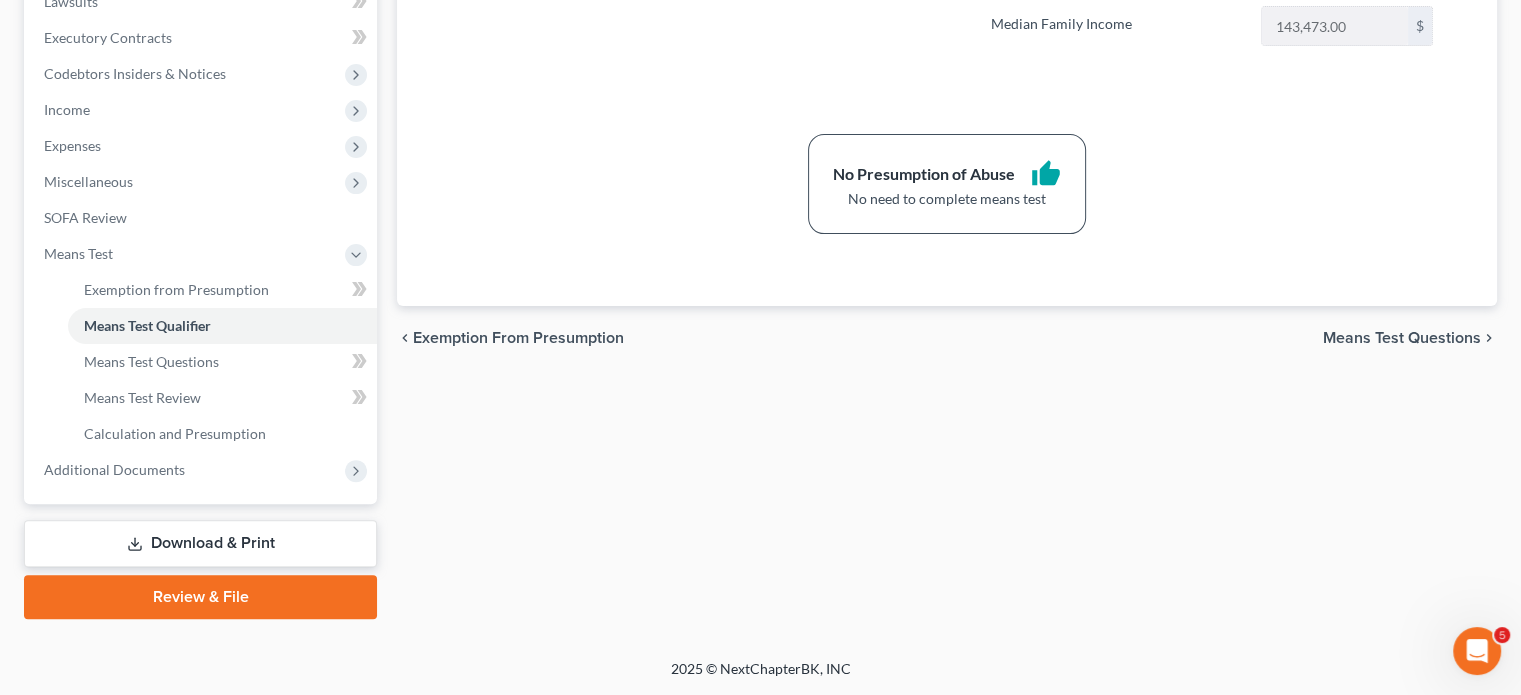 scroll, scrollTop: 853, scrollLeft: 0, axis: vertical 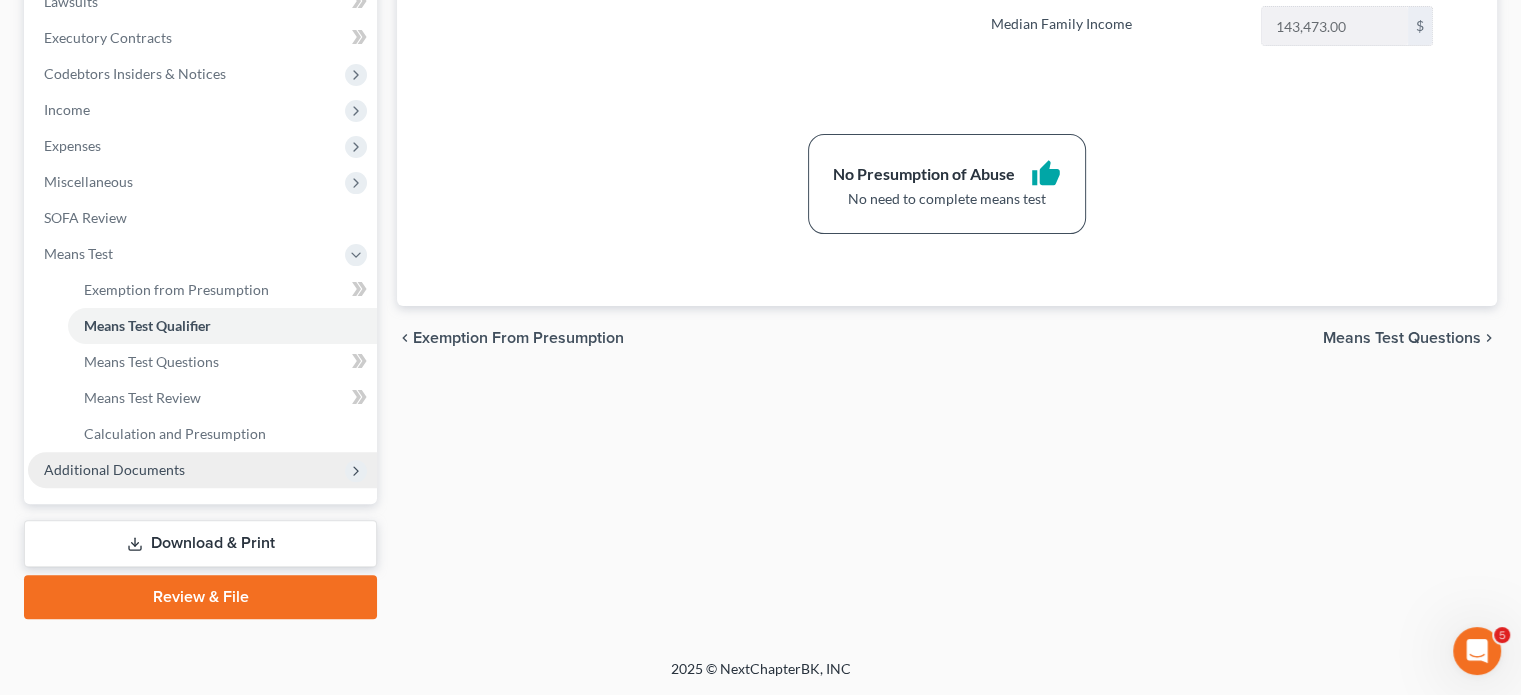 click on "Additional Documents" at bounding box center [114, 469] 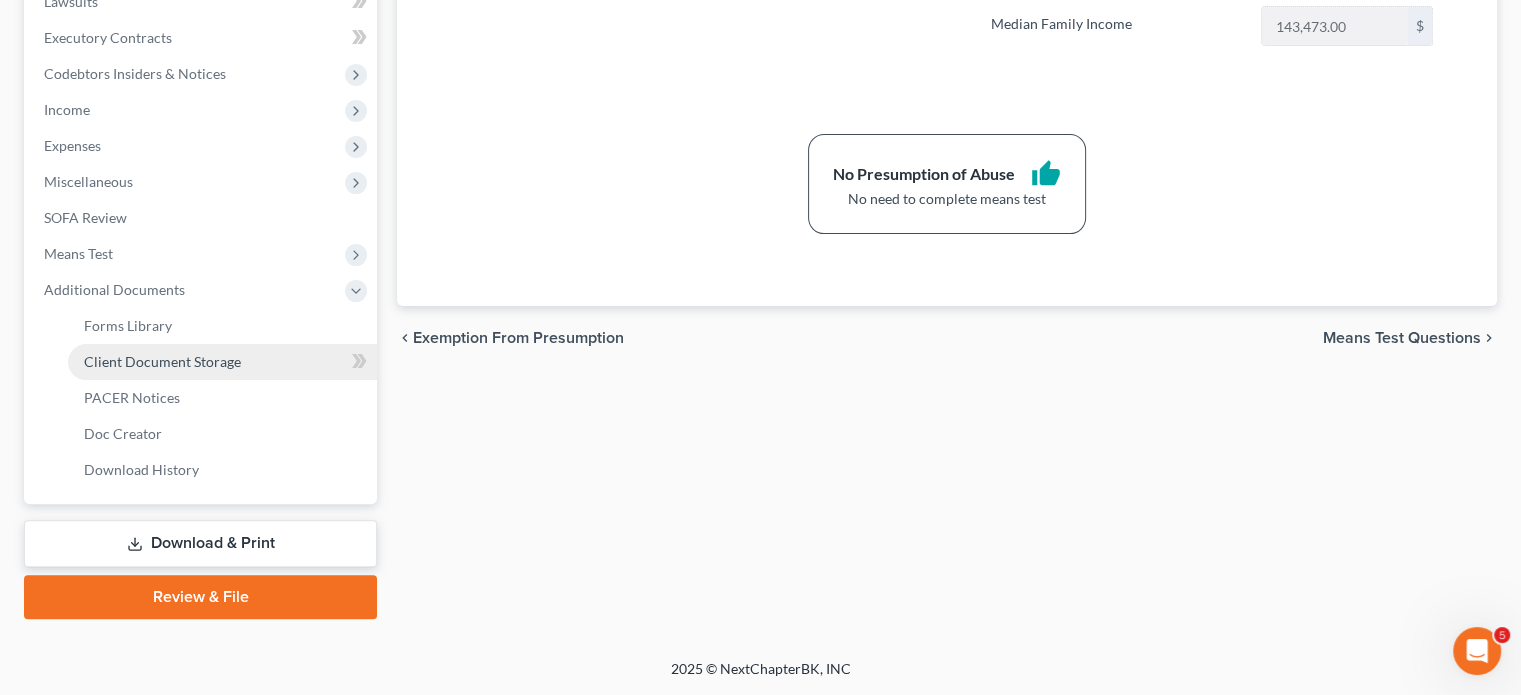 click on "Client Document Storage" at bounding box center [162, 361] 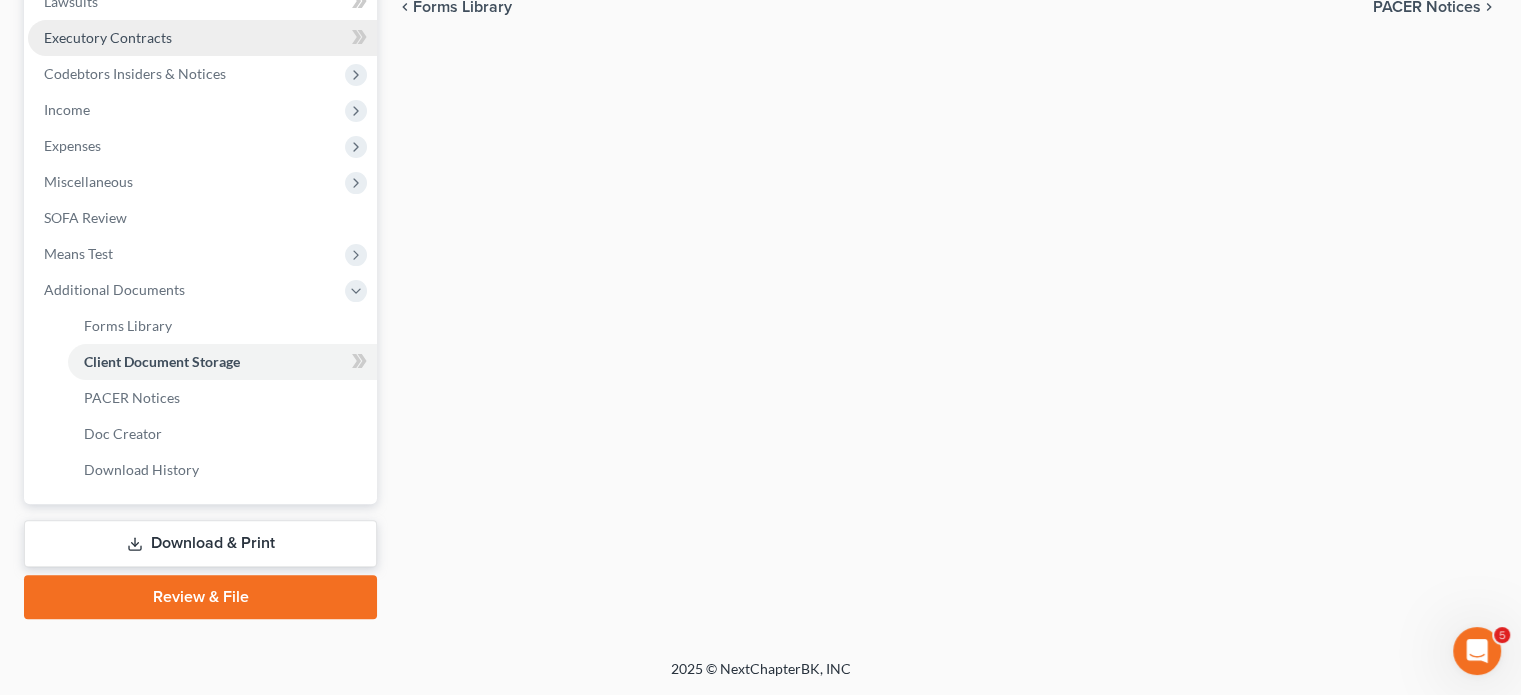 select on "7" 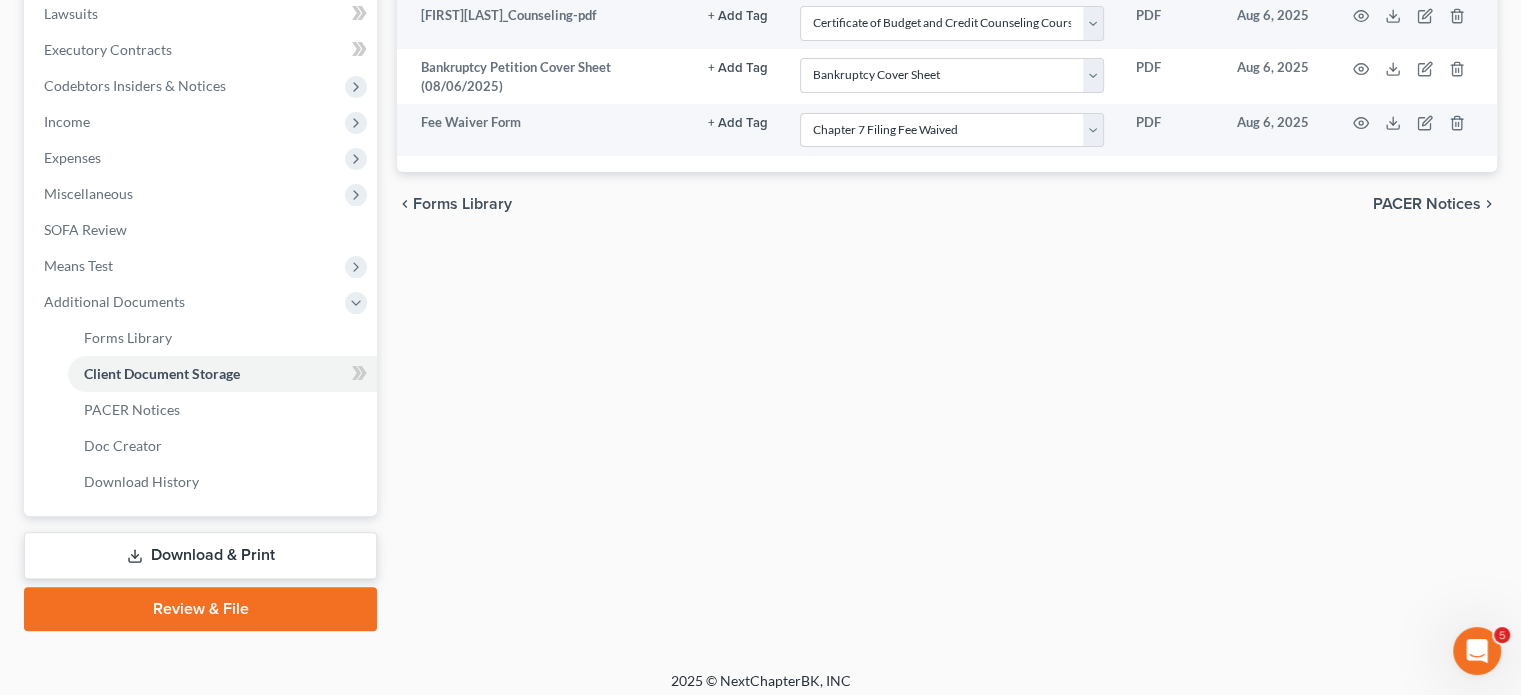 scroll, scrollTop: 0, scrollLeft: 0, axis: both 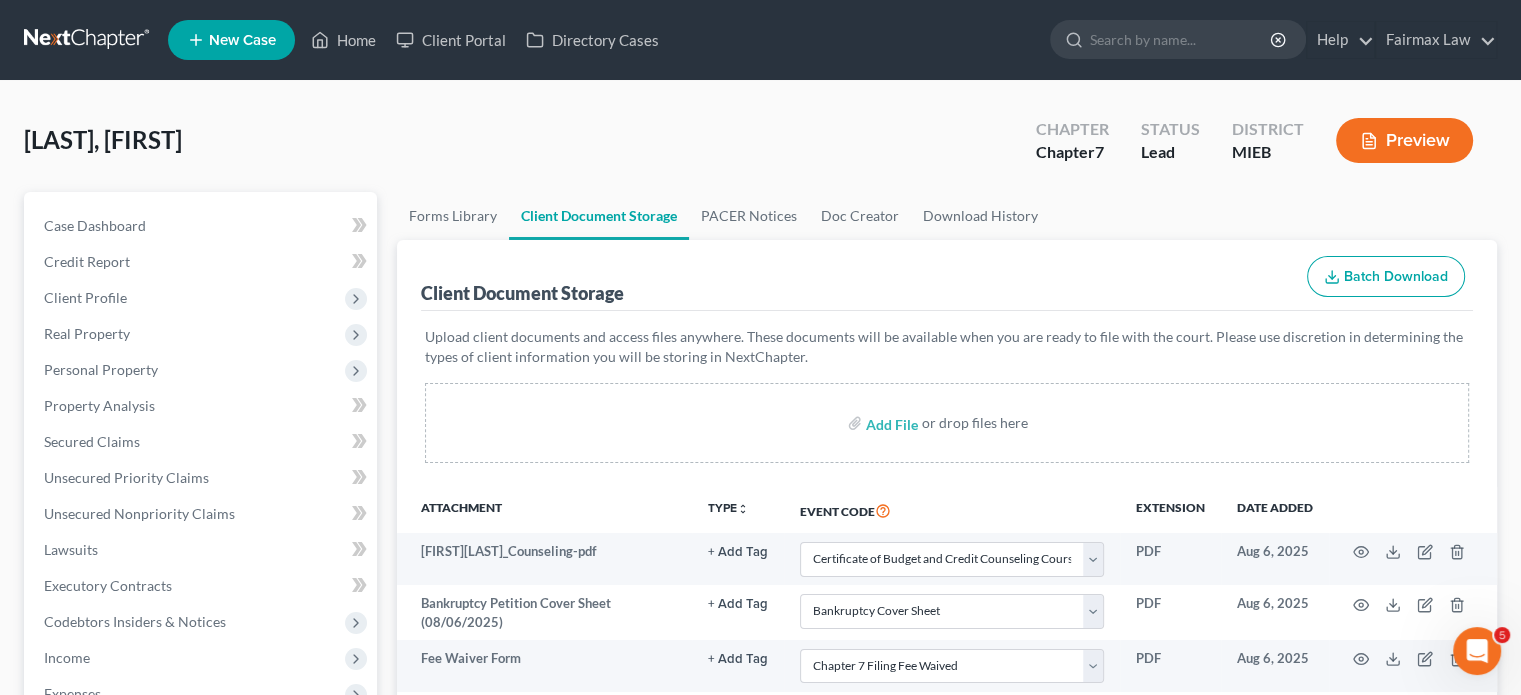 click on "King, [LAST] Upgraded Chapter Chapter 7 Status Lead District MIEB Preview" at bounding box center [760, 148] 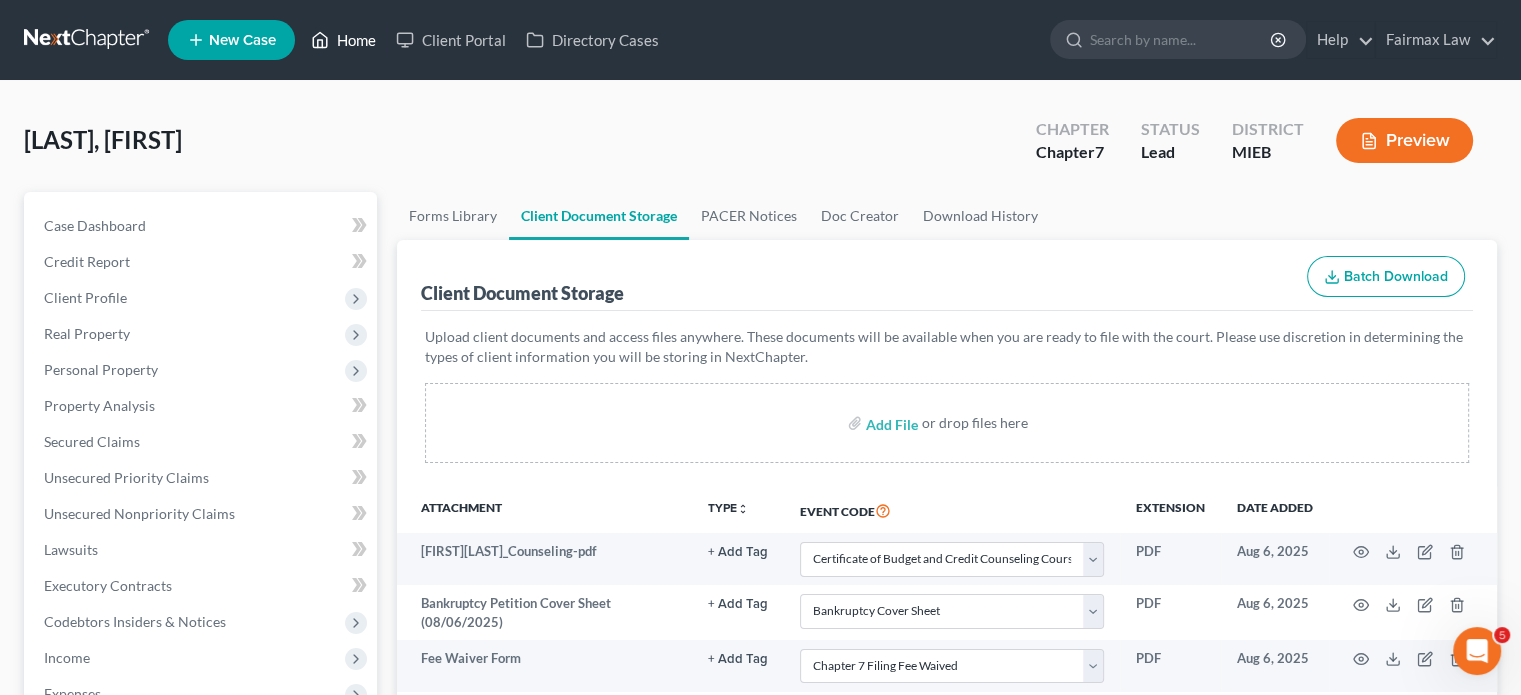 click on "Home" at bounding box center (343, 40) 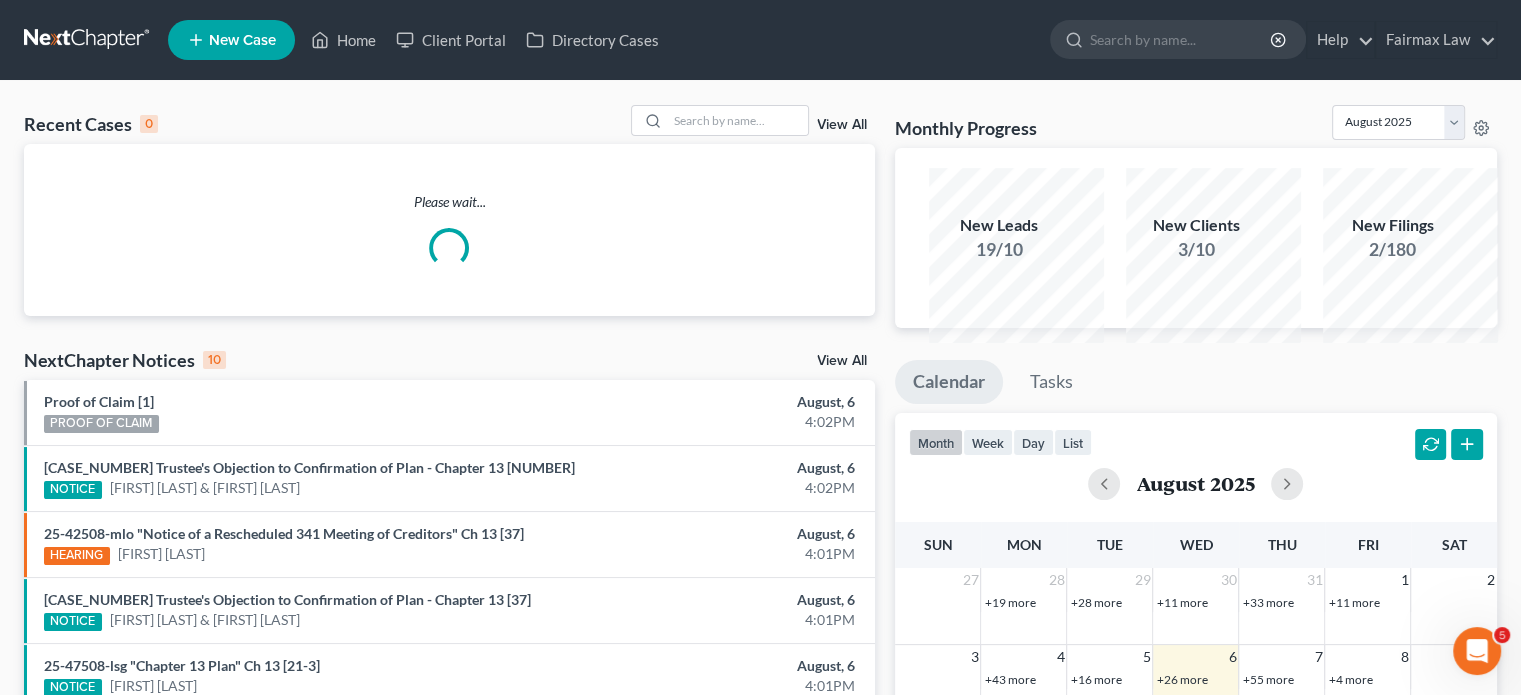 click on "Proof of Claim [1] PROOF OF CLAIM [MONTH], [DAY] [TIME] [CASE_NUMBER] Trustee's Objection to Confirmation of Plan - Chapter 13 [29] NOTICE [FIRST] [LAST] & [FIRST] [LAST] [MONTH], [DAY] [TIME] [CASE_NUMBER] "Notice of a Rescheduled 341 Meeting of Creditors" Ch 13 [37] HEARING [FIRST] [LAST] [MONTH], [DAY] [TIME] [CASE_NUMBER] Trustee's Objection to Confirmation of Plan - Chapter 13 [37] NOTICE [FIRST] [LAST] & [FIRST] [LAST] [MONTH], [DAY] [TIME] [CASE_NUMBER] "Chapter 13 Plan" Ch 13 [21-3] NOTICE [FIRST] [LAST] [MONTH], [DAY] [TIME] [CASE_NUMBER] "Chapter 13 Plan" Ch 13 [21-2] NOTICE [FIRST] [LAST] [MONTH], [DAY] [TIME] [CASE_NUMBER] "Chapter 13 Plan" Ch 13 [21-1] NOTICE [FIRST] [LAST] [MONTH], [DAY] [TIME] [CASE_NUMBER] Reaffirmation Agreement - Chapter 7 [11] NOTICE [MONTH], [DAY] [TIME] [CASE_NUMBER] Order on Motion to Extend Time [25] NOTICE [FIRST] [LAST] [TIME]" at bounding box center (760, 588) 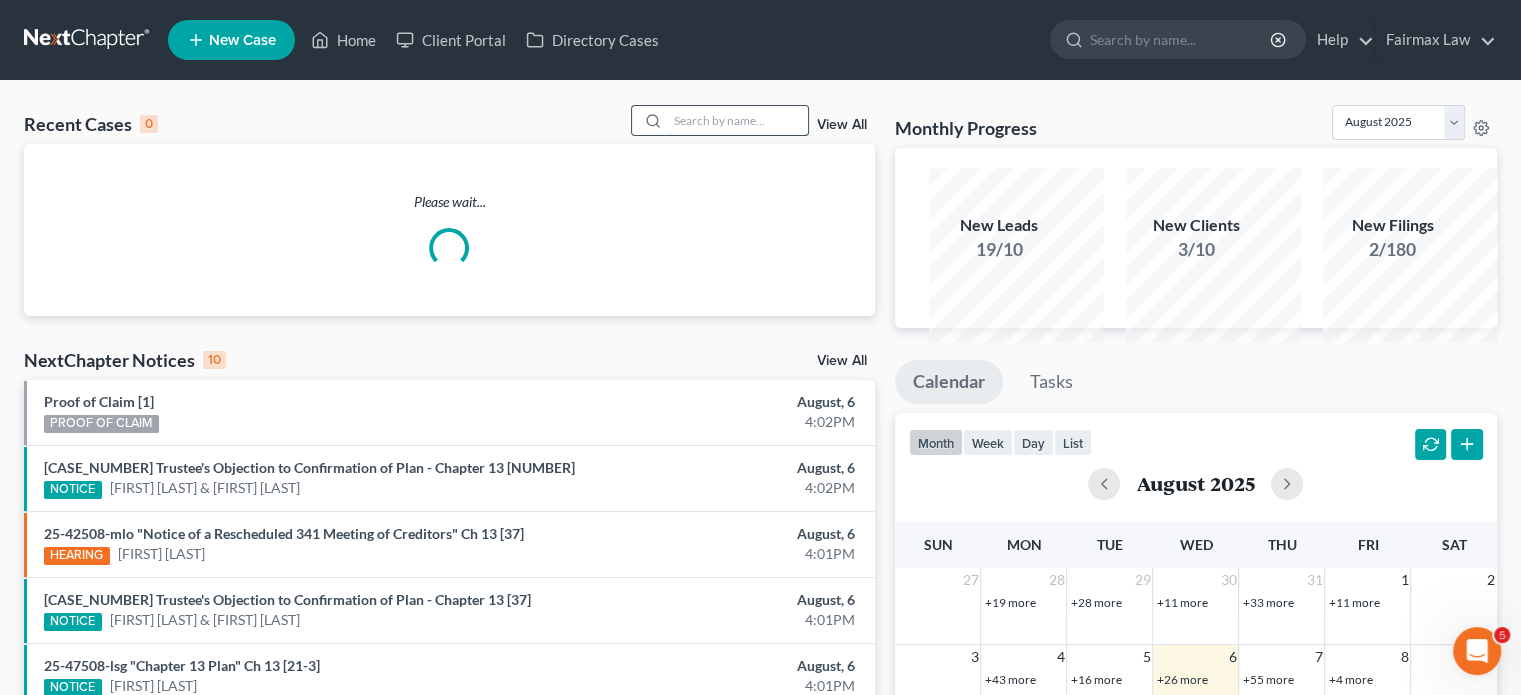 click at bounding box center [738, 120] 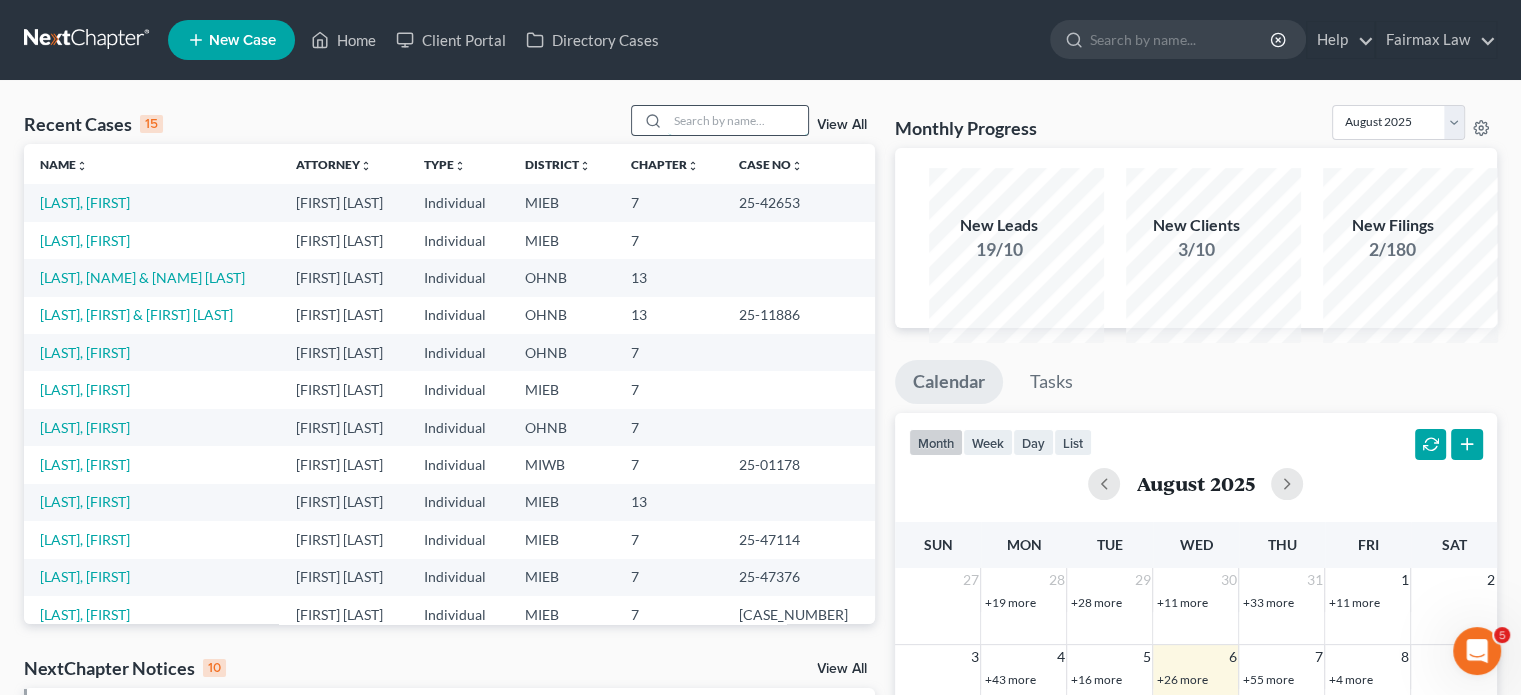 paste on "[FIRST] [LAST]" 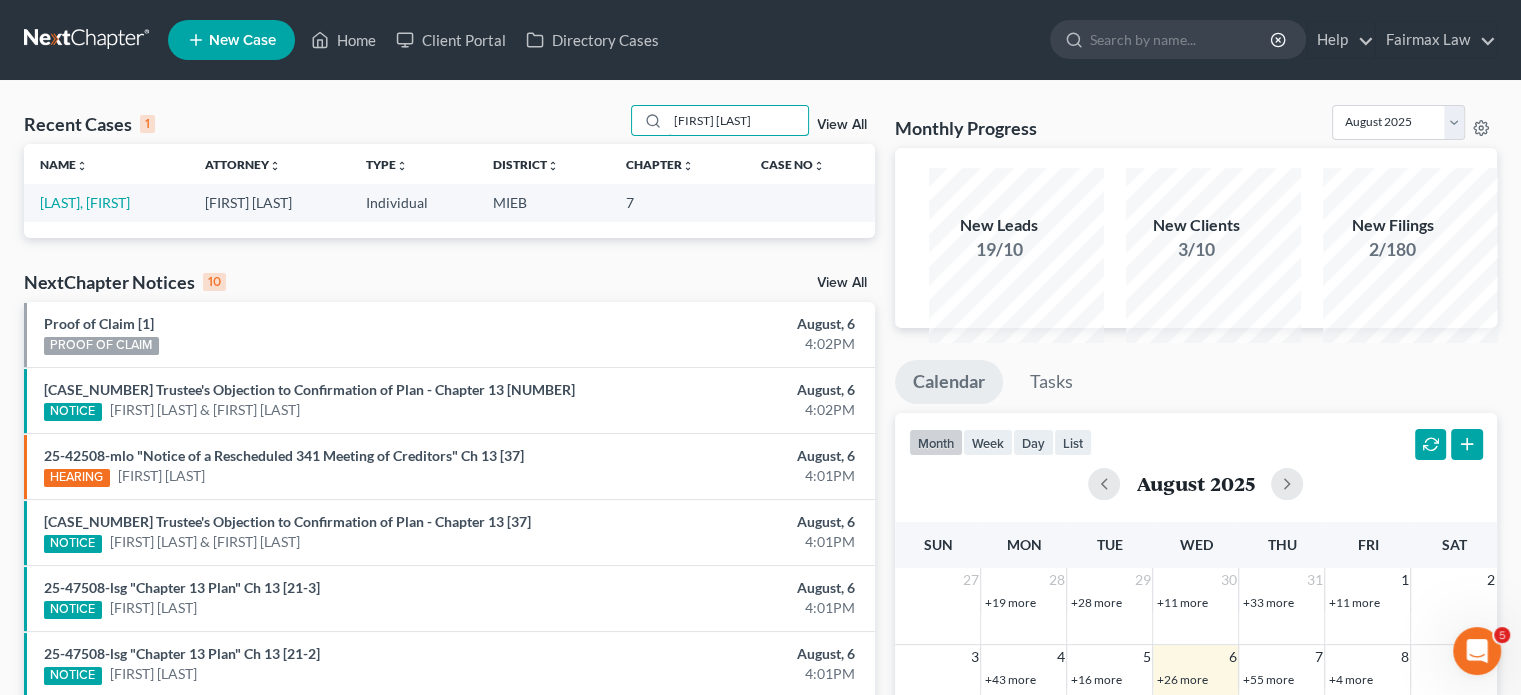 type on "[FIRST] [LAST]" 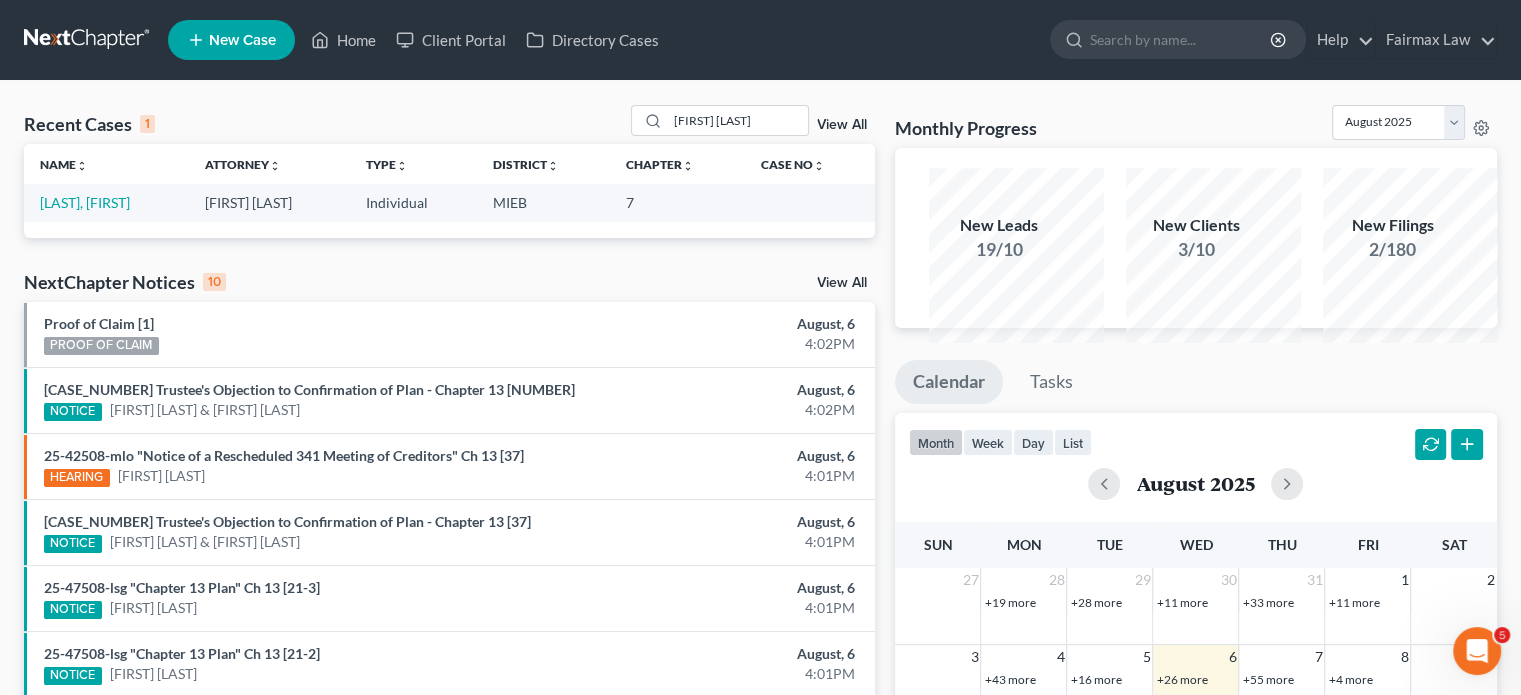 click on "[LAST], [FIRST]" at bounding box center [106, 202] 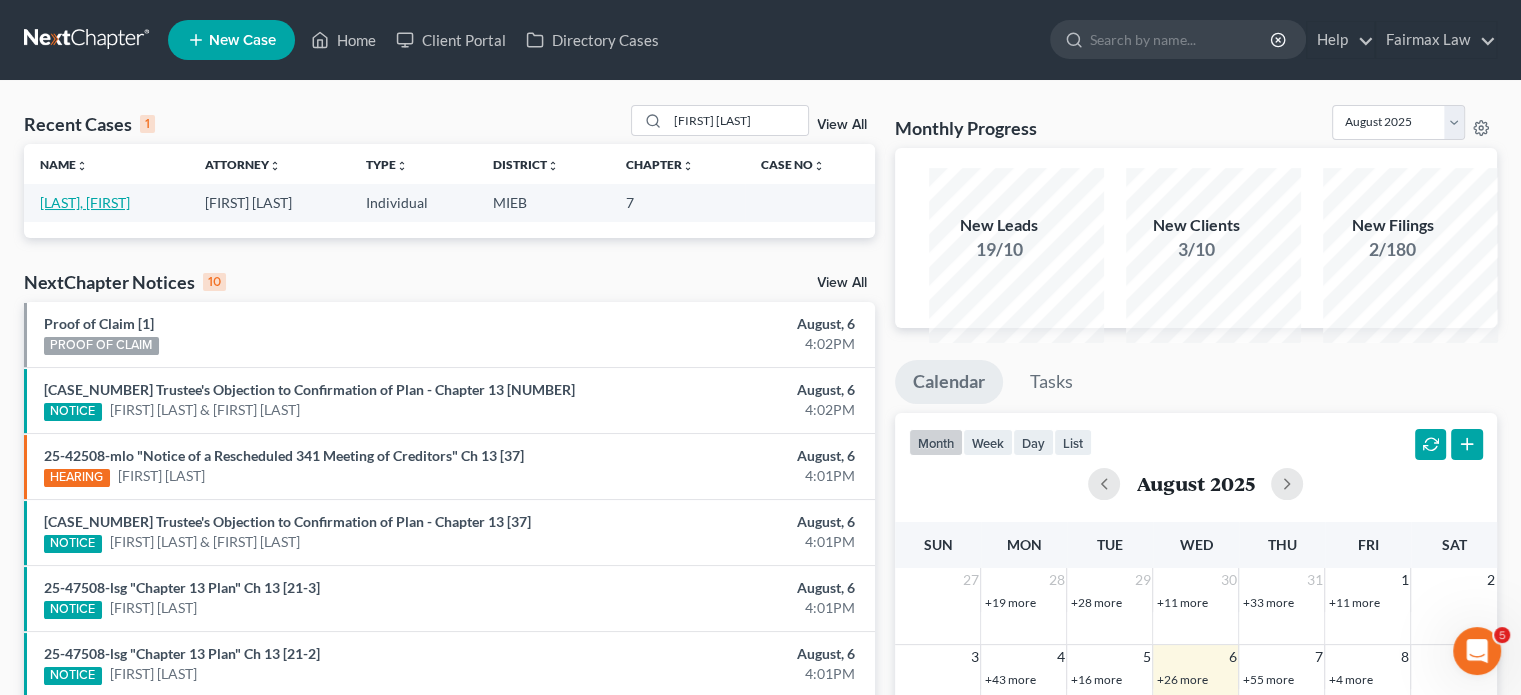 click on "[LAST], [FIRST]" at bounding box center (85, 202) 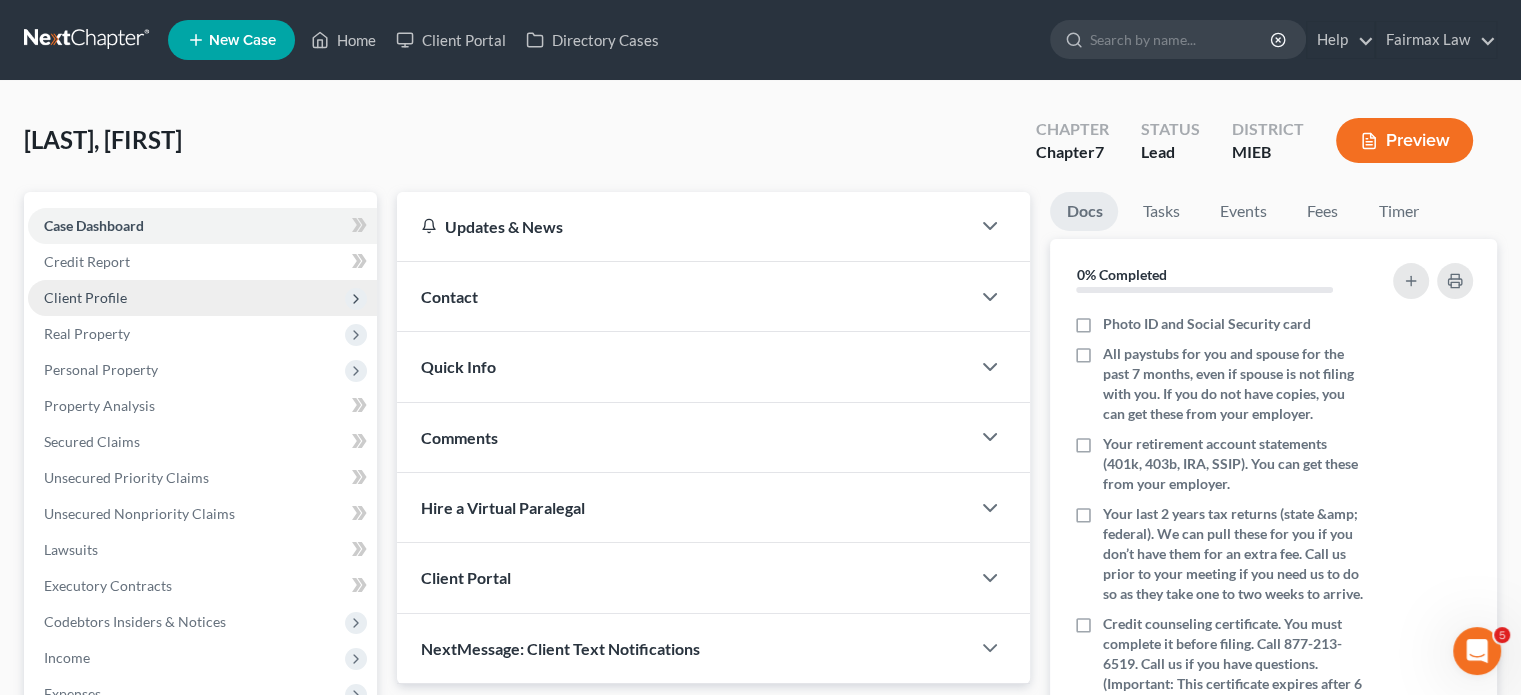 click on "Client Profile" at bounding box center (202, 298) 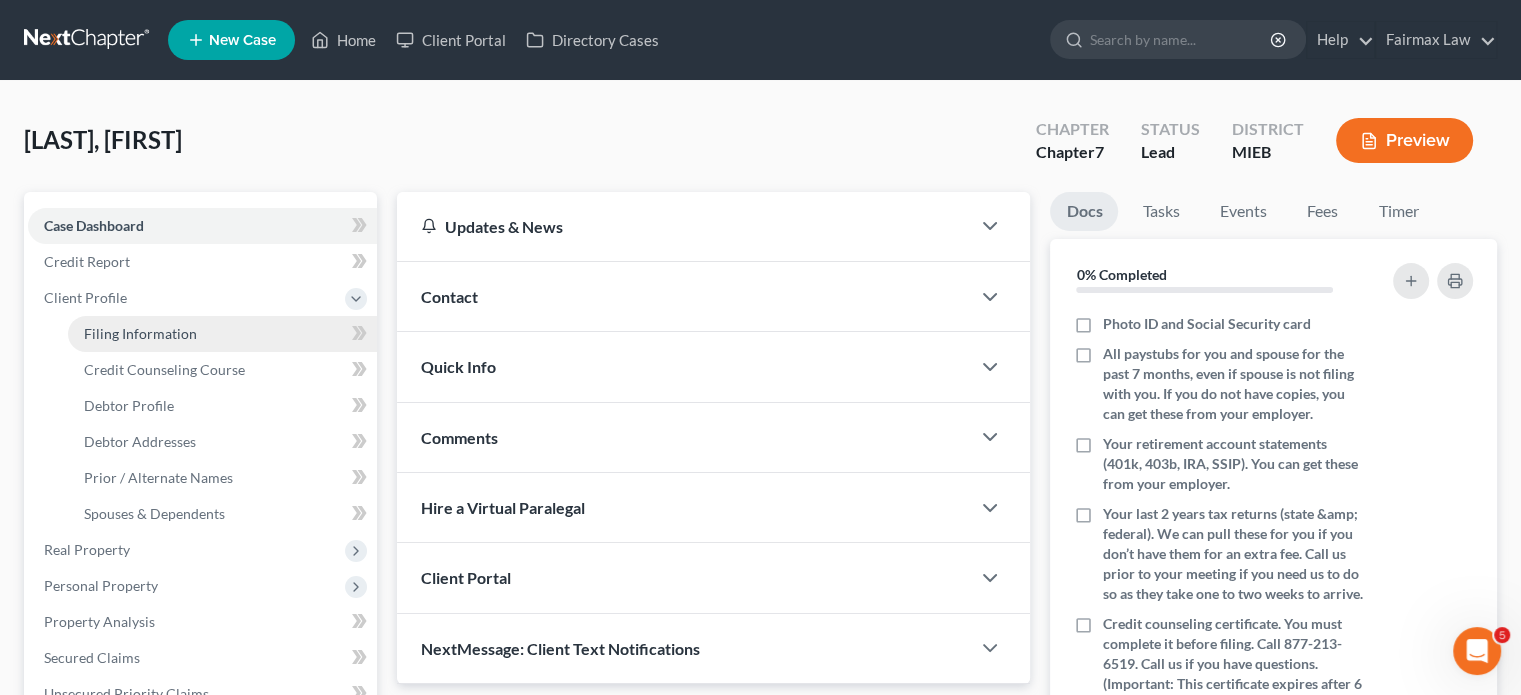 click on "Filing Information" at bounding box center [140, 333] 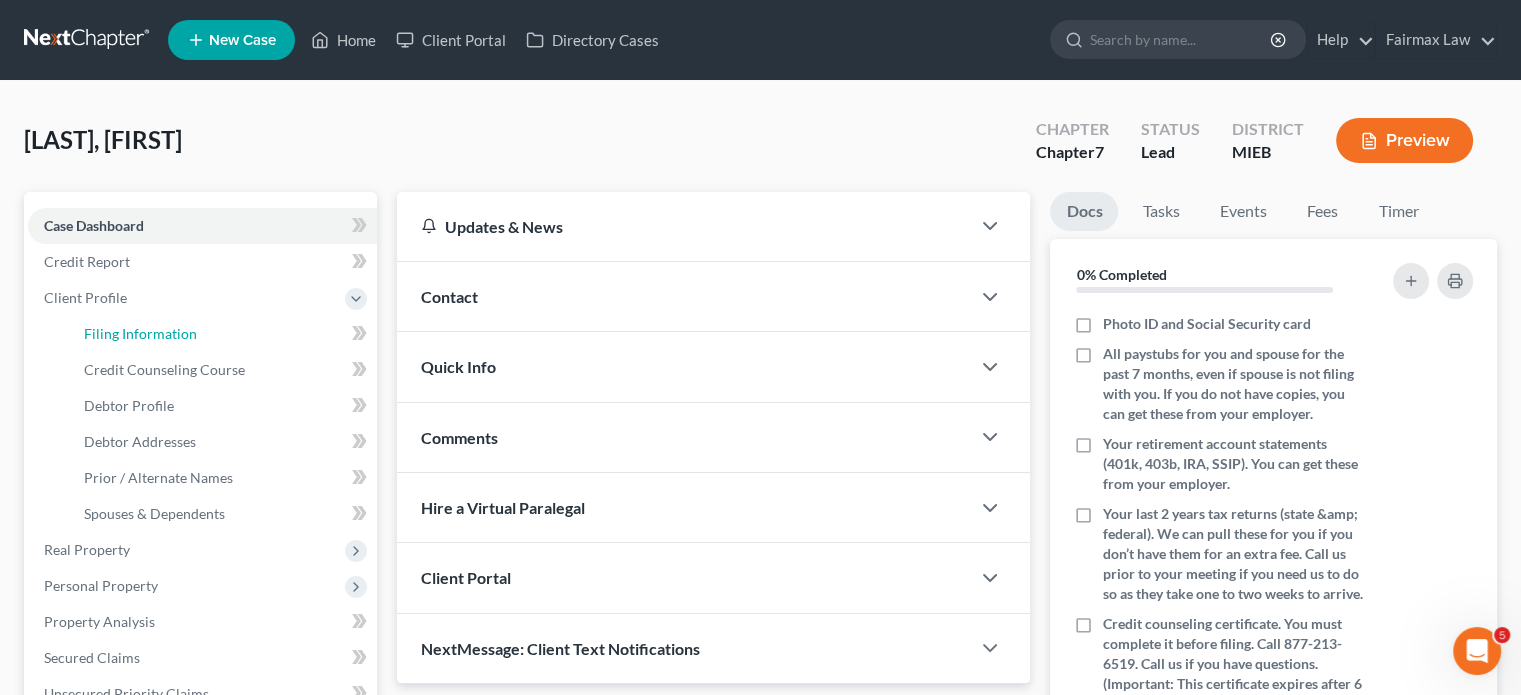select on "1" 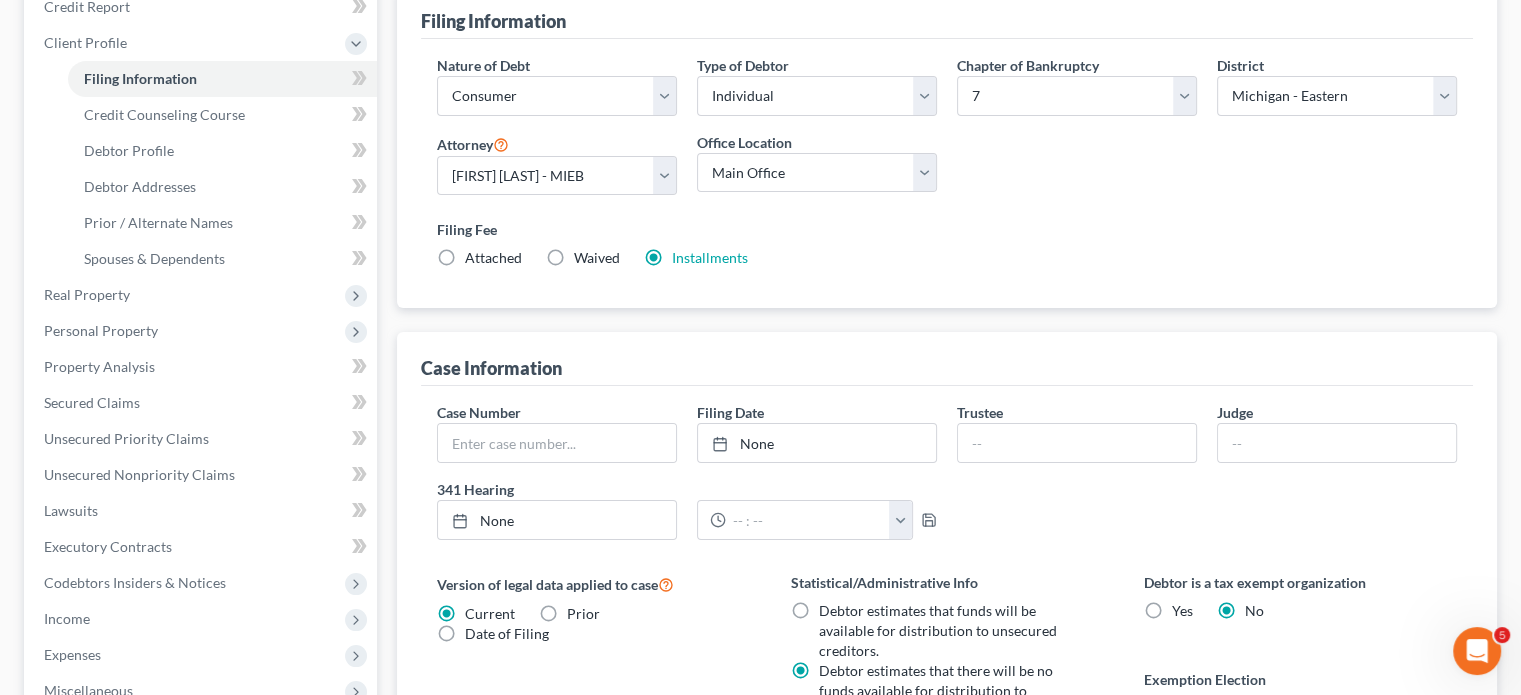 scroll, scrollTop: 256, scrollLeft: 0, axis: vertical 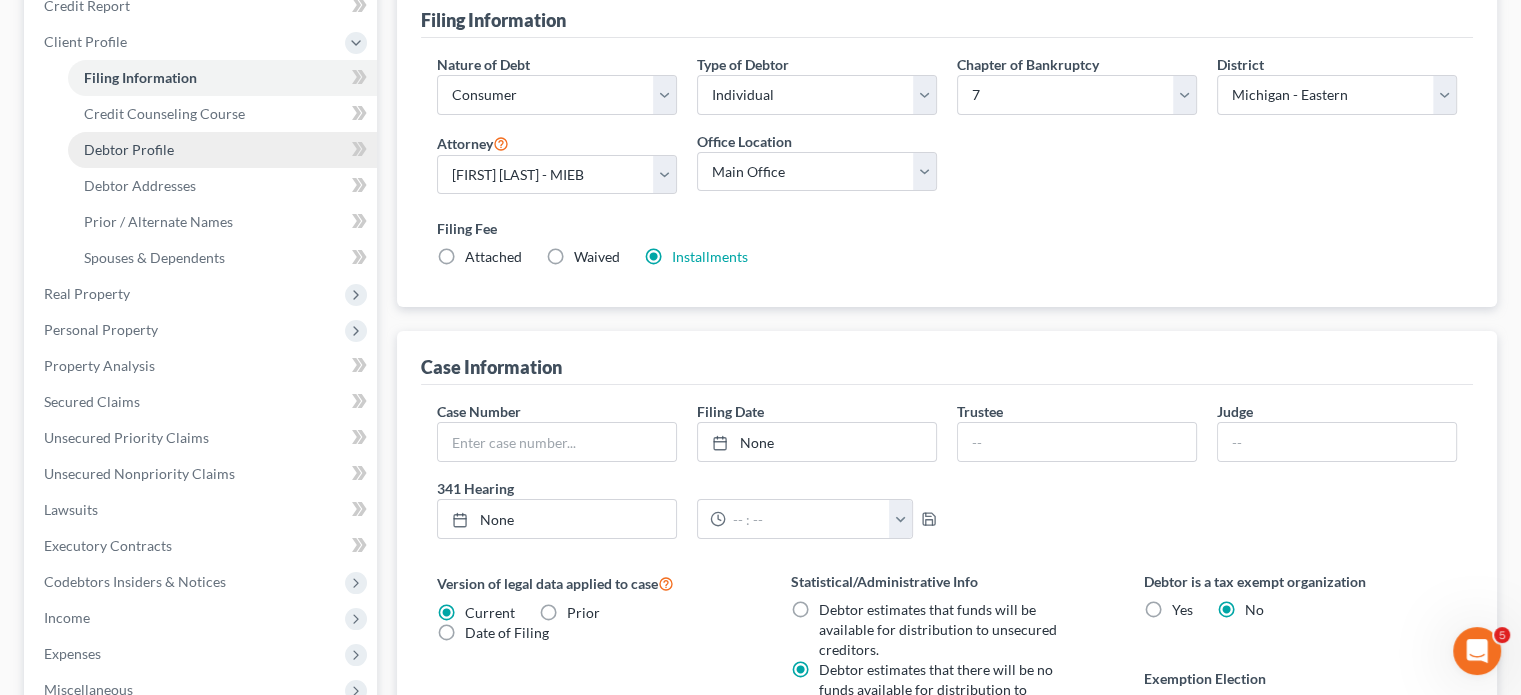 click on "Debtor Profile" at bounding box center [222, 150] 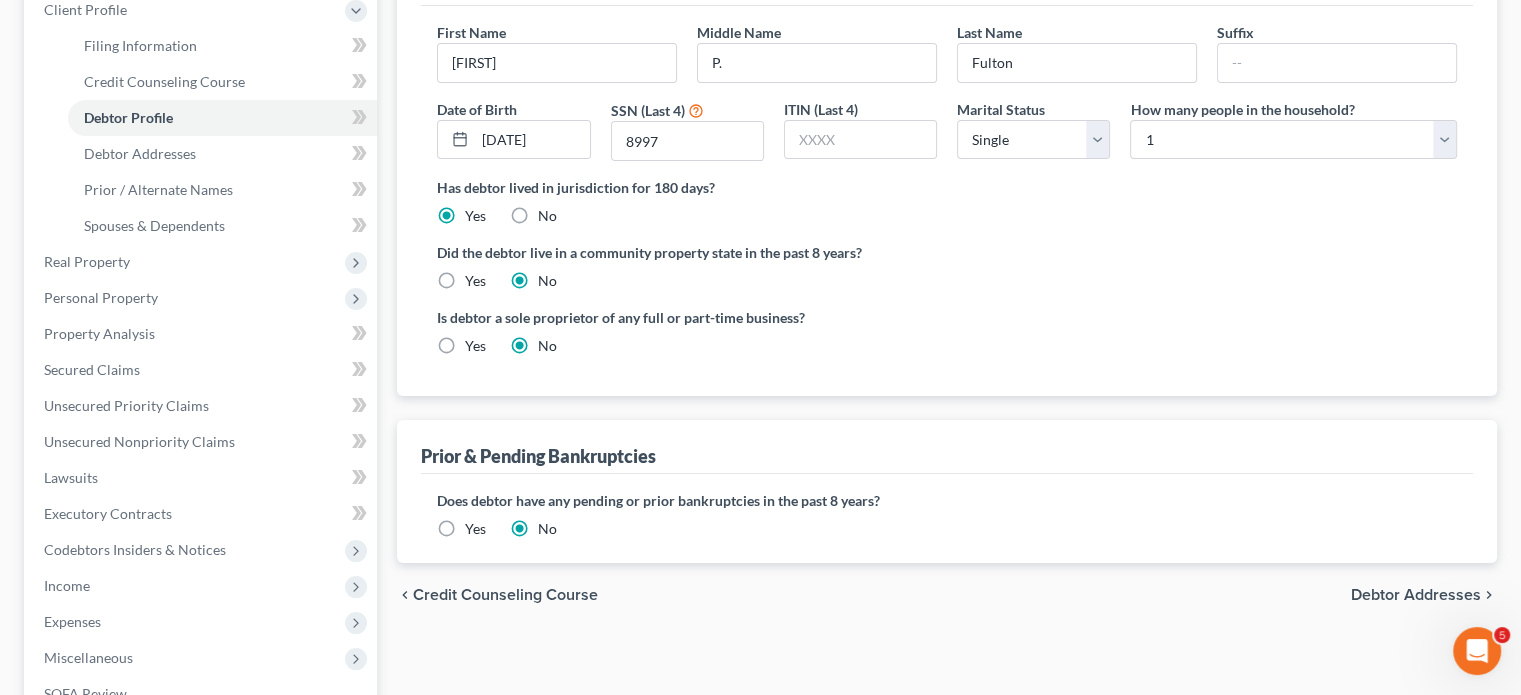 scroll, scrollTop: 291, scrollLeft: 0, axis: vertical 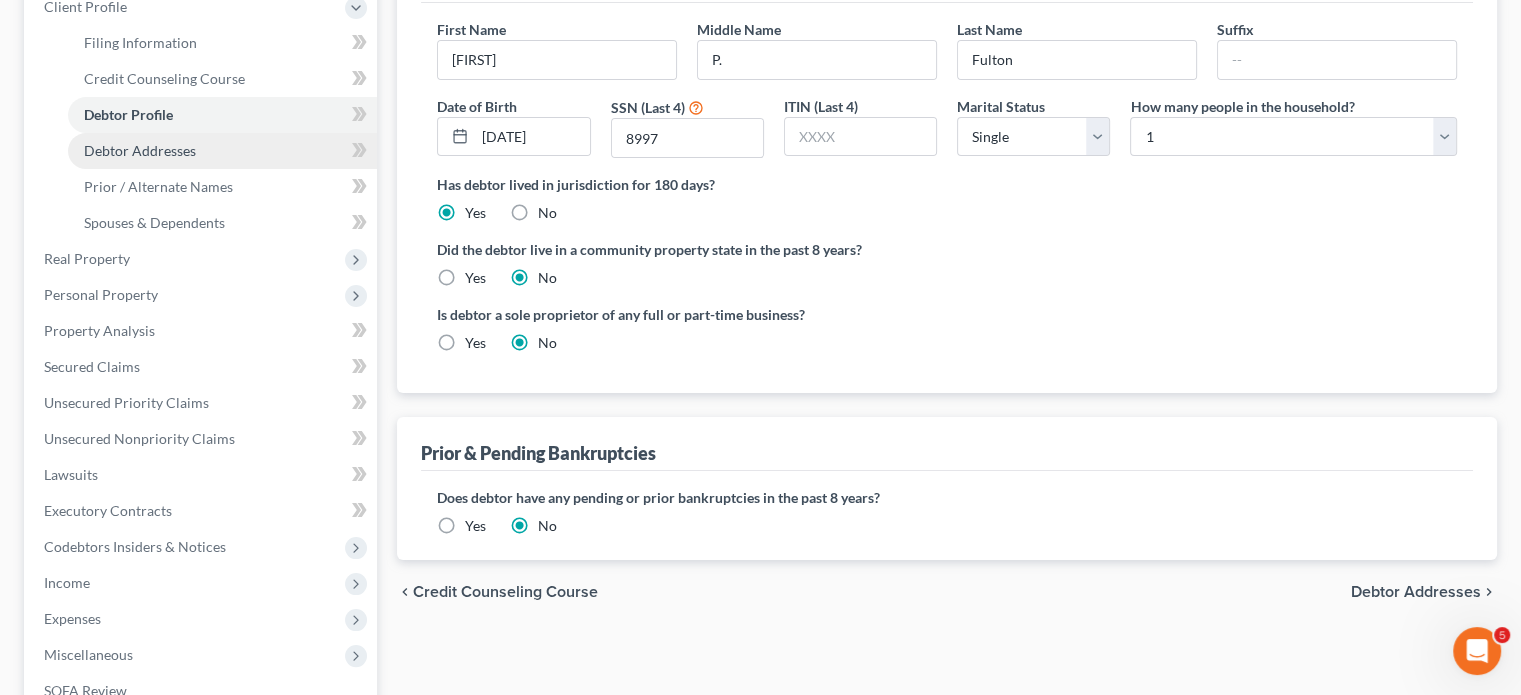 click on "Debtor Addresses" at bounding box center [222, 151] 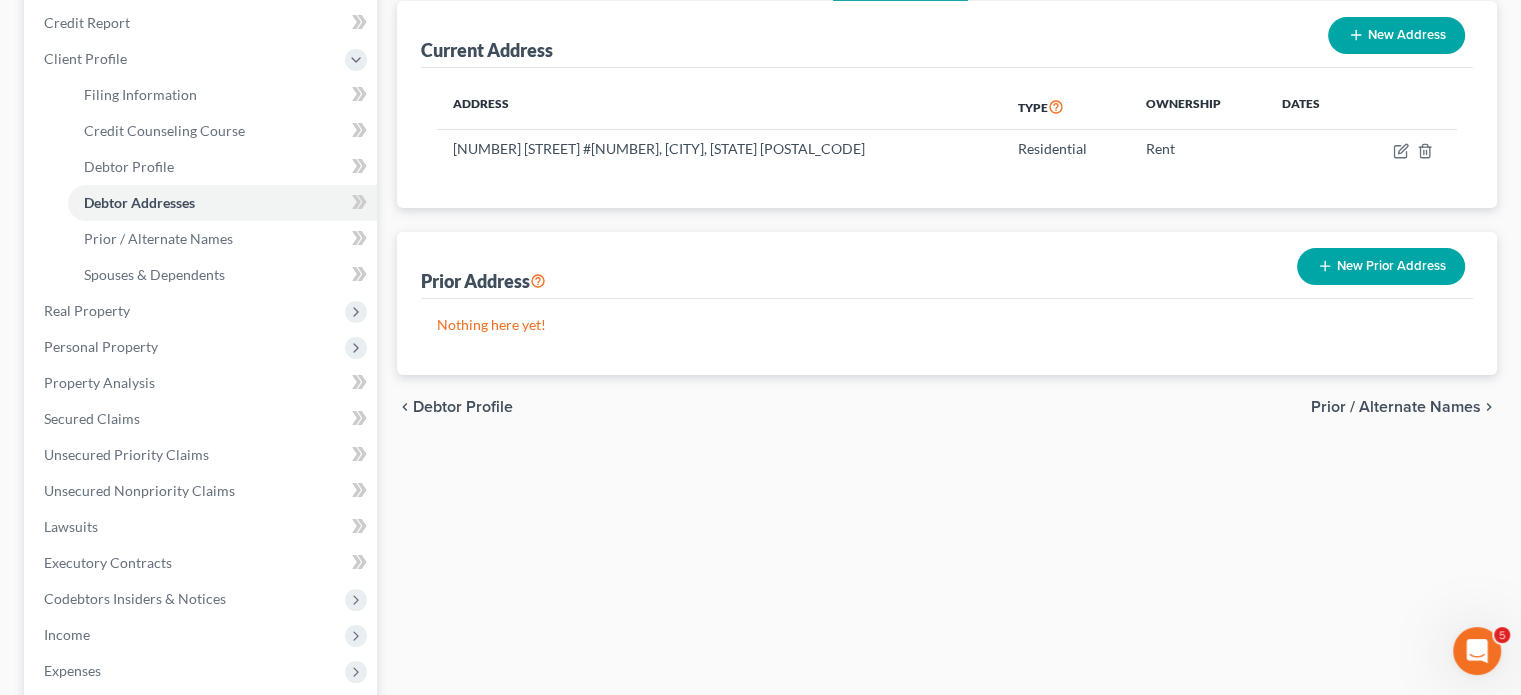 scroll, scrollTop: 240, scrollLeft: 0, axis: vertical 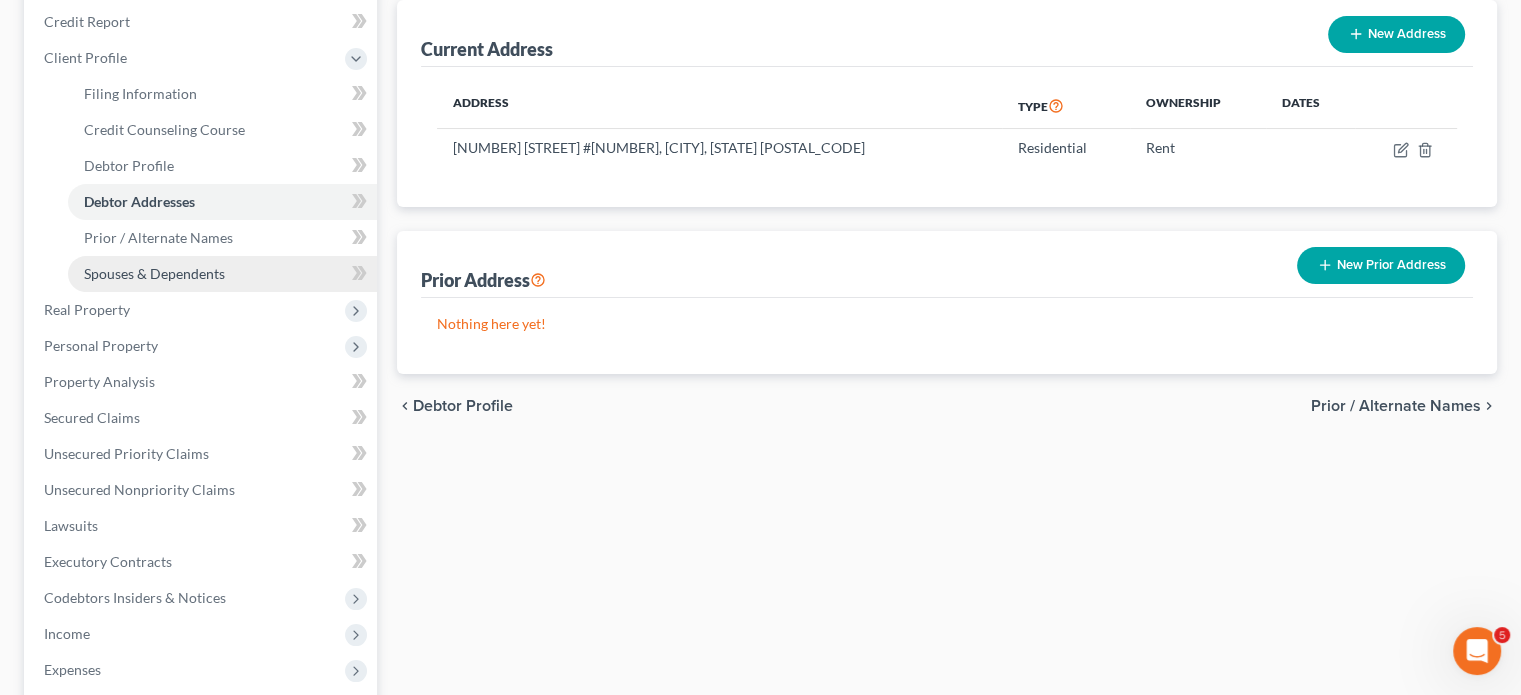 click on "Spouses & Dependents" at bounding box center [154, 273] 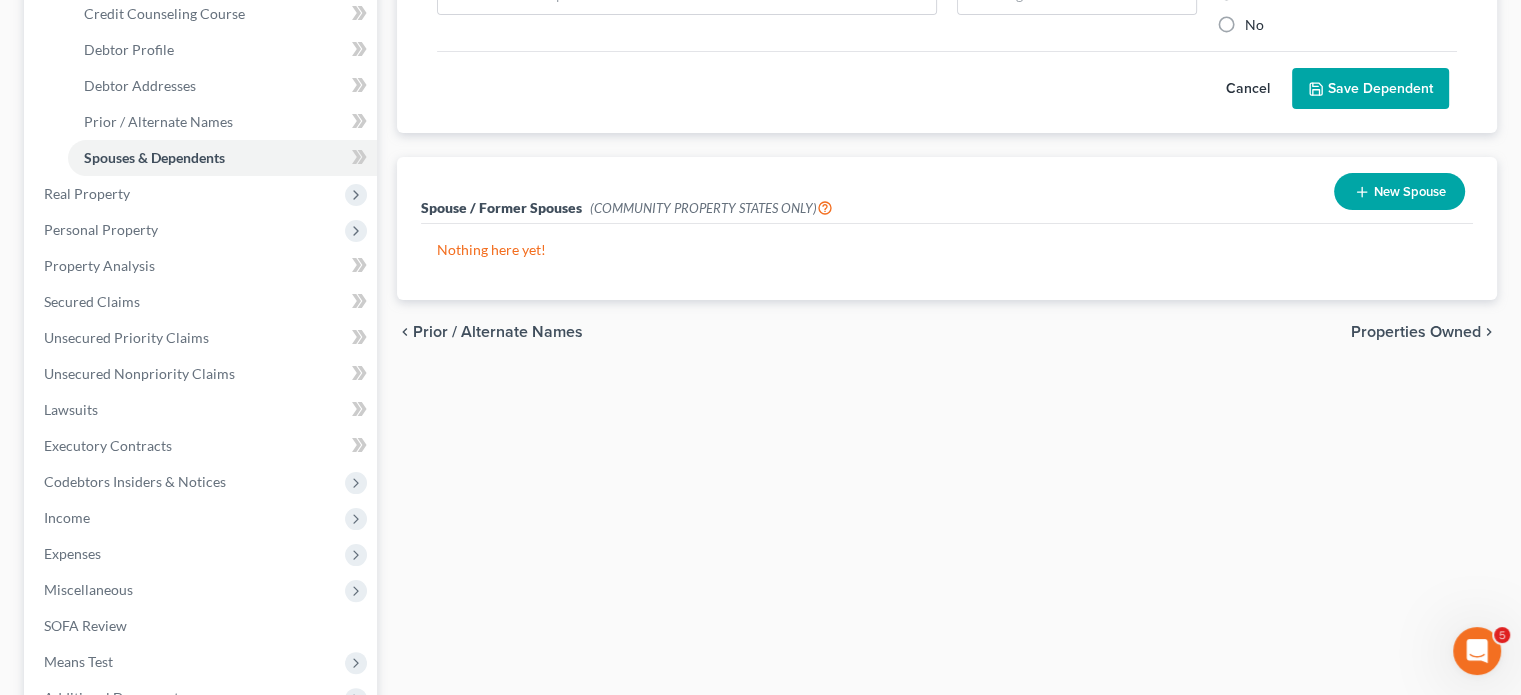 scroll, scrollTop: 358, scrollLeft: 0, axis: vertical 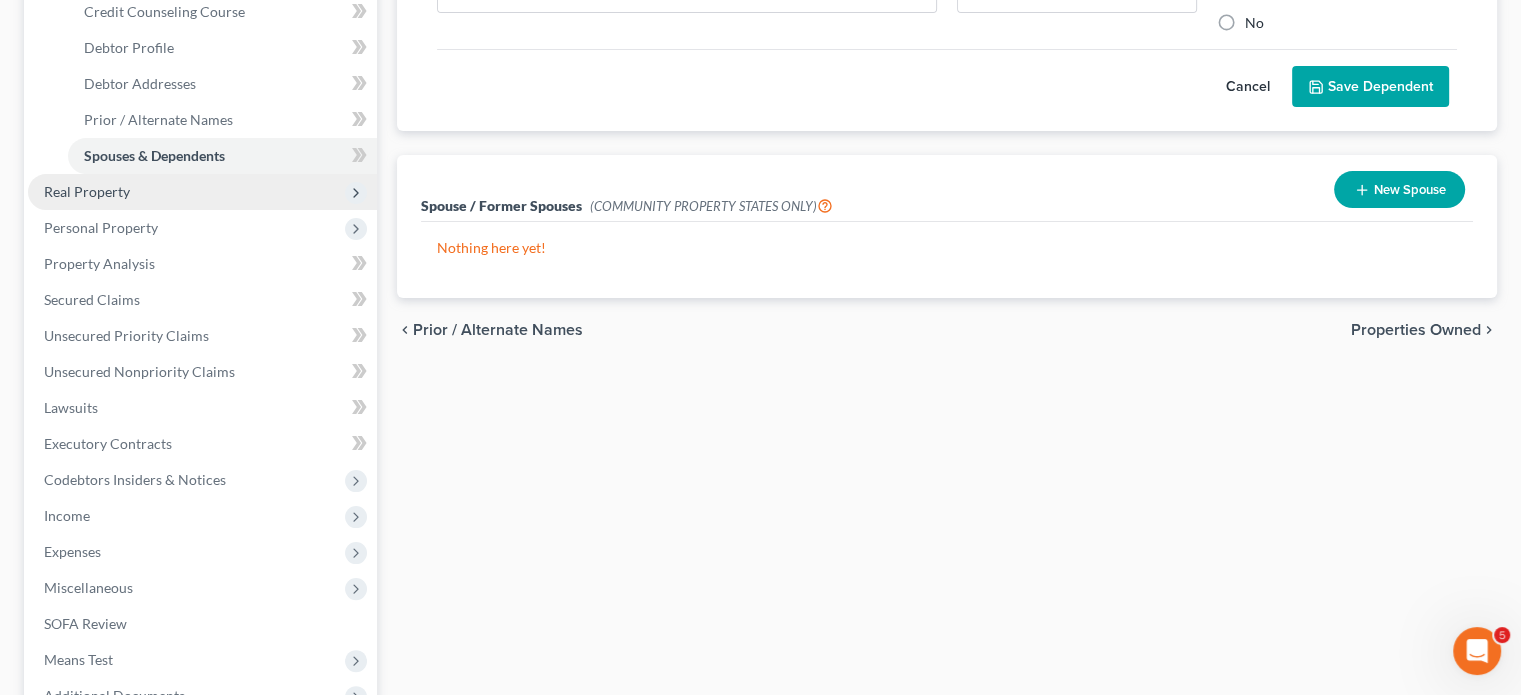 click on "Real Property" at bounding box center (202, 192) 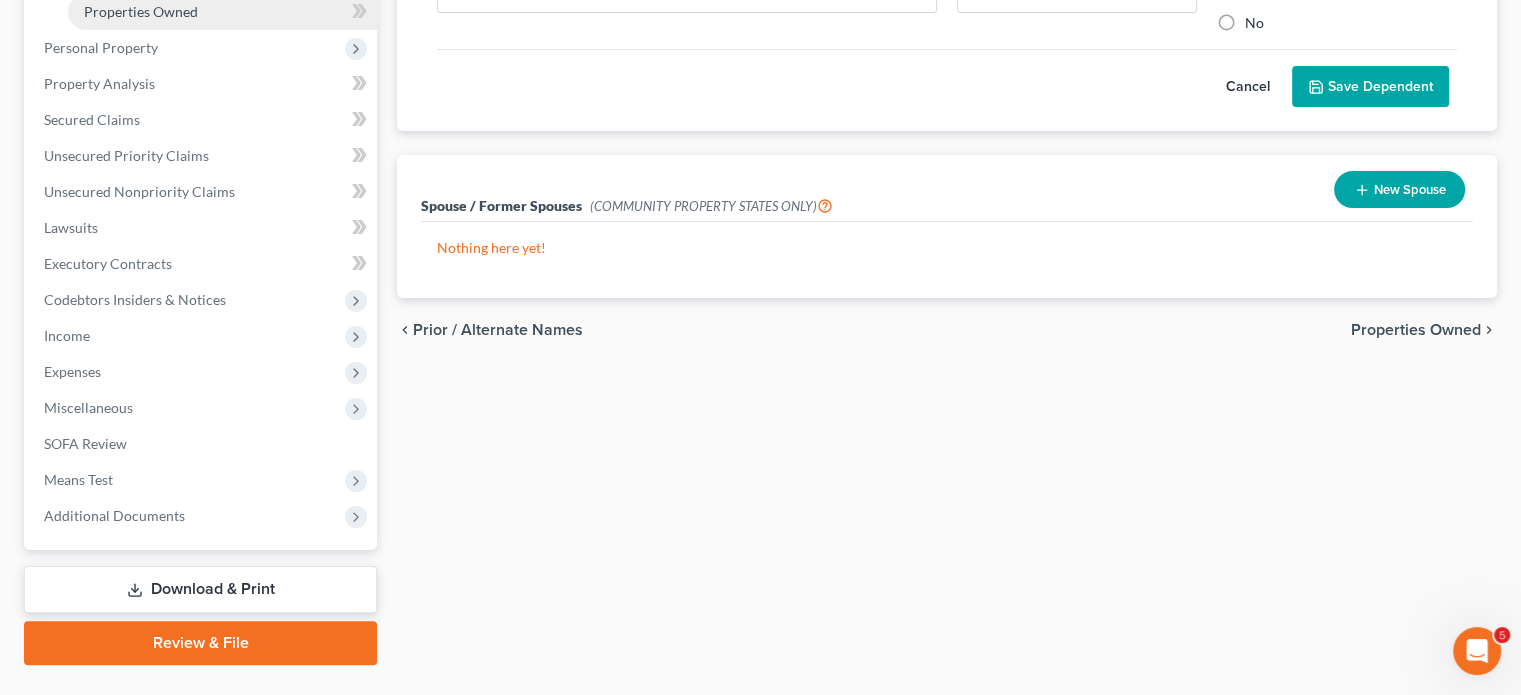 click on "Properties Owned" at bounding box center (141, 11) 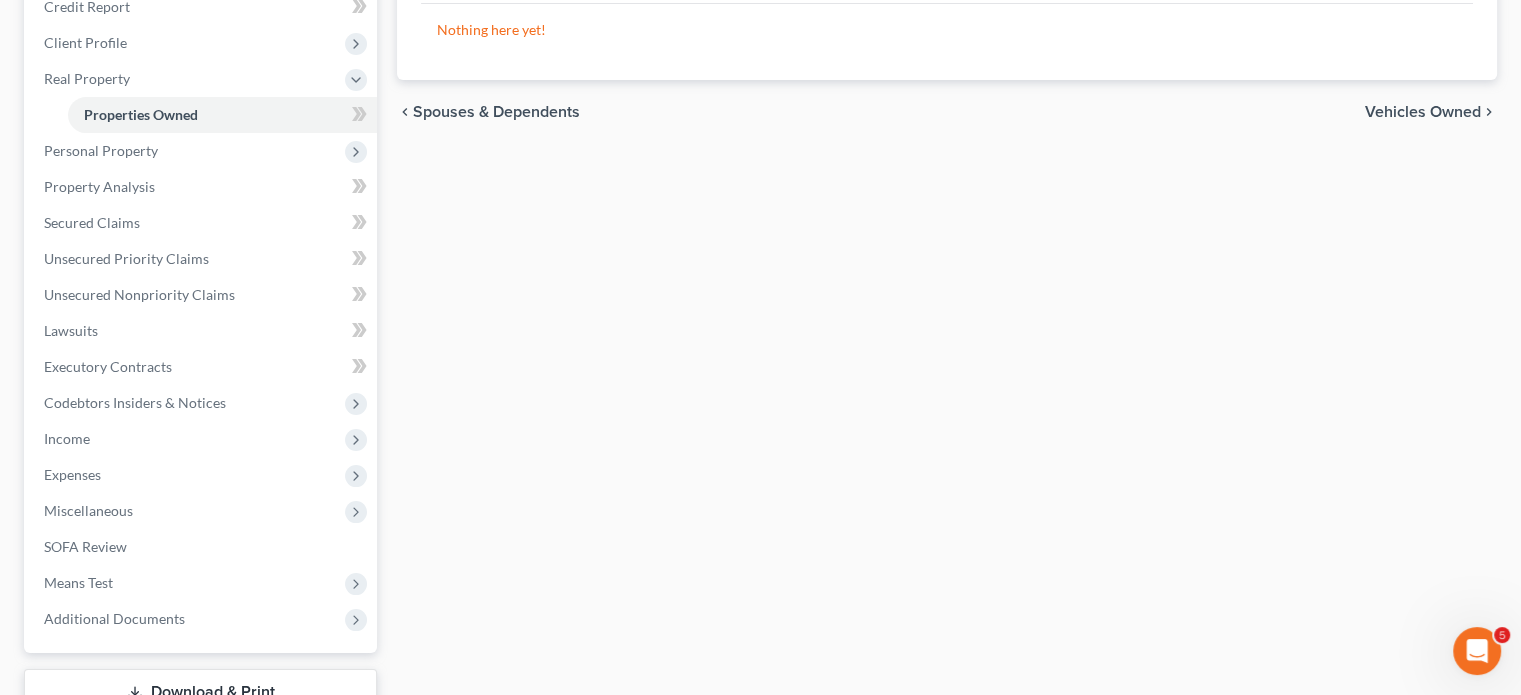 scroll, scrollTop: 256, scrollLeft: 0, axis: vertical 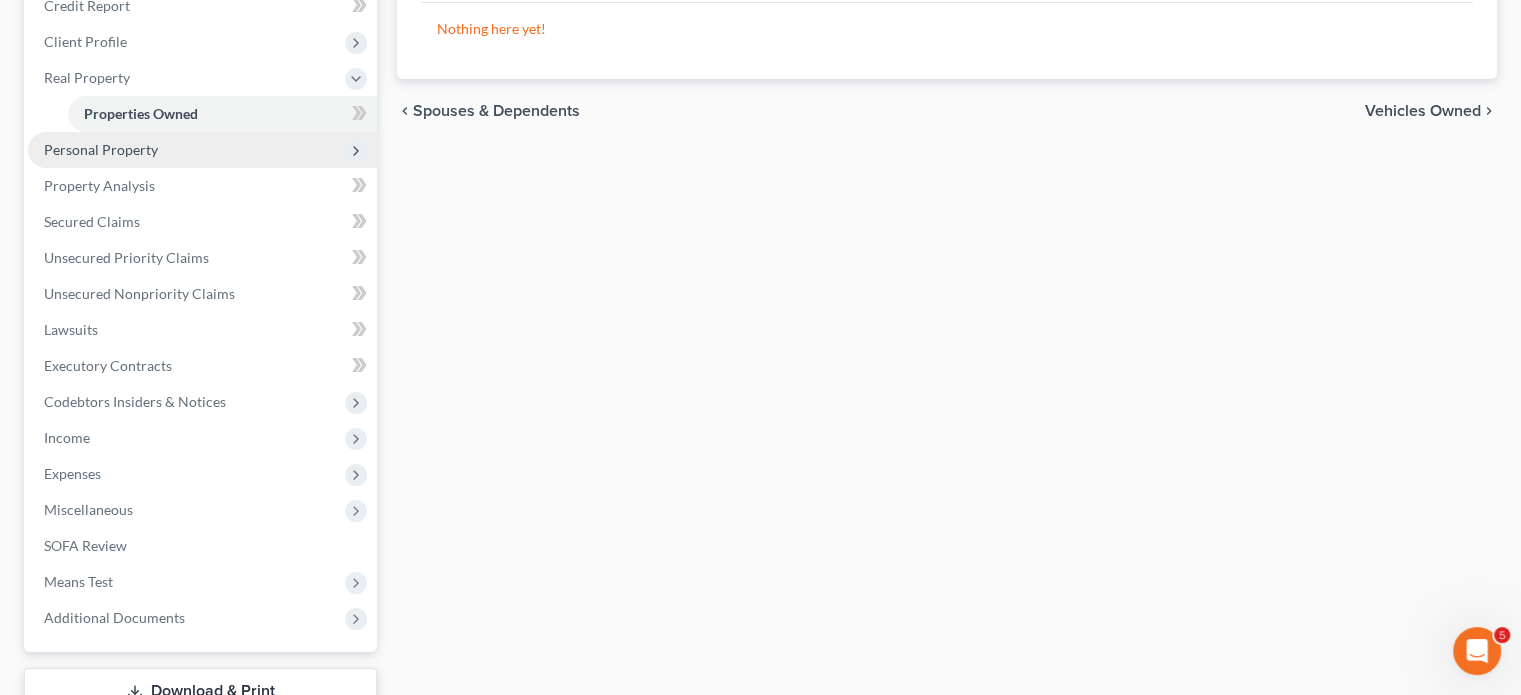 click on "Personal Property" at bounding box center (101, 149) 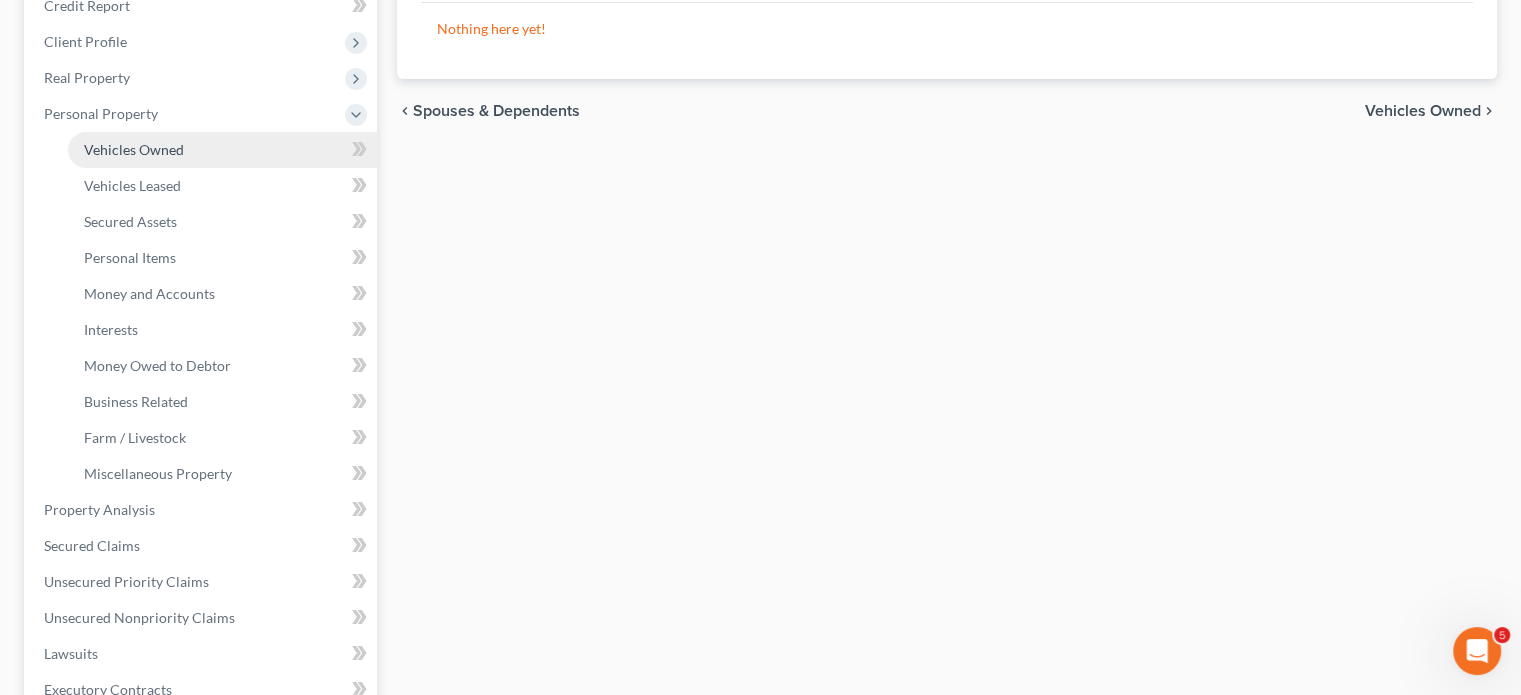 click on "Vehicles Owned" at bounding box center (222, 150) 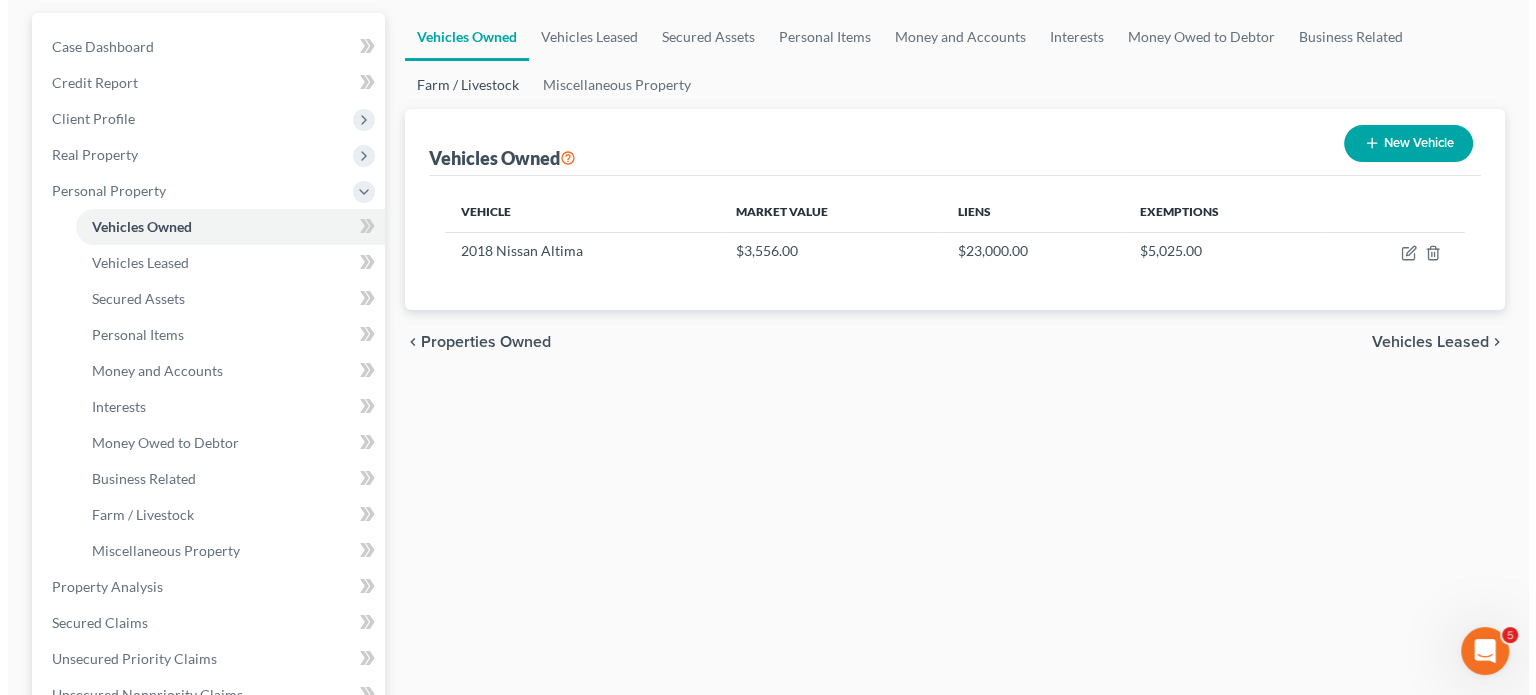 scroll, scrollTop: 180, scrollLeft: 0, axis: vertical 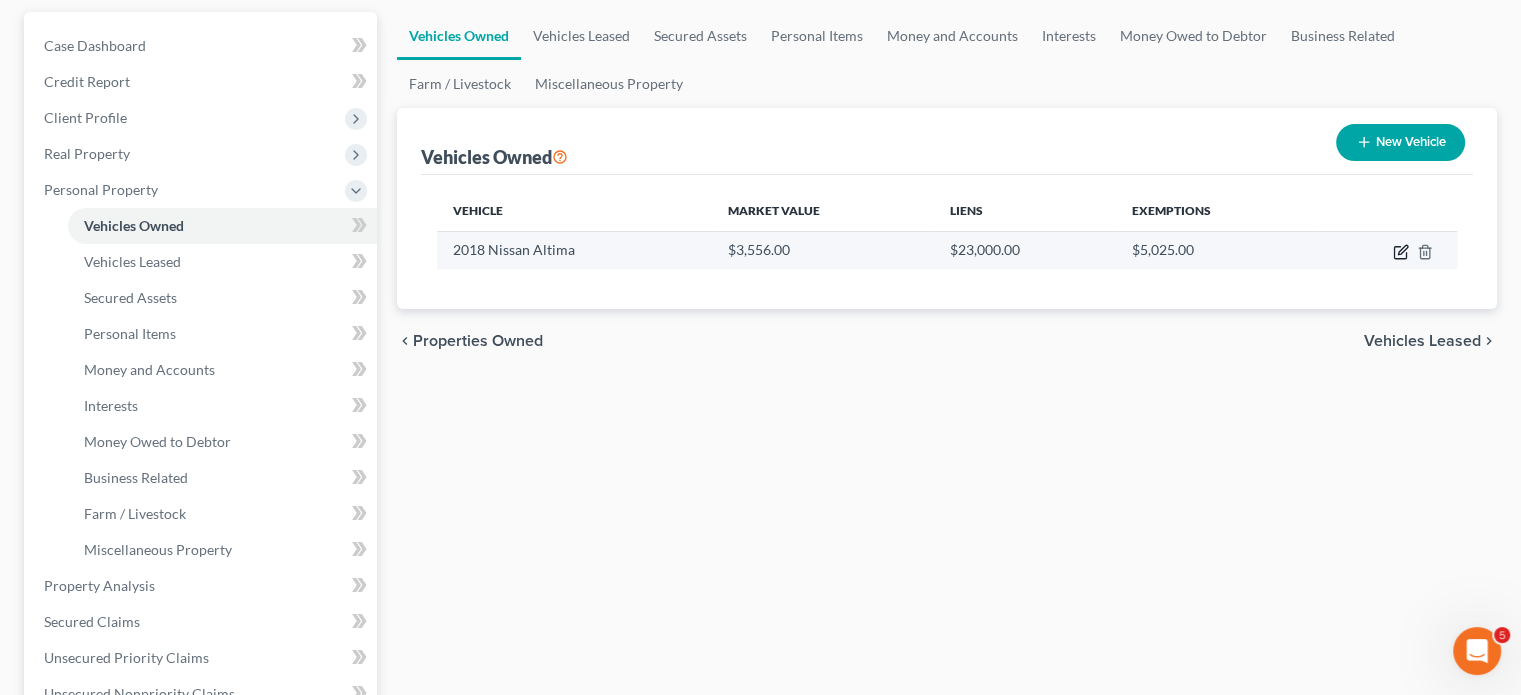 click 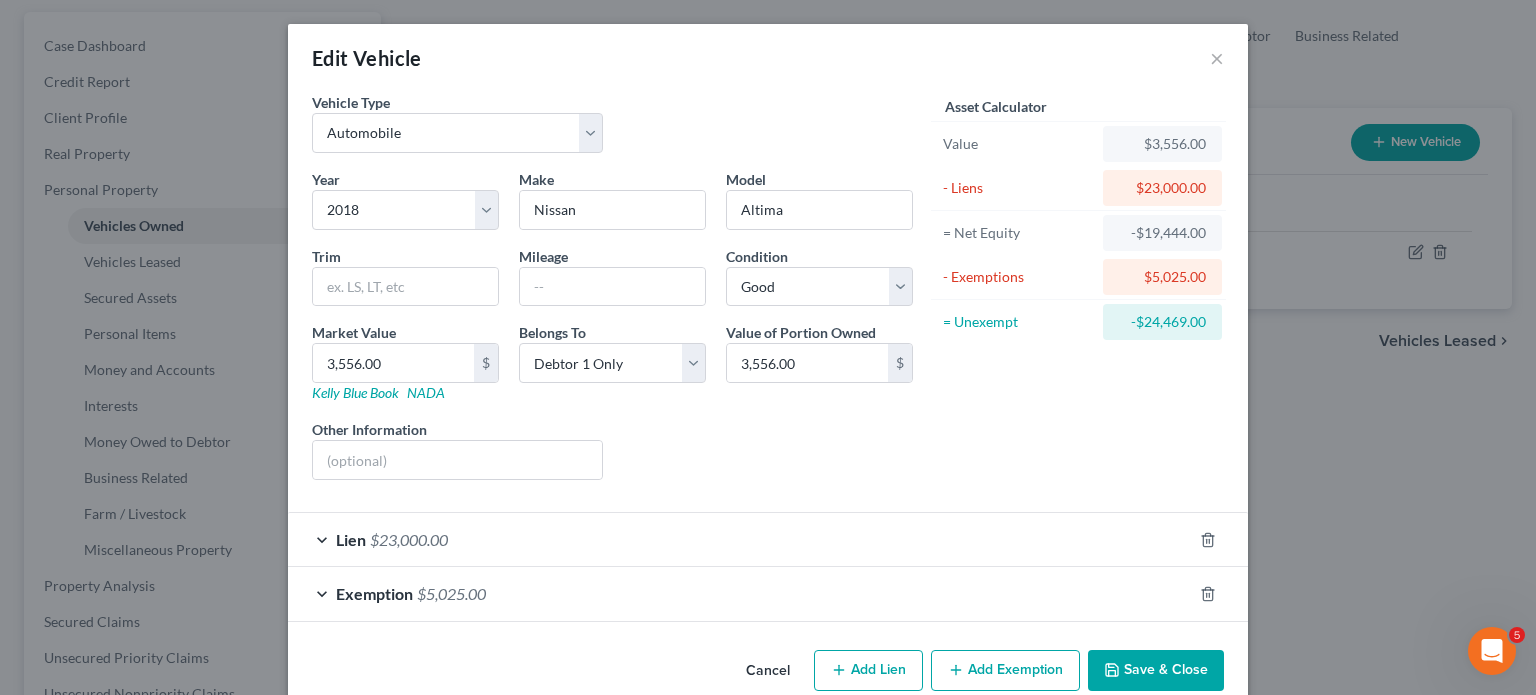 scroll, scrollTop: 211, scrollLeft: 0, axis: vertical 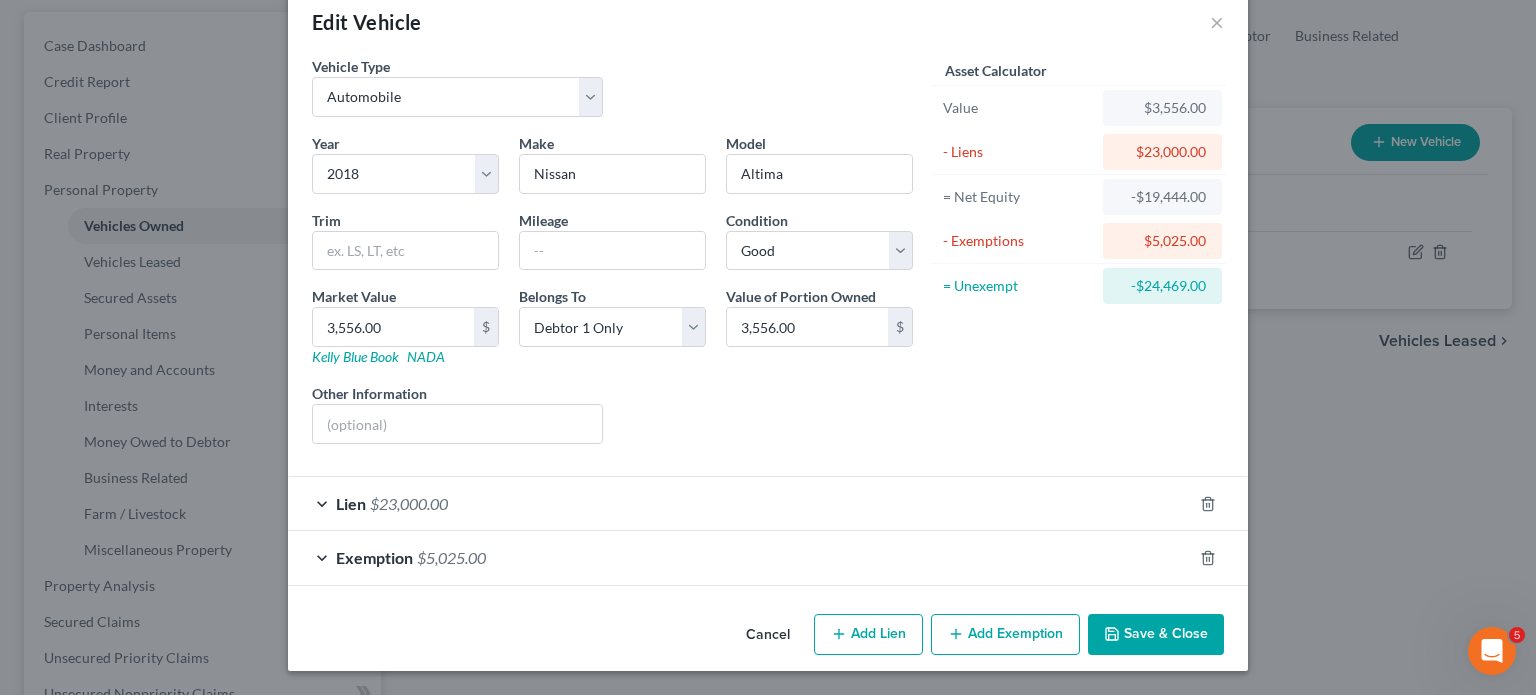 click on "Exemption $5,025.00" at bounding box center (740, 557) 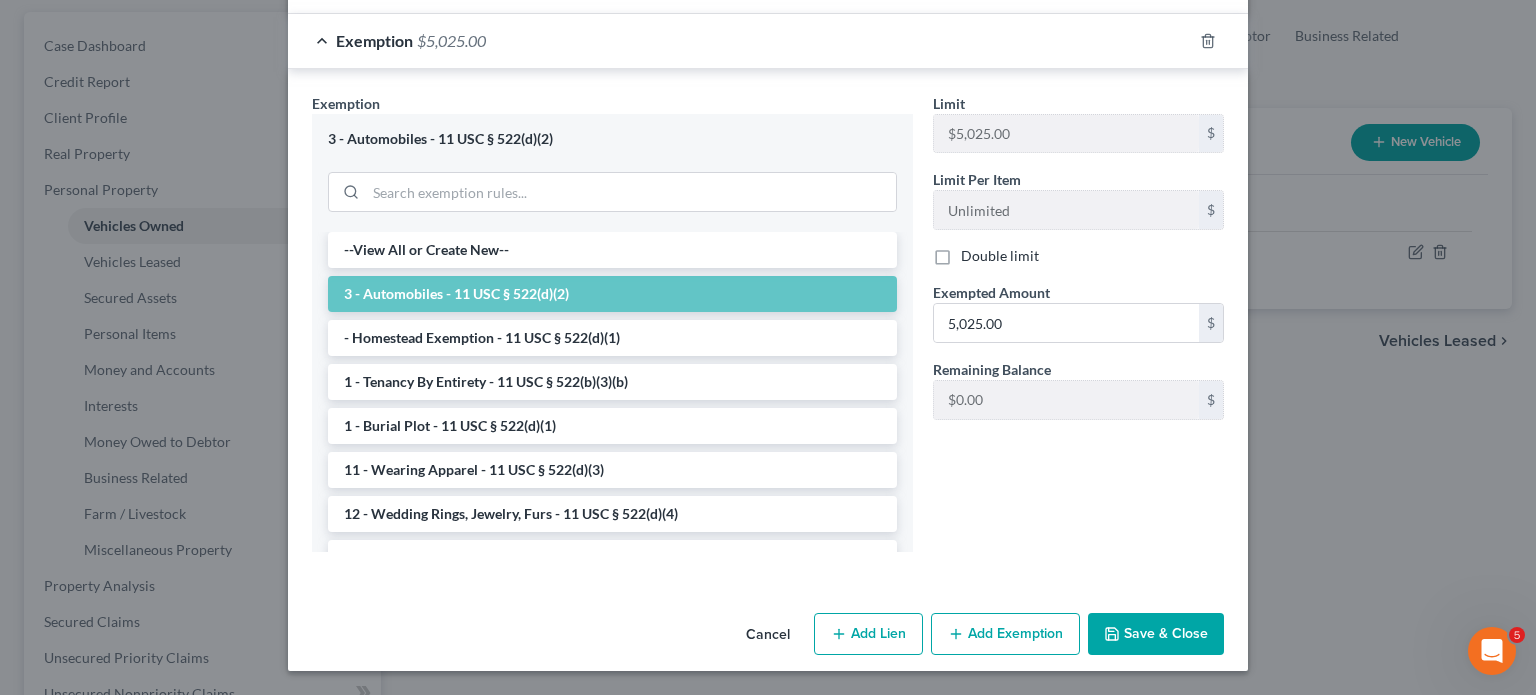 scroll, scrollTop: 630, scrollLeft: 0, axis: vertical 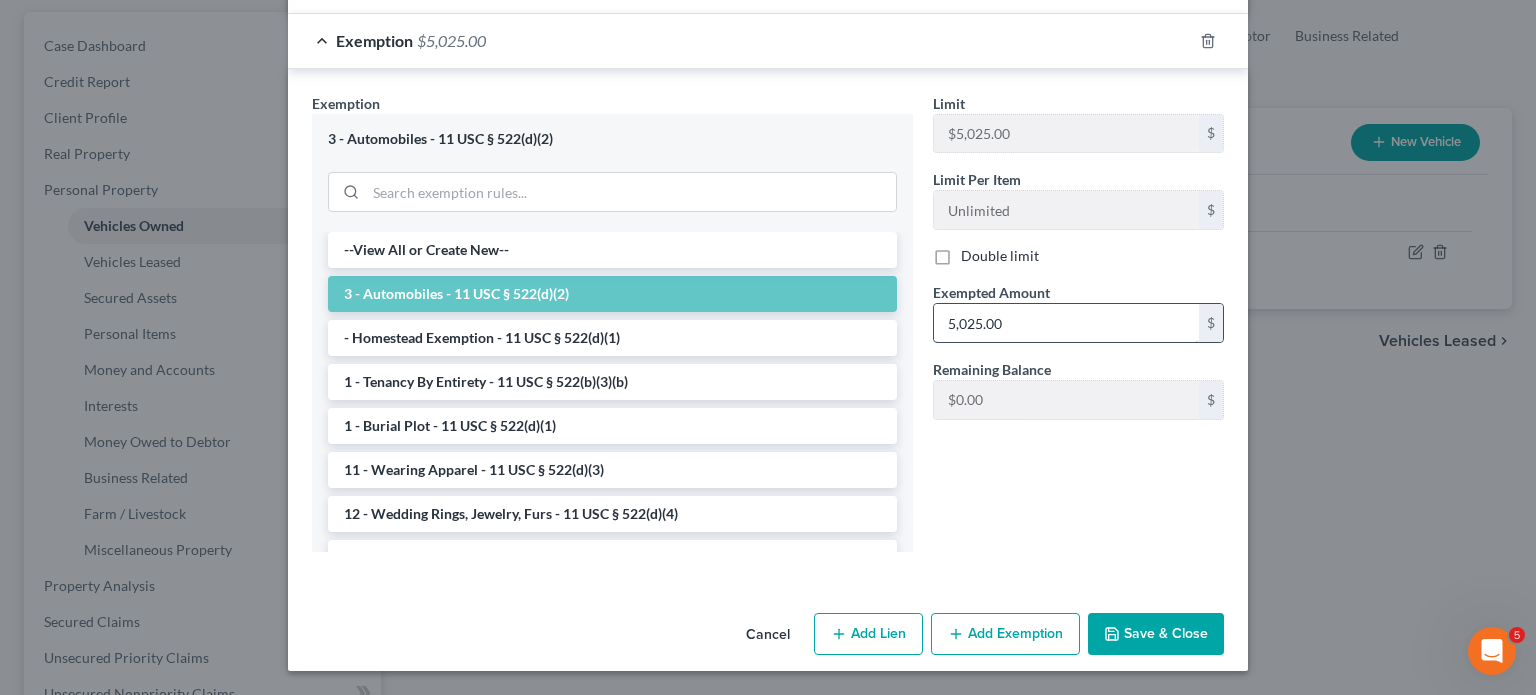 click on "5,025.00" at bounding box center [1066, 323] 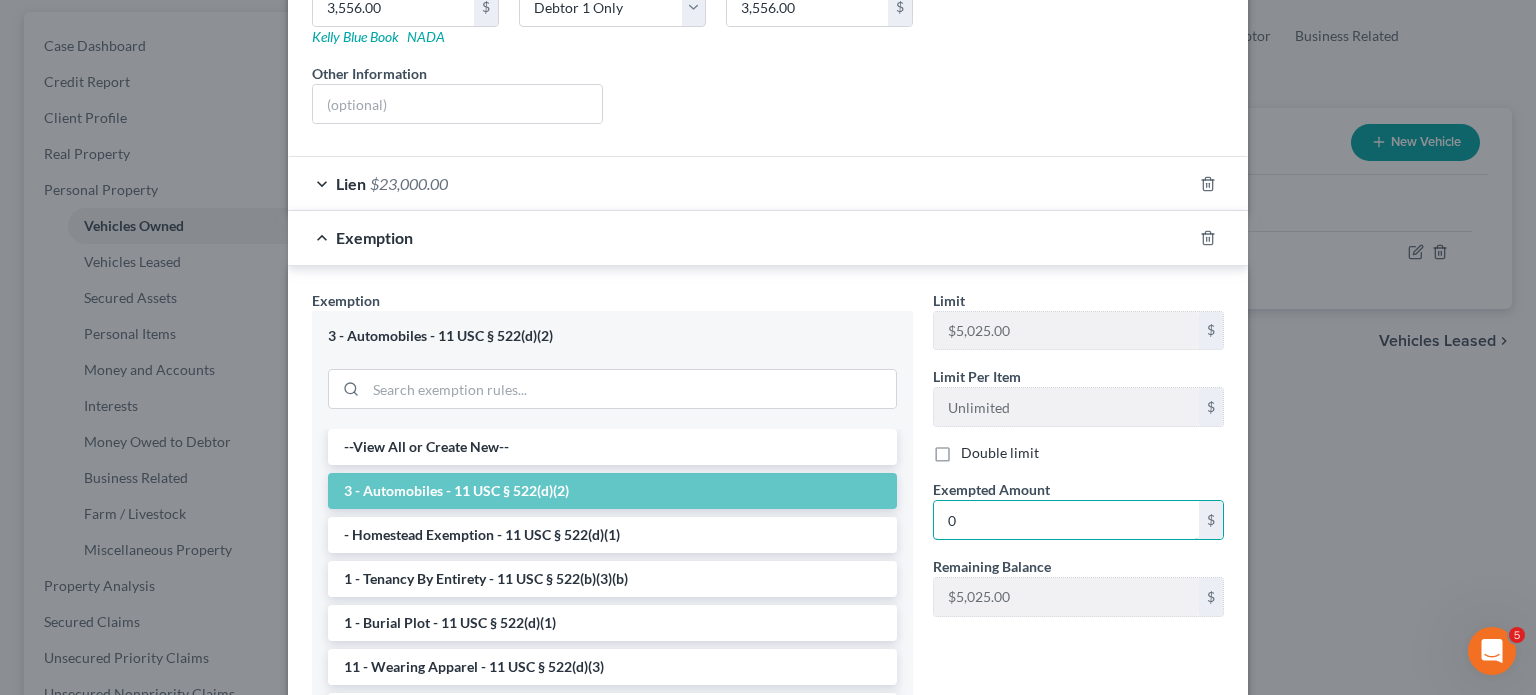 scroll, scrollTop: 357, scrollLeft: 0, axis: vertical 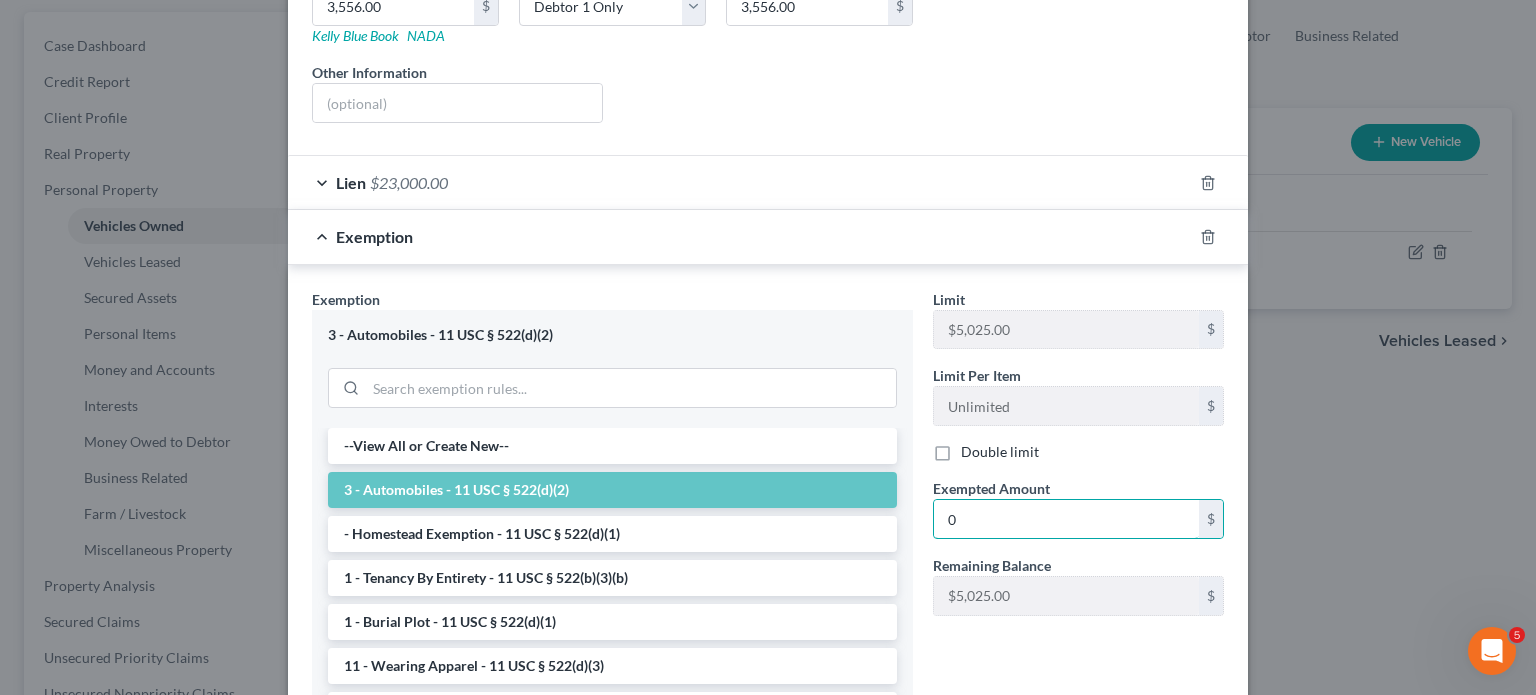 type on "0" 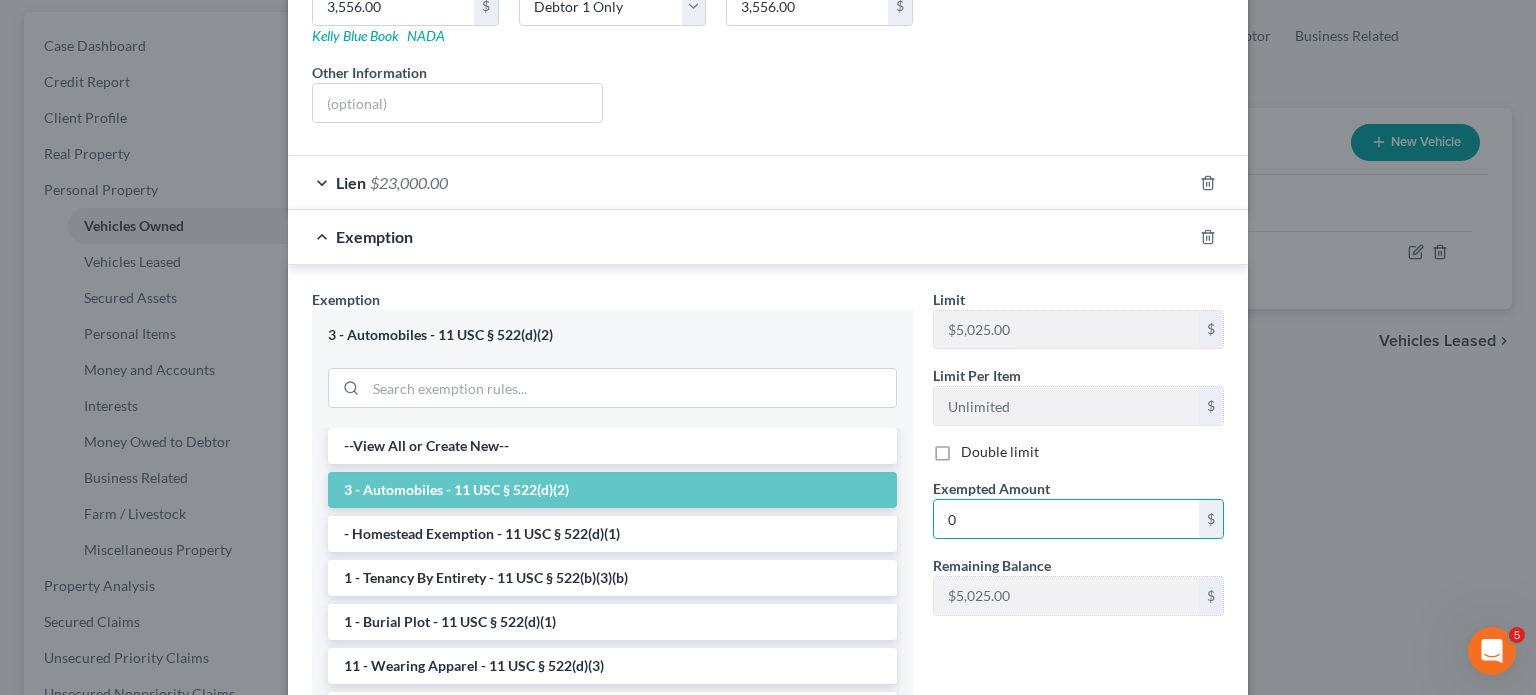 click on "Lien $23,000.00" at bounding box center (740, 182) 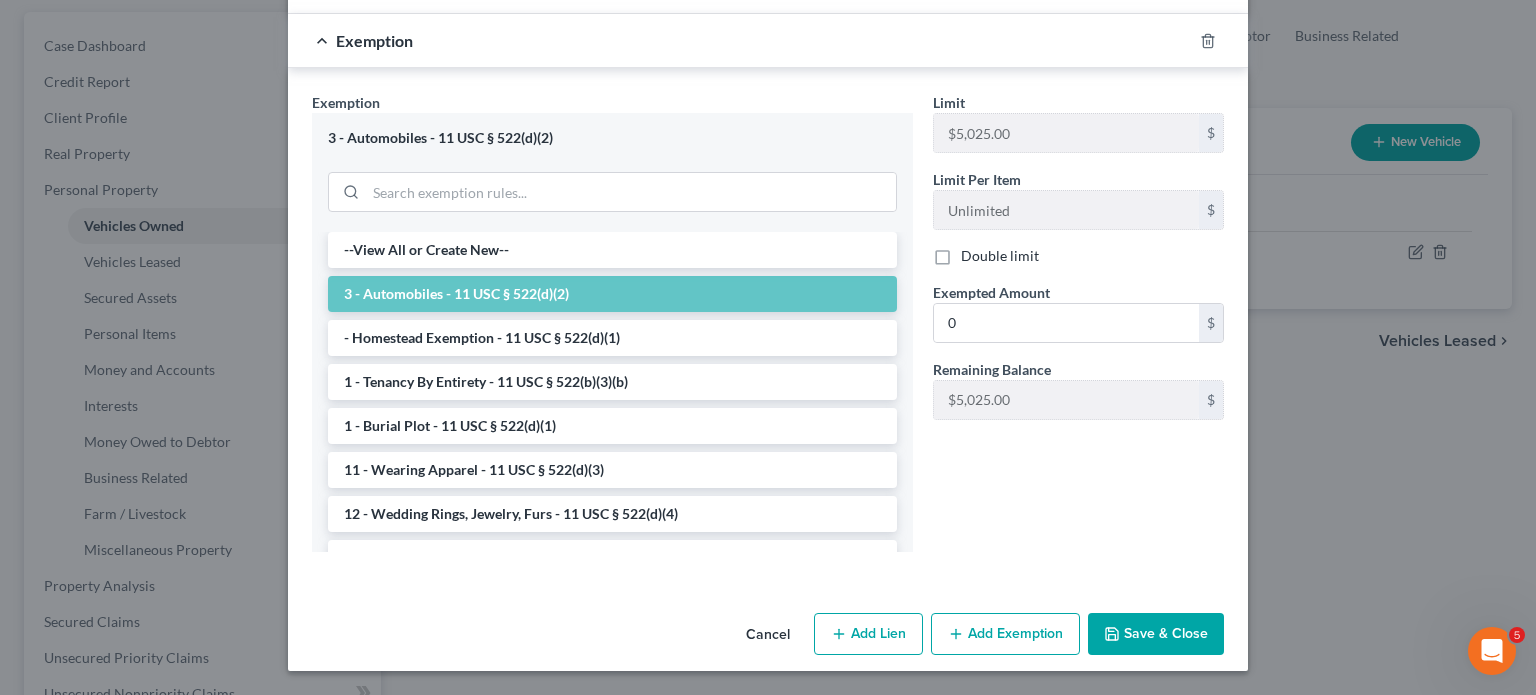 scroll, scrollTop: 1372, scrollLeft: 0, axis: vertical 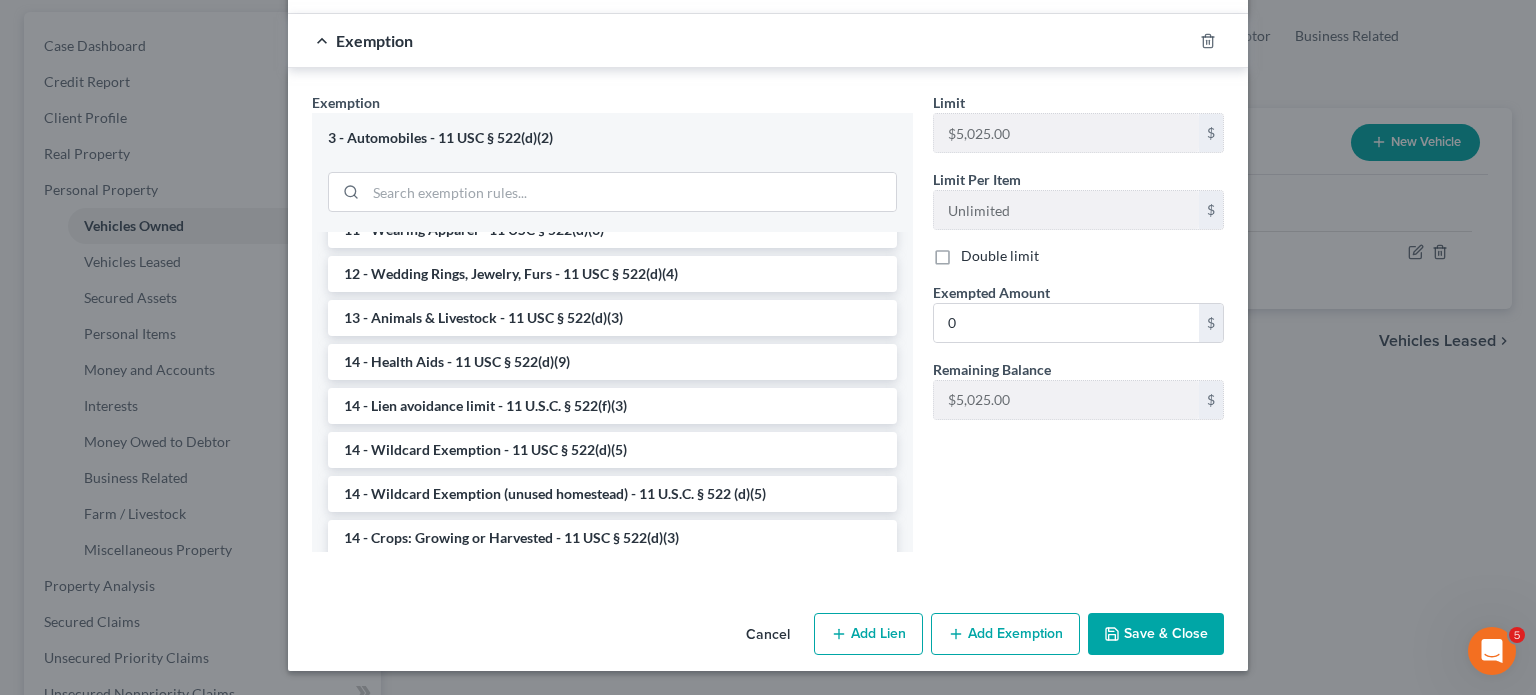 click on "Save & Close" at bounding box center (1156, 634) 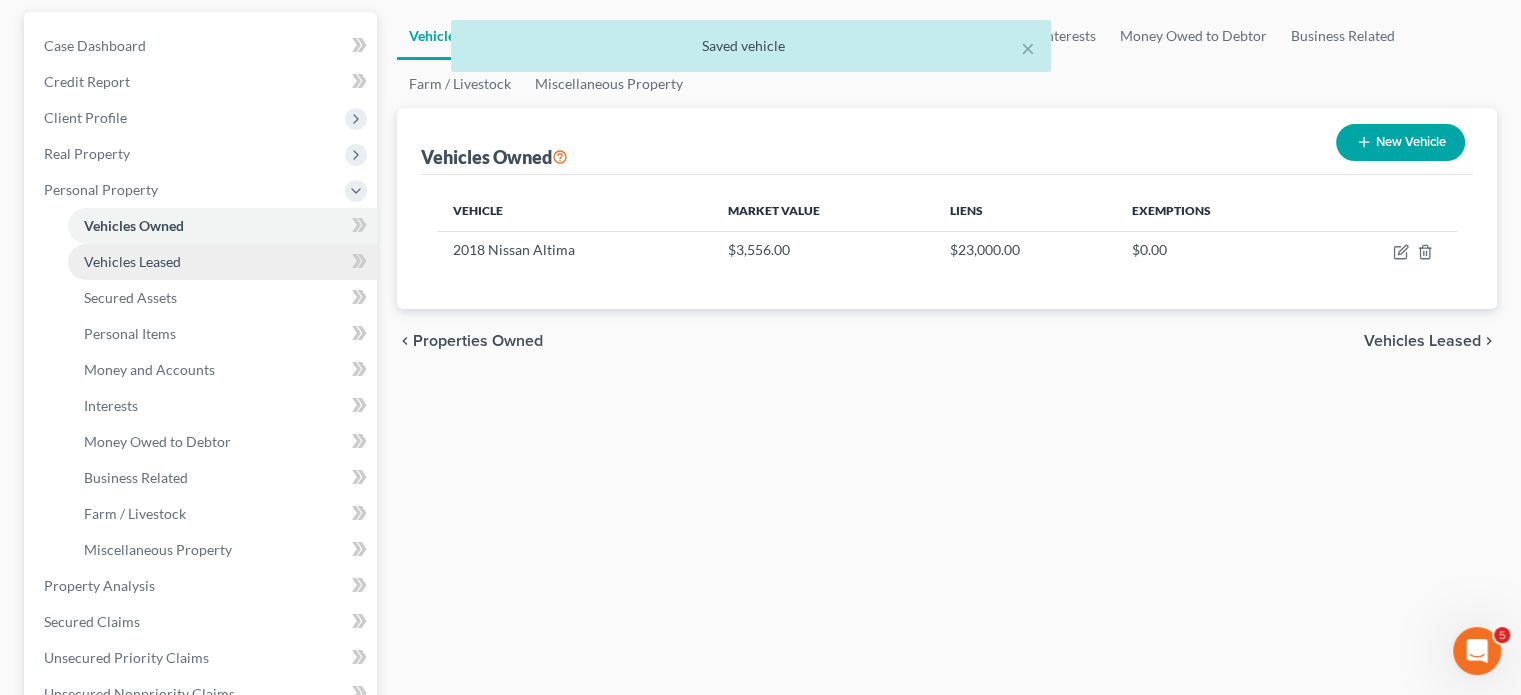 click on "Vehicles Leased" at bounding box center [222, 262] 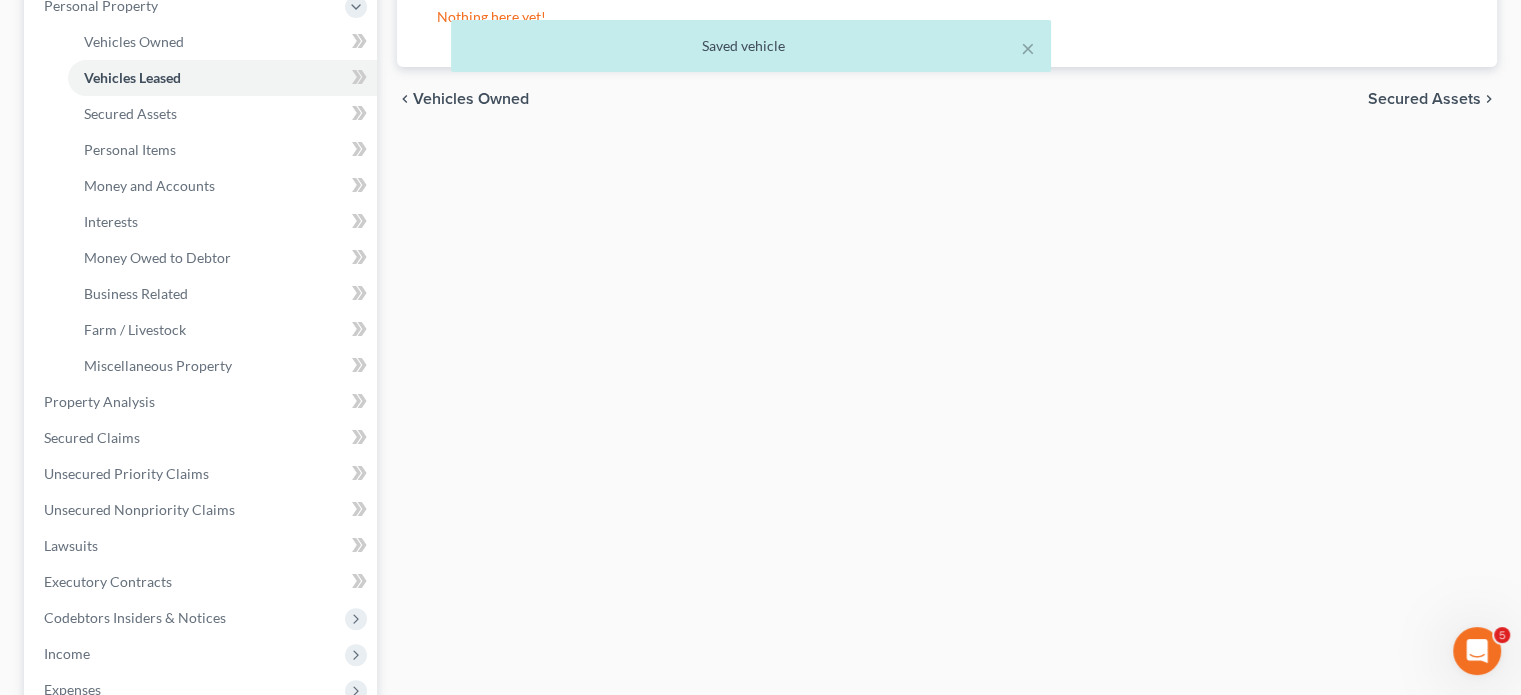 scroll, scrollTop: 364, scrollLeft: 0, axis: vertical 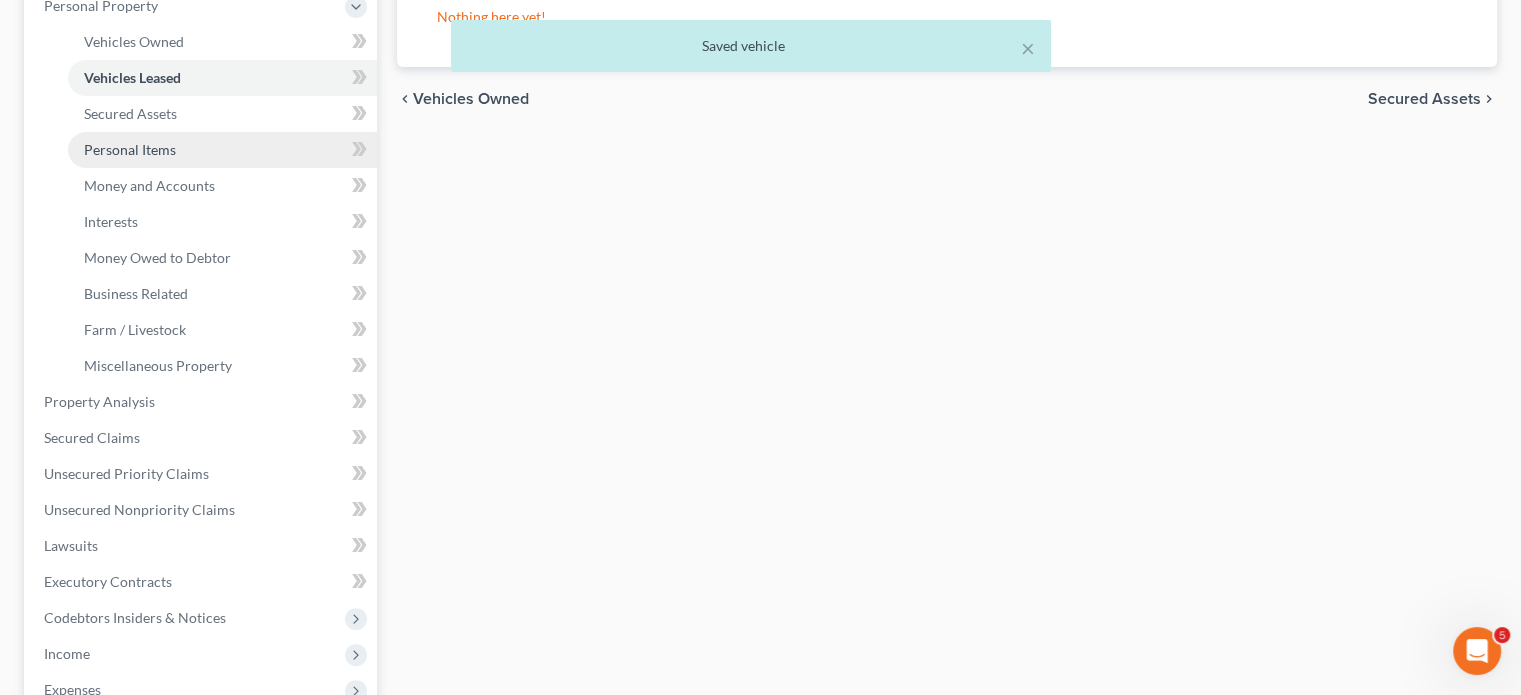 click on "Personal Items" at bounding box center (222, 150) 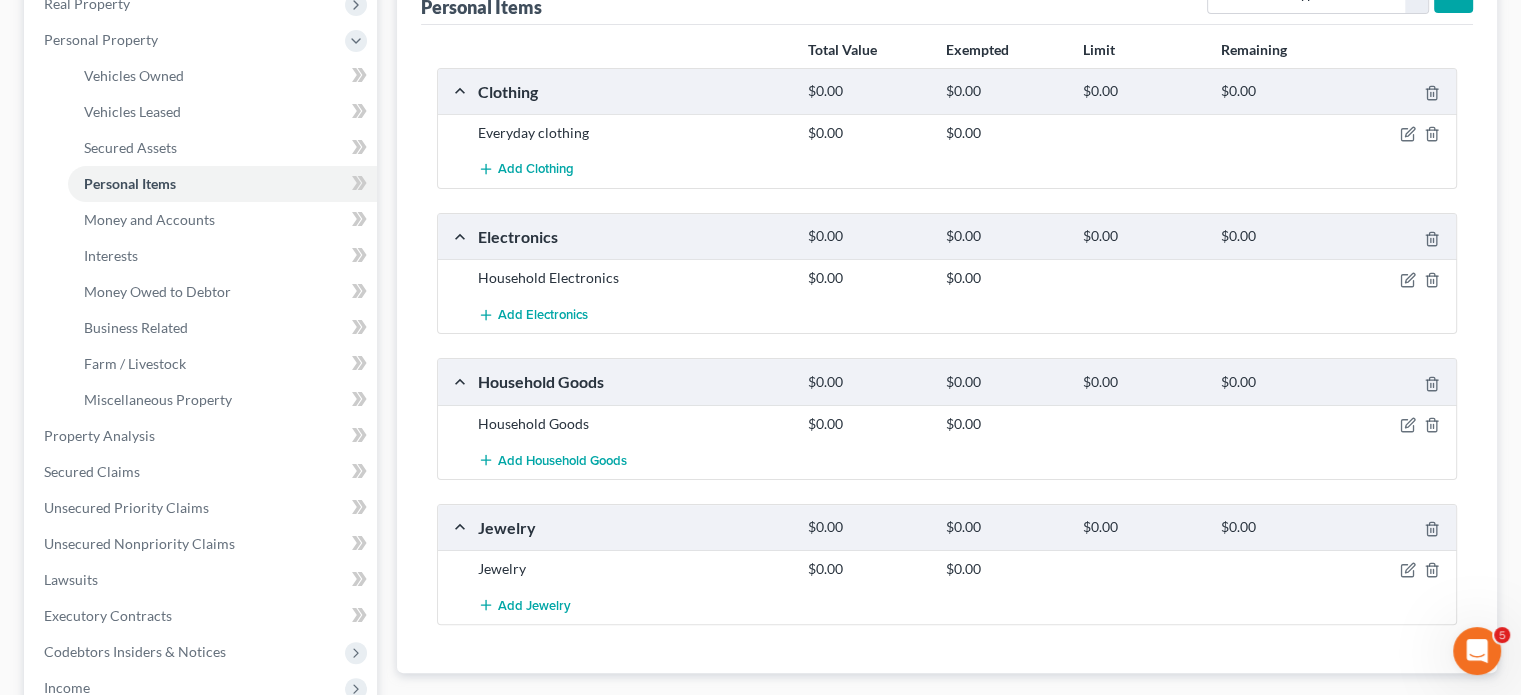 scroll, scrollTop: 402, scrollLeft: 0, axis: vertical 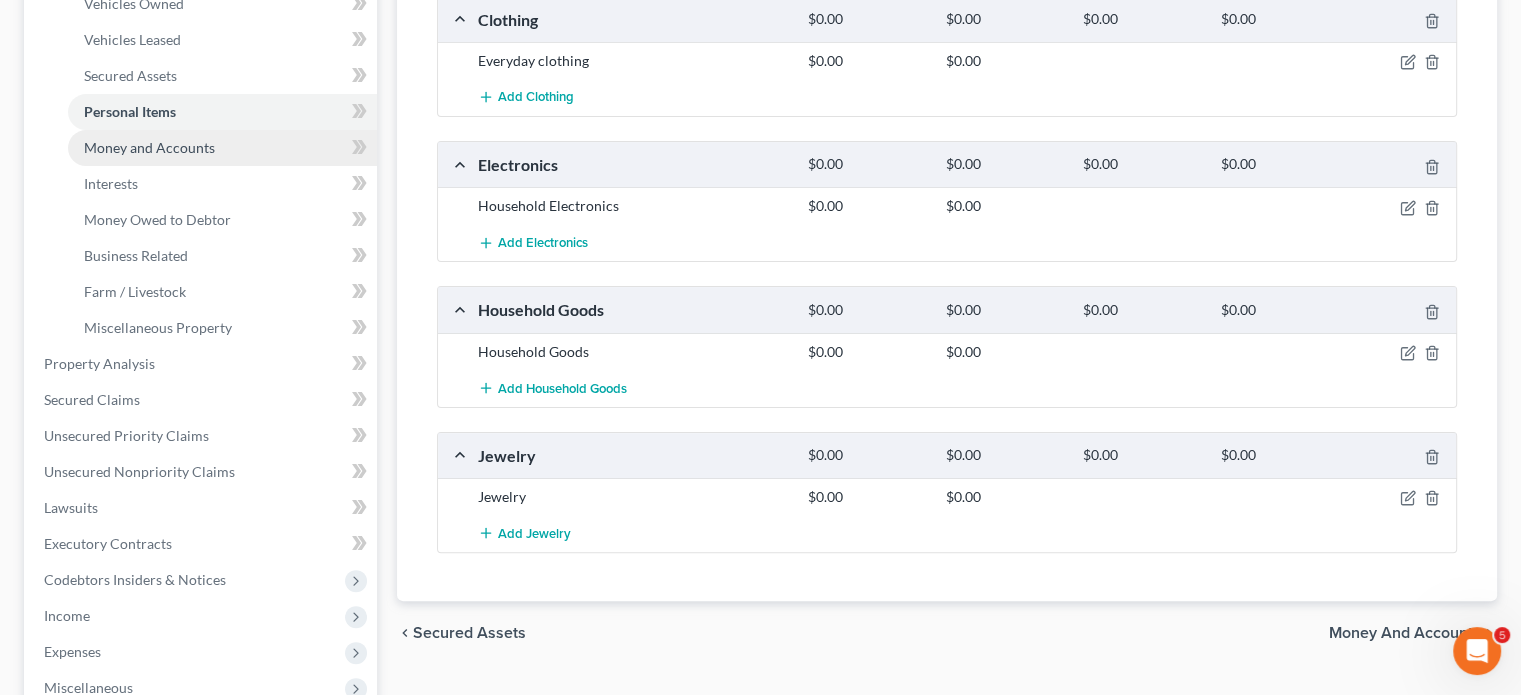 click on "Money and Accounts" at bounding box center (149, 147) 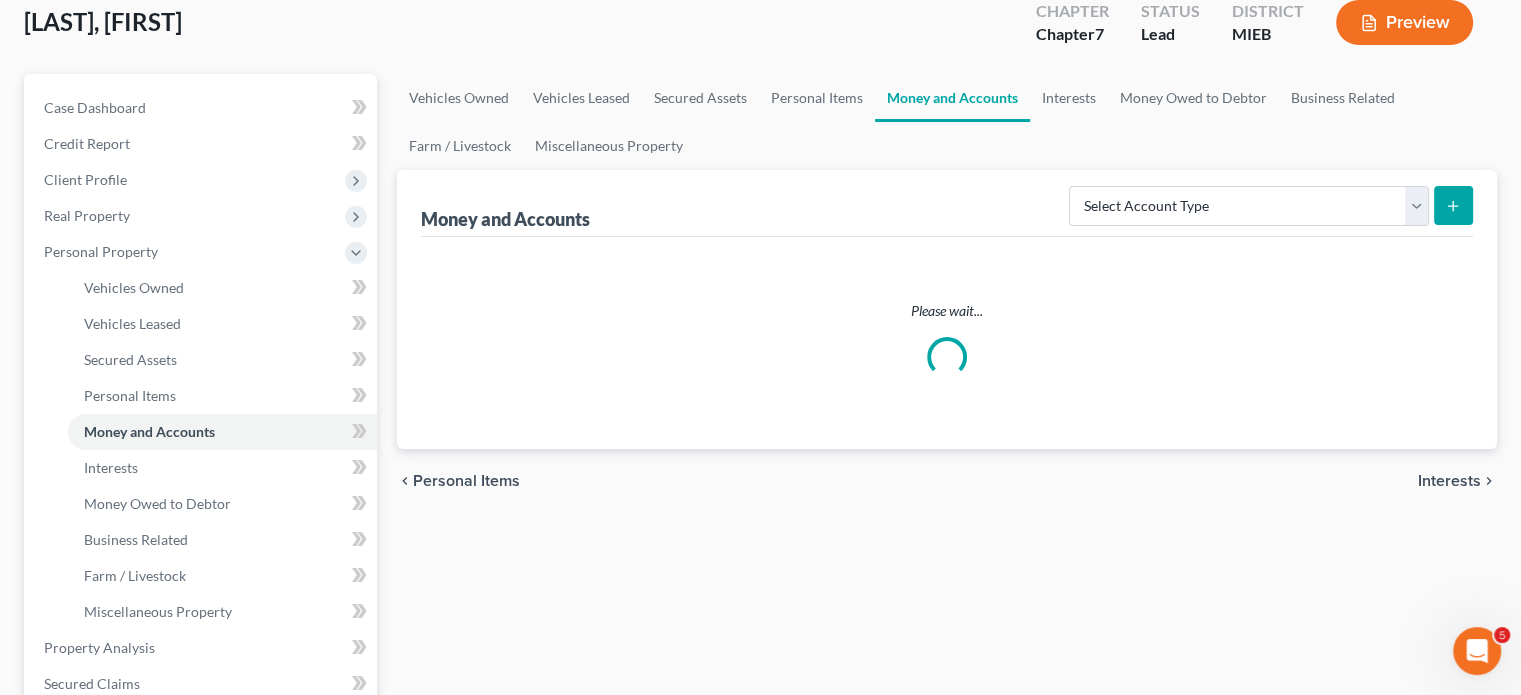 scroll, scrollTop: 3, scrollLeft: 0, axis: vertical 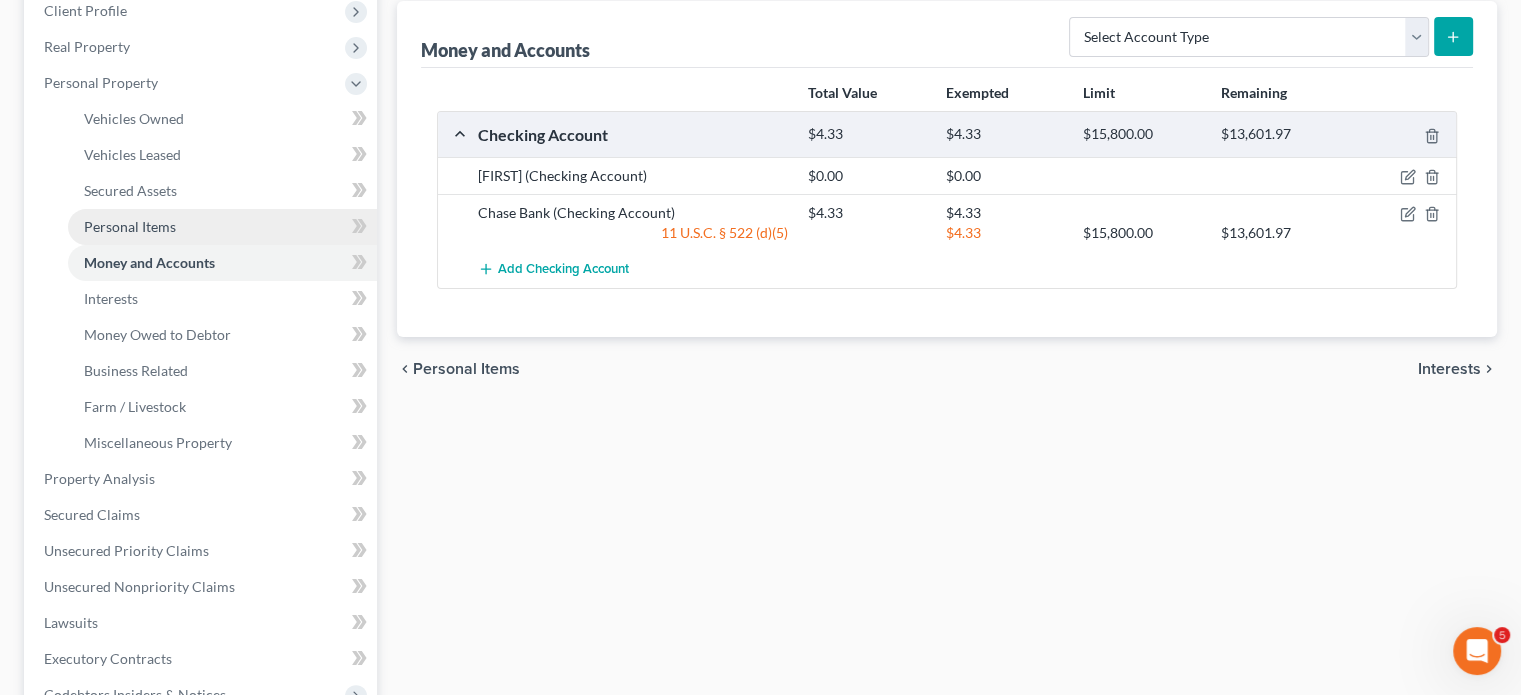 click on "Personal Items" at bounding box center [222, 227] 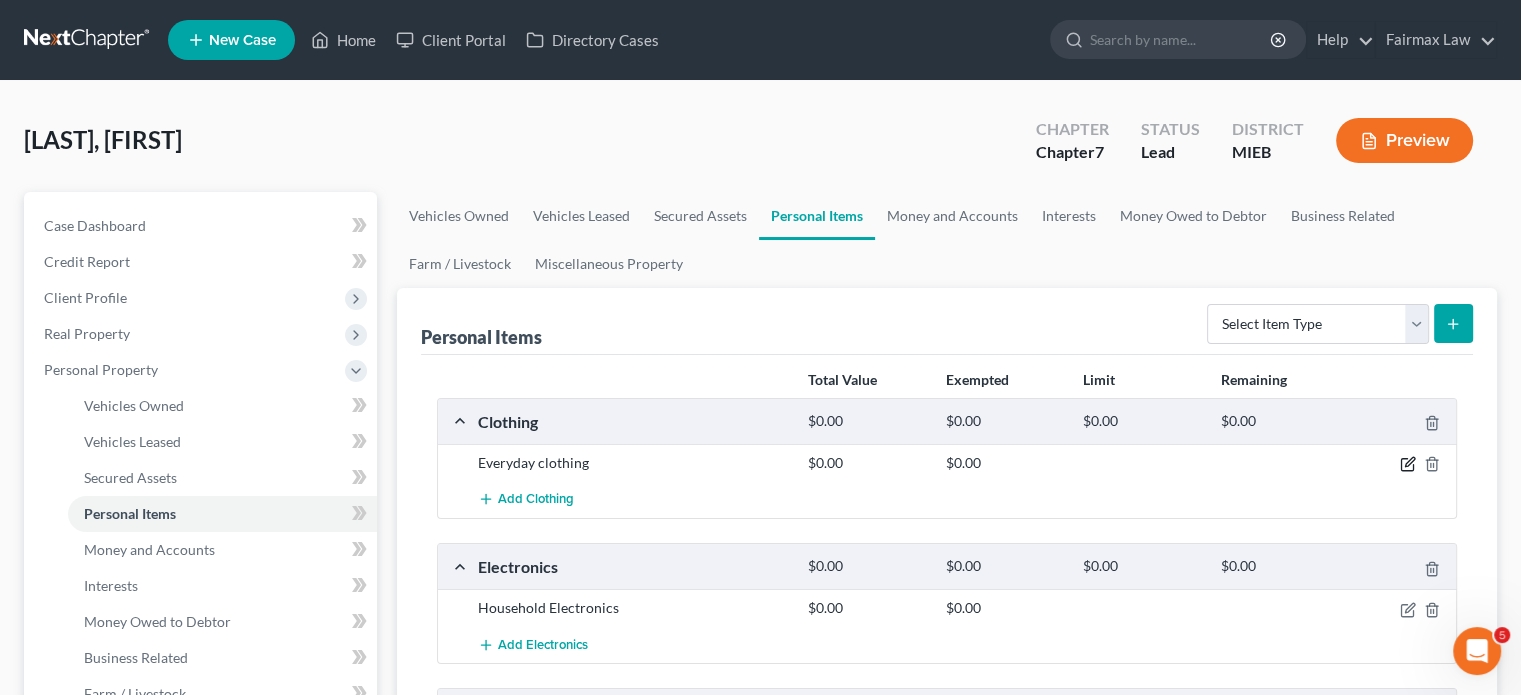 click at bounding box center (1408, 464) 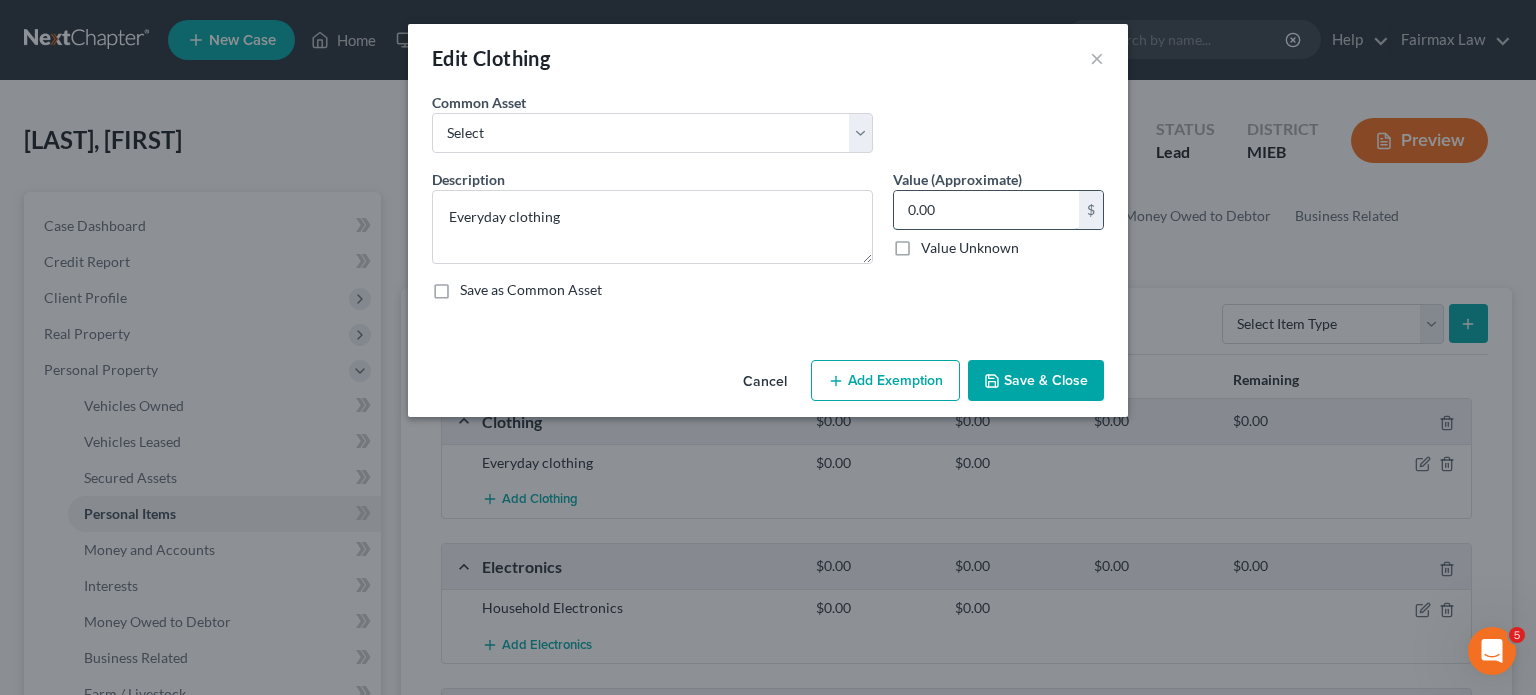 click on "0.00" at bounding box center [986, 210] 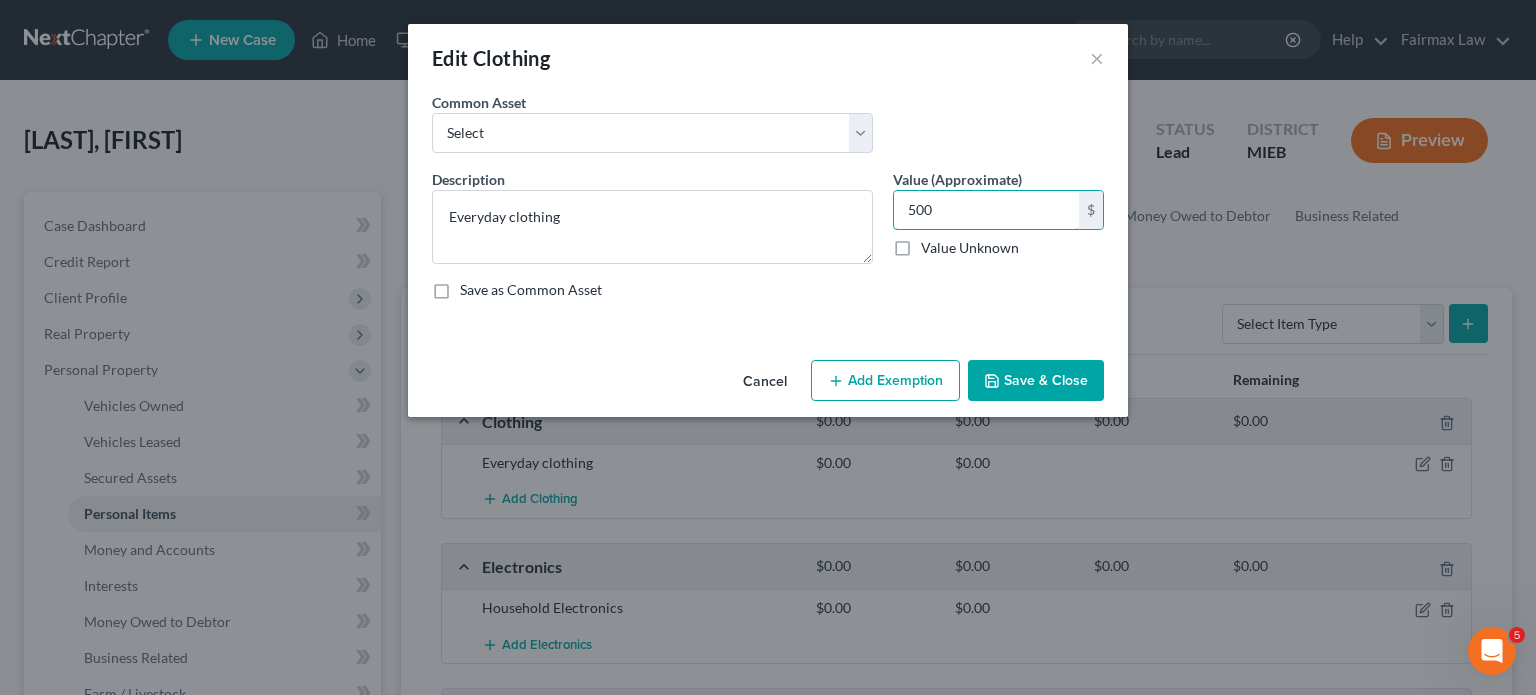 type on "500" 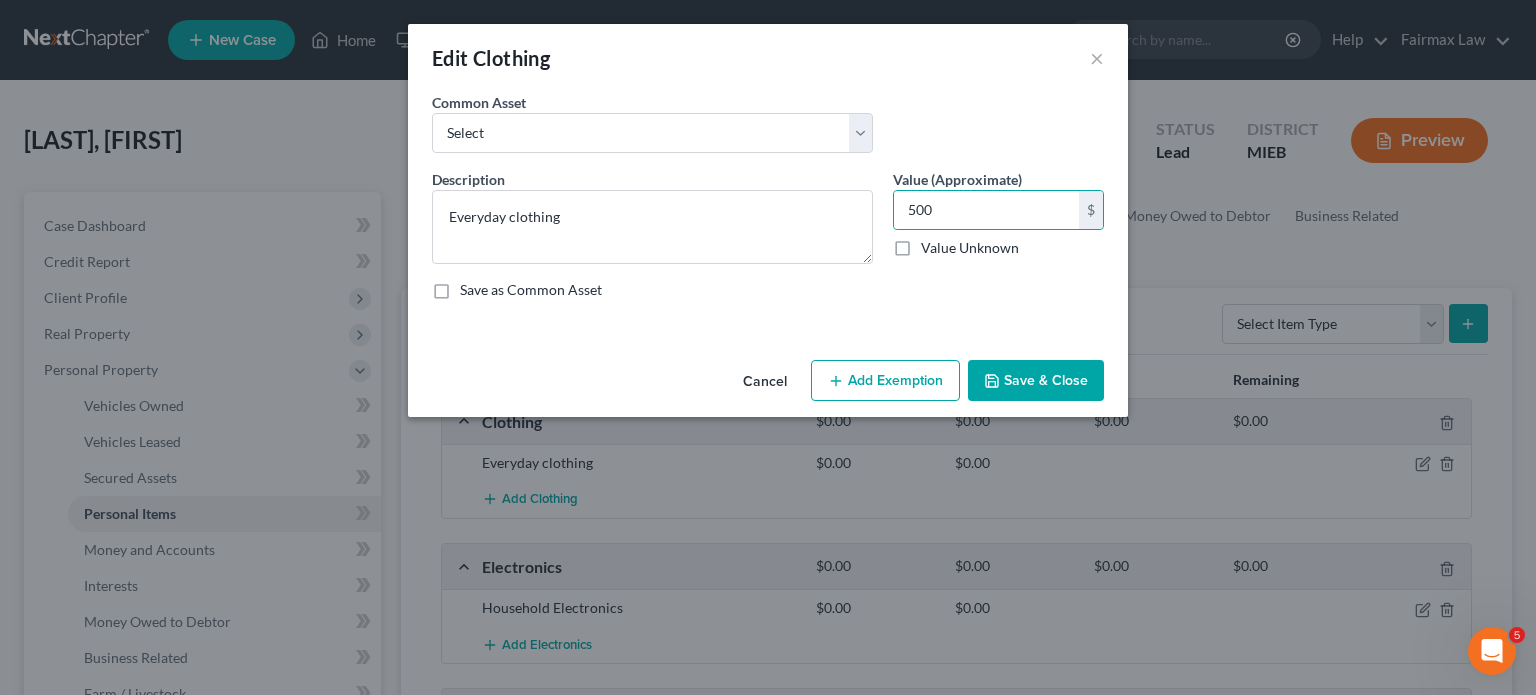 click on "Add Exemption" at bounding box center (885, 381) 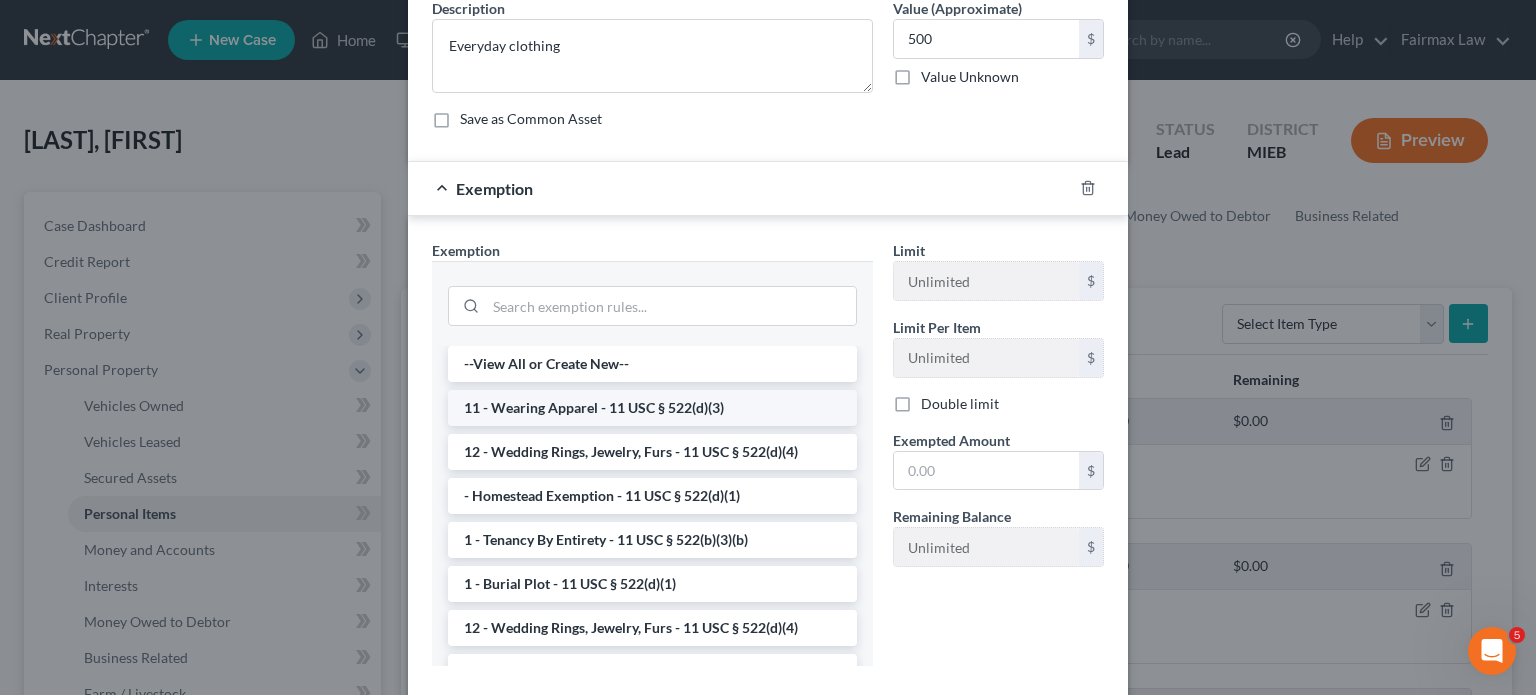 click on "11 - Wearing Apparel - 11 USC § 522(d)(3)" at bounding box center [652, 408] 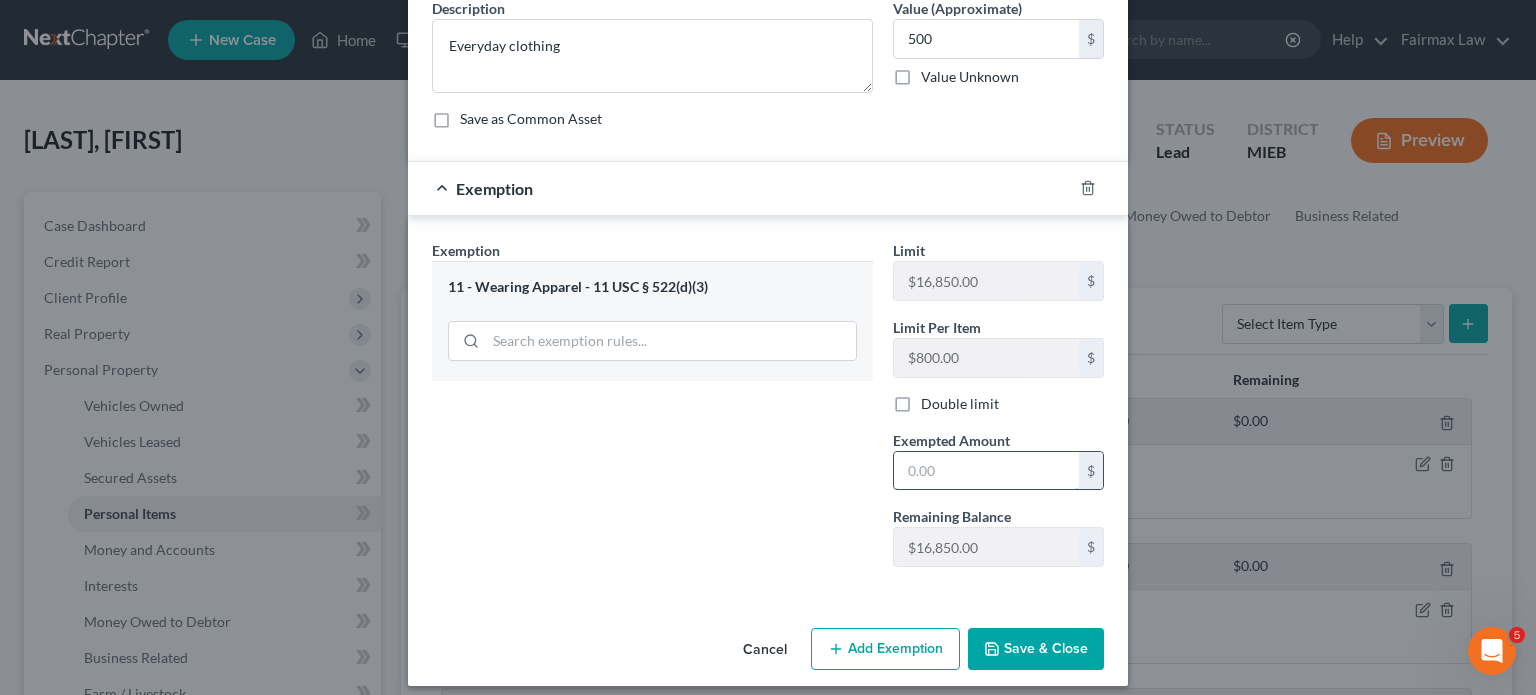 click at bounding box center [986, 471] 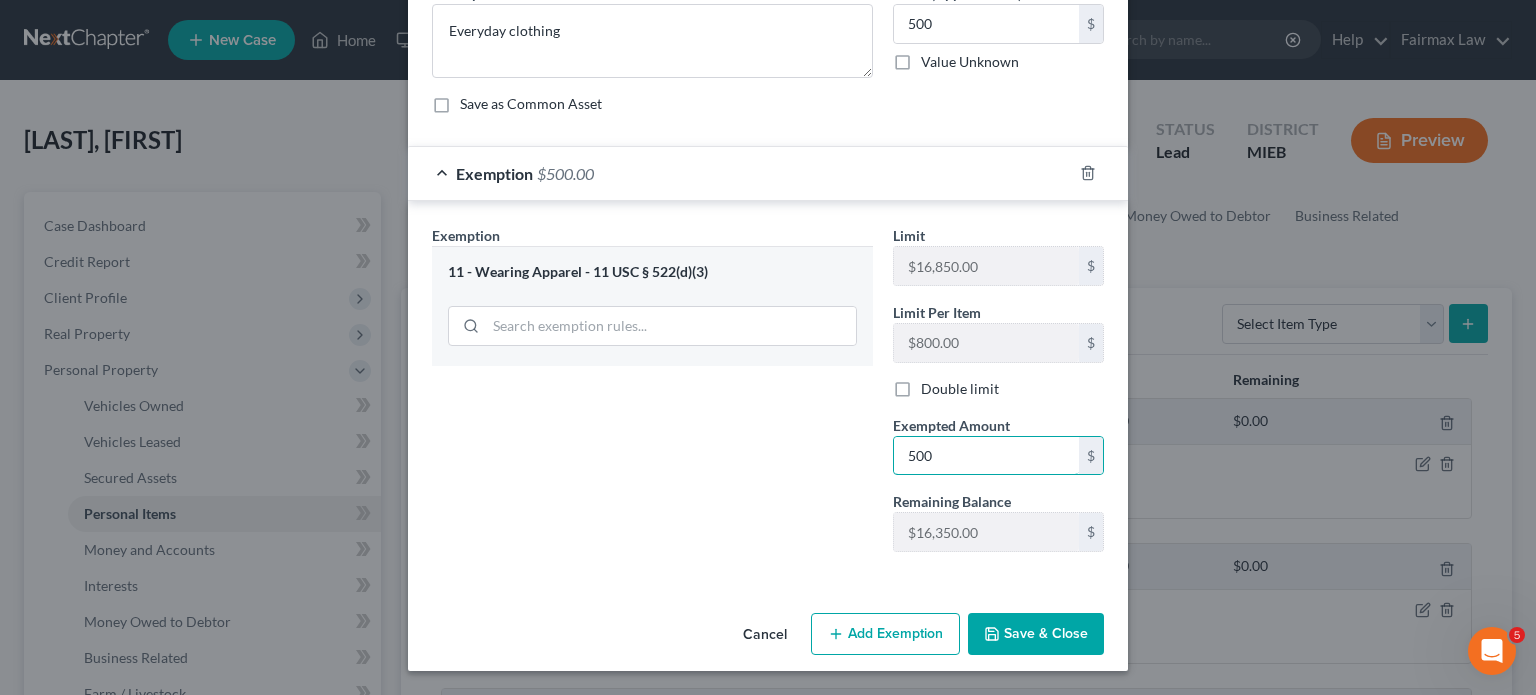type on "500" 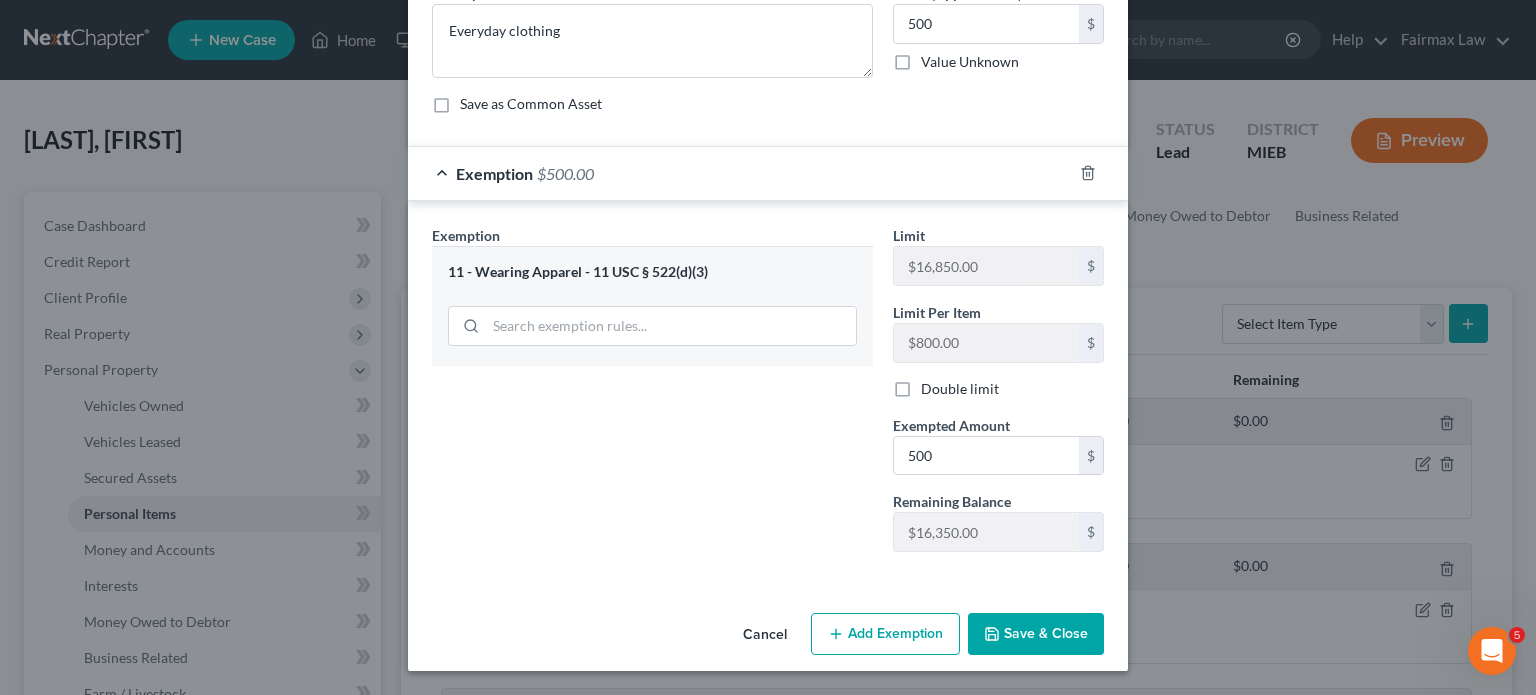 click on "Save & Close" at bounding box center (1036, 634) 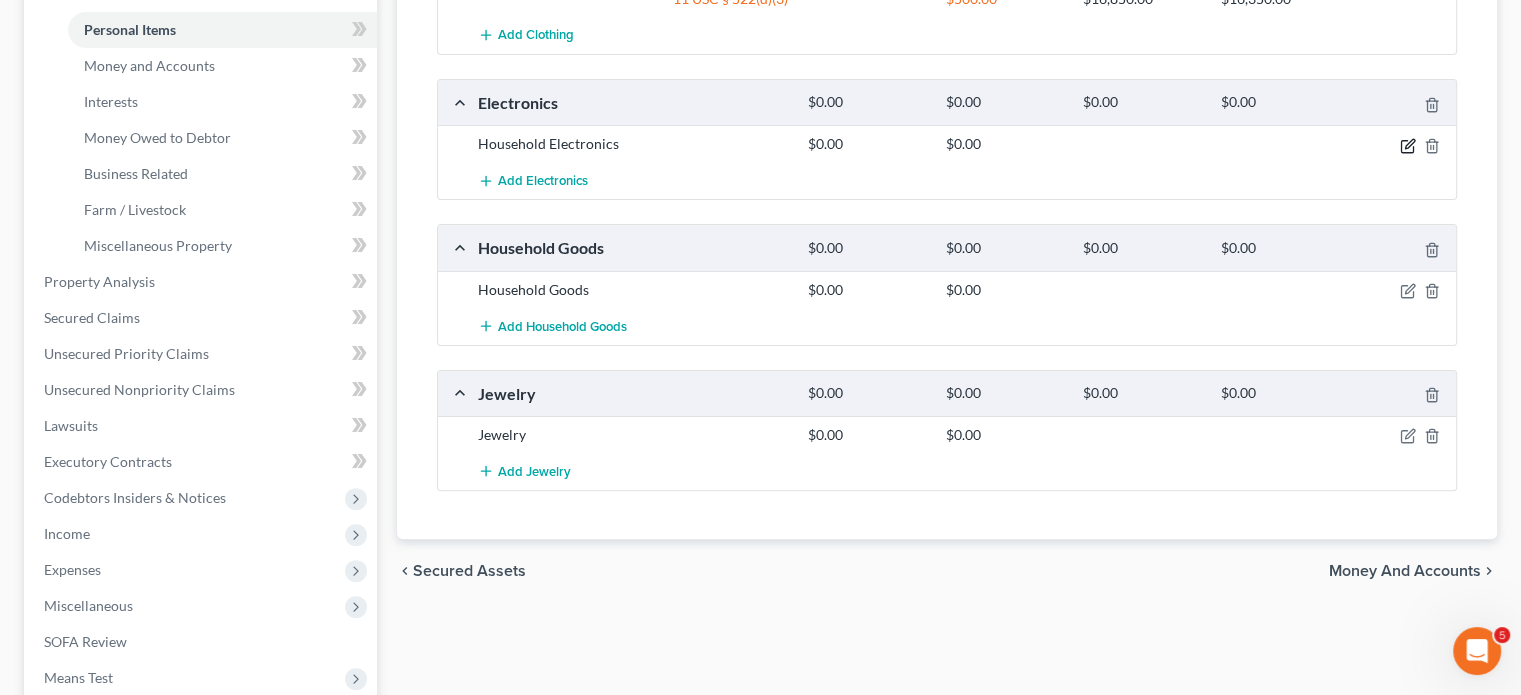 click 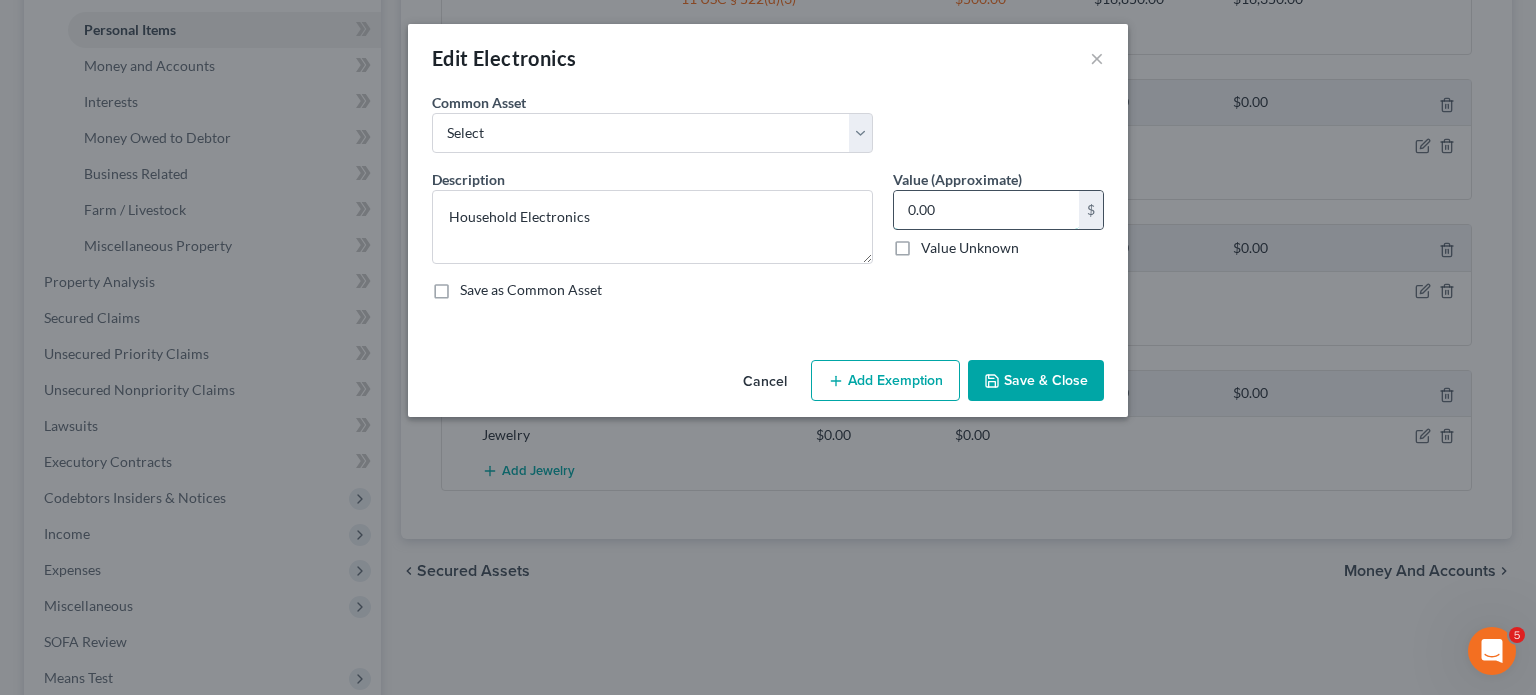 click on "0.00" at bounding box center (986, 210) 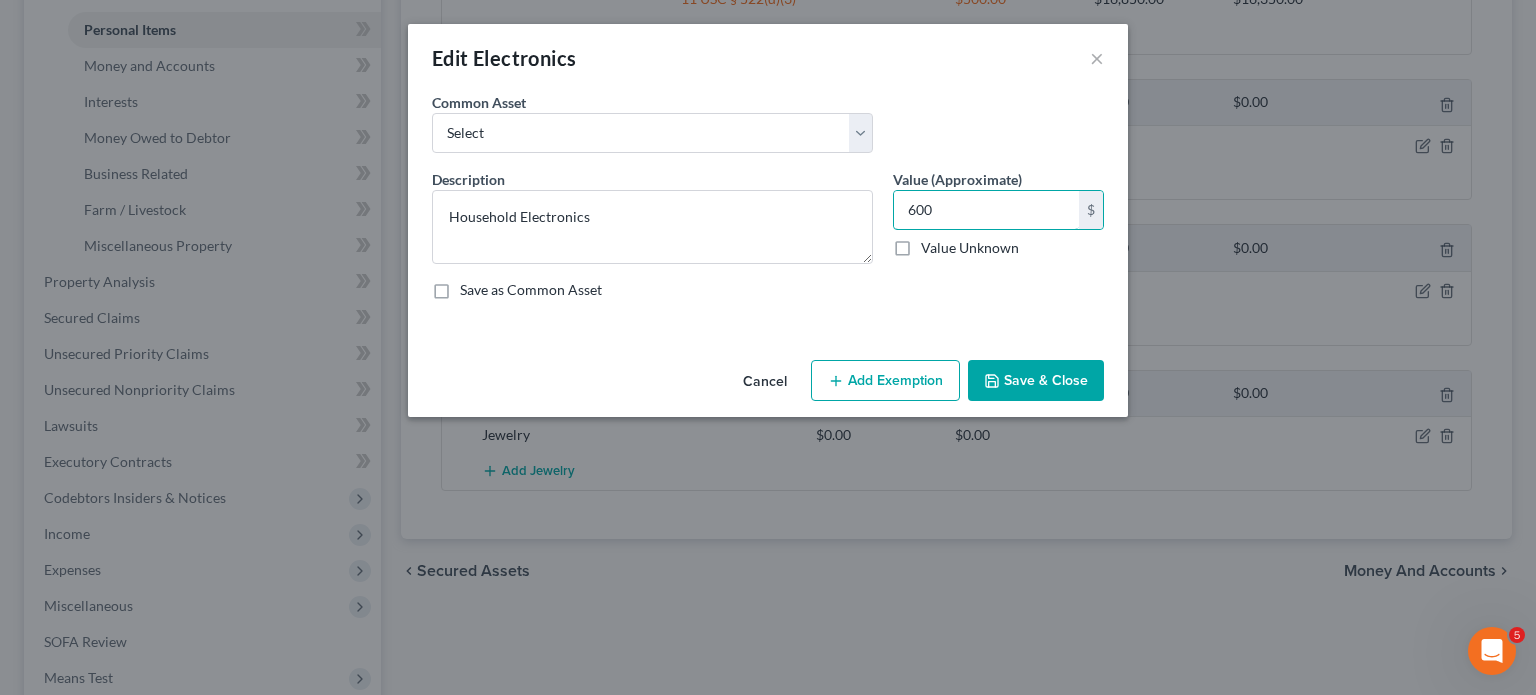 type on "600" 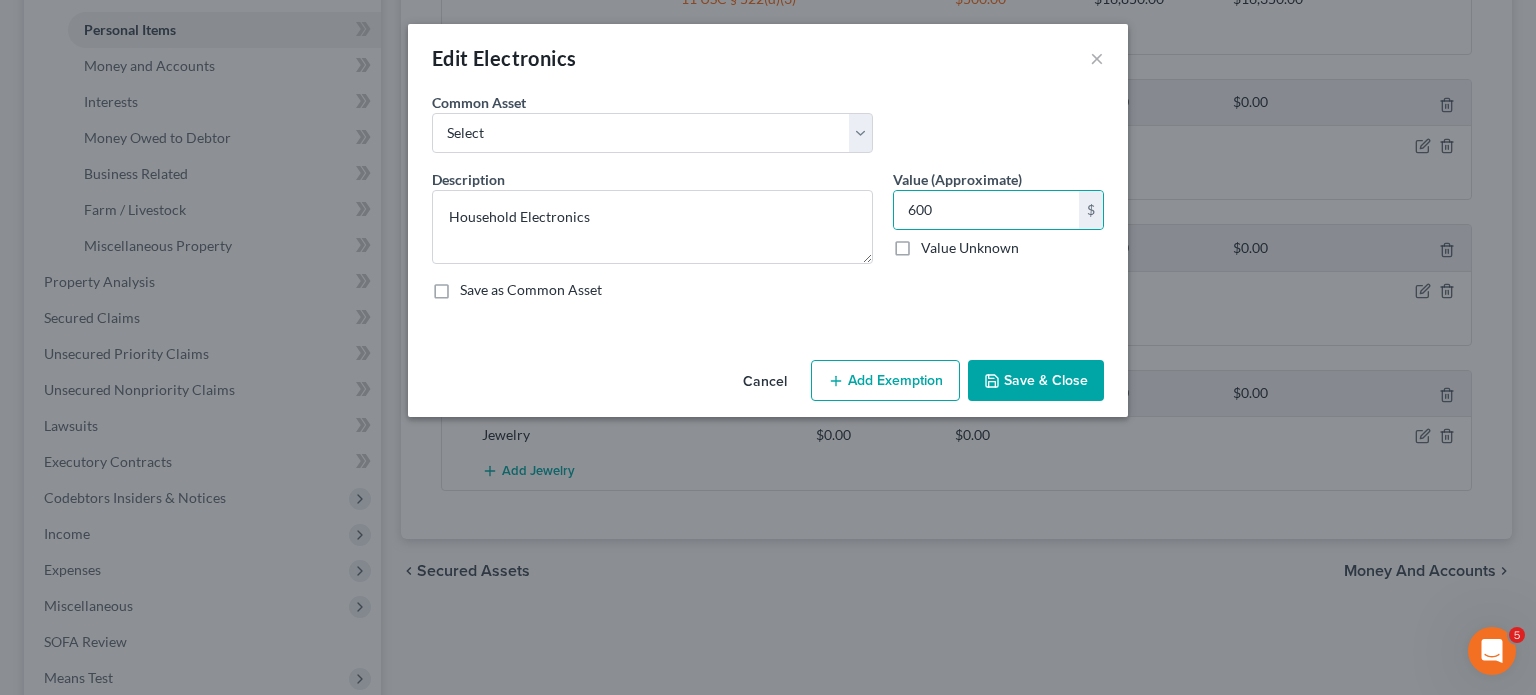 click on "Add Exemption" at bounding box center (885, 381) 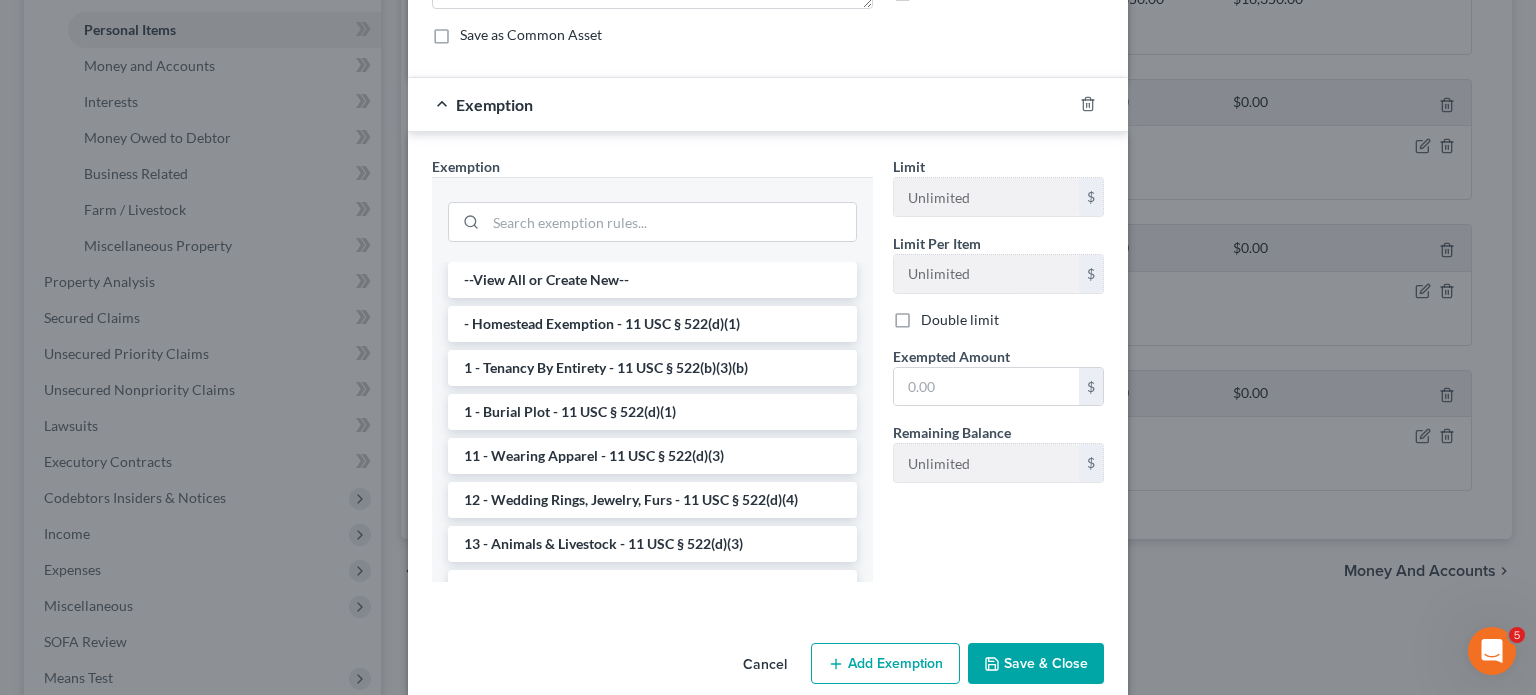 scroll, scrollTop: 256, scrollLeft: 0, axis: vertical 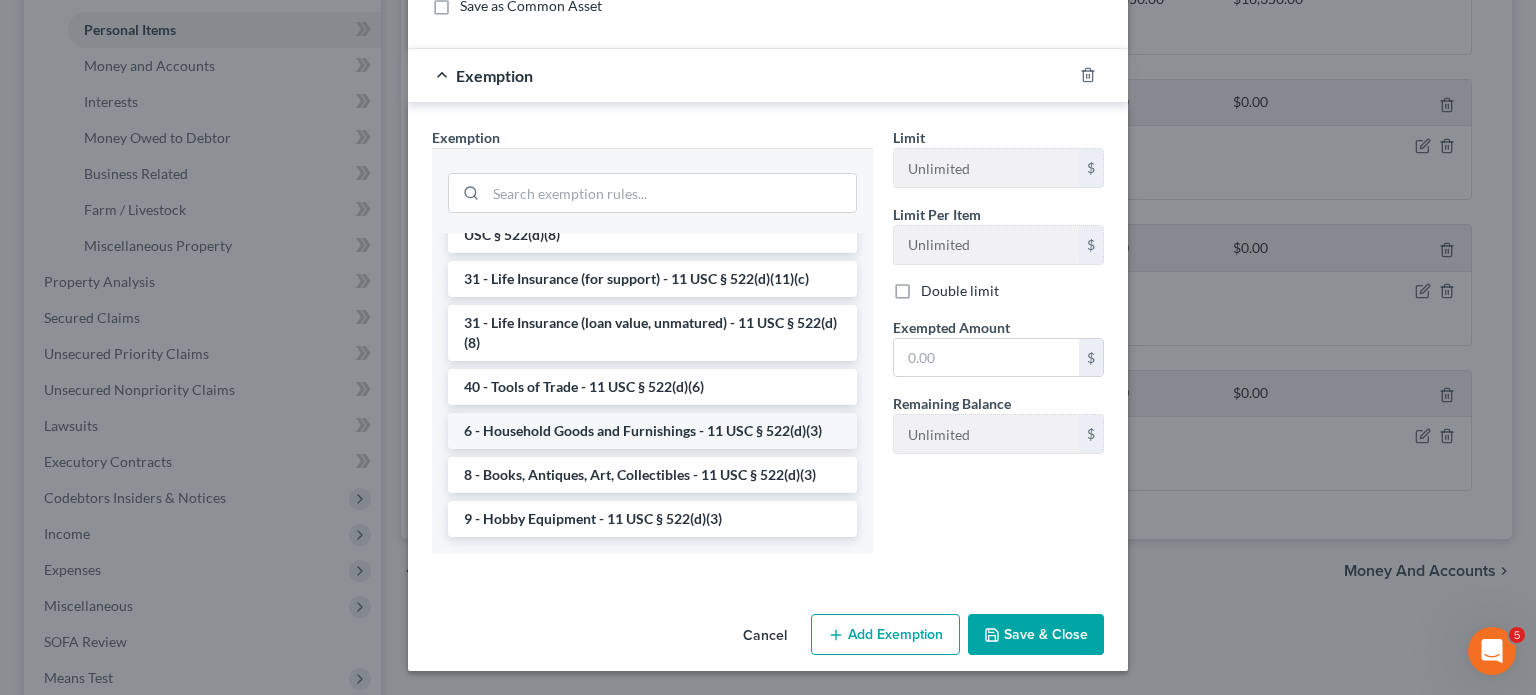 click on "6 - Household Goods and Furnishings - 11 USC § 522(d)(3)" at bounding box center (652, 431) 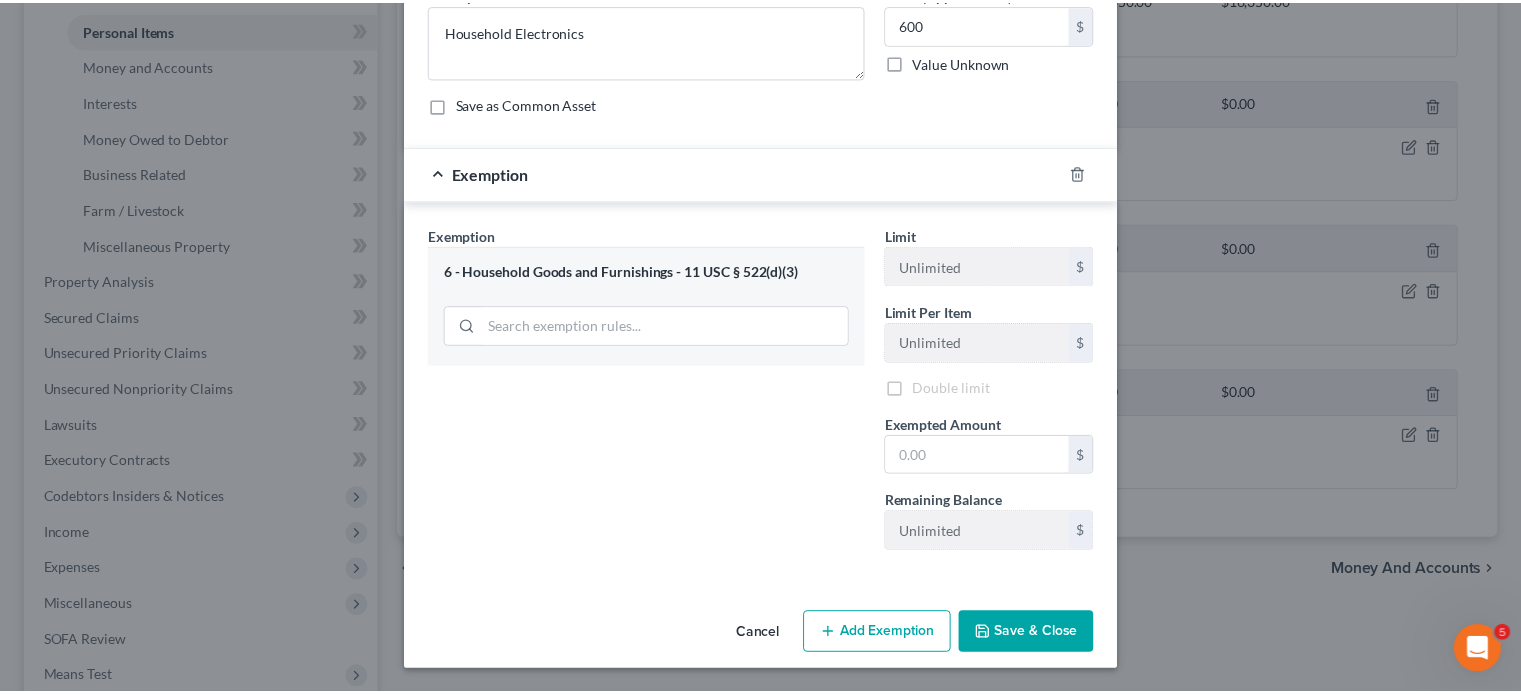 scroll, scrollTop: 397, scrollLeft: 0, axis: vertical 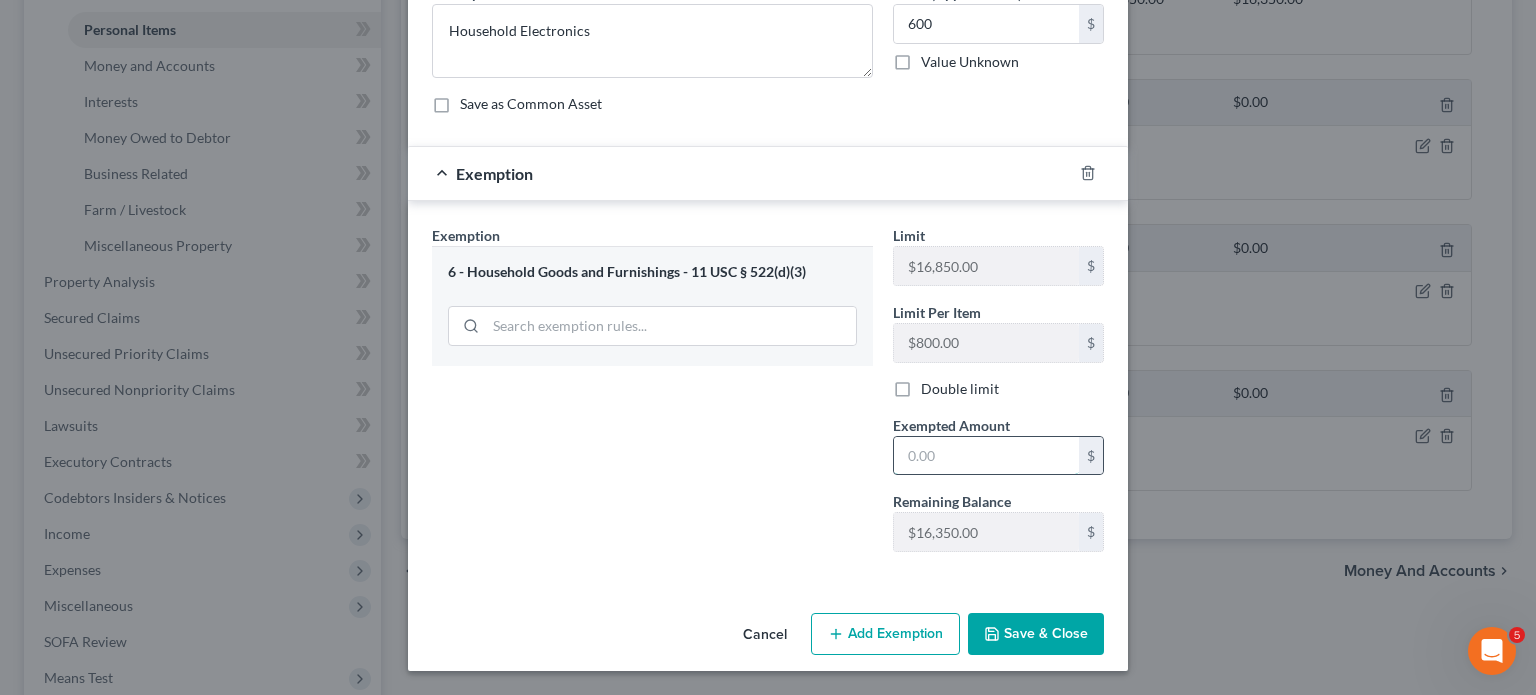 click at bounding box center [986, 456] 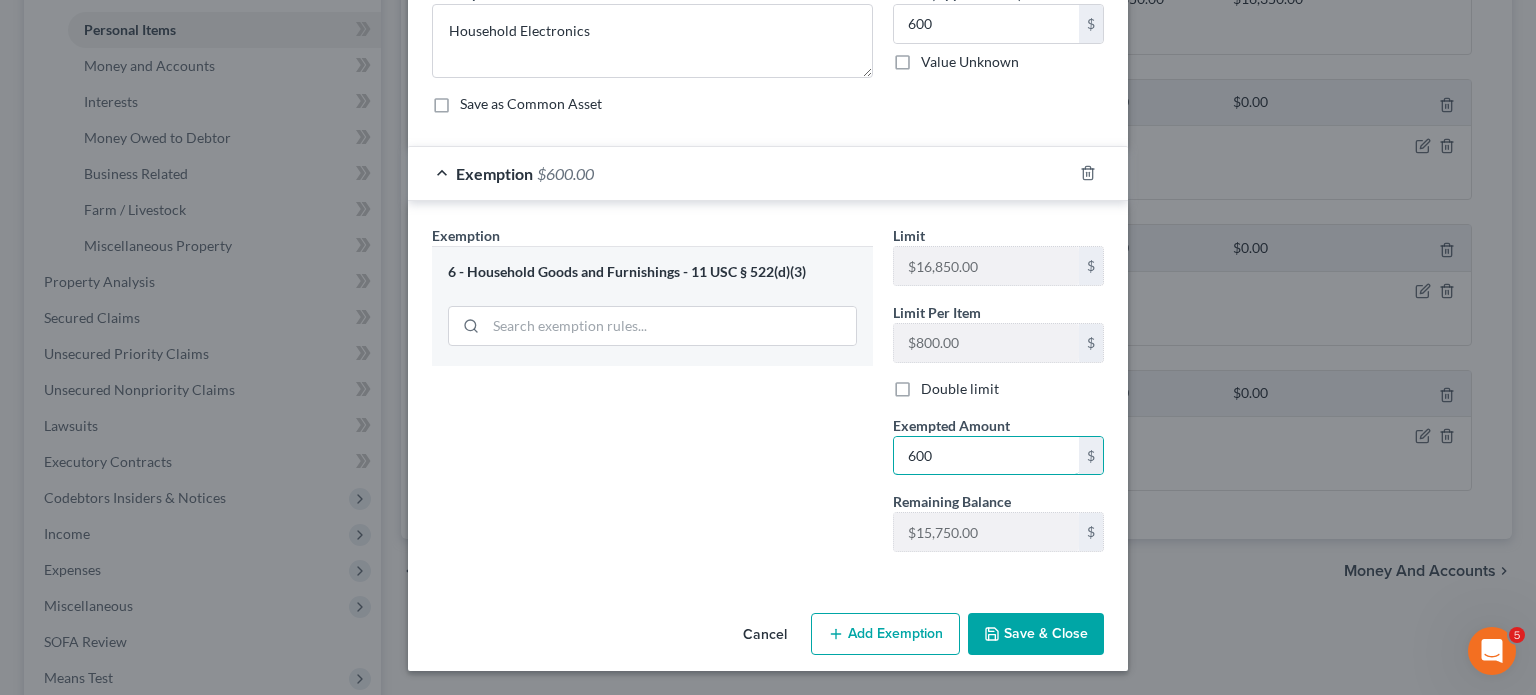 type on "600" 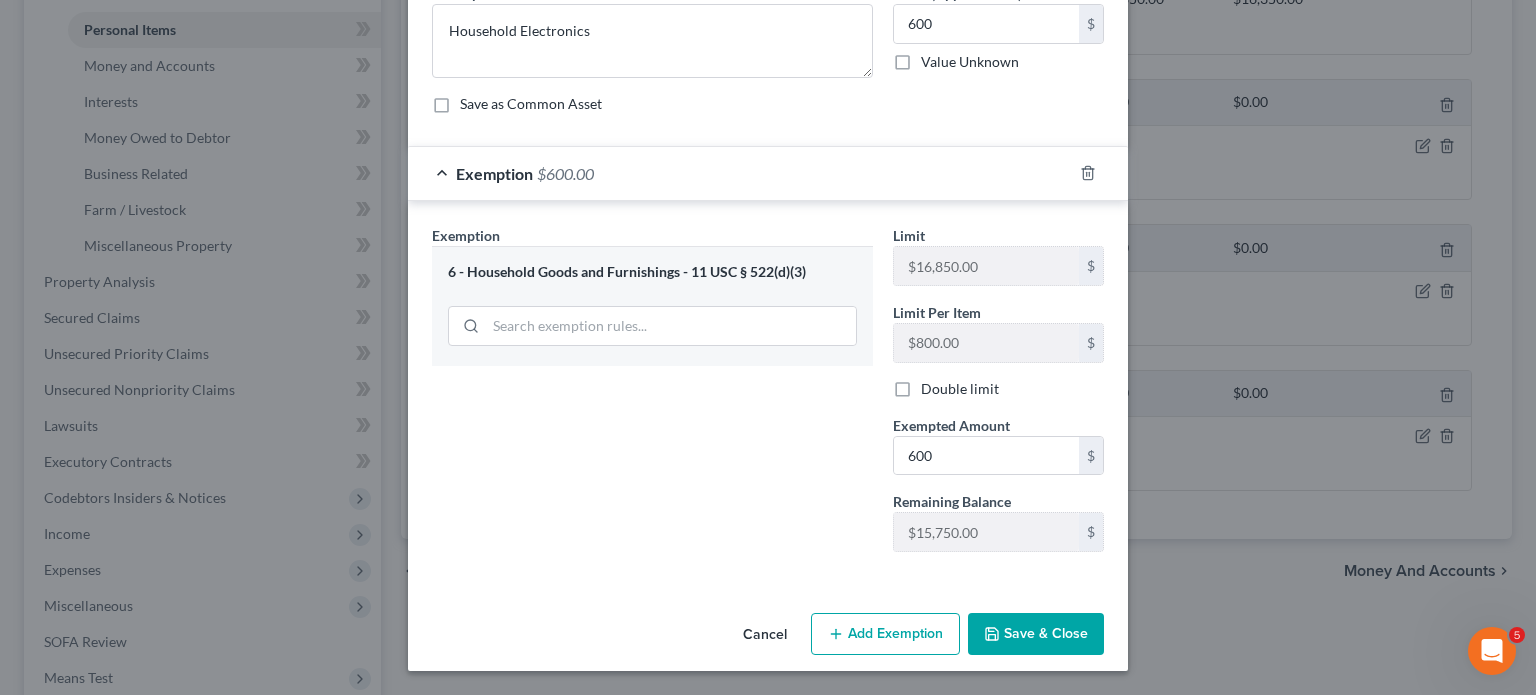 click on "Save & Close" at bounding box center (1036, 634) 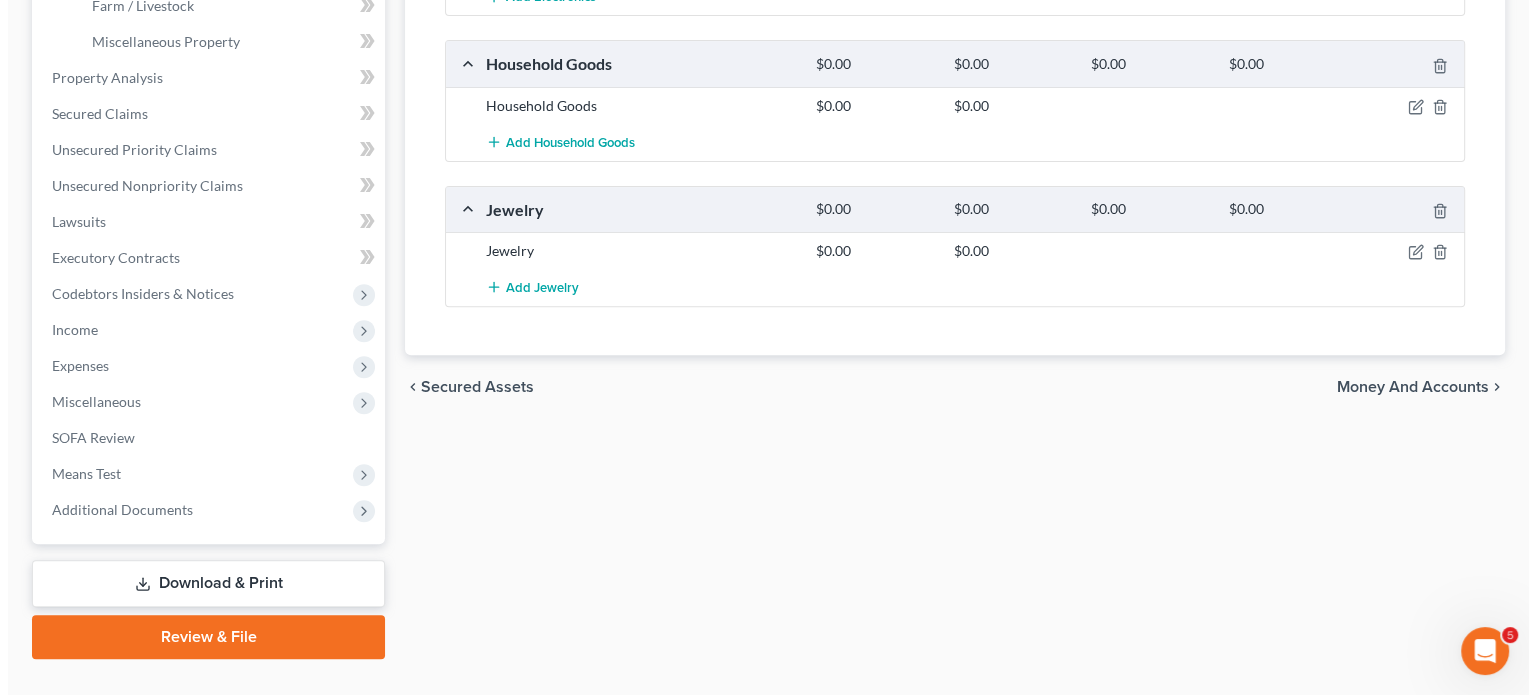 scroll, scrollTop: 691, scrollLeft: 0, axis: vertical 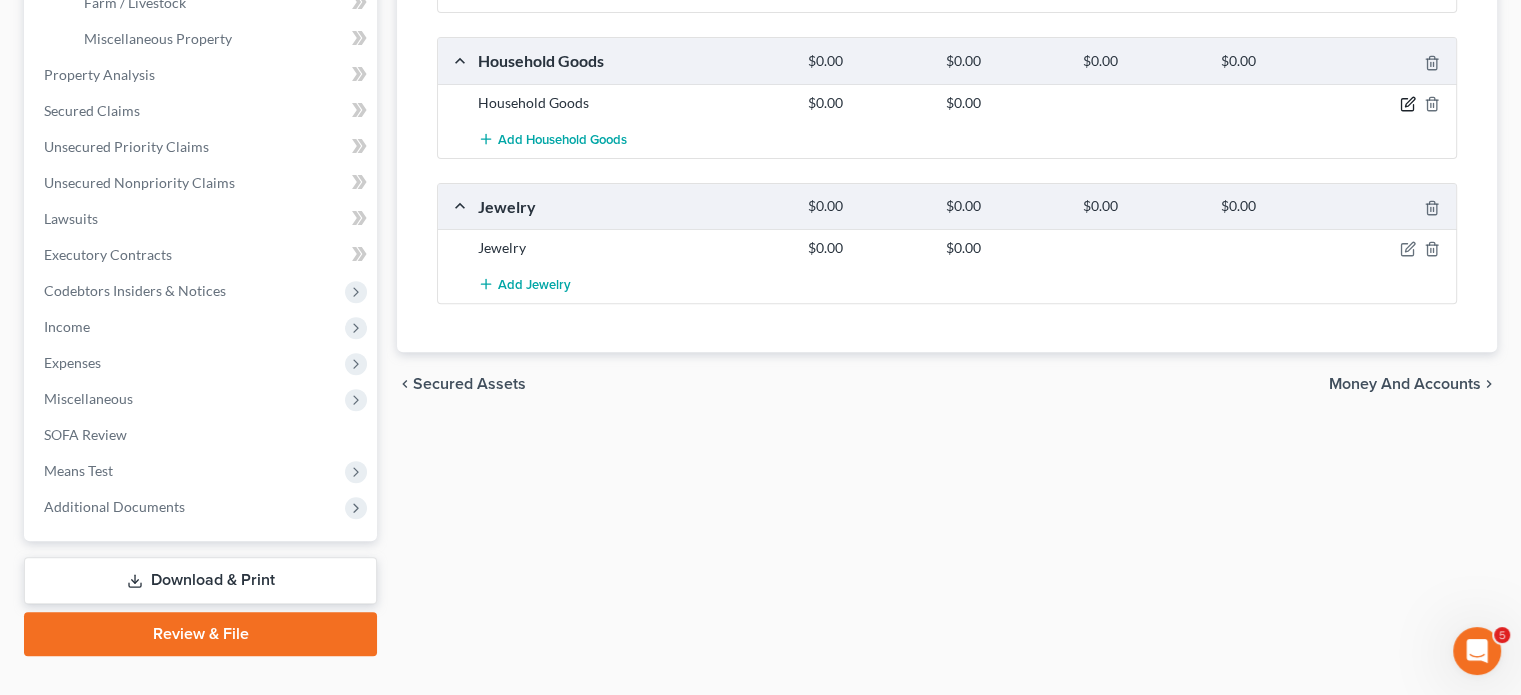 click 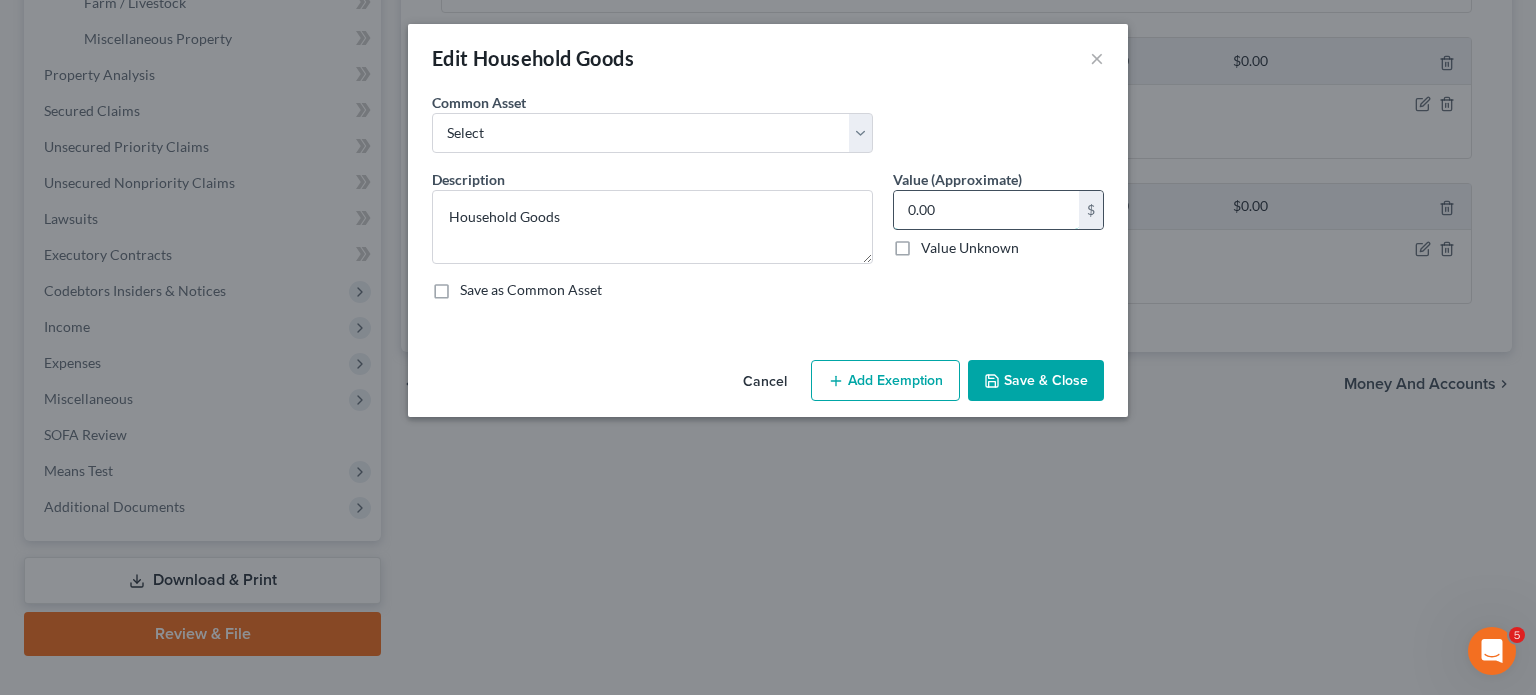 click on "0.00" at bounding box center [986, 210] 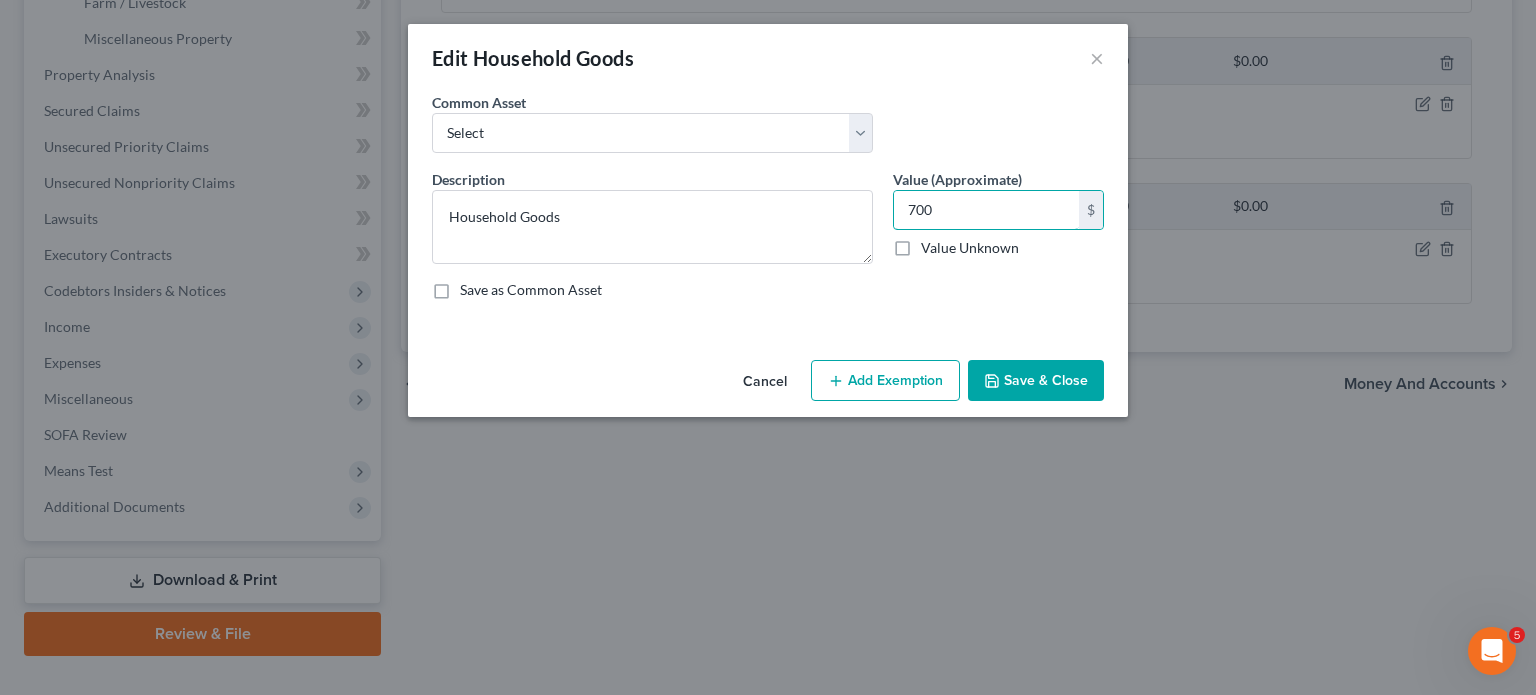 type 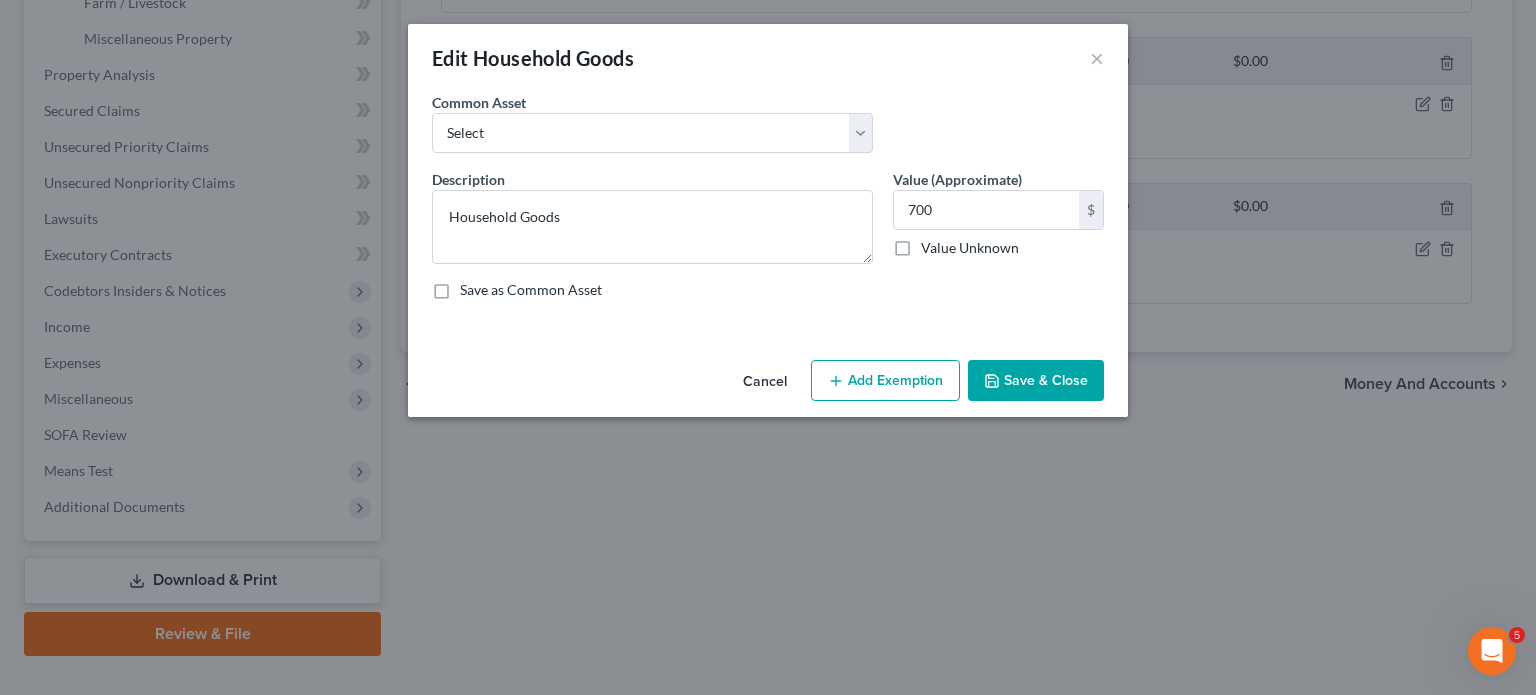 click on "An exemption set must first be selected from the Filing Information section. Common Asset Select Common household furnishings, appliances, and decor Normal household furniture and appliances Refrigerator Household Goods and Furnishings: Couch Living and Dining Room Set, Stove and Kitchen appliances. Household Goods and Furnishings: Bed Household Goods Common household goods Appliances, table, couches, bedroom Common household goods and furnishings,  no single item has a value greater than $[MONEY] for Michigan Exemption Appliances, table, couches, bedroom sets Household Goods
Description
*
Household Goods Value (Approximate)
$[MONEY]
Value Unknown
Balance Undetermined
$[MONEY]
Value Unknown
Save as Common Asset" at bounding box center [768, 222] 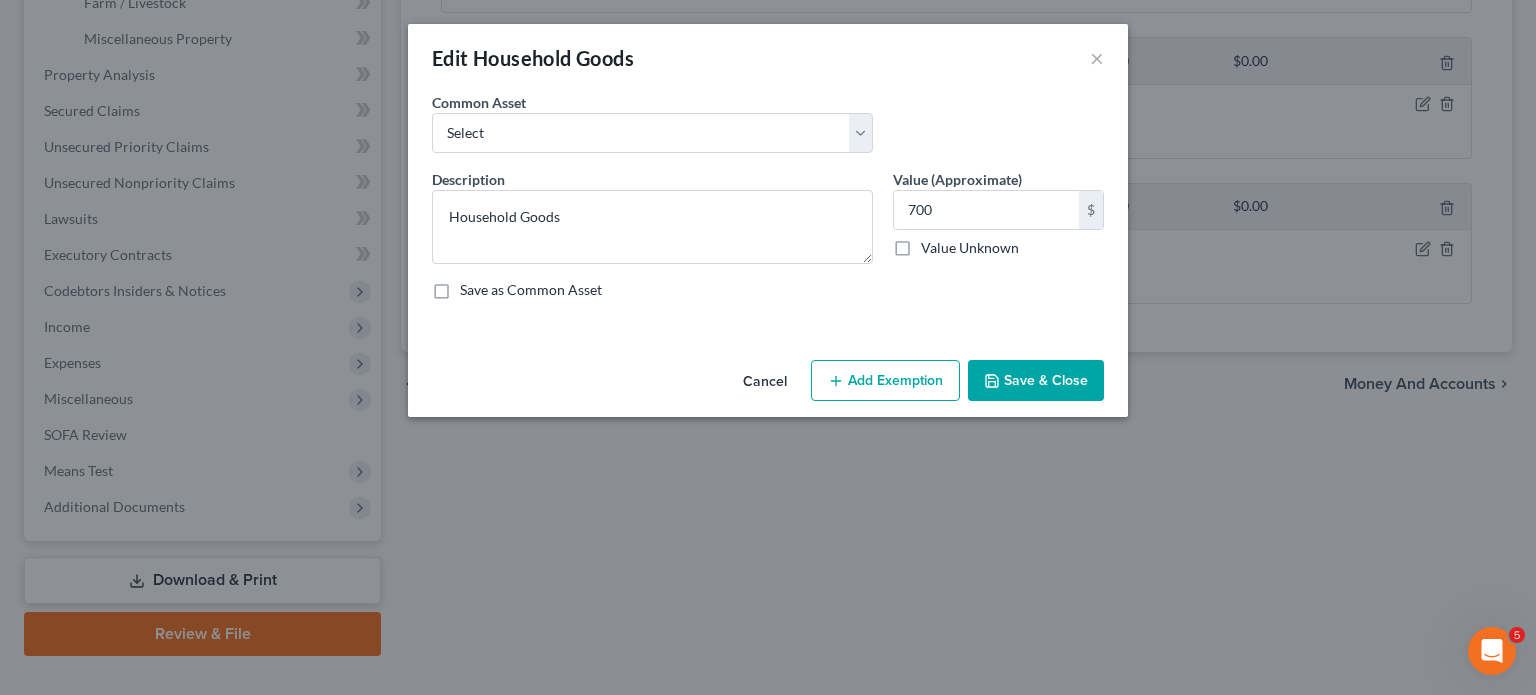 click on "Add Exemption" at bounding box center [885, 381] 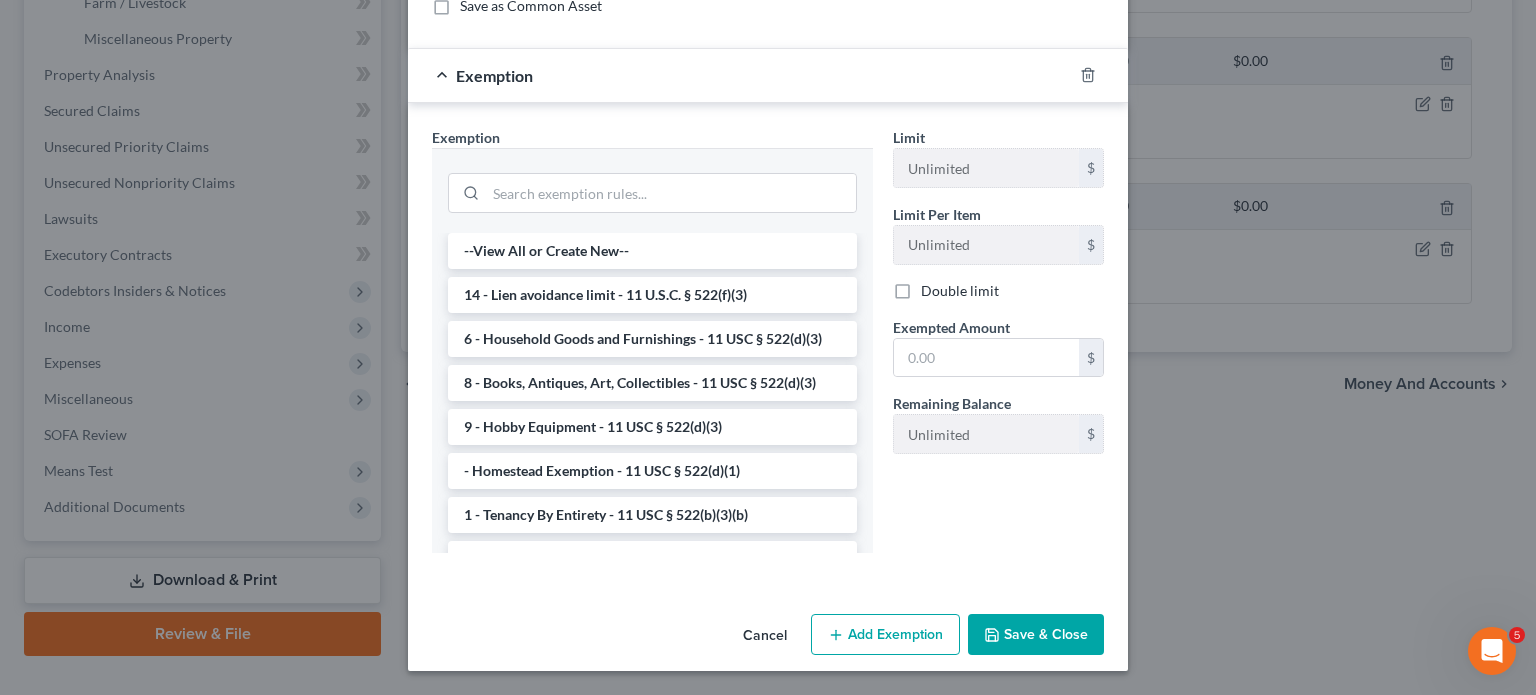 scroll, scrollTop: 336, scrollLeft: 0, axis: vertical 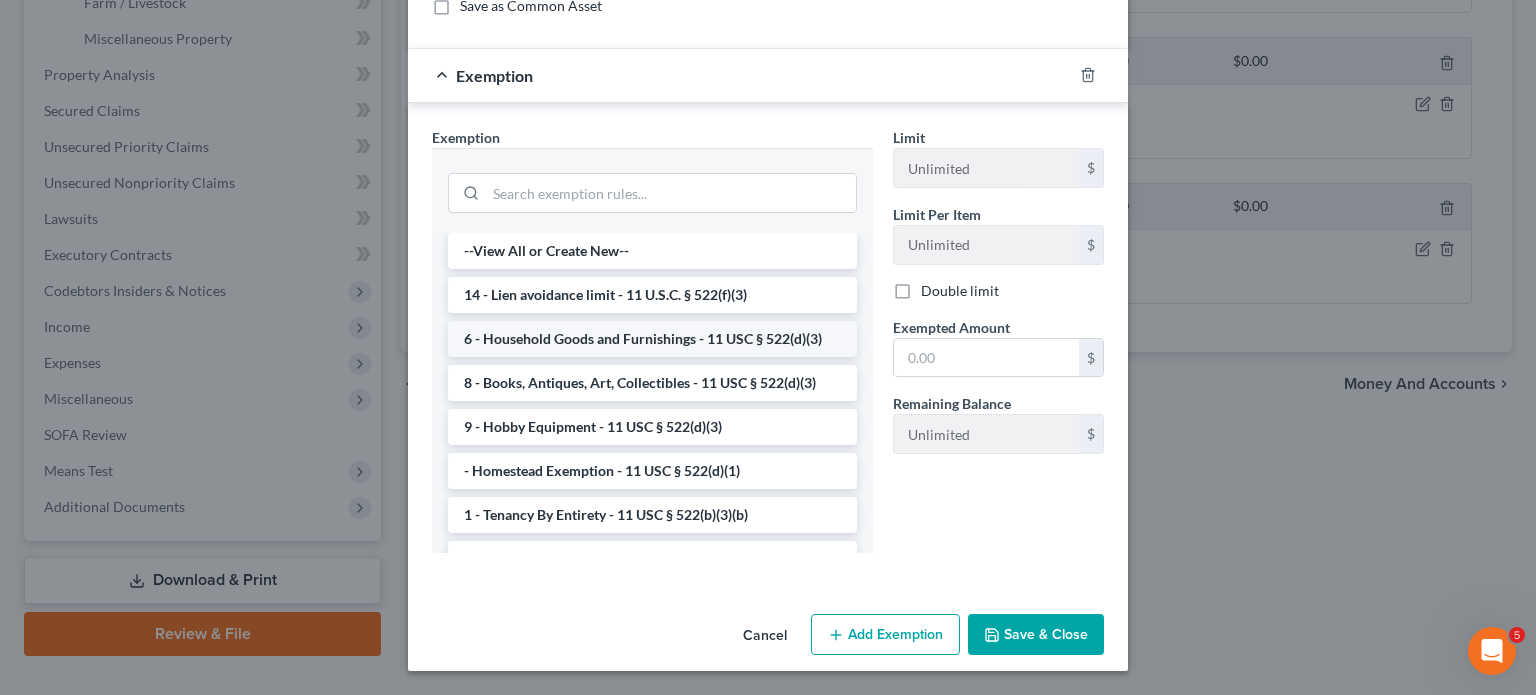 click on "6 - Household Goods and Furnishings - 11 USC § 522(d)(3)" at bounding box center [652, 339] 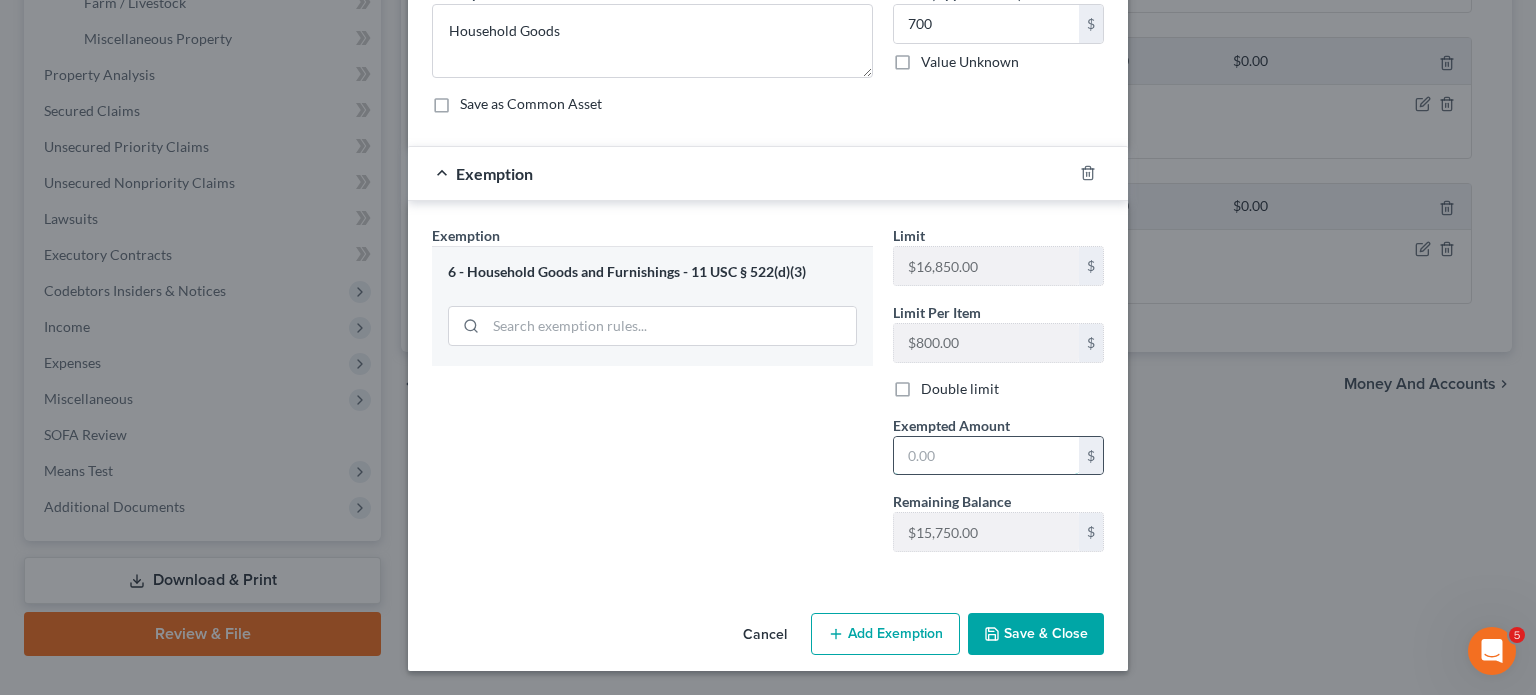 click at bounding box center (986, 456) 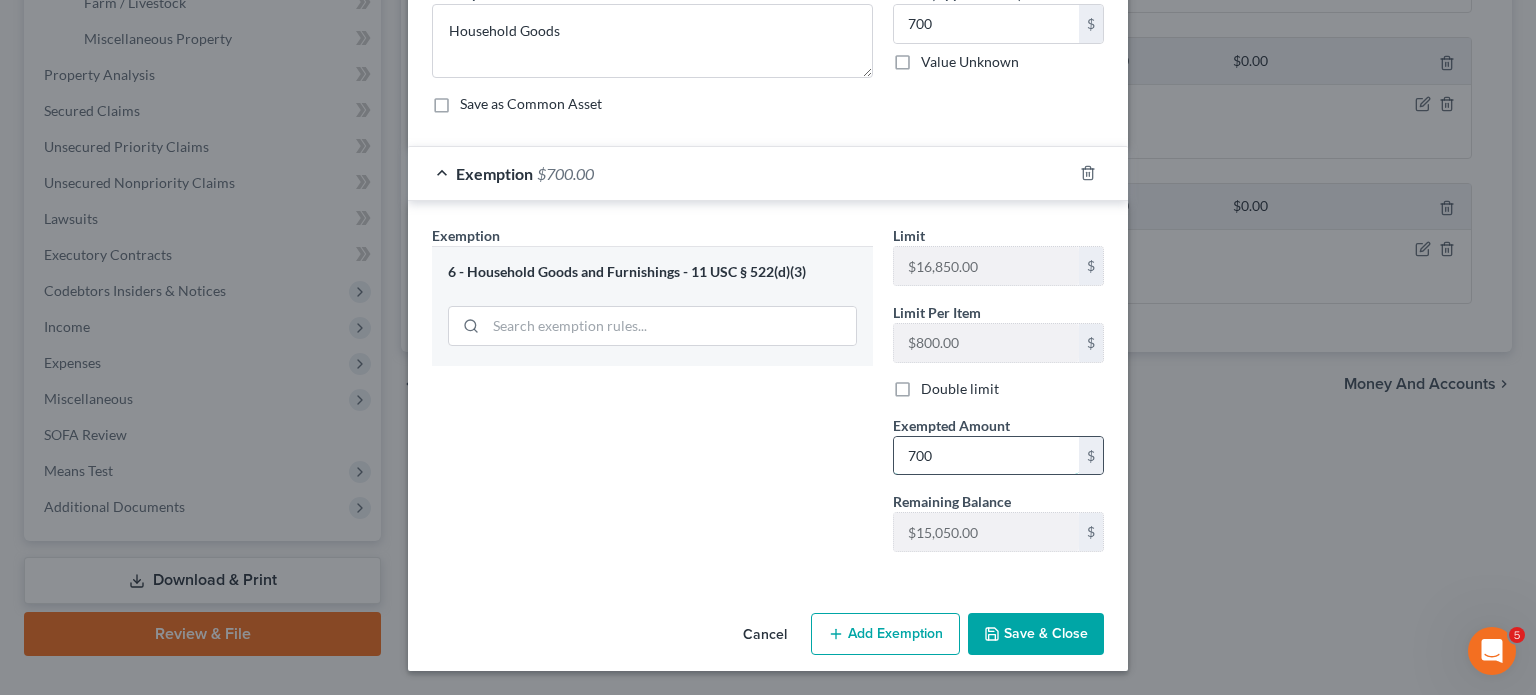 scroll, scrollTop: 397, scrollLeft: 0, axis: vertical 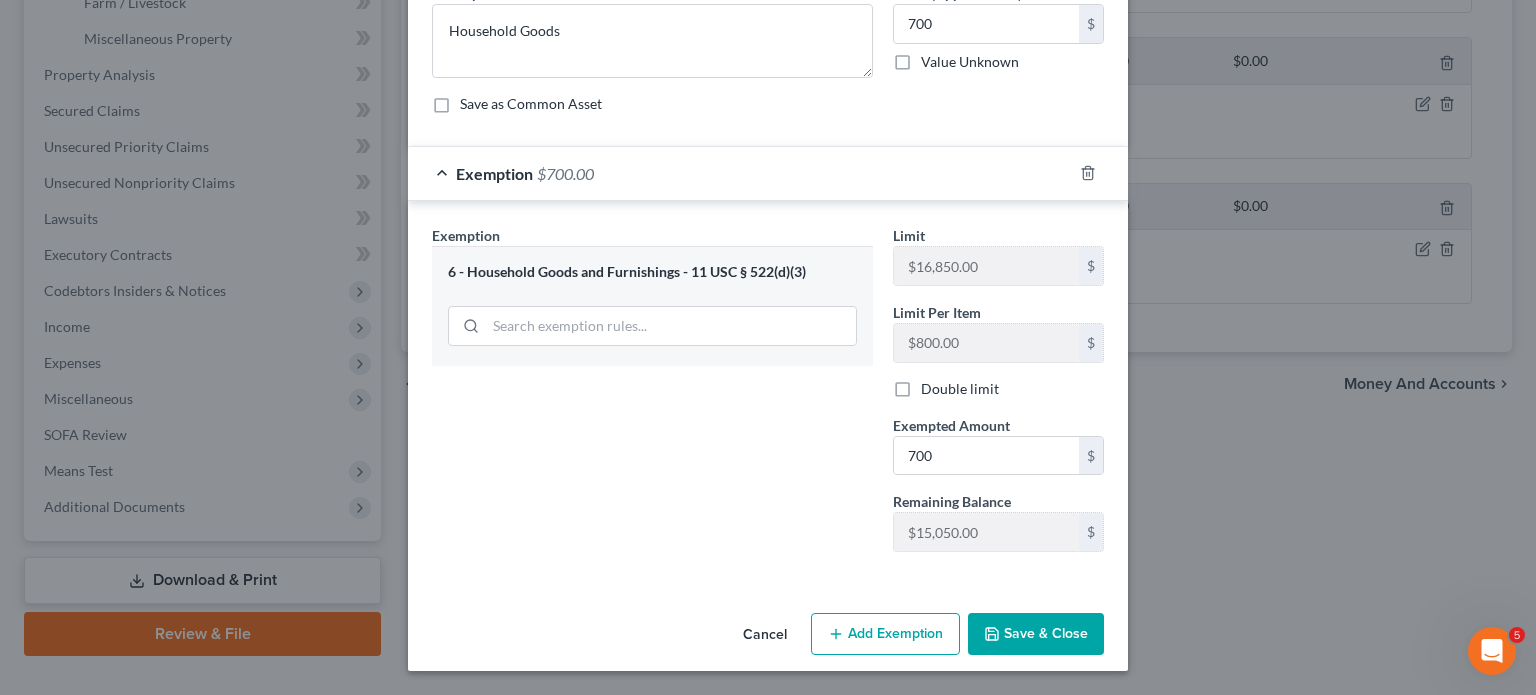 click on "Save & Close" at bounding box center [1036, 634] 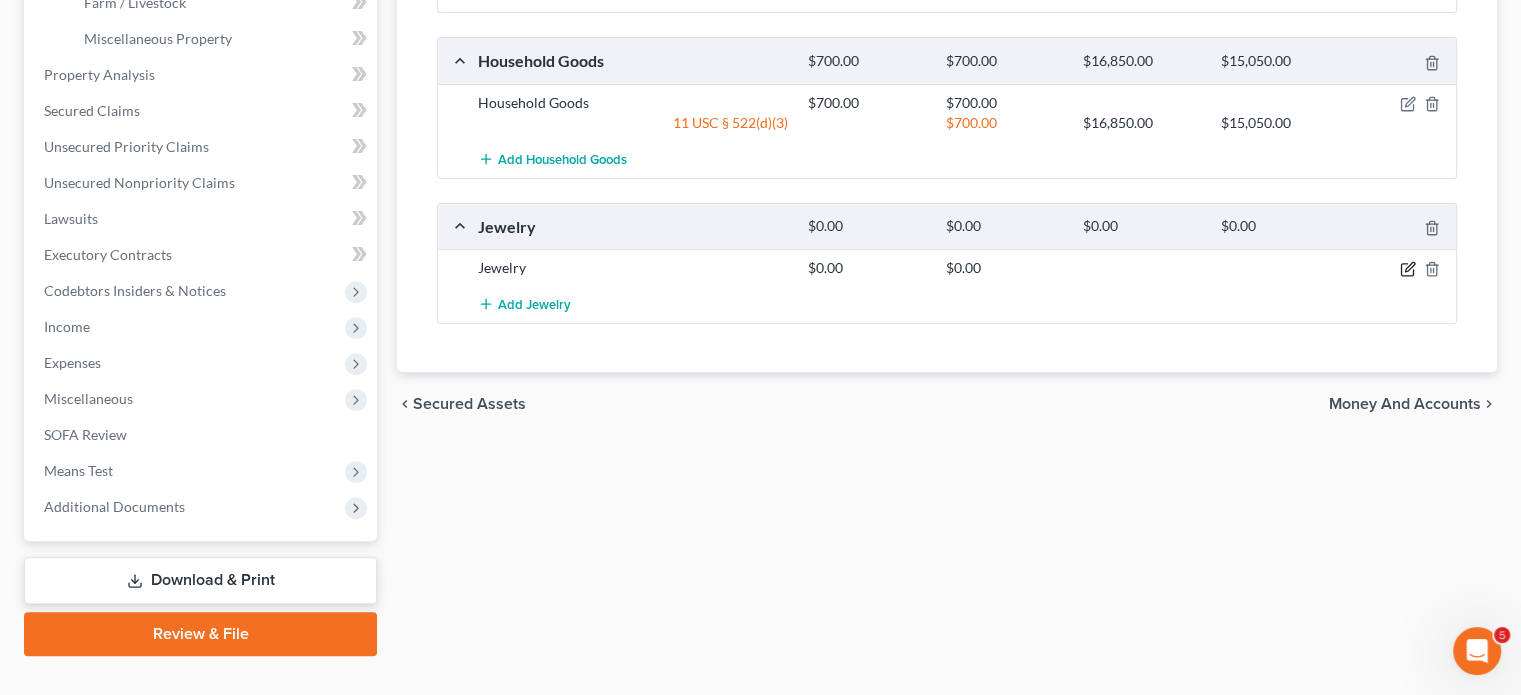 click 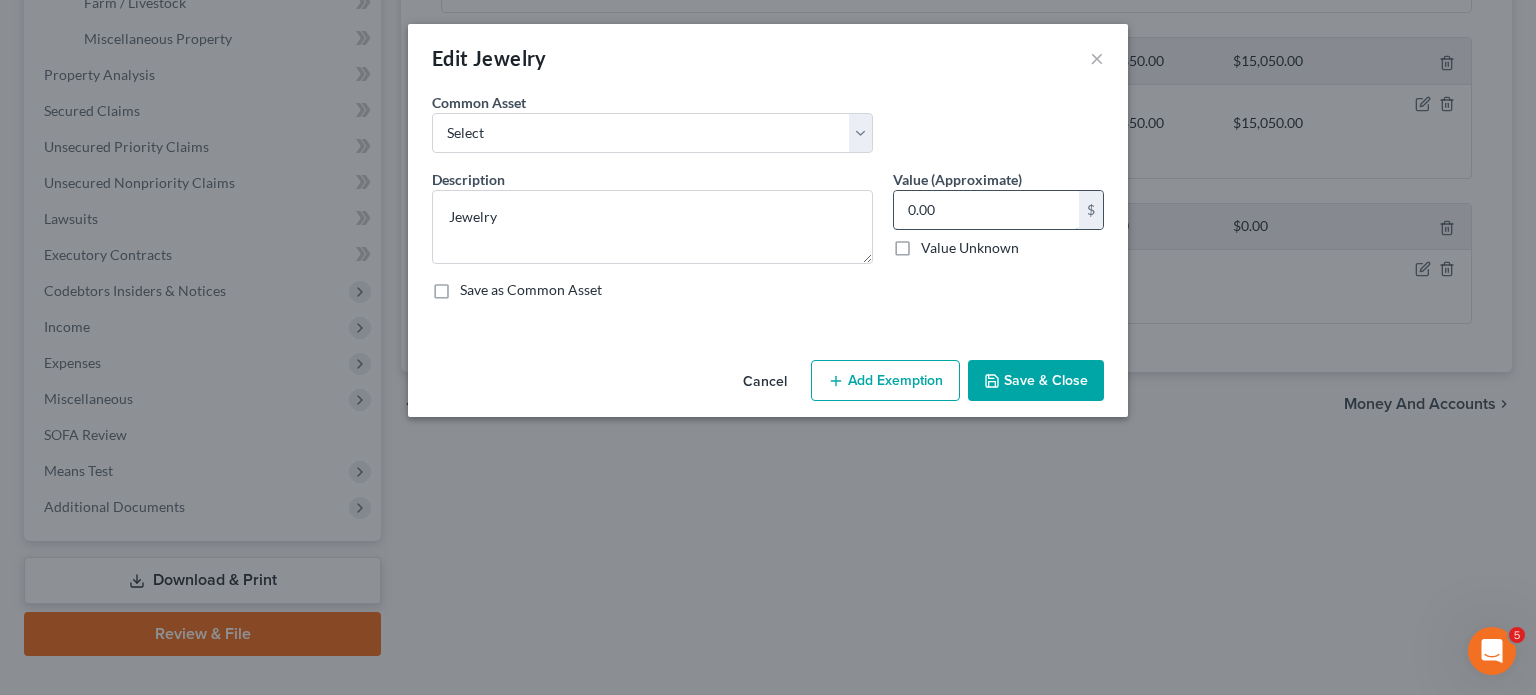 click on "0.00" at bounding box center [986, 210] 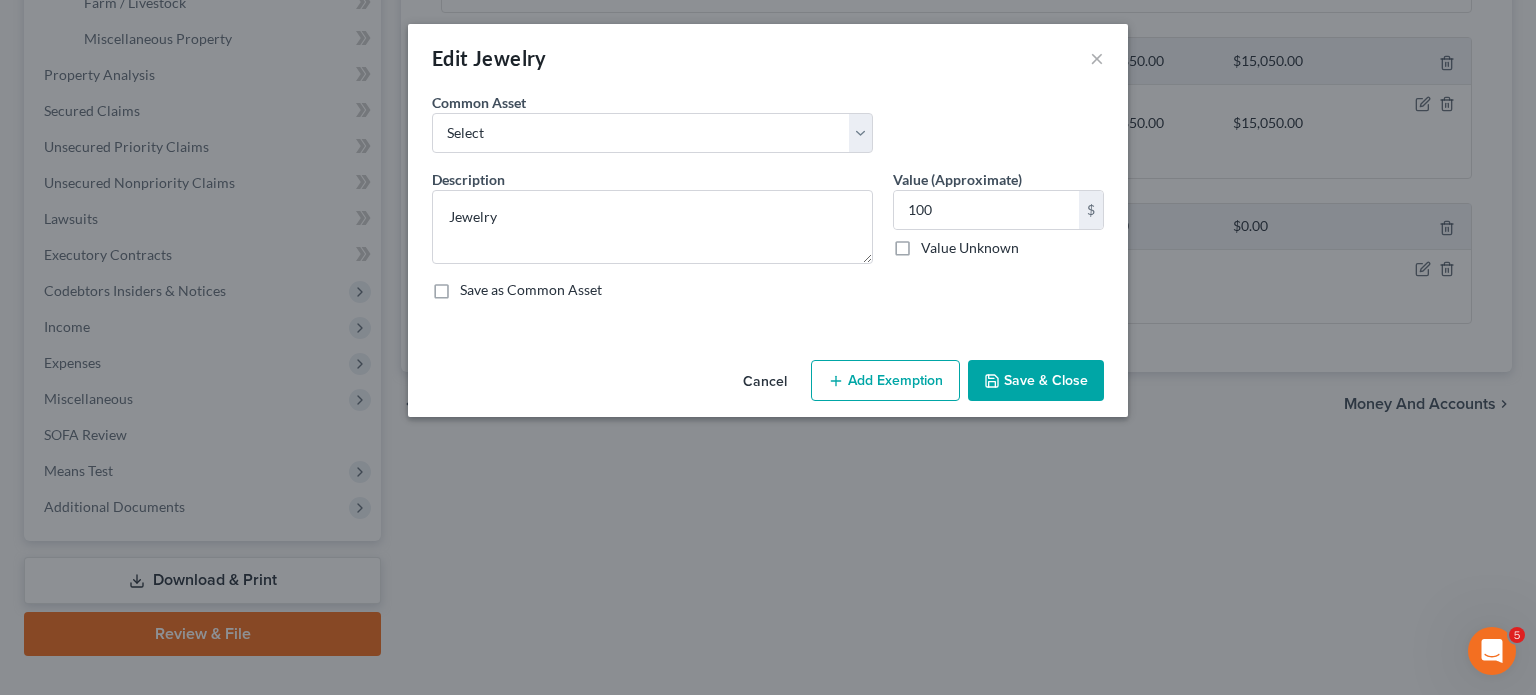 click on "Add Exemption" at bounding box center [885, 381] 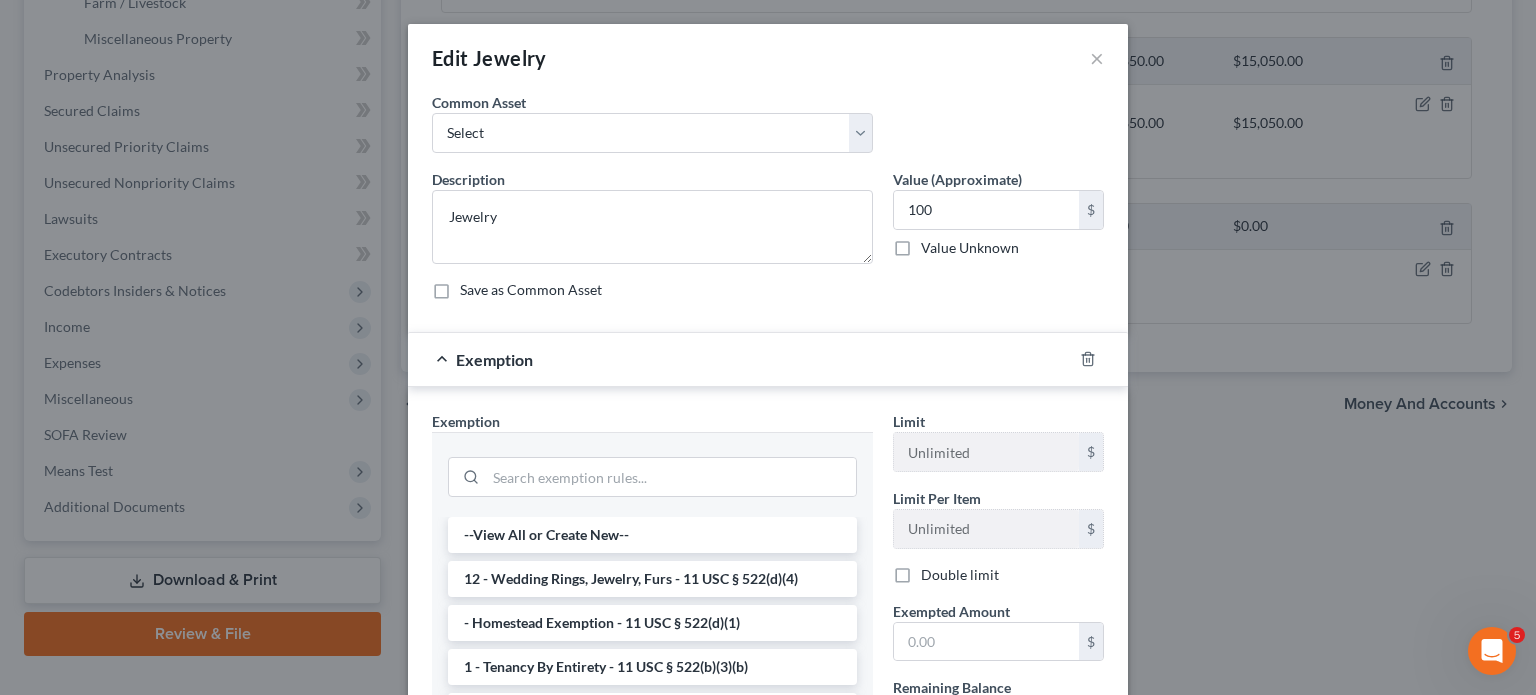 scroll, scrollTop: 418, scrollLeft: 0, axis: vertical 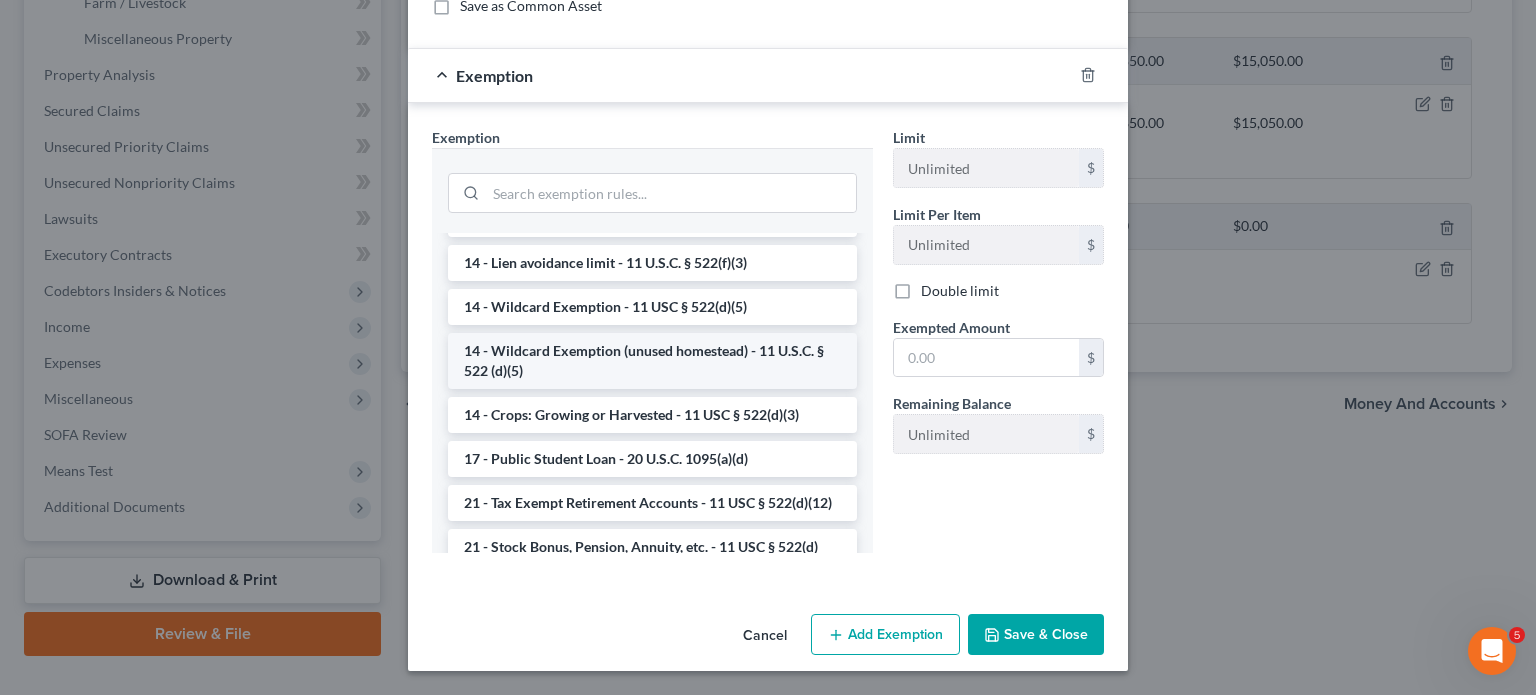 click on "14 - Wildcard Exemption (unused homestead) - 11 U.S.C. § 522 (d)(5)" at bounding box center (652, 361) 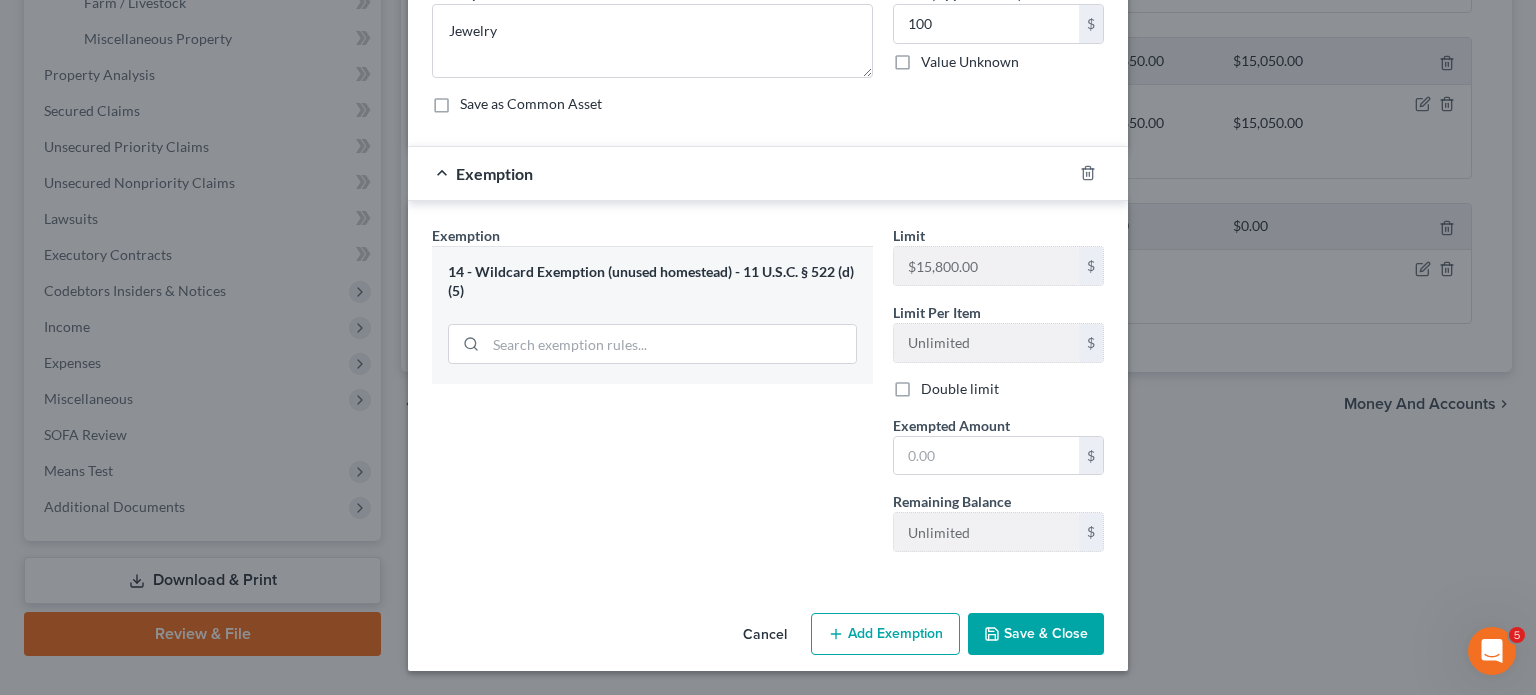 scroll, scrollTop: 397, scrollLeft: 0, axis: vertical 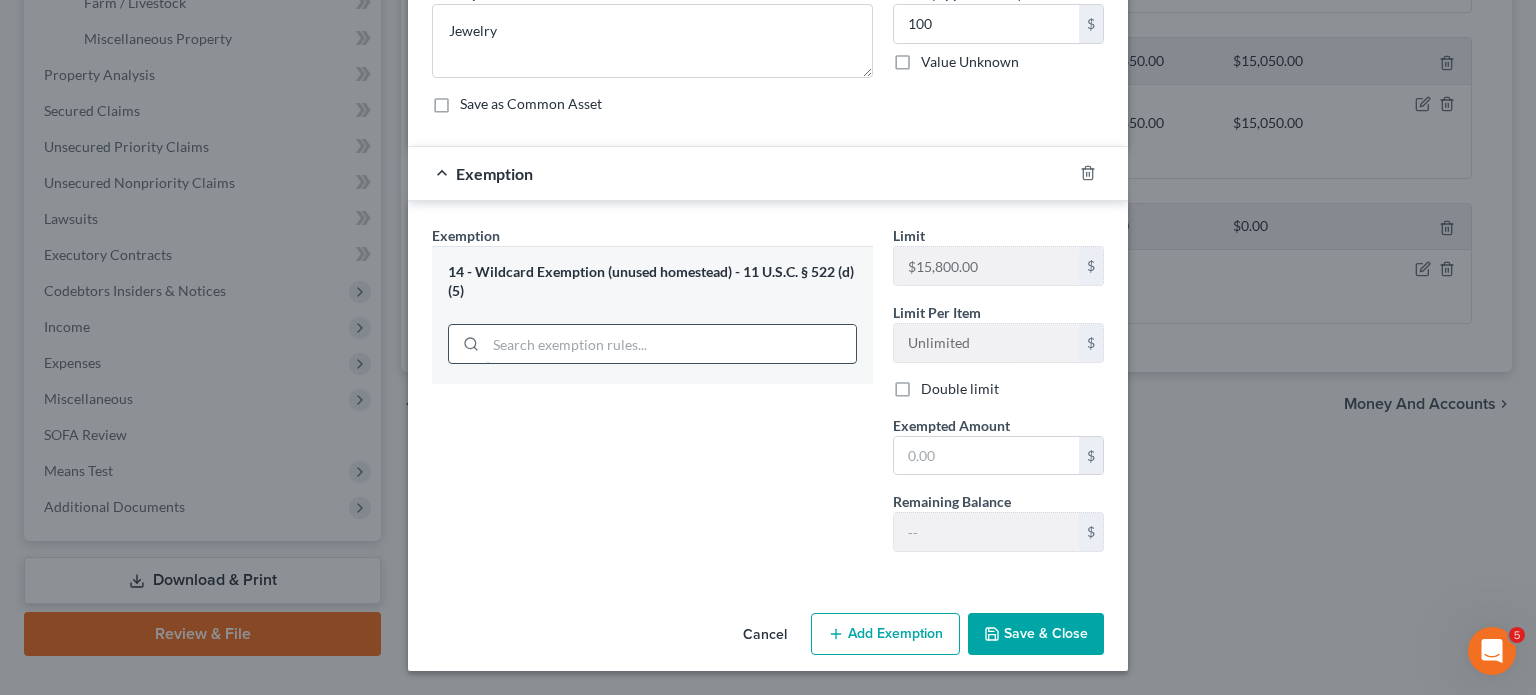 click at bounding box center (671, 344) 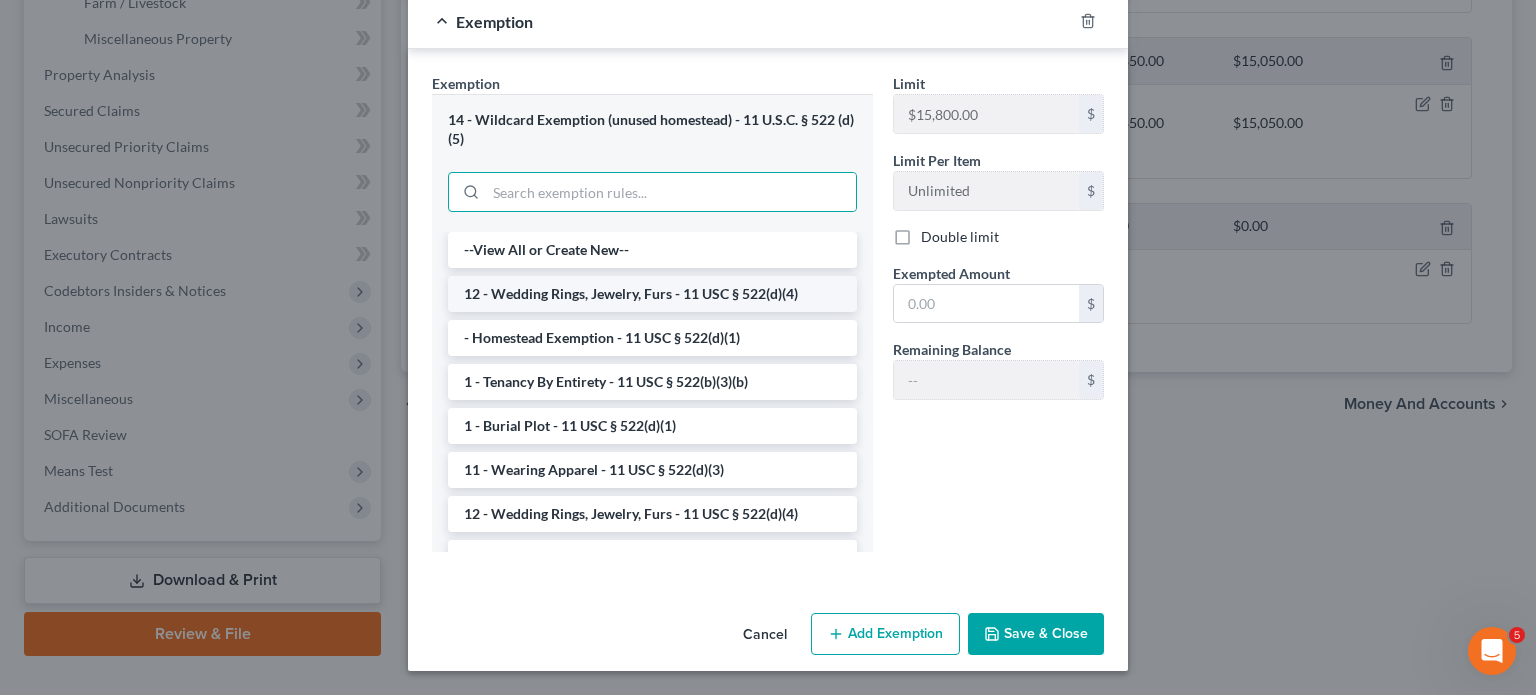 click on "12 - Wedding Rings, Jewelry, Furs - 11 USC § 522(d)(4)" at bounding box center (652, 294) 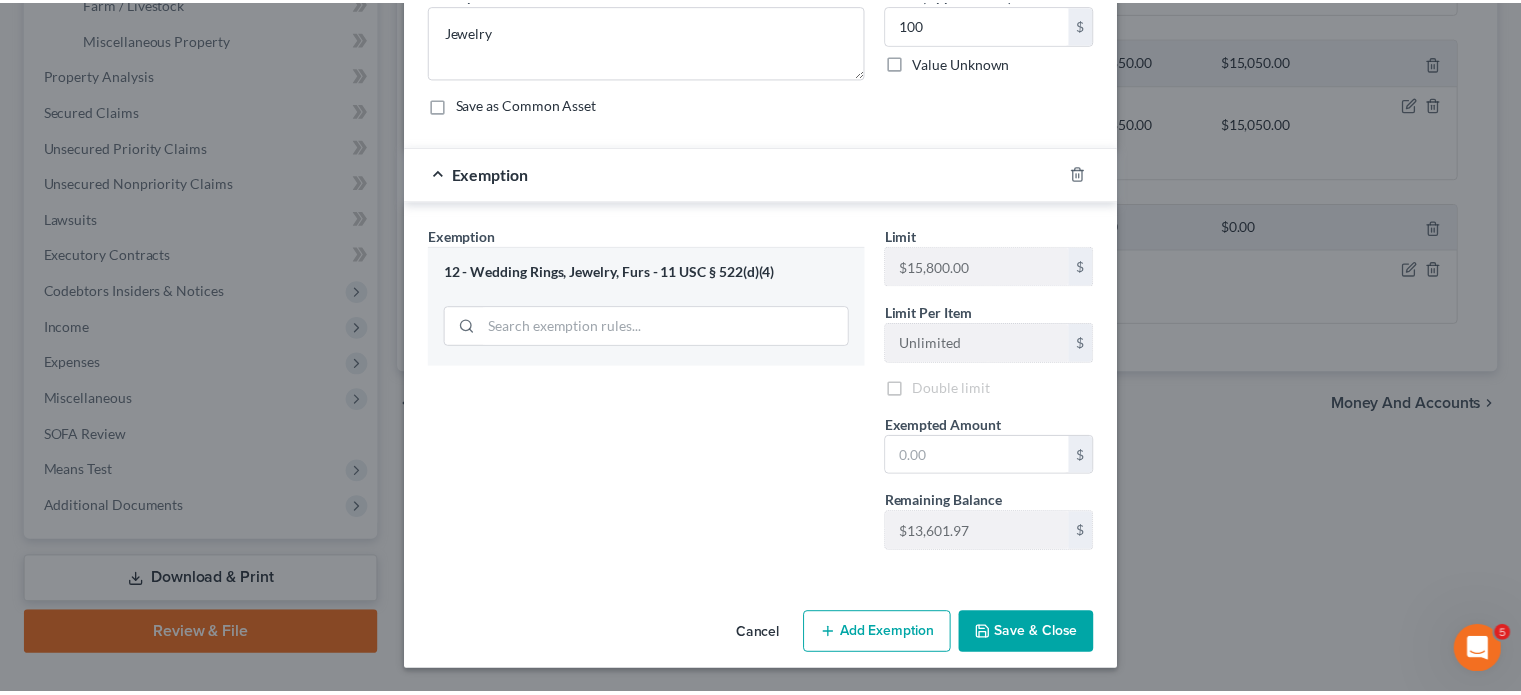 scroll, scrollTop: 397, scrollLeft: 0, axis: vertical 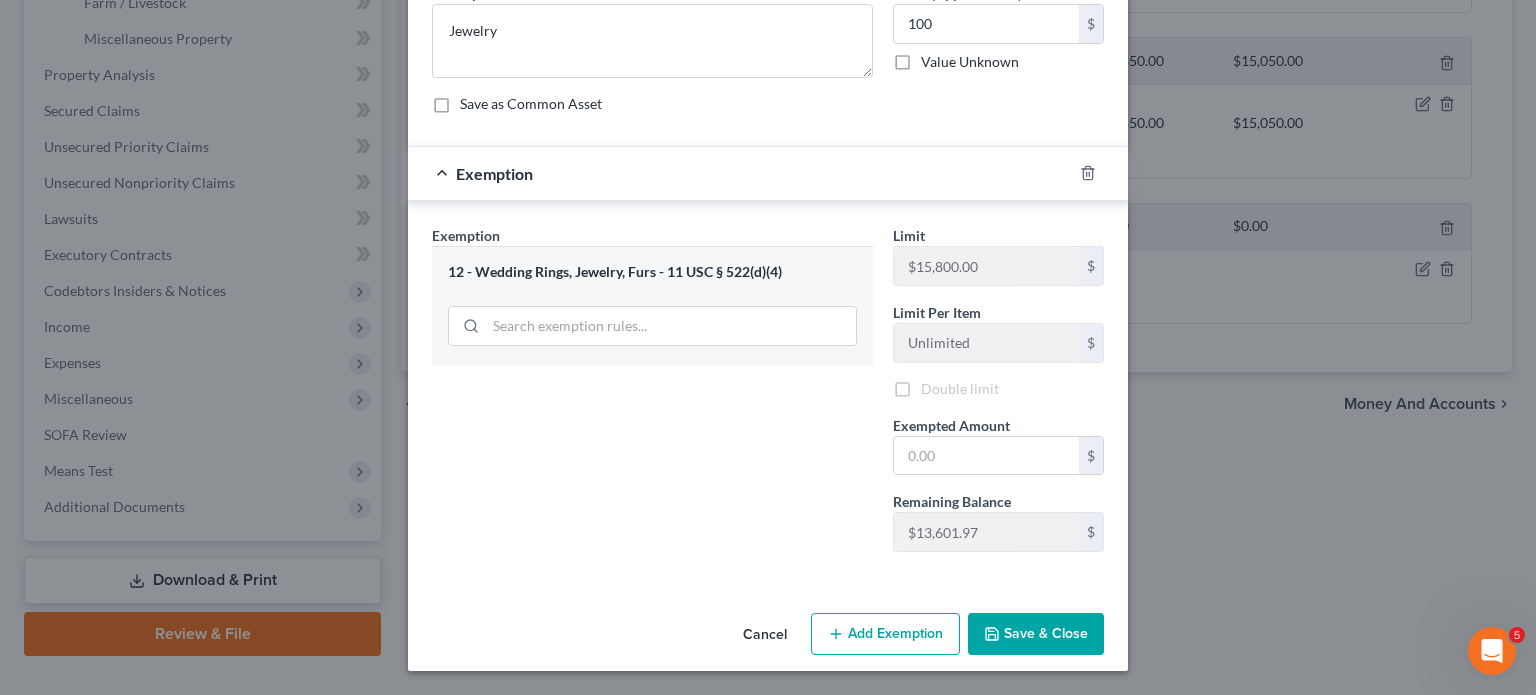 click on "Exemption Set must be selected for CA.
Exemption
*
12 - Wedding Rings, Jewelry, Furs - 11 USC § 522(d)(4)" at bounding box center (652, 396) 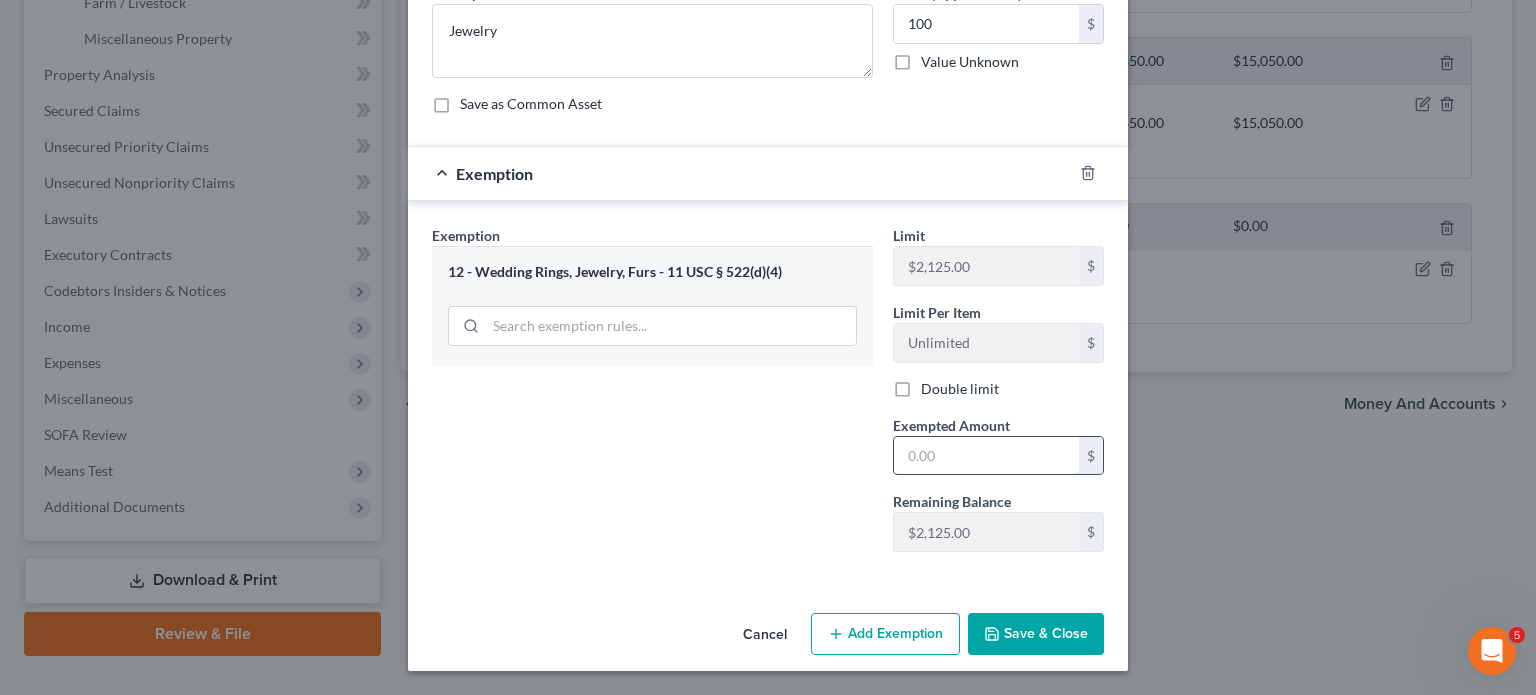 click at bounding box center [986, 456] 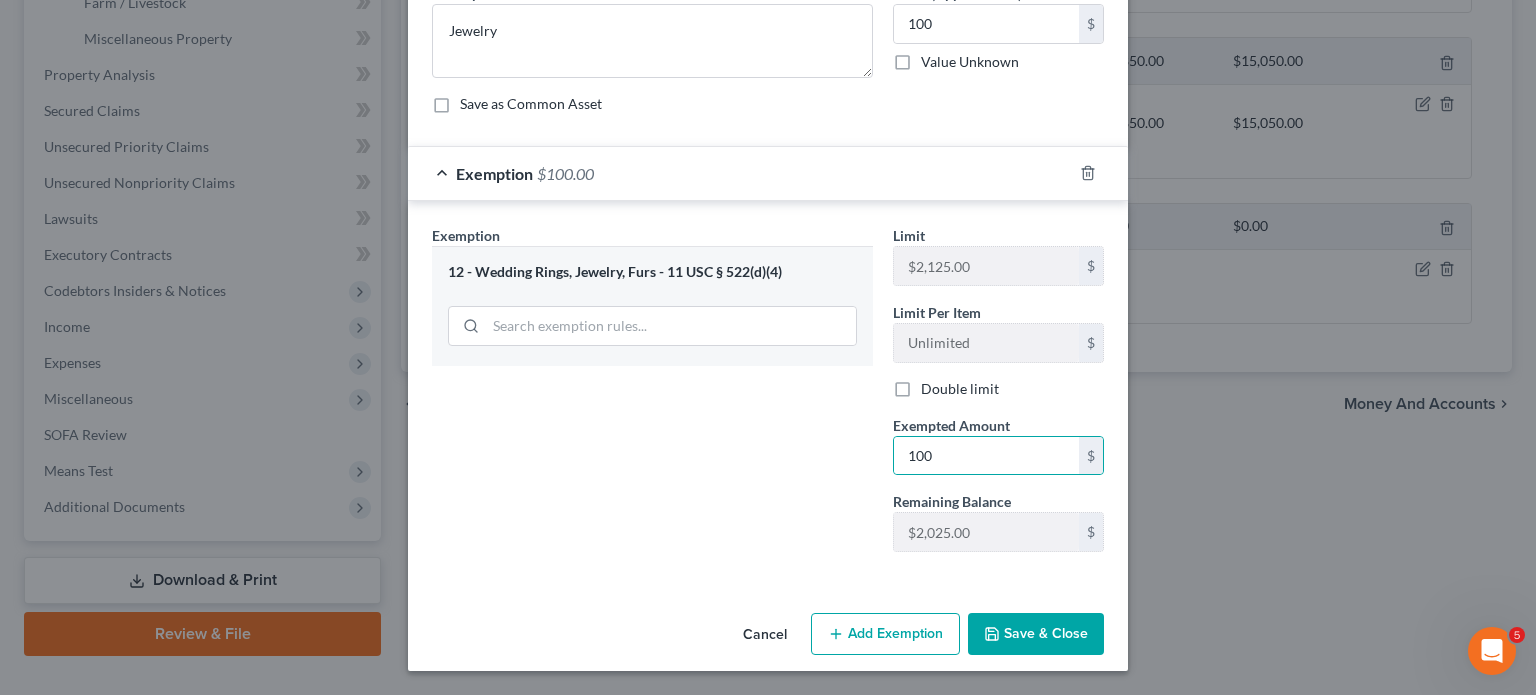 click on "Save & Close" at bounding box center (1036, 634) 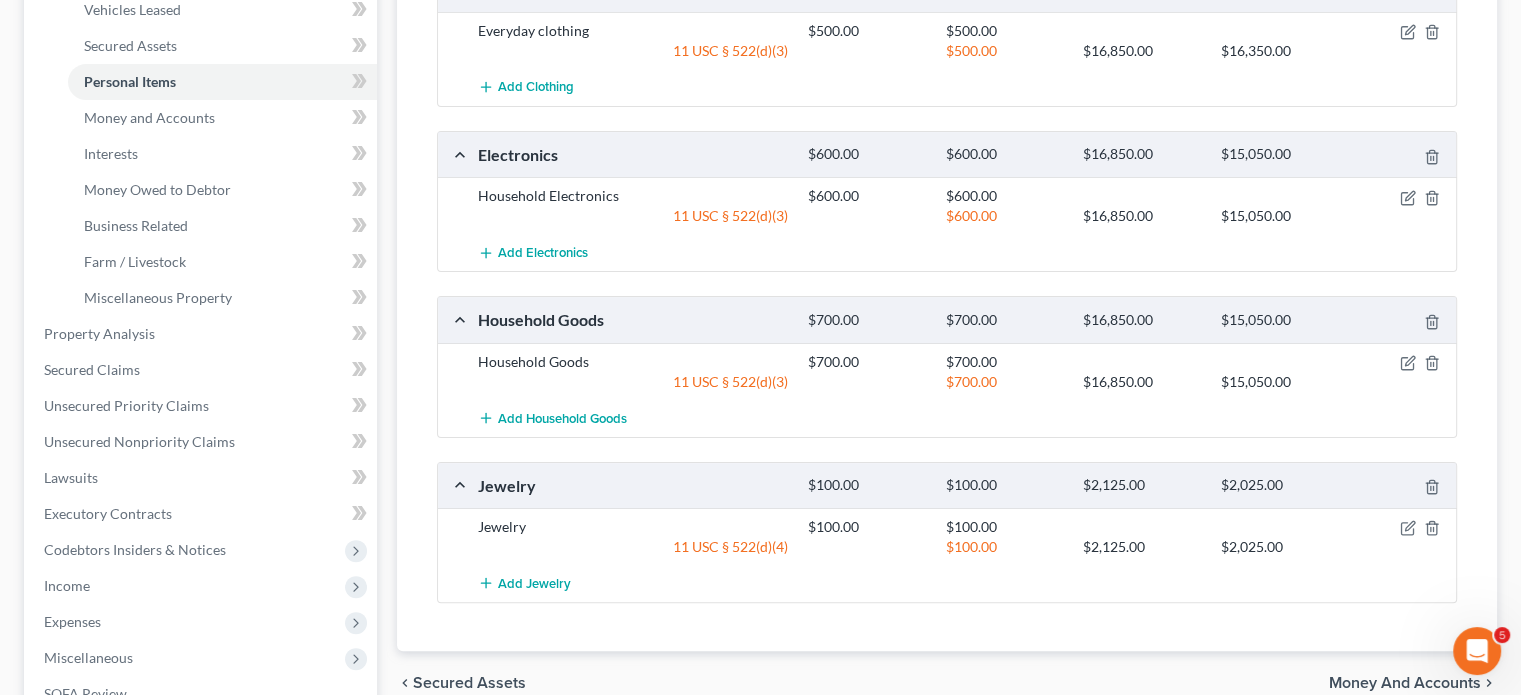 scroll, scrollTop: 428, scrollLeft: 0, axis: vertical 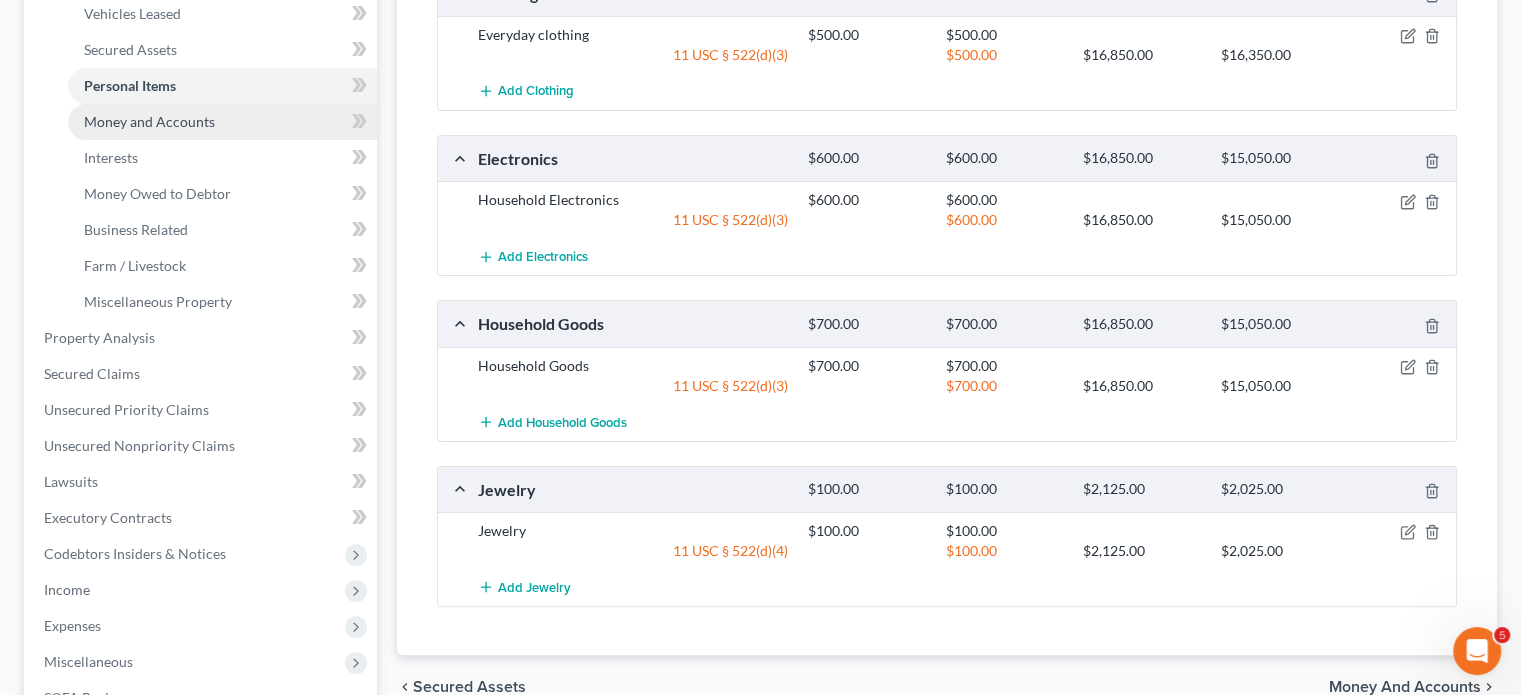 click on "Money and Accounts" at bounding box center [222, 122] 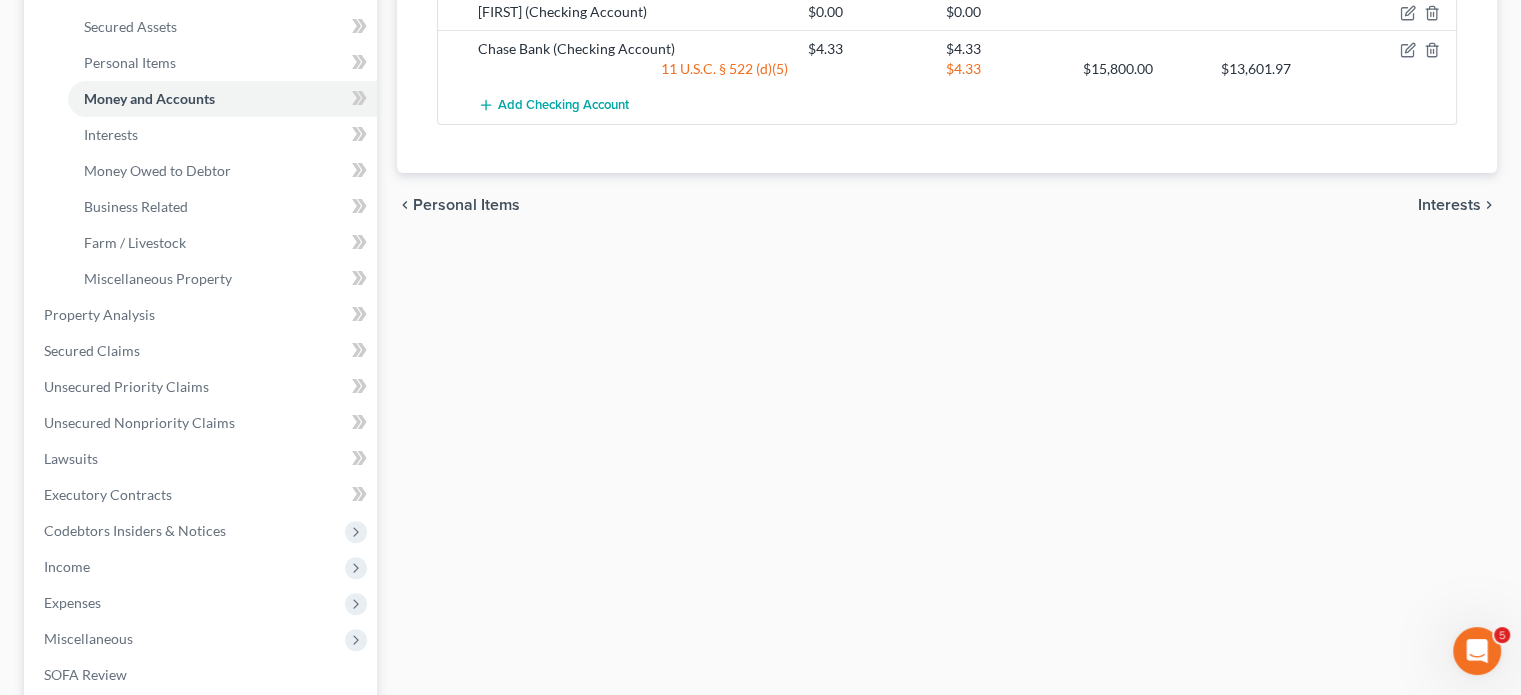 scroll, scrollTop: 452, scrollLeft: 0, axis: vertical 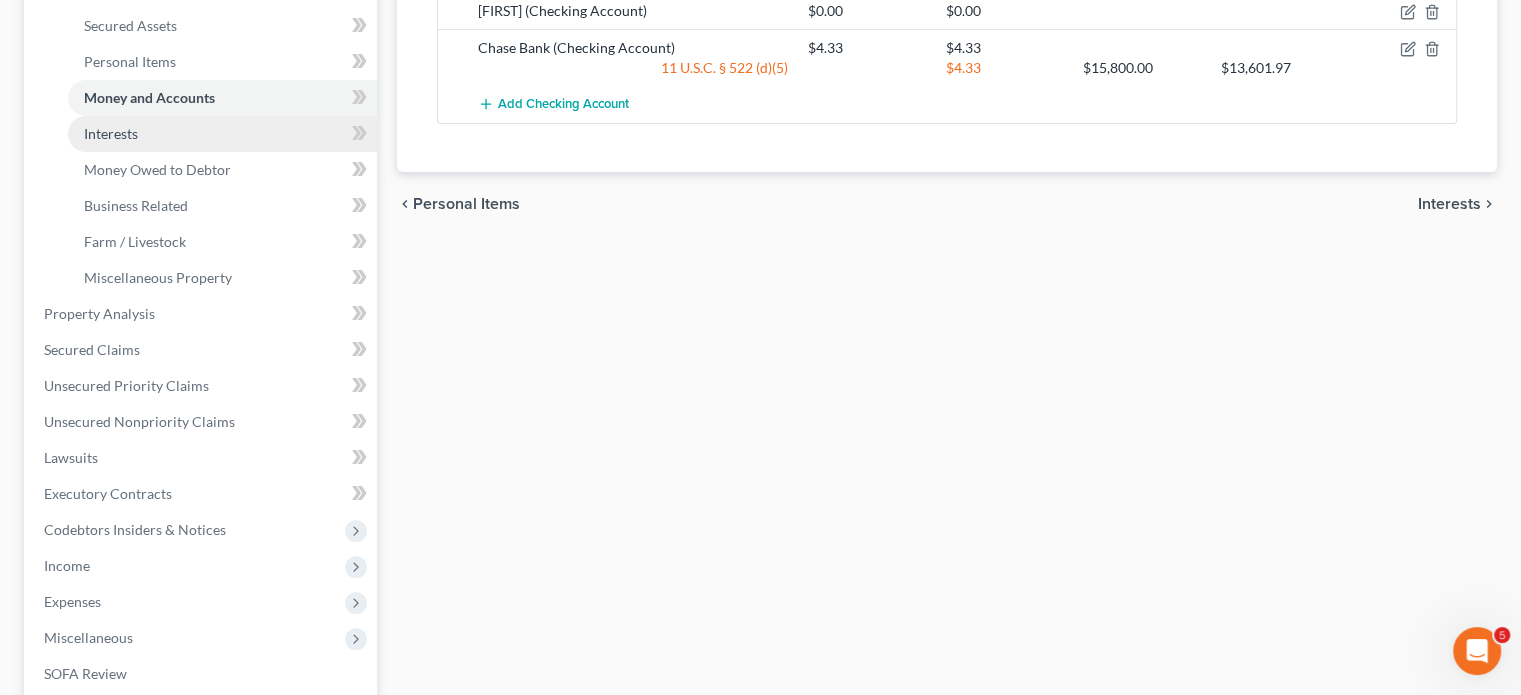 click on "Interests" at bounding box center [222, 134] 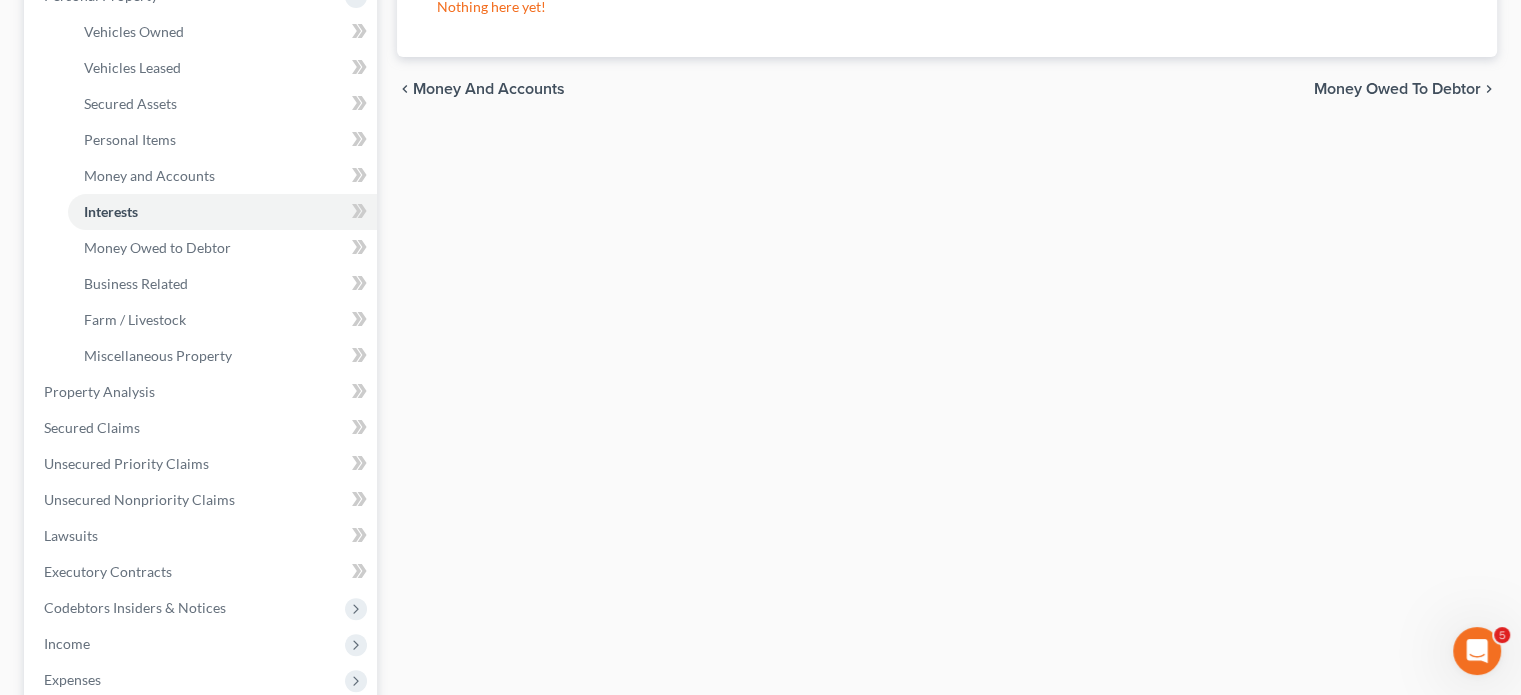 scroll, scrollTop: 376, scrollLeft: 0, axis: vertical 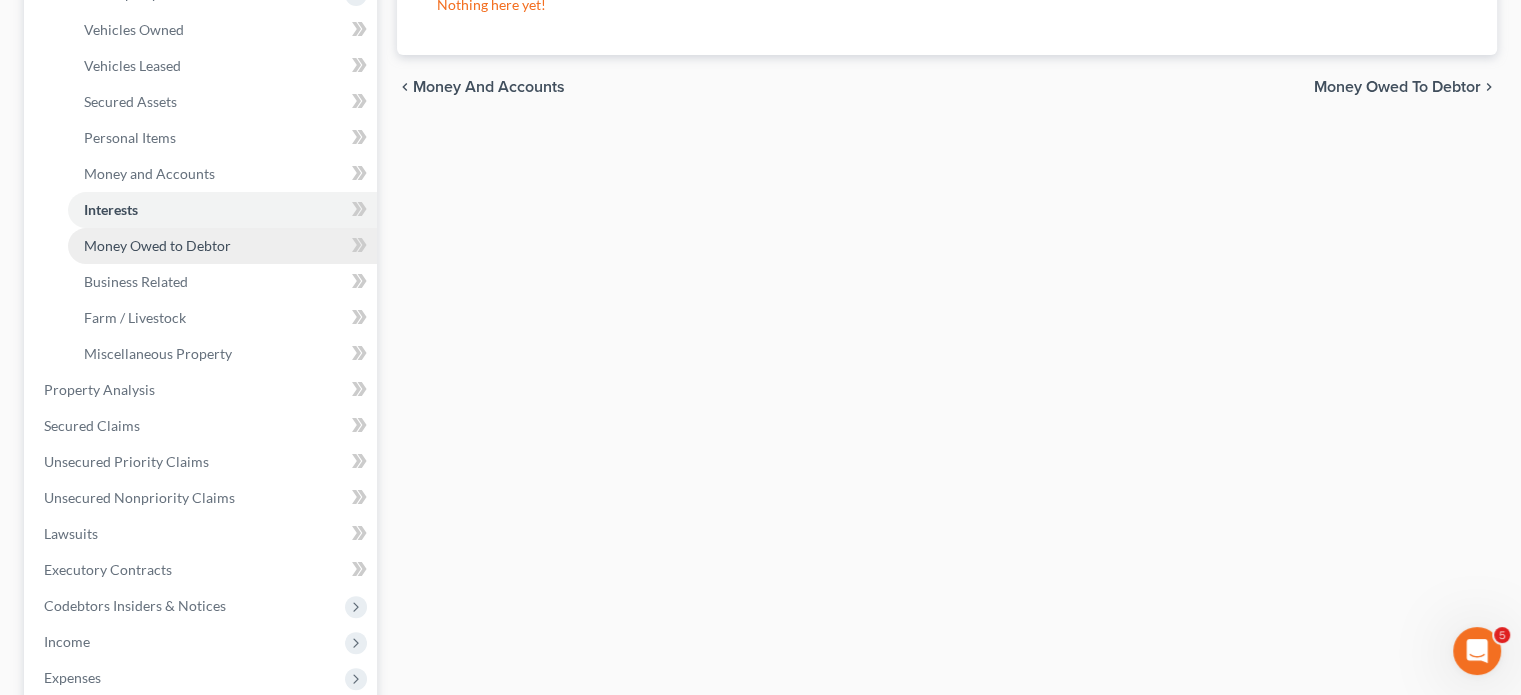 click on "Money Owed to Debtor" at bounding box center [157, 245] 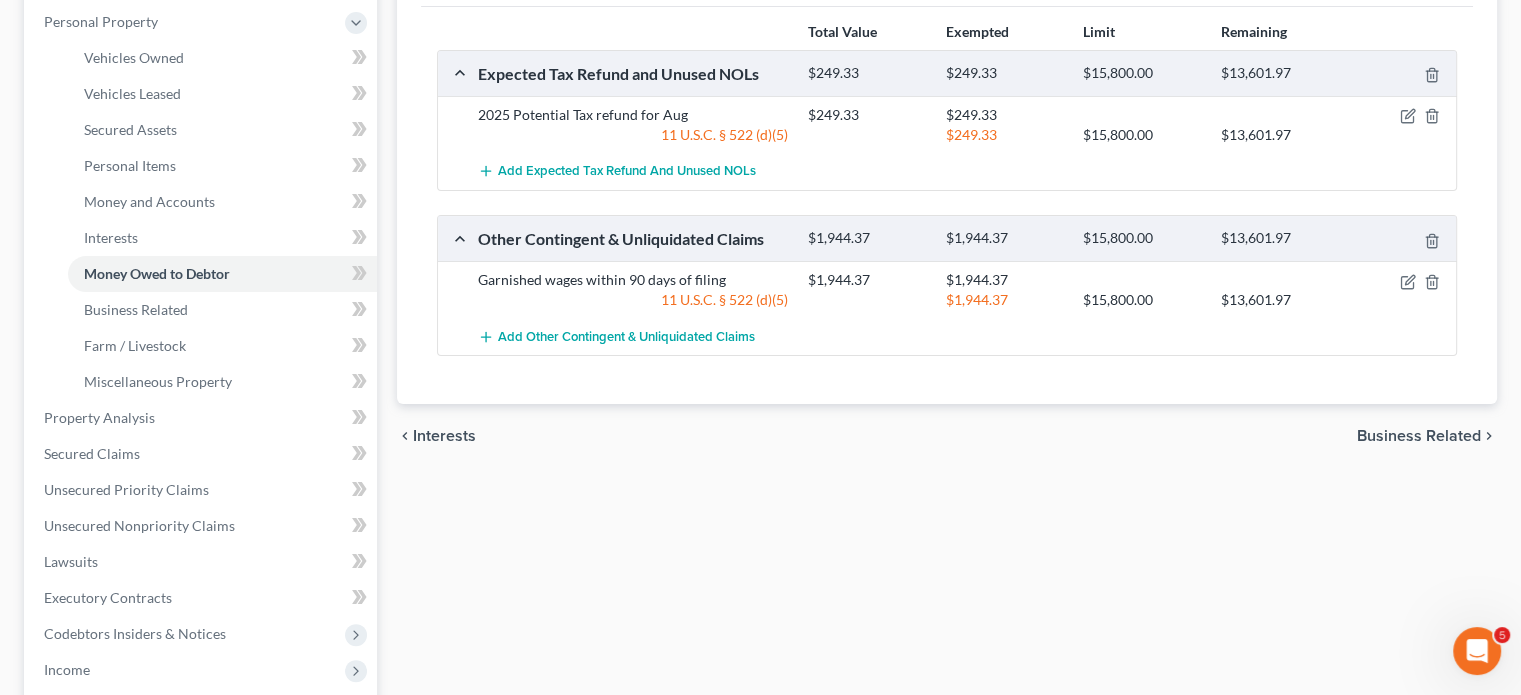scroll, scrollTop: 351, scrollLeft: 0, axis: vertical 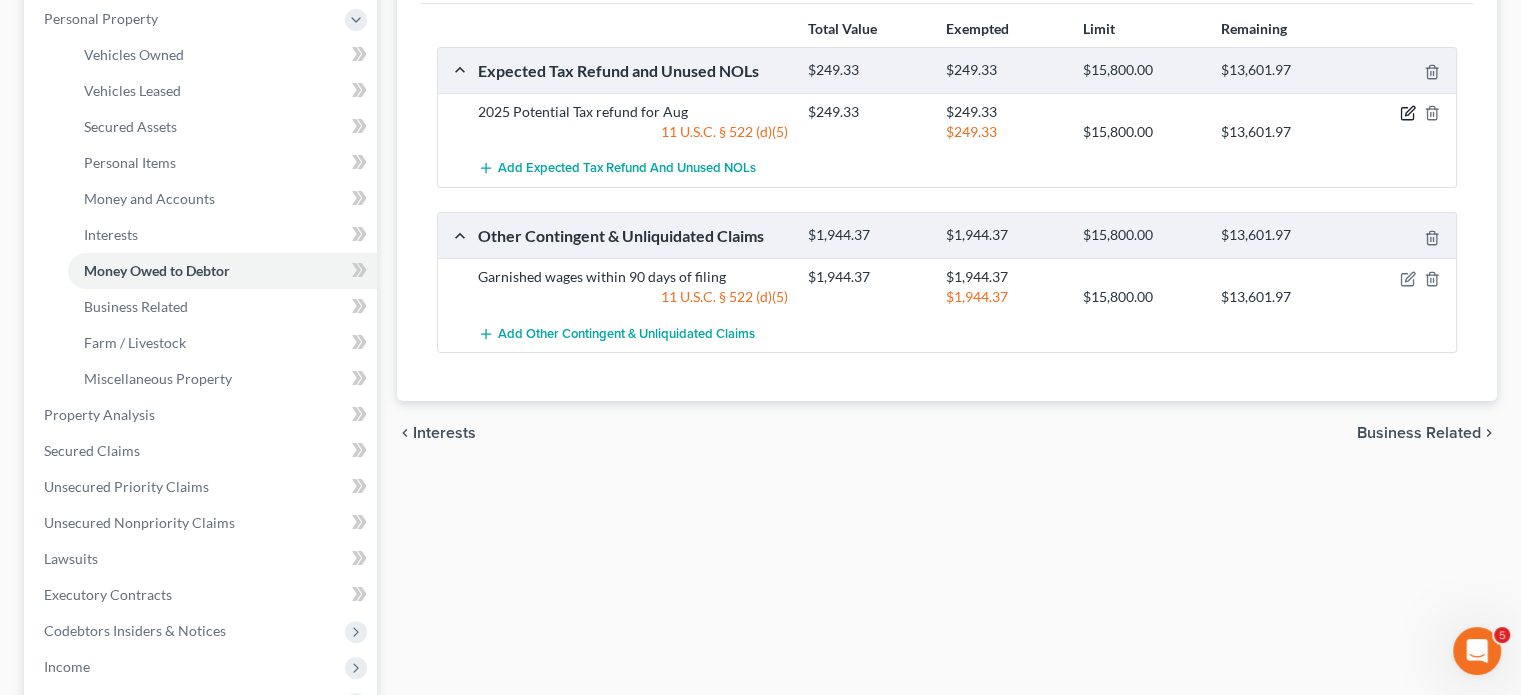 click 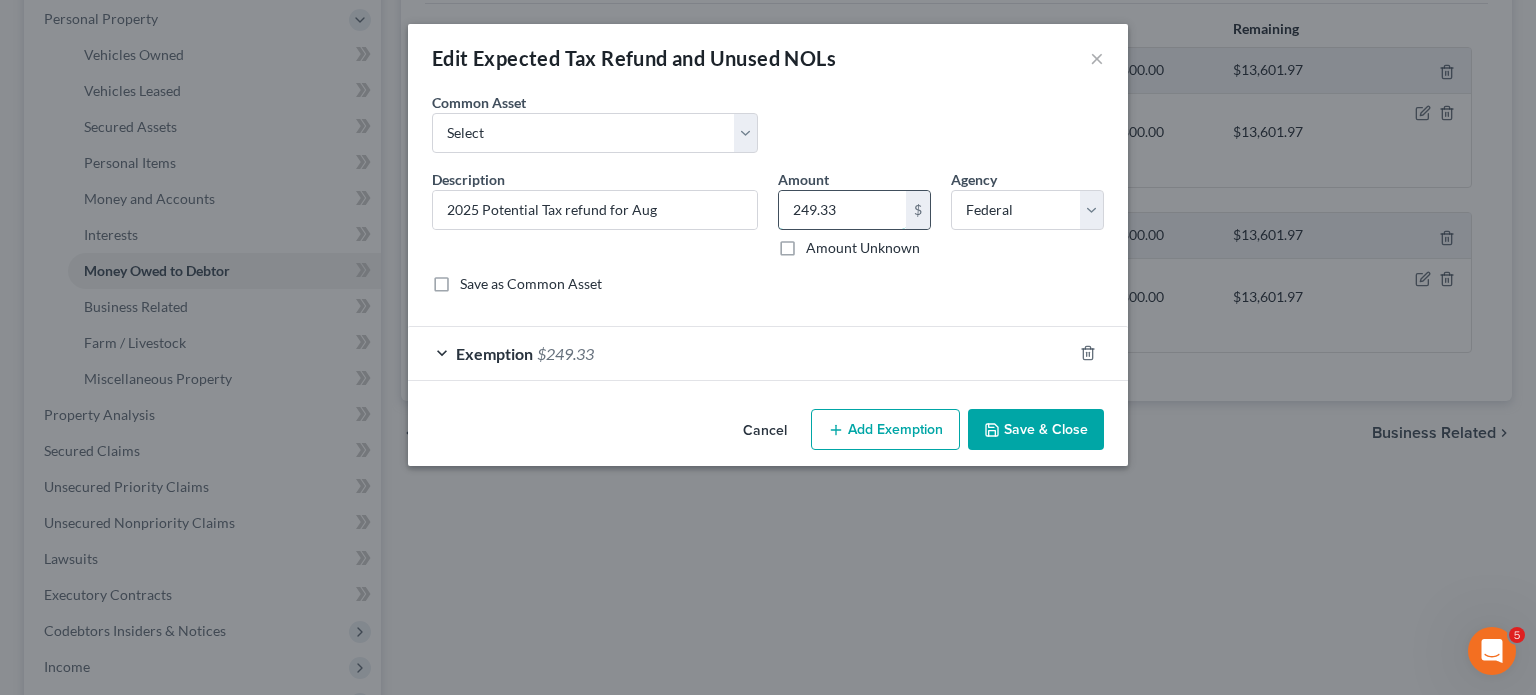 click on "249.33" at bounding box center [842, 210] 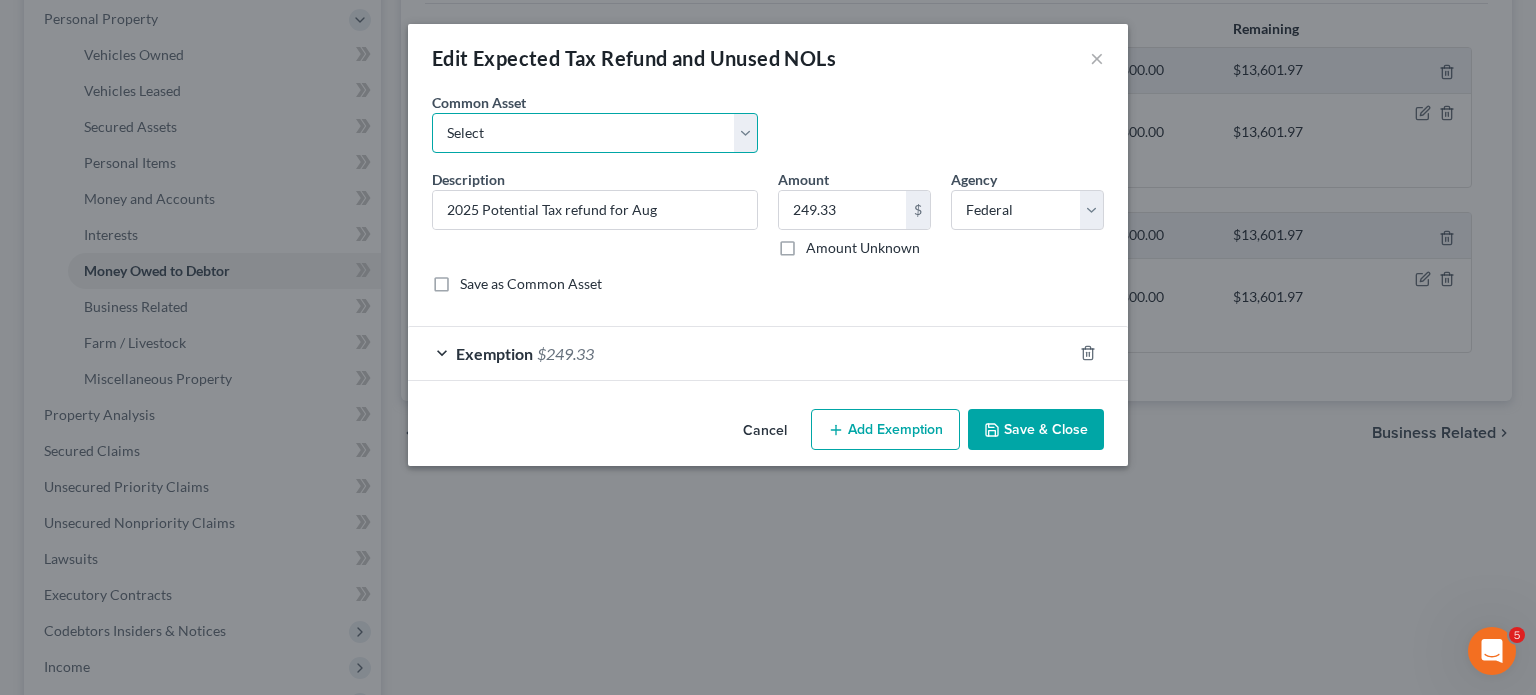 click on "Select Potential 2019 tax refunds - estimated and prorated Potential 2019 tax refunds - estimated and prorated for June 2018 Federal tax return Potential 2019 tax refunds - estimated and prorated for July Potential 2019 tax refunds - estimated and prorated for August Potential 2019 tax refunds - estimated and prorated for September Potential 2019 tax refunds - estimated and prorated for October Potential 2019 tax refunds - estimated and prorated for November Potential 2019 tax refunds - estimated and prorated for December 2019 Federal Tax Return 2019 Federal Refund 2019 State Tax Return Potential State 2020 tax refunds - estimated and prorated for March Potential 2022 tax refunds - estimated and prorated for April Potential 2022 tax refunds - estimated and prorated for April 2022 Potential Tax refund Pro rated for April 2022 Potential Prorated and Estimated 2020 Tax Refund for April Expected 2022 Tax Refund-Pro Rated Potential 2022 tax refunds - estimated and prorated for May 2020 Federal Refund" at bounding box center [595, 133] 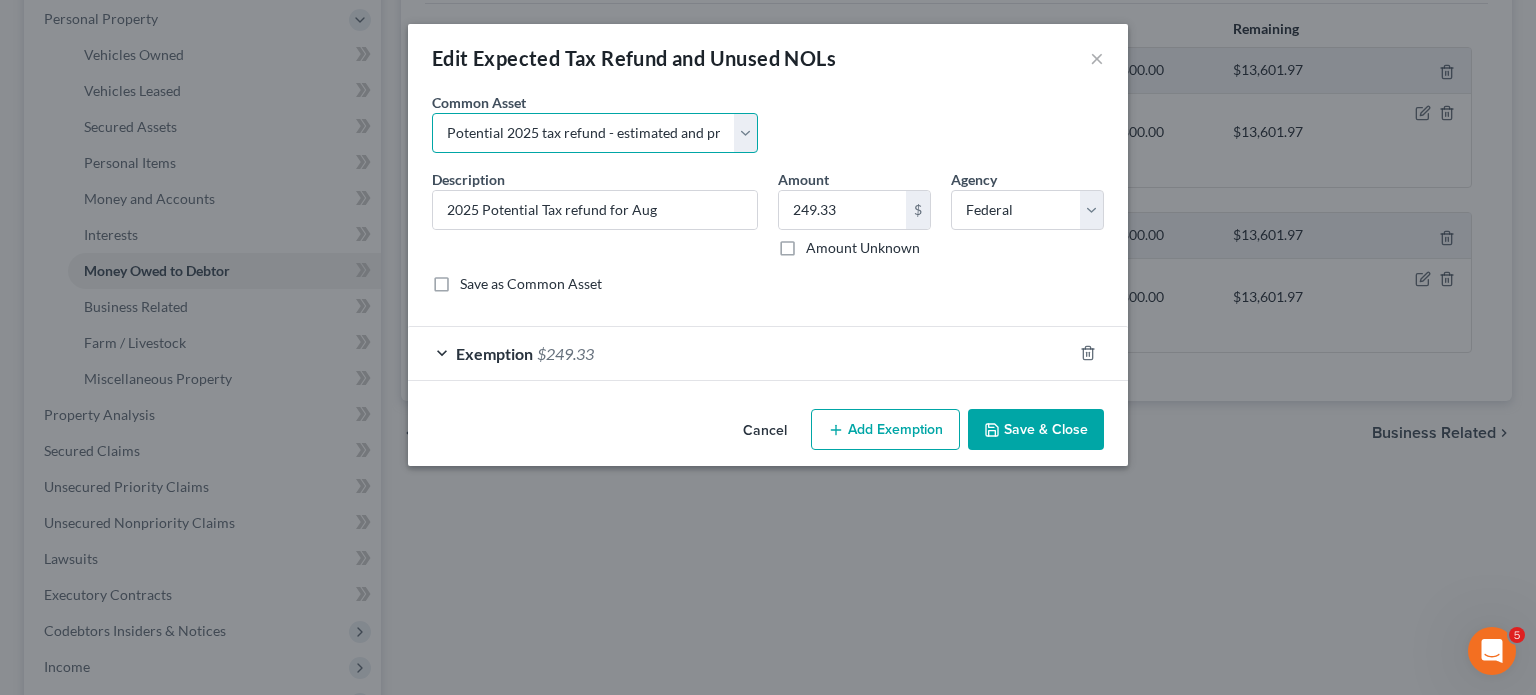 click on "Select Potential 2019 tax refunds - estimated and prorated Potential 2019 tax refunds - estimated and prorated for June 2018 Federal tax return Potential 2019 tax refunds - estimated and prorated for July Potential 2019 tax refunds - estimated and prorated for August Potential 2019 tax refunds - estimated and prorated for September Potential 2019 tax refunds - estimated and prorated for October Potential 2019 tax refunds - estimated and prorated for November Potential 2019 tax refunds - estimated and prorated for December 2019 Federal Tax Return 2019 Federal Refund 2019 State Tax Return Potential State 2020 tax refunds - estimated and prorated for March Potential 2022 tax refunds - estimated and prorated for April Potential 2022 tax refunds - estimated and prorated for April 2022 Potential Tax refund Pro rated for April 2022 Potential Prorated and Estimated 2020 Tax Refund for April Expected 2022 Tax Refund-Pro Rated Potential 2022 tax refunds - estimated and prorated for May 2020 Federal Refund" at bounding box center [595, 133] 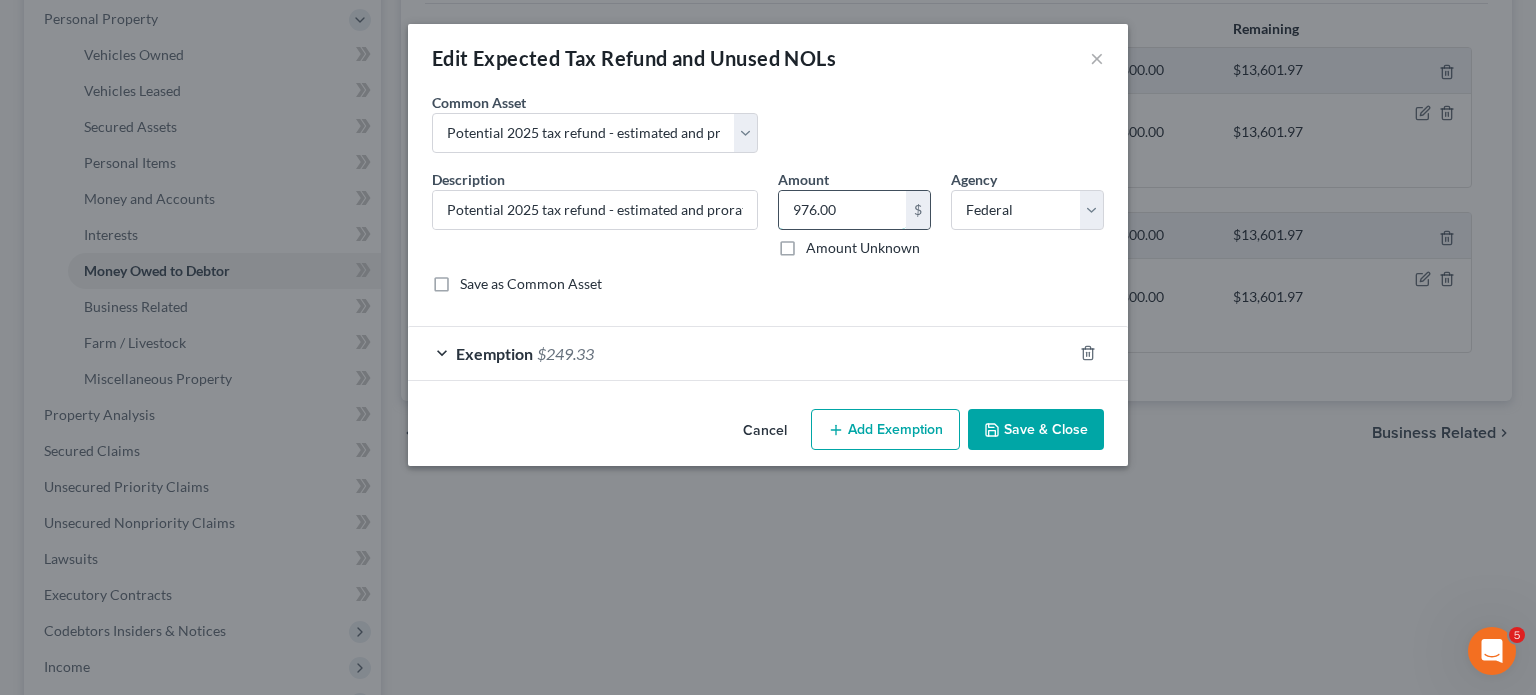 click on "976.00" at bounding box center [842, 210] 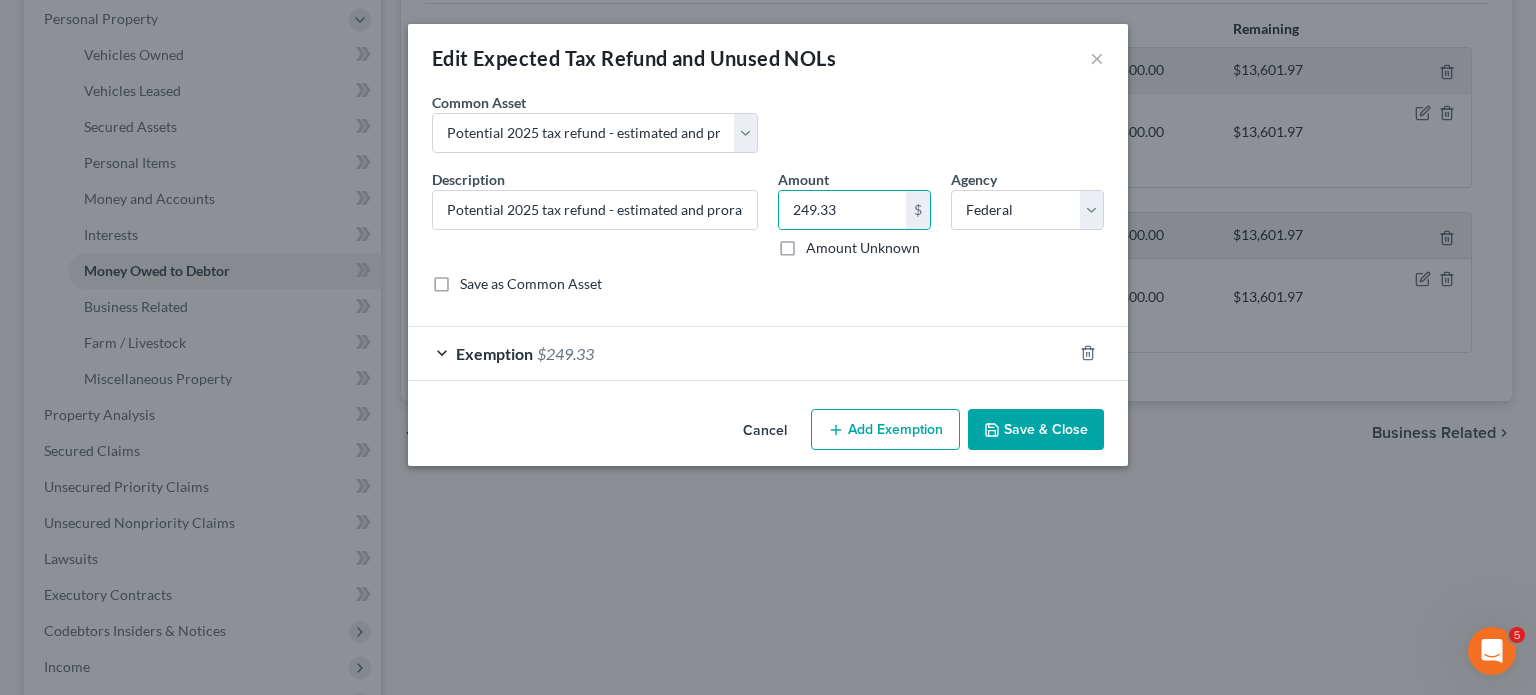click on "Save & Close" at bounding box center [1036, 430] 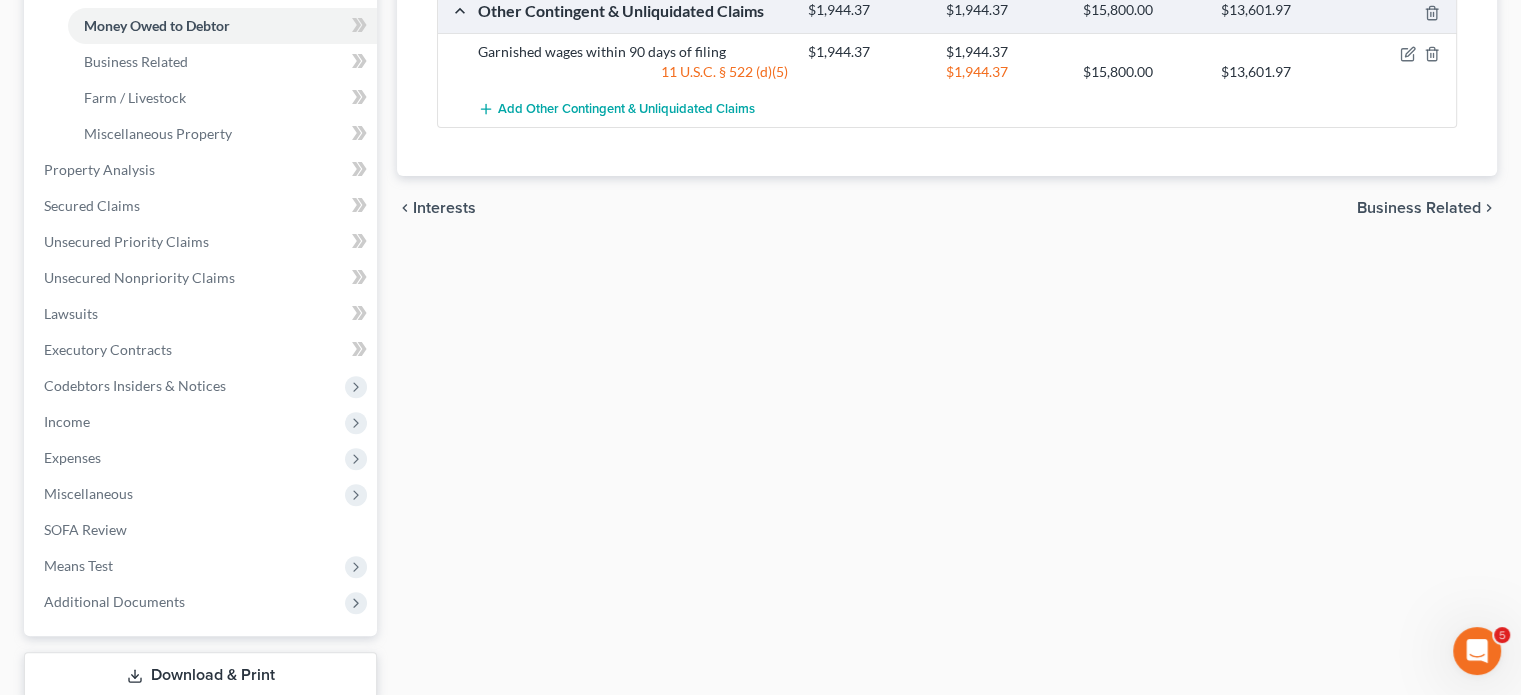 scroll, scrollTop: 599, scrollLeft: 0, axis: vertical 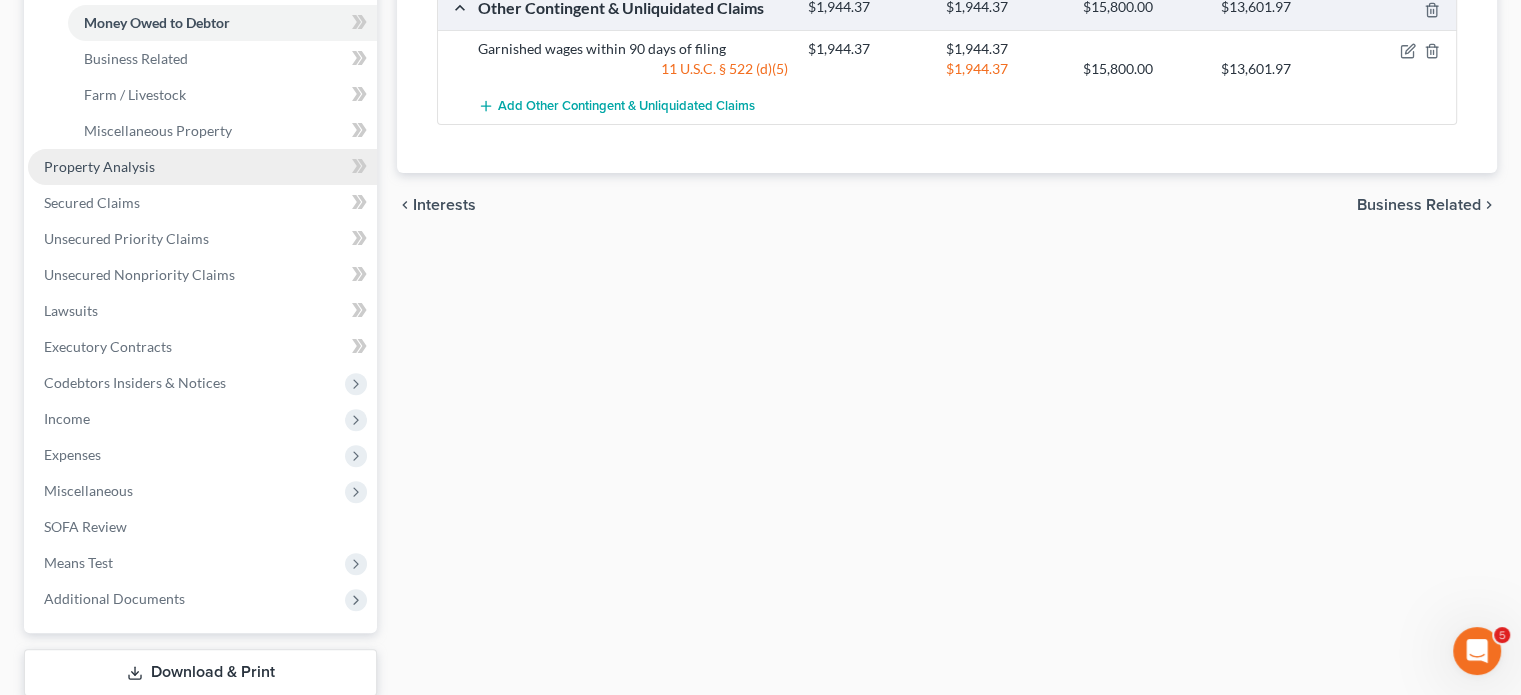 click on "Property Analysis" at bounding box center (202, 167) 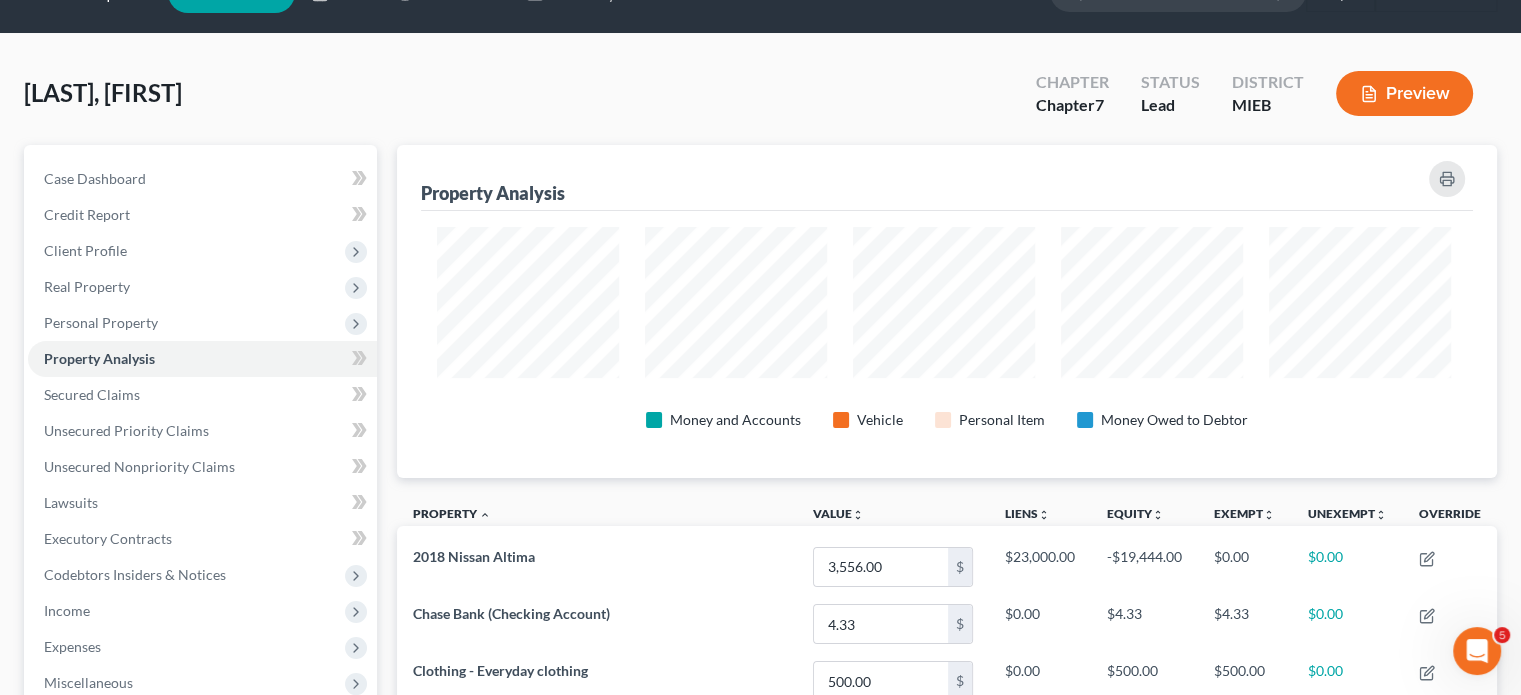 scroll, scrollTop: 0, scrollLeft: 0, axis: both 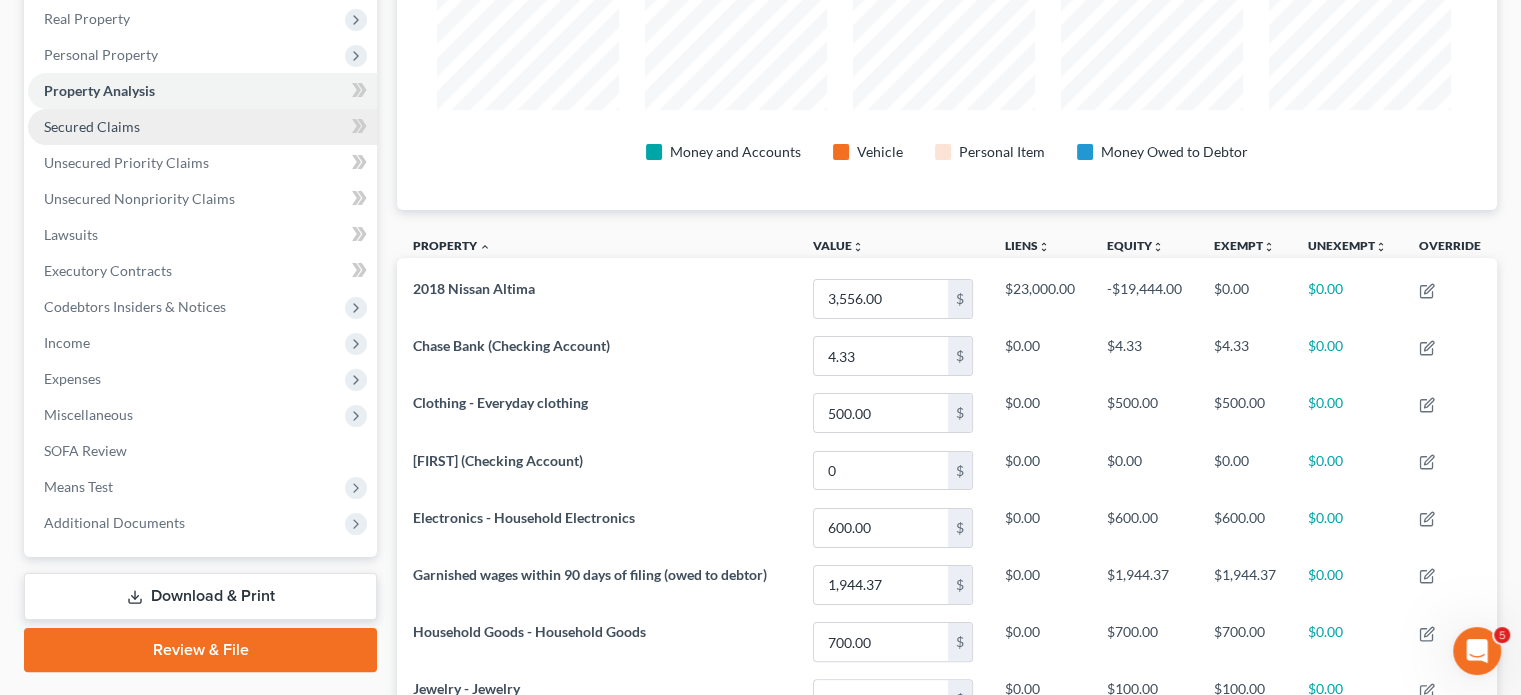 click on "Secured Claims" at bounding box center (202, 127) 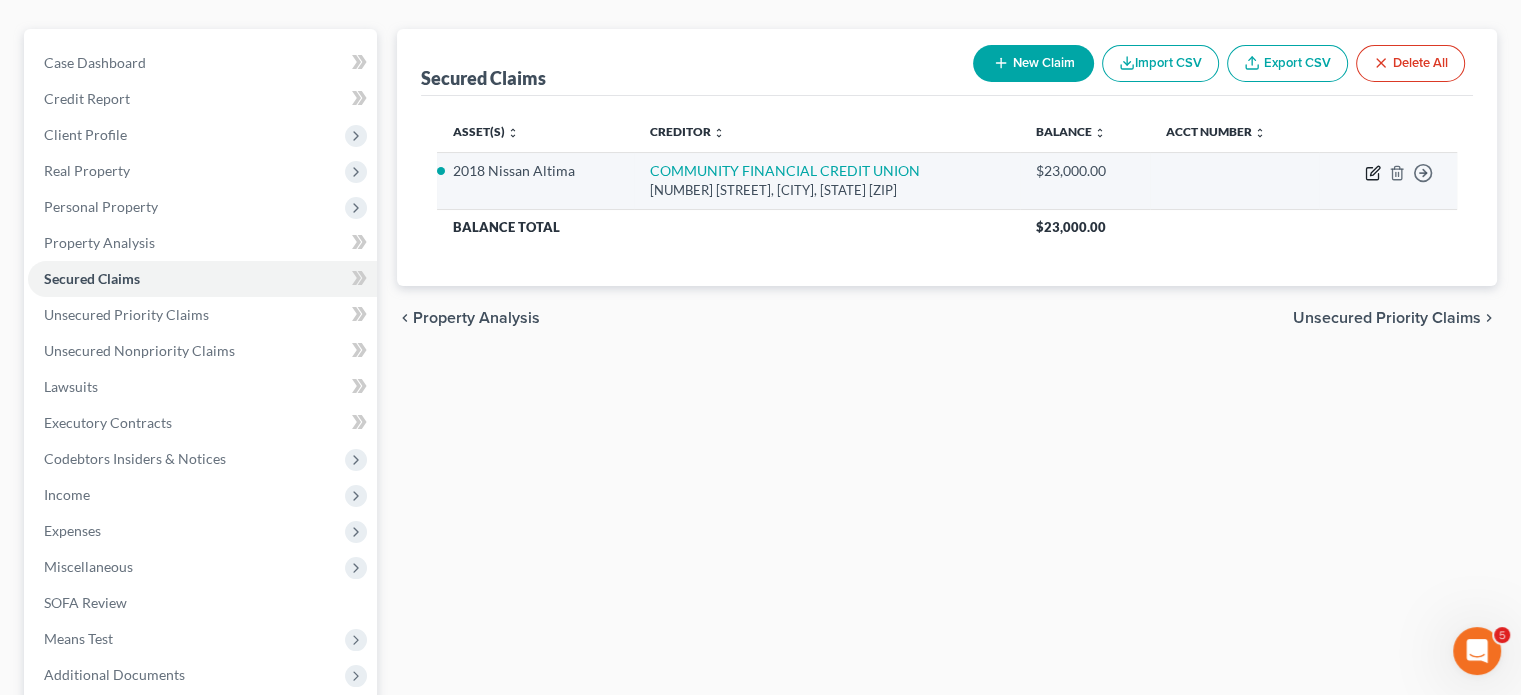 click 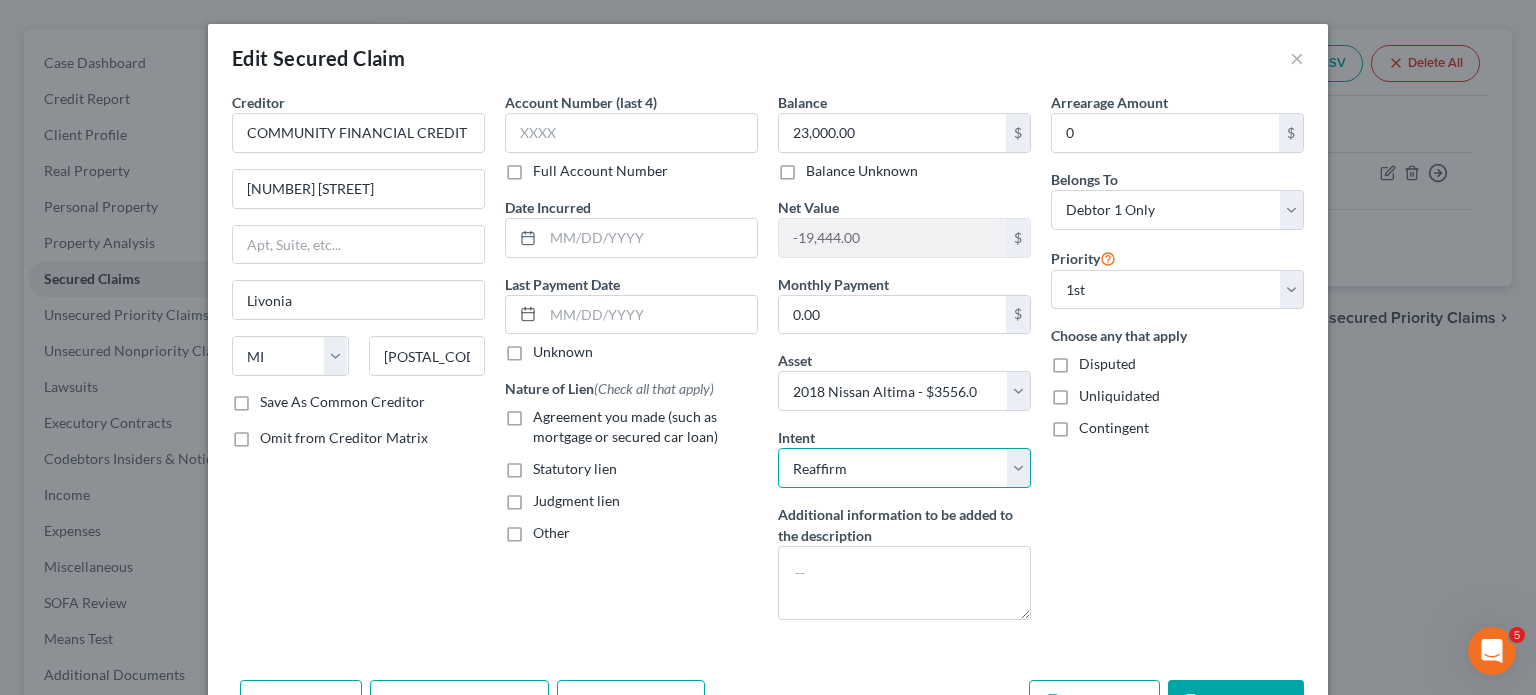 click on "Select Surrender Redeem Reaffirm Avoid Other" at bounding box center [904, 468] 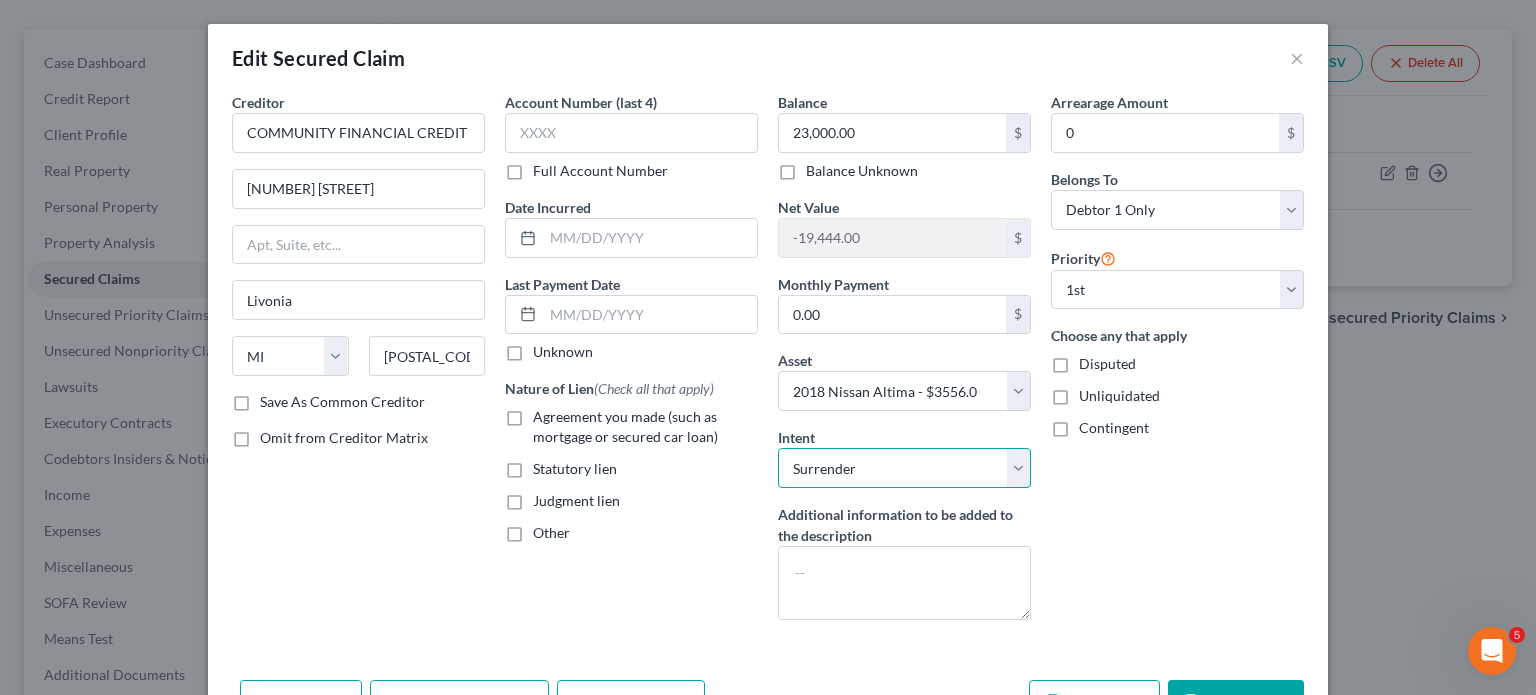 click on "Select Surrender Redeem Reaffirm Avoid Other" at bounding box center (904, 468) 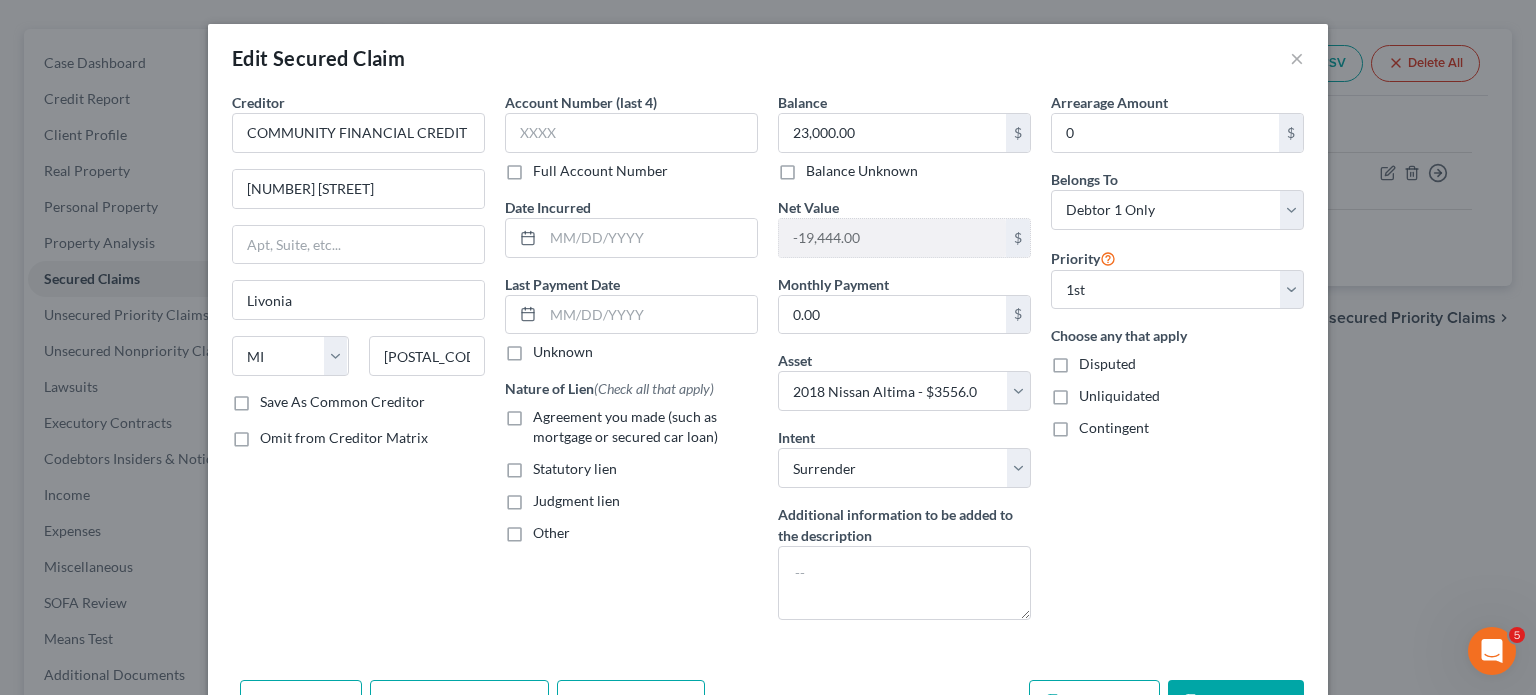 click on "Agreement you made (such as mortgage or secured car loan)" at bounding box center (645, 427) 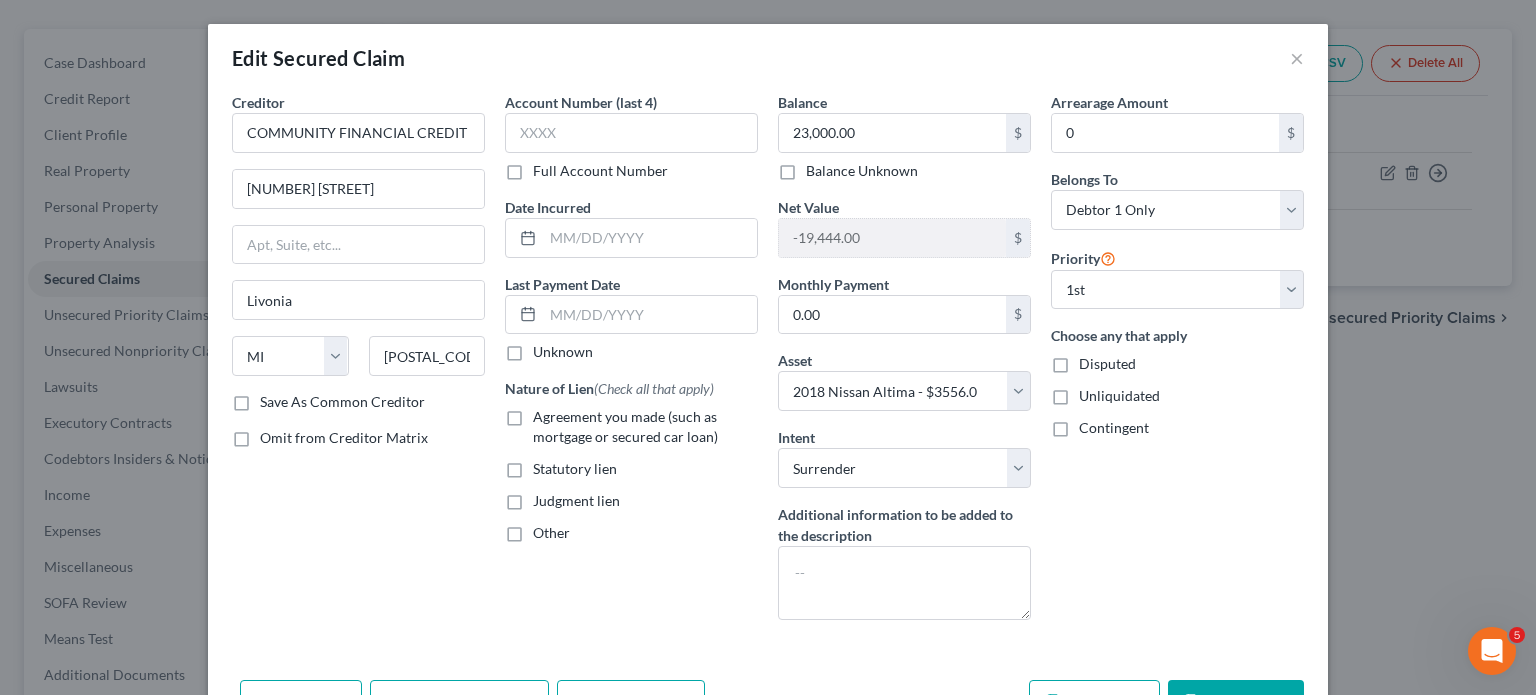 click on "Agreement you made (such as mortgage or secured car loan)" at bounding box center (547, 413) 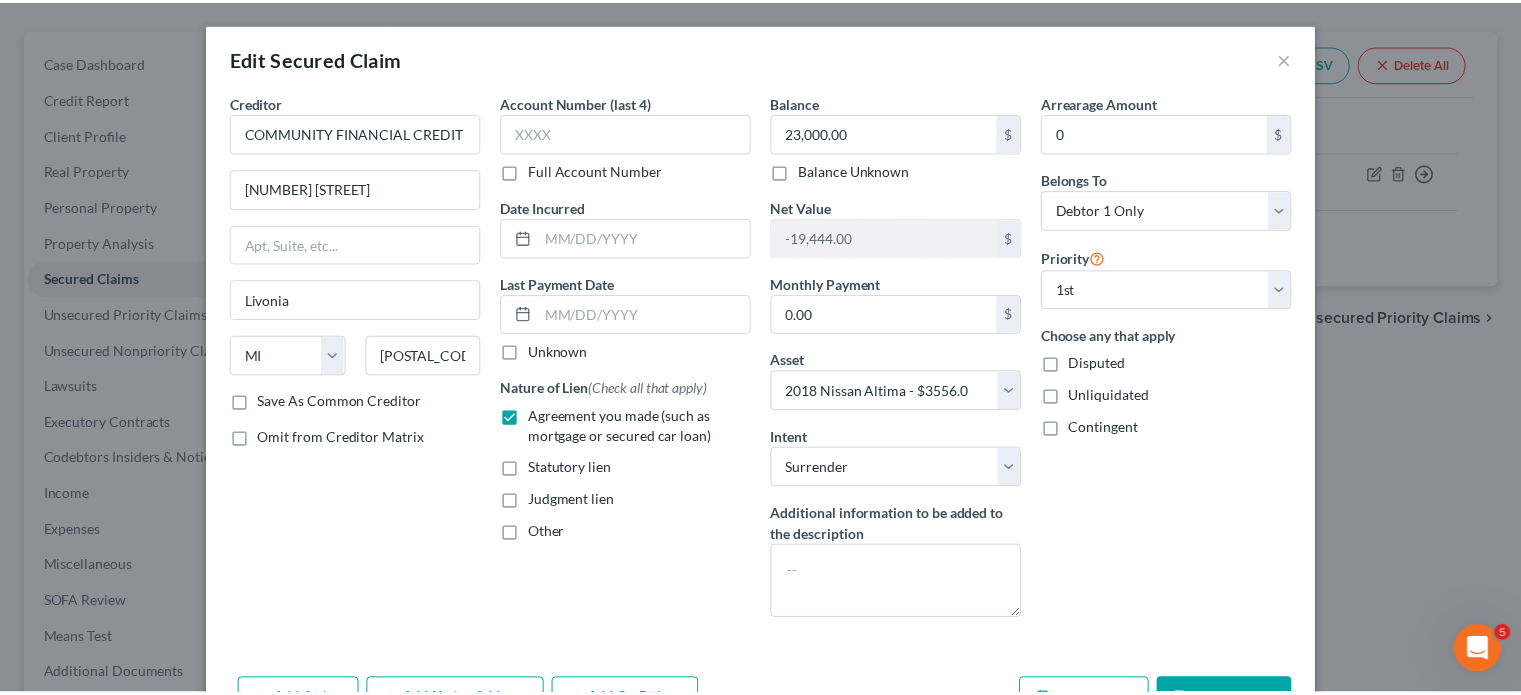 scroll, scrollTop: 269, scrollLeft: 0, axis: vertical 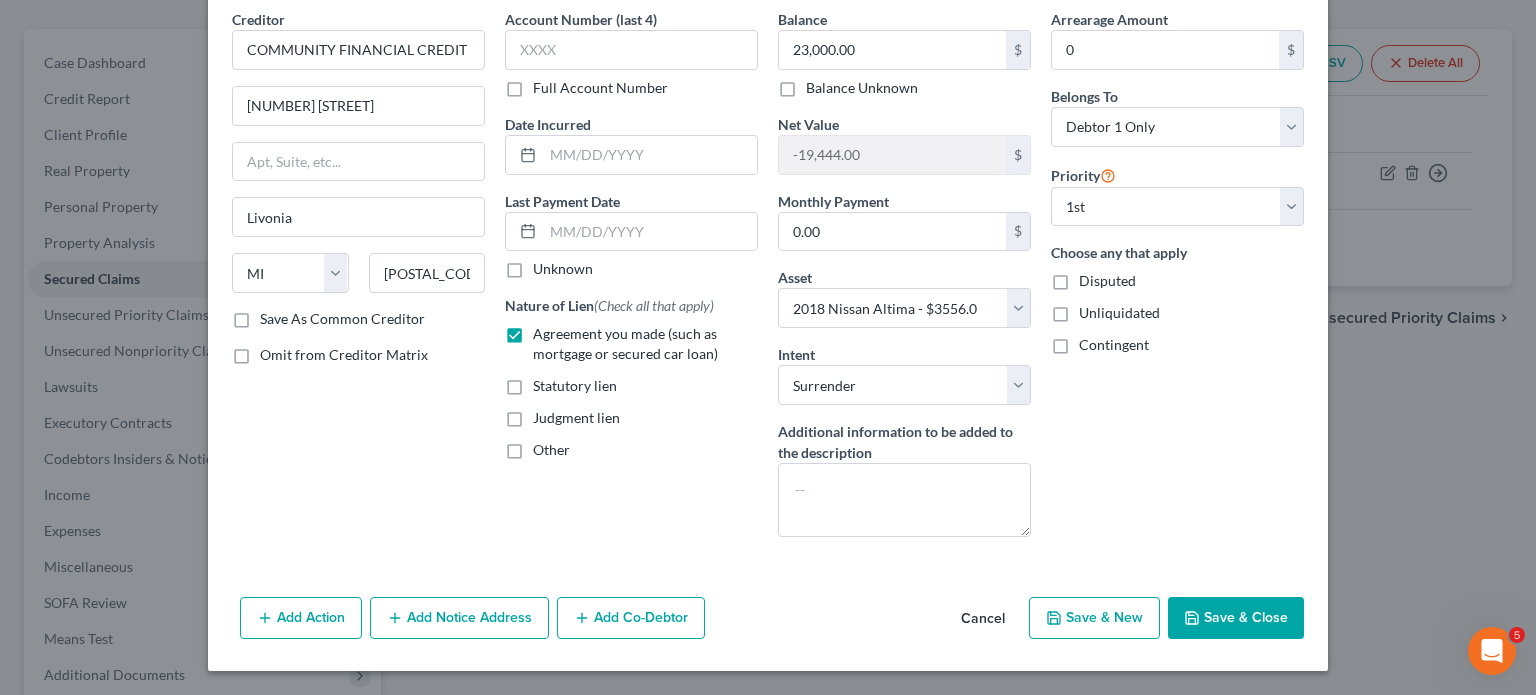 click on "Save & Close" at bounding box center [1236, 618] 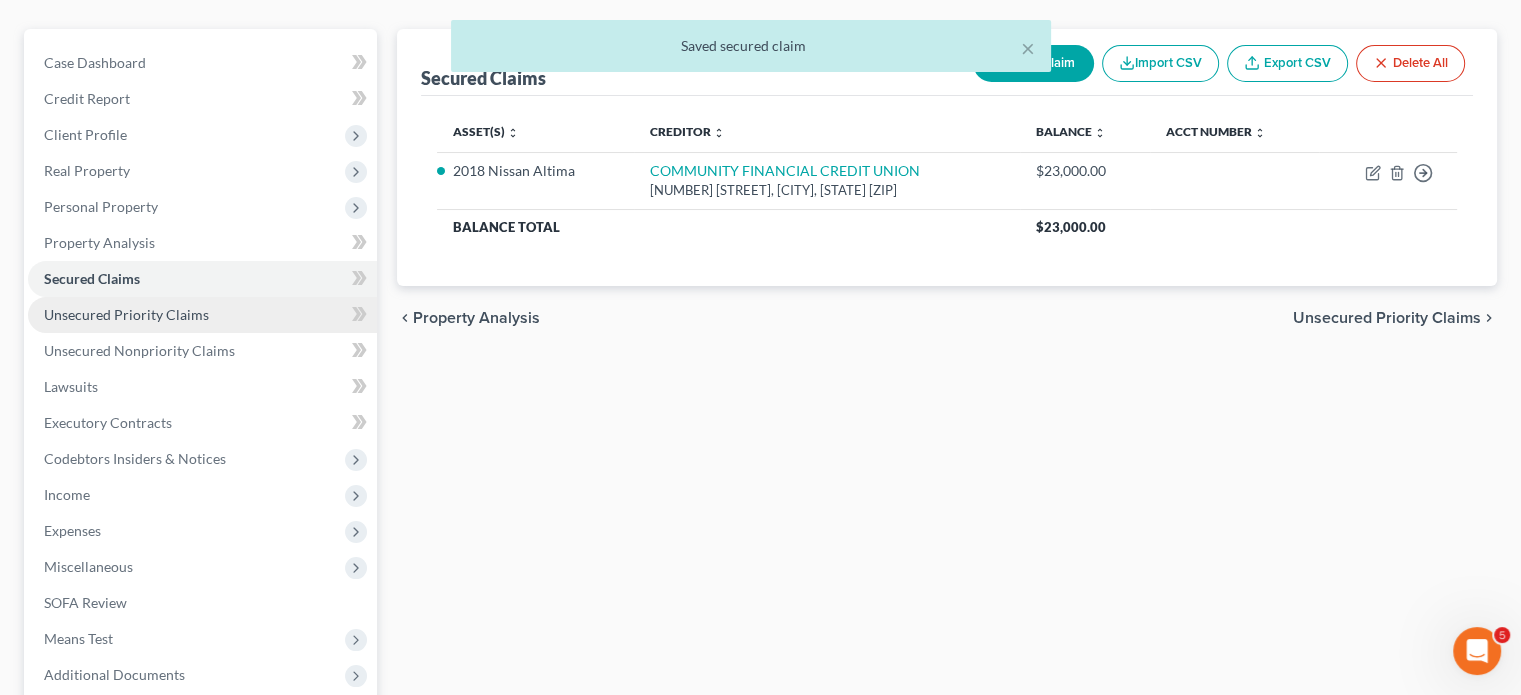 click on "Unsecured Priority Claims" at bounding box center [126, 314] 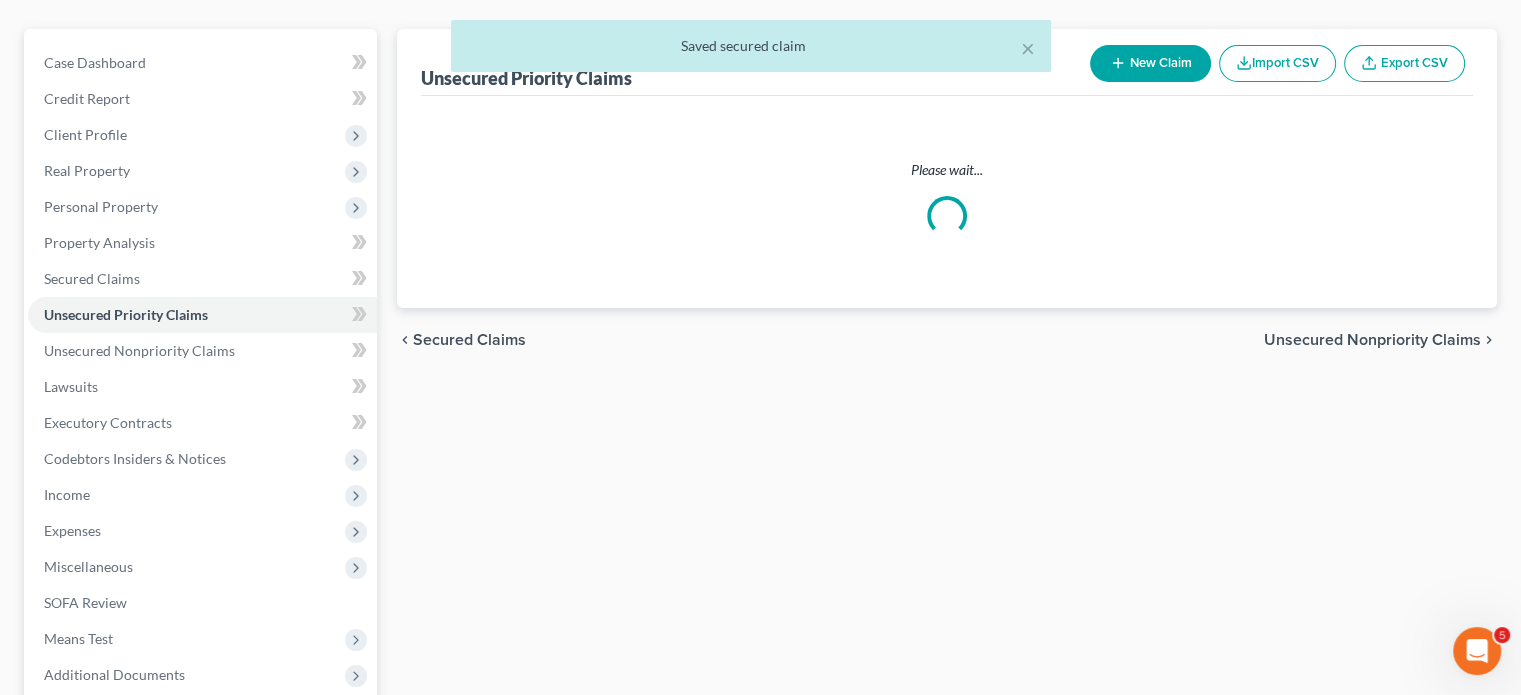 scroll, scrollTop: 84, scrollLeft: 0, axis: vertical 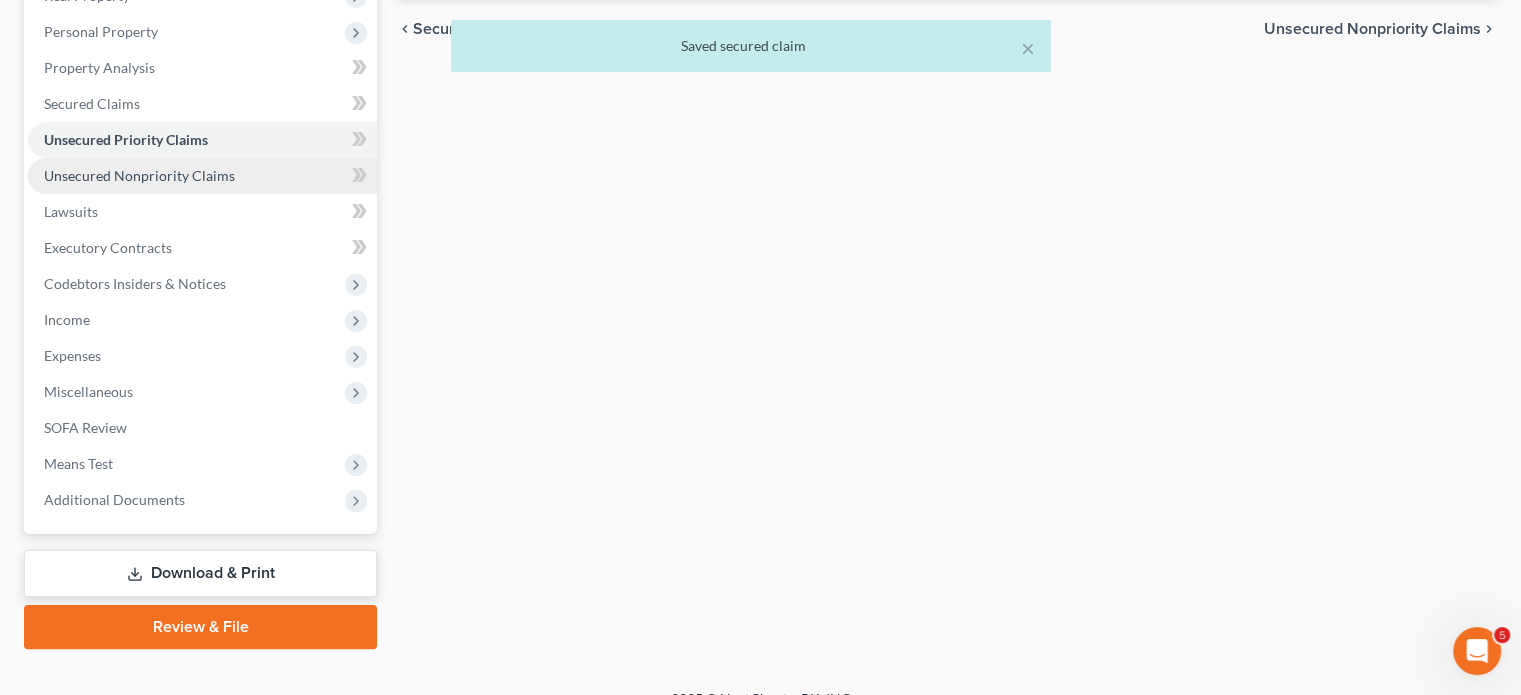 click on "Unsecured Nonpriority Claims" at bounding box center [139, 175] 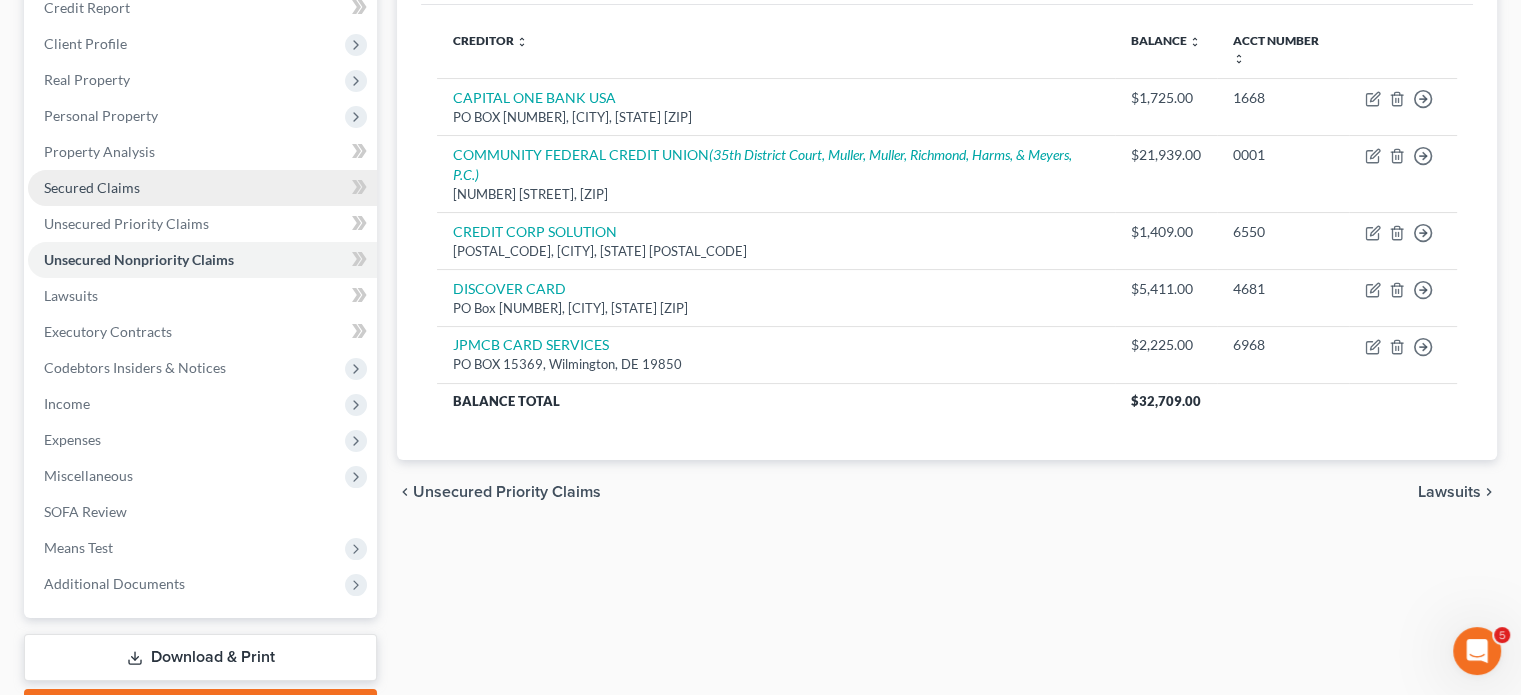 click on "Secured Claims" at bounding box center (202, 188) 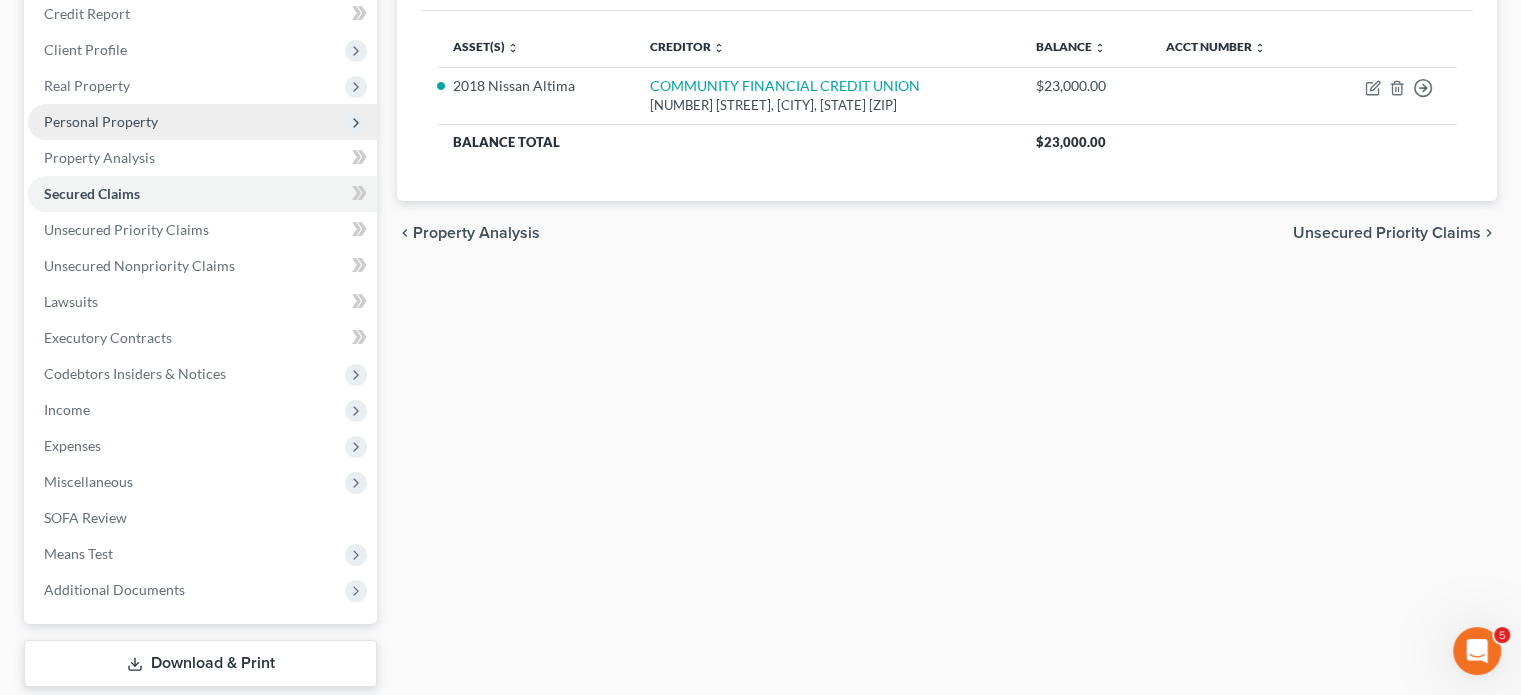 scroll, scrollTop: 271, scrollLeft: 0, axis: vertical 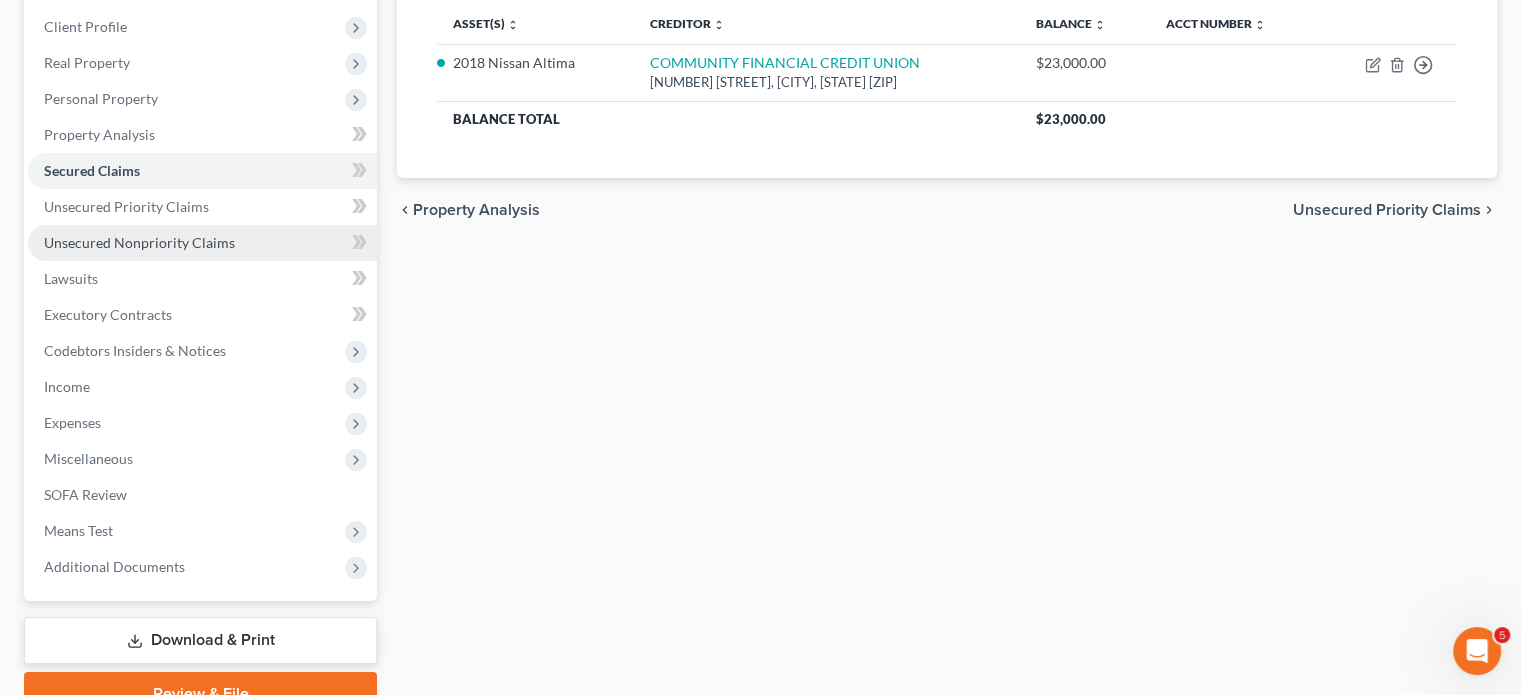 click on "Unsecured Nonpriority Claims" at bounding box center [139, 242] 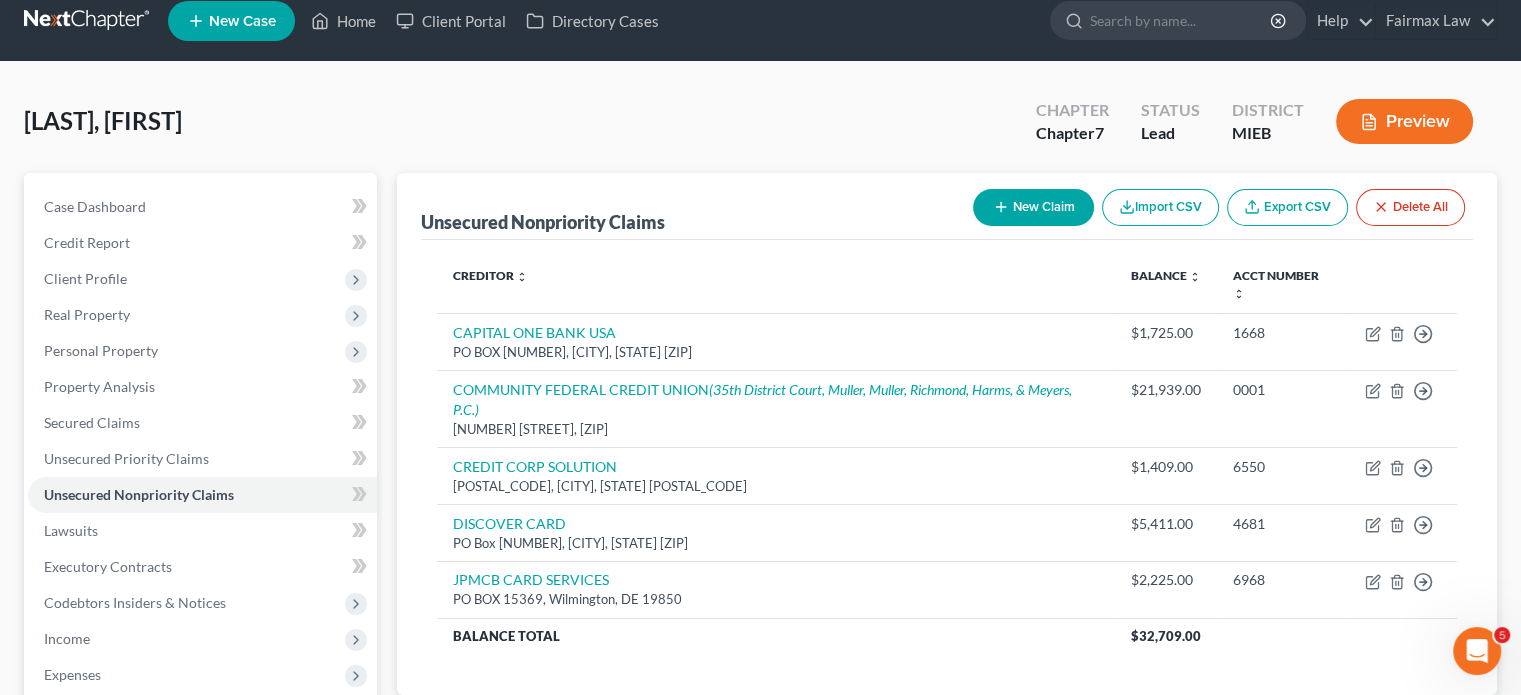 scroll, scrollTop: 0, scrollLeft: 0, axis: both 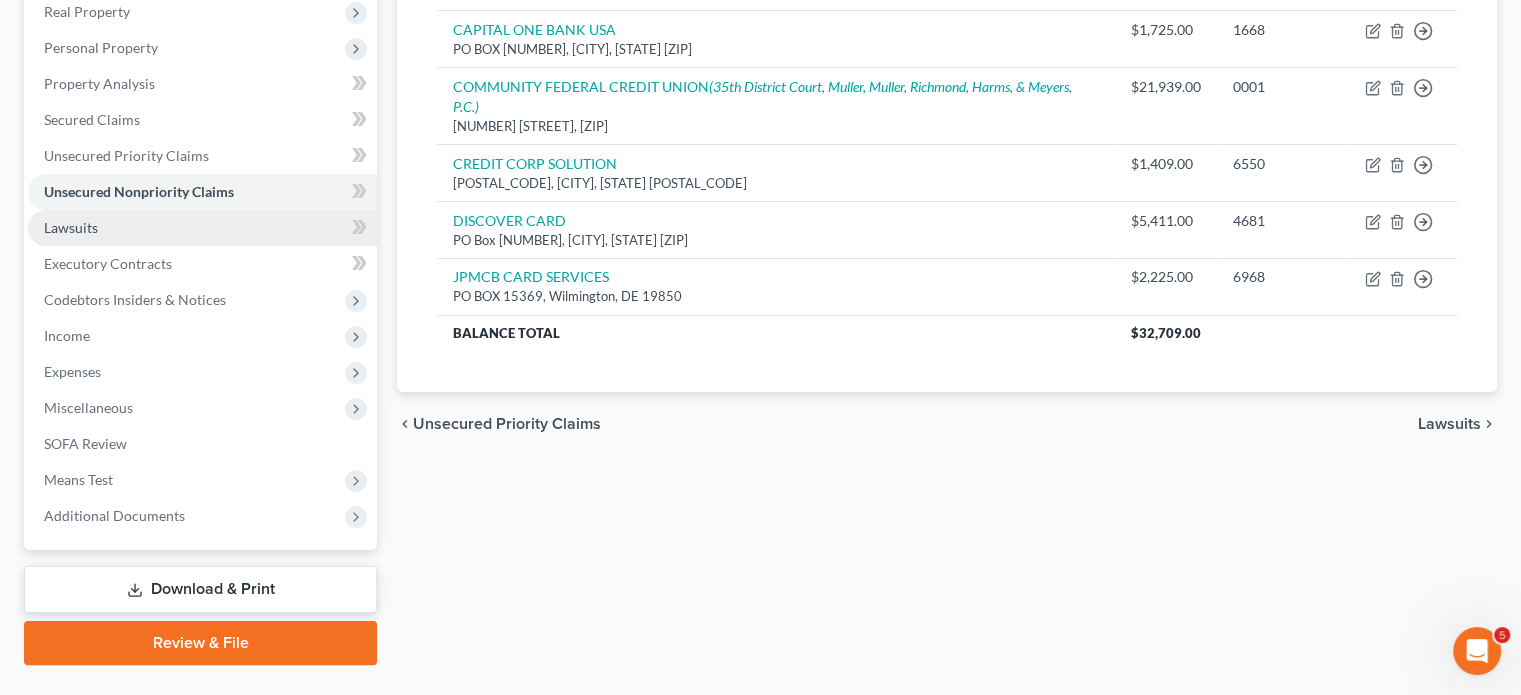 click on "Lawsuits" at bounding box center [202, 228] 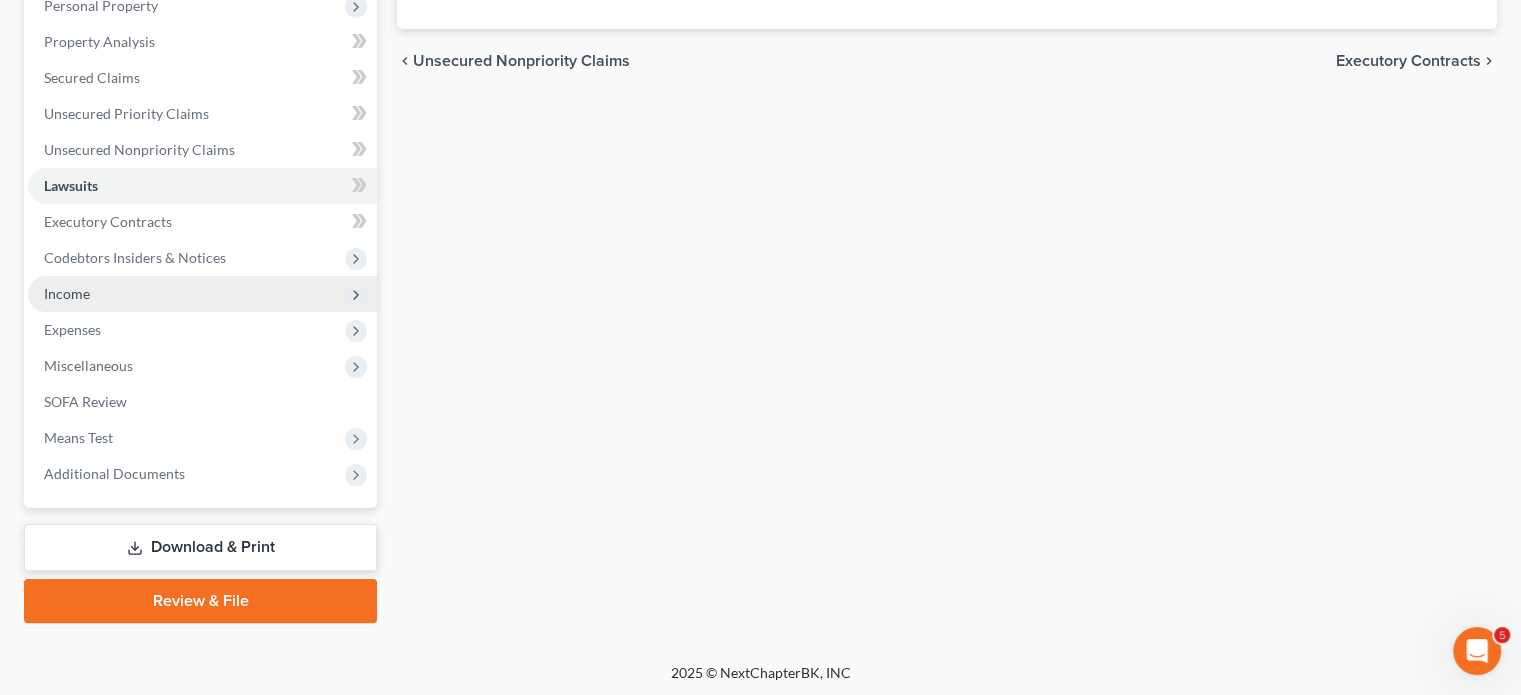 click on "Income" at bounding box center (202, 294) 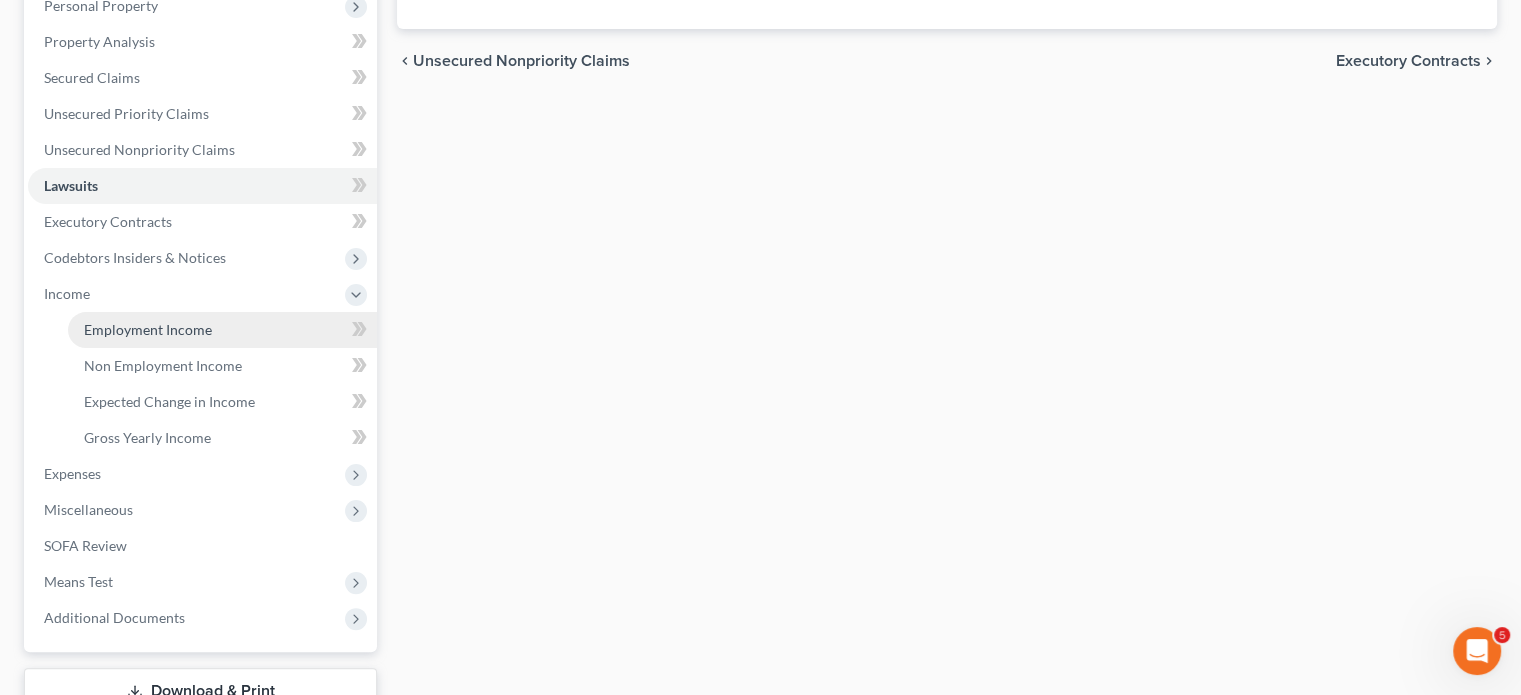 click on "Employment Income" at bounding box center (222, 330) 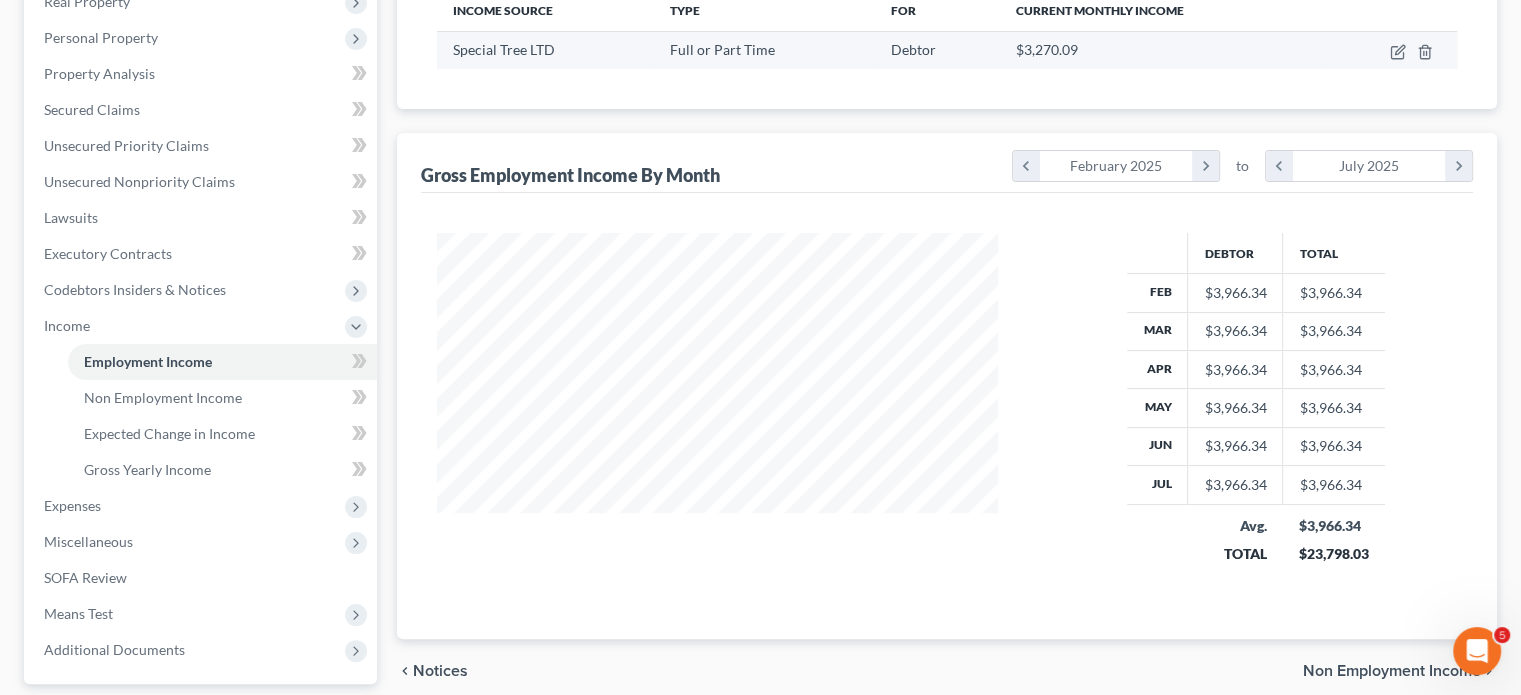 click at bounding box center [1390, 50] 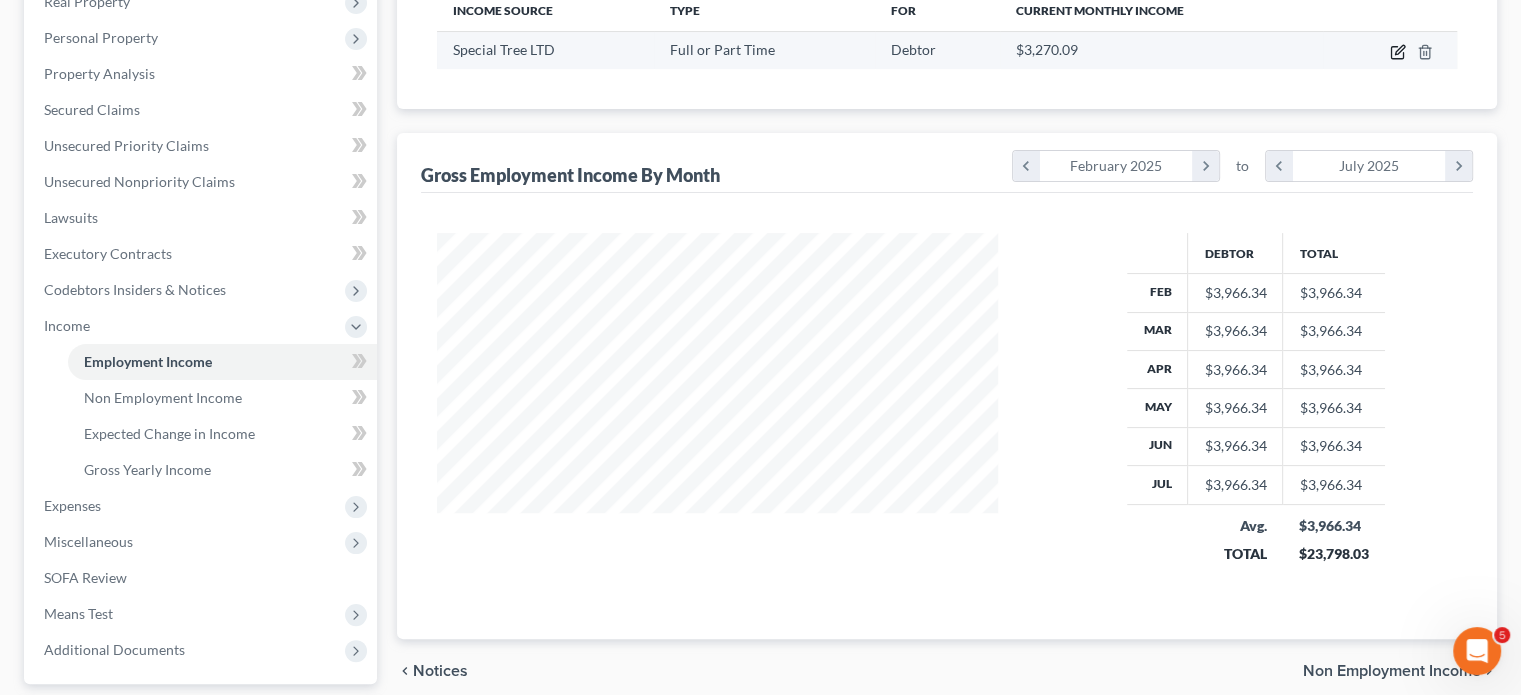 click 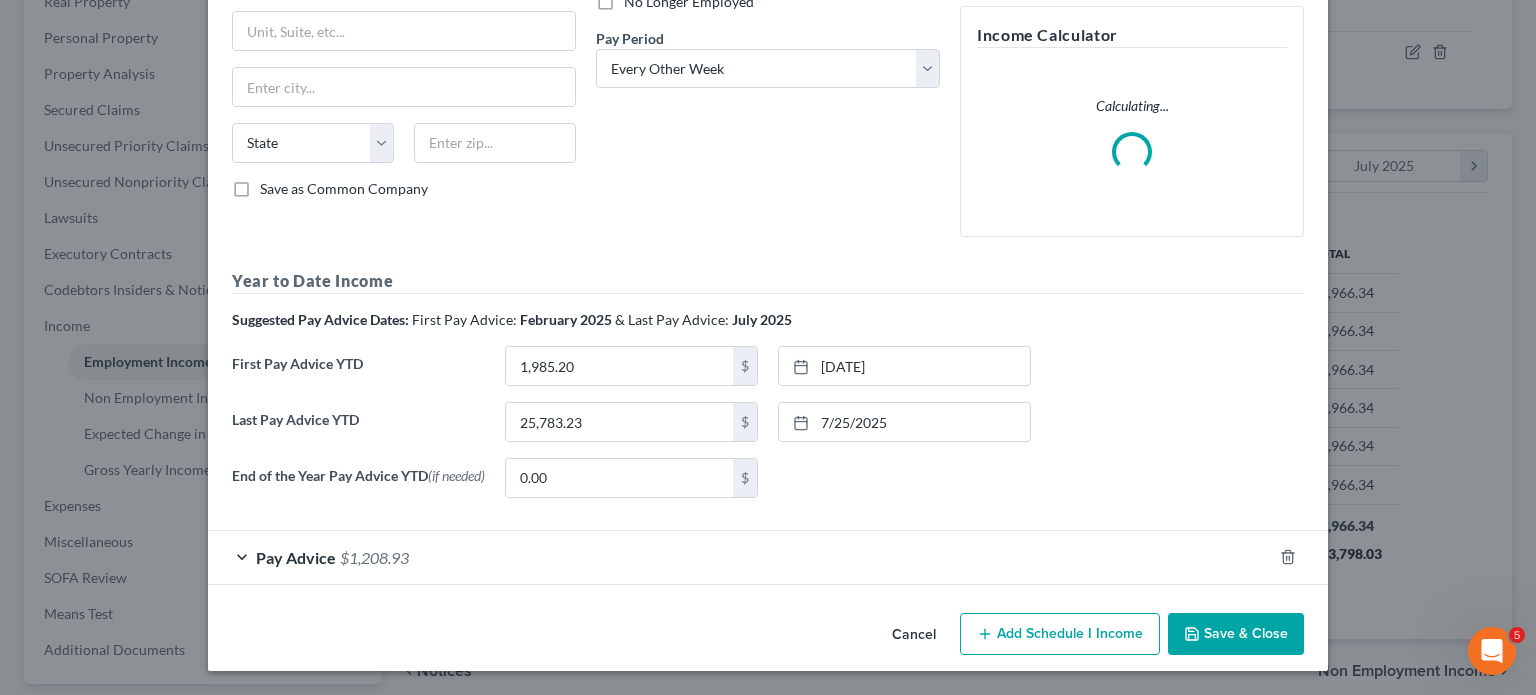 click on "Pay Advice $1,208.93" at bounding box center (740, 557) 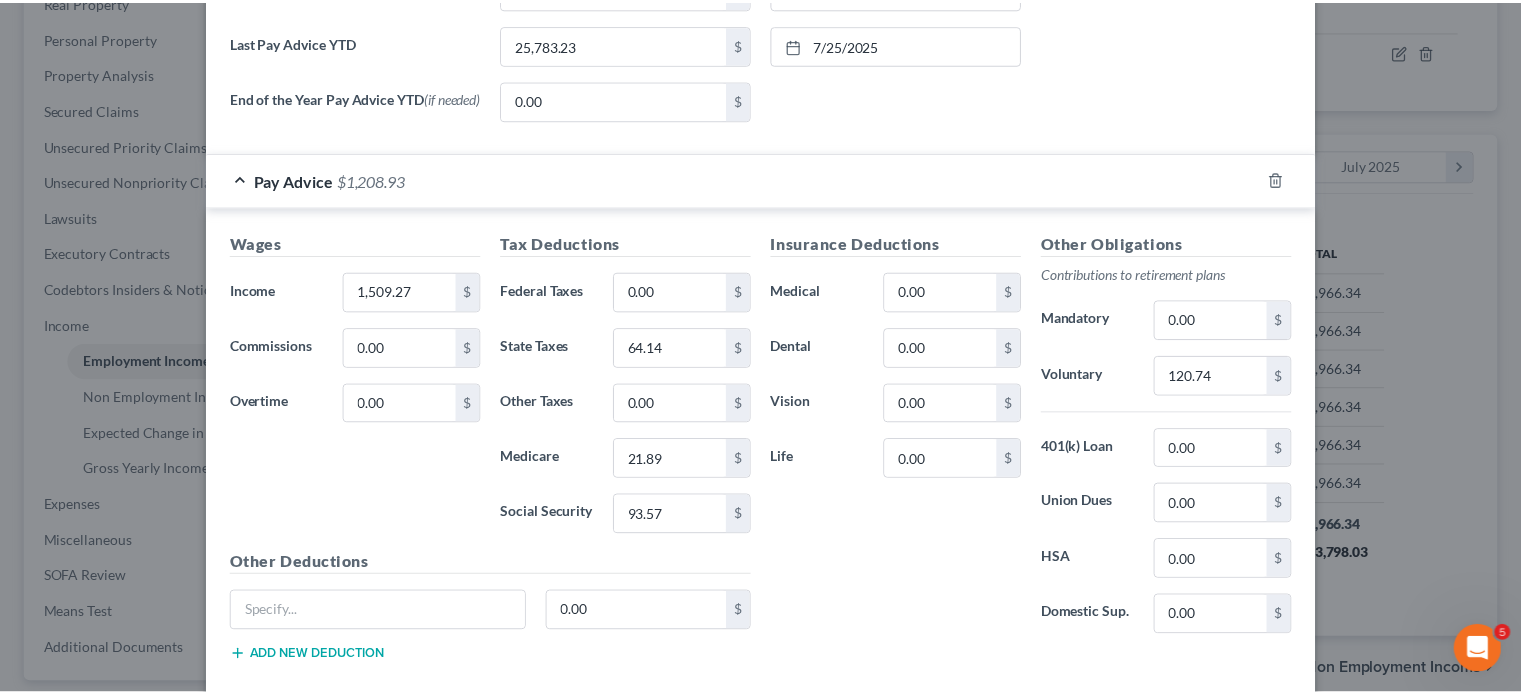 scroll, scrollTop: 1251, scrollLeft: 0, axis: vertical 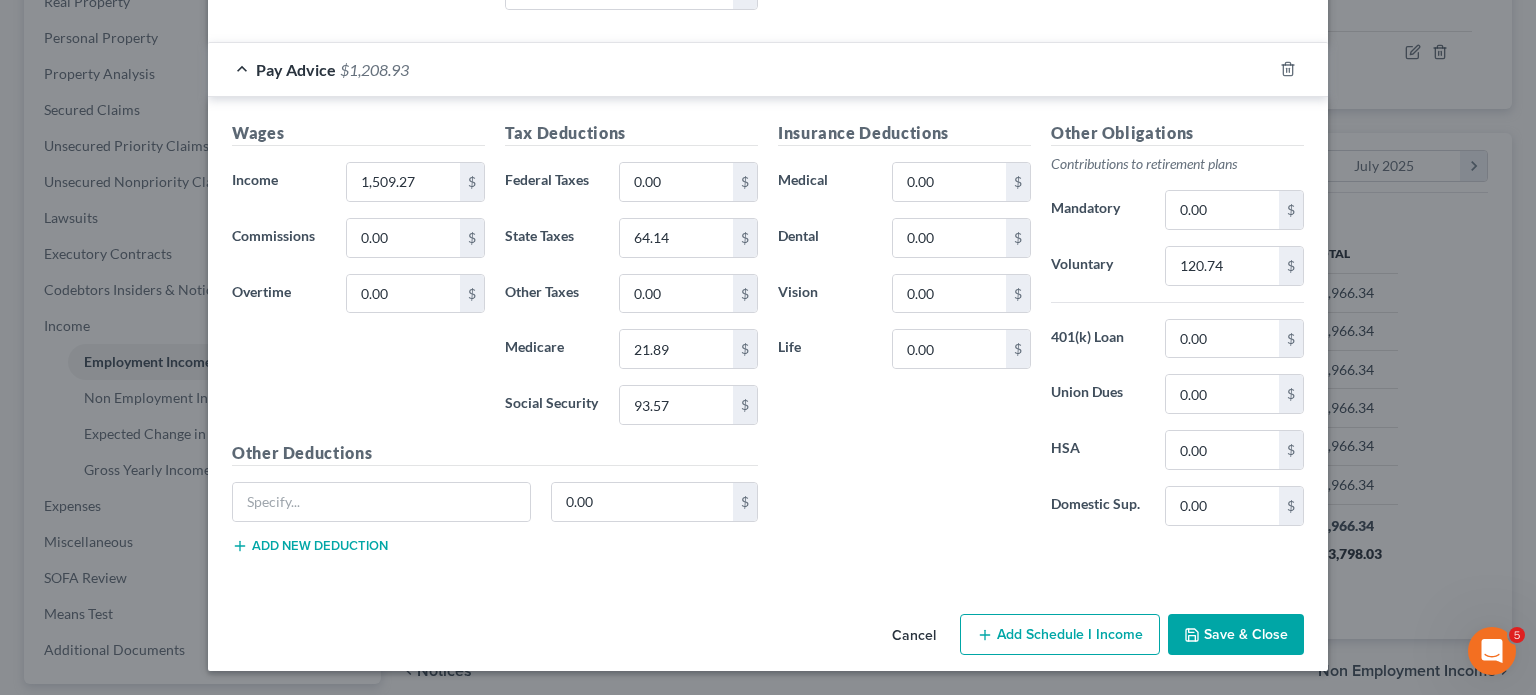 click on "Save & Close" at bounding box center (1236, 635) 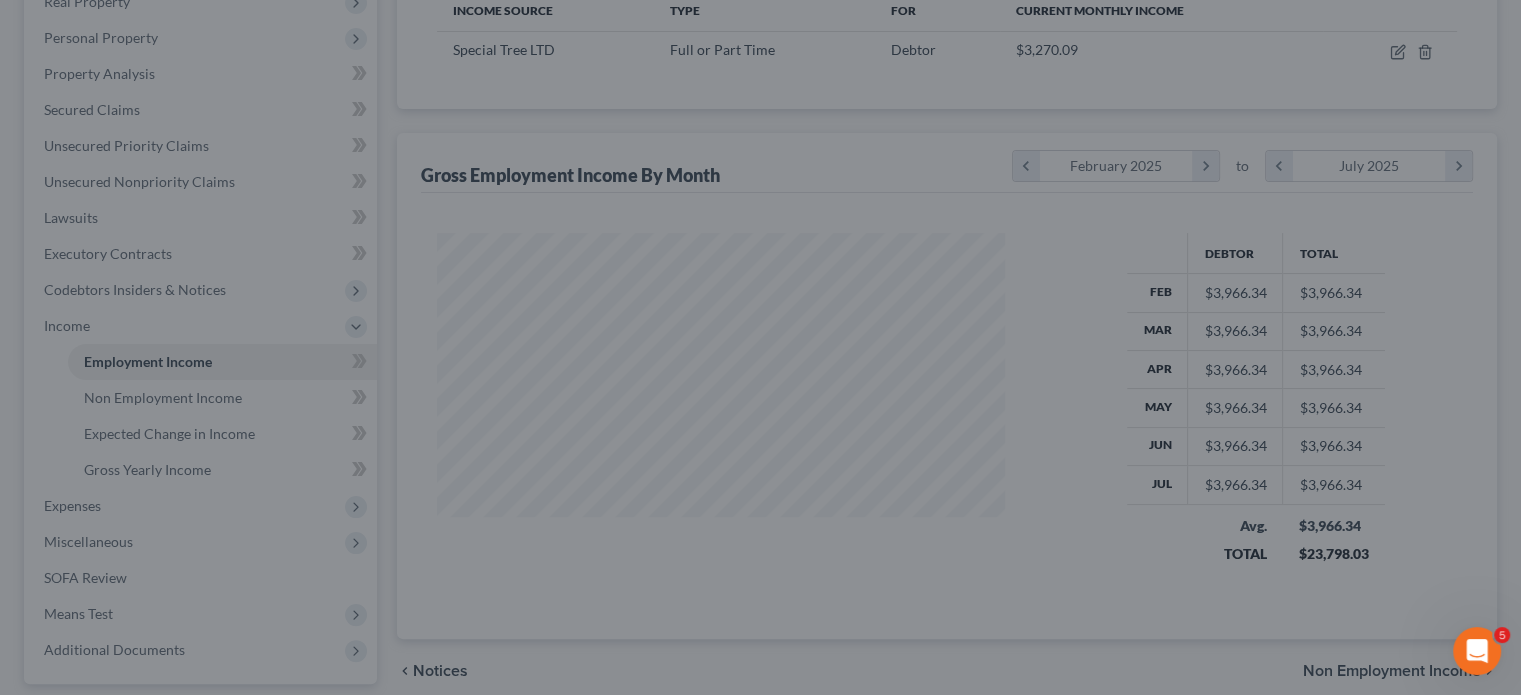 scroll, scrollTop: 655, scrollLeft: 0, axis: vertical 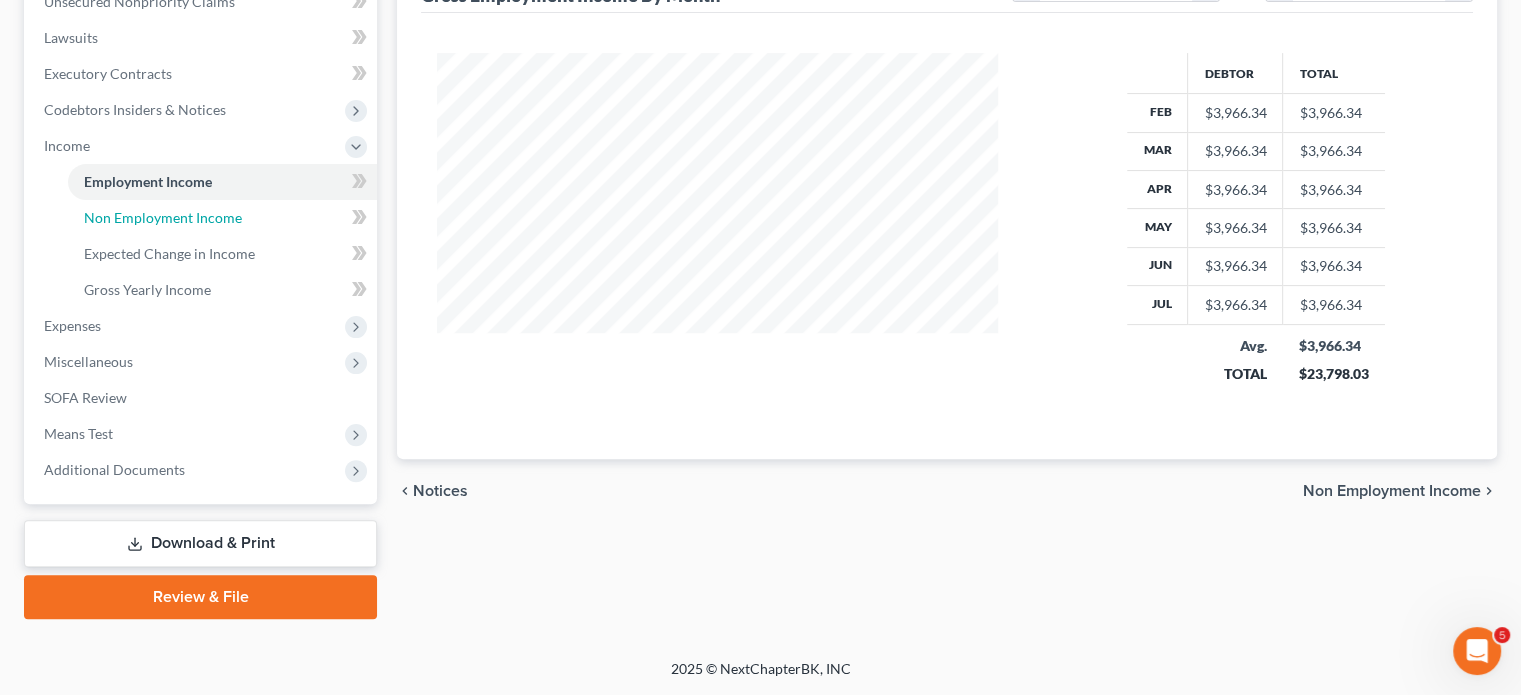 click on "Non Employment Income" at bounding box center [163, 217] 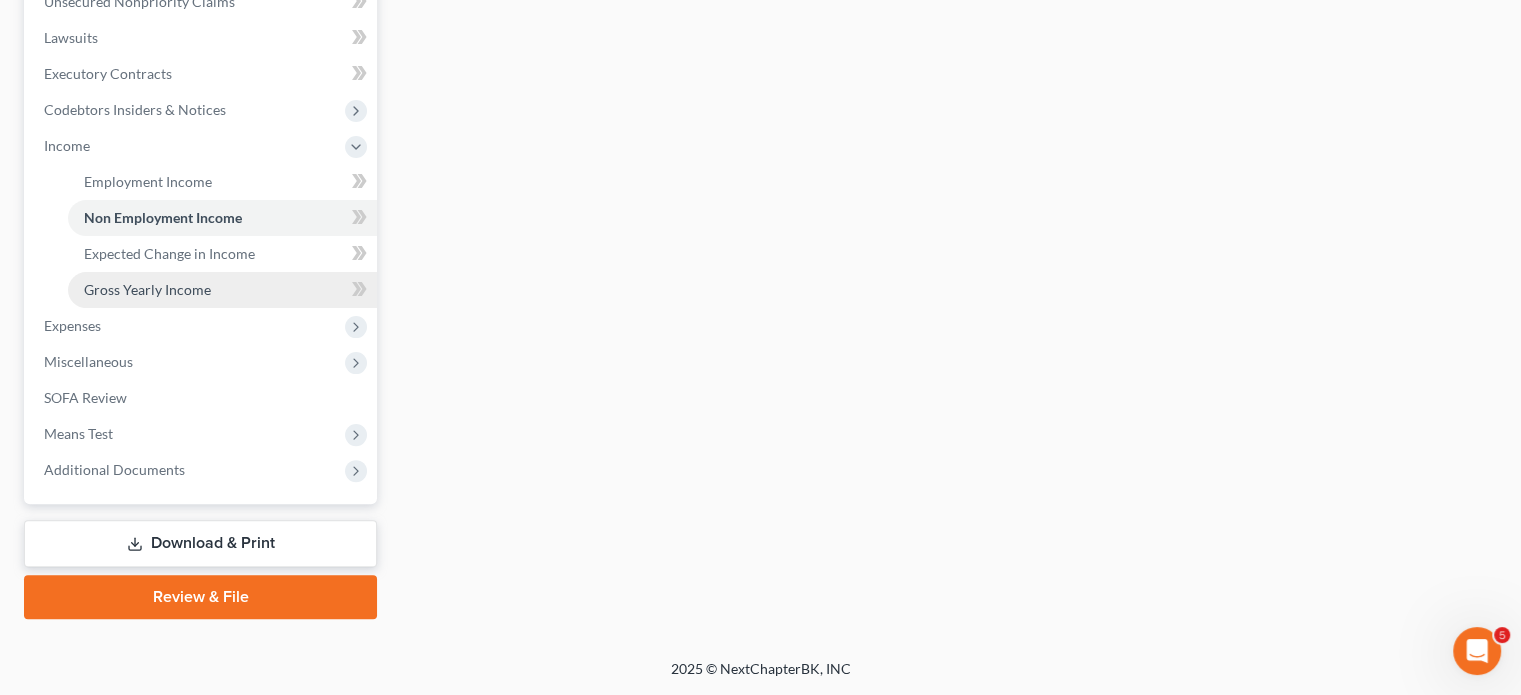 click on "Gross Yearly Income" at bounding box center (222, 290) 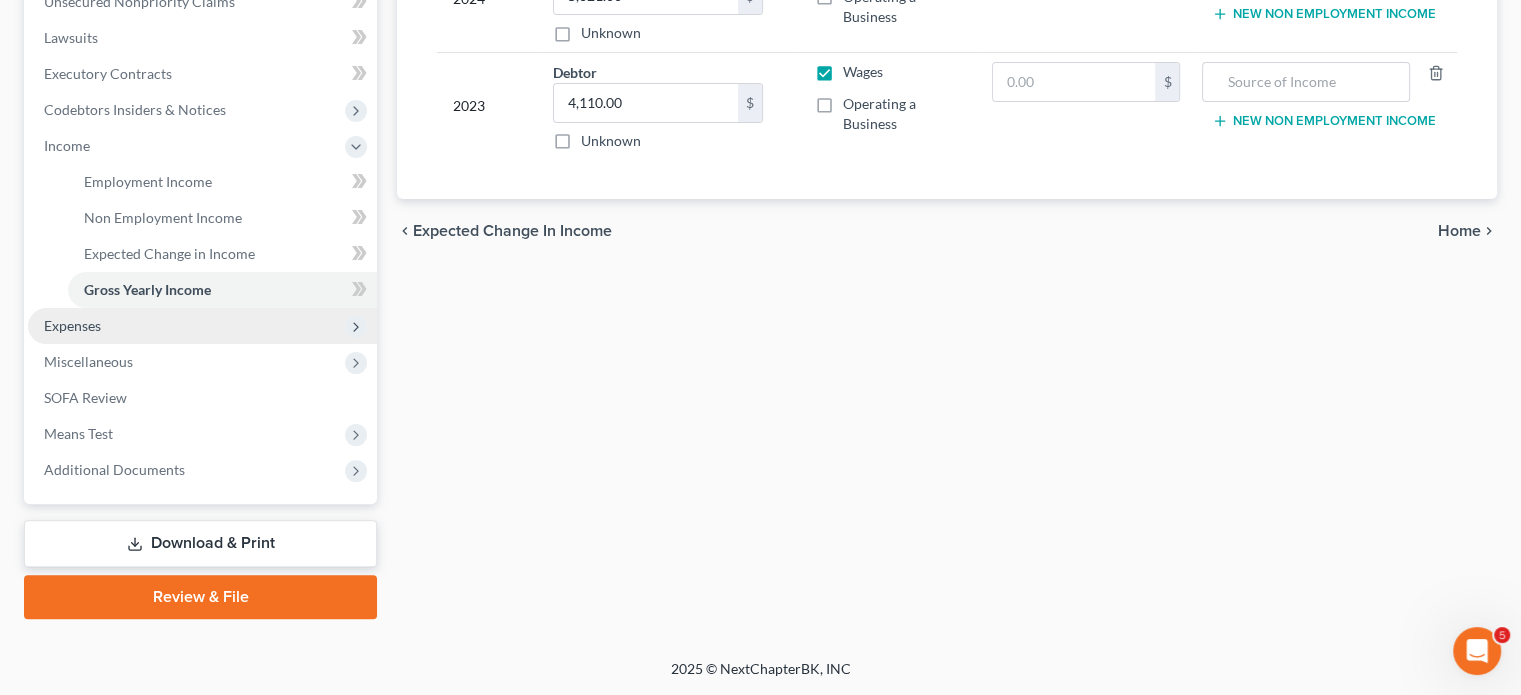click on "Expenses" at bounding box center [202, 326] 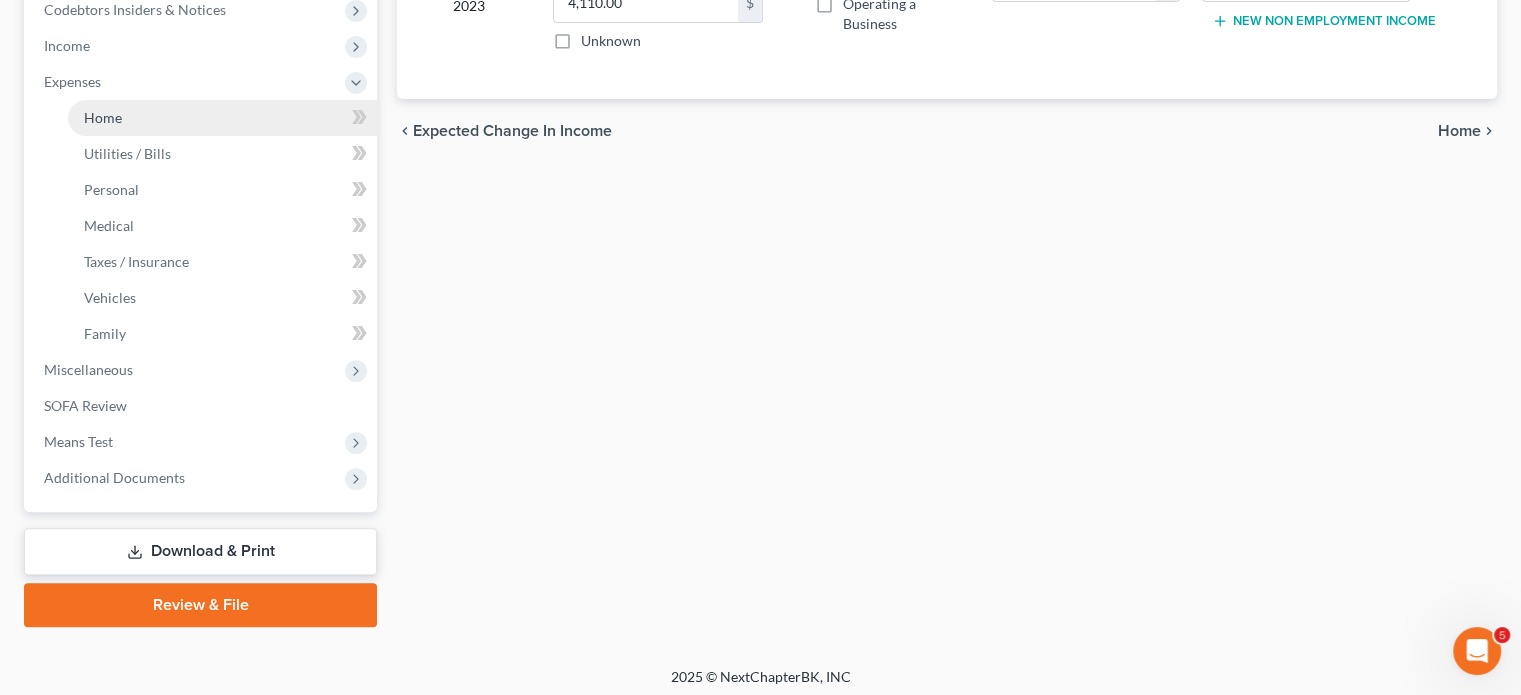 click on "Home" at bounding box center [222, 118] 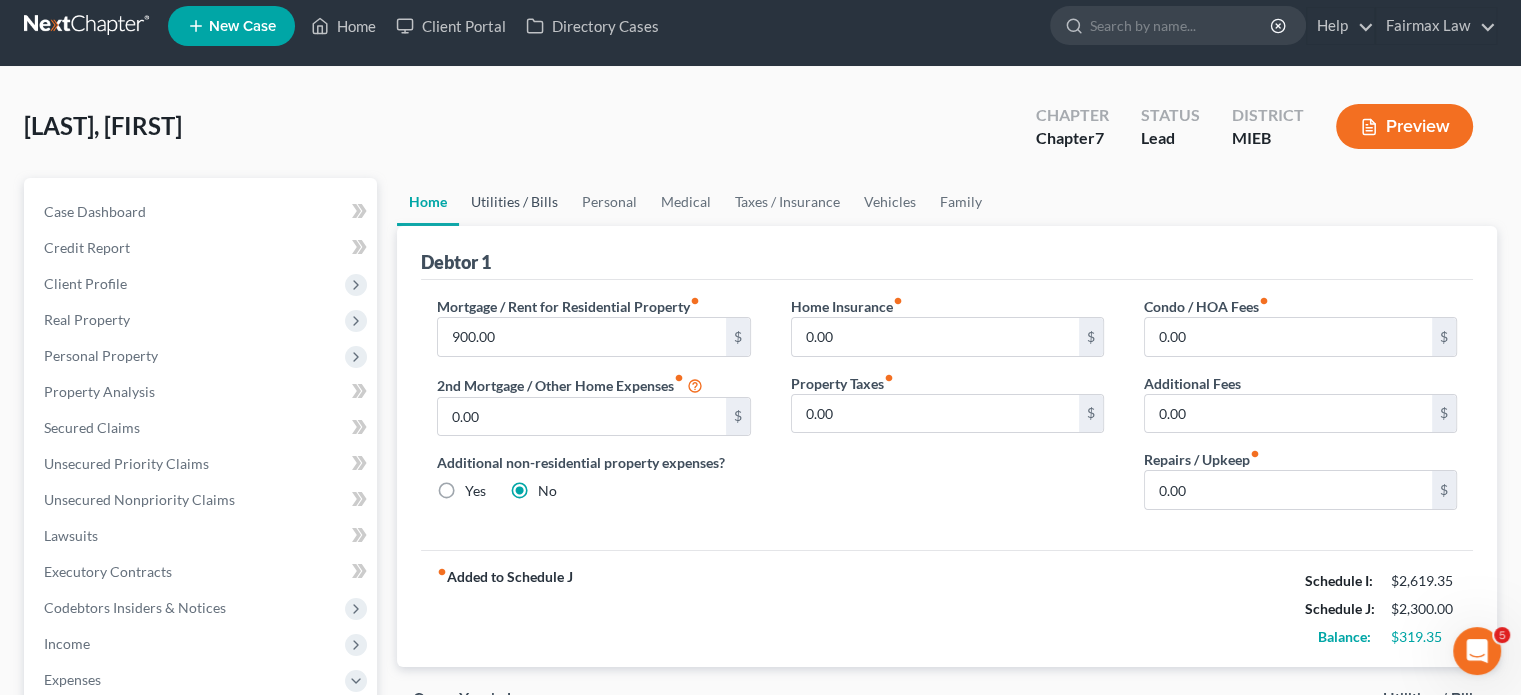 click on "Utilities / Bills" at bounding box center (514, 202) 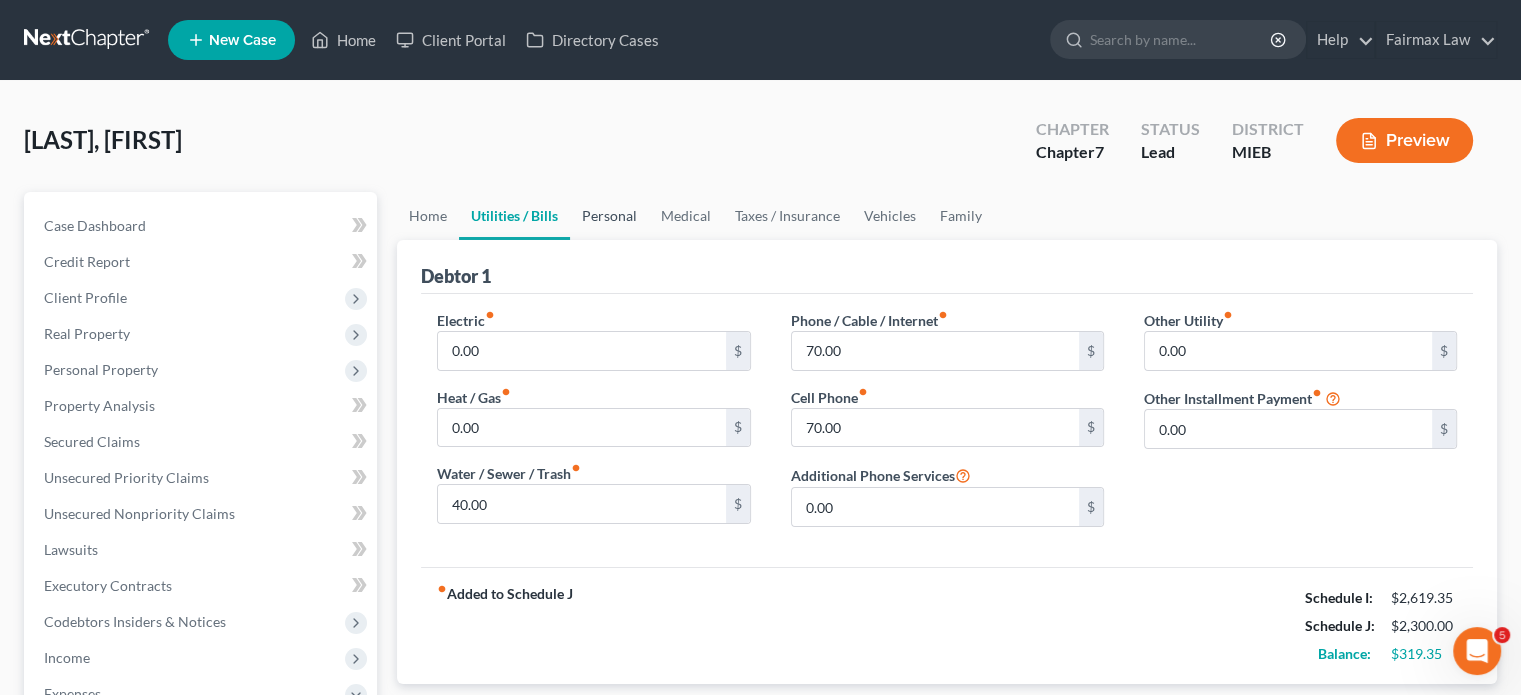 click on "Personal" at bounding box center [609, 216] 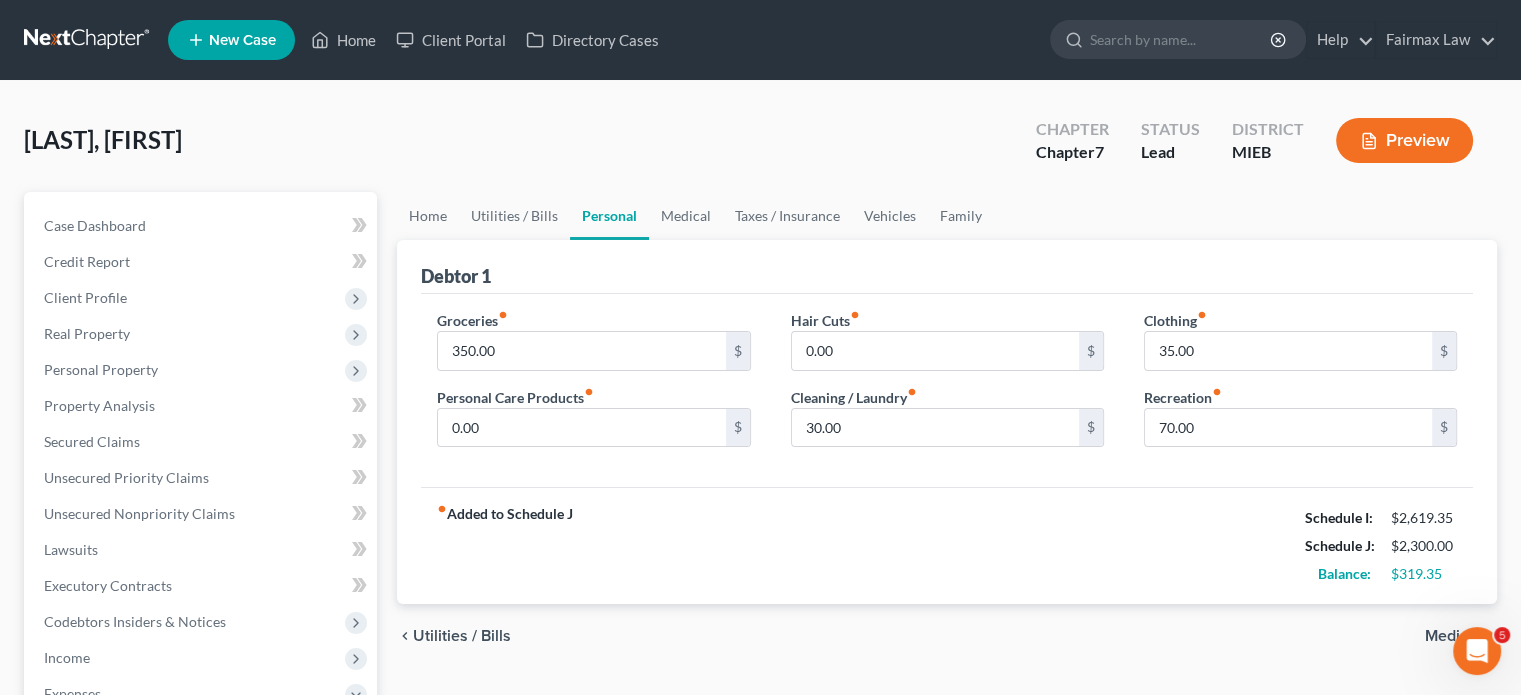 click on "Groceries  fiber_manual_record 350.00 $ Personal Care Products  fiber_manual_record 0.00 $" at bounding box center [593, 387] 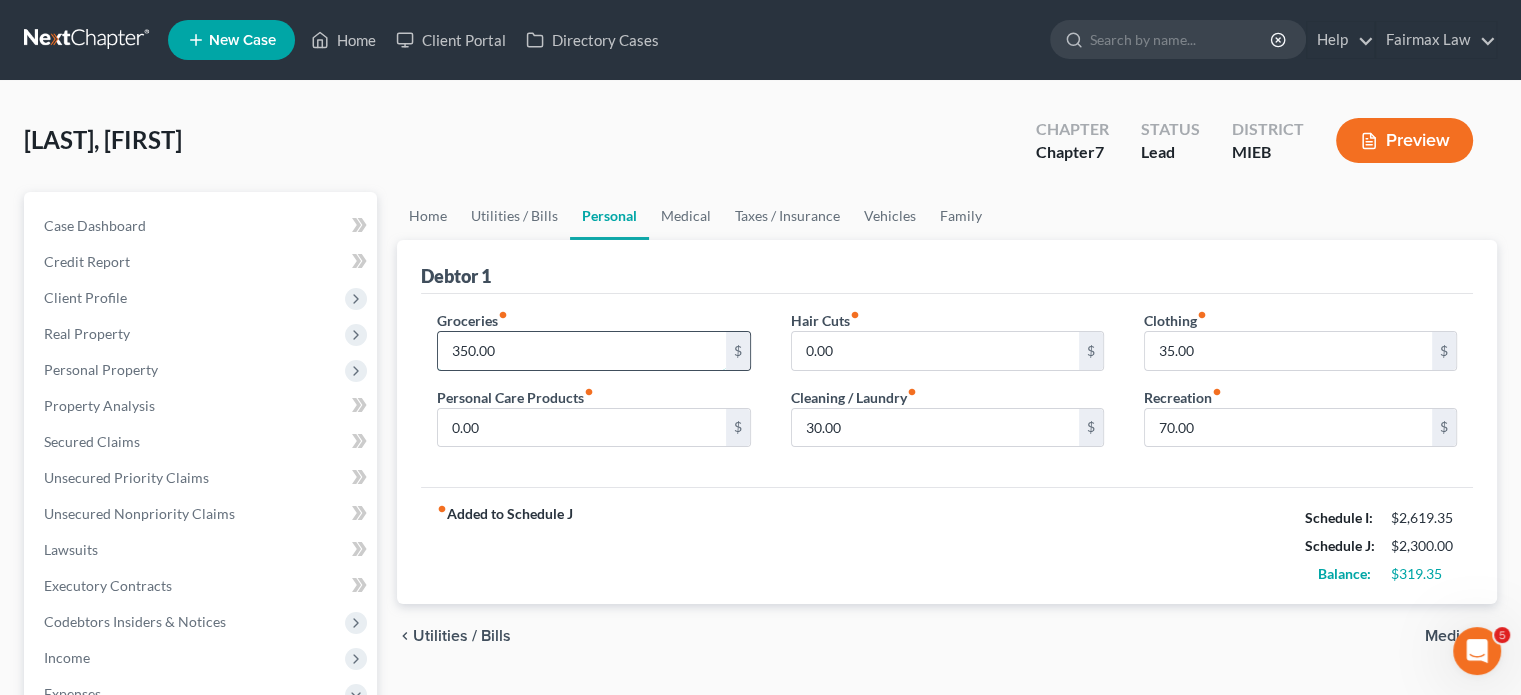 click on "350.00" at bounding box center (581, 351) 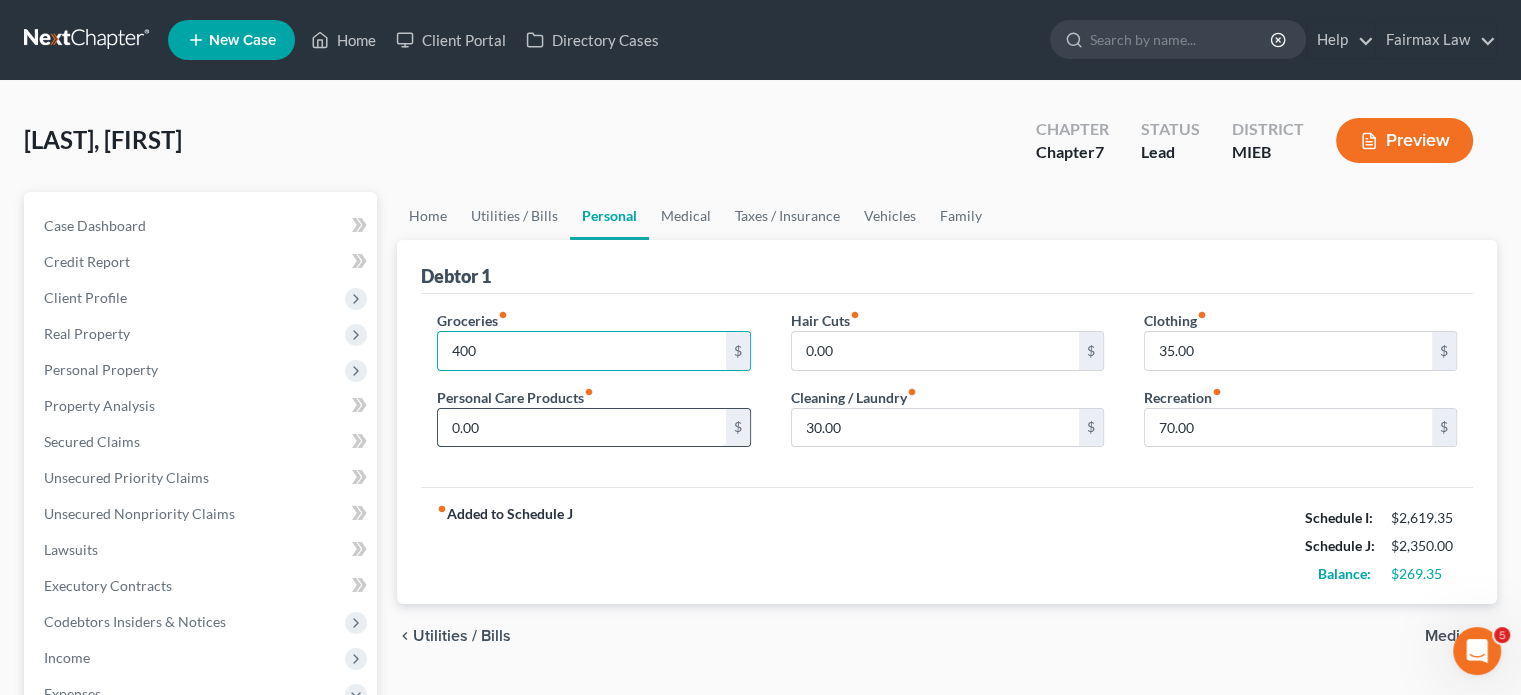 click on "0.00" at bounding box center (581, 428) 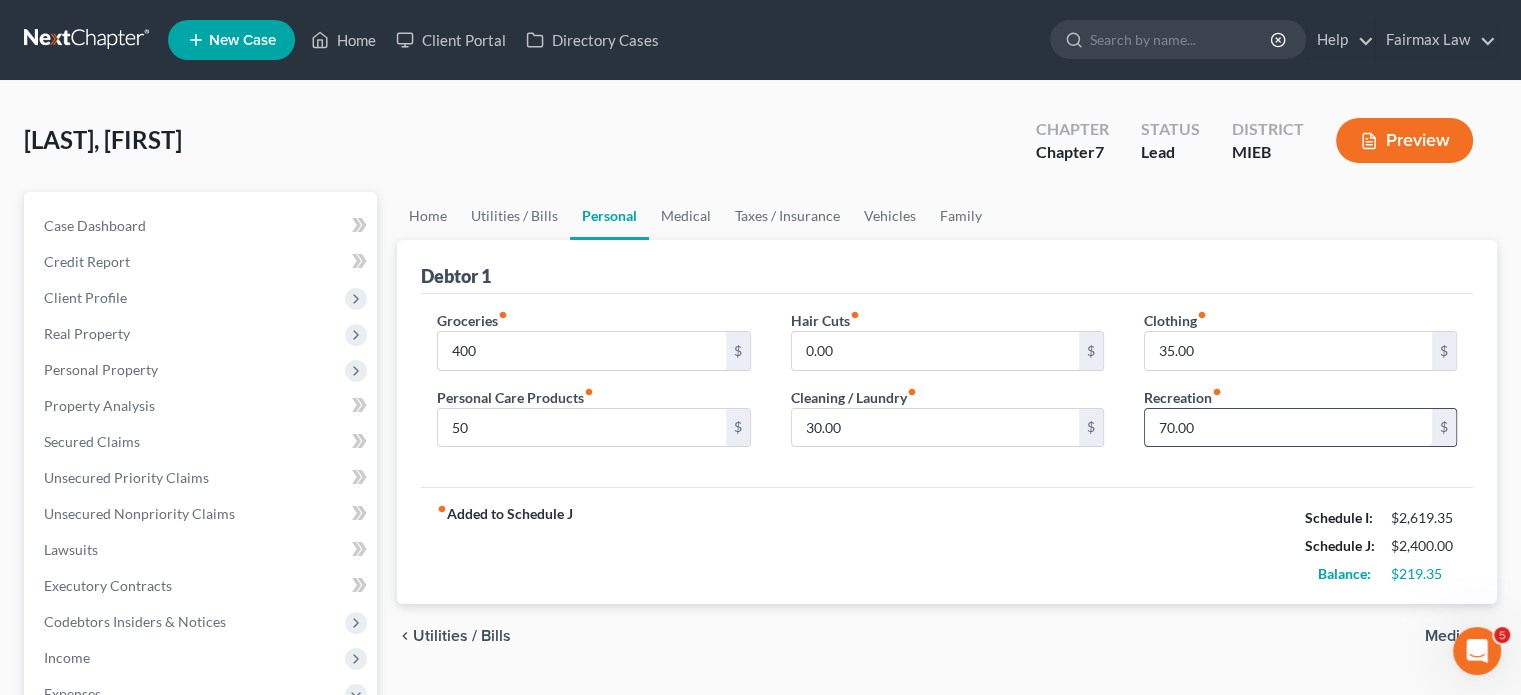 click on "70.00" at bounding box center (1288, 428) 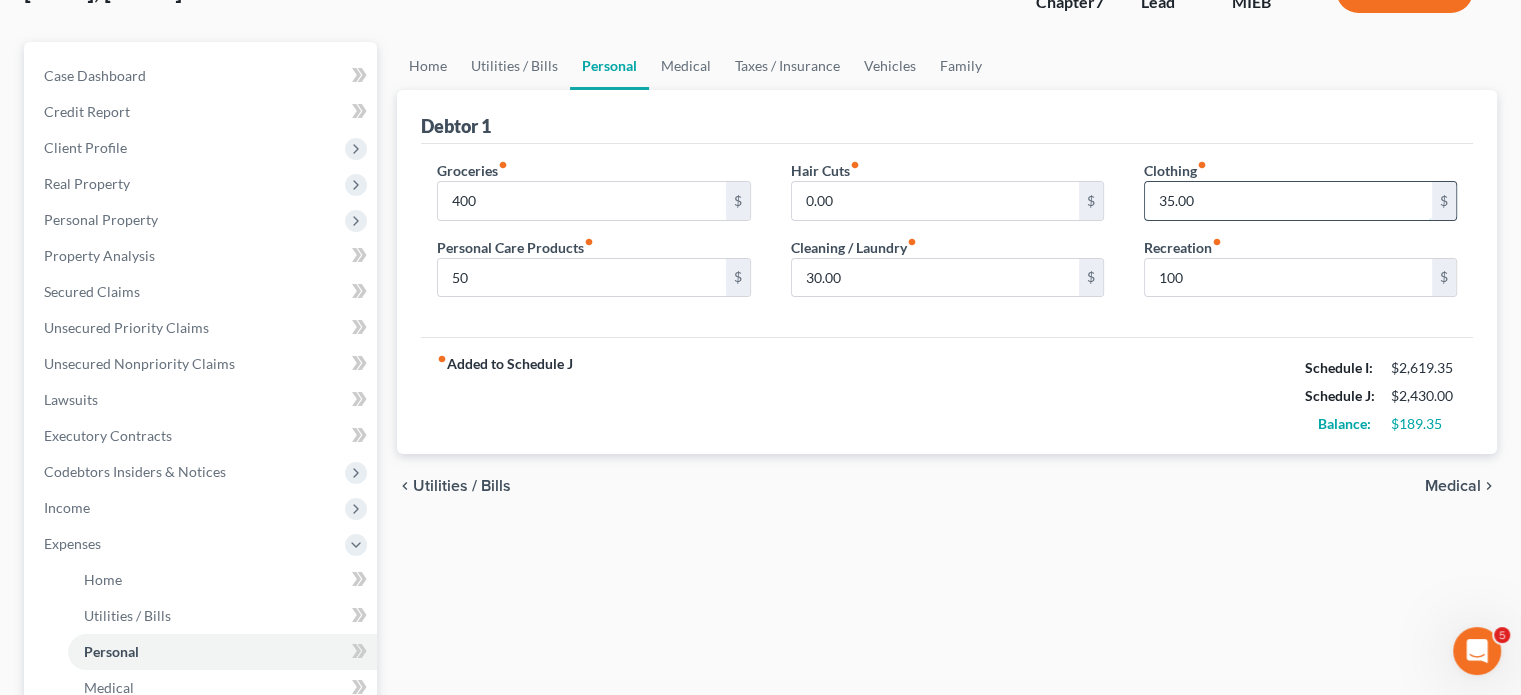 click on "35.00" at bounding box center [1288, 201] 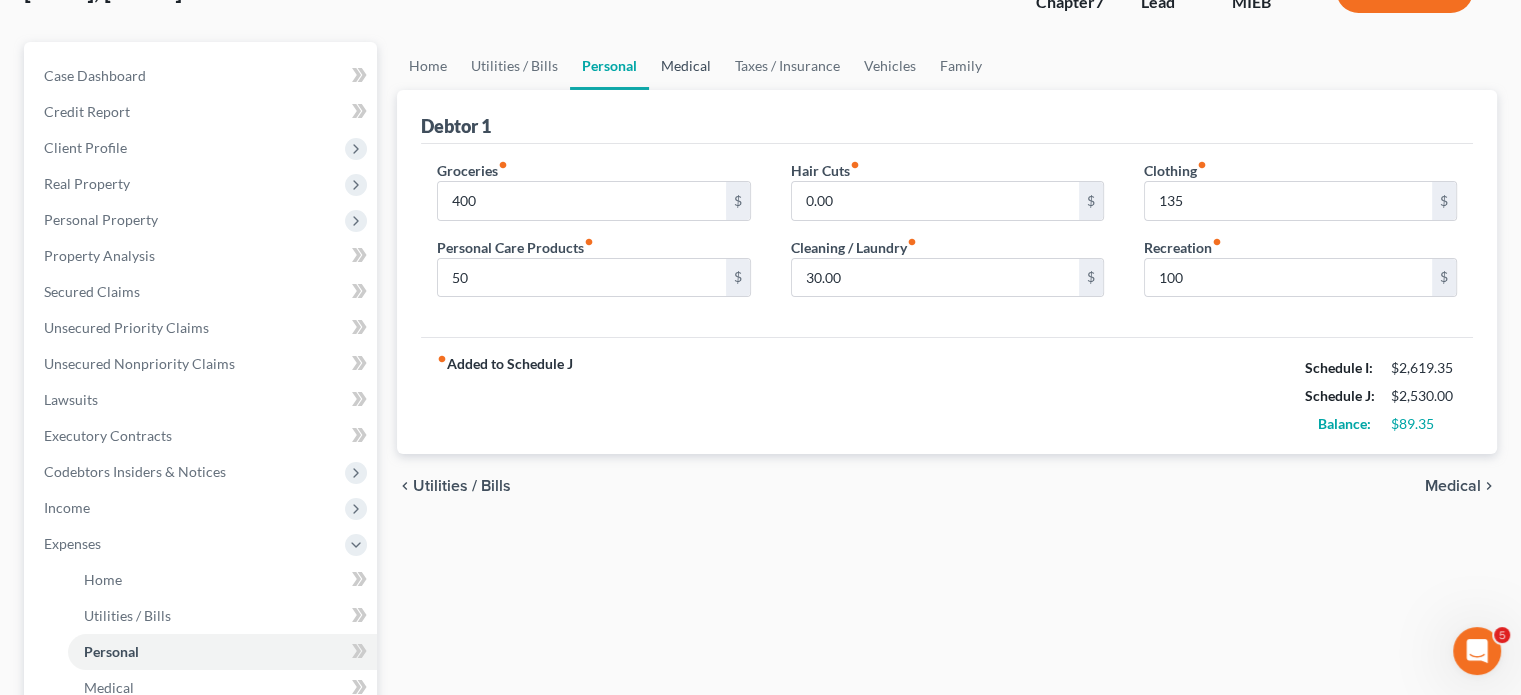 click on "Medical" at bounding box center [686, 66] 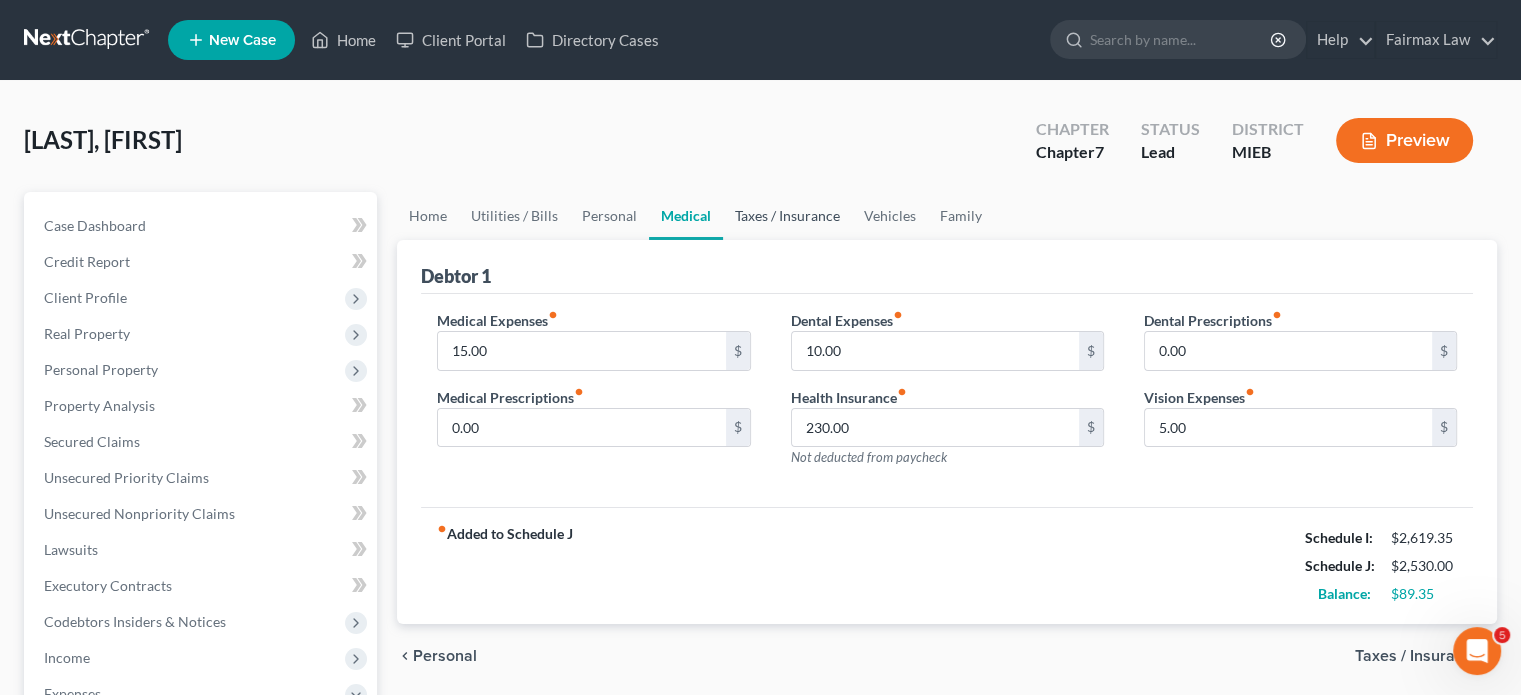click on "Taxes / Insurance" at bounding box center [787, 216] 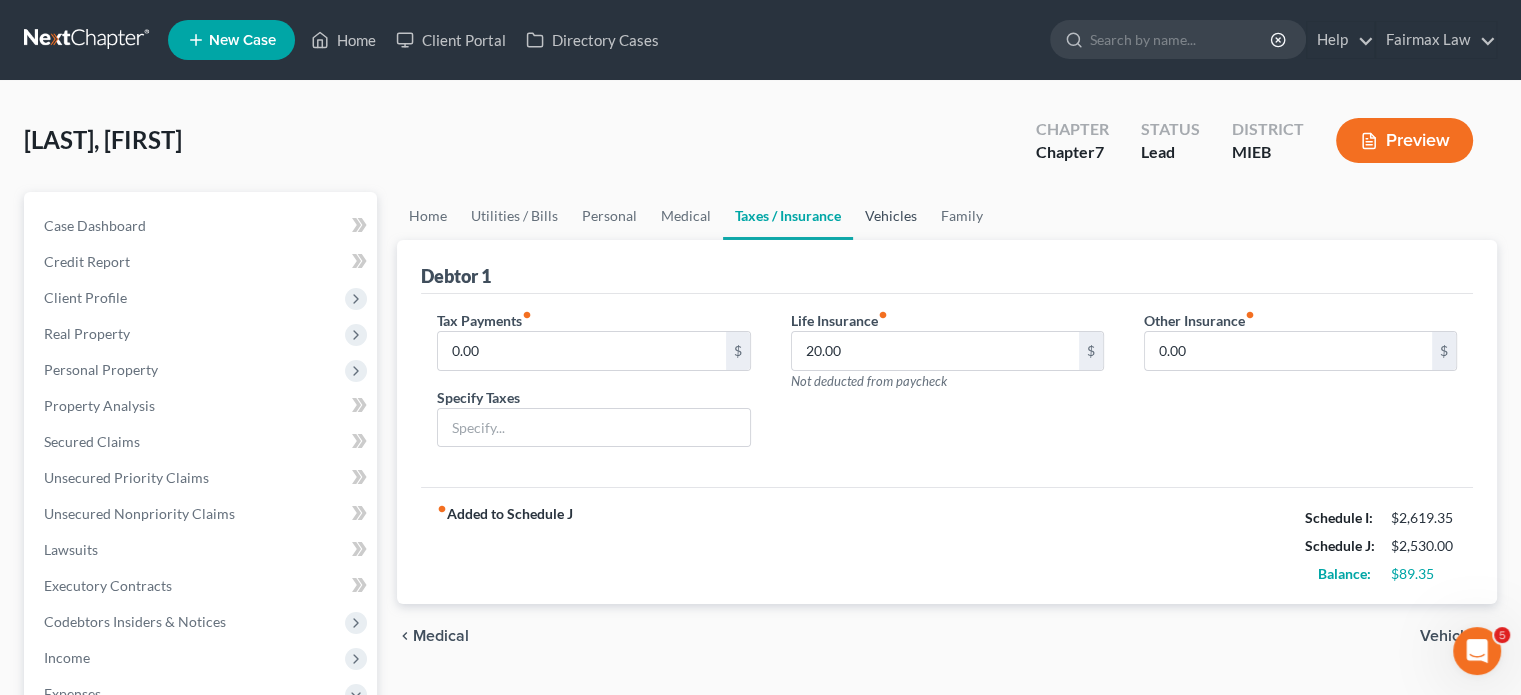 click on "Vehicles" at bounding box center [891, 216] 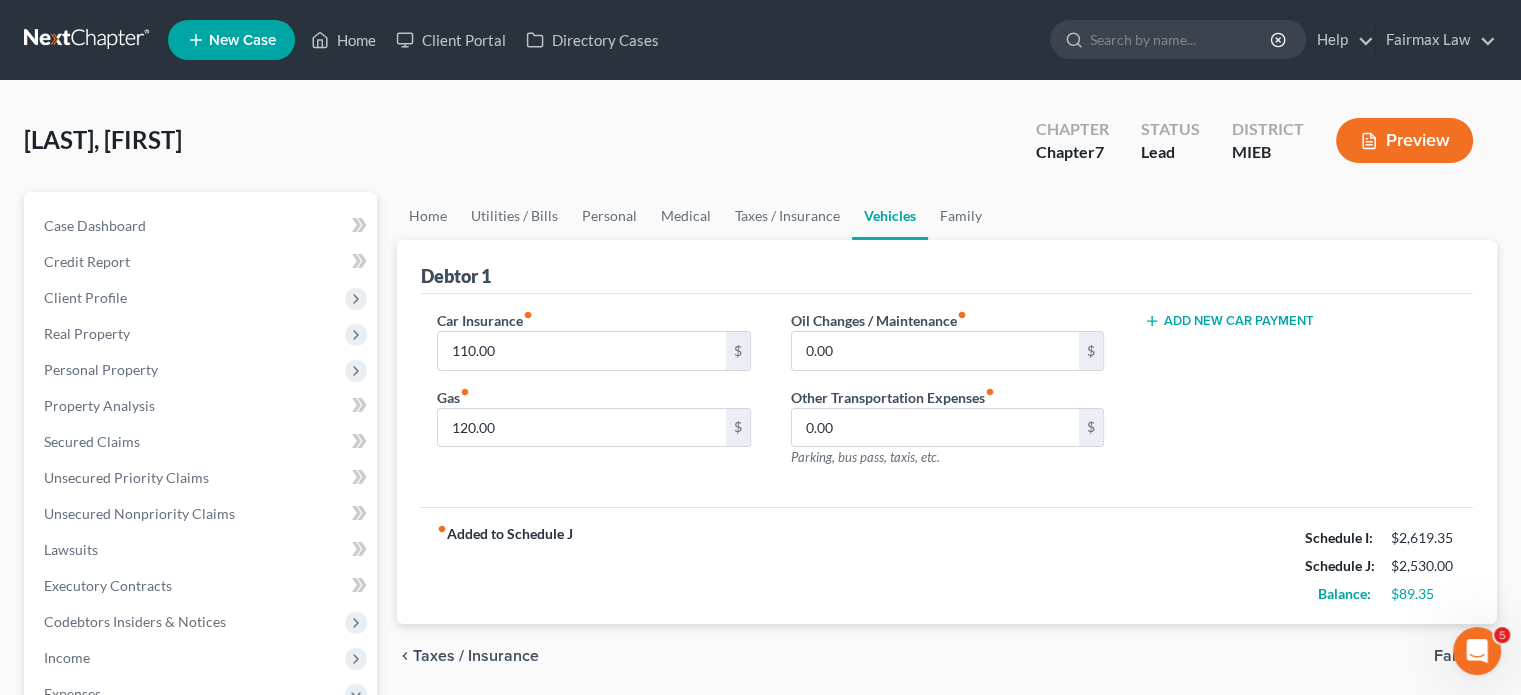 scroll, scrollTop: 176, scrollLeft: 0, axis: vertical 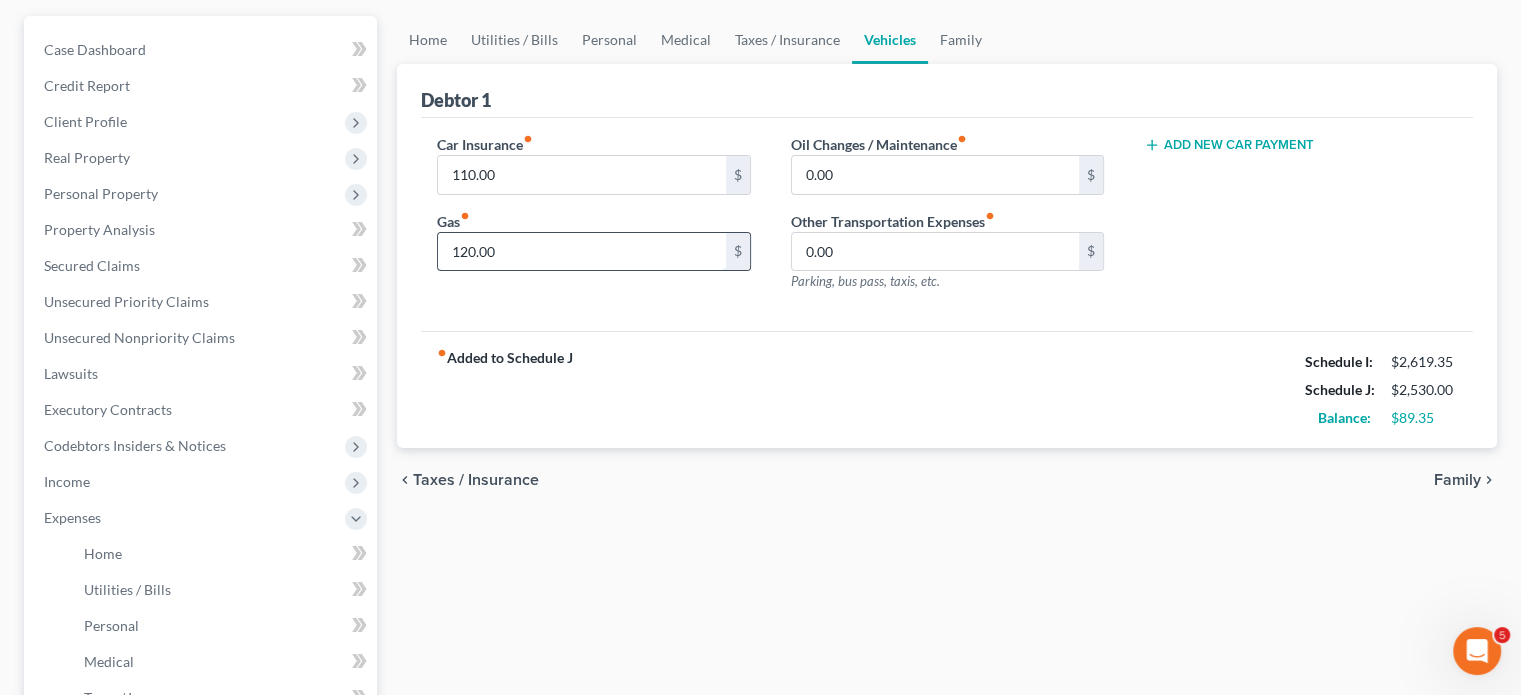 click on "120.00" at bounding box center [581, 252] 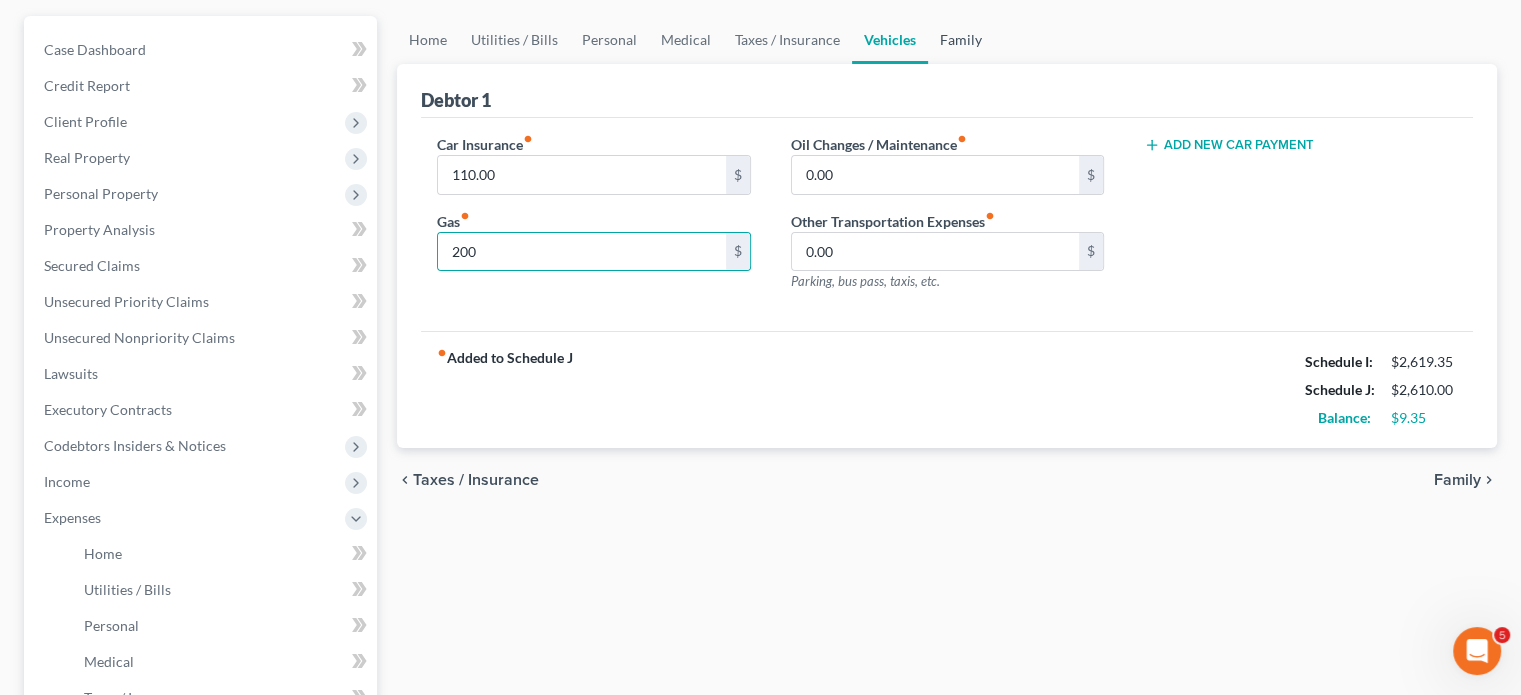 click on "Family" at bounding box center (961, 40) 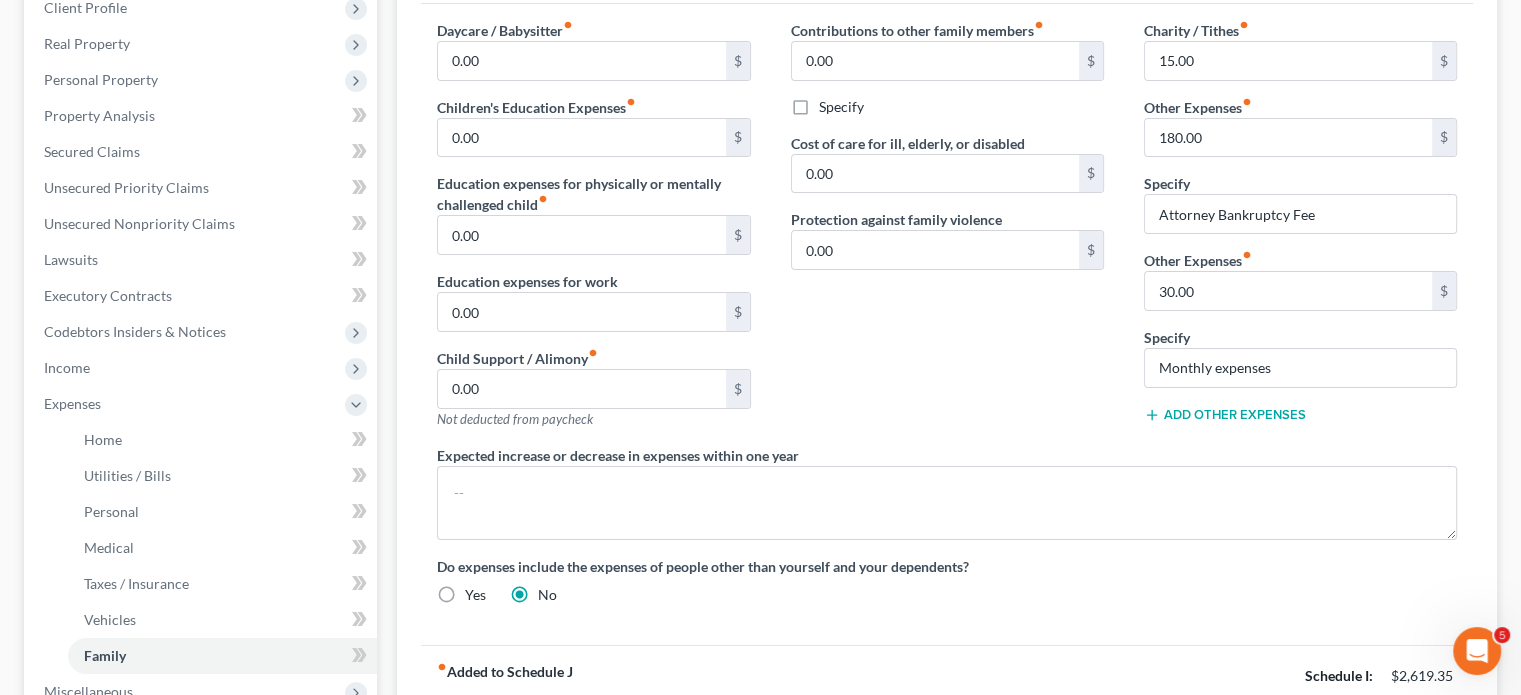 scroll, scrollTop: 296, scrollLeft: 0, axis: vertical 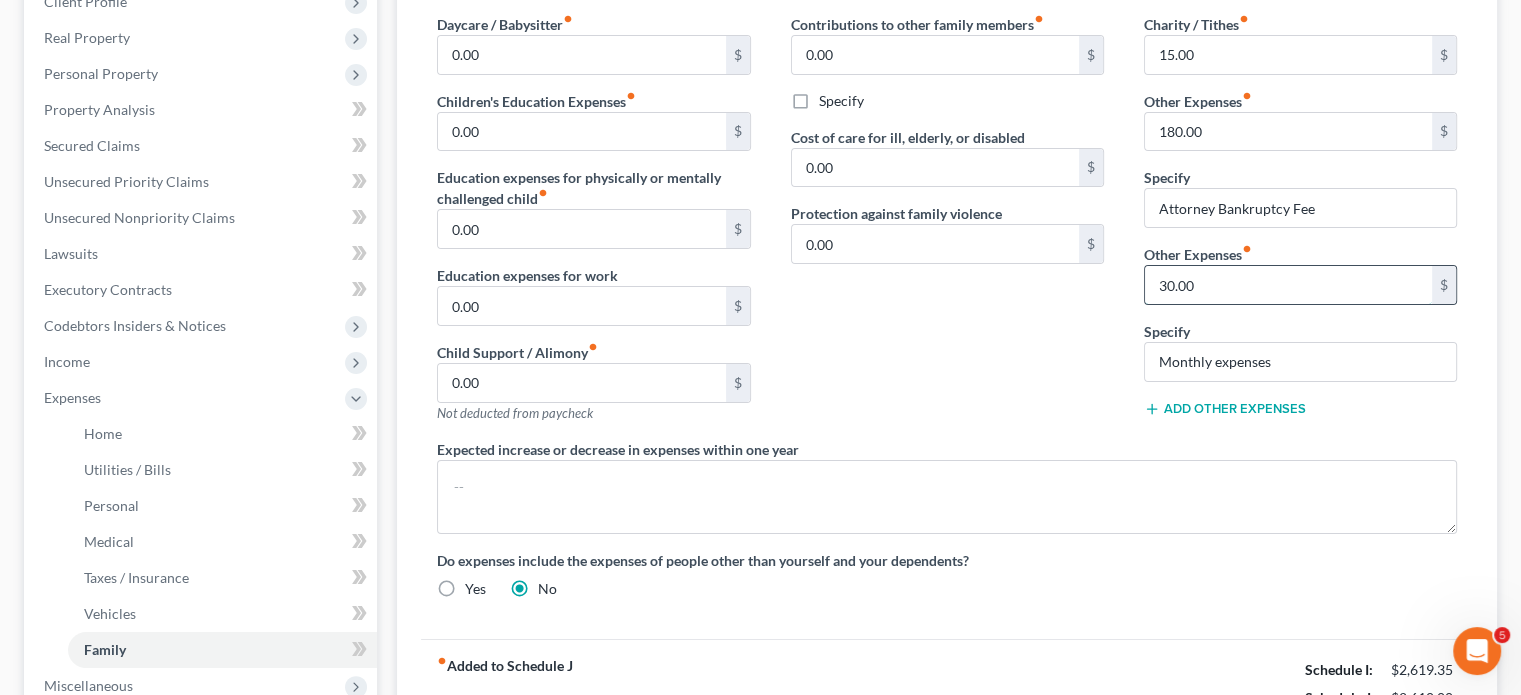 click on "30.00" at bounding box center (1288, 285) 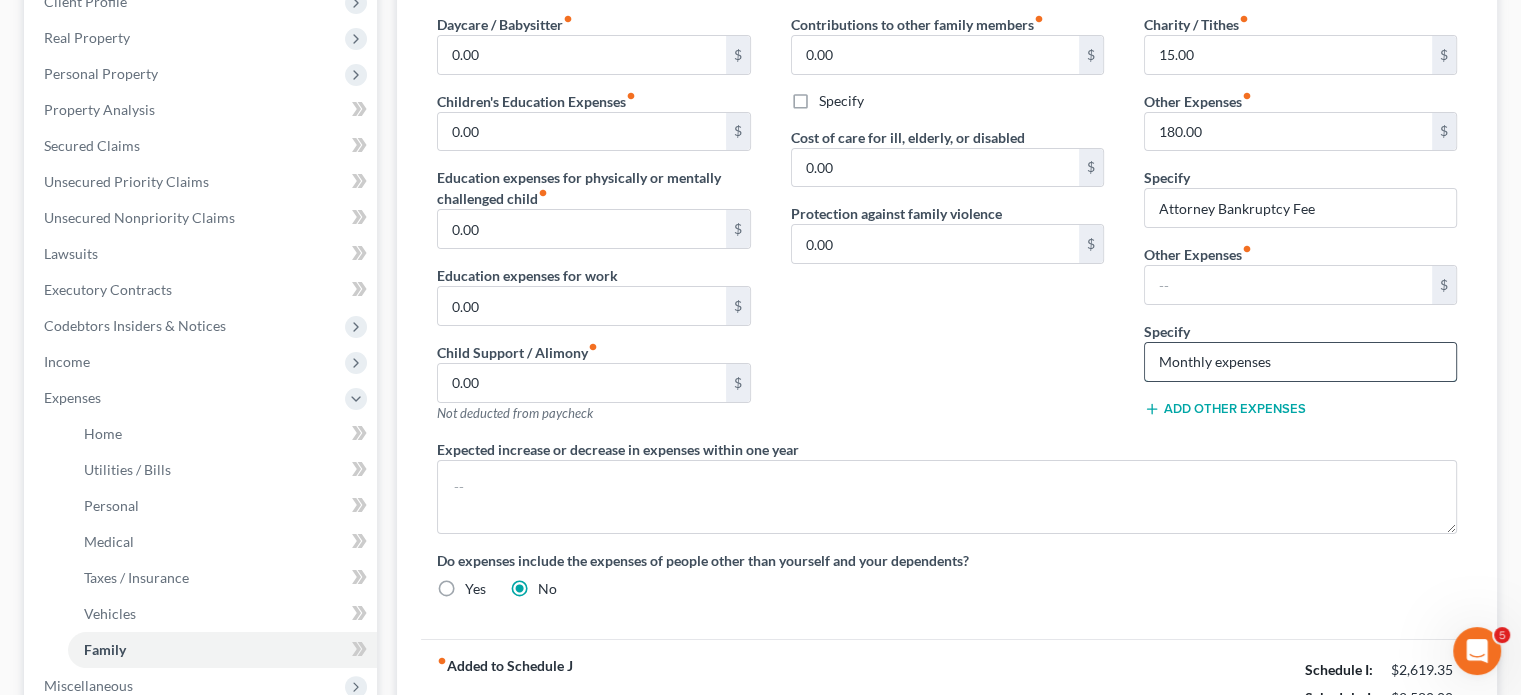 click on "Monthly expenses" at bounding box center [1300, 362] 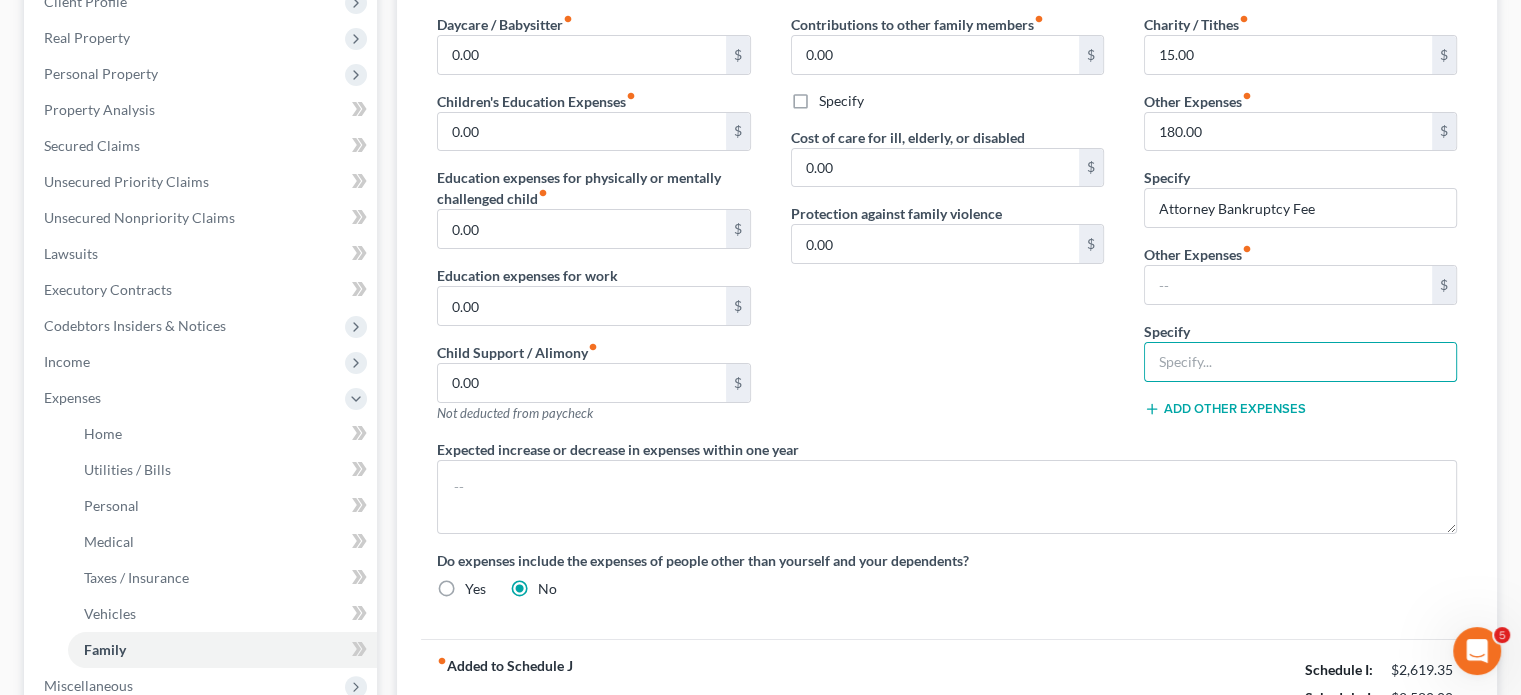 click on "Contributions to other family members  fiber_manual_record 0.00 $ Specify Cost of care for ill, elderly, or disabled 0.00 $ Protection against family violence 0.00 $" at bounding box center [947, 226] 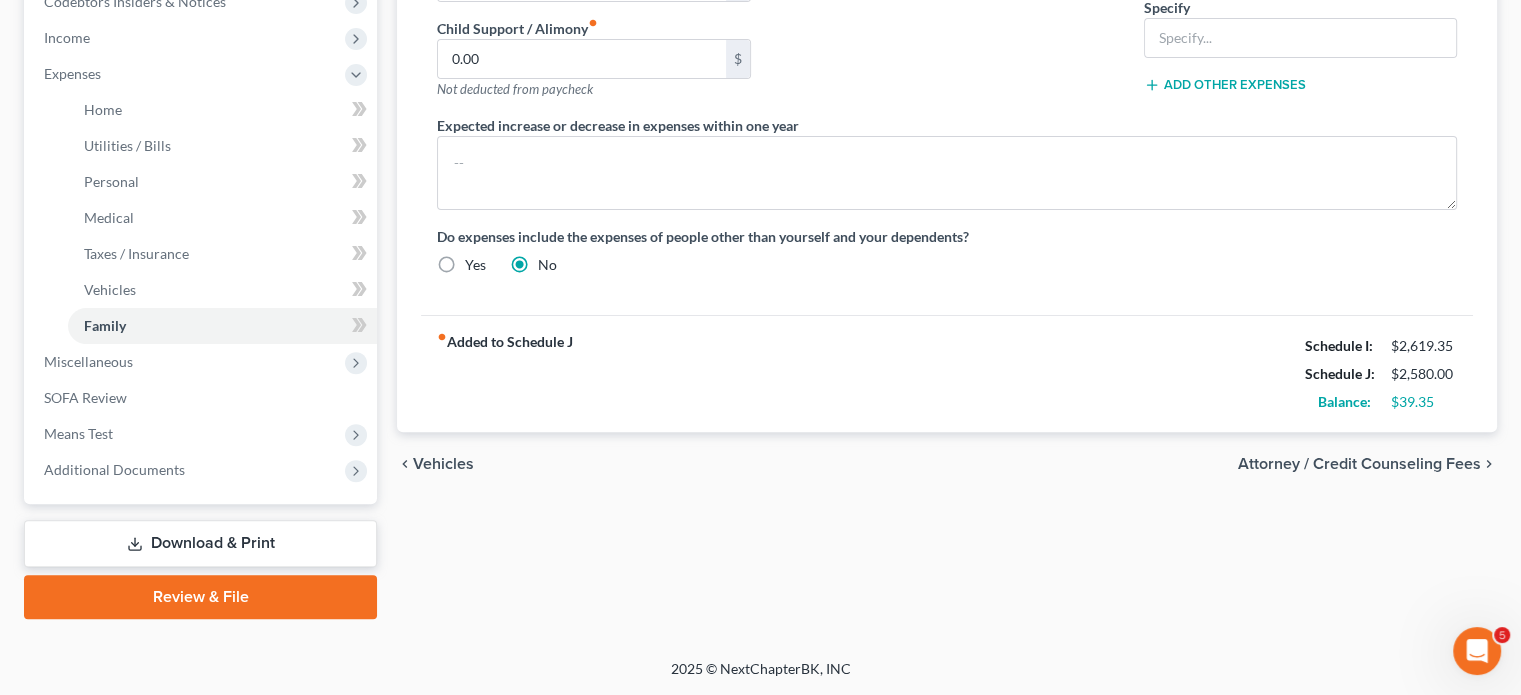 scroll, scrollTop: 943, scrollLeft: 0, axis: vertical 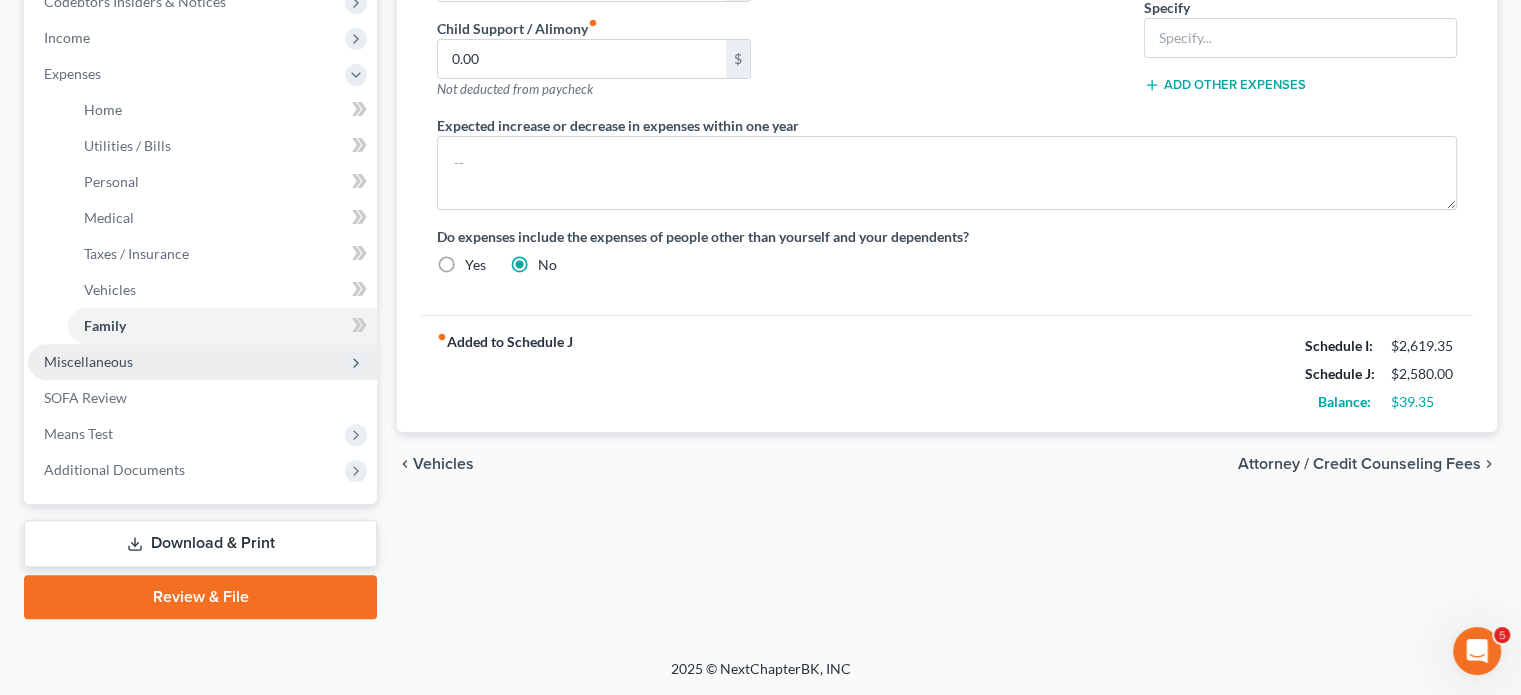 click on "Miscellaneous" at bounding box center [202, 362] 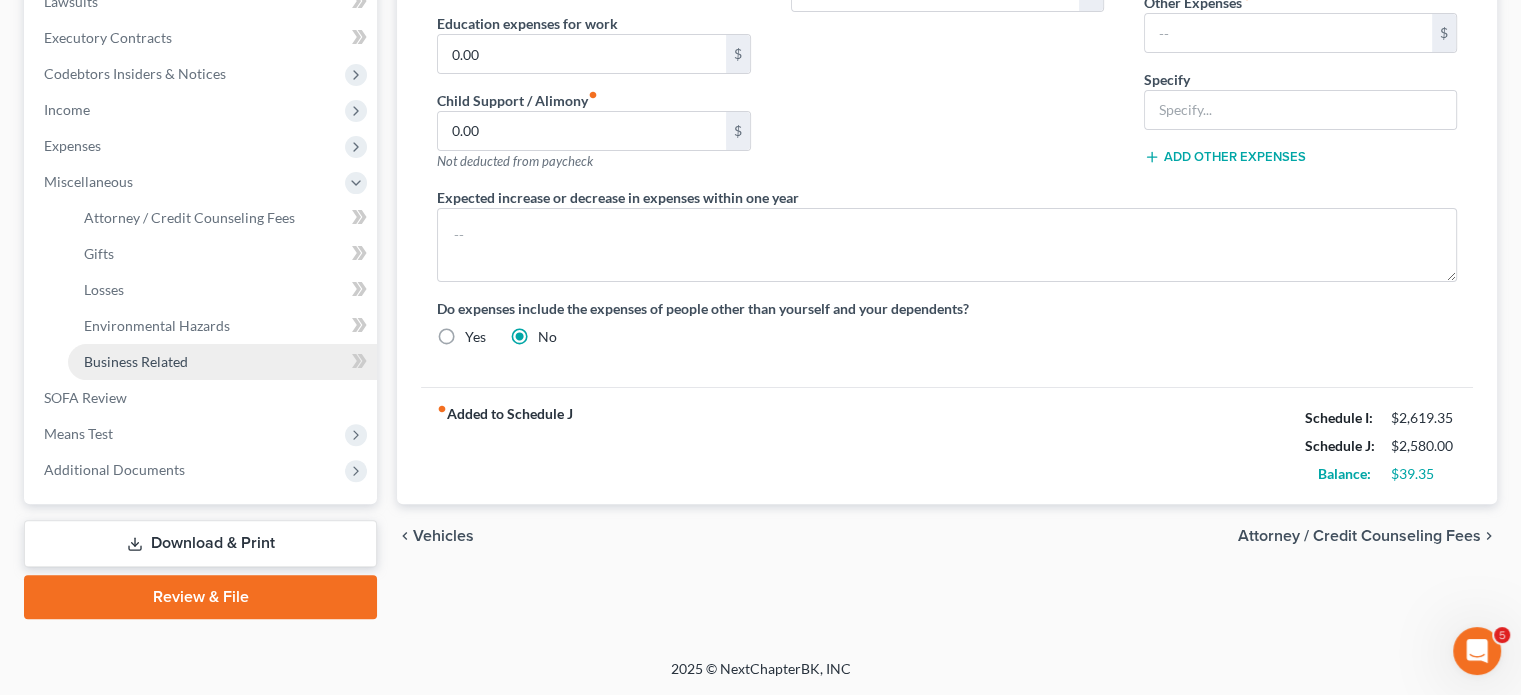 scroll, scrollTop: 853, scrollLeft: 0, axis: vertical 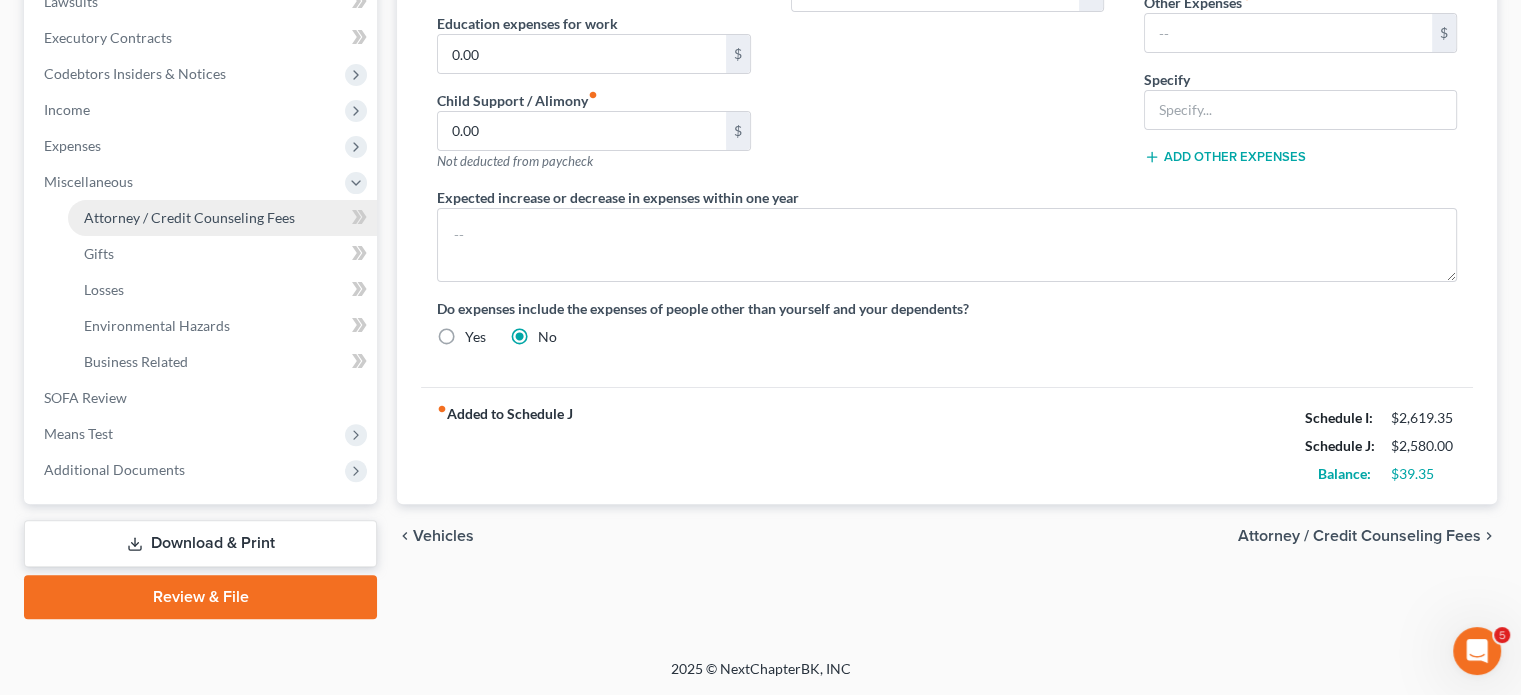 click on "Attorney / Credit Counseling Fees" at bounding box center (189, 217) 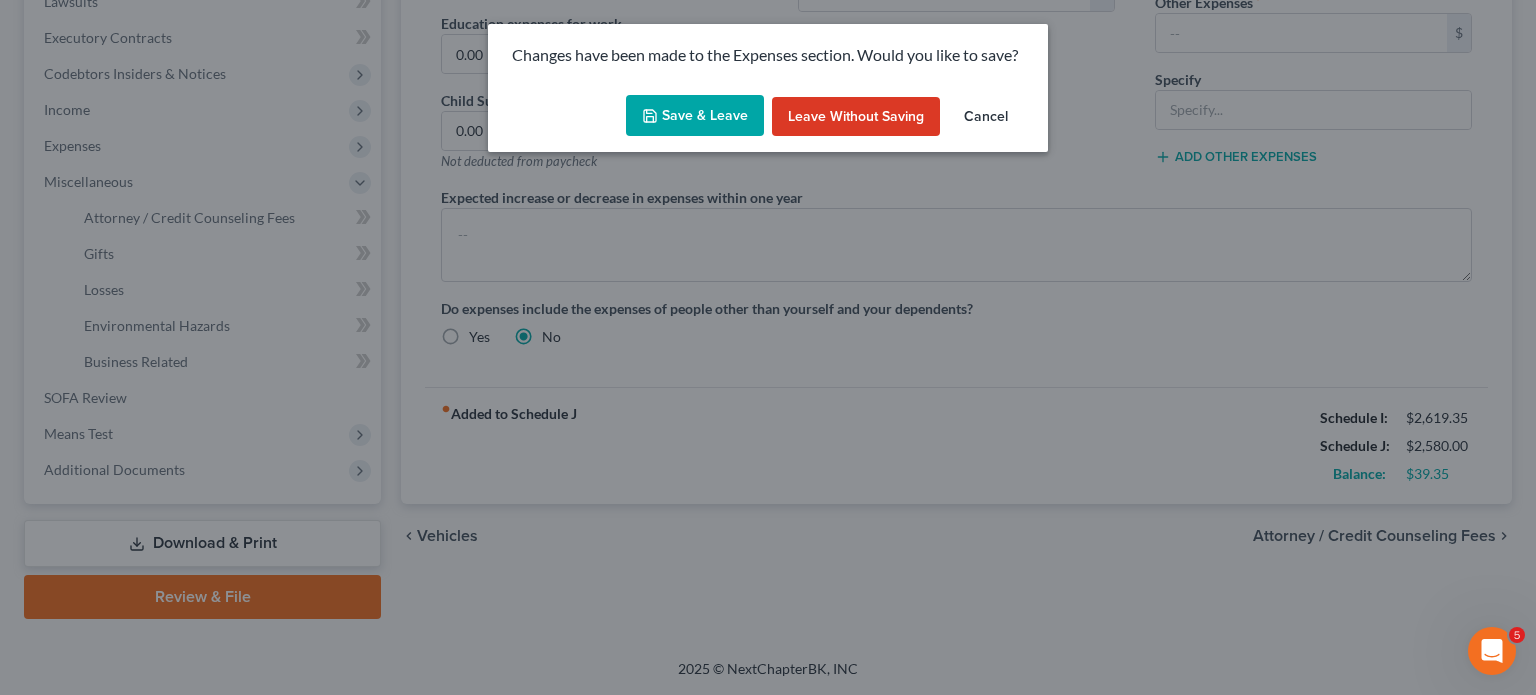 click on "Save & Leave" at bounding box center [695, 116] 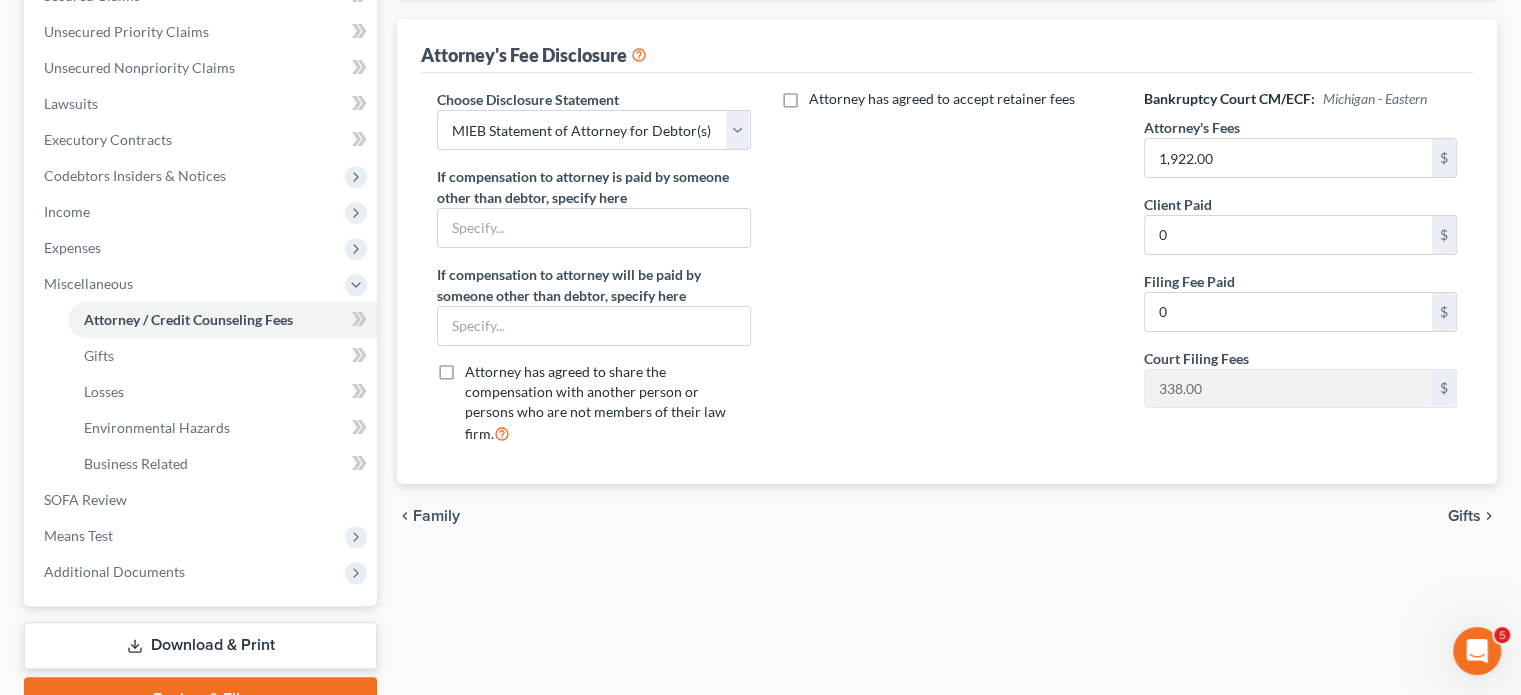 scroll, scrollTop: 853, scrollLeft: 0, axis: vertical 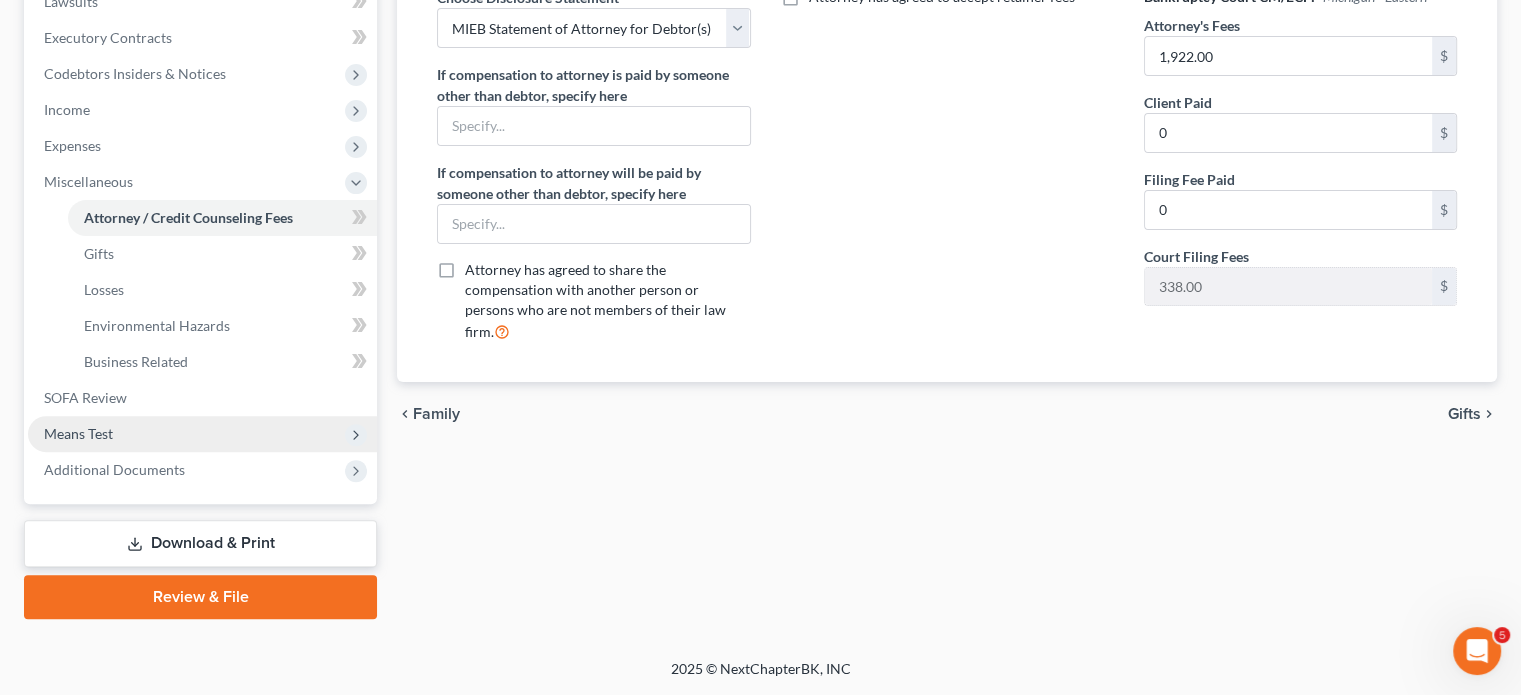 click on "Means Test" at bounding box center (202, 434) 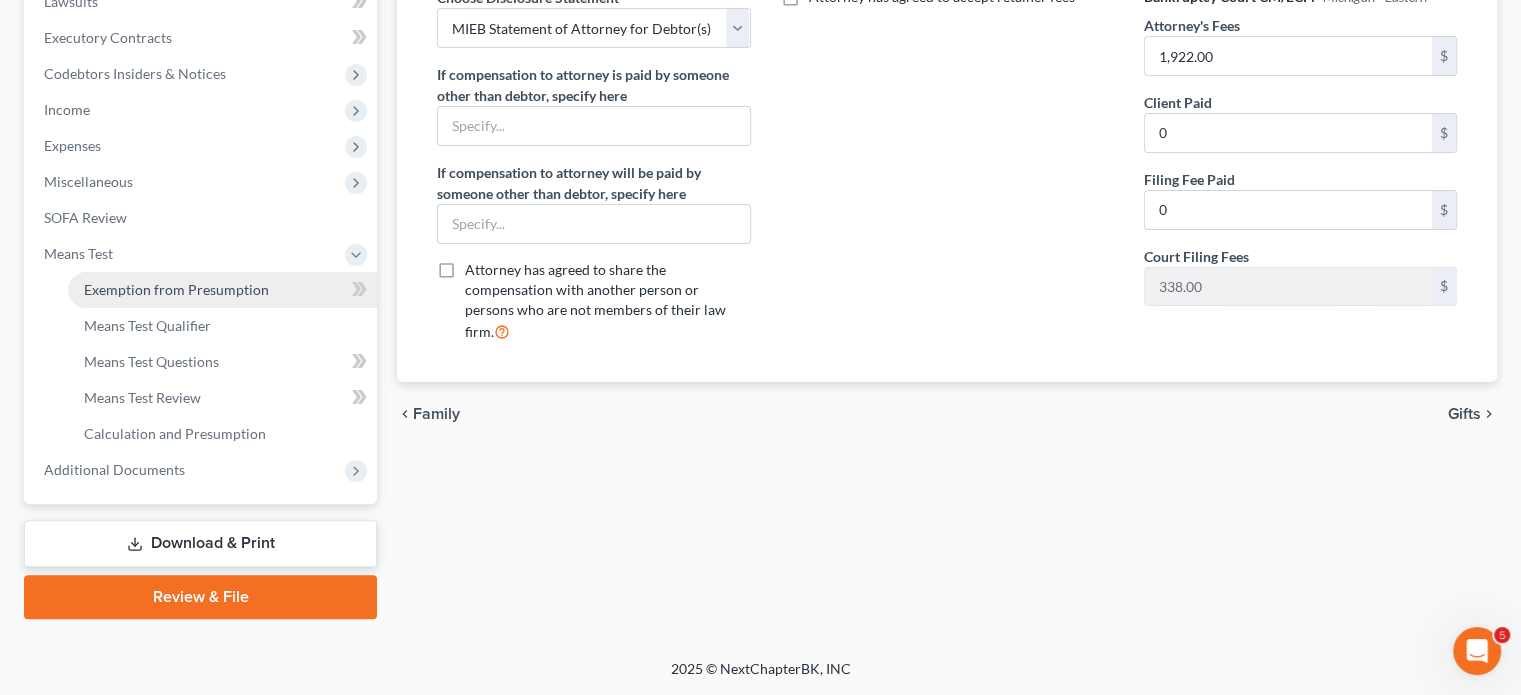 click on "Exemption from Presumption" at bounding box center (176, 289) 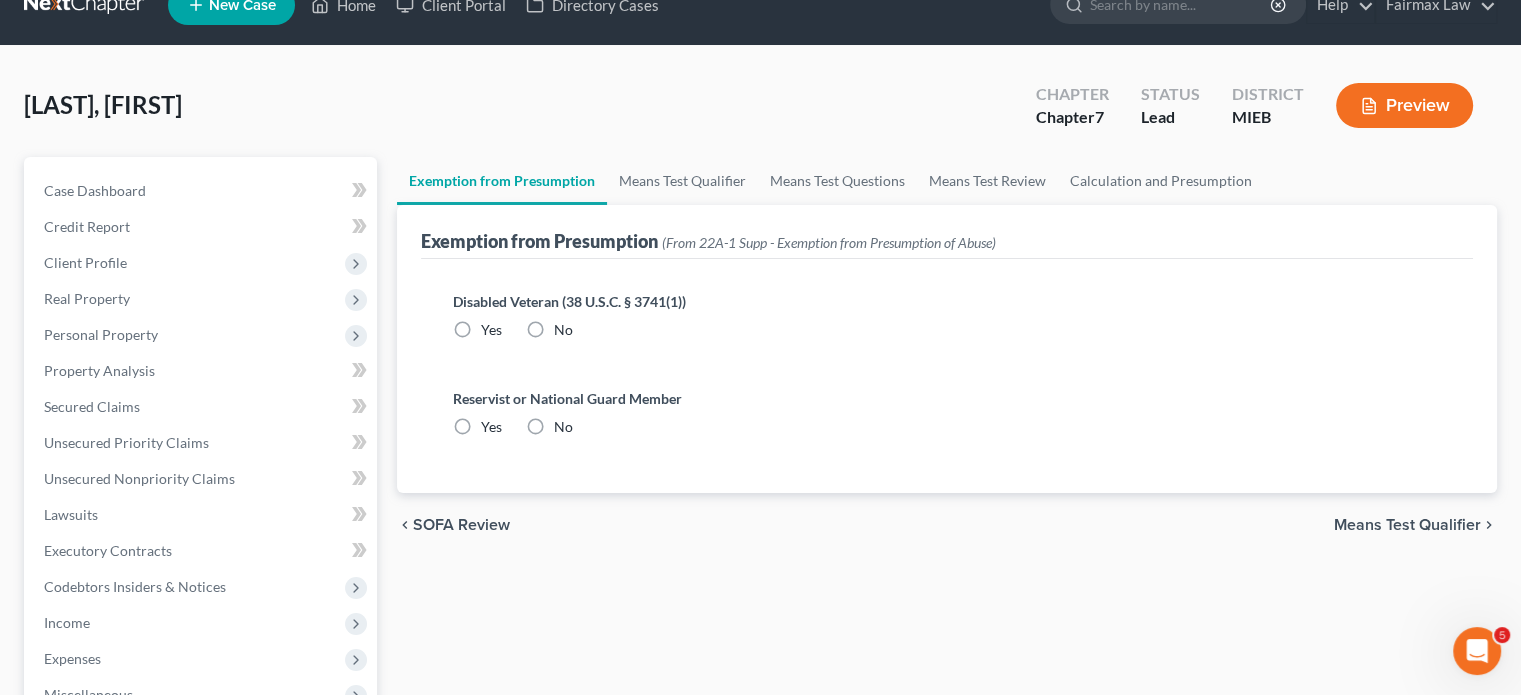 scroll, scrollTop: 0, scrollLeft: 0, axis: both 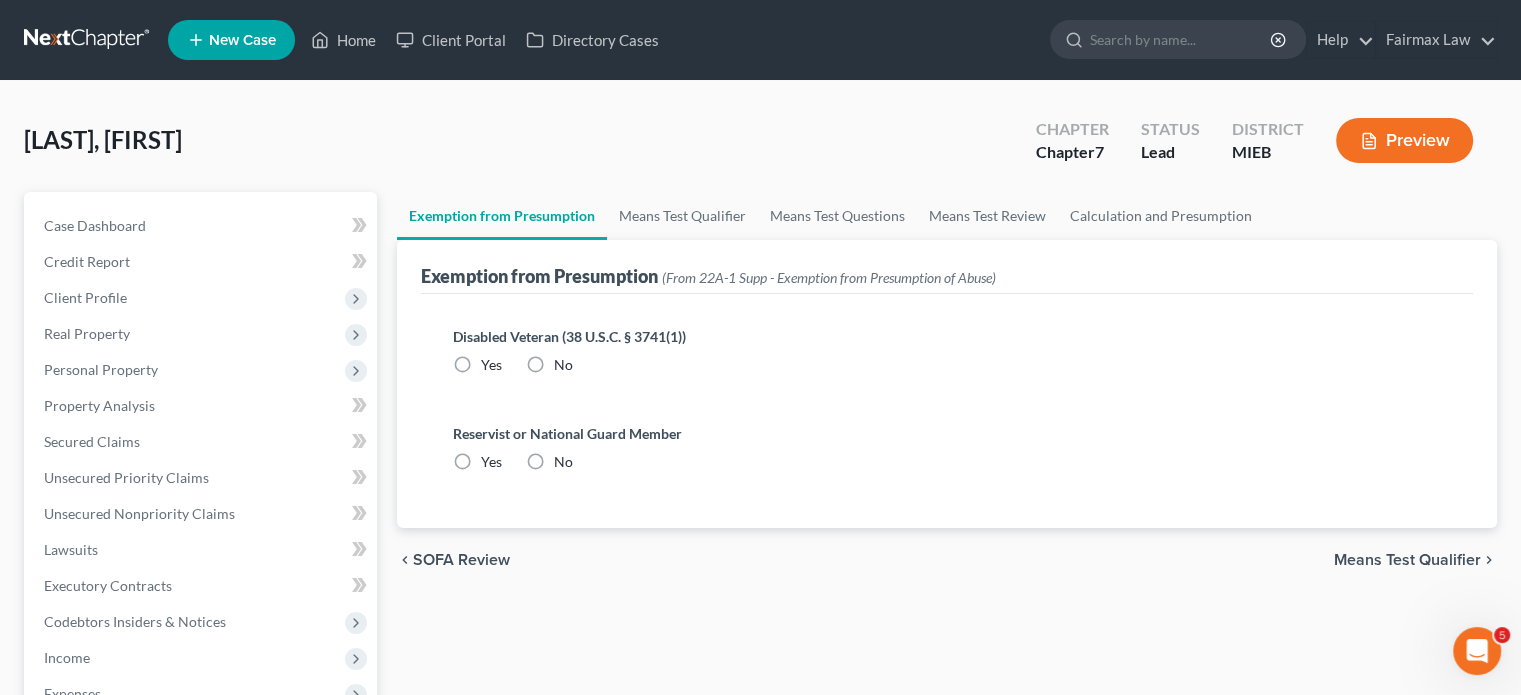 click on "No" at bounding box center (563, 365) 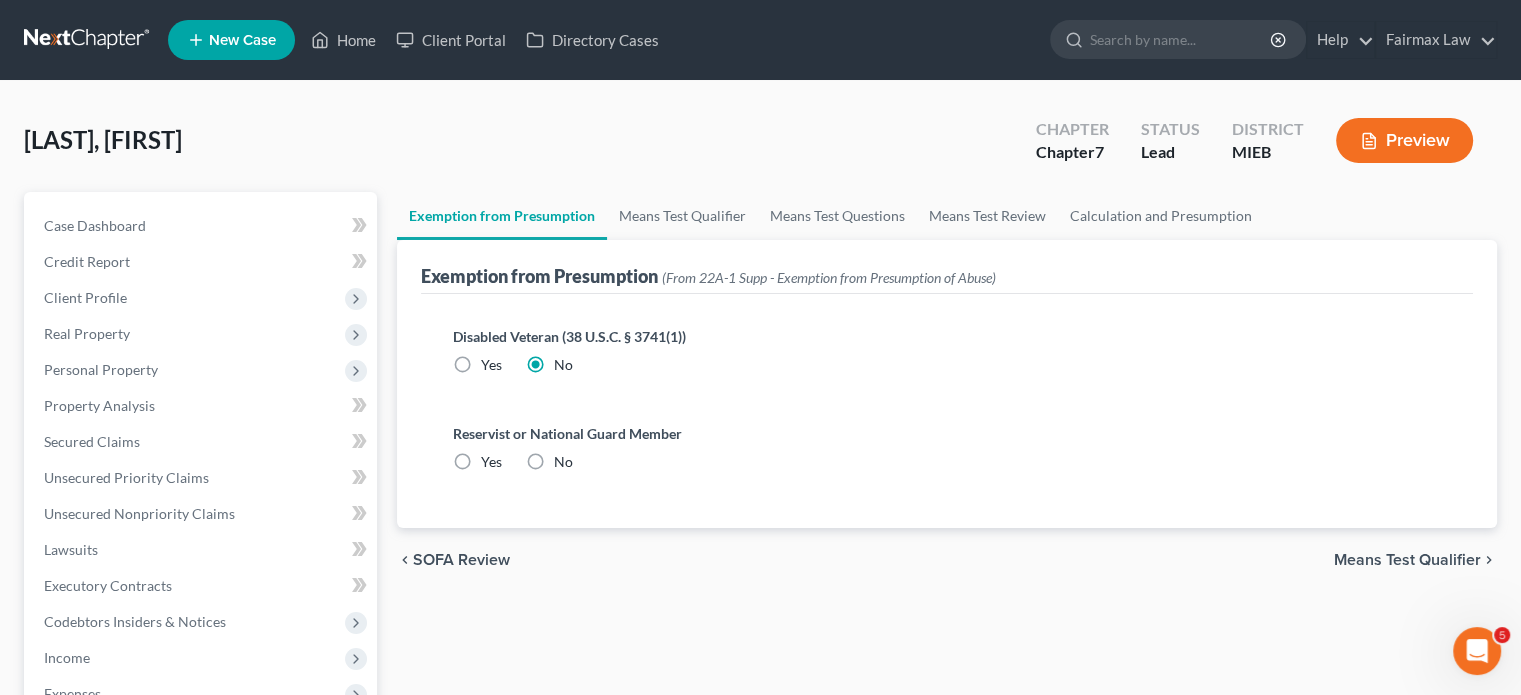 click on "No" at bounding box center [563, 462] 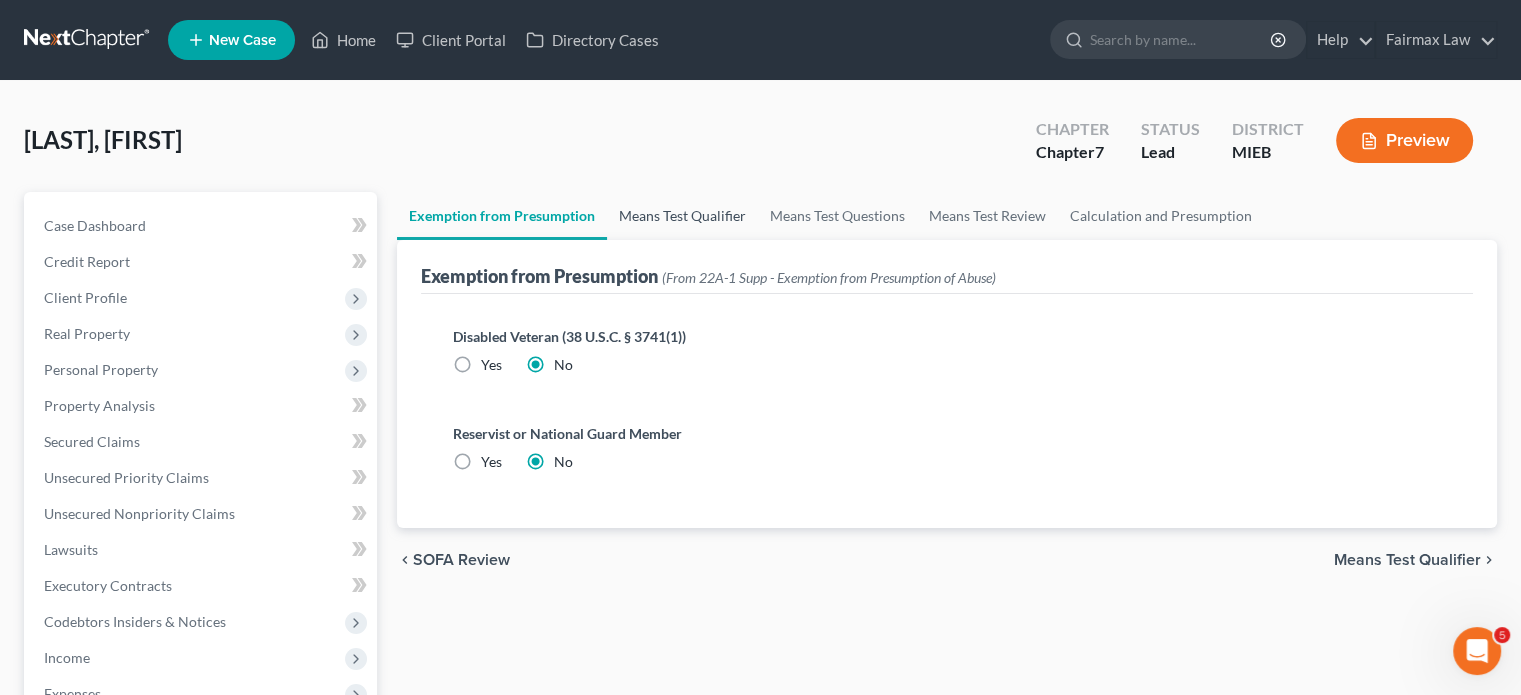 click on "Means Test Qualifier" at bounding box center (682, 216) 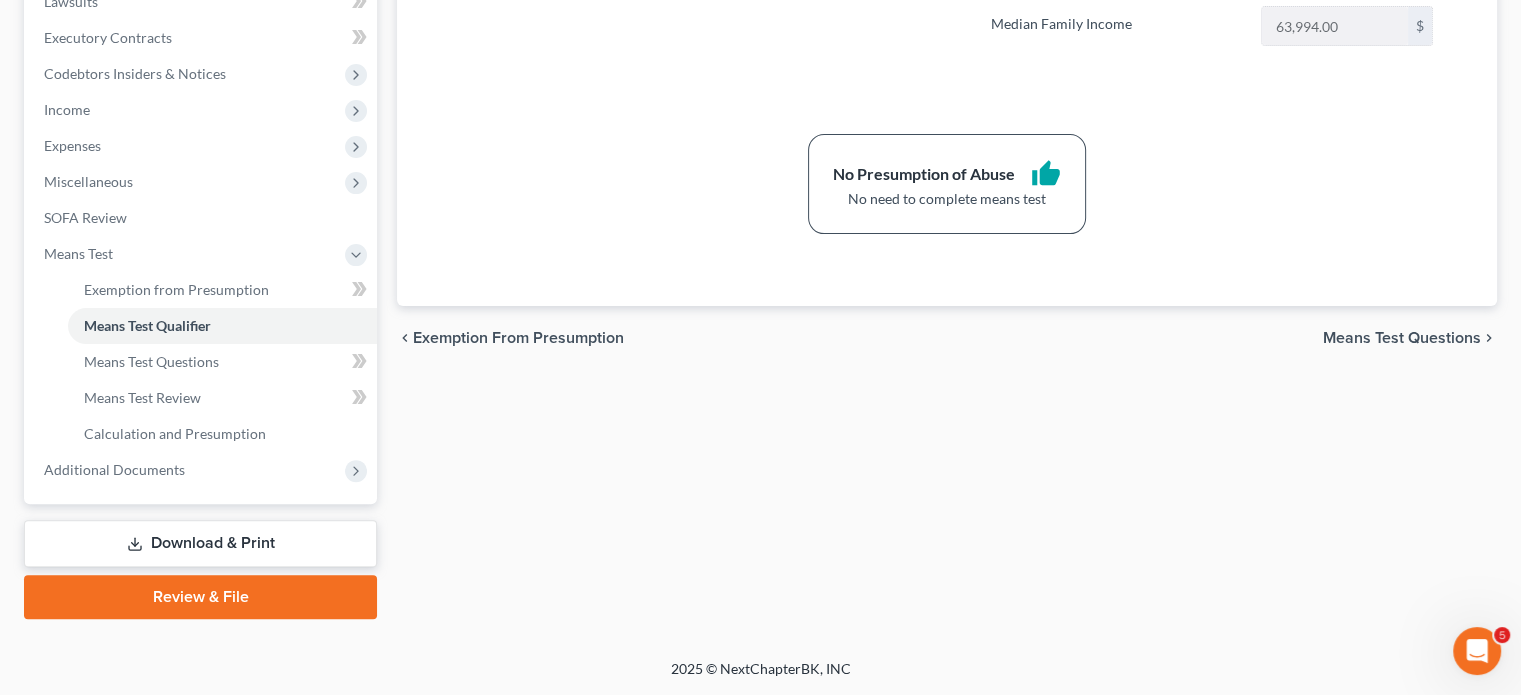 scroll, scrollTop: 853, scrollLeft: 0, axis: vertical 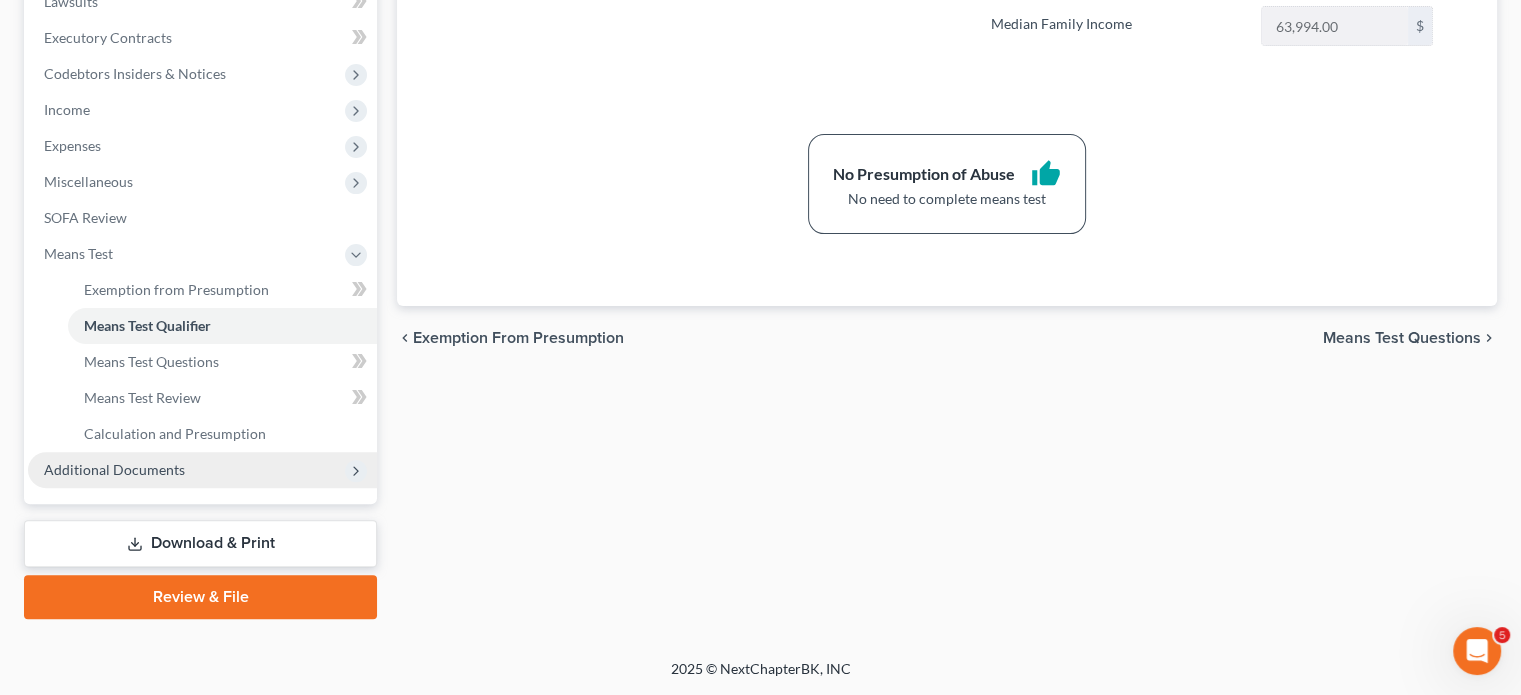 click on "Additional Documents" at bounding box center [114, 469] 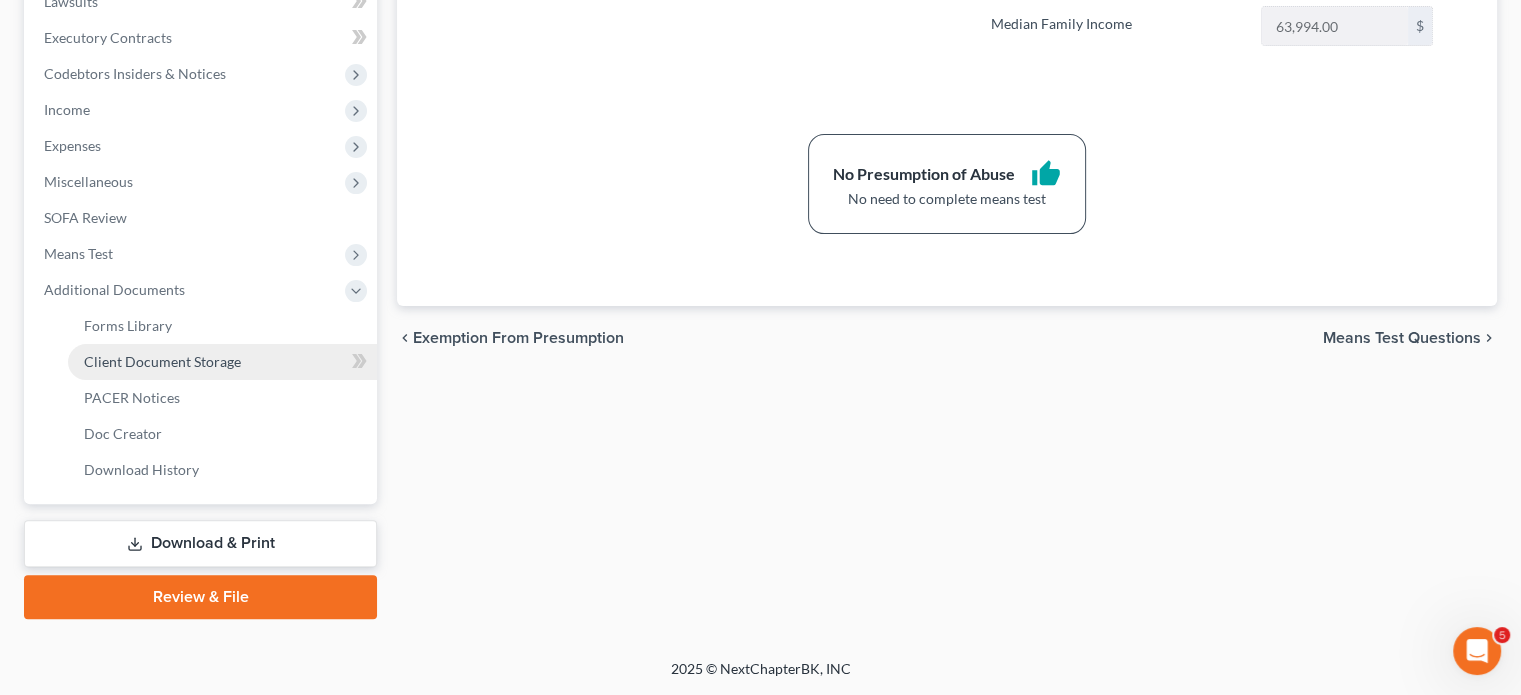 click on "Client Document Storage" at bounding box center [162, 361] 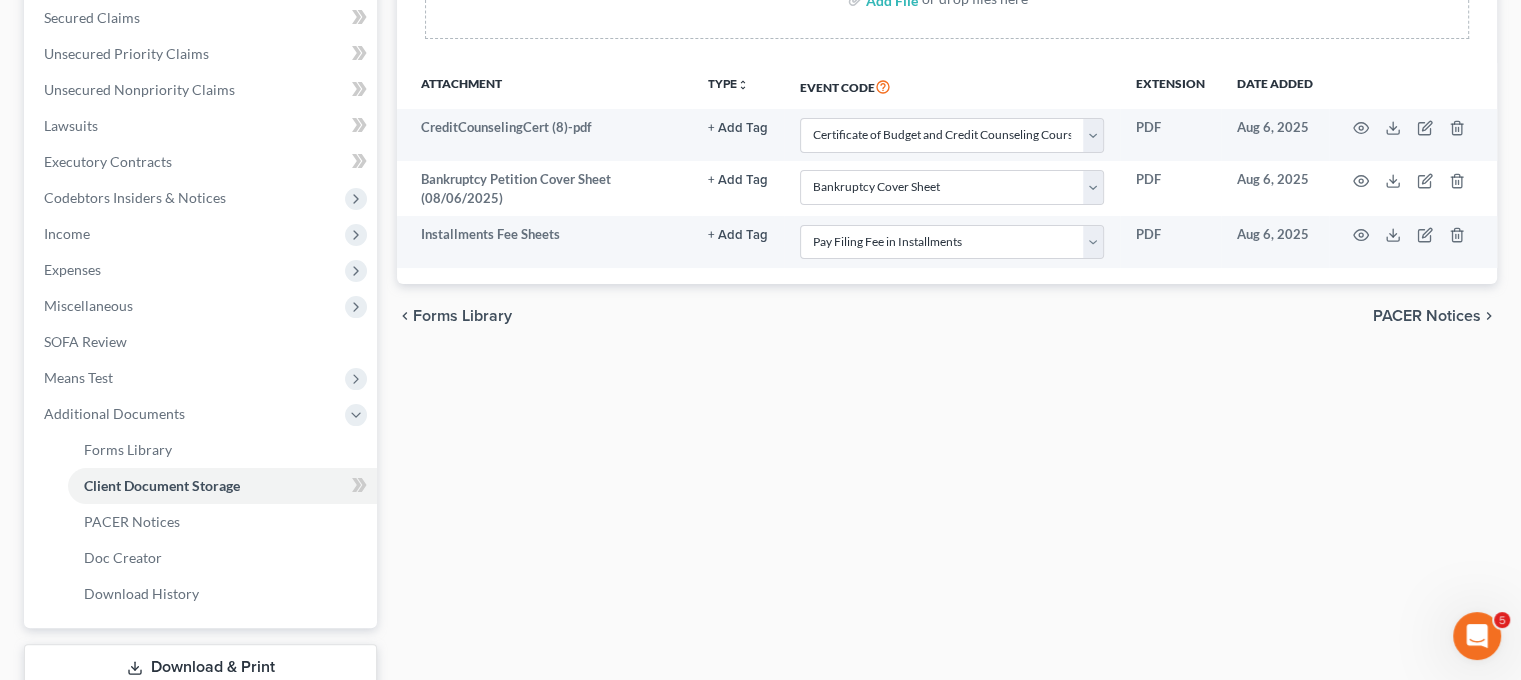 scroll, scrollTop: 427, scrollLeft: 0, axis: vertical 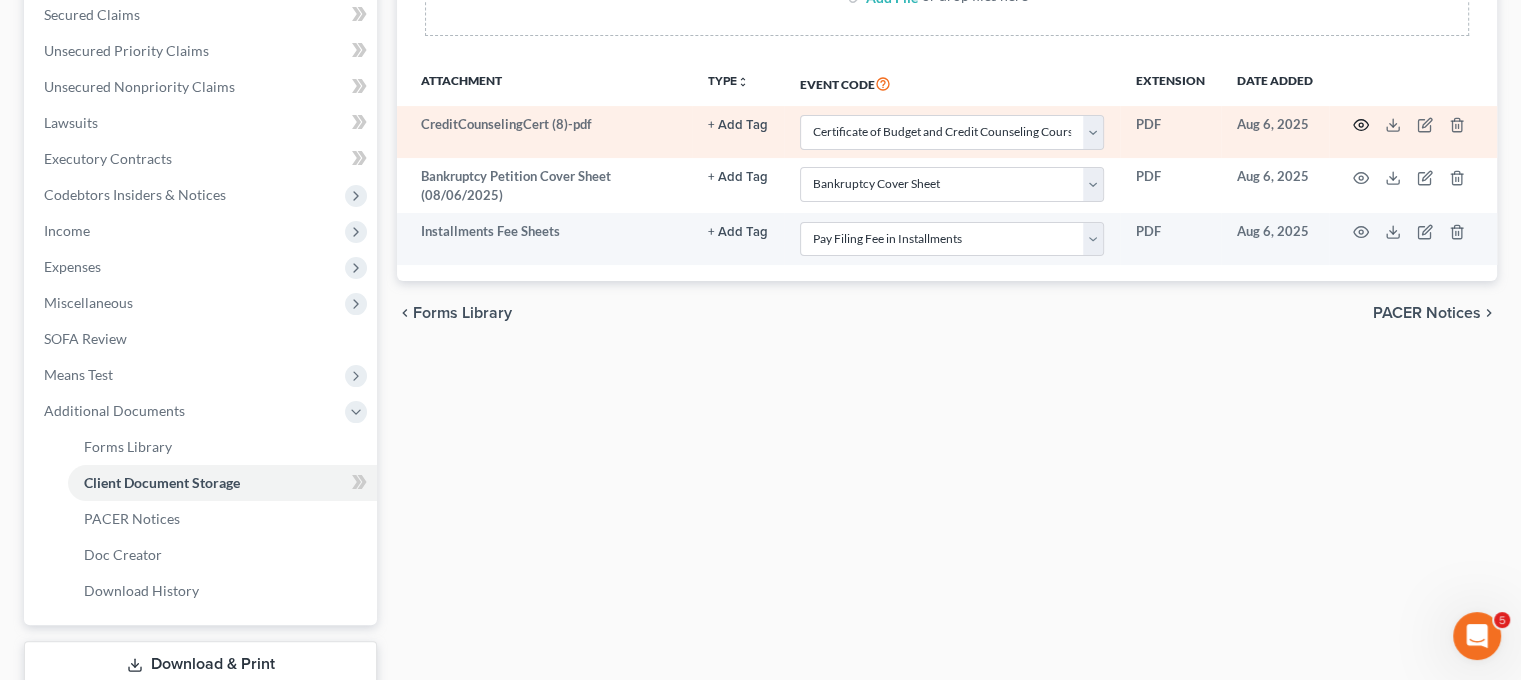 click 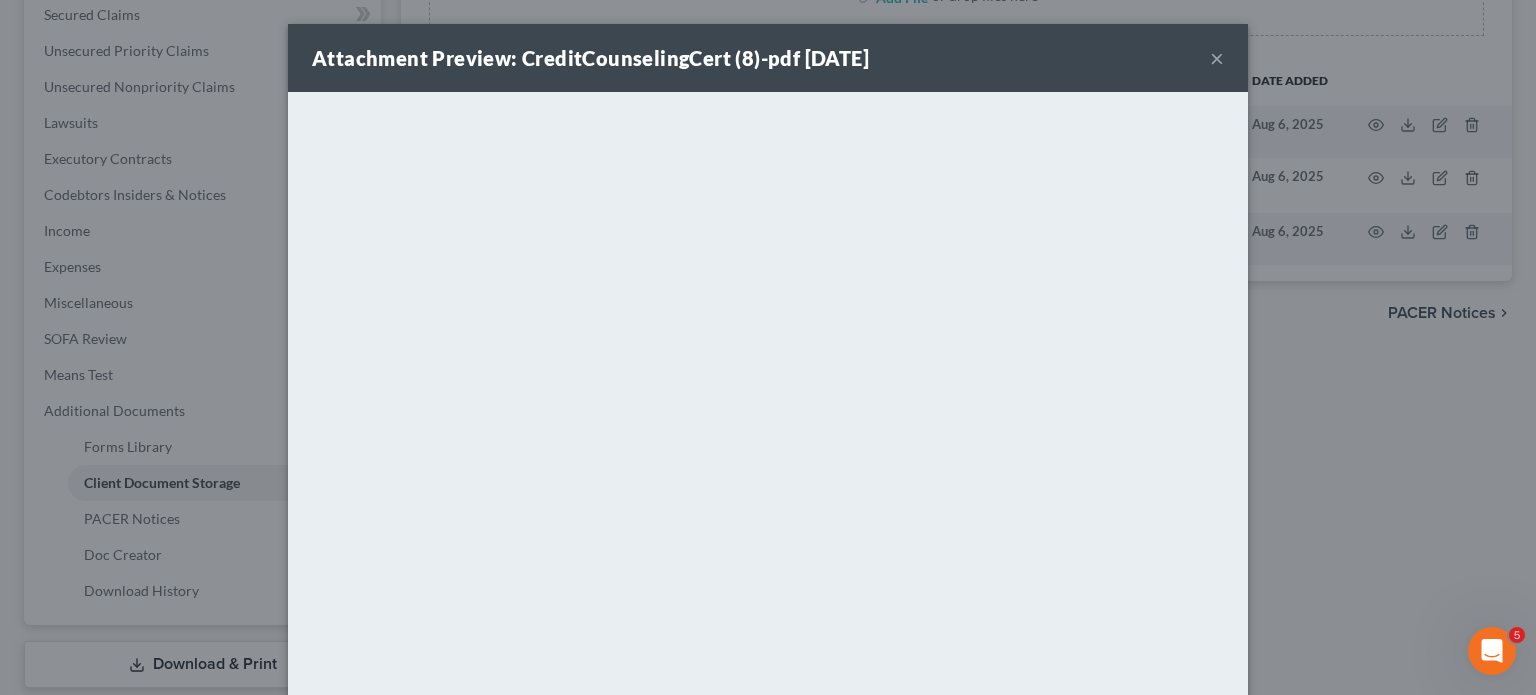 click on "×" at bounding box center [1217, 58] 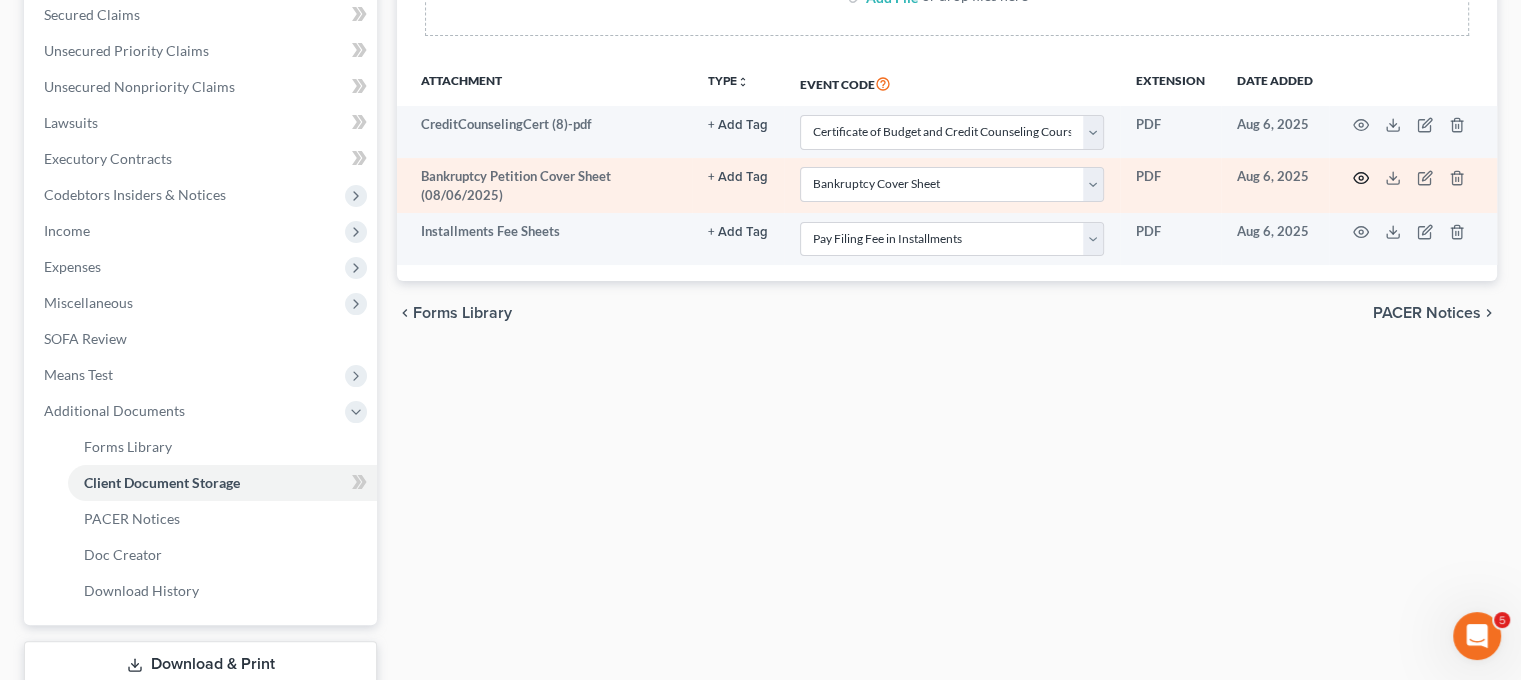 click 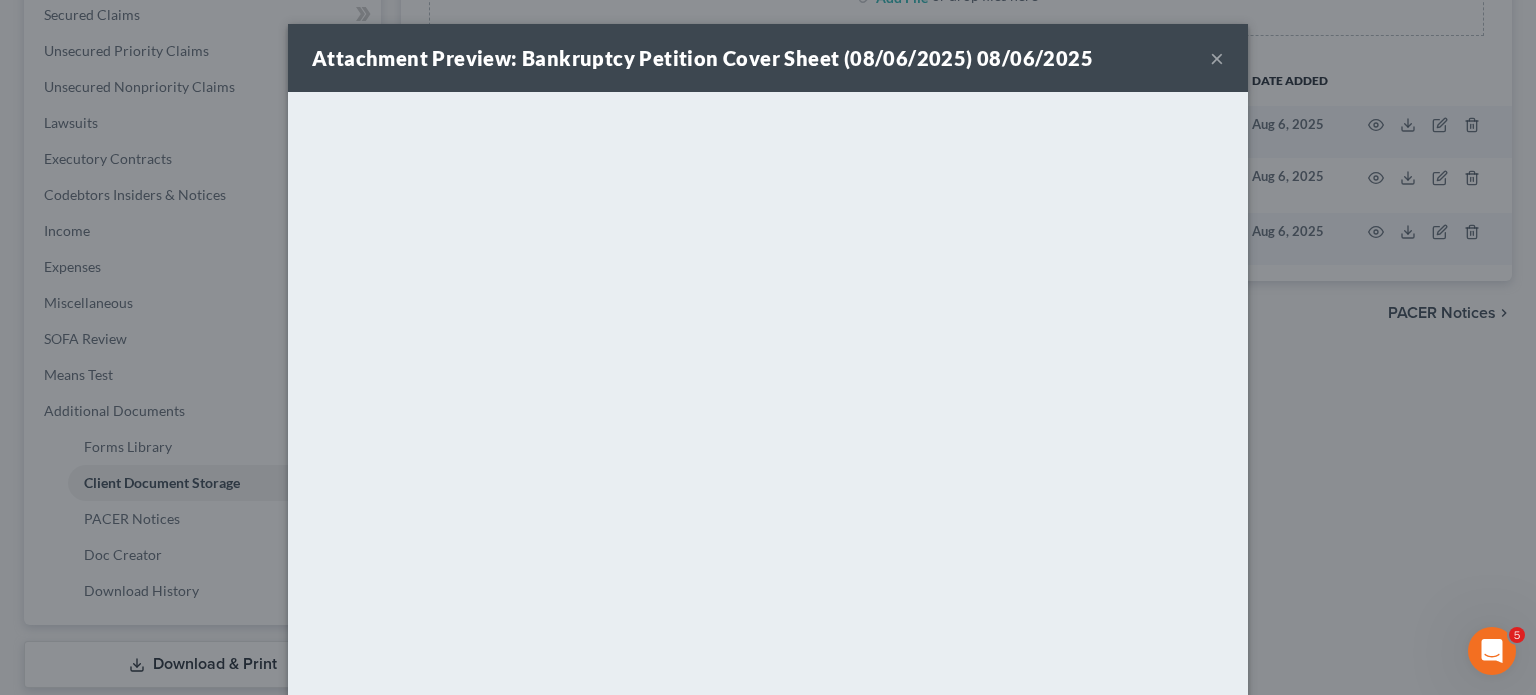 click on "×" at bounding box center [1217, 58] 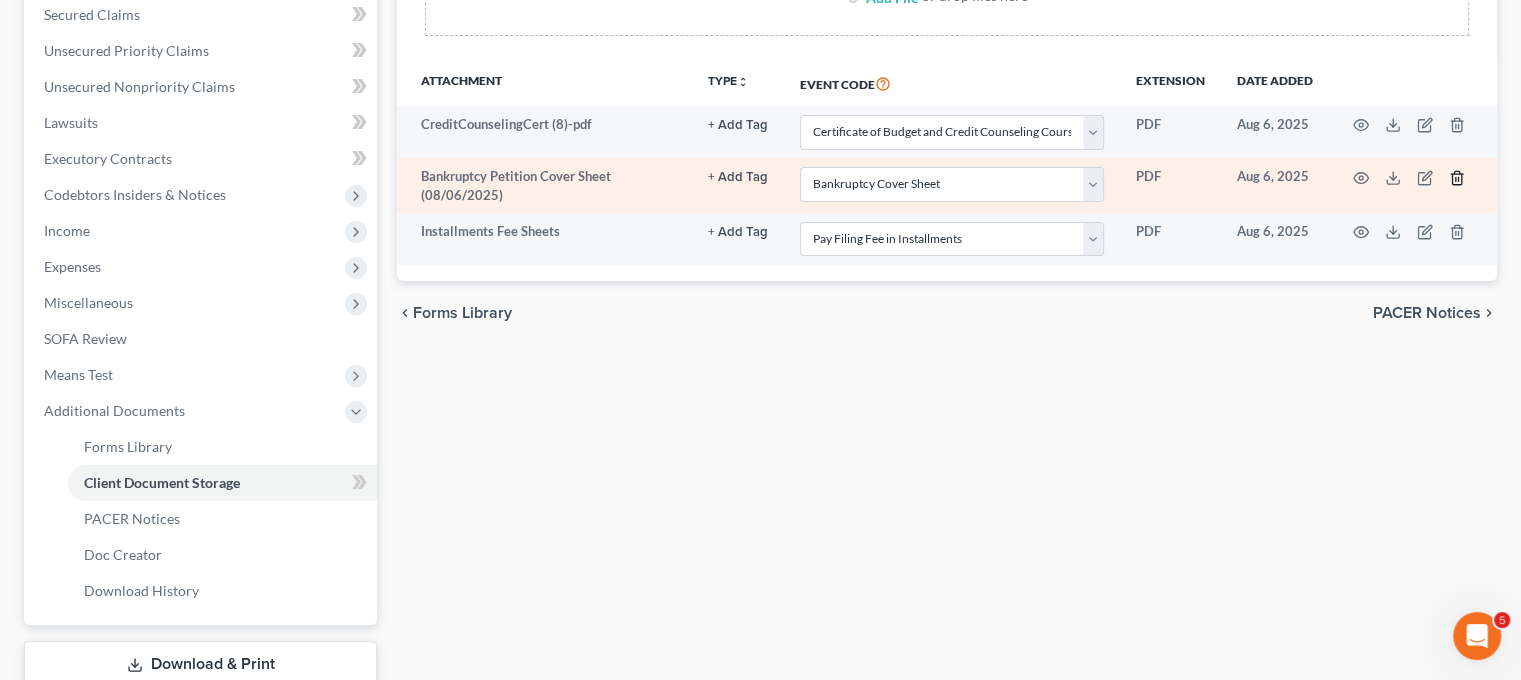 click 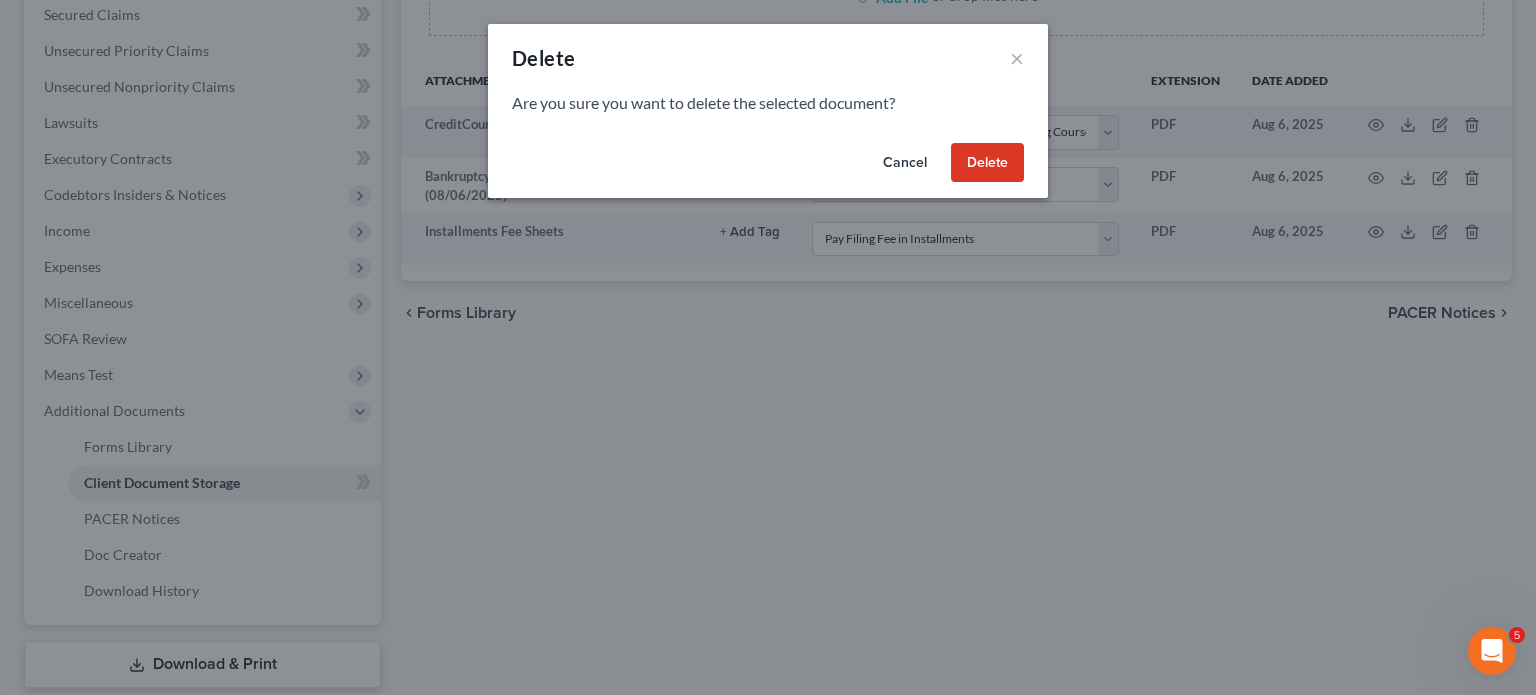 click on "Delete" at bounding box center (987, 163) 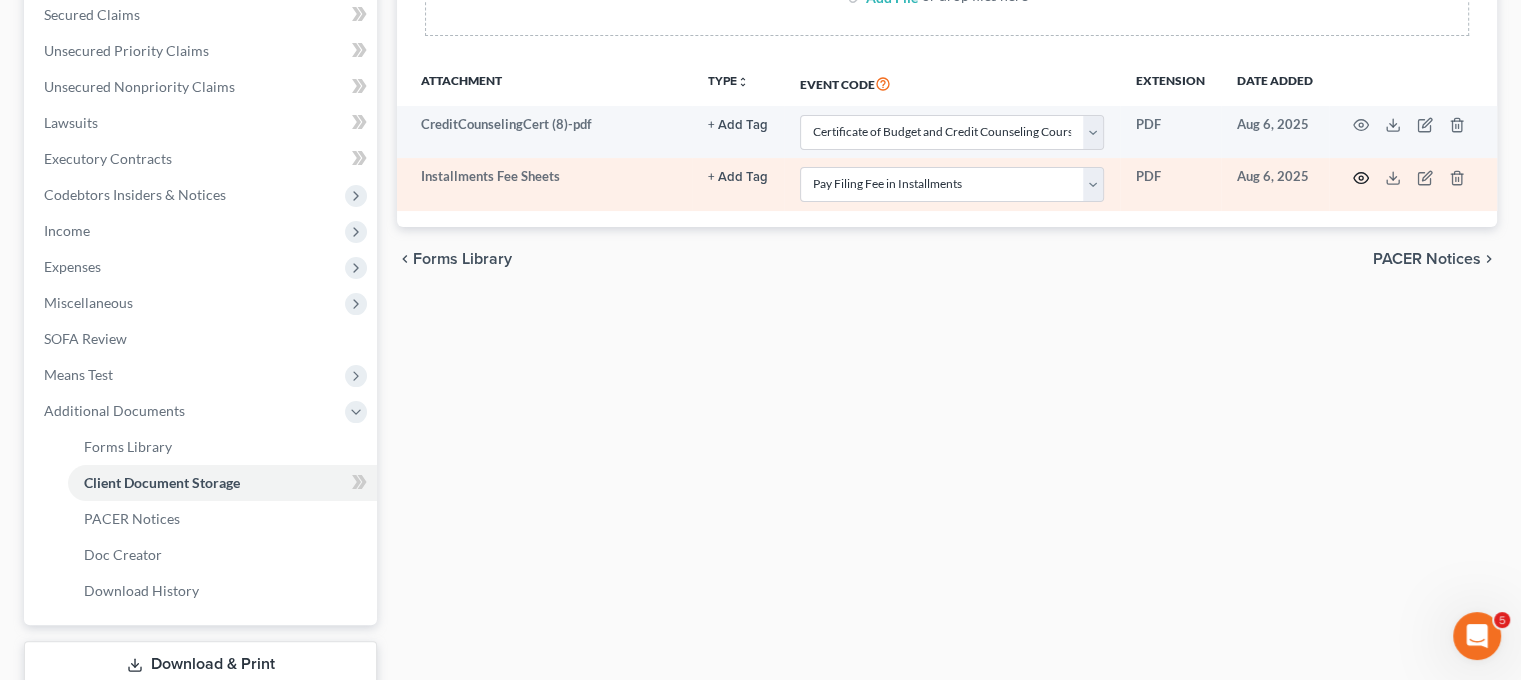 click 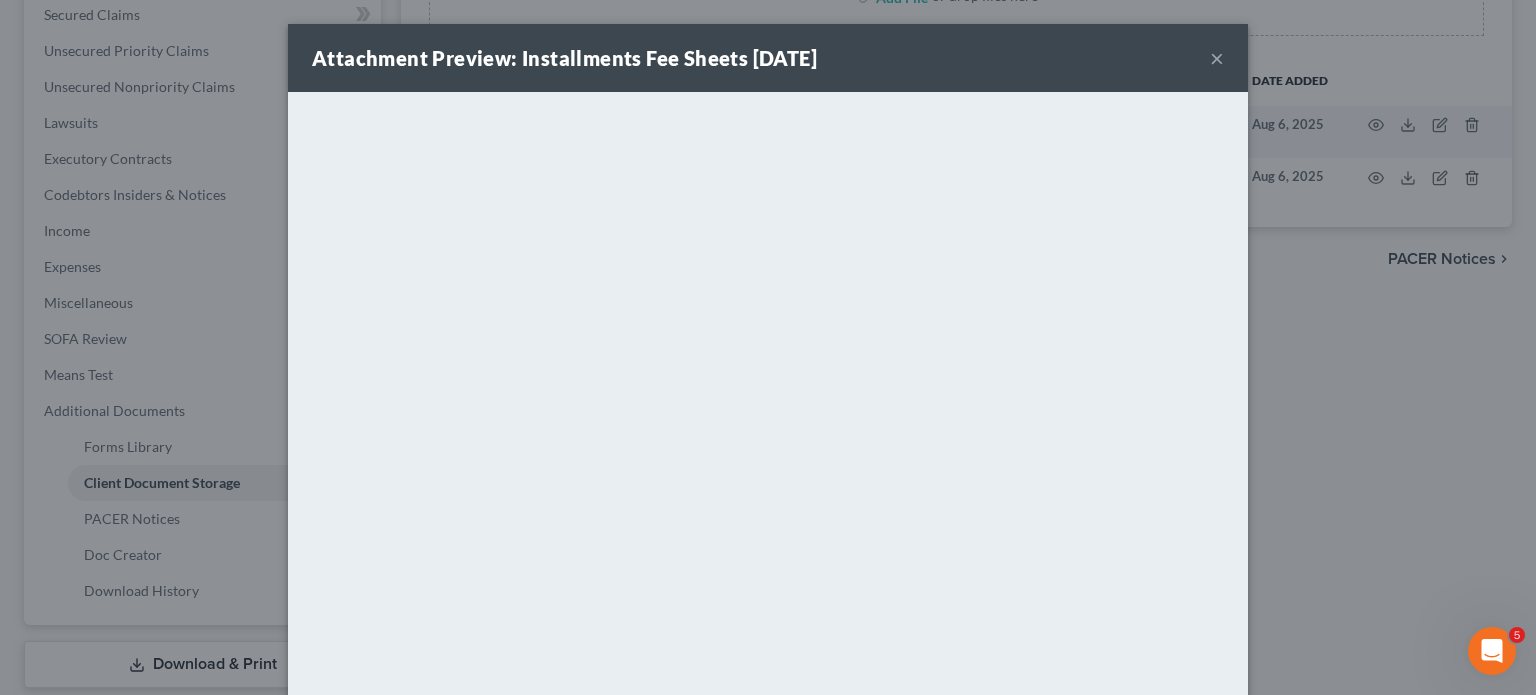 click on "×" at bounding box center (1217, 58) 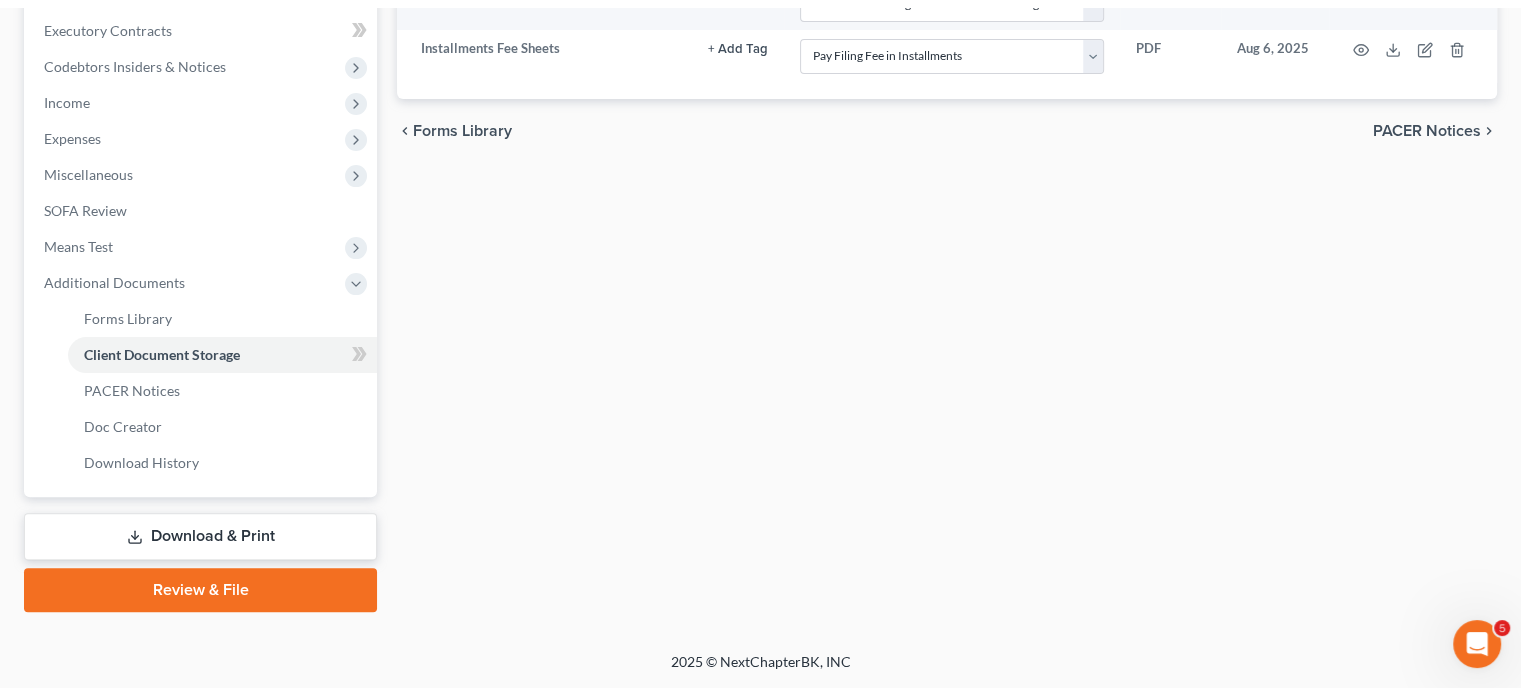 scroll, scrollTop: 836, scrollLeft: 0, axis: vertical 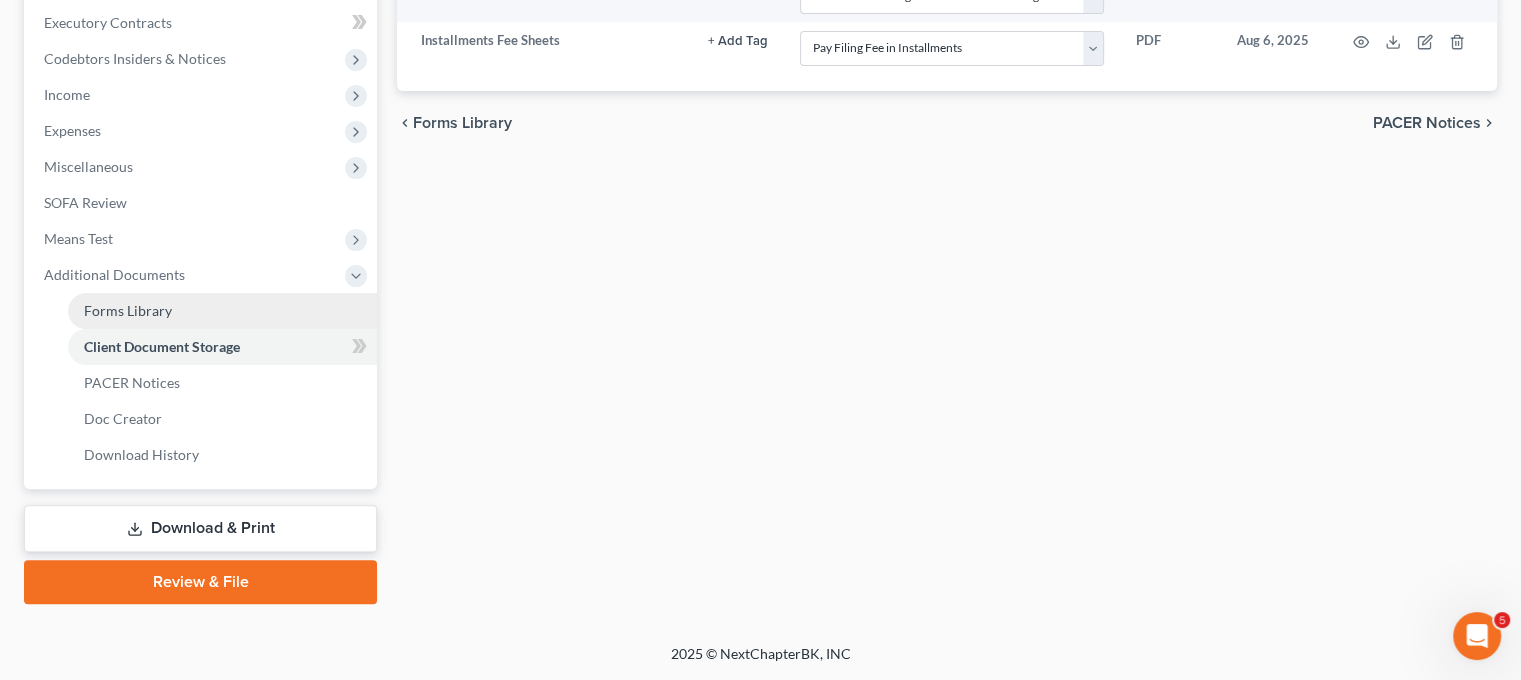 click on "Forms Library" at bounding box center (222, 311) 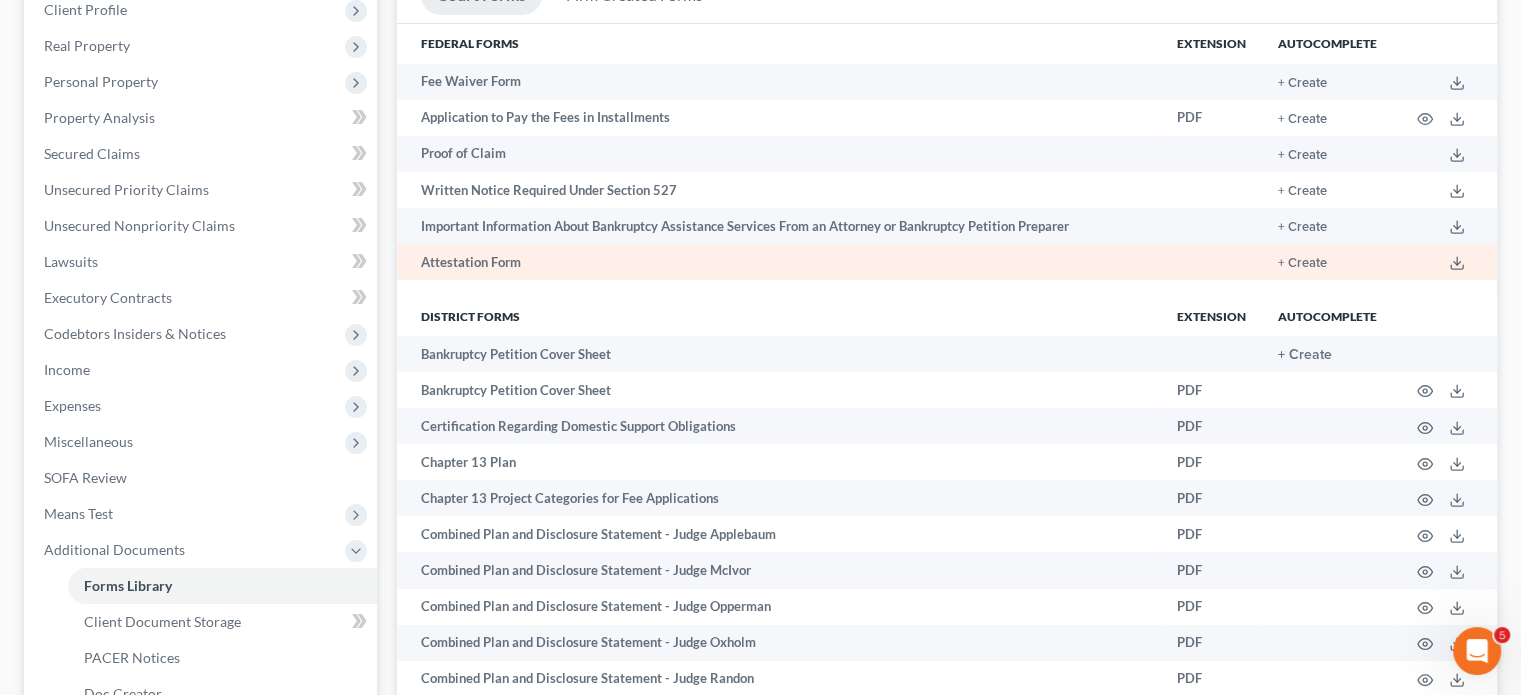scroll, scrollTop: 448, scrollLeft: 0, axis: vertical 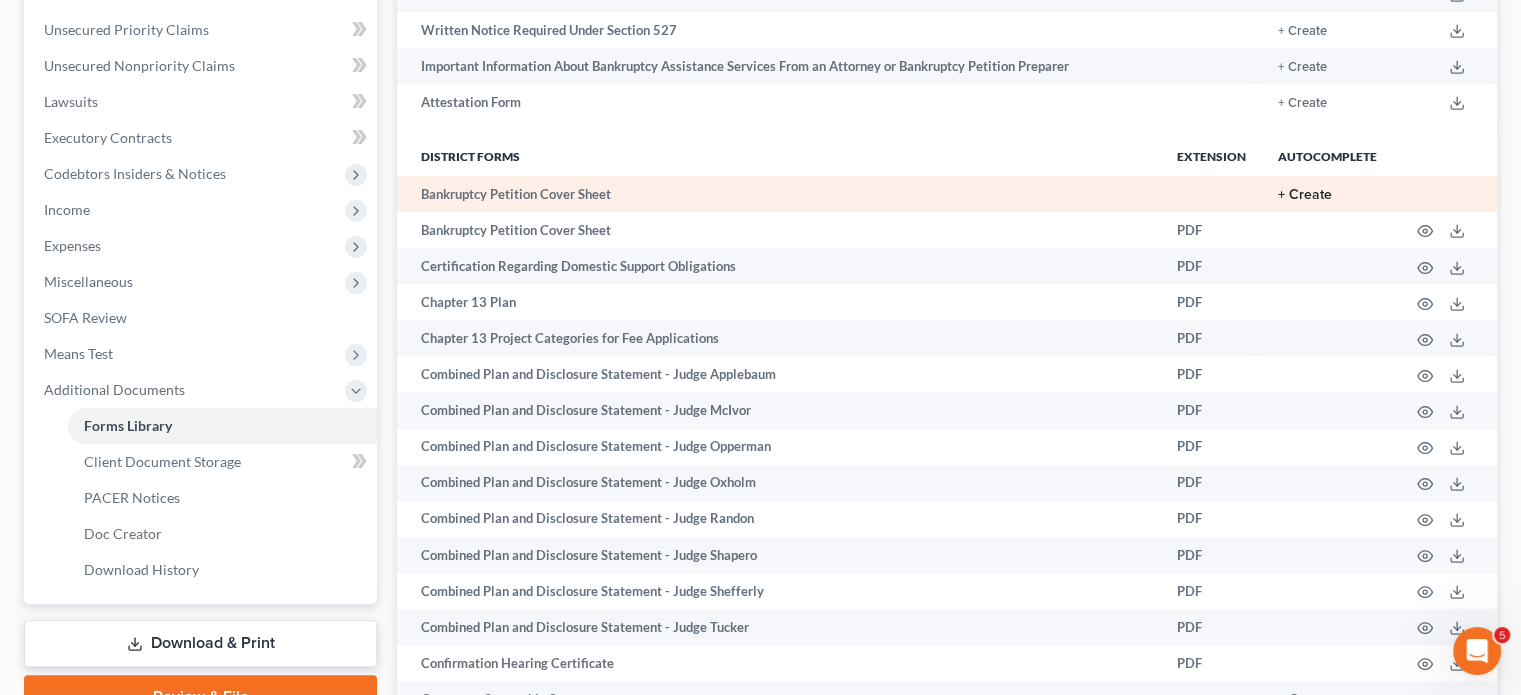 click on "+ Create" at bounding box center (1305, 195) 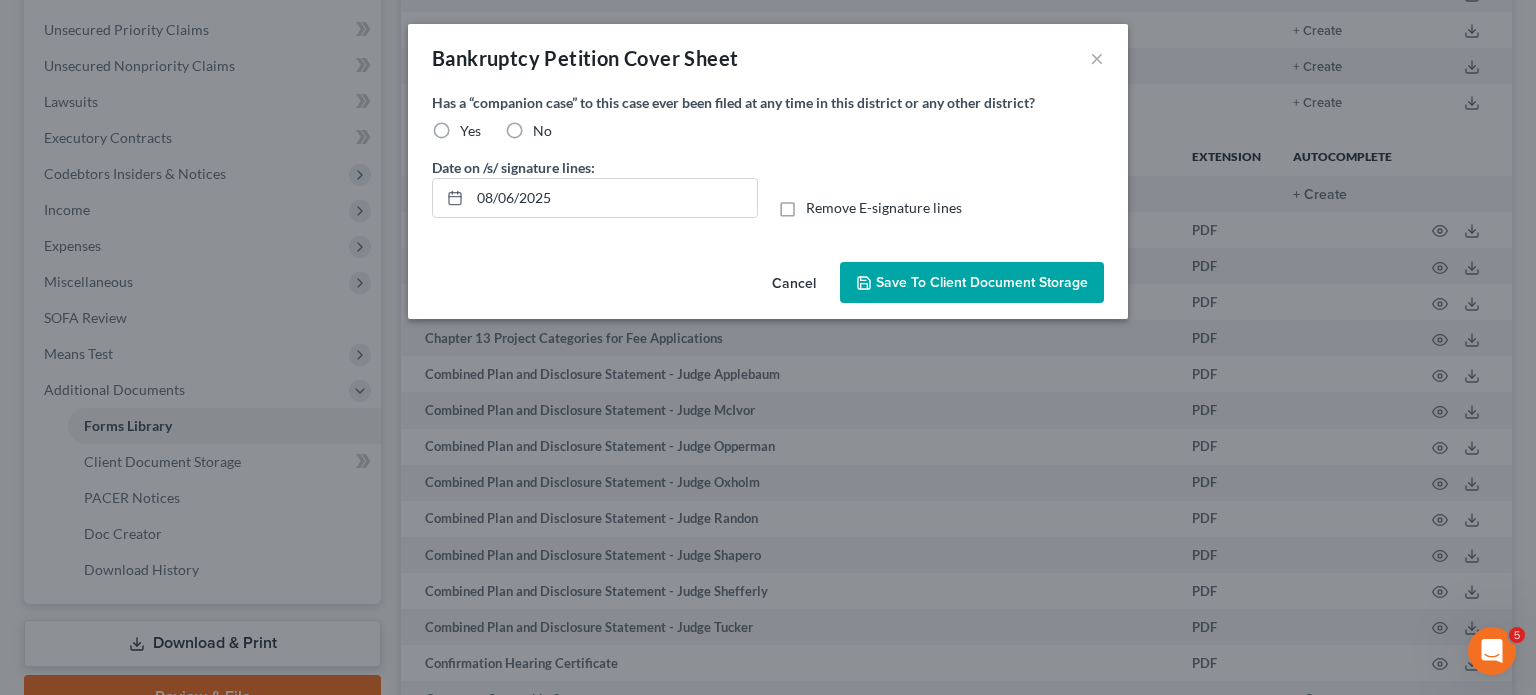 click on "No" at bounding box center (542, 131) 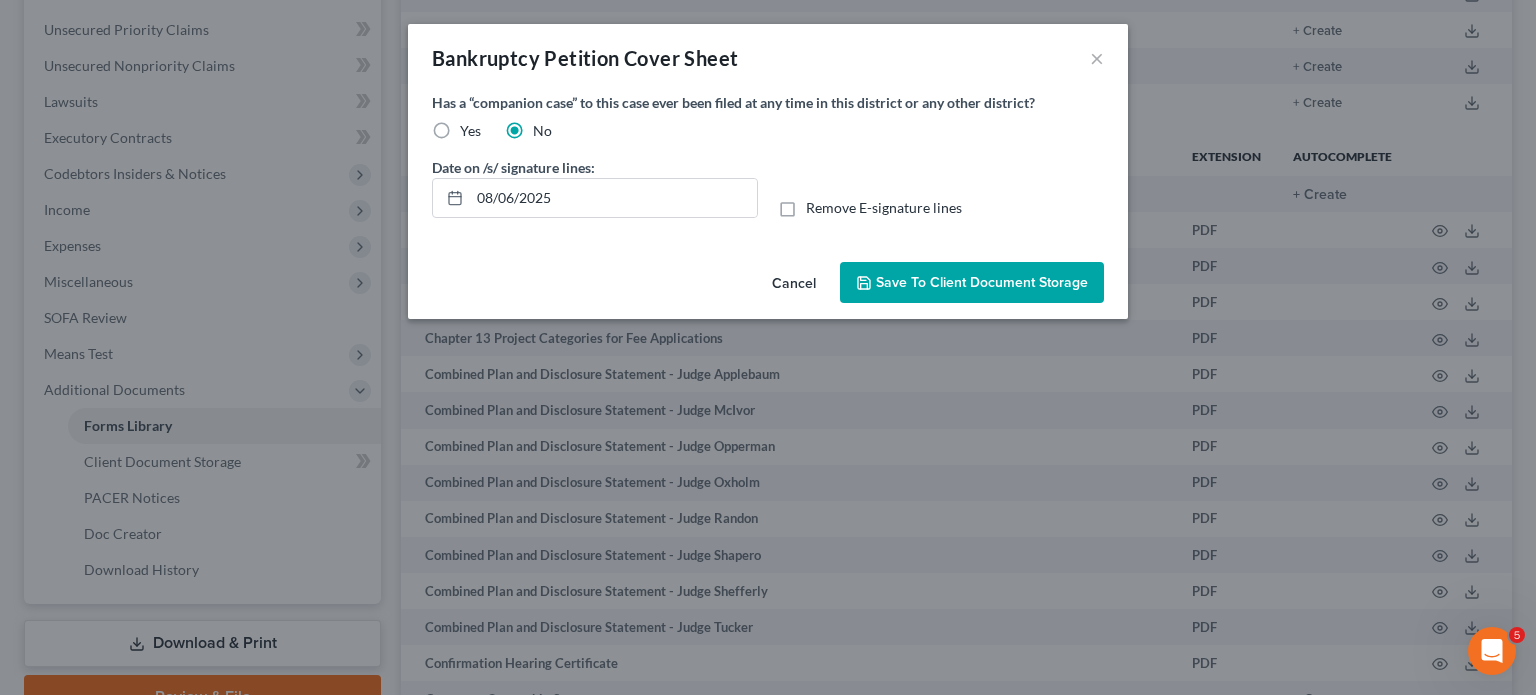 click on "Save to Client Document Storage" at bounding box center [982, 282] 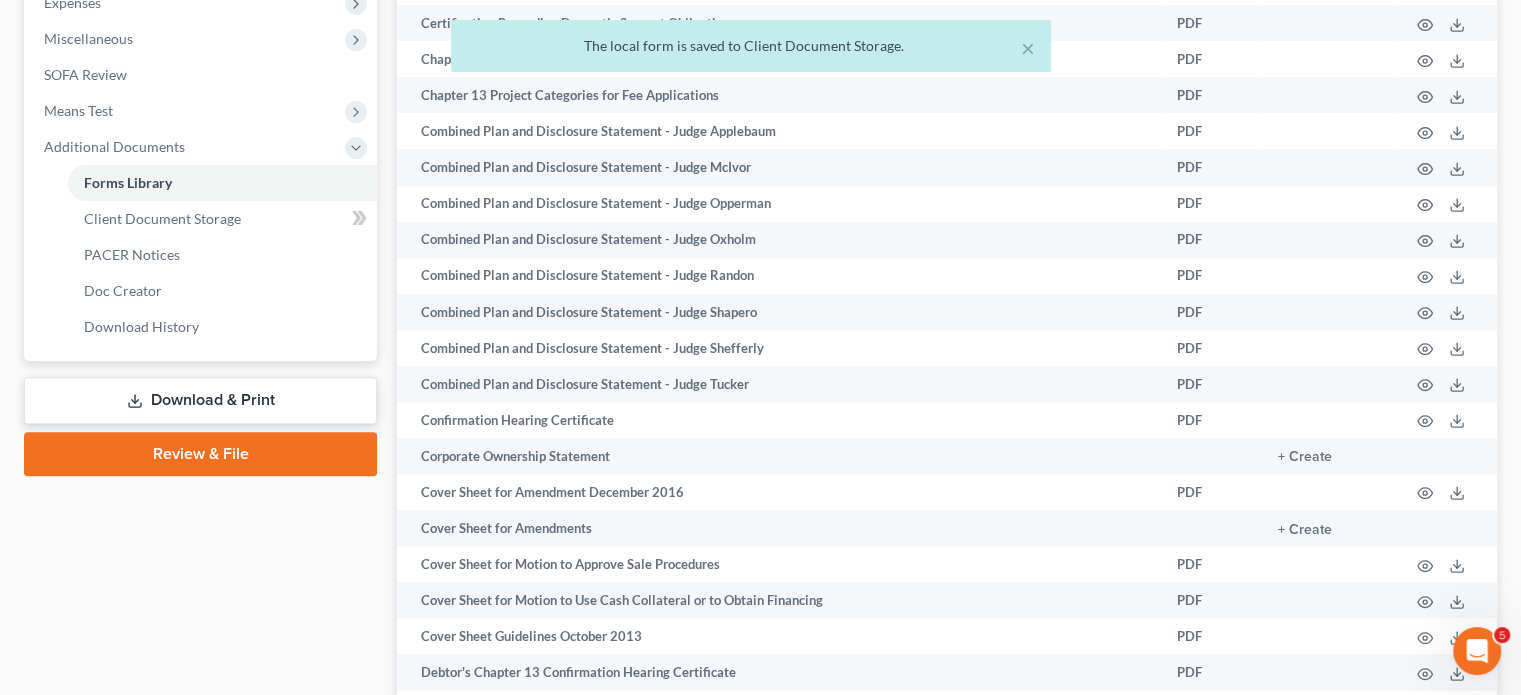 scroll, scrollTop: 692, scrollLeft: 0, axis: vertical 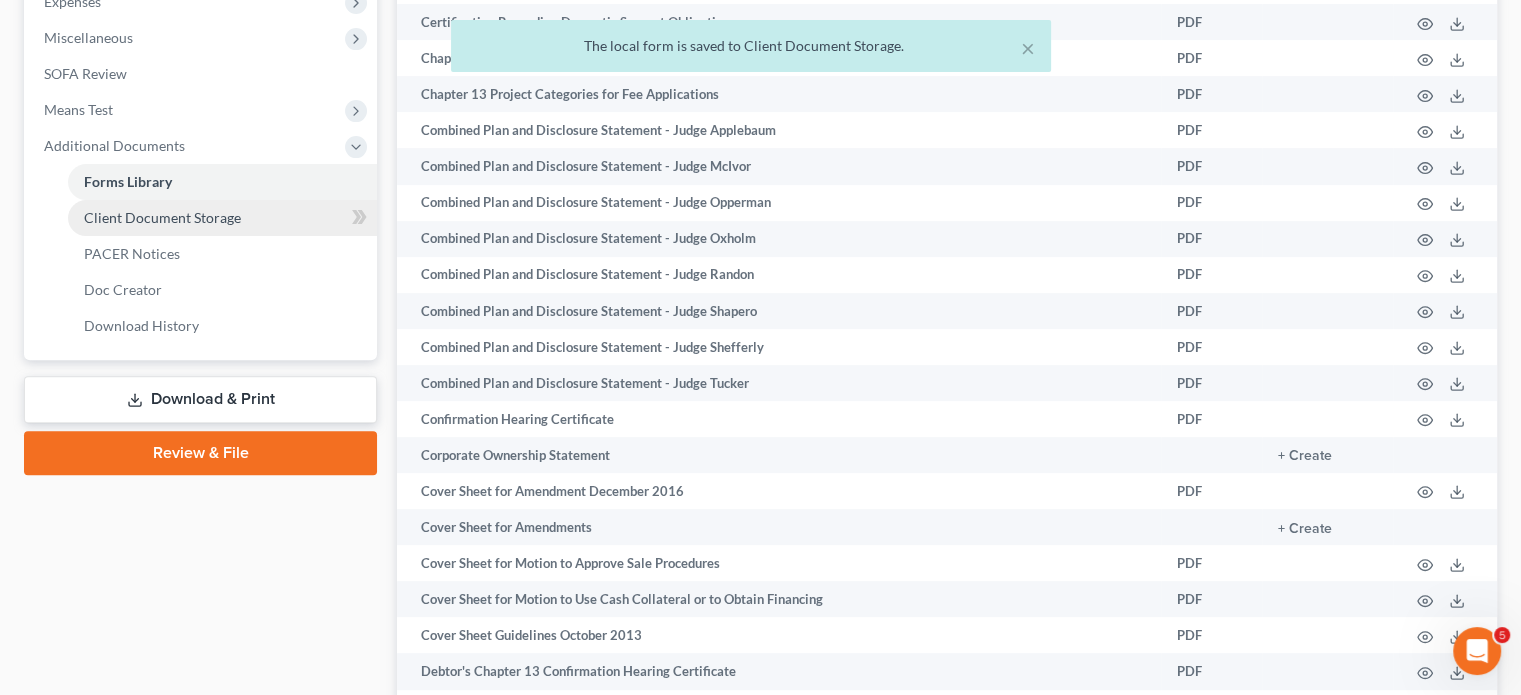 click on "Client Document Storage" at bounding box center [222, 218] 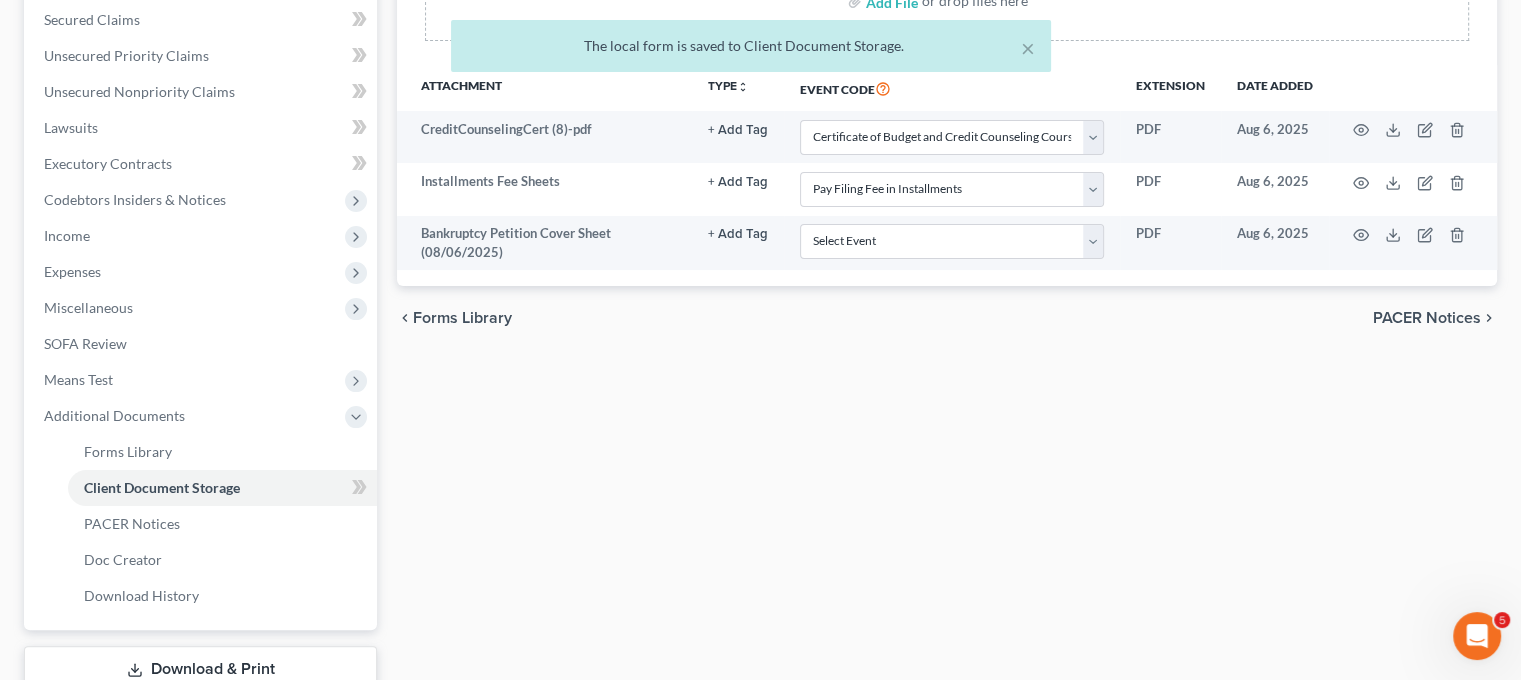scroll, scrollTop: 423, scrollLeft: 0, axis: vertical 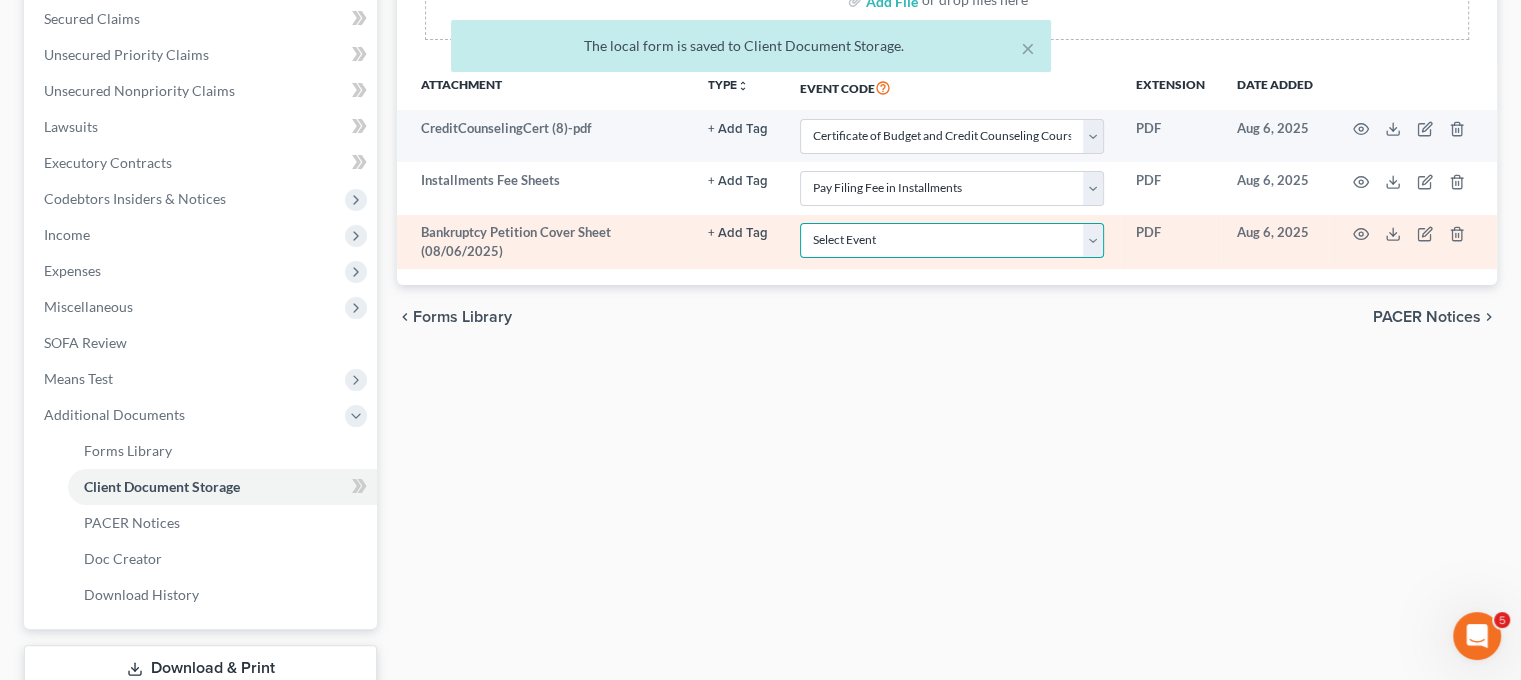 click on "Select Event 20 Largest Unsecured Creditors Amended Chapter 11 Plan Amended Chapter 11 Plan Small Business Subchapter V Amended Chapter 11 Small Business Plan Amended Disclosure Statement Balance Sheet for Small Business Bankruptcy Cover Sheet Certificate of Budget and Credit Counseling Course Certificate of Service Certification Regarding Domestic Support Obligations Certification of Completion of Financial Management Course Chapter 11 Monthly Operating Report for Non-Small Business Chapter 11 Monthly Operating Report for Small Business/Subchapter V Chapter 11 Plan Chapter 11 Plan Small Business Subchapter V Chapter 11 Small Business Plan Chapter 13 Calculation of Your Disposable Income Form 122C-2 Chapter 13 Plan Chapter 13 Post-Confirmation Plan Modification Chapter 13 Statement of Your Current Monthly Income Form 122C-1 Chapter 7 Filing Fee Waived Chapter 7 Means Test Calculation Form 122A-2 Chapter 7 Monthly Income & Expense Statement Cover Sheet for Amendments to Schedules and or Statements Schedule A/B" at bounding box center (952, 240) 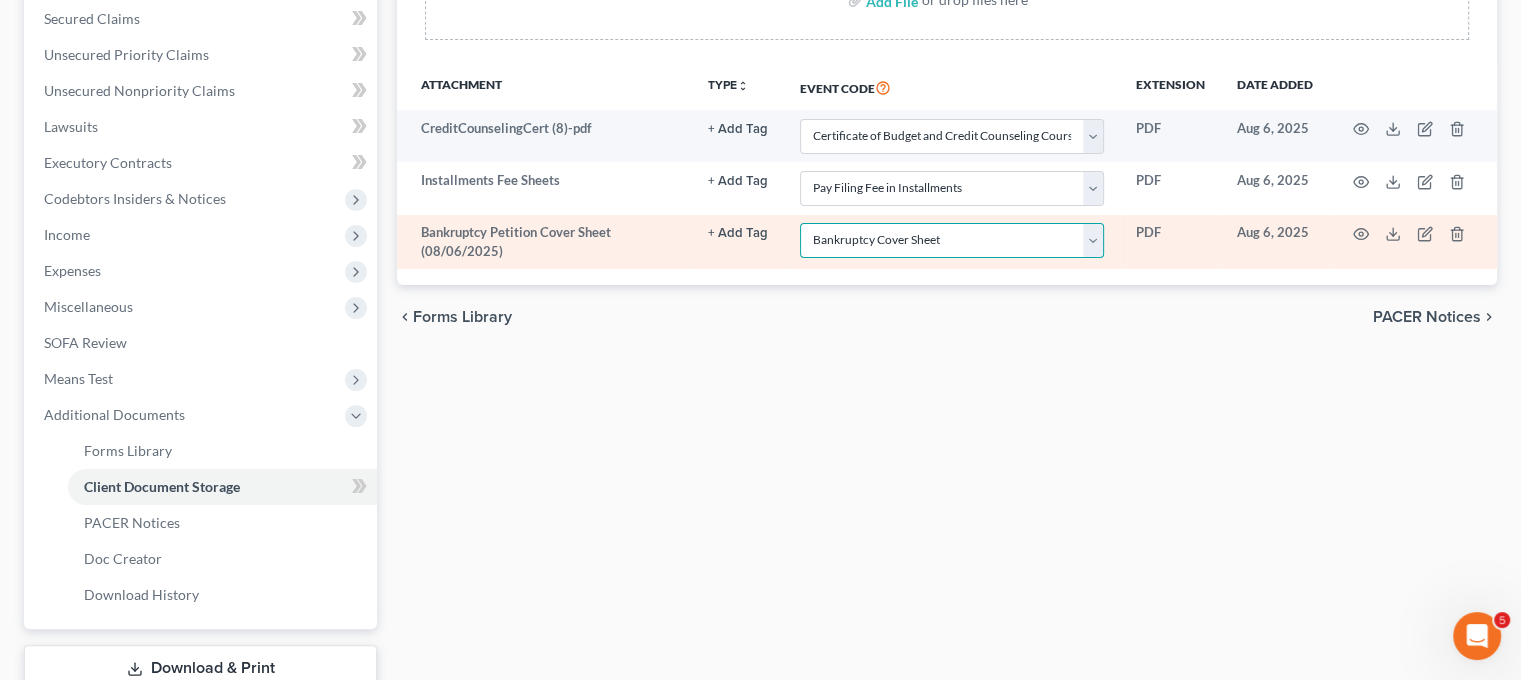 click on "Select Event 20 Largest Unsecured Creditors Amended Chapter 11 Plan Amended Chapter 11 Plan Small Business Subchapter V Amended Chapter 11 Small Business Plan Amended Disclosure Statement Balance Sheet for Small Business Bankruptcy Cover Sheet Certificate of Budget and Credit Counseling Course Certificate of Service Certification Regarding Domestic Support Obligations Certification of Completion of Financial Management Course Chapter 11 Monthly Operating Report for Non-Small Business Chapter 11 Monthly Operating Report for Small Business/Subchapter V Chapter 11 Plan Chapter 11 Plan Small Business Subchapter V Chapter 11 Small Business Plan Chapter 13 Calculation of Your Disposable Income Form 122C-2 Chapter 13 Plan Chapter 13 Post-Confirmation Plan Modification Chapter 13 Statement of Your Current Monthly Income Form 122C-1 Chapter 7 Filing Fee Waived Chapter 7 Means Test Calculation Form 122A-2 Chapter 7 Monthly Income & Expense Statement Cover Sheet for Amendments to Schedules and or Statements Schedule A/B" at bounding box center (952, 240) 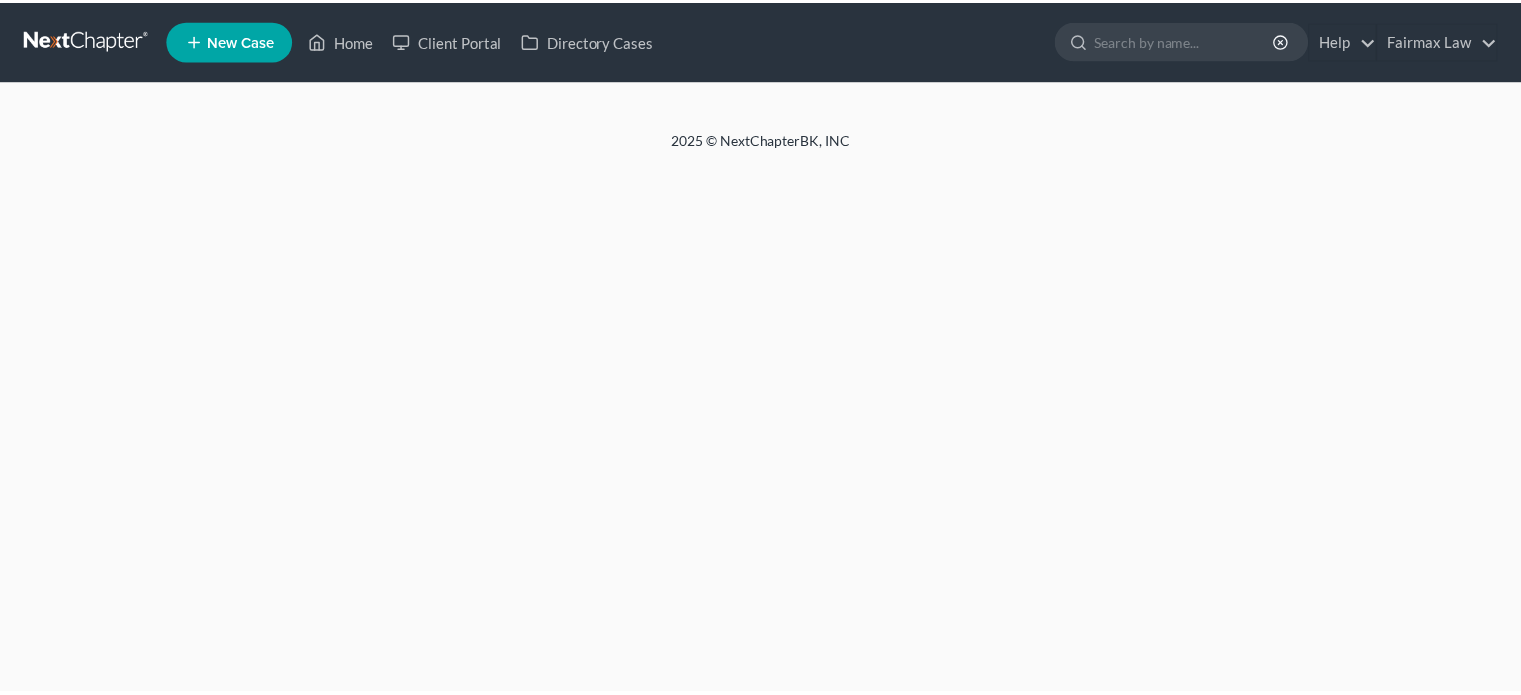 scroll, scrollTop: 0, scrollLeft: 0, axis: both 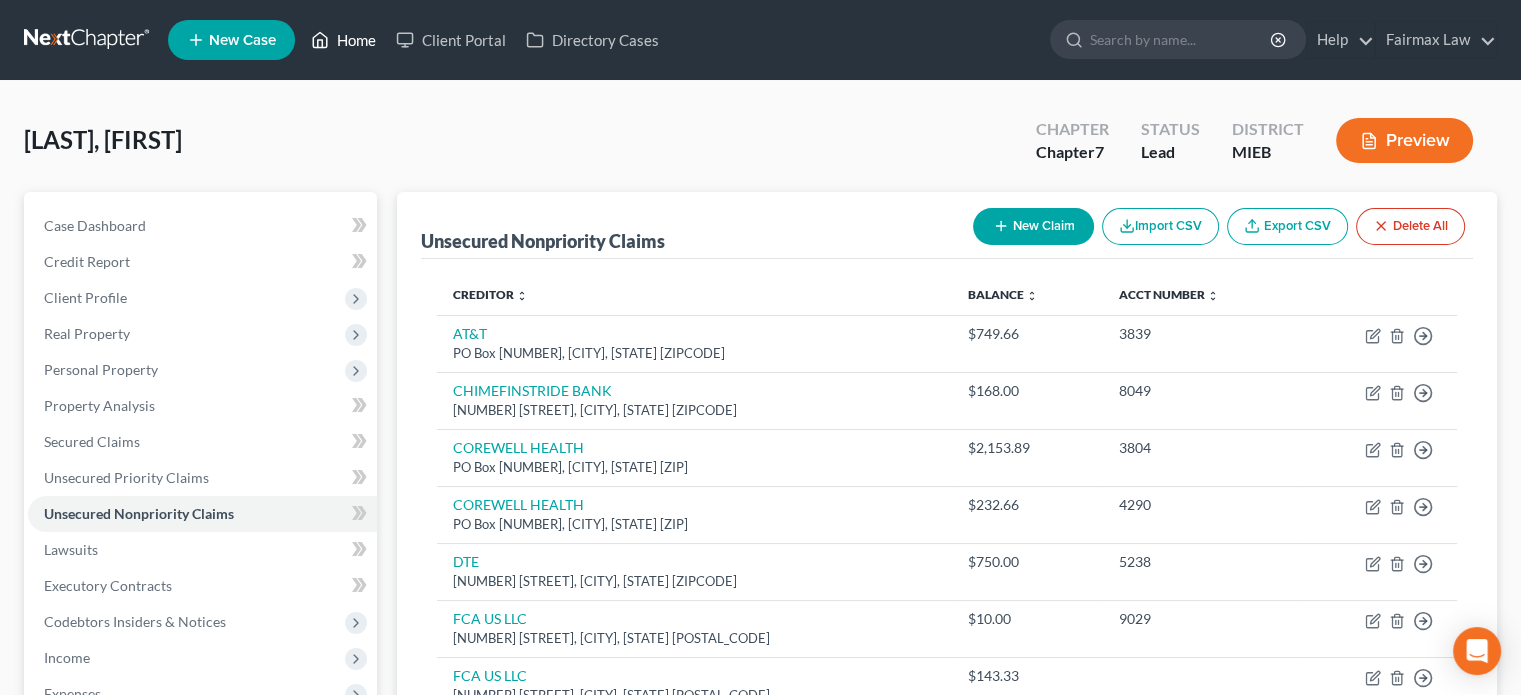 click on "Home" at bounding box center (343, 40) 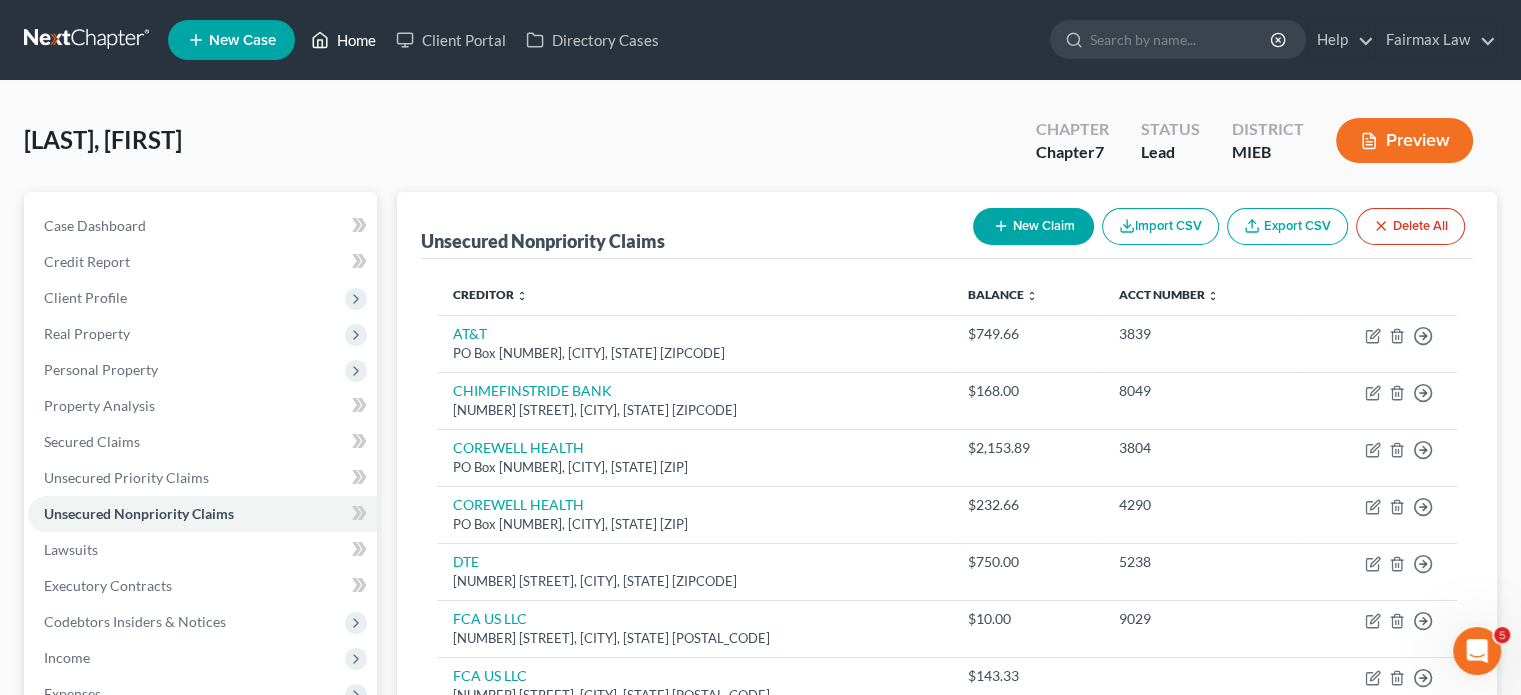 scroll, scrollTop: 0, scrollLeft: 0, axis: both 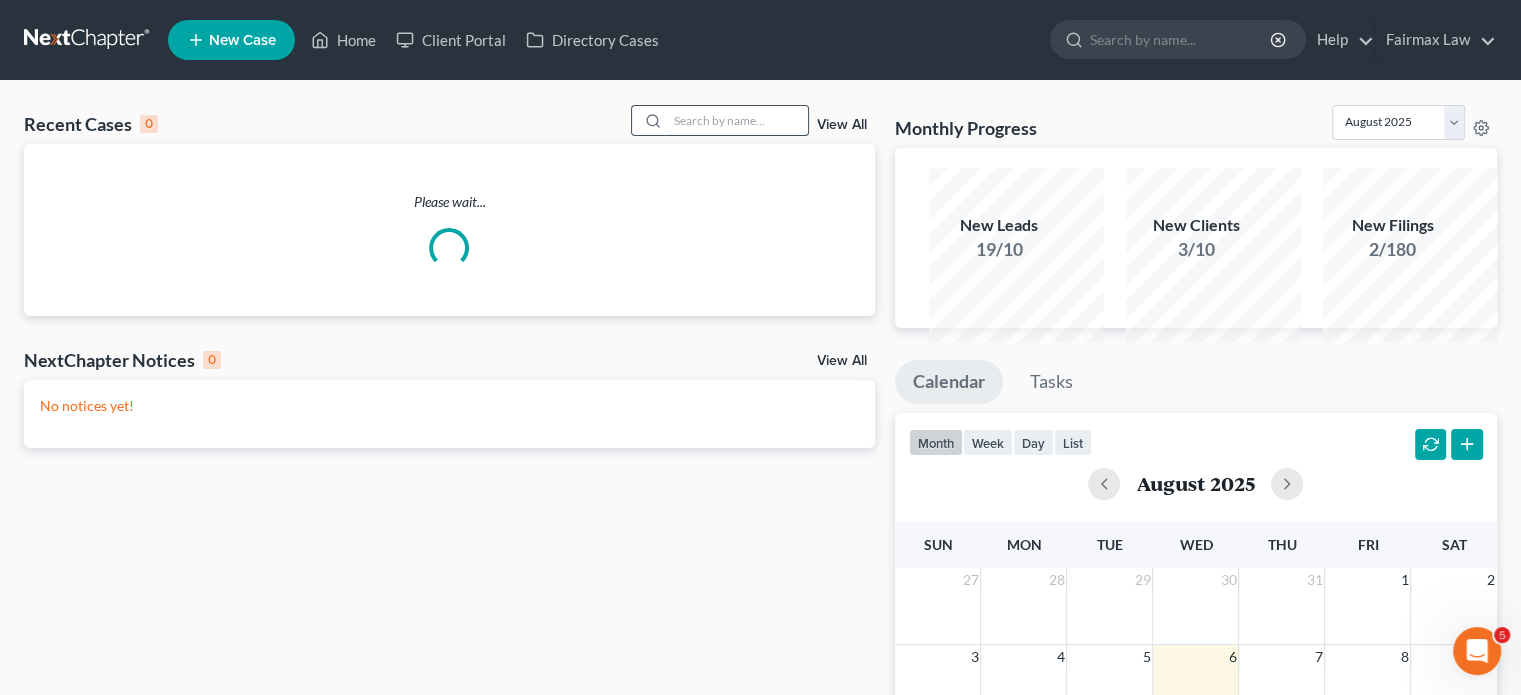 click at bounding box center [738, 120] 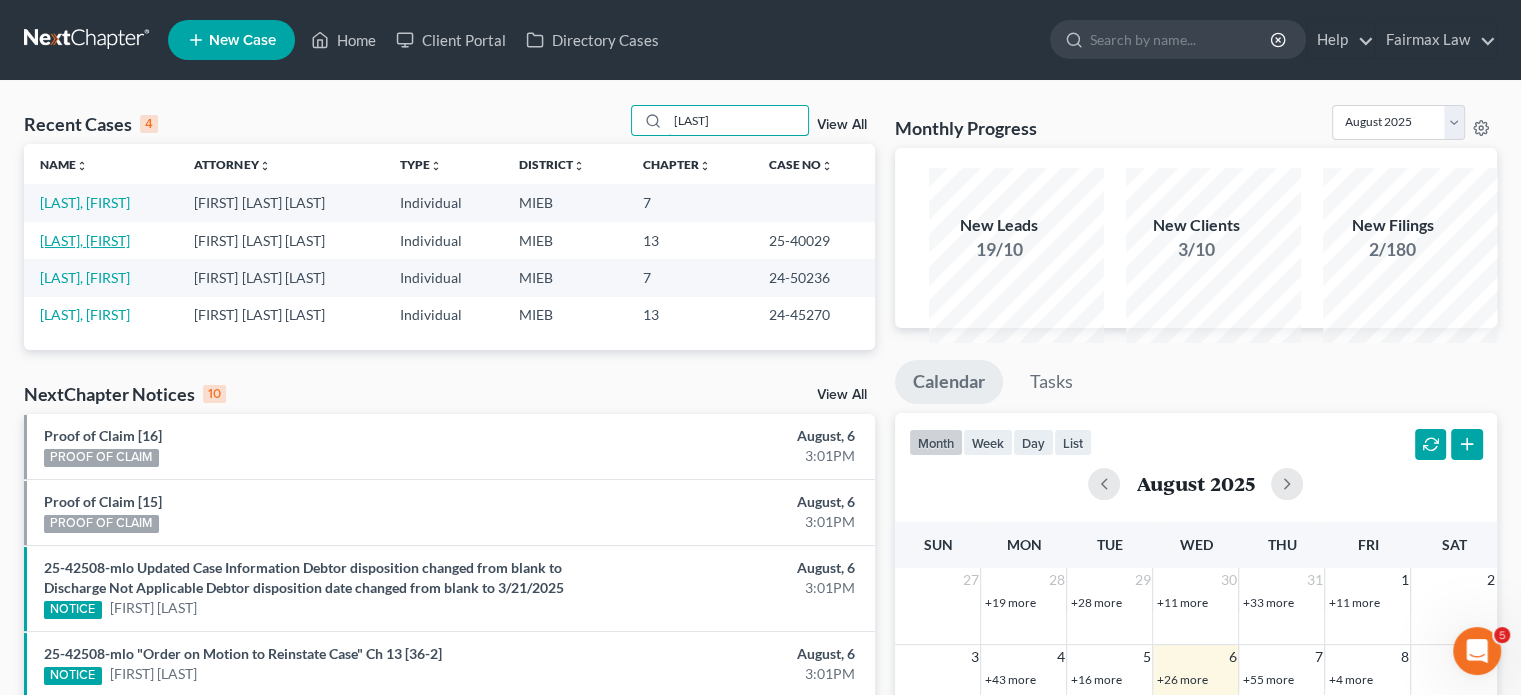 type on "[LAST]" 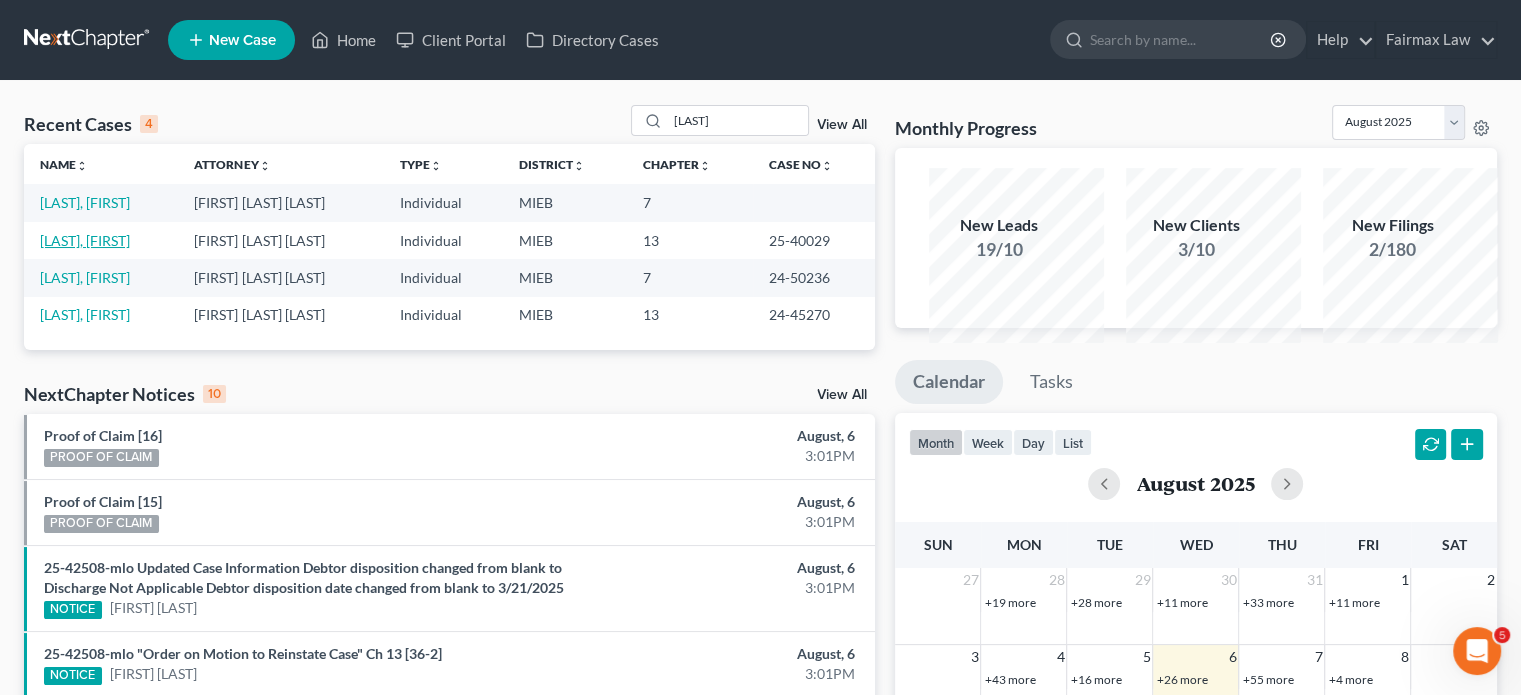 click on "[LAST], [FIRST]" at bounding box center (85, 240) 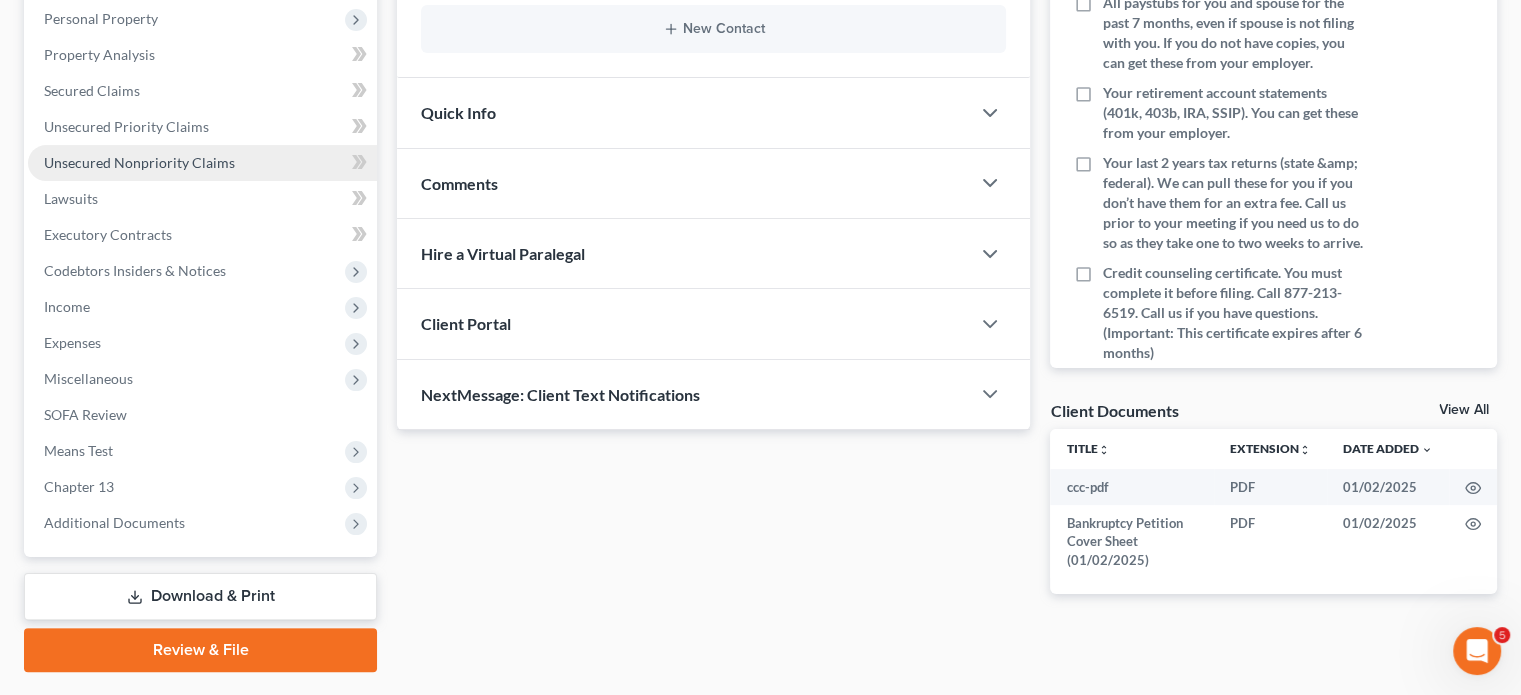 click on "Unsecured Nonpriority Claims" at bounding box center [139, 162] 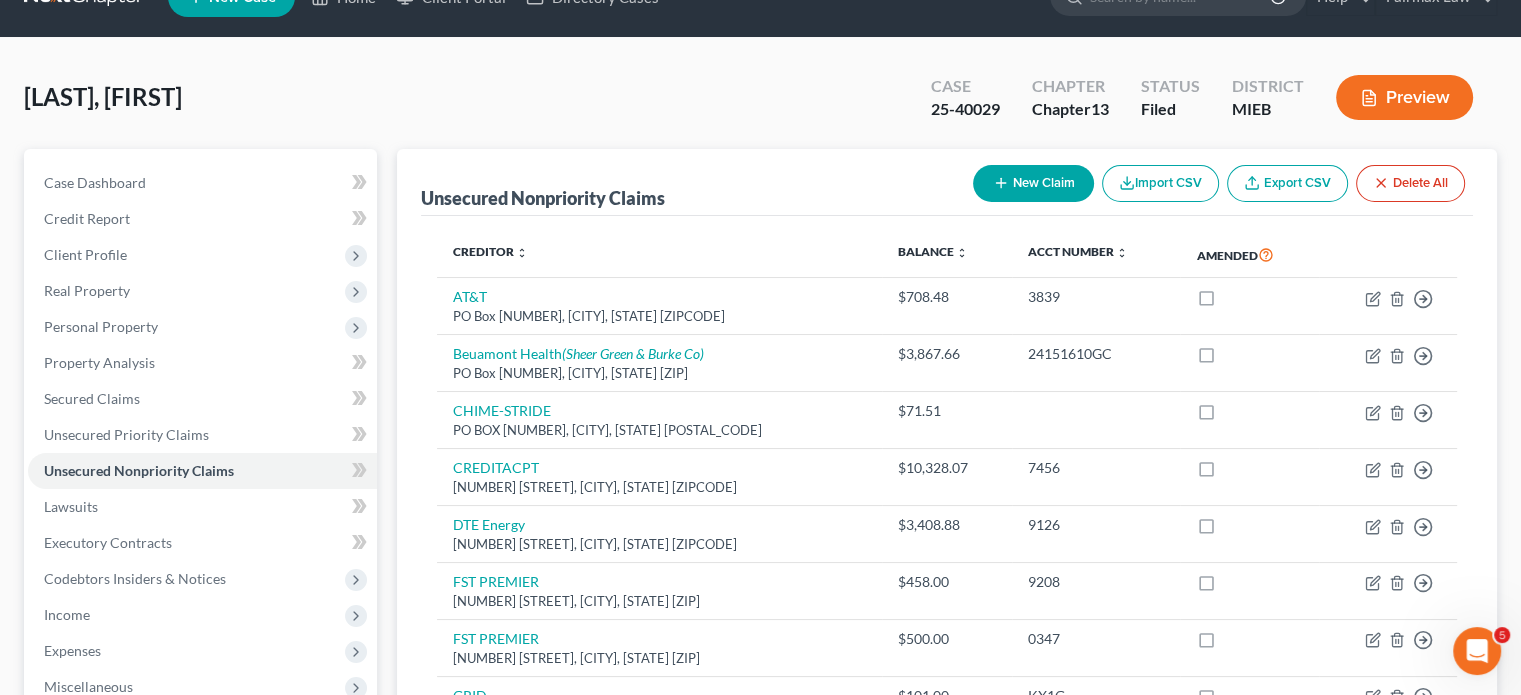 scroll, scrollTop: 35, scrollLeft: 0, axis: vertical 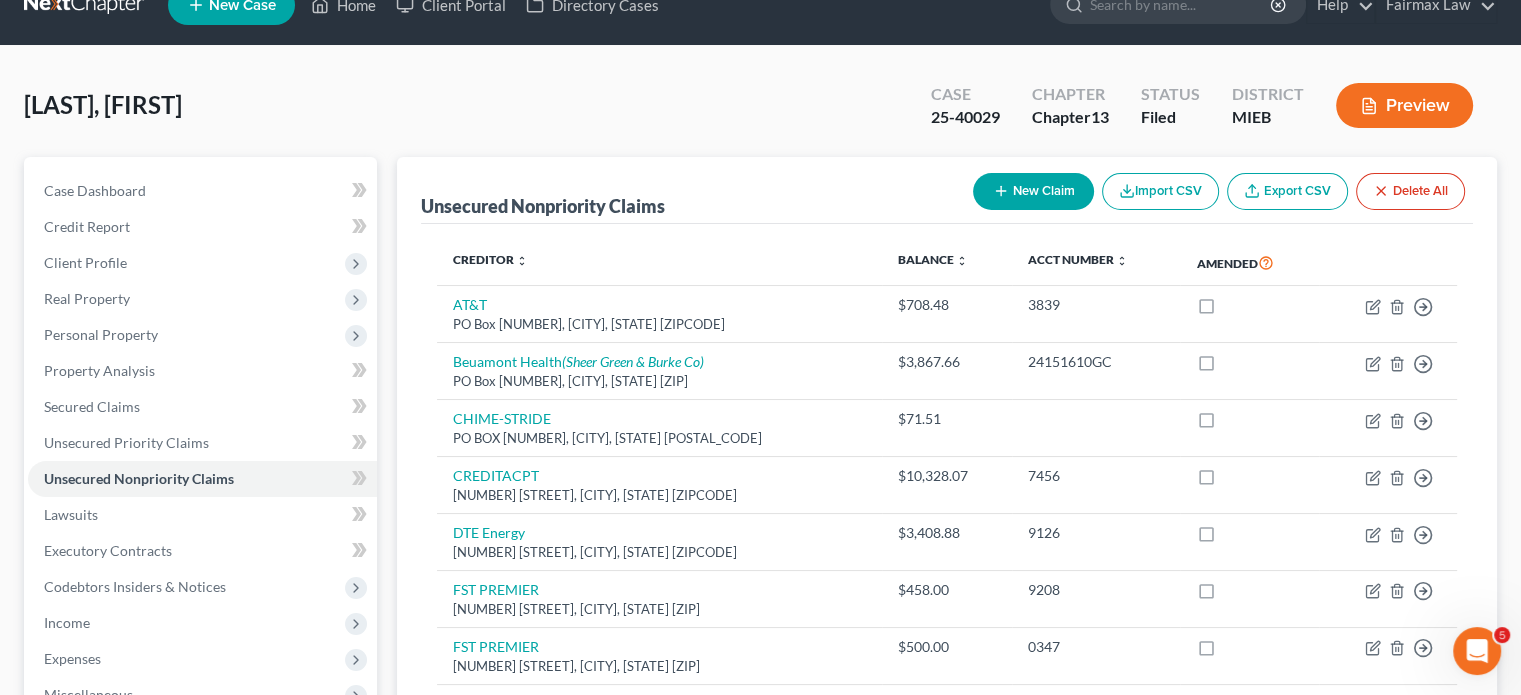 click on "Export CSV" at bounding box center (1287, 191) 